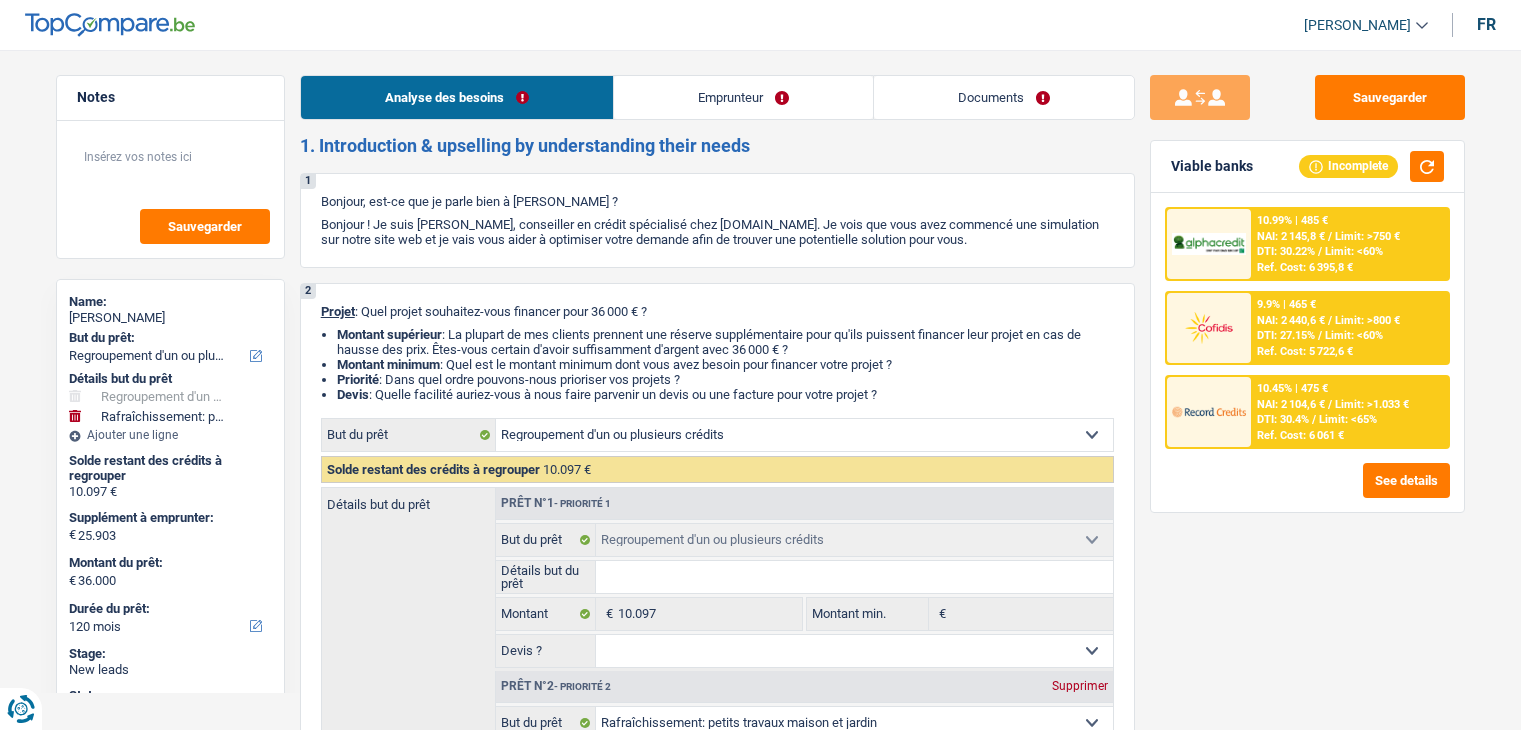 select on "refinancing" 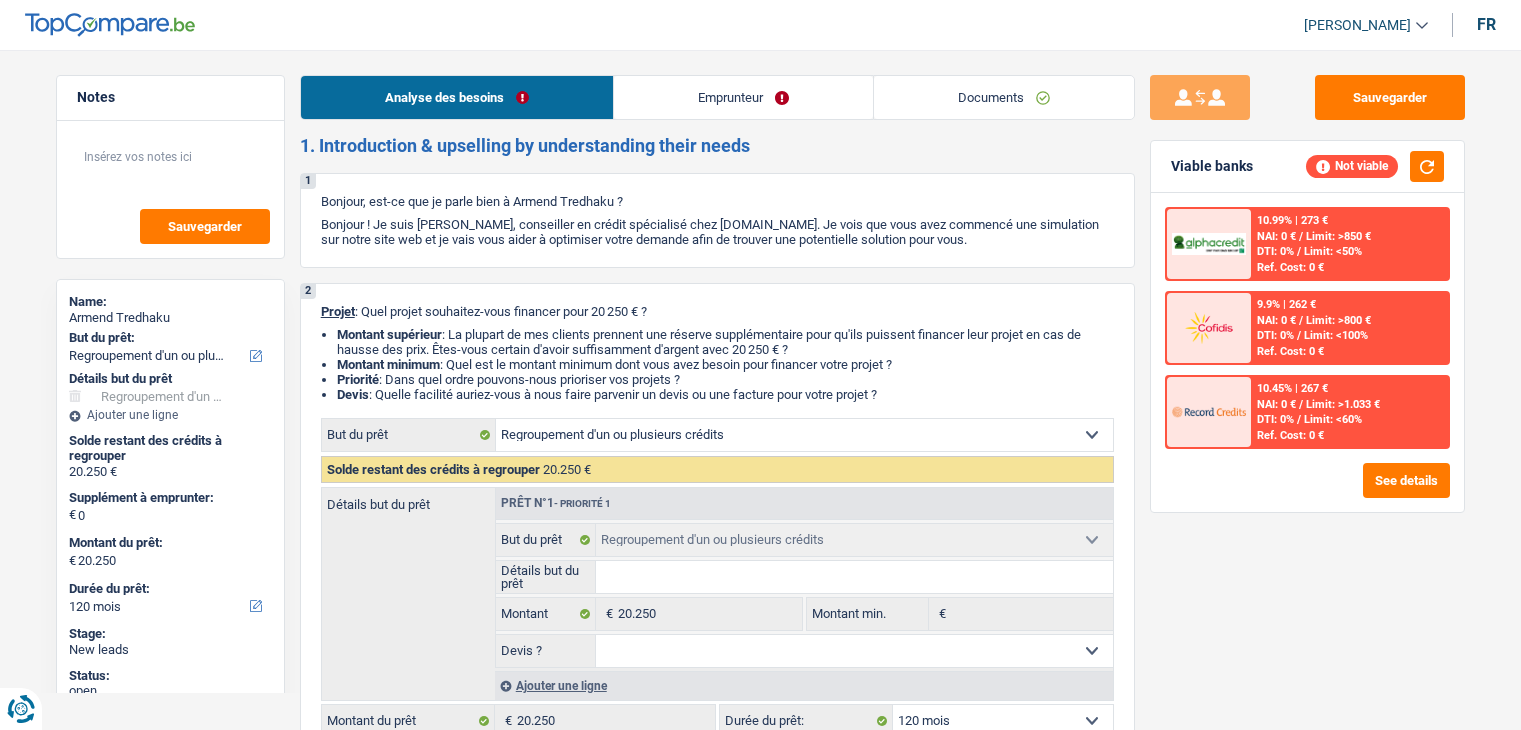 select on "refinancing" 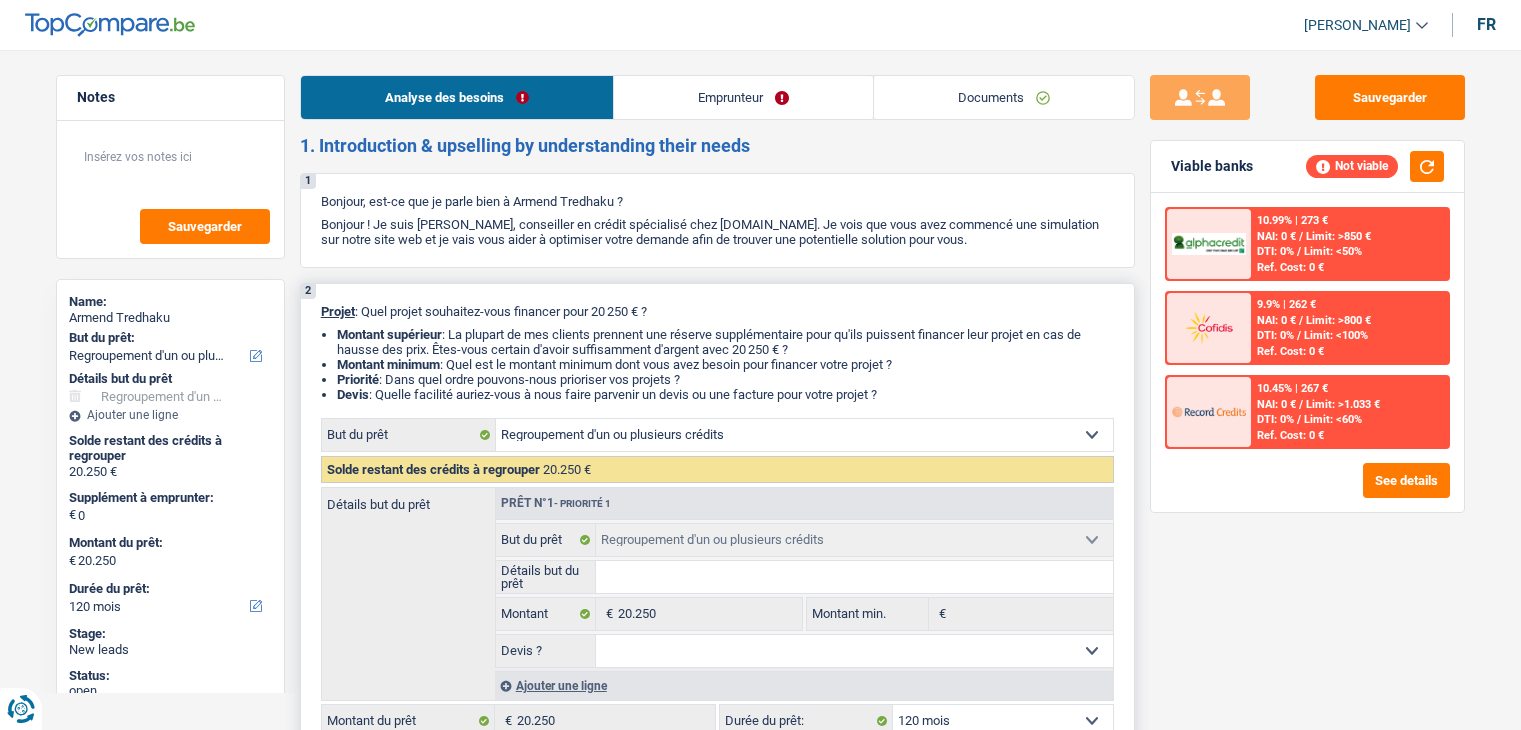 scroll, scrollTop: 0, scrollLeft: 0, axis: both 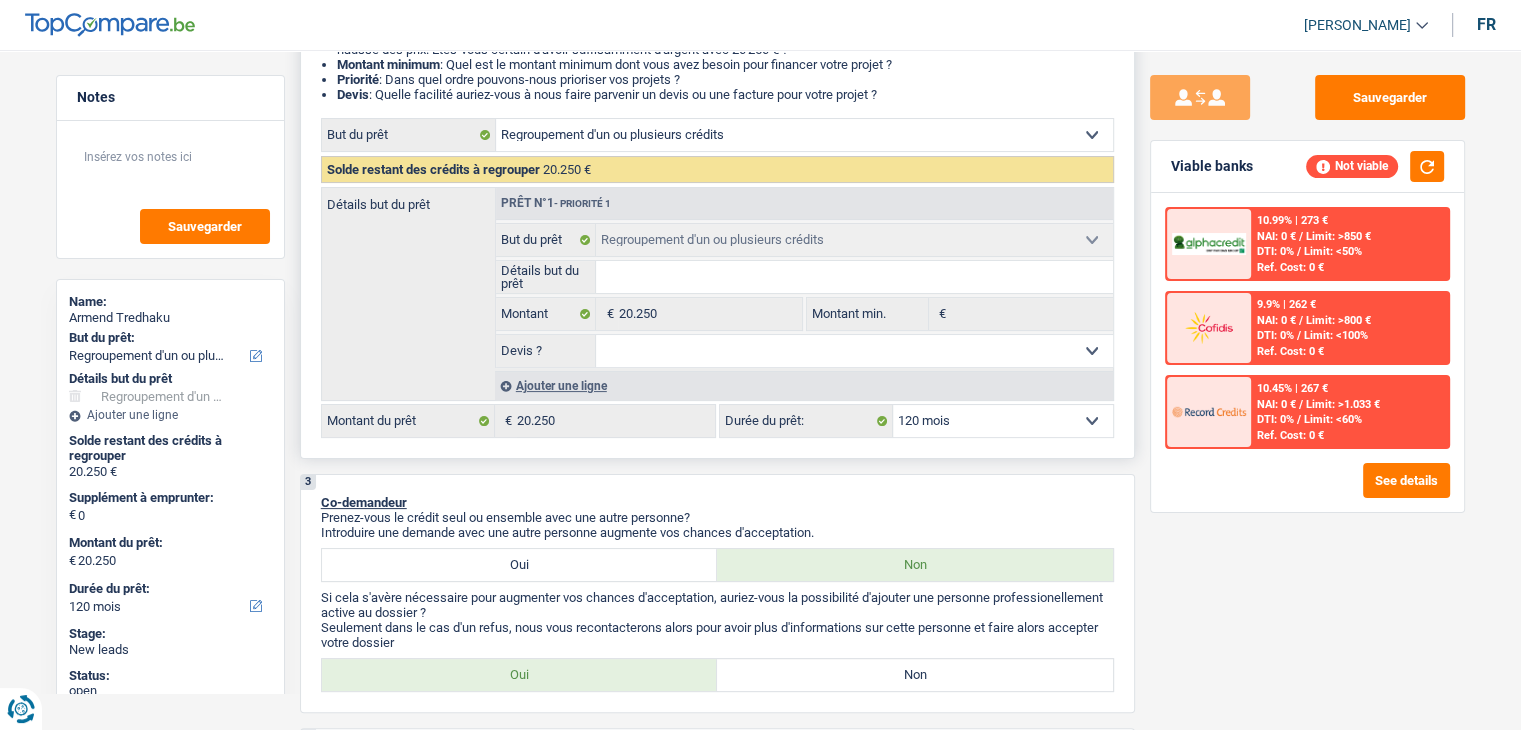 click on "Ajouter une ligne" at bounding box center [804, 385] 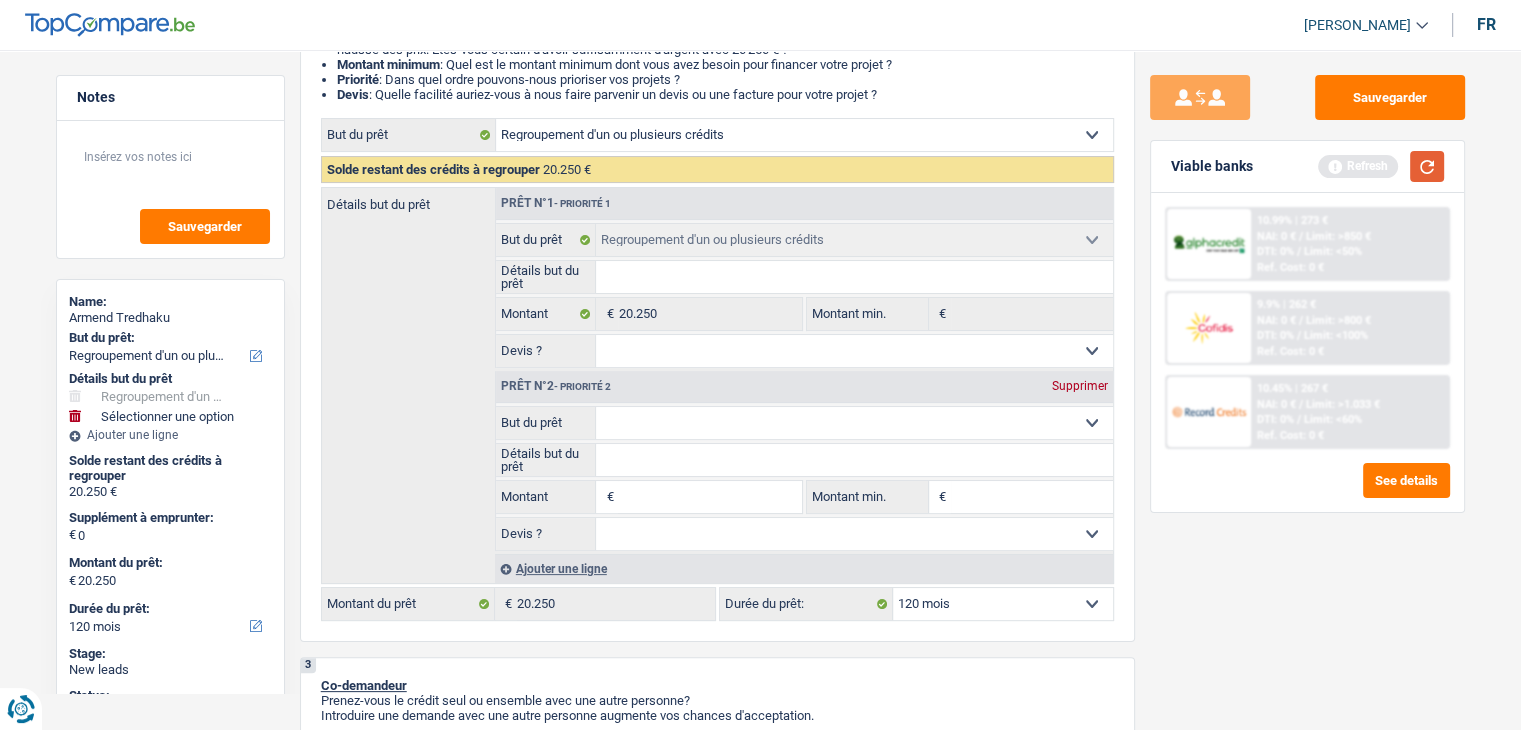 click at bounding box center [1427, 166] 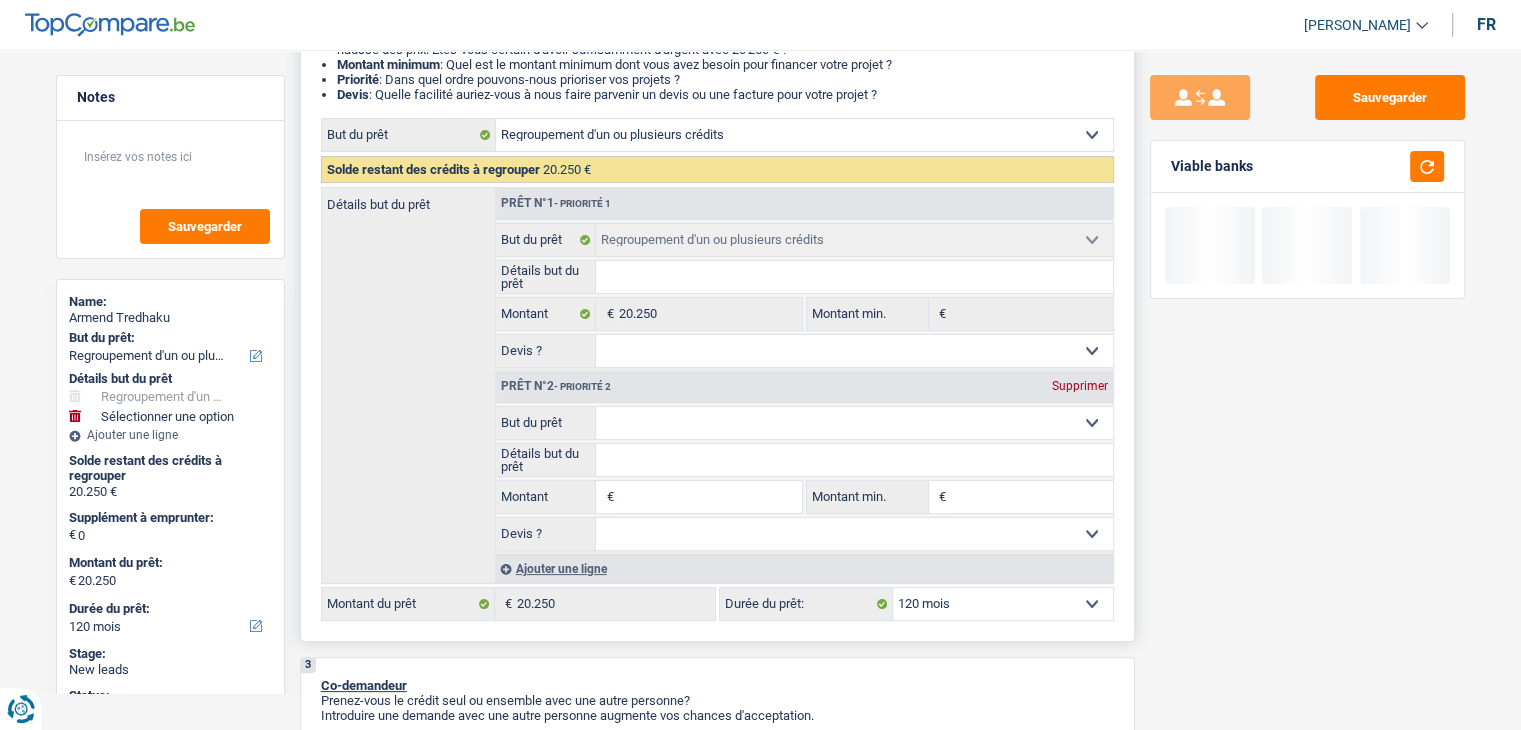 click on "Confort maison: meubles, textile, peinture, électroménager, outillage non-professionnel Hifi, multimédia, gsm, ordinateur Aménagement: frais d'installation, déménagement Evénement familial: naissance, mariage, divorce, communion, décès Frais médicaux Frais d'études Frais permis de conduire Regroupement d'un ou plusieurs crédits Loisirs: voyage, sport, musique Rafraîchissement: petits travaux maison et jardin Frais judiciaires Réparation voiture Prêt rénovation (non disponible pour les non-propriétaires) Prêt énergie (non disponible pour les non-propriétaires) Prêt voiture Taxes, impôts non professionnels Rénovation bien à l'étranger Dettes familiales Assurance Autre
Sélectionner une option" at bounding box center (854, 423) 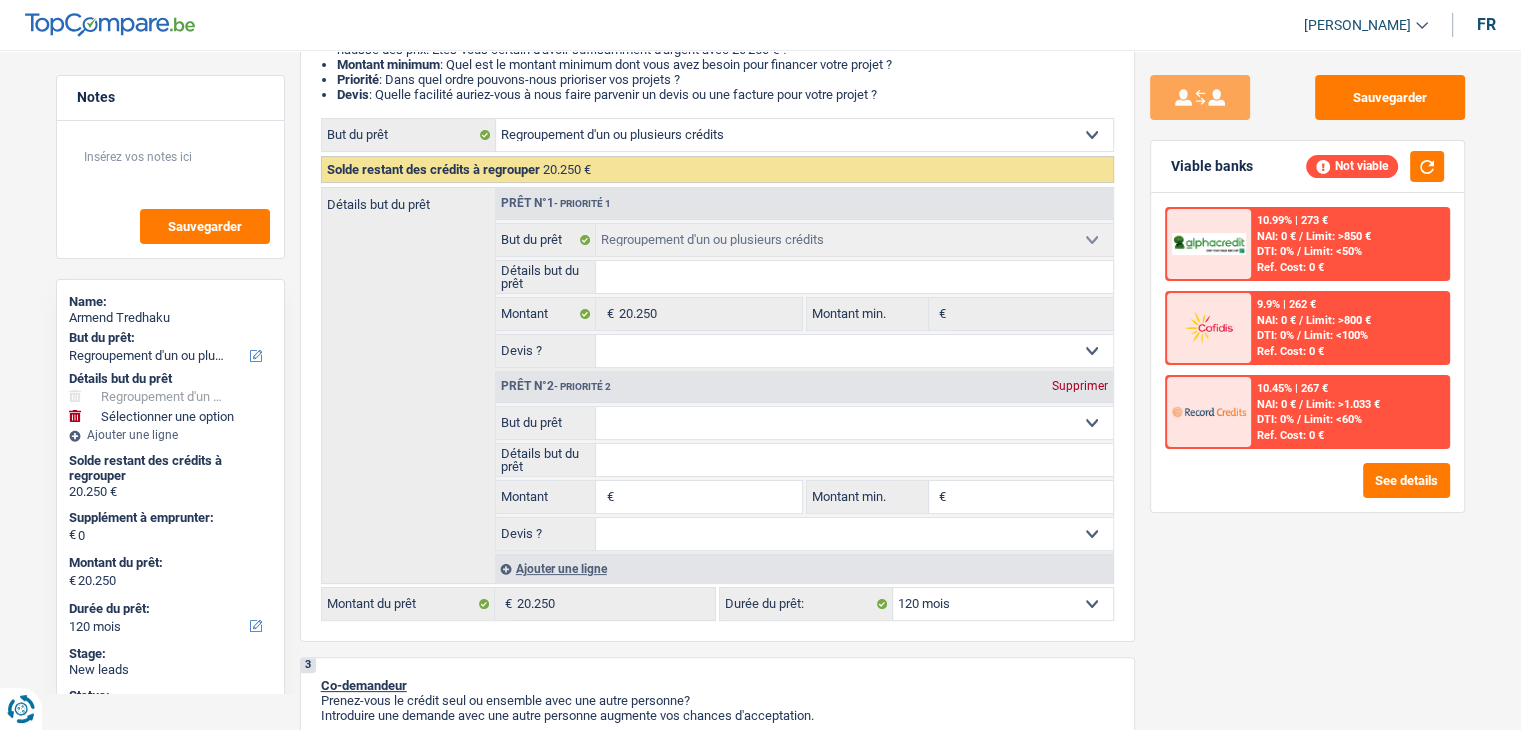 click on "Sauvegarder
Viable banks
Not viable
10.99% | 273 €
NAI: 0 €
/
Limit: >850 €
DTI: 0%
/
Limit: <50%
Ref. Cost: 0 €
9.9% | 262 €
NAI: 0 €
/
Limit: >800 €
DTI: 0%
/               /       /" at bounding box center [1307, 384] 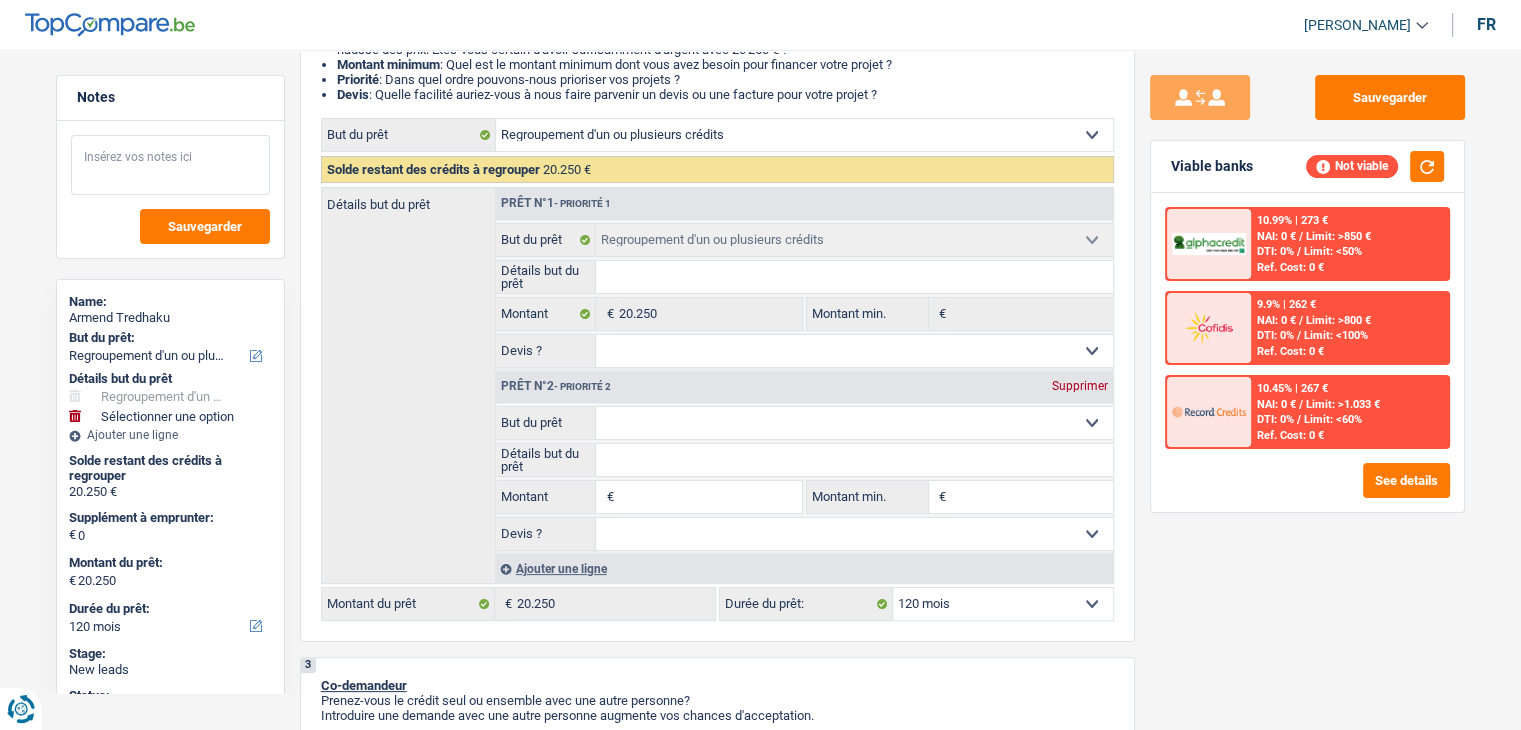 click at bounding box center [170, 165] 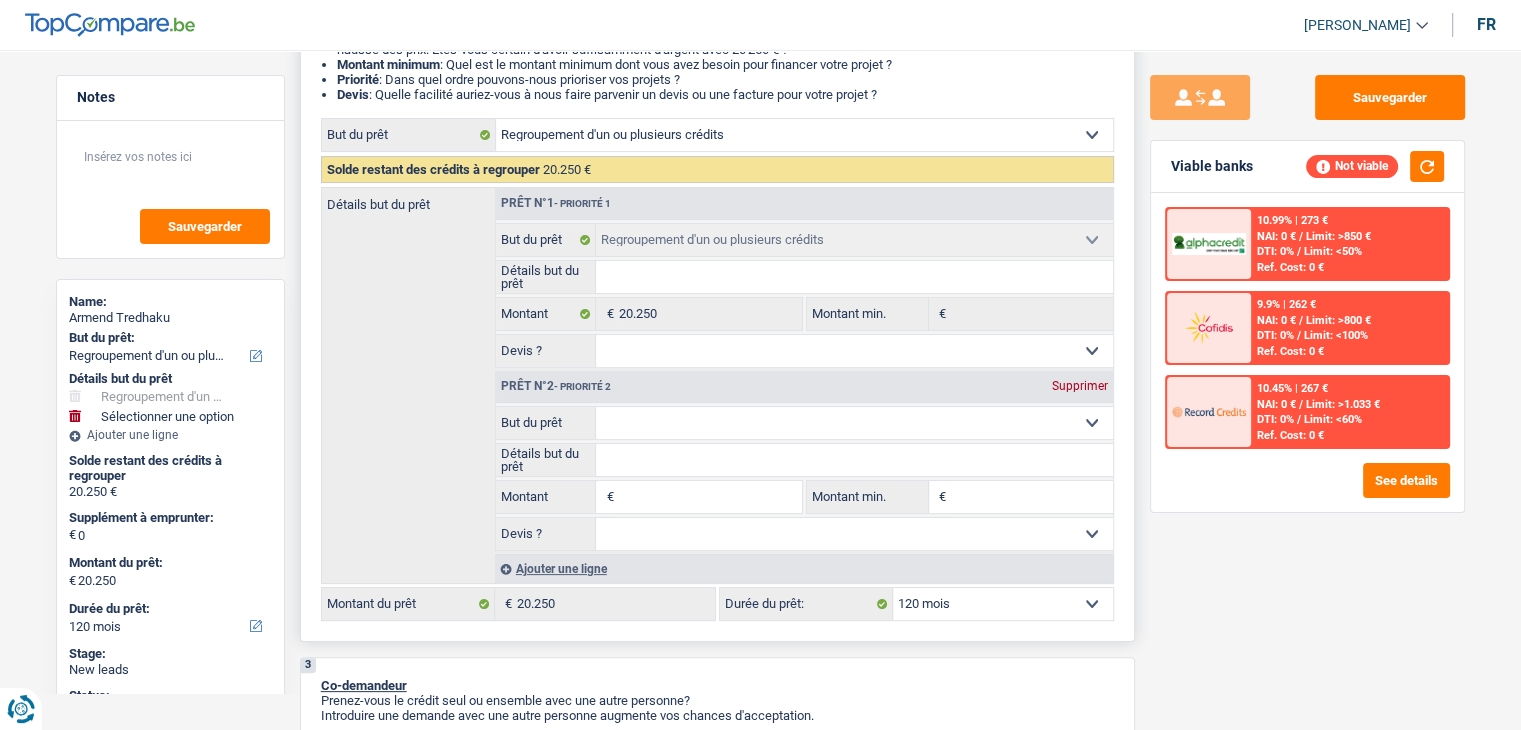 click on "Supprimer" at bounding box center [1080, 386] 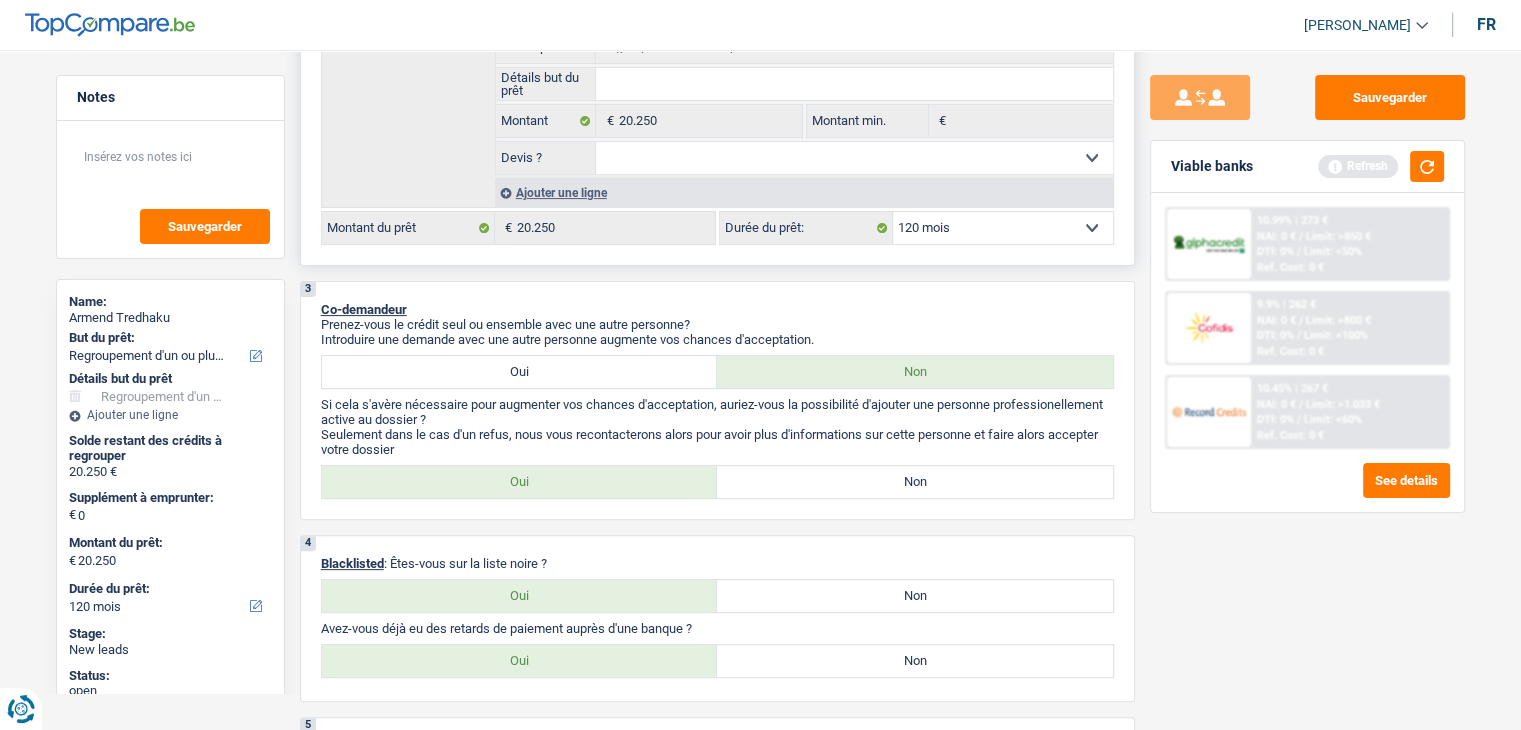 scroll, scrollTop: 500, scrollLeft: 0, axis: vertical 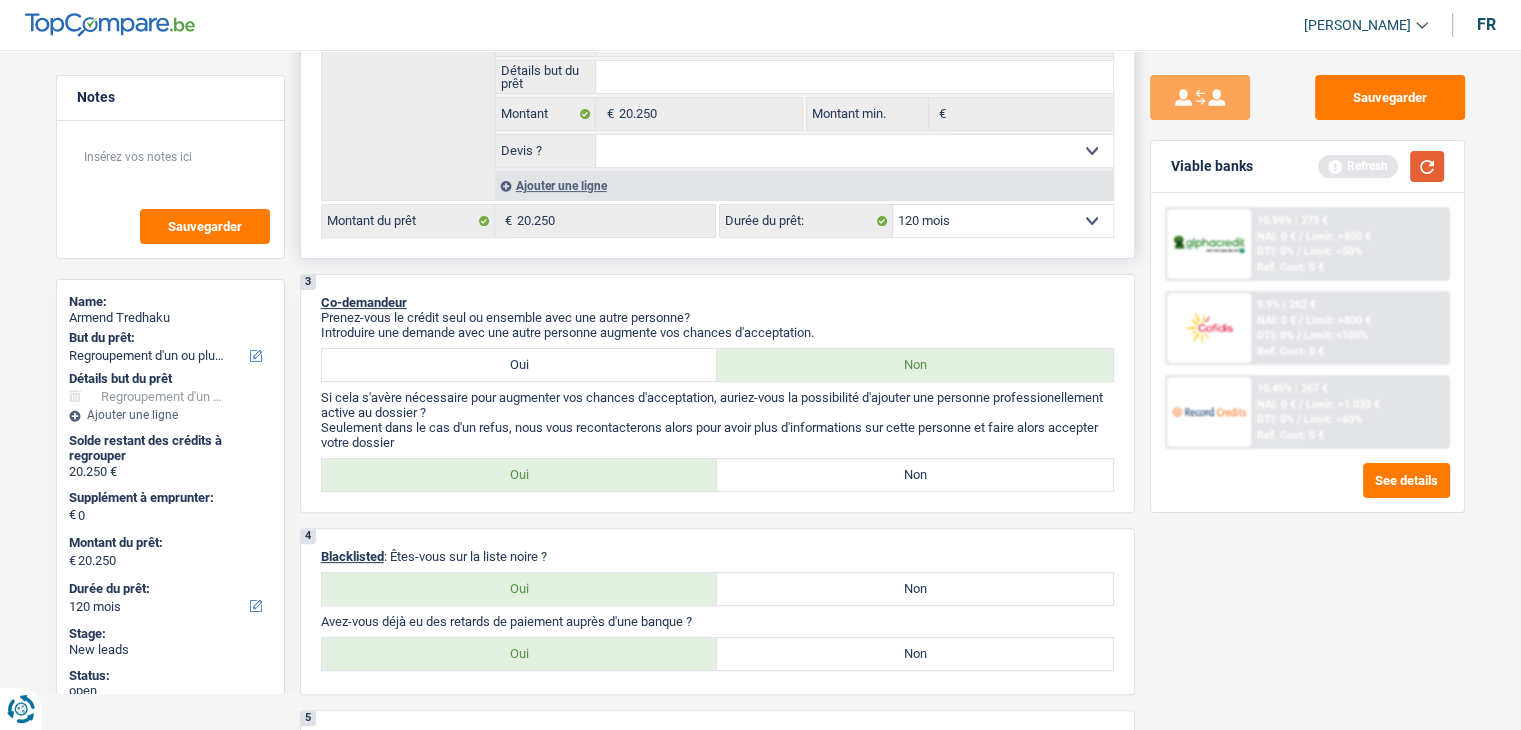 click at bounding box center [1427, 166] 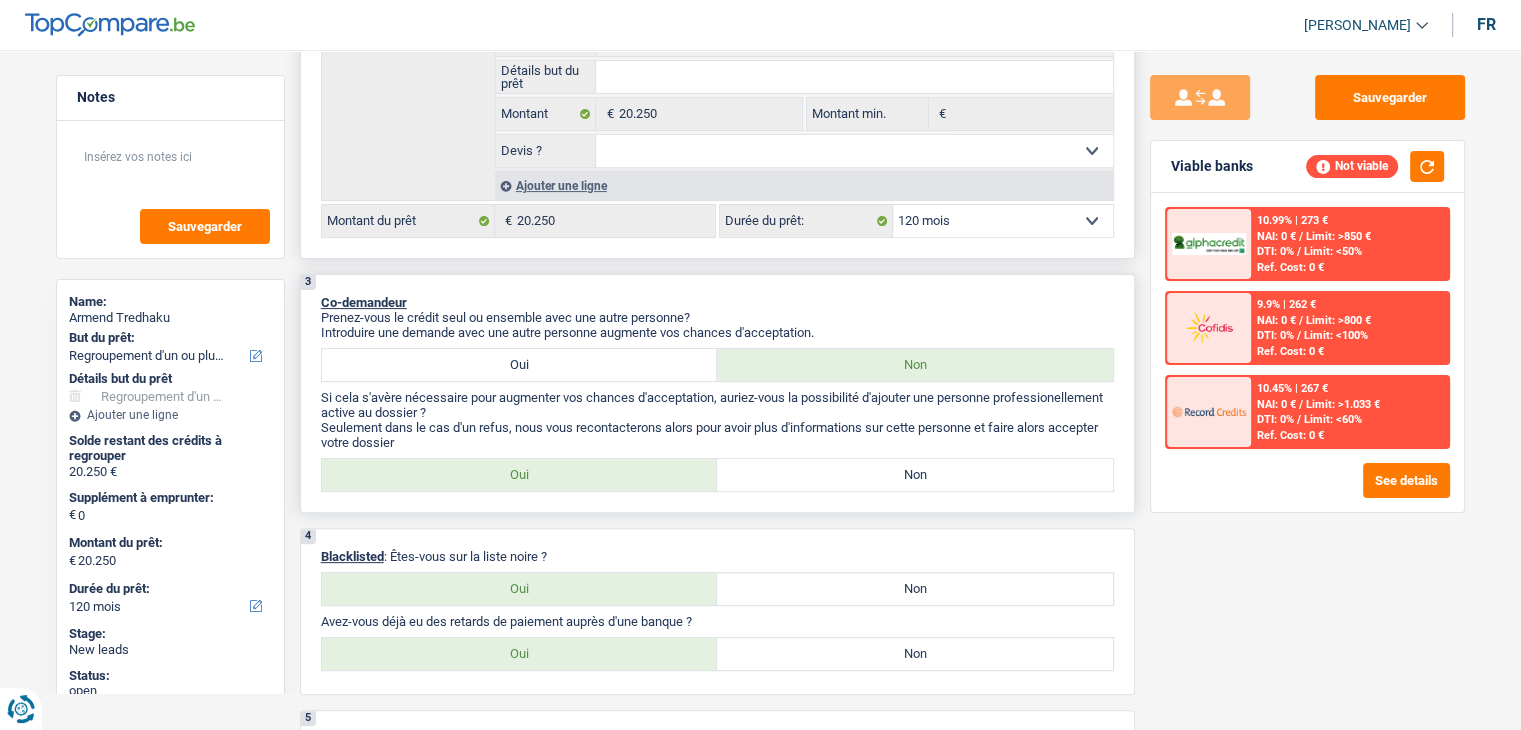 click on "Non" at bounding box center (915, 475) 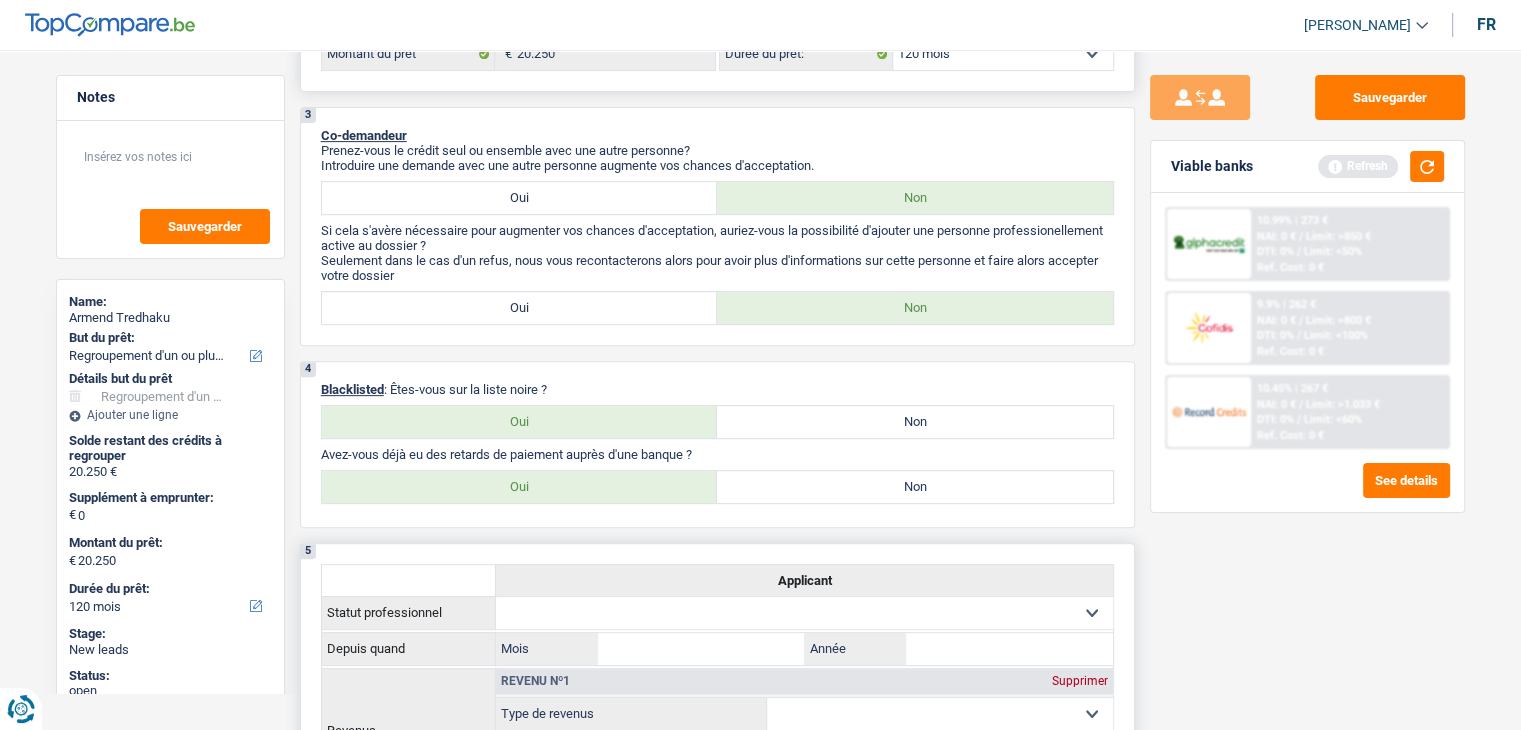 scroll, scrollTop: 800, scrollLeft: 0, axis: vertical 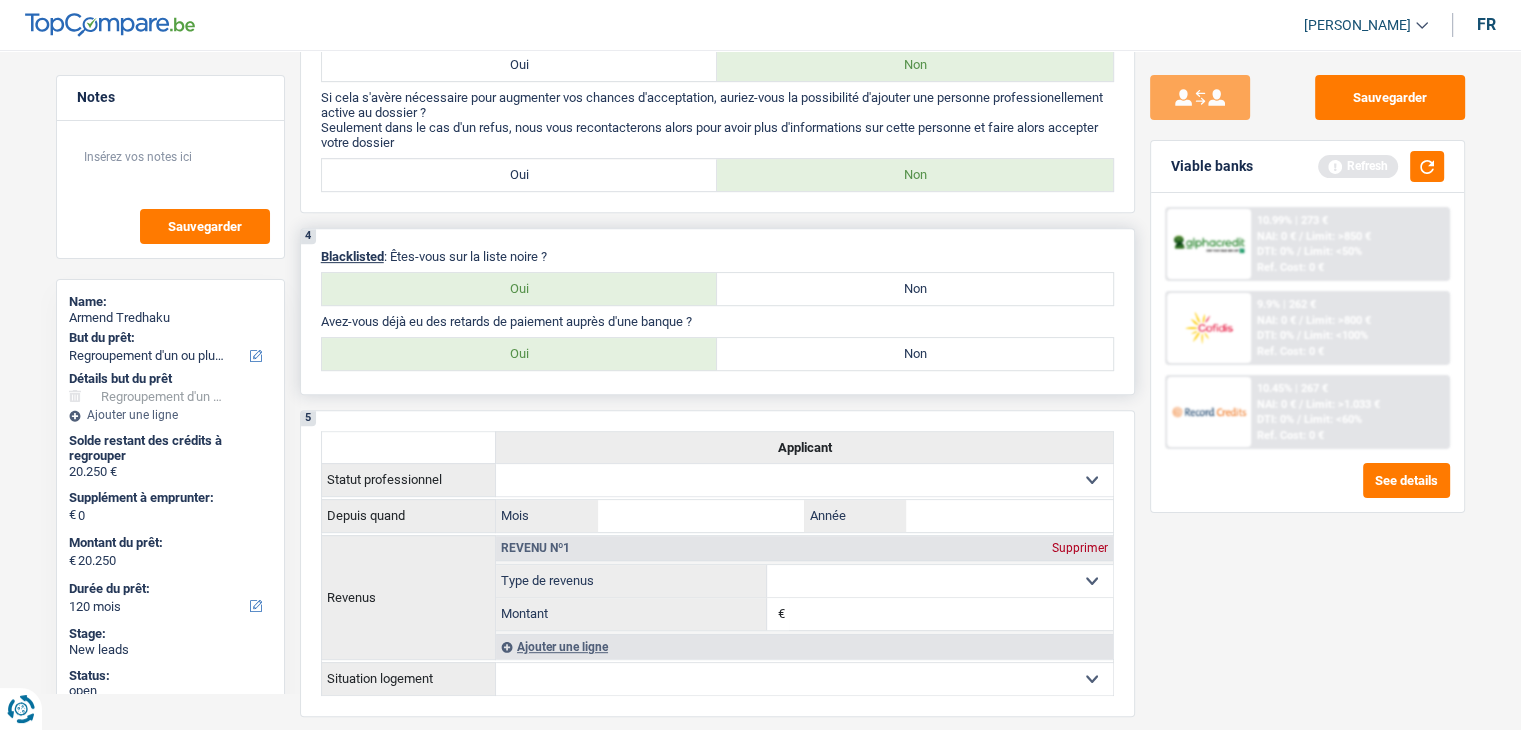 click on "Non" at bounding box center (915, 289) 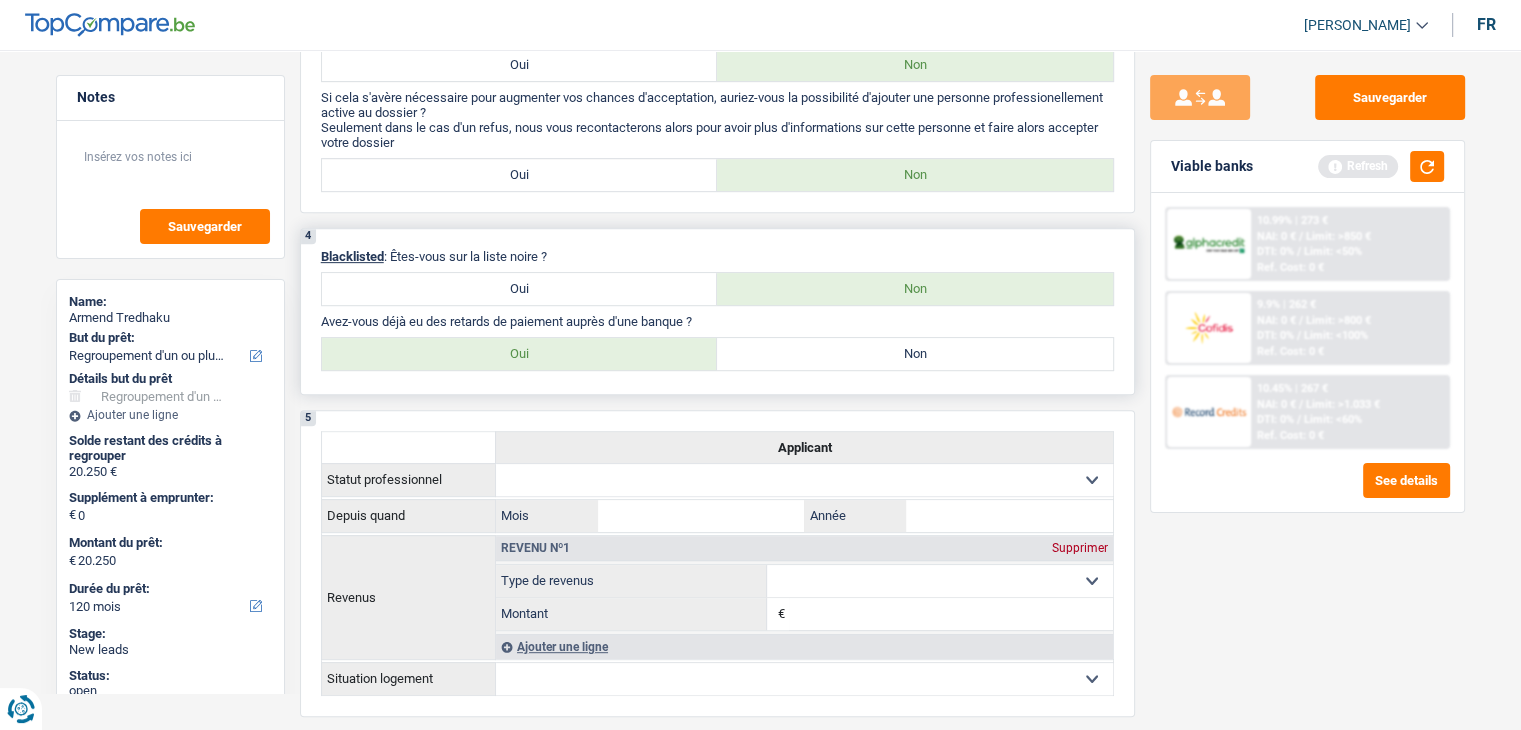 click on "Non" at bounding box center [915, 354] 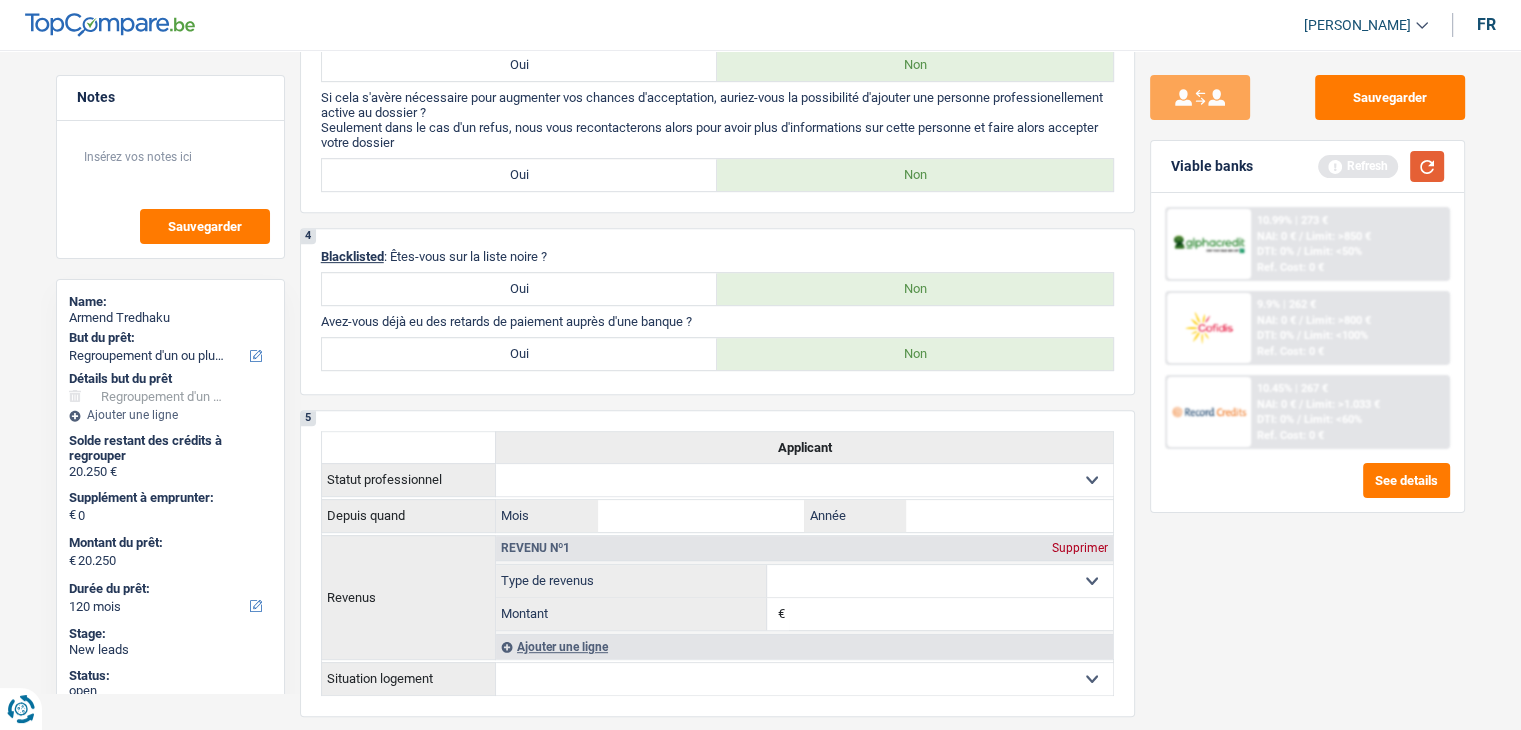 click at bounding box center (1427, 166) 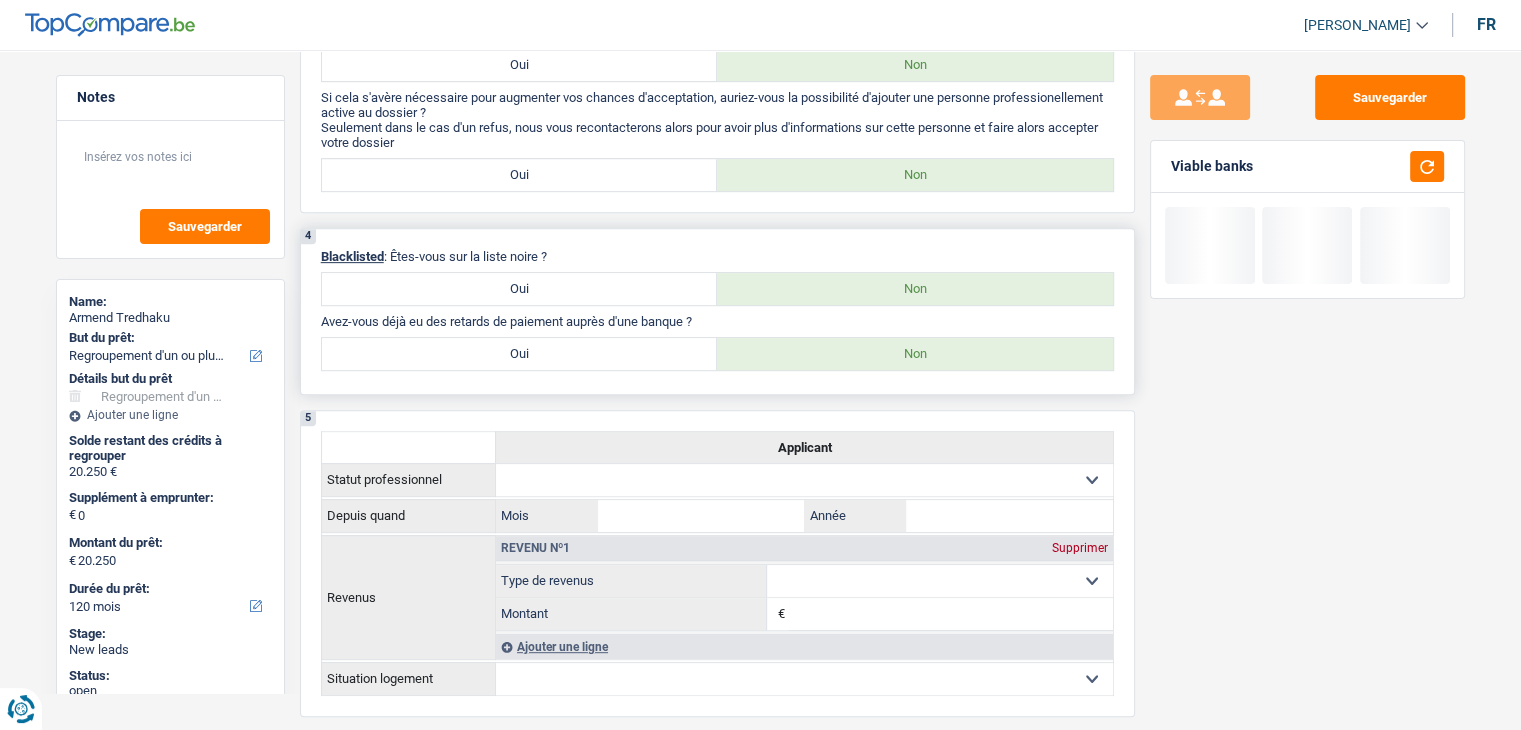 click on "Avez-vous déjà eu des retards de paiement auprès d'une banque ?" at bounding box center (717, 321) 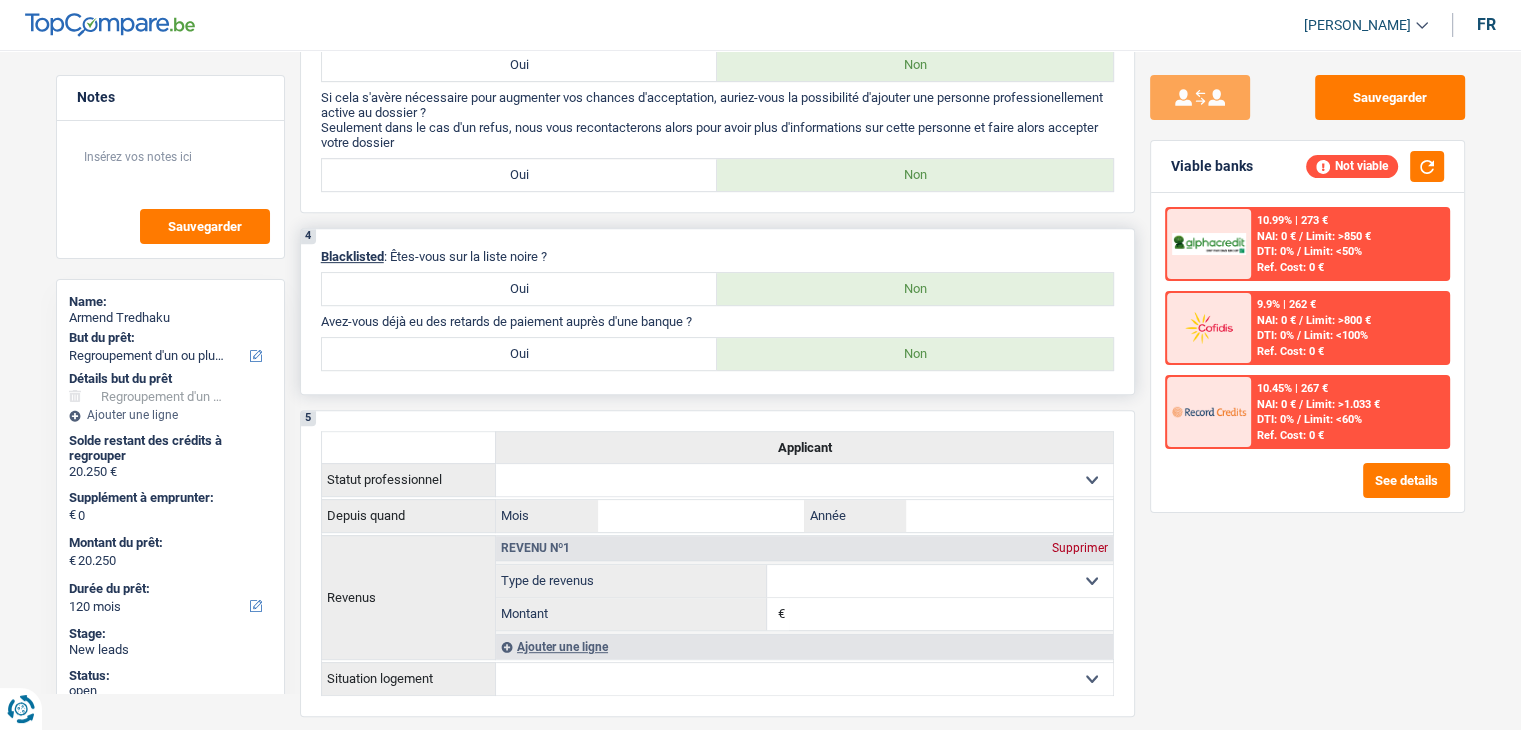 drag, startPoint x: 700, startPoint y: 317, endPoint x: 339, endPoint y: 321, distance: 361.02216 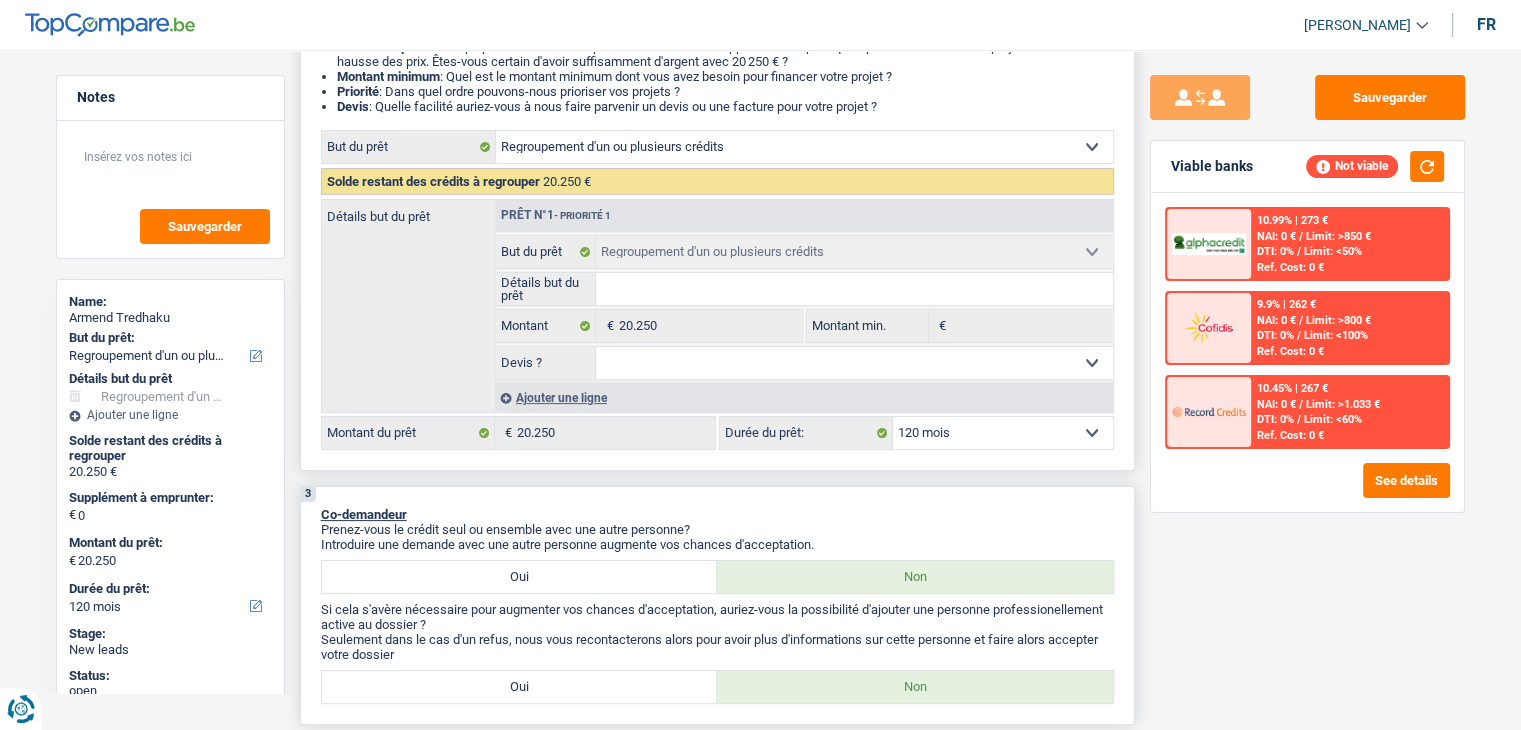 scroll, scrollTop: 0, scrollLeft: 0, axis: both 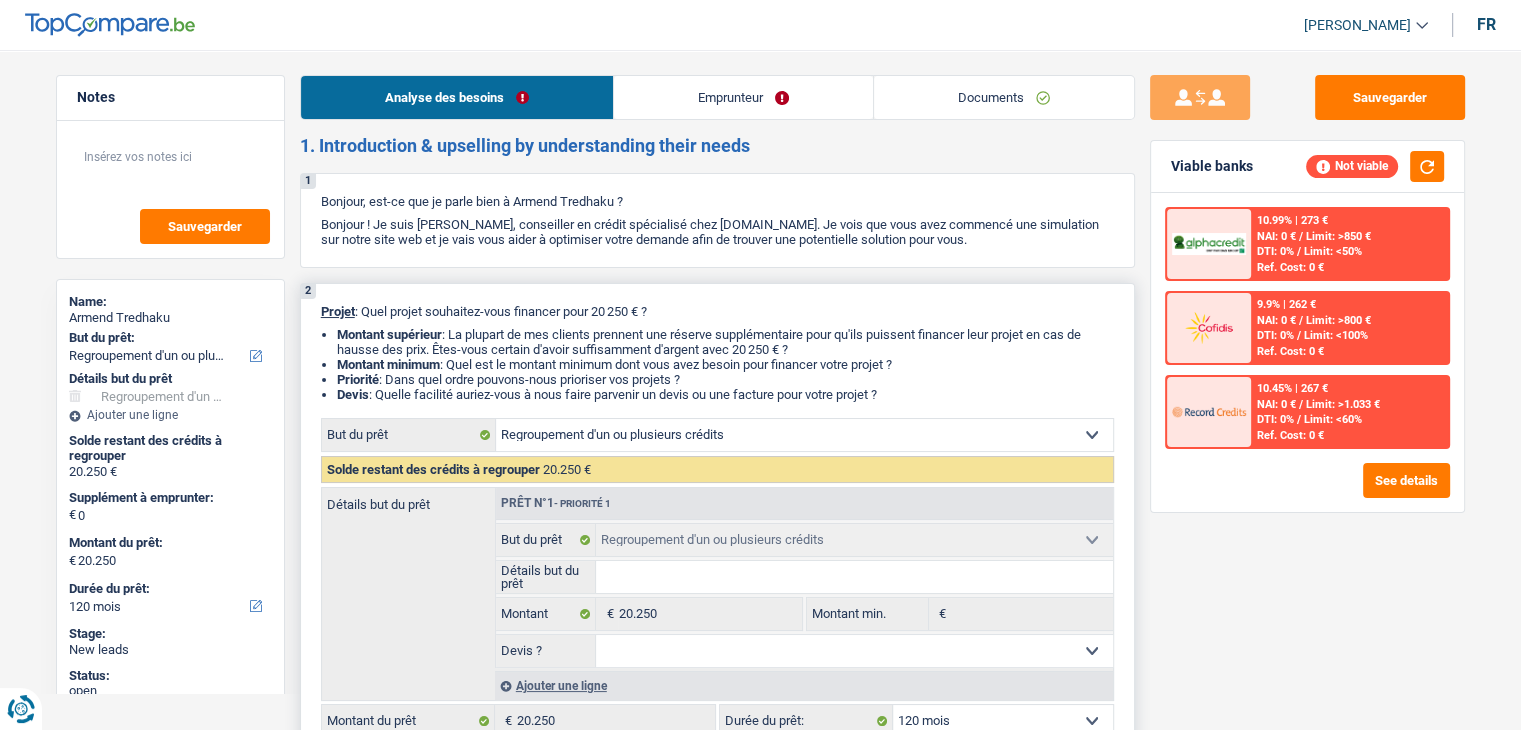 click on "Emprunteur" at bounding box center [743, 97] 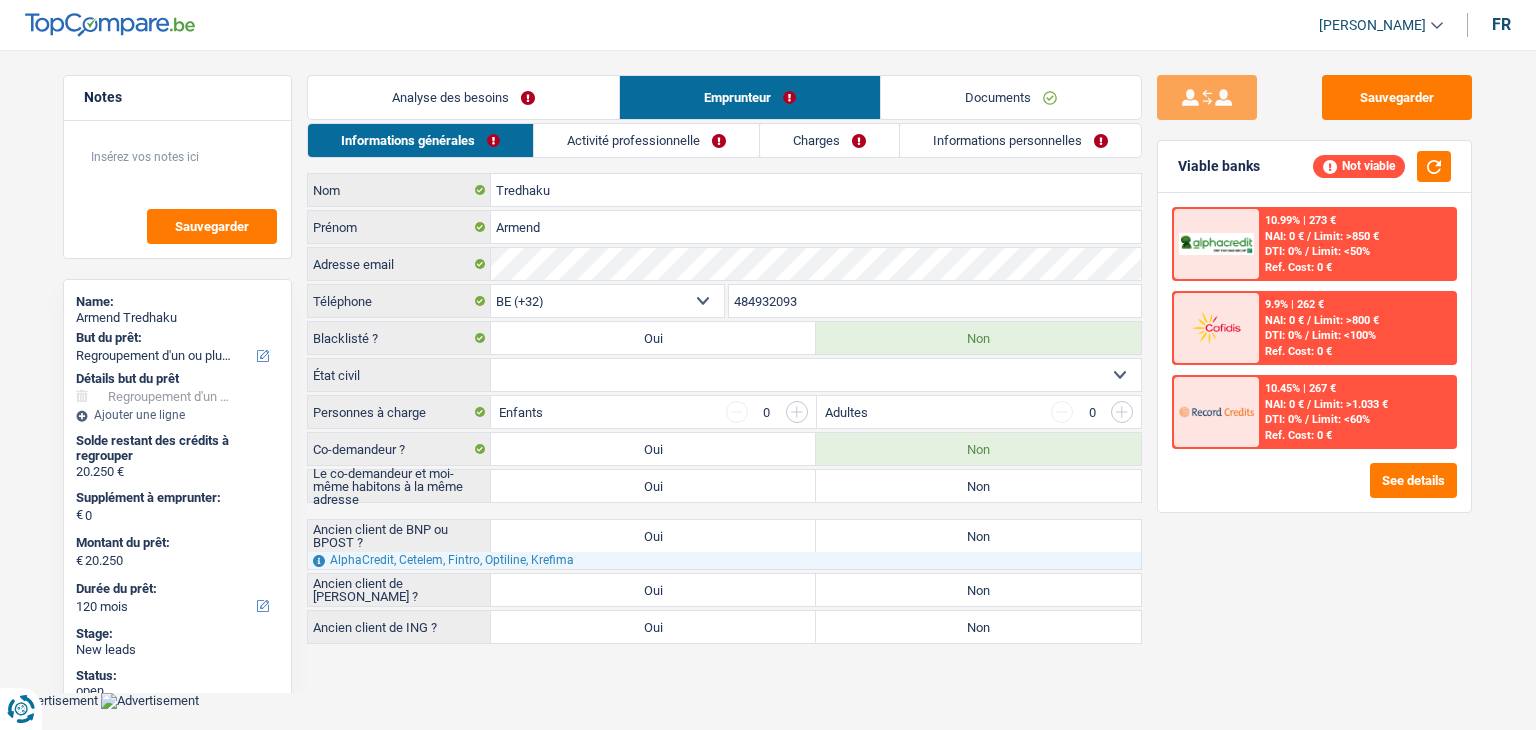 click on "Activité professionnelle" at bounding box center [646, 140] 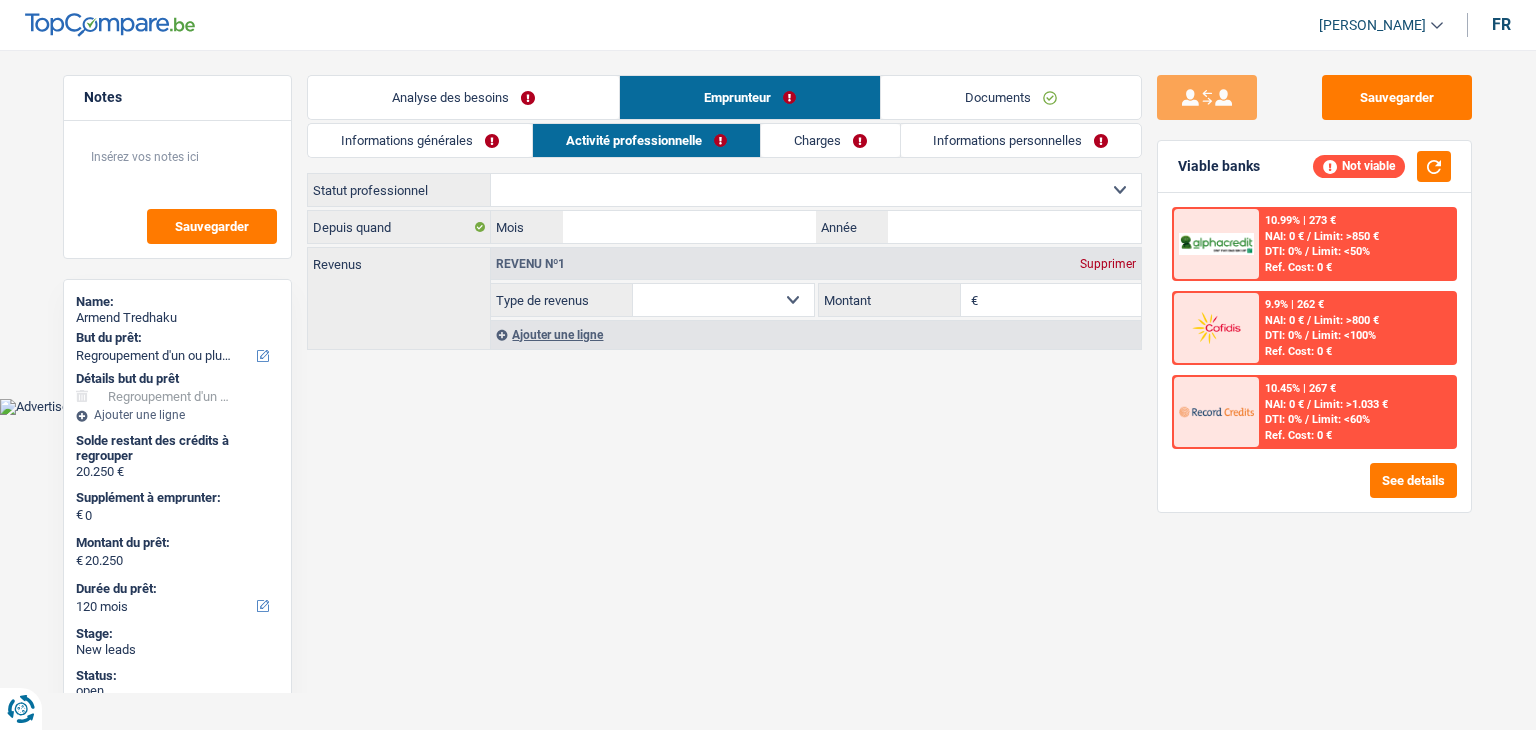 click on "Informations générales" at bounding box center [420, 140] 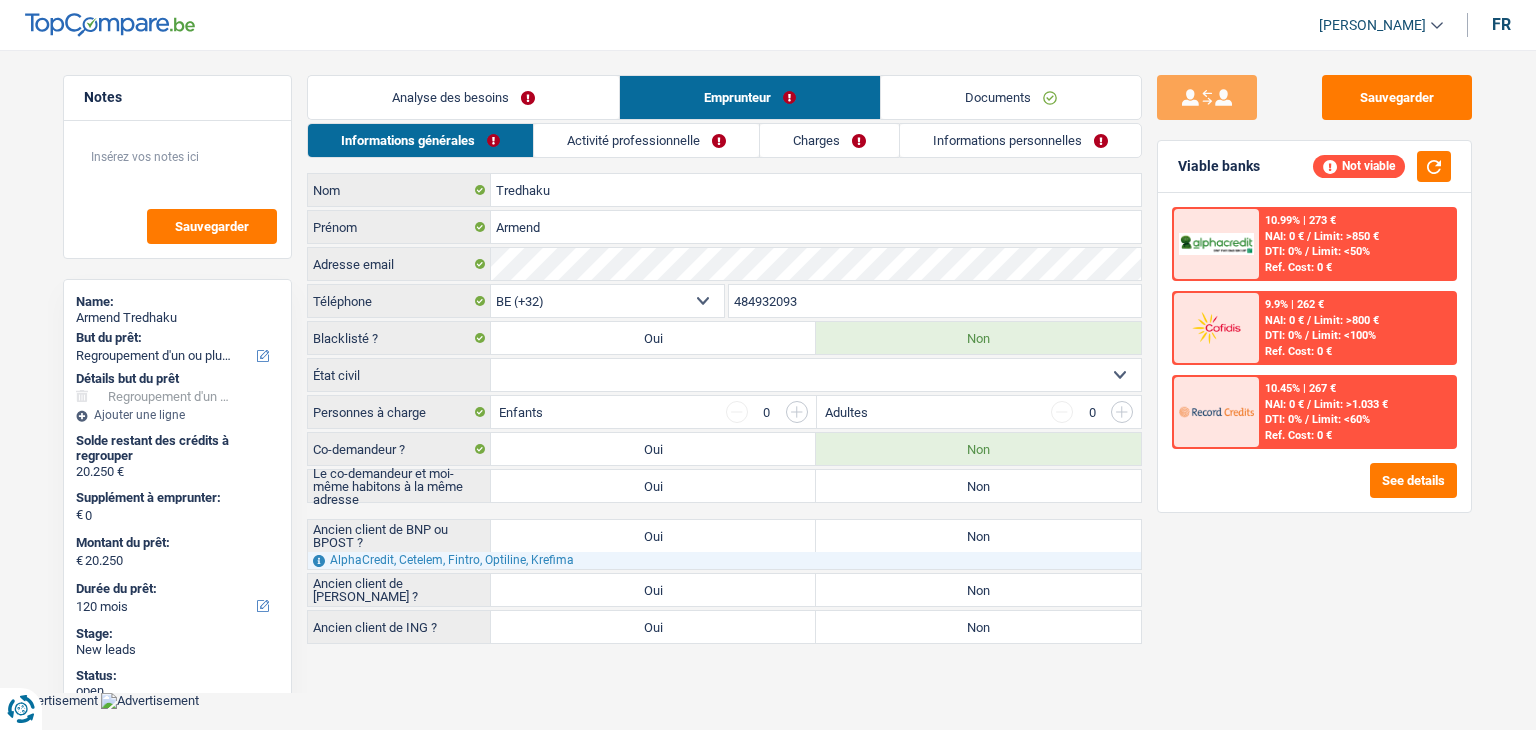 click on "Analyse des besoins" at bounding box center [463, 97] 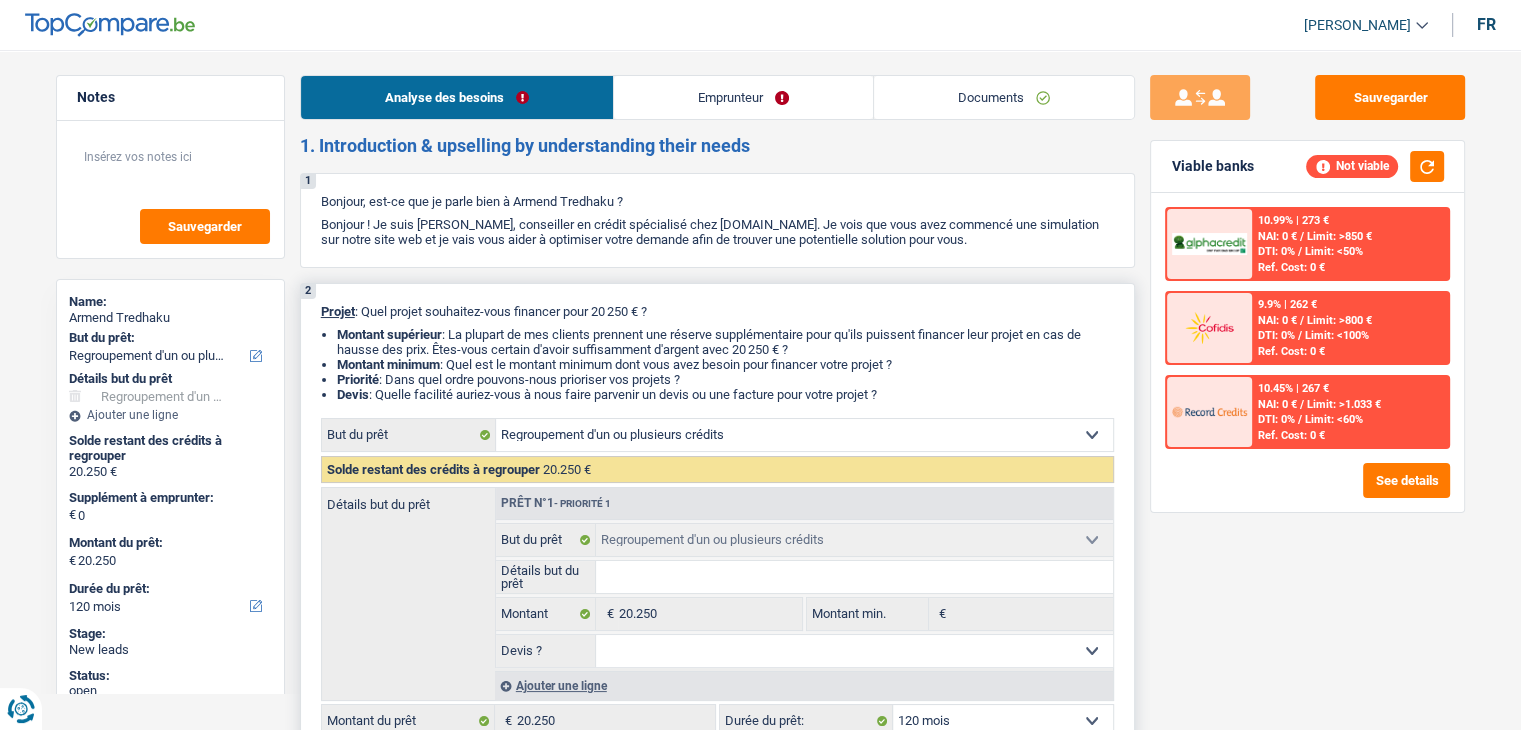 click on "Emprunteur" at bounding box center (743, 97) 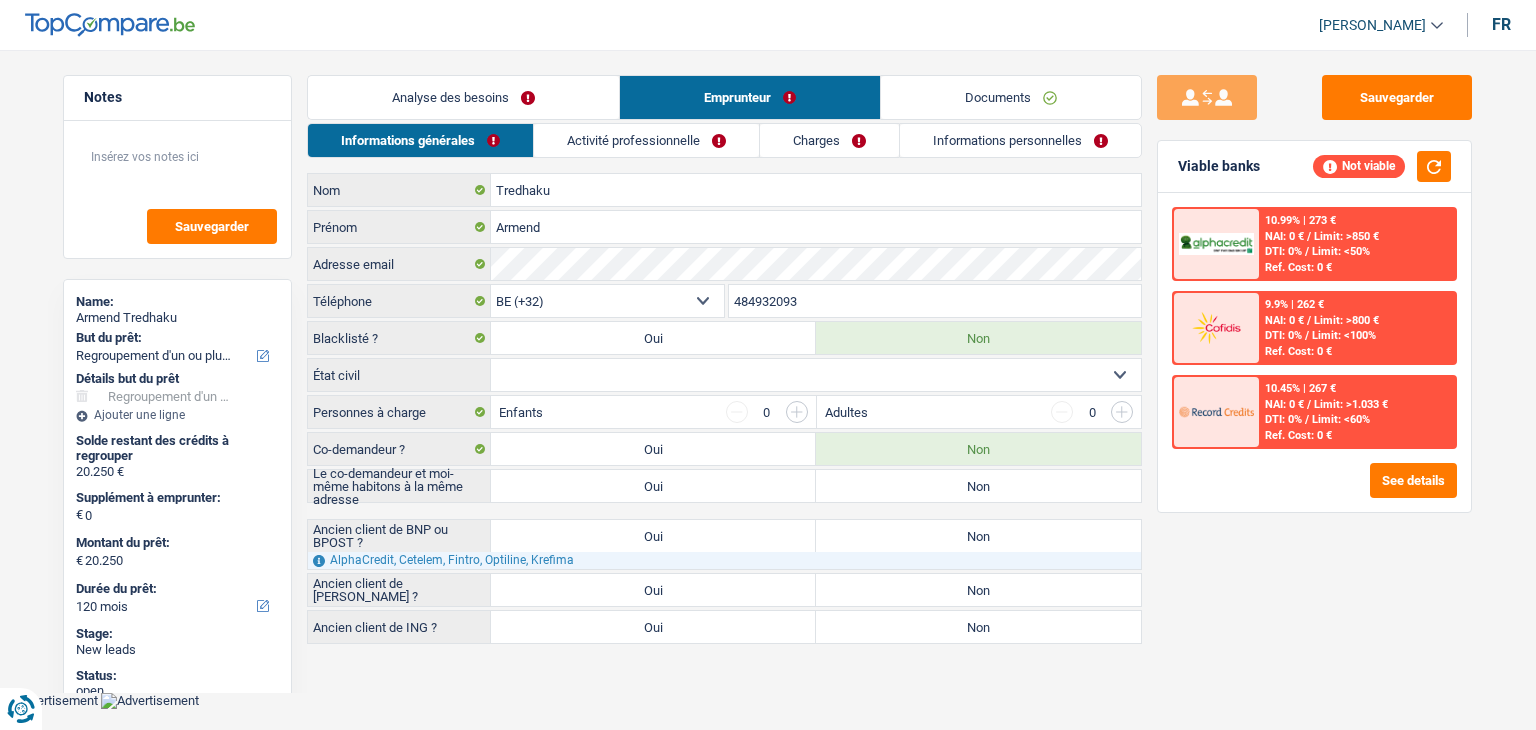 click on "Informations générales Activité professionnelle Charges Informations personnelles Tredhaku
Nom
Armend
Prénom
Adresse email
BE (+32) LU (+352)
Sélectionner une option
Téléphone
484932093
Téléphone
Blacklisté ?
Oui
Non
Célibataire Marié(e) Cohabitant(e) légal(e) Divorcé(e) Veuf(ve) Séparé (de fait)
Sélectionner une option
État civil
Tous les champs sont obligatoires. Veuillez sélectionner une option
Personnes à charge
Enfants
0" at bounding box center (724, 383) 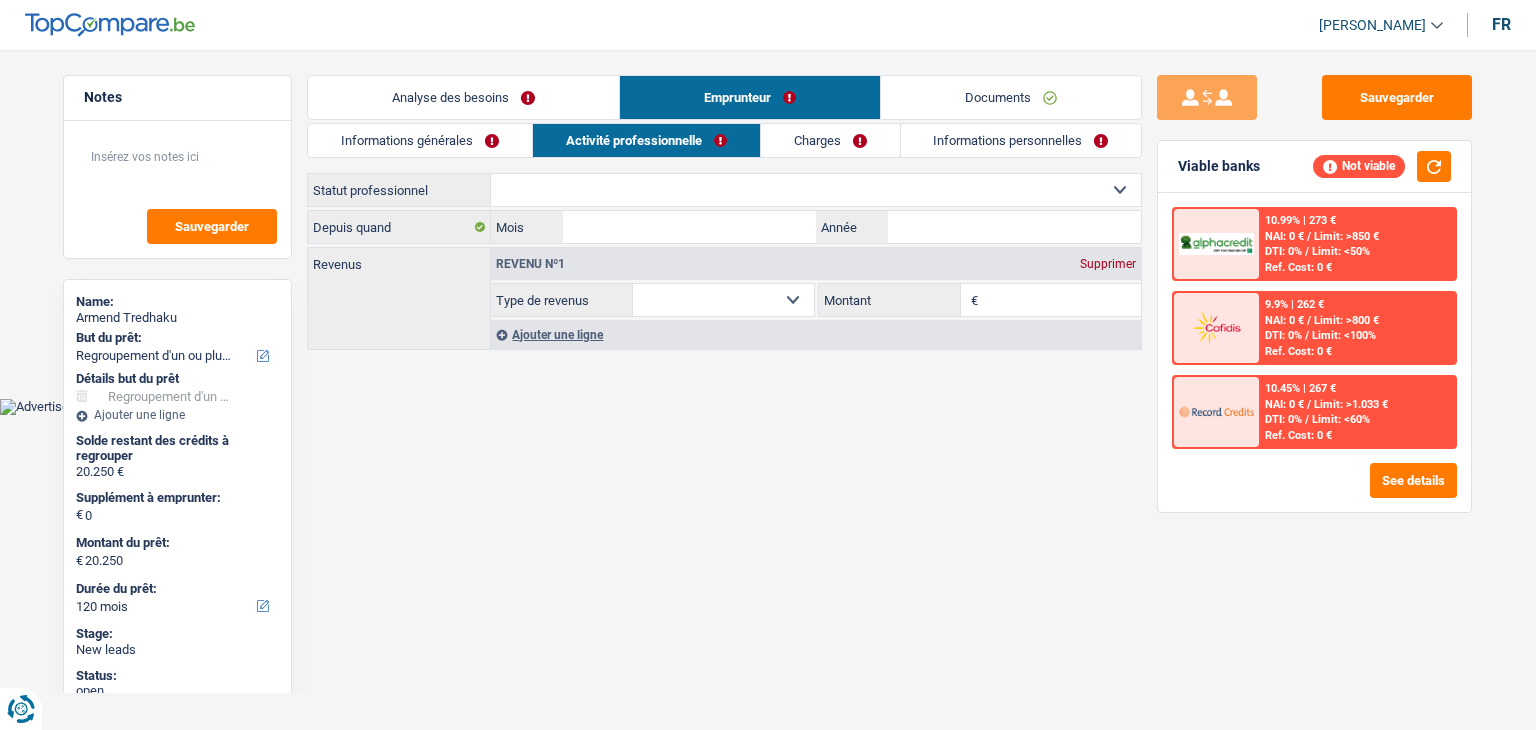 click on "Informations générales" at bounding box center [420, 140] 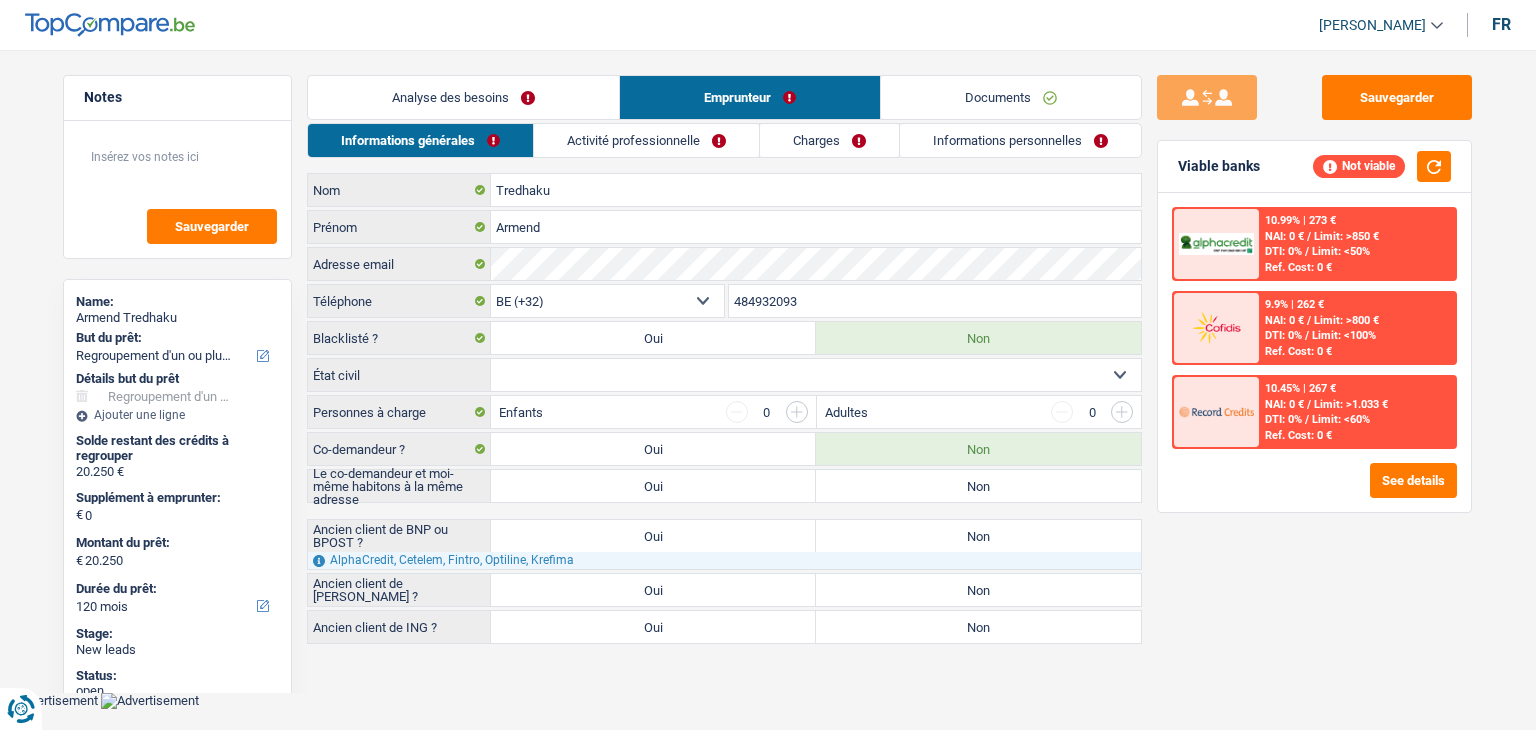 click on "Analyse des besoins" at bounding box center [463, 97] 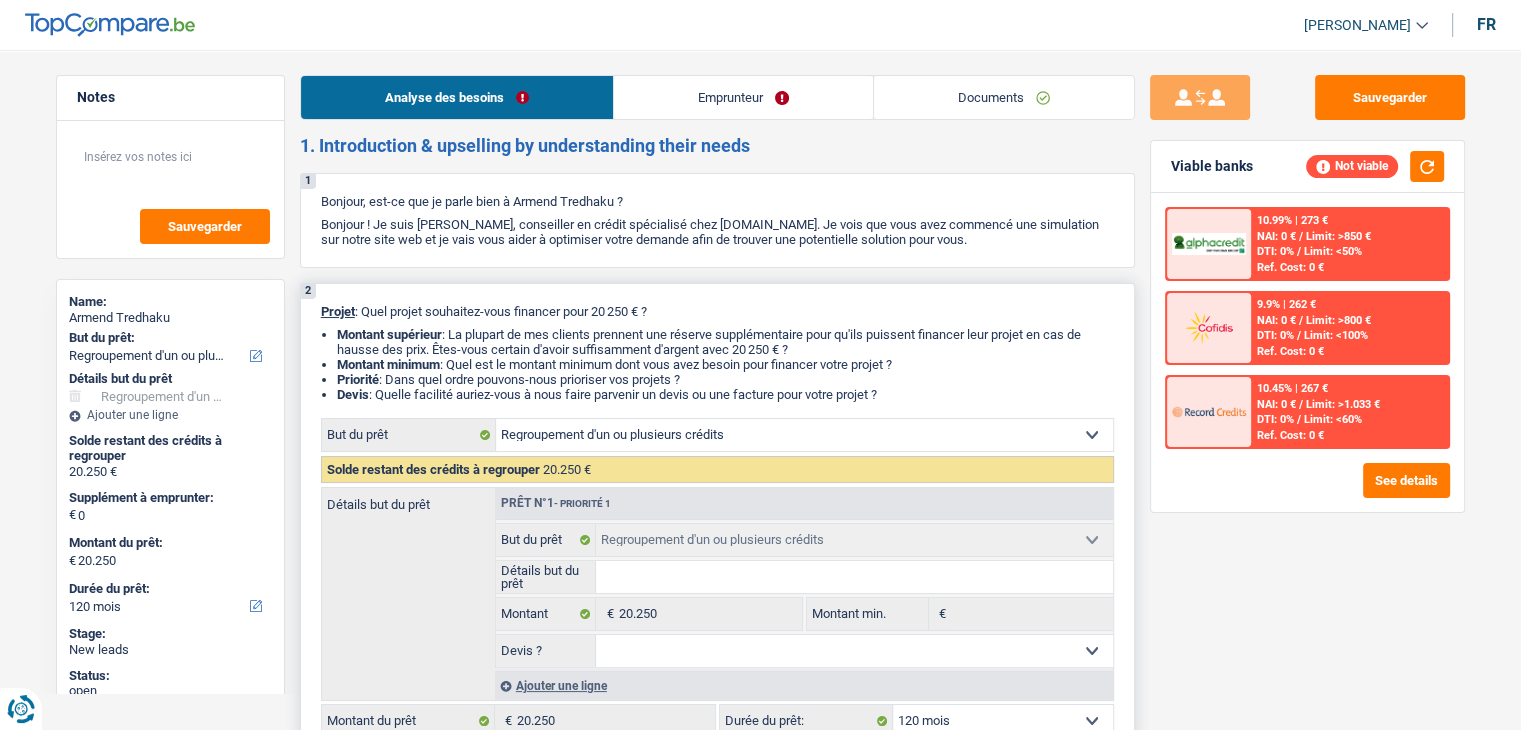 drag, startPoint x: 888, startPoint y: 393, endPoint x: 320, endPoint y: 300, distance: 575.56323 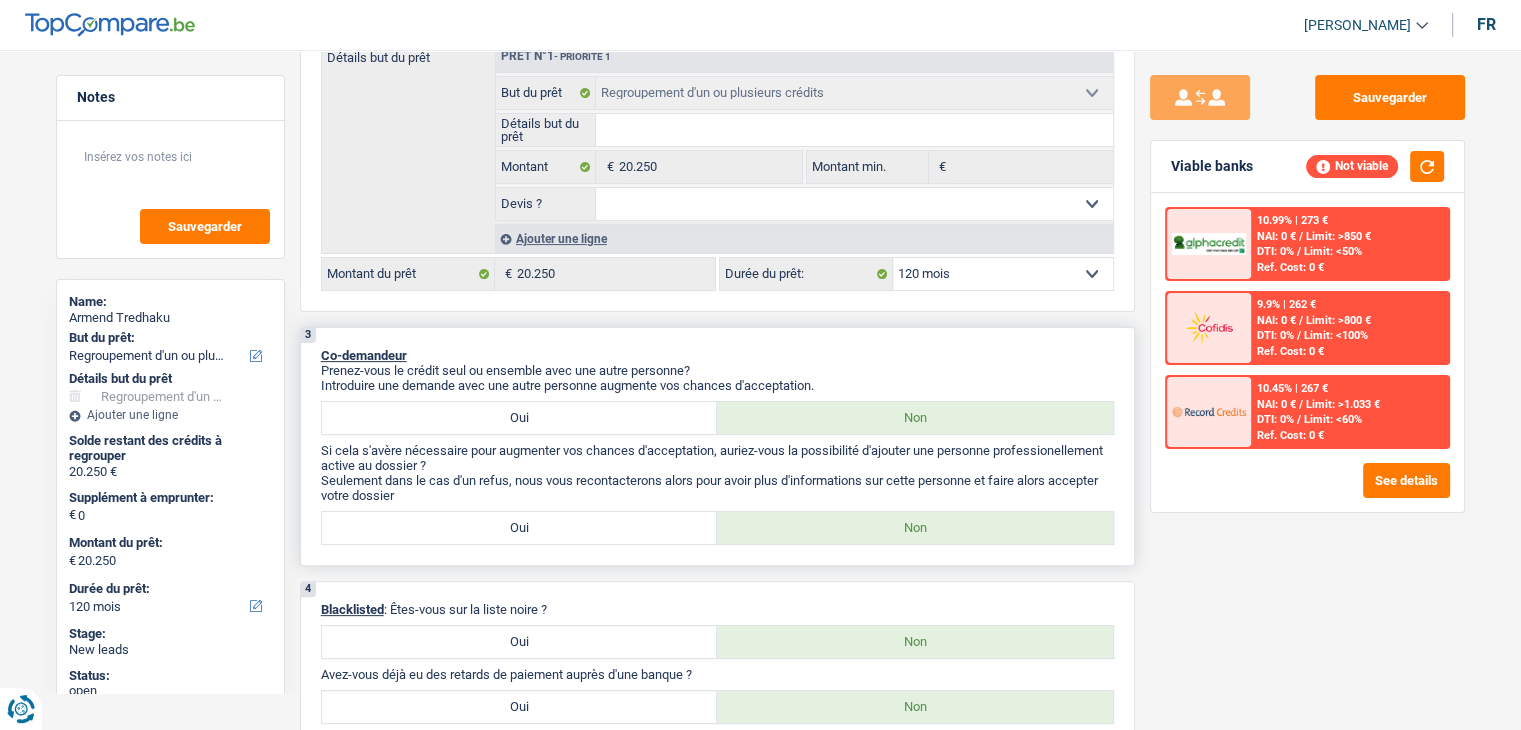 scroll, scrollTop: 500, scrollLeft: 0, axis: vertical 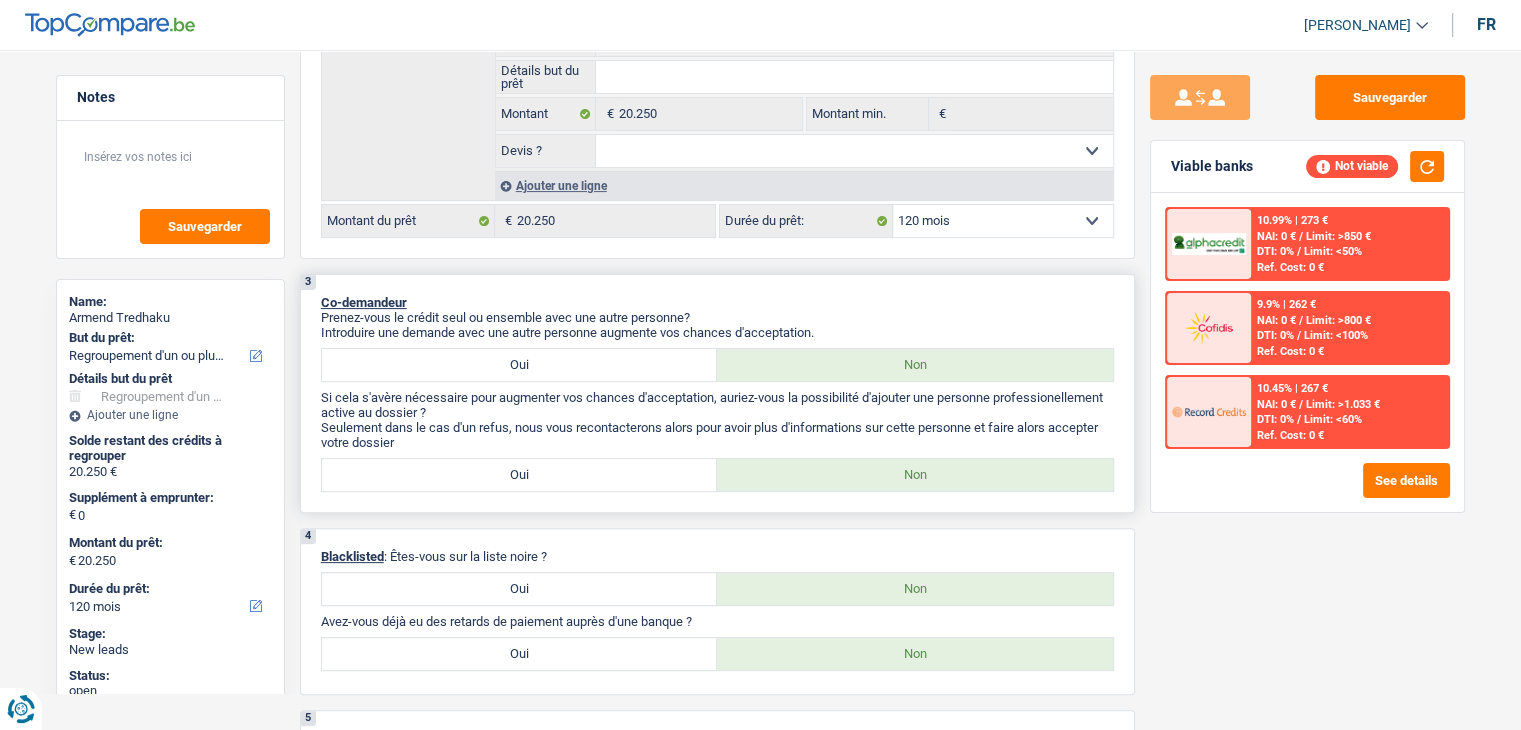 click on "Introduire une demande avec une autre personne augmente vos chances d'acceptation." at bounding box center [717, 332] 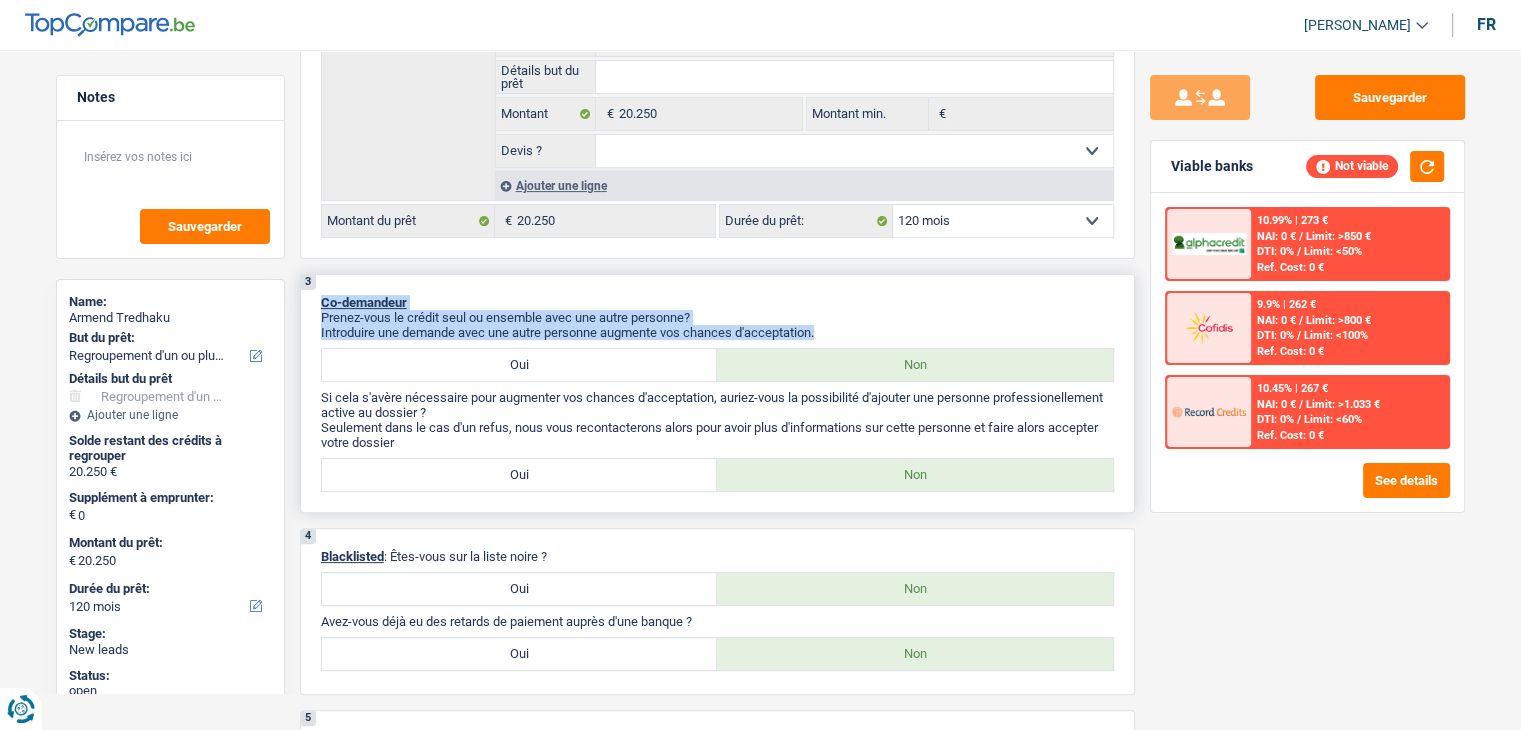 drag, startPoint x: 822, startPoint y: 329, endPoint x: 324, endPoint y: 299, distance: 498.9028 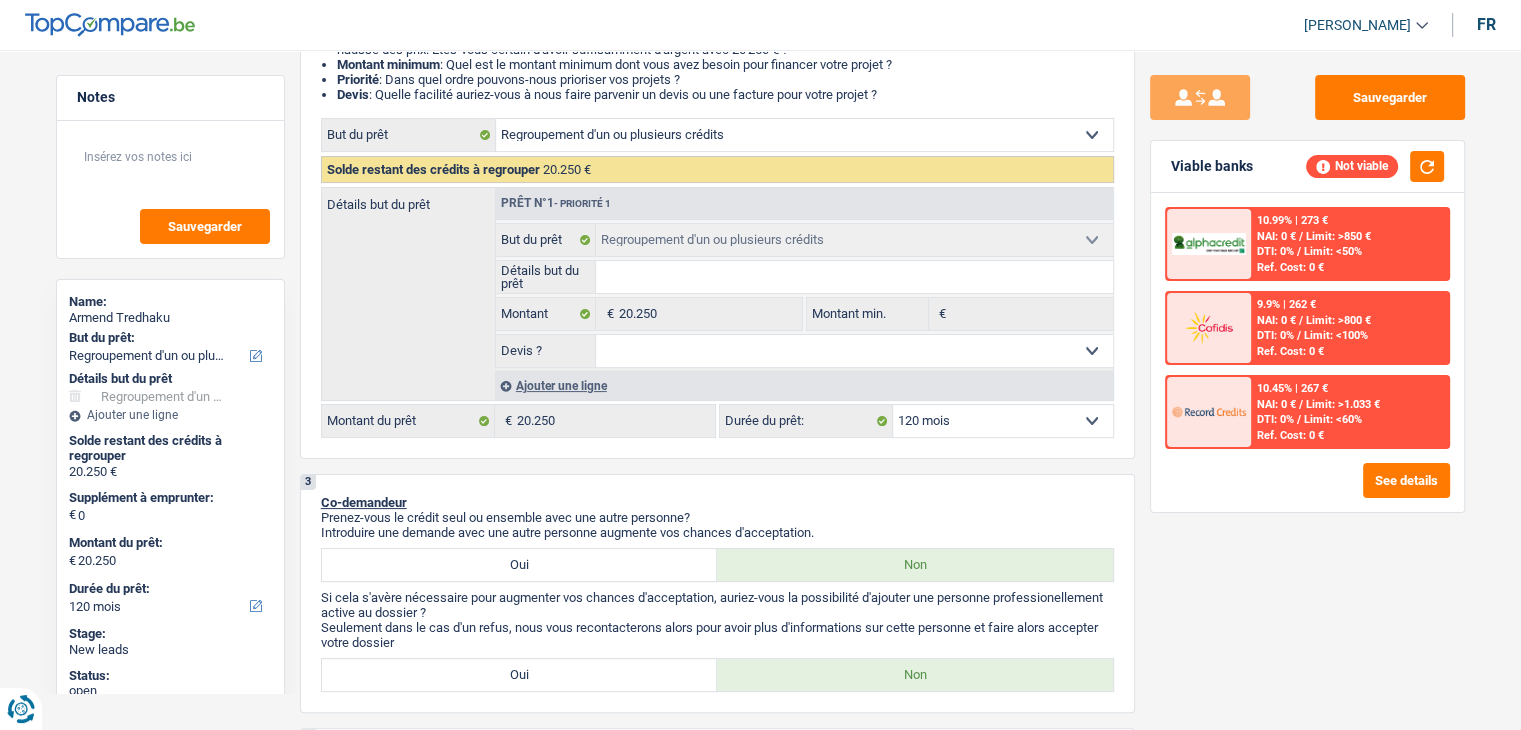 scroll, scrollTop: 100, scrollLeft: 0, axis: vertical 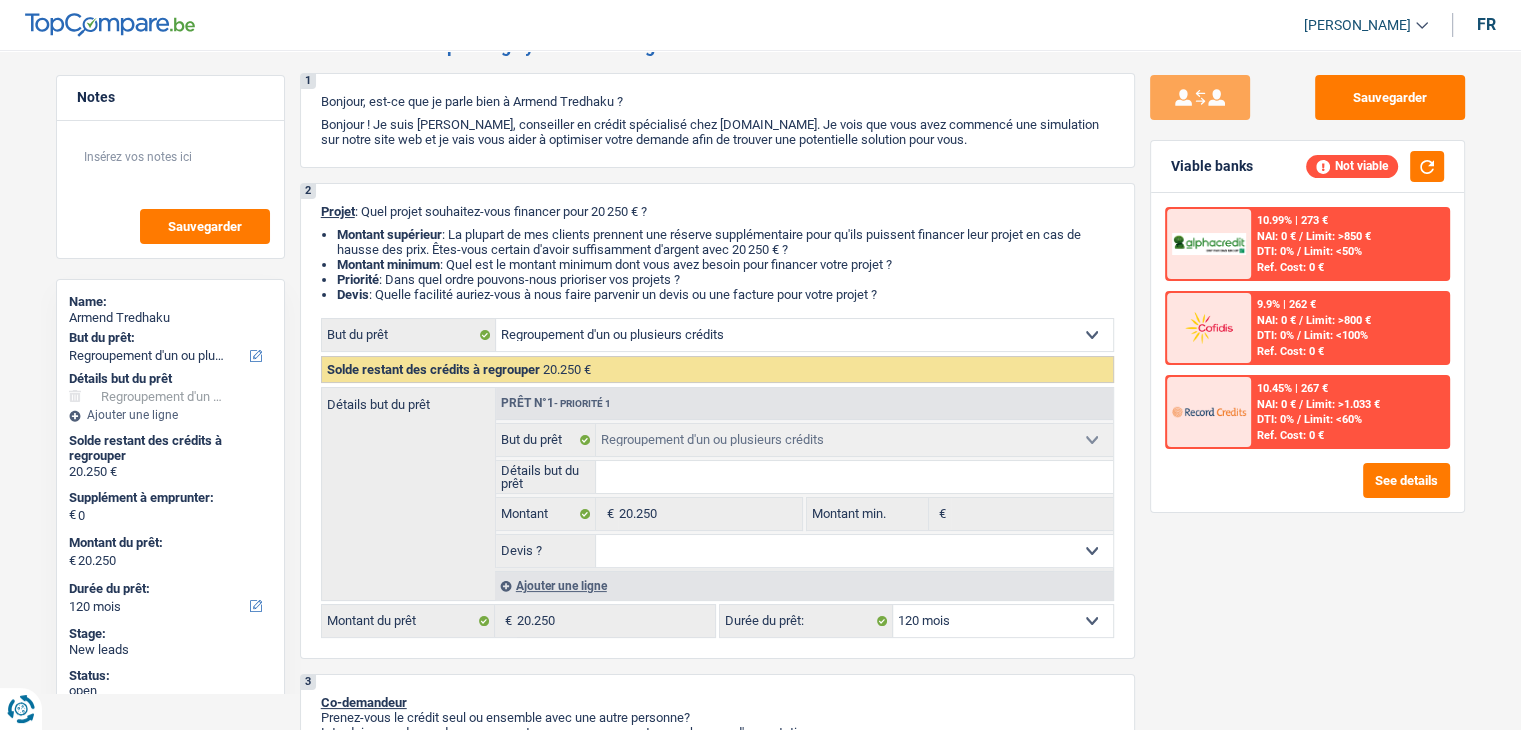 drag, startPoint x: 831, startPoint y: 289, endPoint x: 312, endPoint y: 209, distance: 525.1295 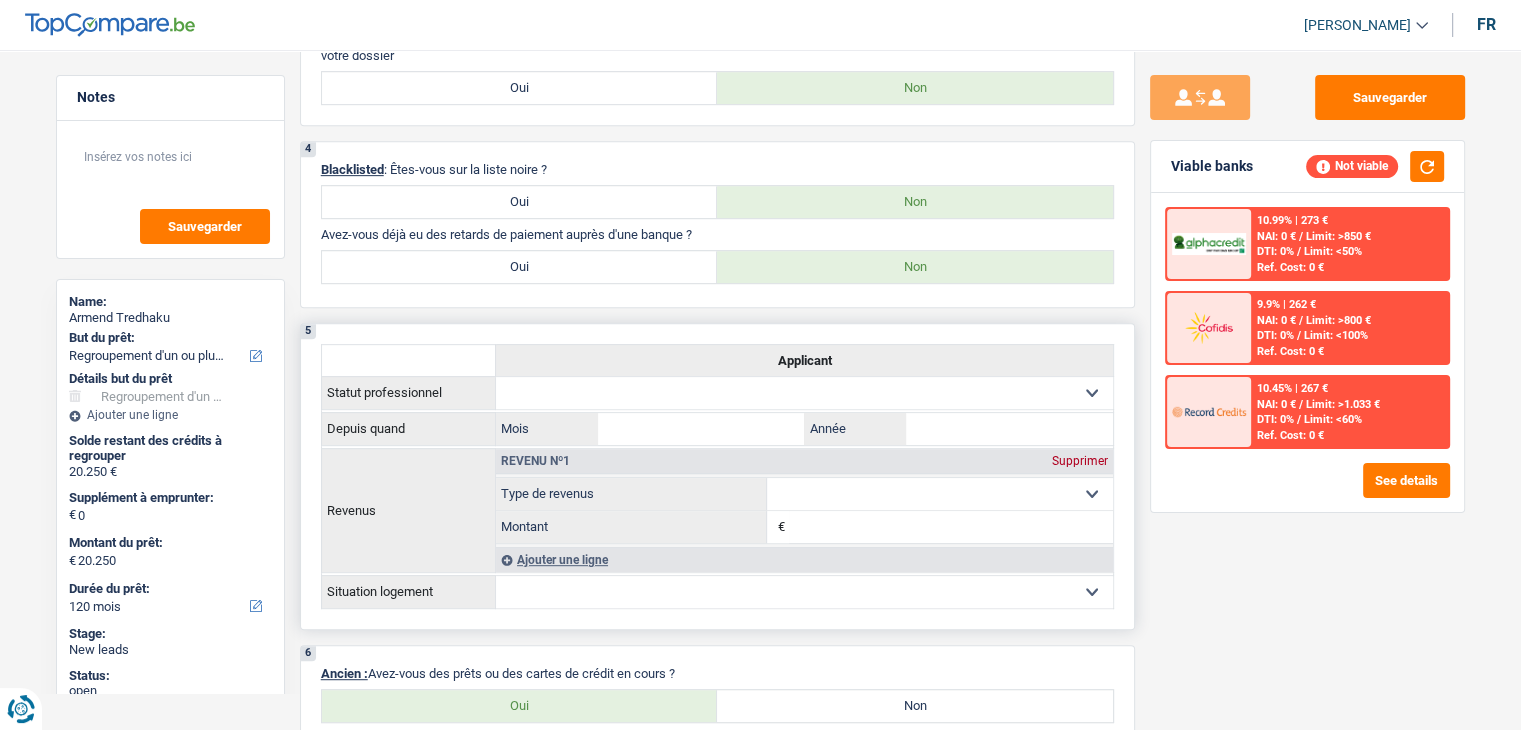 scroll, scrollTop: 900, scrollLeft: 0, axis: vertical 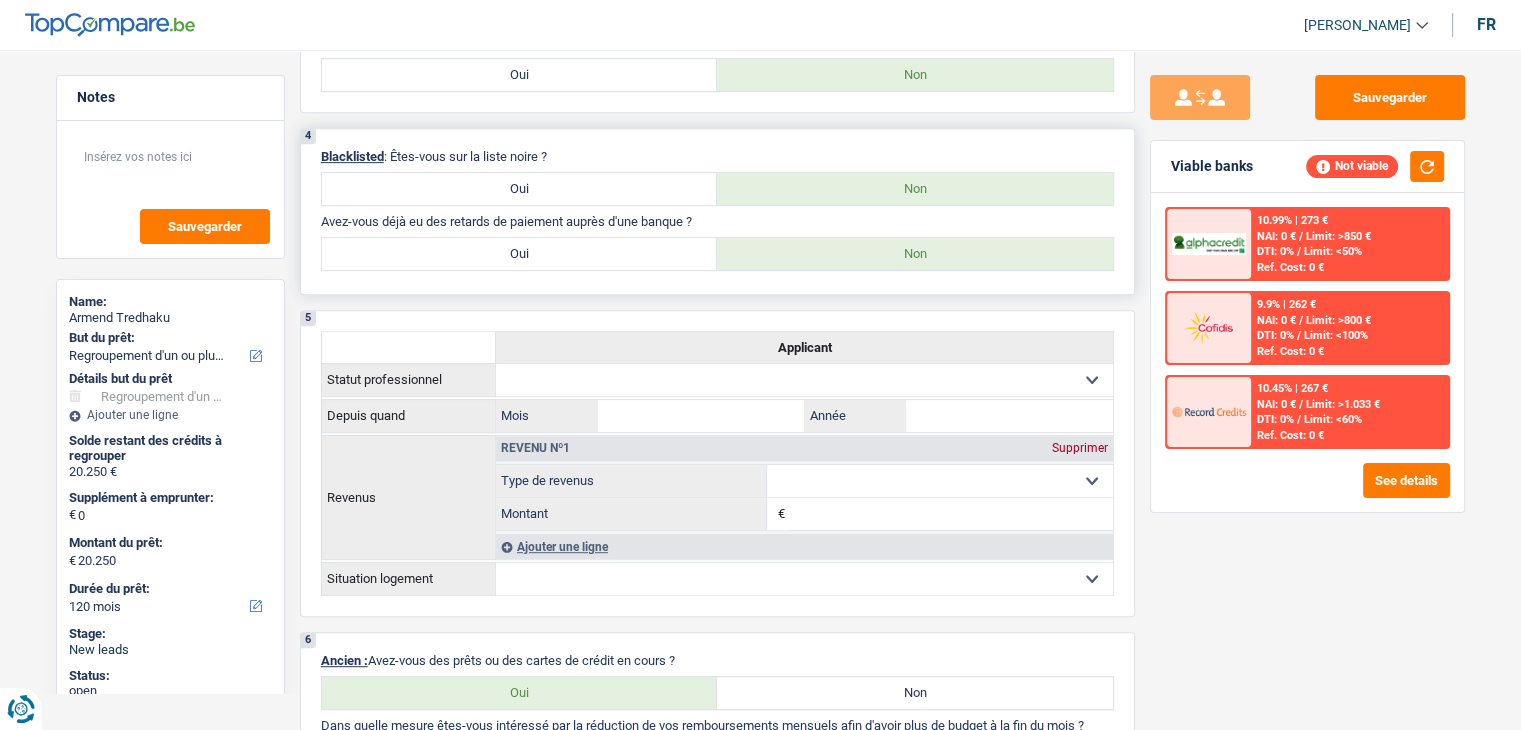 drag, startPoint x: 556, startPoint y: 147, endPoint x: 311, endPoint y: 145, distance: 245.00816 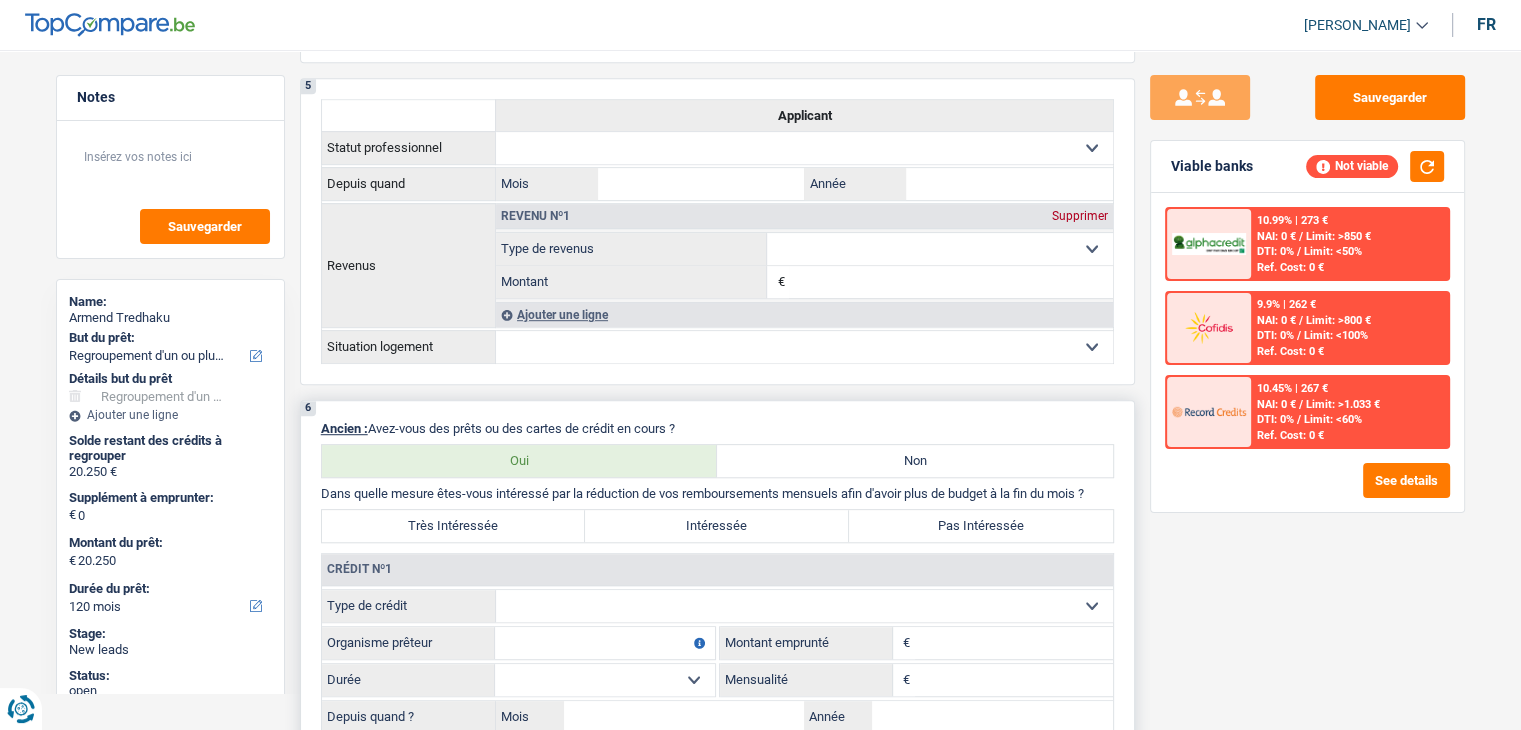 scroll, scrollTop: 1300, scrollLeft: 0, axis: vertical 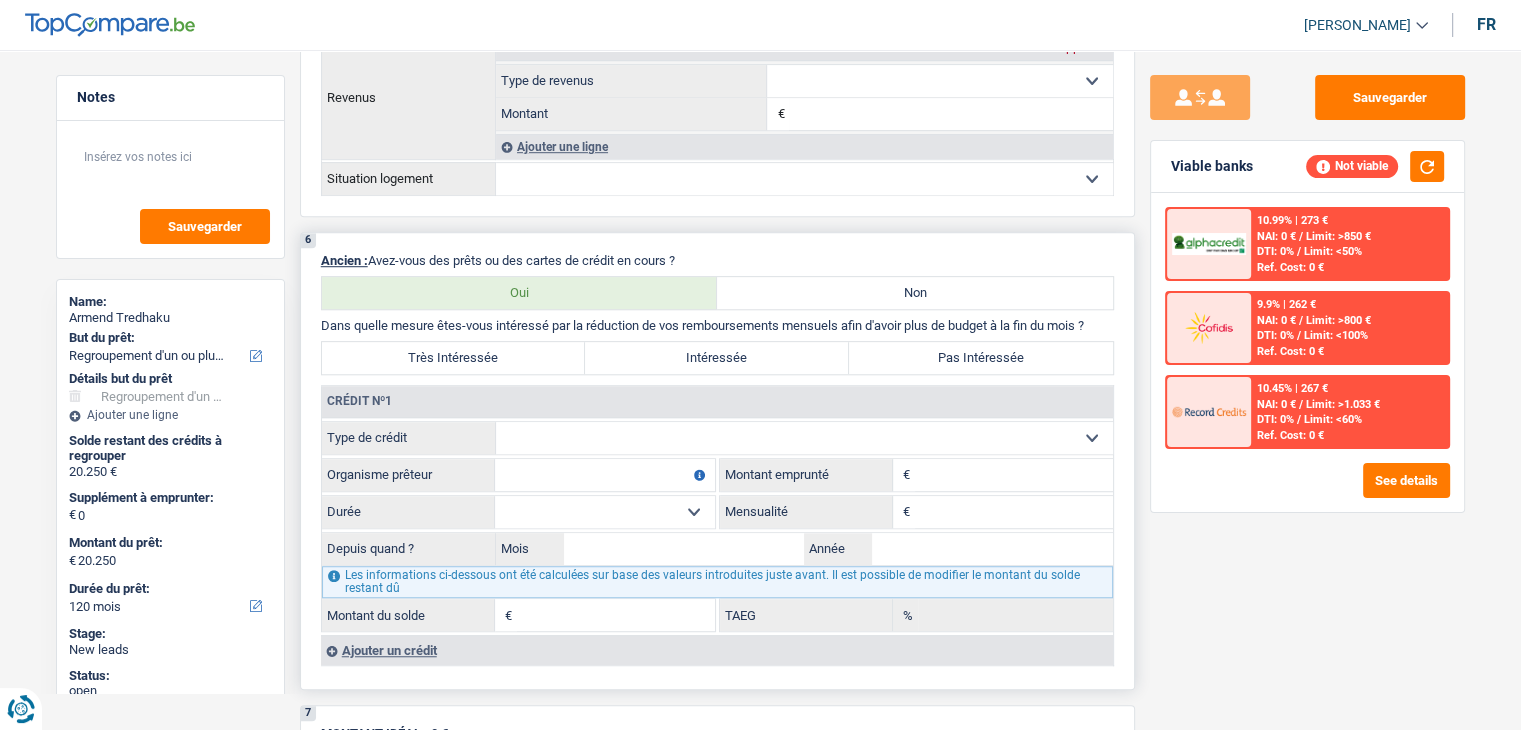 drag, startPoint x: 365, startPoint y: 251, endPoint x: 700, endPoint y: 242, distance: 335.12088 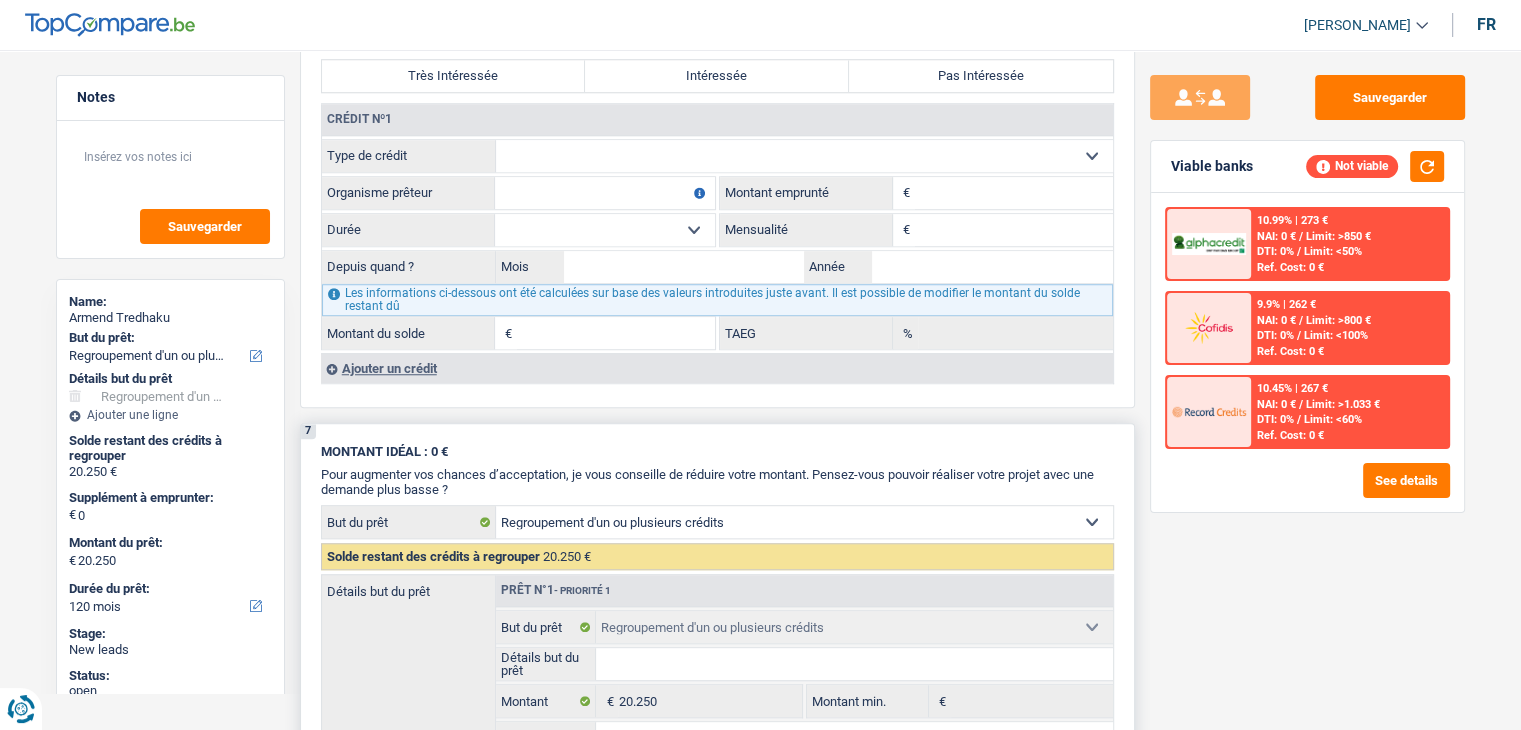 scroll, scrollTop: 1600, scrollLeft: 0, axis: vertical 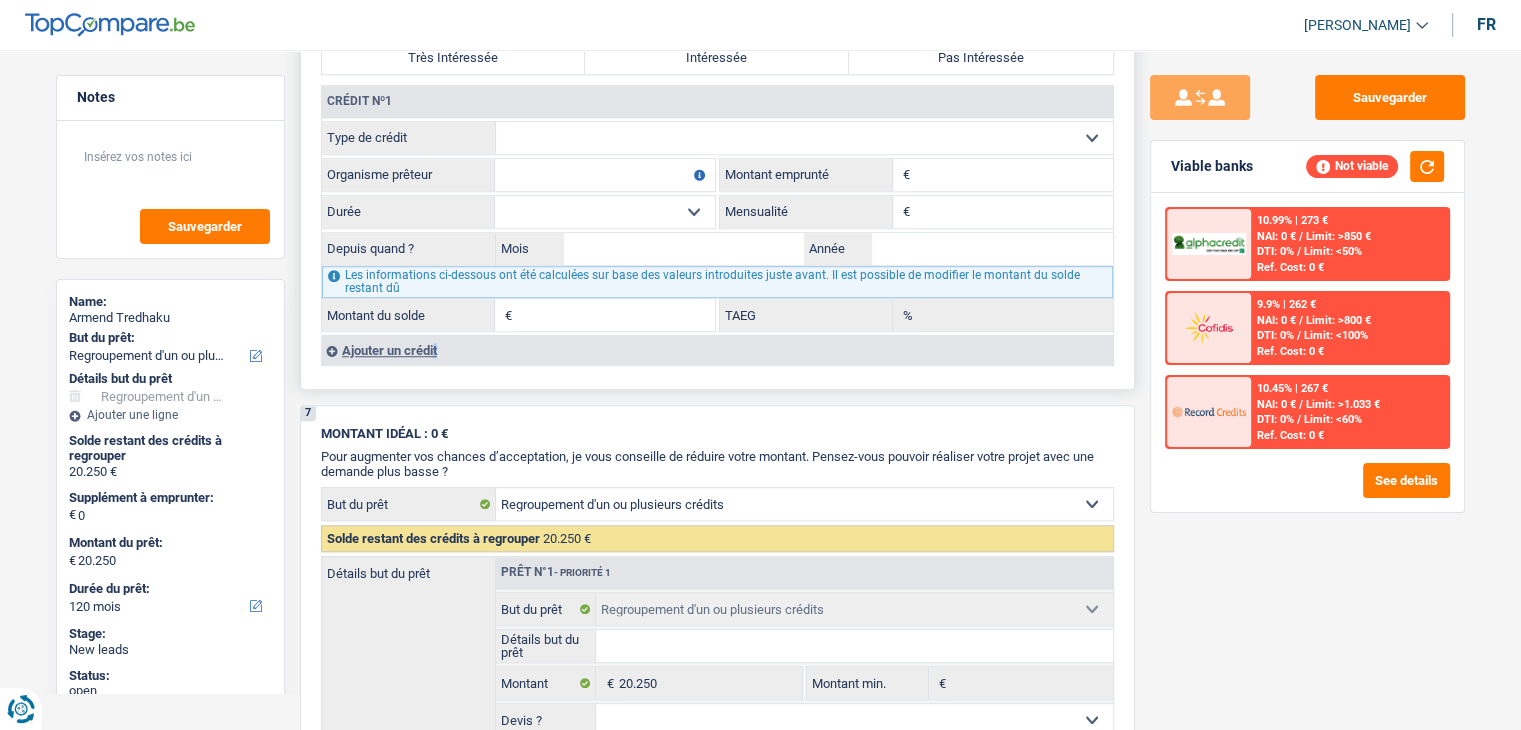 click on "Ajouter un crédit" at bounding box center [717, 350] 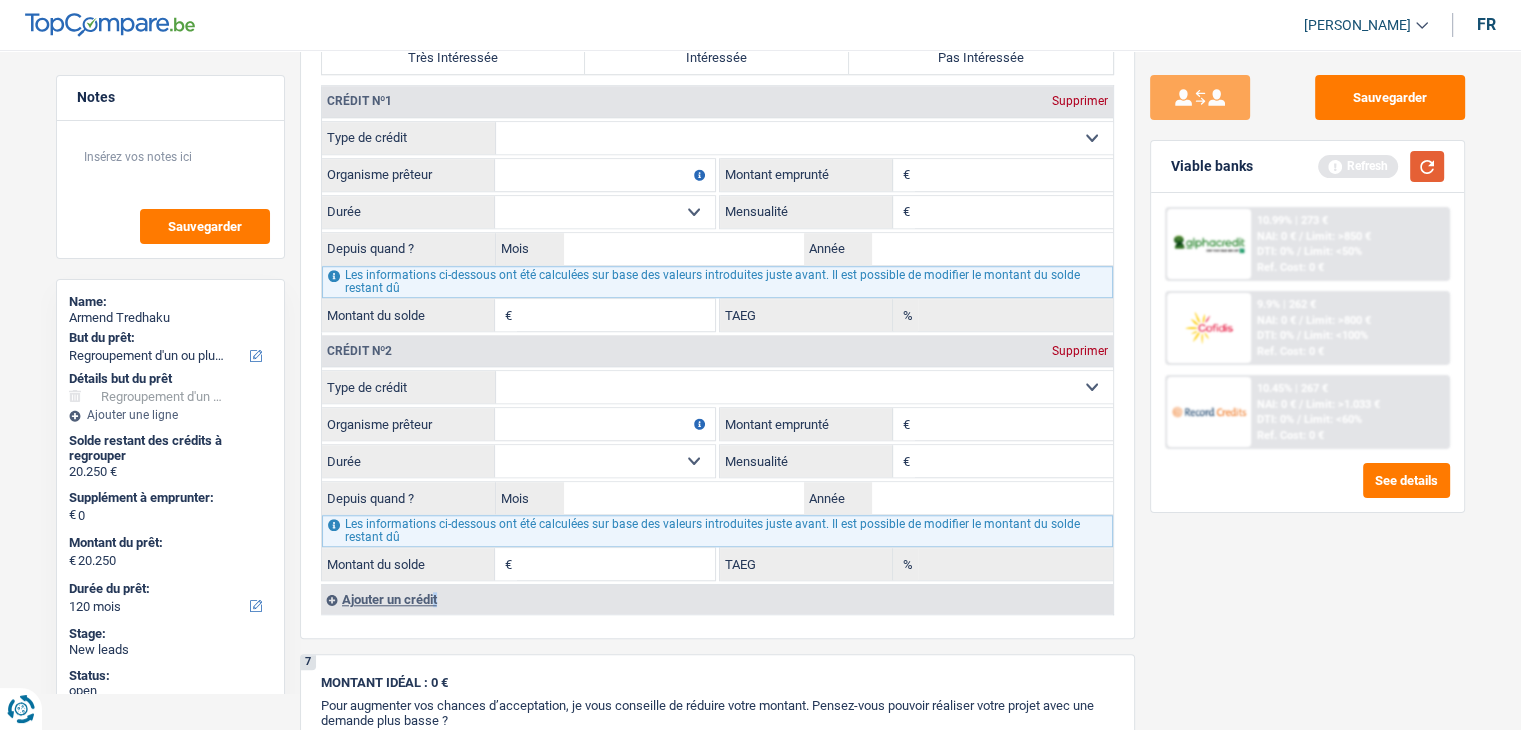 click at bounding box center [1427, 166] 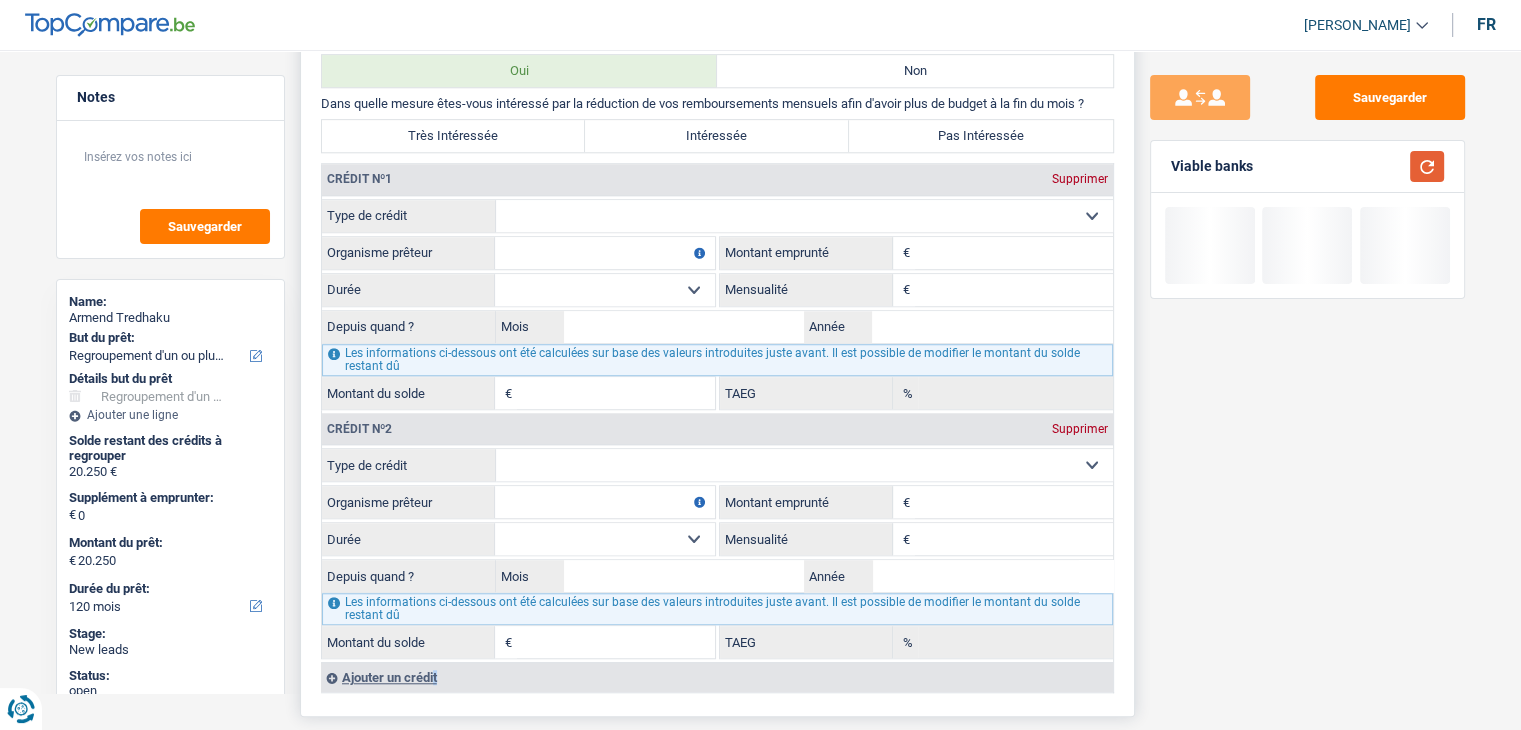 scroll, scrollTop: 1500, scrollLeft: 0, axis: vertical 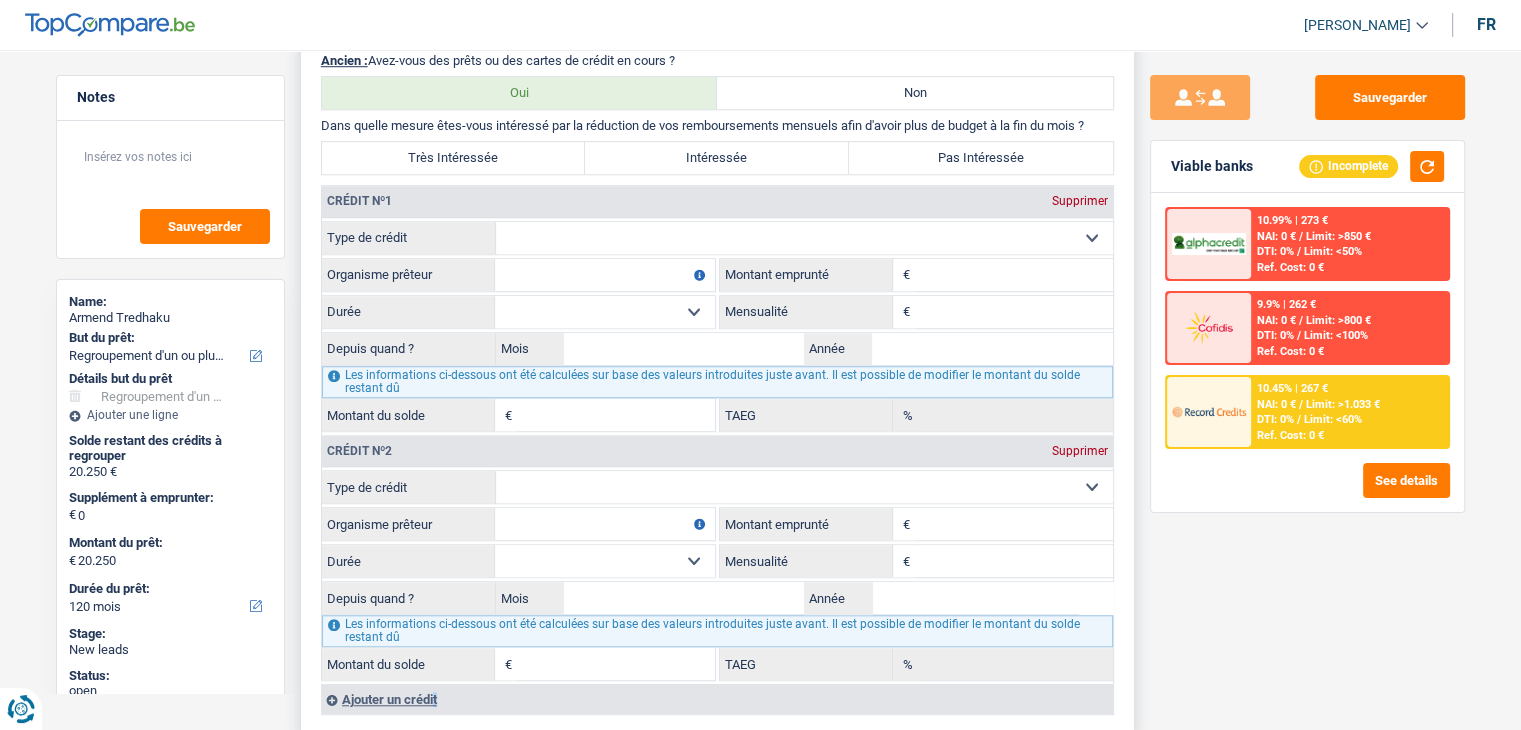 click on "Carte ou ouverture de crédit Prêt hypothécaire Vente à tempérament Prêt à tempérament Prêt rénovation Prêt voiture Regroupement d'un ou plusieurs crédits
Sélectionner une option" at bounding box center [804, 238] 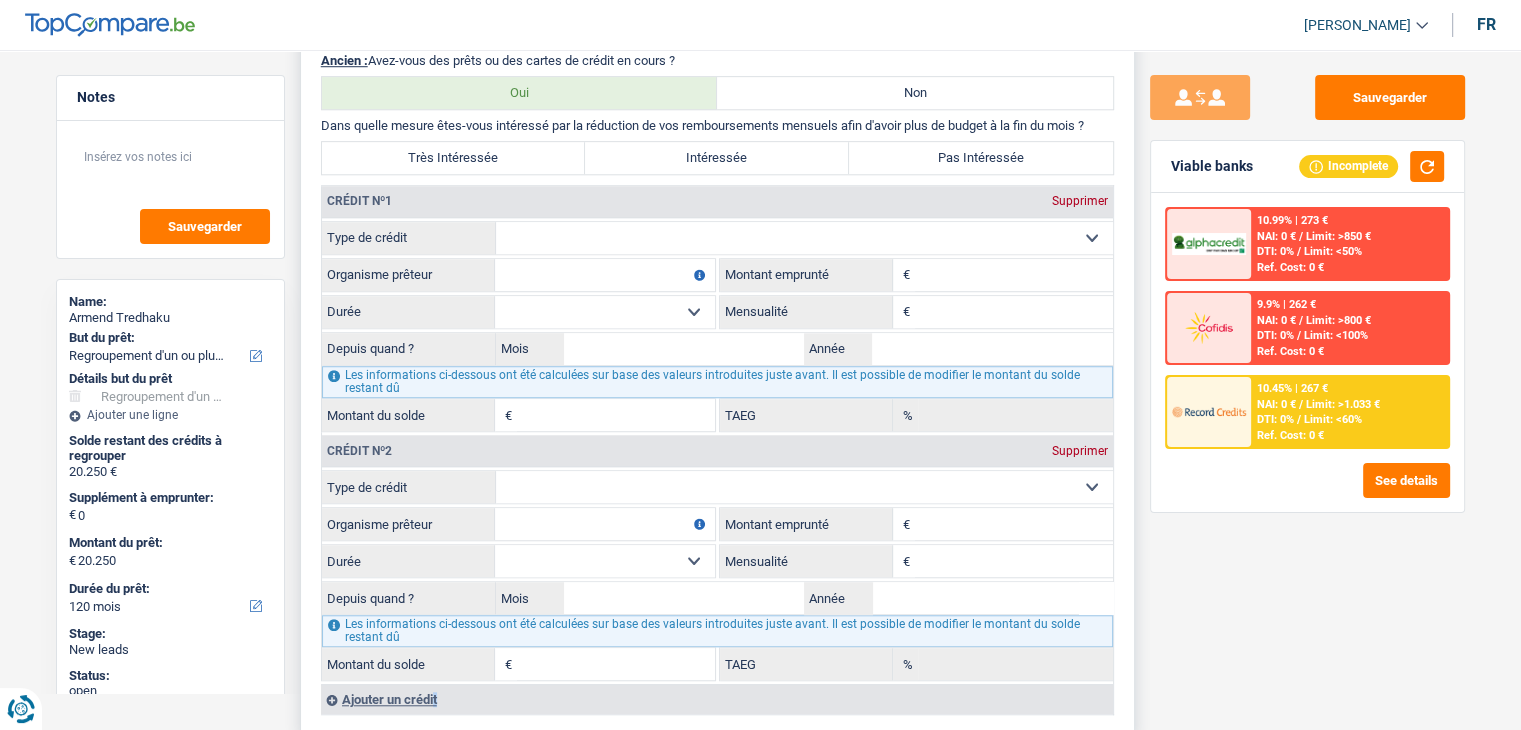 click on "Carte ou ouverture de crédit Prêt hypothécaire Vente à tempérament Prêt à tempérament Prêt rénovation Prêt voiture Regroupement d'un ou plusieurs crédits
Sélectionner une option" at bounding box center [804, 238] 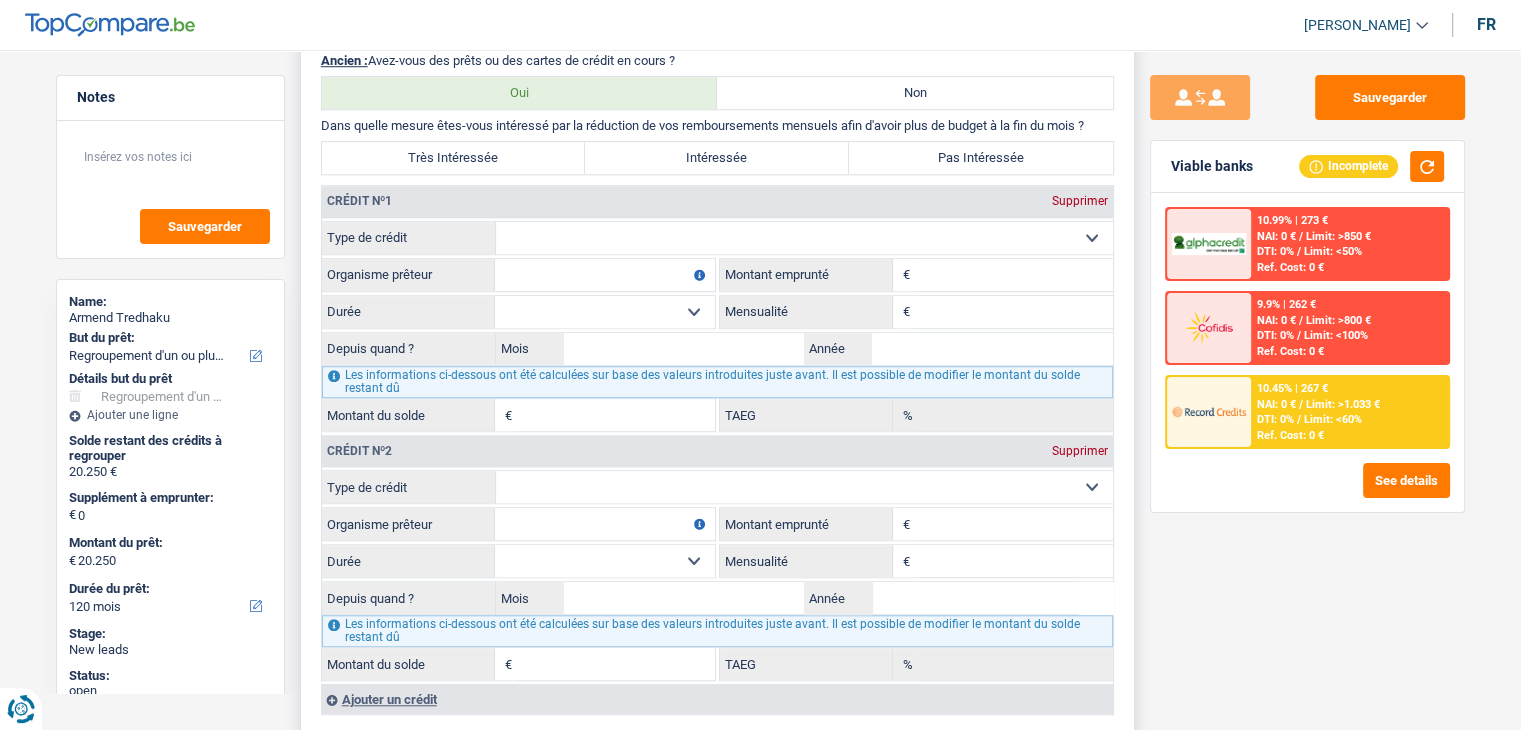 click on "Organisme prêteur
Veillez à ne pas indiquer le nom du courtier, mais bien le nom du prêteur tels que Buyway, ING, AlphaCredit, etc.
Tous les champs sont obligatoires. Veuillez fournir une réponse plus longue" at bounding box center (518, 275) 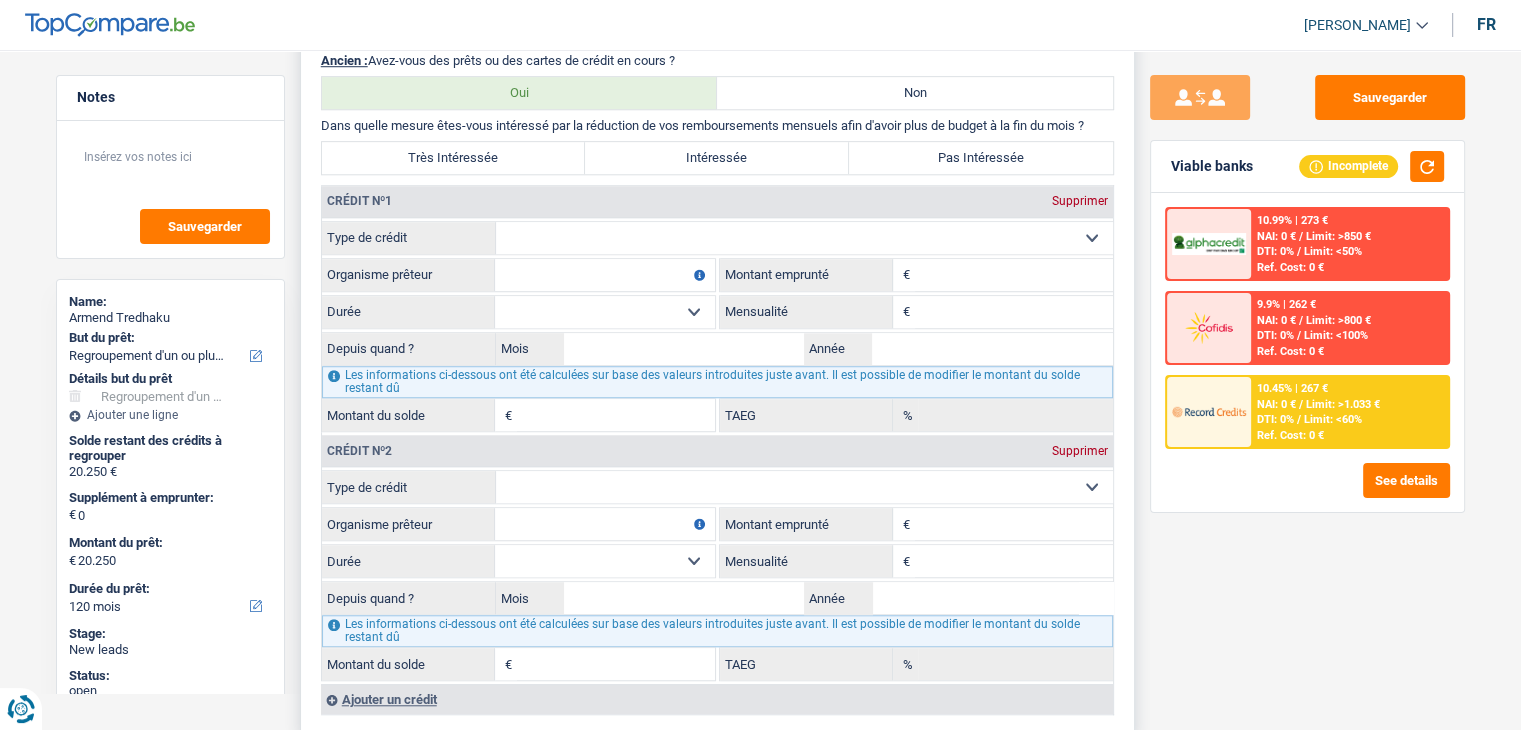 click on "Carte ou ouverture de crédit Prêt hypothécaire Vente à tempérament Prêt à tempérament Prêt rénovation Prêt voiture Regroupement d'un ou plusieurs crédits
Sélectionner une option" at bounding box center [804, 238] 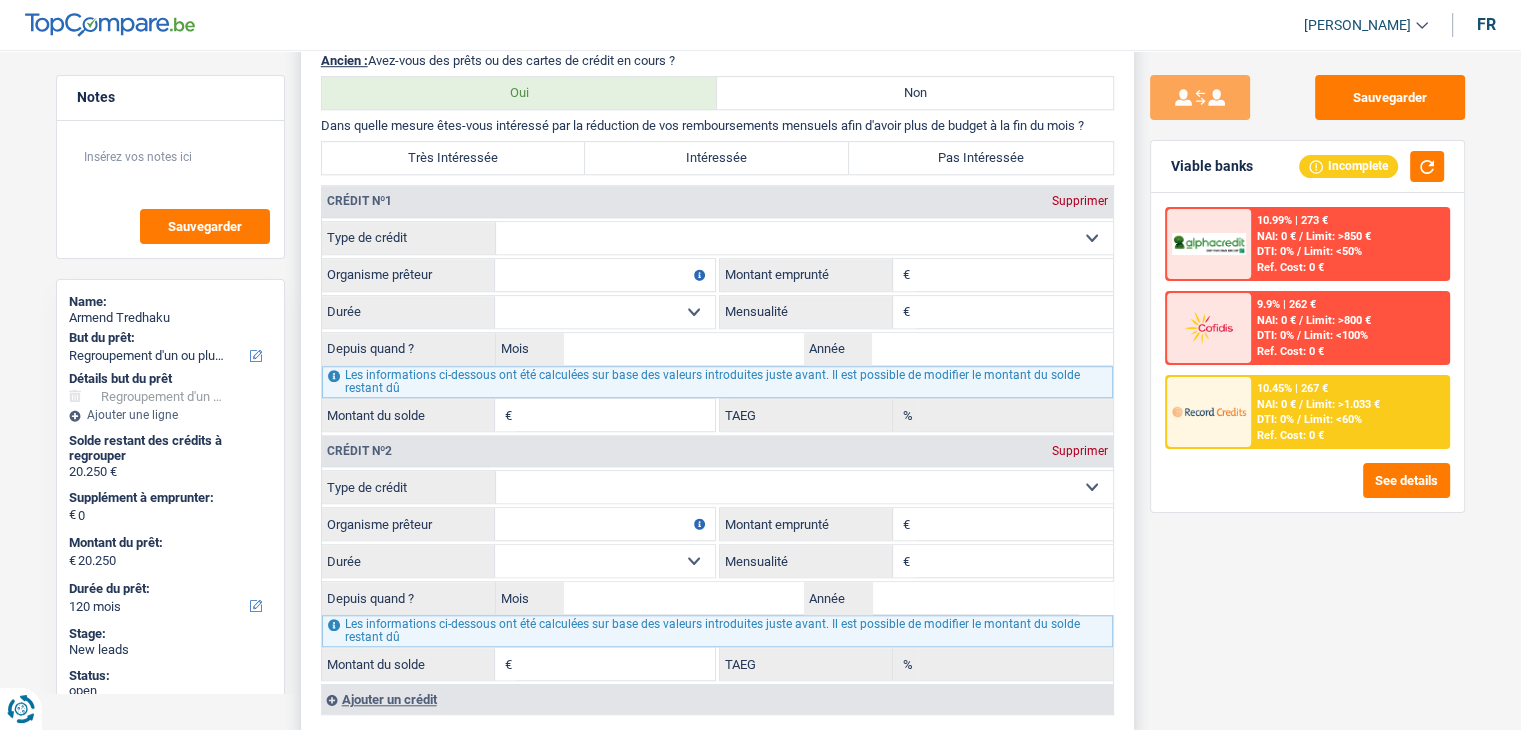 drag, startPoint x: 856, startPoint y: 217, endPoint x: 828, endPoint y: 229, distance: 30.463093 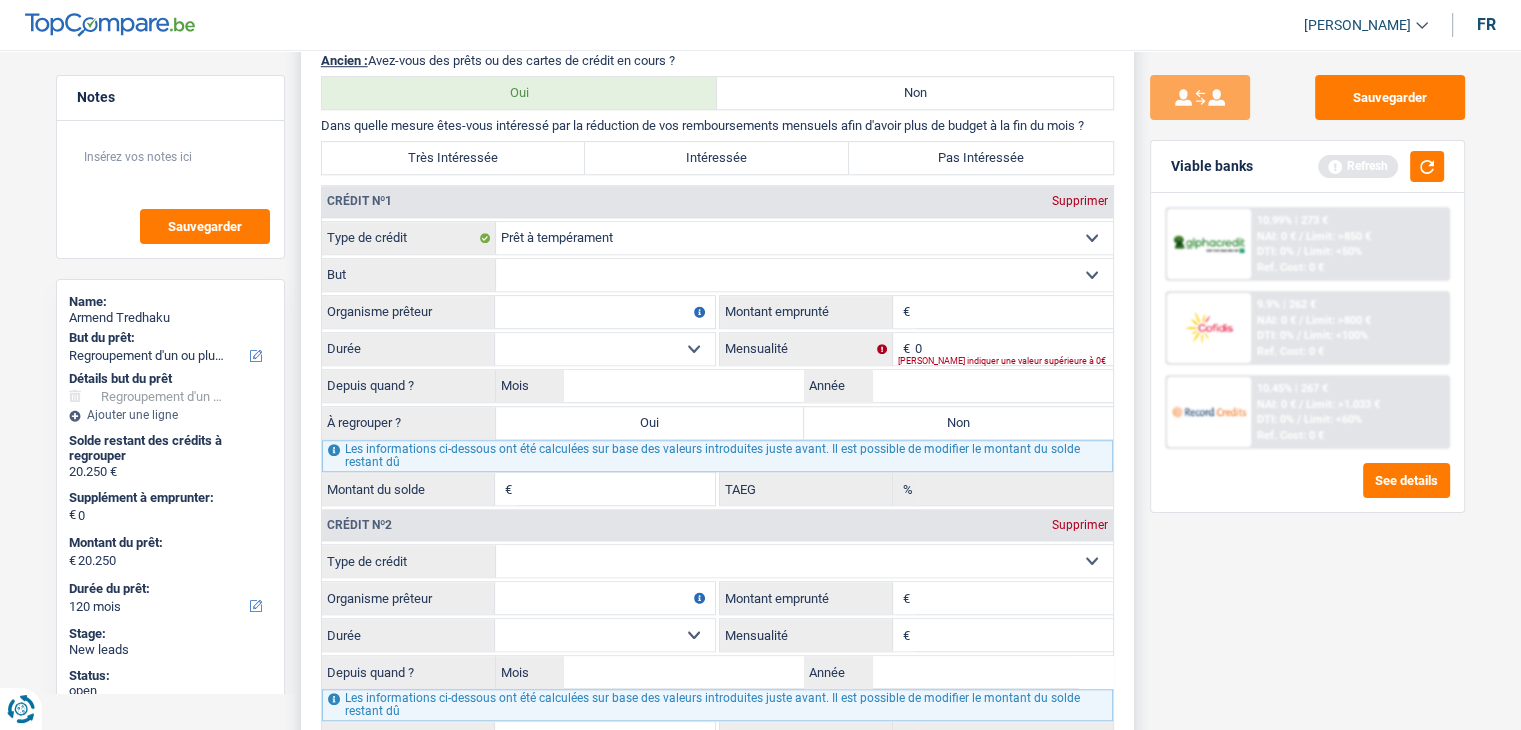 drag, startPoint x: 557, startPoint y: 281, endPoint x: 564, endPoint y: 261, distance: 21.189621 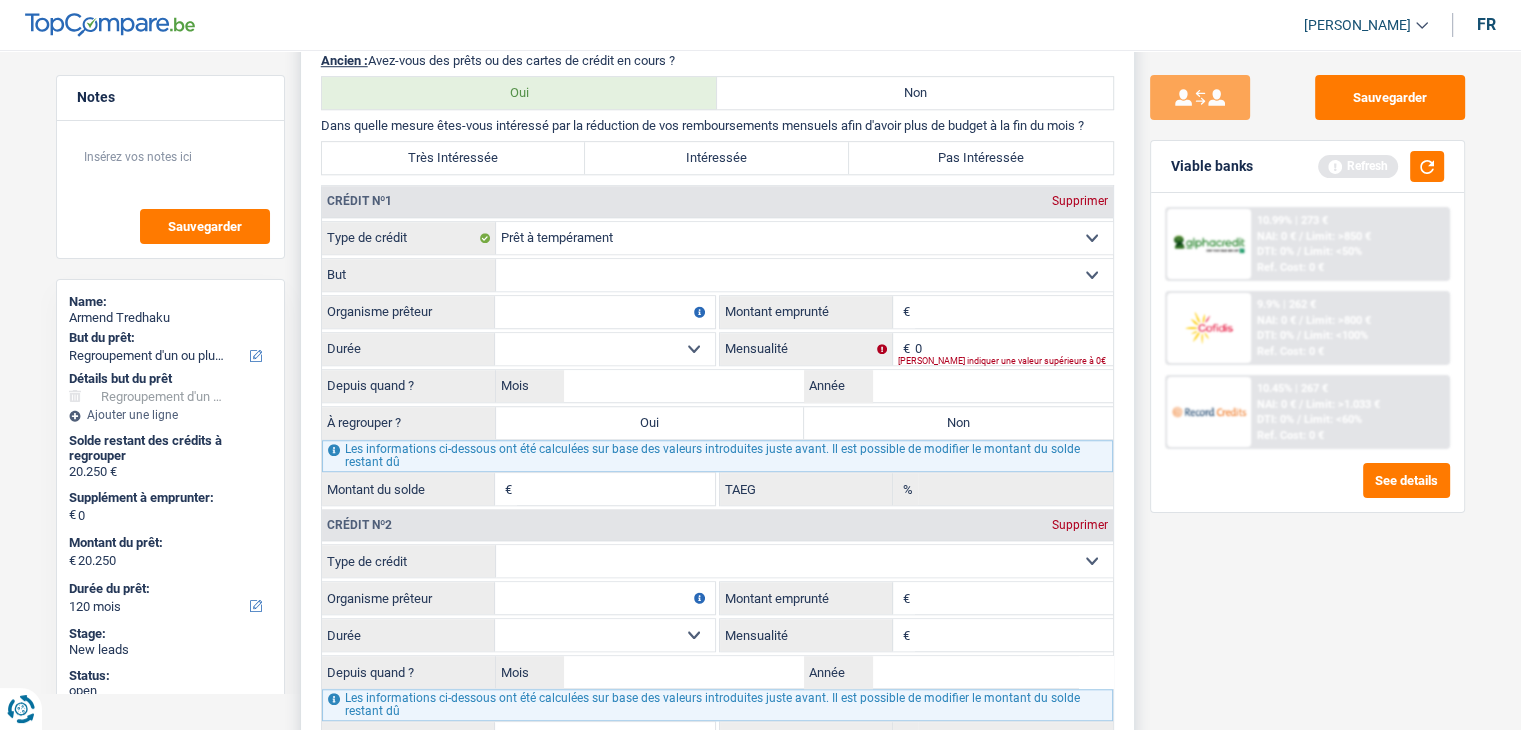 click on "Carte ou ouverture de crédit Prêt hypothécaire Vente à tempérament Prêt à tempérament Prêt rénovation Prêt voiture Regroupement d'un ou plusieurs crédits
Sélectionner une option" at bounding box center (804, 238) 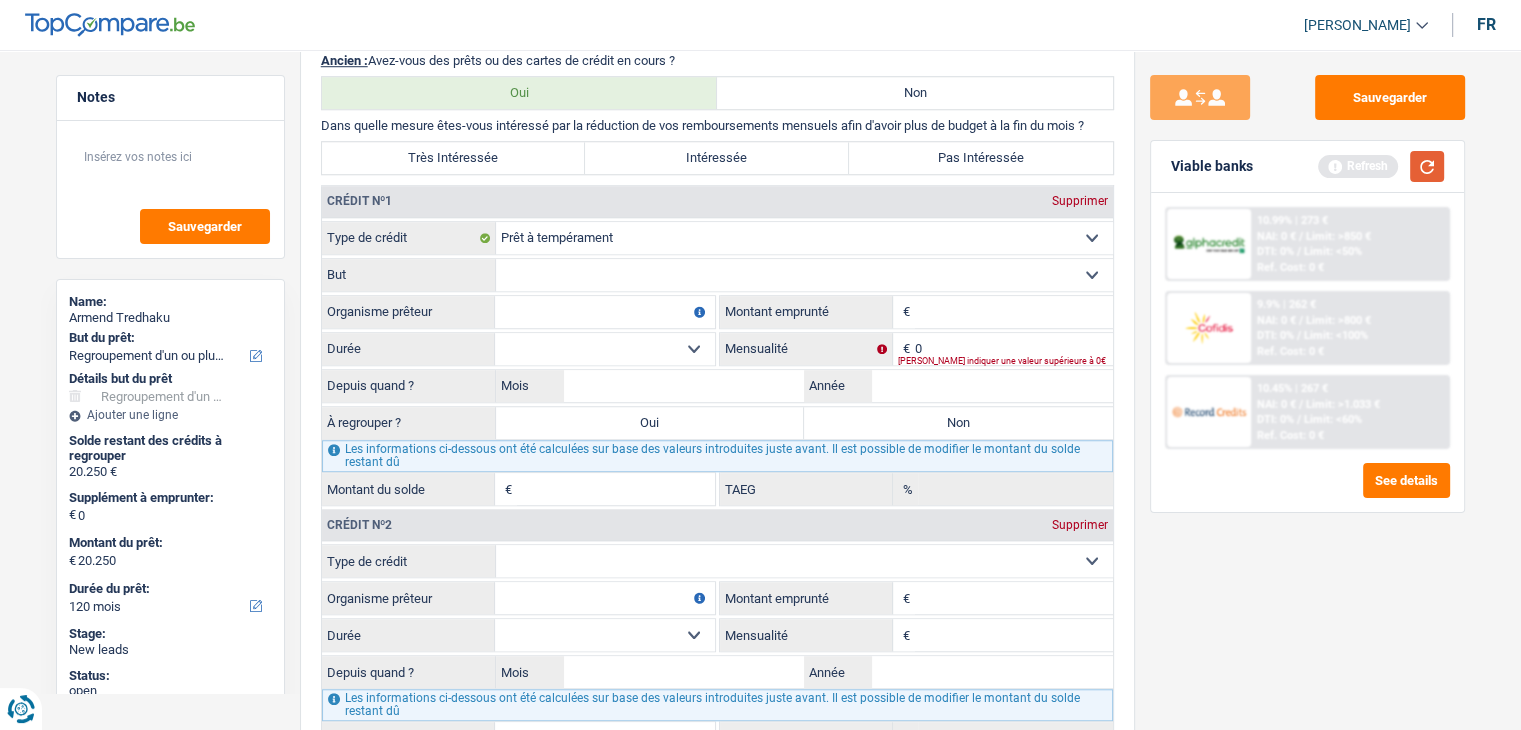 click at bounding box center (1427, 166) 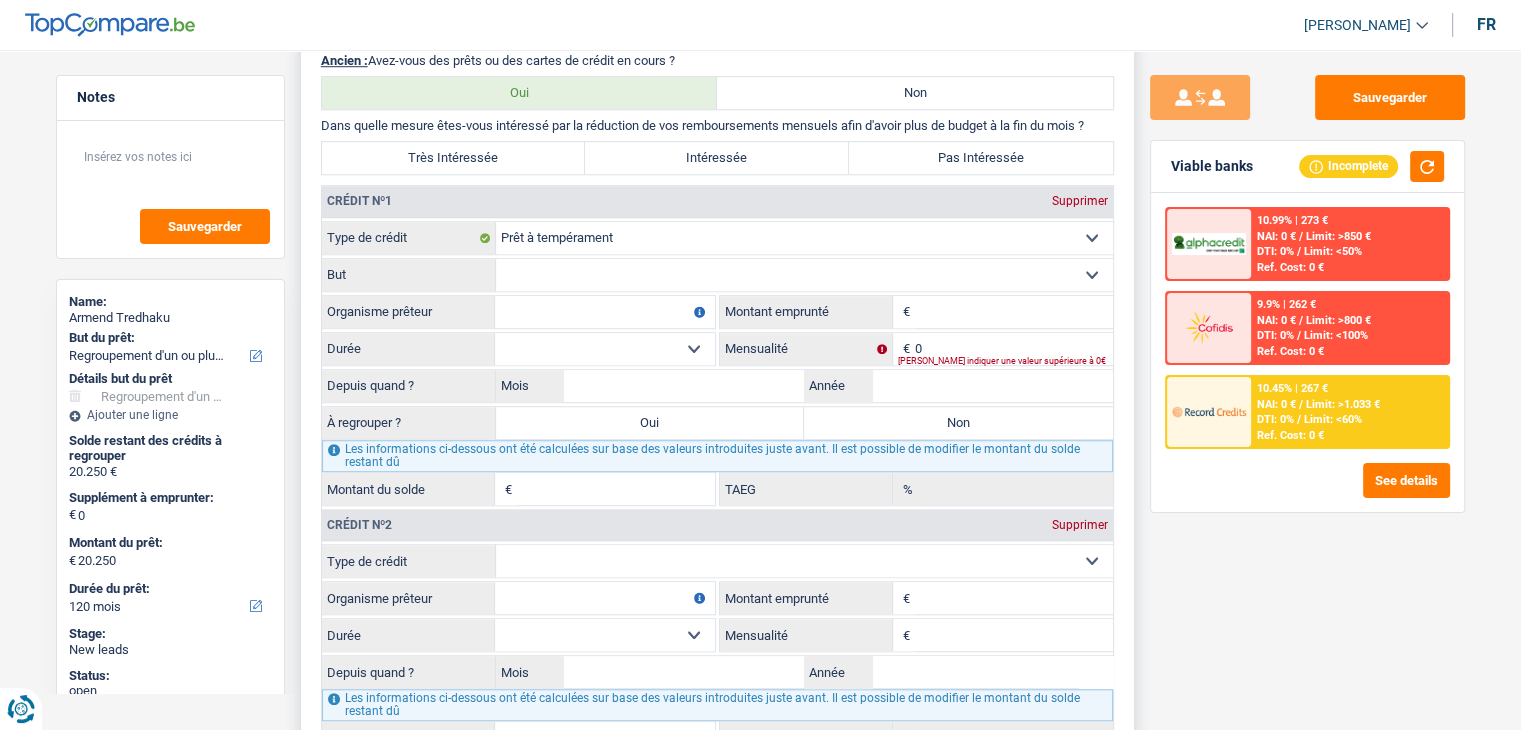 click on "Confort maison: meubles, textile, peinture, électroménager, outillage non-professionnel, Hifi, multimédia, gsm, ordinateur, Frais installation, déménagement Evénement familial: naissance, mariage, divorce, communion, décès Frais médicaux Frais d'études Remboursement prêt Frais permis de conduire Loisirs: voyage, sport, musique Petits travaux maison et jardin Frais divers (max 2.000€) Frais judiciaires Réparation voiture Autre
Sélectionner une option" at bounding box center (804, 275) 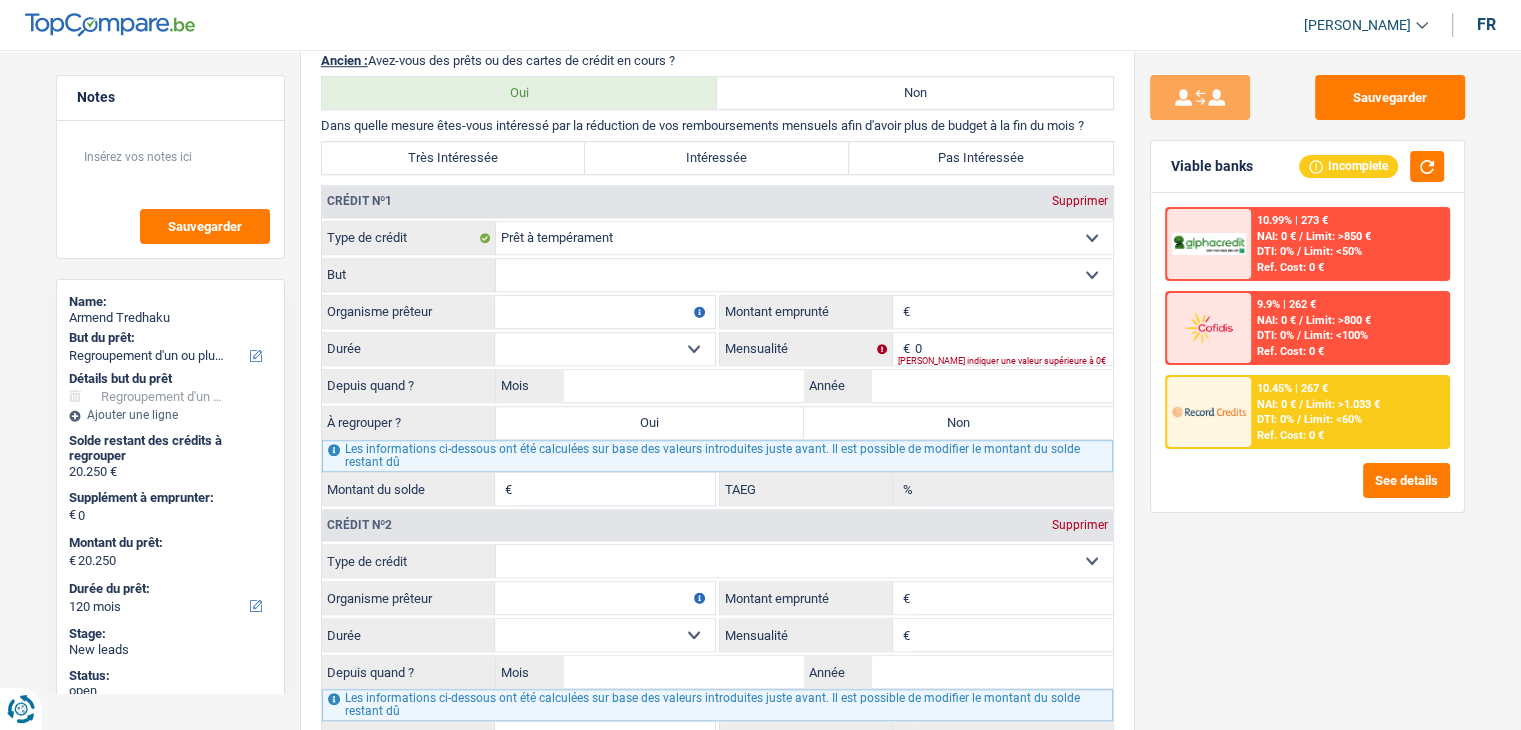 click on "Sauvegarder
Viable banks
Incomplete
10.99% | 273 €
NAI: 0 €
/
Limit: >850 €
DTI: 0%
/
Limit: <50%
Ref. Cost: 0 €
9.9% | 262 €
NAI: 0 €
/
Limit: >800 €
DTI: 0%
/               /       /" at bounding box center [1307, 384] 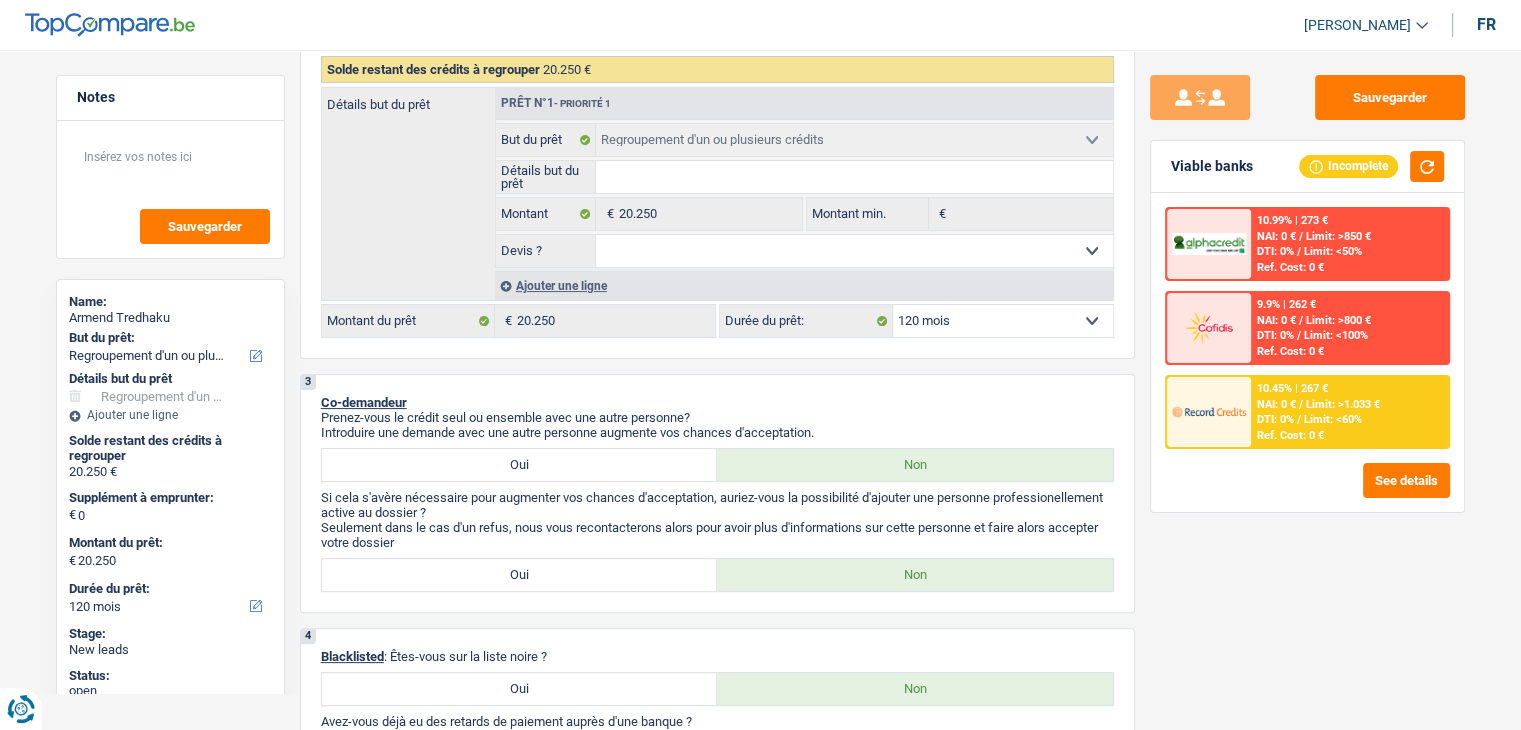 scroll, scrollTop: 0, scrollLeft: 0, axis: both 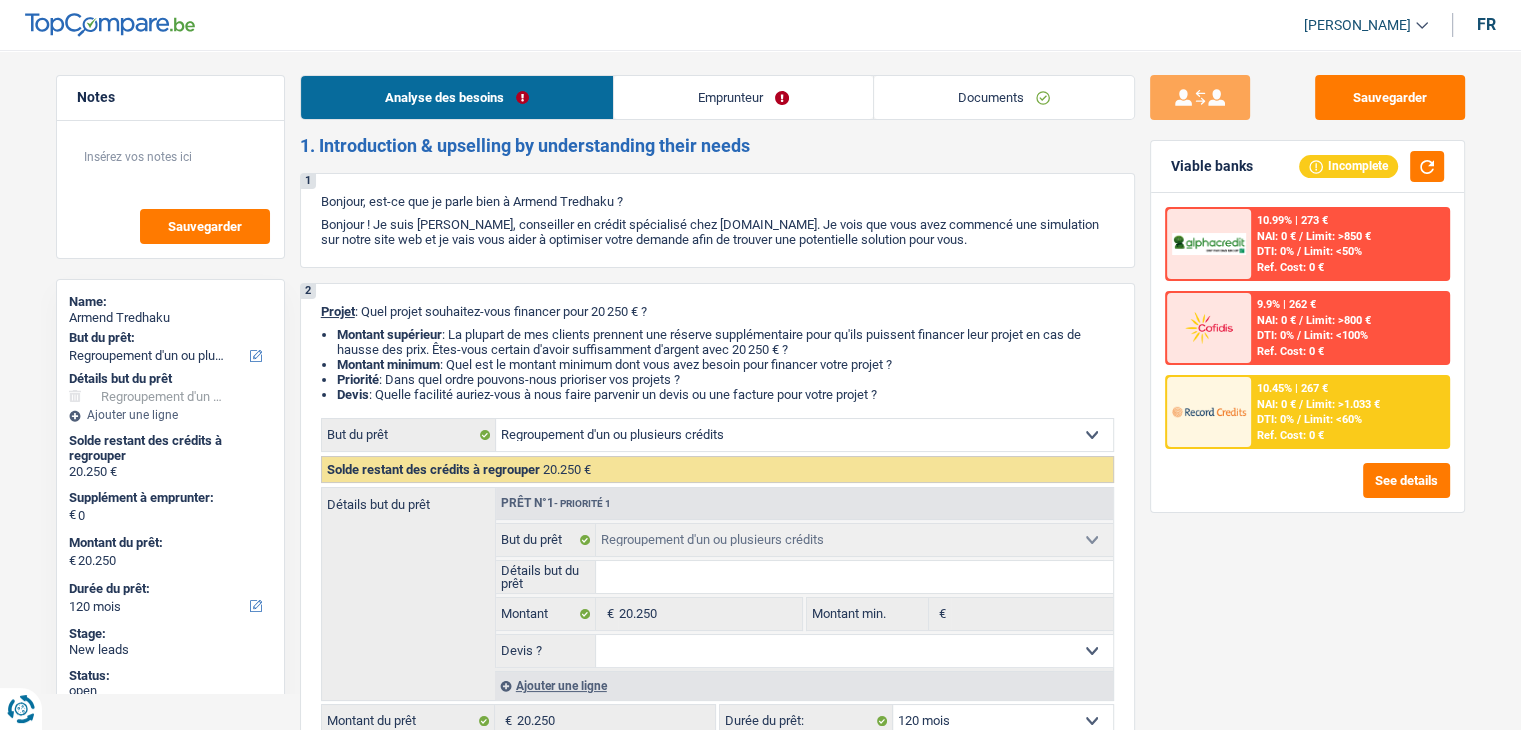 click on "1. Introduction & upselling by understanding their needs
1
Bonjour, est-ce que je parle bien à Armend Tredhaku ?
Bonjour ! Je suis Yanis Duboc, conseiller en crédit spécialisé chez TopCompare.be. Je vois que vous avez commencé une simulation sur notre site web et je vais vous aider à optimiser votre demande afin de trouver une potentielle solution pour vous.
2   Projet  : Quel projet souhaitez-vous financer pour 20 250 € ?
Montant supérieur : La plupart de mes clients prennent une réserve supplémentaire pour qu'ils puissent financer leur projet en cas de hausse des prix. Êtes-vous certain d'avoir suffisamment d'argent avec 20 250 € ?   Montant minimum : Quel est le montant minimum dont vous avez besoin pour financer votre projet ?   Priorité : Dans quel ordre pouvons-nous prioriser vos projets ?   Devis     Confort maison: meubles, textile, peinture, électroménager, outillage non-professionnel Frais médicaux" at bounding box center [717, 1535] 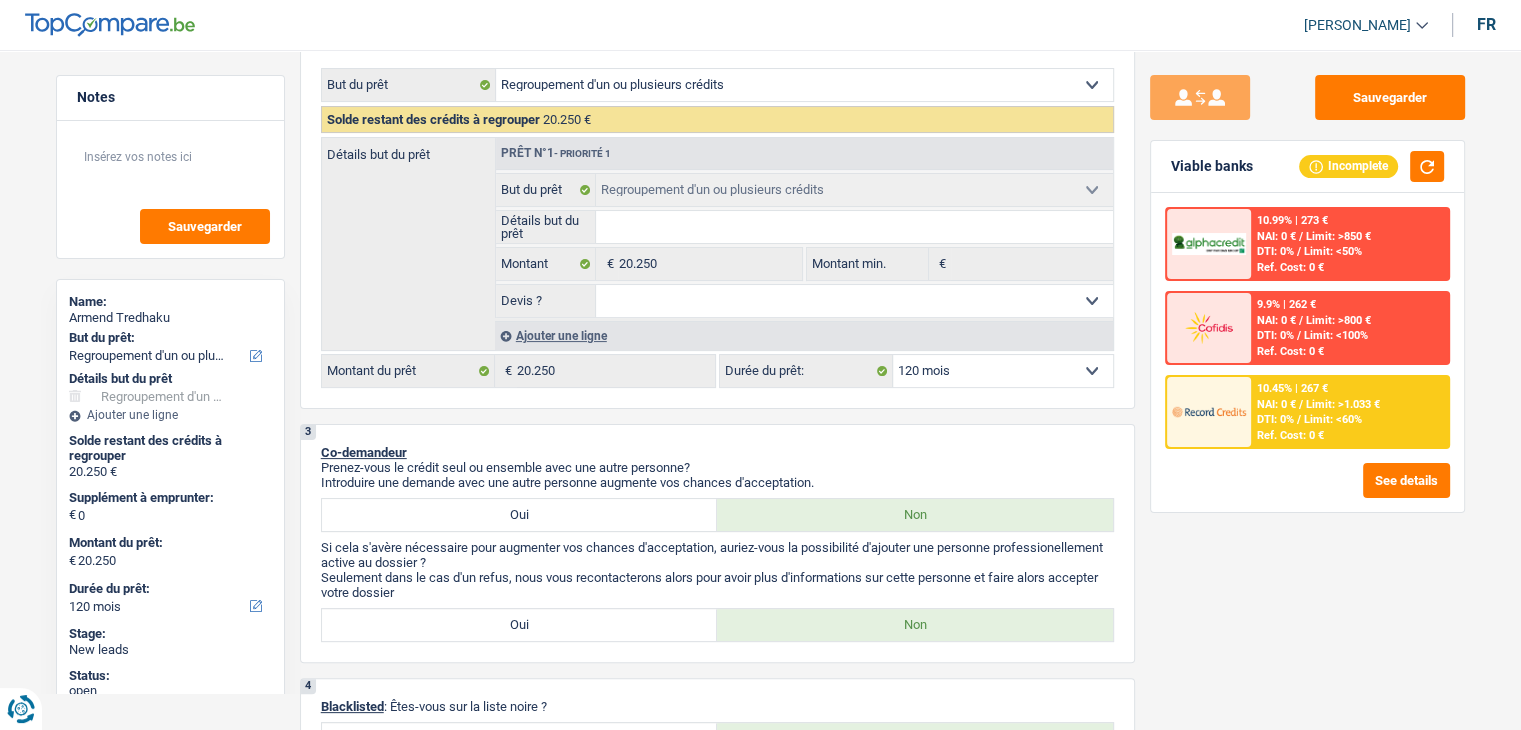 scroll, scrollTop: 200, scrollLeft: 0, axis: vertical 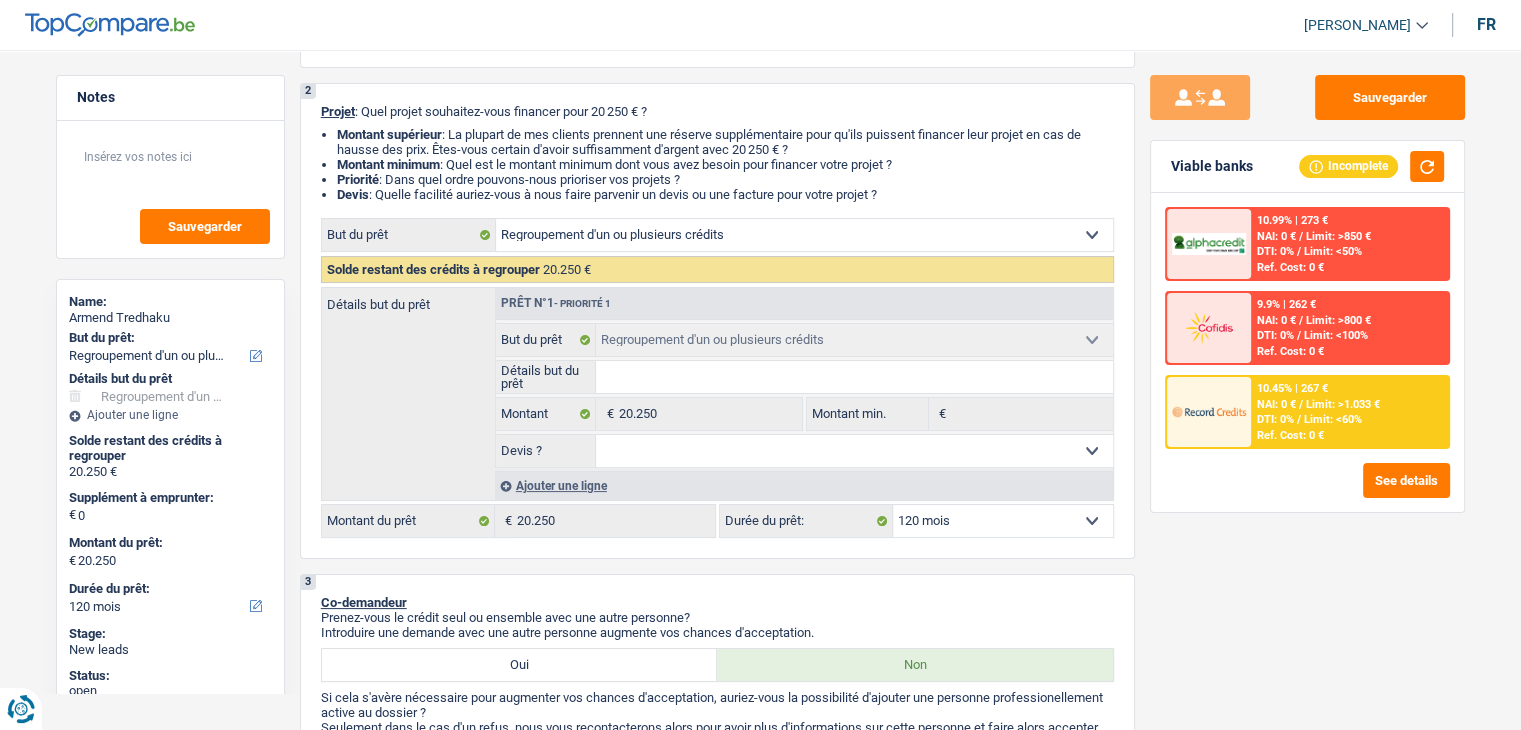 click on "Confort maison: meubles, textile, peinture, électroménager, outillage non-professionnel Hifi, multimédia, gsm, ordinateur Aménagement: frais d'installation, déménagement Evénement familial: naissance, mariage, divorce, communion, décès Frais médicaux Frais d'études Frais permis de conduire Regroupement d'un ou plusieurs crédits Loisirs: voyage, sport, musique Rafraîchissement: petits travaux maison et jardin Frais judiciaires Réparation voiture Prêt rénovation (non disponible pour les non-propriétaires) Prêt énergie (non disponible pour les non-propriétaires) Prêt voiture Taxes, impôts non professionnels Rénovation bien à l'étranger Dettes familiales Assurance Autre
Sélectionner une option" at bounding box center [804, 235] 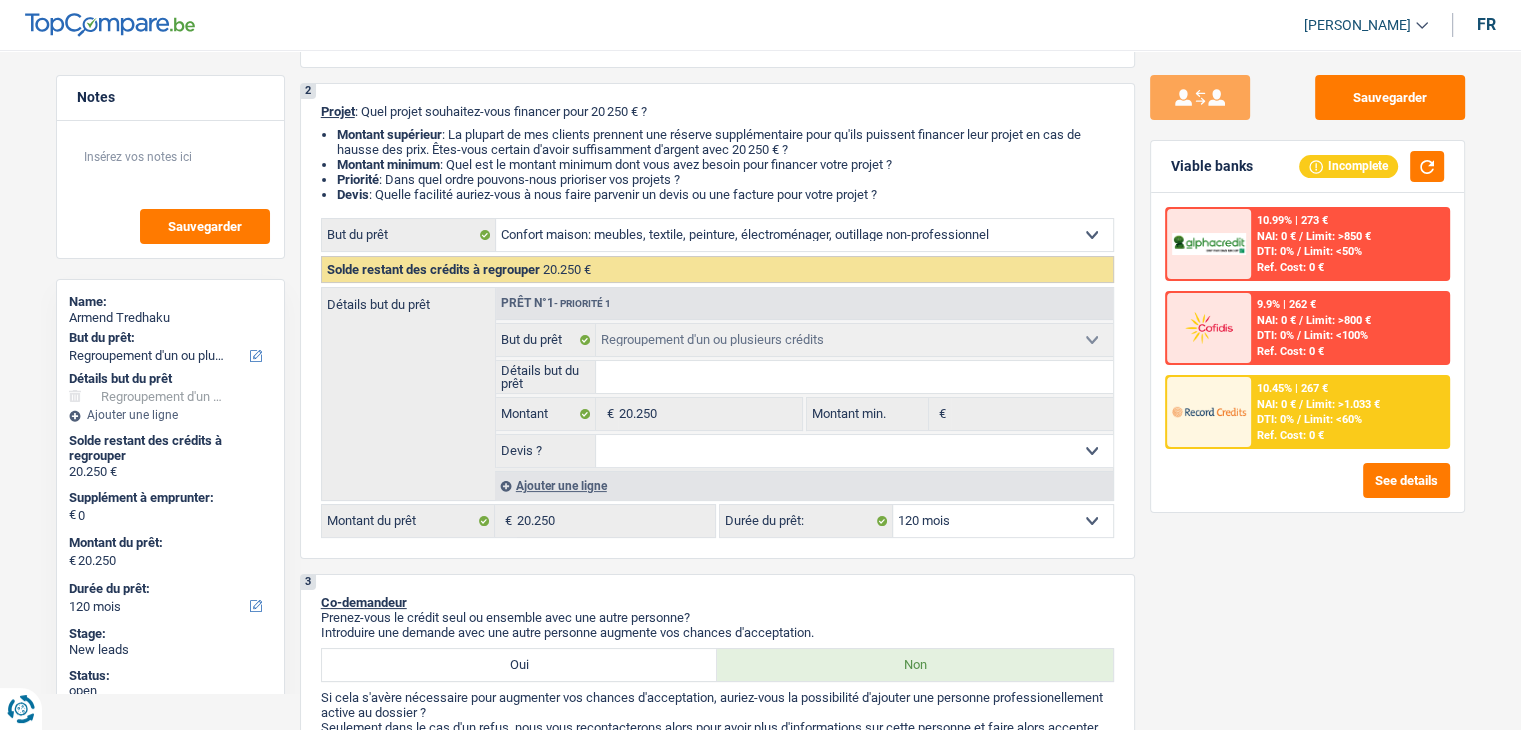 click on "Confort maison: meubles, textile, peinture, électroménager, outillage non-professionnel Hifi, multimédia, gsm, ordinateur Aménagement: frais d'installation, déménagement Evénement familial: naissance, mariage, divorce, communion, décès Frais médicaux Frais d'études Frais permis de conduire Regroupement d'un ou plusieurs crédits Loisirs: voyage, sport, musique Rafraîchissement: petits travaux maison et jardin Frais judiciaires Réparation voiture Prêt rénovation (non disponible pour les non-propriétaires) Prêt énergie (non disponible pour les non-propriétaires) Prêt voiture Taxes, impôts non professionnels Rénovation bien à l'étranger Dettes familiales Assurance Autre
Sélectionner une option" at bounding box center [804, 235] 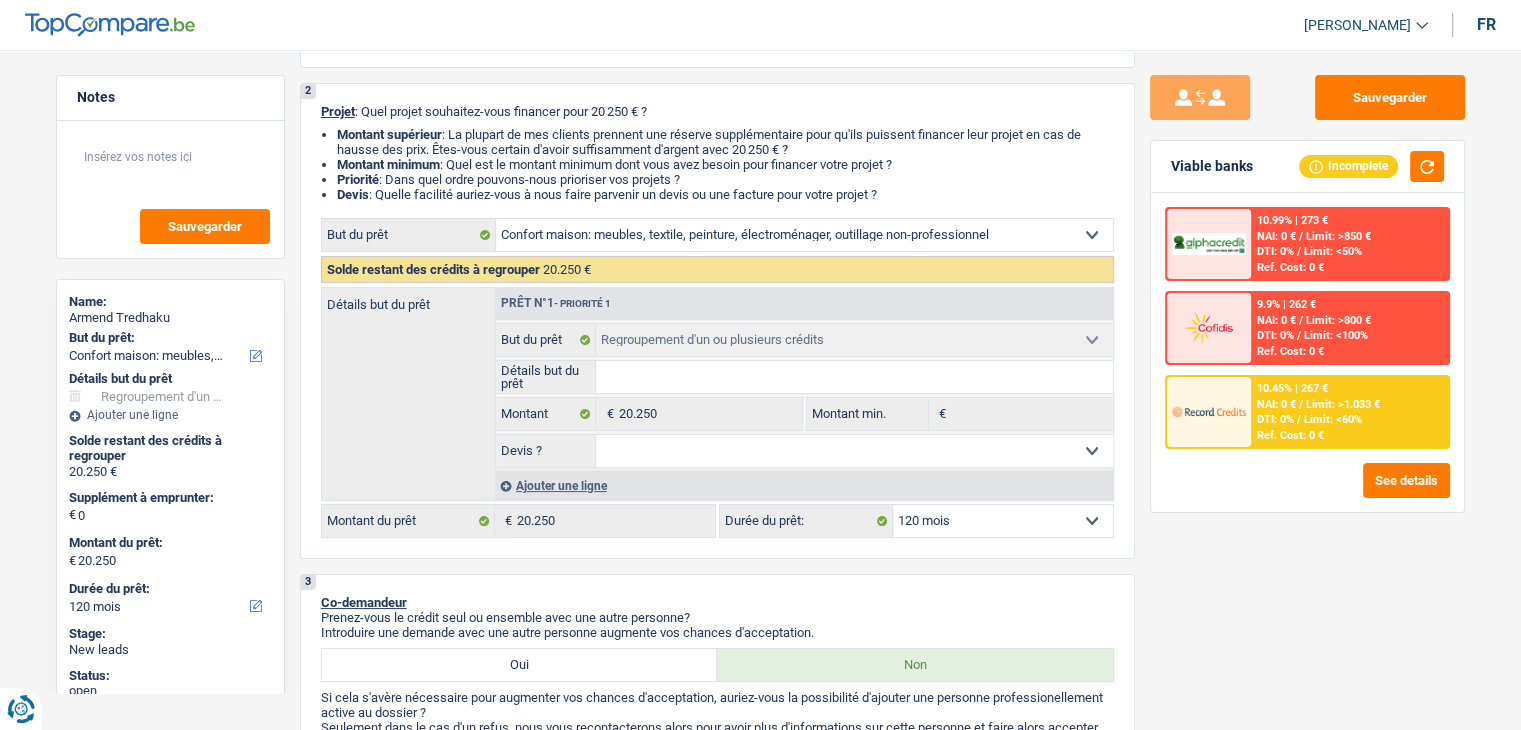 select on "household" 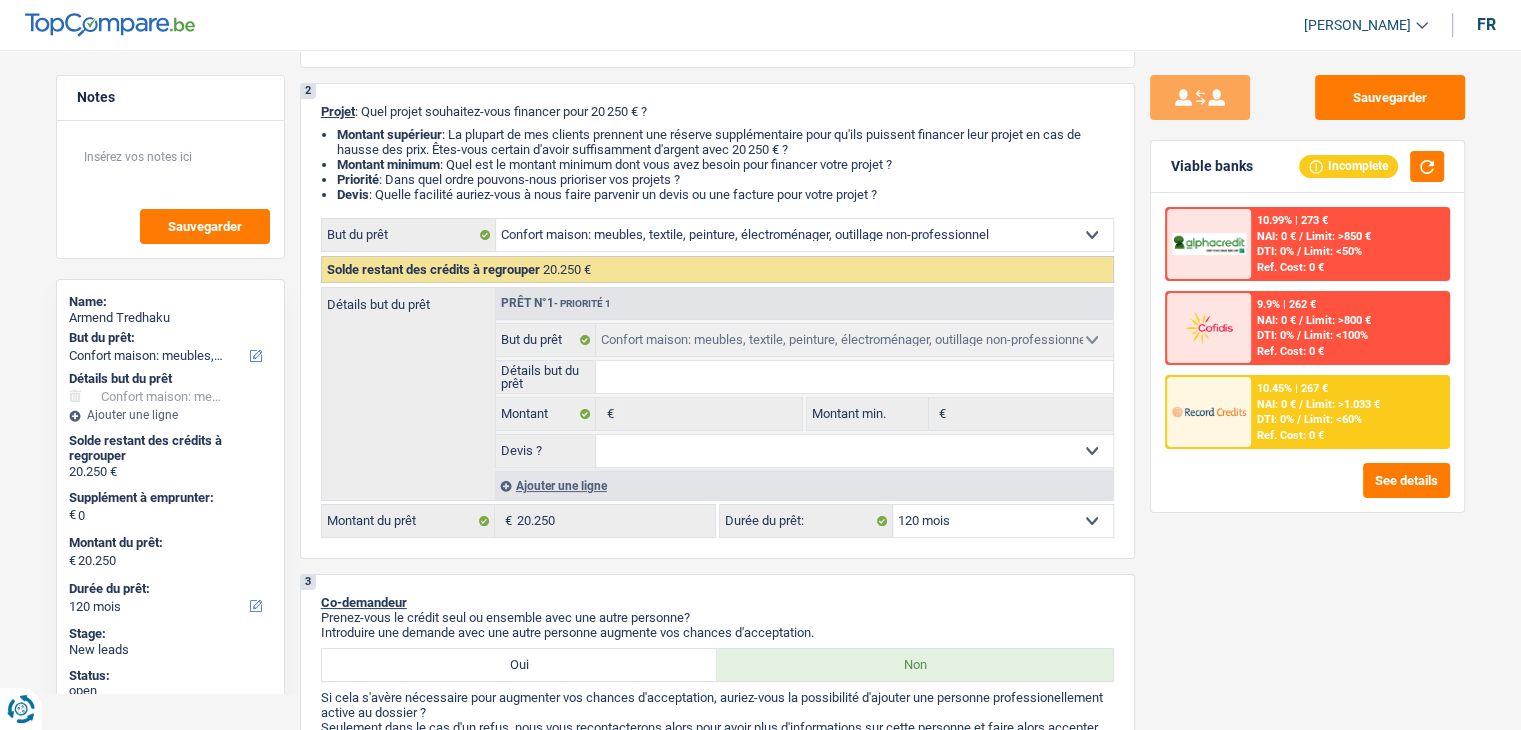 select on "refinancing" 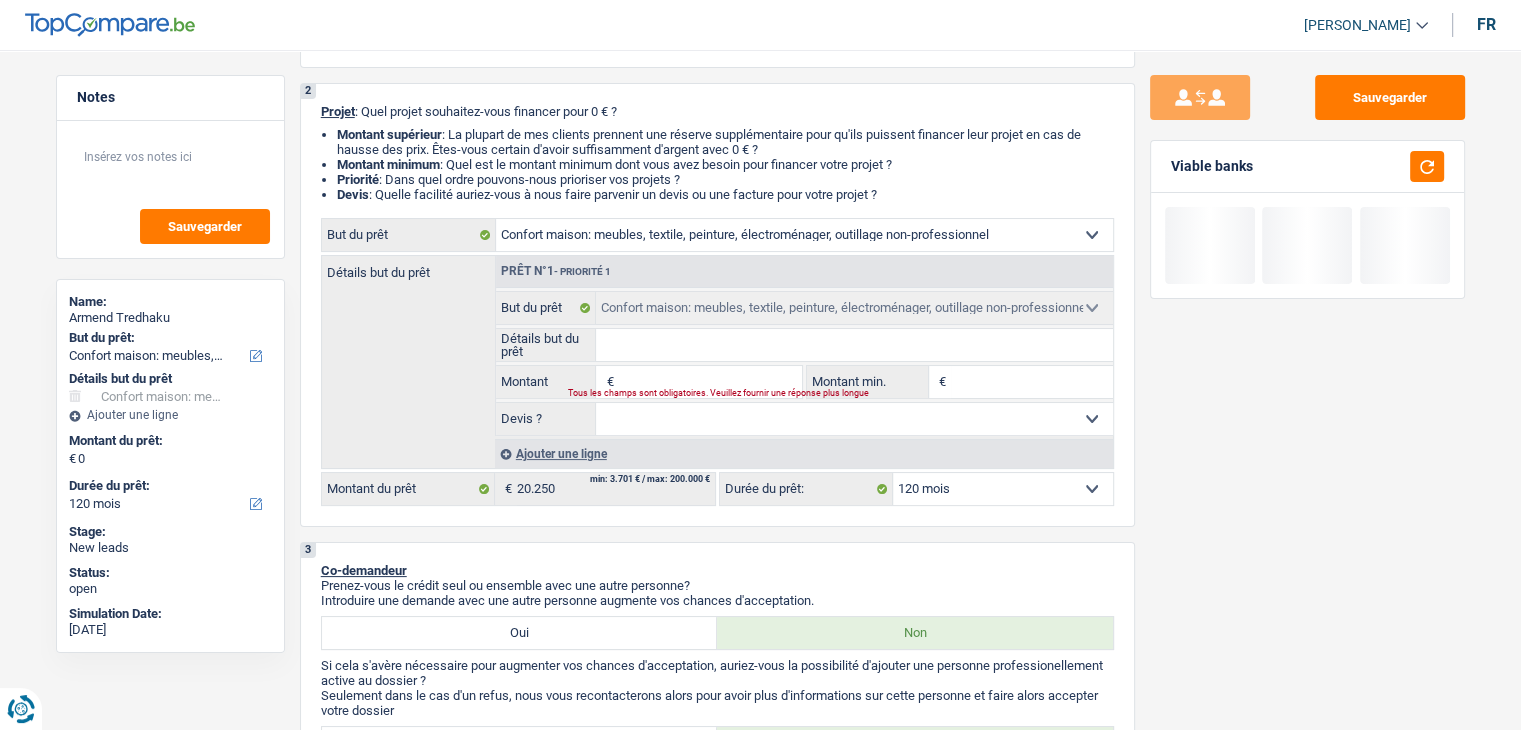 click on "Montant" at bounding box center [709, 382] 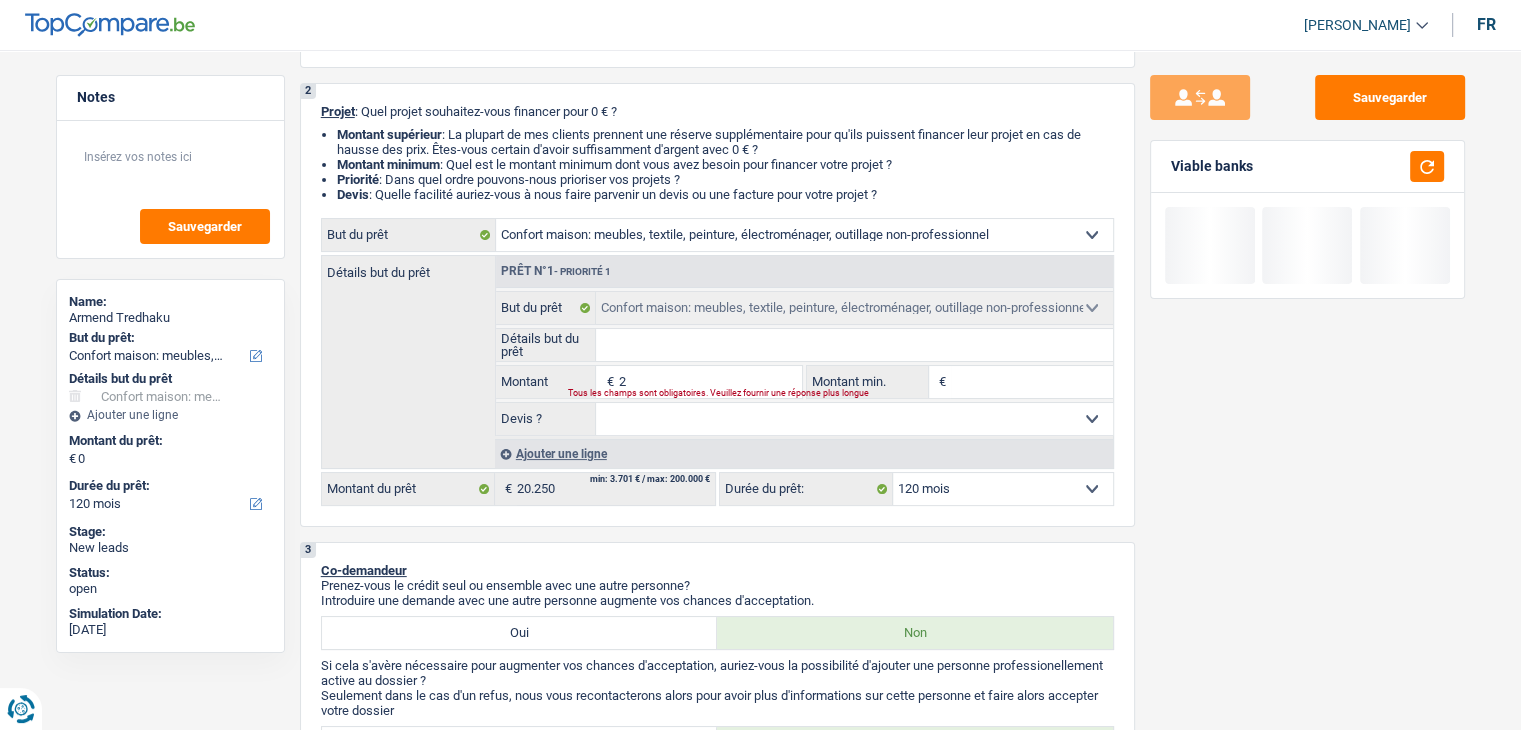 type on "2" 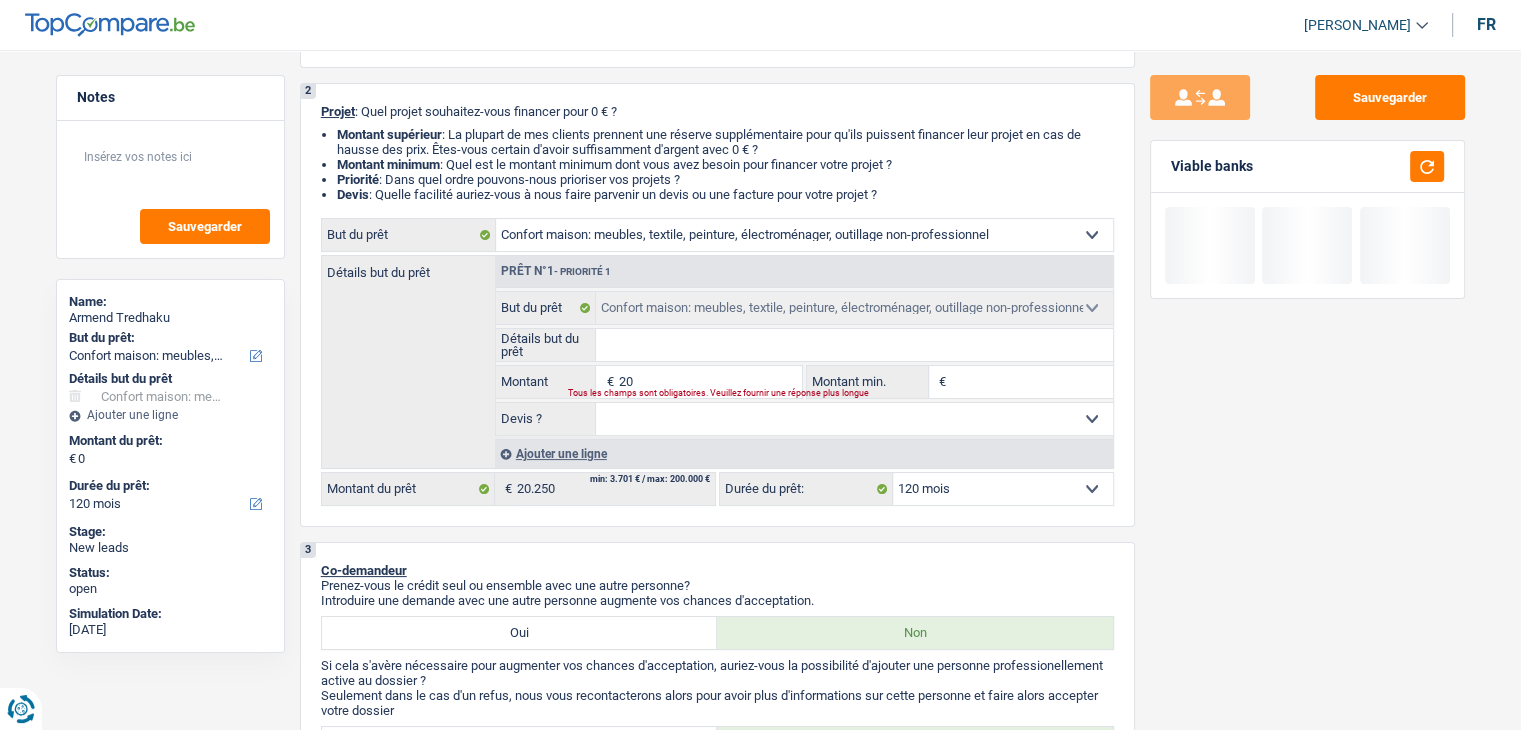 type on "20" 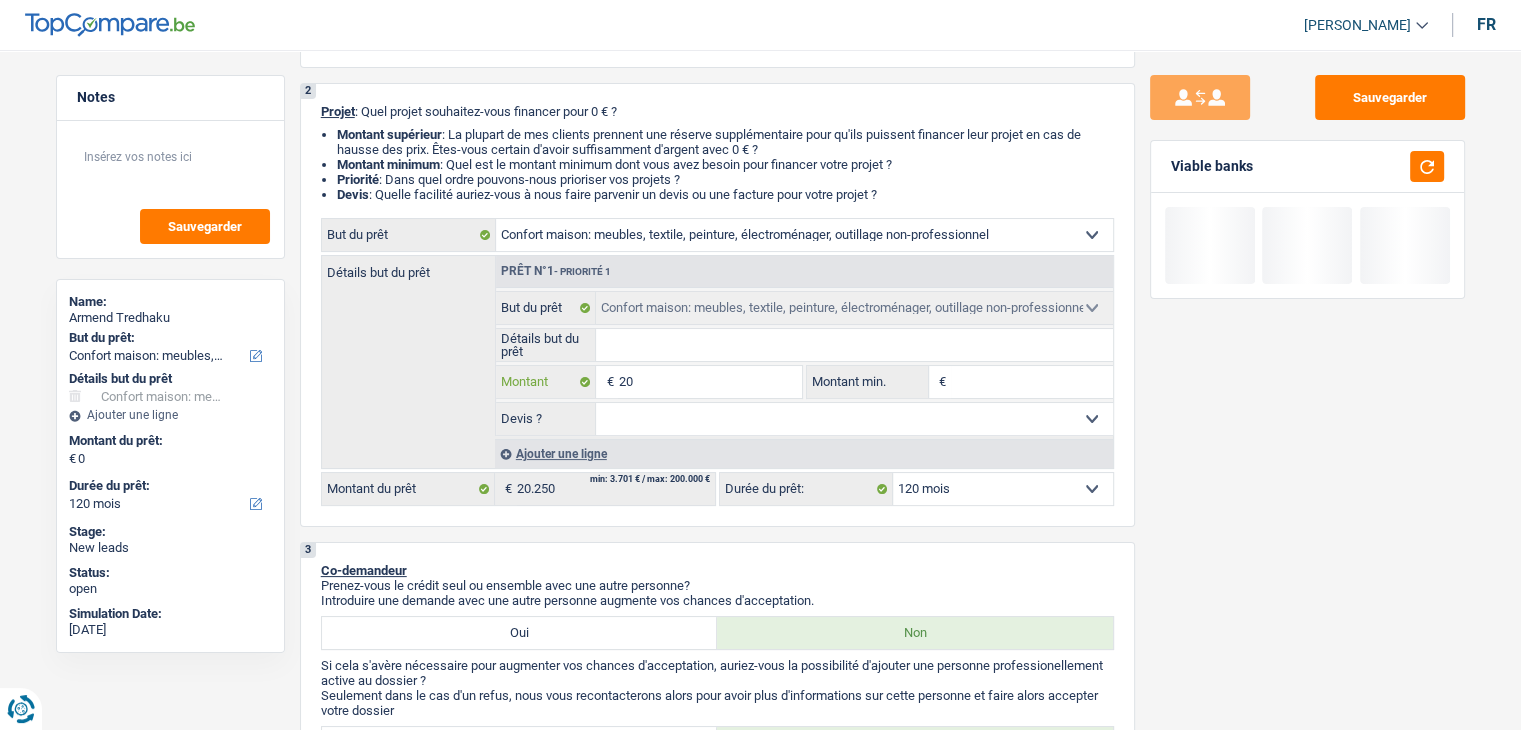 type on "200" 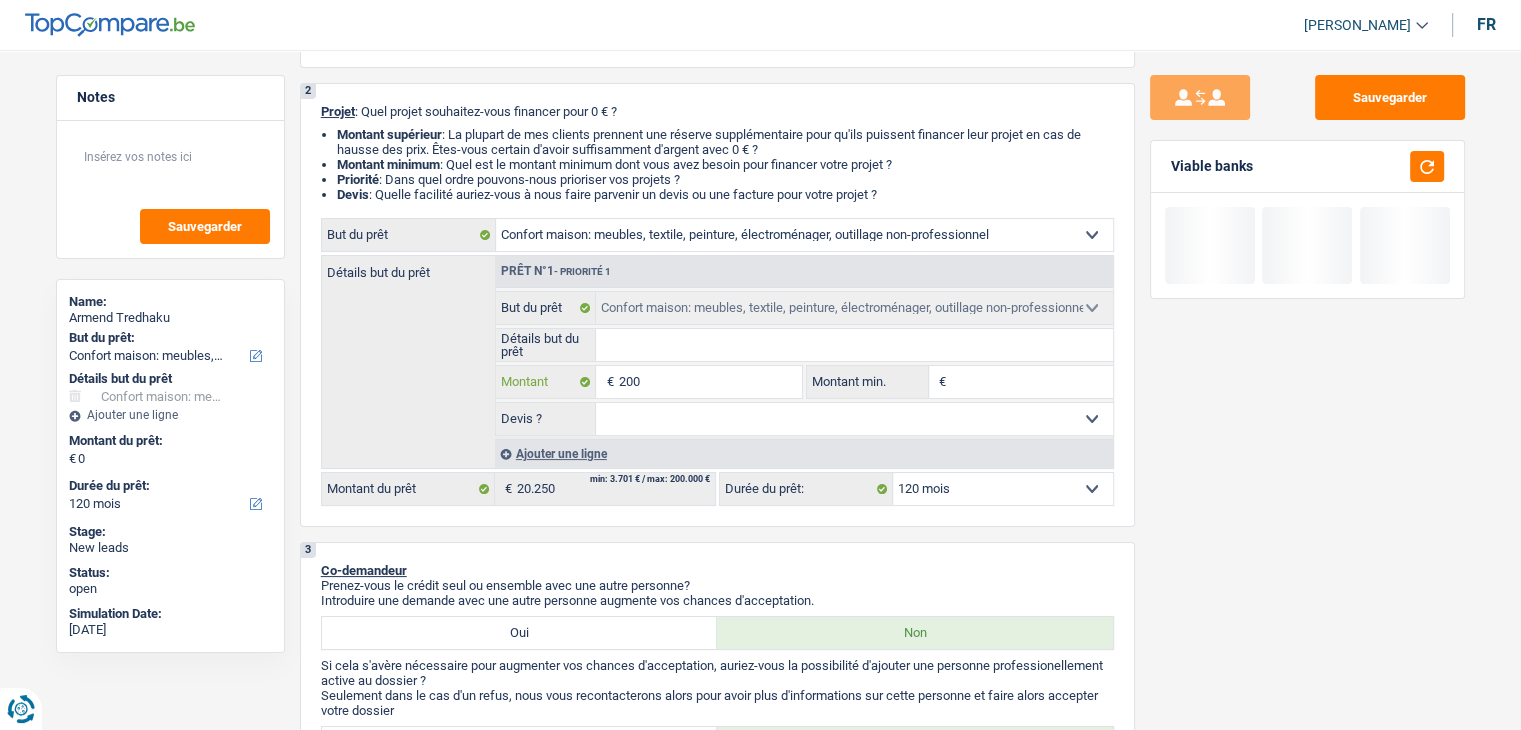 type on "2.000" 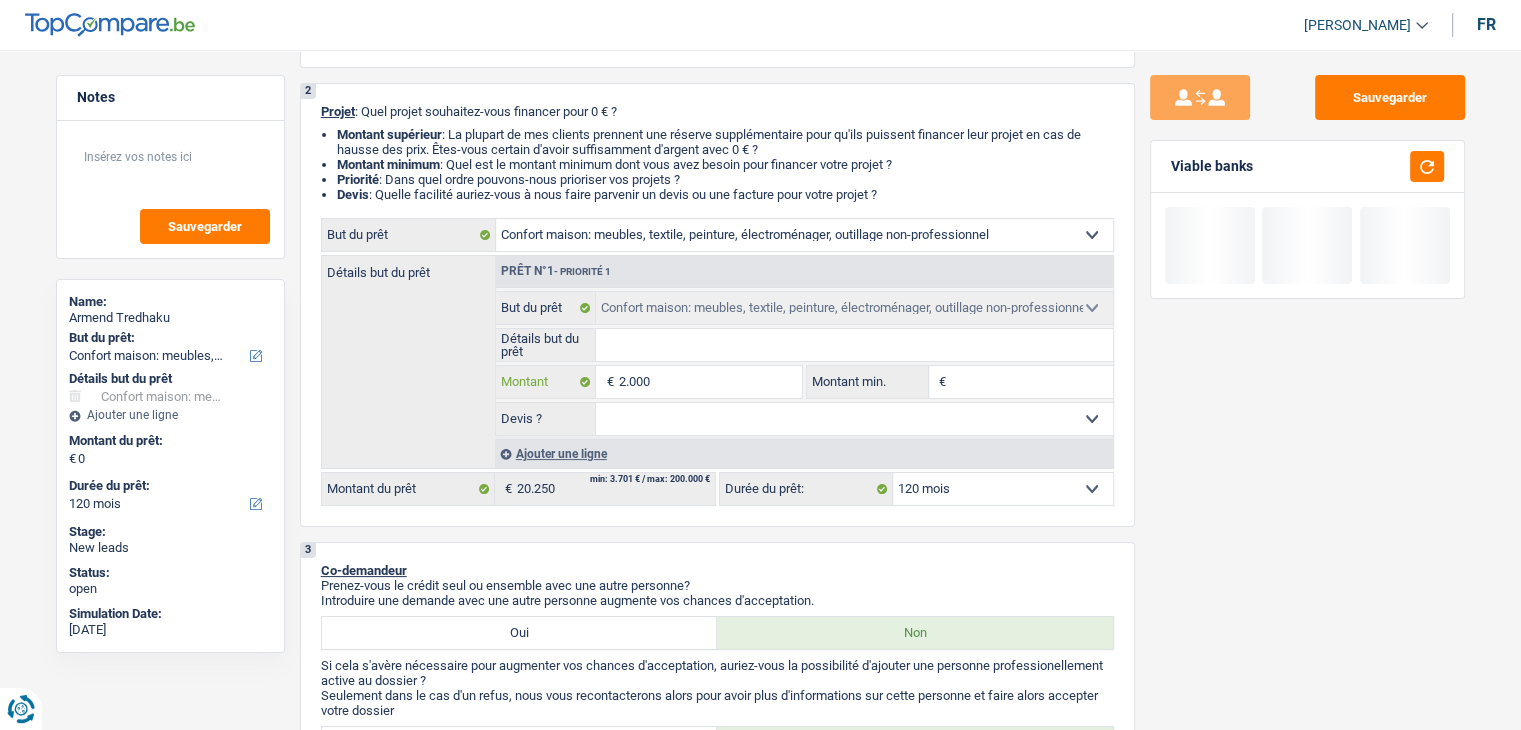 type on "20.001" 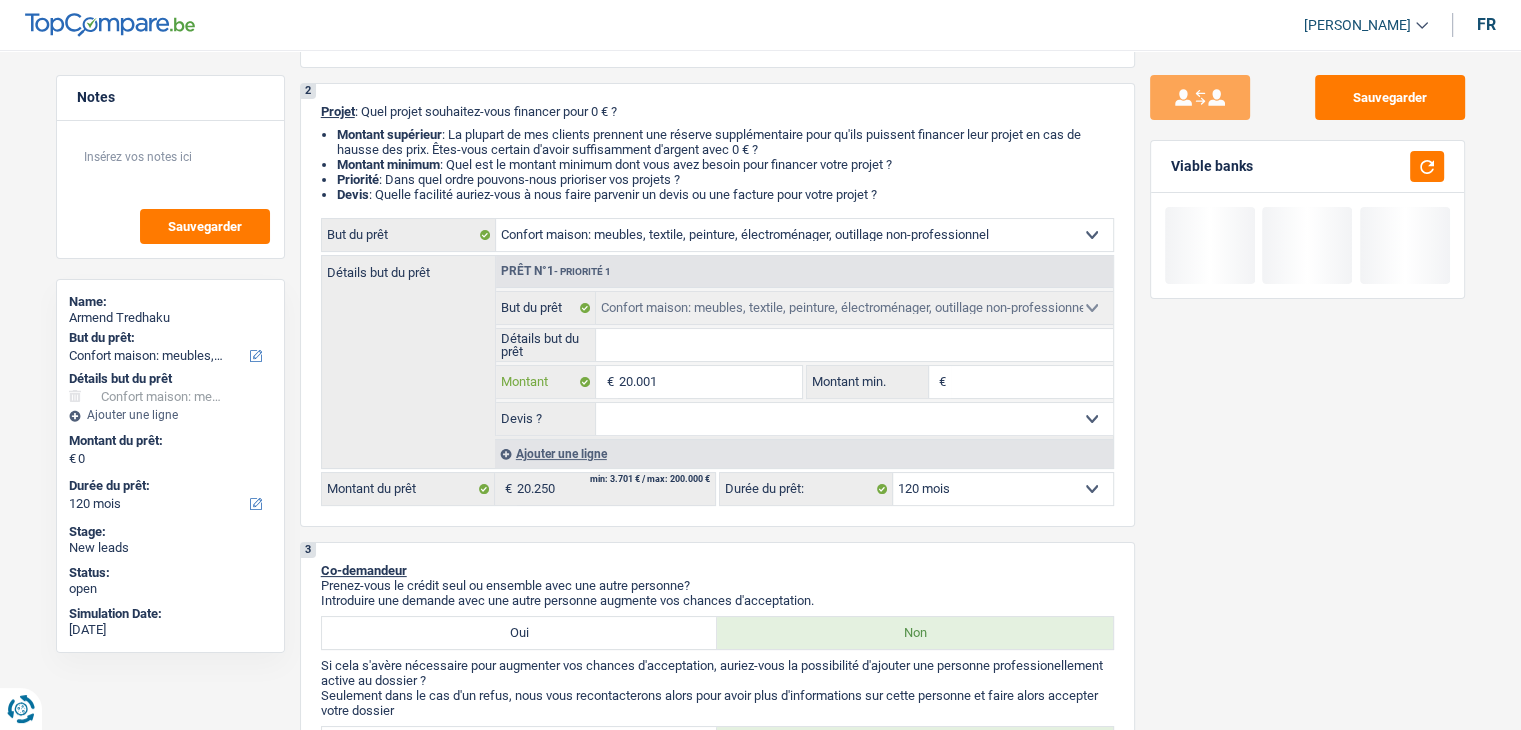 type on "20.001" 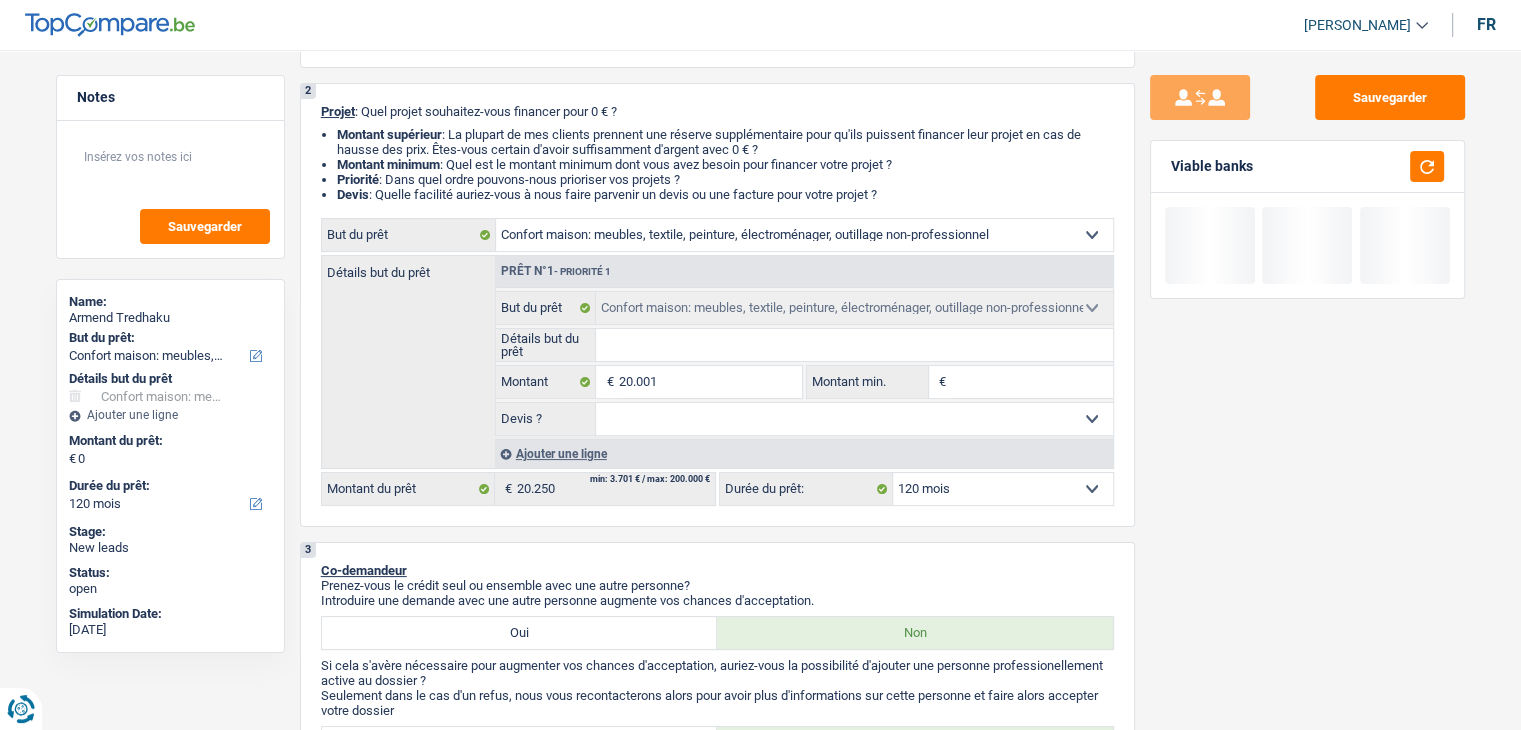click on "Montant min." at bounding box center [1032, 382] 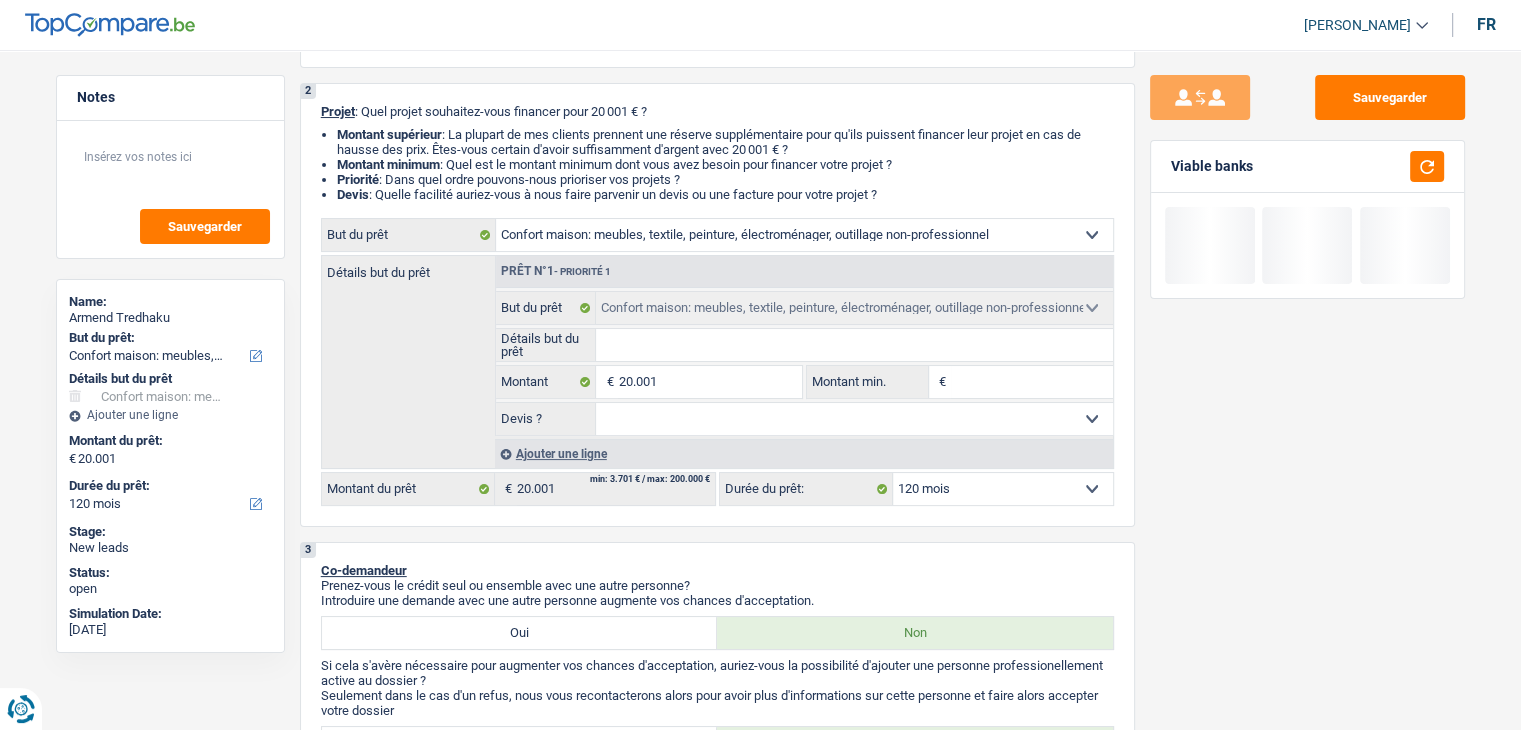 type on "2" 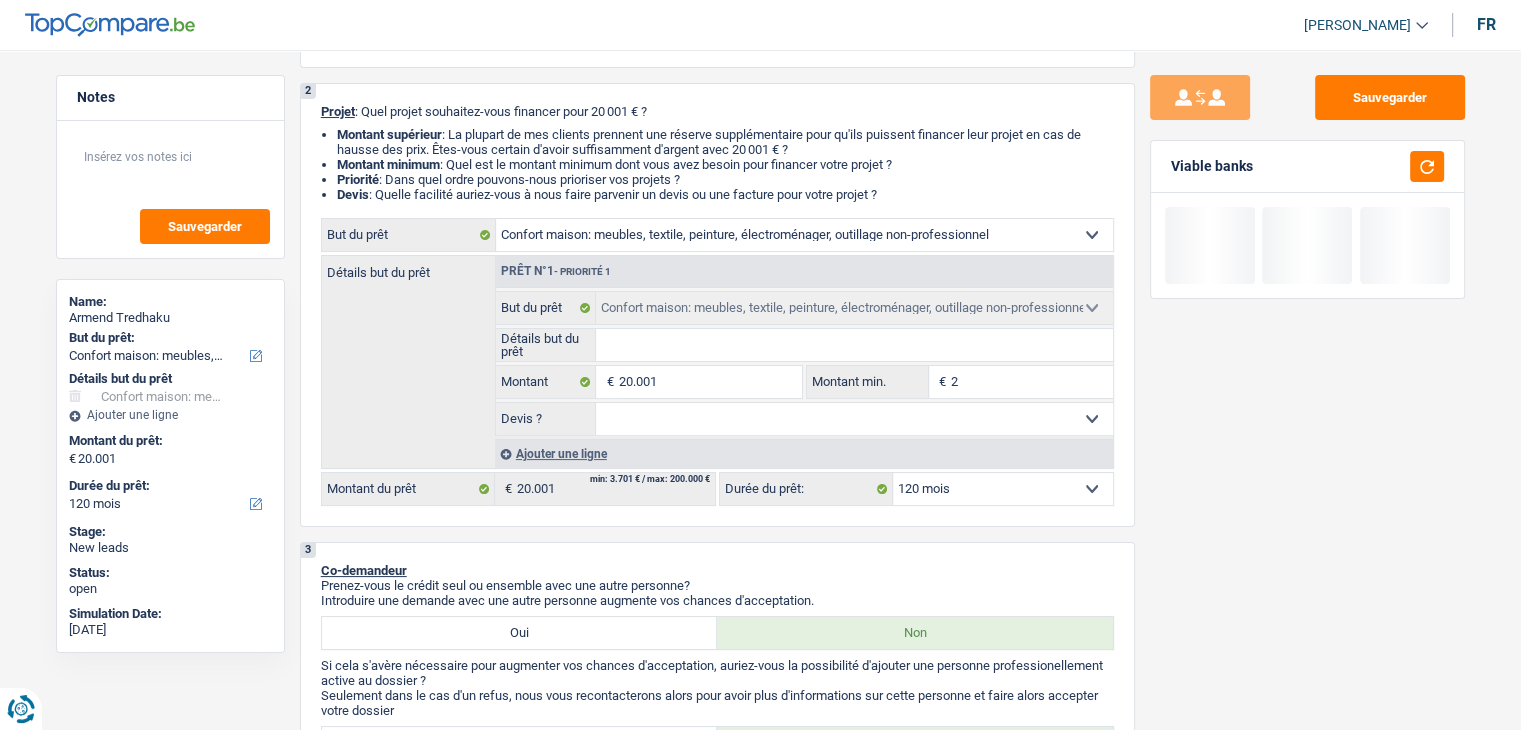 type on "2" 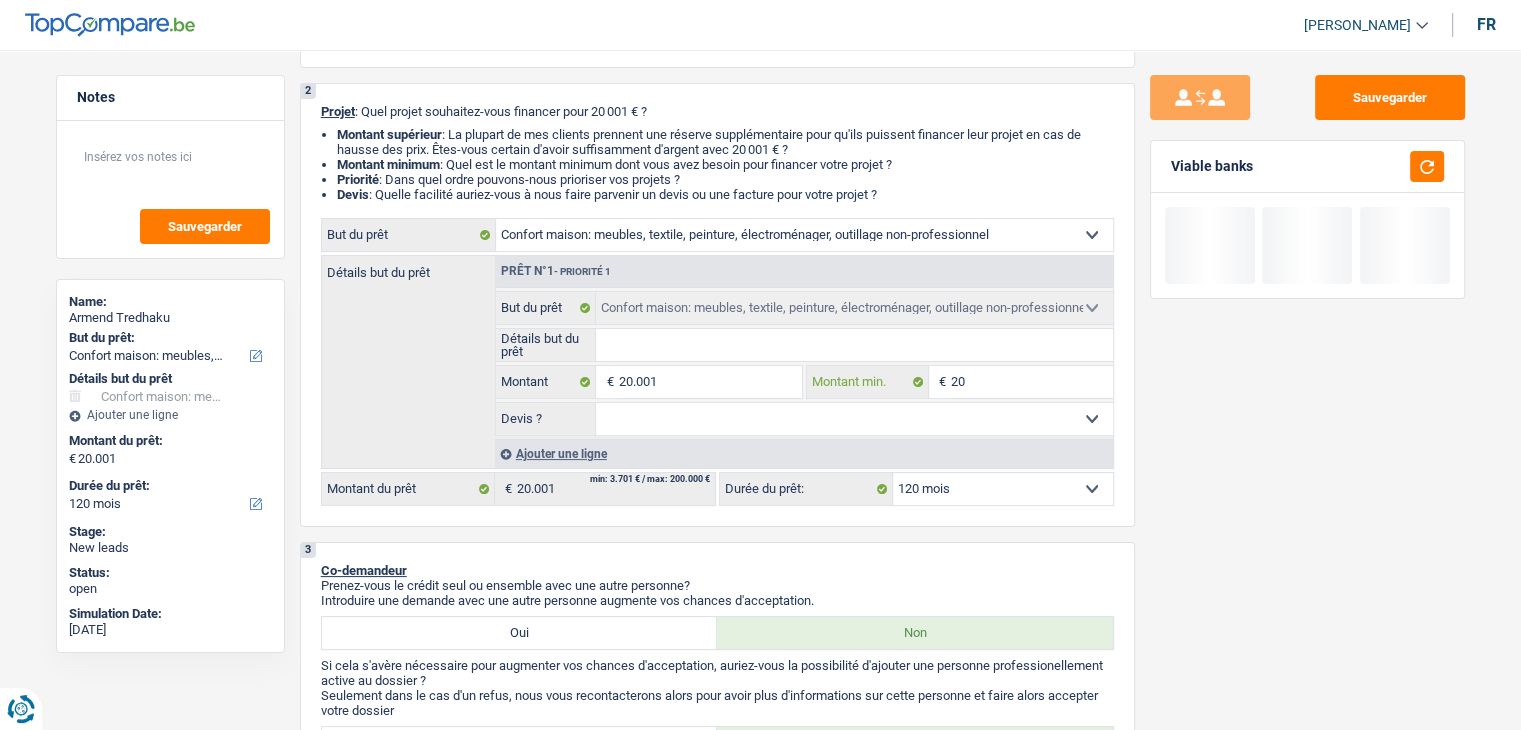 type on "200" 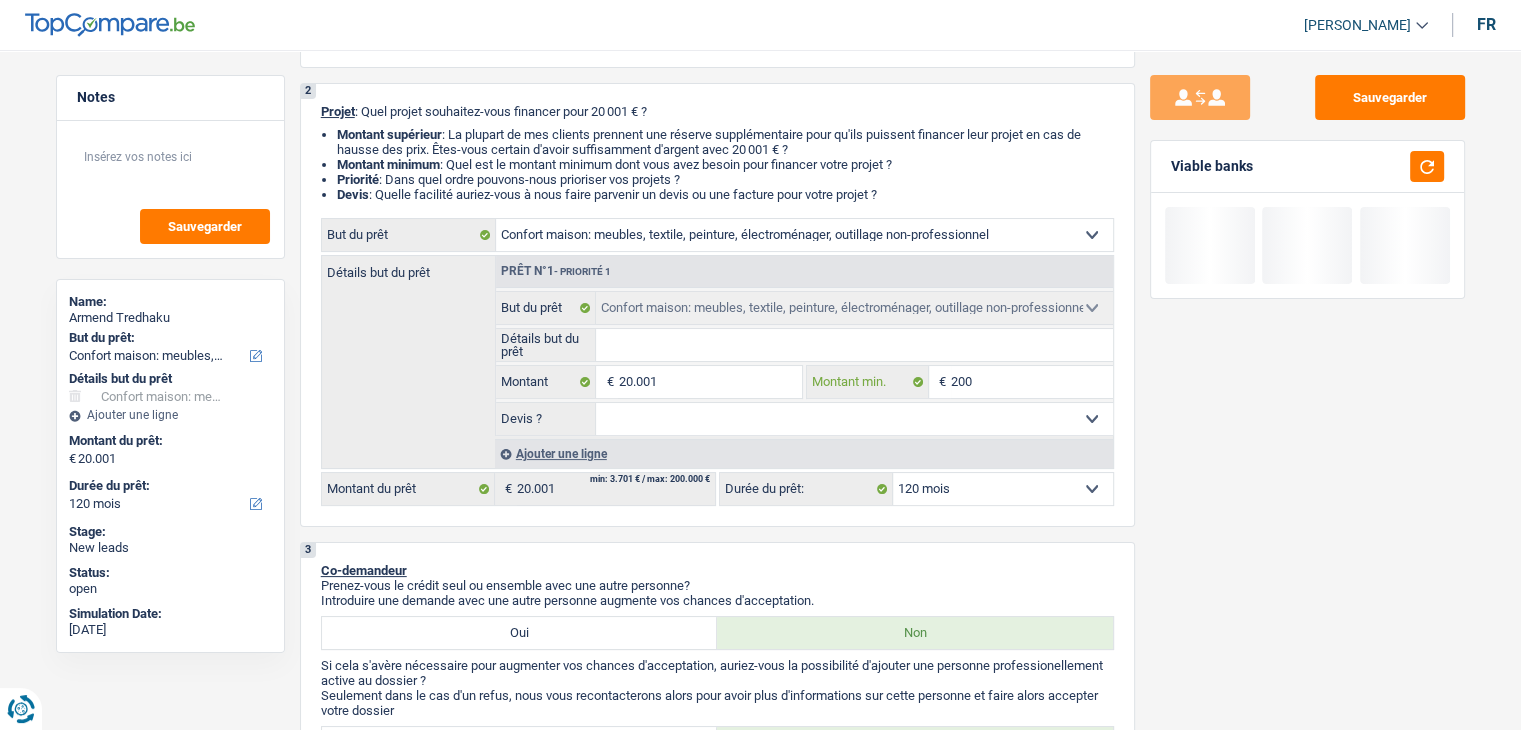 type on "2.000" 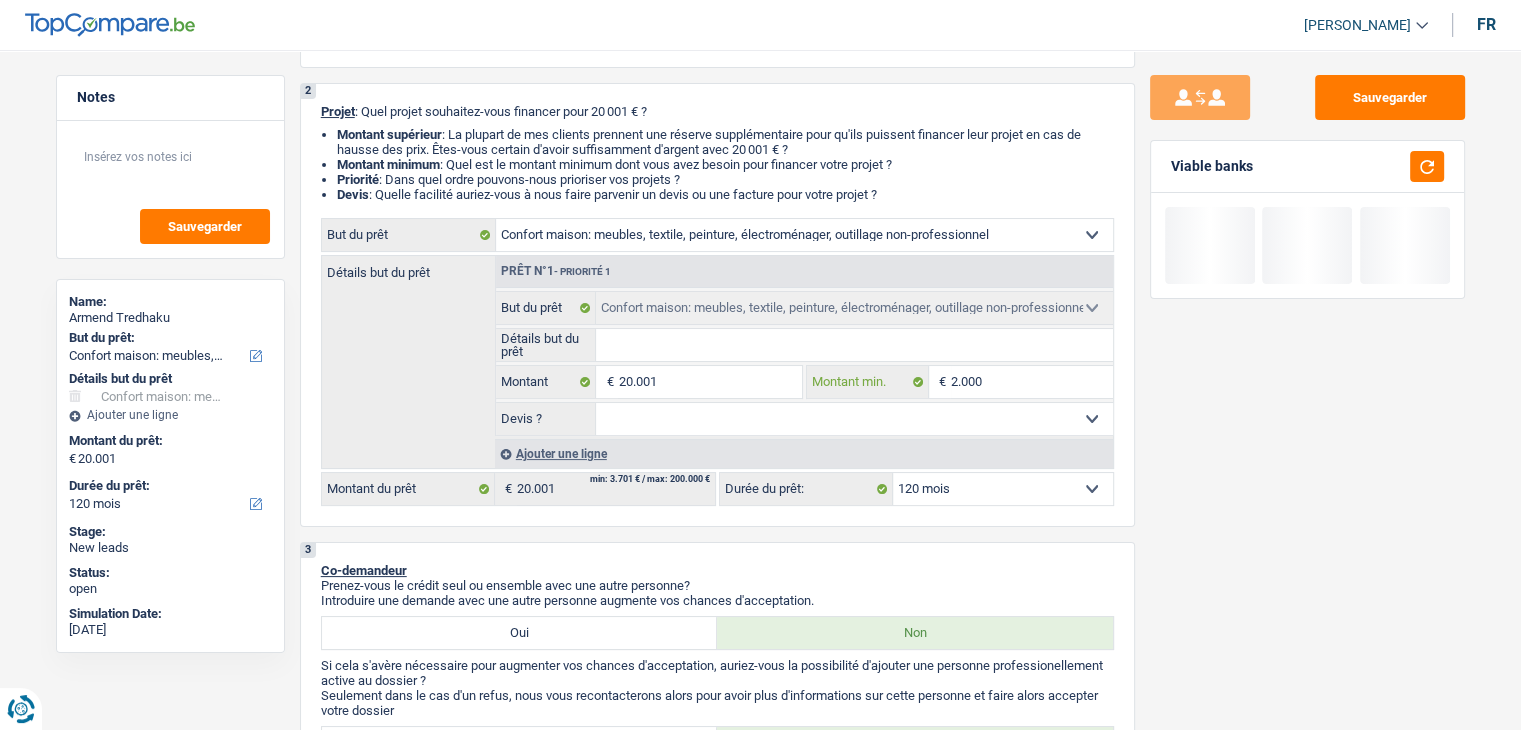 type on "20.001" 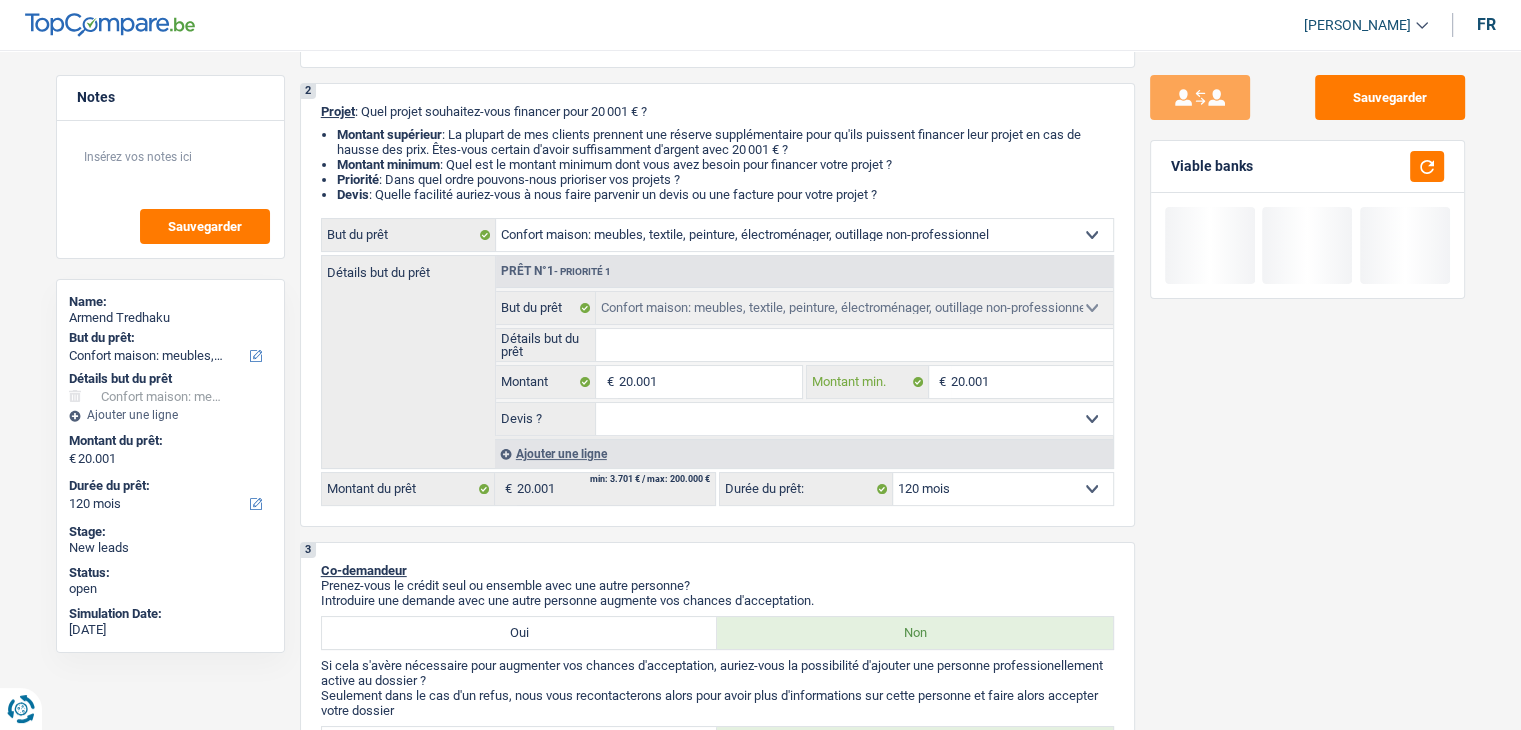 type on "20.001" 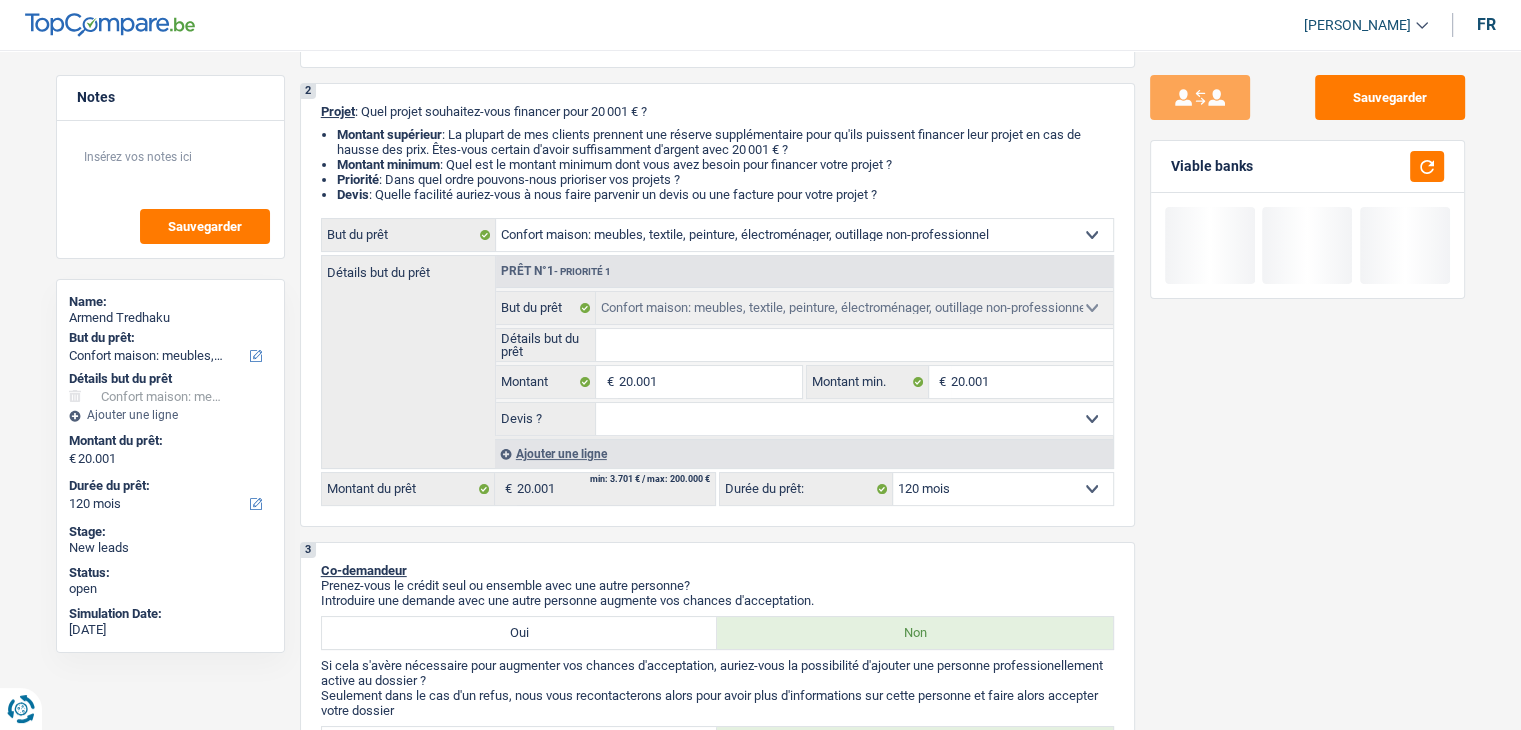 click on "Oui Non Non répondu
Sélectionner une option" at bounding box center [854, 419] 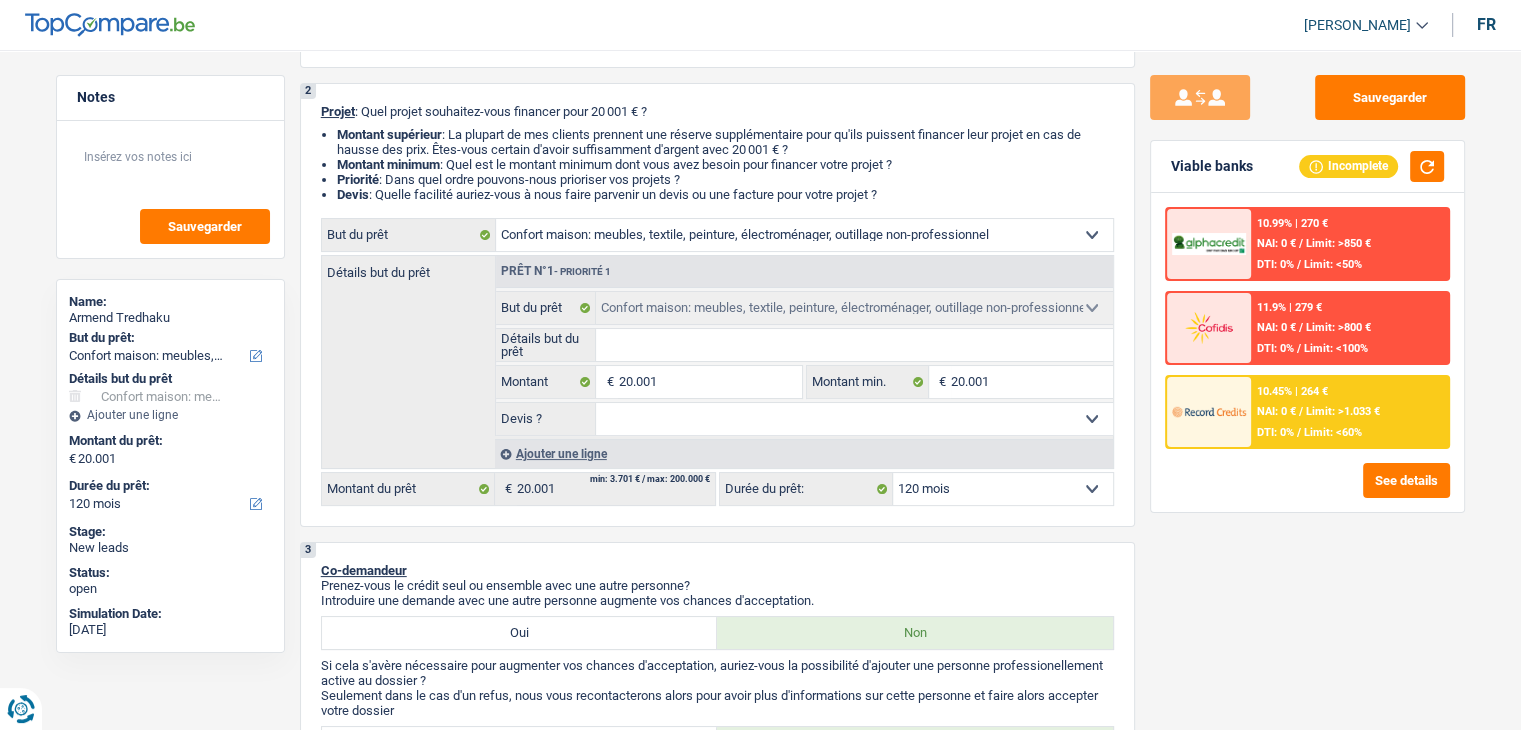 select on "false" 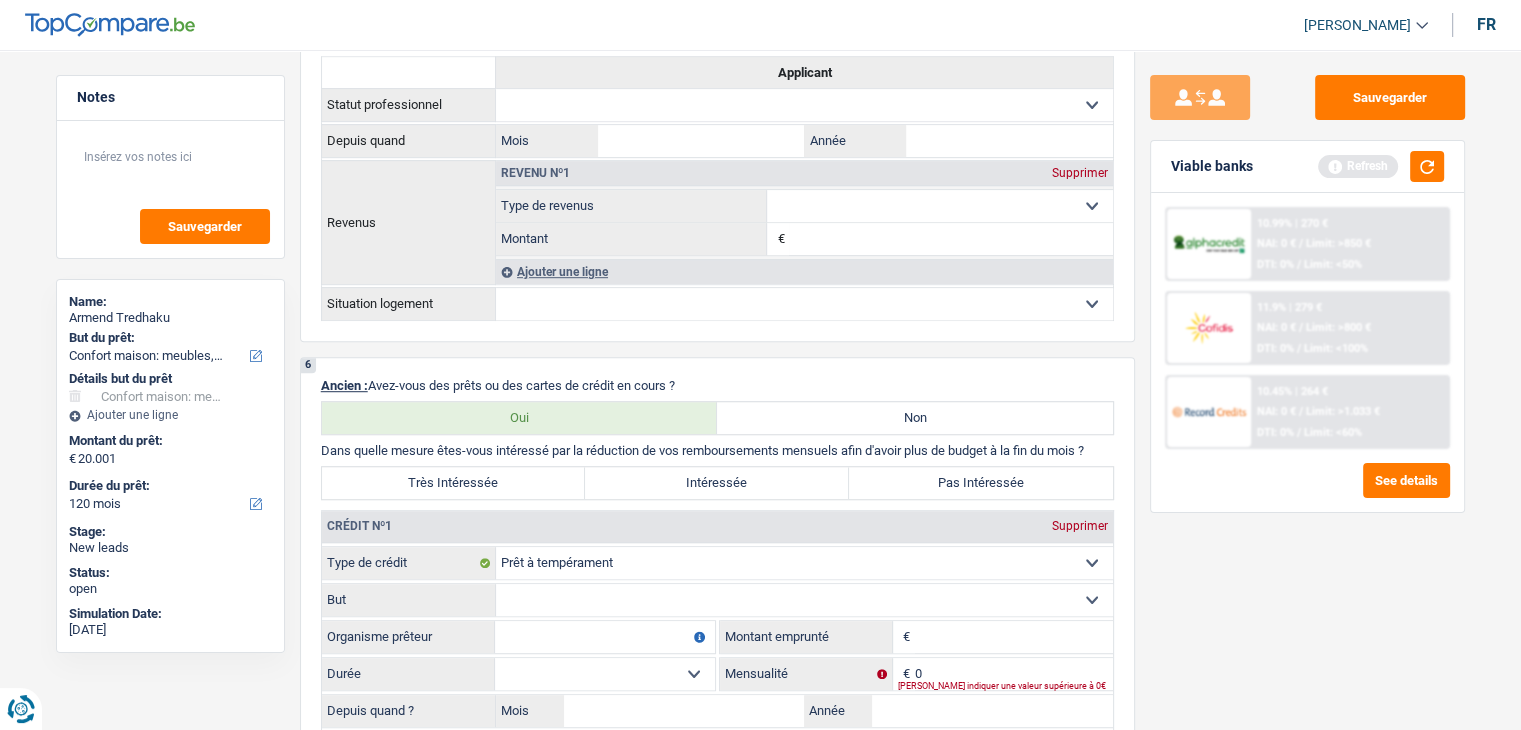 scroll, scrollTop: 1300, scrollLeft: 0, axis: vertical 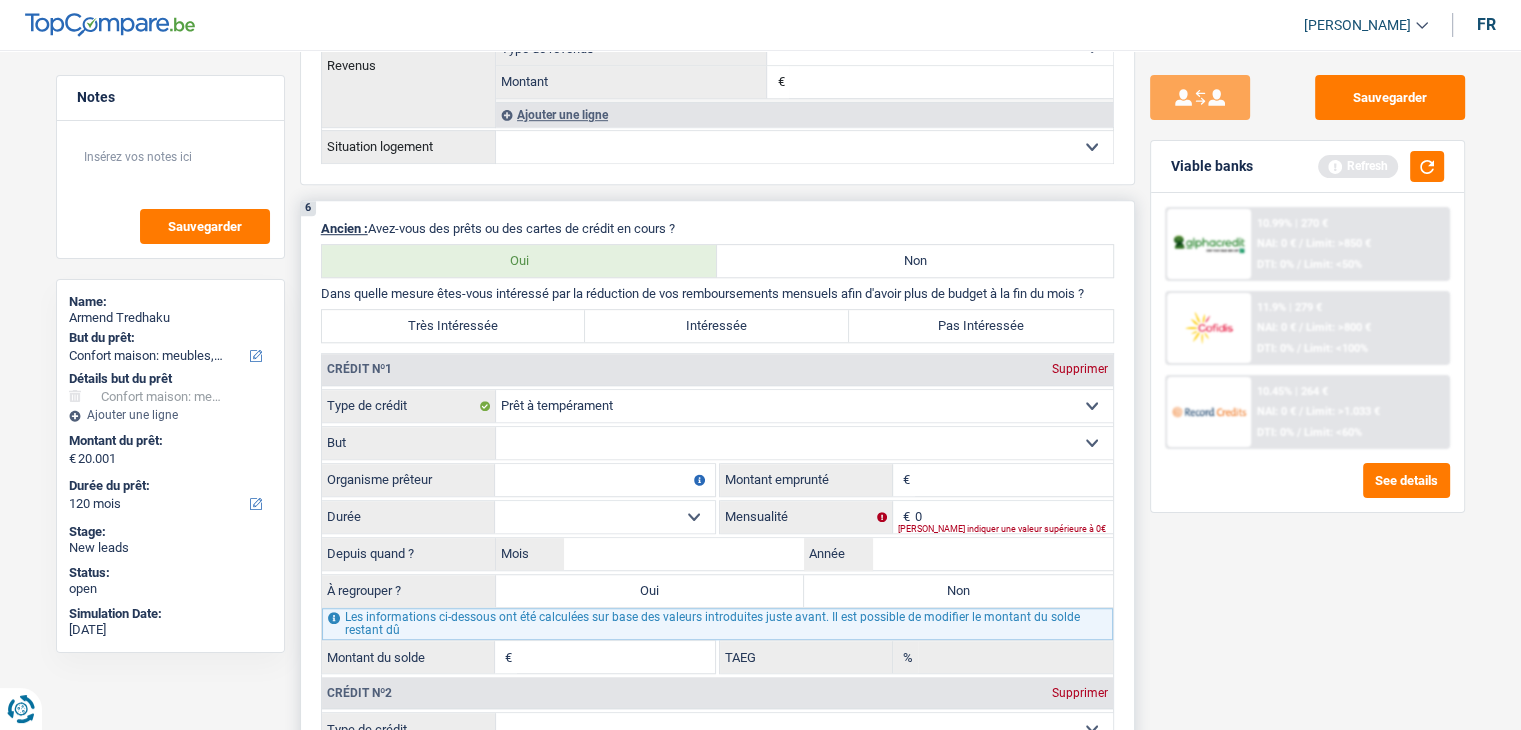 click on "Confort maison: meubles, textile, peinture, électroménager, outillage non-professionnel, Hifi, multimédia, gsm, ordinateur, Frais installation, déménagement Evénement familial: naissance, mariage, divorce, communion, décès Frais médicaux Frais d'études Remboursement prêt Frais permis de conduire Loisirs: voyage, sport, musique Petits travaux maison et jardin Frais divers (max 2.000€) Frais judiciaires Réparation voiture Autre
Sélectionner une option" at bounding box center [804, 443] 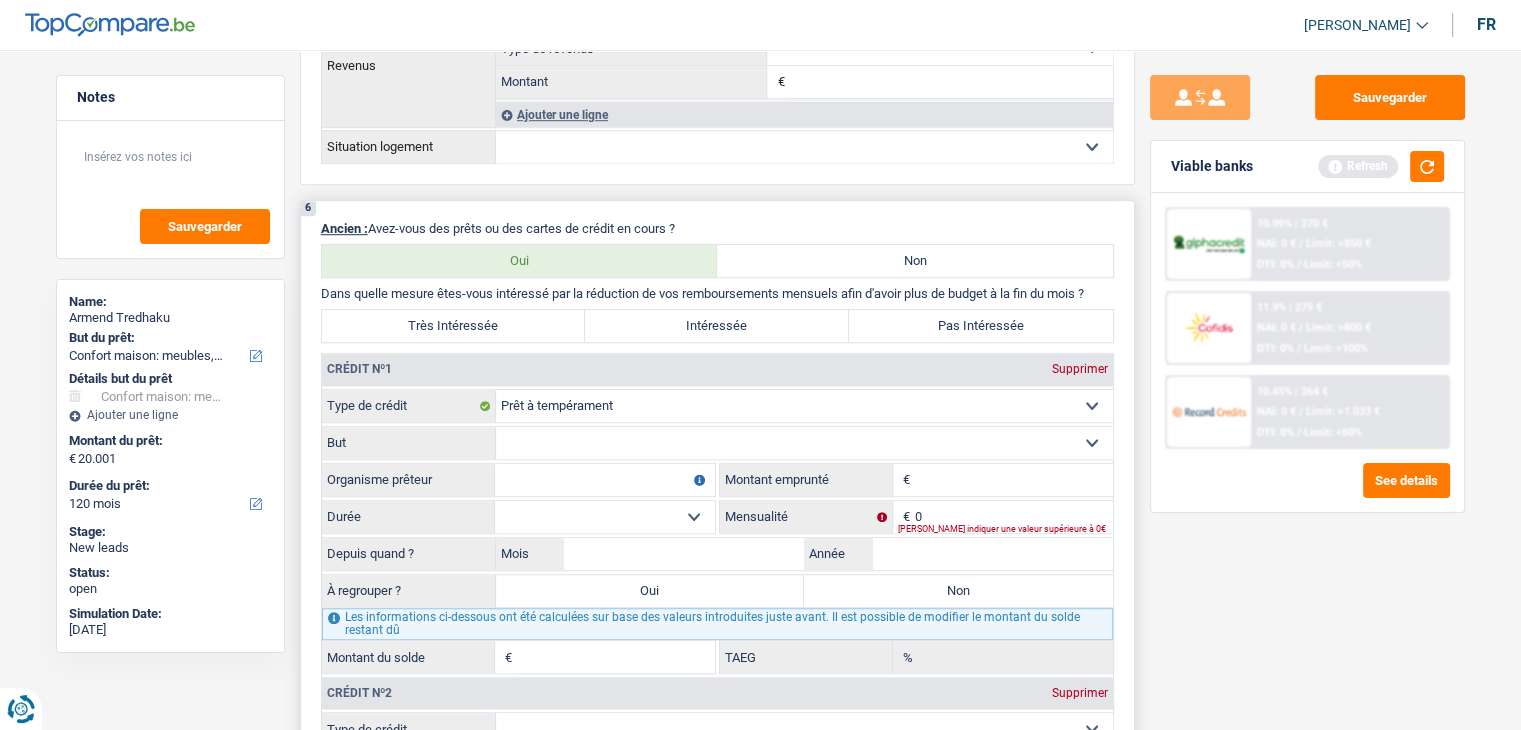 select on "mortgage" 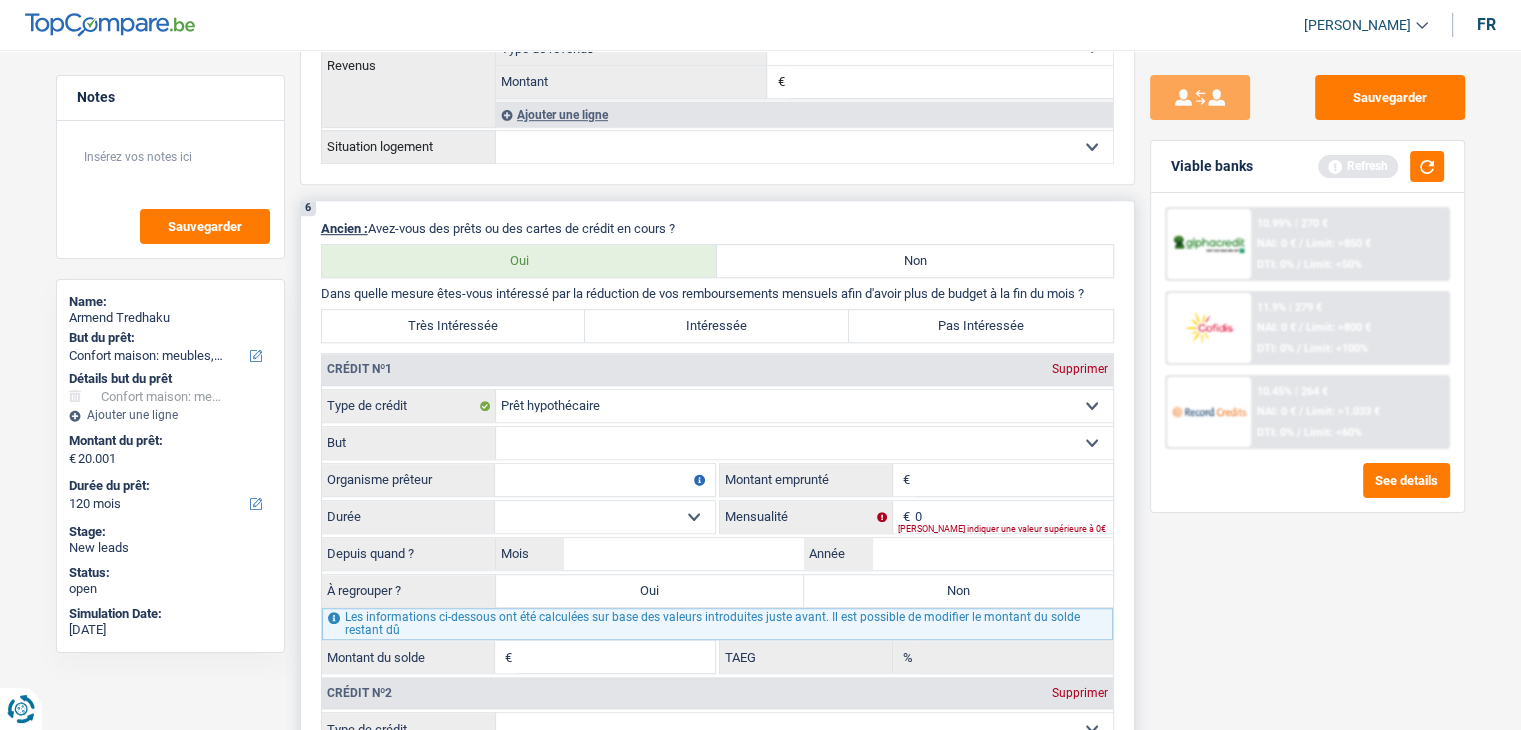 click on "Carte ou ouverture de crédit Prêt hypothécaire Vente à tempérament Prêt à tempérament Prêt rénovation Prêt voiture Regroupement d'un ou plusieurs crédits
Sélectionner une option" at bounding box center (804, 406) 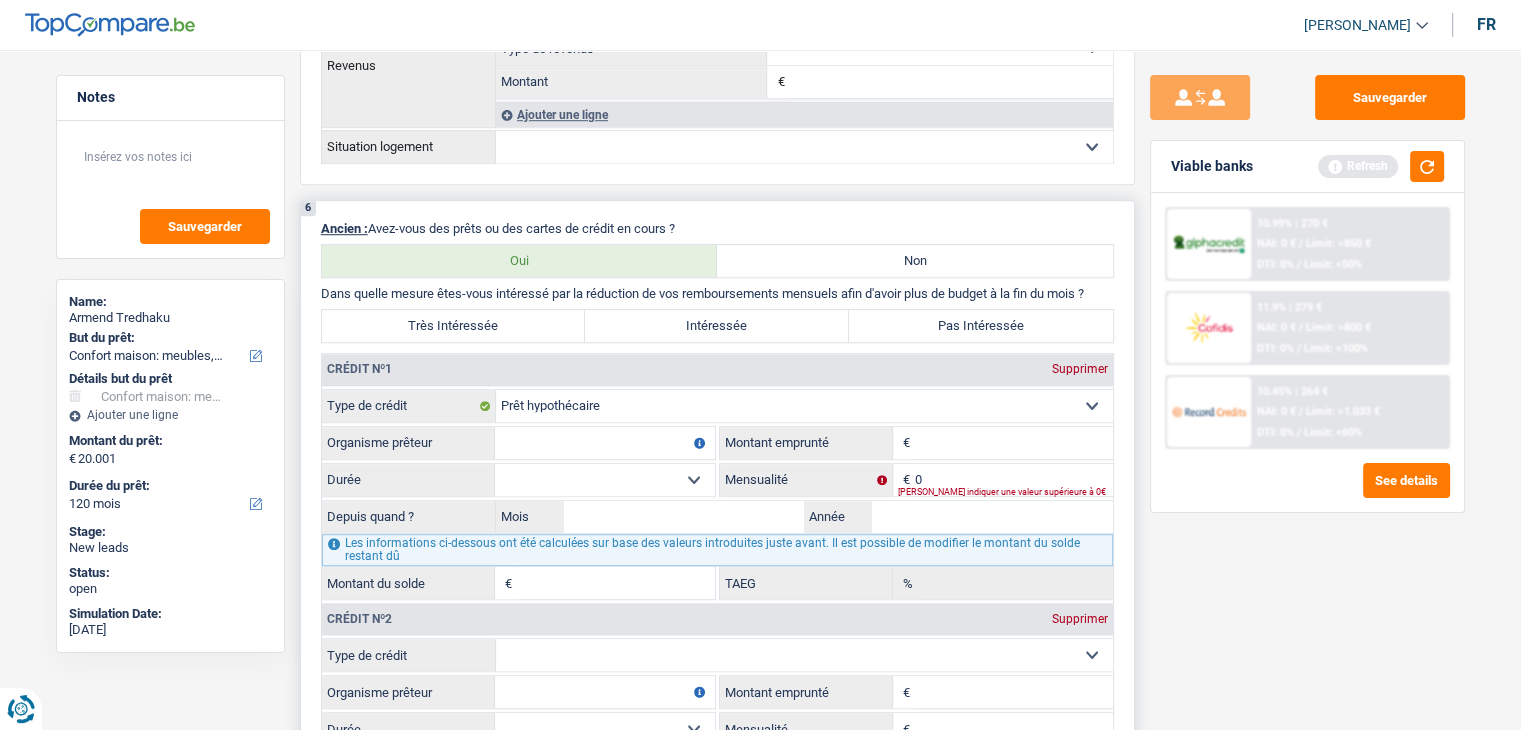 click on "Organisme prêteur" at bounding box center (605, 443) 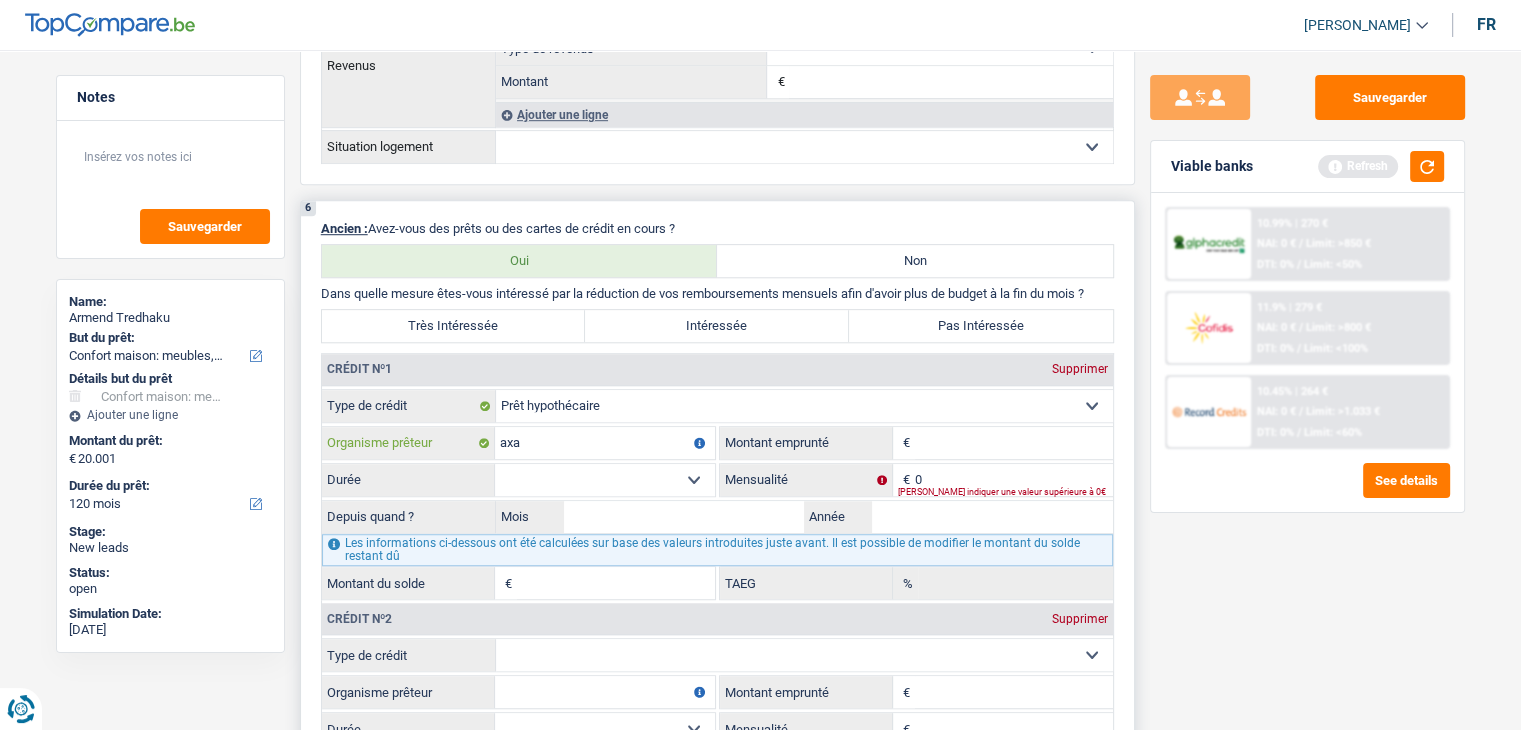type on "axa" 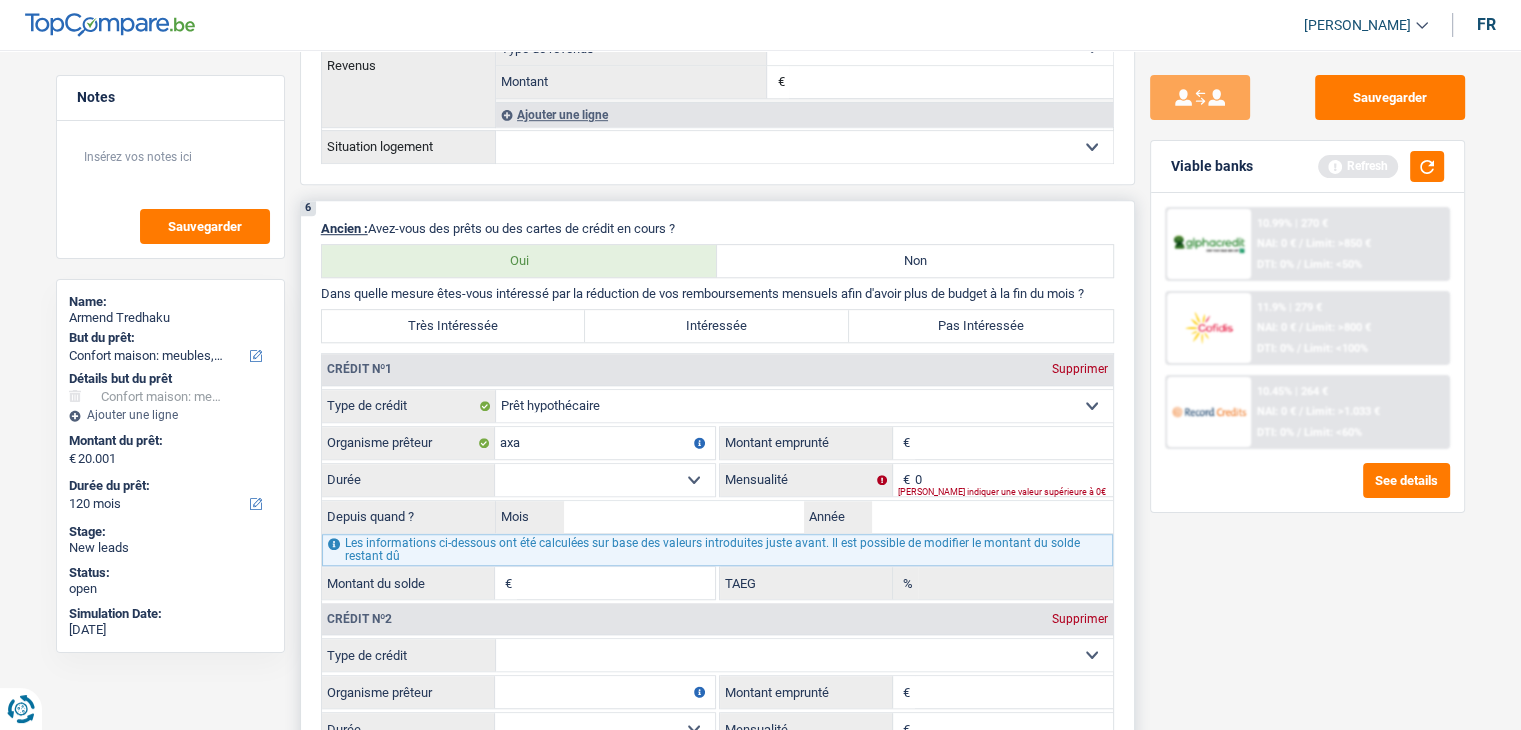 click on "Montant" at bounding box center (1014, 443) 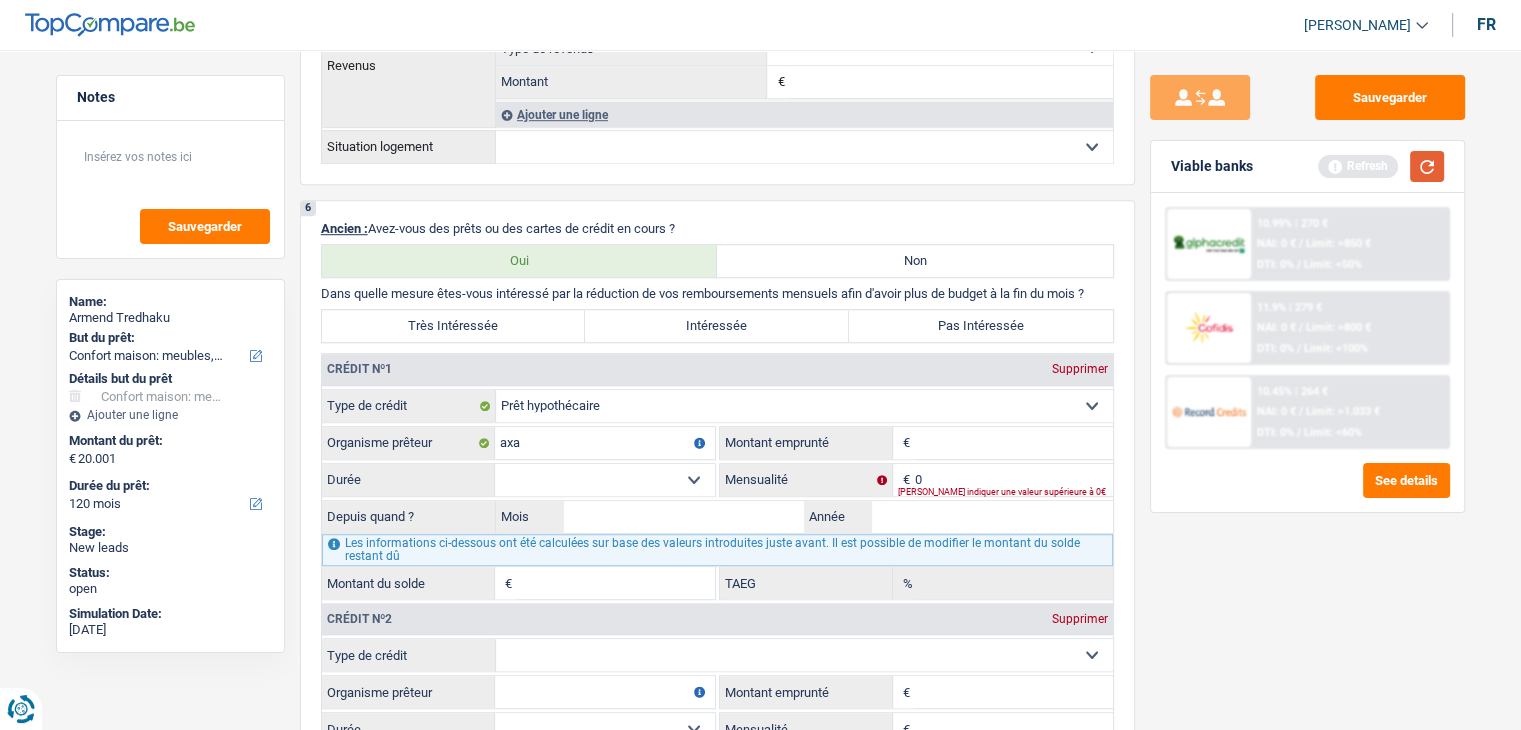 click at bounding box center (1427, 166) 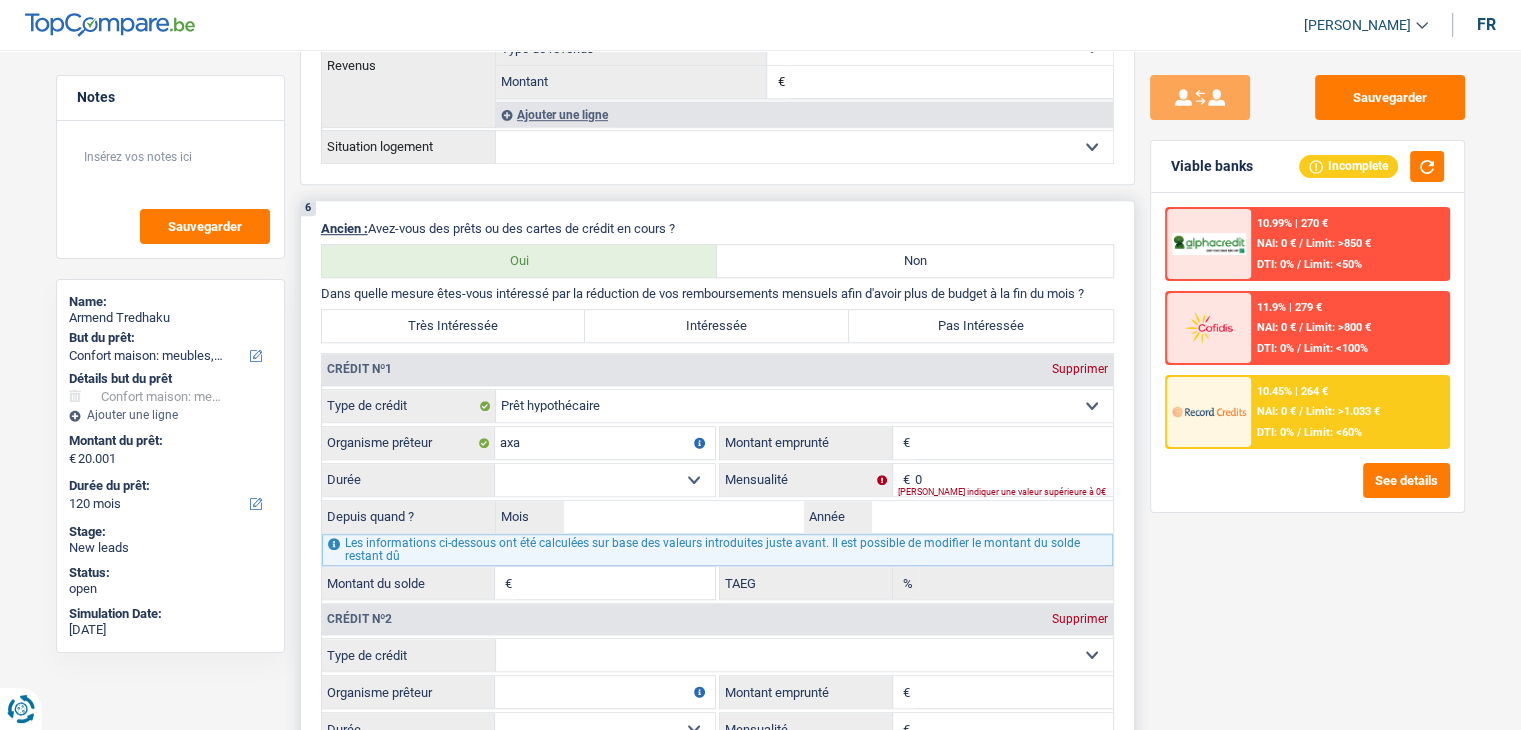 click on "Montant" at bounding box center [1014, 443] 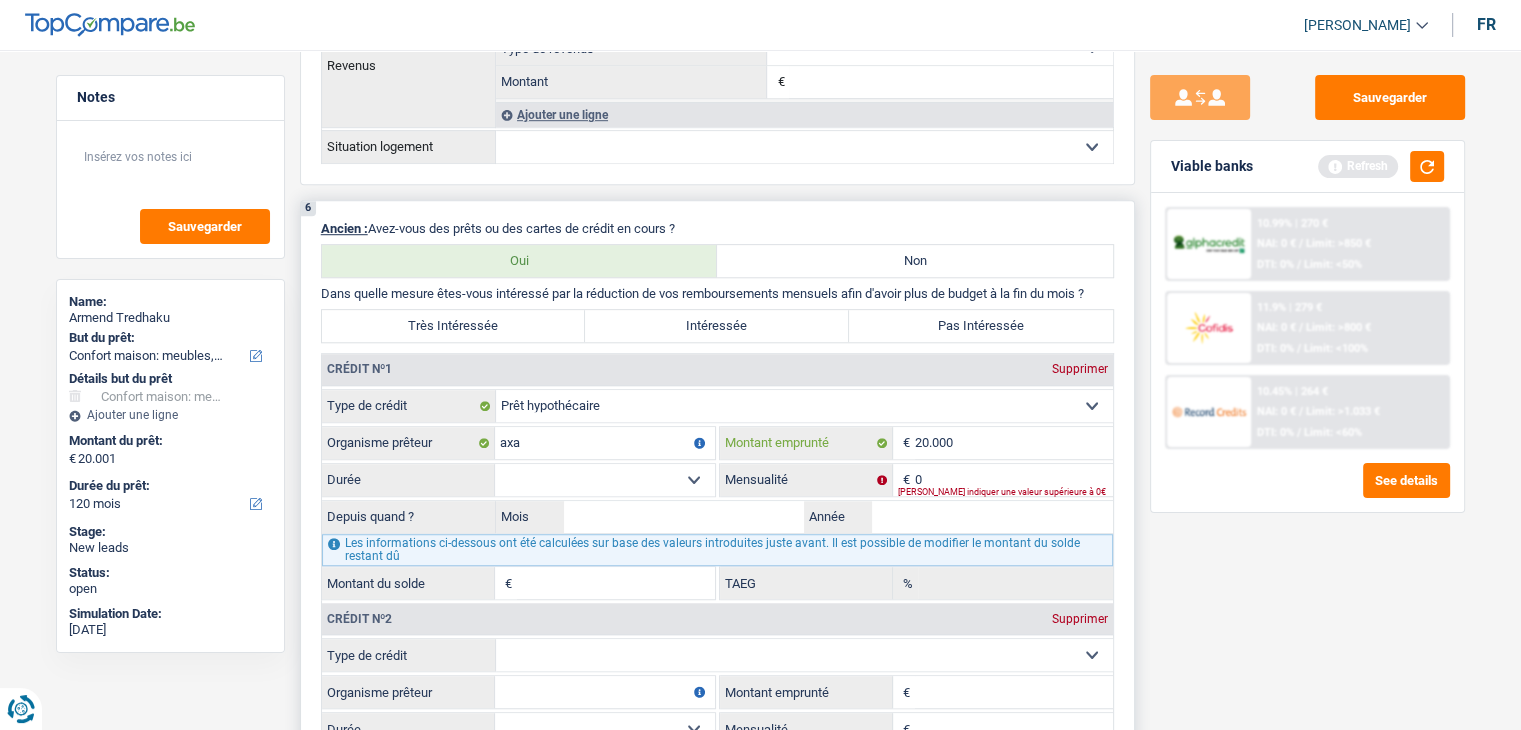type on "20.000" 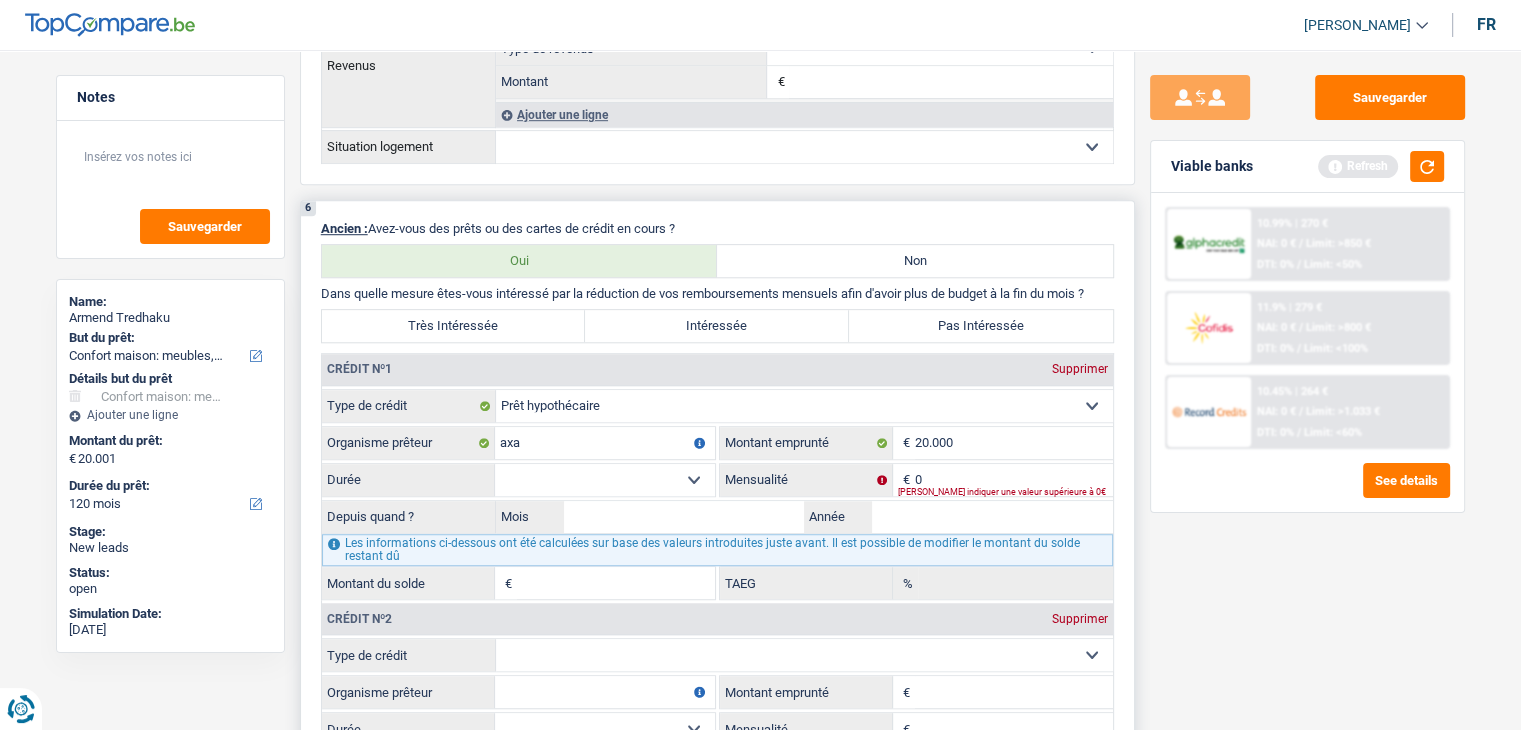 click on "120 mois 132 mois 144 mois 180 mois 240 mois 300 mois 360 mois 420 mois
Sélectionner une option" at bounding box center (605, 480) 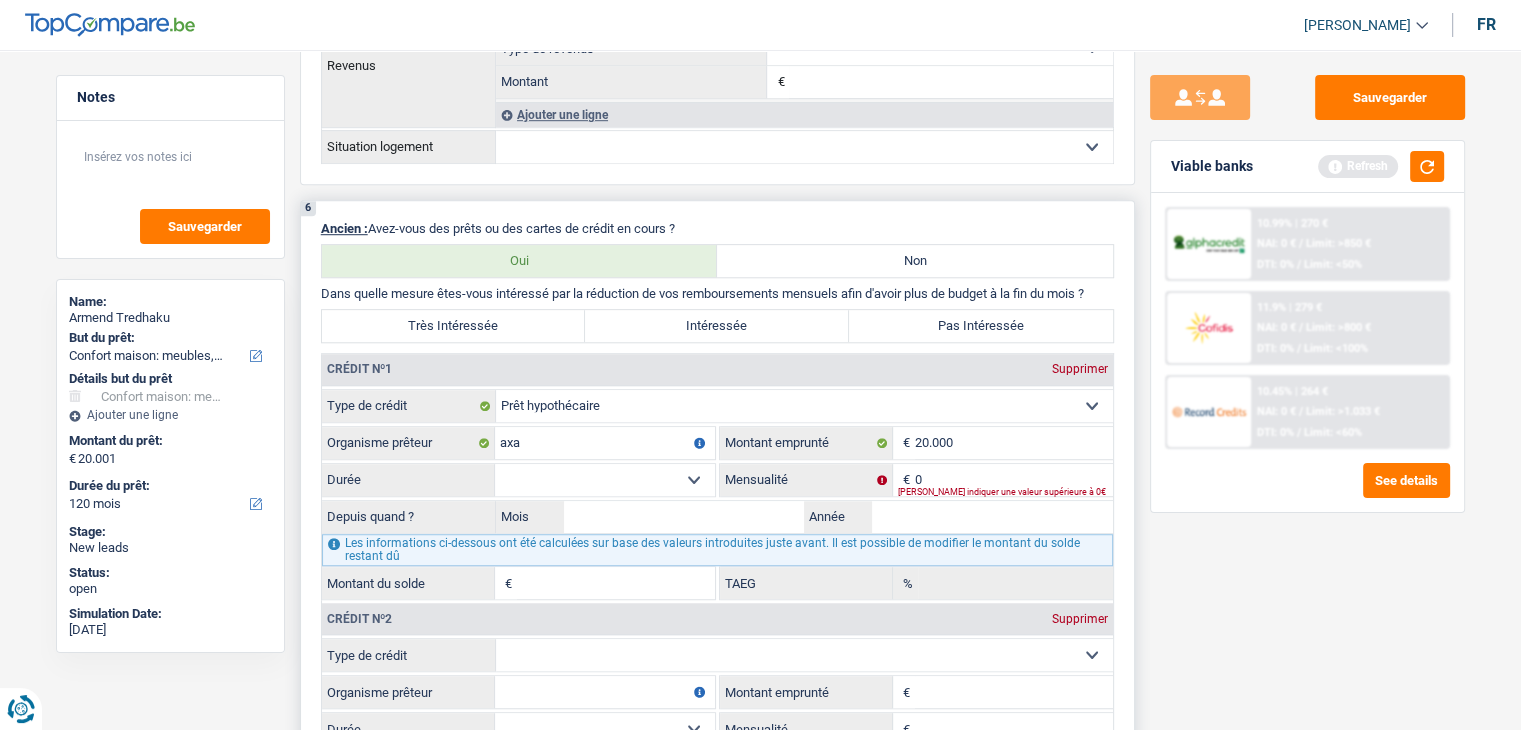 click on "120 mois 132 mois 144 mois 180 mois 240 mois 300 mois 360 mois 420 mois
Sélectionner une option" at bounding box center (605, 480) 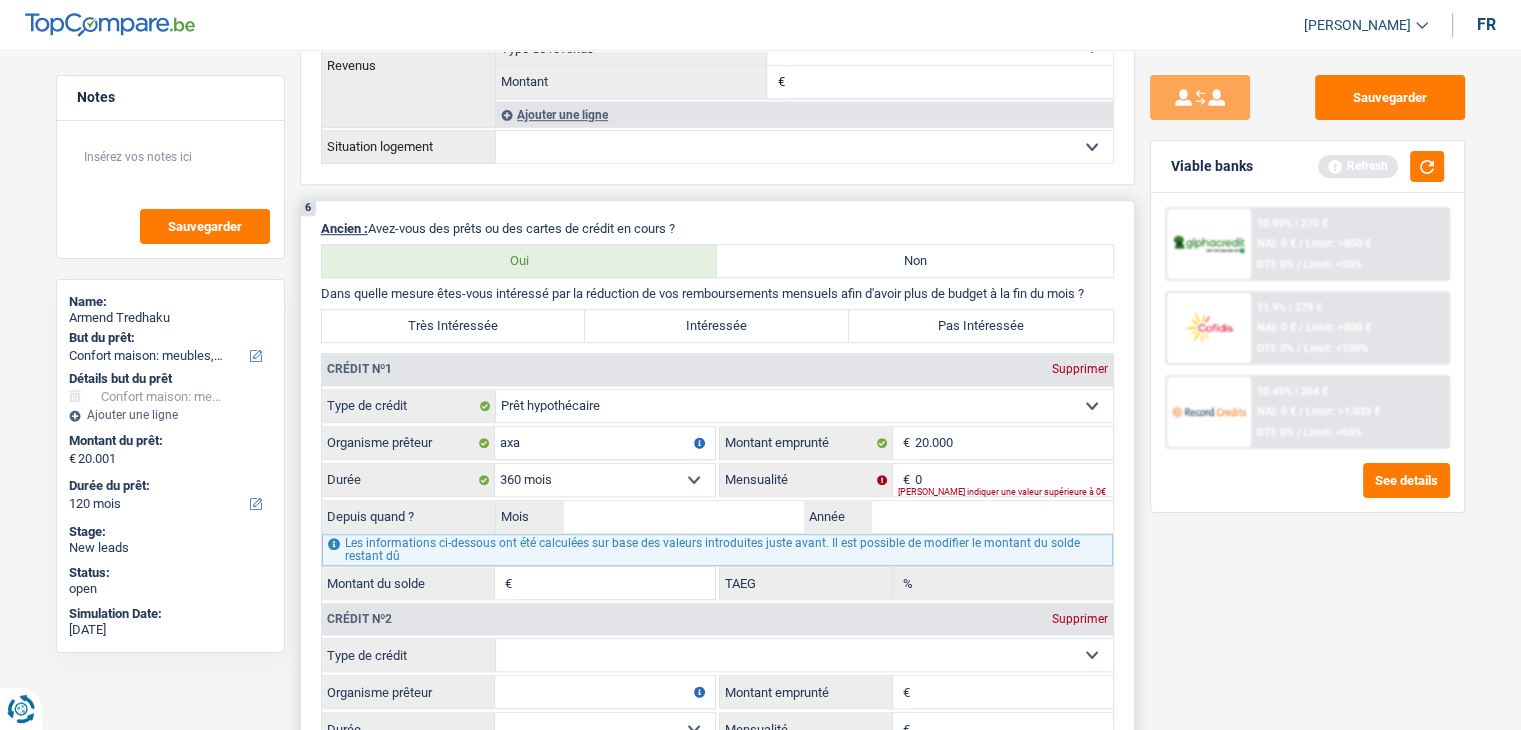 click on "120 mois 132 mois 144 mois 180 mois 240 mois 300 mois 360 mois 420 mois
Sélectionner une option" at bounding box center [605, 480] 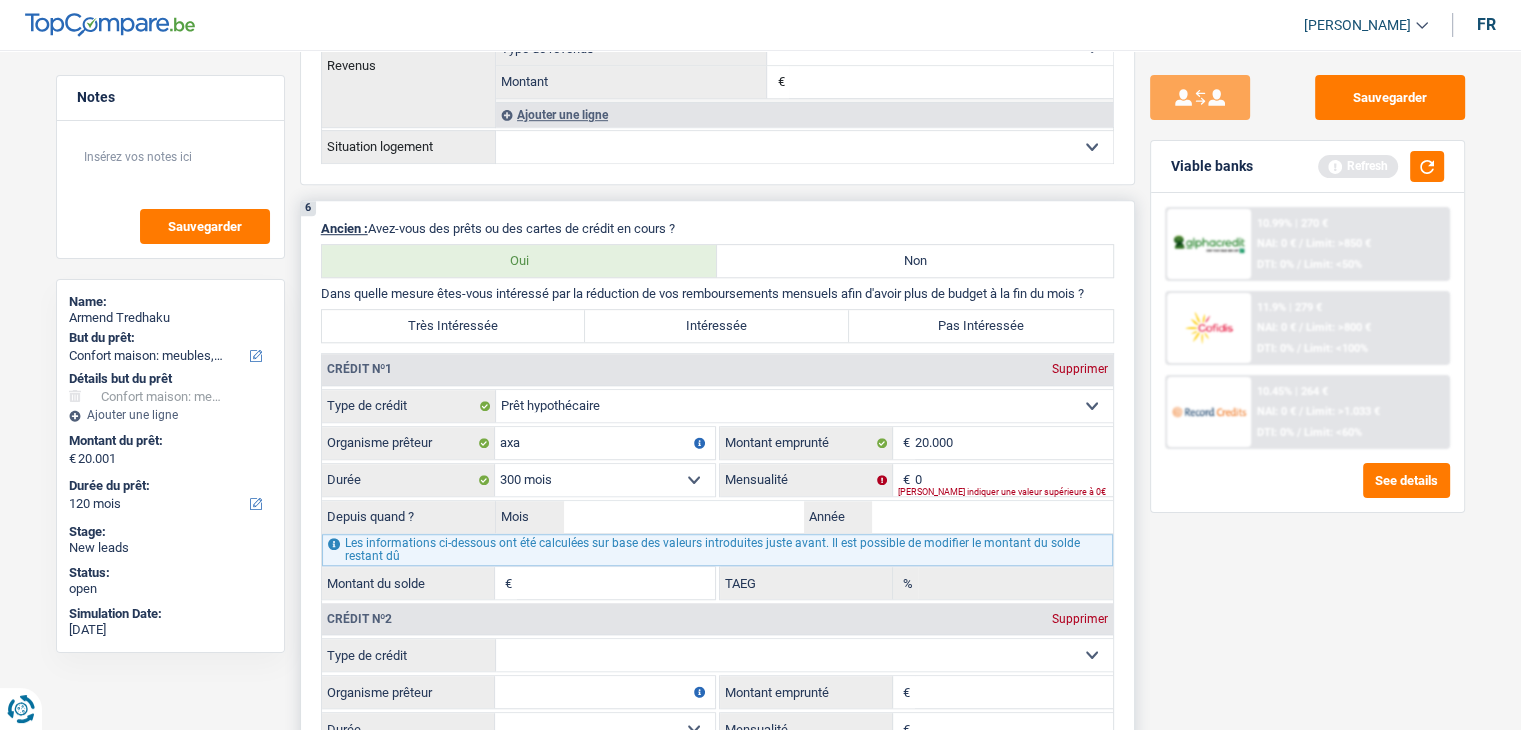 click on "120 mois 132 mois 144 mois 180 mois 240 mois 300 mois 360 mois 420 mois
Sélectionner une option" at bounding box center (605, 480) 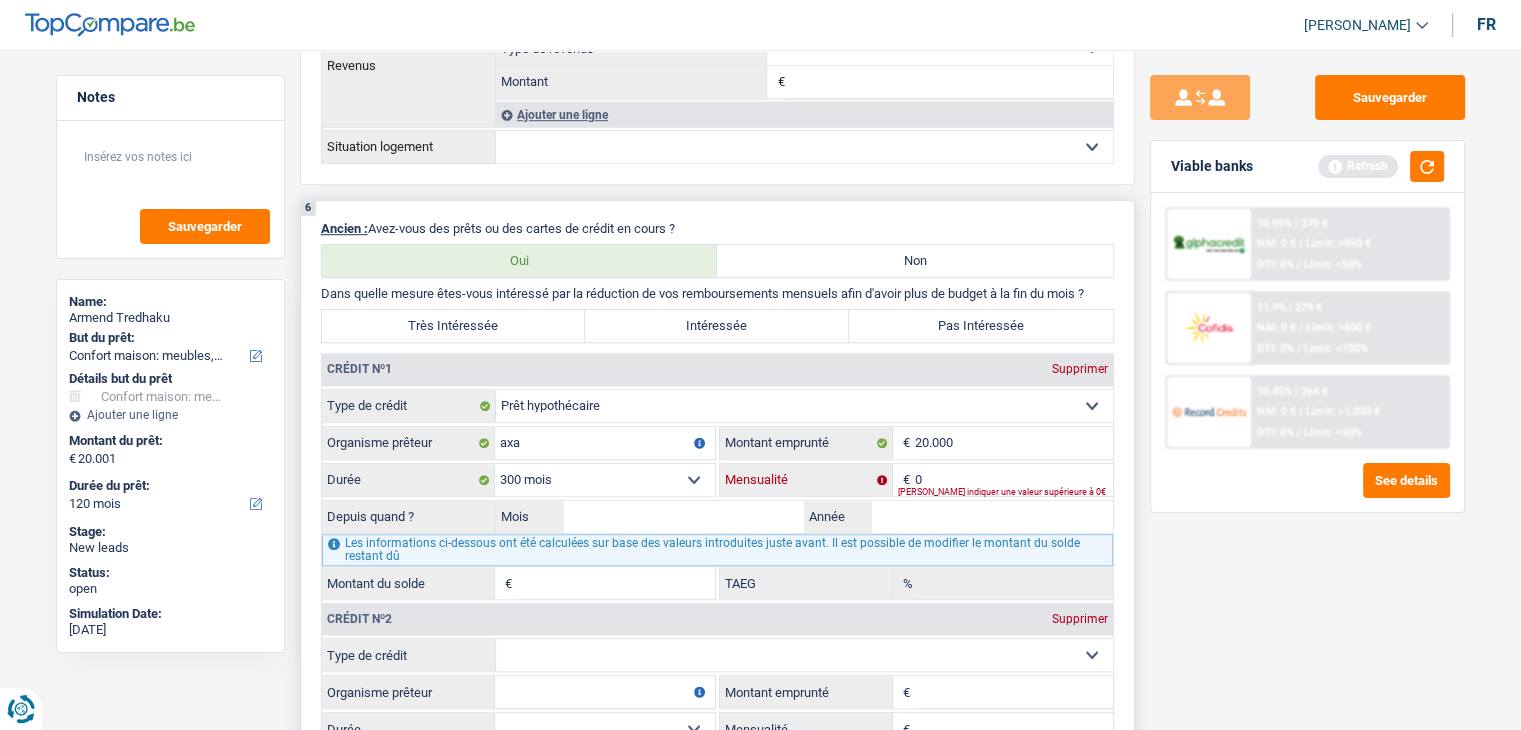 click on "0" at bounding box center (1014, 480) 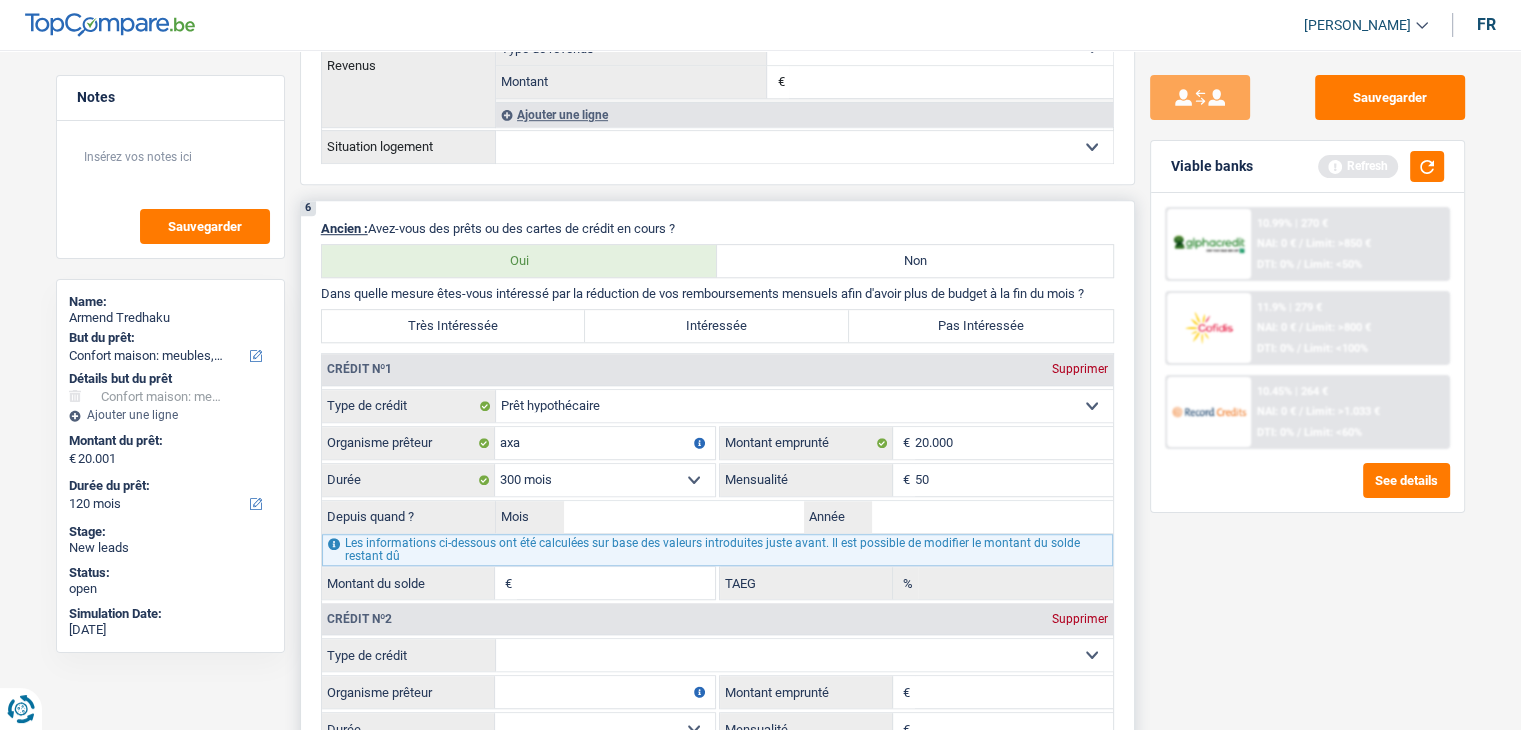 type on "5" 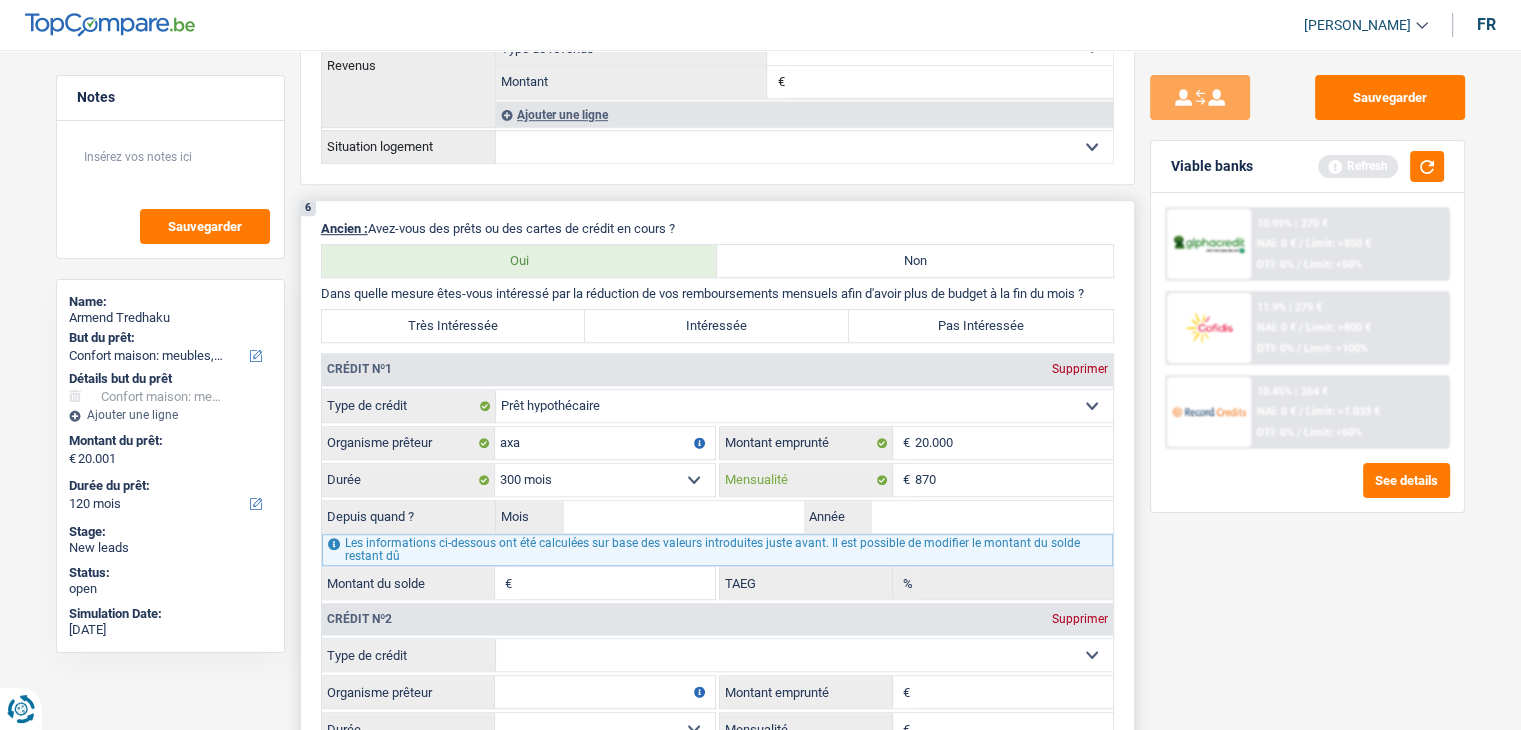 type on "870" 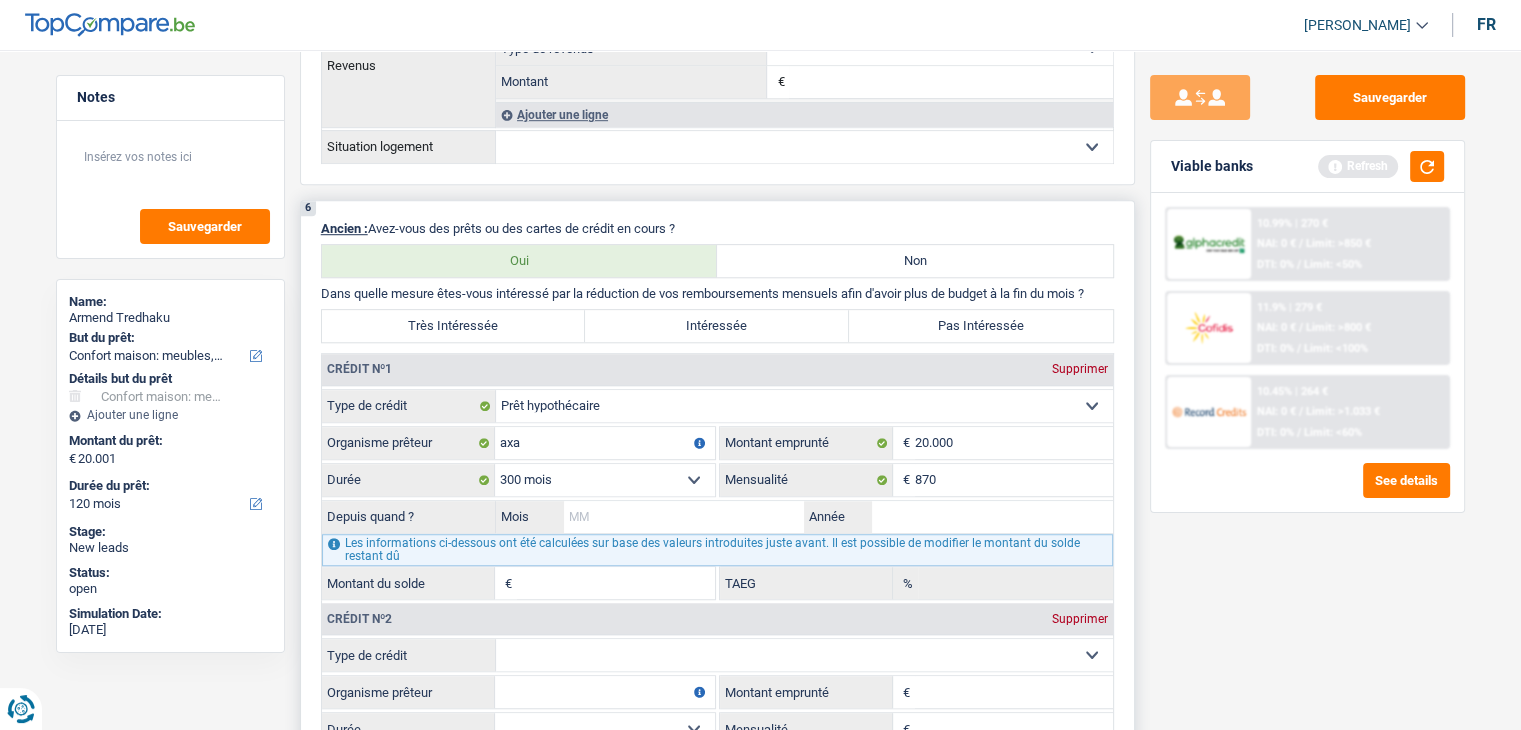 click on "Mois" at bounding box center [684, 517] 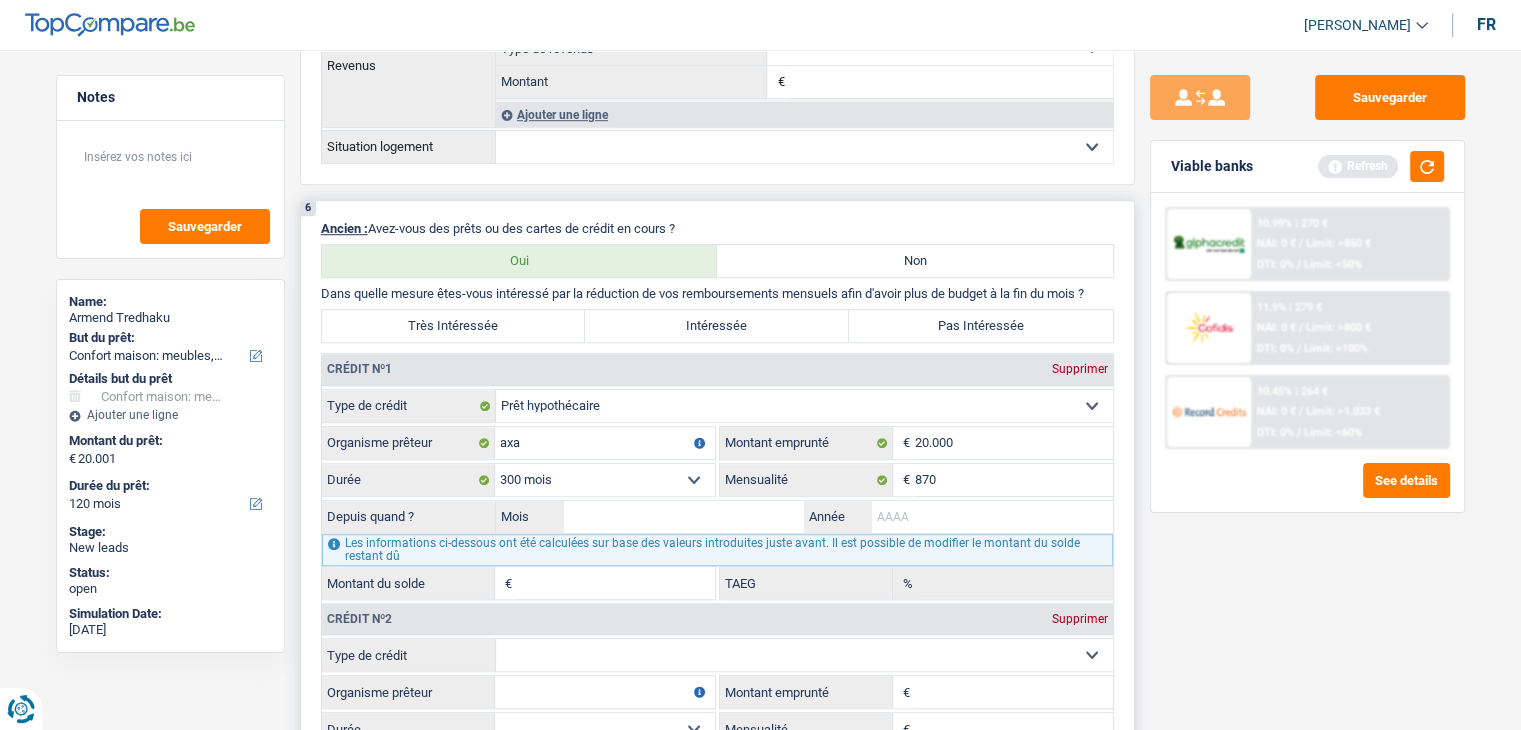 click on "Année" at bounding box center [992, 517] 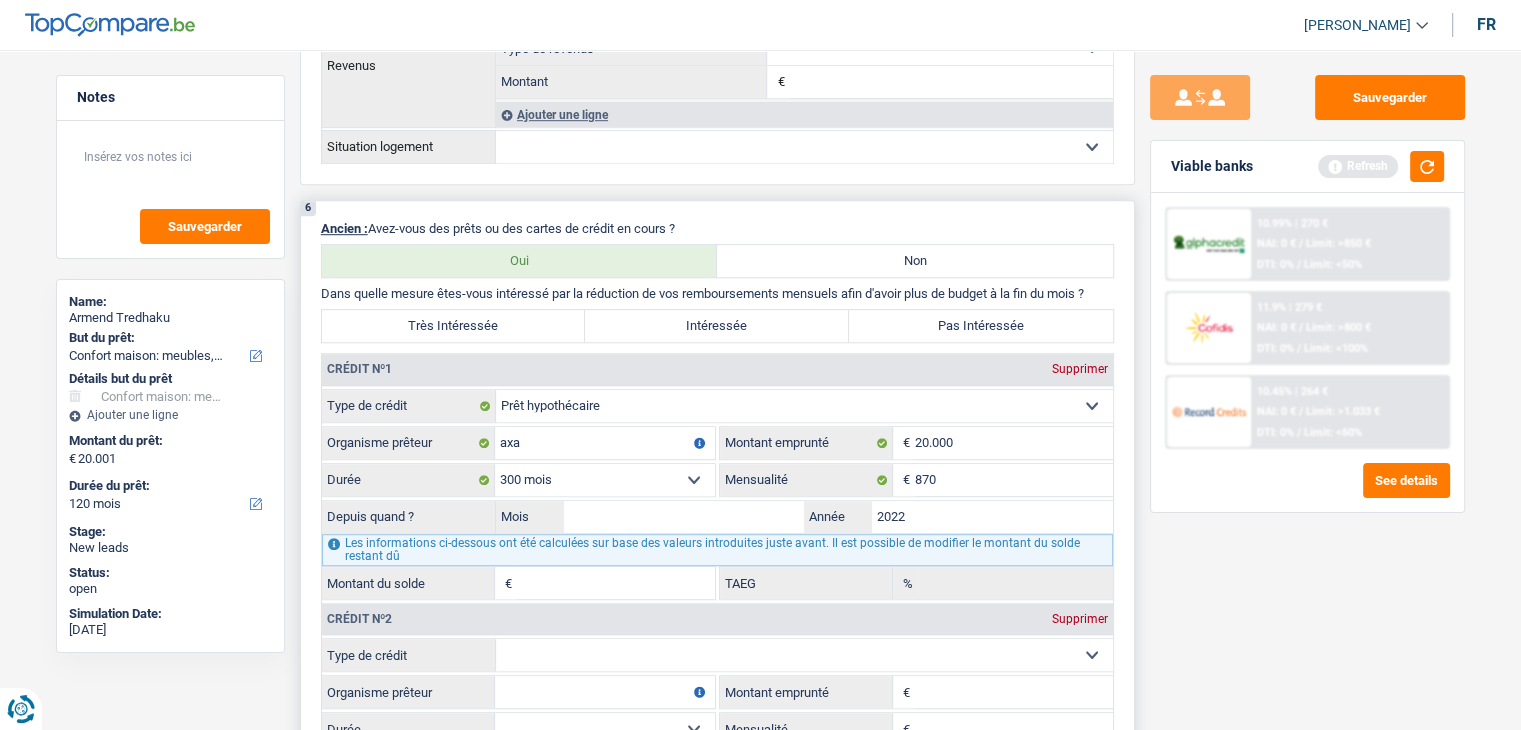 type on "2022" 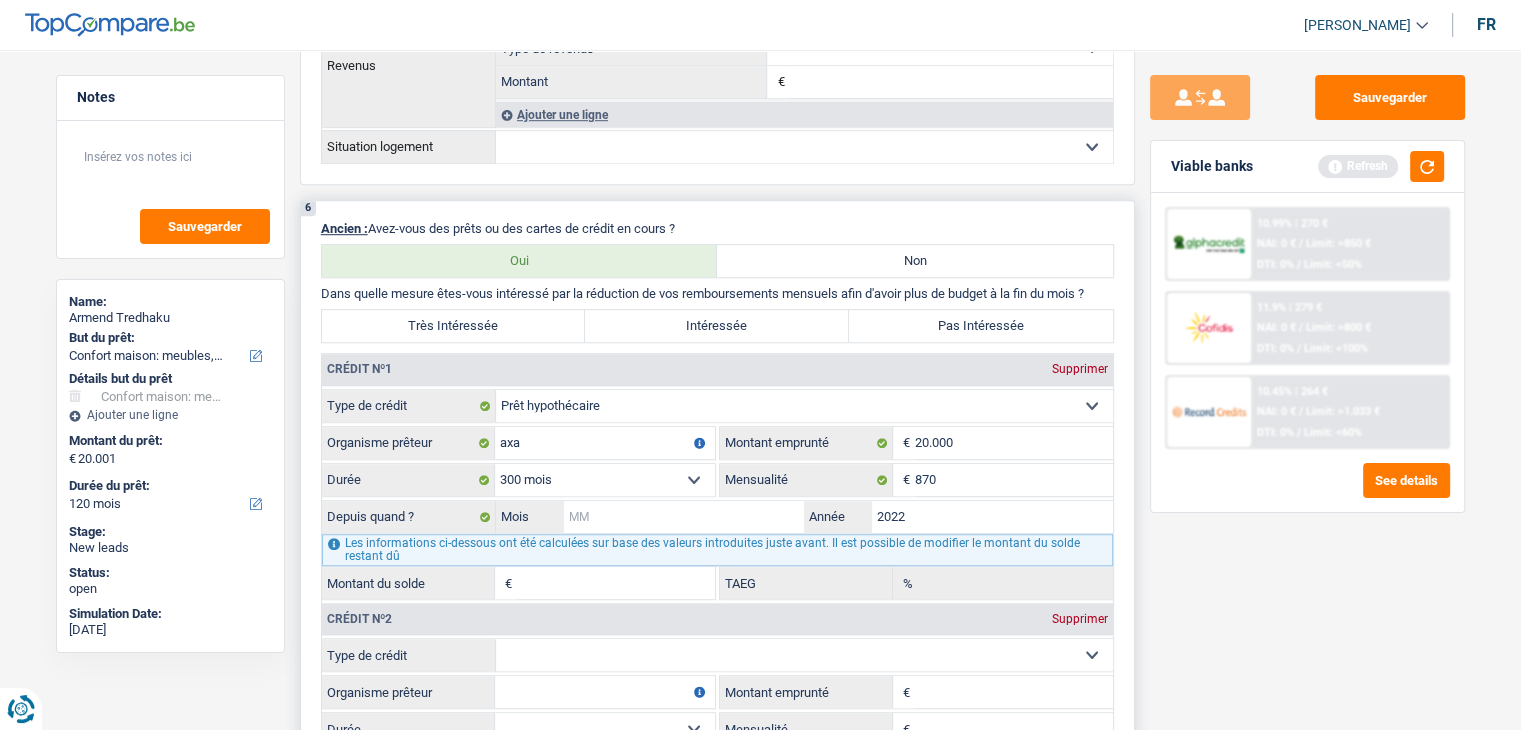 click on "Mois" at bounding box center [684, 517] 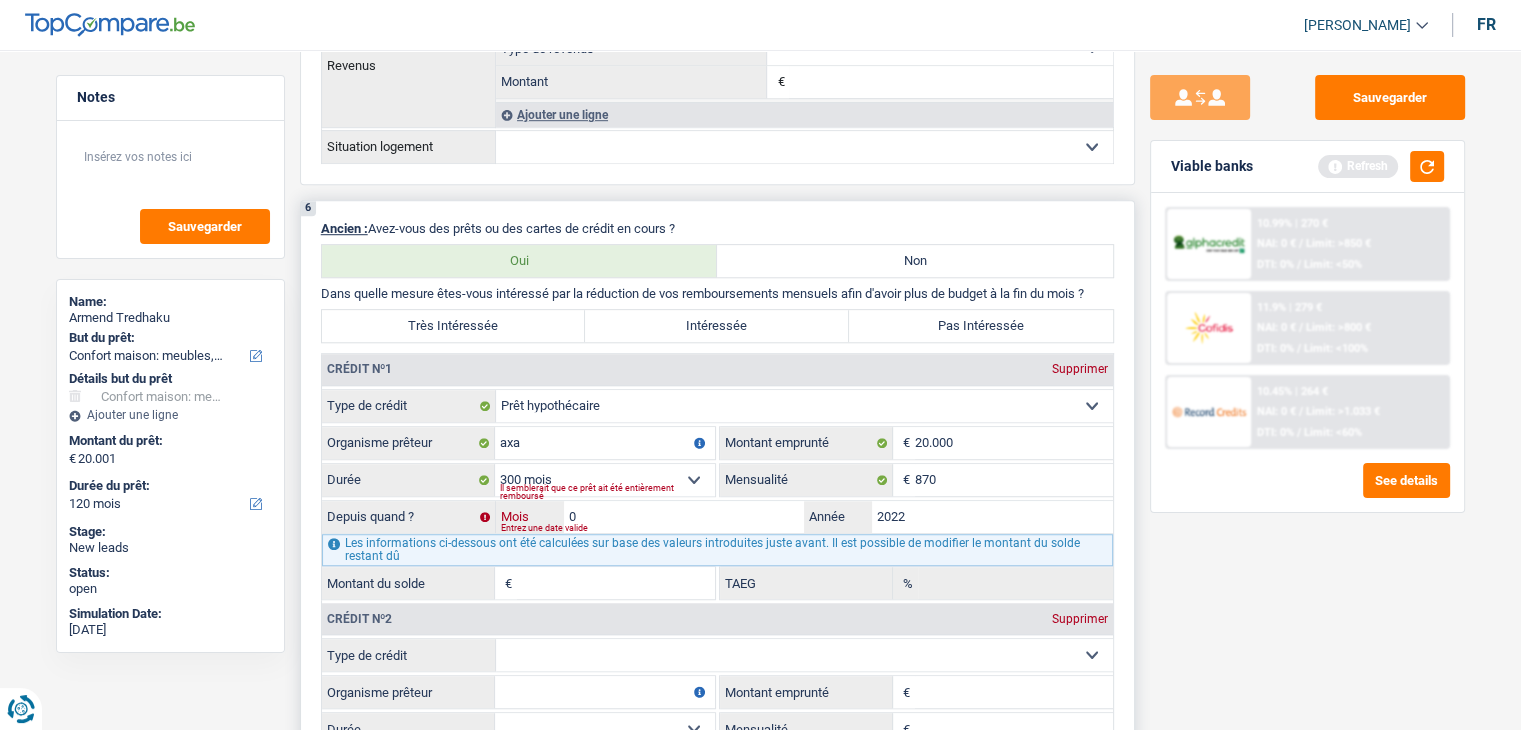 type on "07" 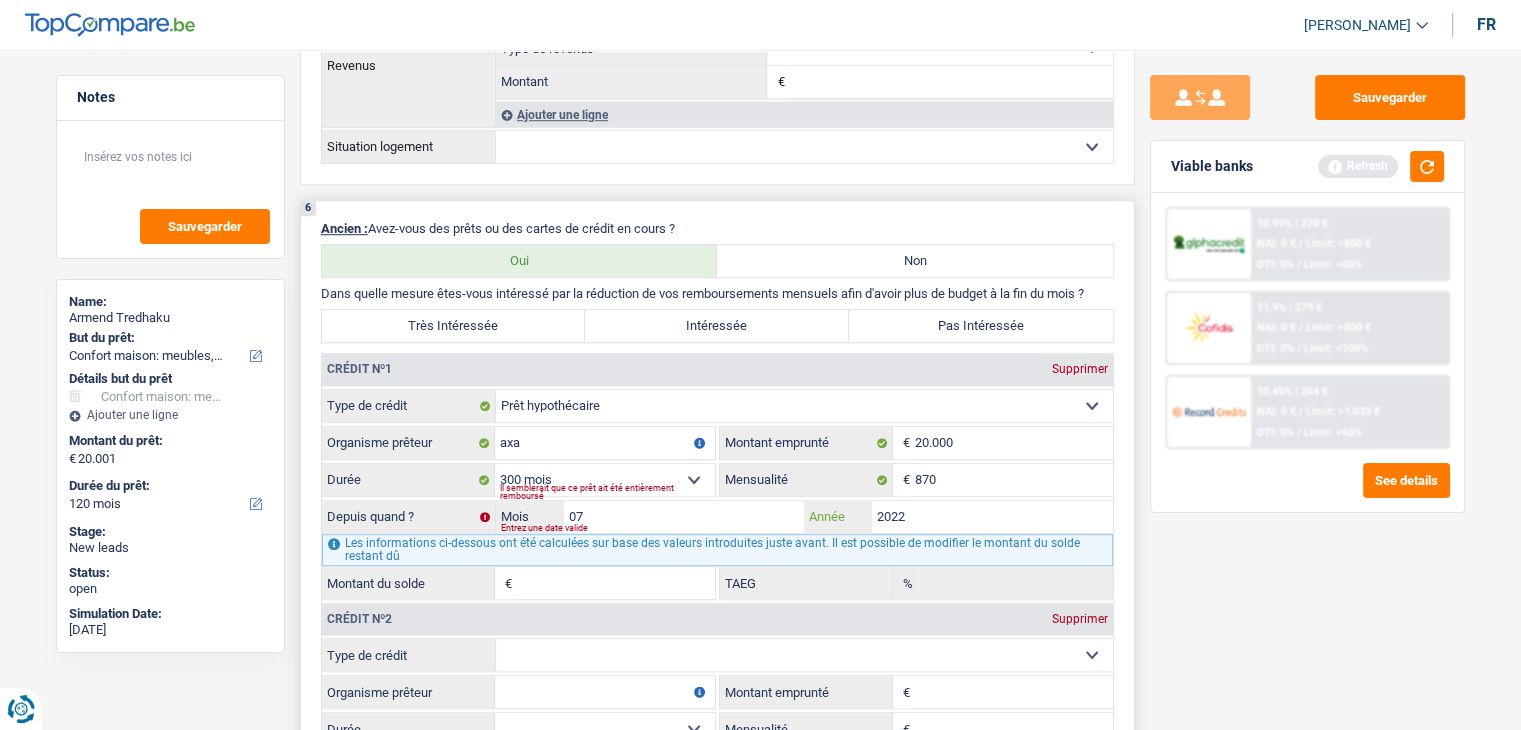 type on "0" 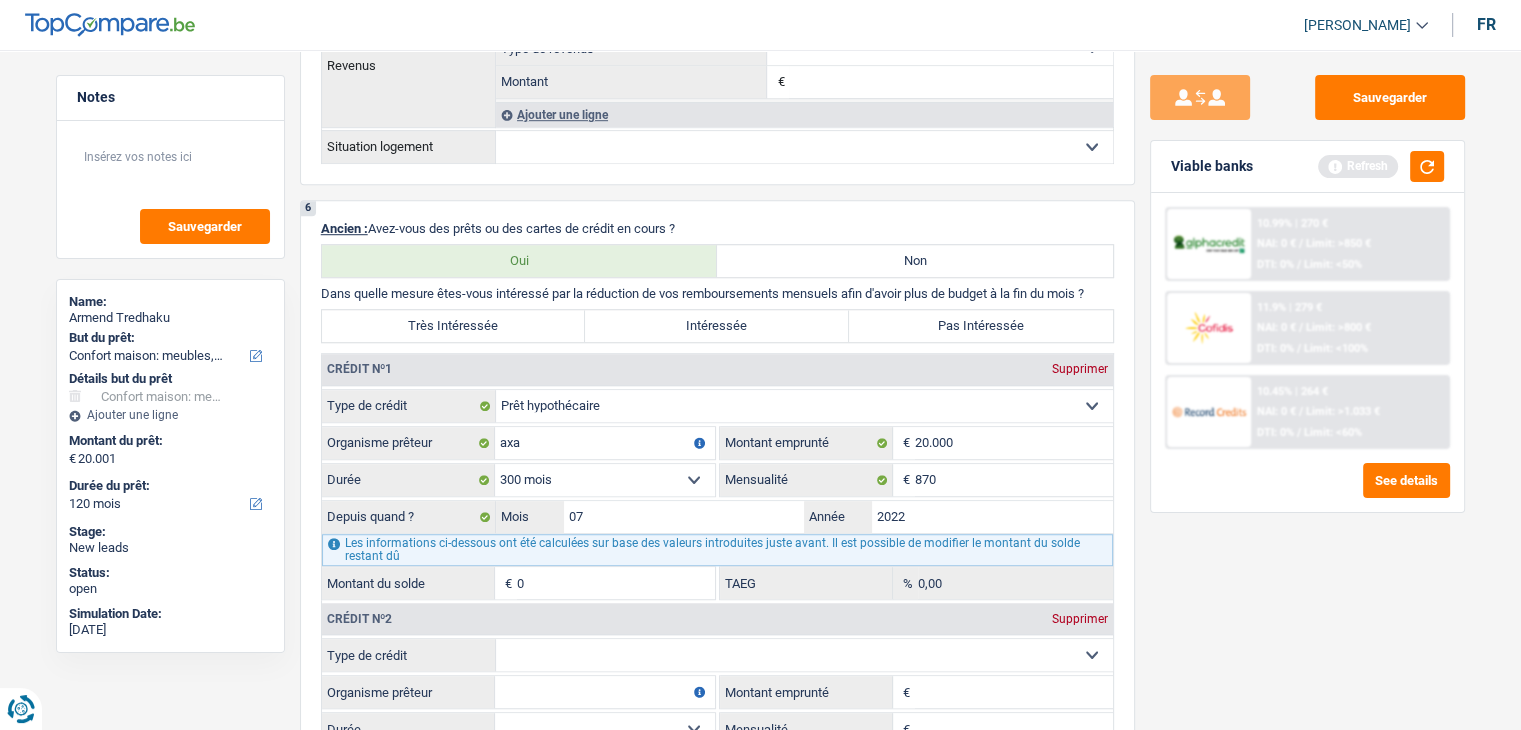 click on "Sauvegarder
Viable banks
Refresh
10.99% | 270 €
NAI: 0 €
/
Limit: >850 €
DTI: 0%
/
Limit: <50%
11.9% | 279 €
NAI: 0 €
/
Limit: >800 €
DTI: 0%
/
Limit: <100%
/       /" at bounding box center [1307, 384] 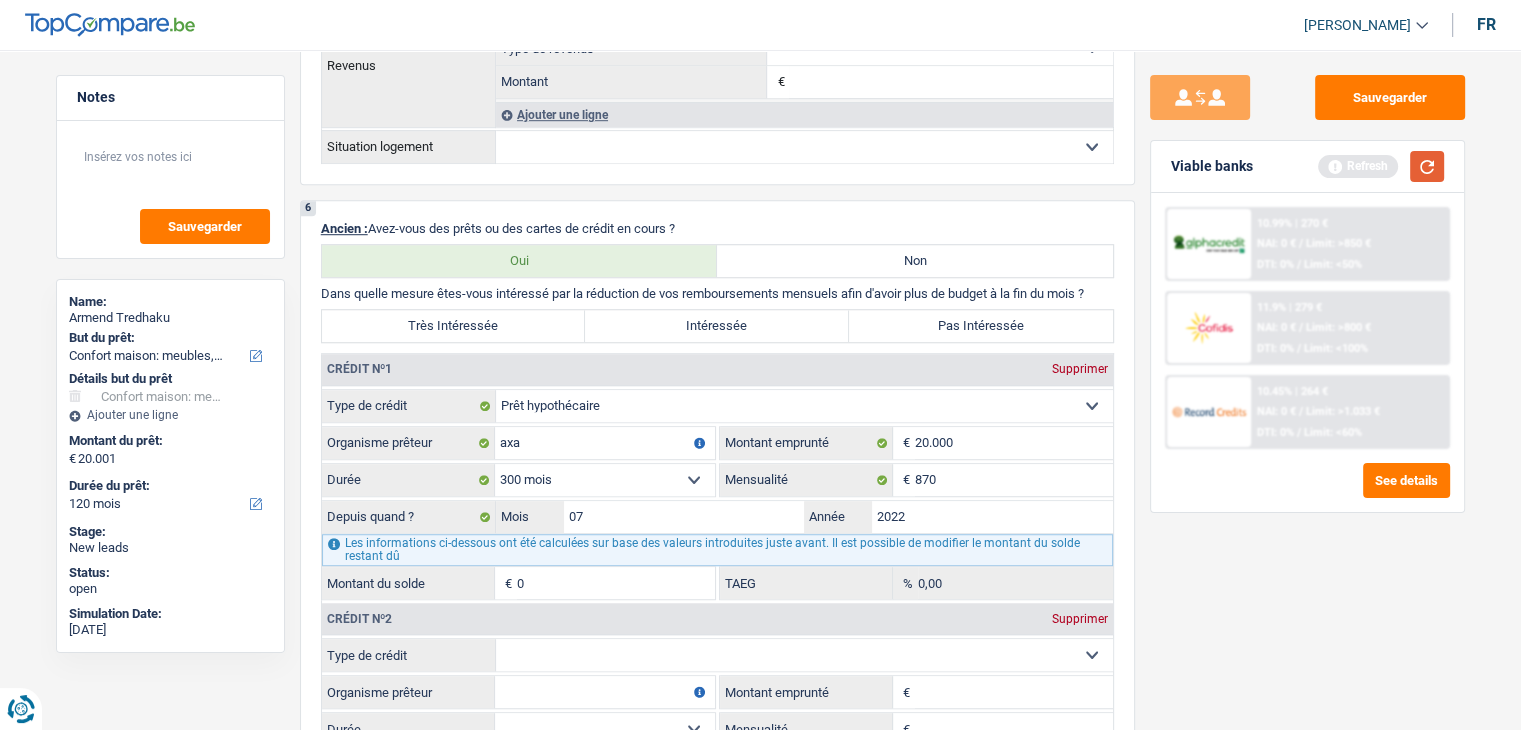 click at bounding box center (1427, 166) 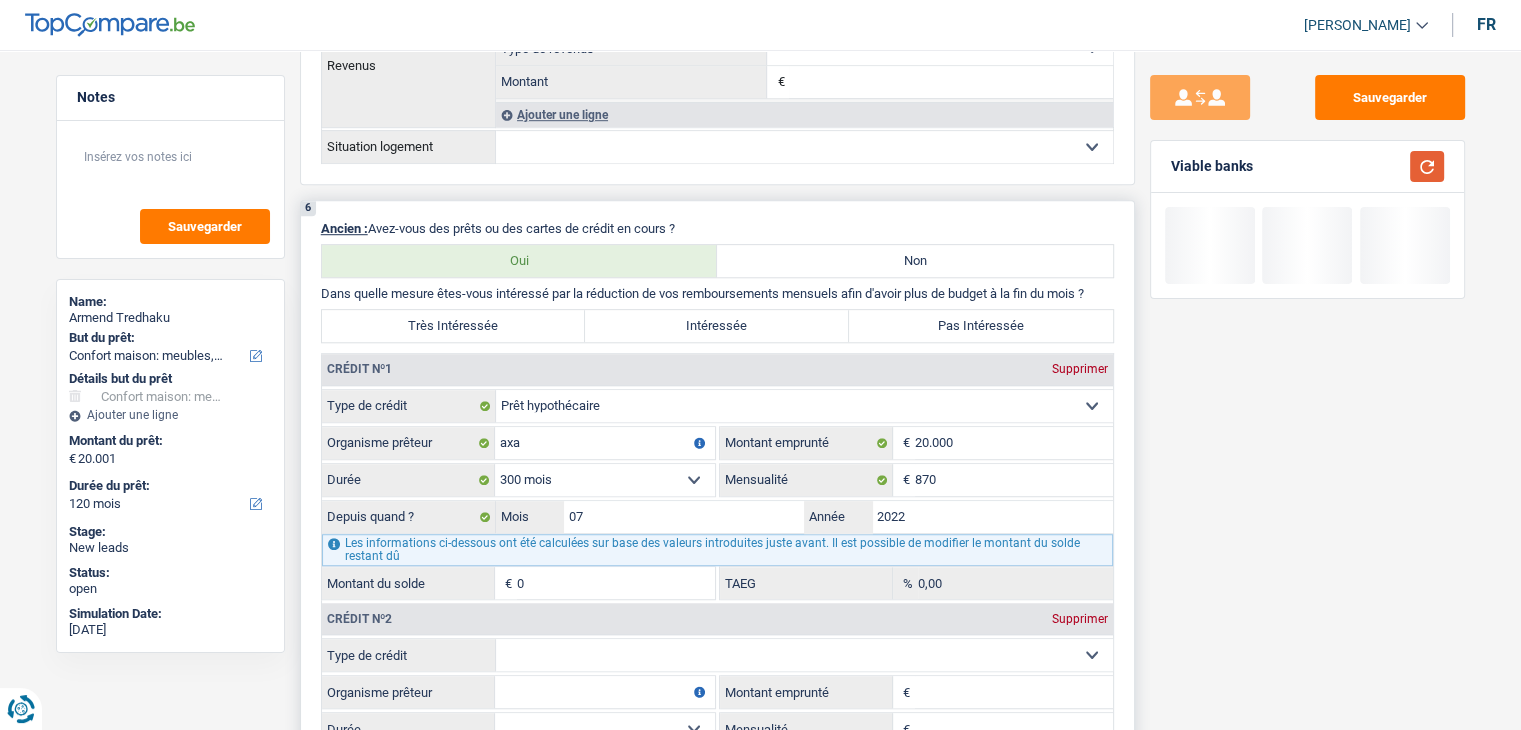scroll, scrollTop: 1500, scrollLeft: 0, axis: vertical 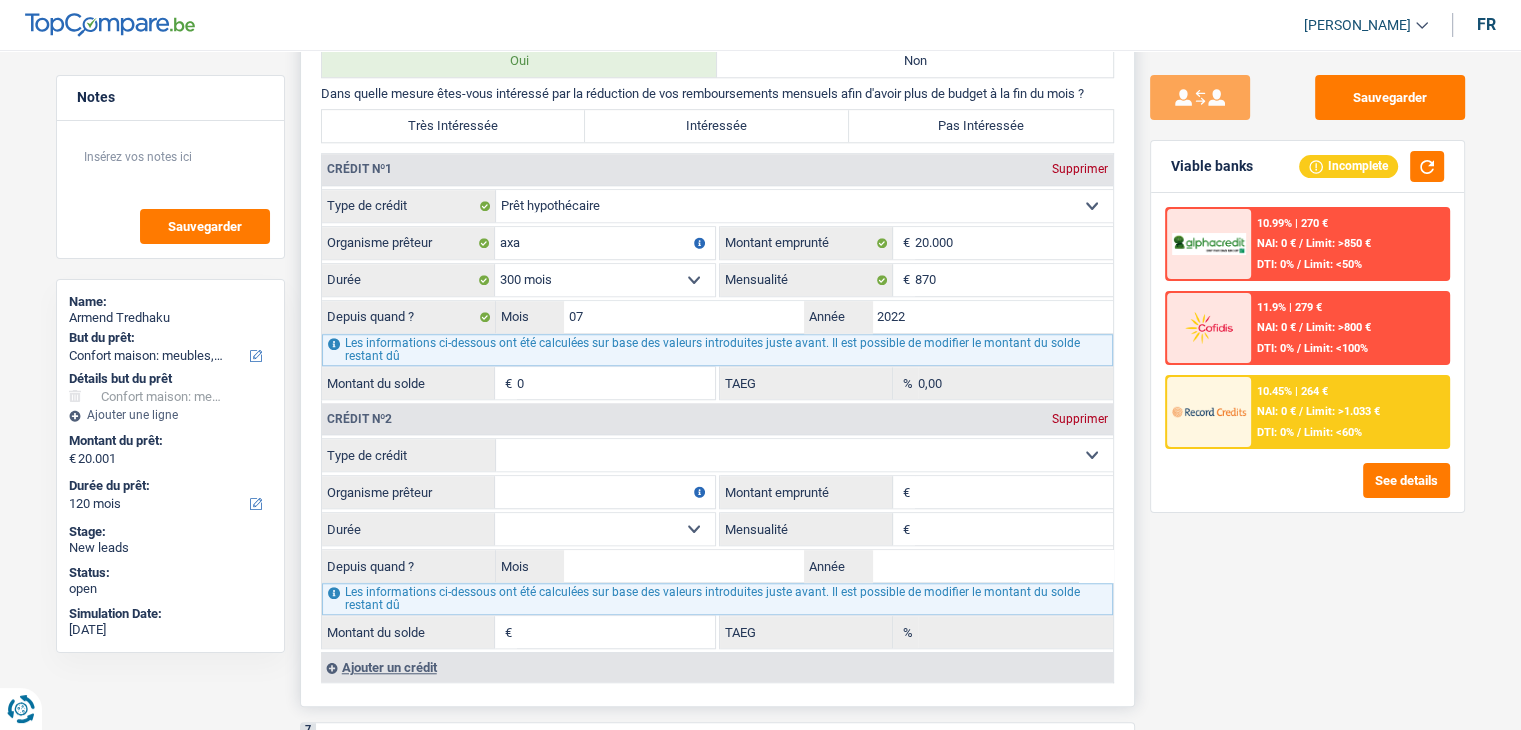 drag, startPoint x: 767, startPoint y: 438, endPoint x: 767, endPoint y: 461, distance: 23 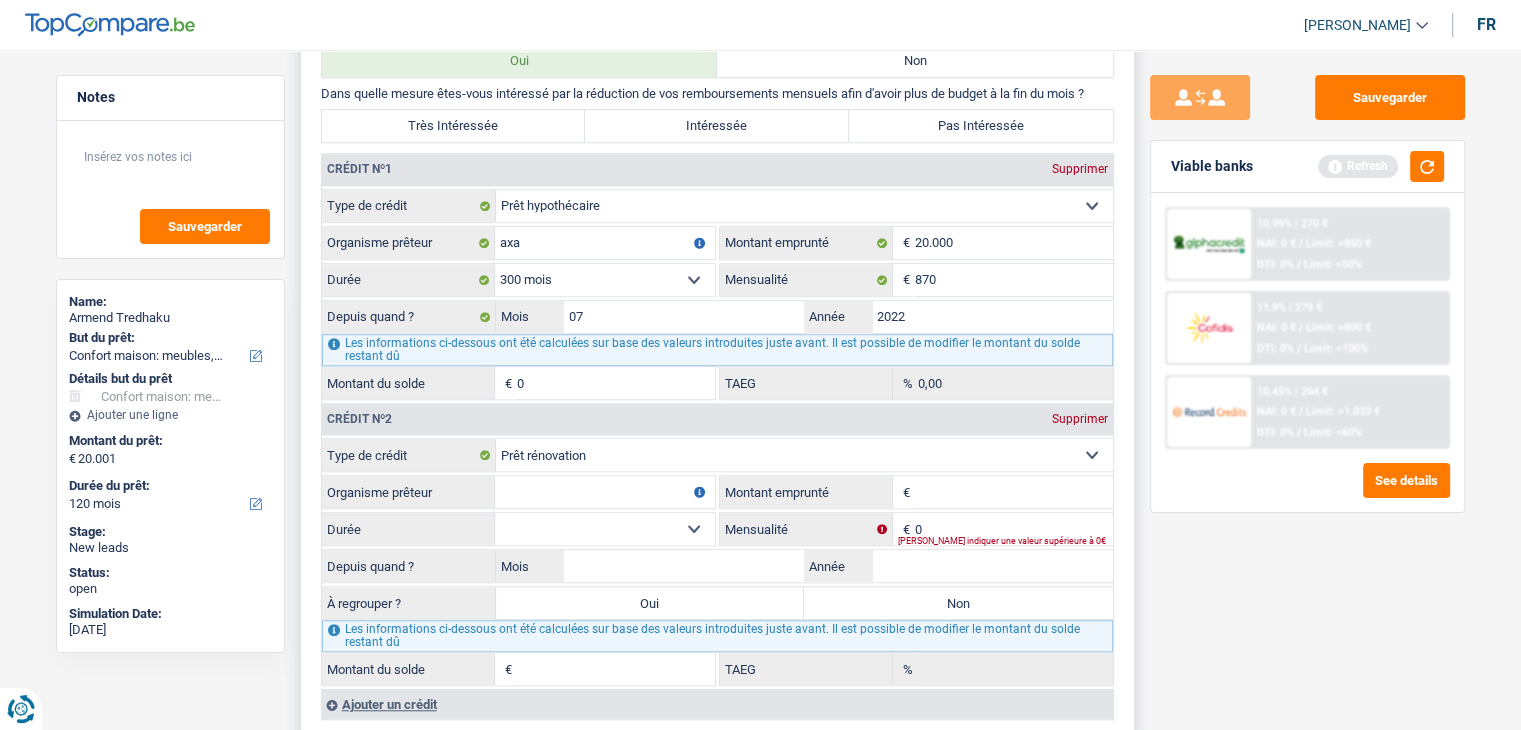 click on "Organisme prêteur" at bounding box center (605, 492) 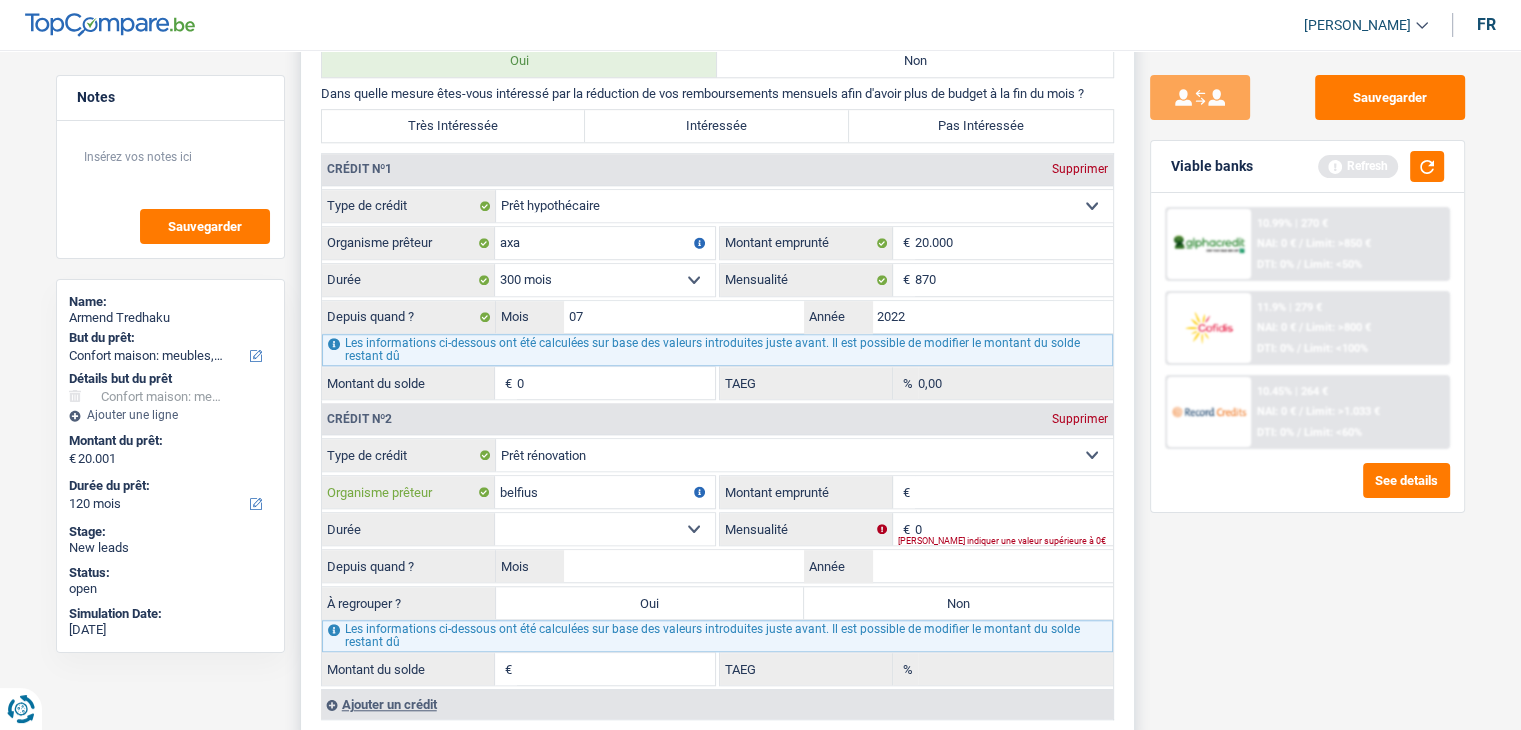 type on "belfius" 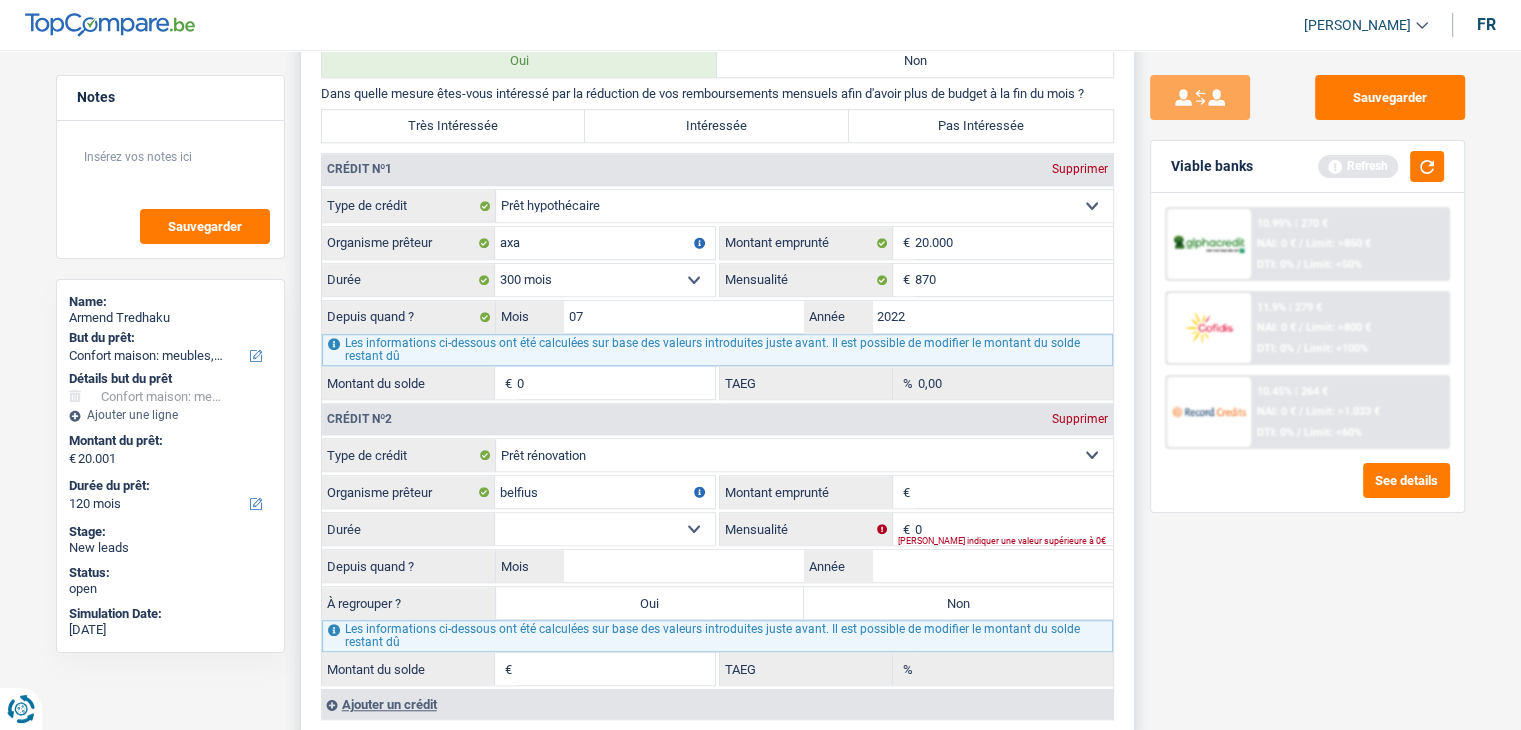 click on "Montant emprunté" at bounding box center [1014, 492] 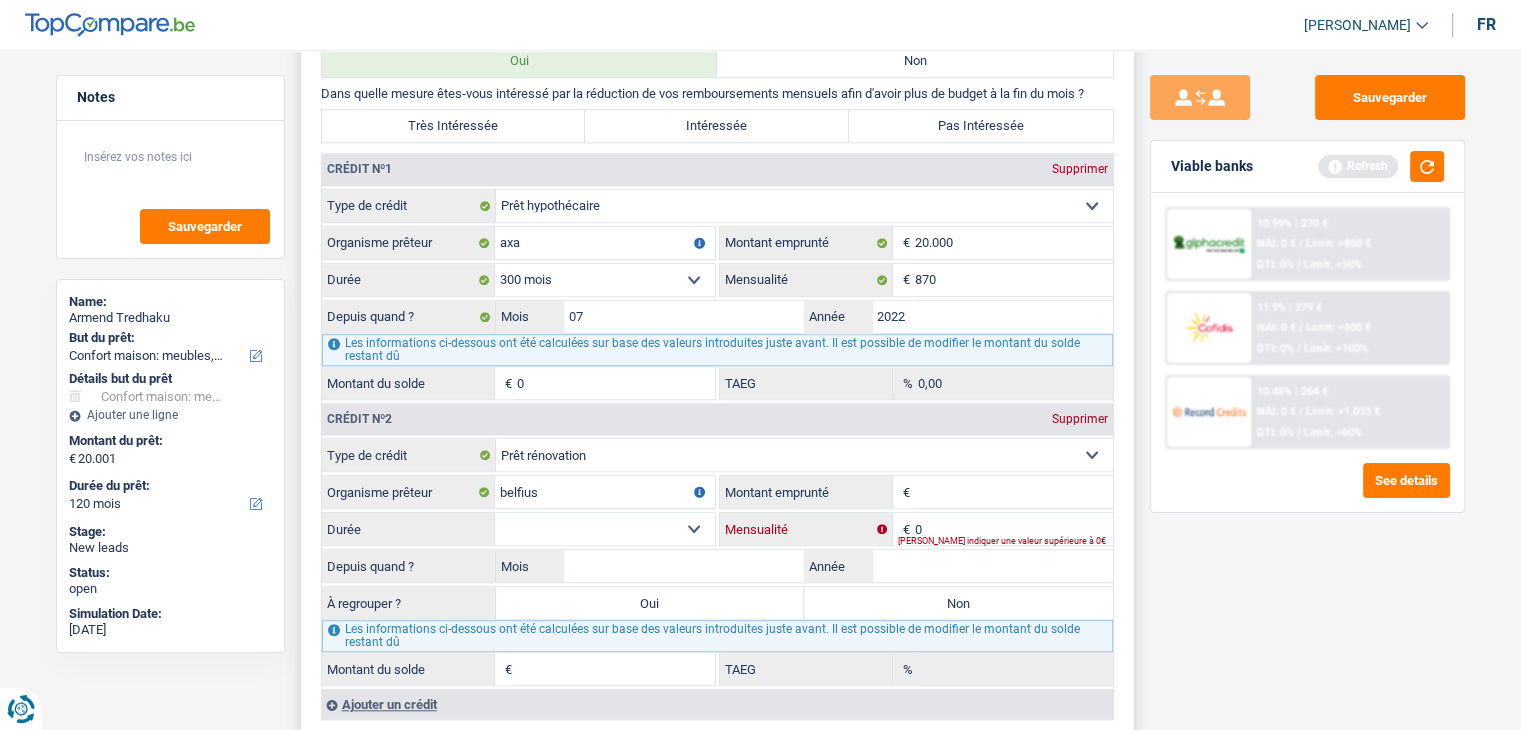 click on "0" at bounding box center (1014, 529) 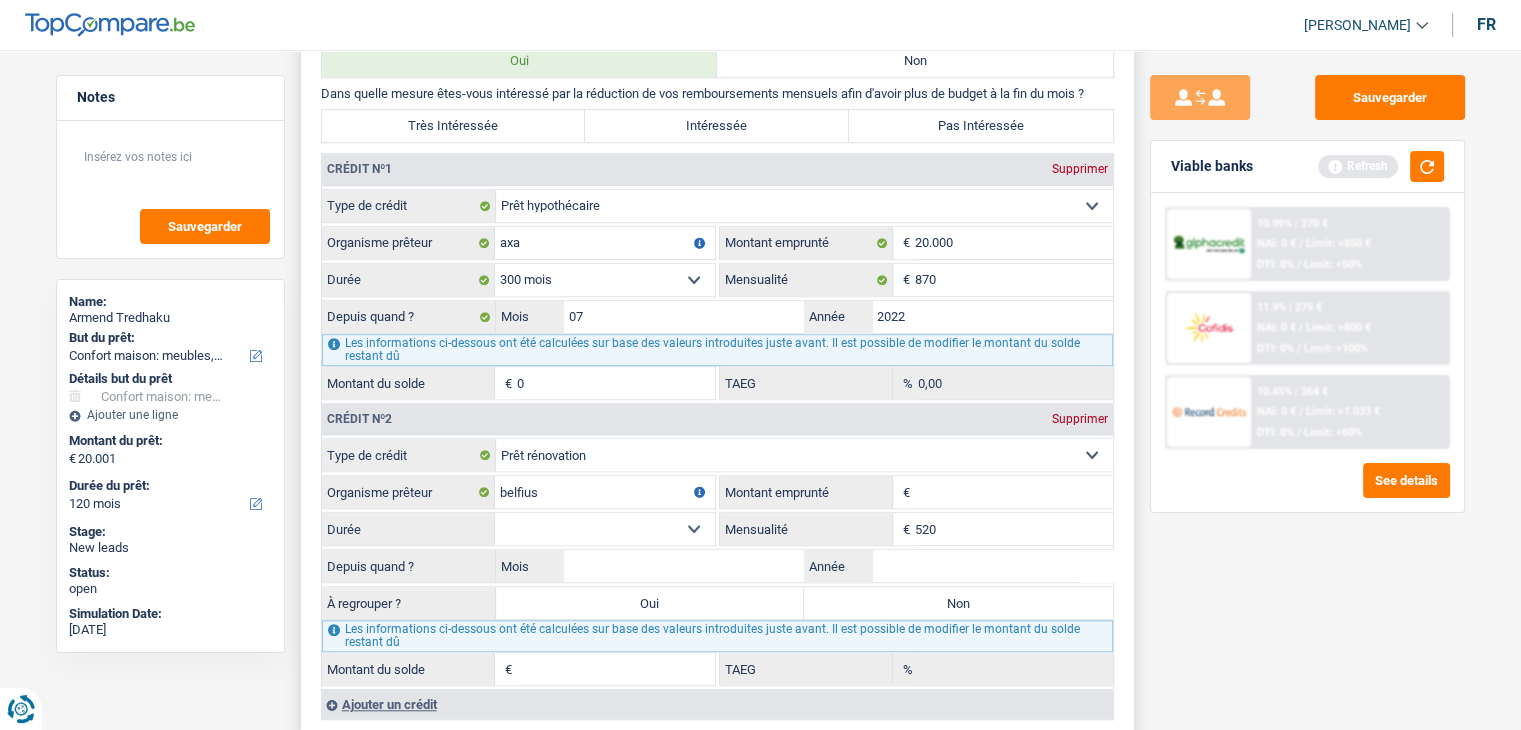 type on "520" 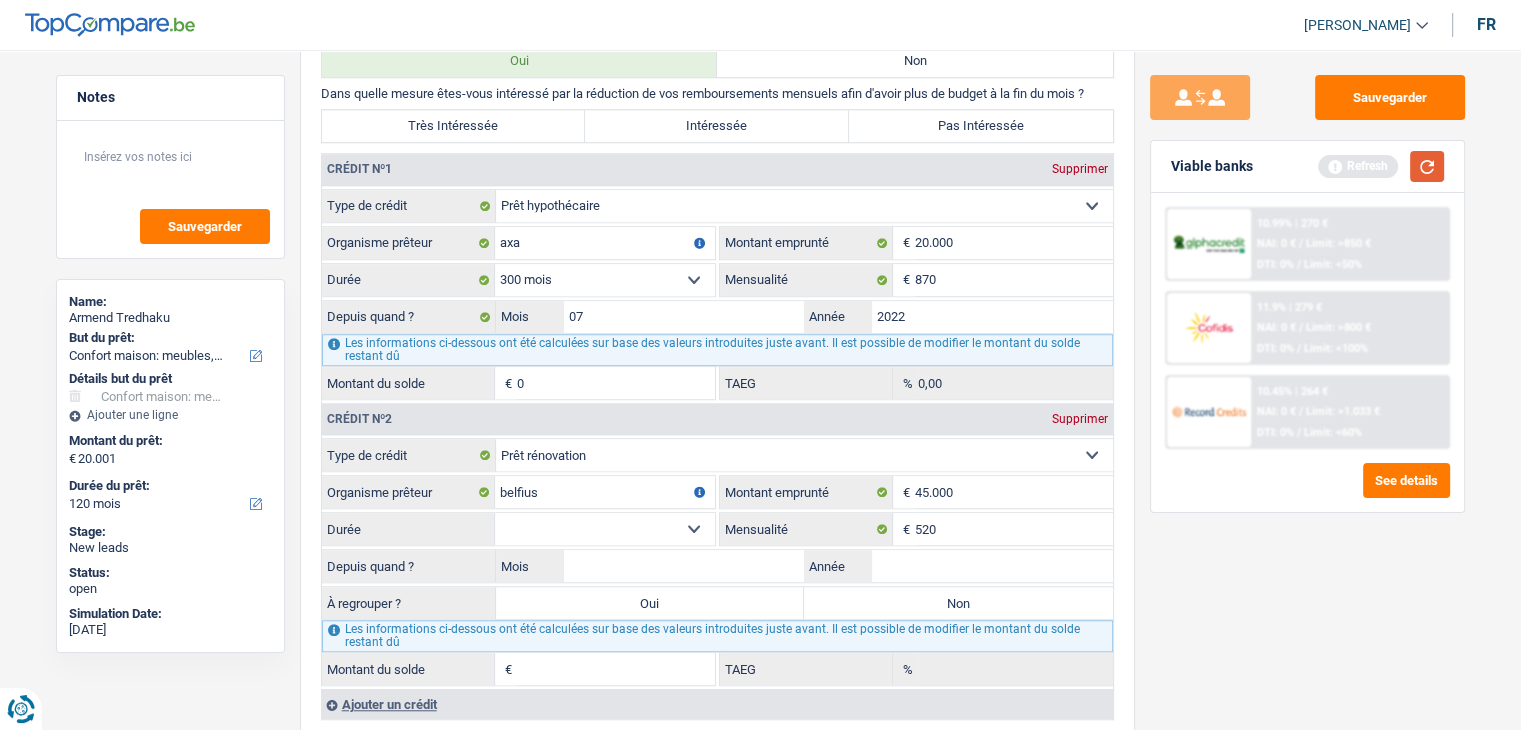 click at bounding box center [1427, 166] 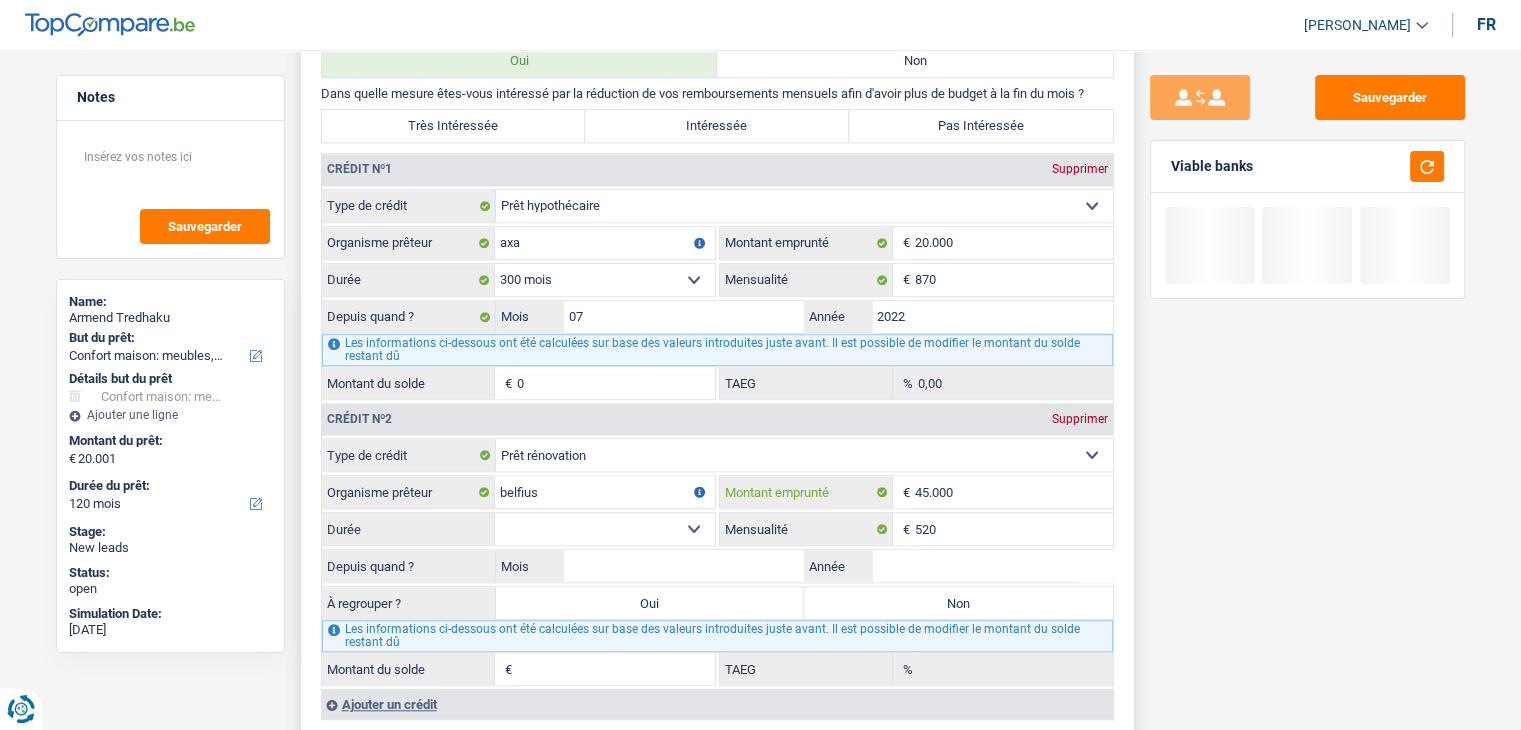 drag, startPoint x: 1003, startPoint y: 473, endPoint x: 987, endPoint y: 481, distance: 17.888544 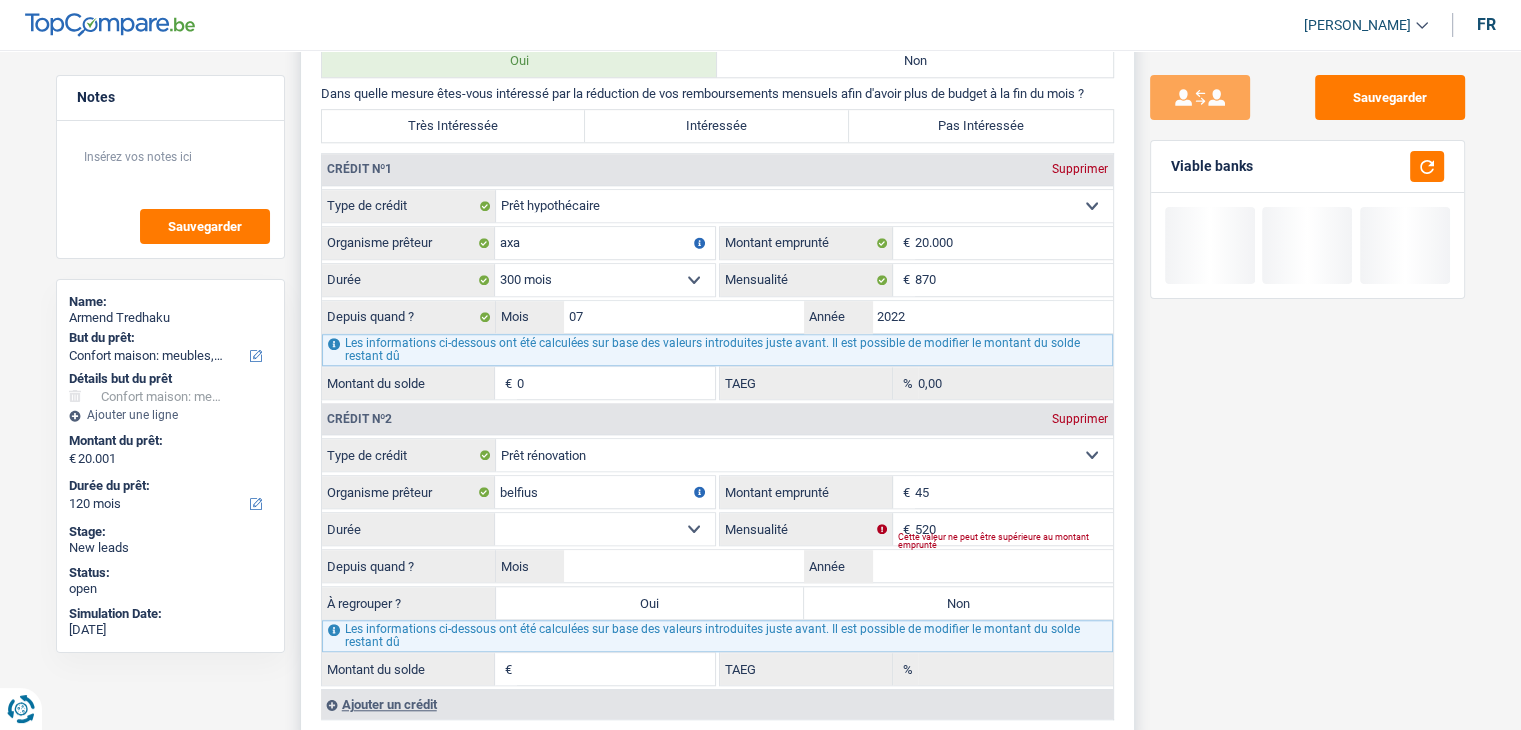 type on "4" 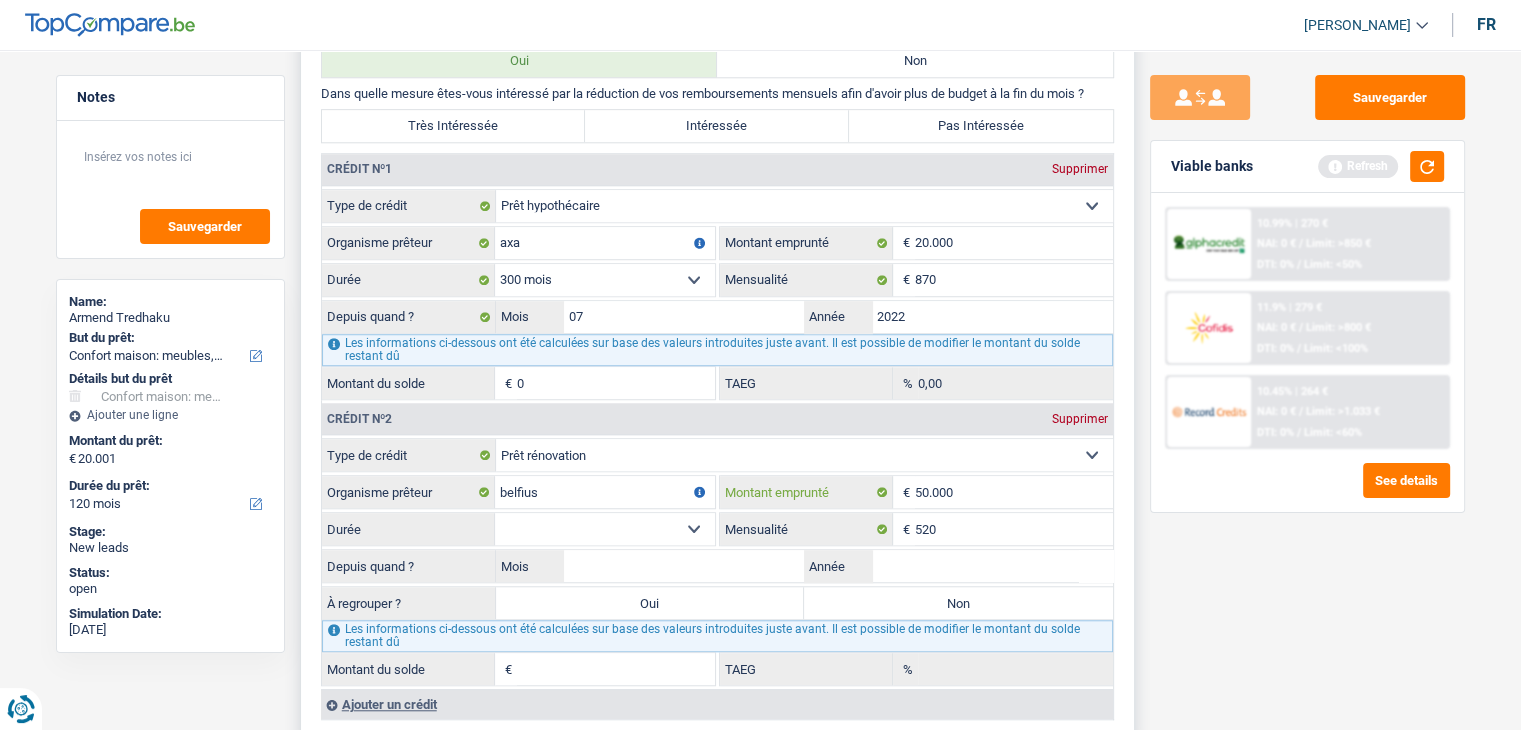 type on "50.000" 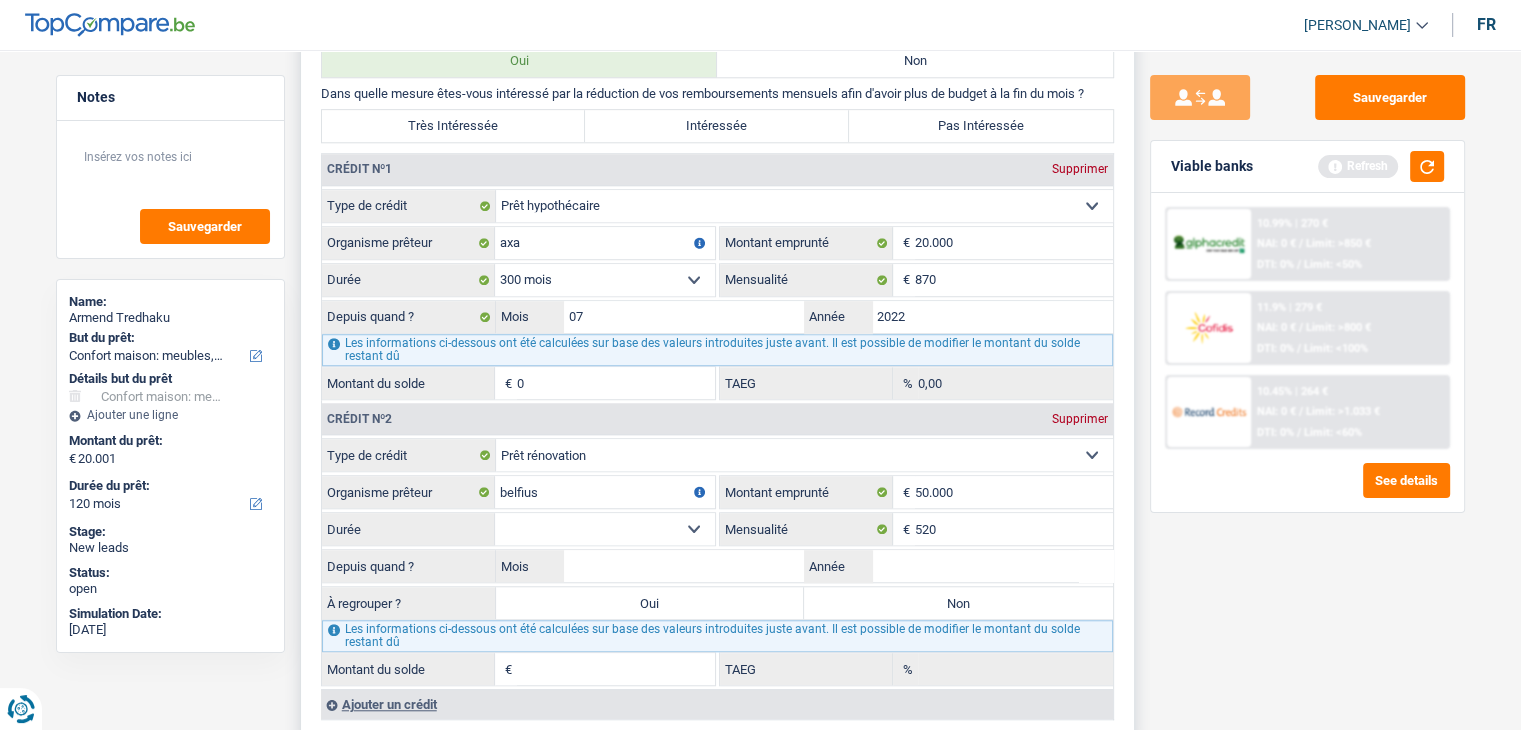 click on "12 mois 18 mois 24 mois 30 mois 36 mois 42 mois 48 mois 60 mois 72 mois 84 mois 96 mois 120 mois
Sélectionner une option" at bounding box center (605, 529) 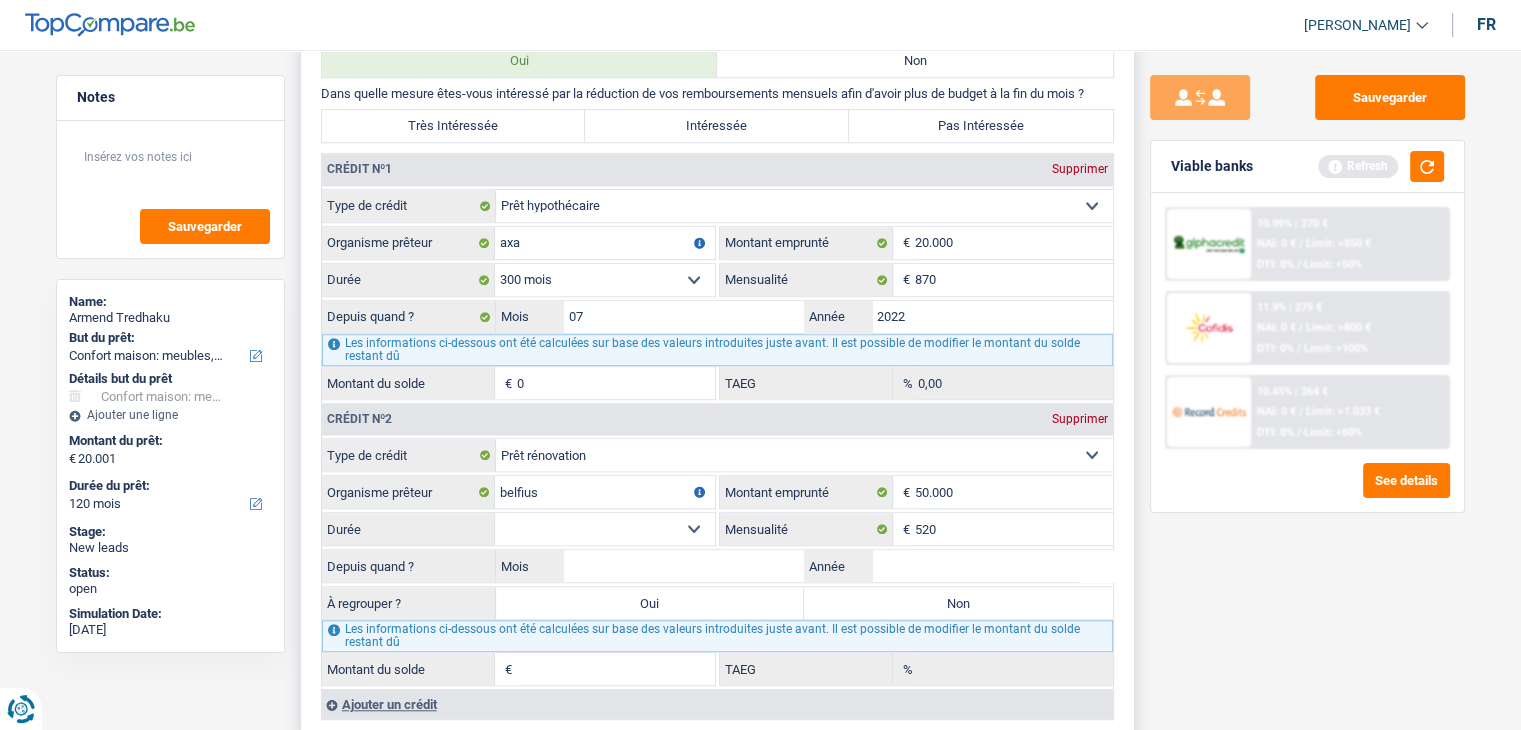 select on "120" 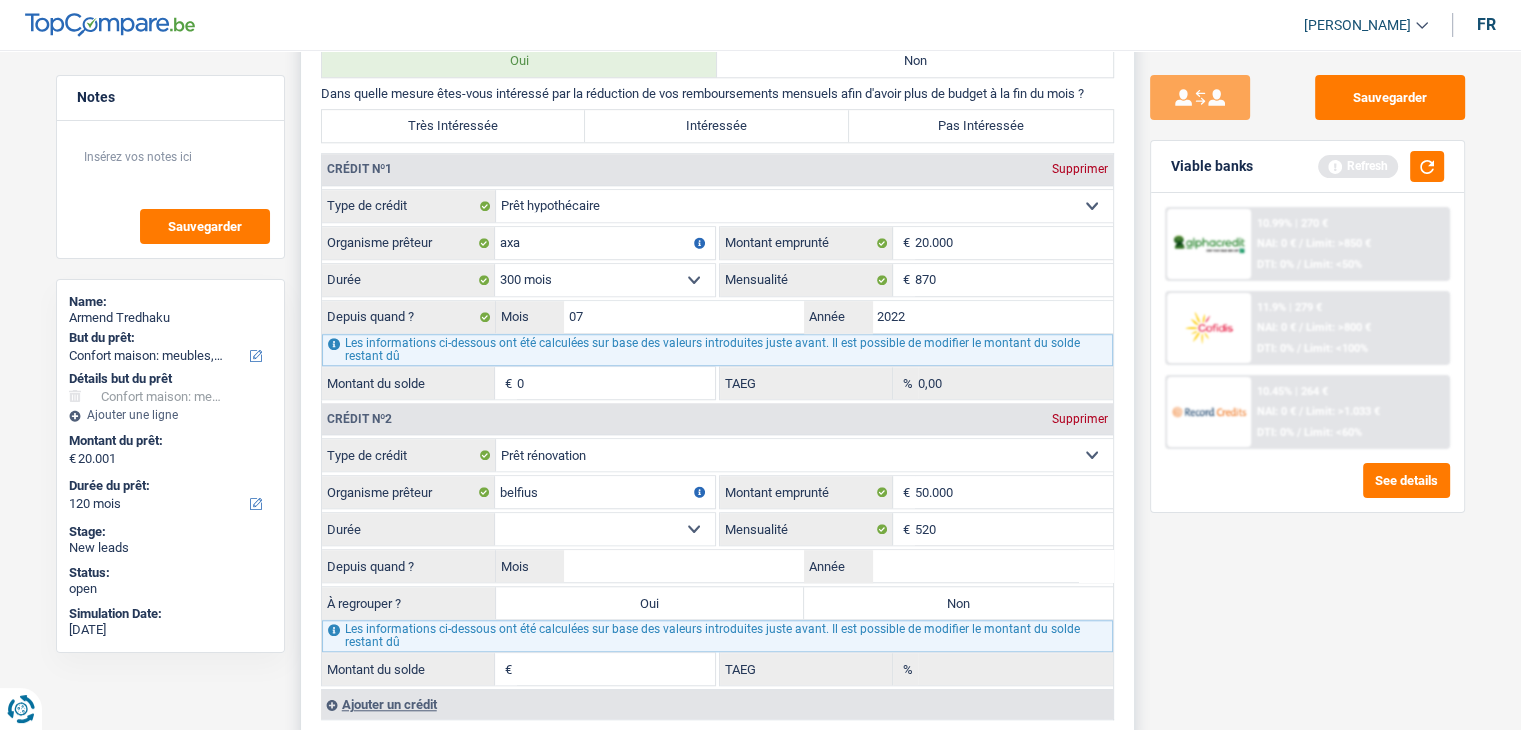 click on "12 mois 18 mois 24 mois 30 mois 36 mois 42 mois 48 mois 60 mois 72 mois 84 mois 96 mois 120 mois
Sélectionner une option" at bounding box center [605, 529] 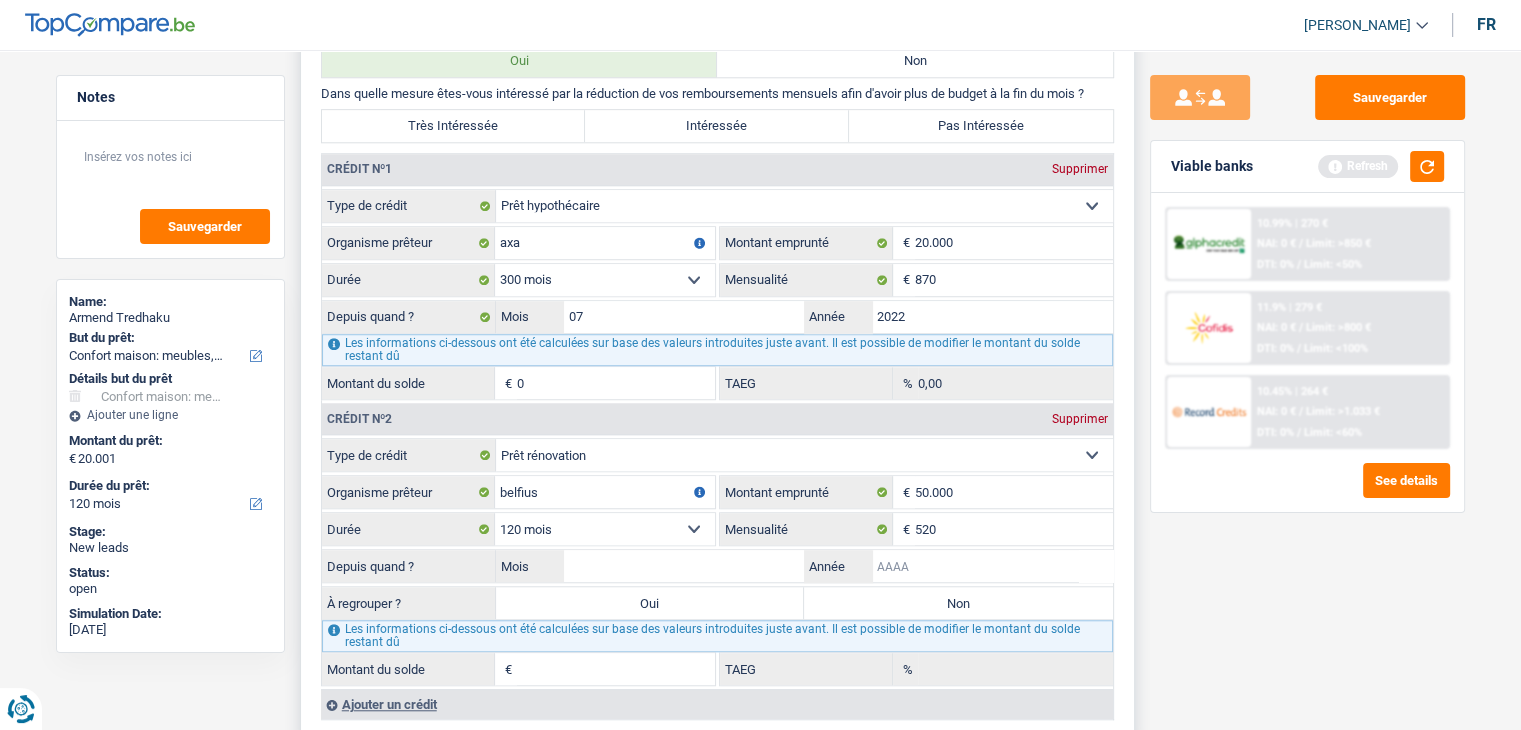 click on "Année" at bounding box center [992, 566] 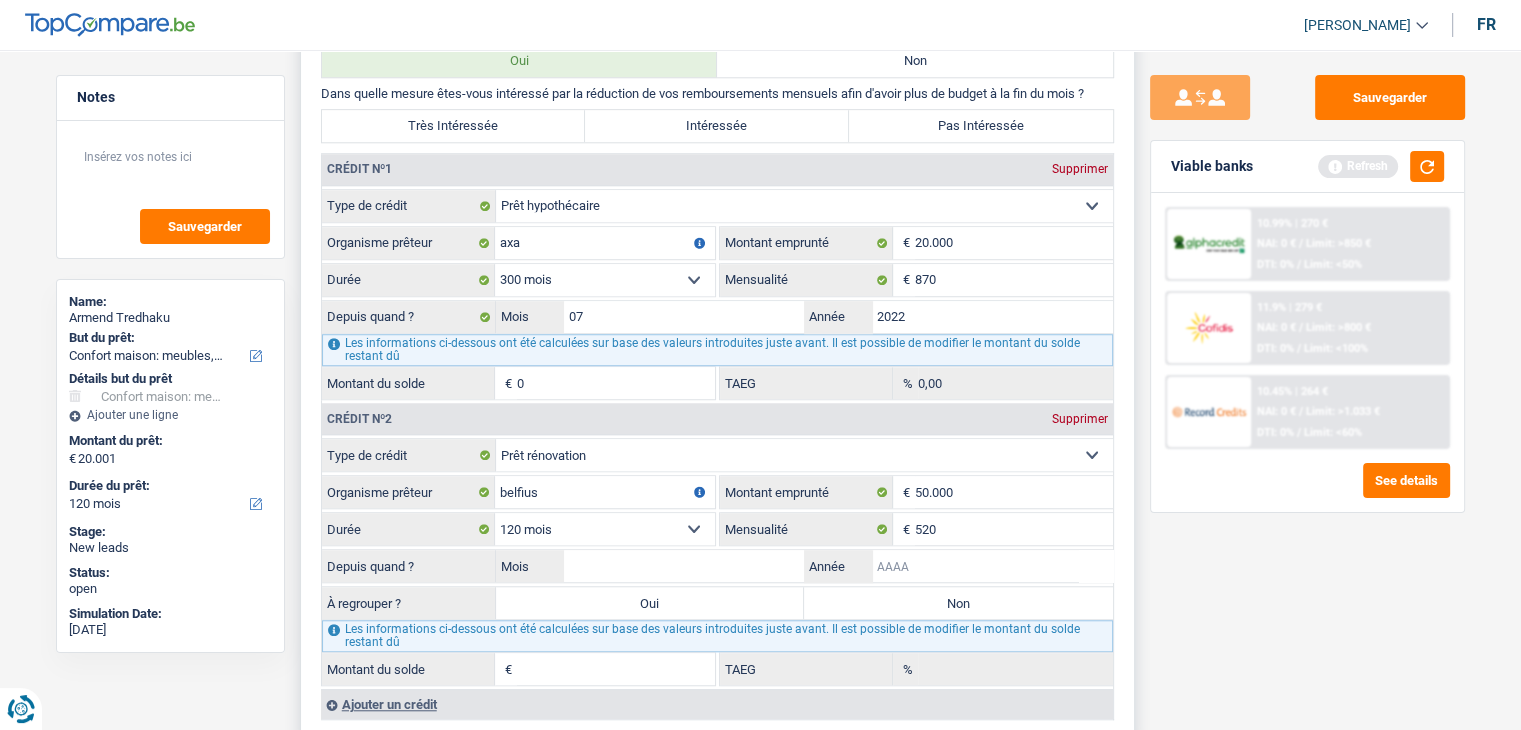 click on "Année" at bounding box center [992, 566] 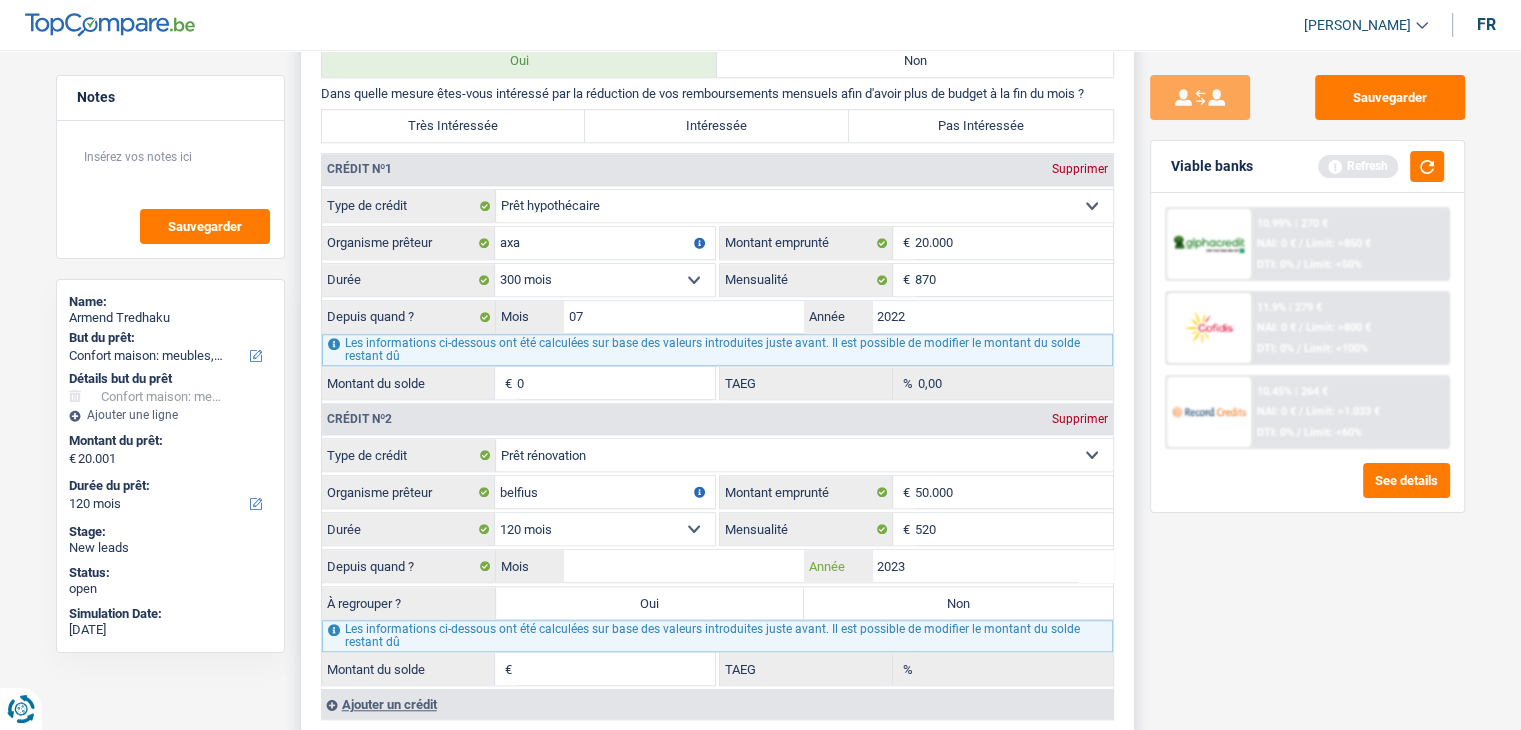 type on "2023" 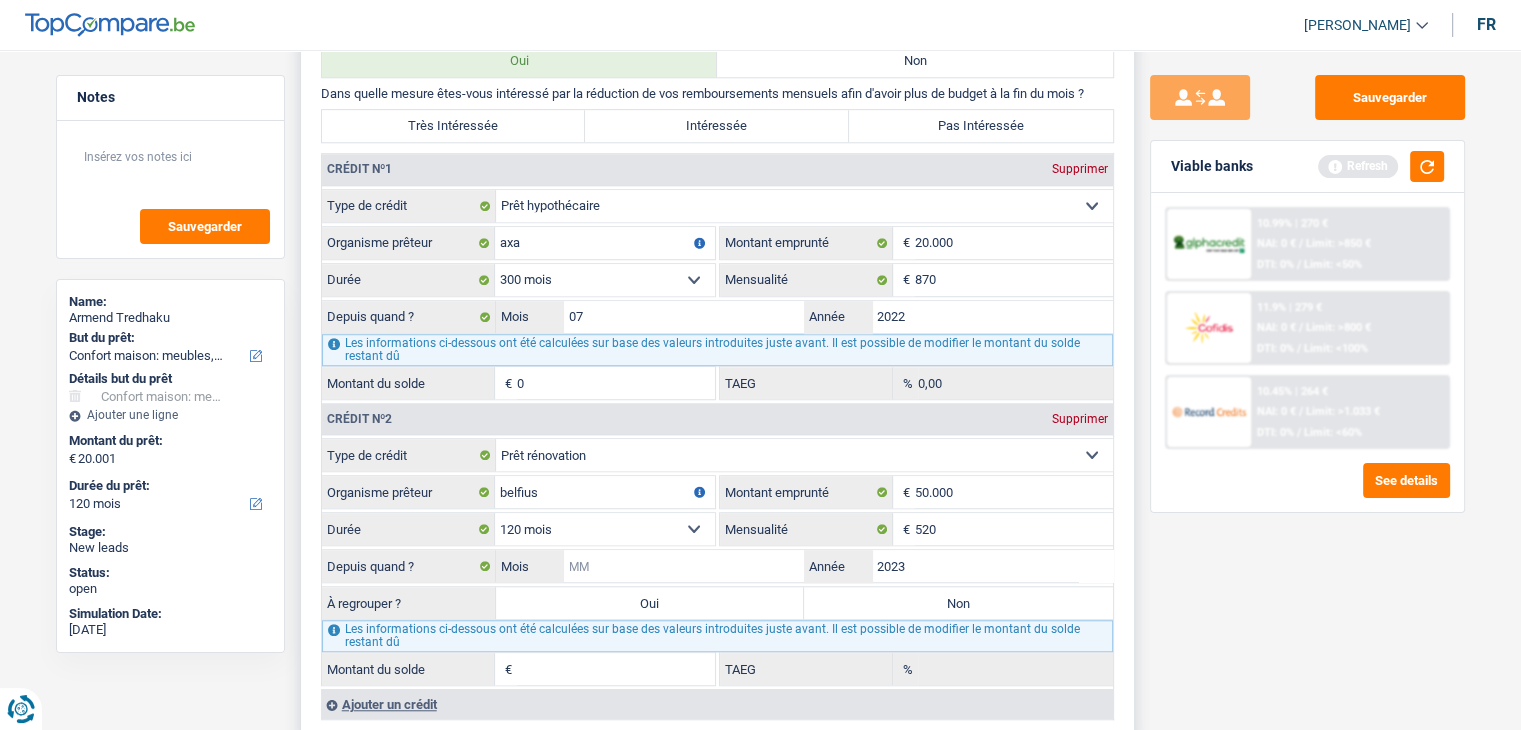 click on "Mois" at bounding box center [684, 566] 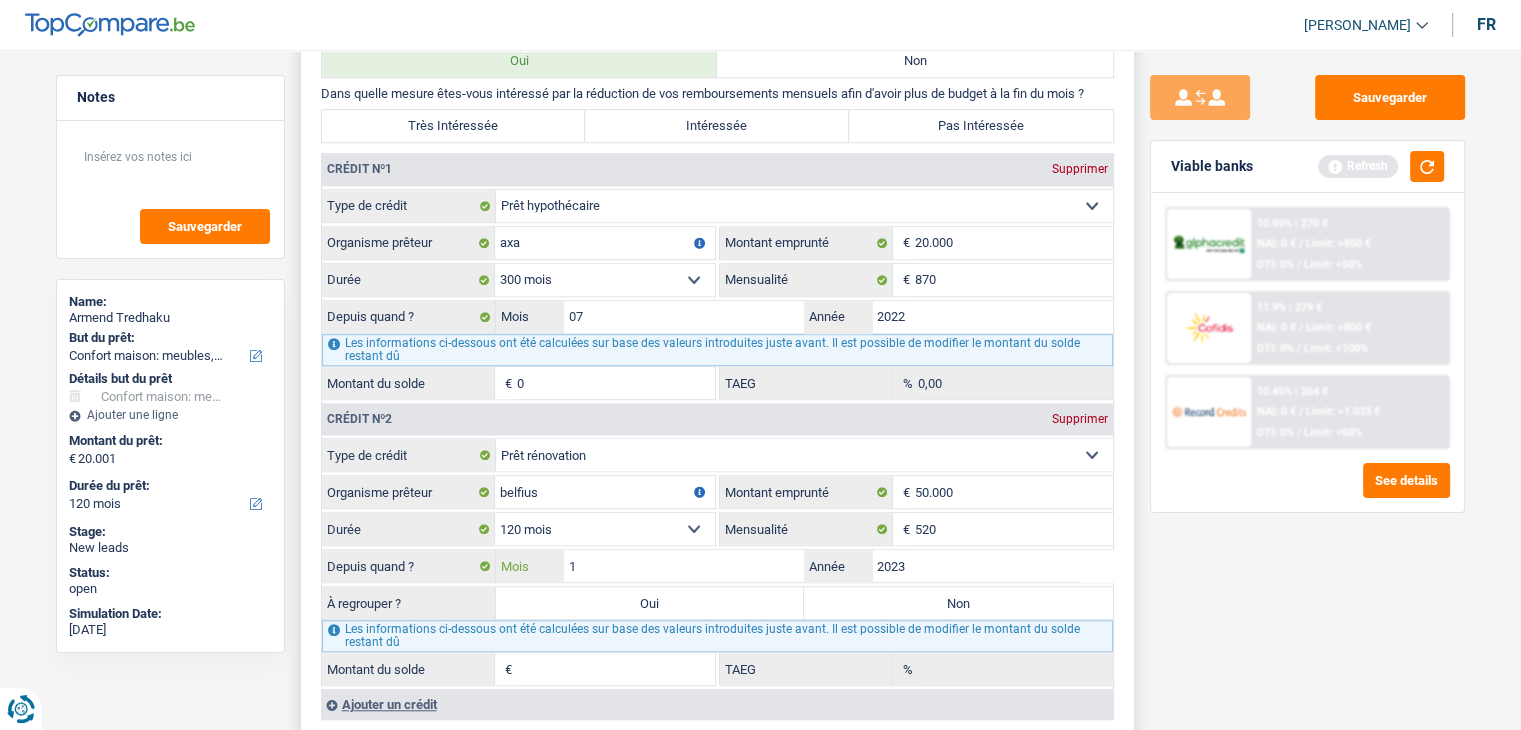 type on "10" 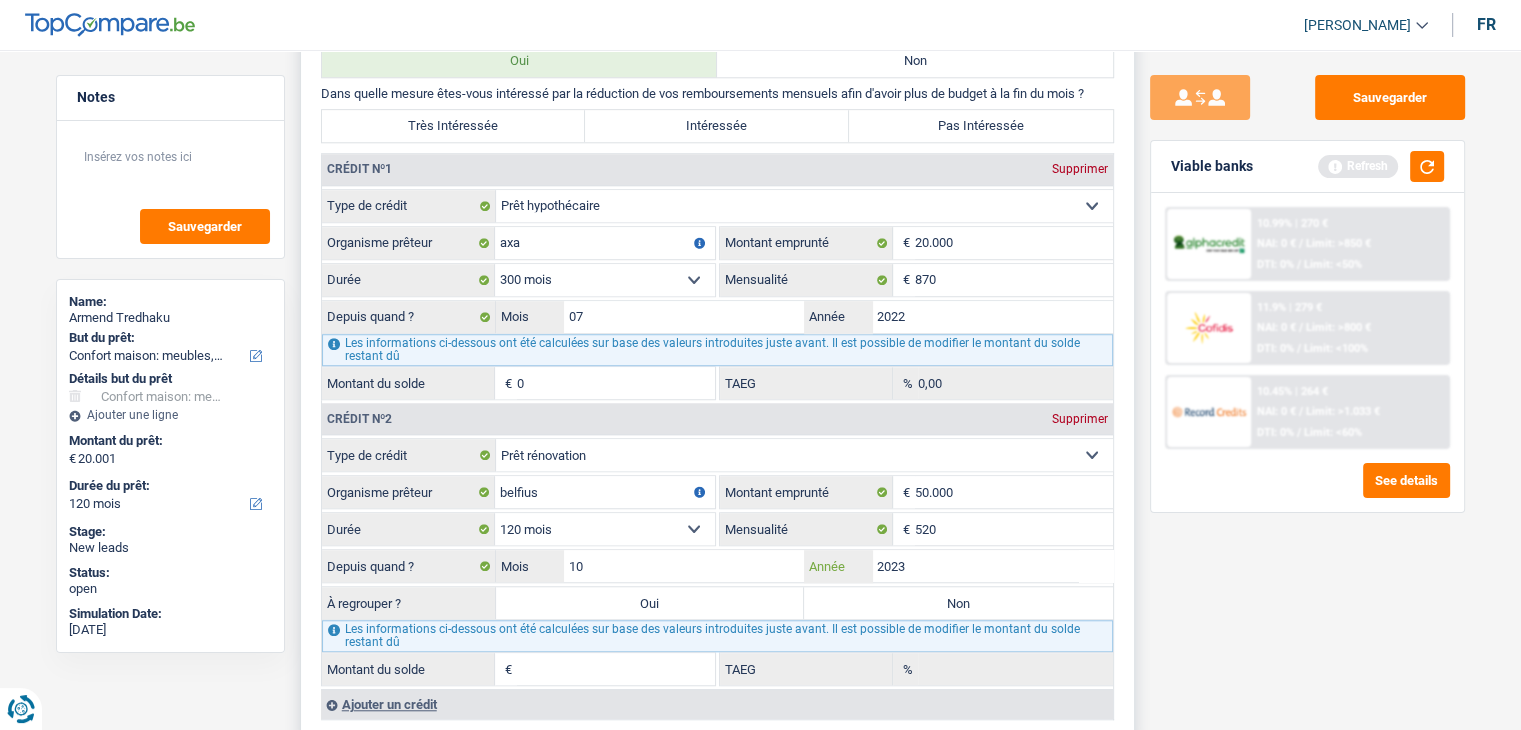 type on "42.813" 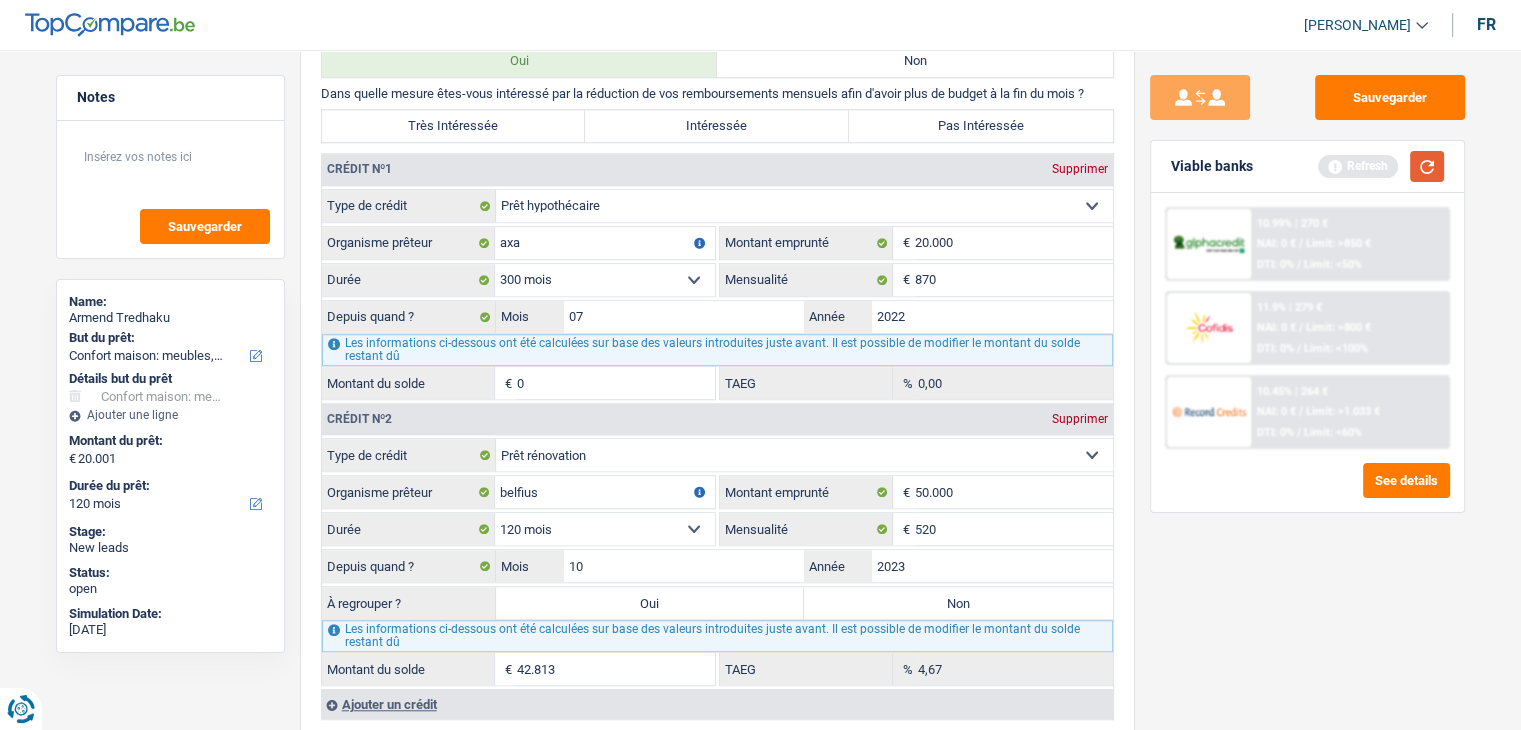 click at bounding box center (1427, 166) 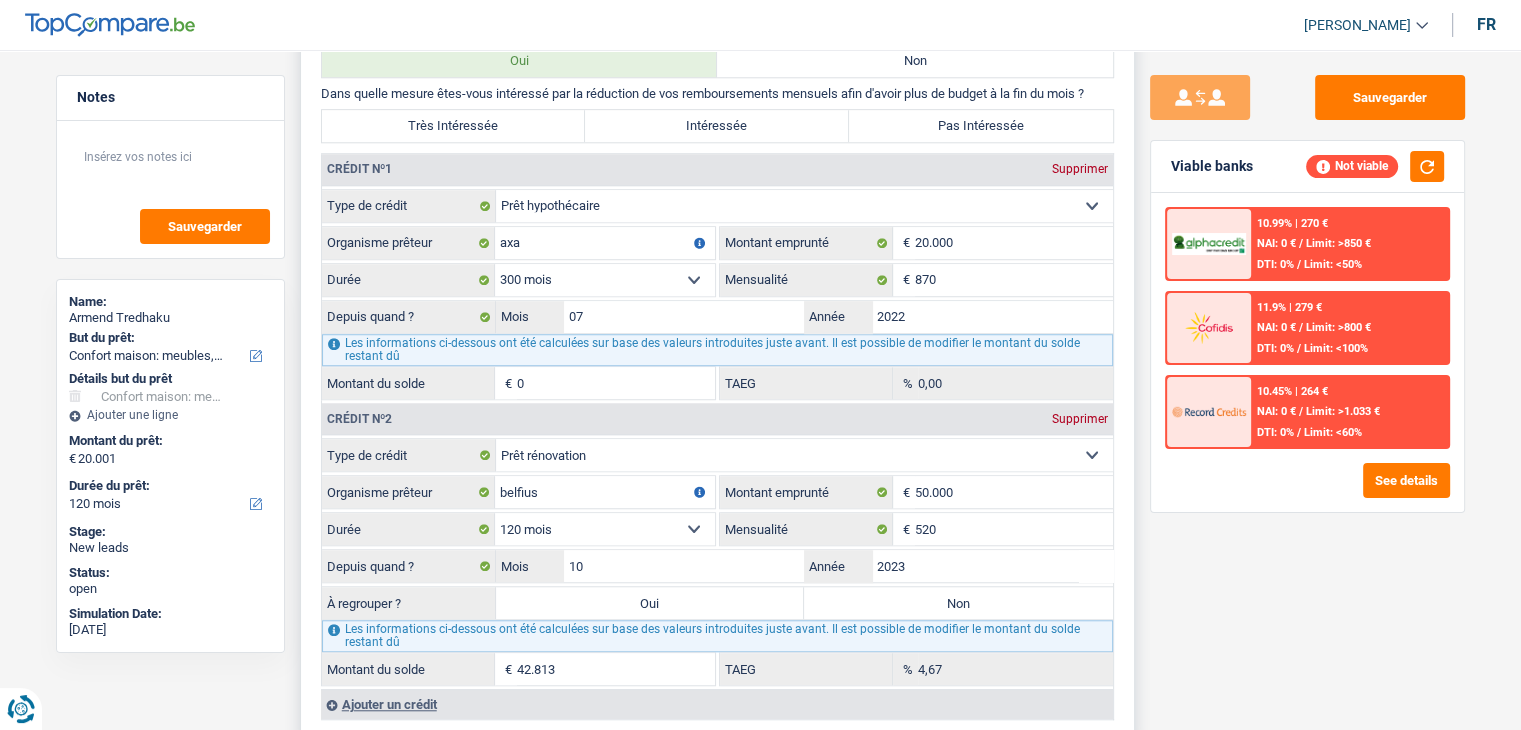 click on "Non" at bounding box center [958, 603] 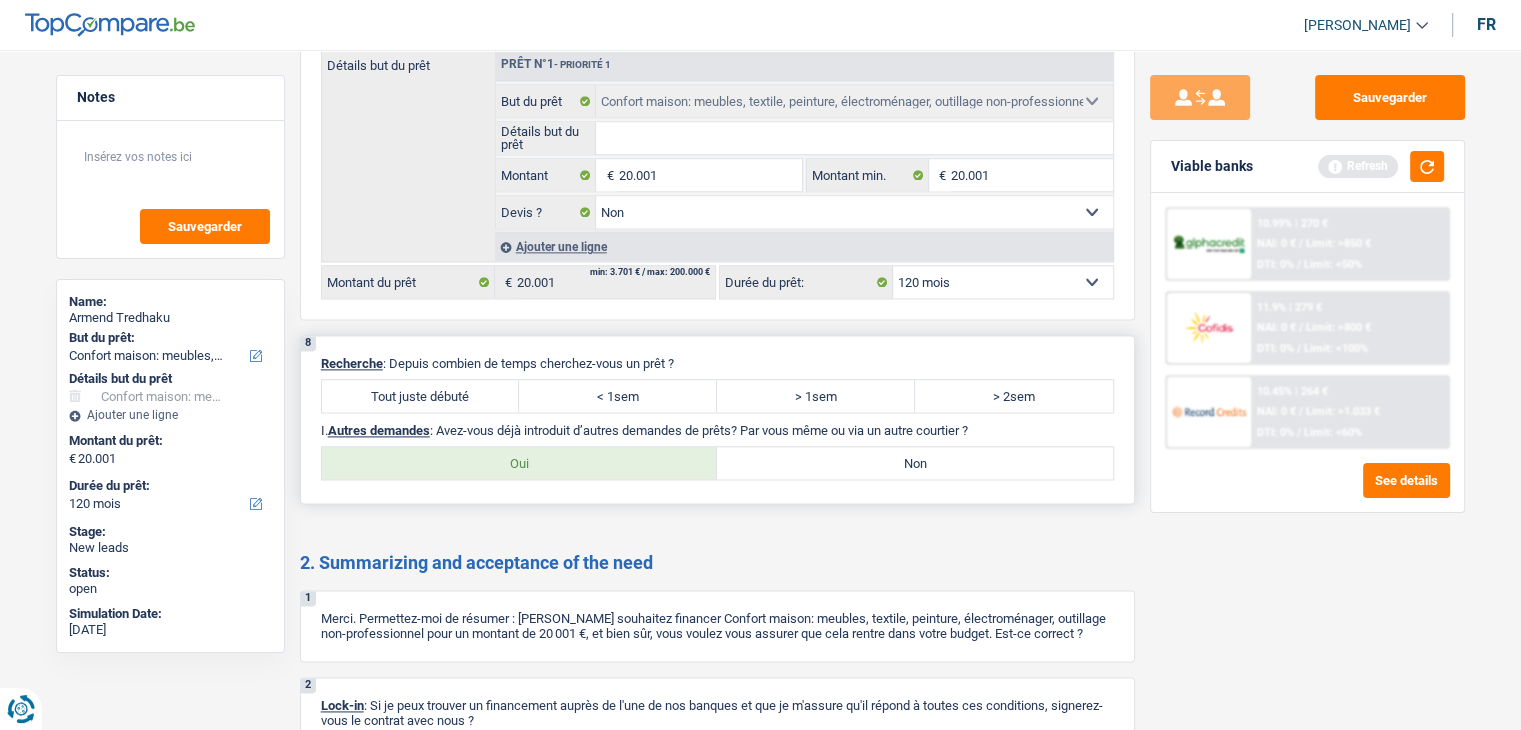 scroll, scrollTop: 2700, scrollLeft: 0, axis: vertical 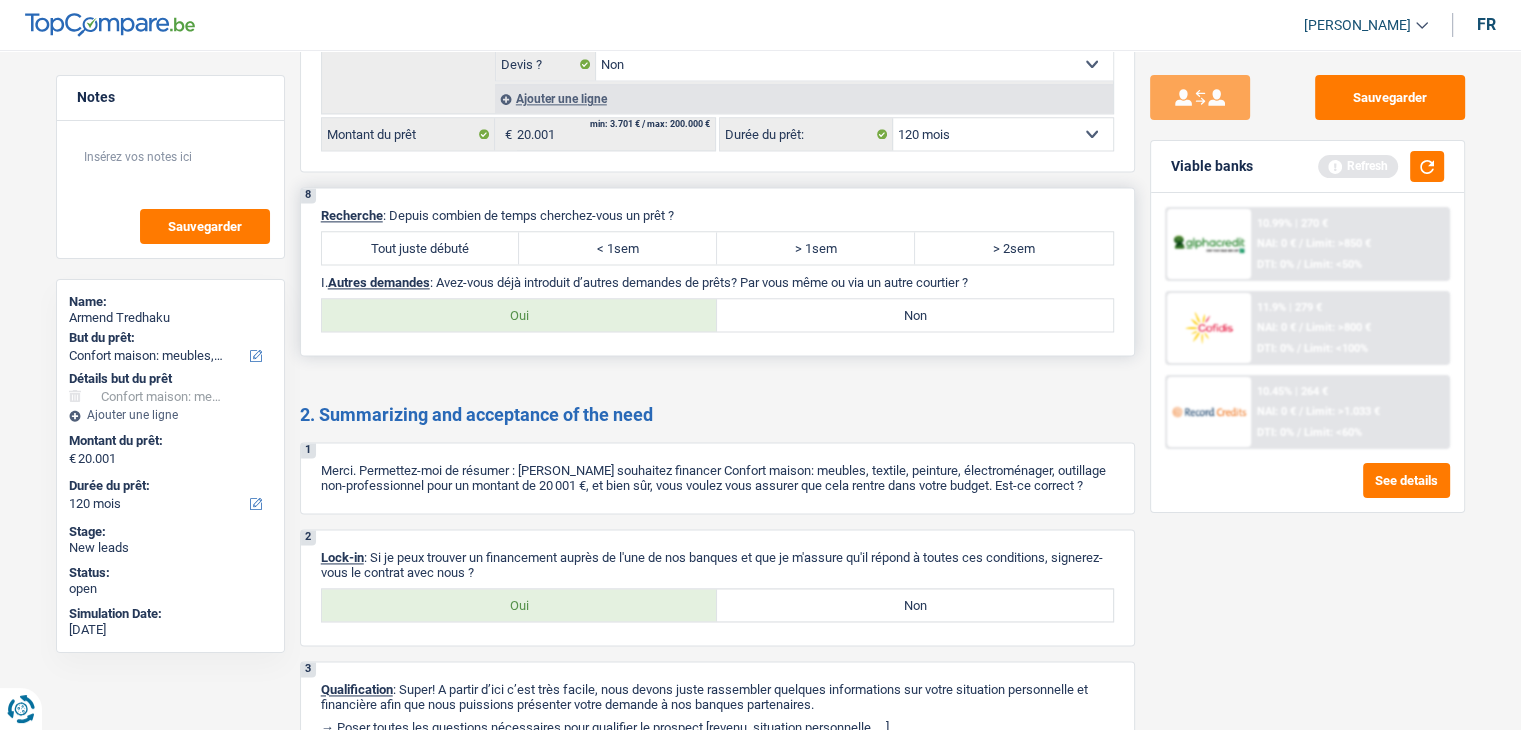 click on "Tout juste débuté" at bounding box center (421, 248) 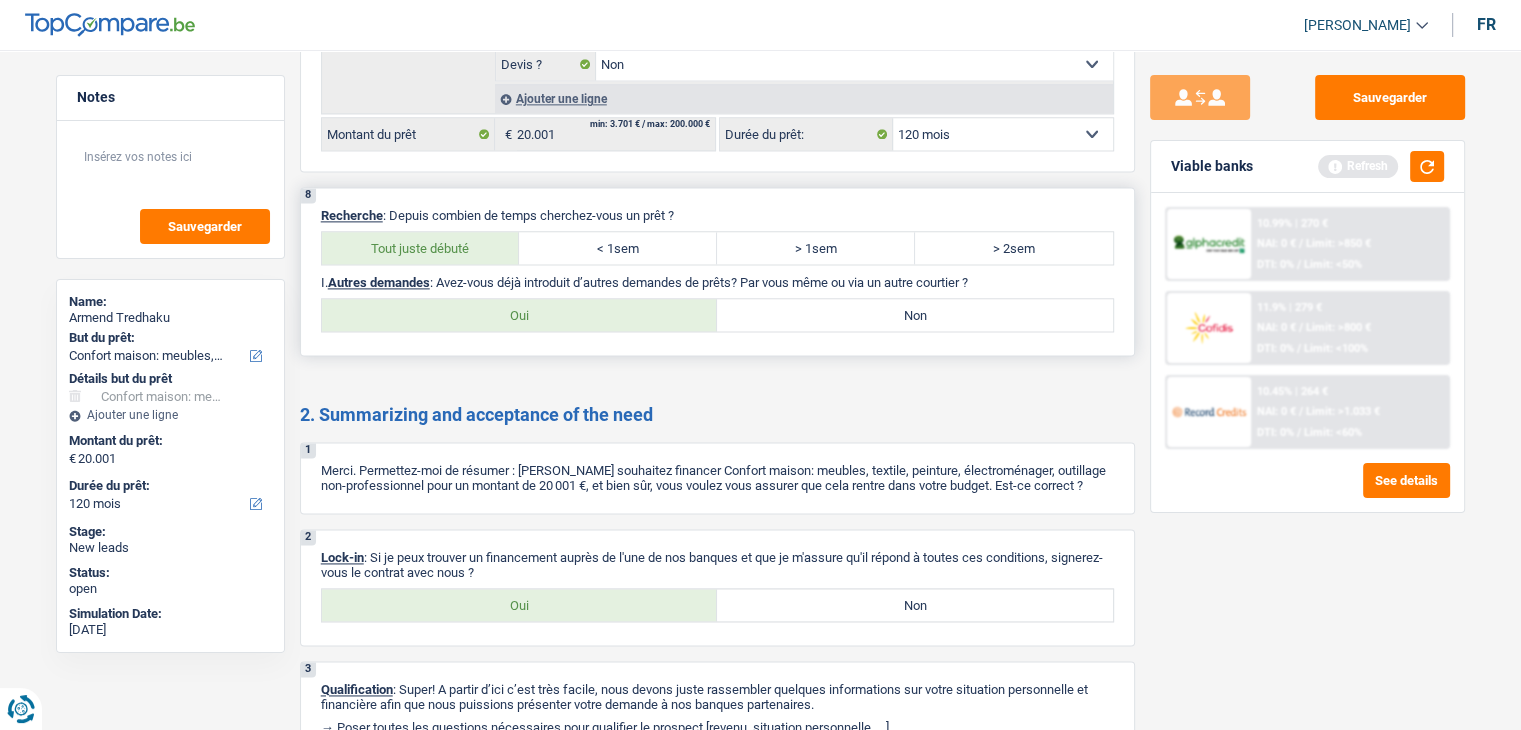 click on "Non" at bounding box center (915, 315) 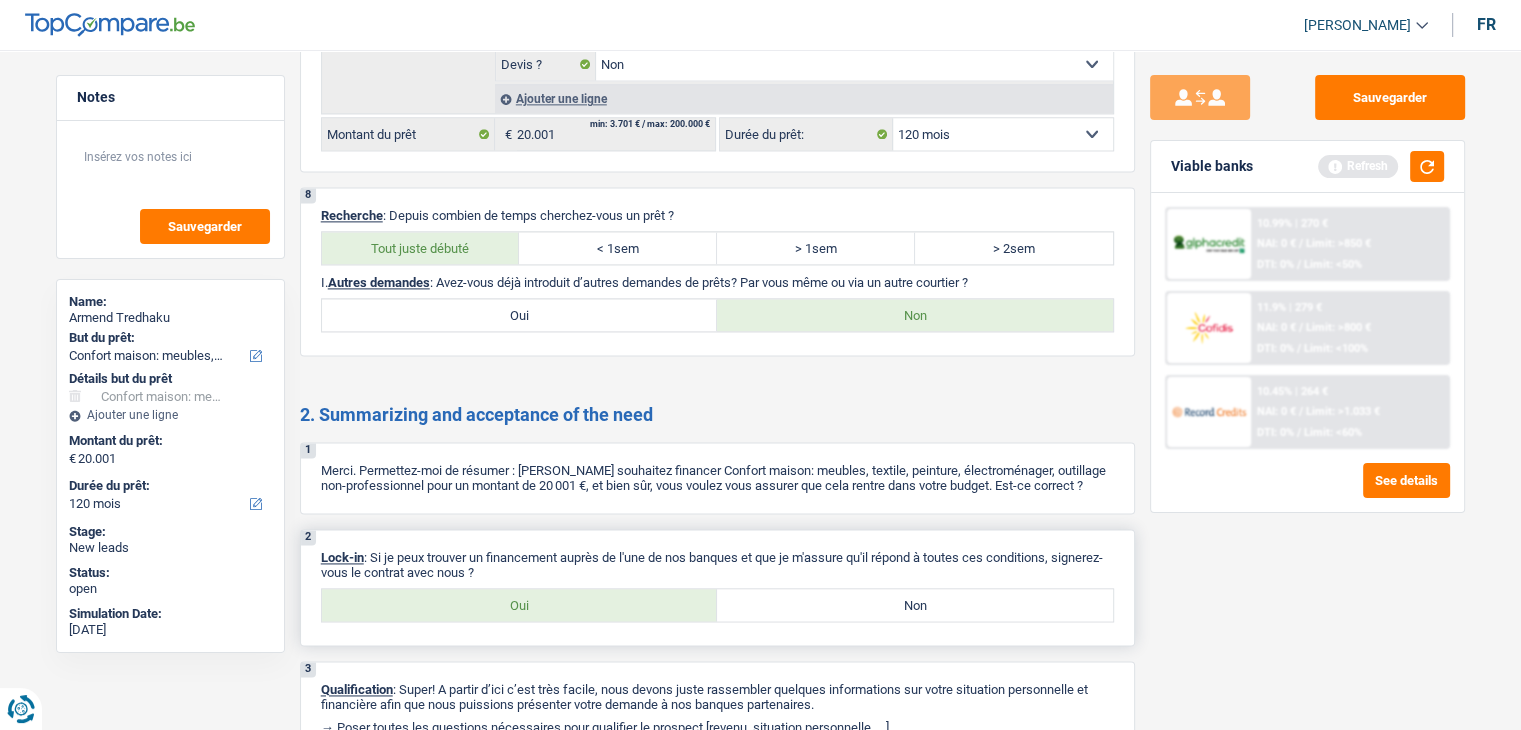 click on "Oui" at bounding box center (520, 605) 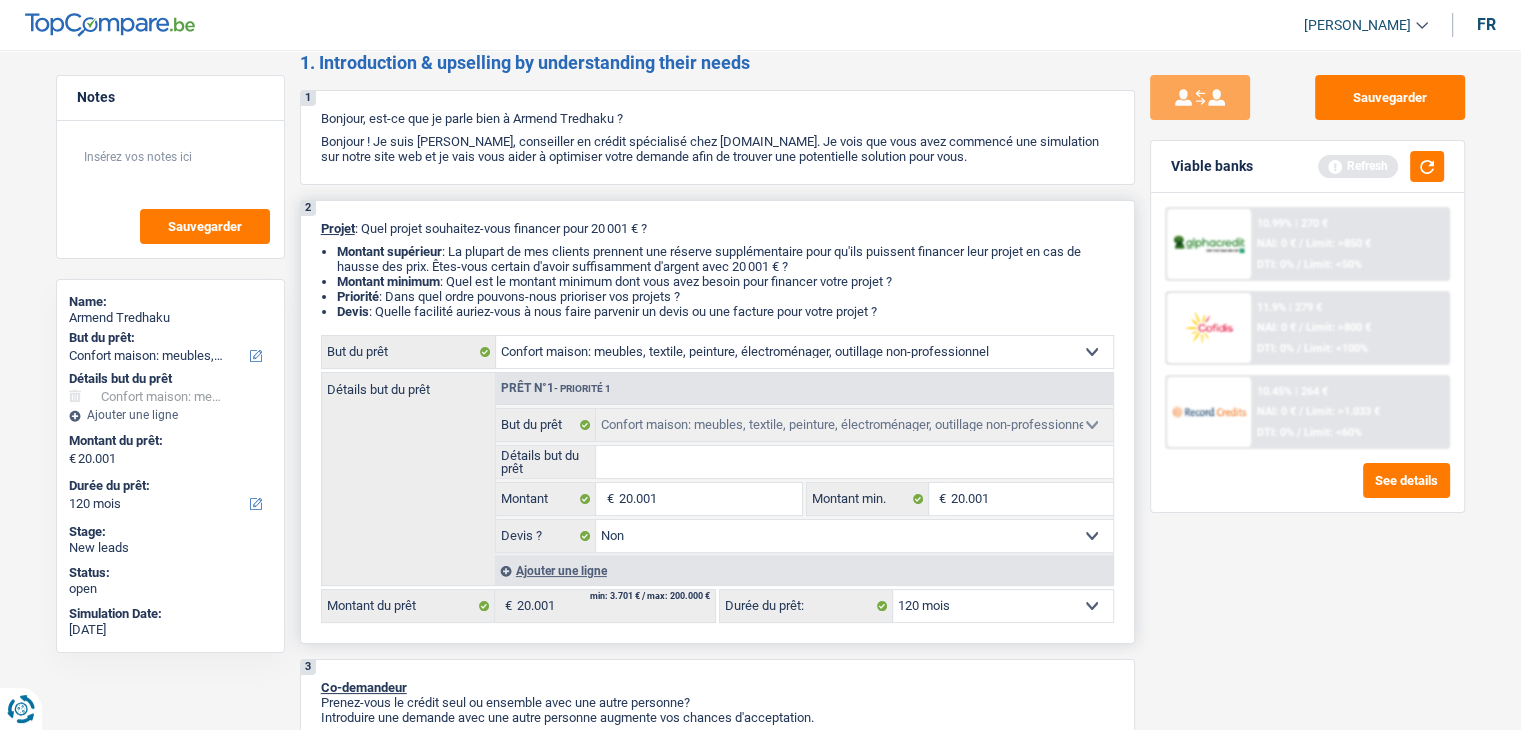 scroll, scrollTop: 0, scrollLeft: 0, axis: both 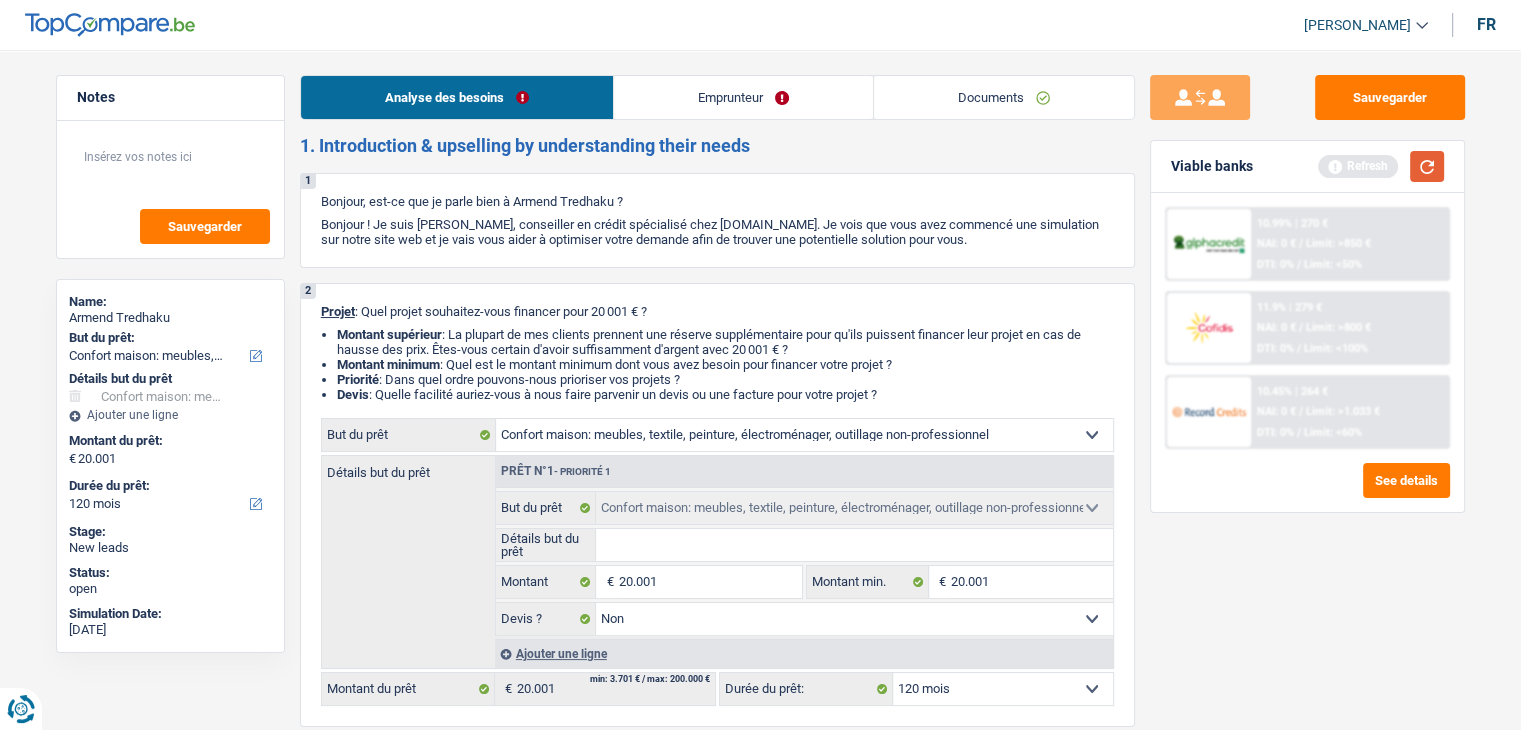 click at bounding box center [1427, 166] 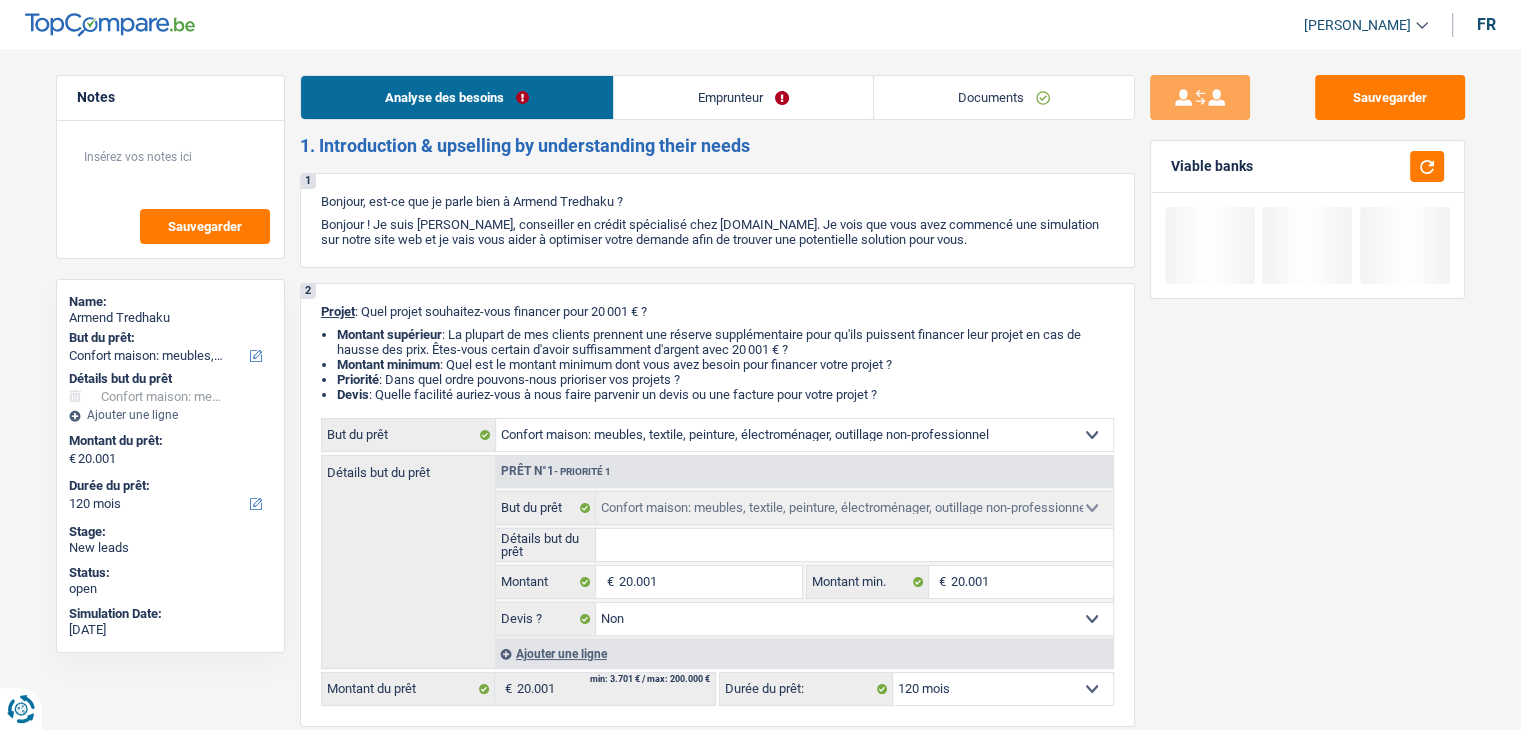 click on "Emprunteur" at bounding box center [743, 97] 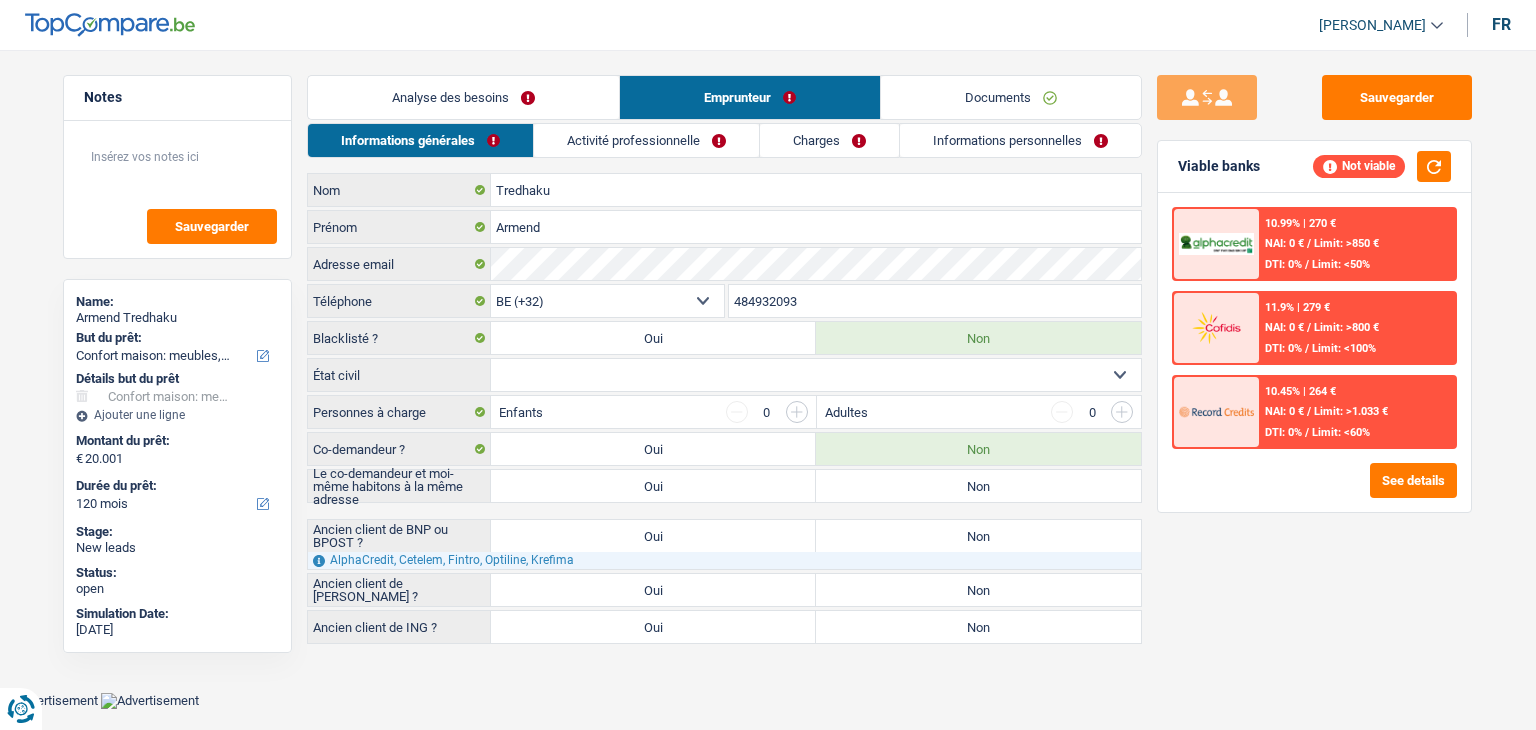 click on "Sauvegarder
Viable banks
Not viable
10.99% | 270 €
NAI: 0 €
/
Limit: >850 €
DTI: 0%
/
Limit: <50%
11.9% | 279 €
NAI: 0 €
/
Limit: >800 €
DTI: 0%
/
Limit: <100%
/       /" at bounding box center [1314, 384] 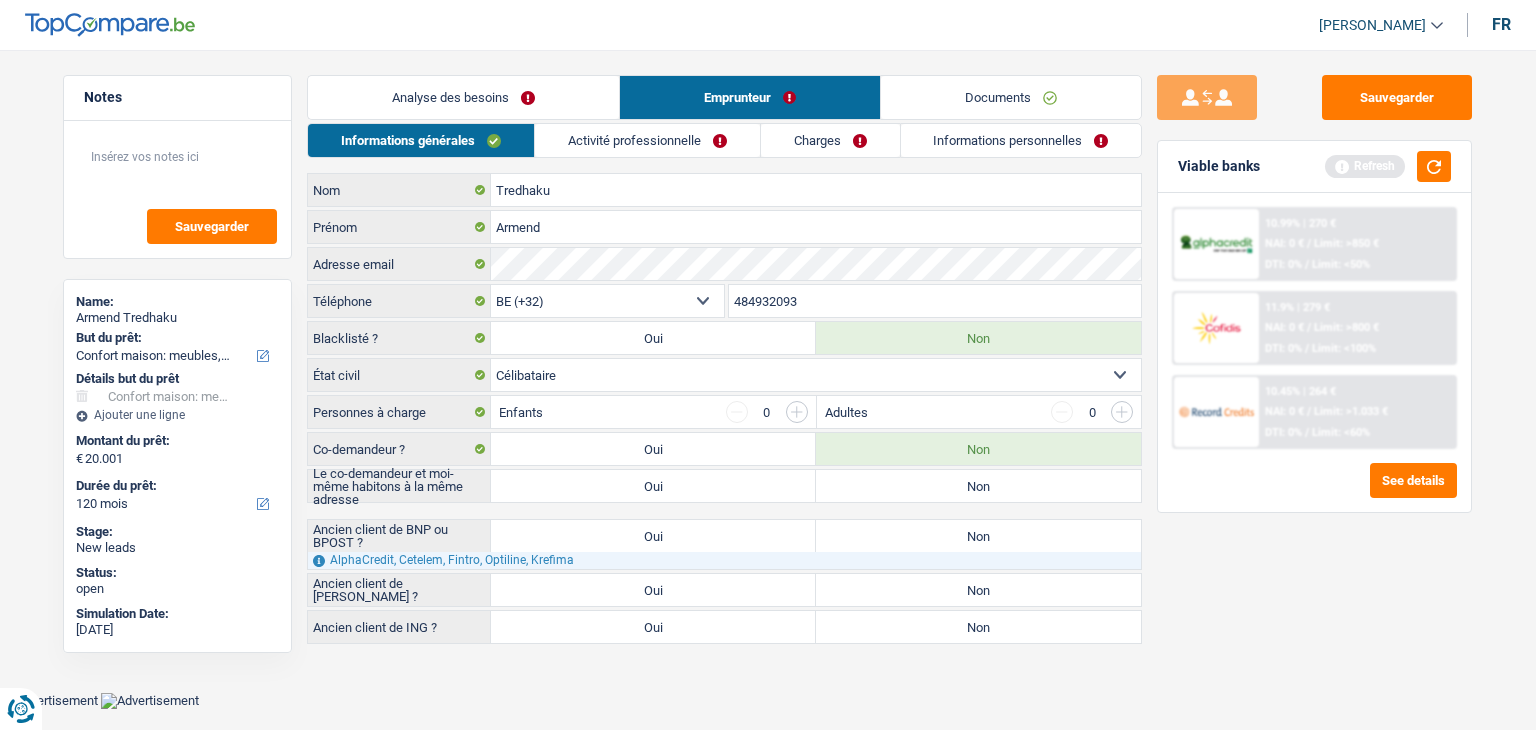 drag, startPoint x: 430, startPoint y: 408, endPoint x: 314, endPoint y: 413, distance: 116.10771 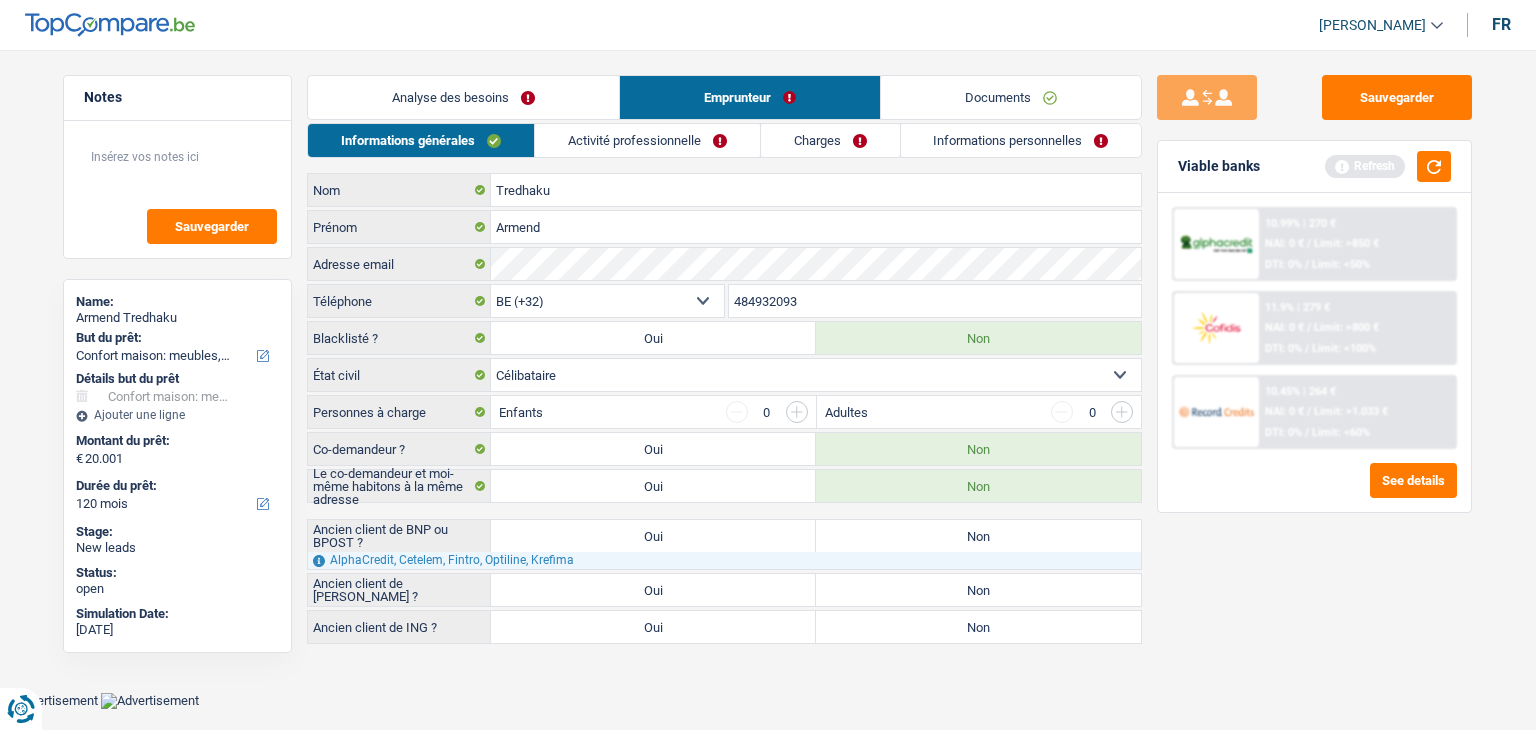 click on "Viable banks
Refresh" at bounding box center [1314, 167] 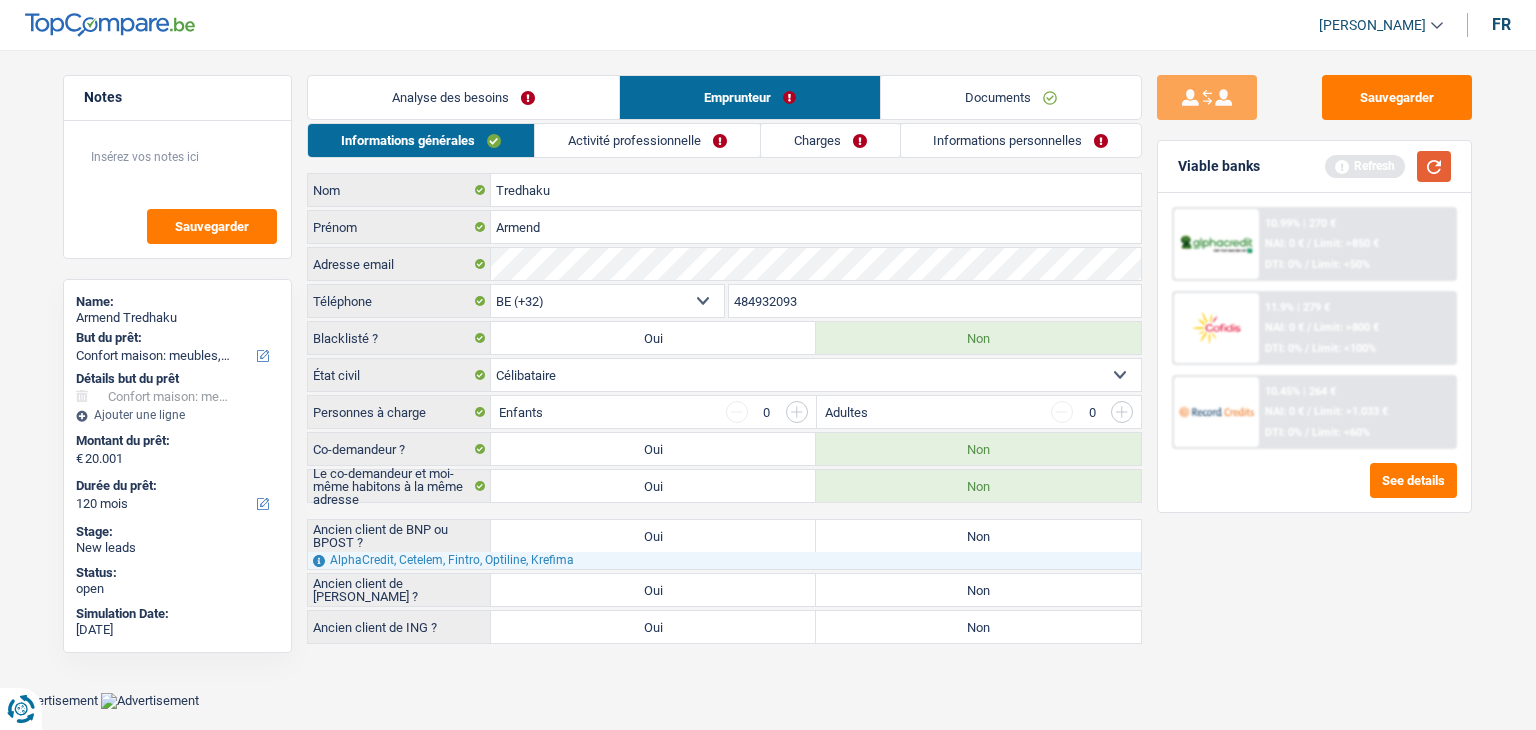 click at bounding box center (1434, 166) 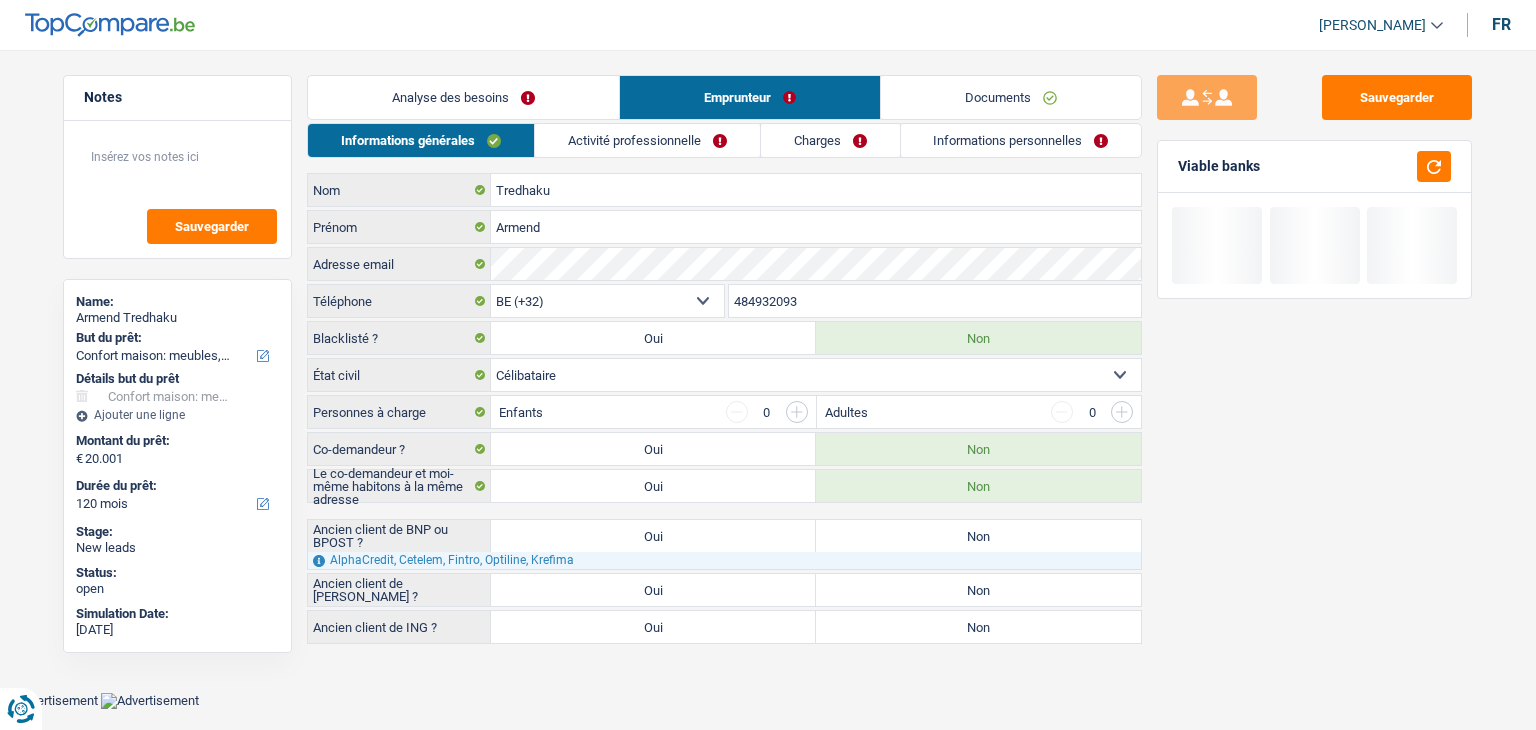 click on "Analyse des besoins" at bounding box center [463, 97] 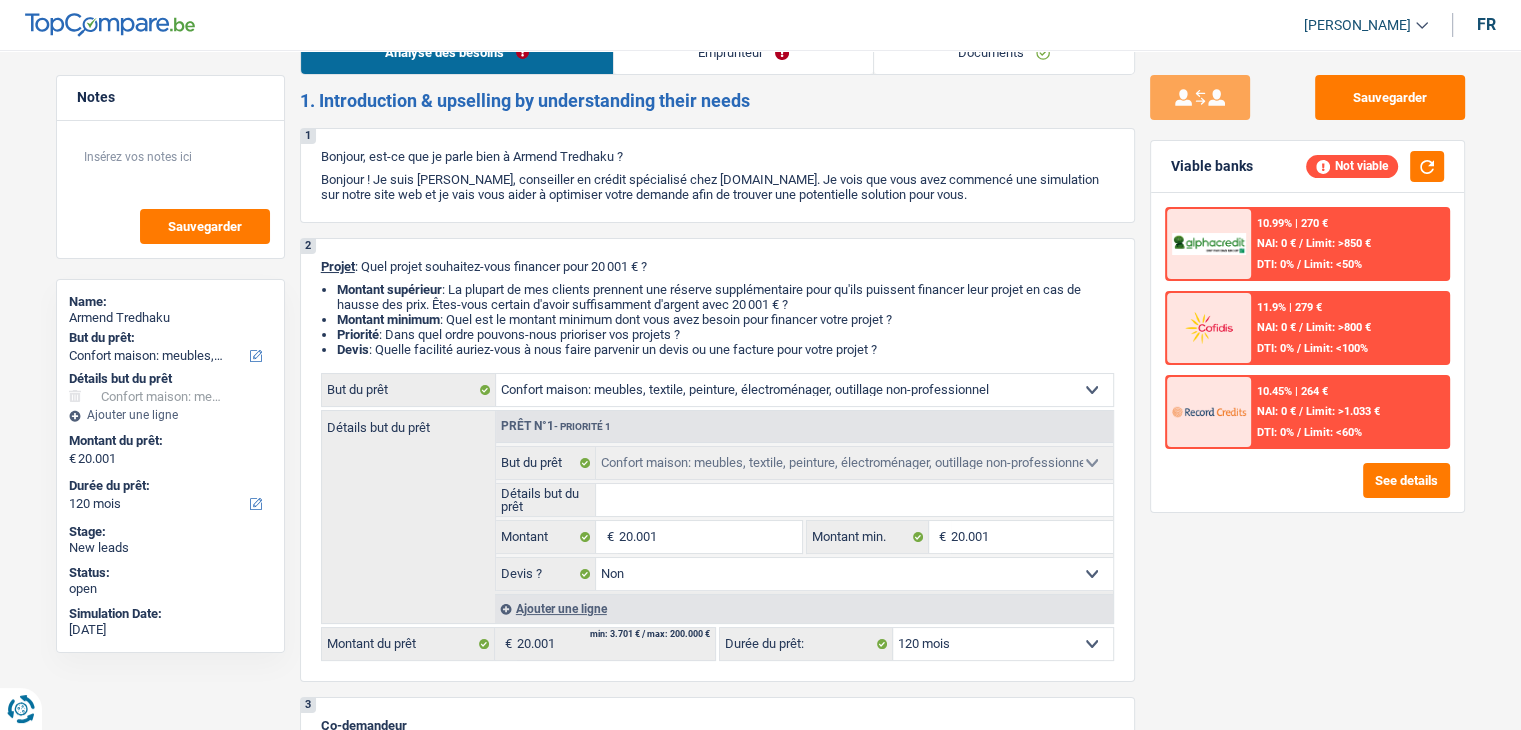 scroll, scrollTop: 0, scrollLeft: 0, axis: both 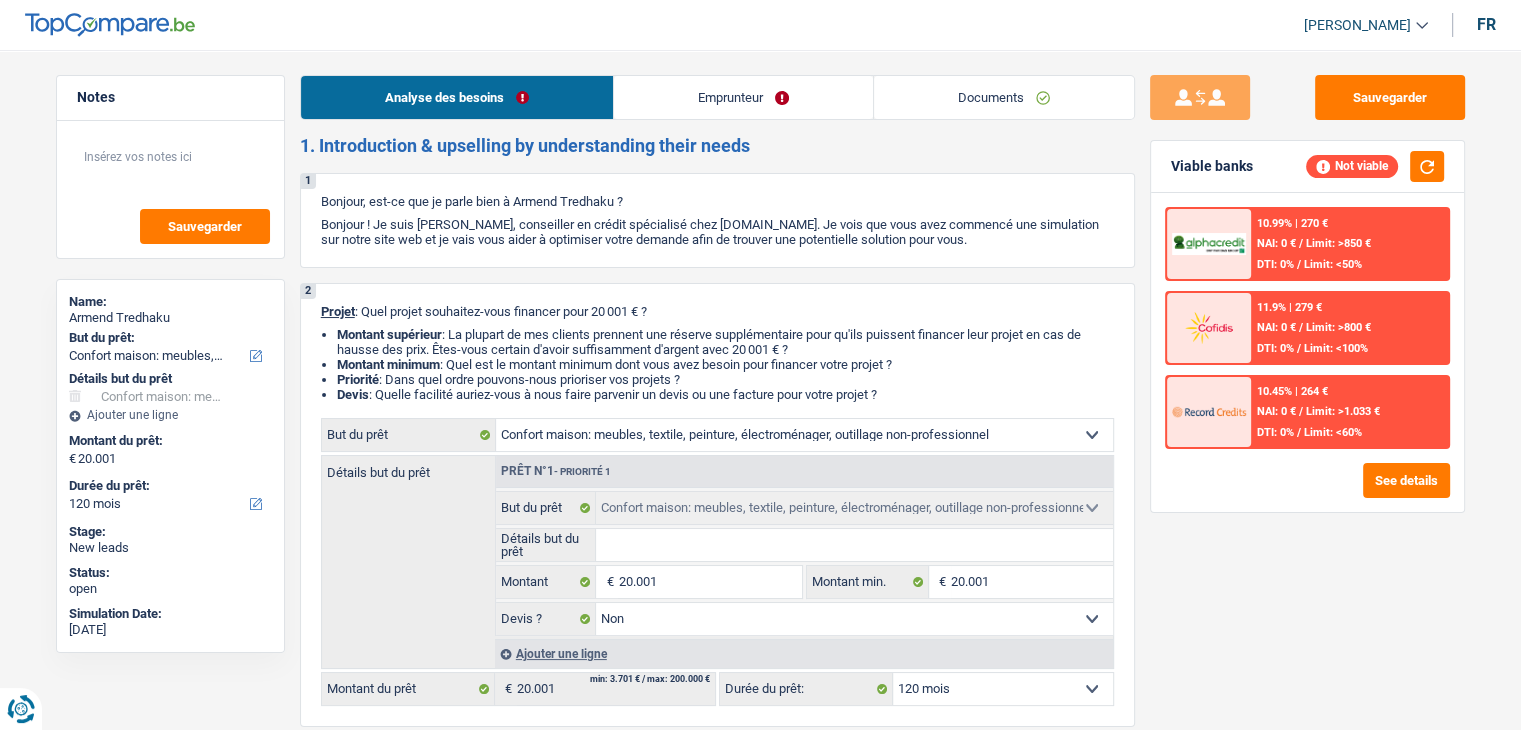 click on "Emprunteur" at bounding box center [743, 97] 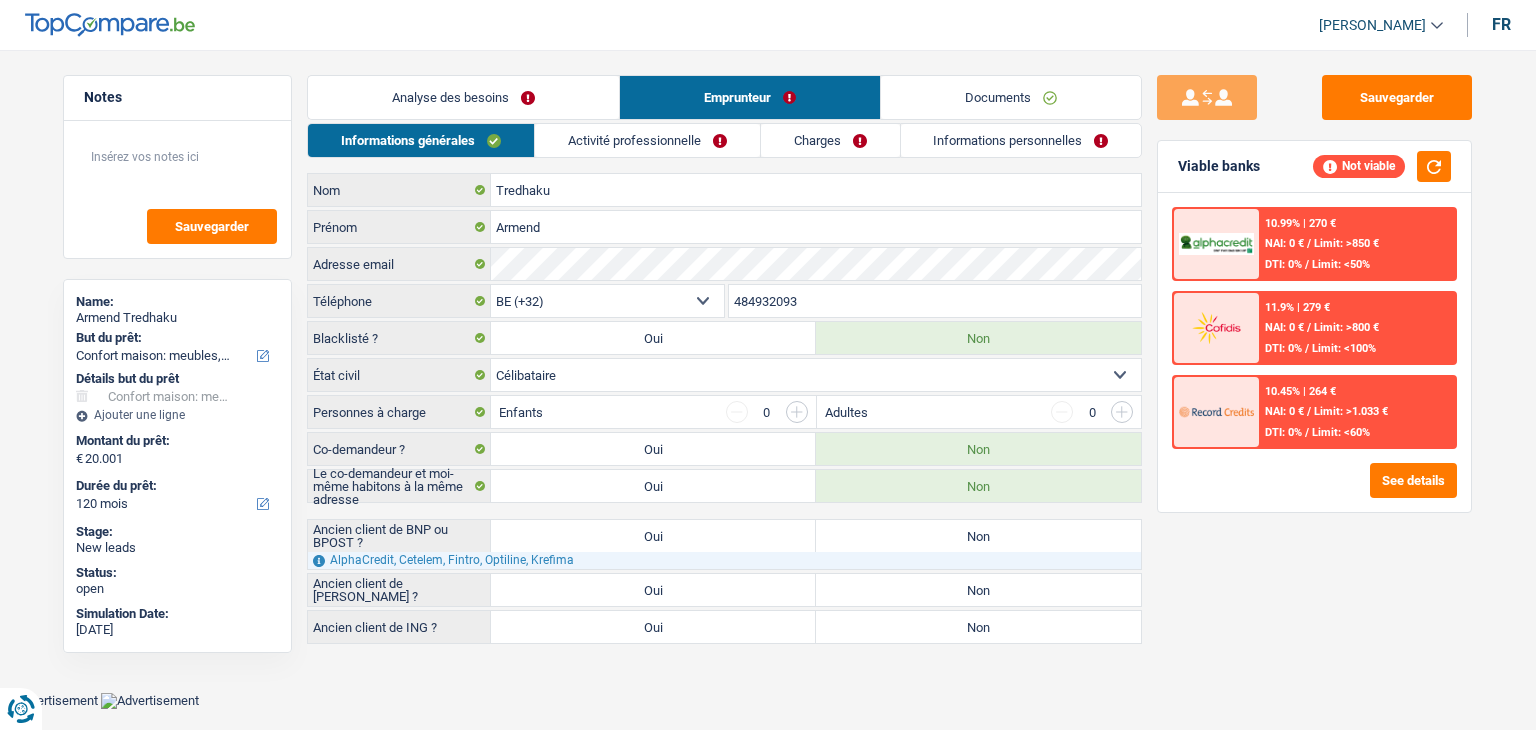 click on "Activité professionnelle" at bounding box center (647, 140) 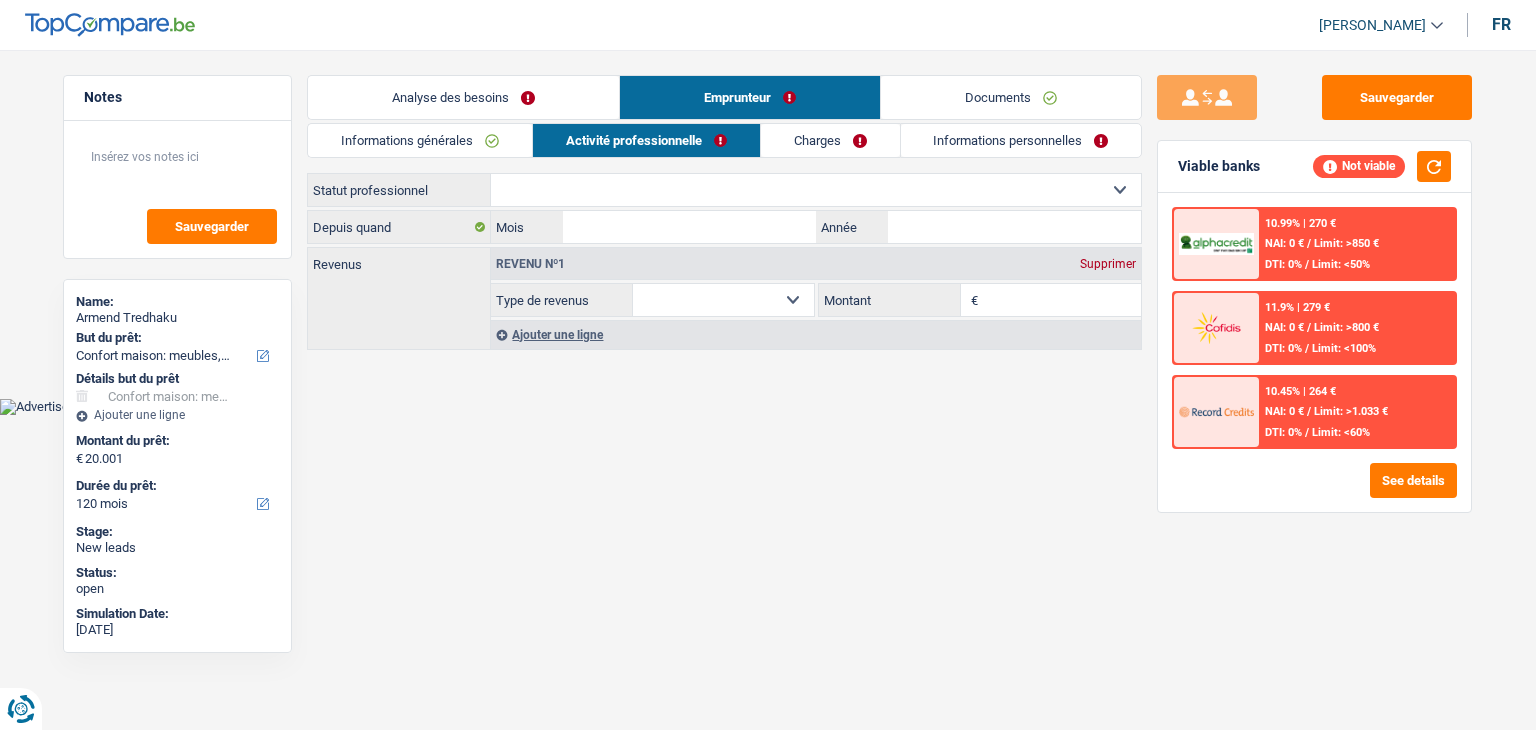 click on "Informations générales" at bounding box center (420, 140) 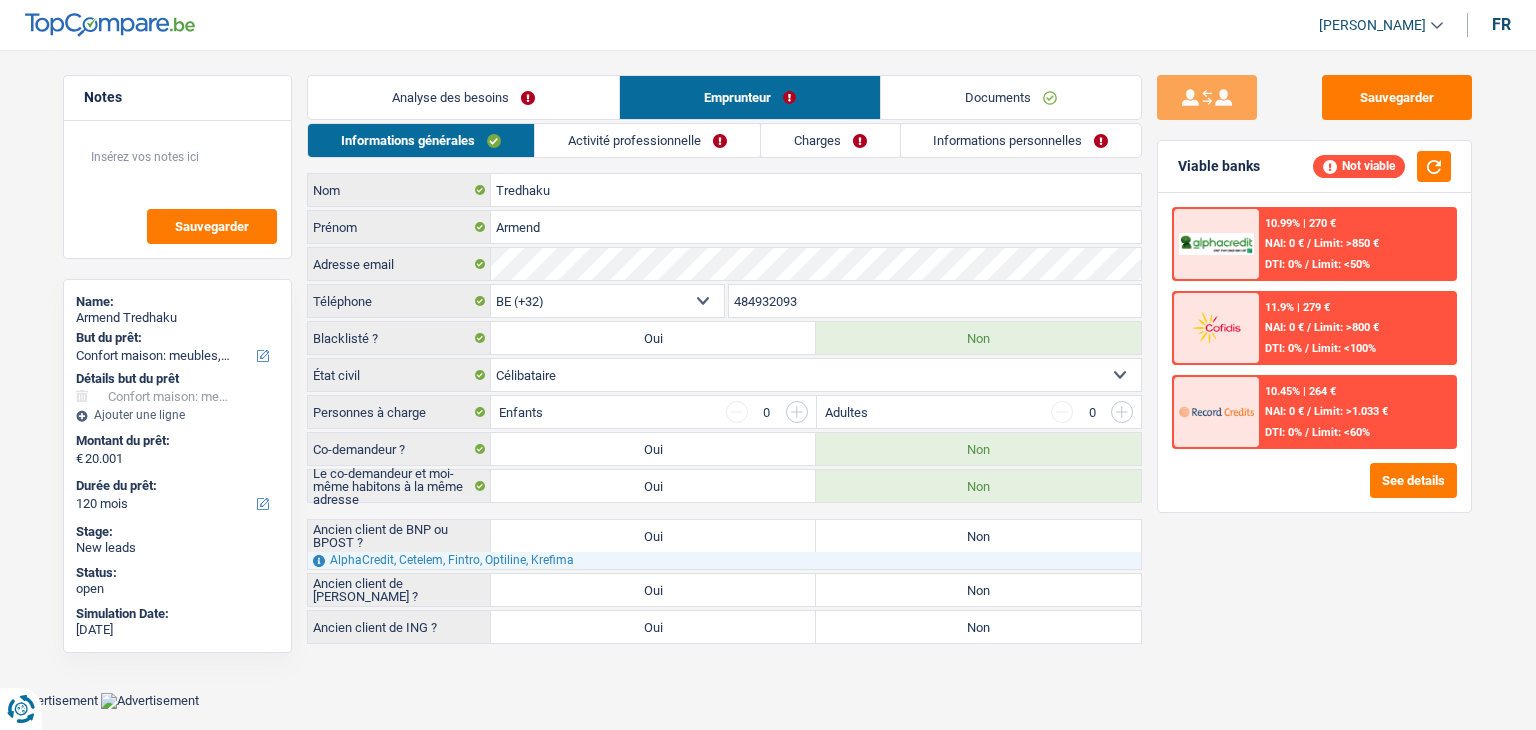 click on "Sauvegarder
Viable banks
Not viable
10.99% | 270 €
NAI: 0 €
/
Limit: >850 €
DTI: 0%
/
Limit: <50%
11.9% | 279 €
NAI: 0 €
/
Limit: >800 €
DTI: 0%
/
Limit: <100%
/       /" at bounding box center [1314, 384] 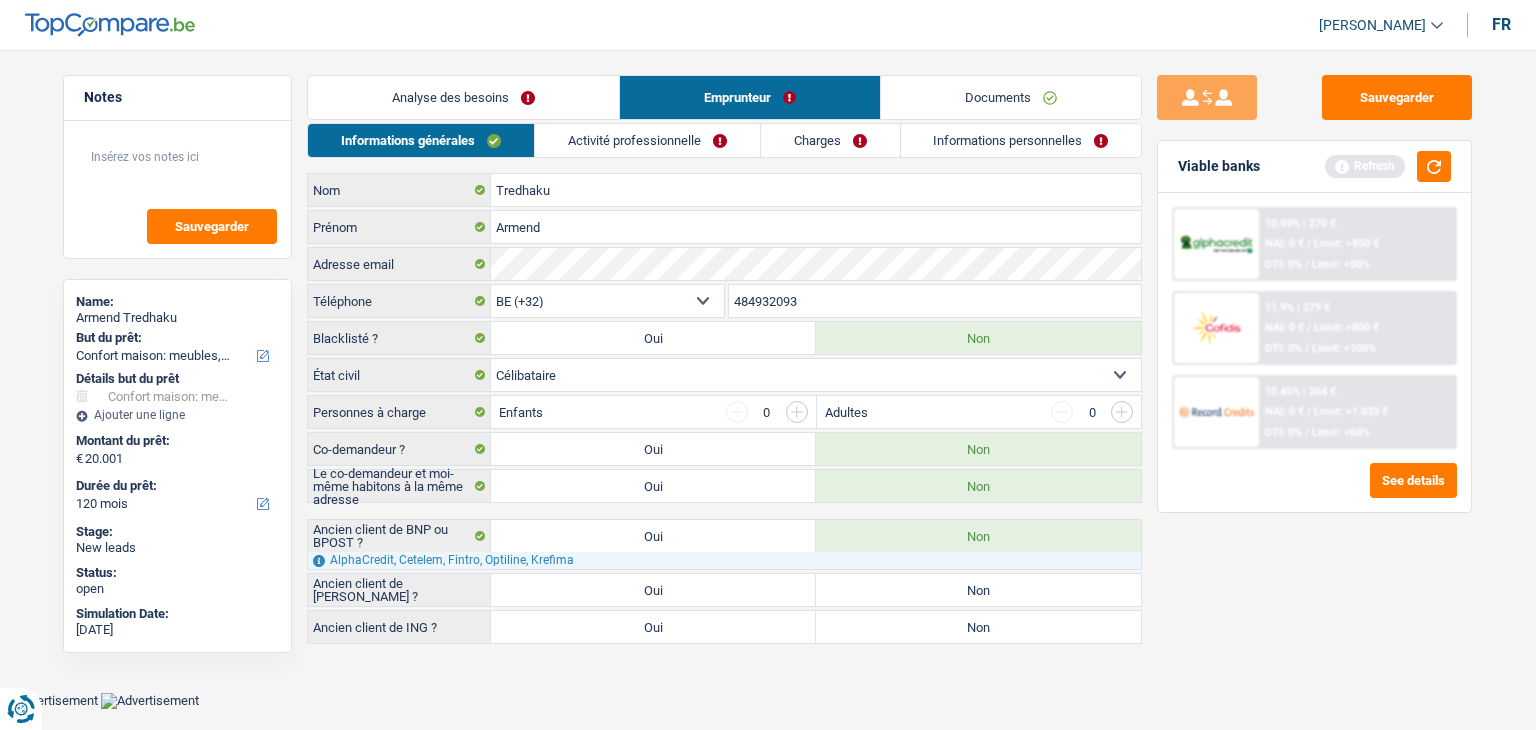 click on "Non" at bounding box center (978, 590) 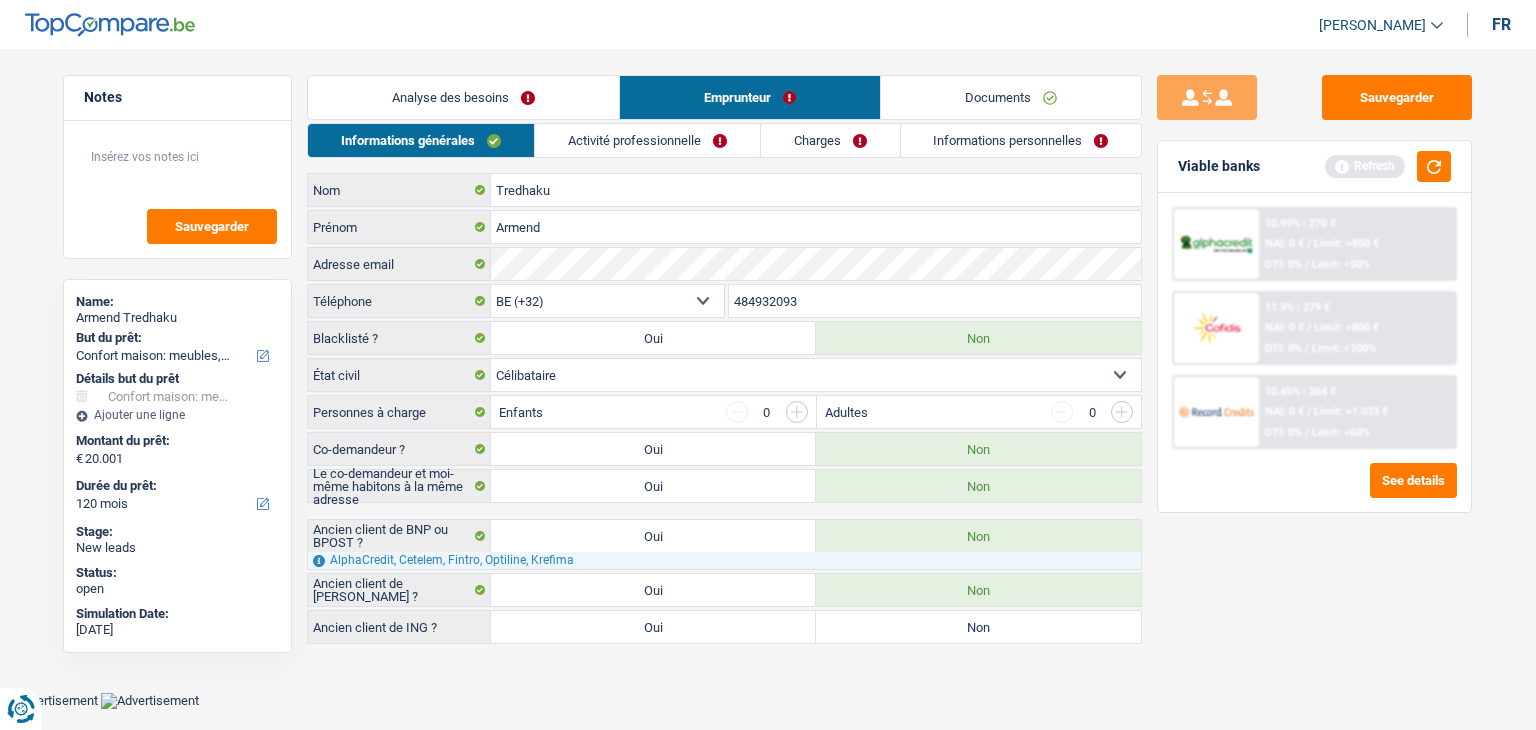 click on "Non" at bounding box center (978, 627) 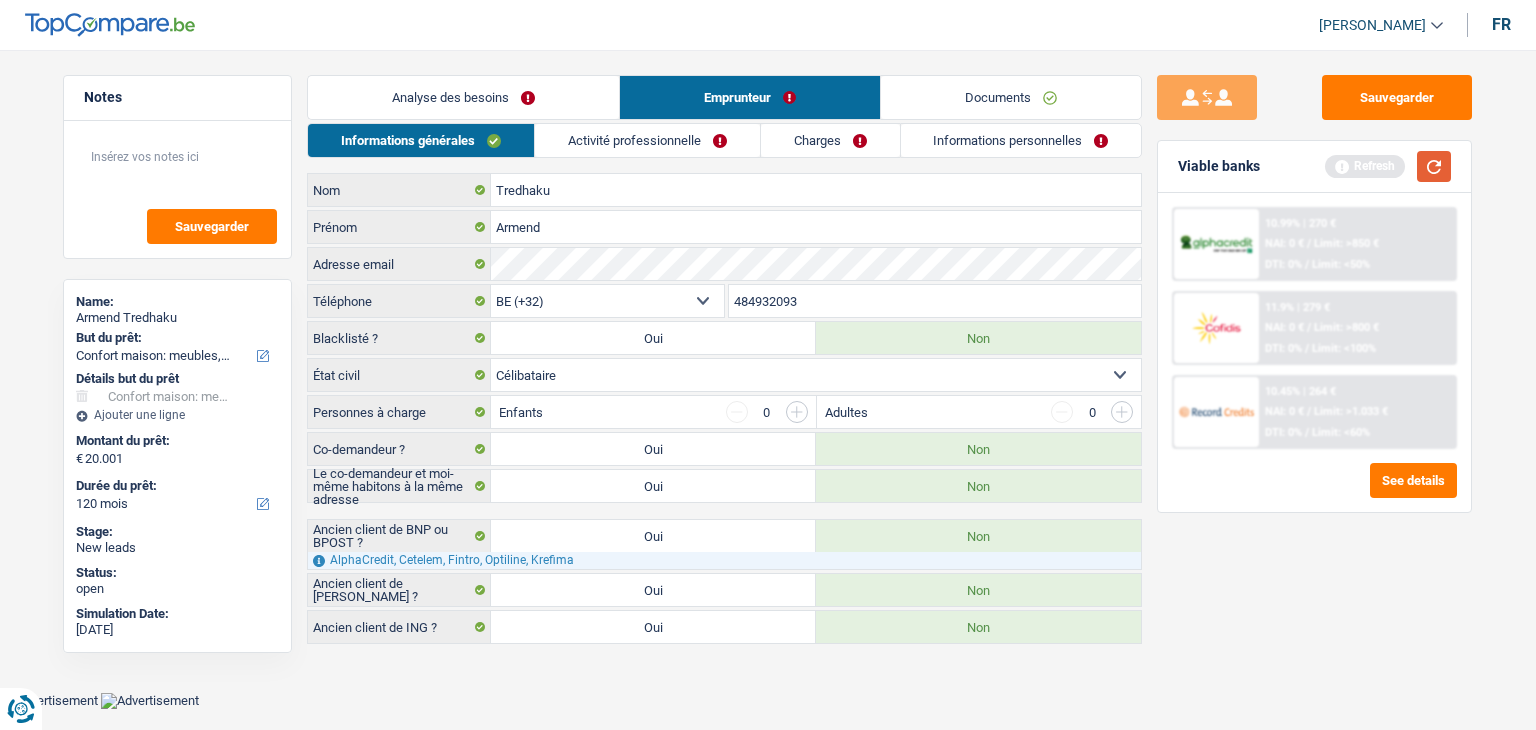 click at bounding box center (1434, 166) 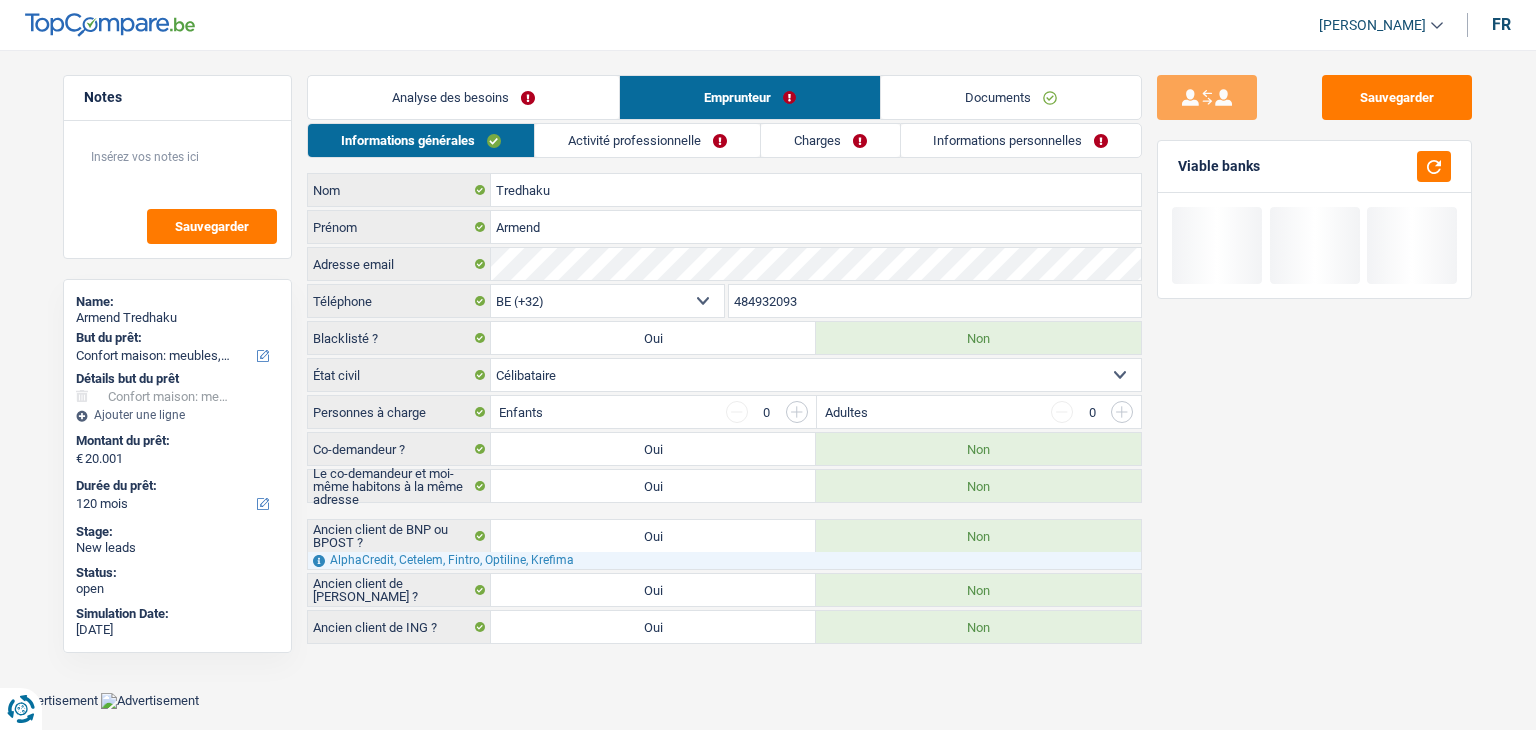 click on "Activité professionnelle" at bounding box center (647, 140) 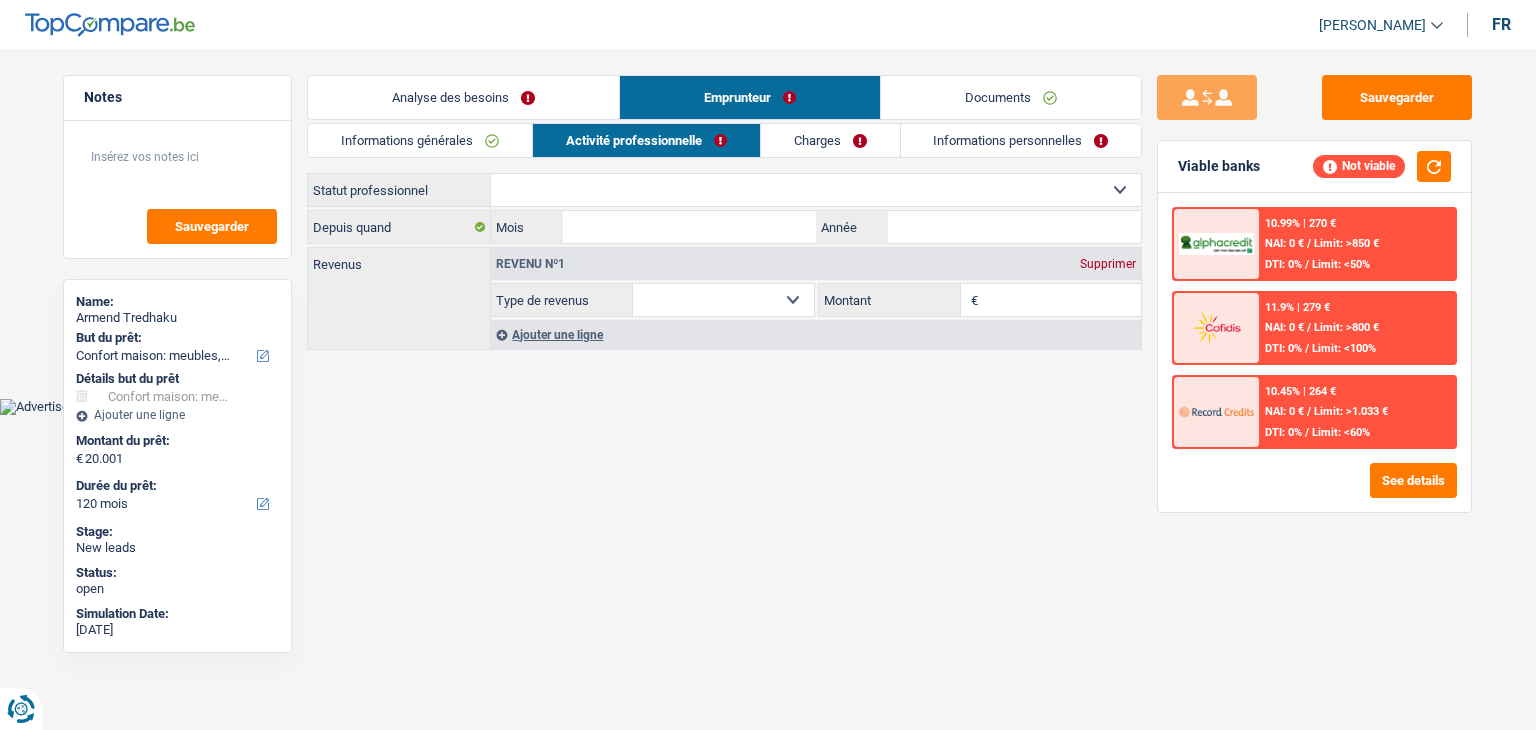 click on "Ouvrier Employé privé Employé public Invalide Indépendant Pensionné Chômeur Mutuelle Femme au foyer Sans profession Allocataire sécurité/Intégration social (SPF Sécurité Sociale, CPAS) Etudiant Profession libérale Commerçant Rentier Pré-pensionné
Sélectionner une option" at bounding box center [816, 190] 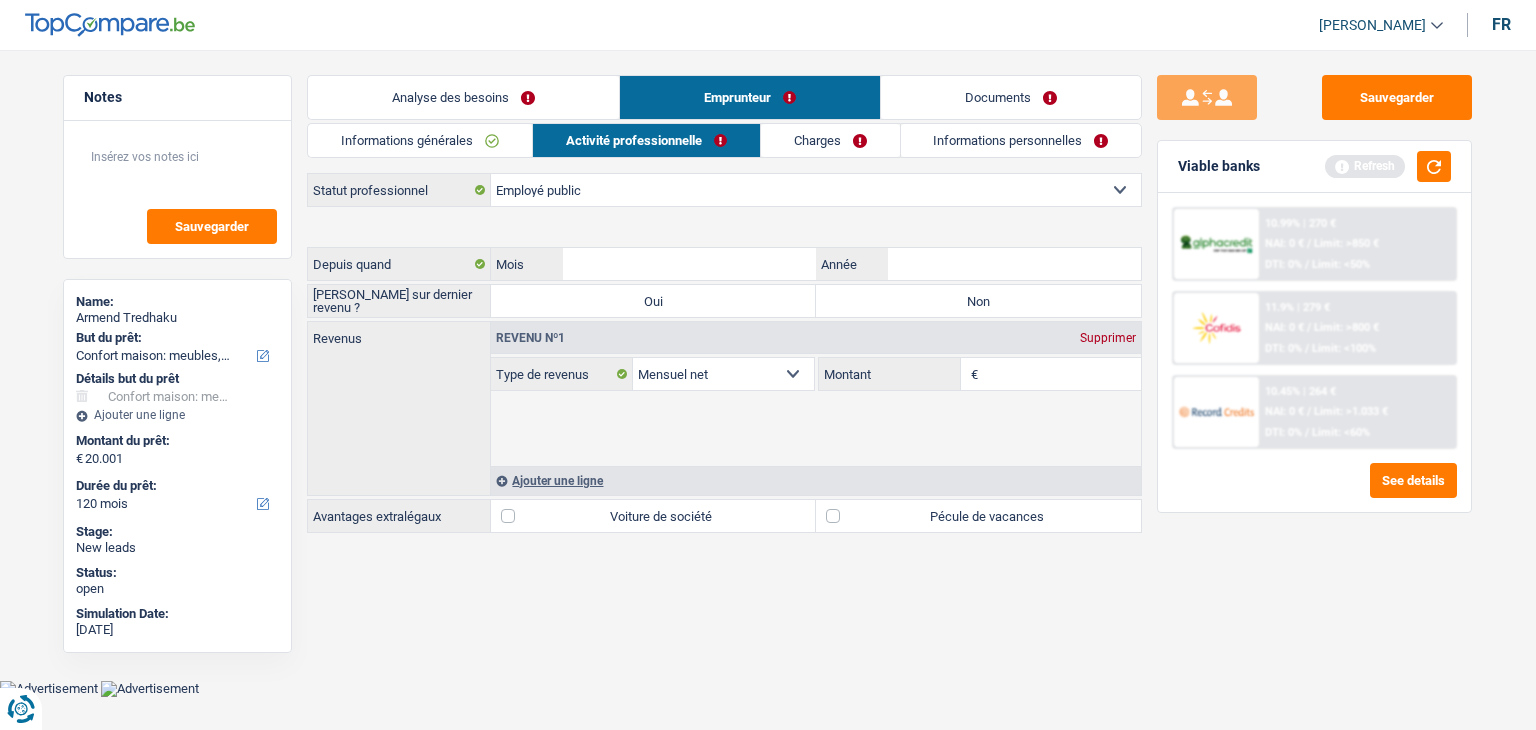 select on "netSalary" 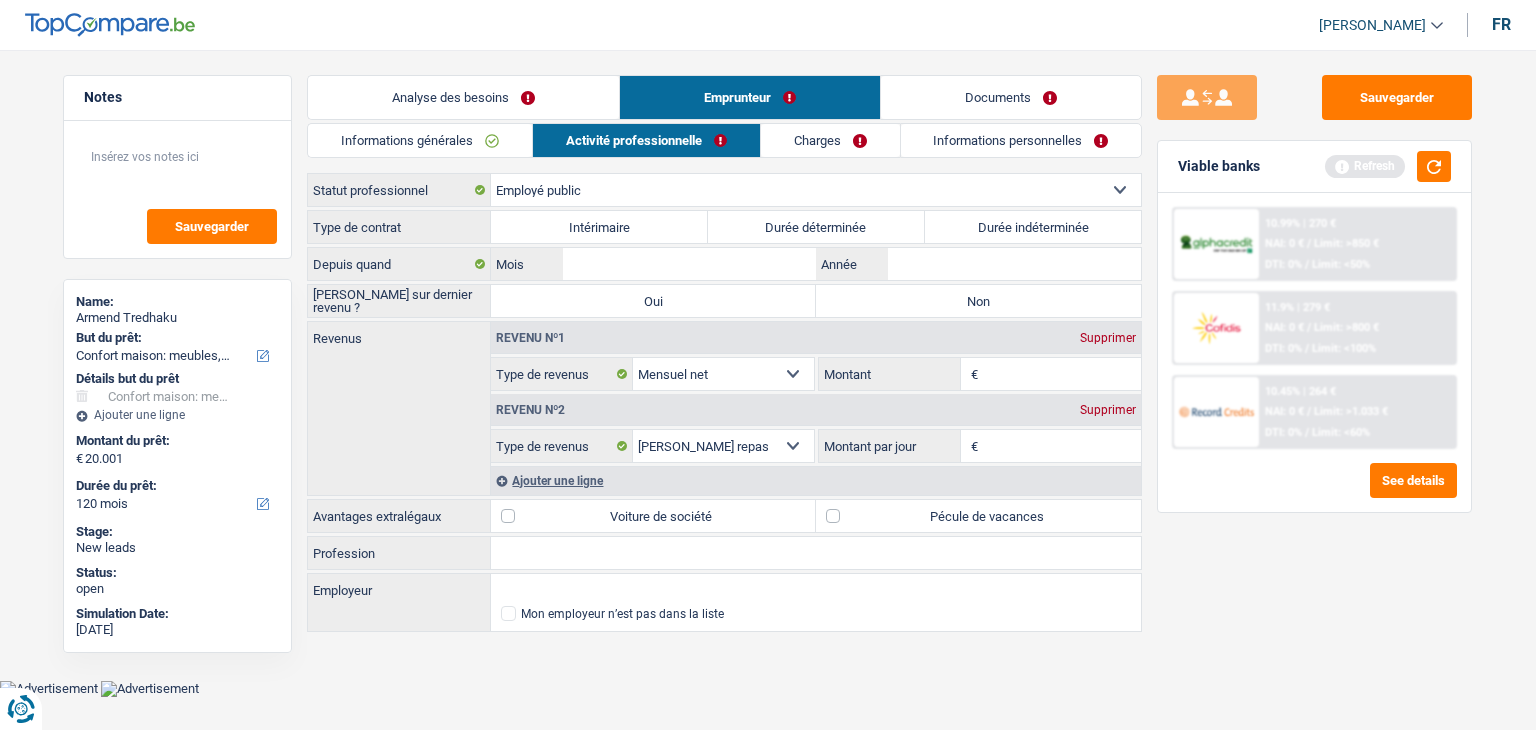 click on "Ouvrier Employé privé Employé public Invalide Indépendant Pensionné Chômeur Mutuelle Femme au foyer Sans profession Allocataire sécurité/Intégration social (SPF Sécurité Sociale, CPAS) Etudiant Profession libérale Commerçant Rentier Pré-pensionné
Sélectionner une option" at bounding box center (816, 190) 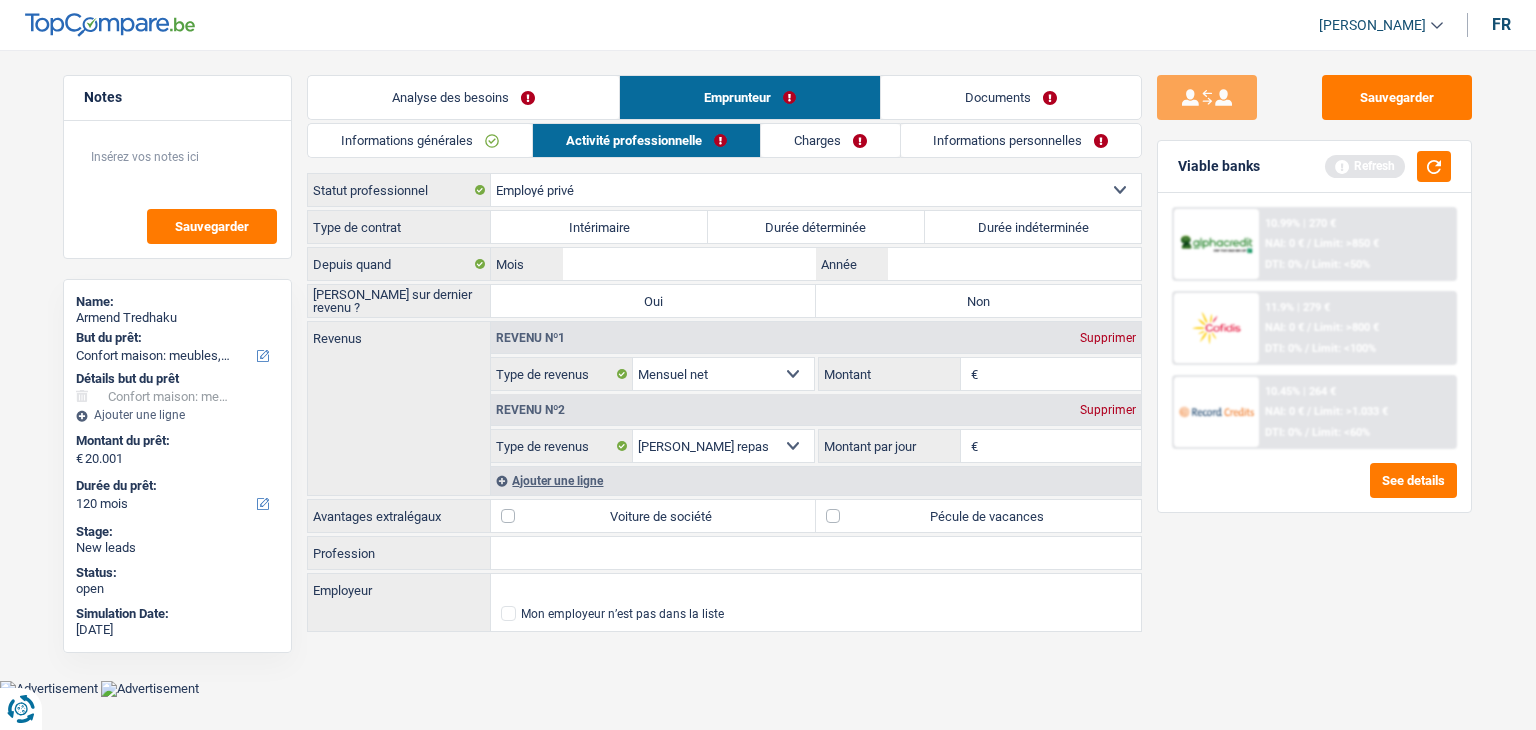 click on "Ouvrier Employé privé Employé public Invalide Indépendant Pensionné Chômeur Mutuelle Femme au foyer Sans profession Allocataire sécurité/Intégration social (SPF Sécurité Sociale, CPAS) Etudiant Profession libérale Commerçant Rentier Pré-pensionné
Sélectionner une option" at bounding box center [816, 190] 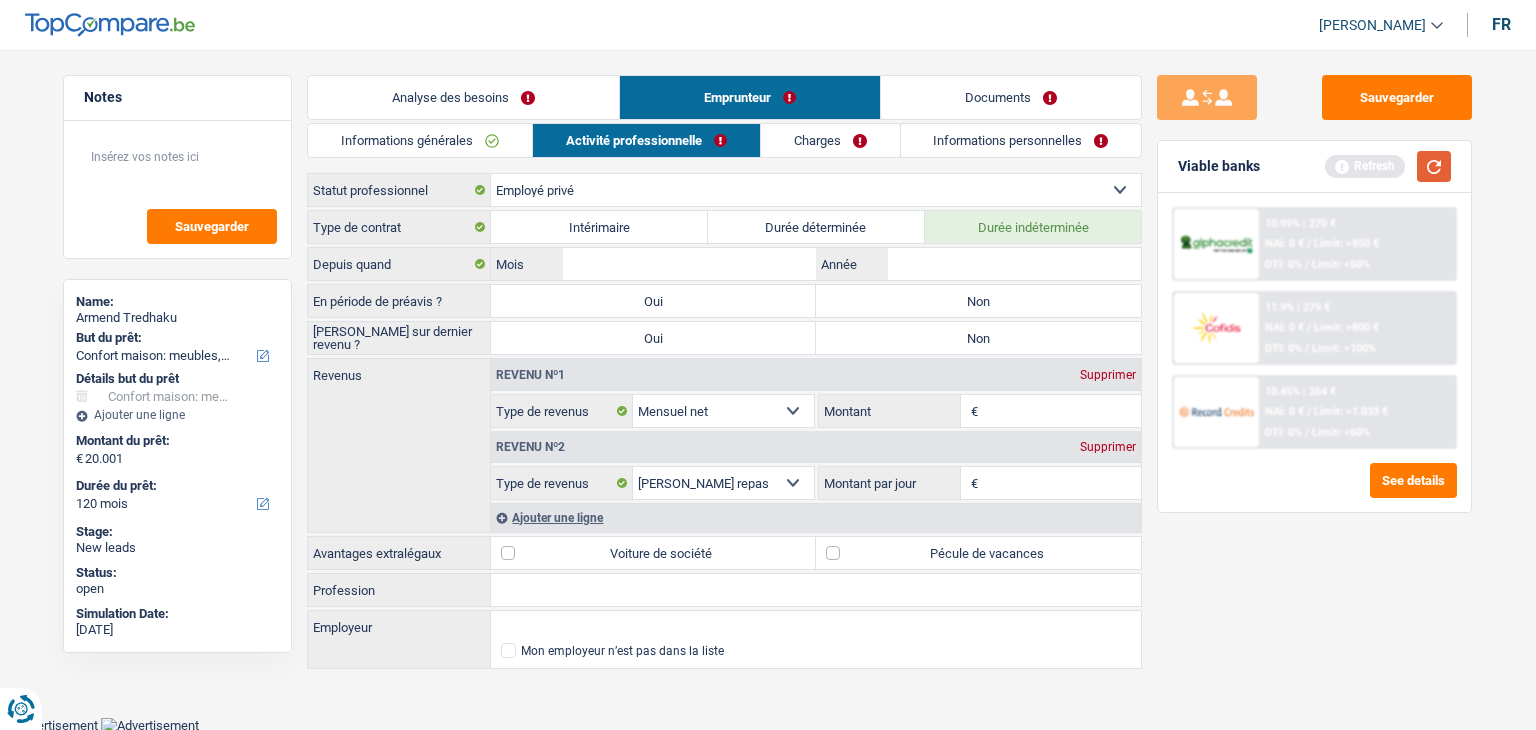 click at bounding box center (1434, 166) 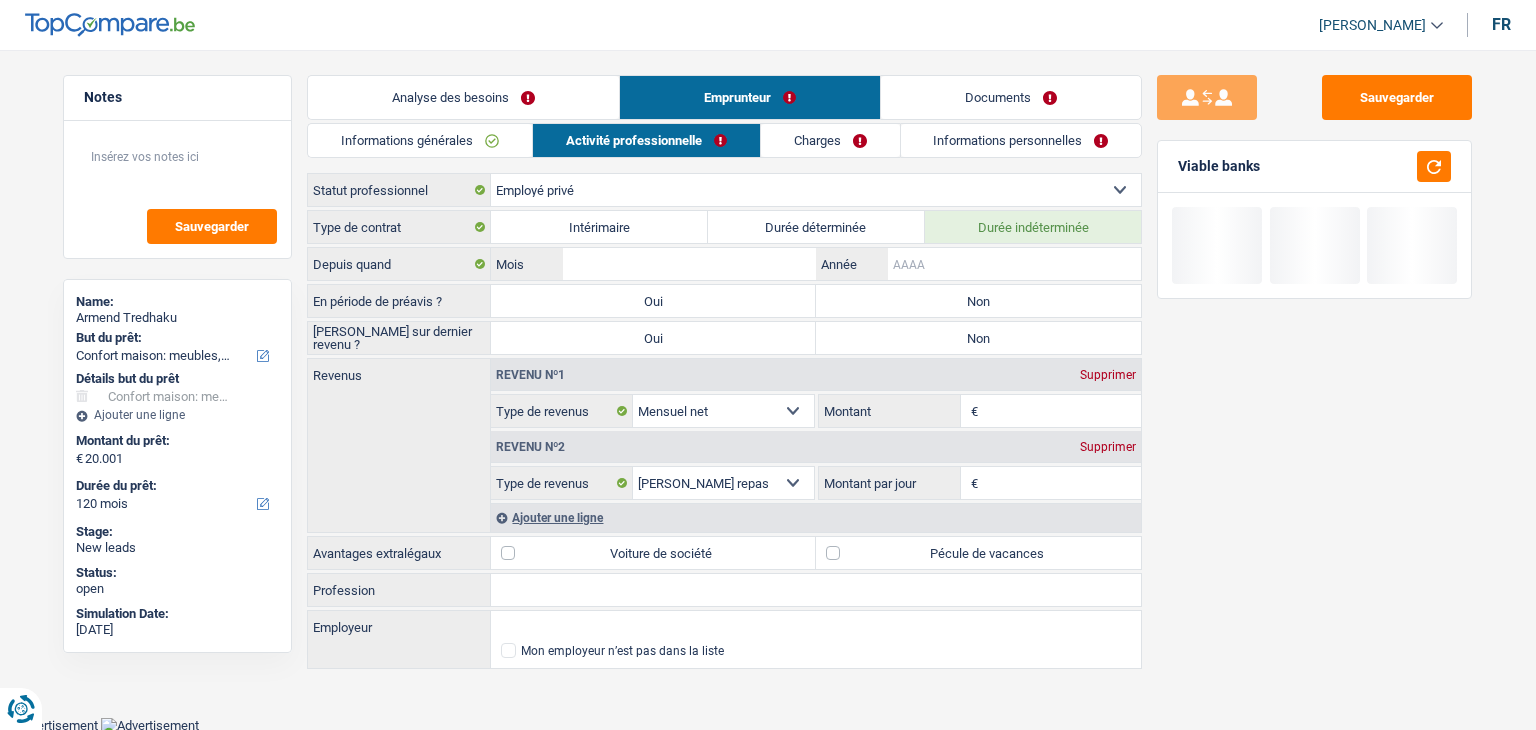 click on "Année" at bounding box center [1014, 264] 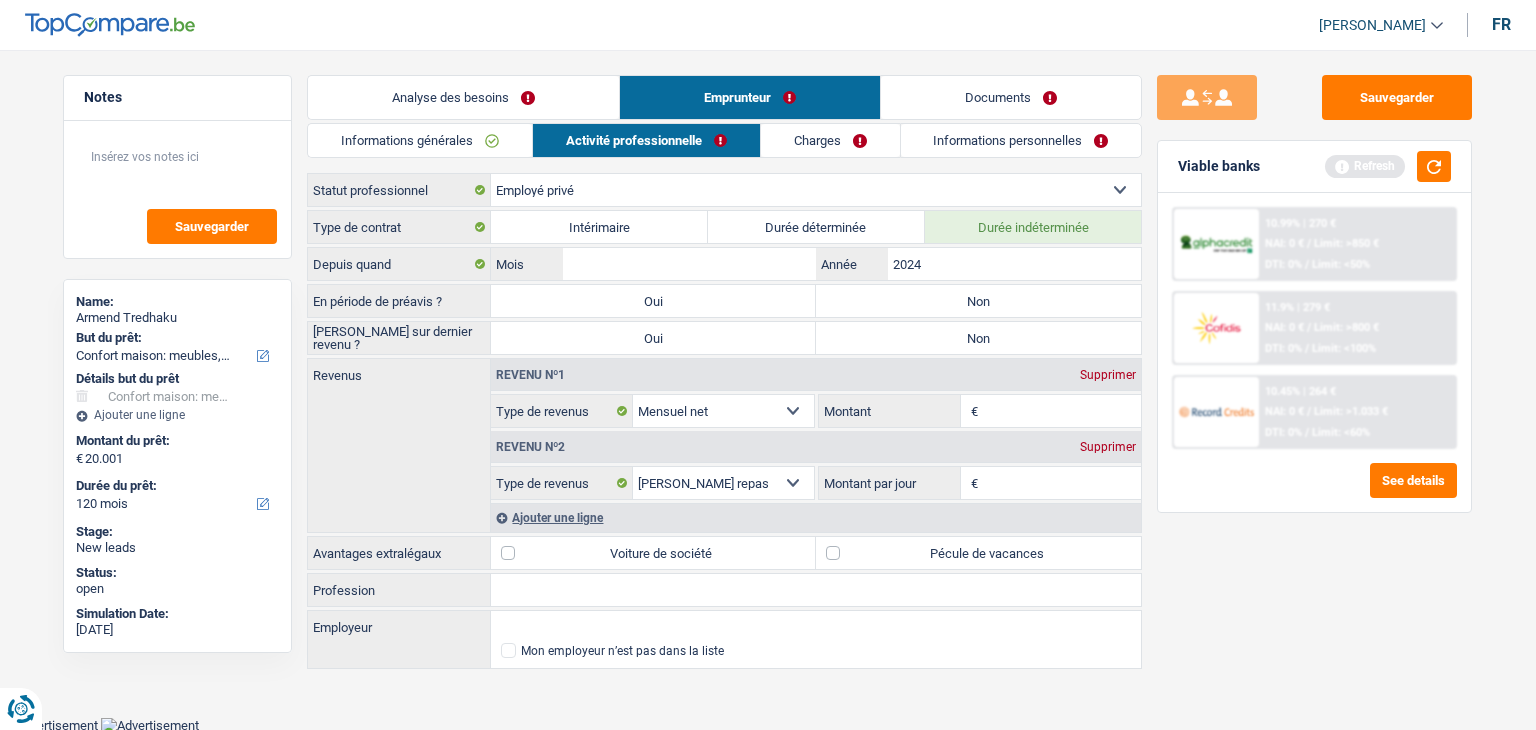 type on "2024" 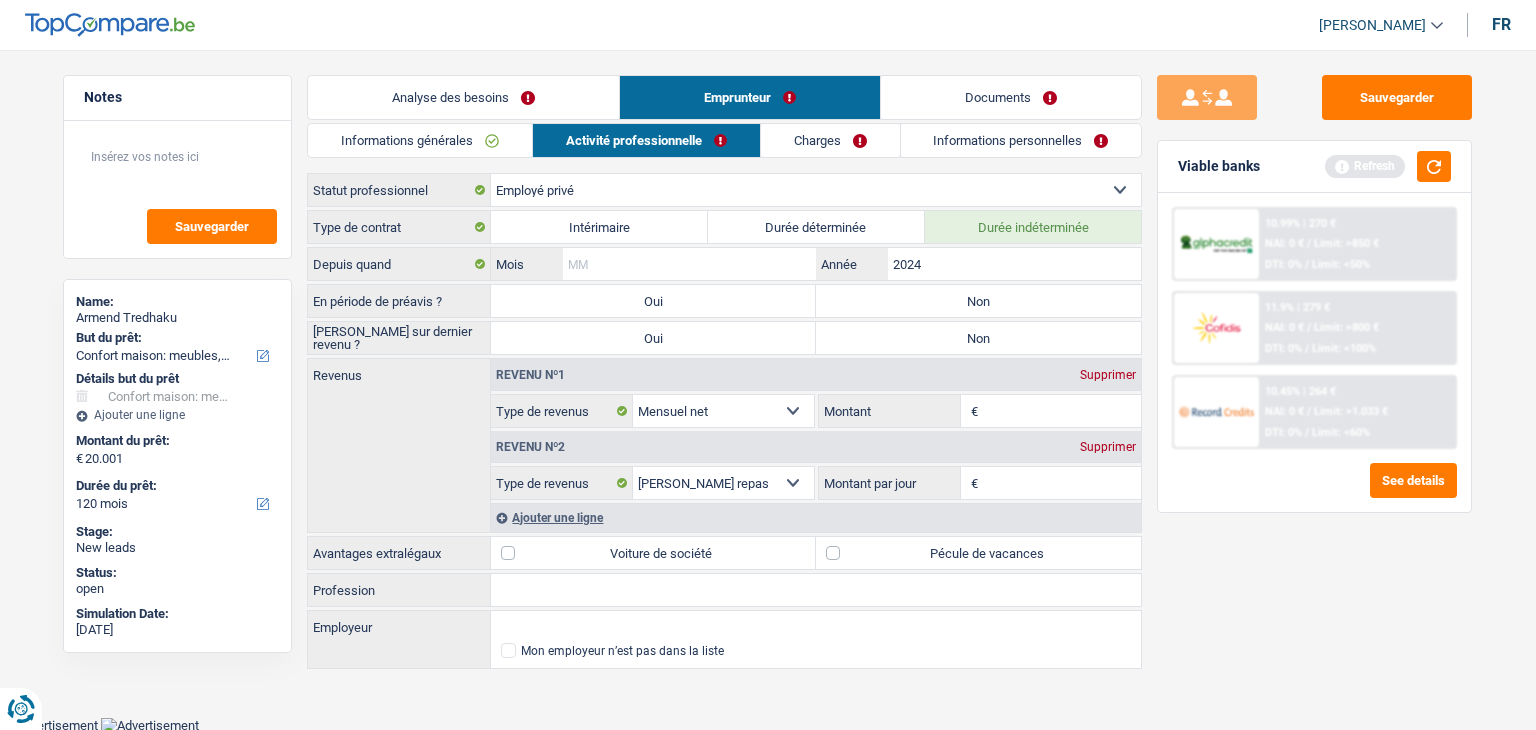 click on "Mois" at bounding box center (689, 264) 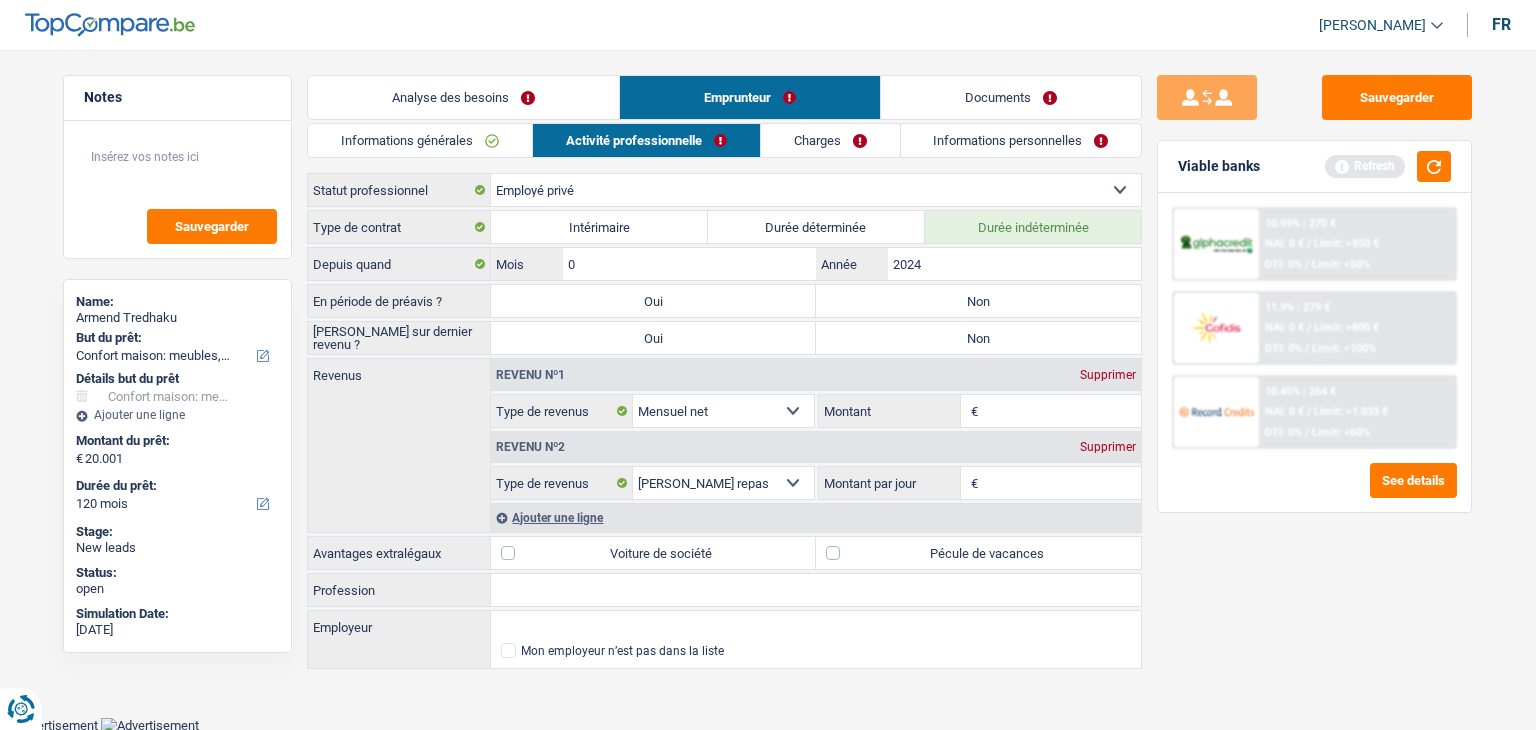 type on "01" 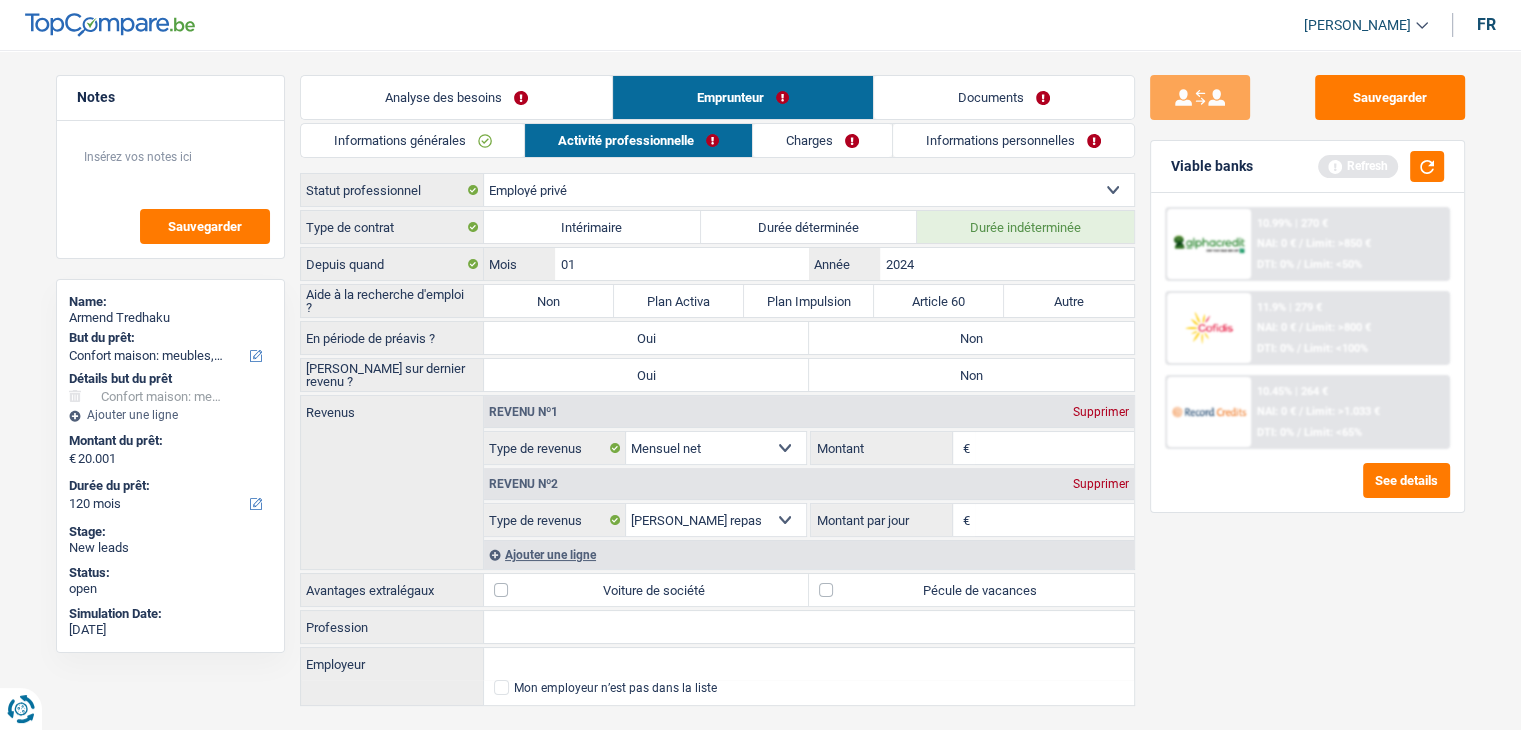 click on "Non" at bounding box center (971, 338) 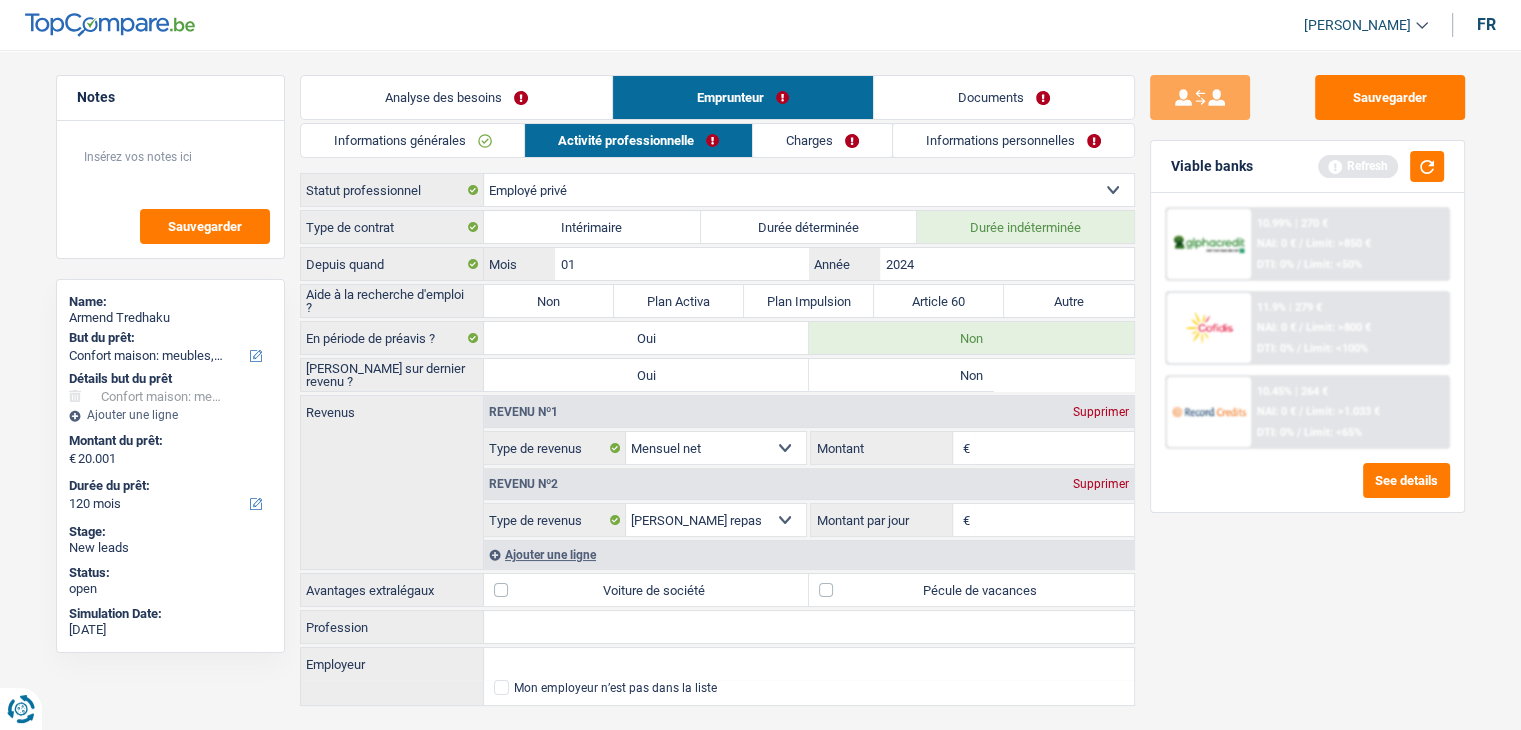 click on "Non" at bounding box center (971, 375) 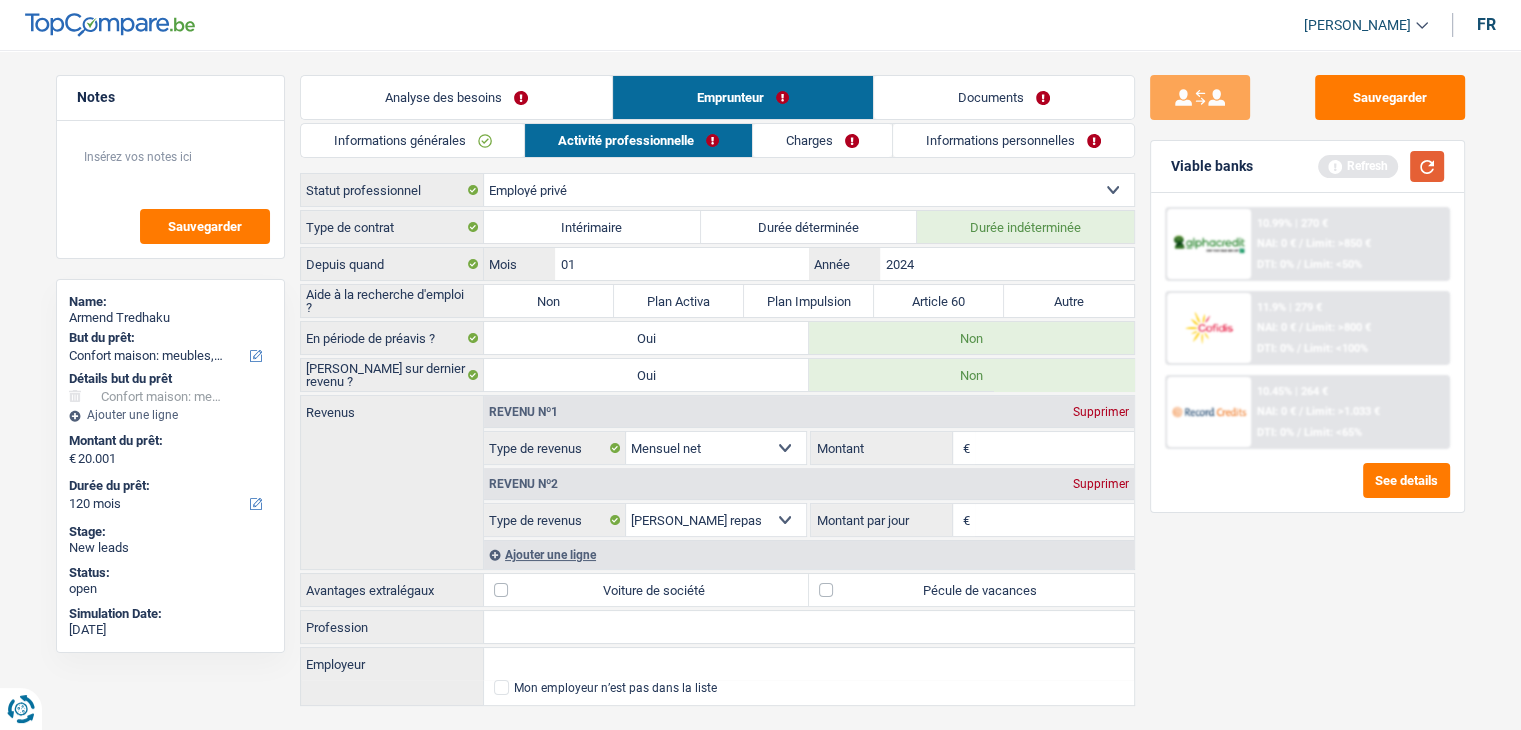 click at bounding box center (1427, 166) 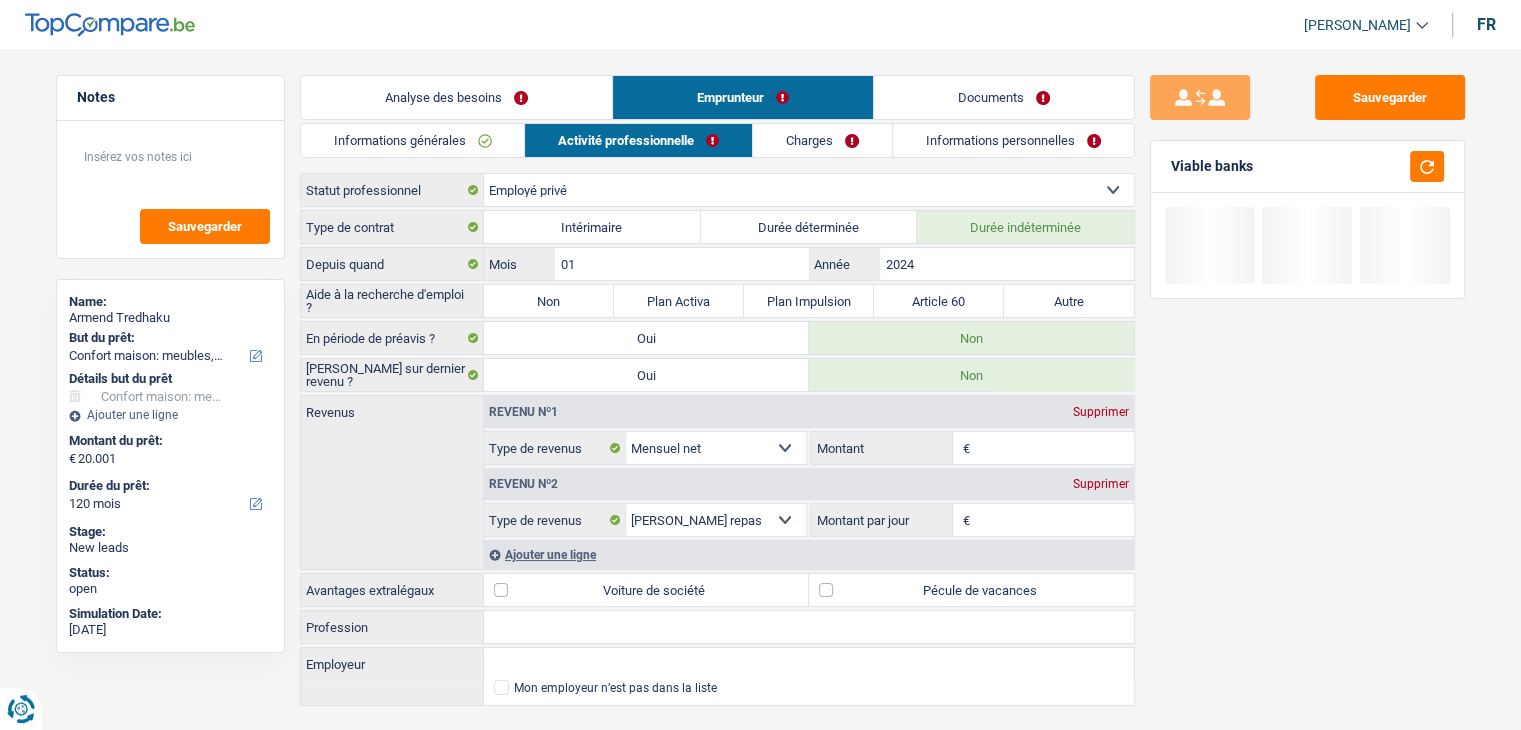 click on "Non" at bounding box center [549, 301] 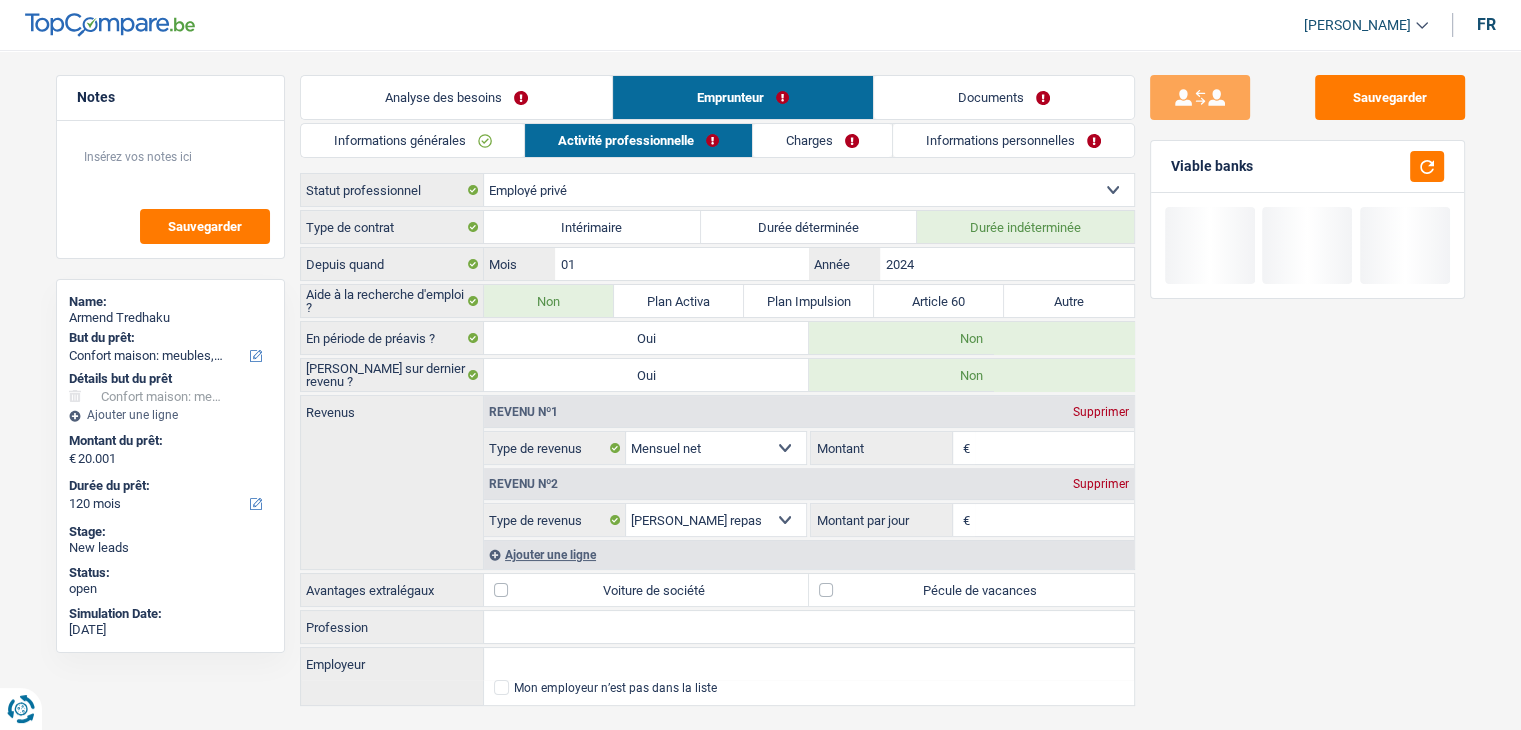 click on "Montant" at bounding box center [1054, 448] 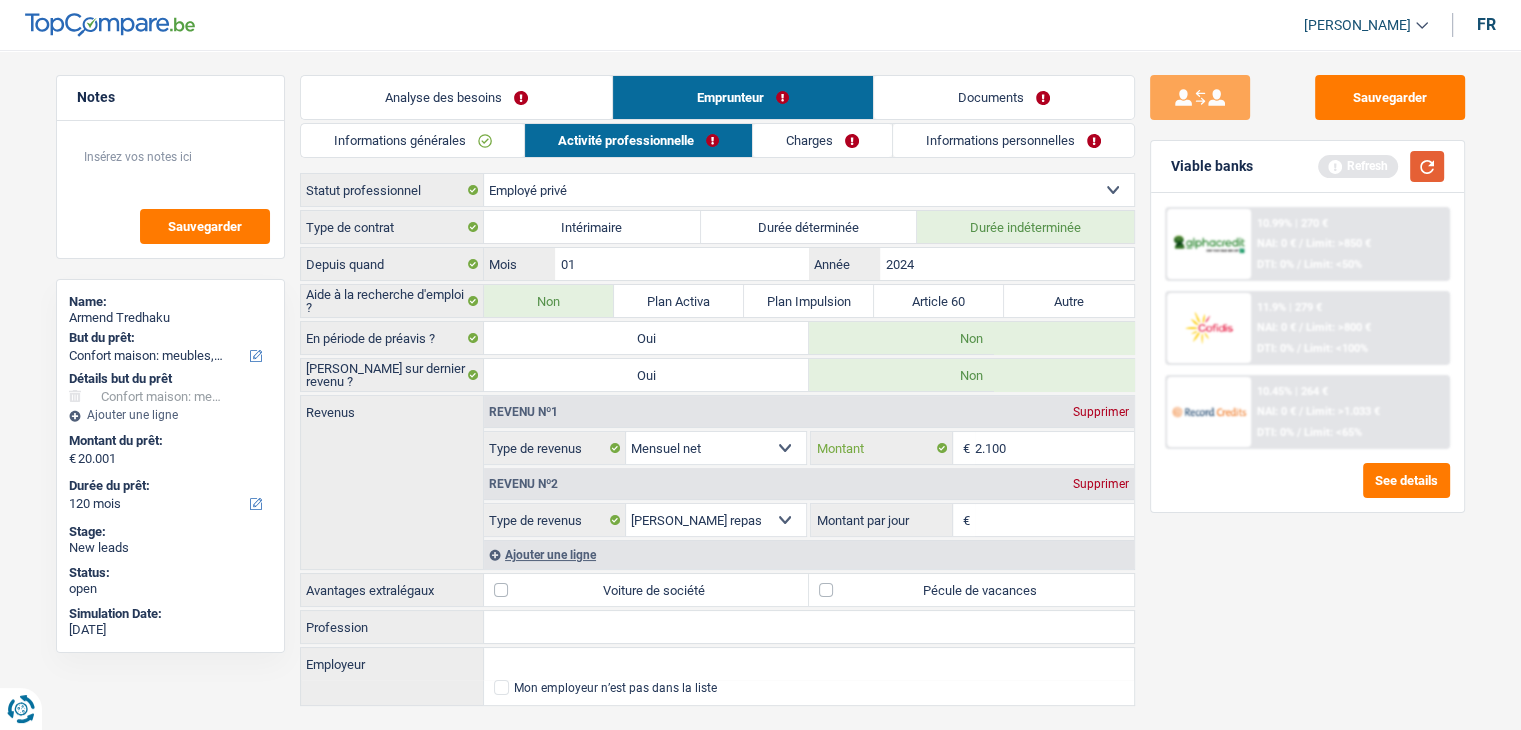 type on "2.100" 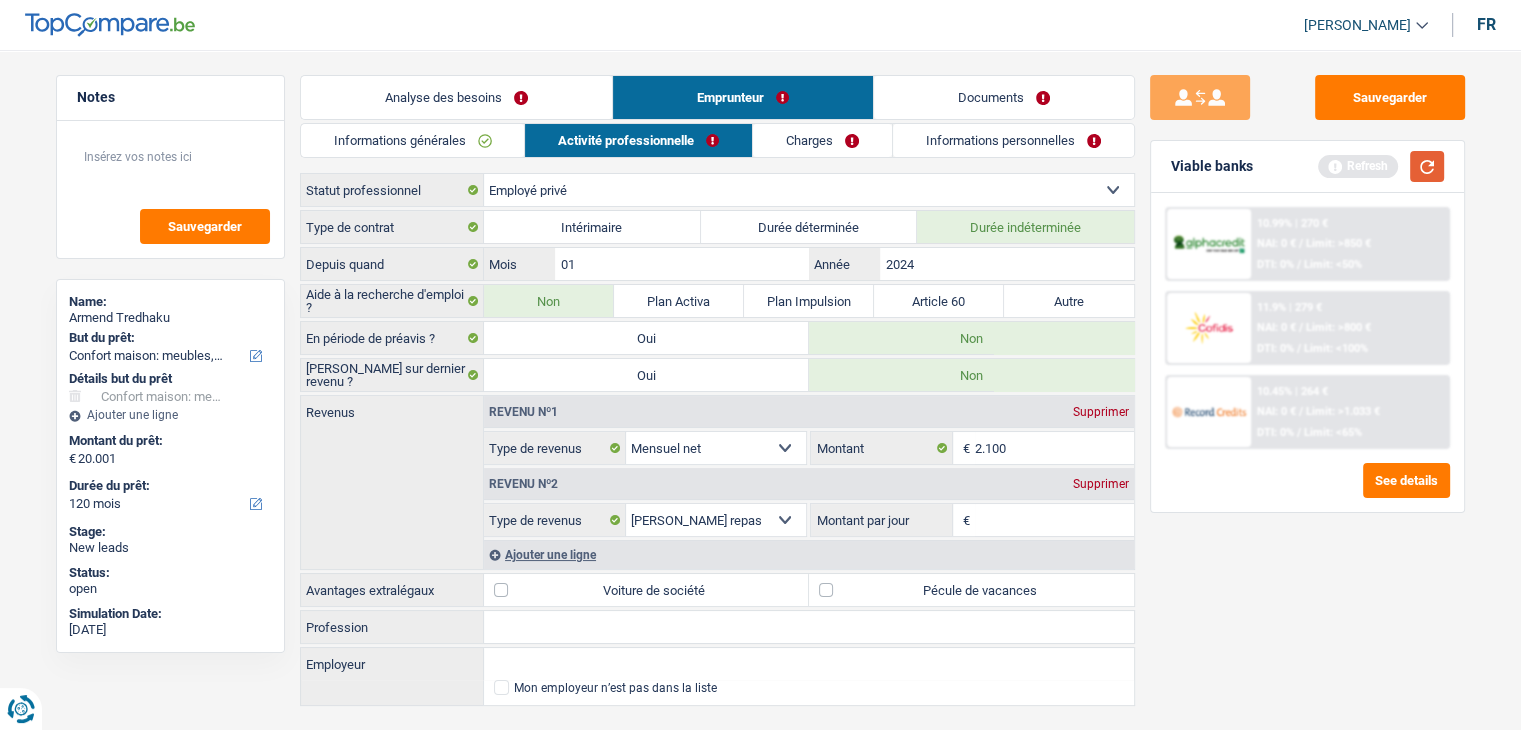 click at bounding box center (1427, 166) 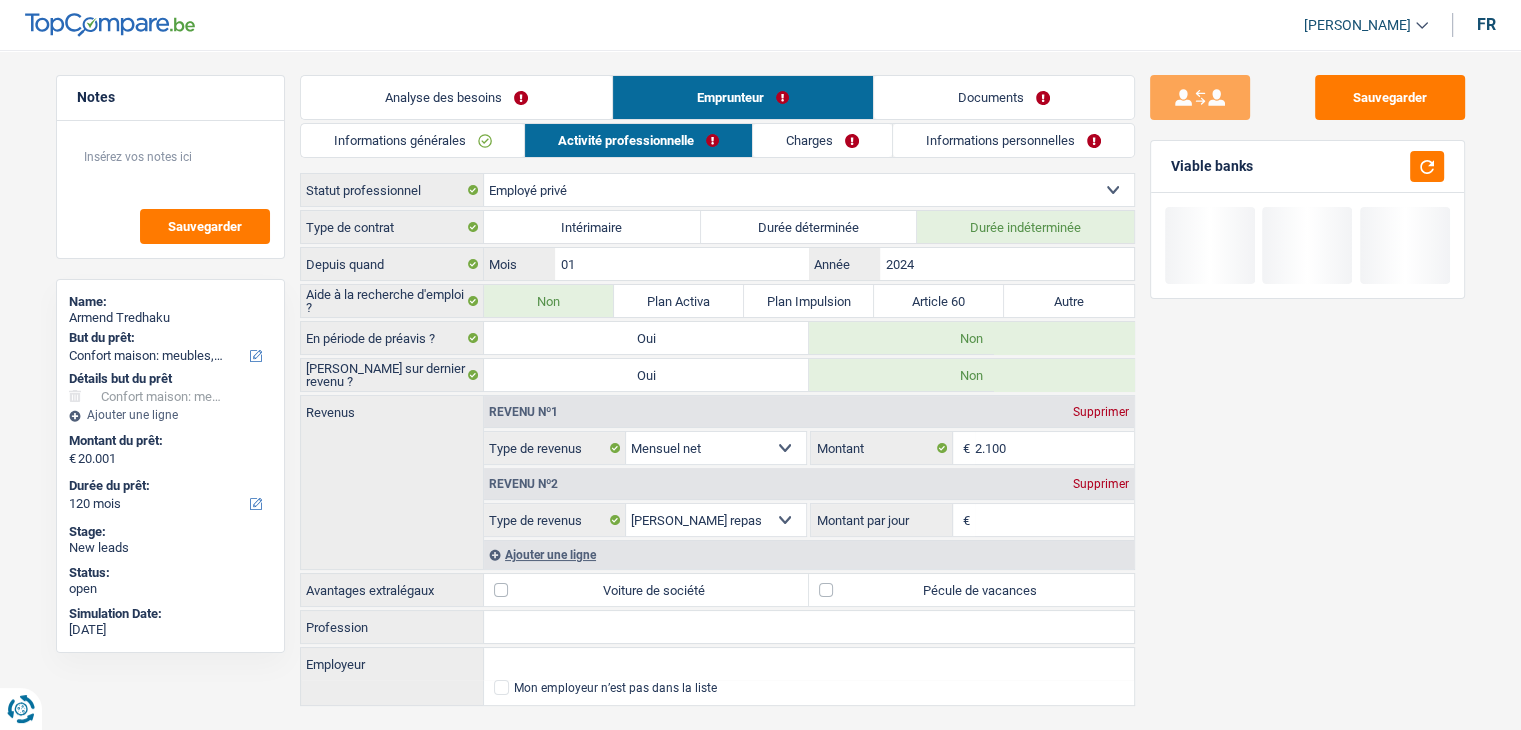 click on "Montant par jour" at bounding box center (1054, 520) 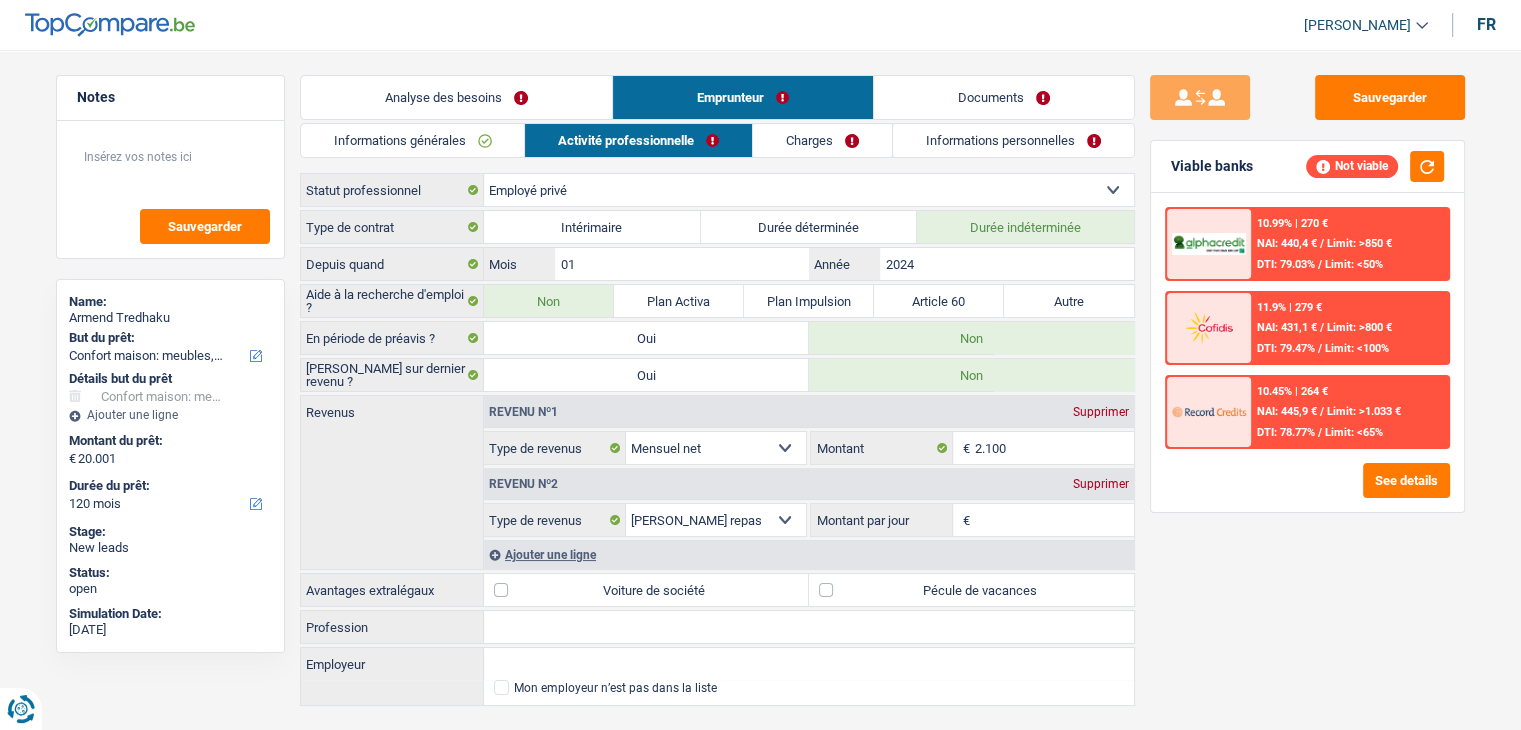 click on "Montant par jour" at bounding box center [1054, 520] 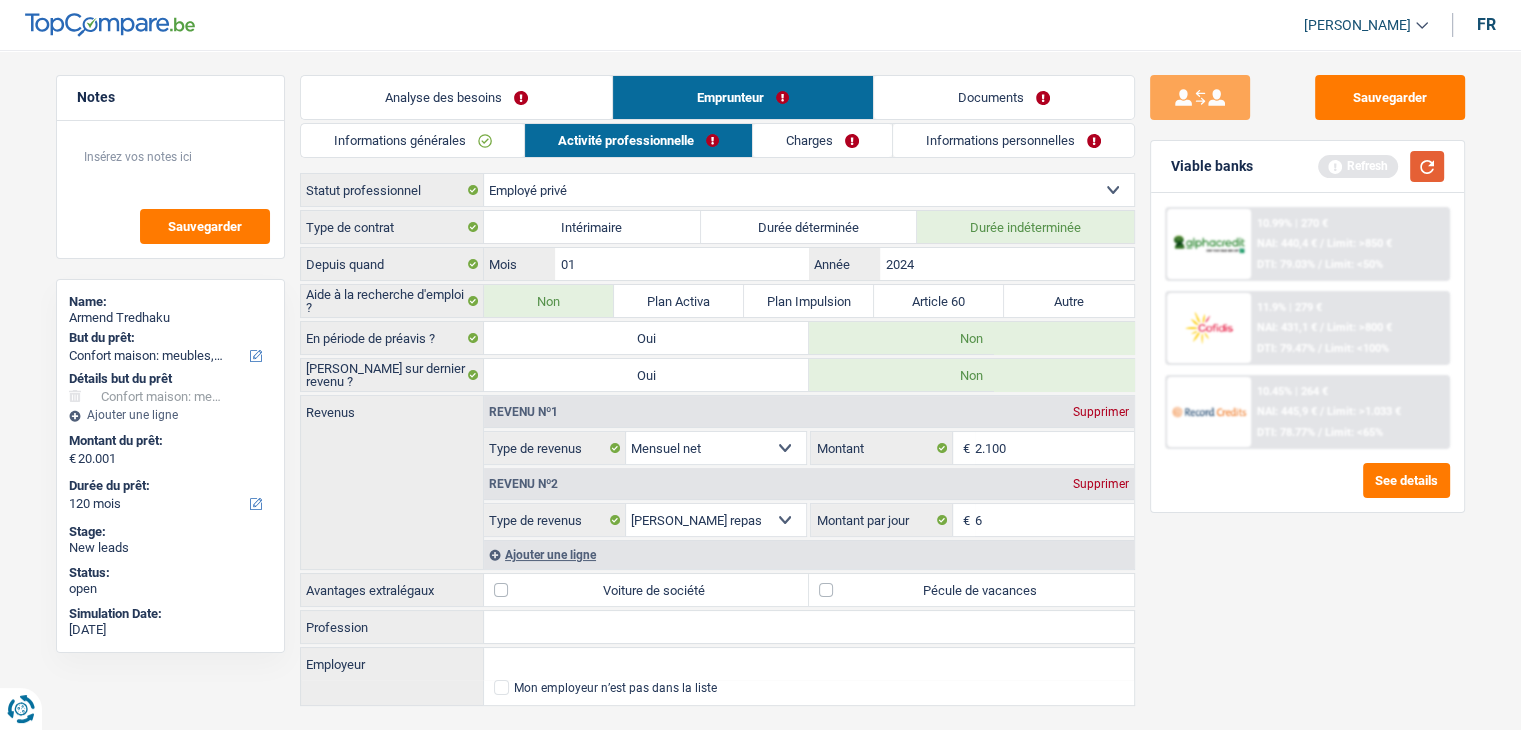 type on "6,0" 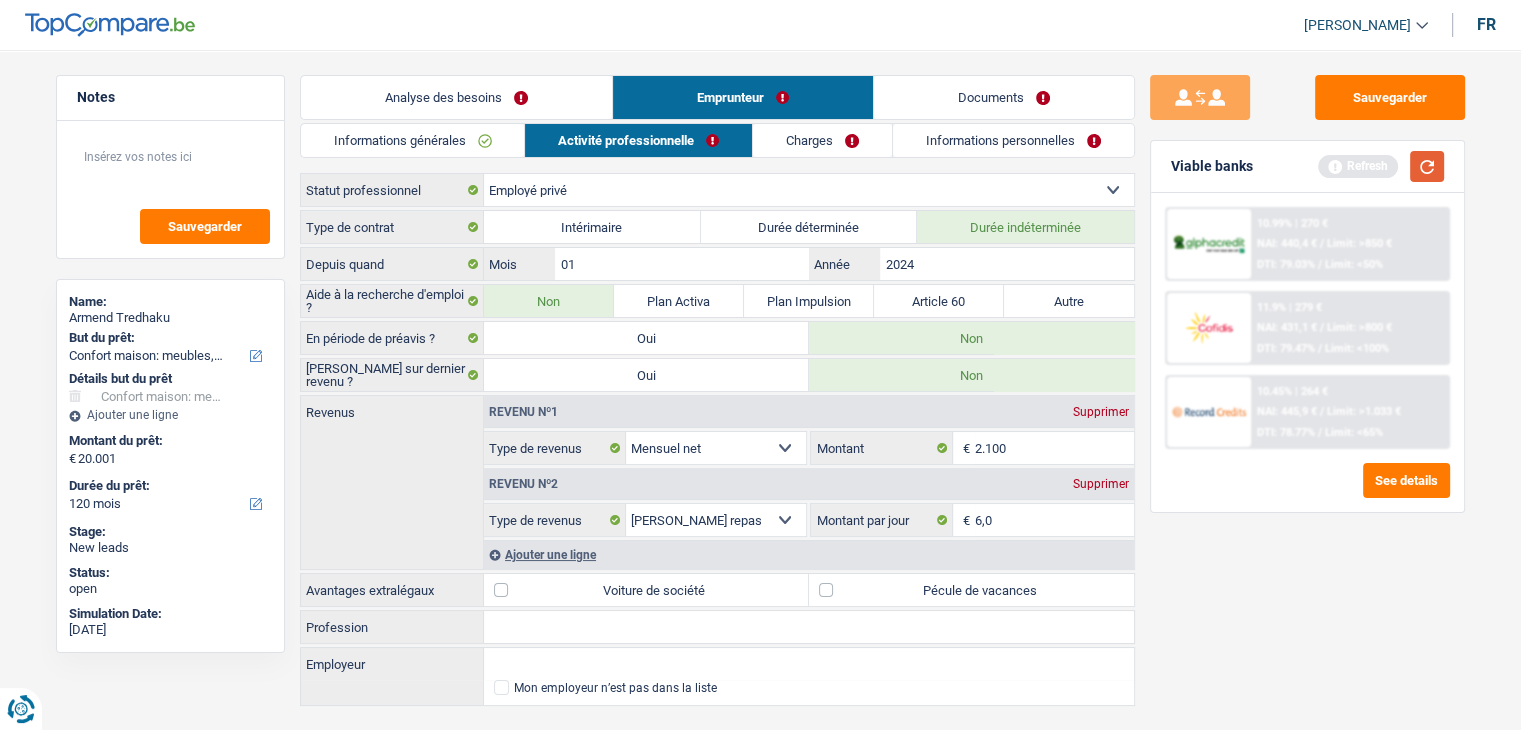 click at bounding box center [1427, 166] 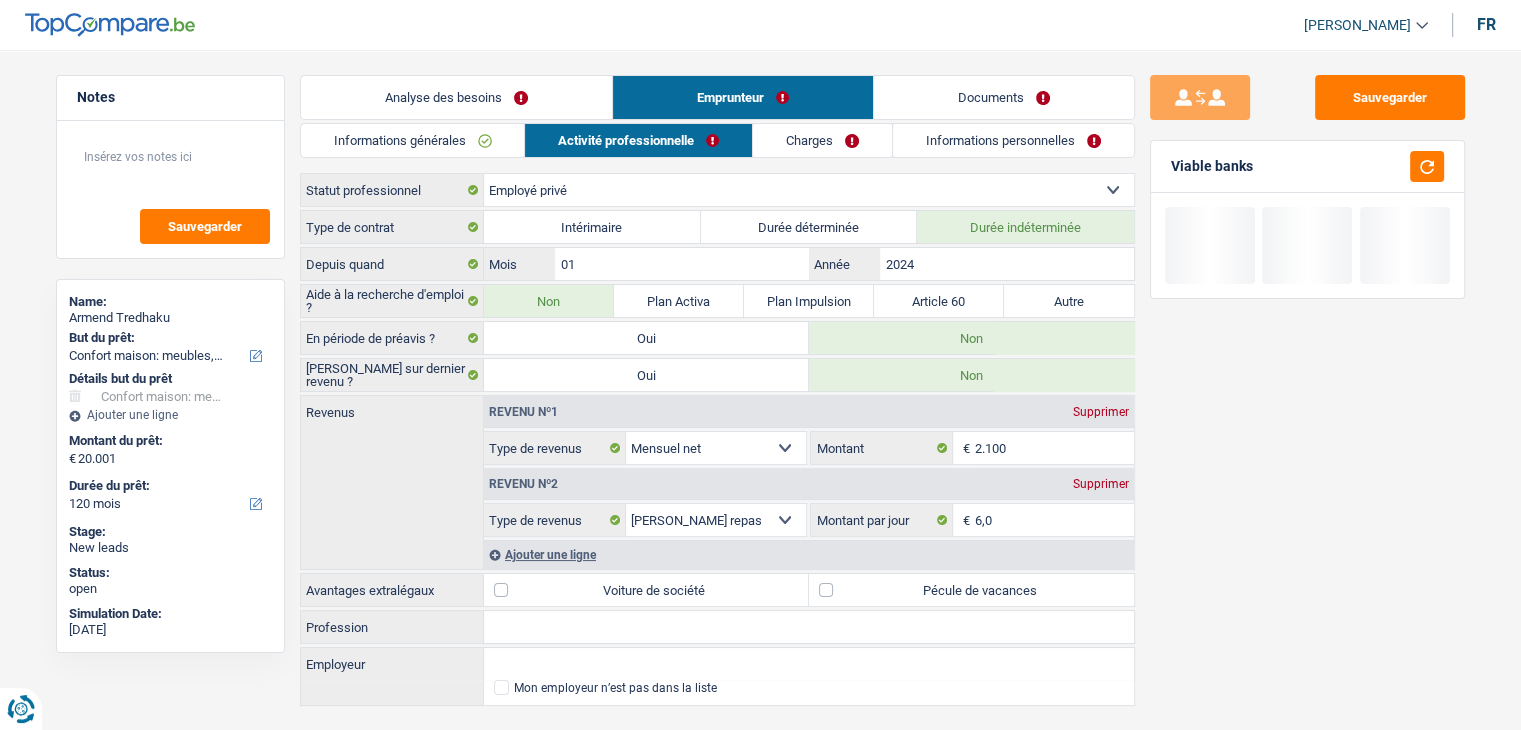 click on "Pécule de vacances" at bounding box center (971, 590) 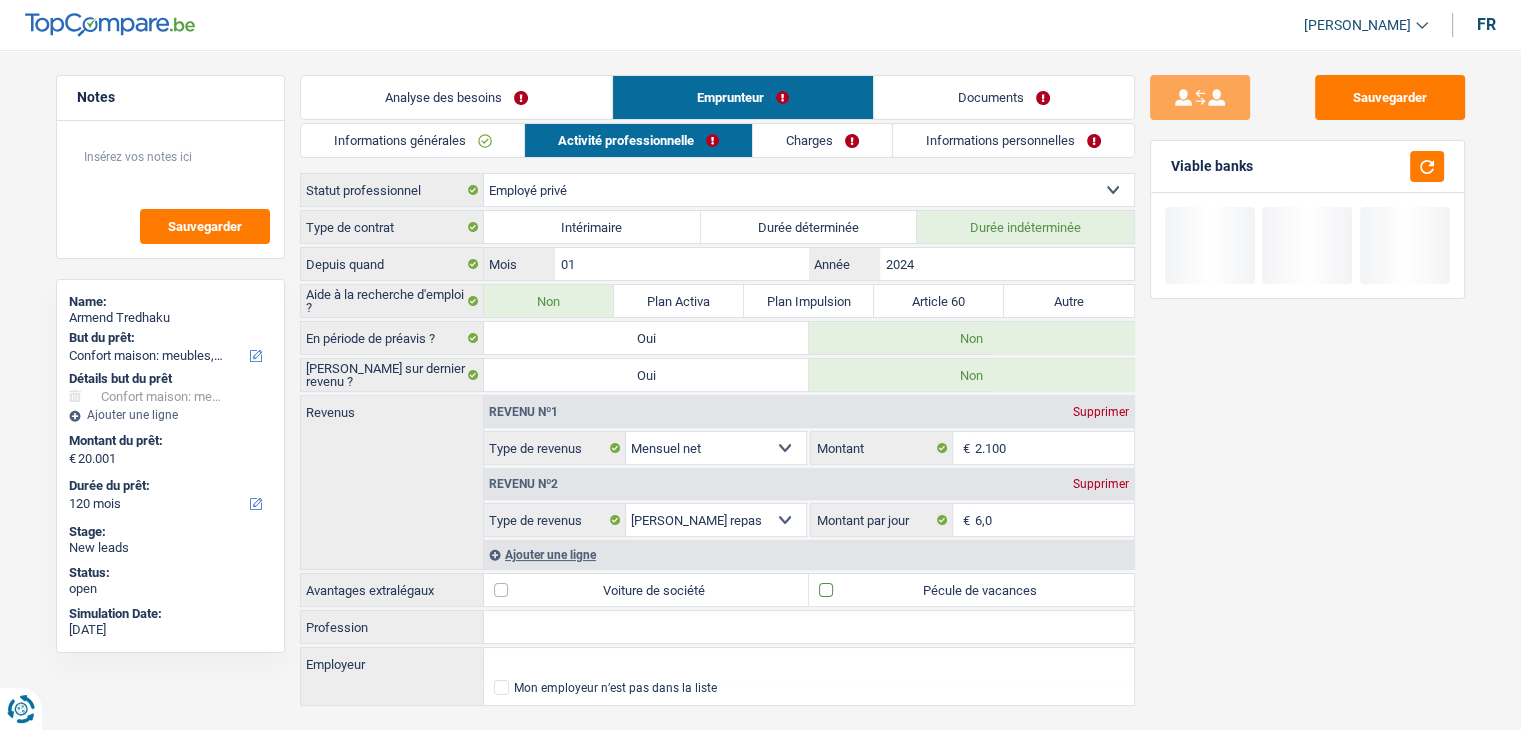 click on "Pécule de vacances" at bounding box center (971, 590) 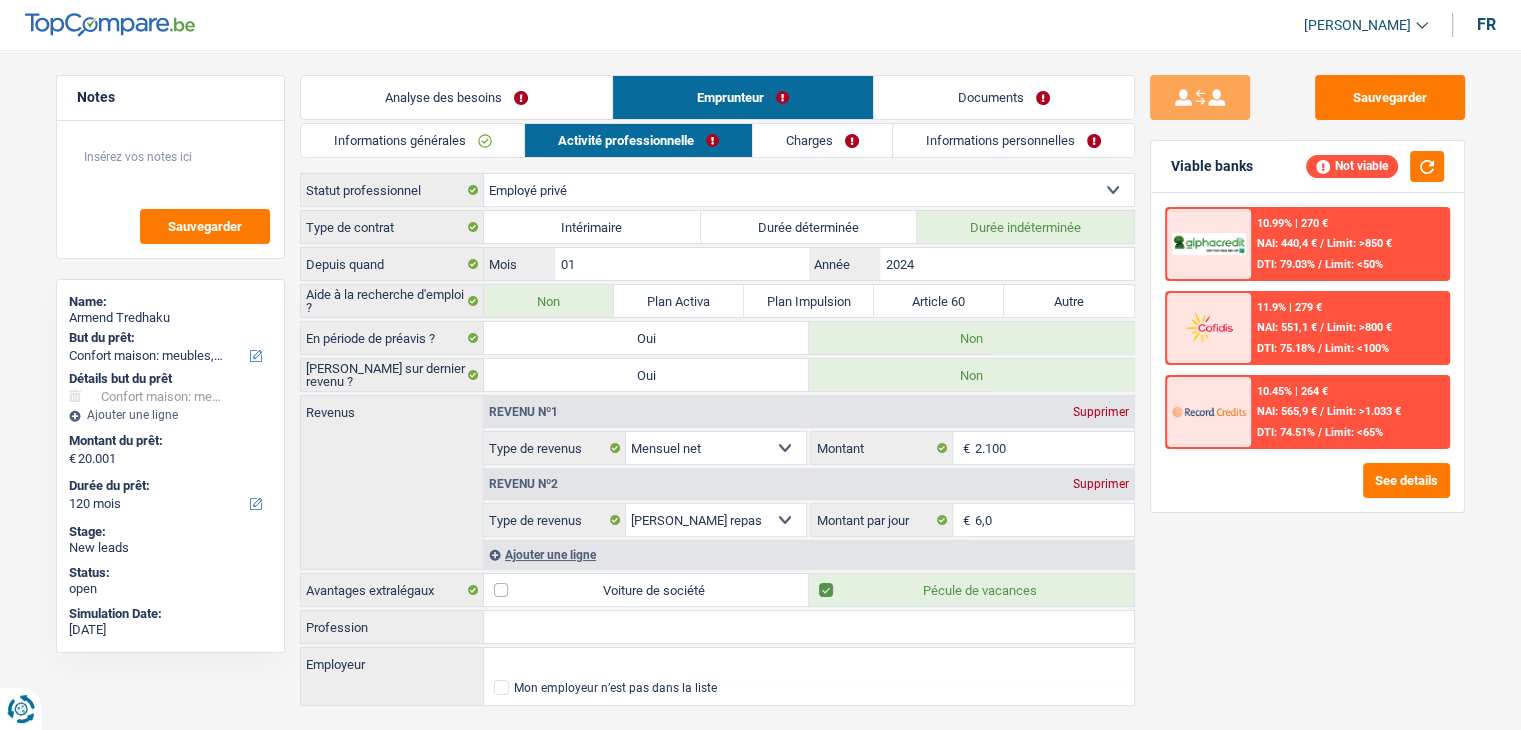 click on "Profession" at bounding box center [809, 627] 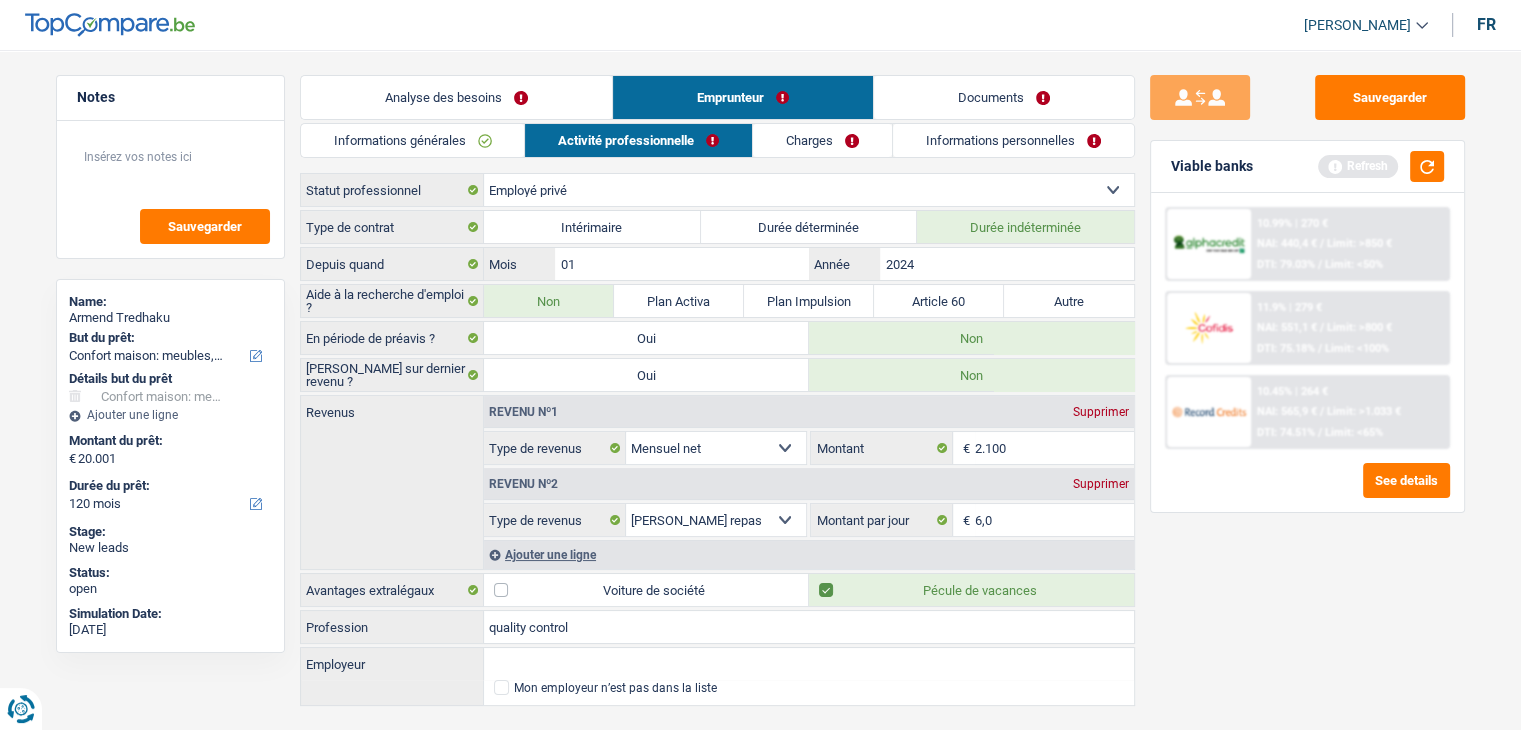 type on "quality control" 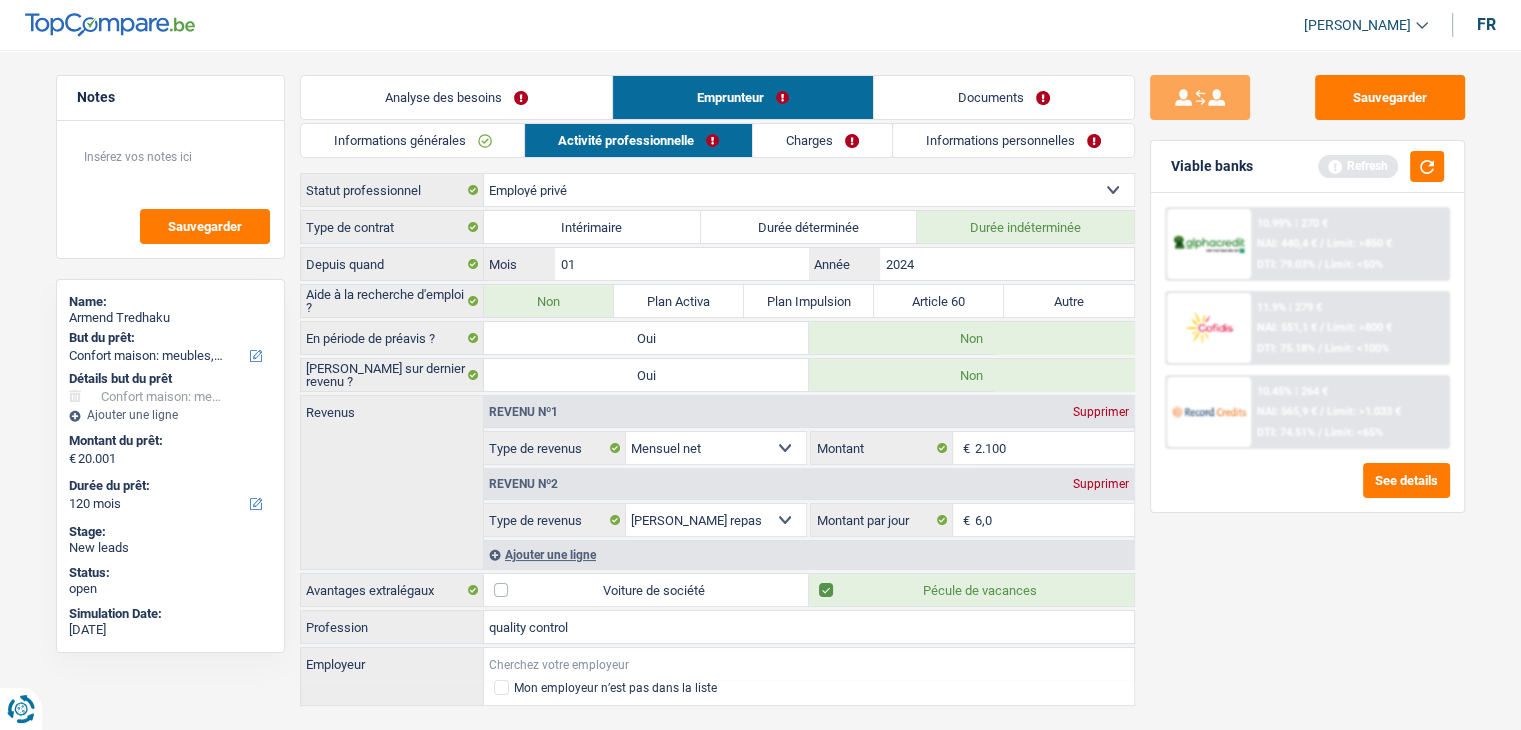 click on "Employeur" at bounding box center [809, 664] 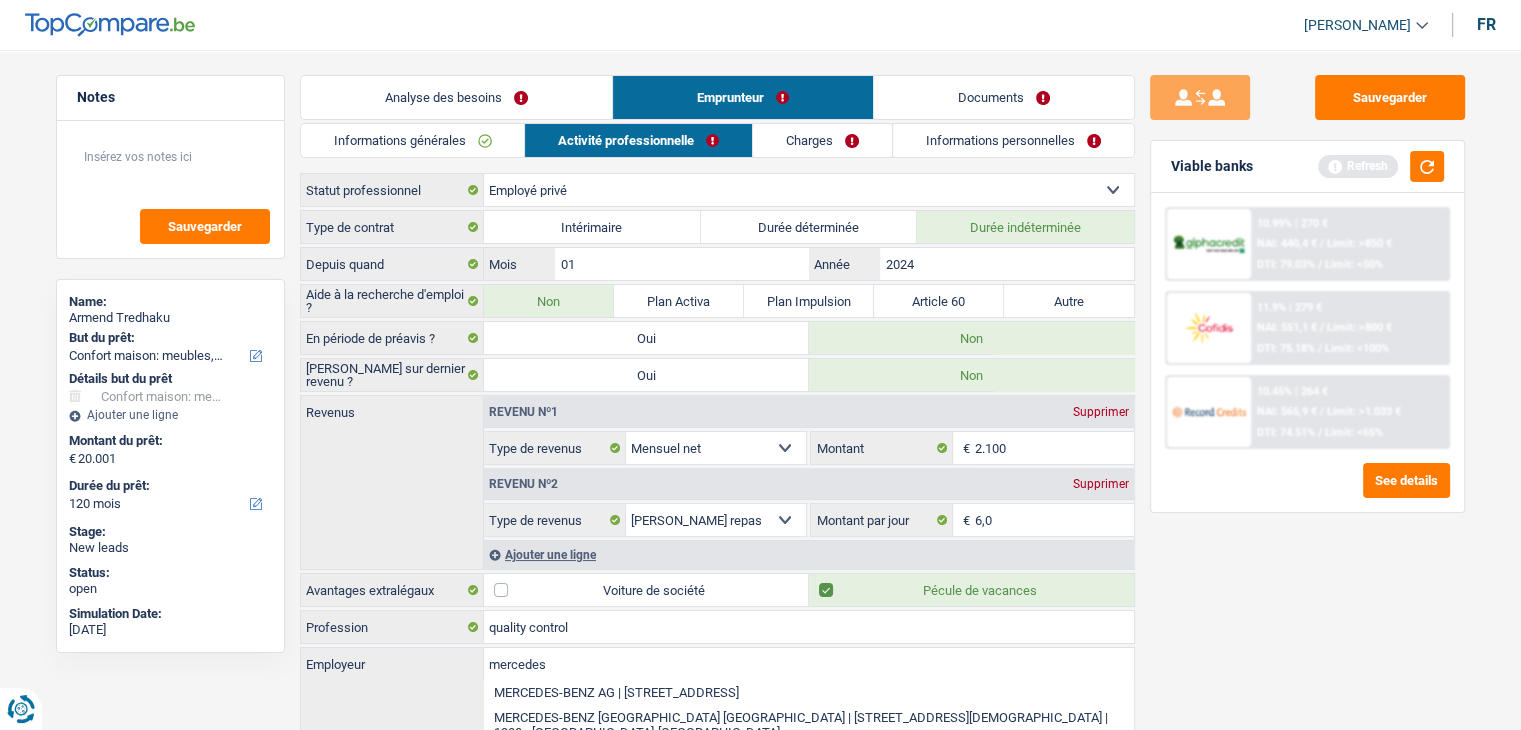 type on "mercedes" 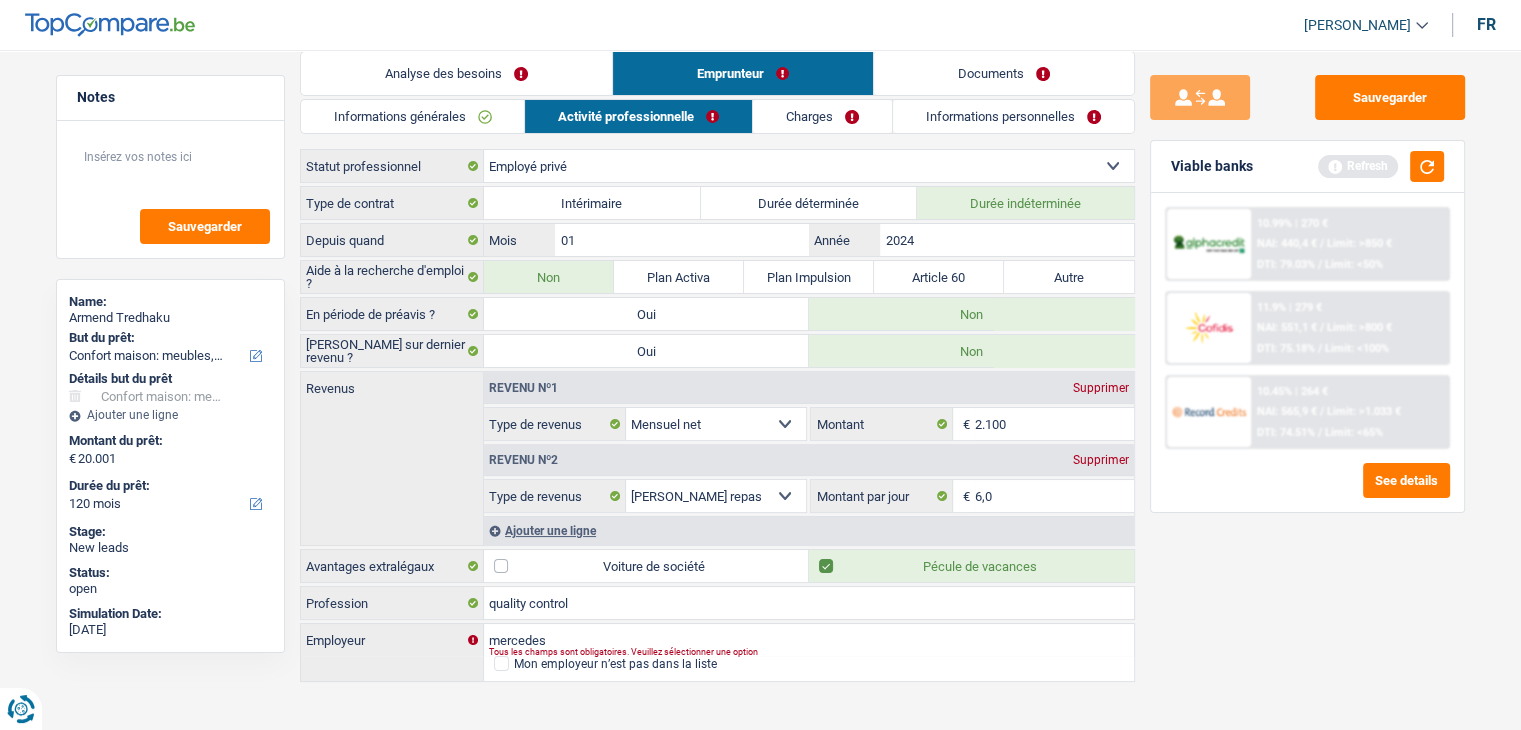scroll, scrollTop: 34, scrollLeft: 0, axis: vertical 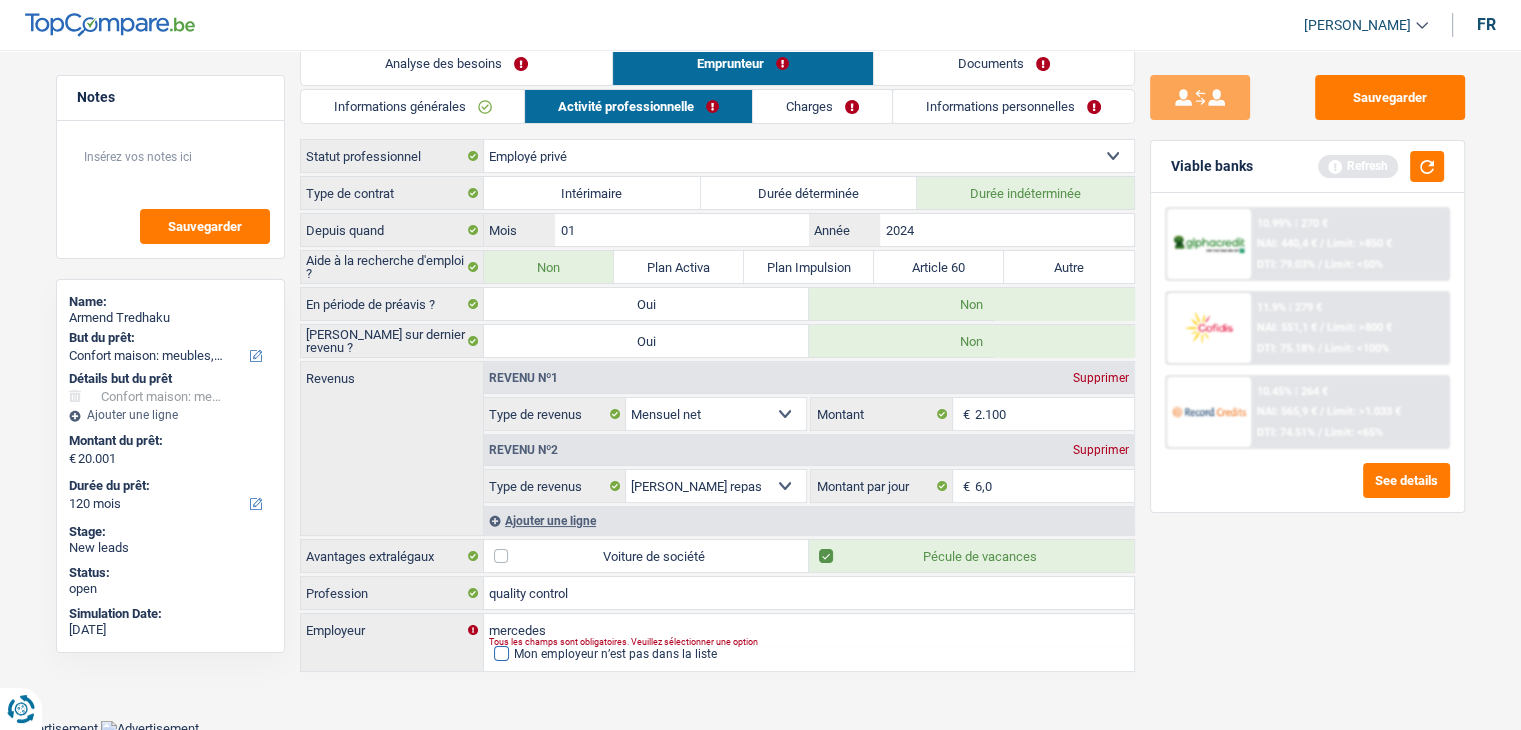 click on "Mon employeur n’est pas dans la liste" at bounding box center (615, 654) 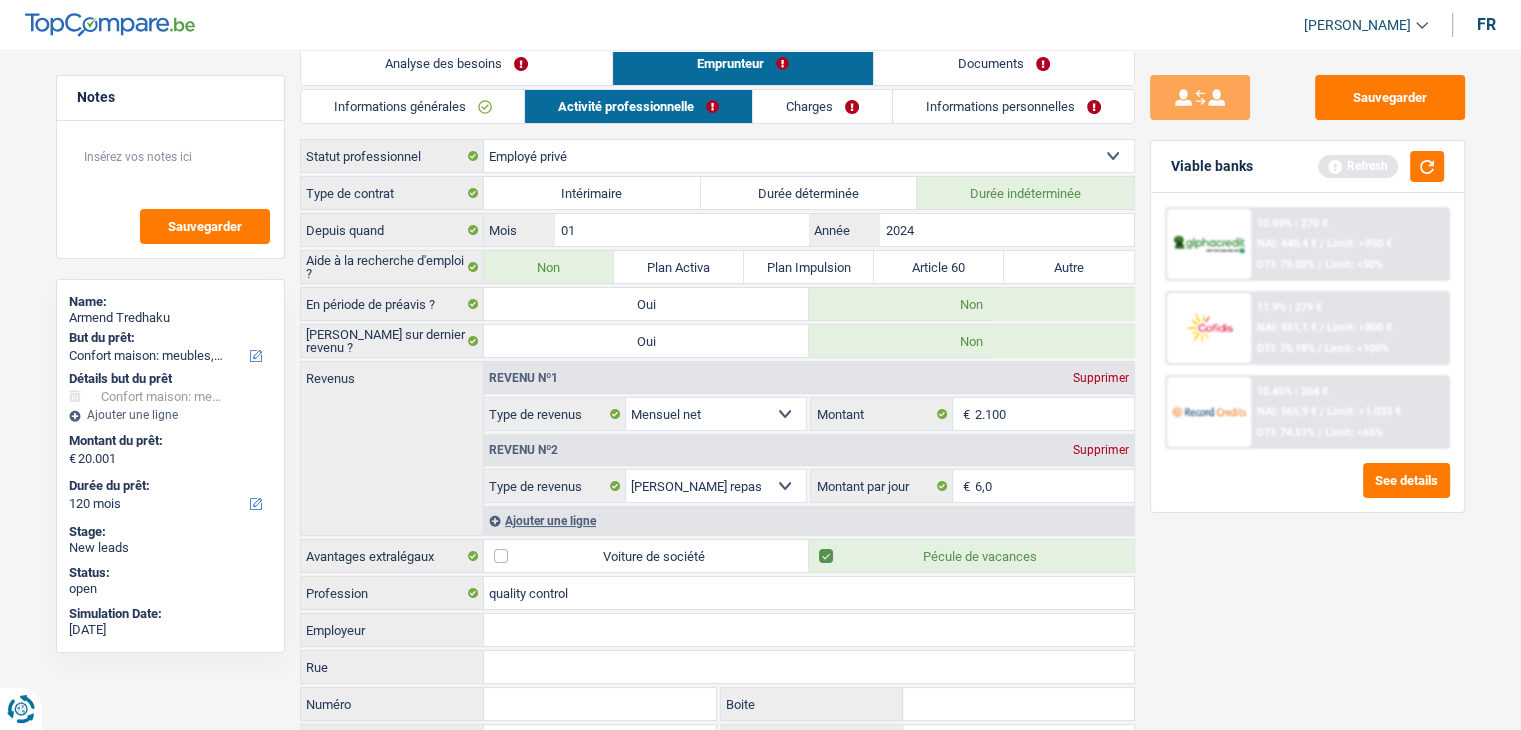 click on "Employeur" at bounding box center (809, 630) 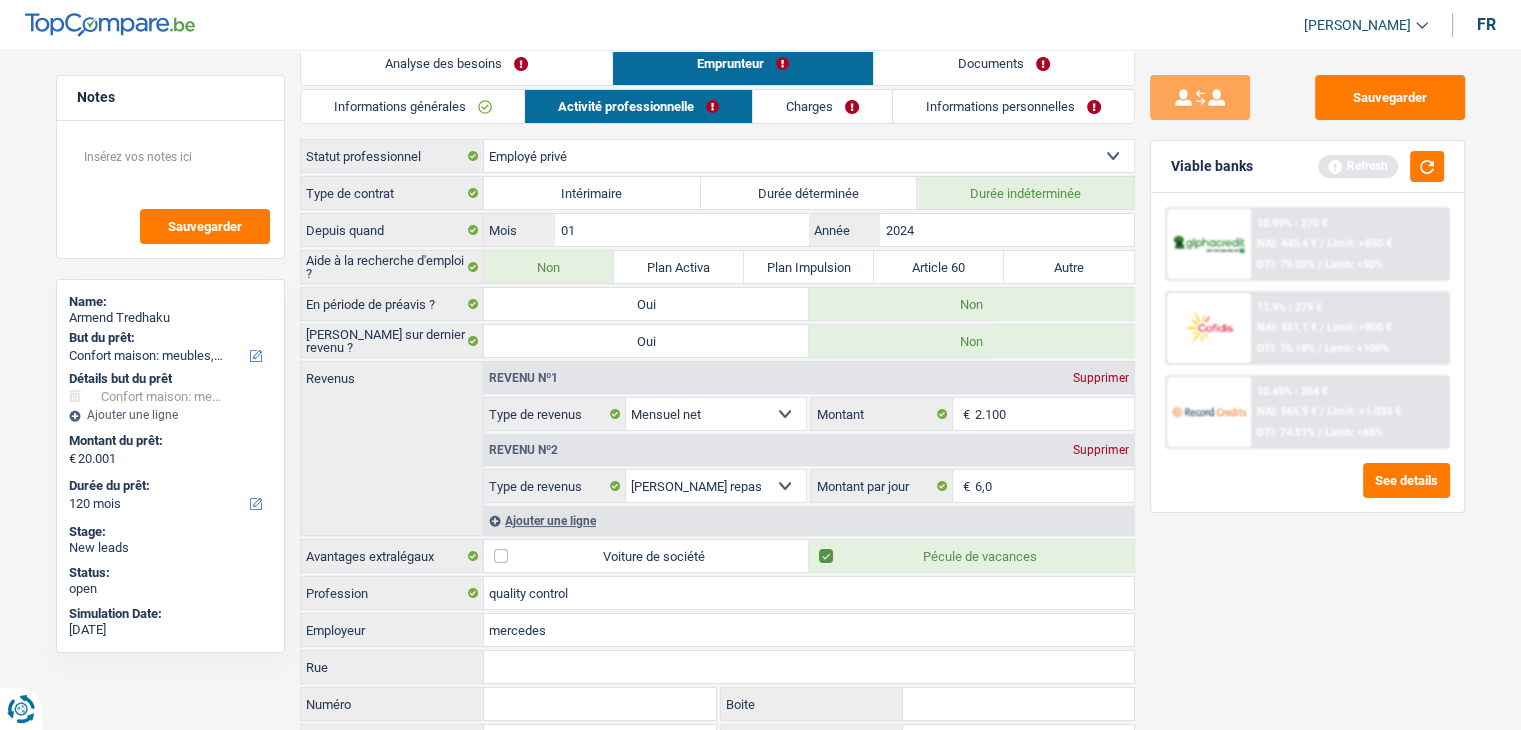 type on "mercedes" 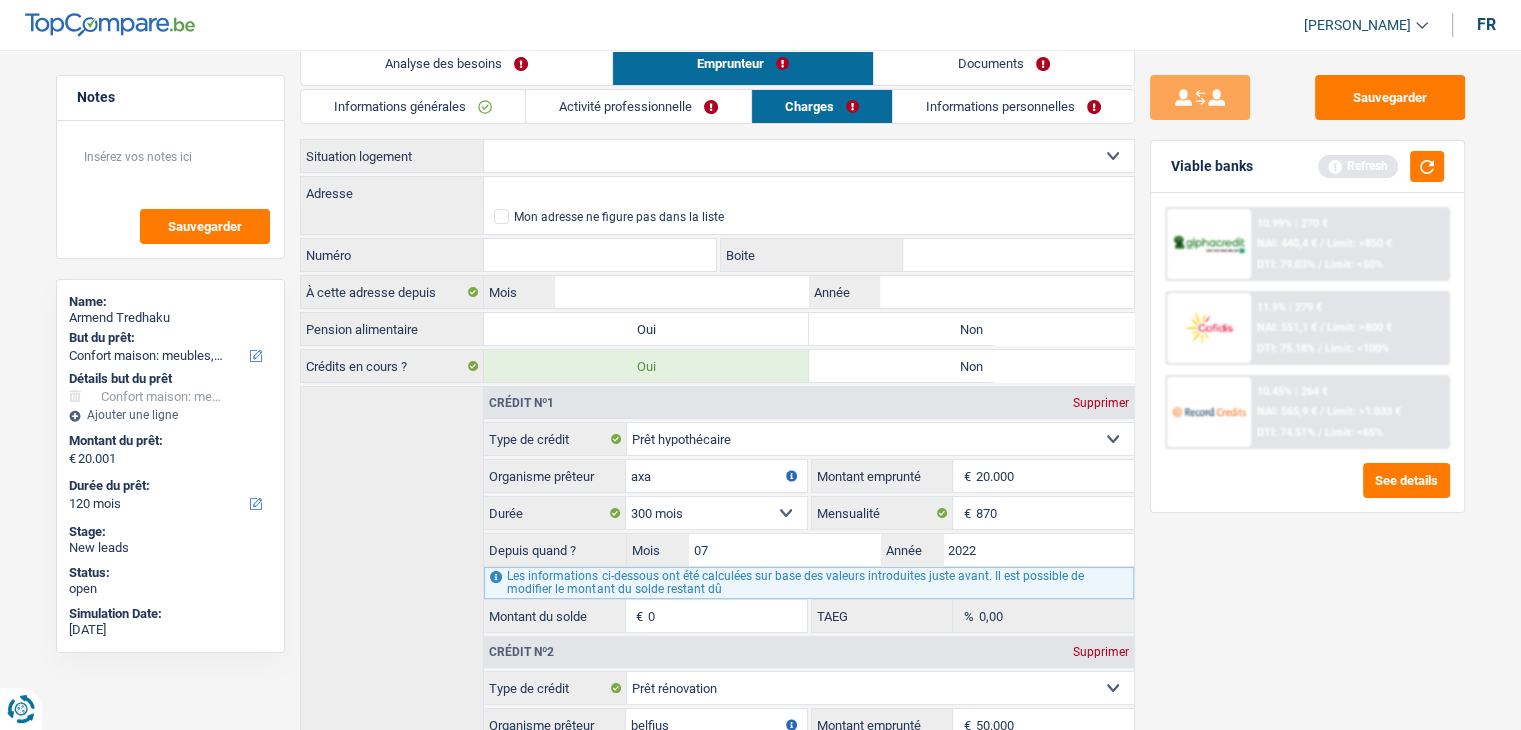click on "Locataire Propriétaire avec prêt hypothécaire Propriétaire sans prêt hypothécaire Logé(e) par la famille Concierge
Sélectionner une option" at bounding box center [809, 156] 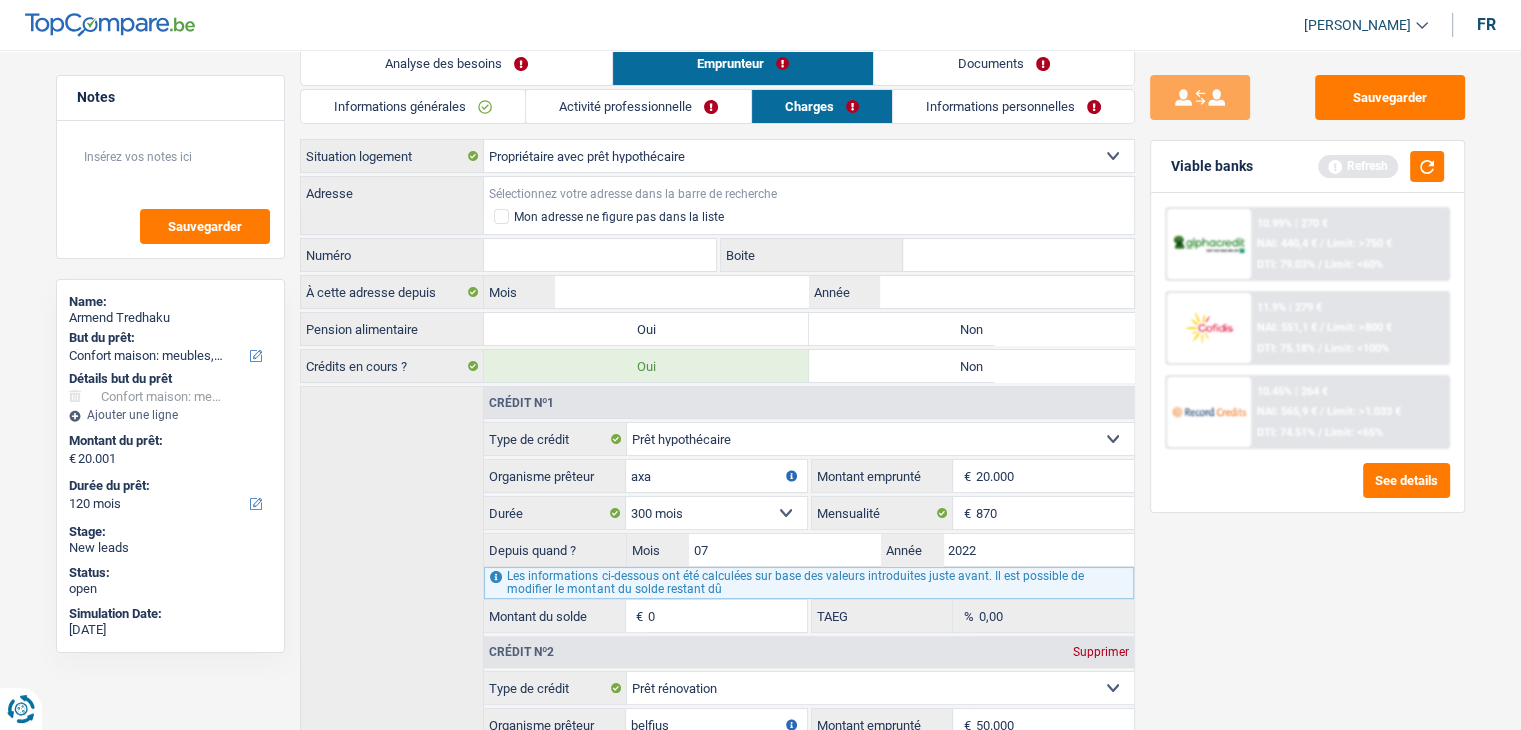 click on "Adresse" at bounding box center [809, 193] 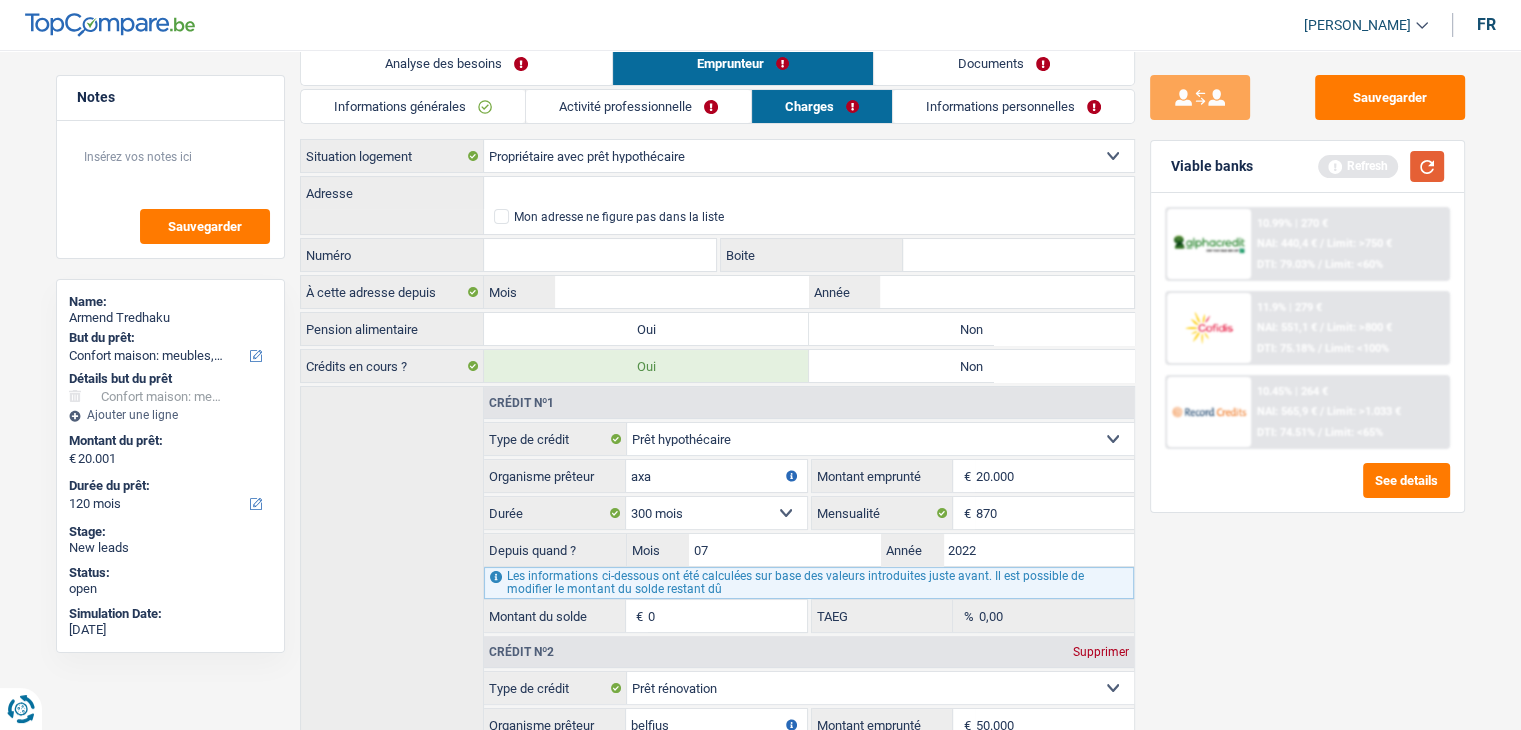 click at bounding box center [1427, 166] 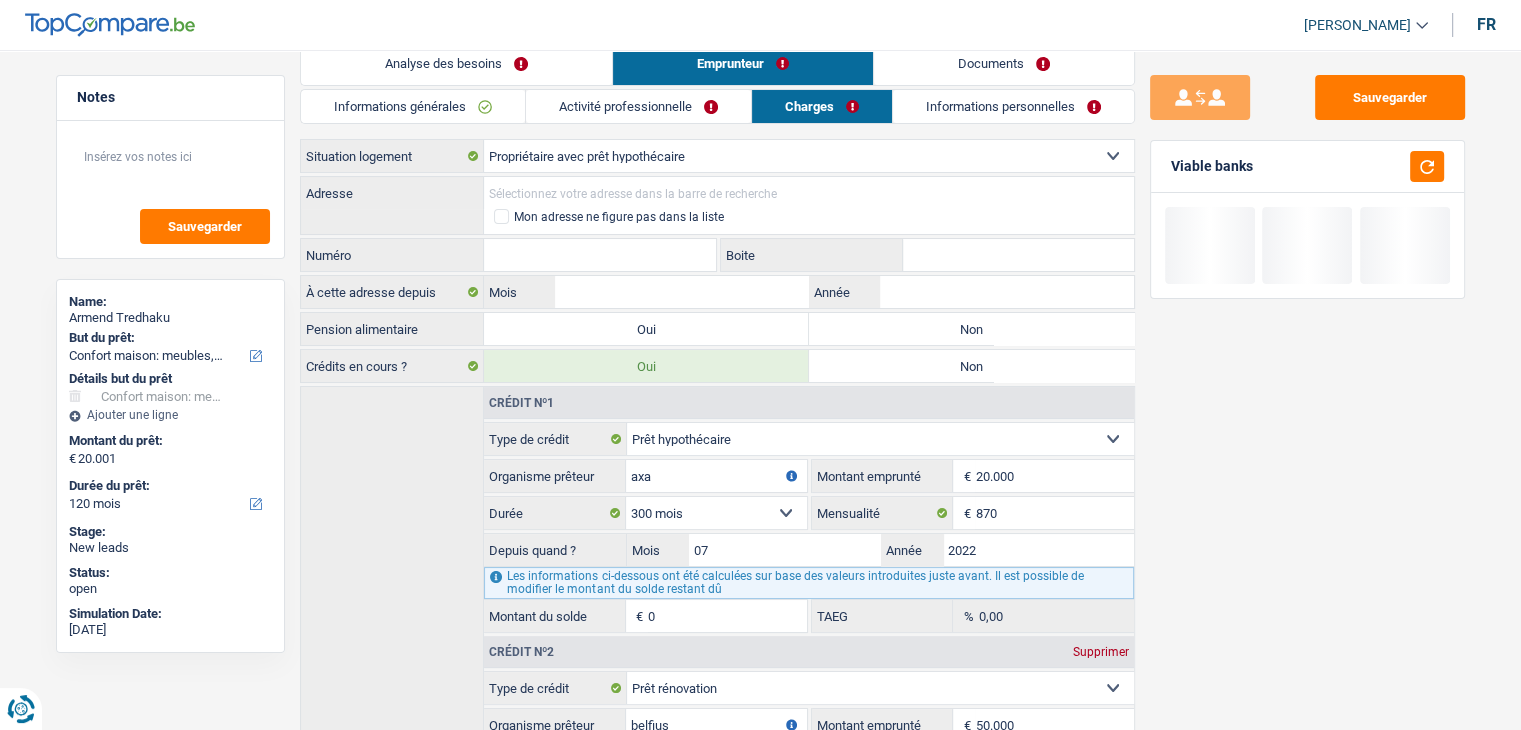 click on "Adresse" at bounding box center [809, 193] 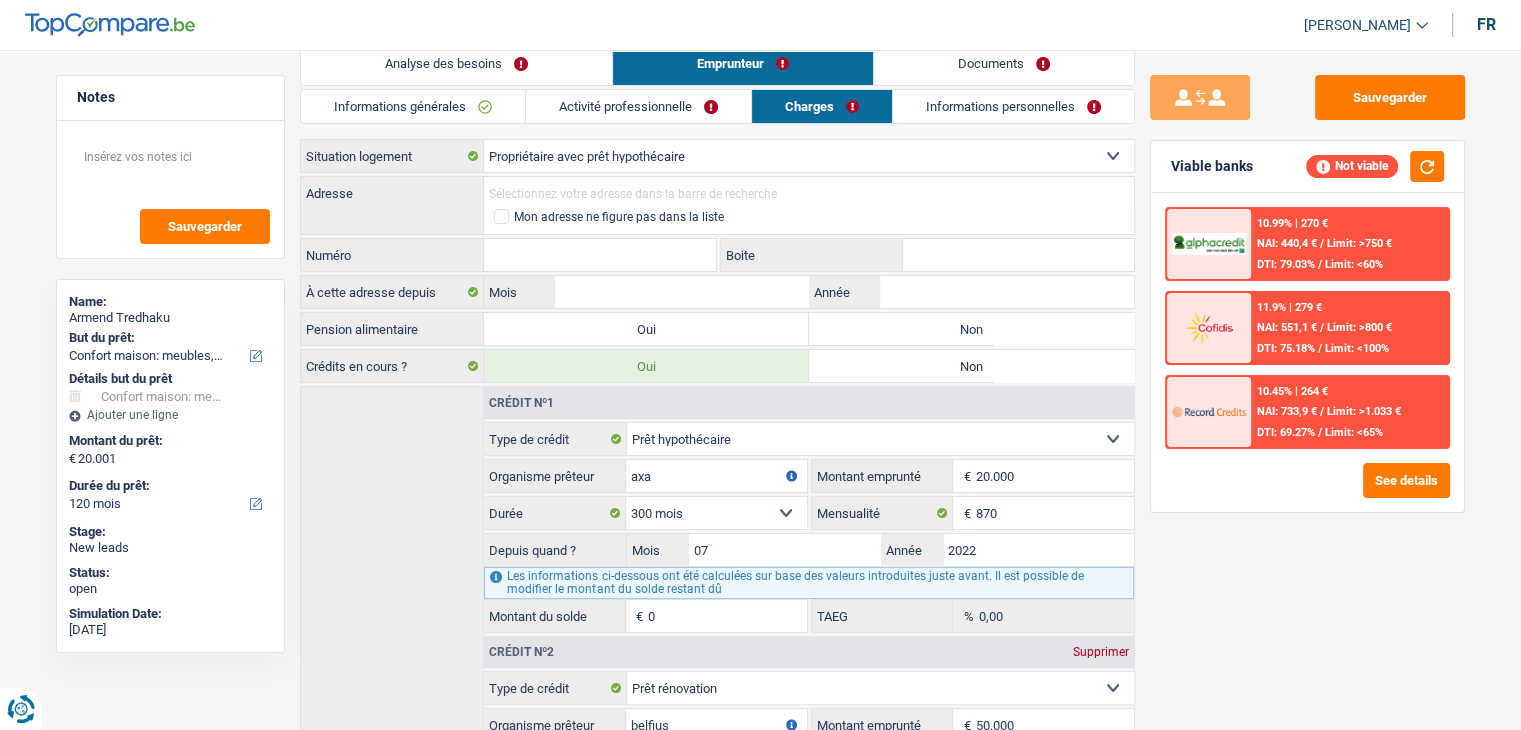 click on "Mon adresse ne figure pas dans la liste" at bounding box center (808, 221) 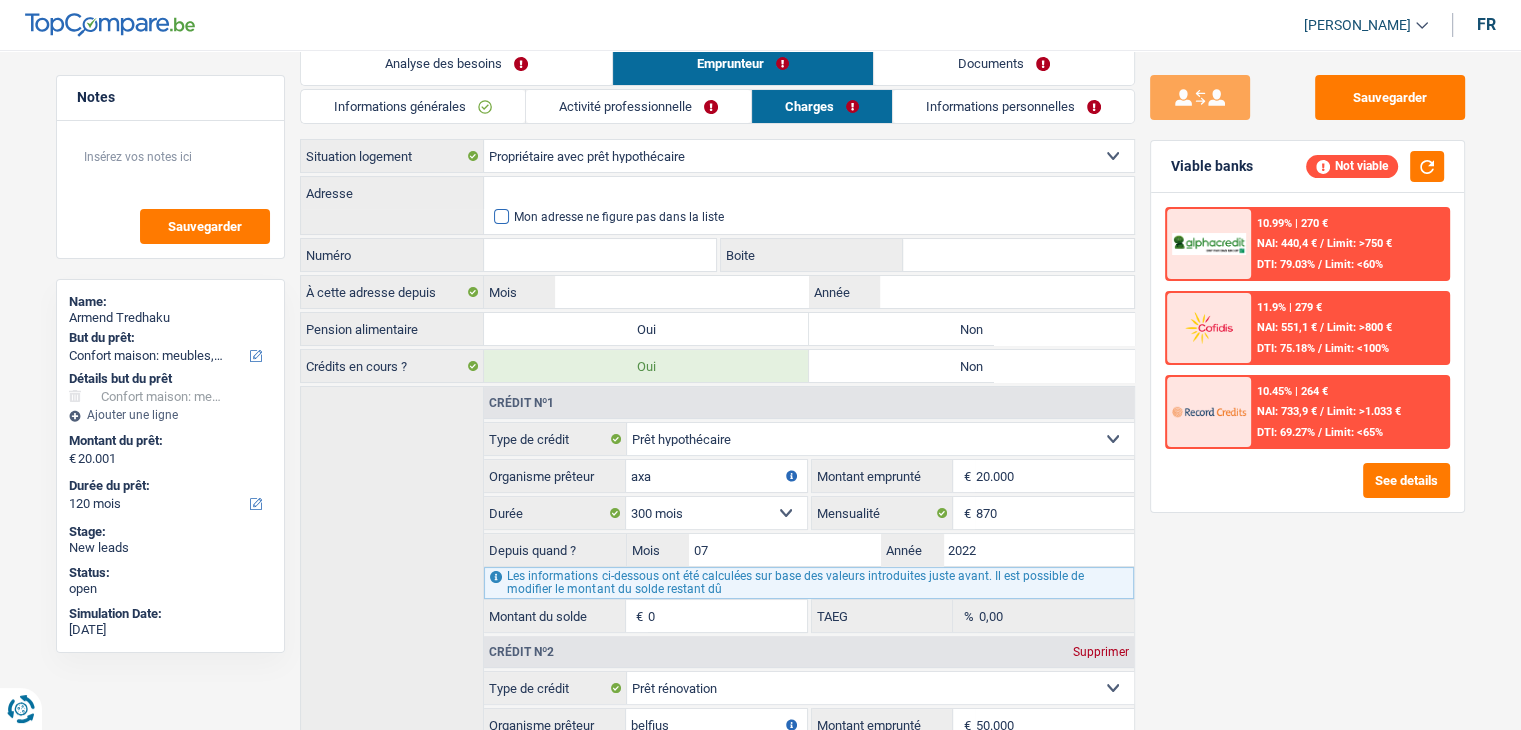 click at bounding box center [501, 216] 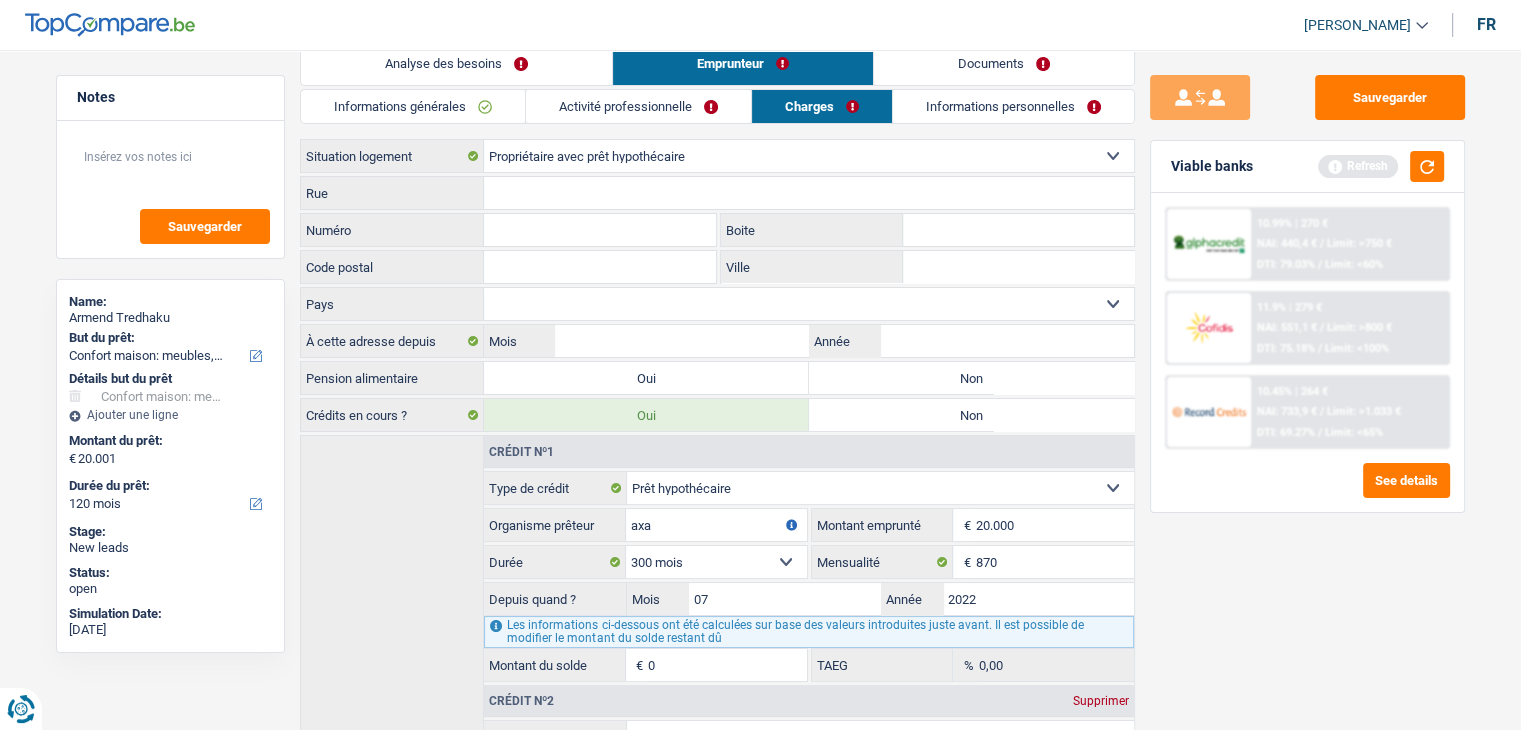 click on "Ville" at bounding box center [1018, 267] 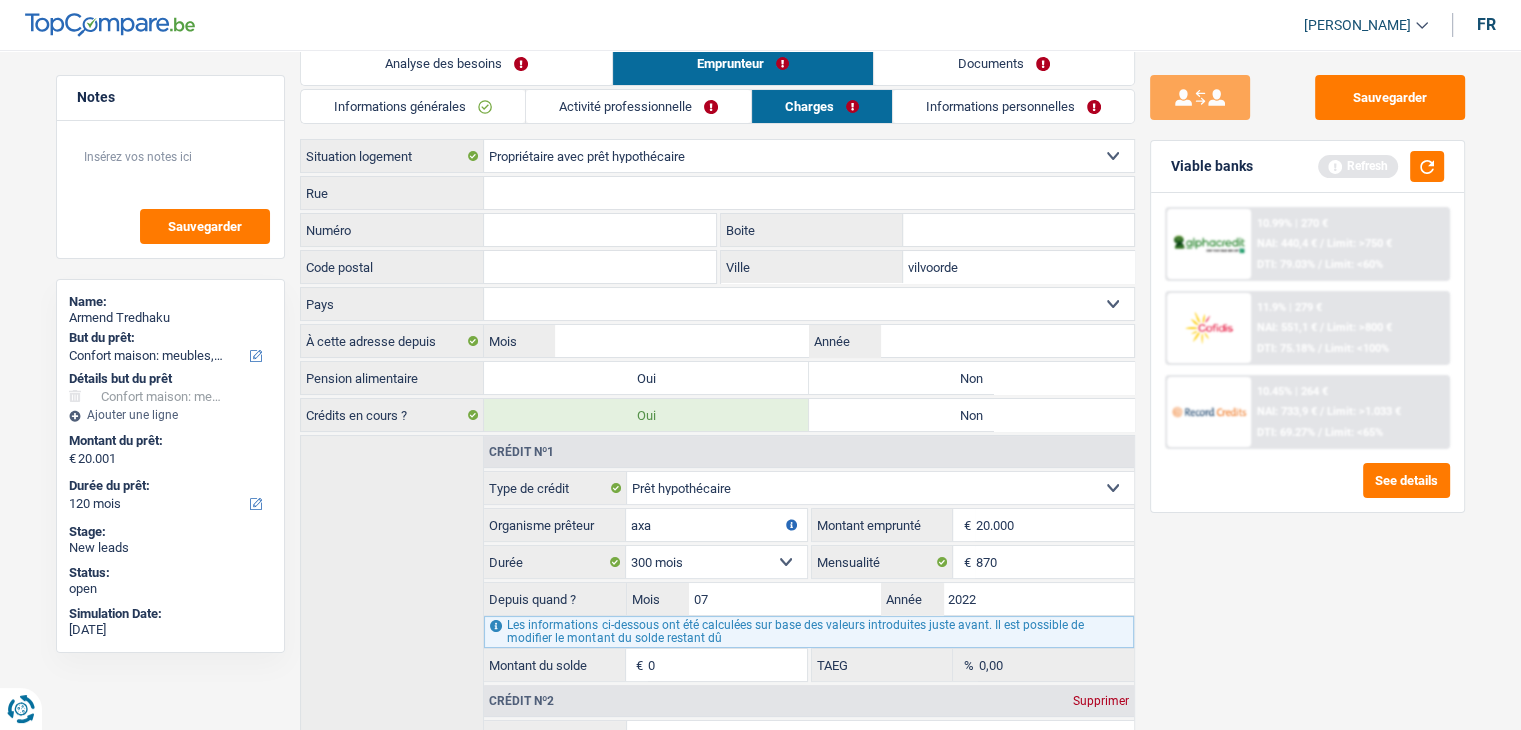 type on "vilvoorde" 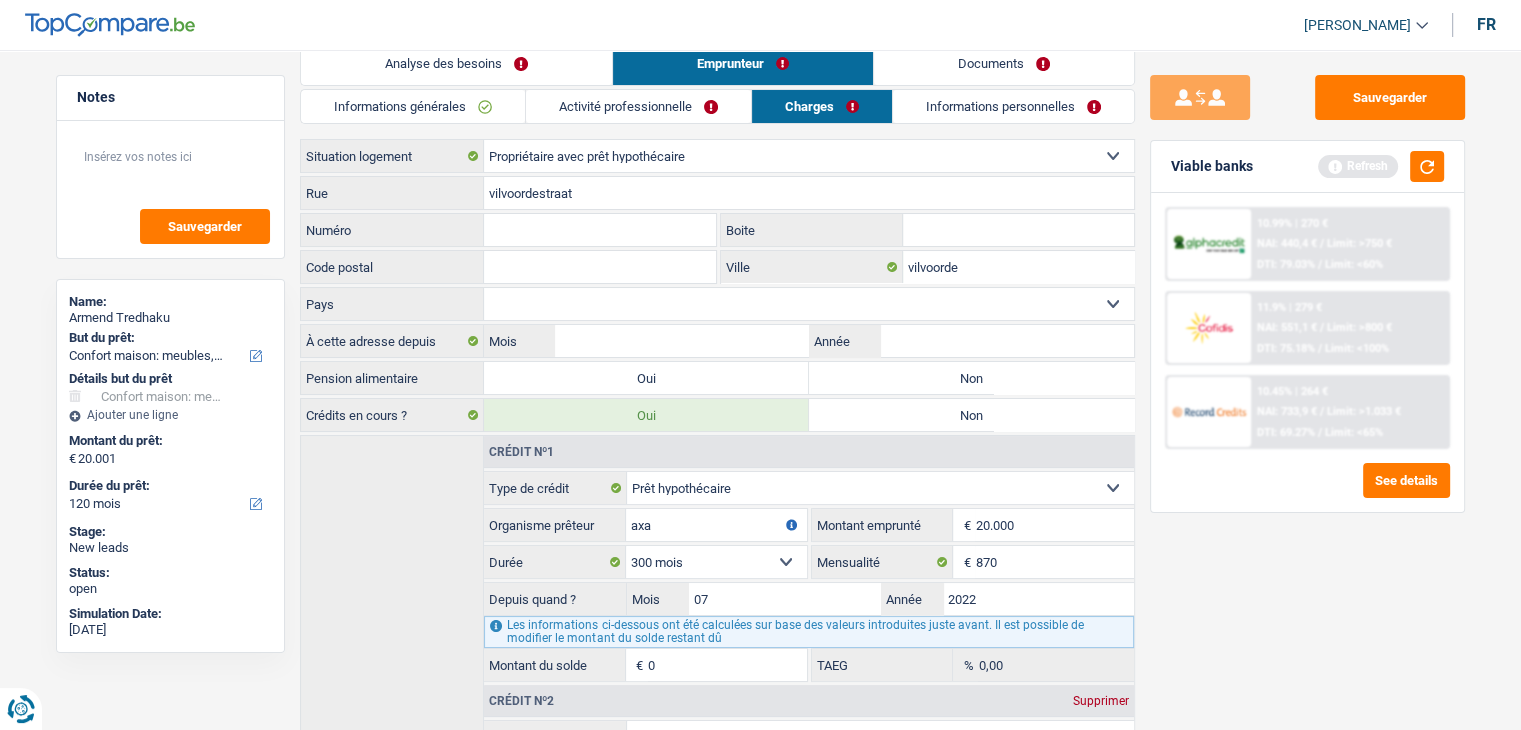 type on "vilvoordestraat" 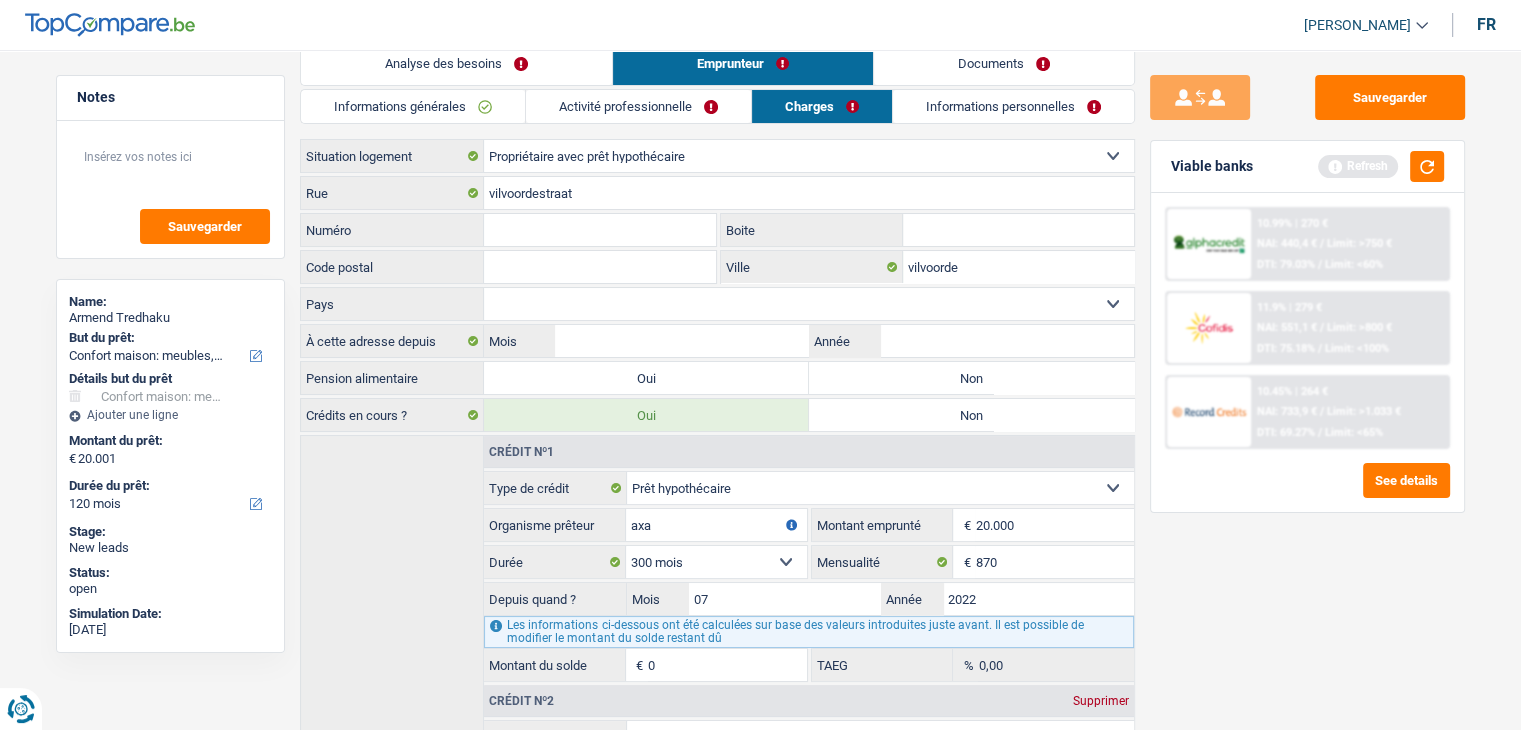 click on "Numéro" at bounding box center [600, 230] 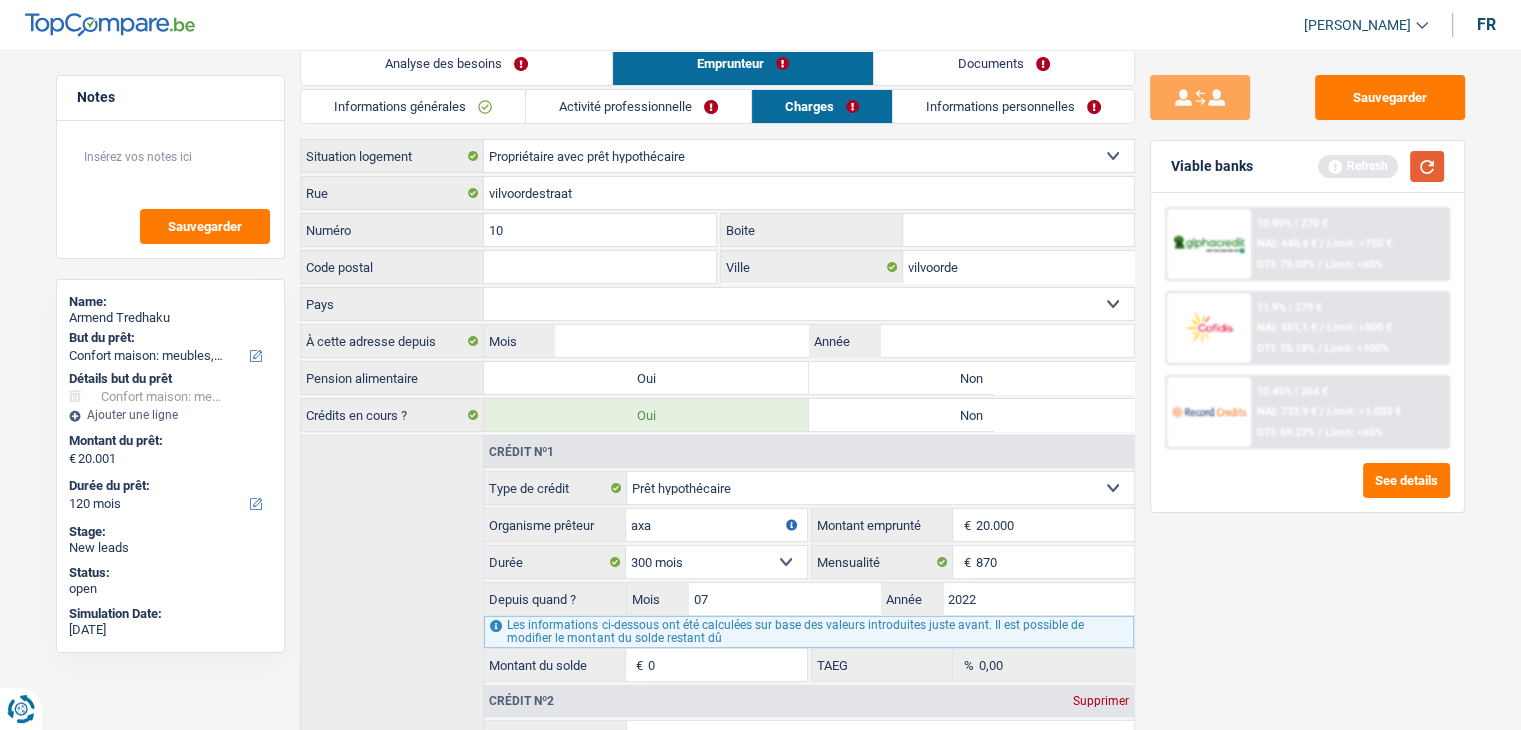 type on "10" 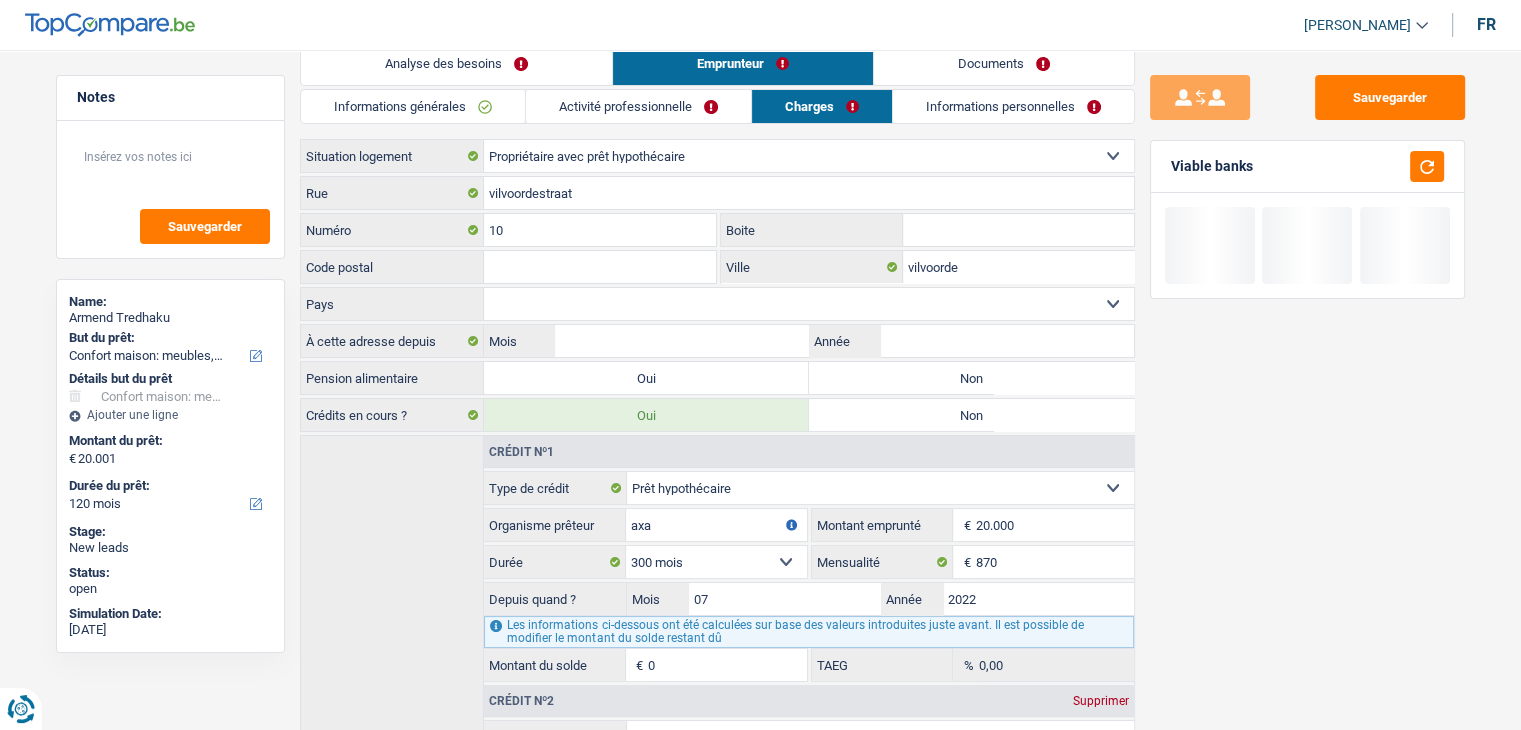 click on "Code postal" at bounding box center [600, 267] 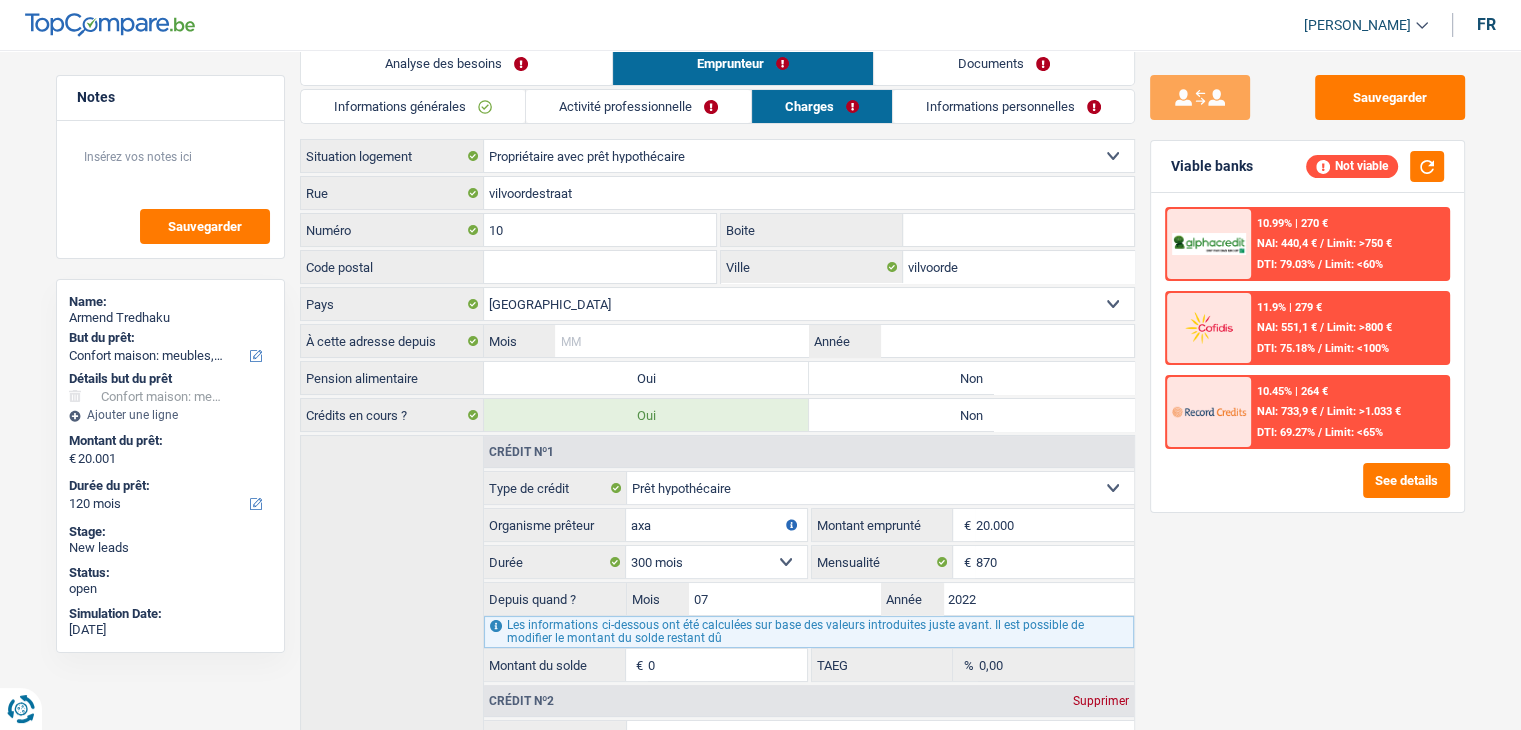 click on "Mois" at bounding box center [681, 341] 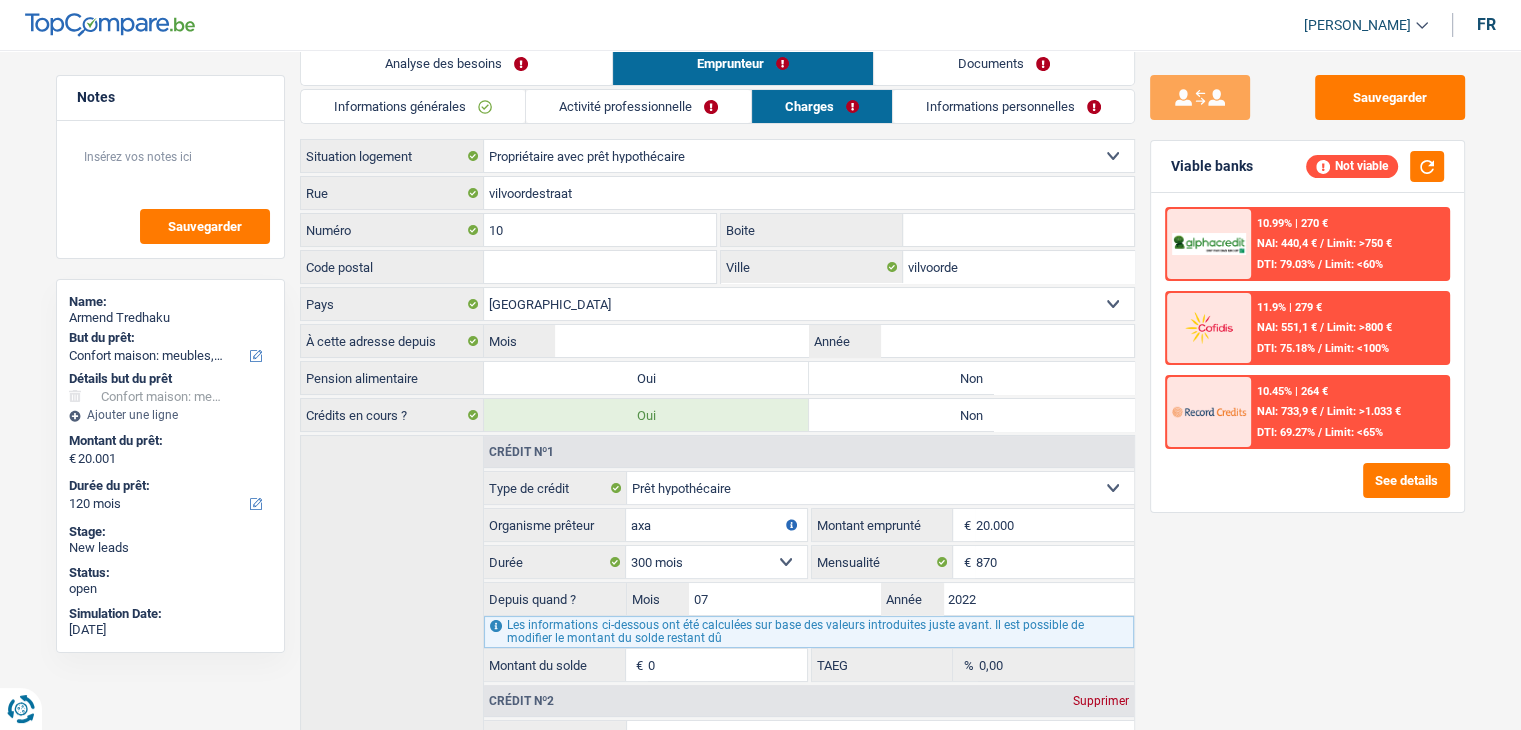 click on "Informations générales" at bounding box center [413, 106] 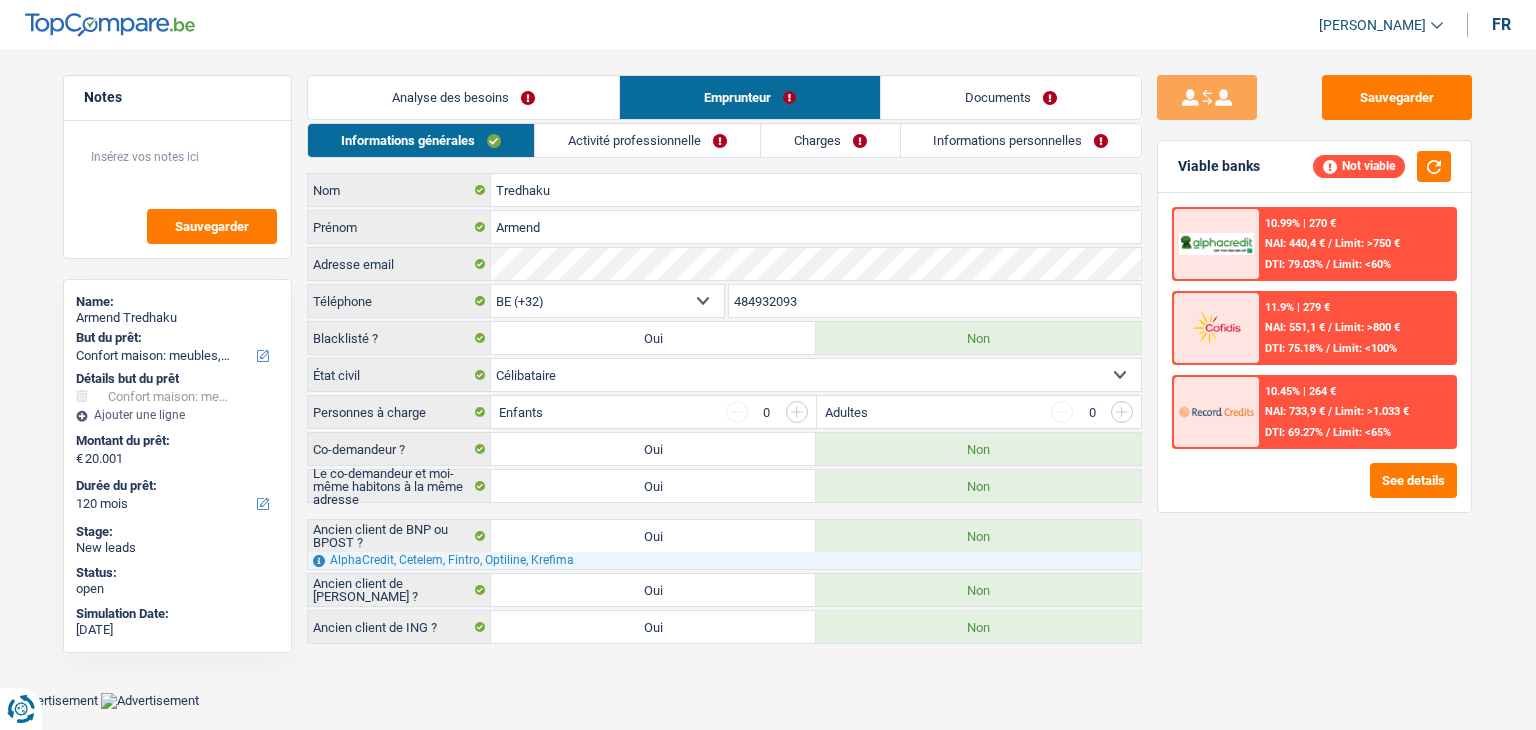 click on "Notes
Sauvegarder
Name:   Armend Tredhaku   But du prêt: Confort maison: meubles, textile, peinture, électroménager, outillage non-professionnel Hifi, multimédia, gsm, ordinateur Aménagement: frais d'installation, déménagement Evénement familial: naissance, mariage, divorce, communion, décès Frais médicaux Frais d'études Frais permis de conduire Loisirs: voyage, sport, musique Rafraîchissement: petits travaux maison et jardin Frais judiciaires Réparation voiture Prêt rénovation Prêt énergie Prêt voiture Taxes, impôts non professionnels Rénovation bien à l'étranger Dettes familiales Assurance Autre
Sélectionner une option
Détails but du prêt
Confort maison: meubles, textile, peinture, électroménager, outillage non-professionnel Hifi, multimédia, gsm, ordinateur Aménagement: frais d'installation, déménagement Frais médicaux Frais d'études Autre" at bounding box center [768, 361] 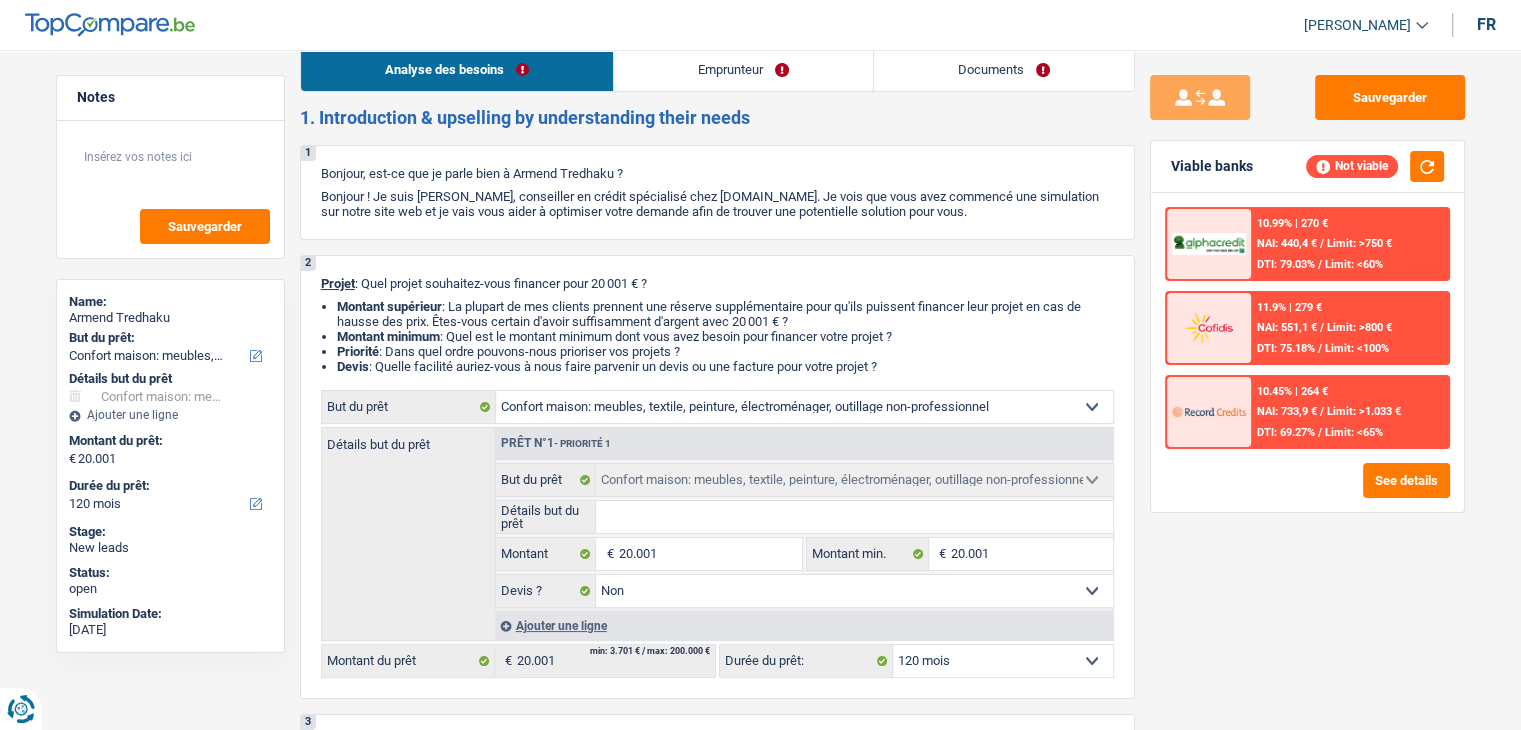 scroll, scrollTop: 0, scrollLeft: 0, axis: both 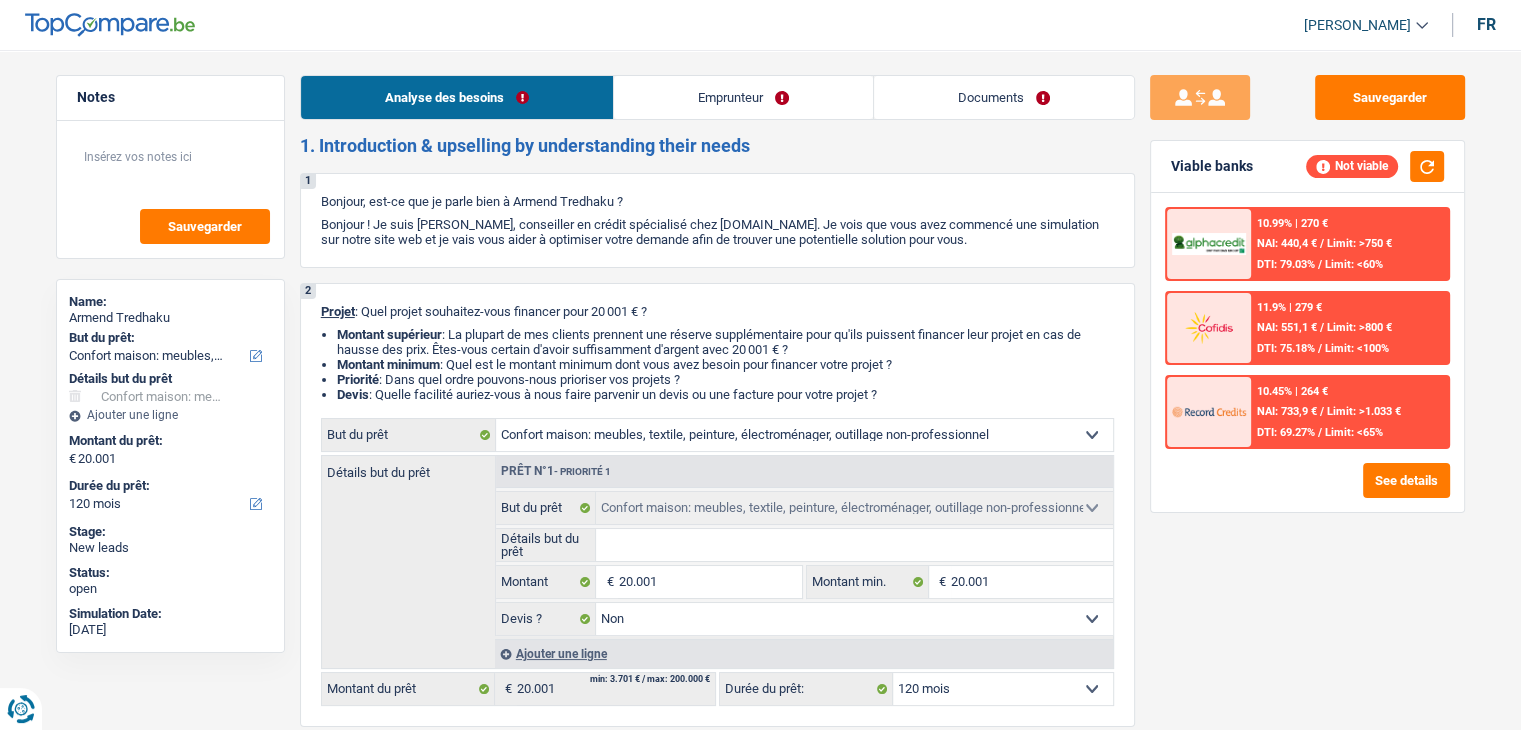click on "Emprunteur" at bounding box center (743, 97) 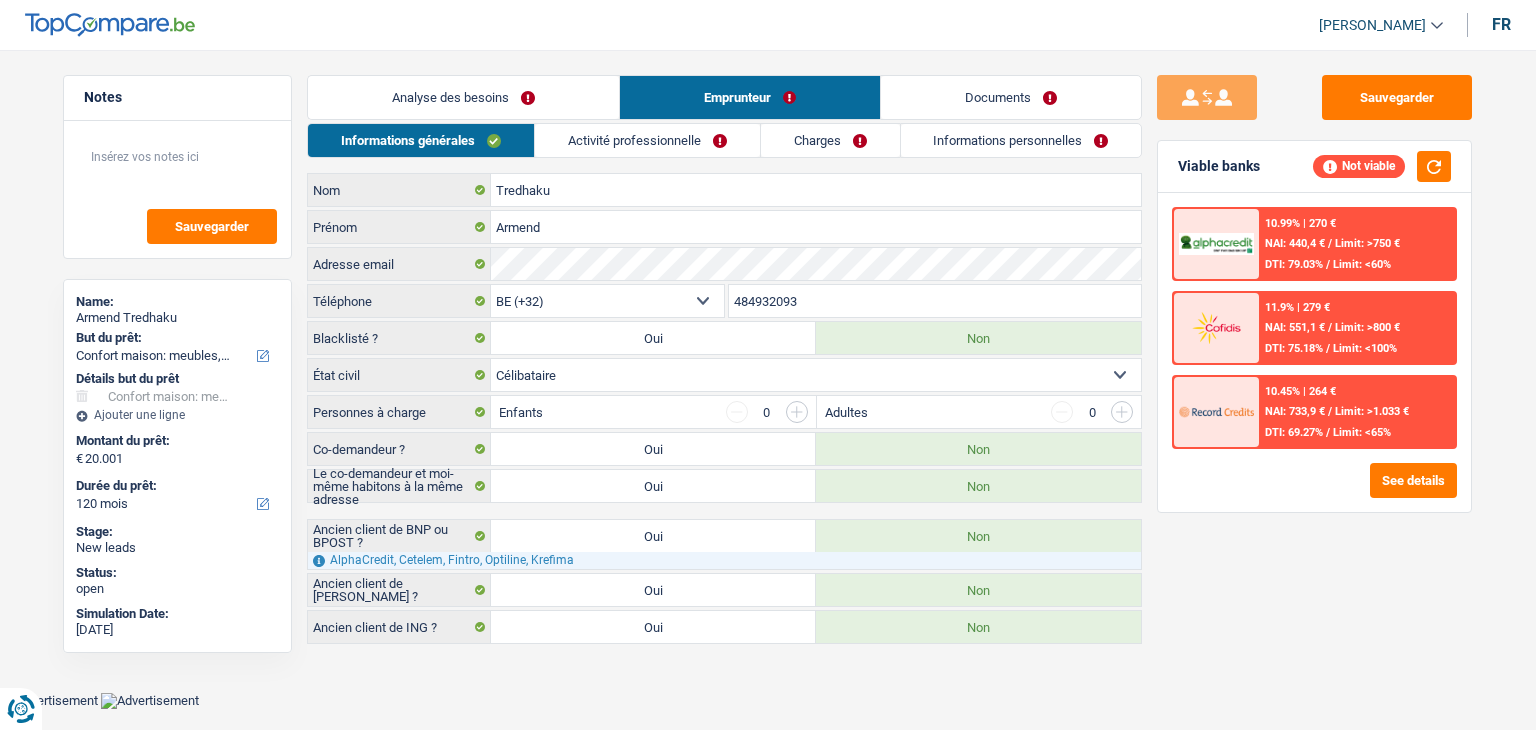 click on "Activité professionnelle" at bounding box center [647, 140] 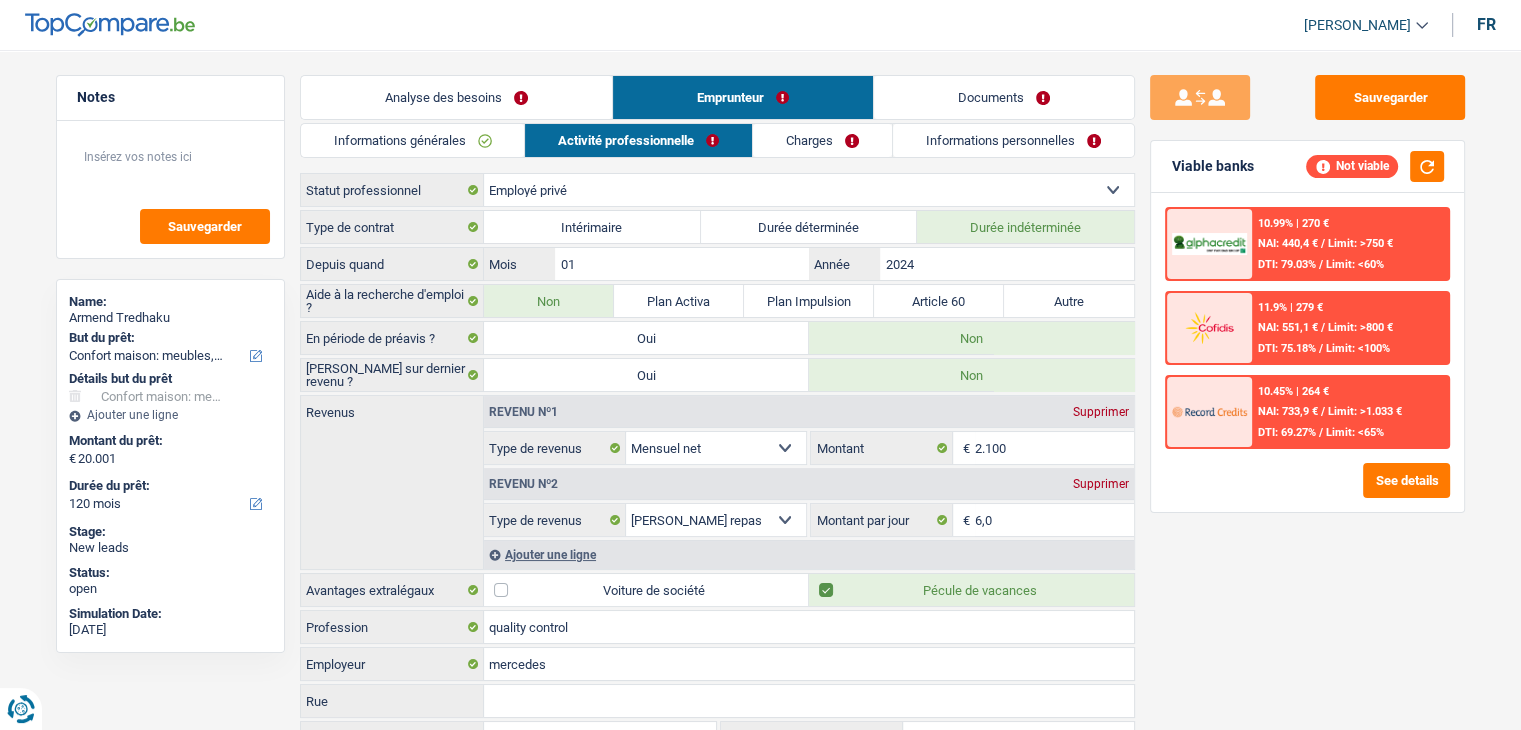 click on "Charges" at bounding box center (822, 140) 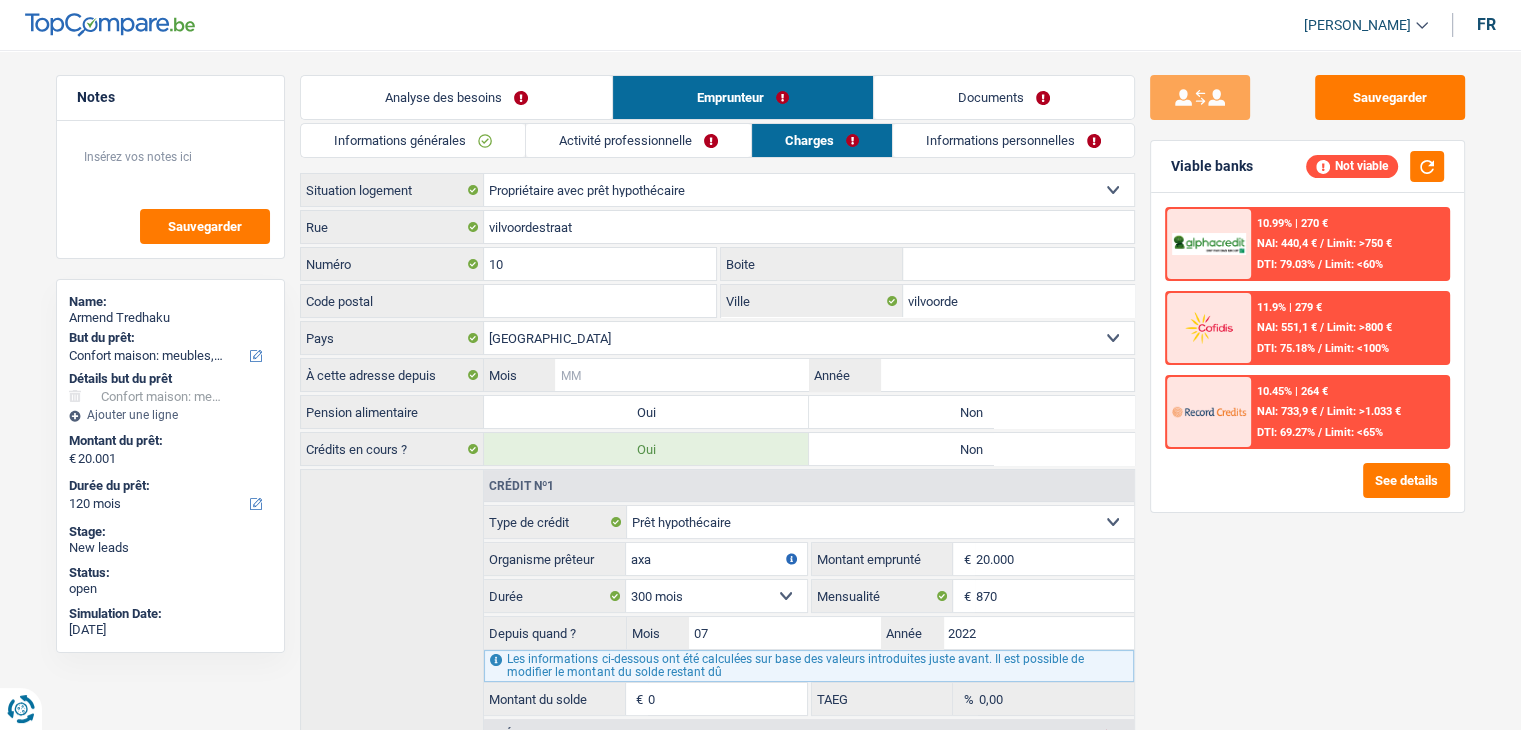 click on "Mois" at bounding box center [681, 375] 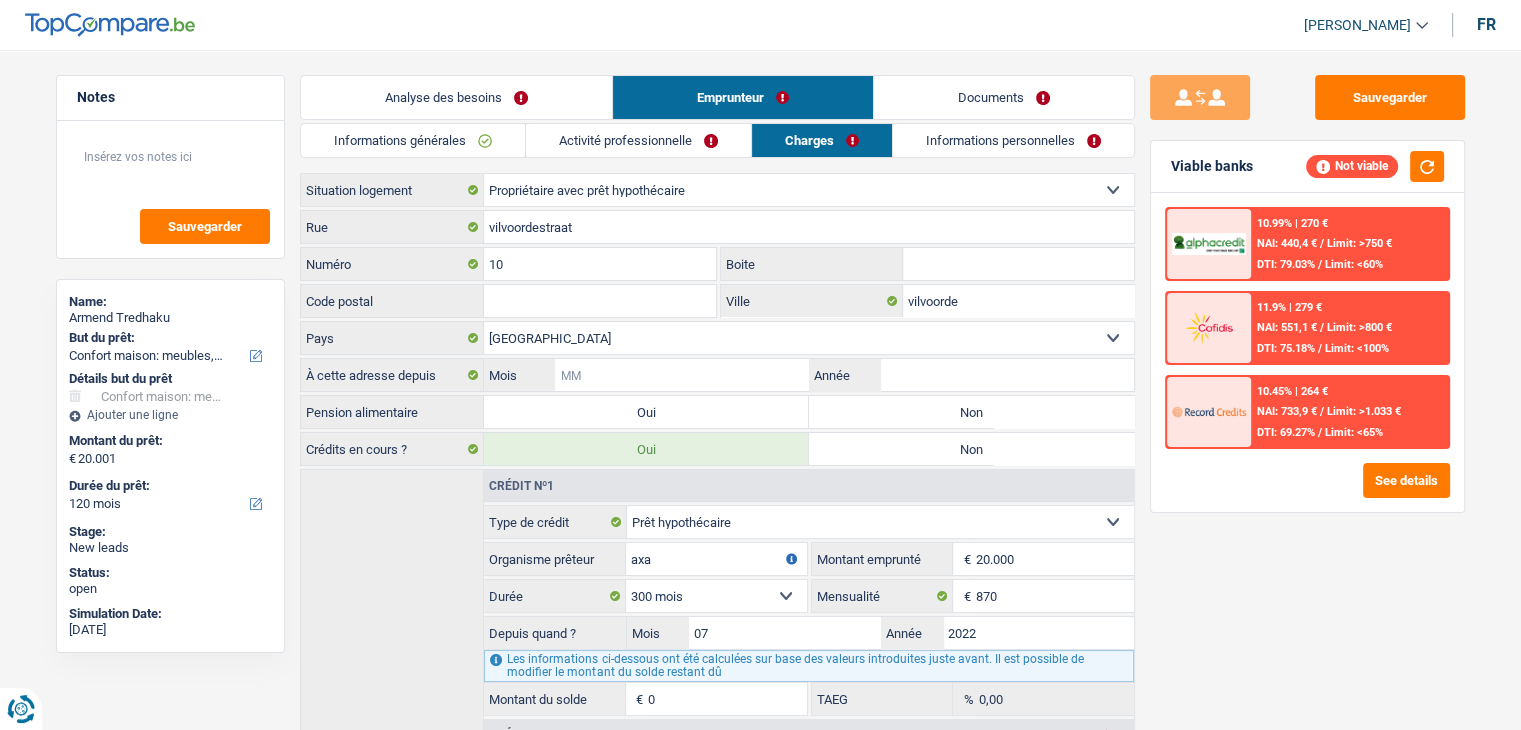 click on "Mois" at bounding box center (681, 375) 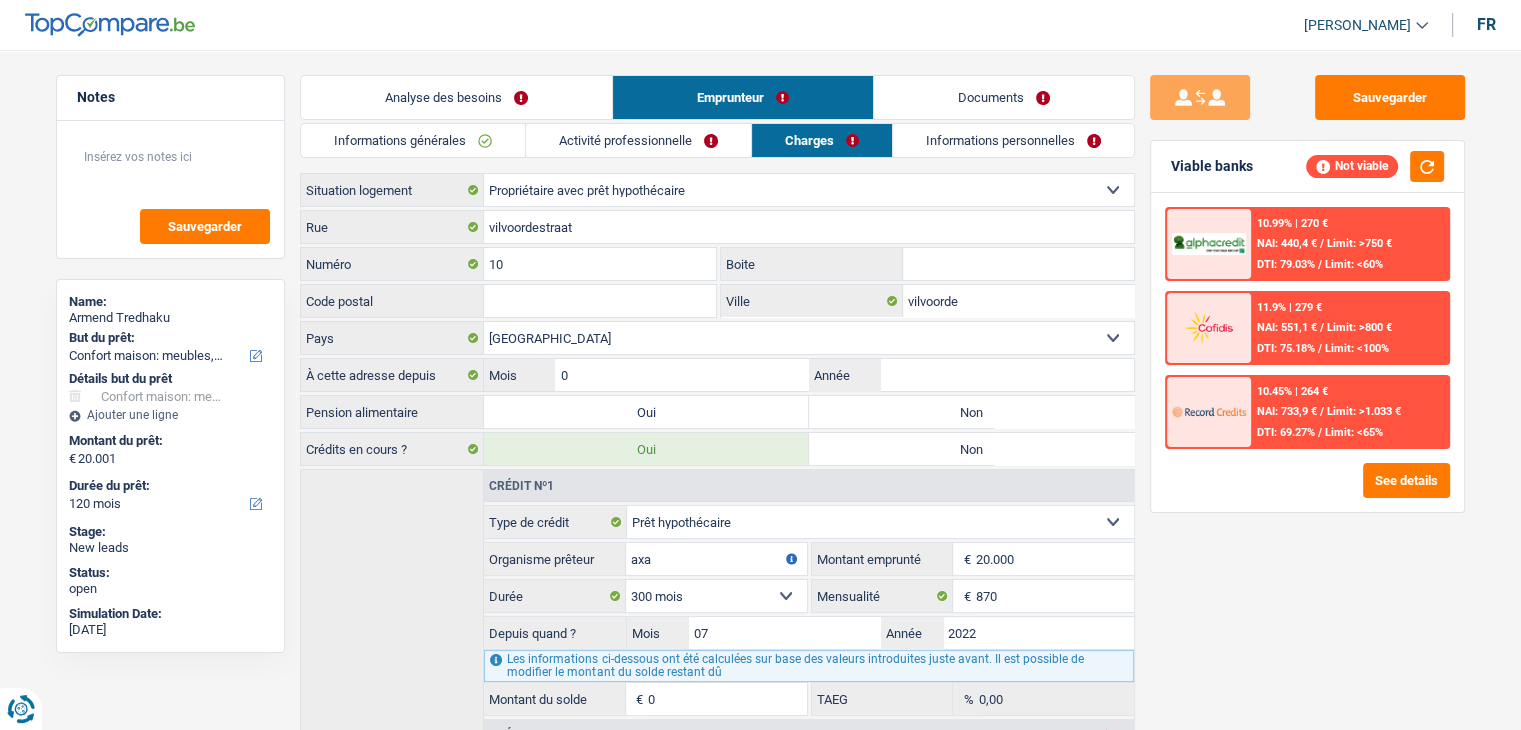 type on "01" 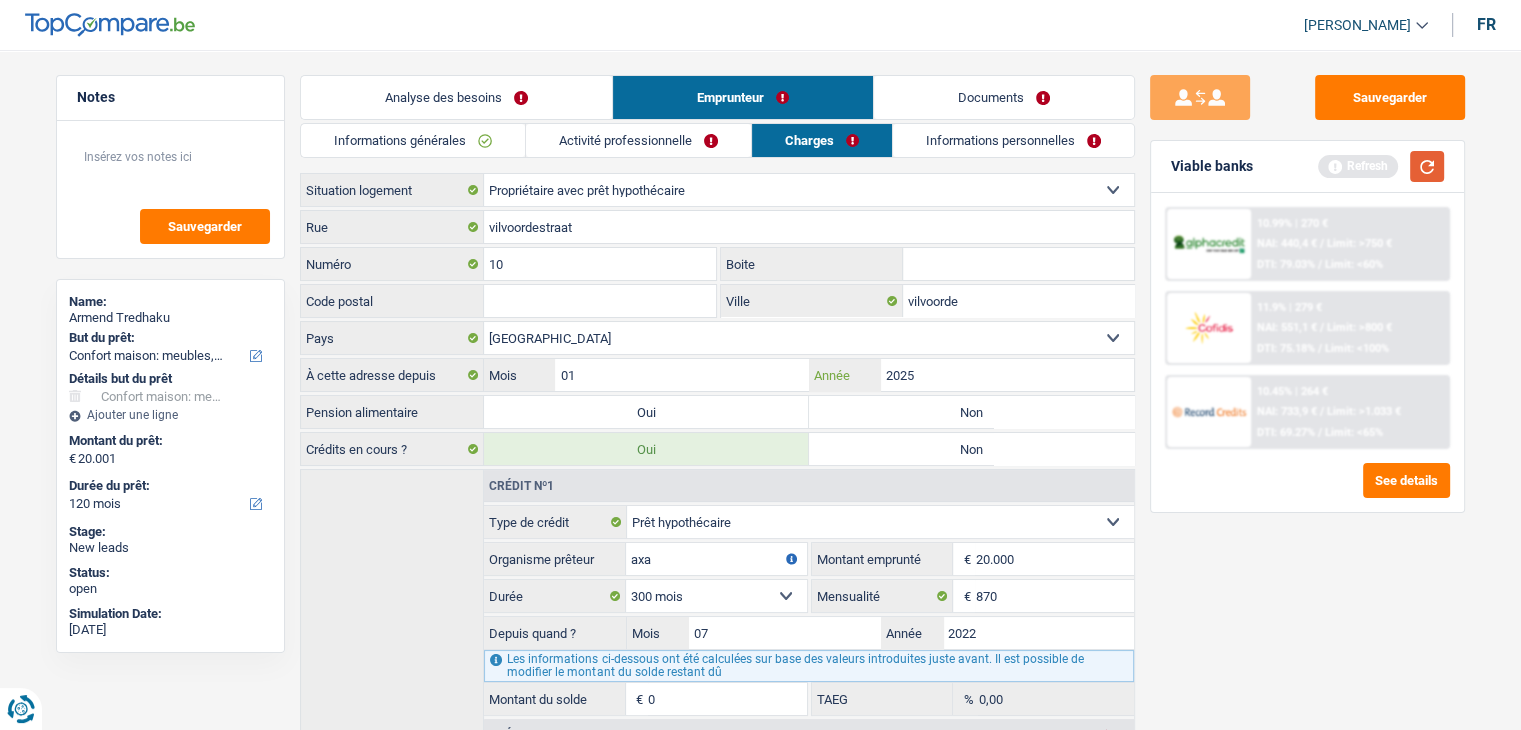 type on "2025" 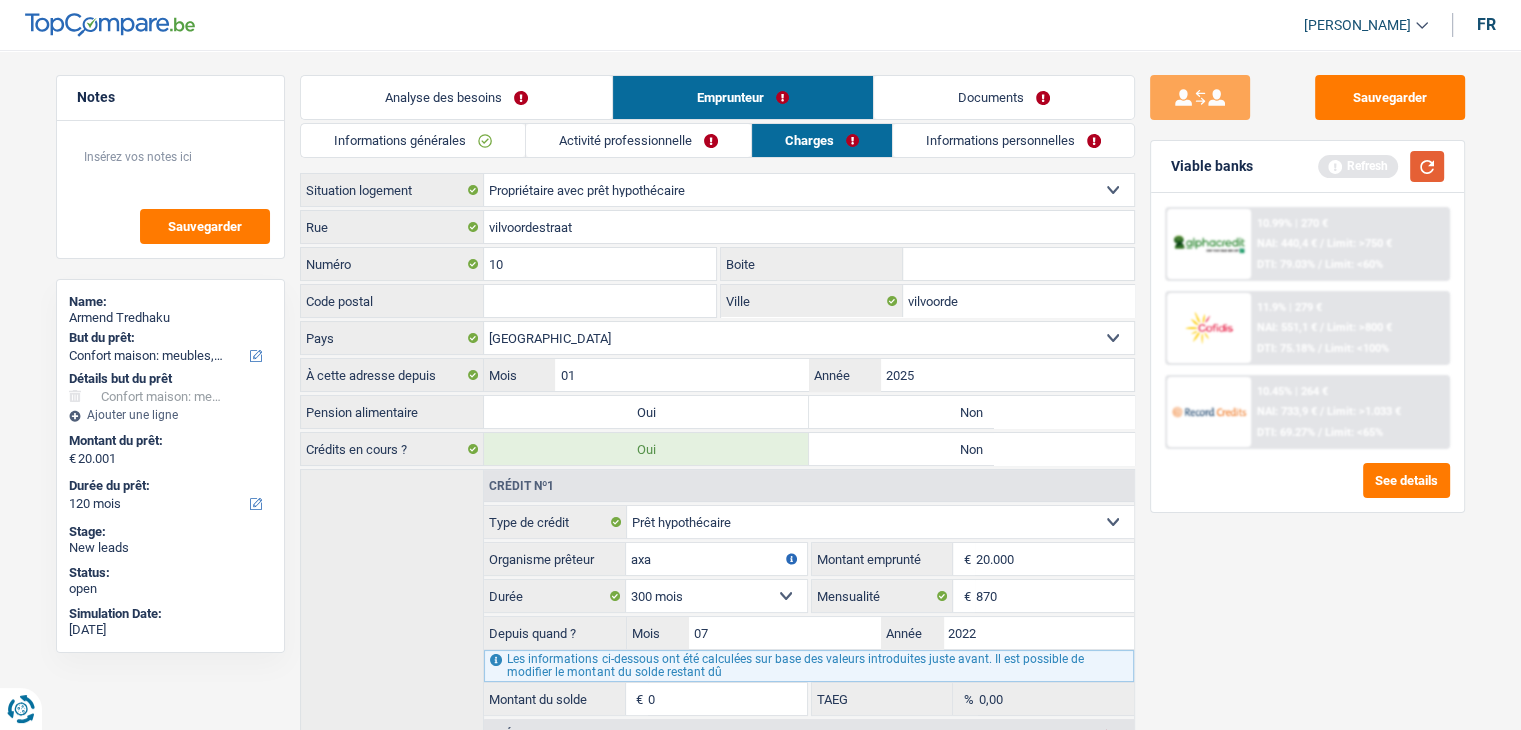 click at bounding box center [1427, 166] 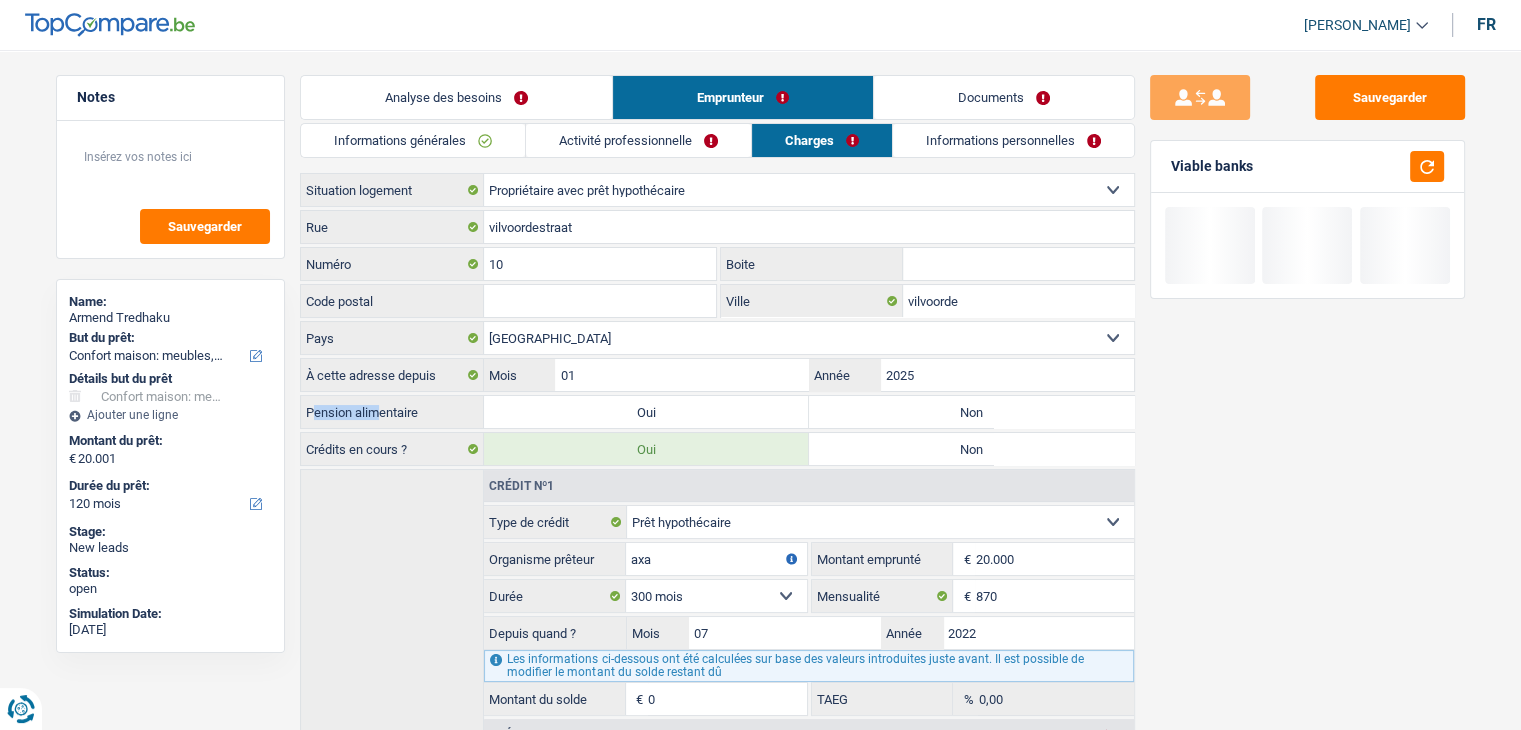drag, startPoint x: 311, startPoint y: 409, endPoint x: 536, endPoint y: 409, distance: 225 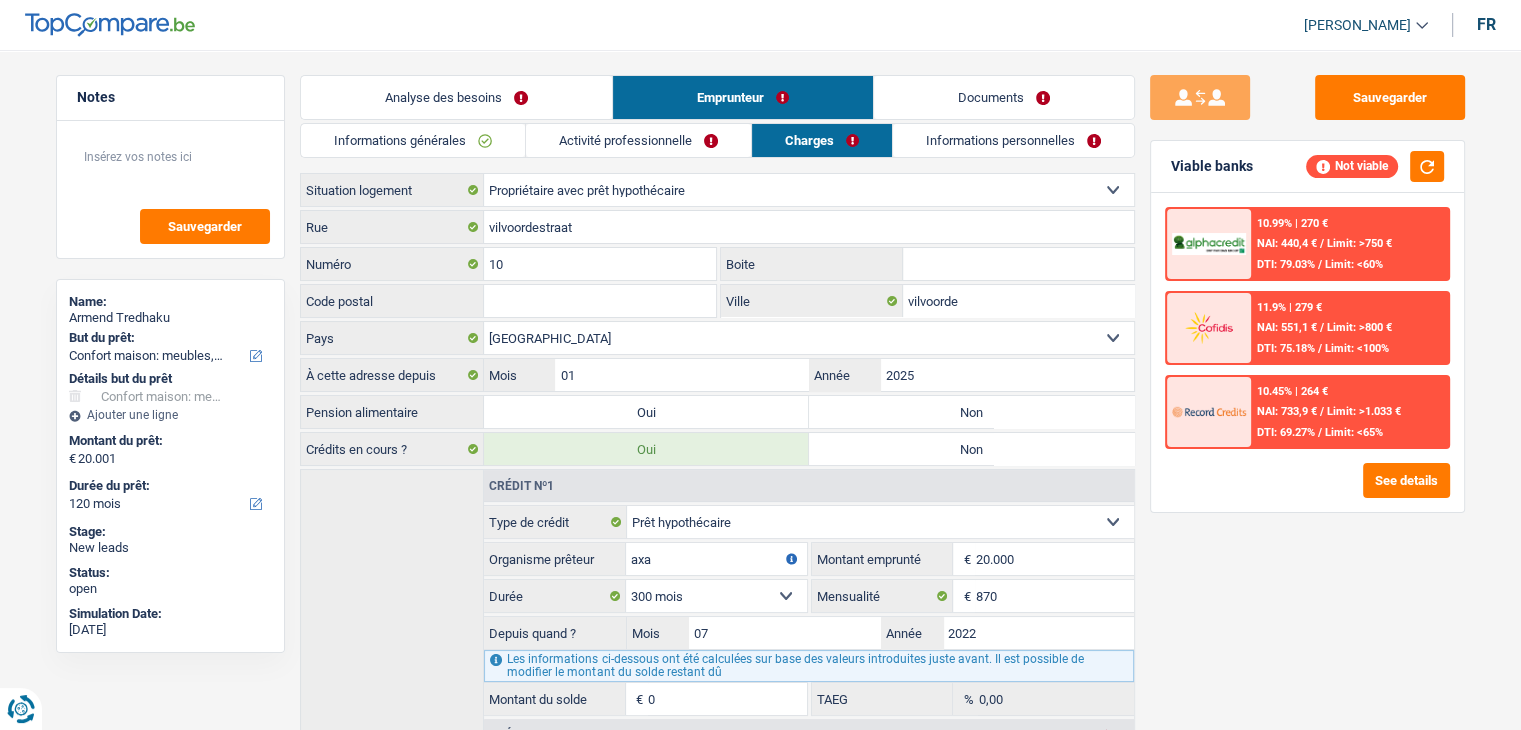 click on "Non" at bounding box center [971, 412] 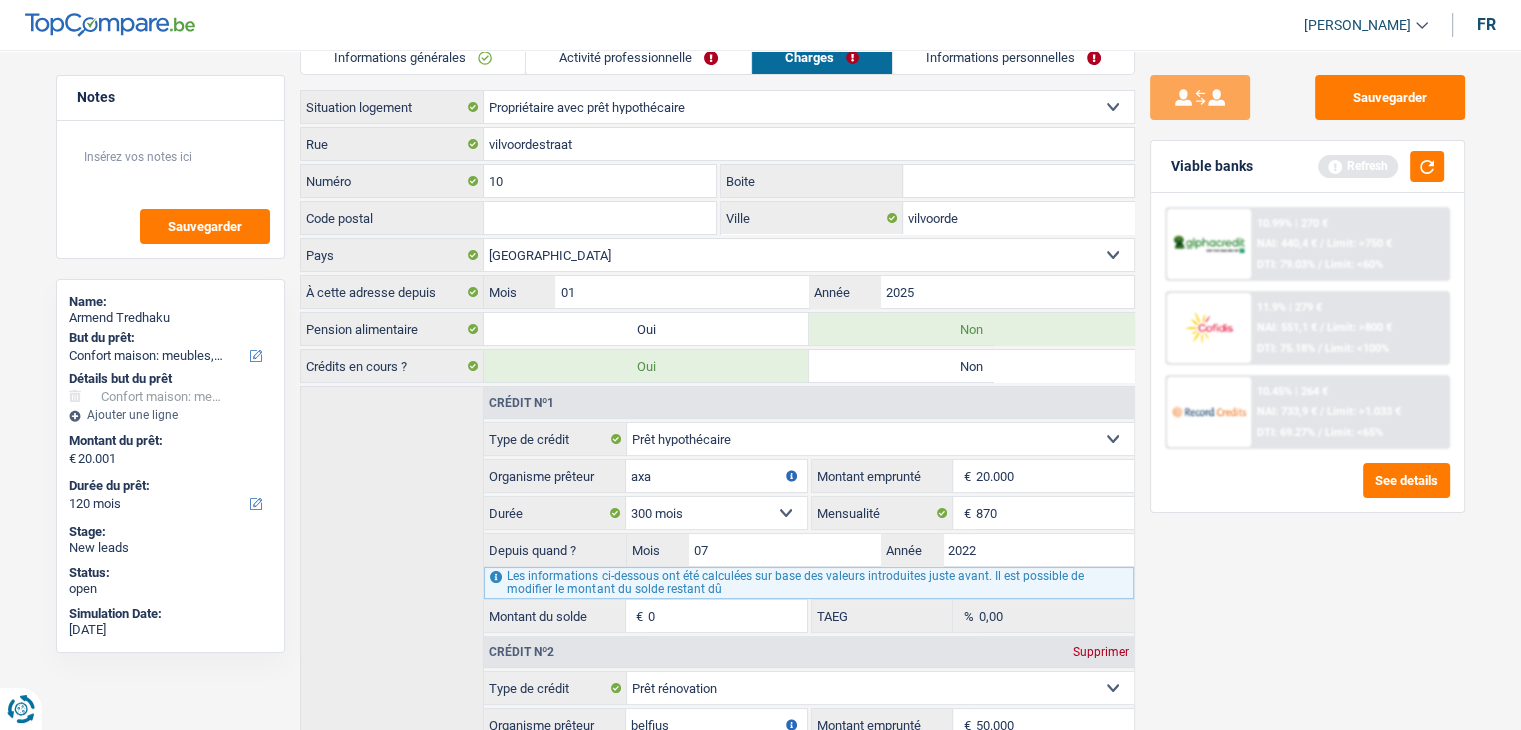 scroll, scrollTop: 0, scrollLeft: 0, axis: both 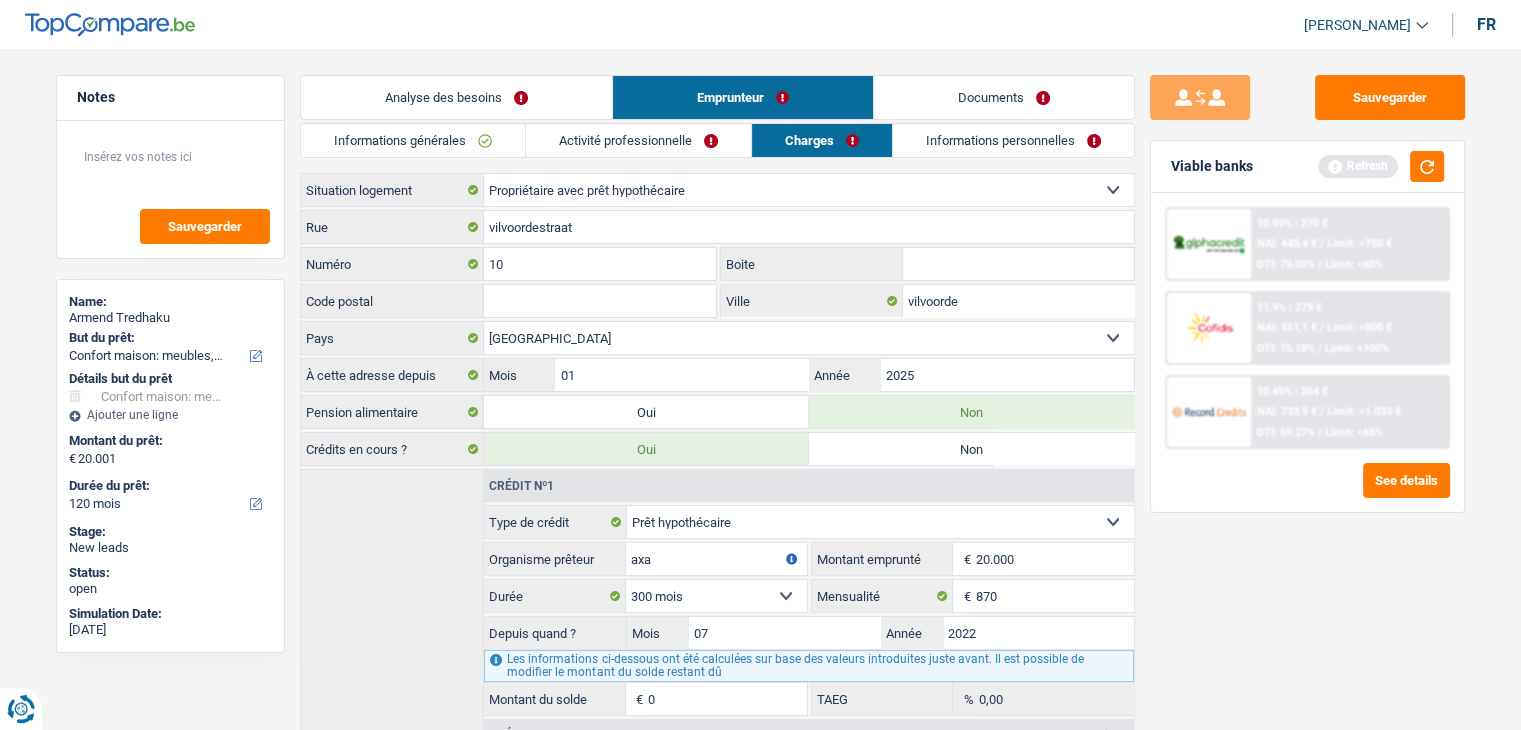 click on "Informations personnelles" at bounding box center (1013, 140) 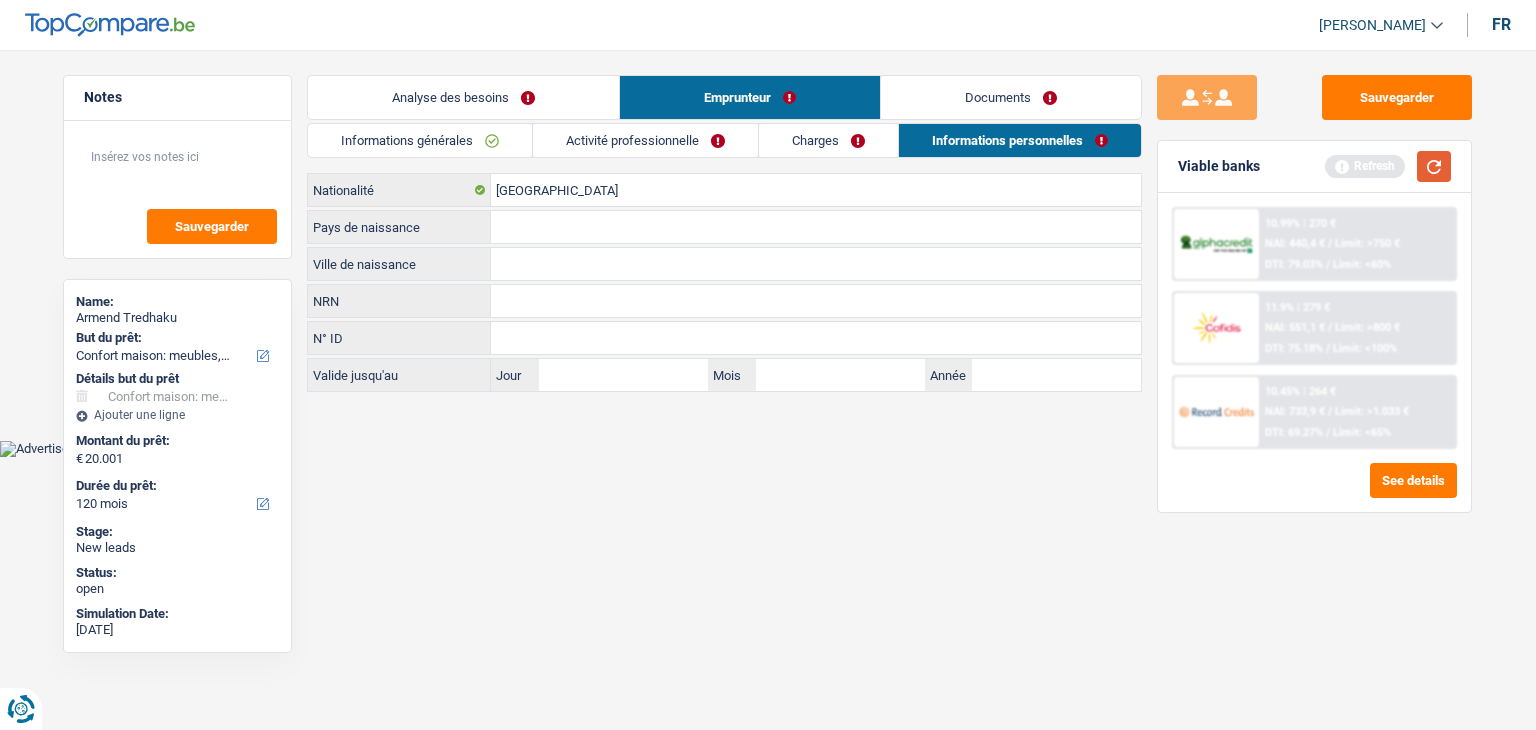 click at bounding box center (1434, 166) 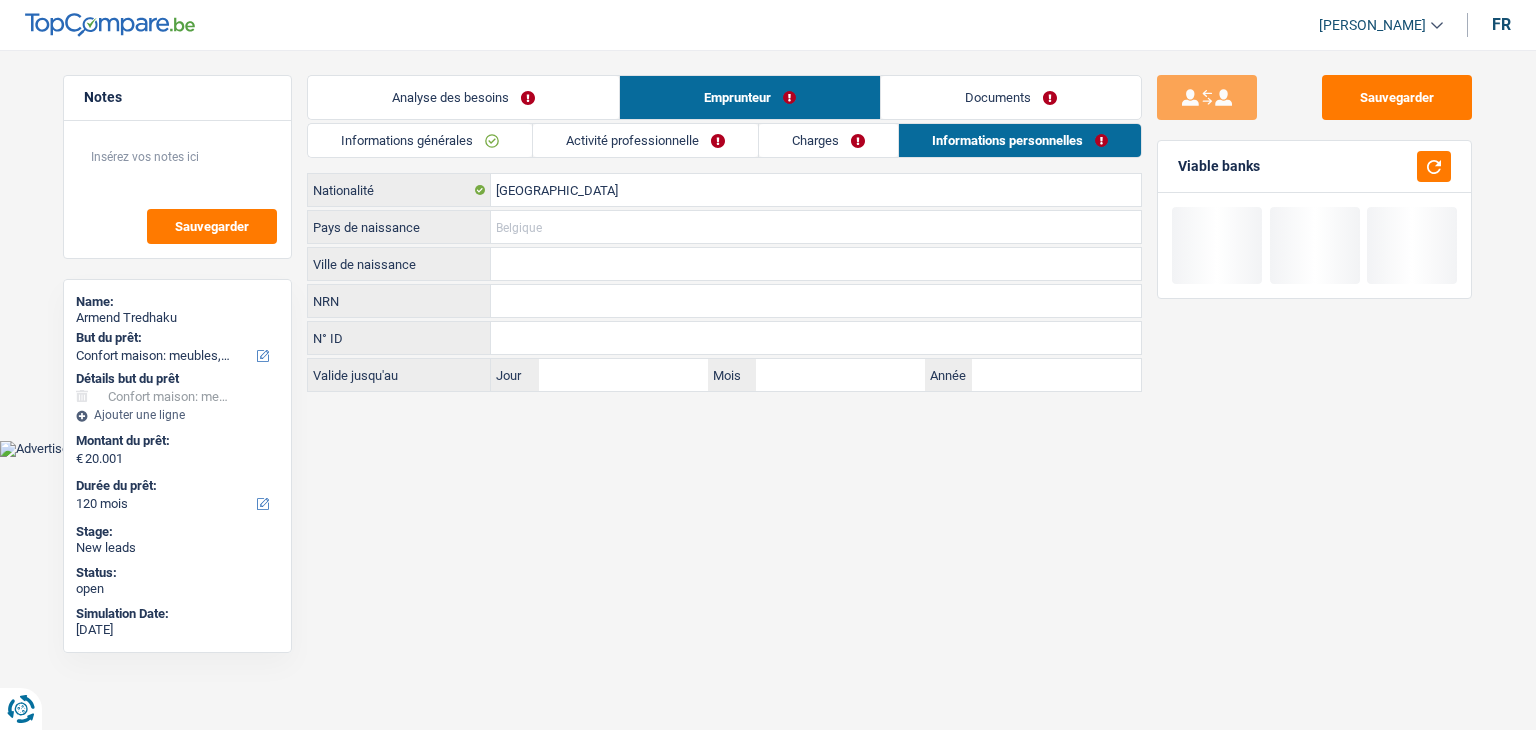 click on "Pays de naissance" at bounding box center (816, 227) 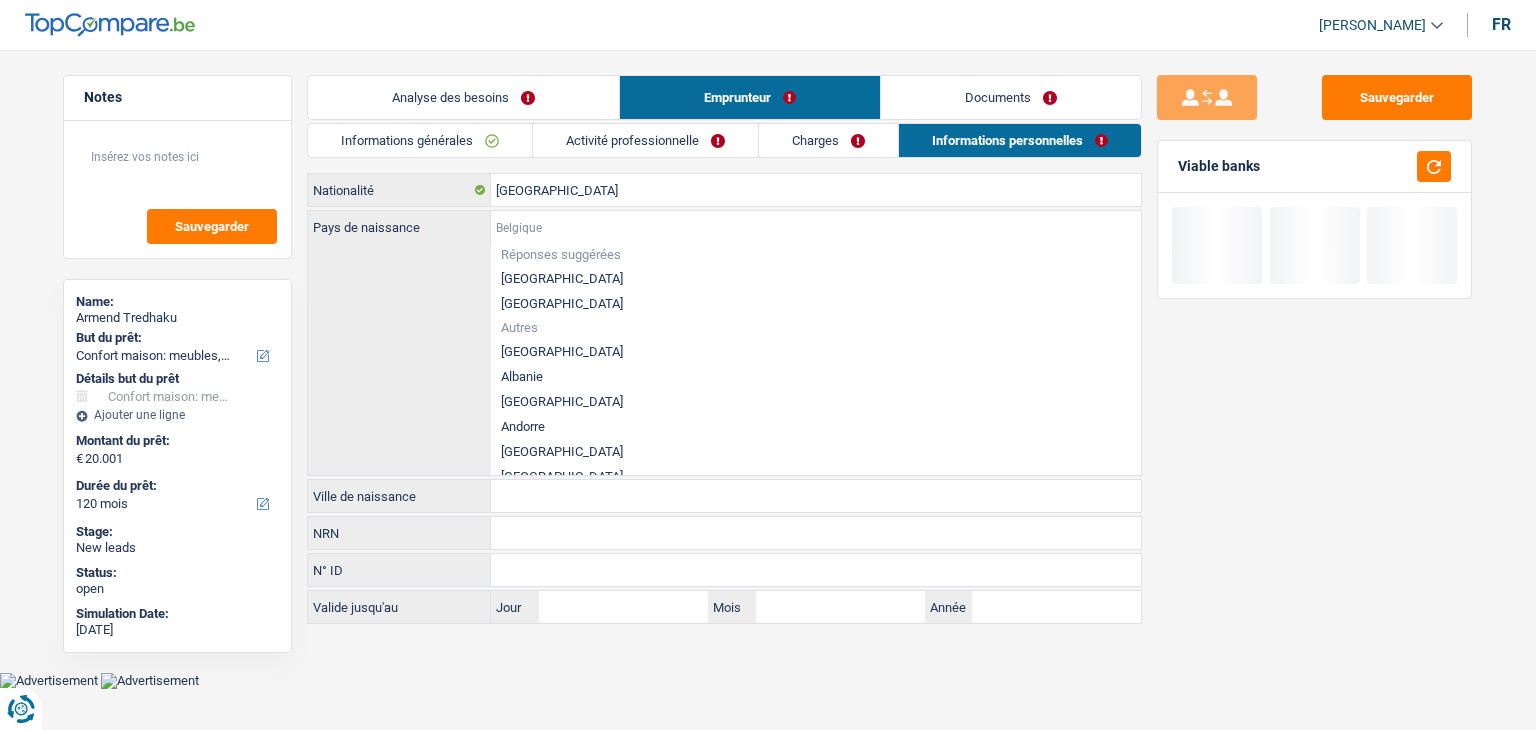 type on "B" 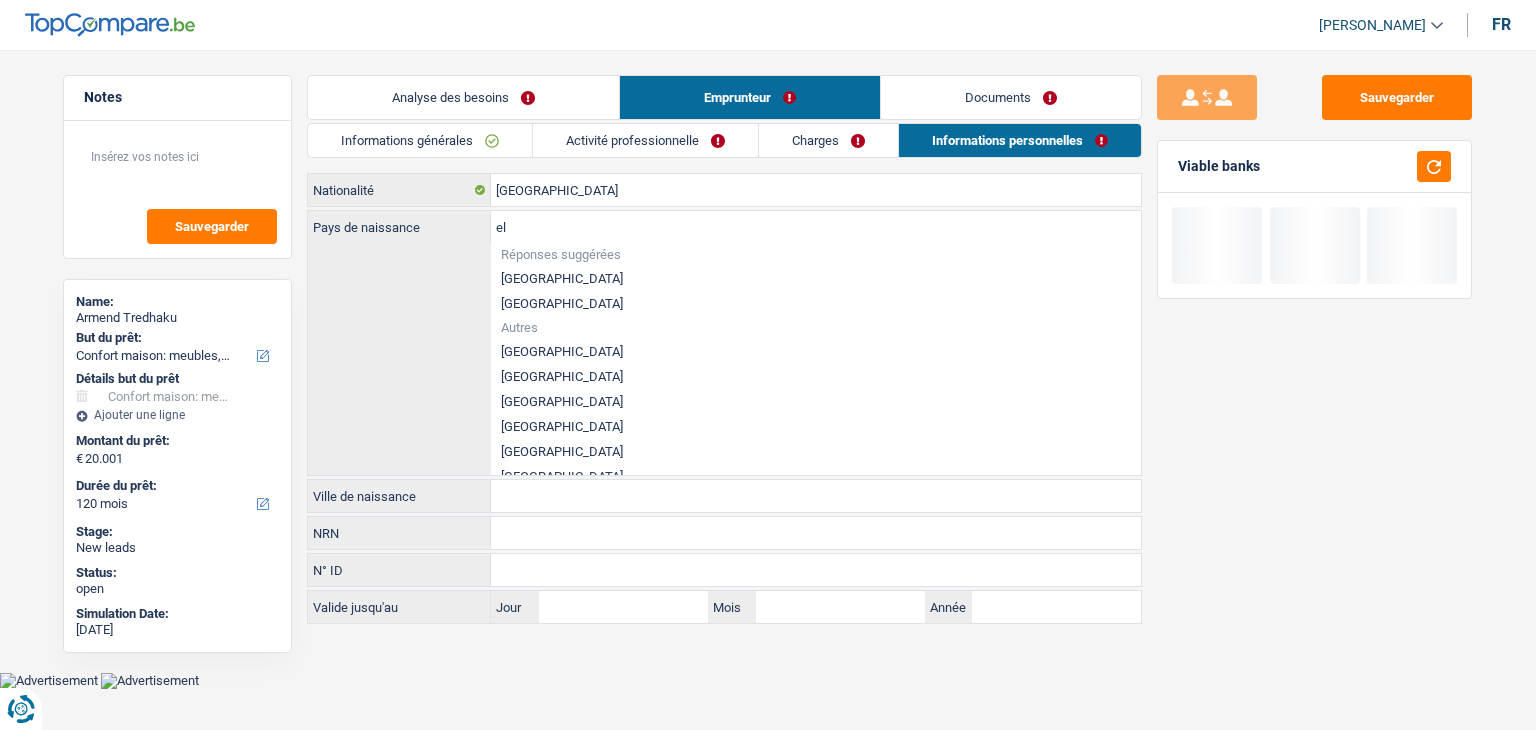 click on "[GEOGRAPHIC_DATA]" at bounding box center (816, 278) 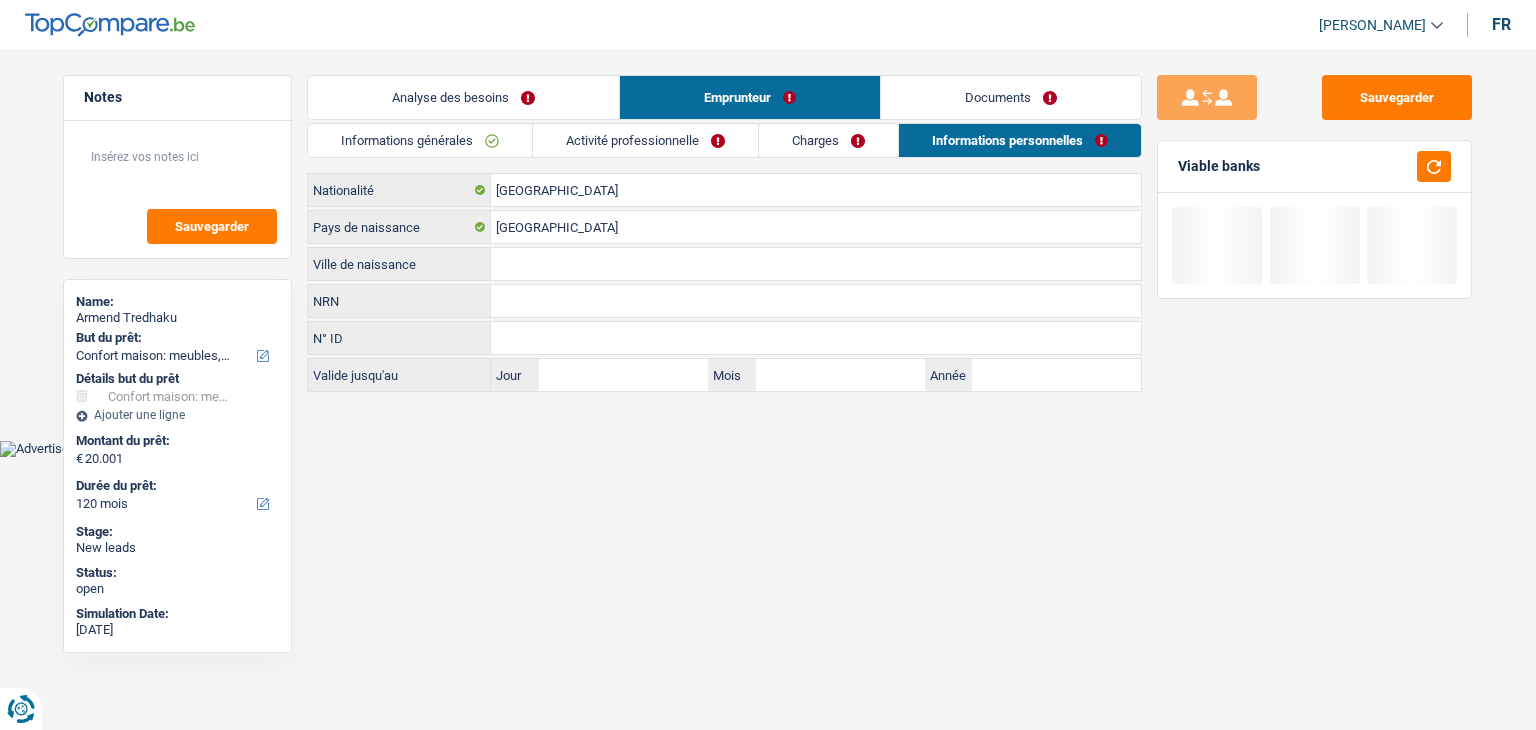 click on "Ville de naissance" at bounding box center [816, 264] 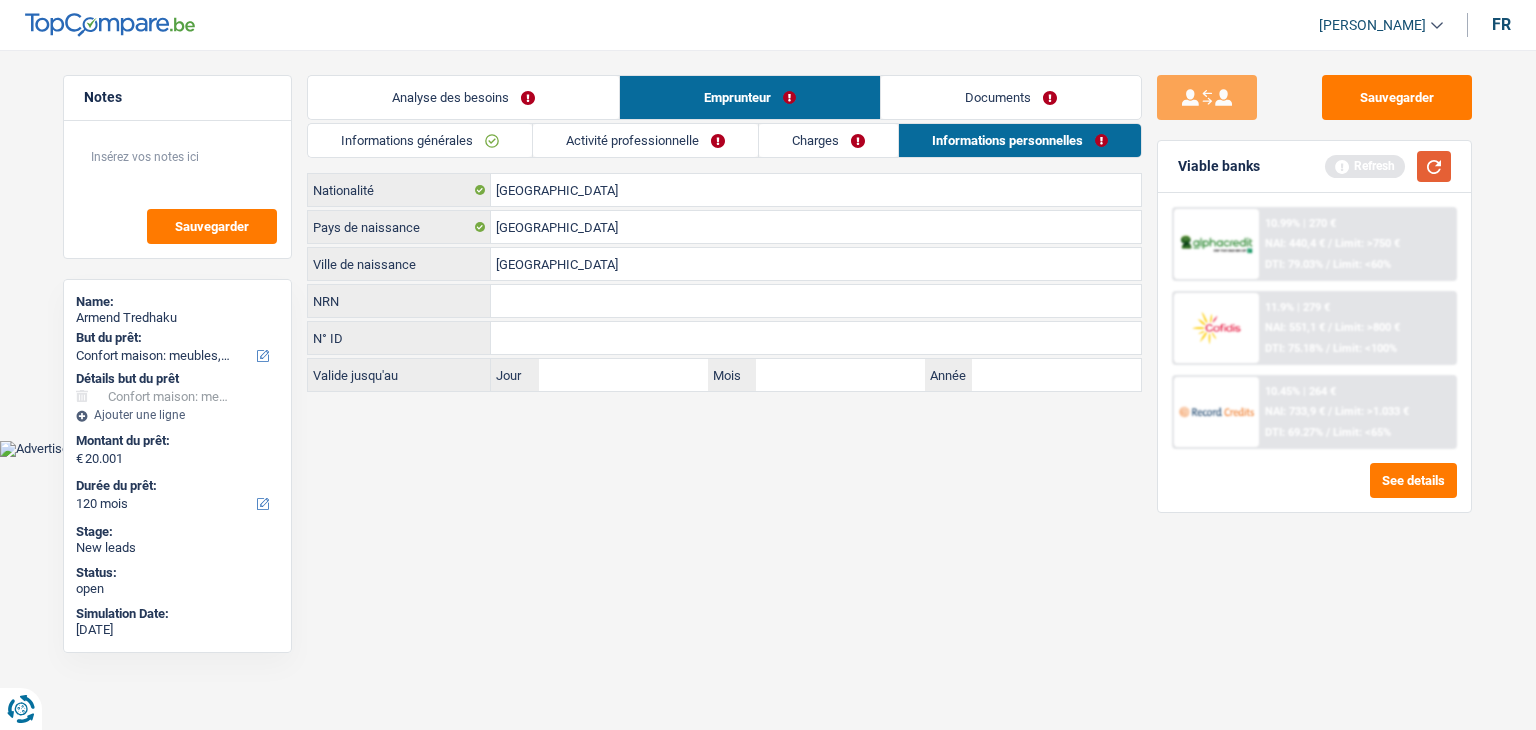 type on "Bruxelles" 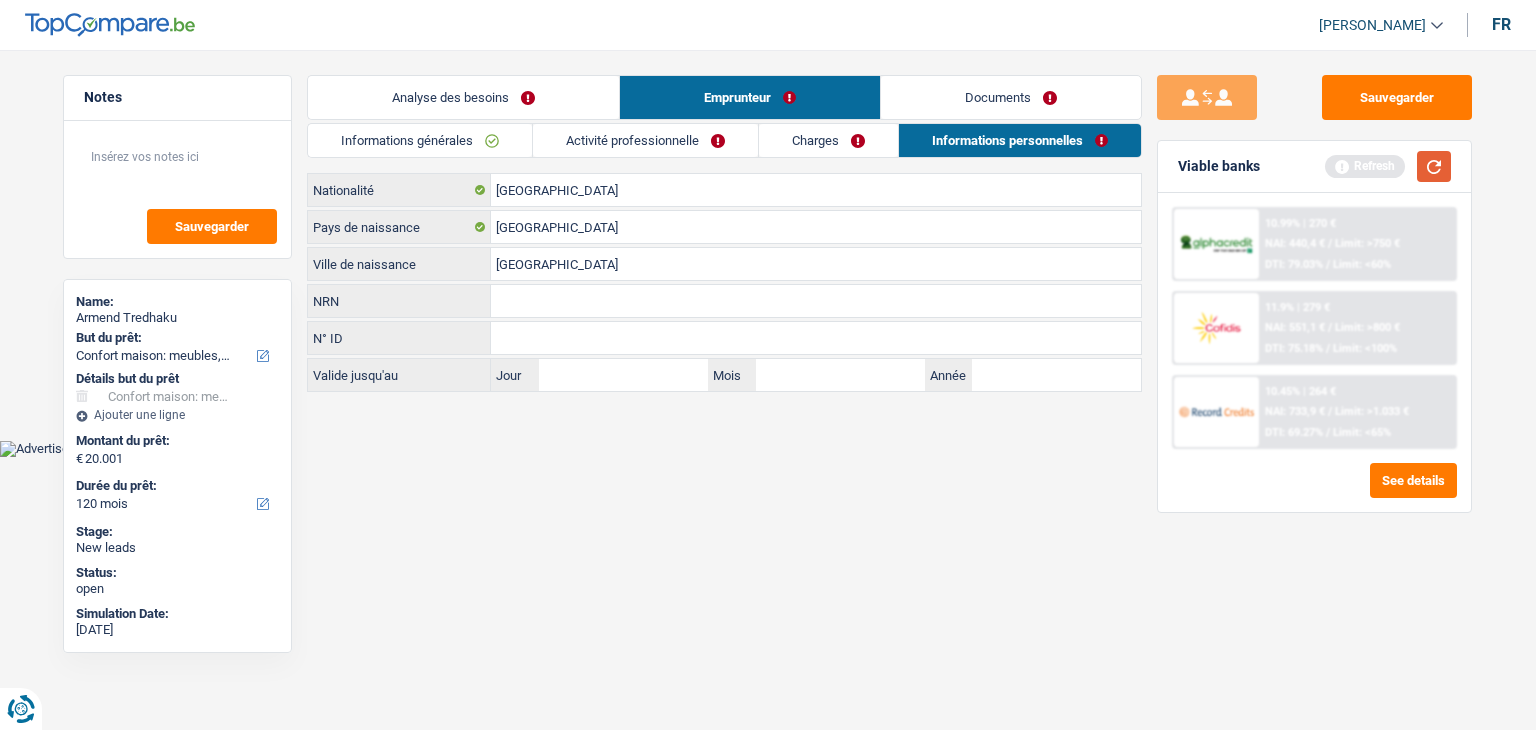 click at bounding box center (1434, 166) 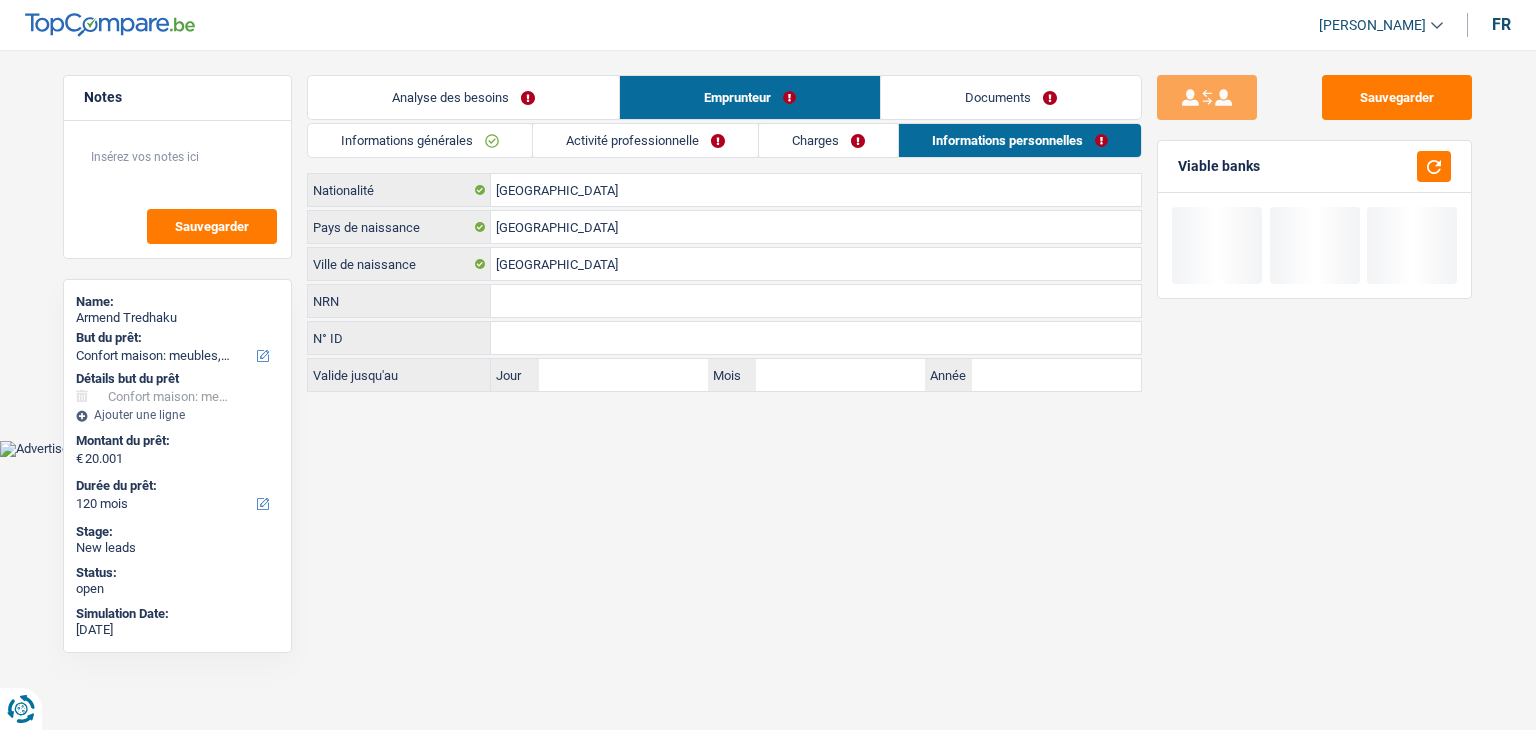 click on "Notes
Sauvegarder
Name:   Armend Tredhaku   But du prêt: Confort maison: meubles, textile, peinture, électroménager, outillage non-professionnel Hifi, multimédia, gsm, ordinateur Aménagement: frais d'installation, déménagement Evénement familial: naissance, mariage, divorce, communion, décès Frais médicaux Frais d'études Frais permis de conduire Loisirs: voyage, sport, musique Rafraîchissement: petits travaux maison et jardin Frais judiciaires Réparation voiture Prêt rénovation Prêt énergie Prêt voiture Taxes, impôts non professionnels Rénovation bien à l'étranger Dettes familiales Assurance Autre
Sélectionner une option
Détails but du prêt
Confort maison: meubles, textile, peinture, électroménager, outillage non-professionnel Hifi, multimédia, gsm, ordinateur Aménagement: frais d'installation, déménagement Frais médicaux Frais d'études Autre" at bounding box center [768, 235] 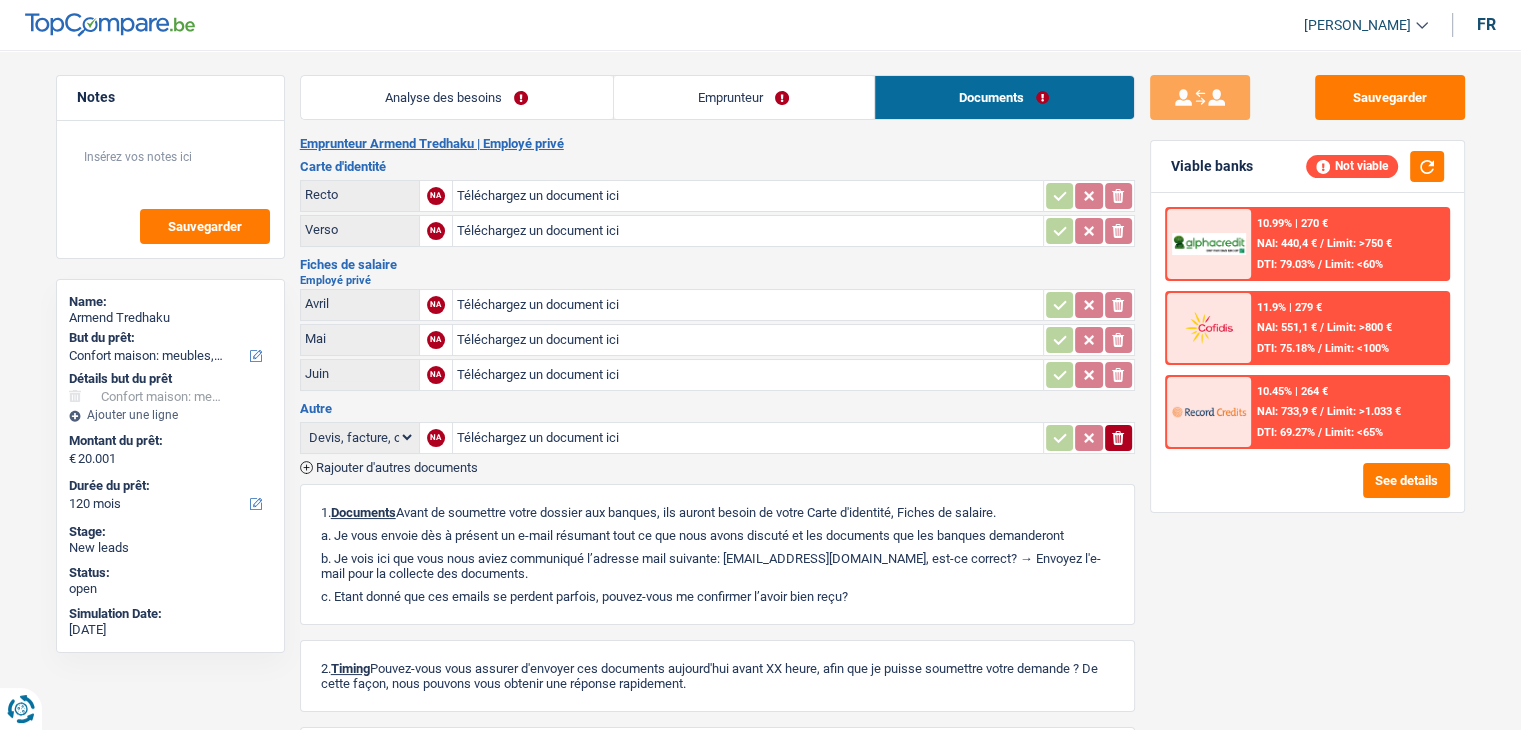 click on "Analyse des besoins" at bounding box center (457, 97) 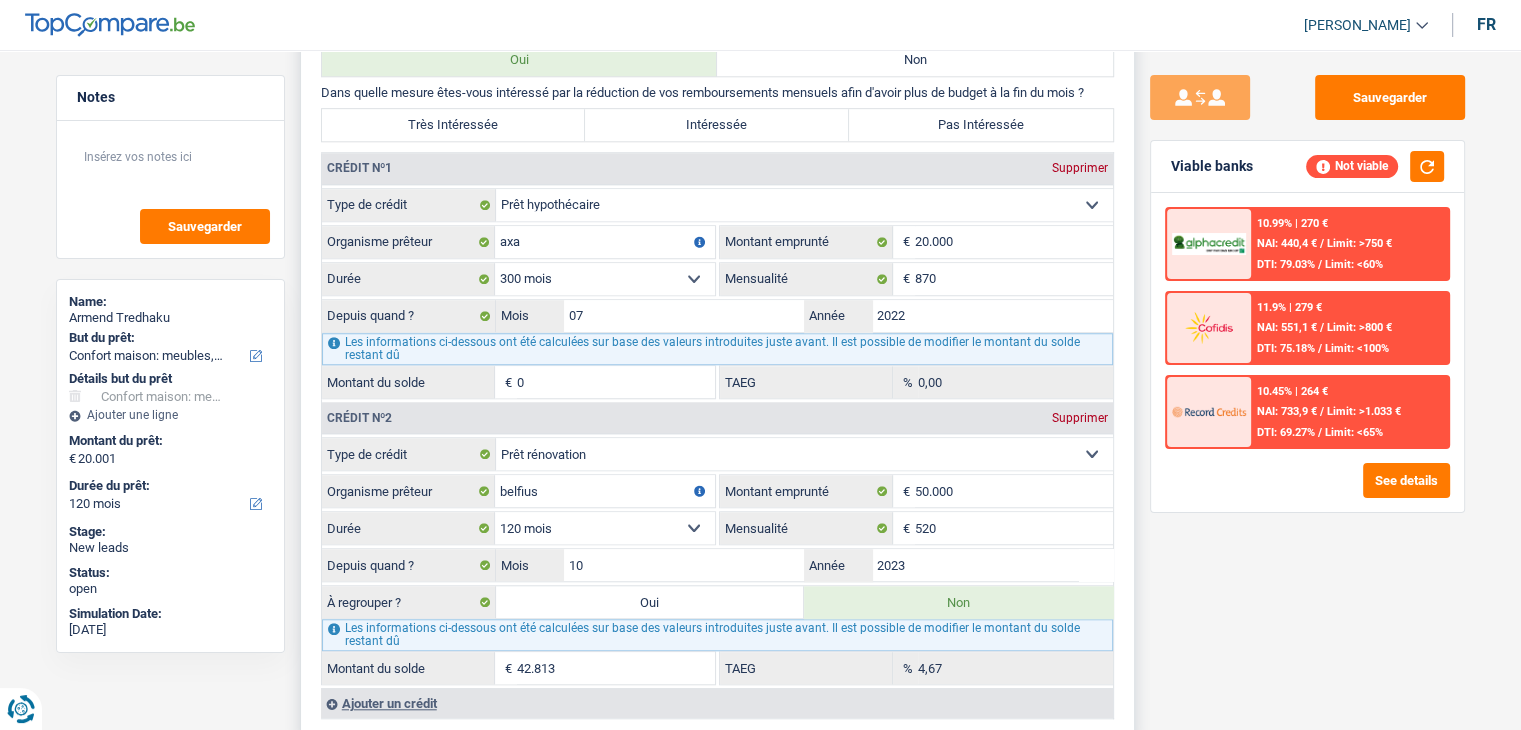 scroll, scrollTop: 1900, scrollLeft: 0, axis: vertical 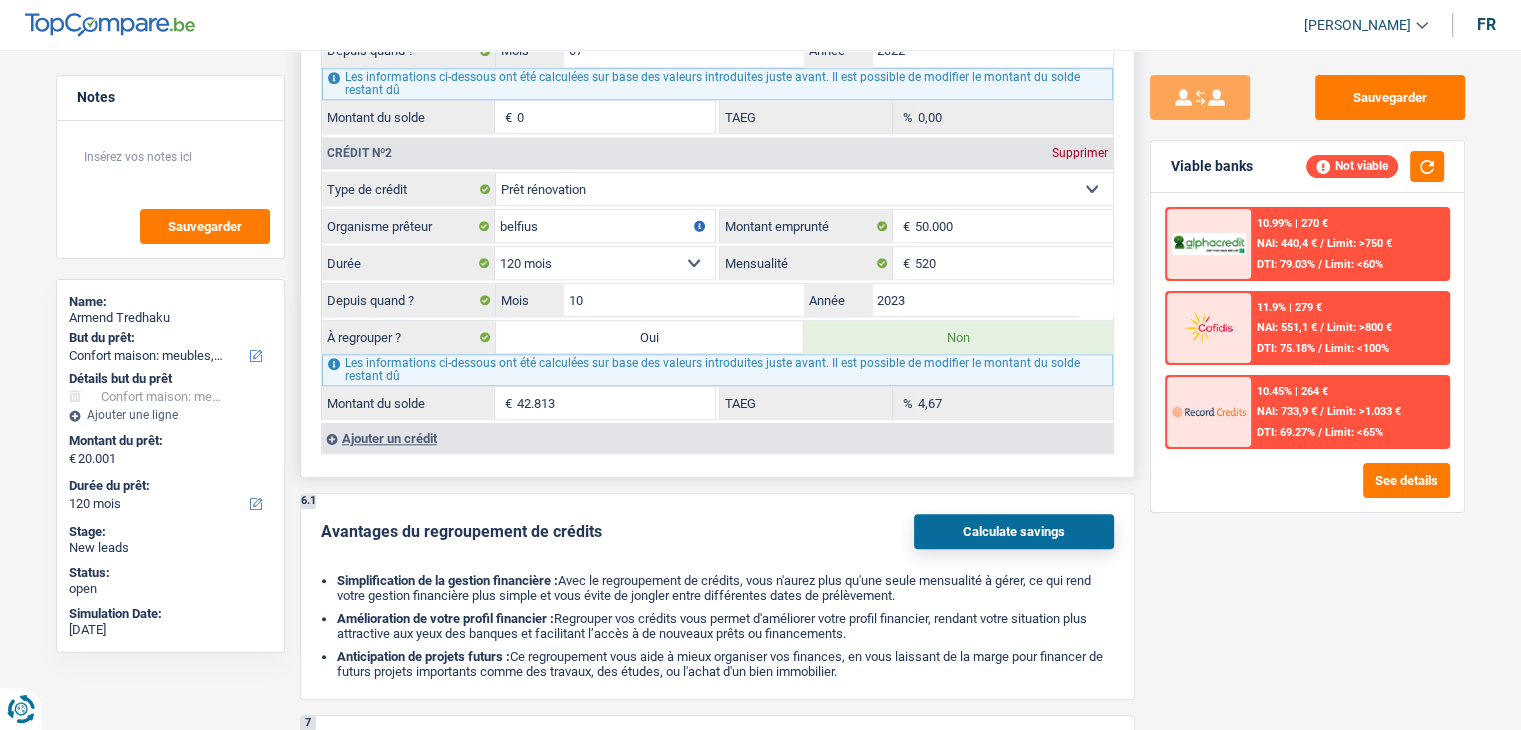 click on "Oui" at bounding box center (650, 337) 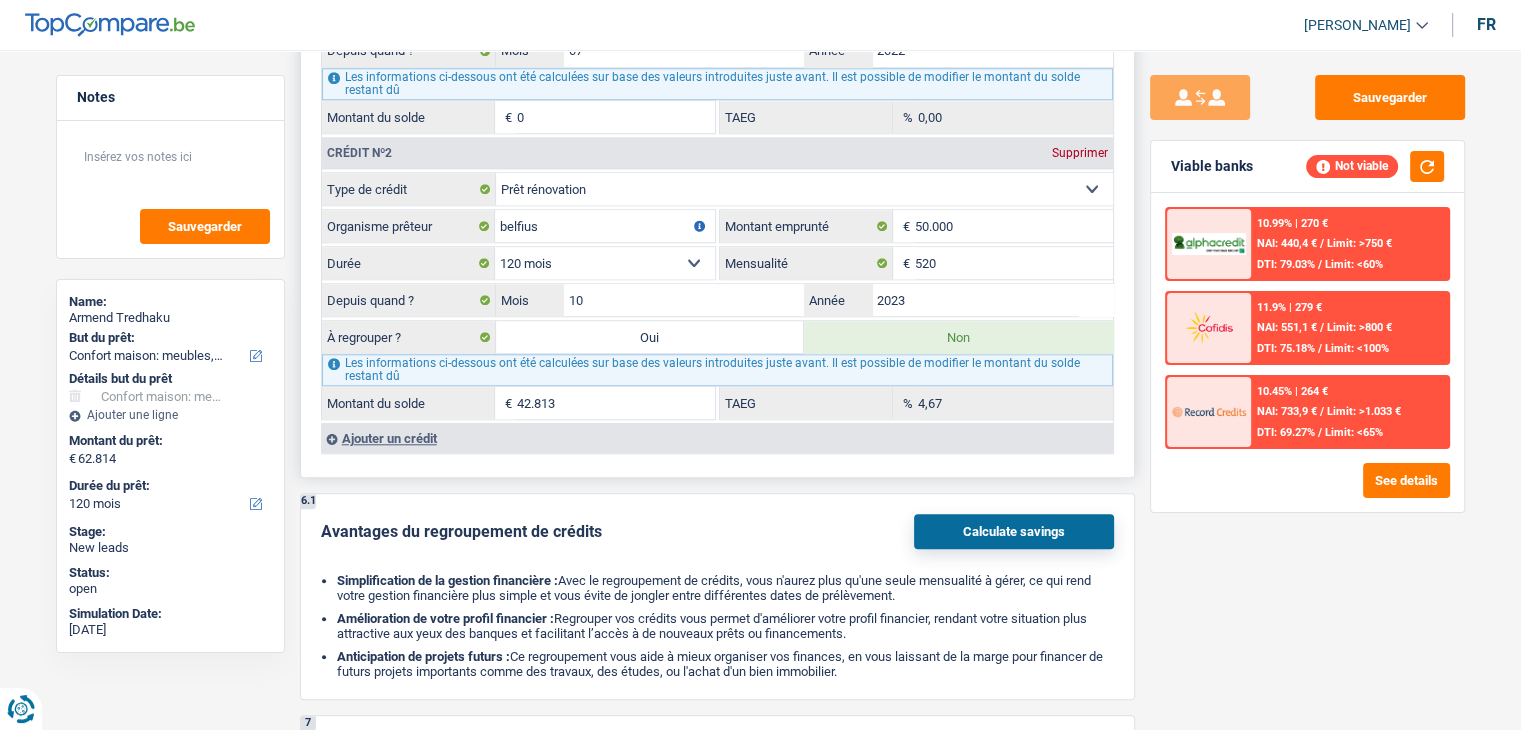 select on "refinancing" 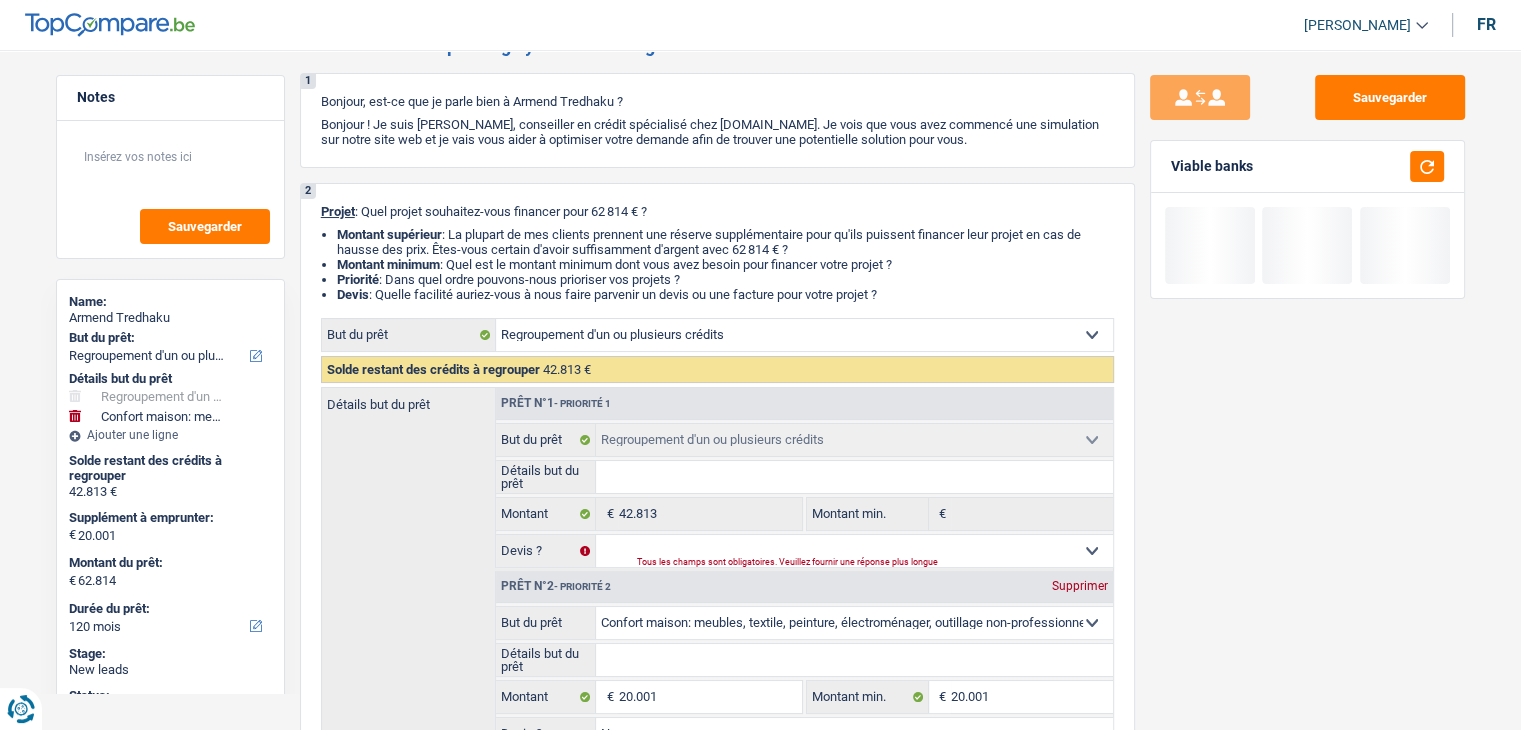 scroll, scrollTop: 0, scrollLeft: 0, axis: both 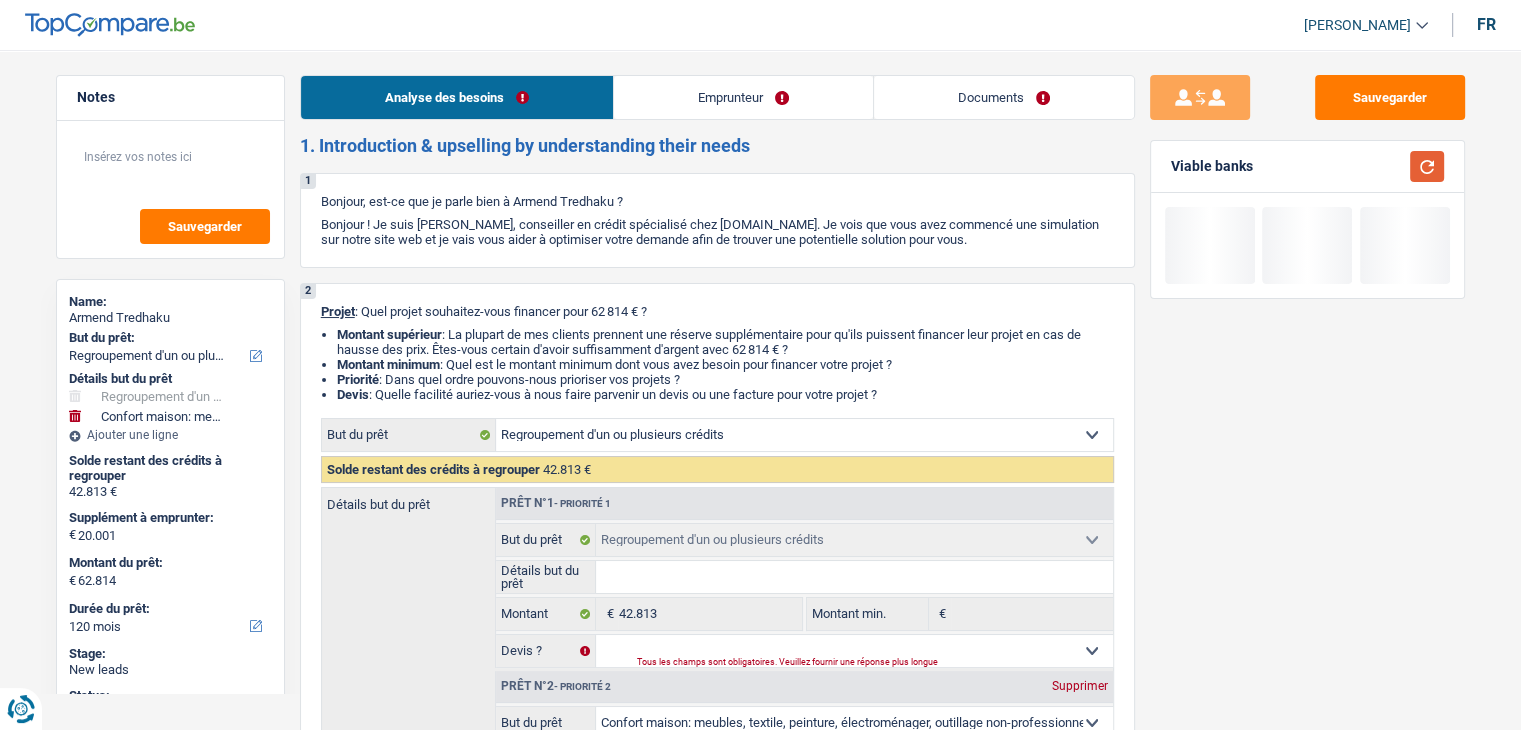 click at bounding box center [1427, 166] 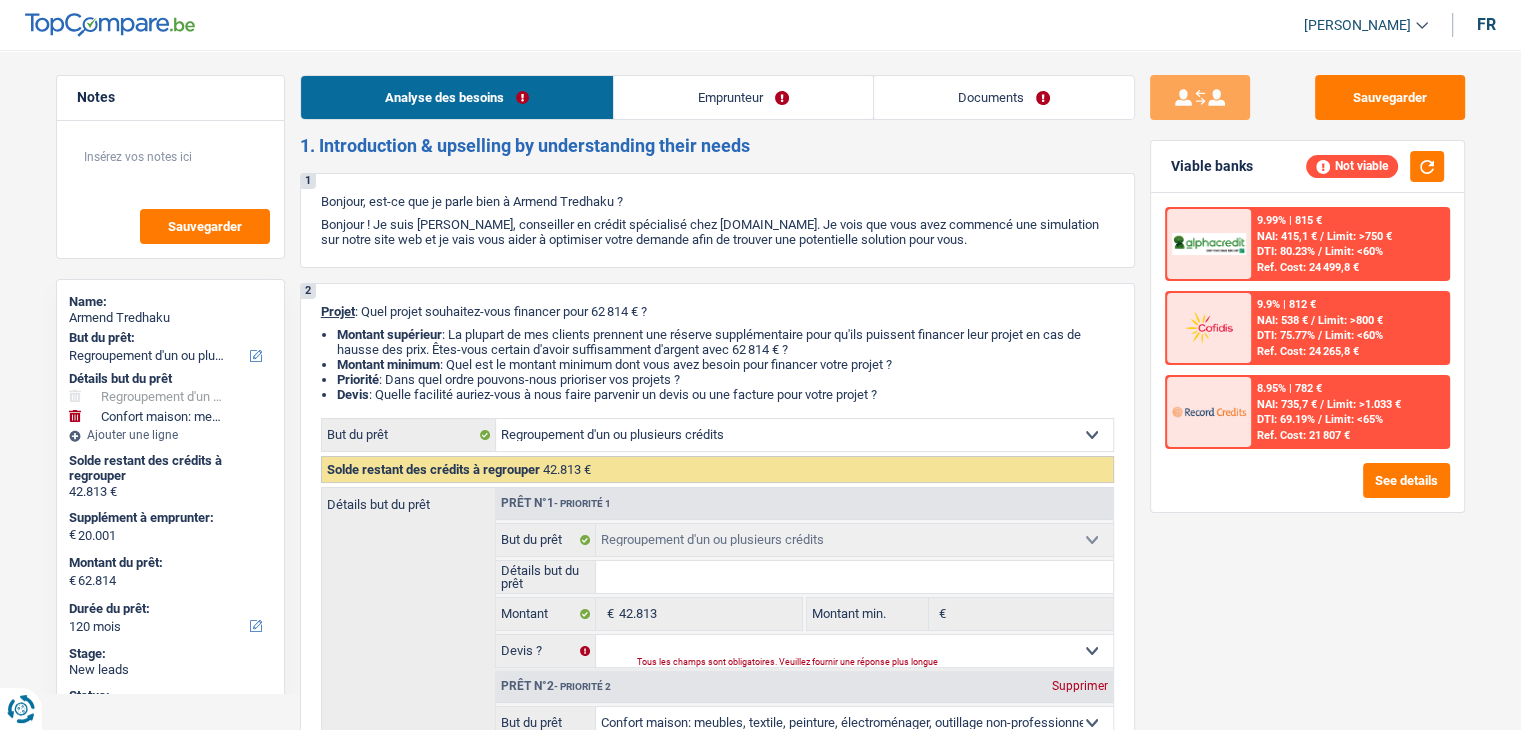 click on "Emprunteur" at bounding box center [743, 97] 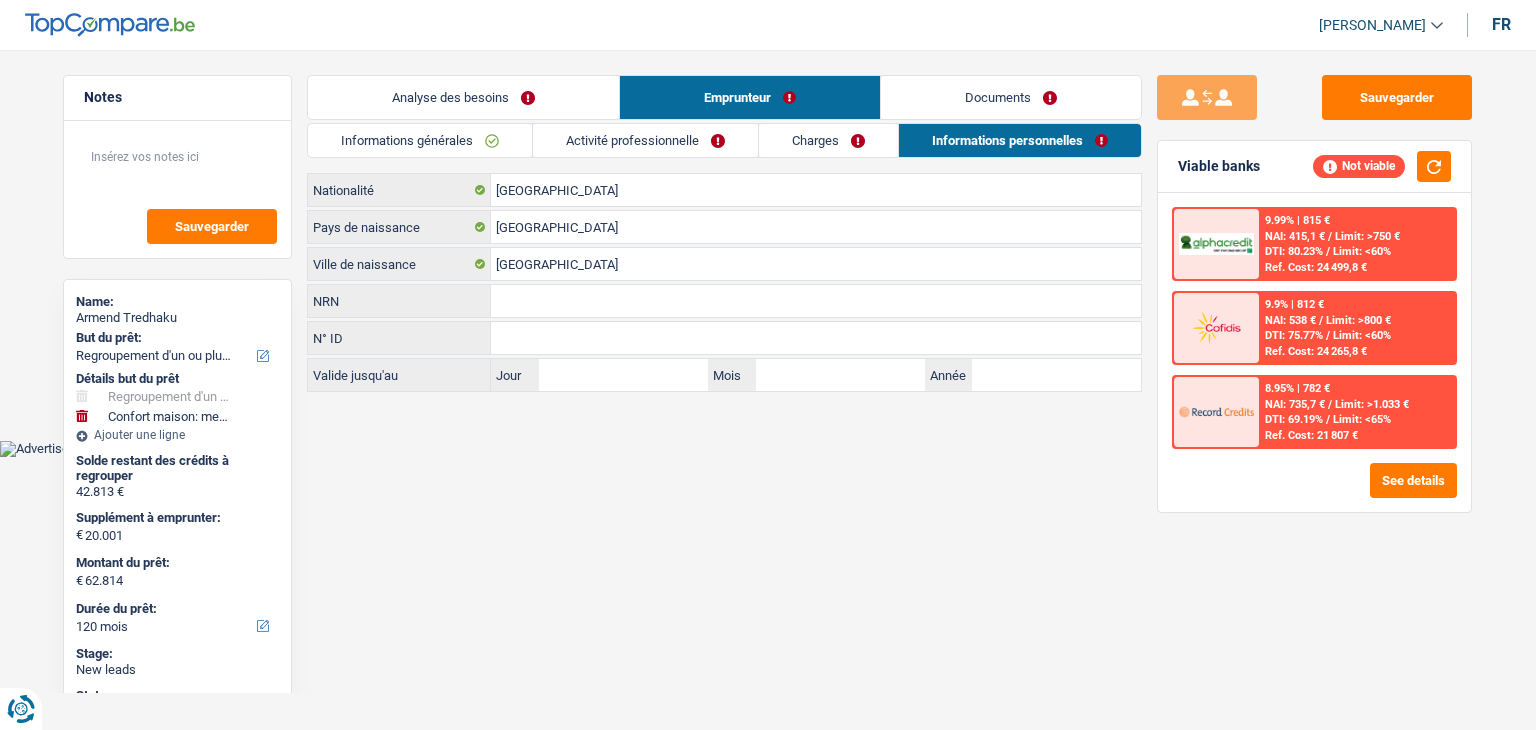 click on "Activité professionnelle" at bounding box center [645, 140] 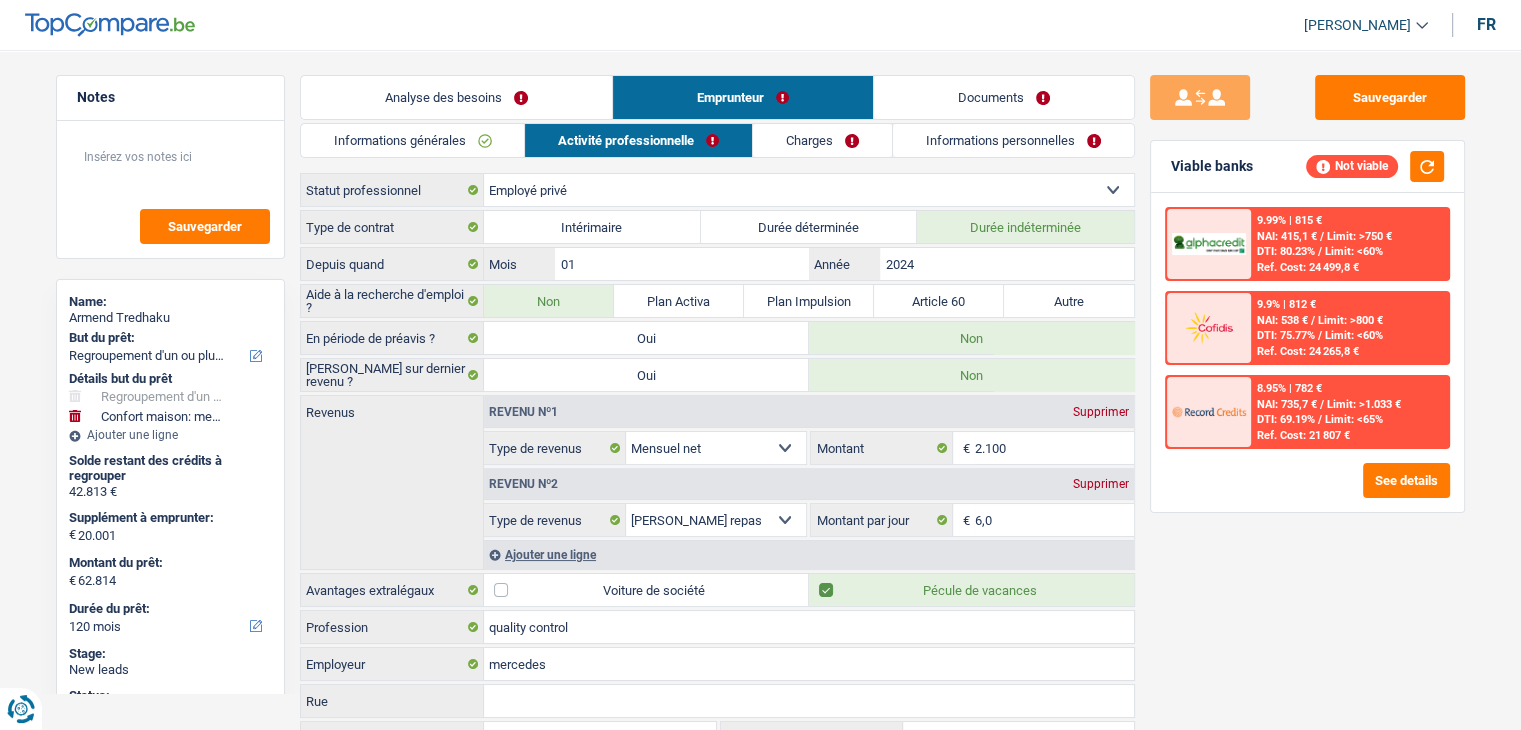click on "Ajouter une ligne" at bounding box center (809, 554) 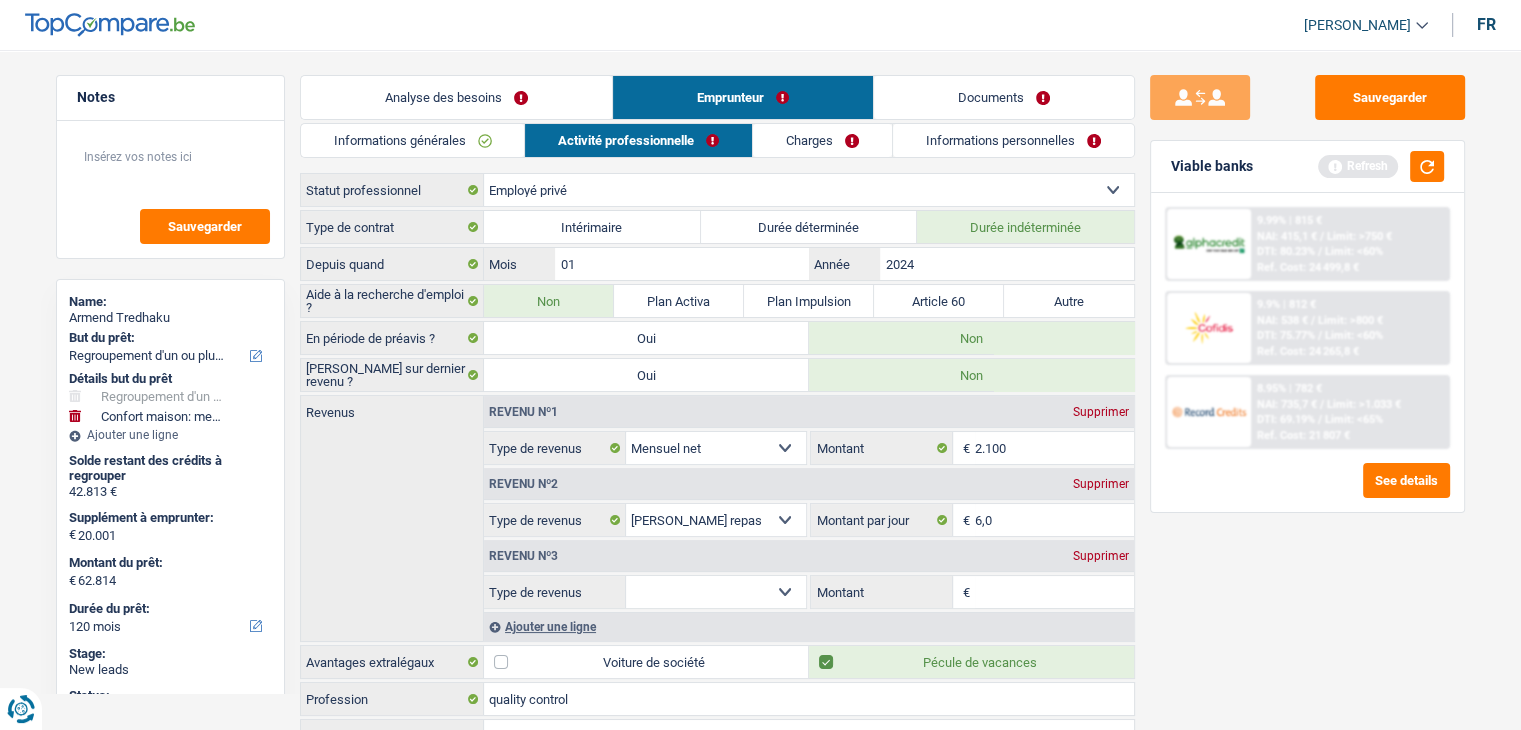 click on "Allocation d'handicap Allocations chômage Allocations familiales Chèques repas Complément d'entreprise Indemnité mutuelle Indépendant complémentaire Mensuel net Pension Pension alimentaire Pension d'invalidité Revenu d'intégration sociale Revenus locatifs Autres revenus
Sélectionner une option" at bounding box center [716, 592] 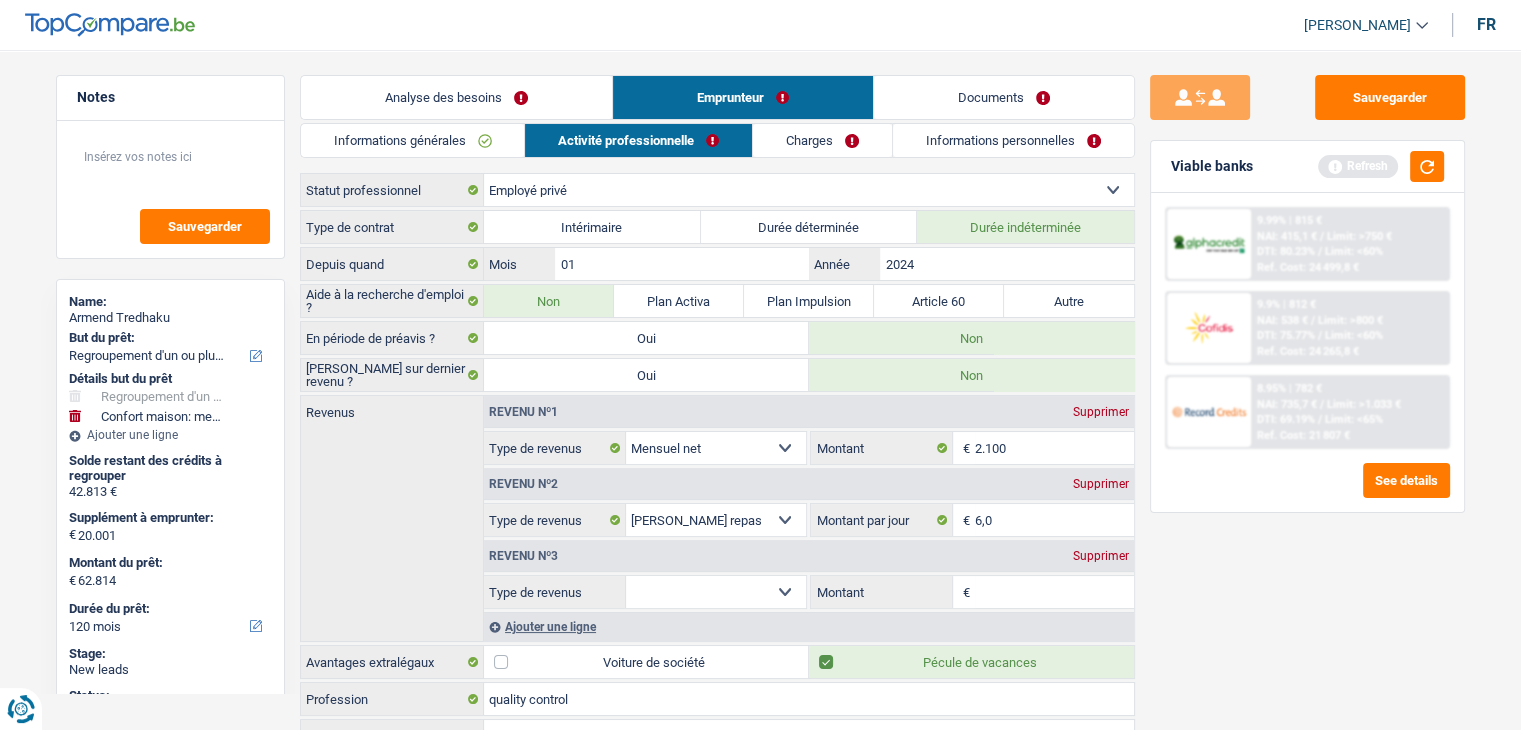 click on "Viable banks
Refresh
9.99% | 815 €
NAI: 415,1 €
/
Limit: >750 €
DTI: 80.23%
/
Limit: <60%
Ref. Cost: 24 499,8 €
9.9% | 812 €
NAI: 538 €
/
Limit: >800 €
DTI: 75.77%
/               /       /" at bounding box center [1307, 326] 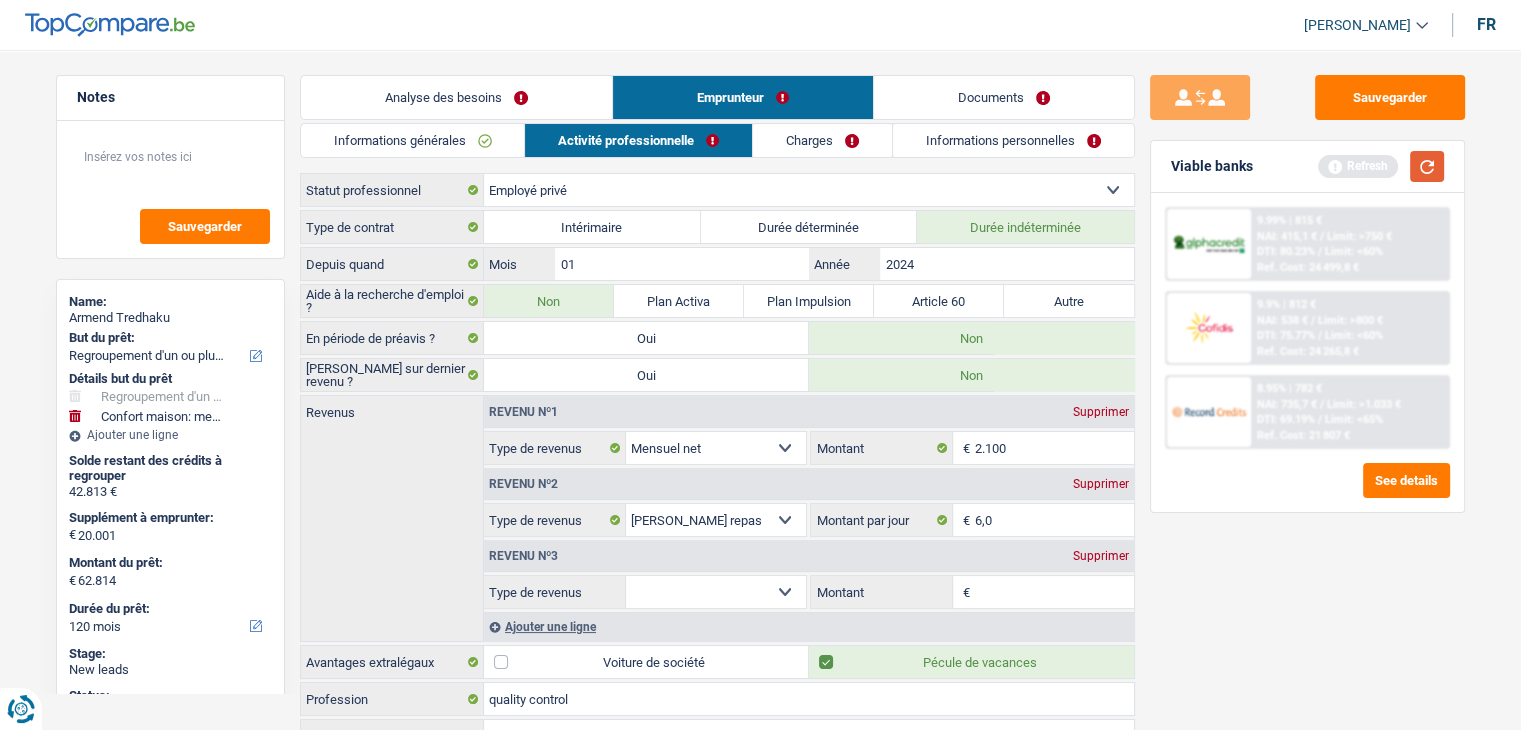 click at bounding box center [1427, 166] 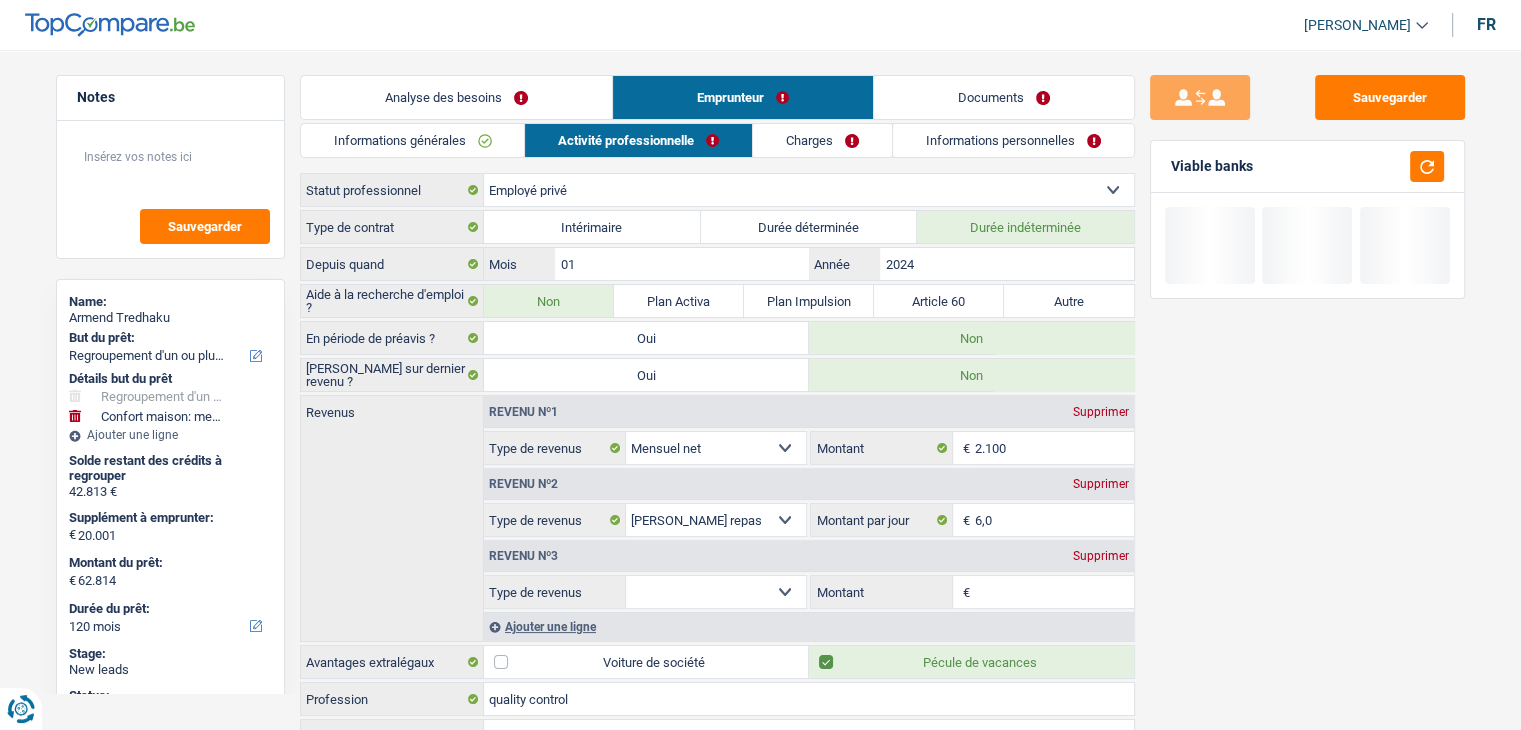 click on "Allocation d'handicap Allocations chômage Allocations familiales Chèques repas Complément d'entreprise Indemnité mutuelle Indépendant complémentaire Mensuel net Pension Pension alimentaire Pension d'invalidité Revenu d'intégration sociale Revenus locatifs Autres revenus
Sélectionner une option" at bounding box center [716, 592] 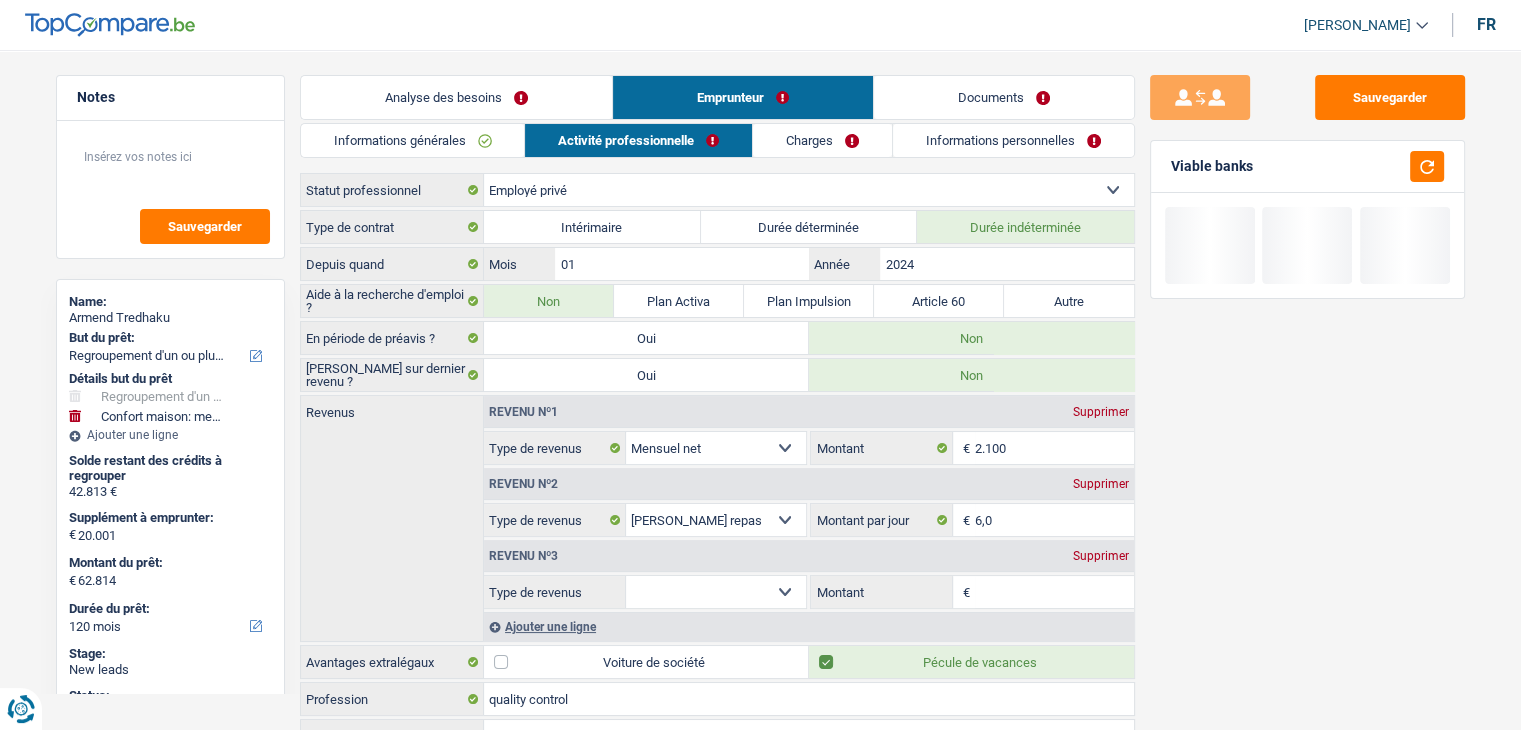 select on "rentalIncome" 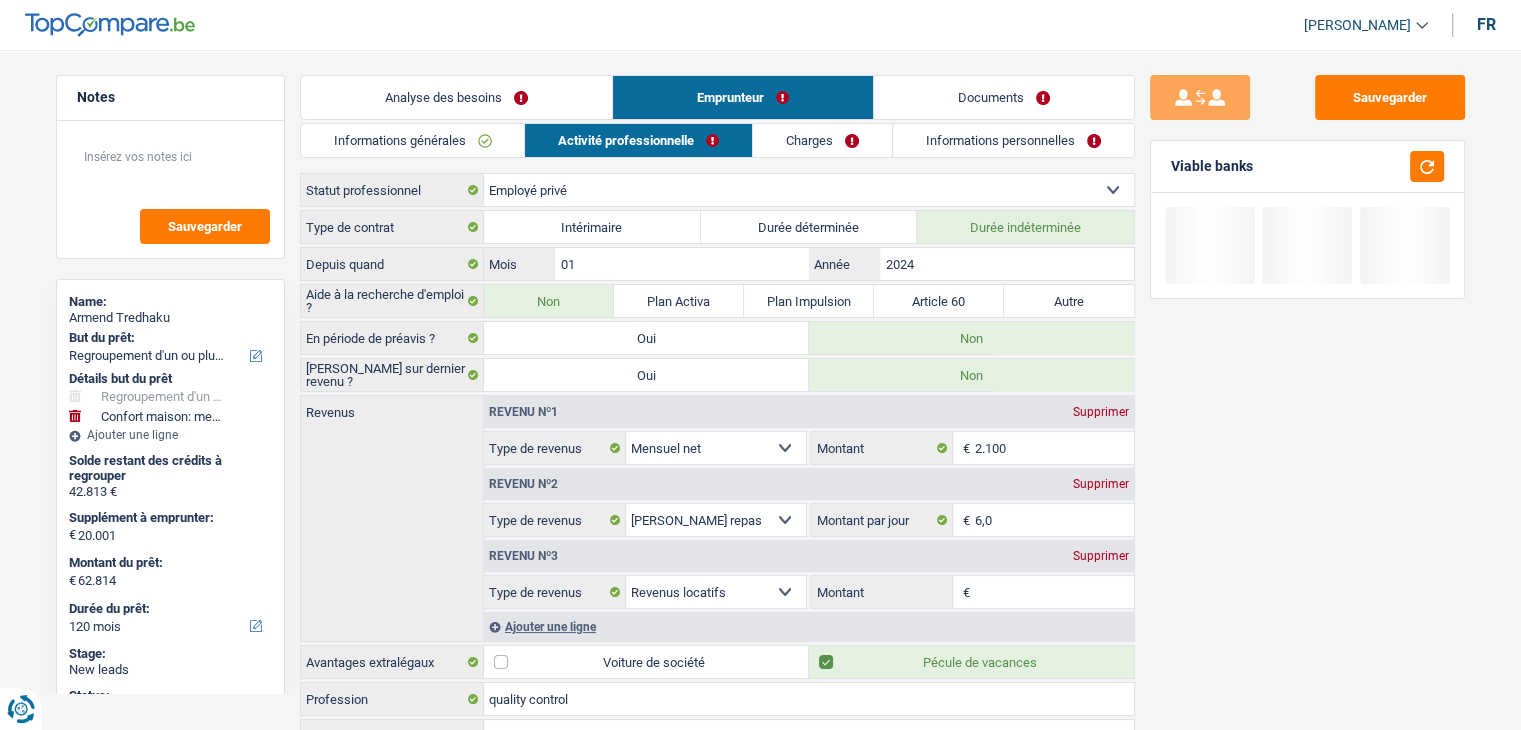 click on "Montant" at bounding box center (1054, 592) 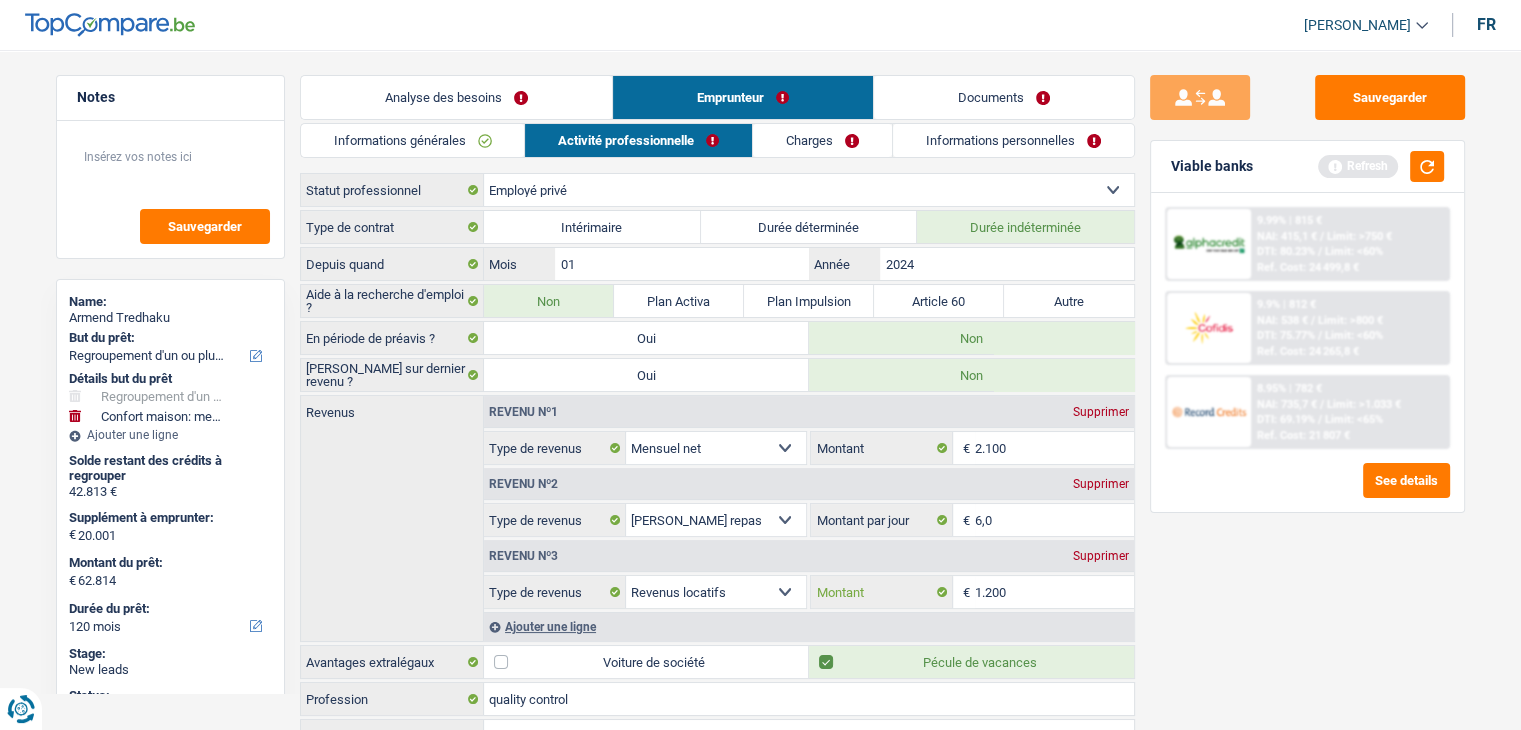 type on "1.200" 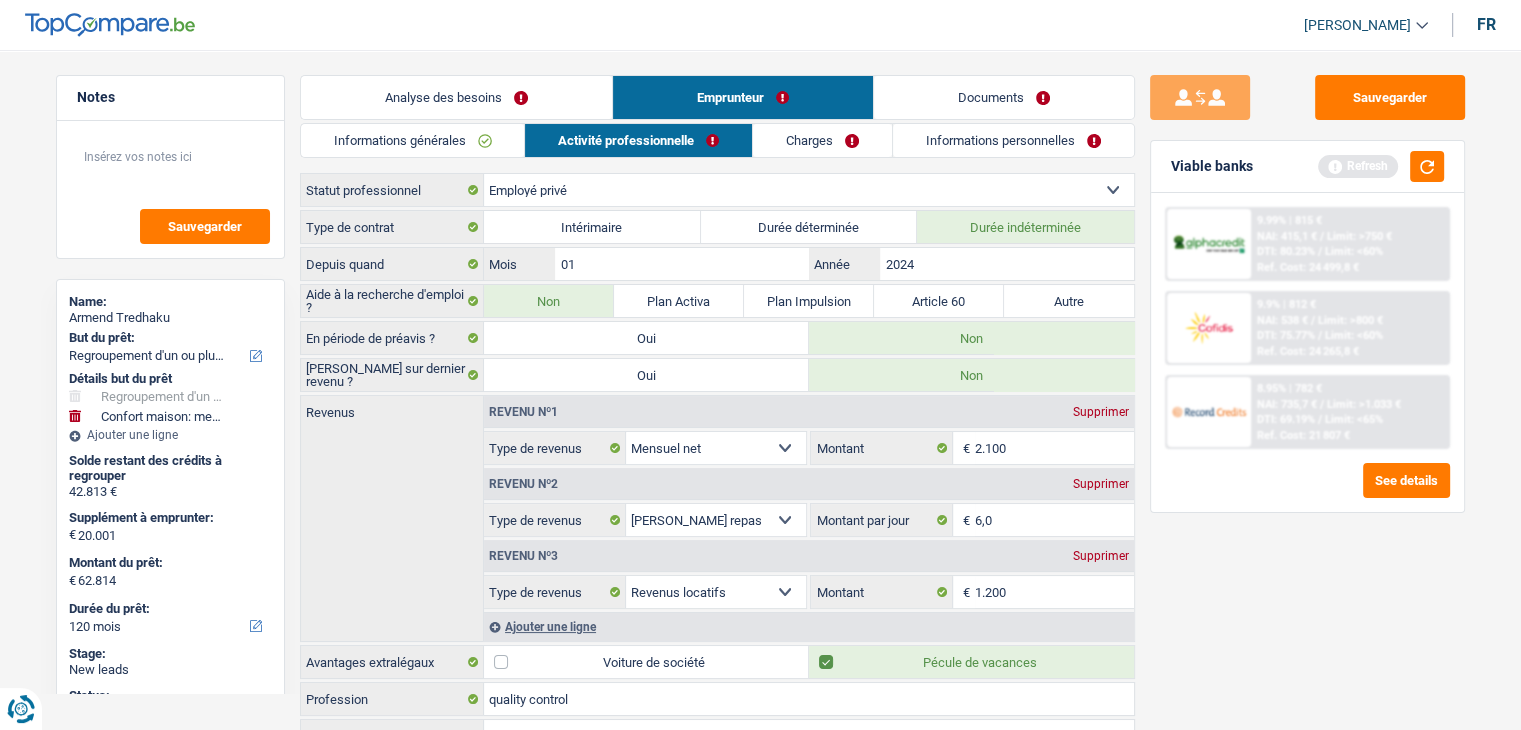 click on "Ajouter une ligne" at bounding box center [809, 626] 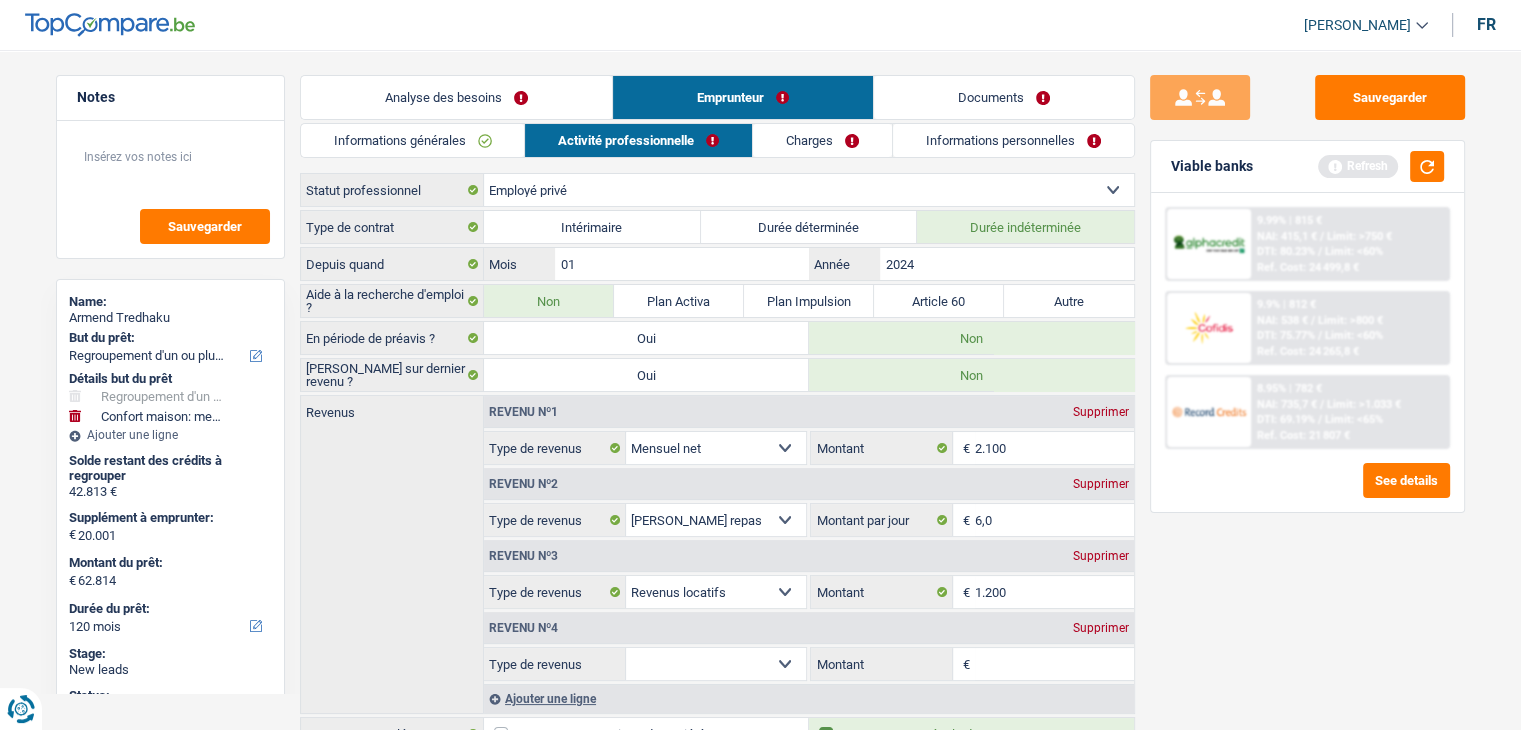 click on "Allocation d'handicap Allocations chômage Allocations familiales Chèques repas Complément d'entreprise Indemnité mutuelle Indépendant complémentaire Mensuel net Pension Pension alimentaire Pension d'invalidité Revenu d'intégration sociale Revenus locatifs Autres revenus
Sélectionner une option" at bounding box center [716, 664] 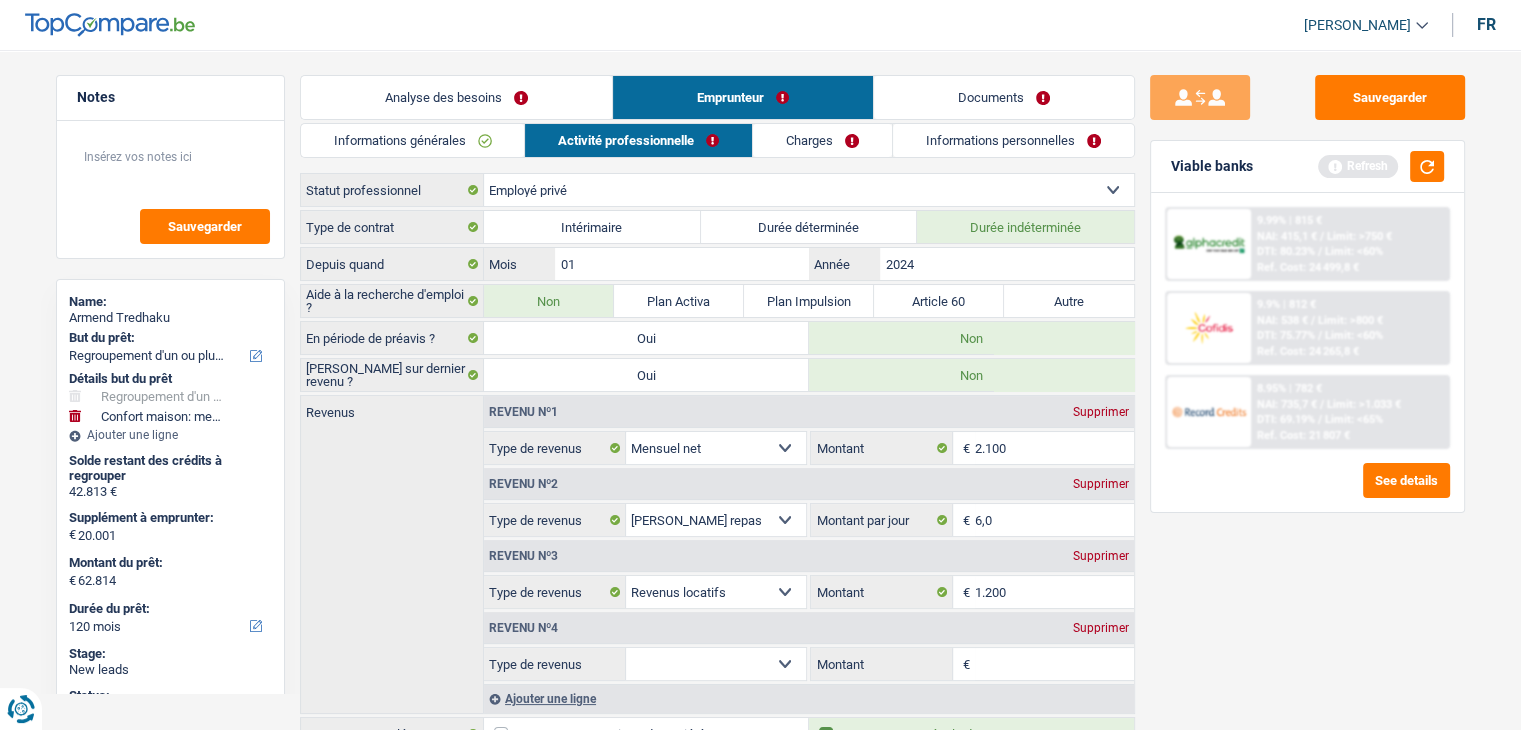 click on "Allocation d'handicap Allocations chômage Allocations familiales Chèques repas Complément d'entreprise Indemnité mutuelle Indépendant complémentaire Mensuel net Pension Pension alimentaire Pension d'invalidité Revenu d'intégration sociale Revenus locatifs Autres revenus
Sélectionner une option" at bounding box center (716, 664) 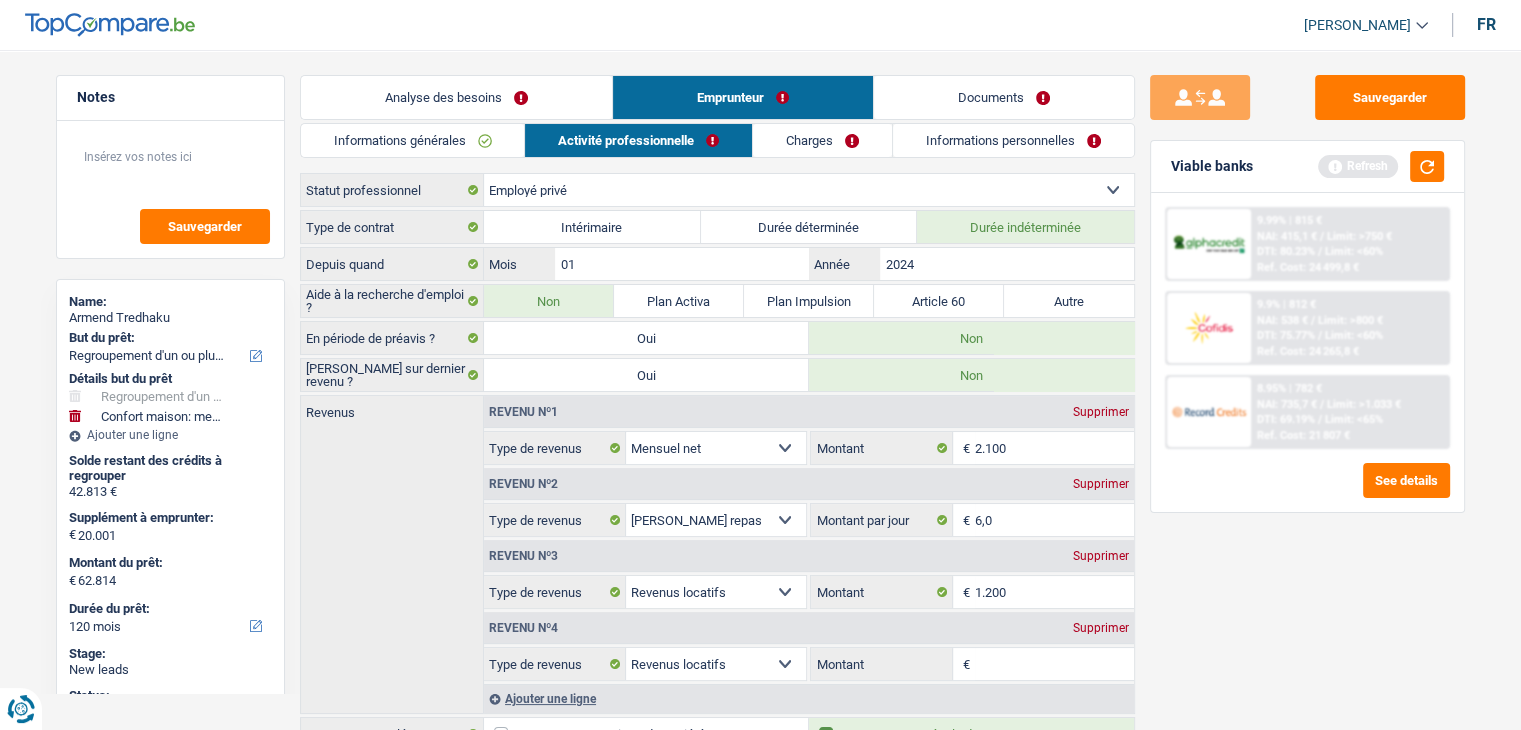 click on "Montant" at bounding box center [1054, 664] 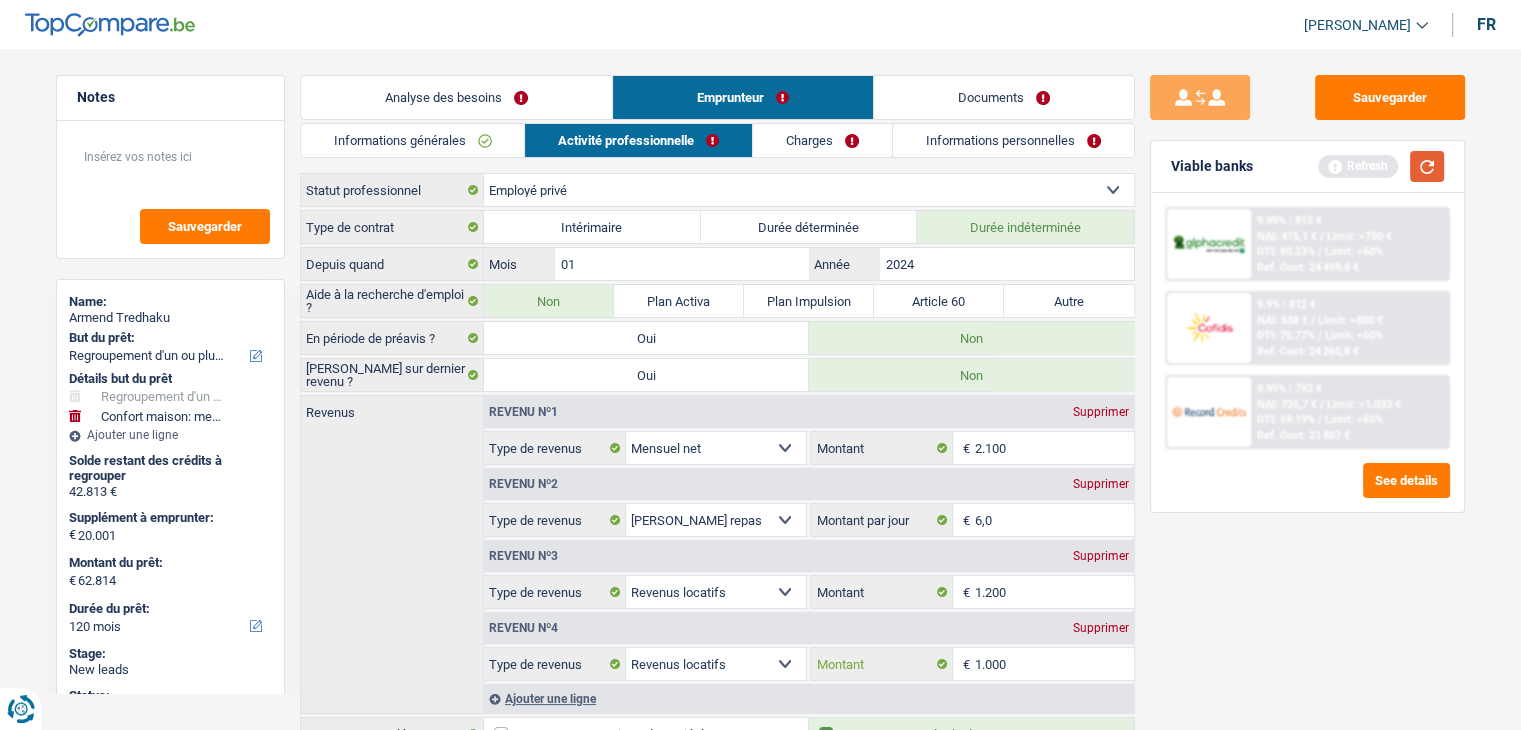 type on "1.000" 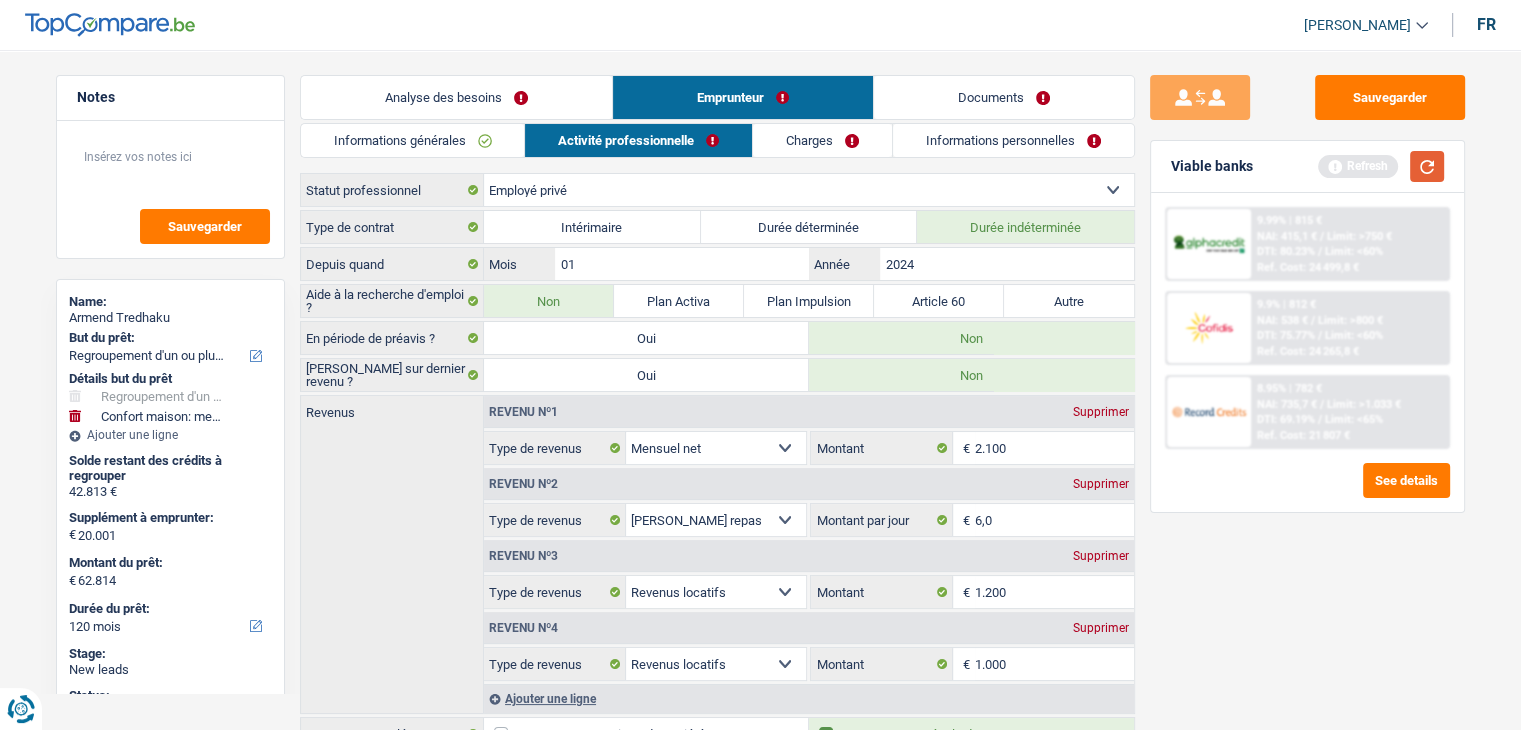 click at bounding box center [1427, 166] 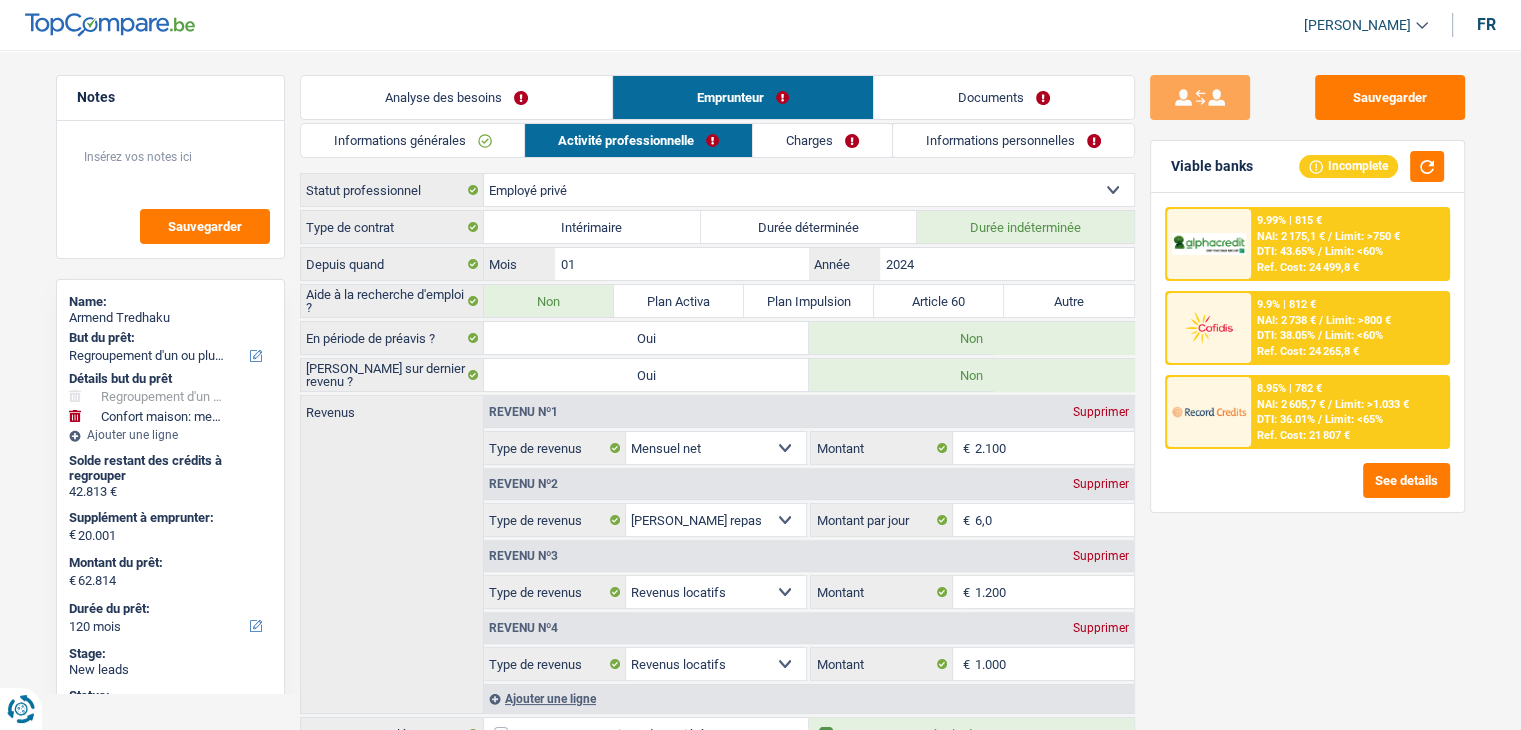 click on "Informations générales Activité professionnelle Charges Informations personnelles Tredhaku
Nom
Armend
Prénom
Adresse email
BE (+32) LU (+352)
Sélectionner une option
Téléphone
484932093
Téléphone
Blacklisté ?
Oui
Non
Célibataire Marié(e) Cohabitant(e) légal(e) Divorcé(e) Veuf(ve) Séparé (de fait)
Sélectionner une option
État civil
Personnes à charge
Enfants
0
Adultes
0" at bounding box center (717, 568) 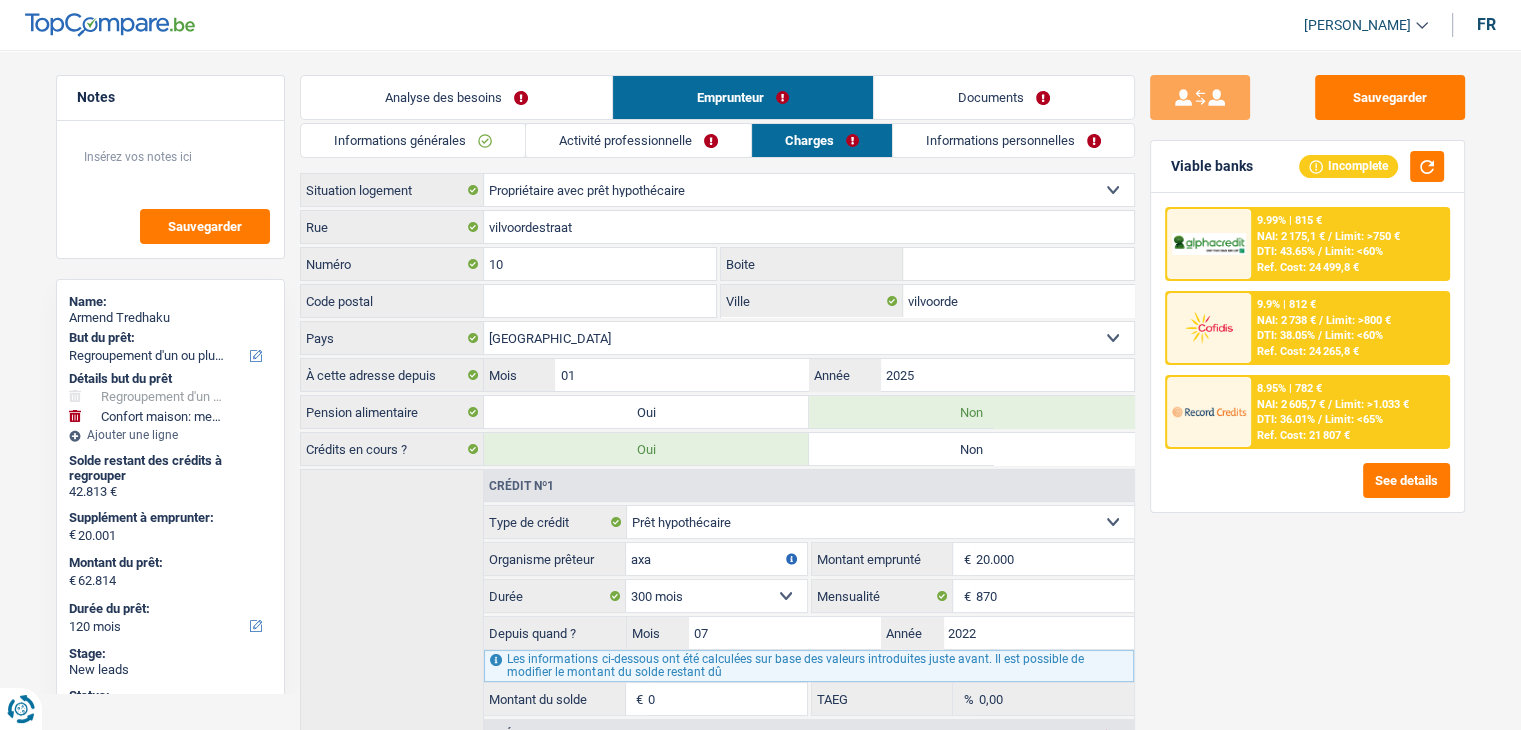 click on "Informations personnelles" at bounding box center [1013, 140] 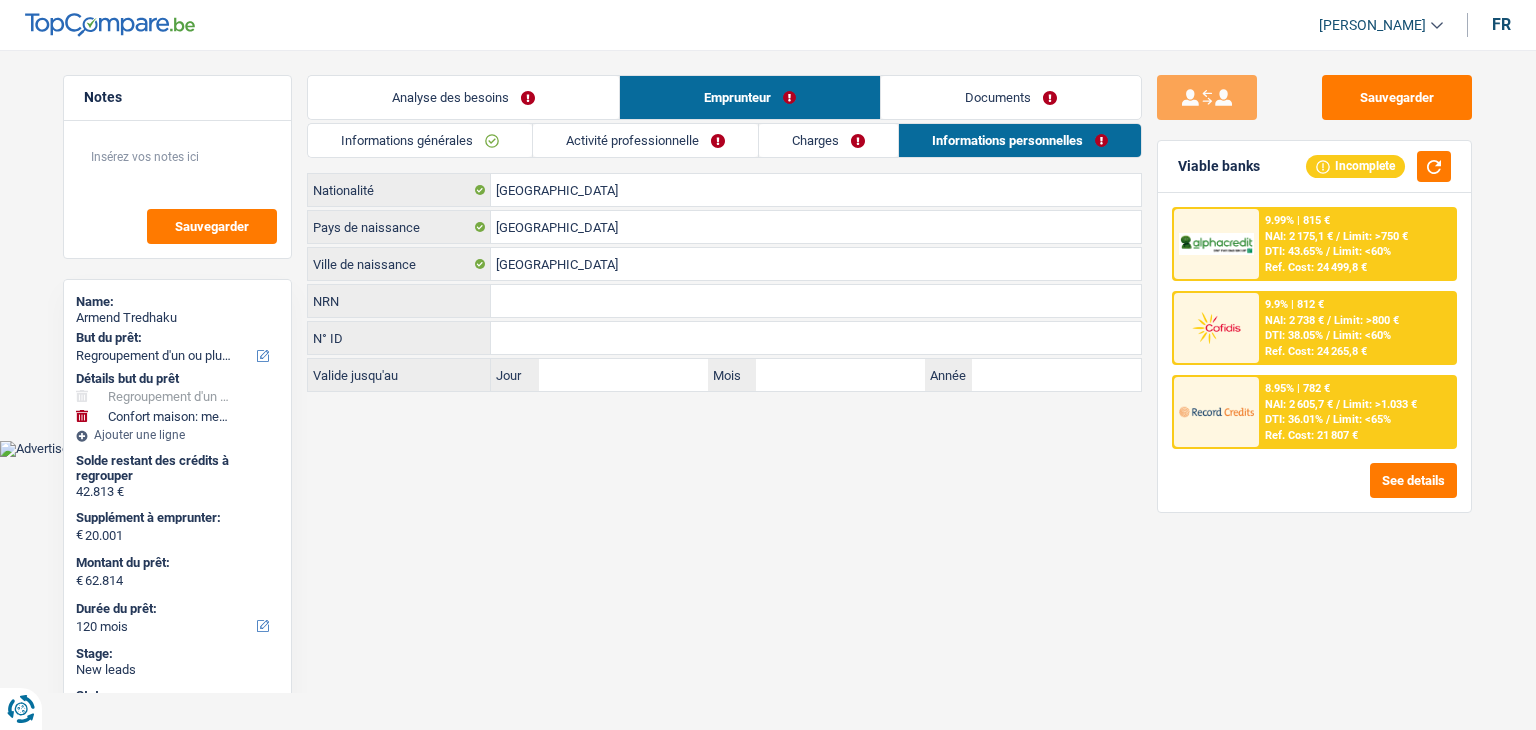 click on "Documents" at bounding box center [1011, 97] 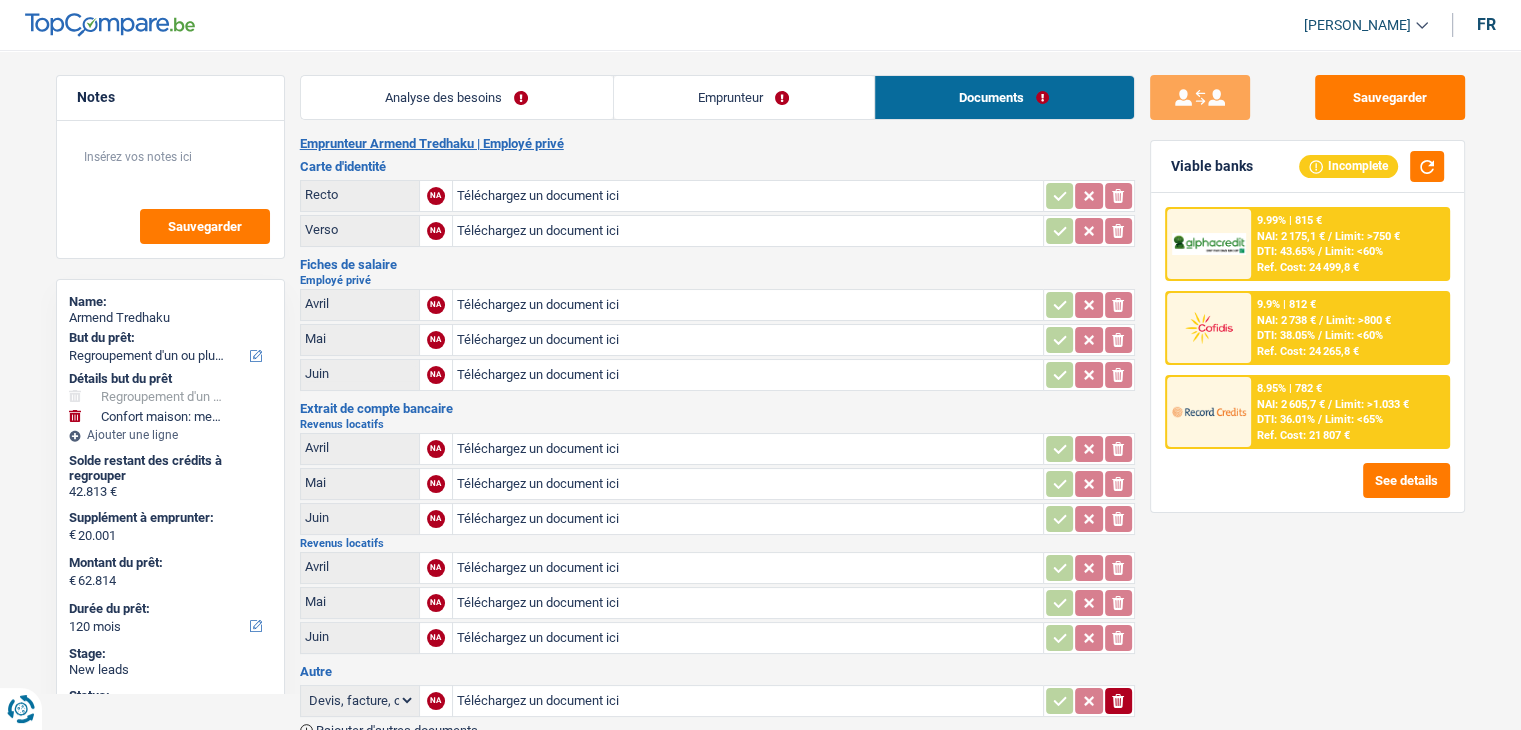 click on "Fiches de salaire" at bounding box center [717, 264] 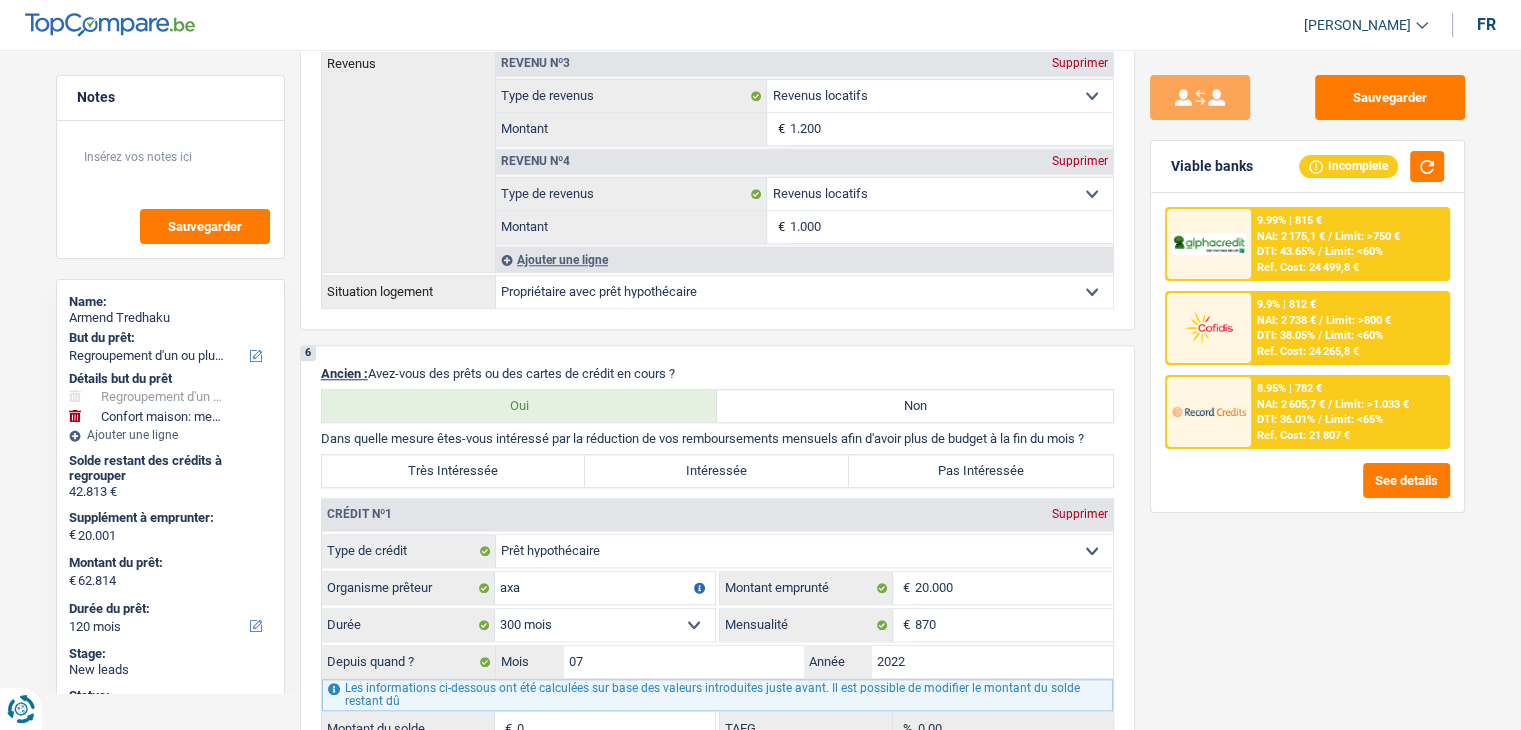 scroll, scrollTop: 2100, scrollLeft: 0, axis: vertical 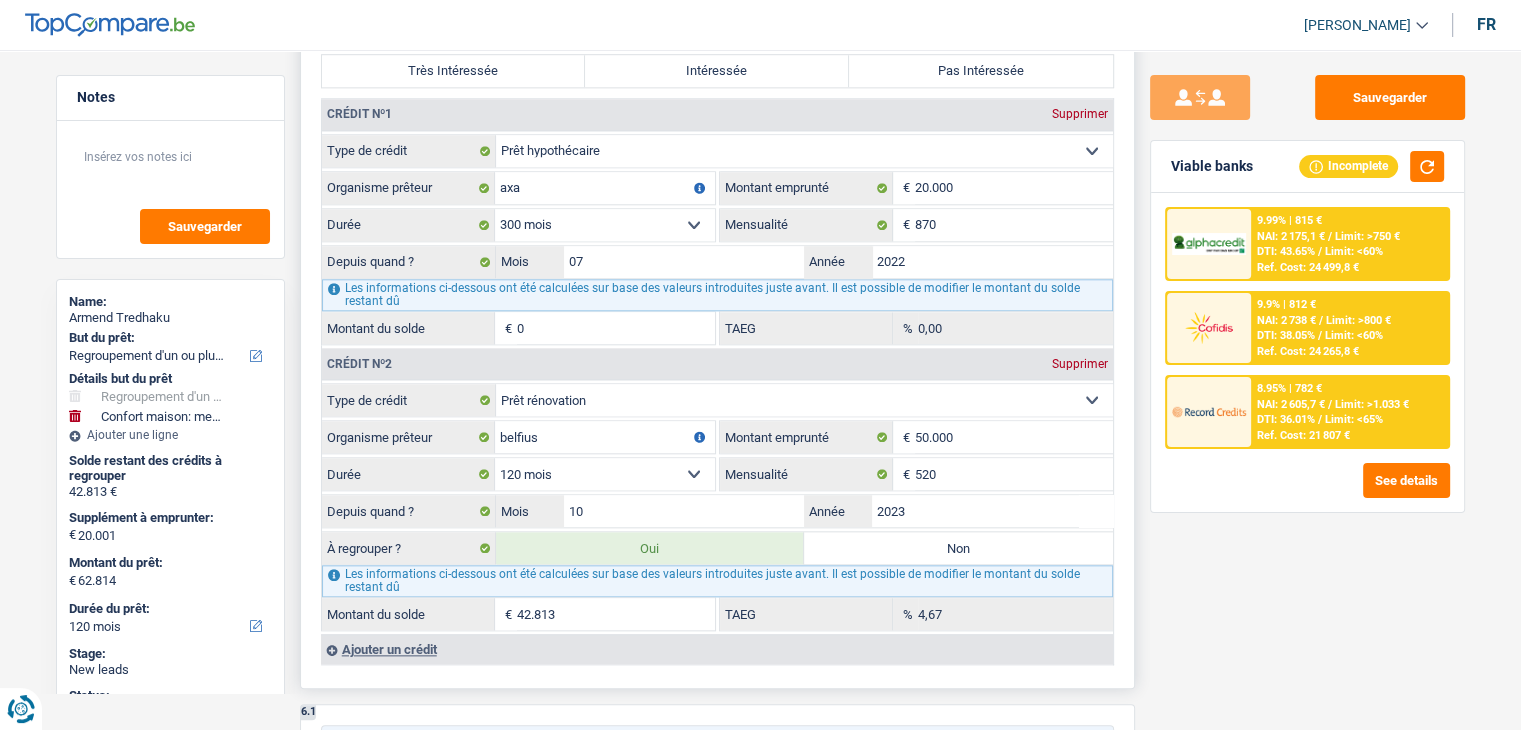 click on "Les informations ci-dessous ont été calculées sur base des valeurs introduites juste avant. Il est possible de modifier le montant du solde restant dû" at bounding box center [717, 581] 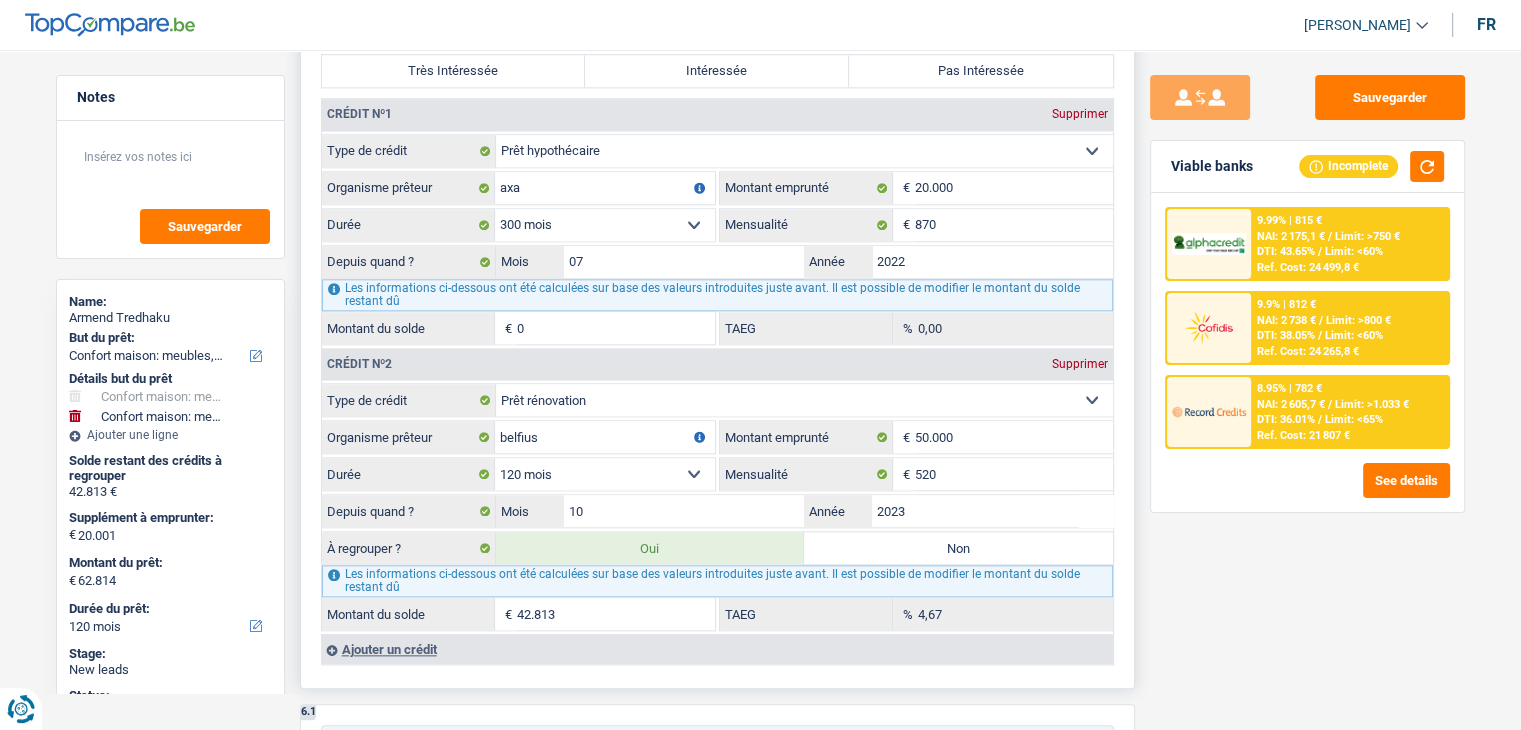 radio on "false" 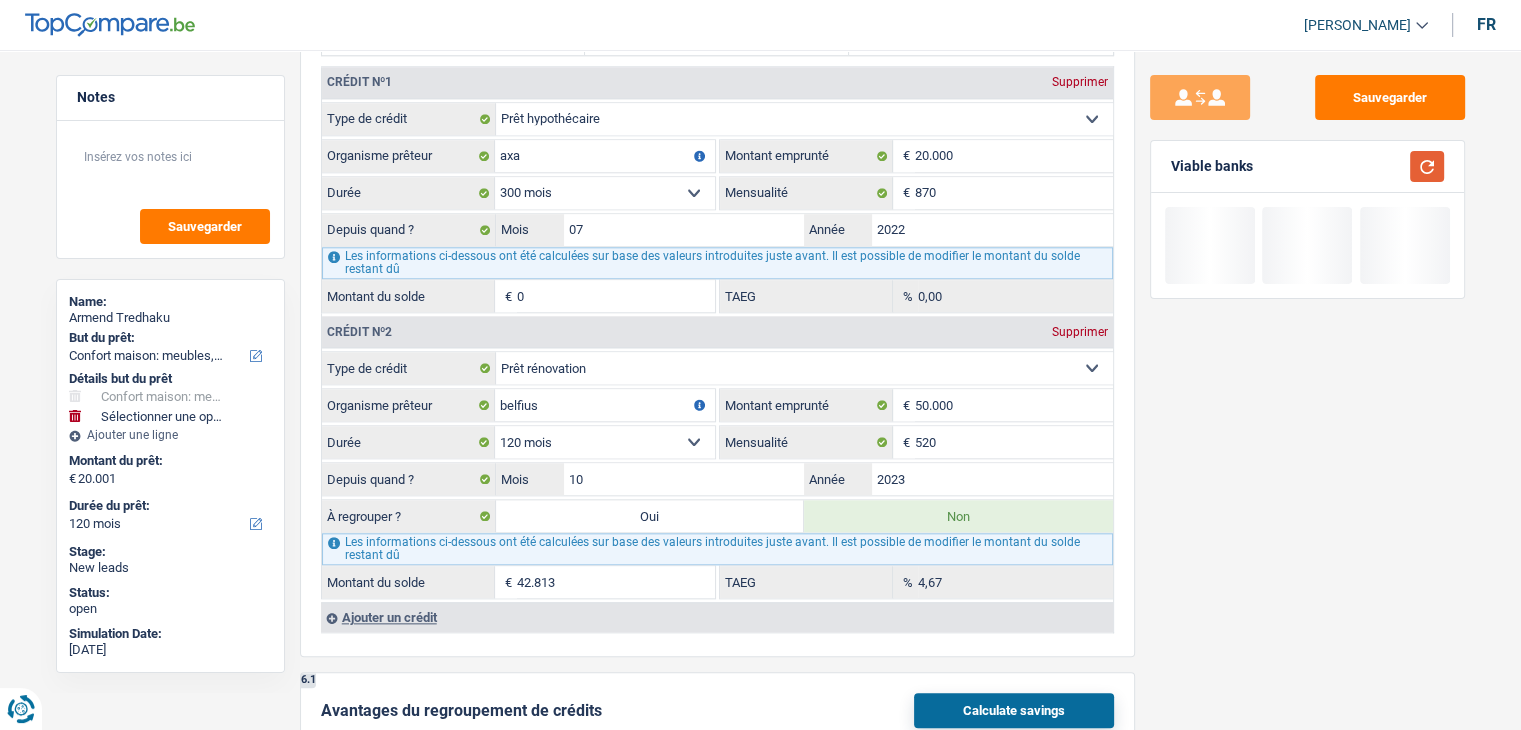 click at bounding box center [1427, 166] 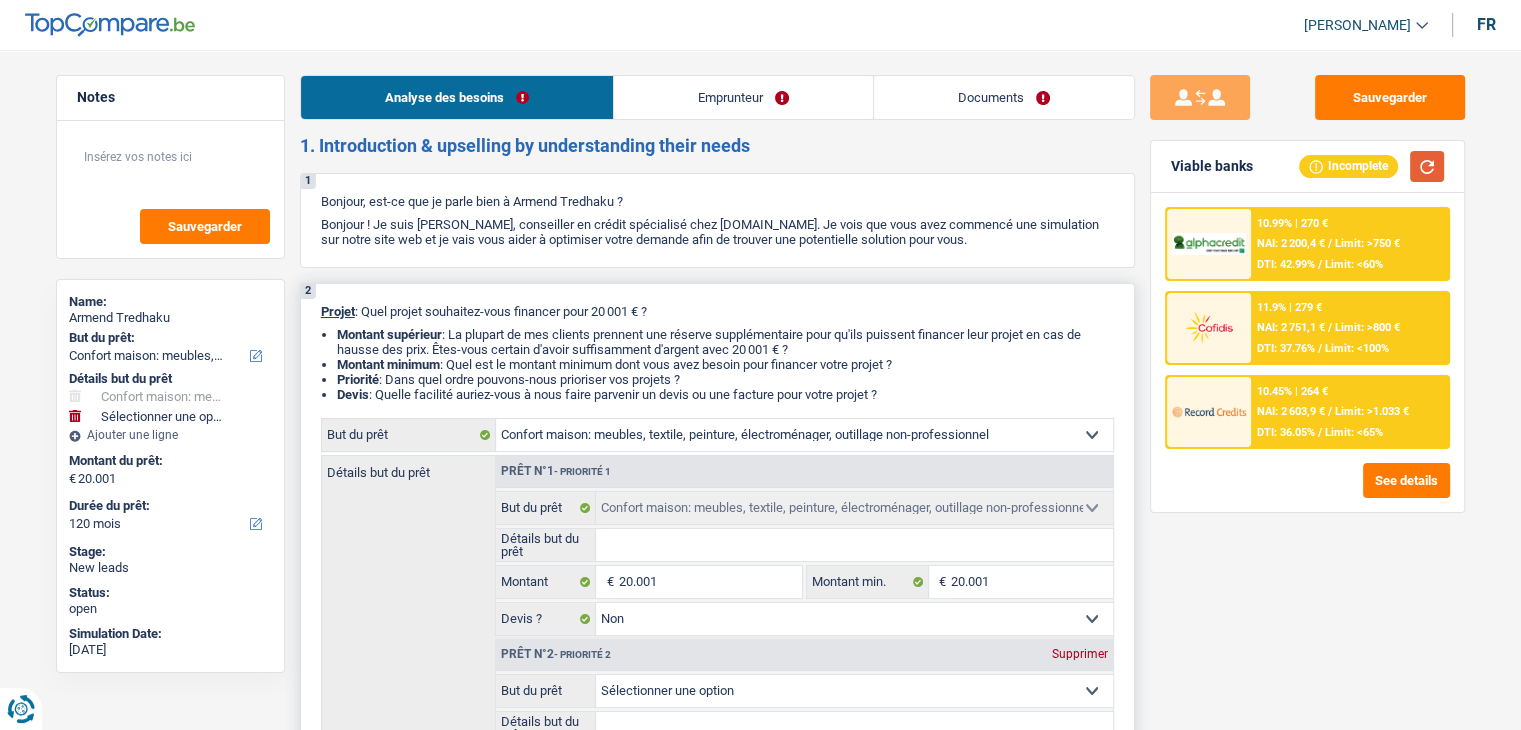 scroll, scrollTop: 300, scrollLeft: 0, axis: vertical 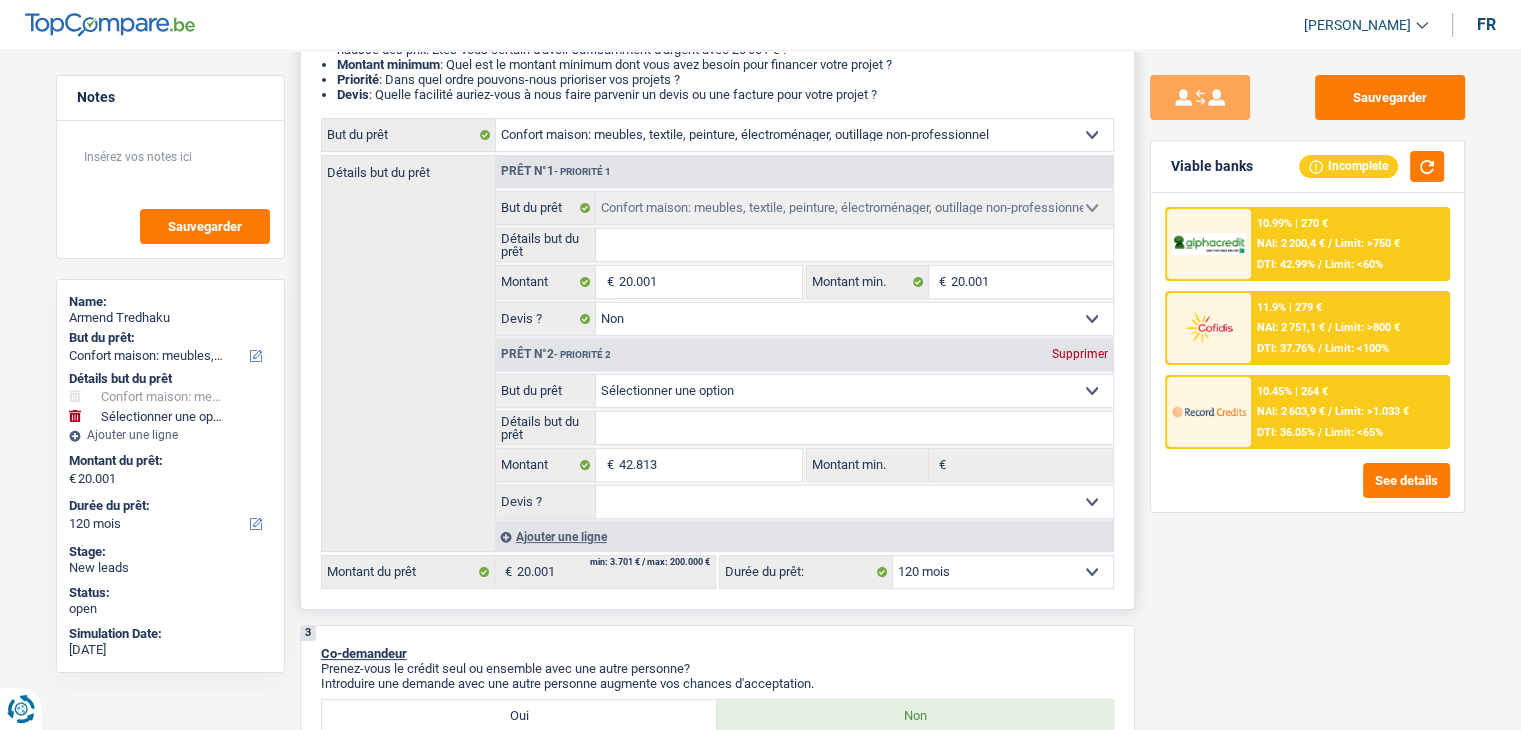 click on "Supprimer" at bounding box center [1080, 354] 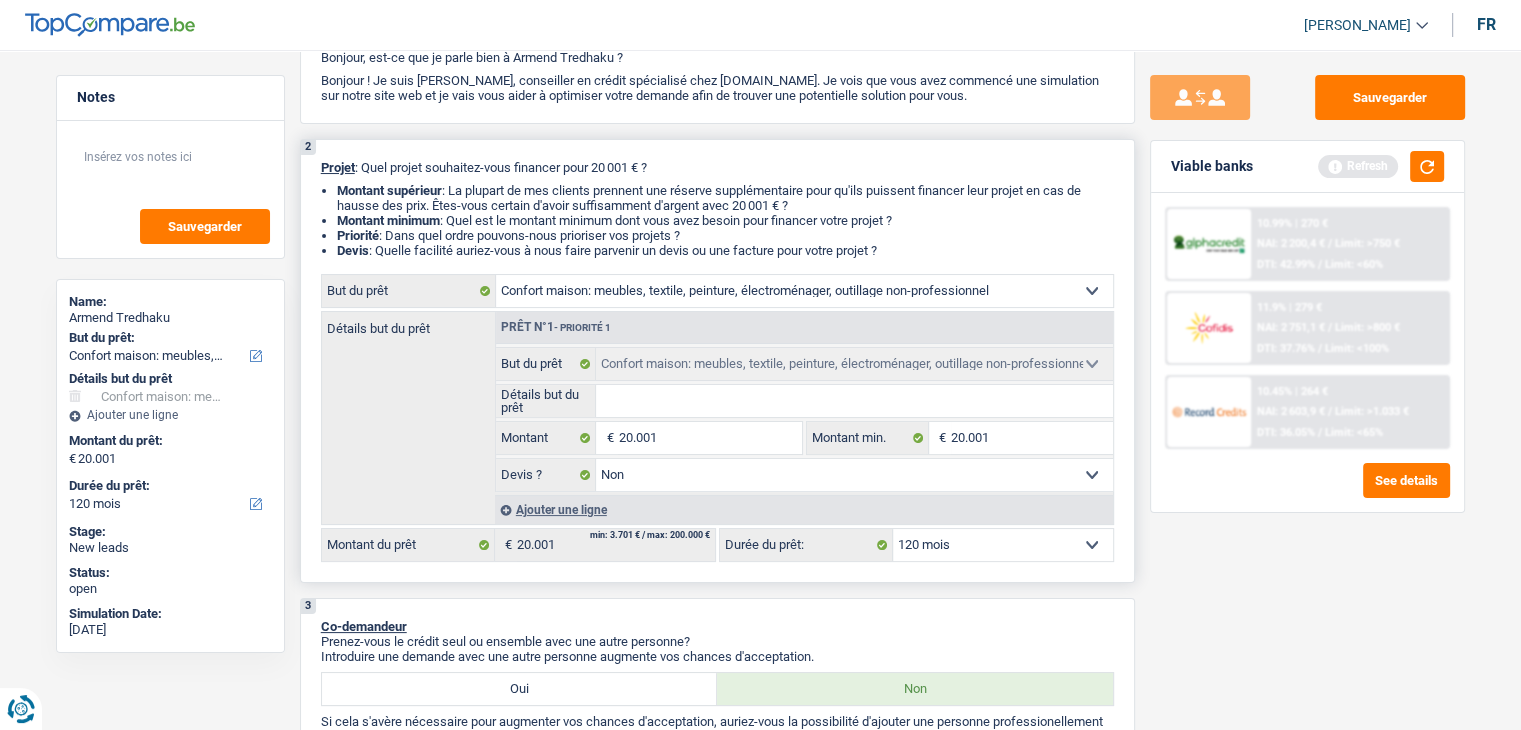 scroll, scrollTop: 0, scrollLeft: 0, axis: both 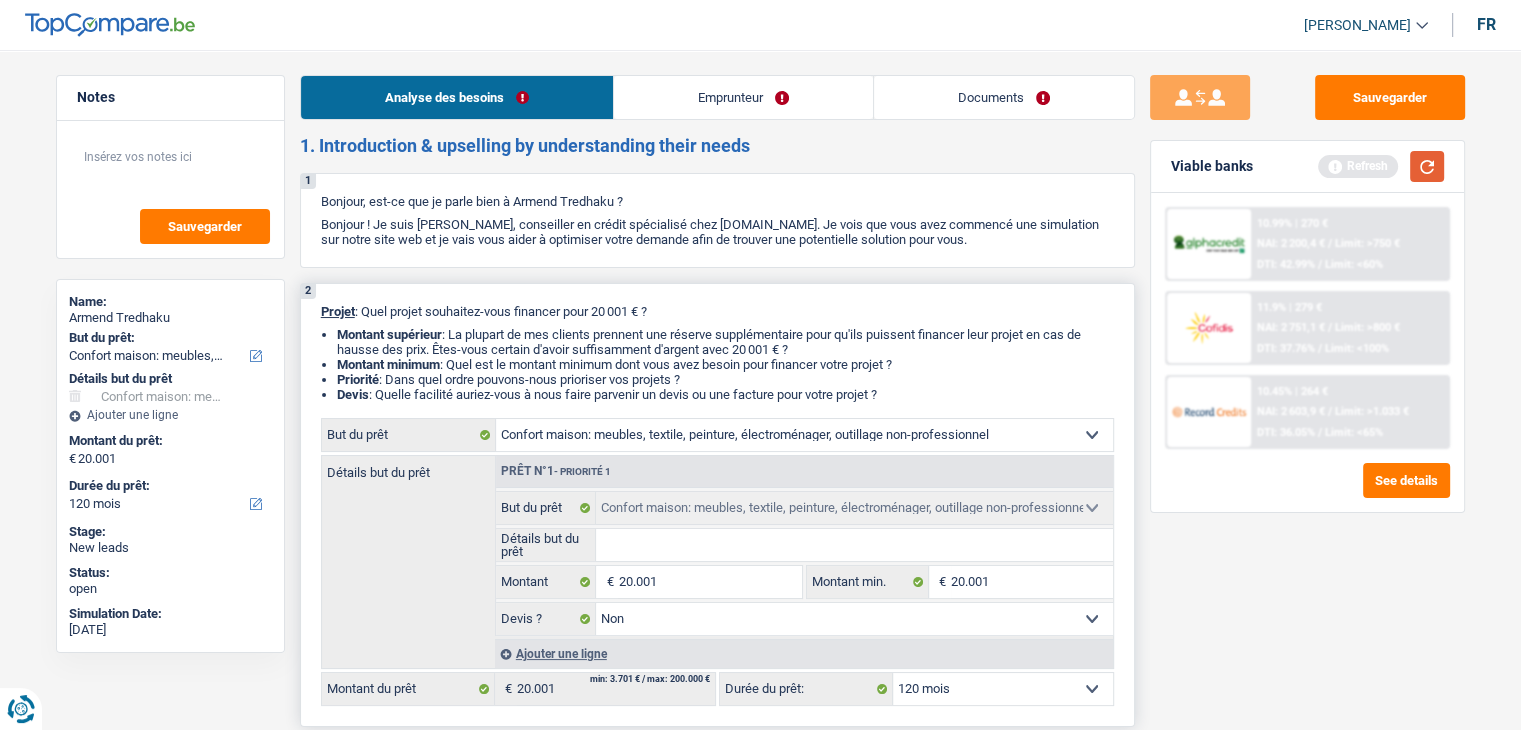 click at bounding box center [1427, 166] 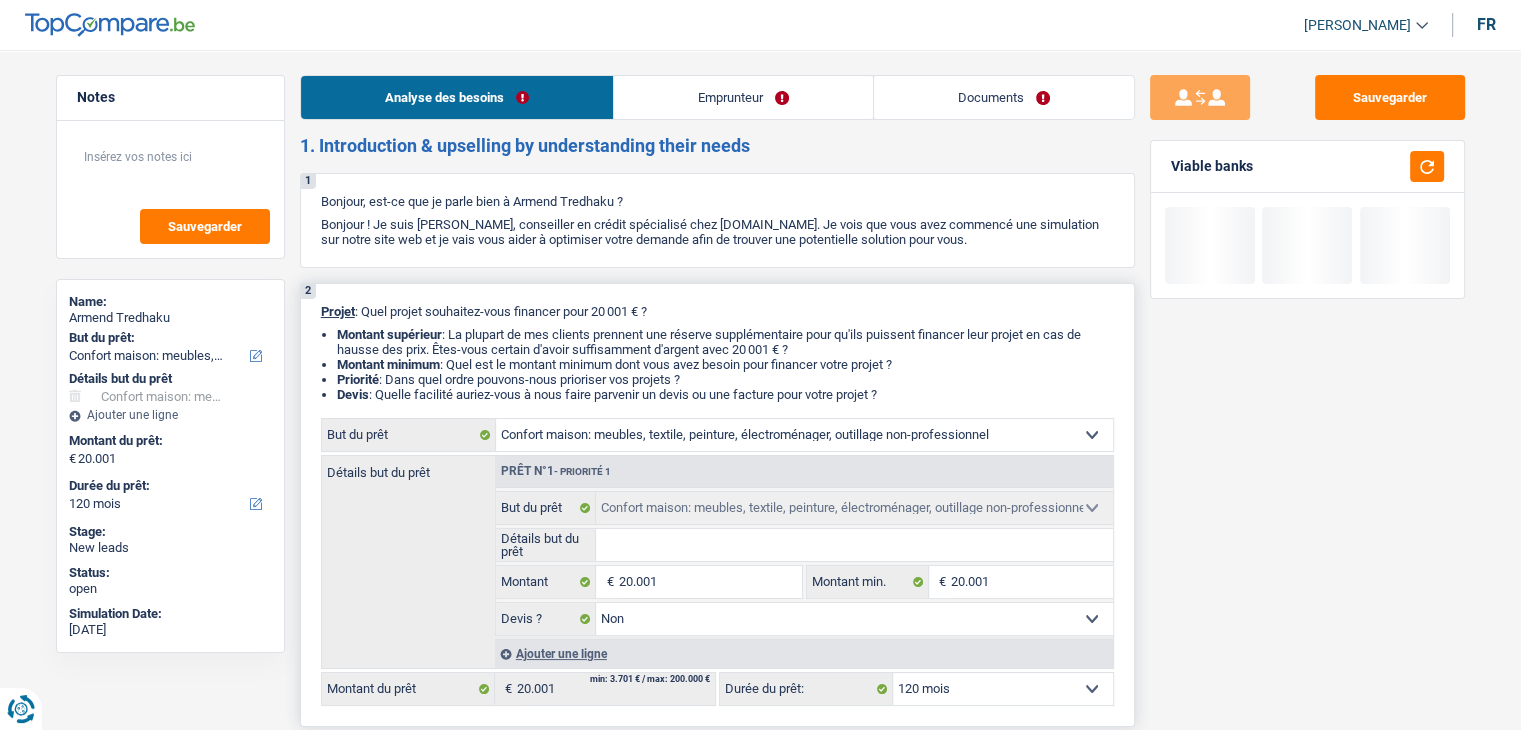 click on "Documents" at bounding box center (1004, 97) 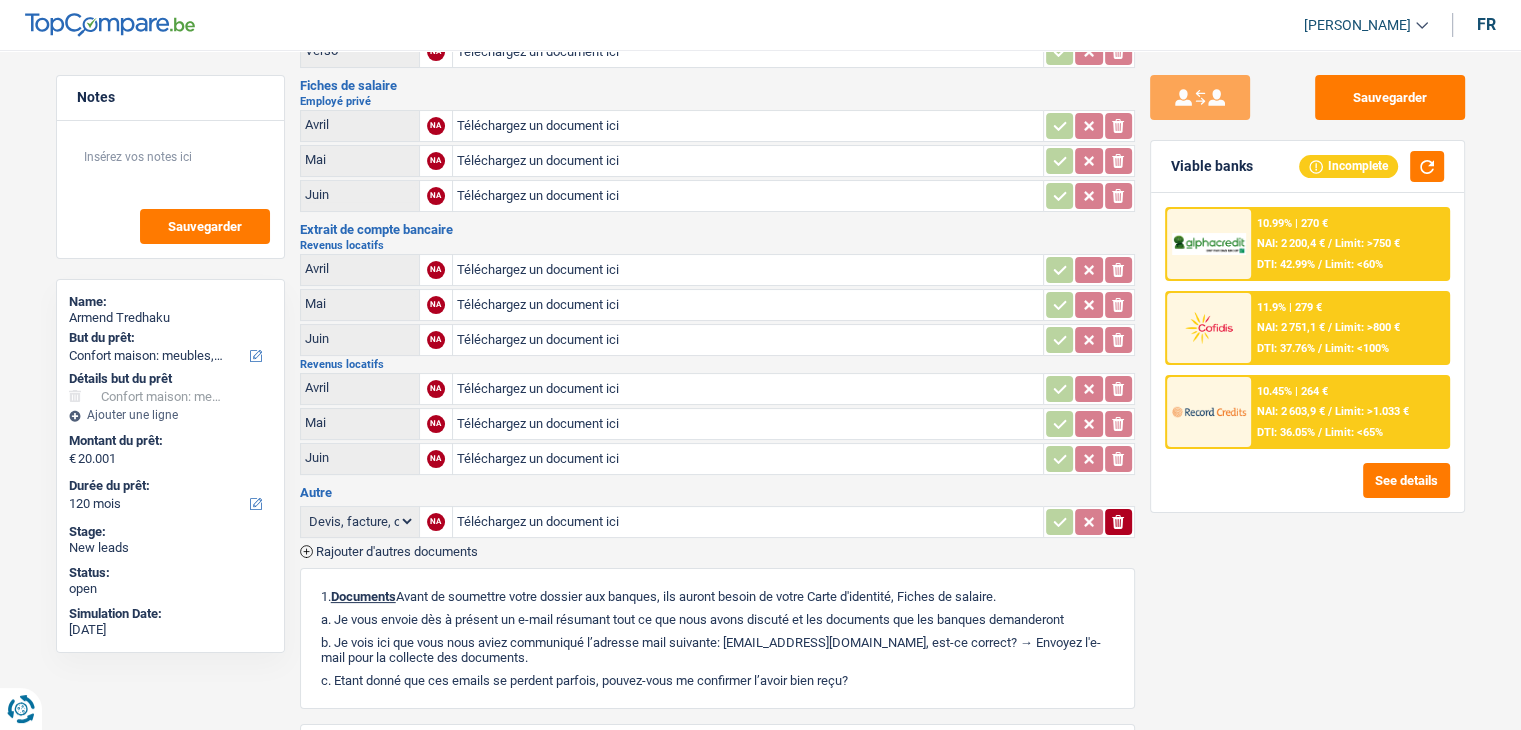 scroll, scrollTop: 0, scrollLeft: 0, axis: both 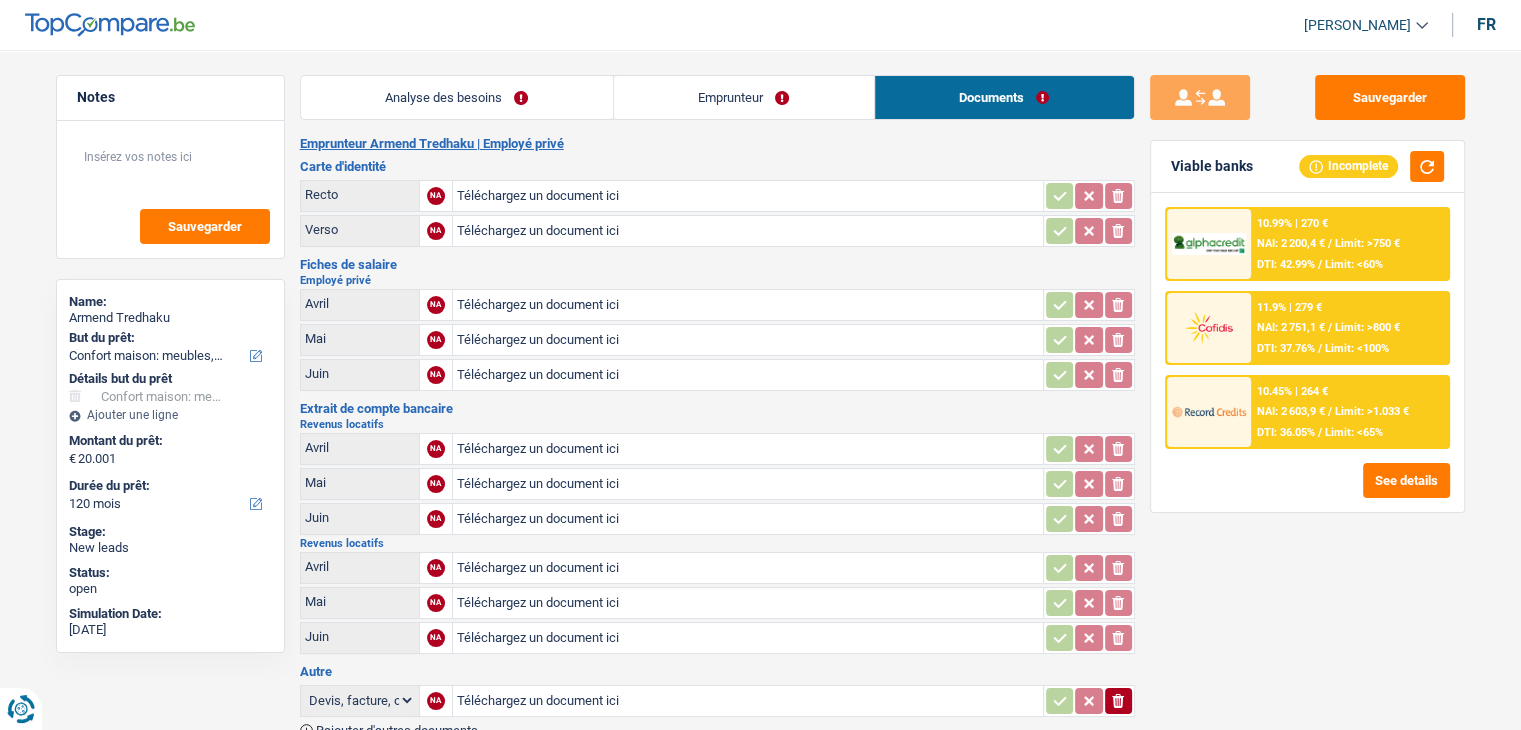 click on "Analyse des besoins" at bounding box center (457, 97) 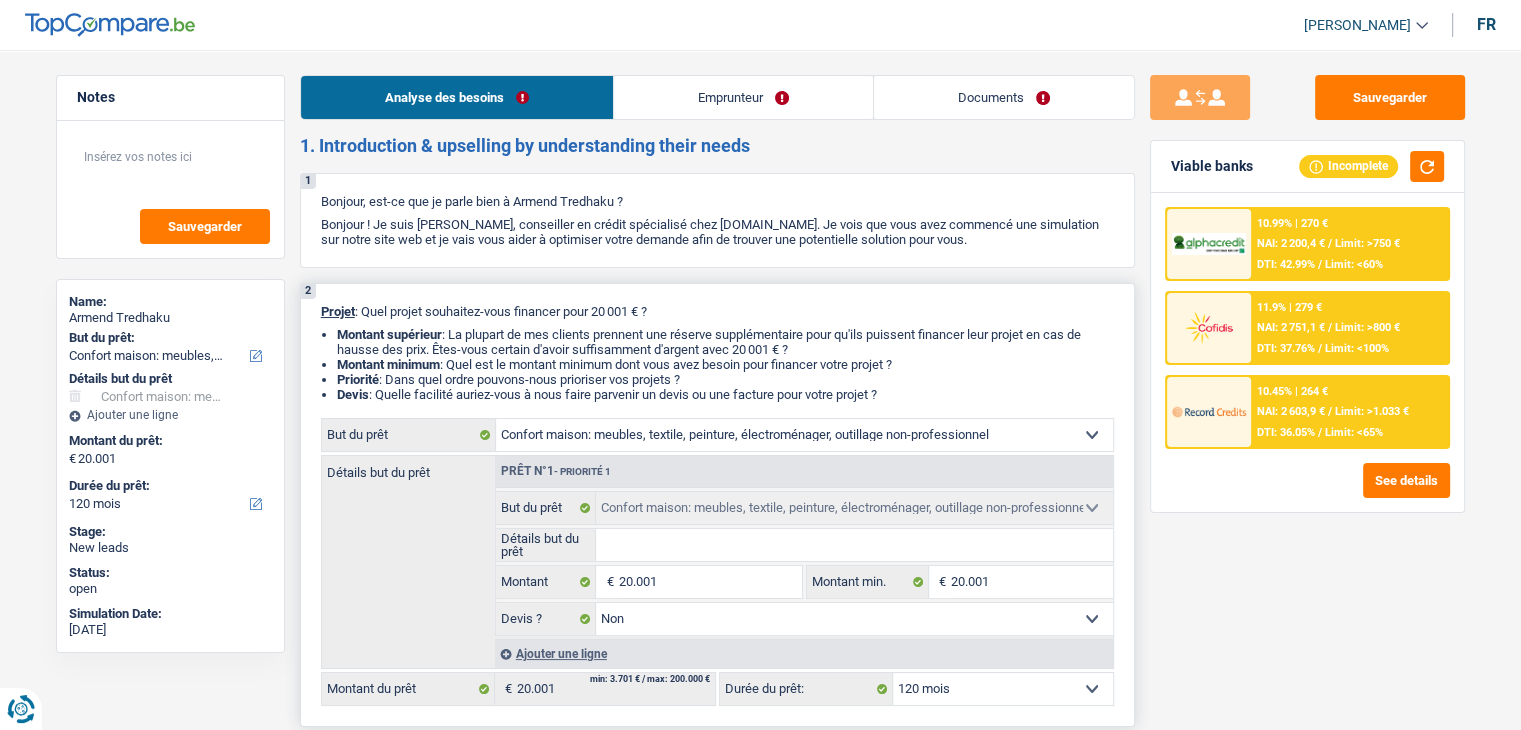 scroll, scrollTop: 300, scrollLeft: 0, axis: vertical 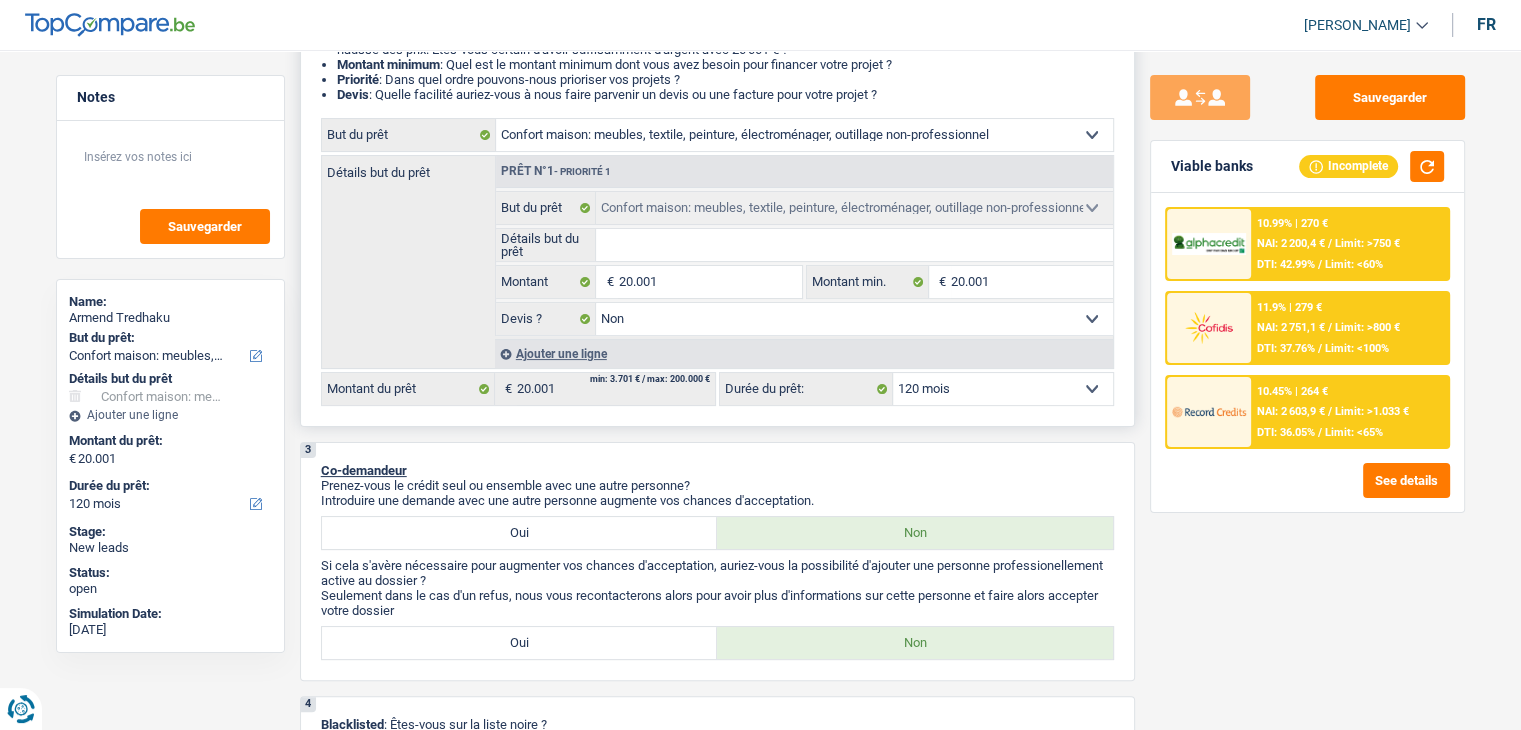 click on "Détails but du prêt" at bounding box center (854, 245) 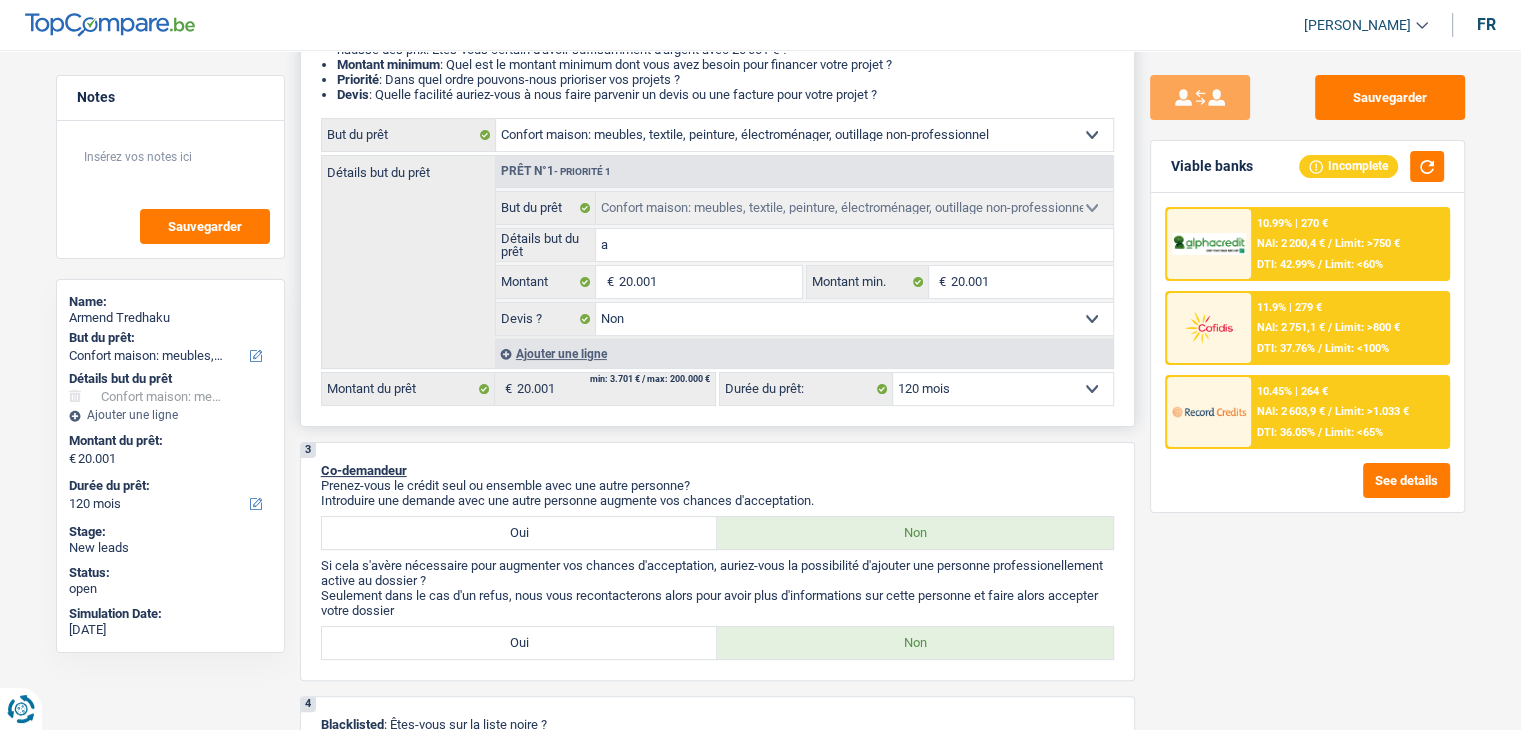 type on "am" 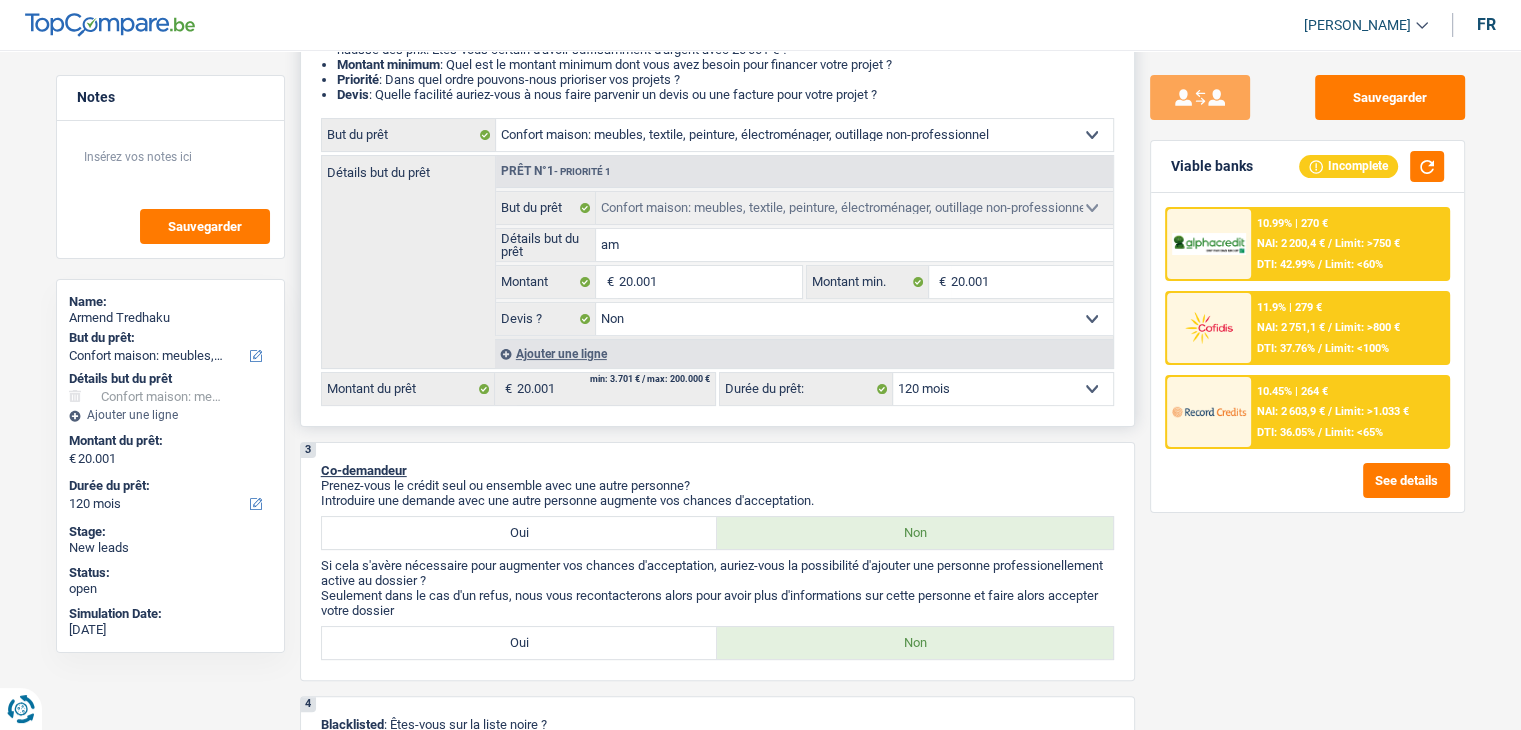 type on "am" 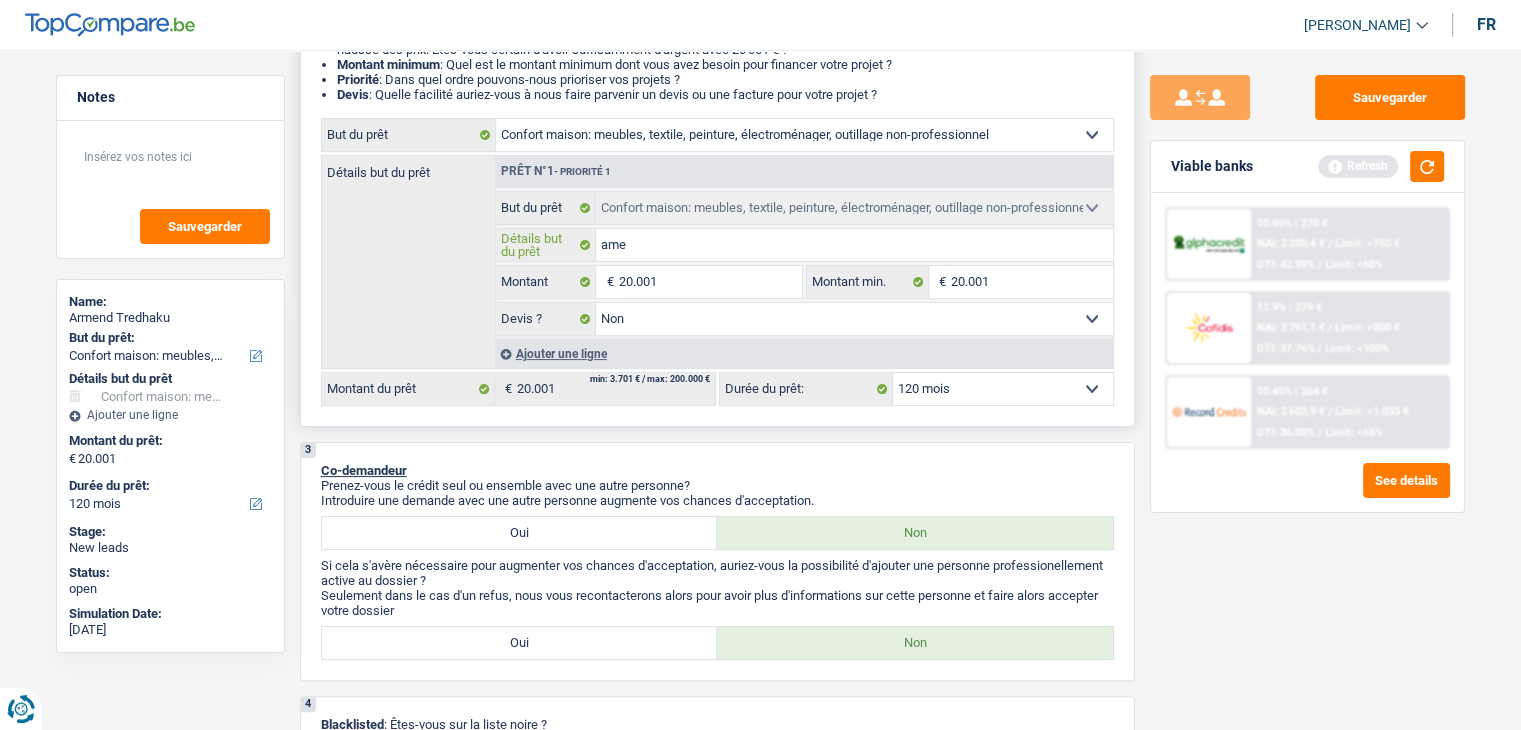 type on "ameu" 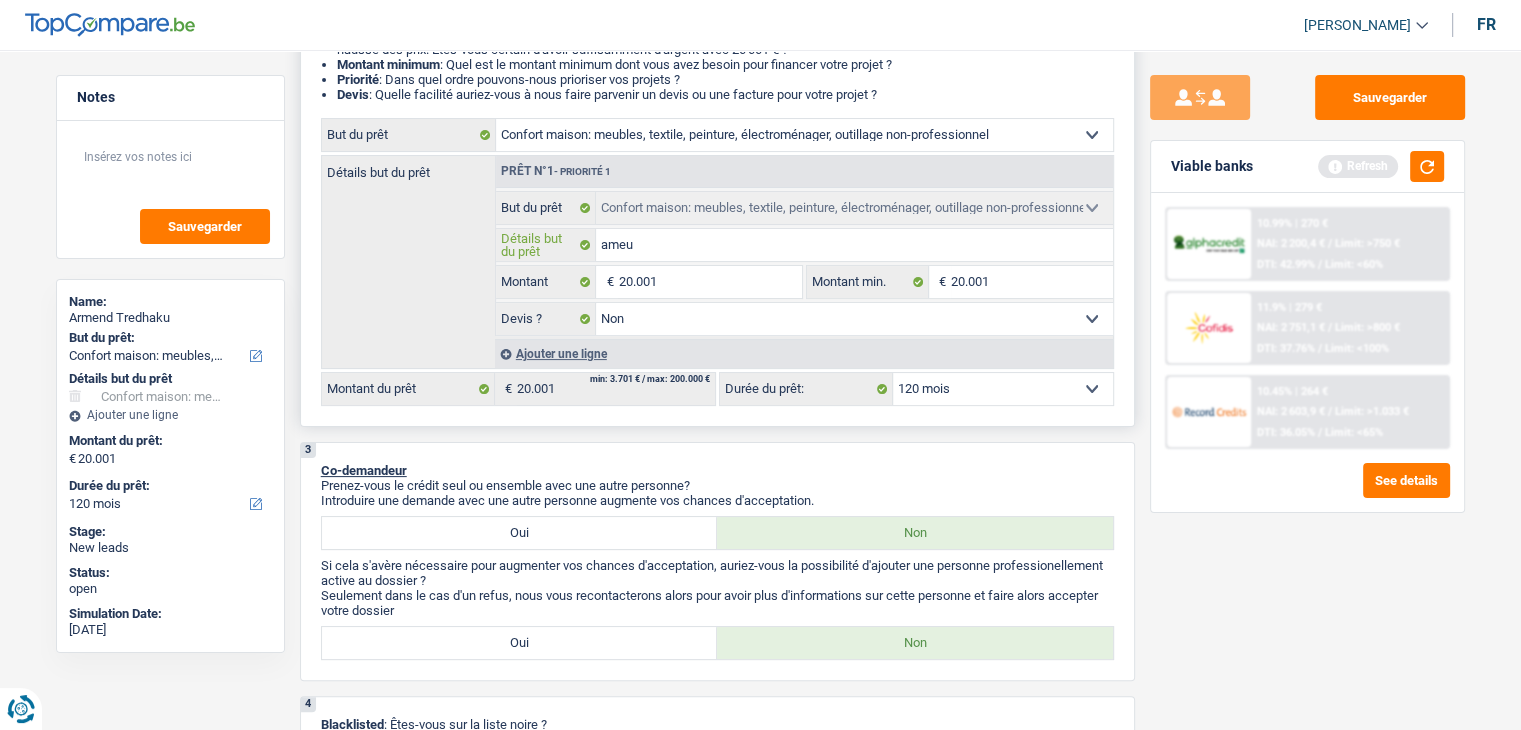 type on "ameub" 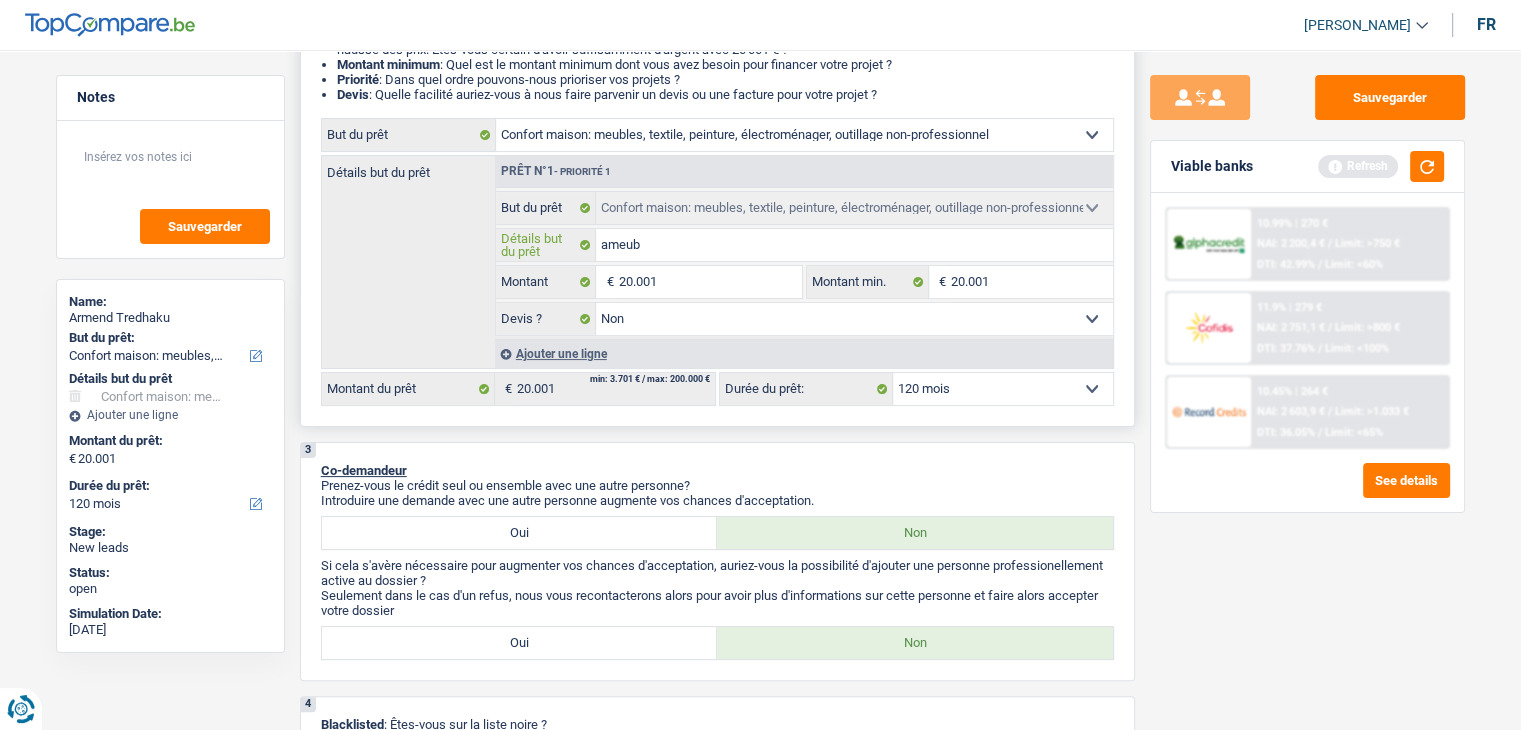 type on "ameubl" 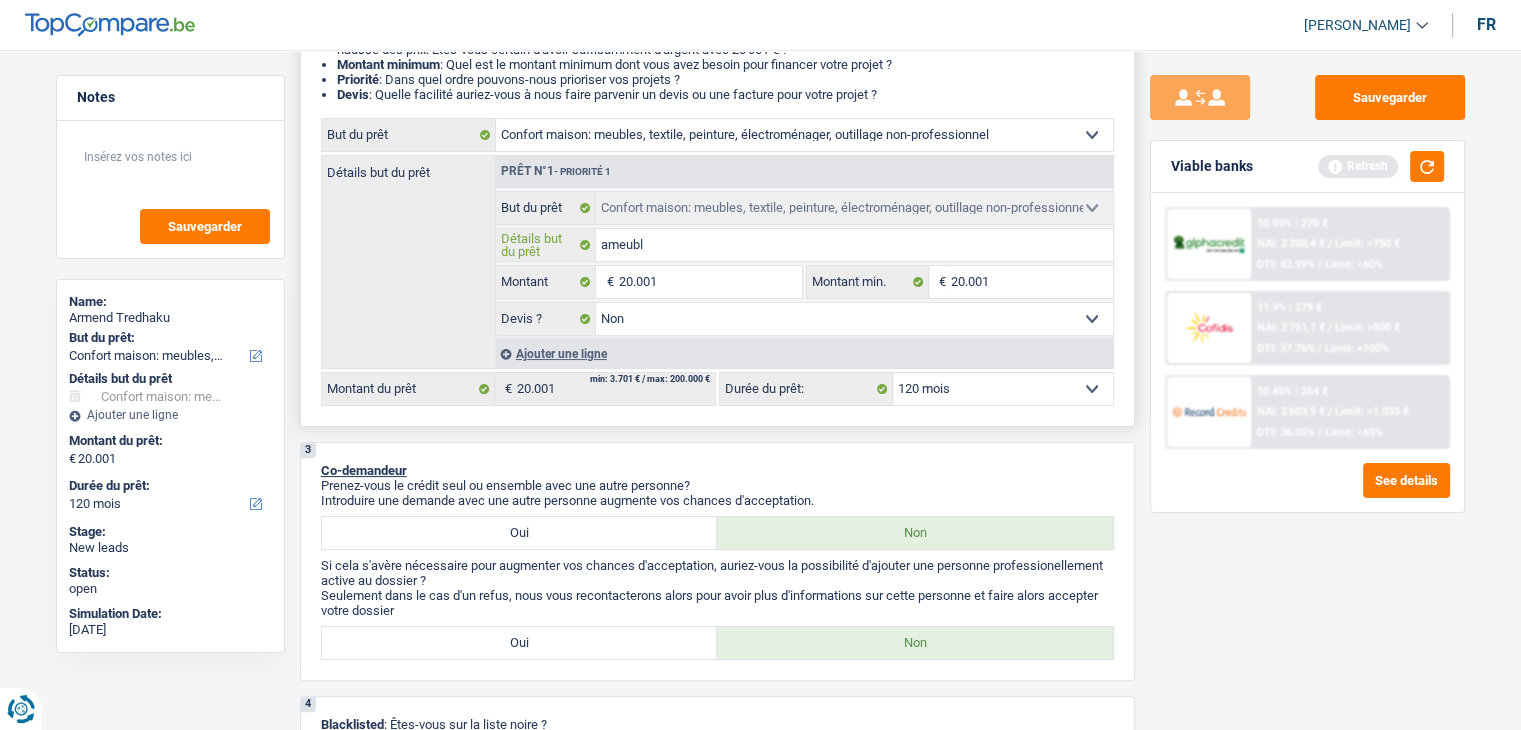 type on "ameuble" 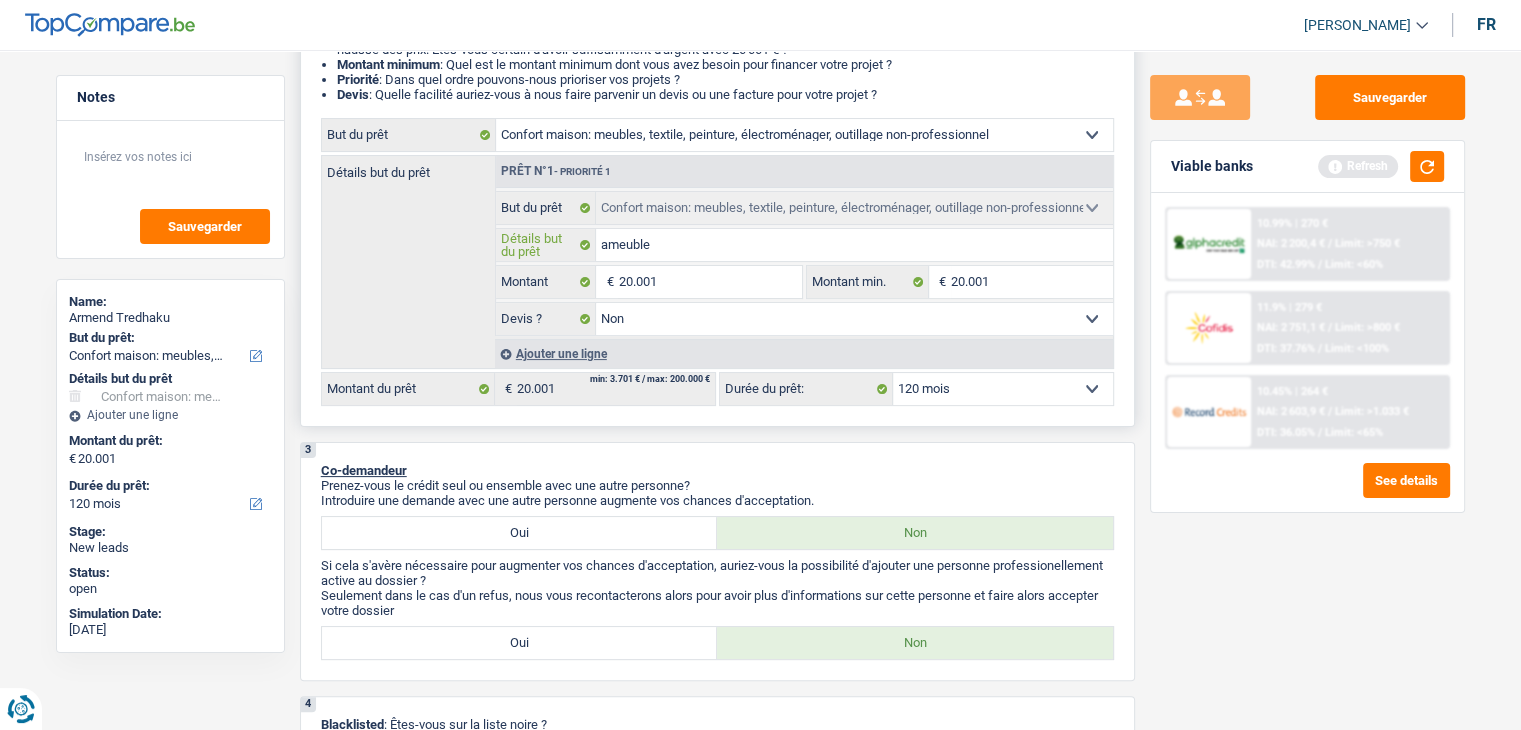 type on "ameublem" 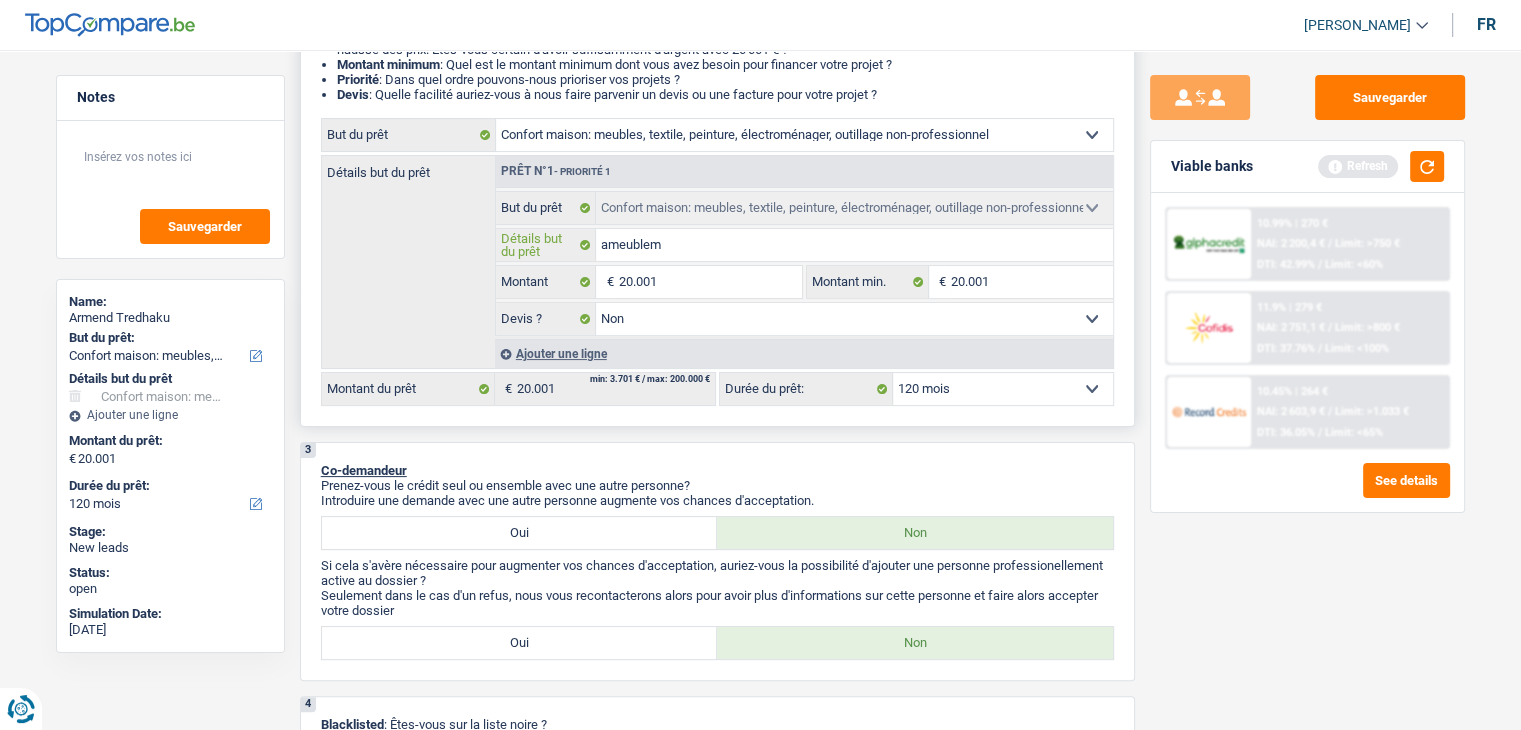 type on "ameubleme" 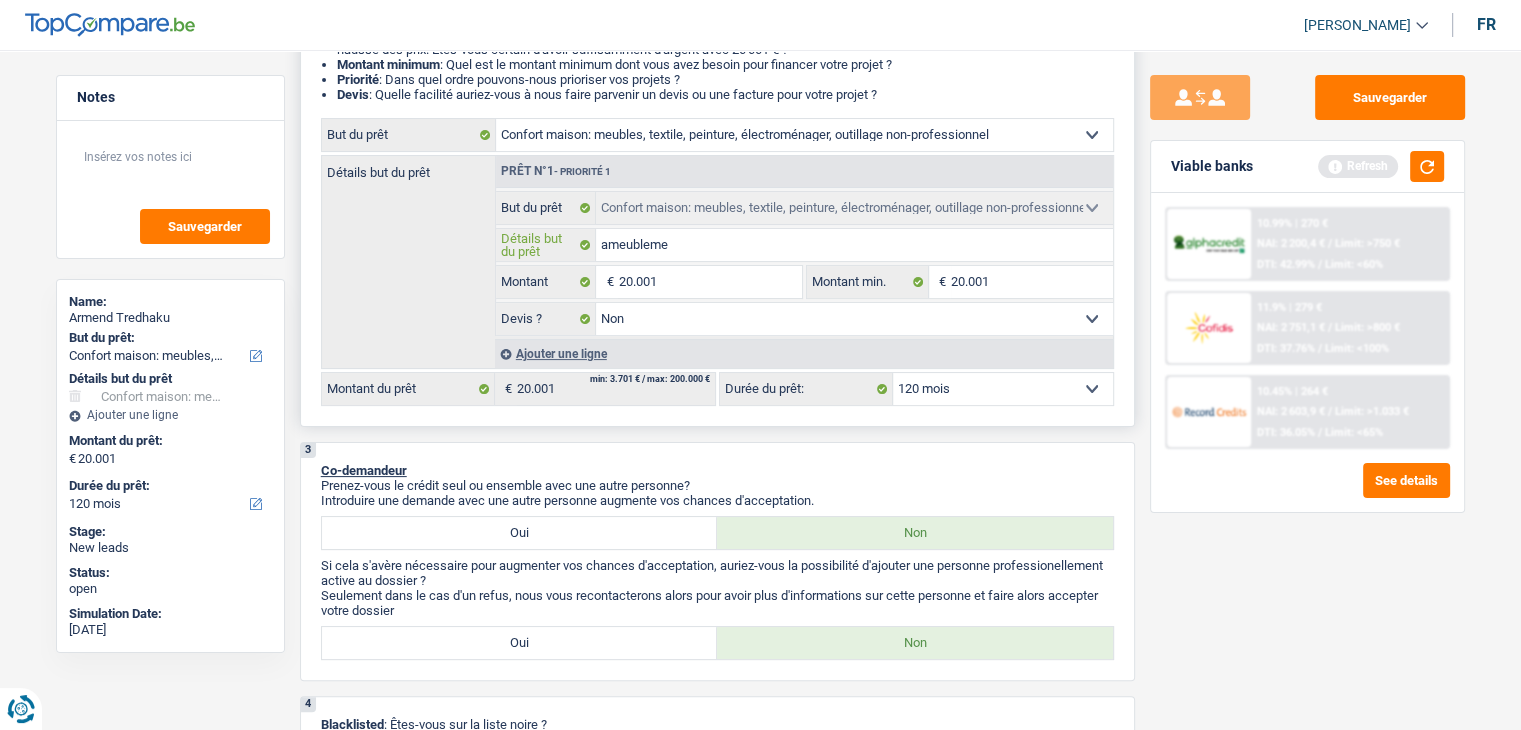 type on "ameublemen" 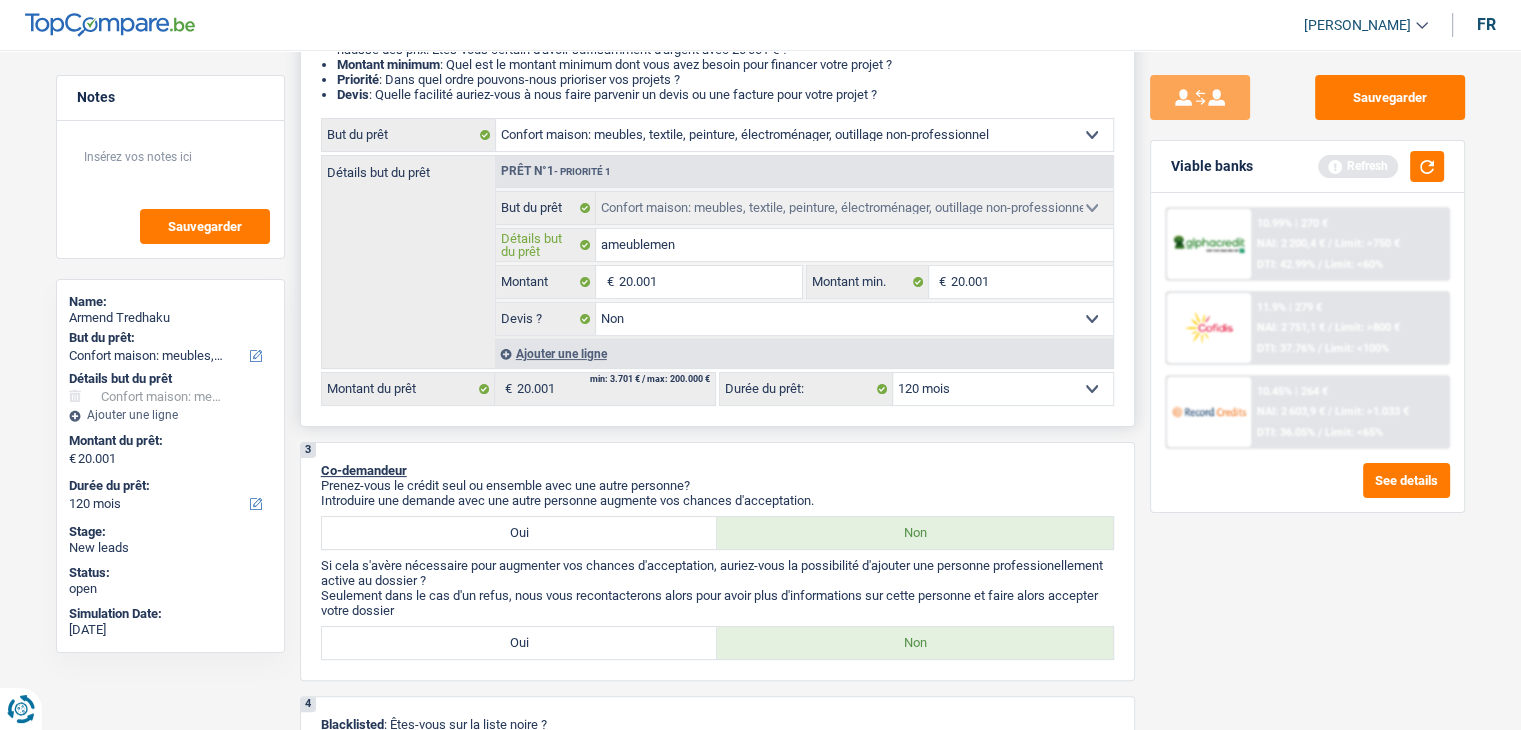 type on "ameublement" 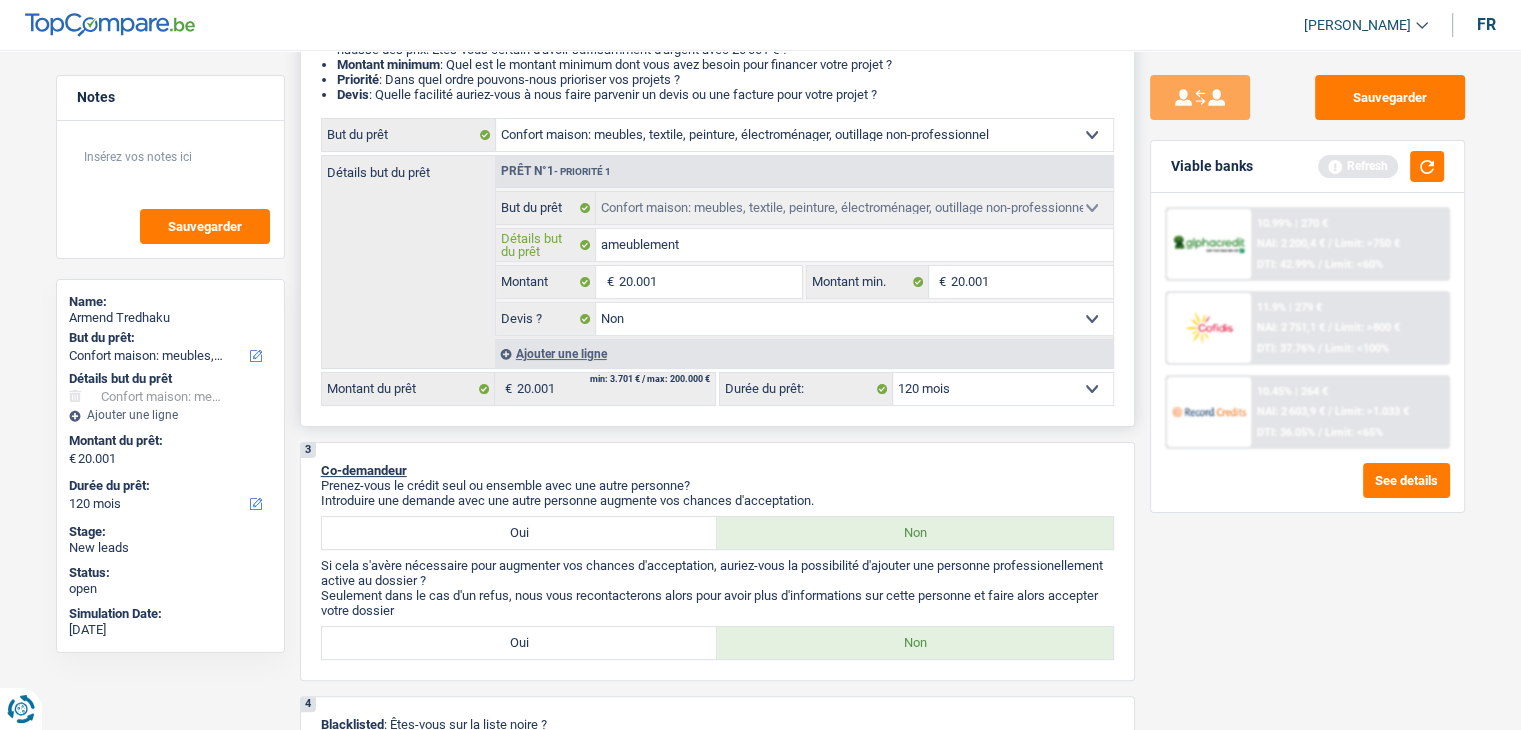 type on "ameublement" 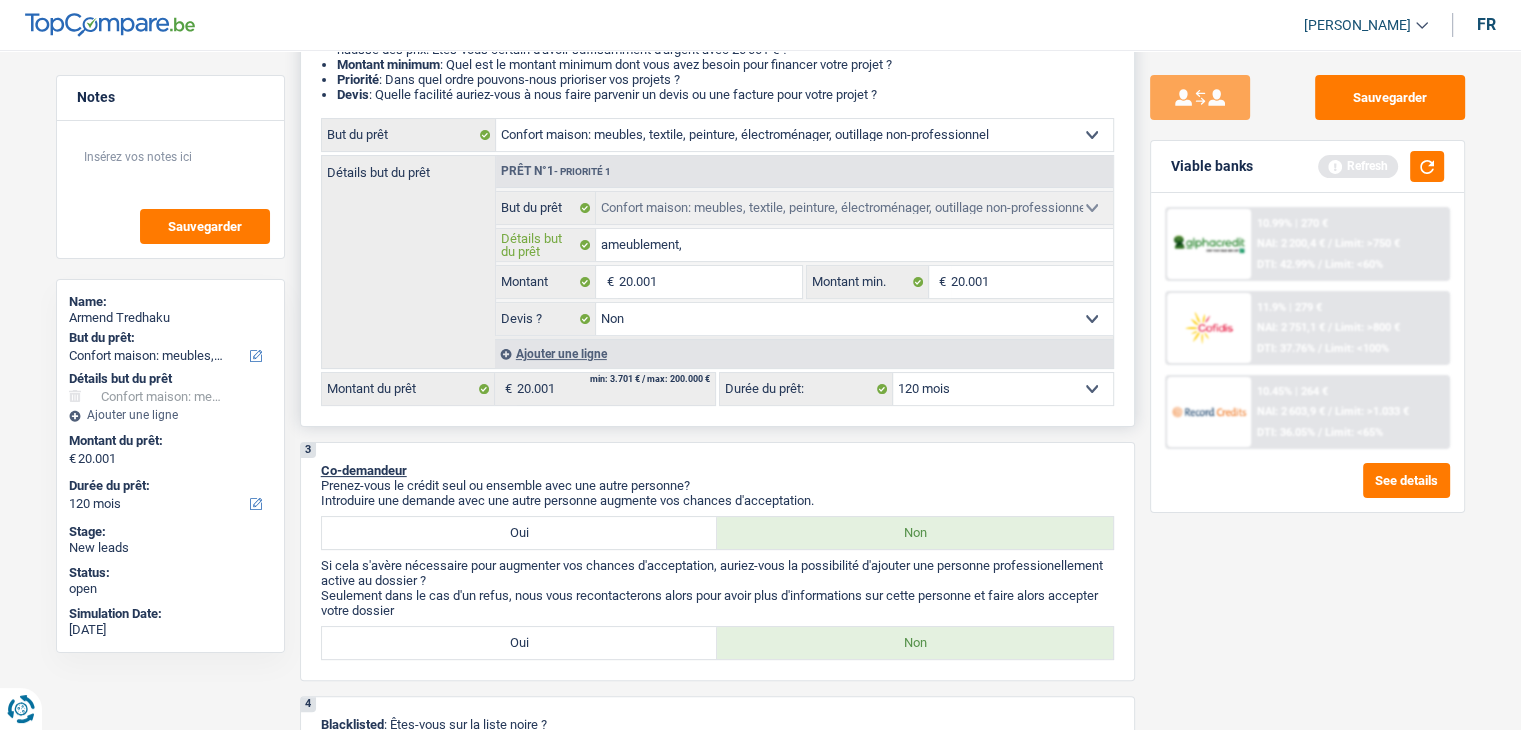 type on "ameublement," 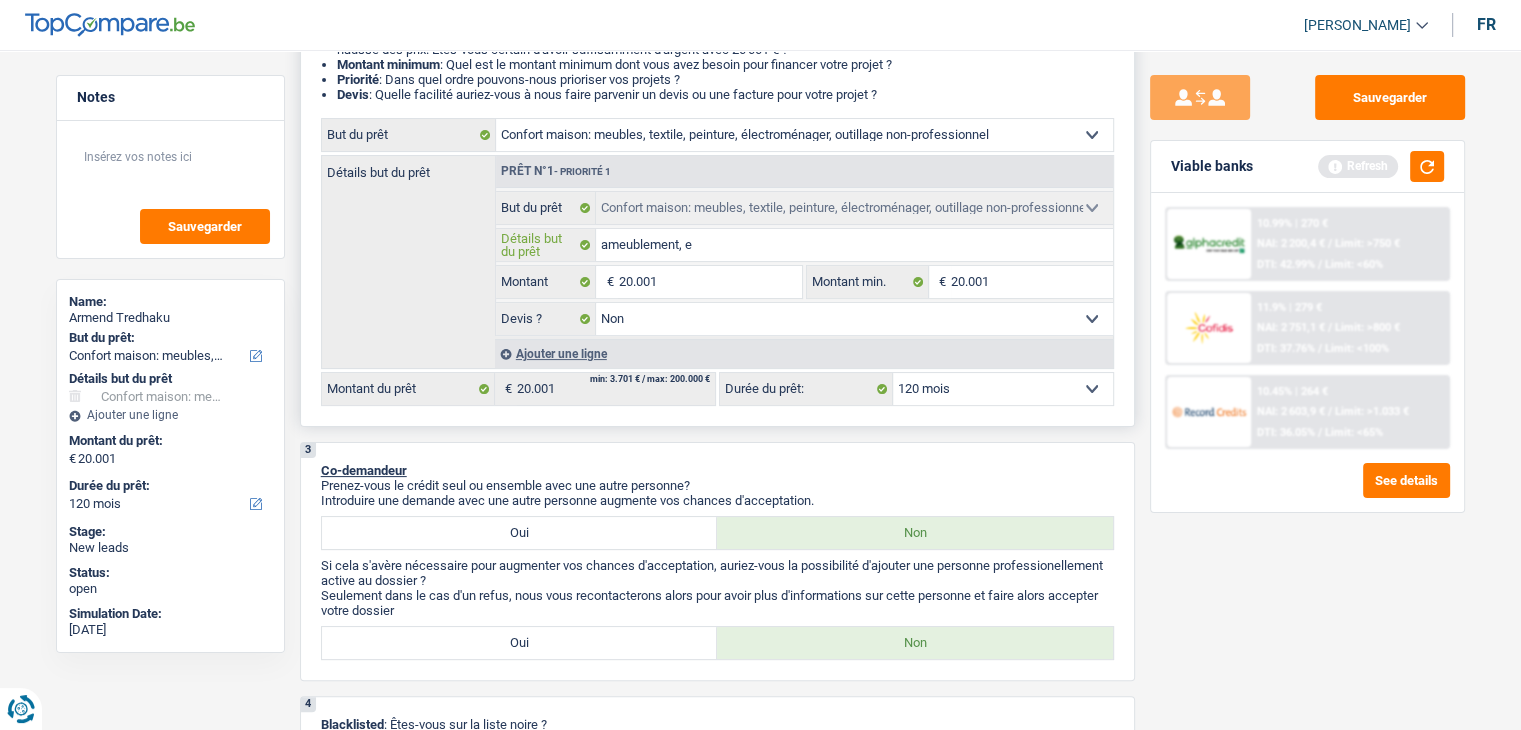 type on "ameublement, e" 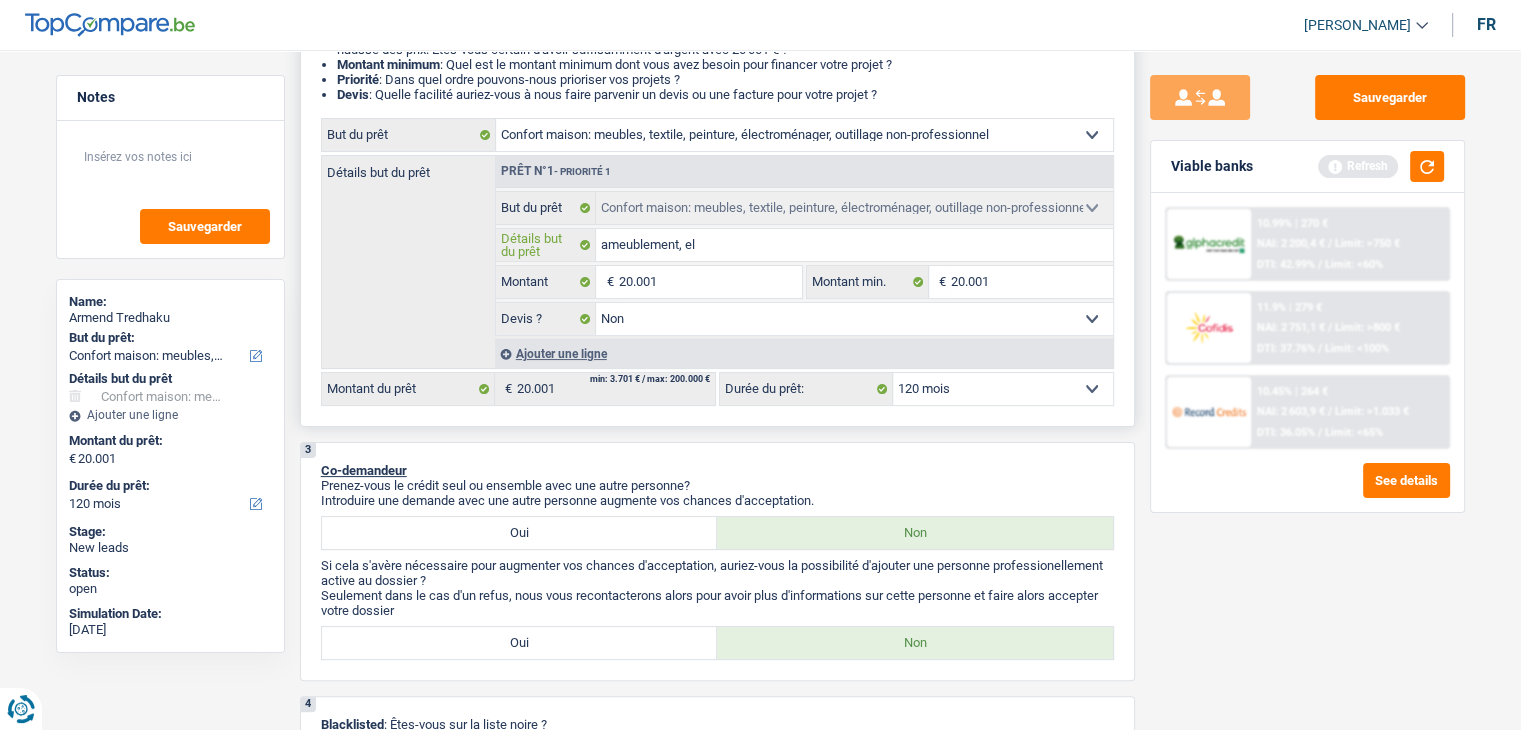 type on "ameublement, ele" 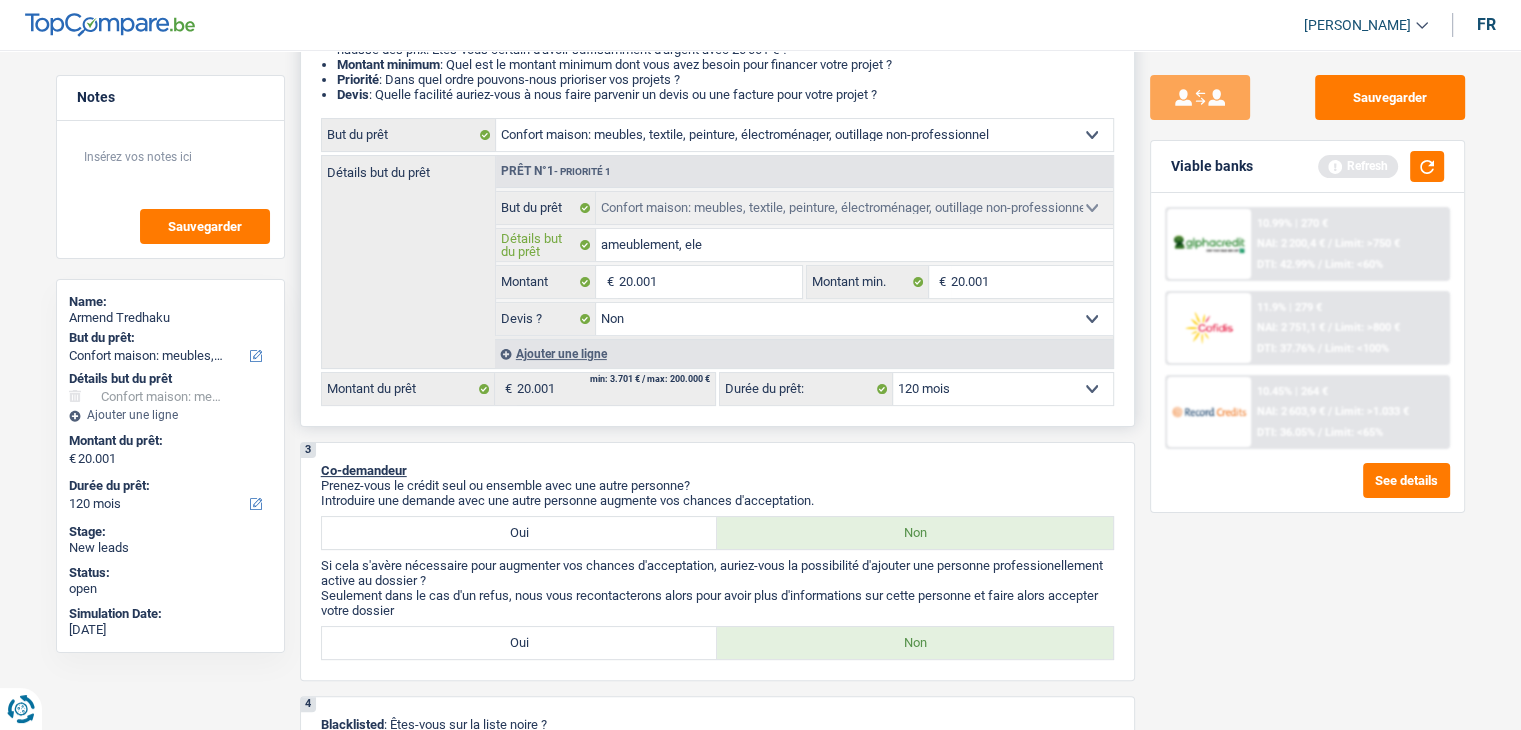 type on "ameublement, ele" 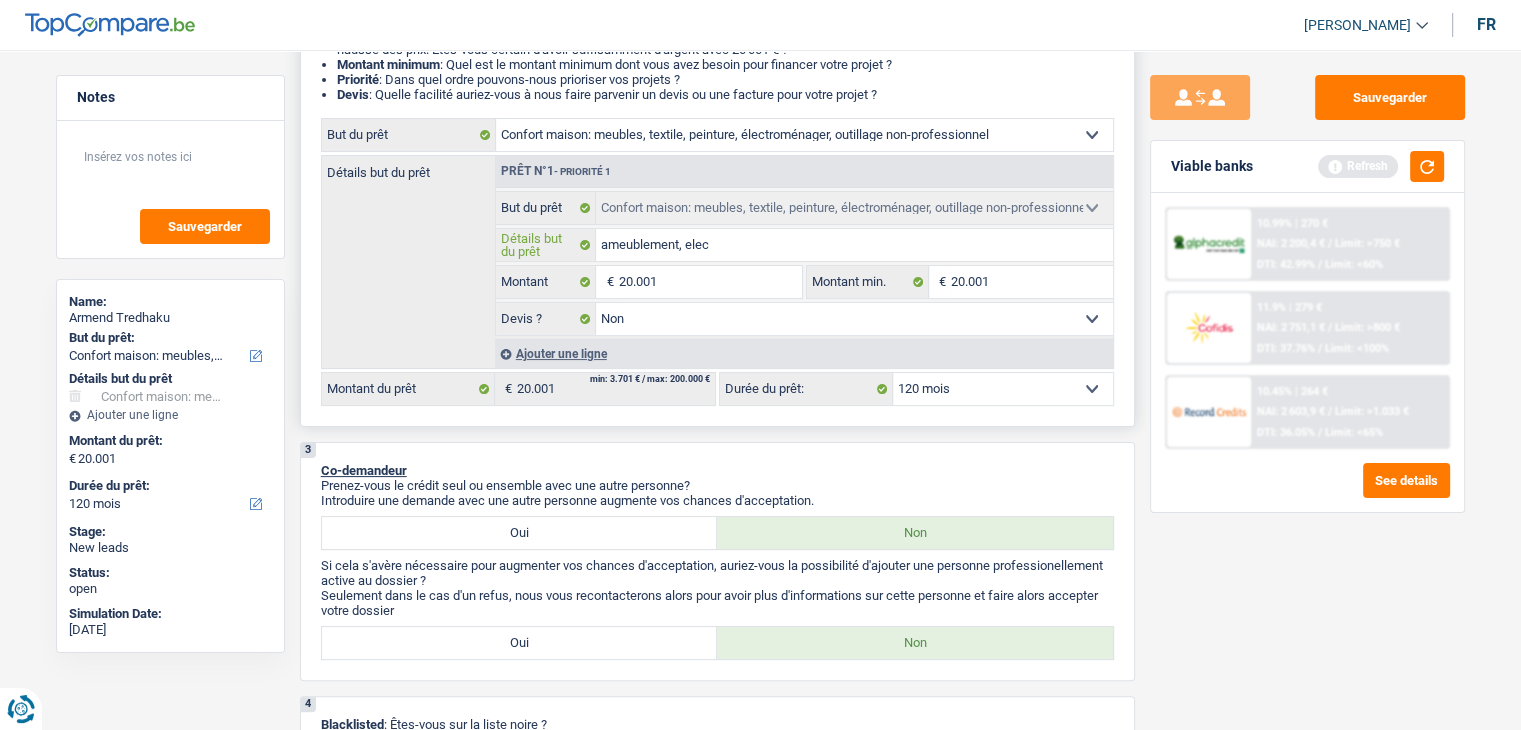 type on "ameublement, elect" 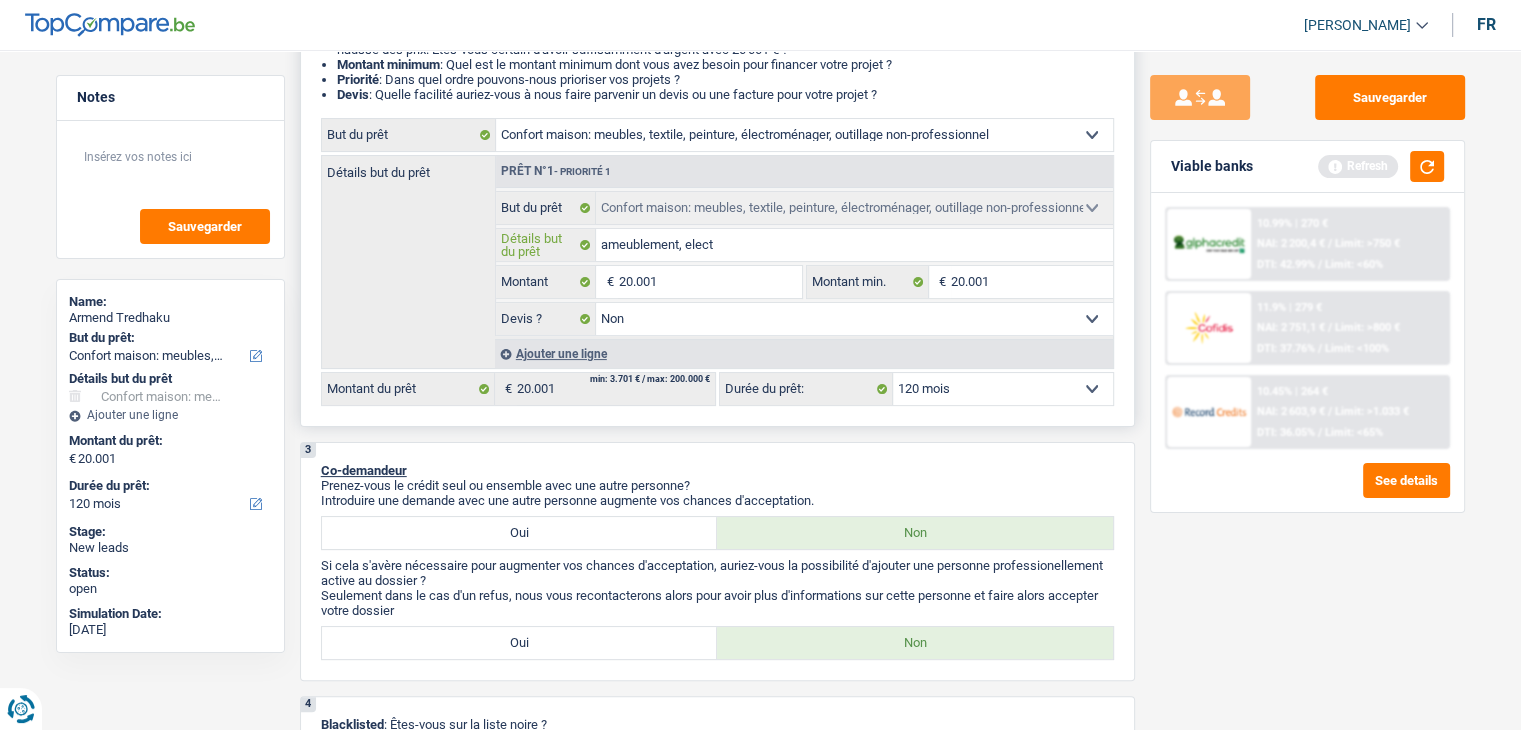 type on "ameublement, electr" 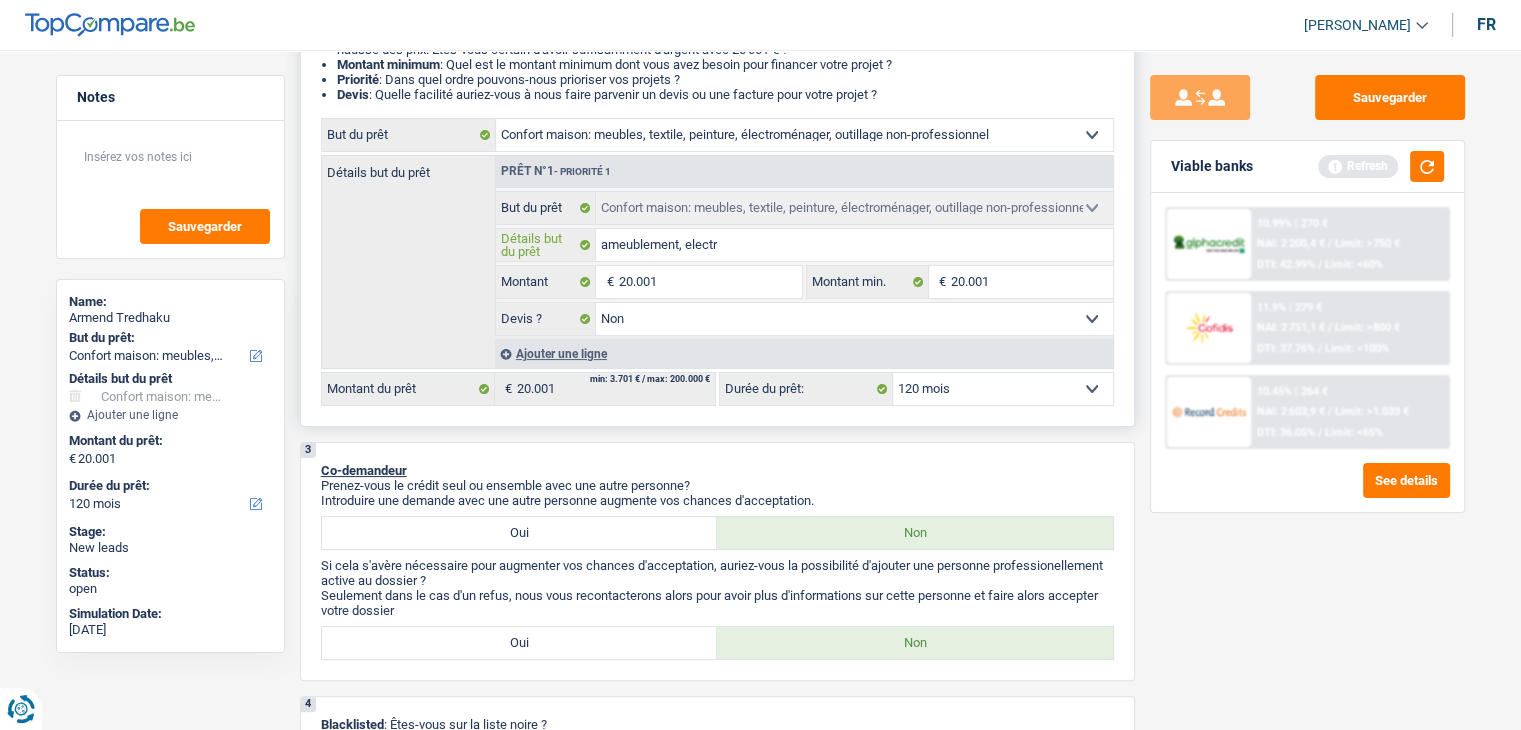 type on "ameublement, electro" 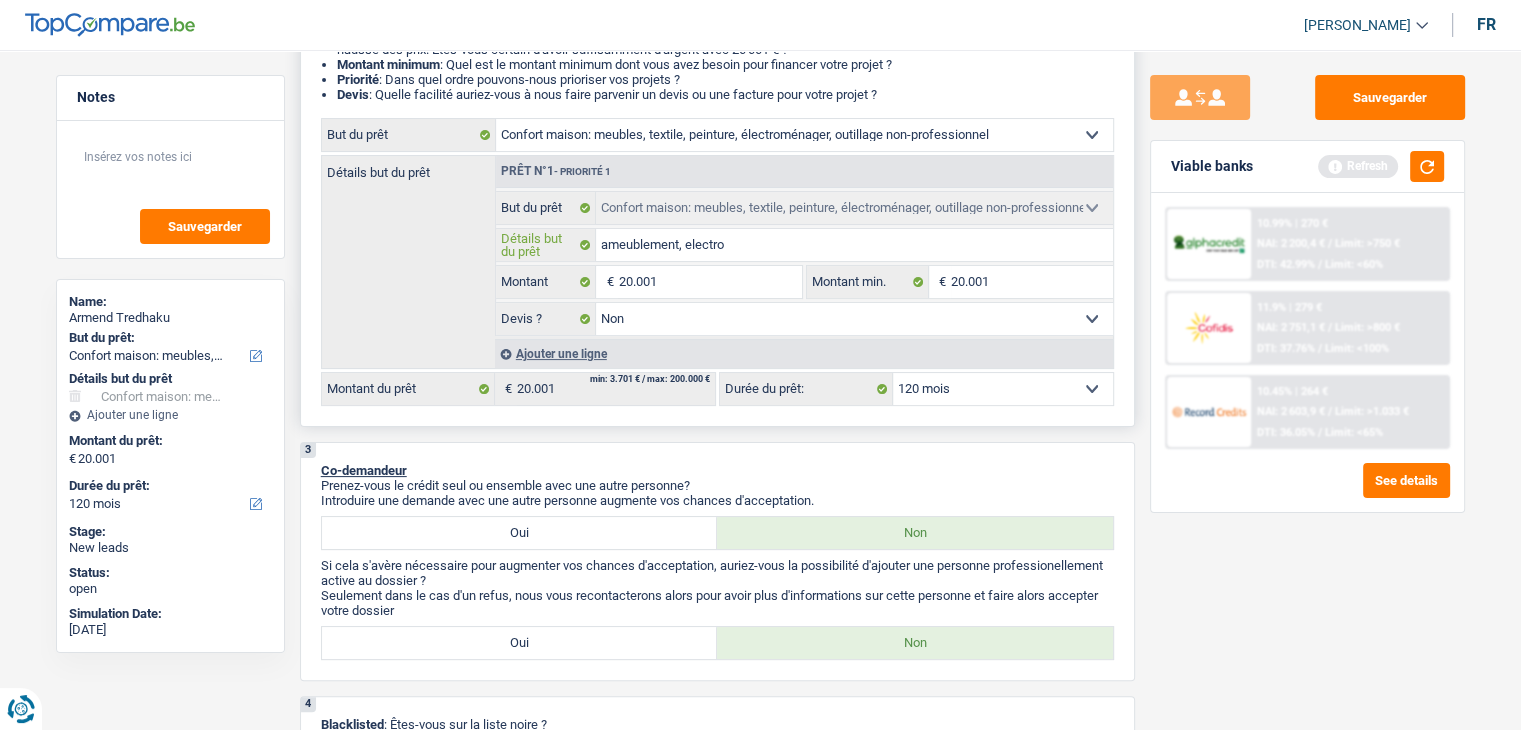 type on "ameublement, electro" 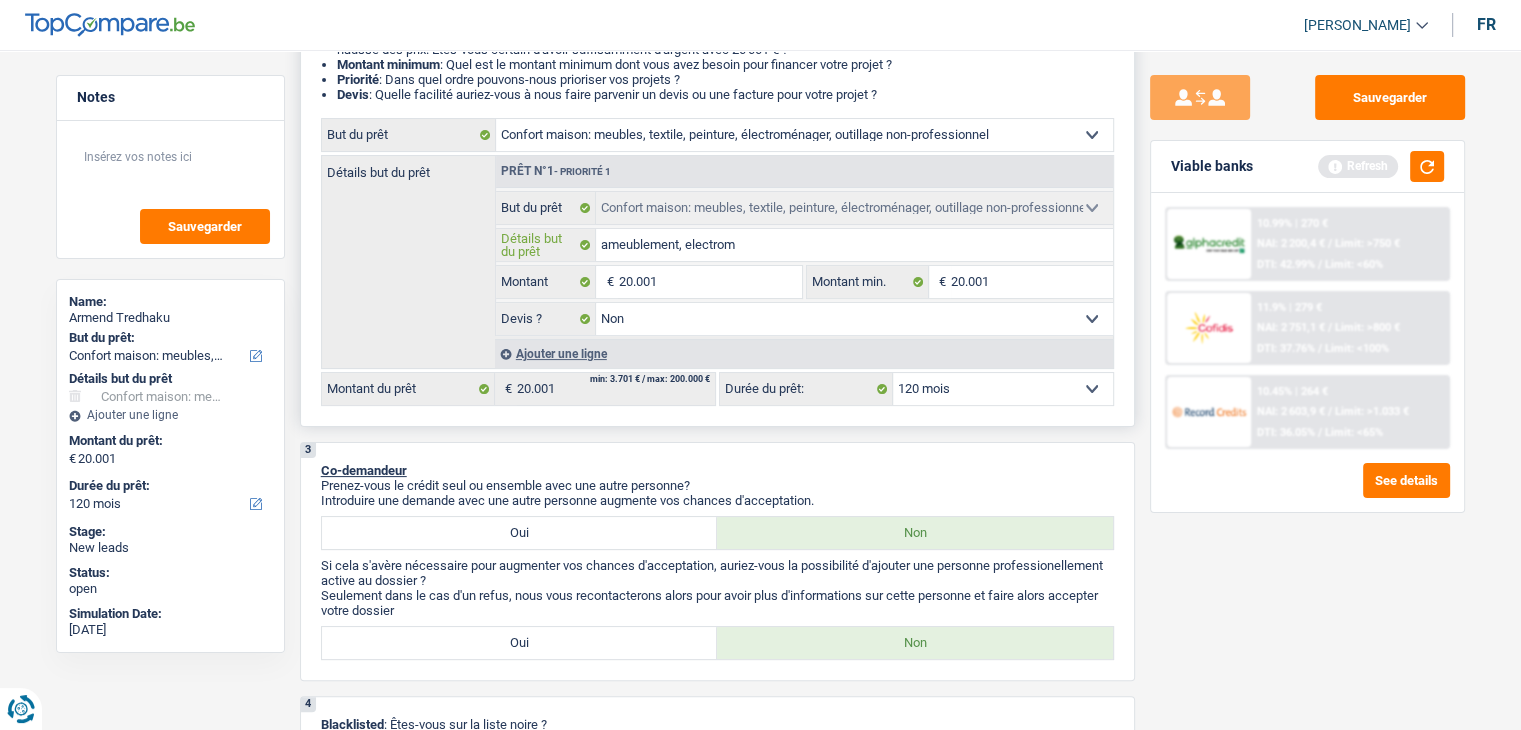 type on "ameublement, electromé" 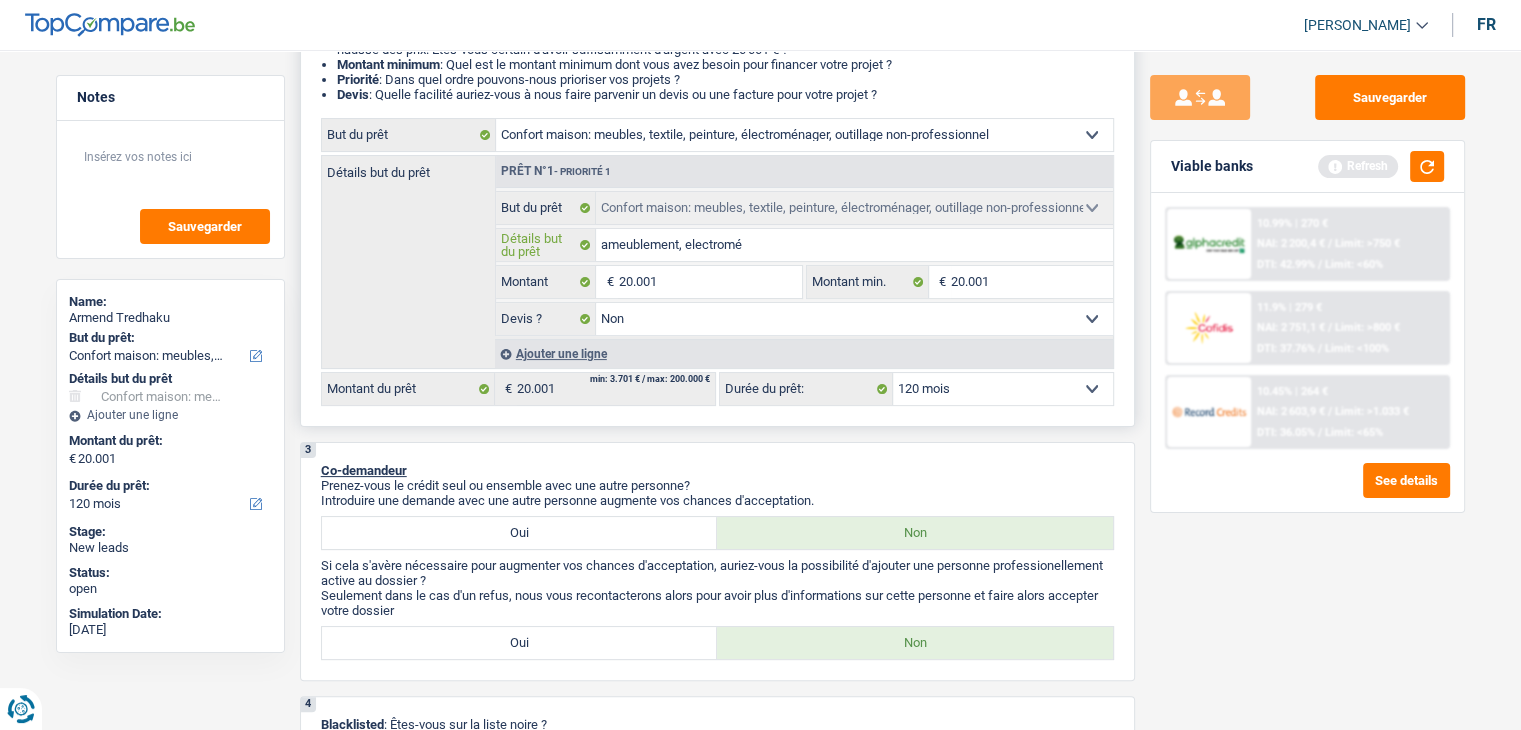 type on "ameublement, electromén" 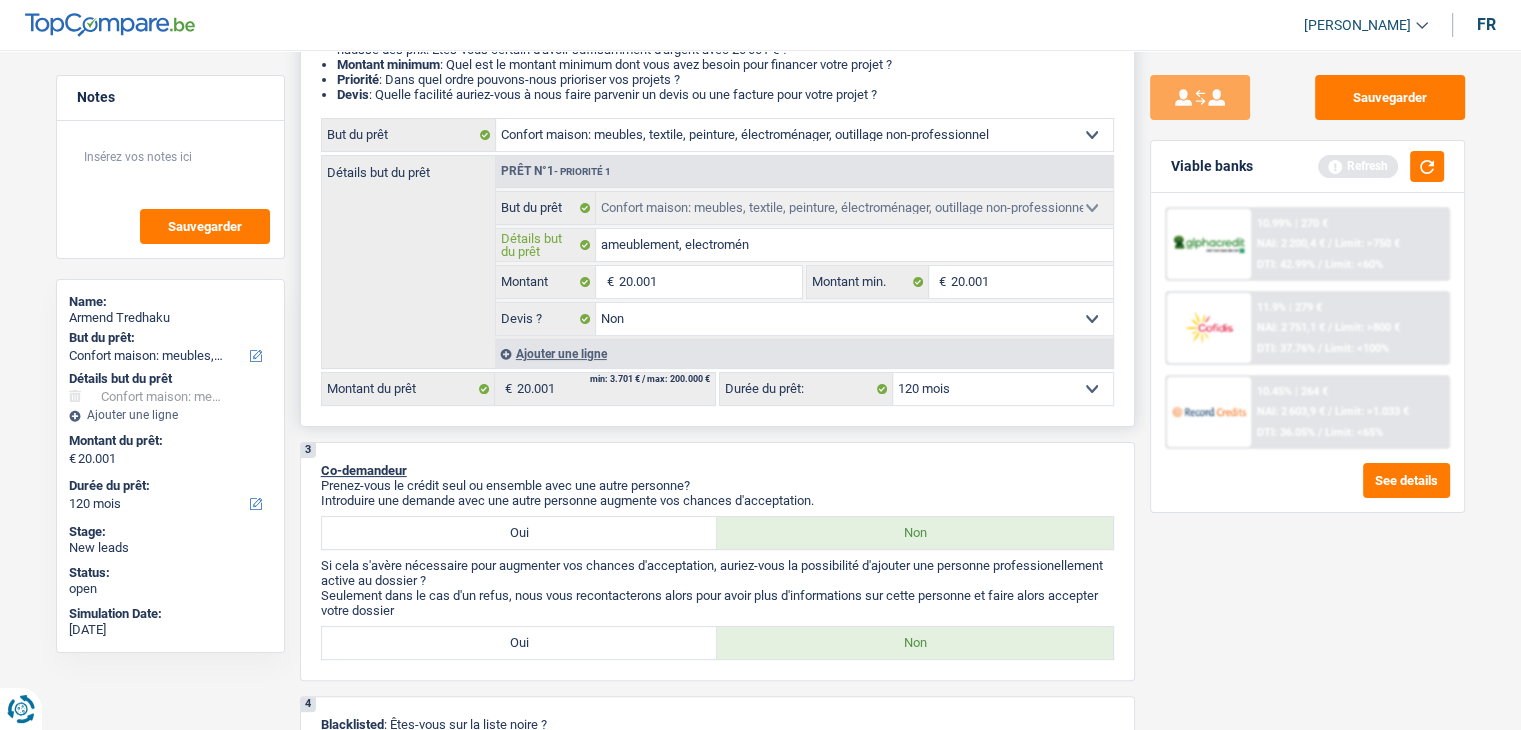 type on "ameublement, electroména" 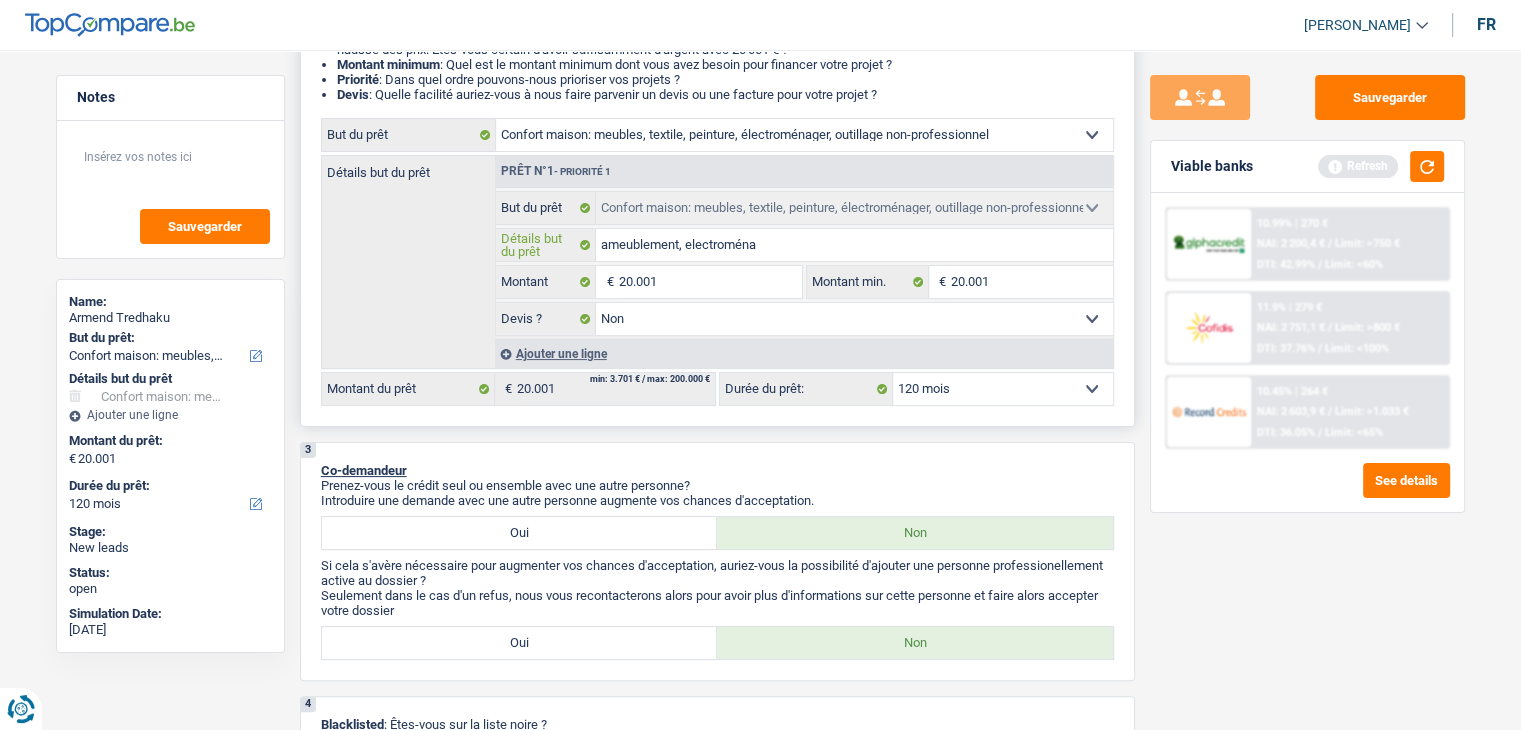 type on "ameublement, electroménag" 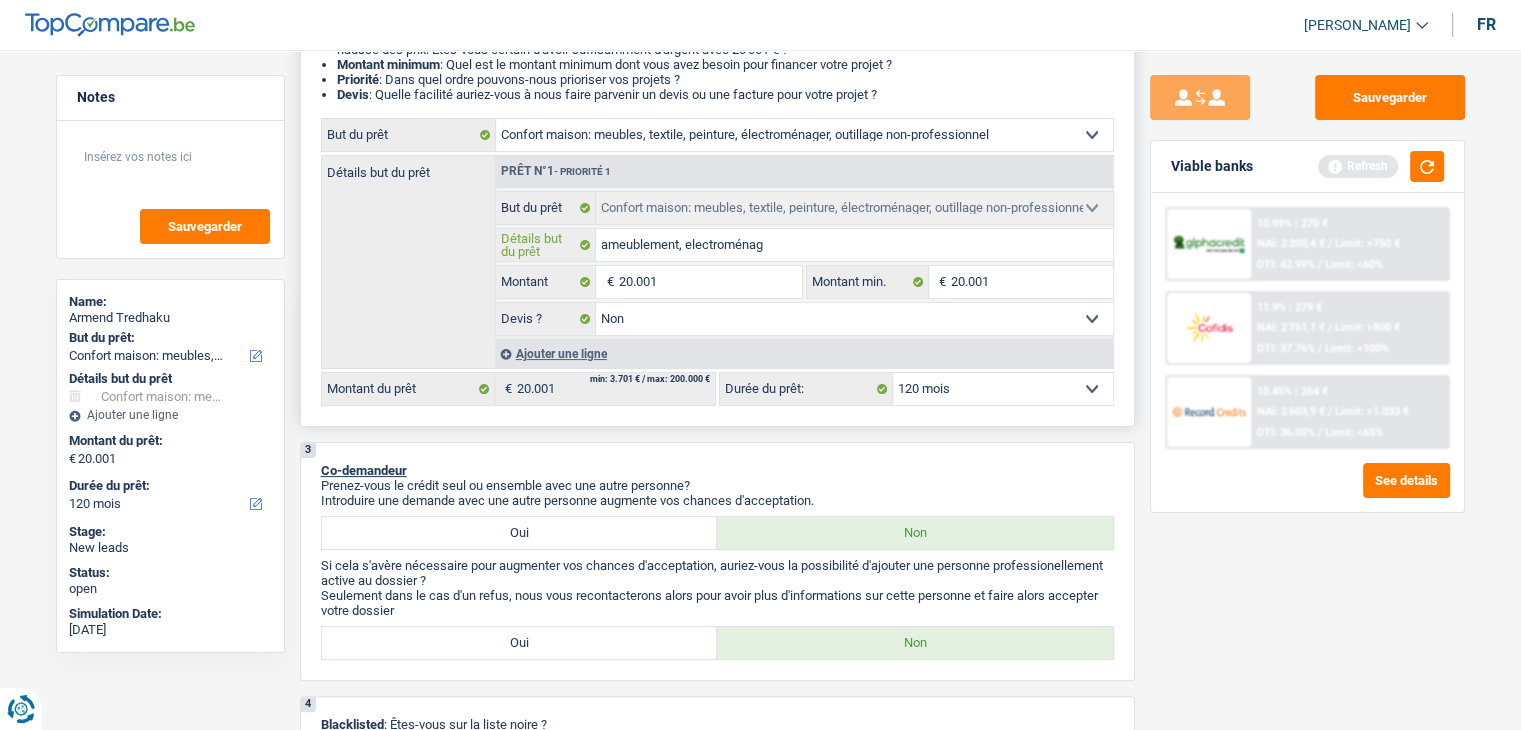 type on "ameublement, electroménage" 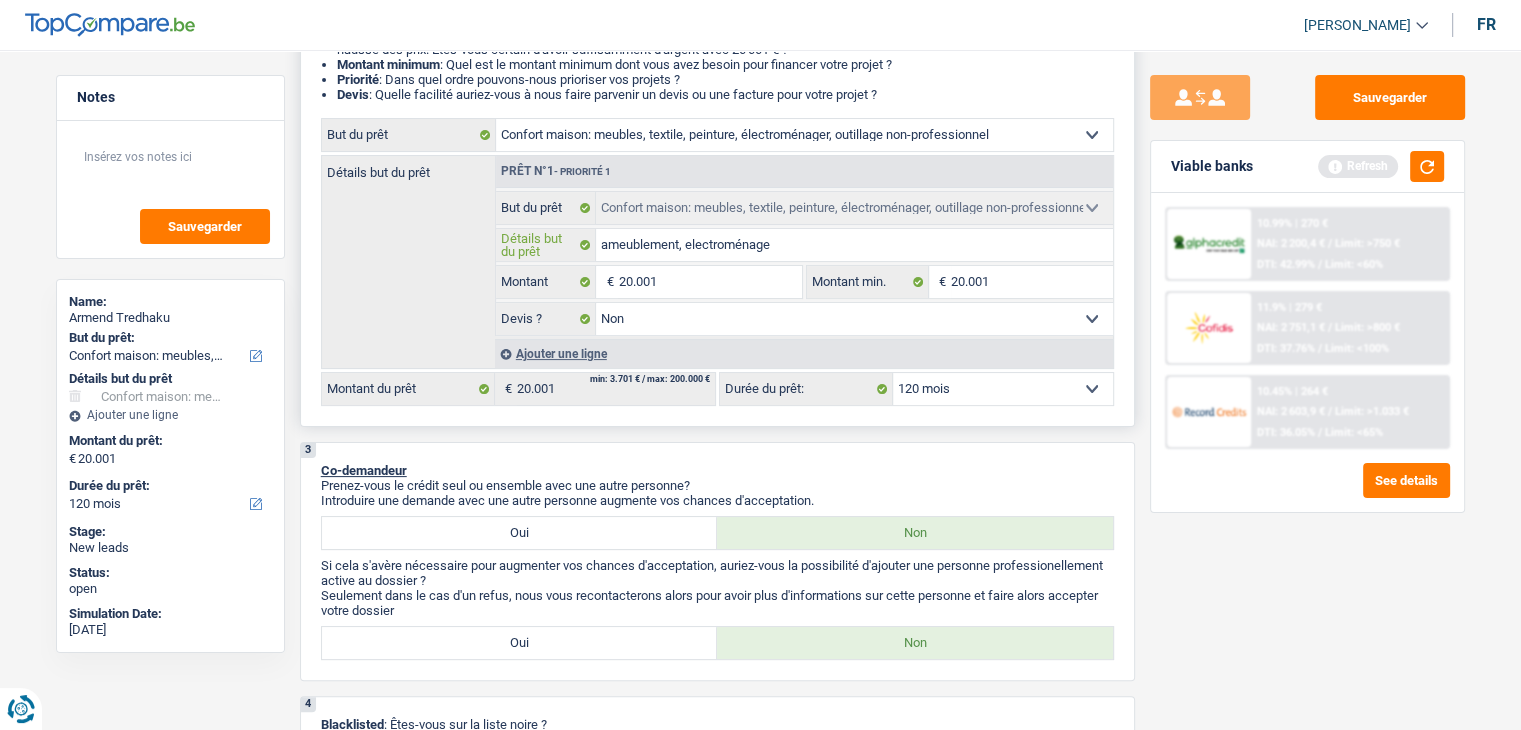 type on "ameublement, electroménager" 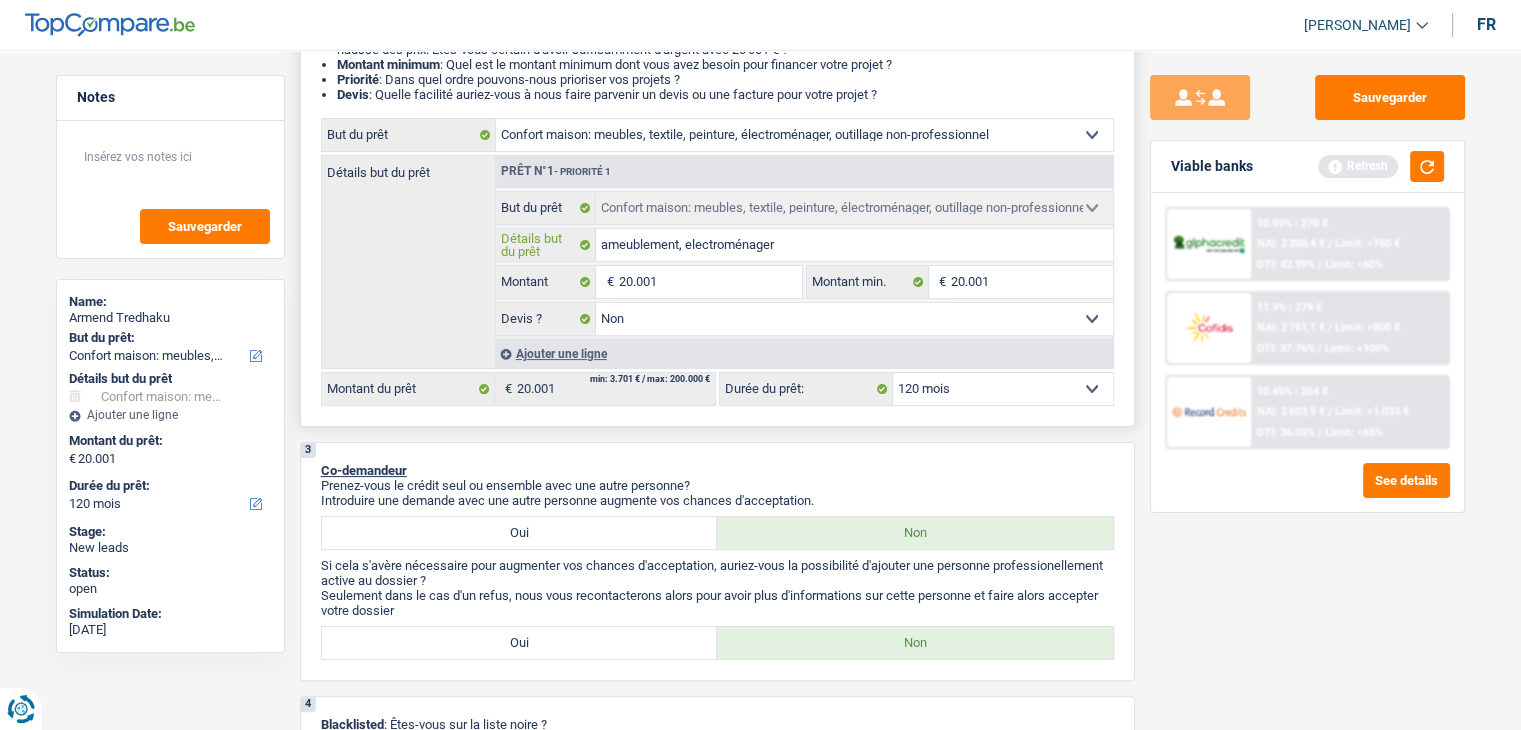 type on "ameublement, electroménager" 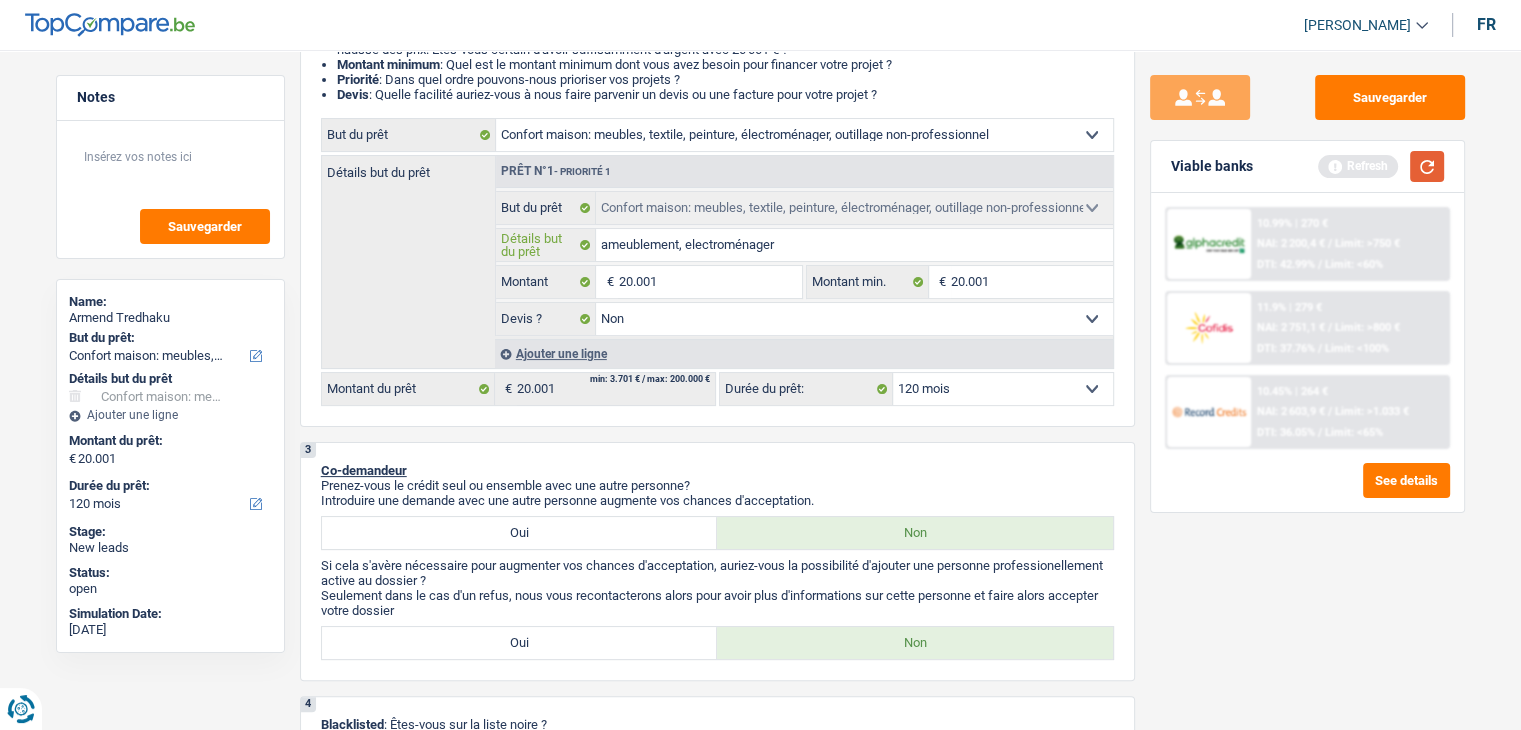 type 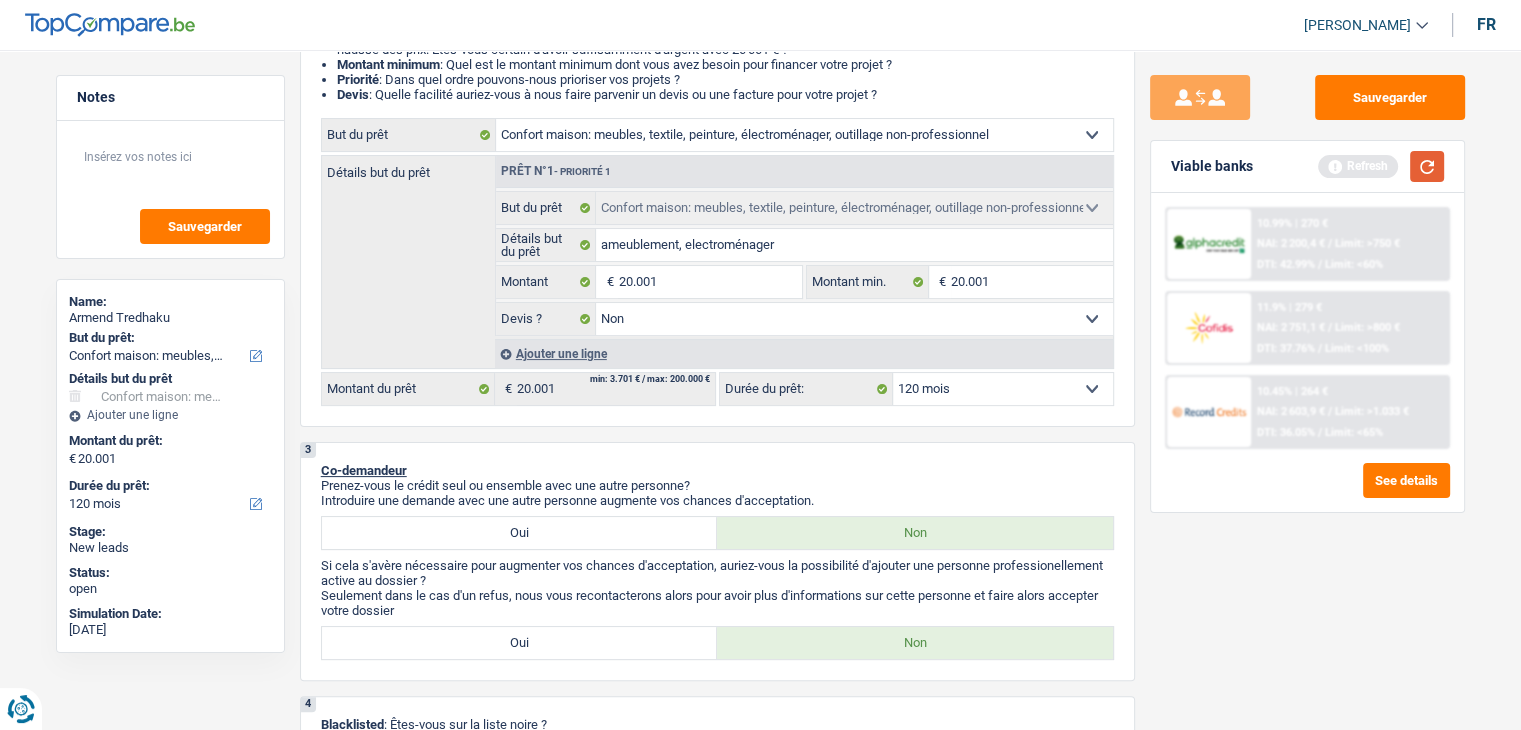 click at bounding box center [1427, 166] 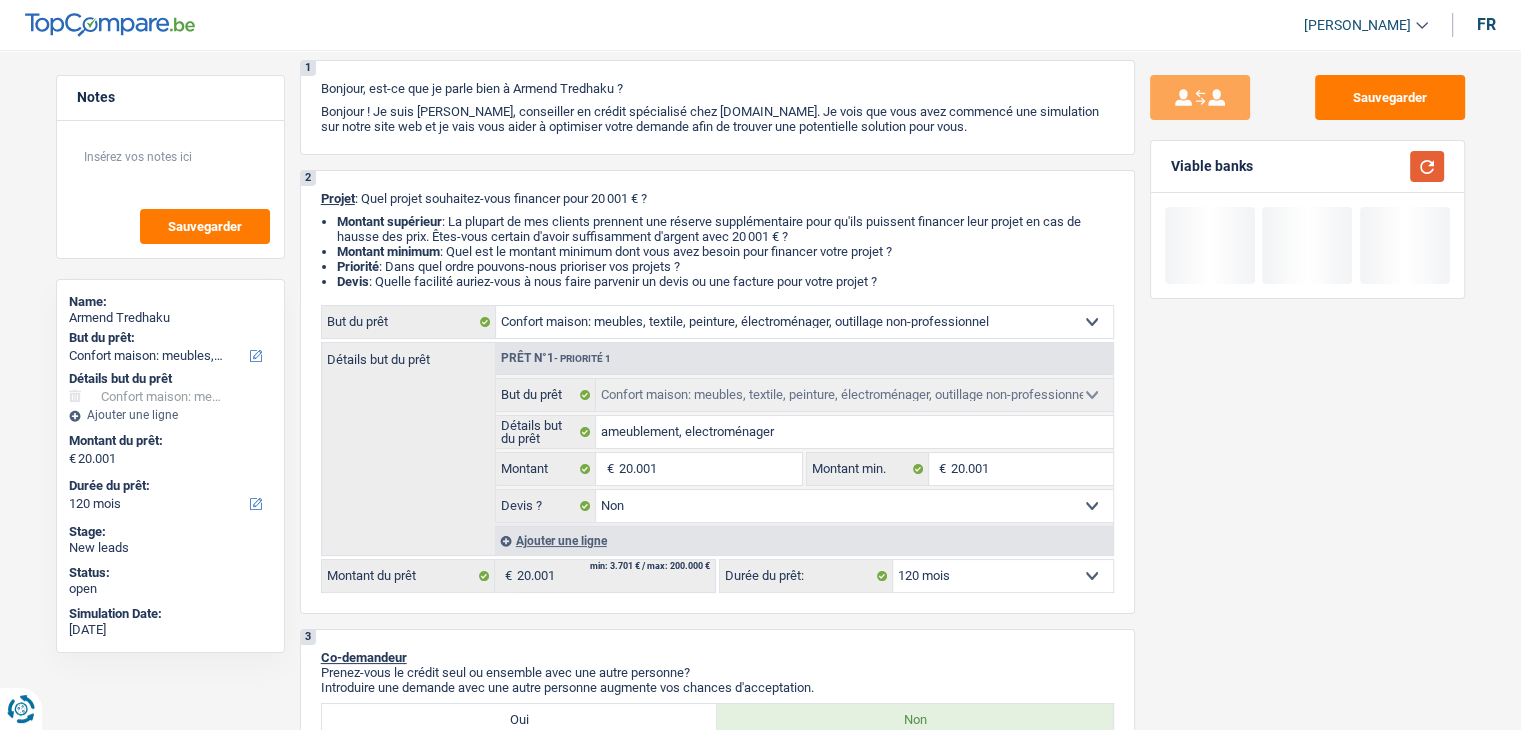 scroll, scrollTop: 0, scrollLeft: 0, axis: both 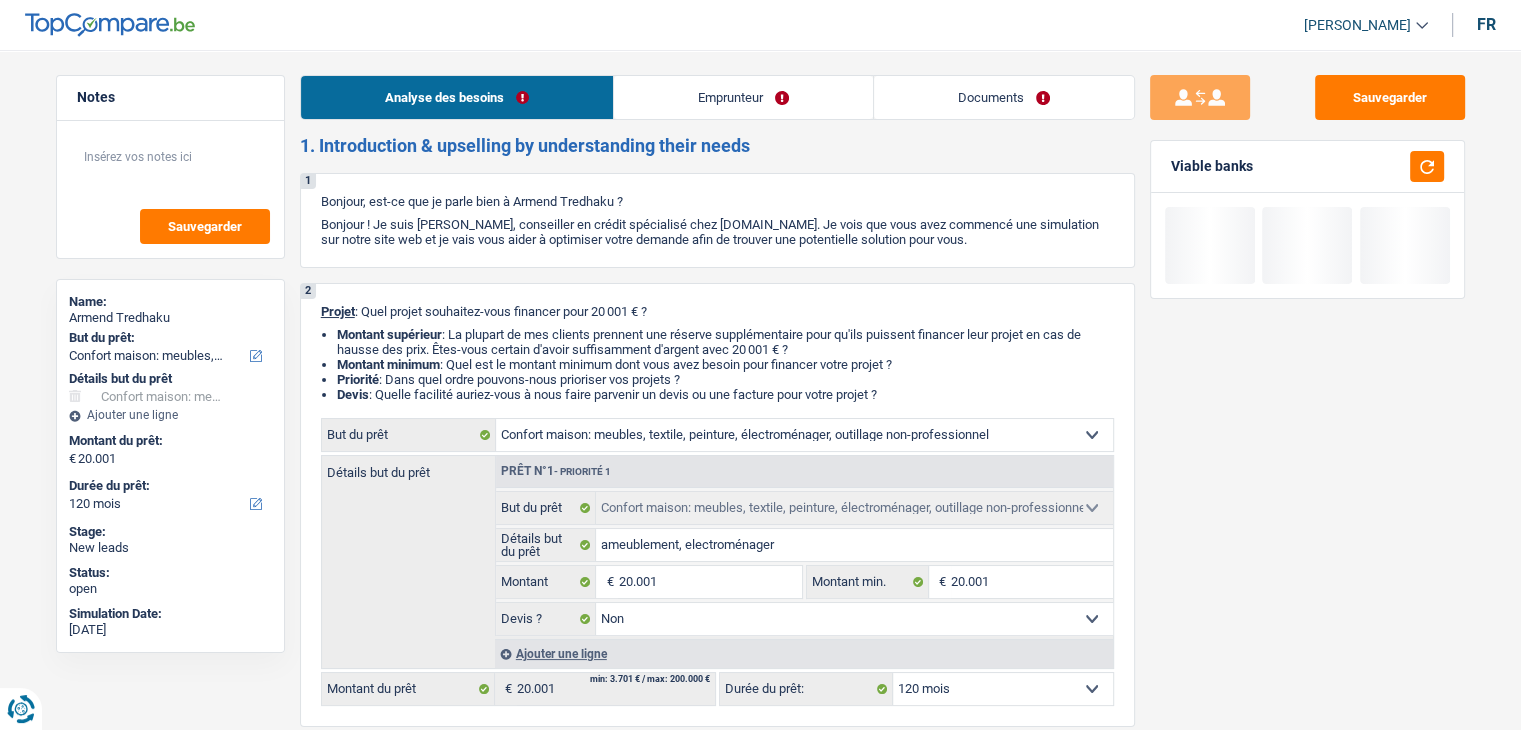 click on "Documents" at bounding box center (1004, 97) 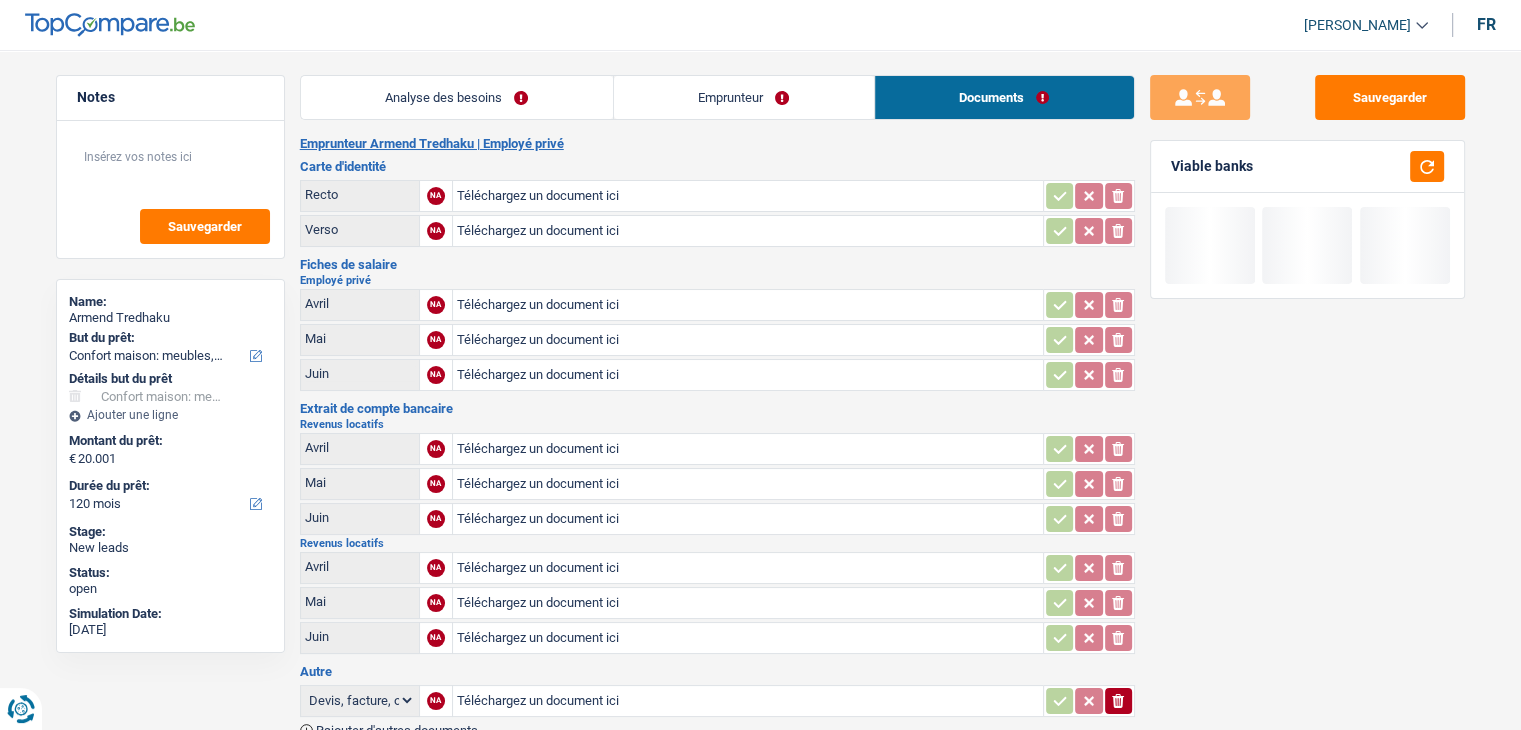 click on "Emprunteur" at bounding box center (744, 97) 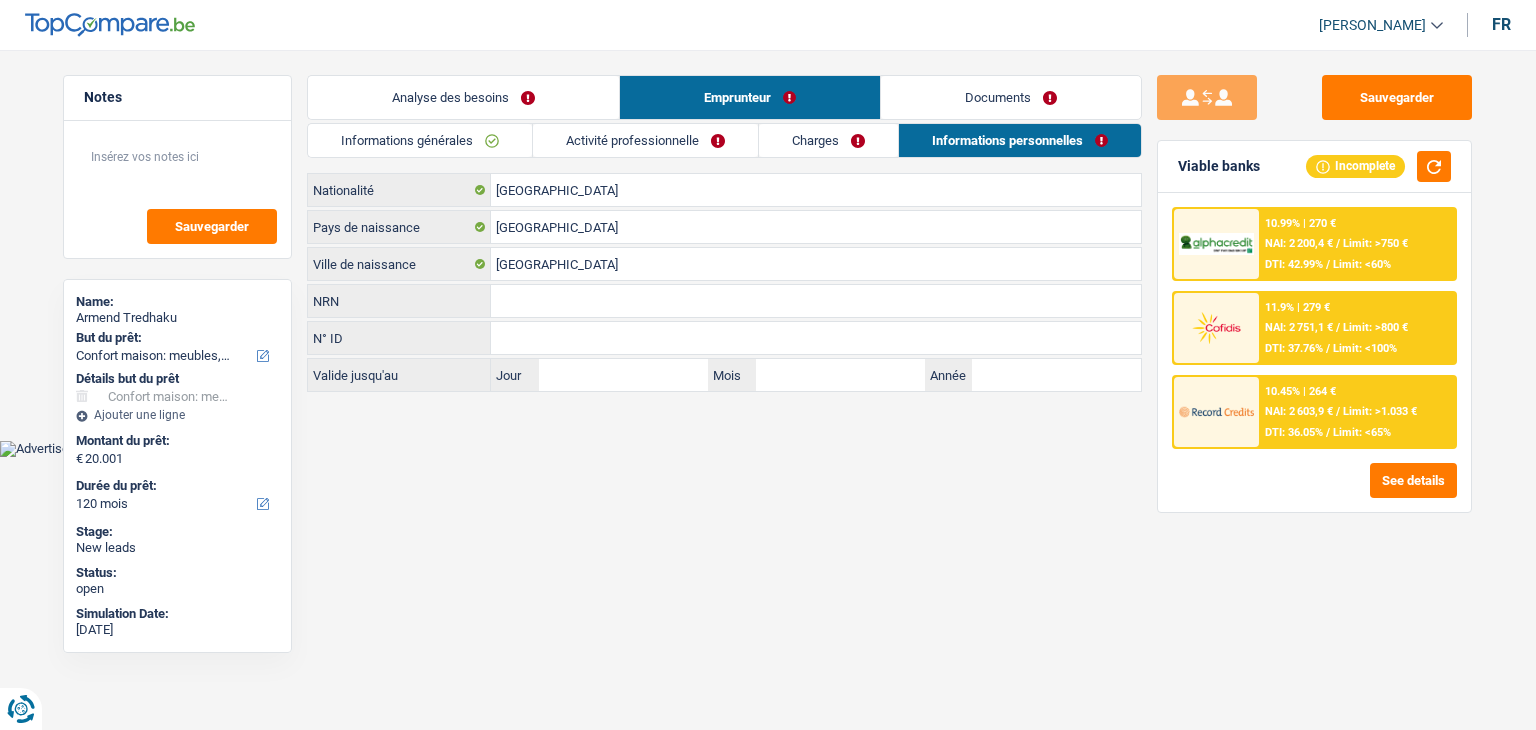 click on "Charges" at bounding box center (828, 140) 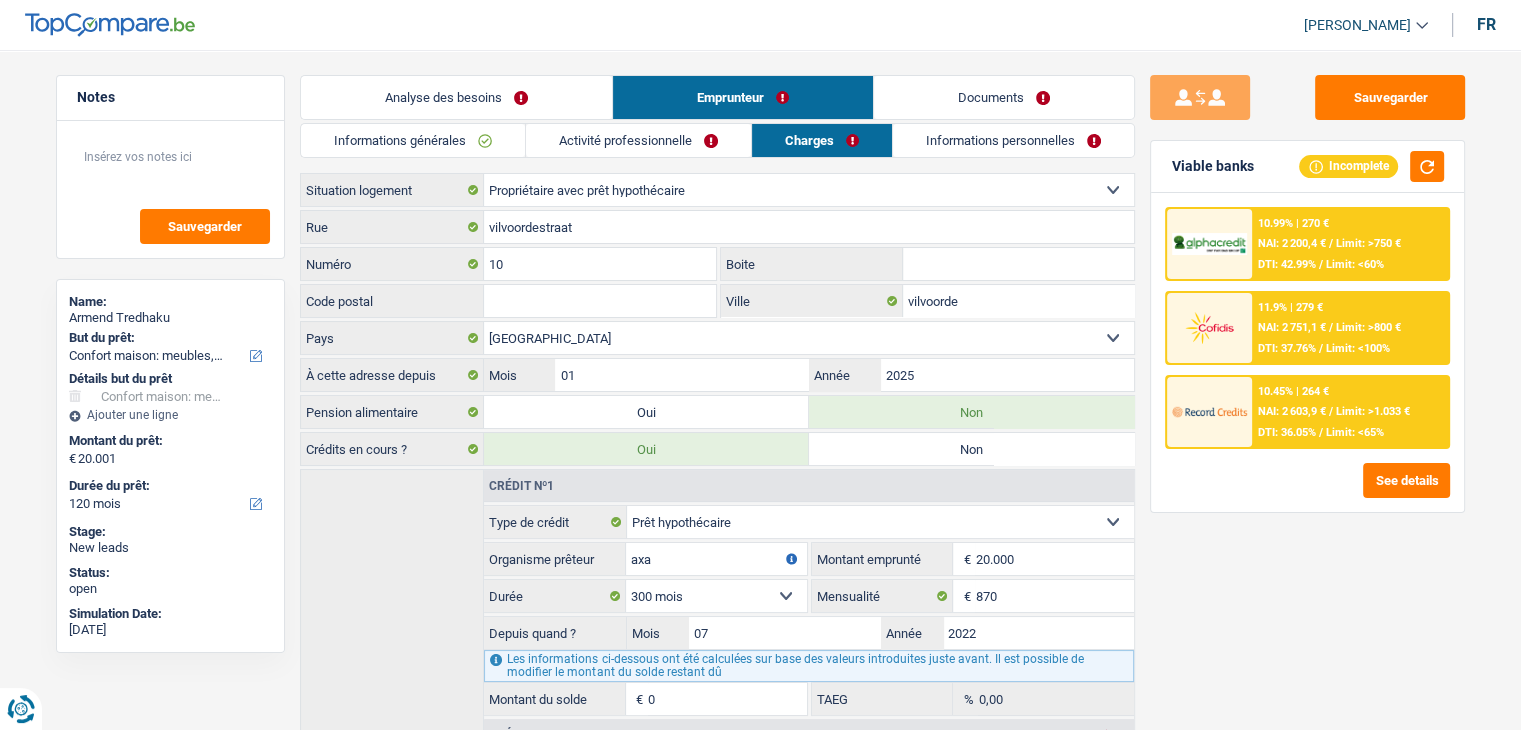 click on "Activité professionnelle" at bounding box center [638, 140] 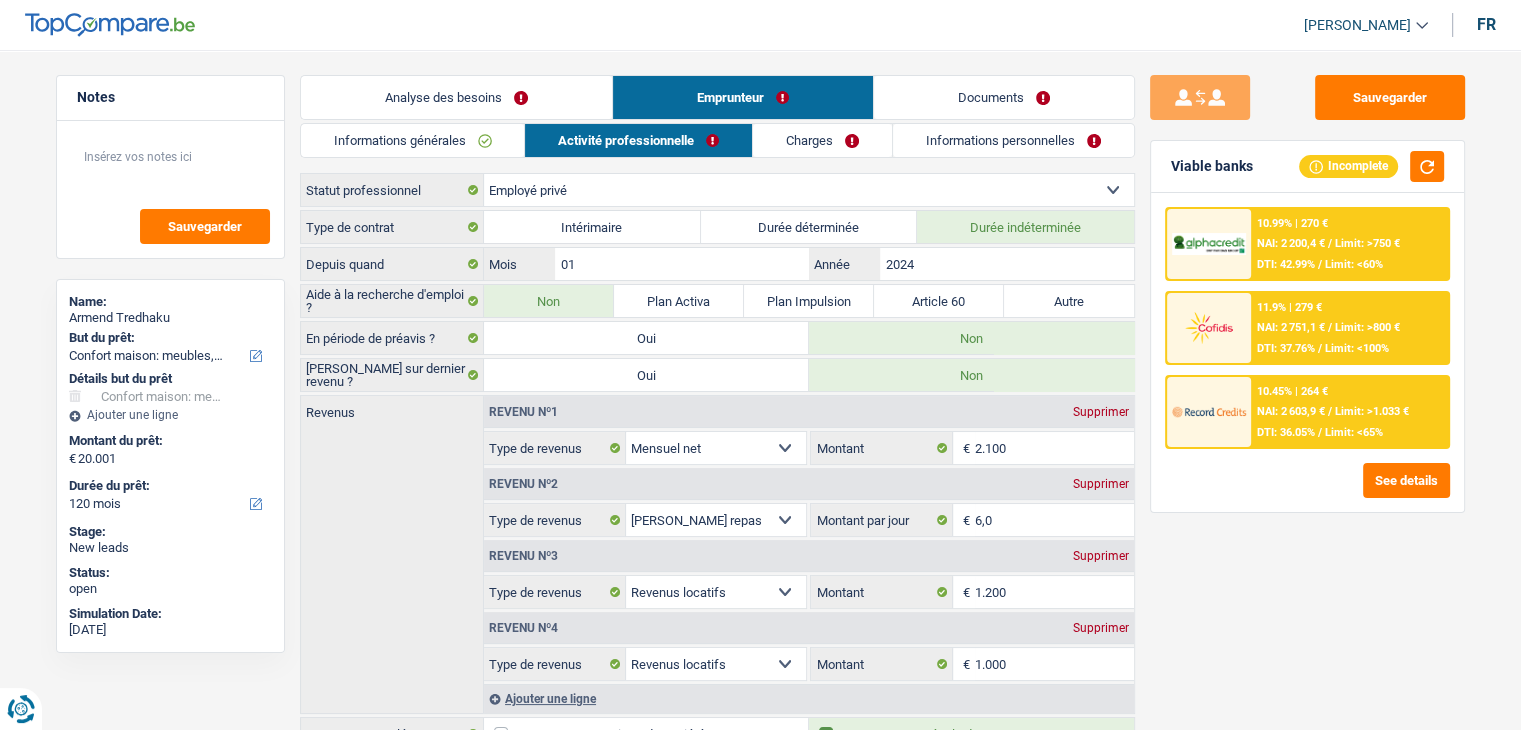 click on "Informations générales" at bounding box center (413, 140) 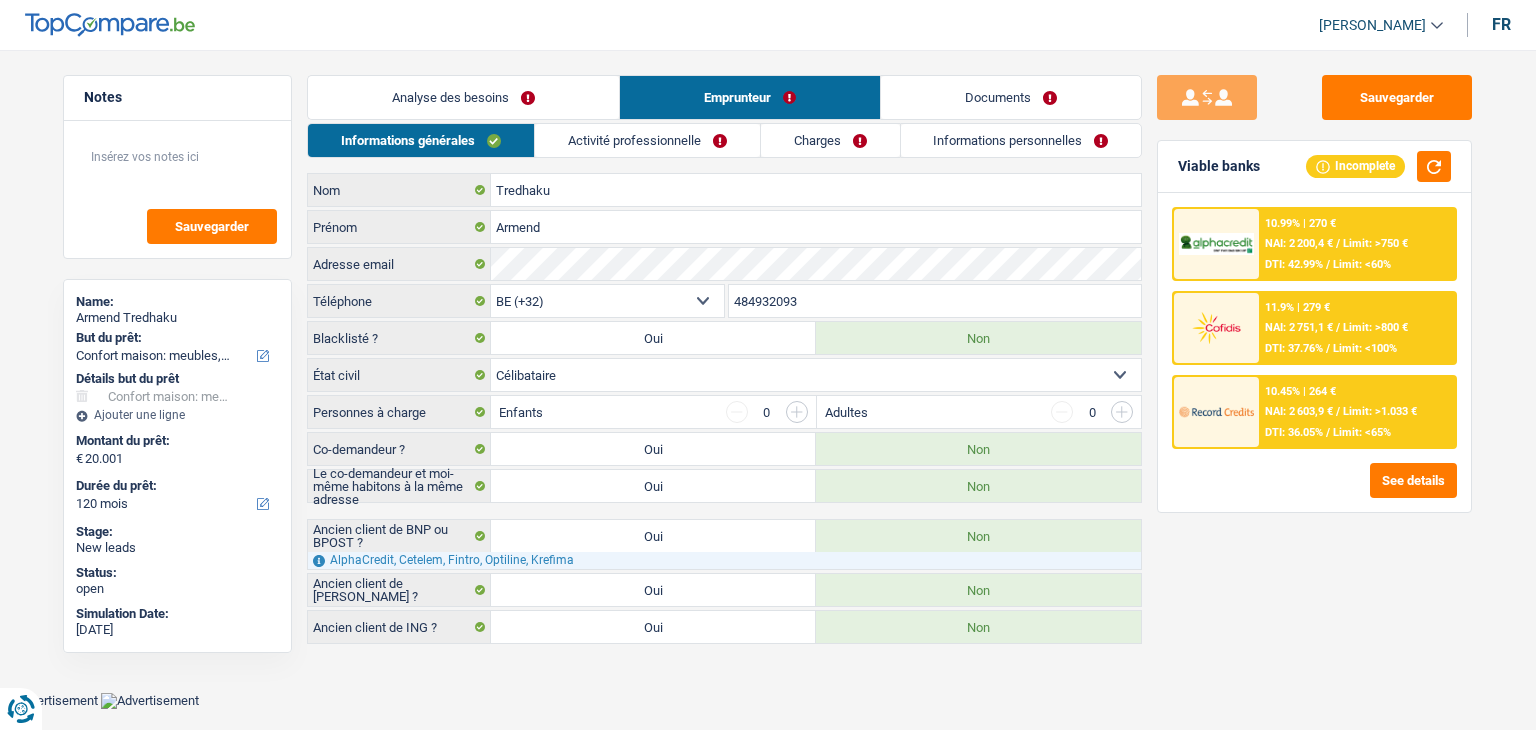 click on "Analyse des besoins" at bounding box center [463, 97] 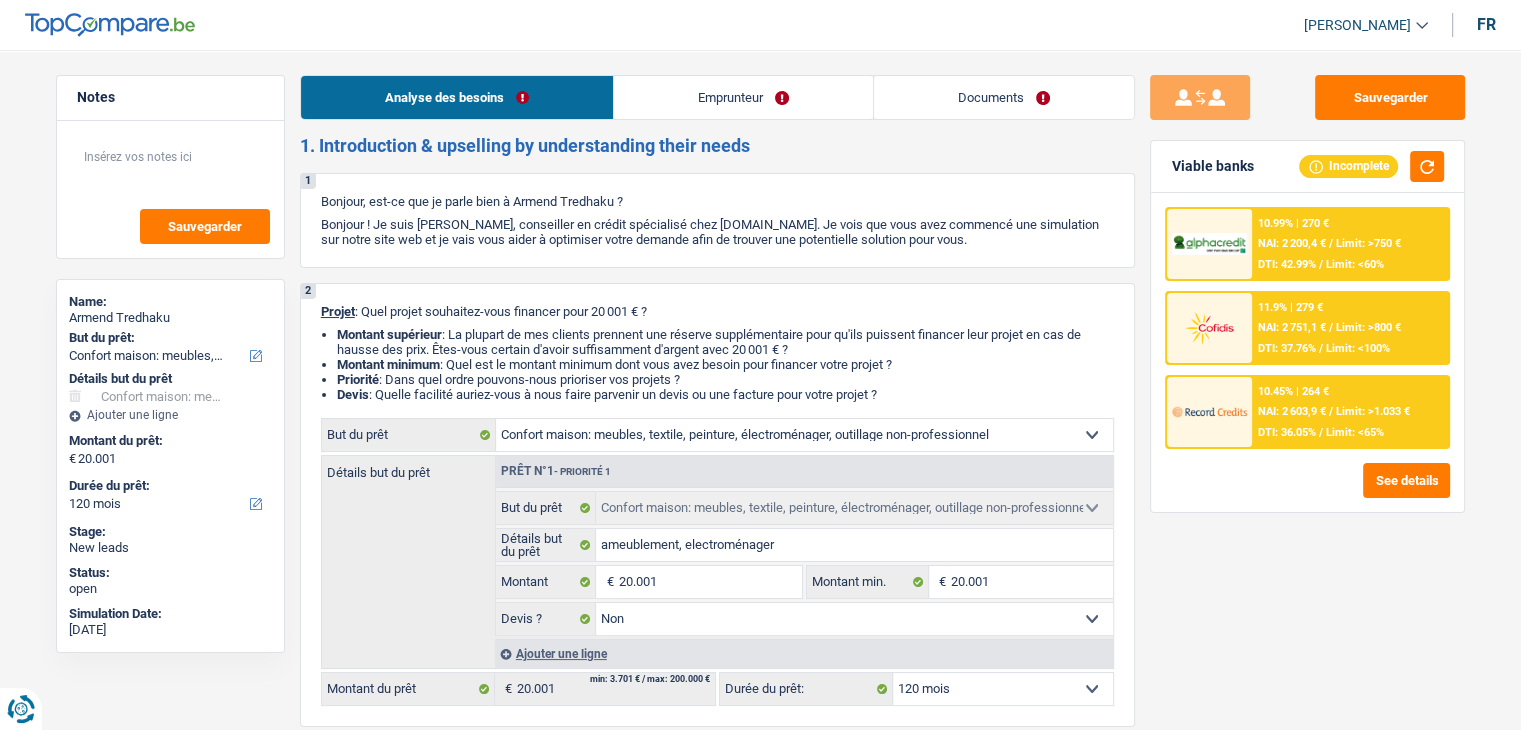 click on "Limit: <60%" at bounding box center [1354, 264] 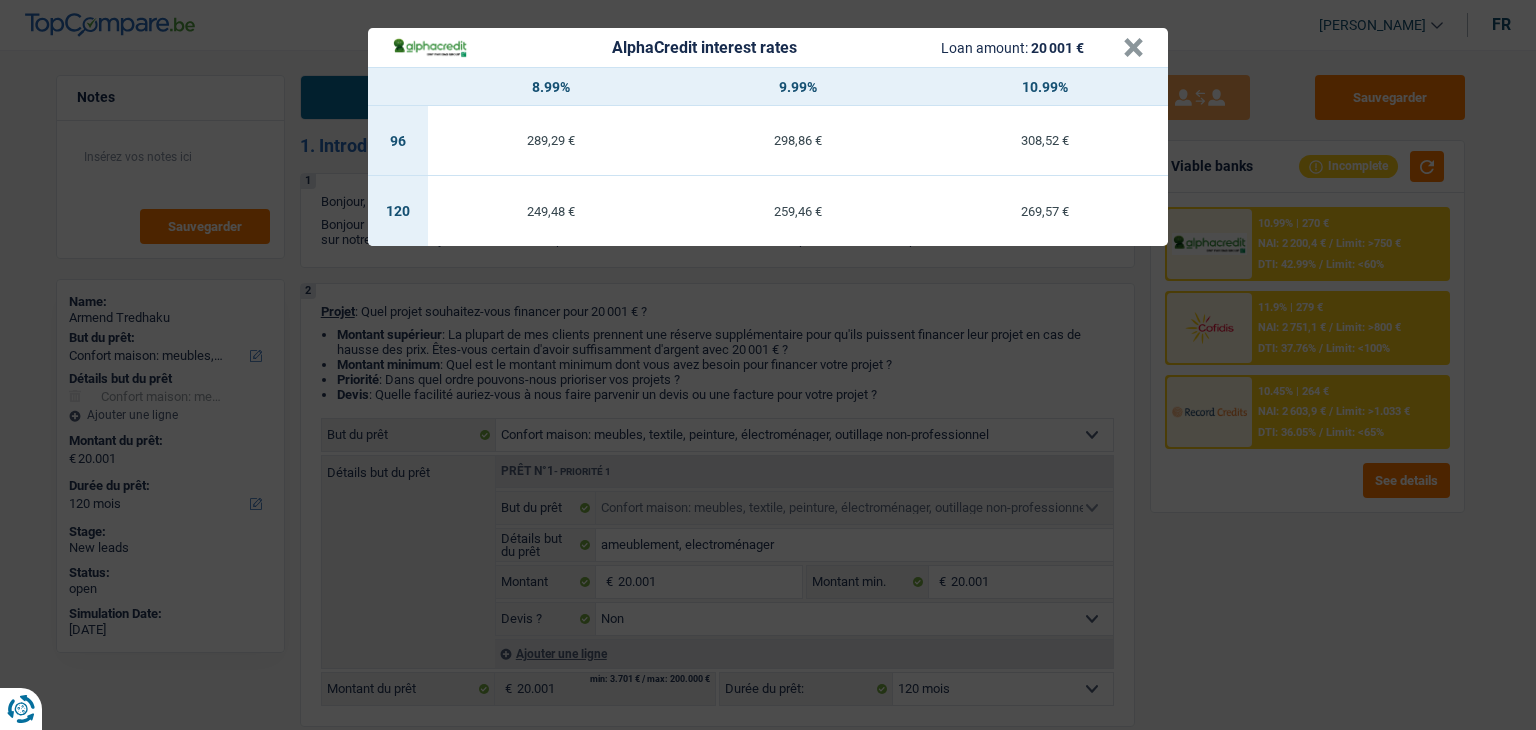 click on "AlphaCredit interest rates
Loan amount:
20 001 €
×
8.99%
9.99%
10.99%
96
289,29 €
298,86 €
308,52 €
120
249,48 €
259,46 €
269,57 €" at bounding box center (768, 365) 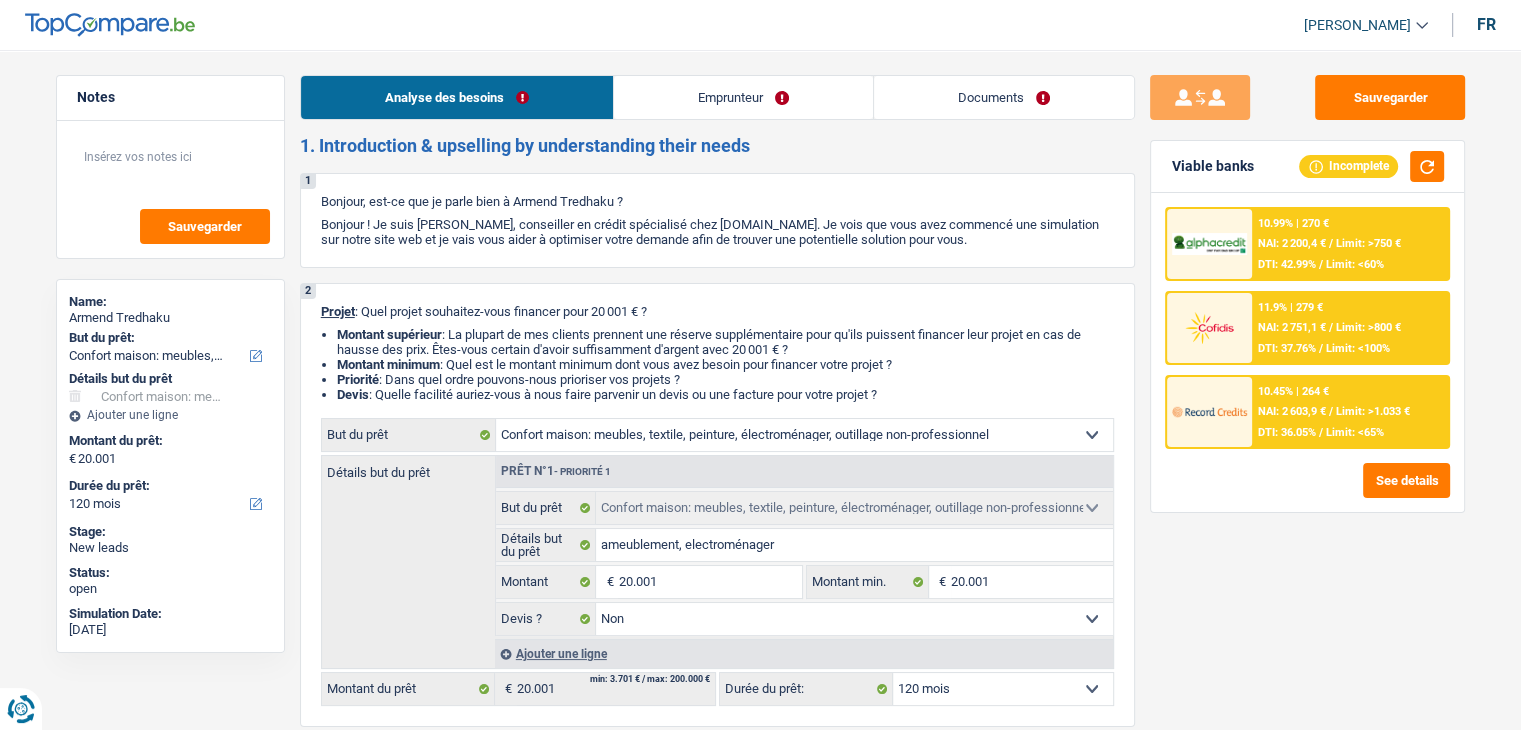 click on "NAI: 2 603,9 €" at bounding box center [1291, 411] 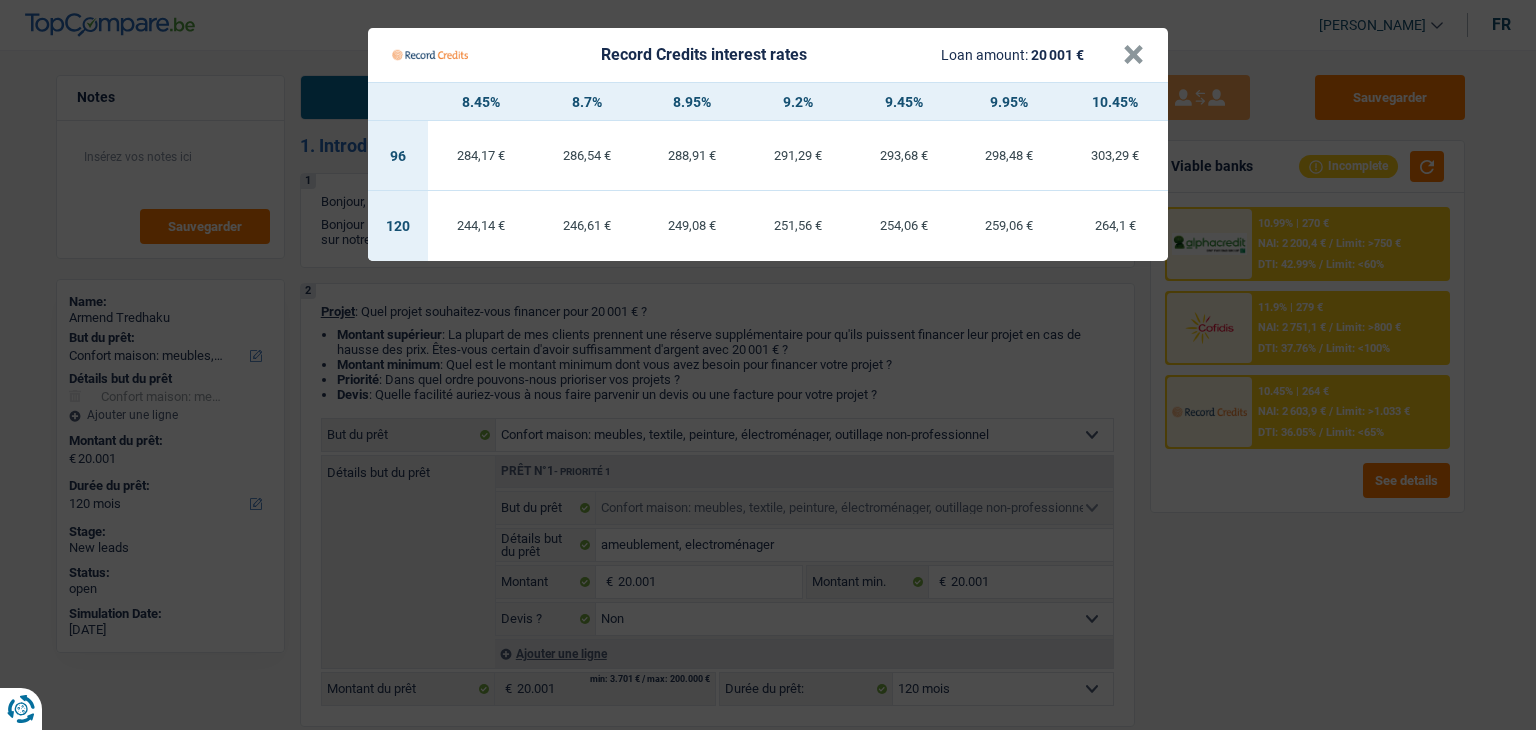 click on "Record Credits interest rates
Loan amount:
20 001 €
×
8.45%
8.7%
8.95%
9.2%
9.45%
9.95%
10.45%
96
284,17 €
286,54 €
288,91 €
291,29 €
293,68 €
298,48 €
303,29 €
120
244,14 €" at bounding box center [768, 365] 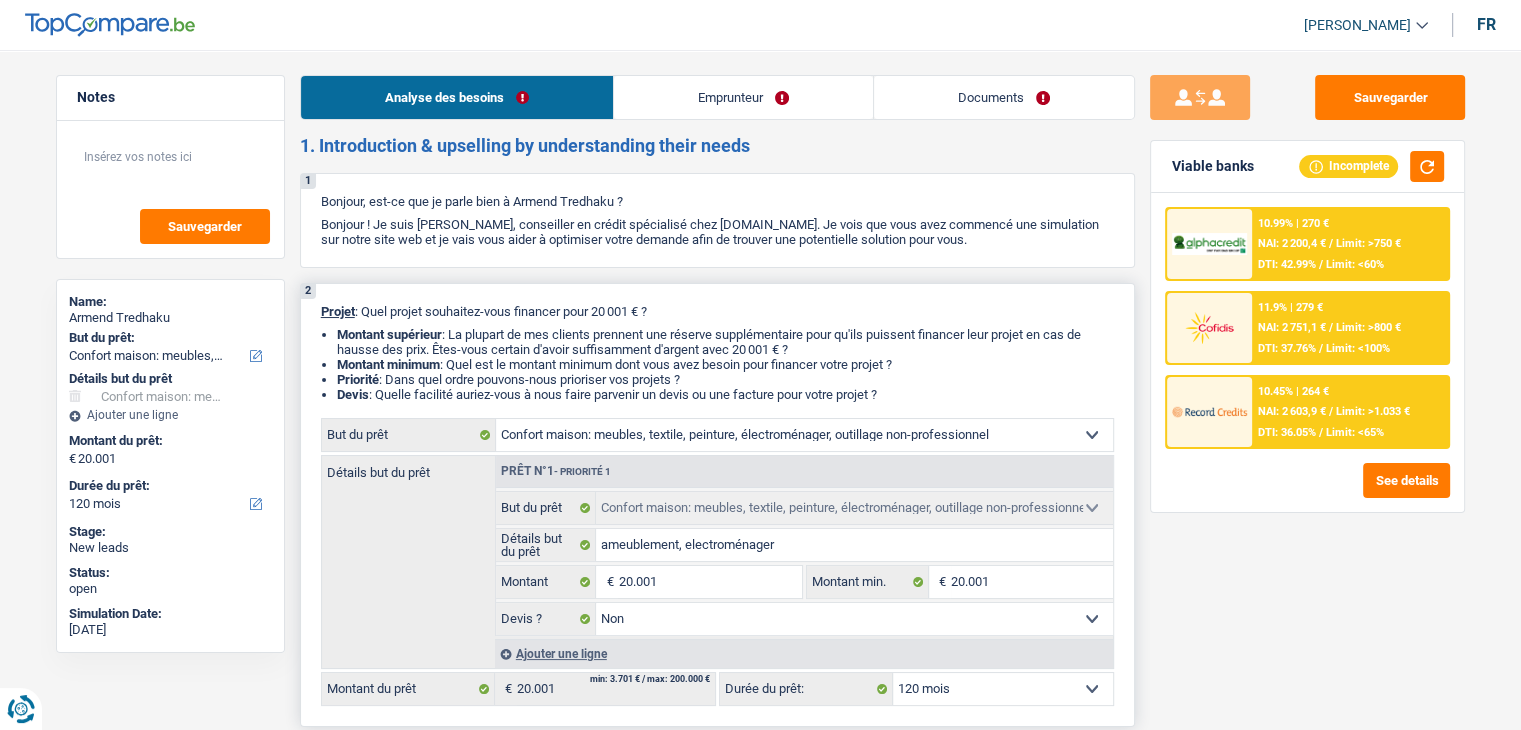 scroll, scrollTop: 300, scrollLeft: 0, axis: vertical 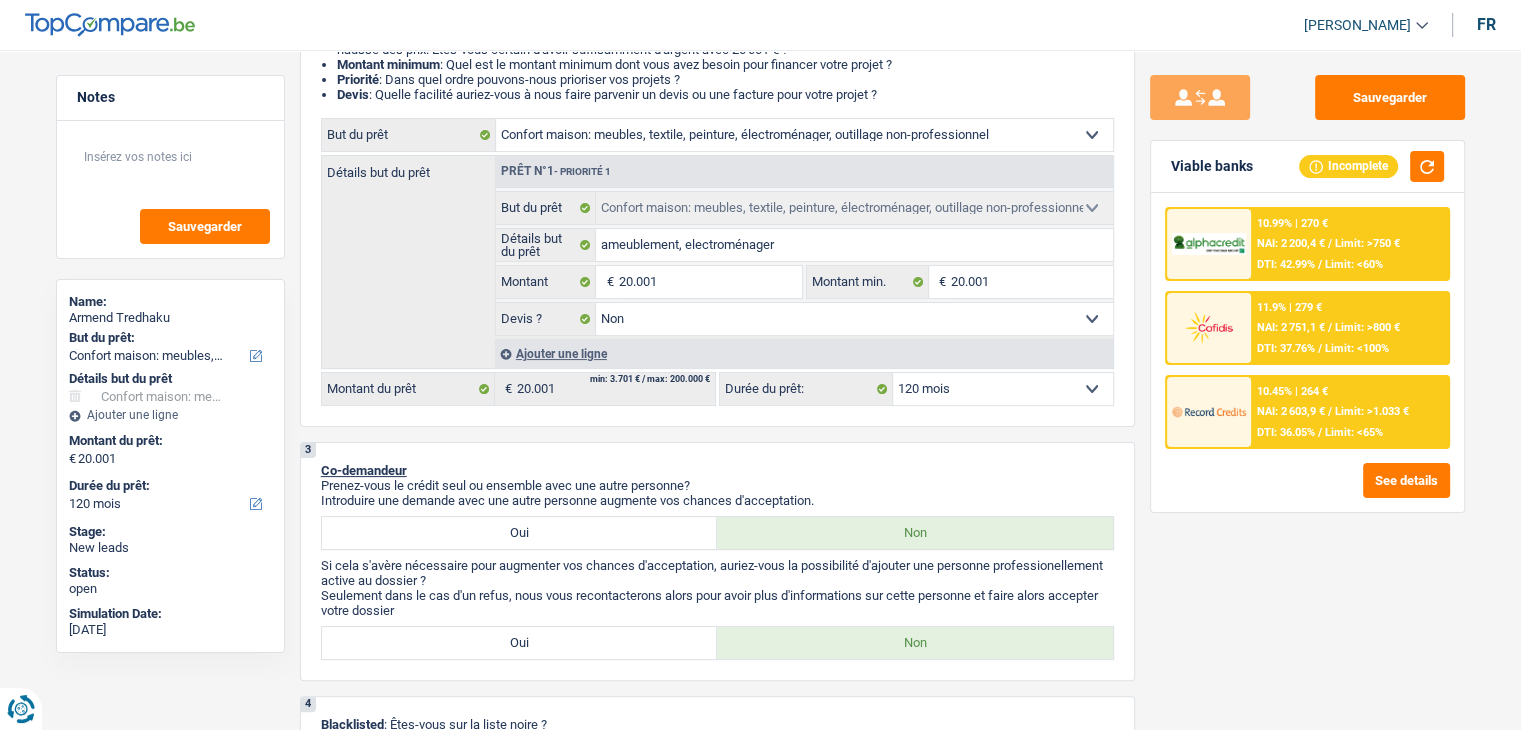 click on "DTI: 36.05%" at bounding box center [1286, 432] 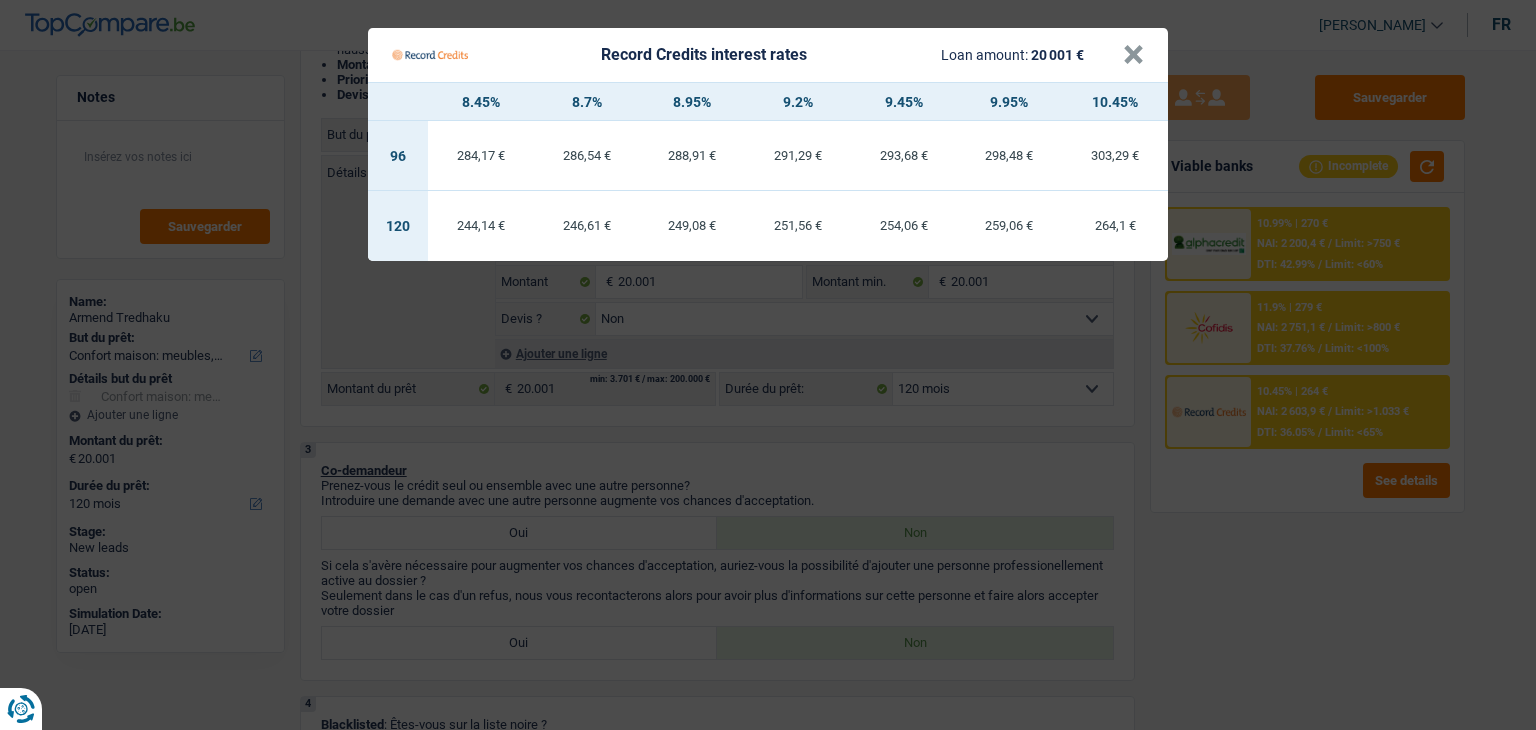 click on "Record Credits interest rates
Loan amount:
20 001 €
×
8.45%
8.7%
8.95%
9.2%
9.45%
9.95%
10.45%
96
284,17 €
286,54 €
288,91 €
291,29 €
293,68 €
298,48 €
303,29 €
120
244,14 €" at bounding box center (768, 365) 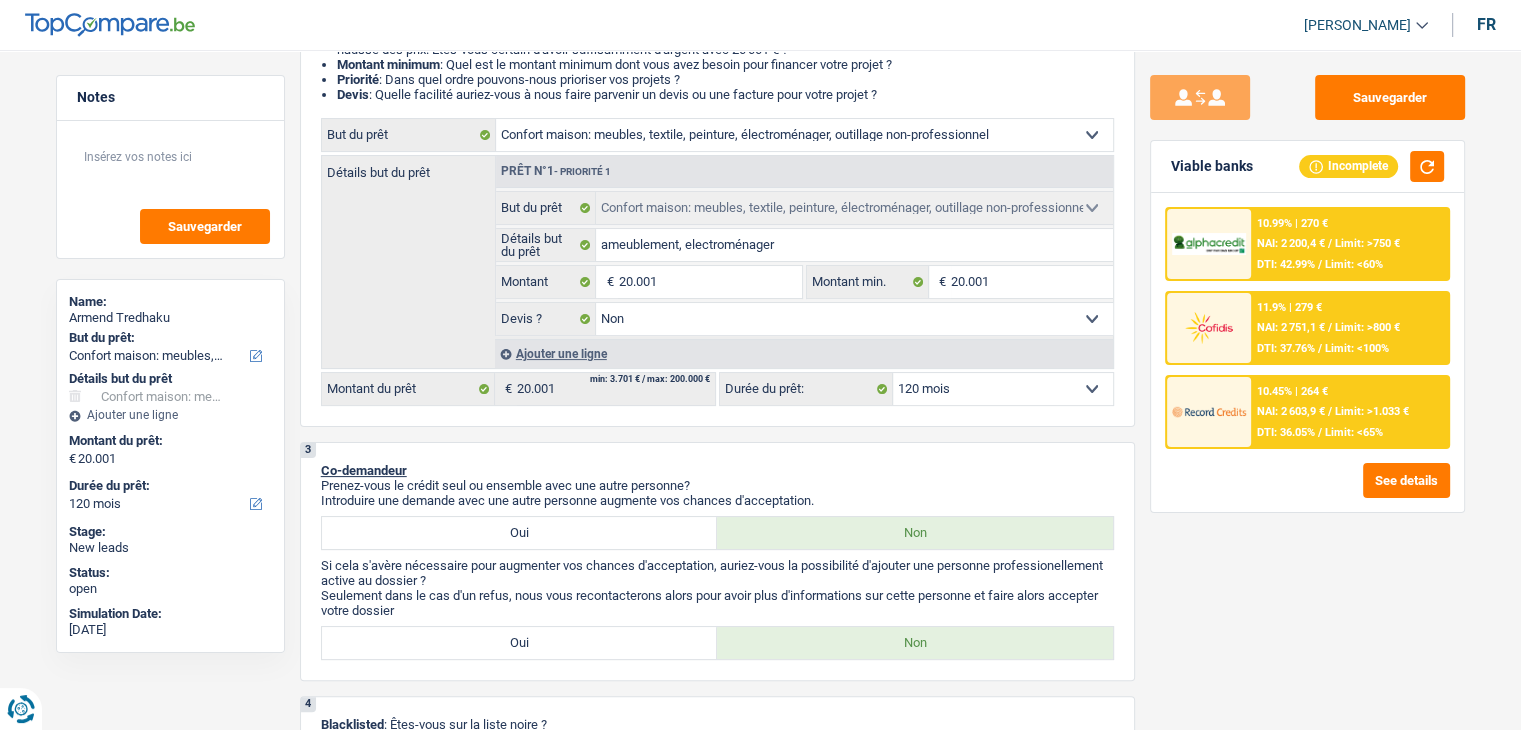 click at bounding box center [1209, 411] 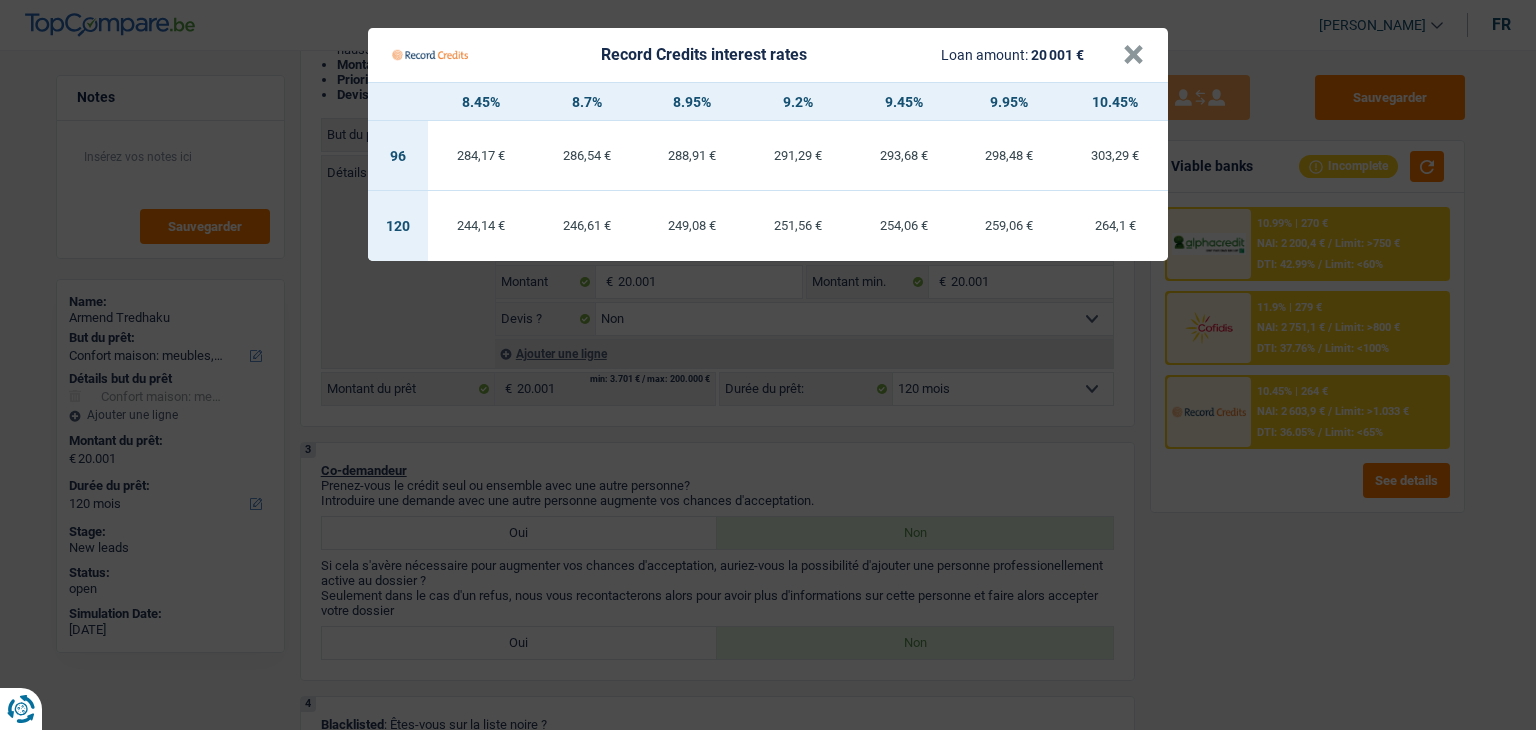 click on "Record Credits interest rates
Loan amount:
20 001 €
×
8.45%
8.7%
8.95%
9.2%
9.45%
9.95%
10.45%
96
284,17 €
286,54 €
288,91 €
291,29 €
293,68 €
298,48 €
303,29 €
120
244,14 €" at bounding box center (768, 365) 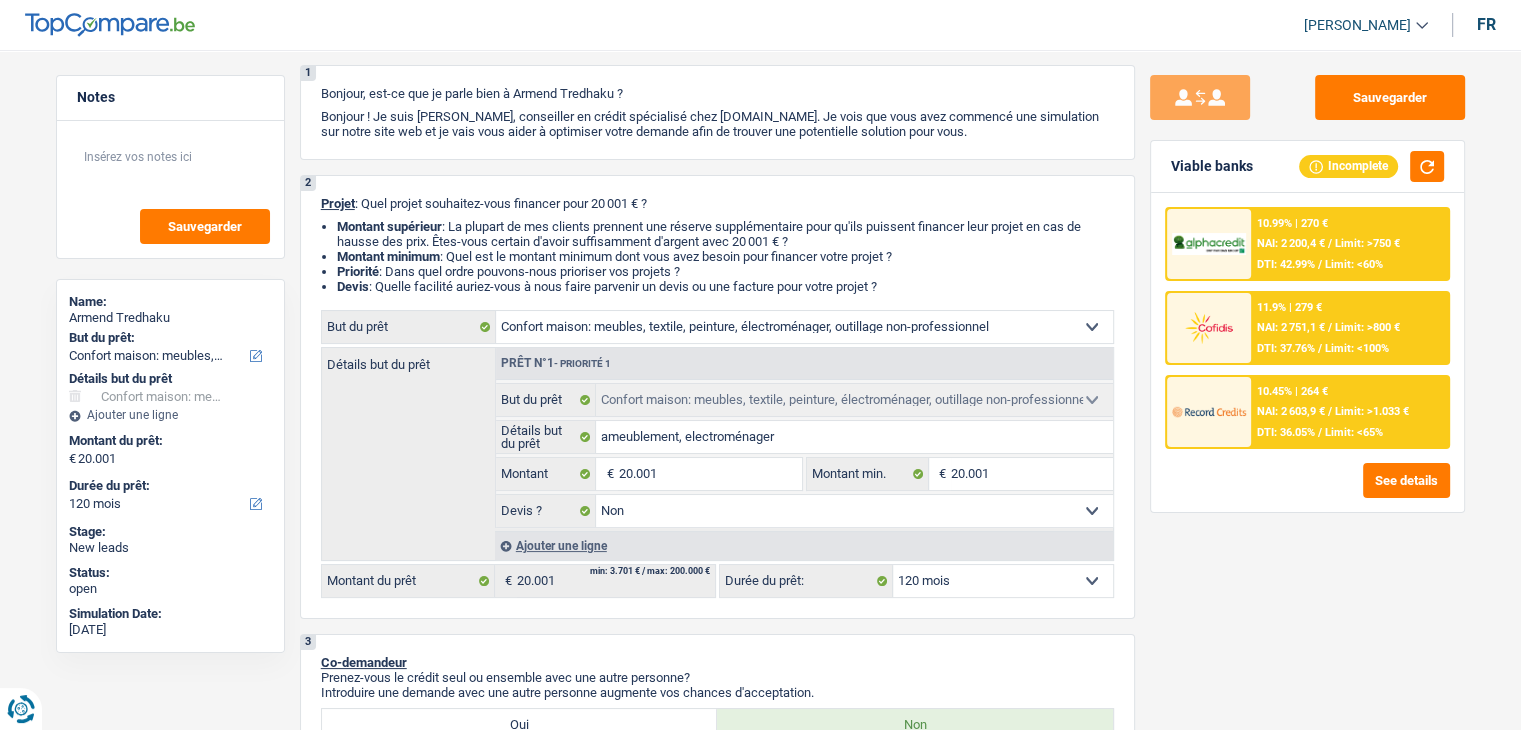 scroll, scrollTop: 0, scrollLeft: 0, axis: both 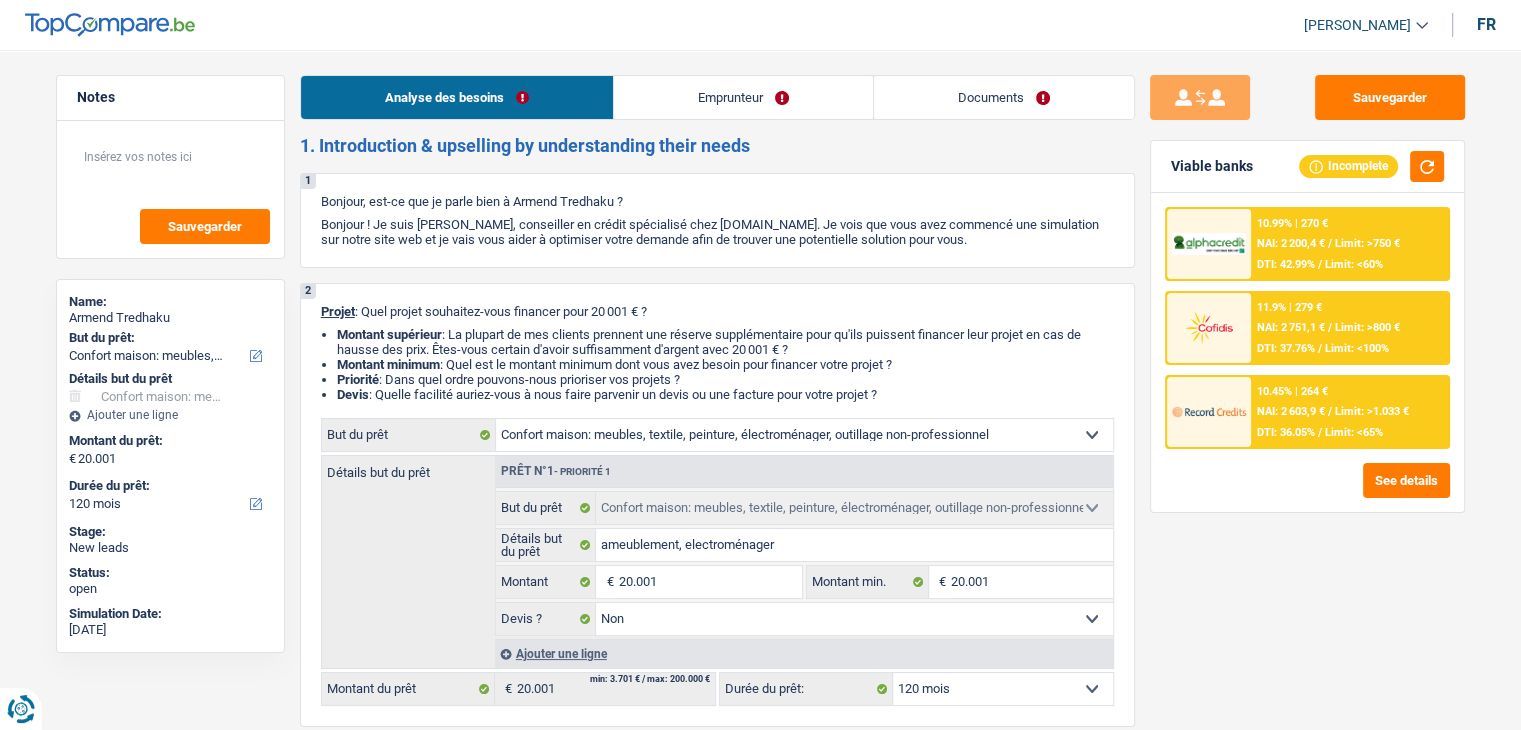 click on "NAI: 2 603,9 €" at bounding box center [1291, 411] 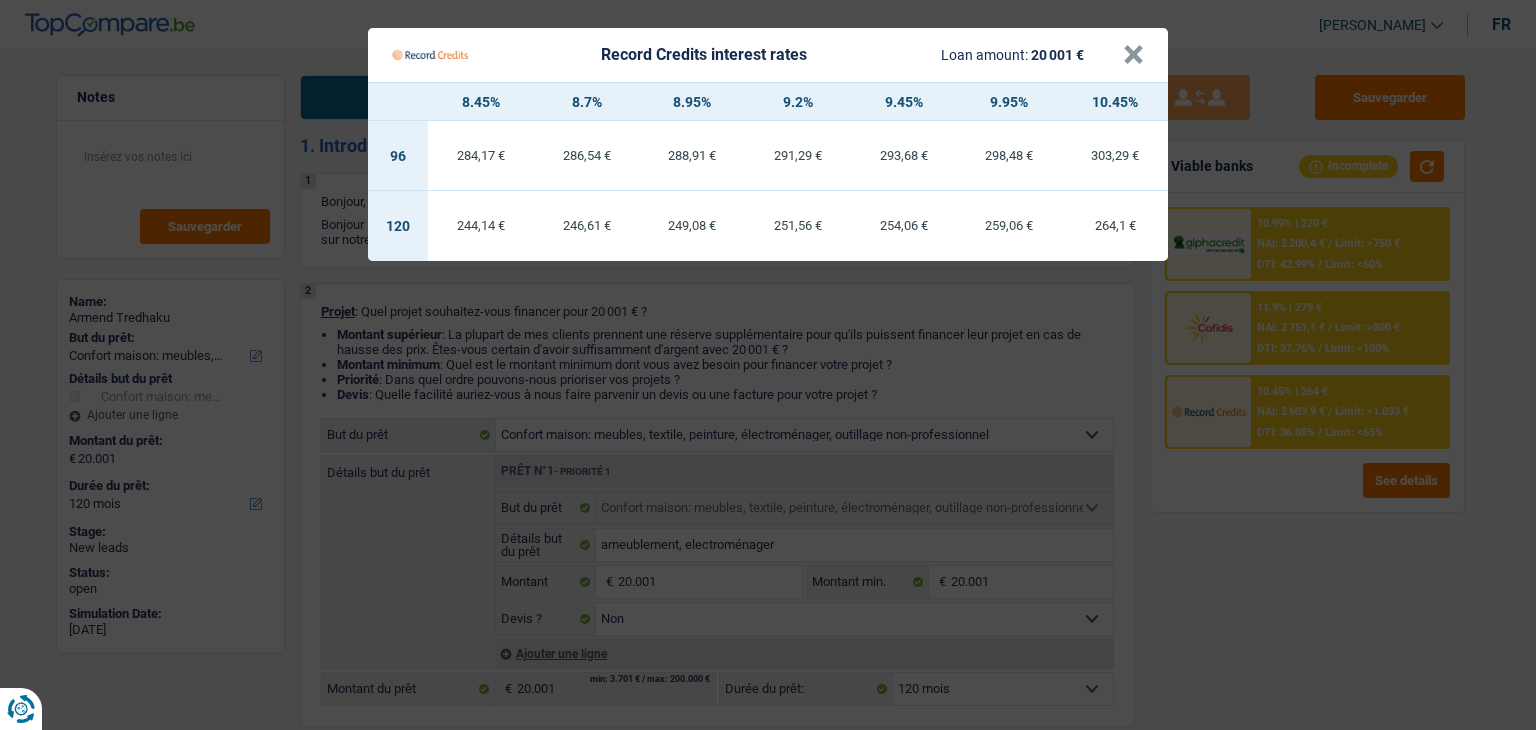 click on "Record Credits interest rates
Loan amount:
20 001 €
×
8.45%
8.7%
8.95%
9.2%
9.45%
9.95%
10.45%
96
284,17 €
286,54 €
288,91 €
291,29 €
293,68 €
298,48 €
303,29 €
120
244,14 €" at bounding box center (768, 365) 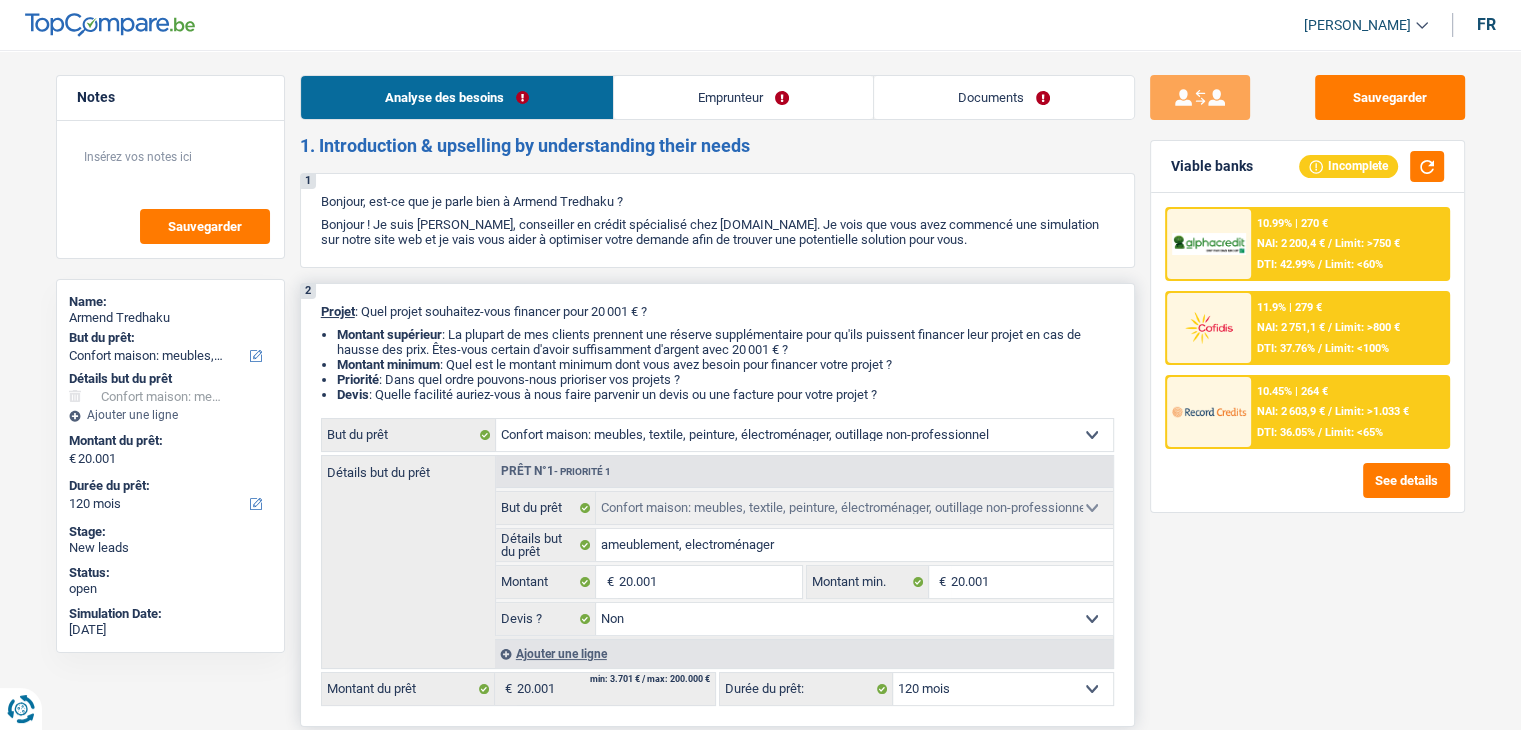 click on "2   Projet  : Quel projet souhaitez-vous financer pour 20 001 € ?
Montant supérieur : La plupart de mes clients prennent une réserve supplémentaire pour qu'ils puissent financer leur projet en cas de hausse des prix. Êtes-vous certain d'avoir suffisamment d'argent avec 20 001 € ?   Montant minimum : Quel est le montant minimum dont vous avez besoin pour financer votre projet ?   Priorité : Dans quel ordre pouvons-nous prioriser vos projets ?   Devis   : Quelle facilité auriez-vous à nous faire parvenir un devis ou une facture pour votre projet ?
Confort maison: meubles, textile, peinture, électroménager, outillage non-professionnel Hifi, multimédia, gsm, ordinateur Aménagement: frais d'installation, déménagement Evénement familial: naissance, mariage, divorce, communion, décès Frais médicaux Frais d'études Frais permis de conduire Loisirs: voyage, sport, musique Rafraîchissement: petits travaux maison et jardin Frais judiciaires Réparation voiture" at bounding box center [717, 505] 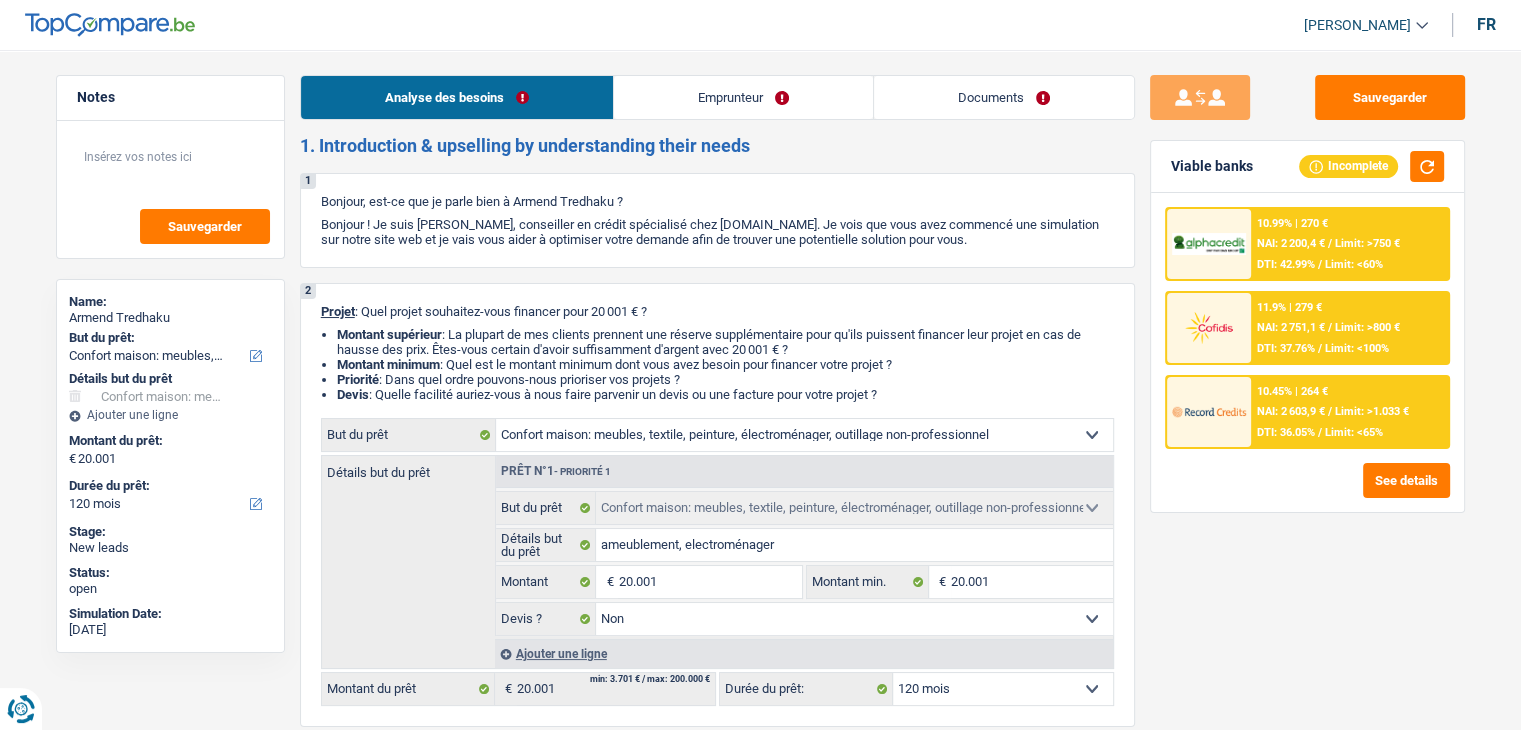 click at bounding box center [1209, 411] 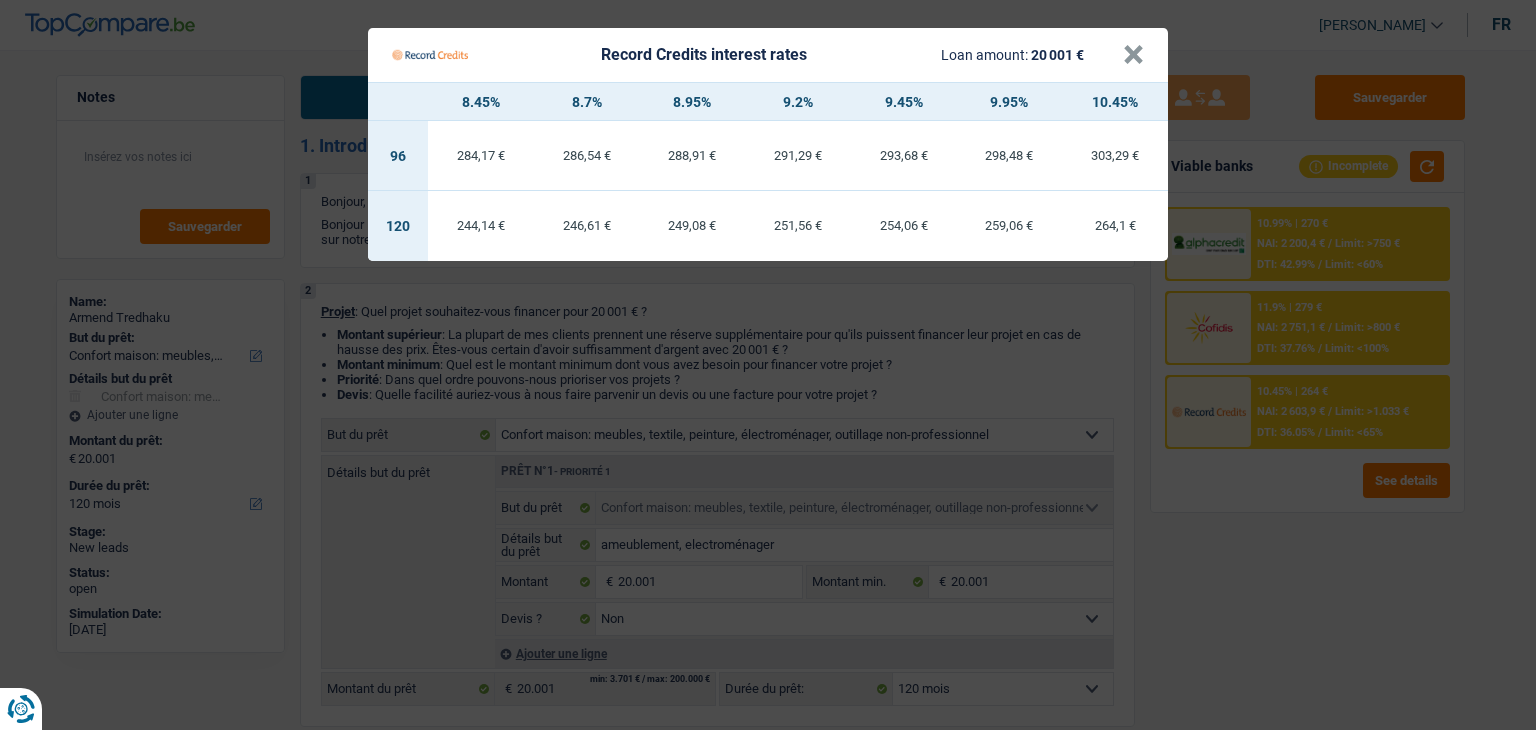 click on "Record Credits interest rates
Loan amount:
20 001 €
×
8.45%
8.7%
8.95%
9.2%
9.45%
9.95%
10.45%
96
284,17 €
286,54 €
288,91 €
291,29 €
293,68 €
298,48 €
303,29 €
120
244,14 €" at bounding box center [768, 365] 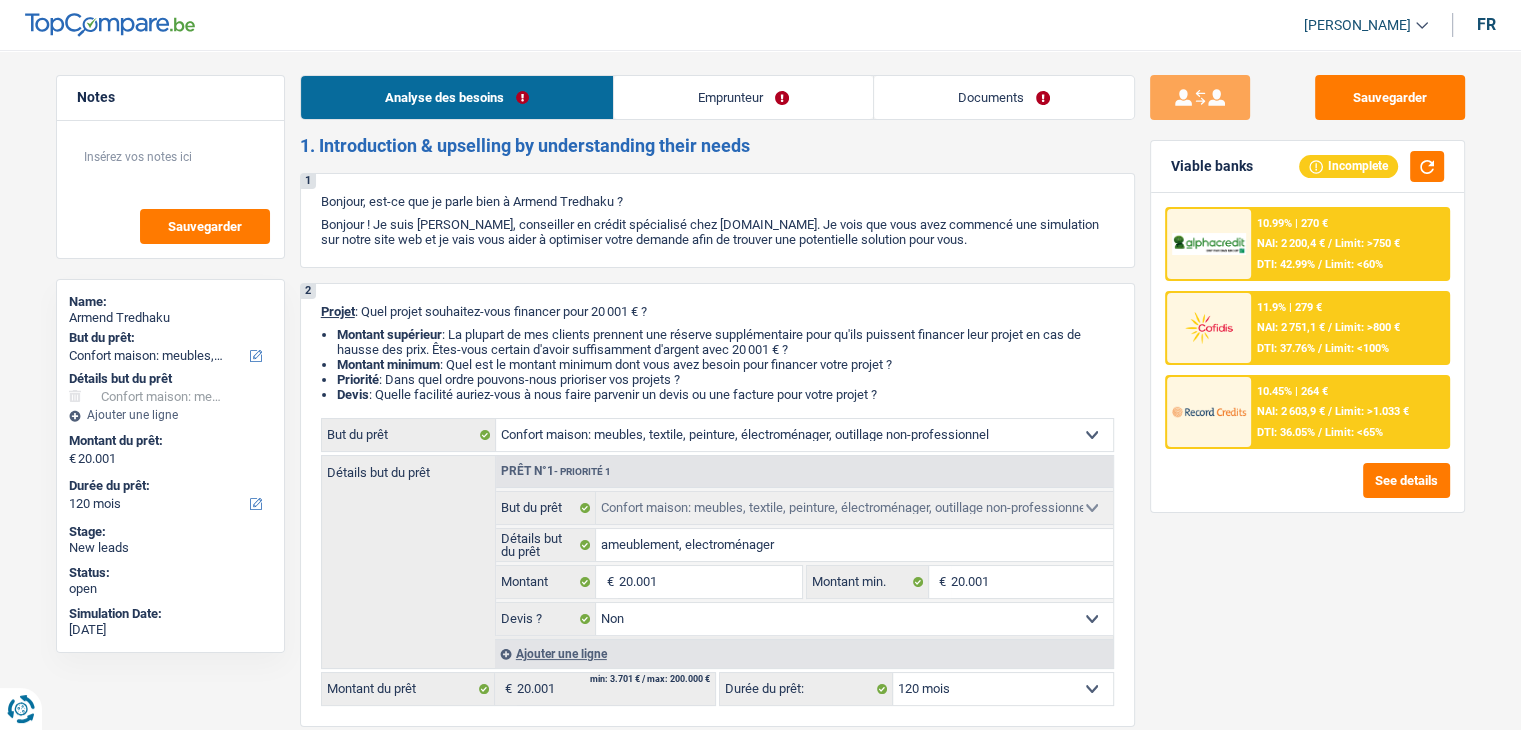 click on "DTI: 36.05%" at bounding box center [1286, 432] 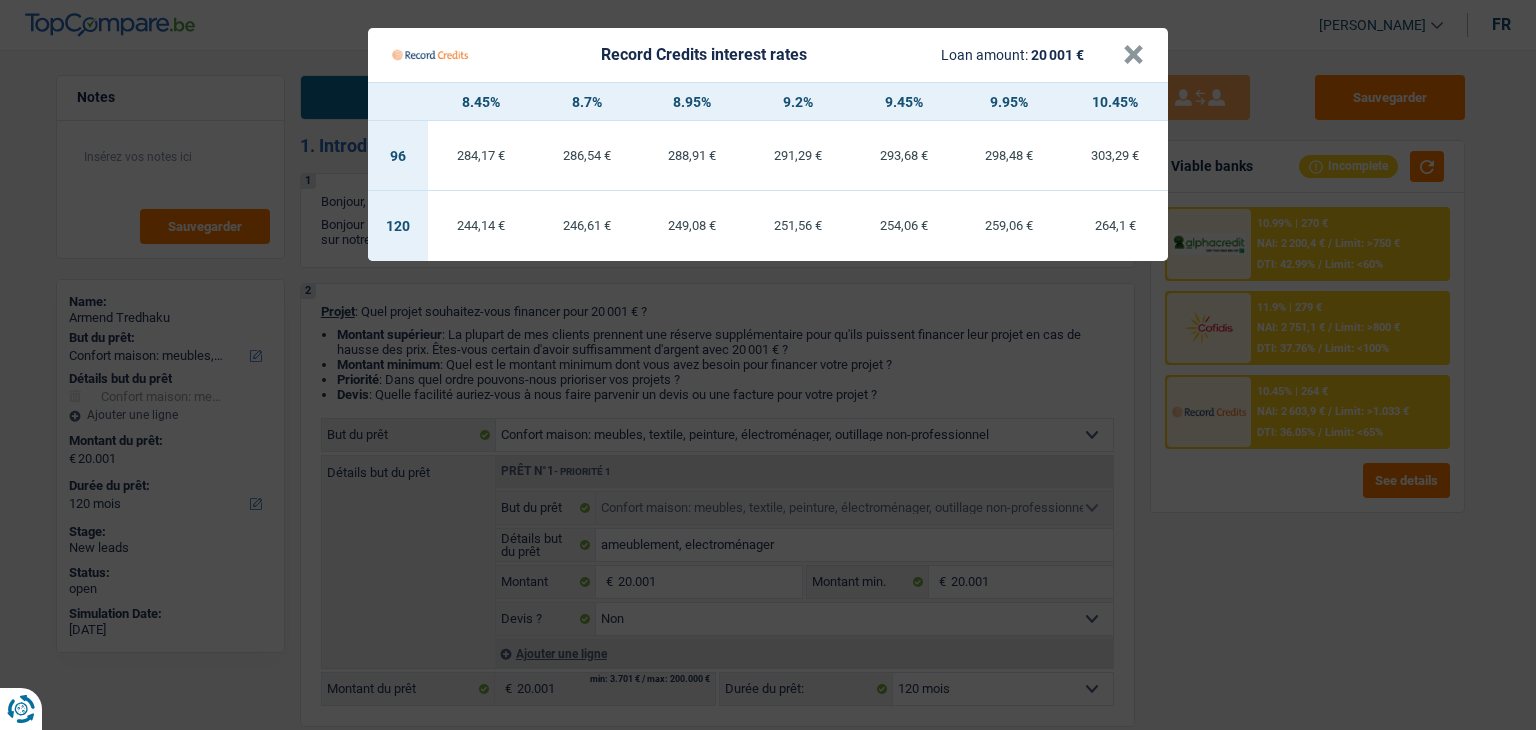 click on "Record Credits interest rates
Loan amount:
20 001 €
×
8.45%
8.7%
8.95%
9.2%
9.45%
9.95%
10.45%
96
284,17 €
286,54 €
288,91 €
291,29 €
293,68 €
298,48 €
303,29 €
120
244,14 €" at bounding box center (768, 365) 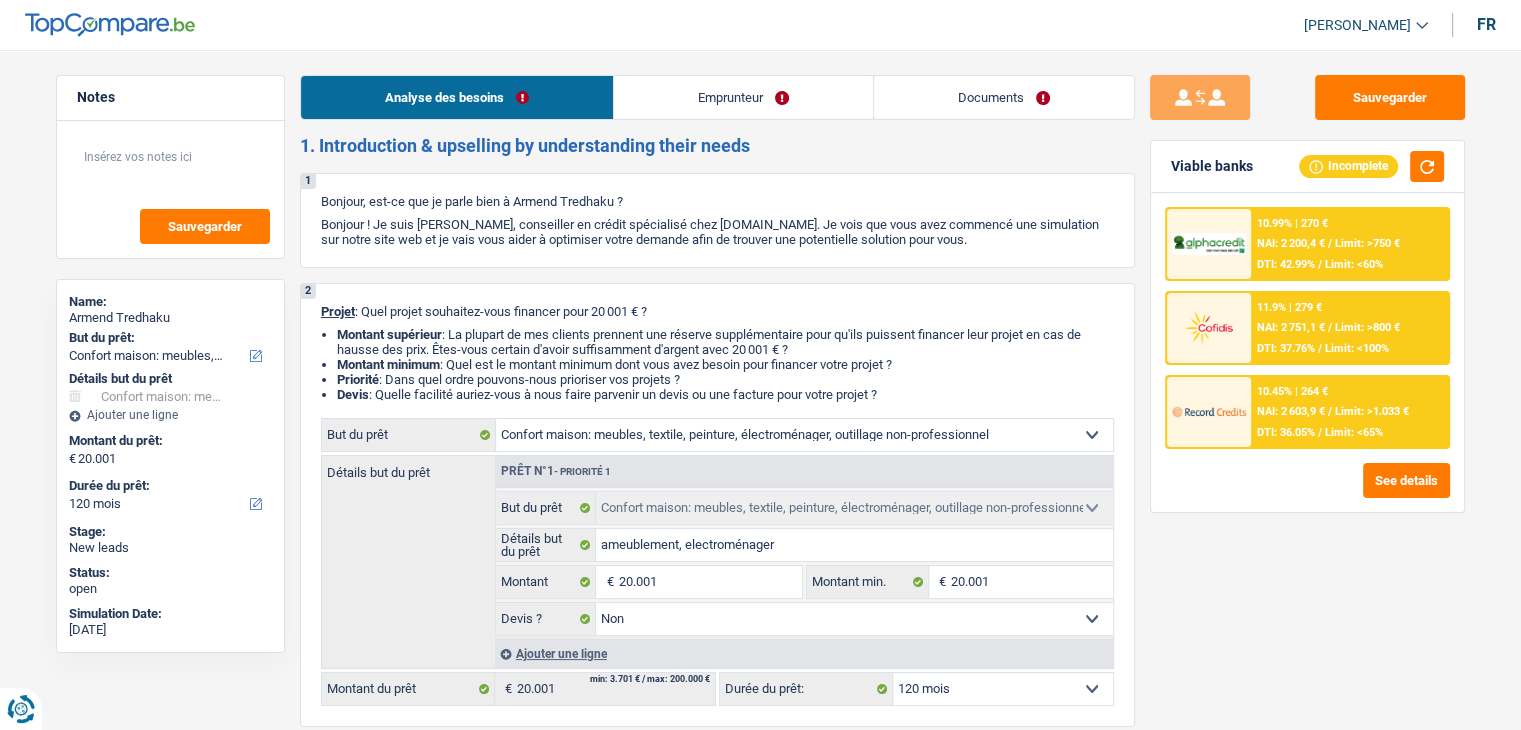 click on "/" at bounding box center (1320, 432) 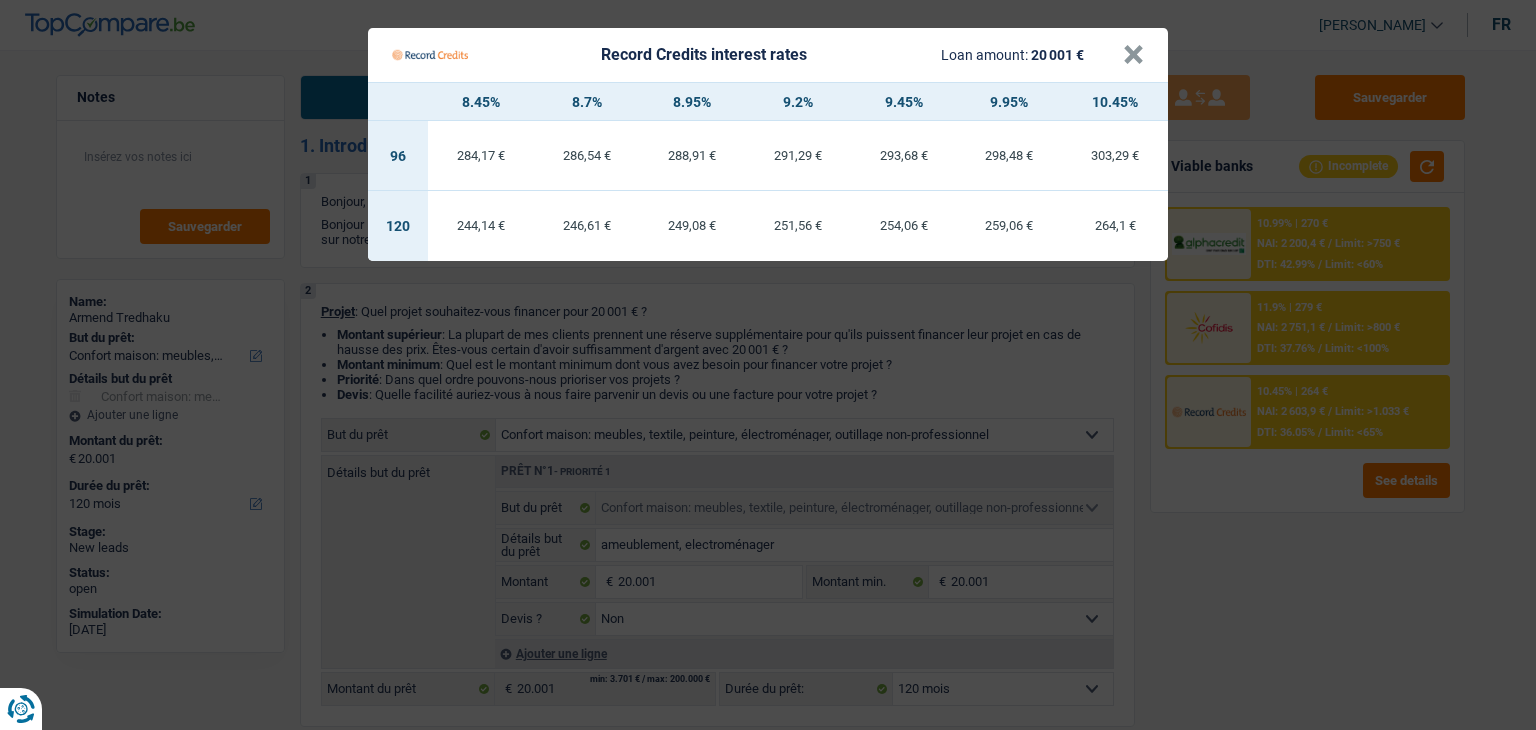 click on "Record Credits interest rates
Loan amount:
20 001 €
×
8.45%
8.7%
8.95%
9.2%
9.45%
9.95%
10.45%
96
284,17 €
286,54 €
288,91 €
291,29 €
293,68 €
298,48 €
303,29 €
120
244,14 €" at bounding box center (768, 365) 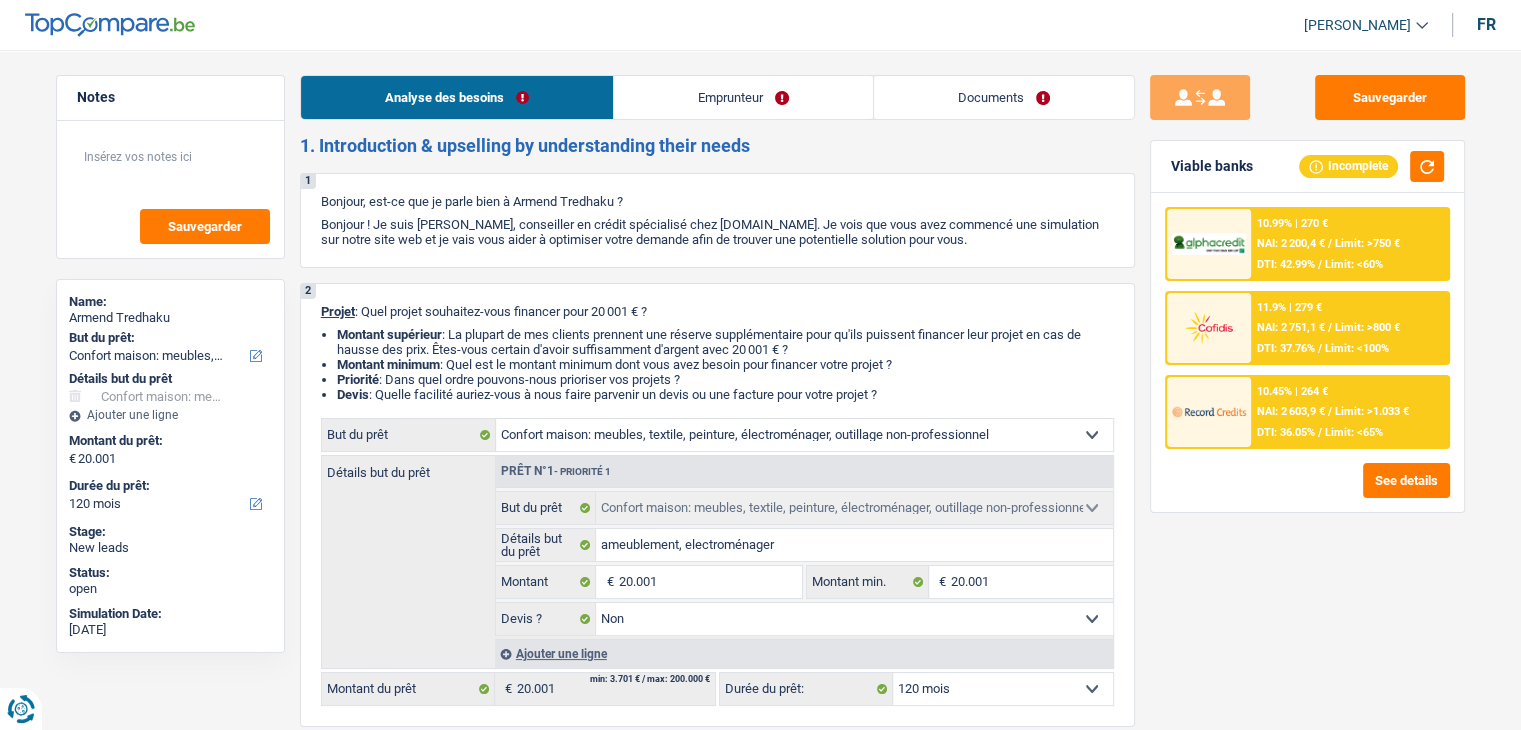 click at bounding box center (1209, 411) 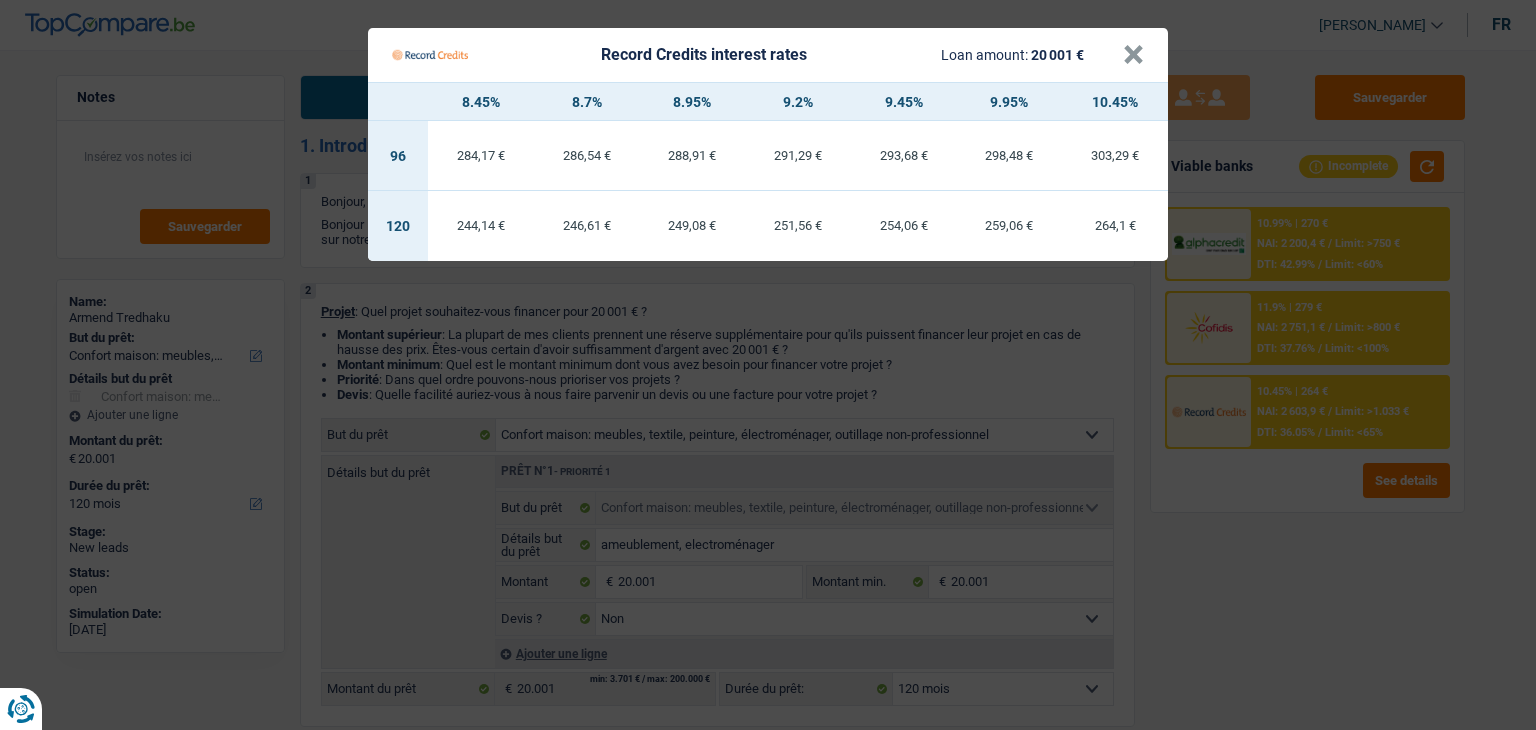 click on "Record Credits interest rates
Loan amount:
20 001 €
×
8.45%
8.7%
8.95%
9.2%
9.45%
9.95%
10.45%
96
284,17 €
286,54 €
288,91 €
291,29 €
293,68 €
298,48 €
303,29 €
120
244,14 €" at bounding box center [768, 365] 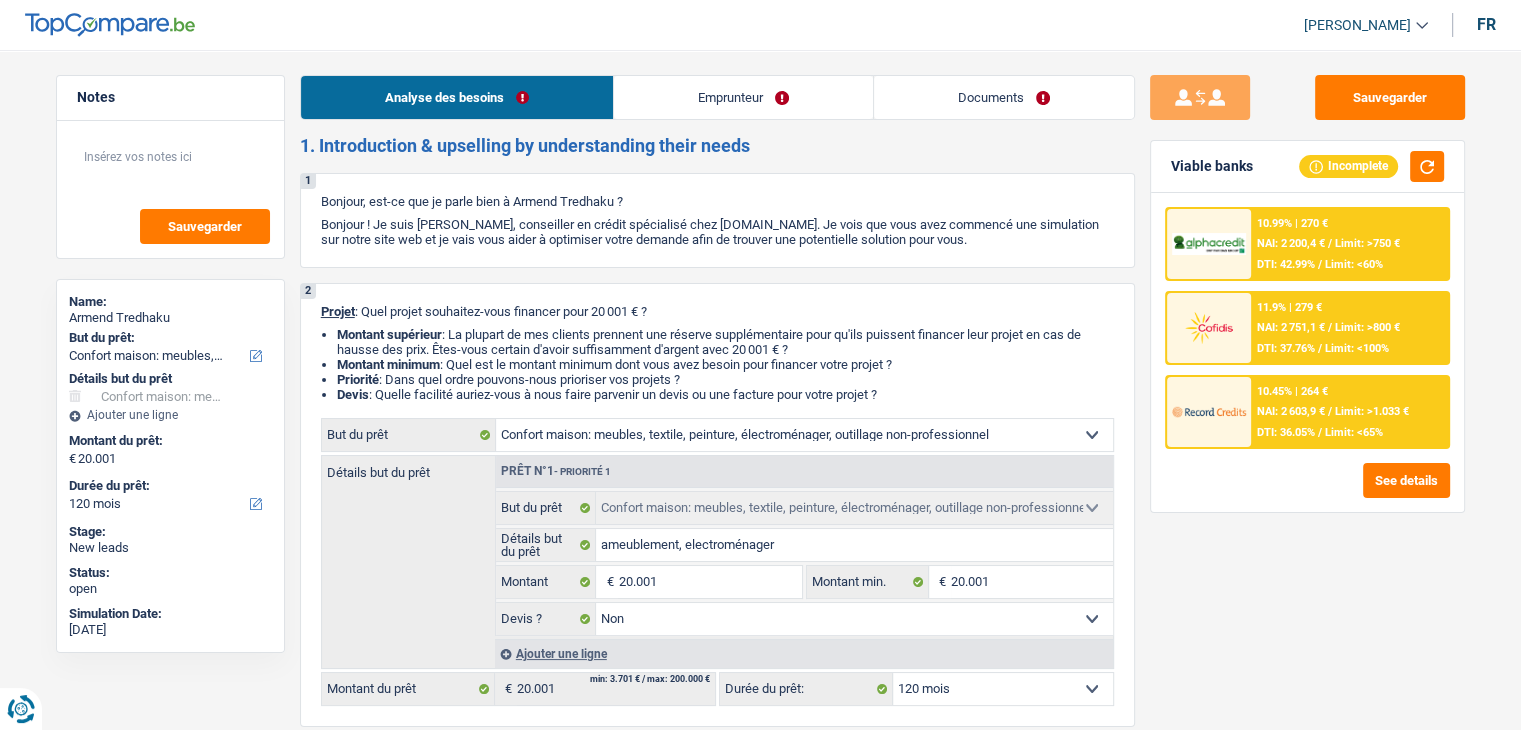 click at bounding box center (1209, 411) 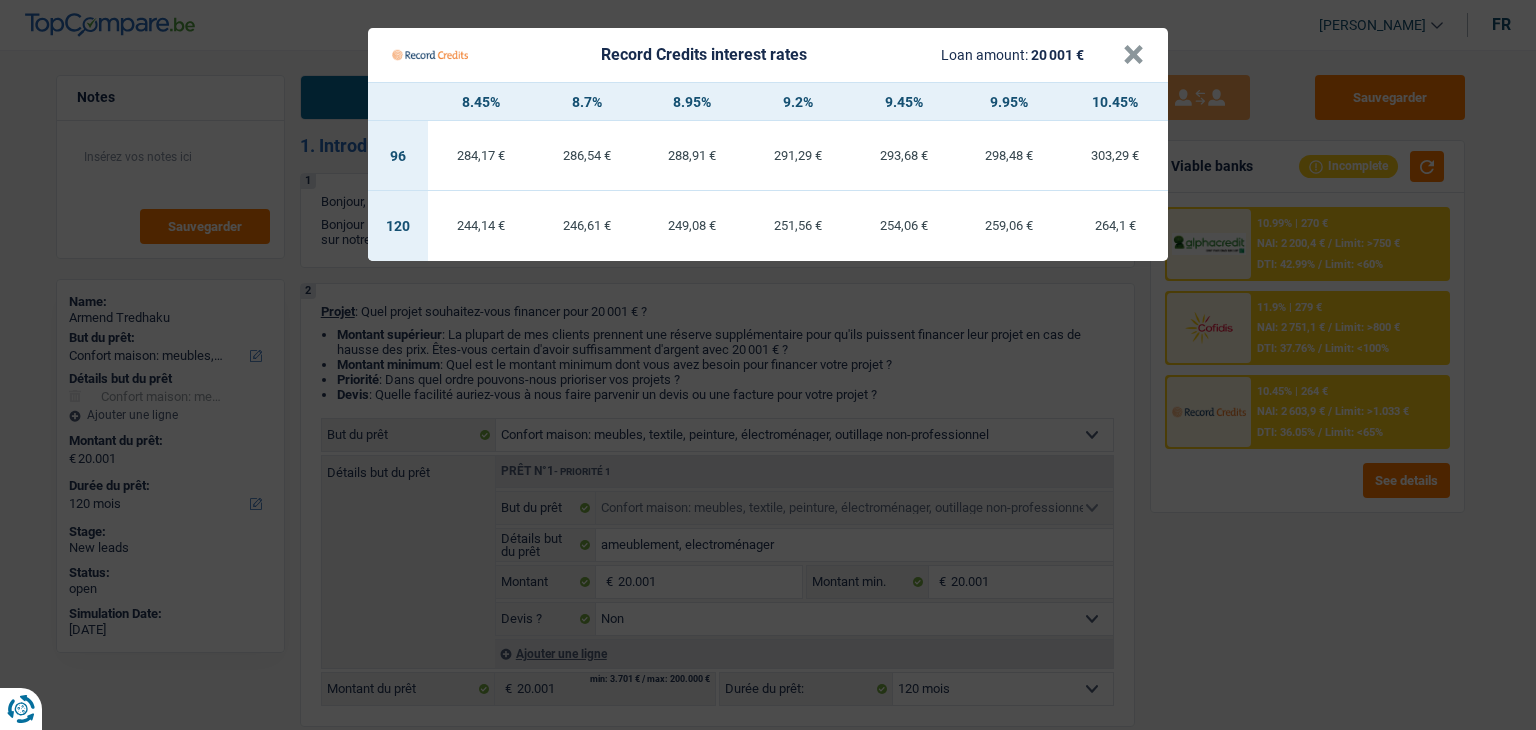 click on "Record Credits interest rates
Loan amount:
20 001 €
×
8.45%
8.7%
8.95%
9.2%
9.45%
9.95%
10.45%
96
284,17 €
286,54 €
288,91 €
291,29 €
293,68 €
298,48 €
303,29 €
120
244,14 €" at bounding box center (768, 365) 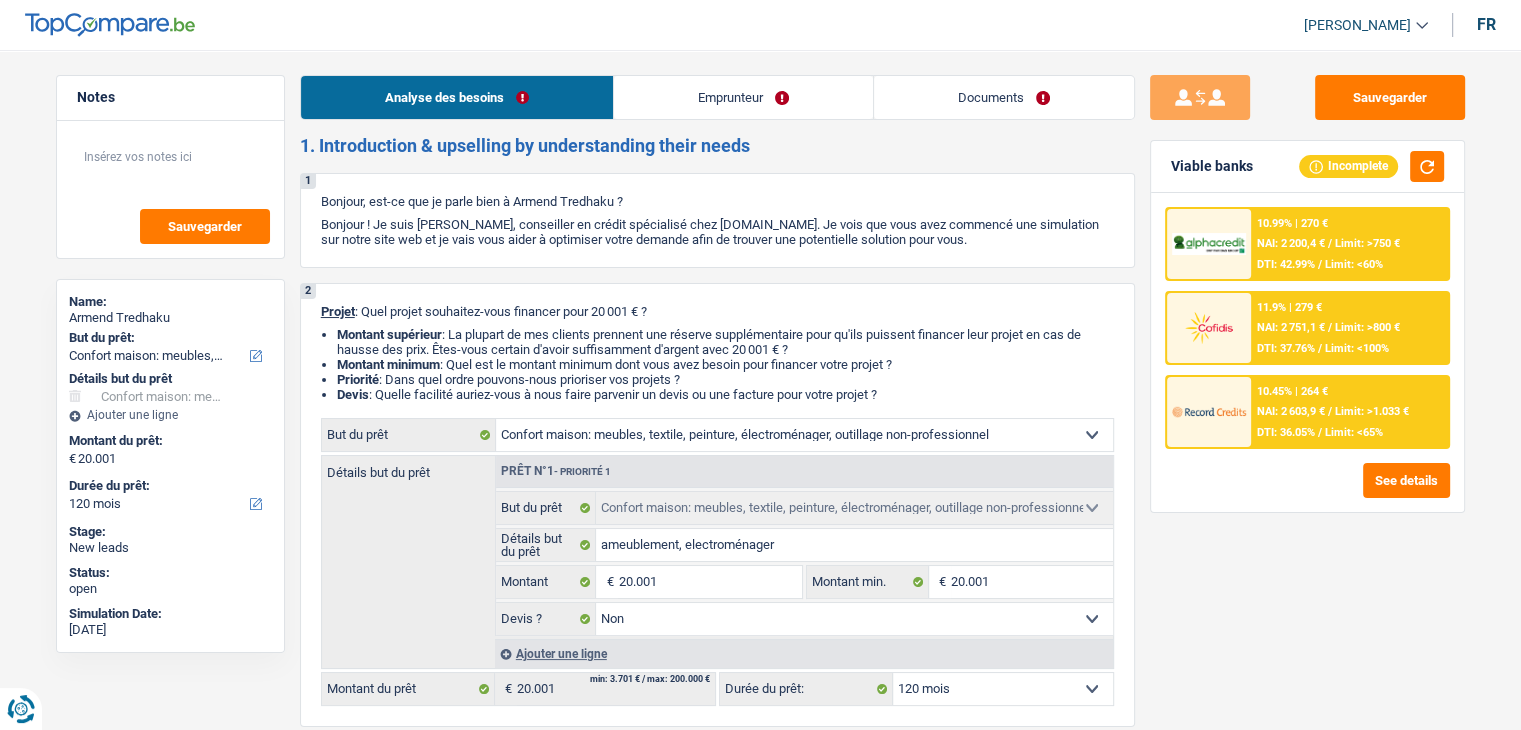 click on "DTI: 36.05%" at bounding box center [1286, 432] 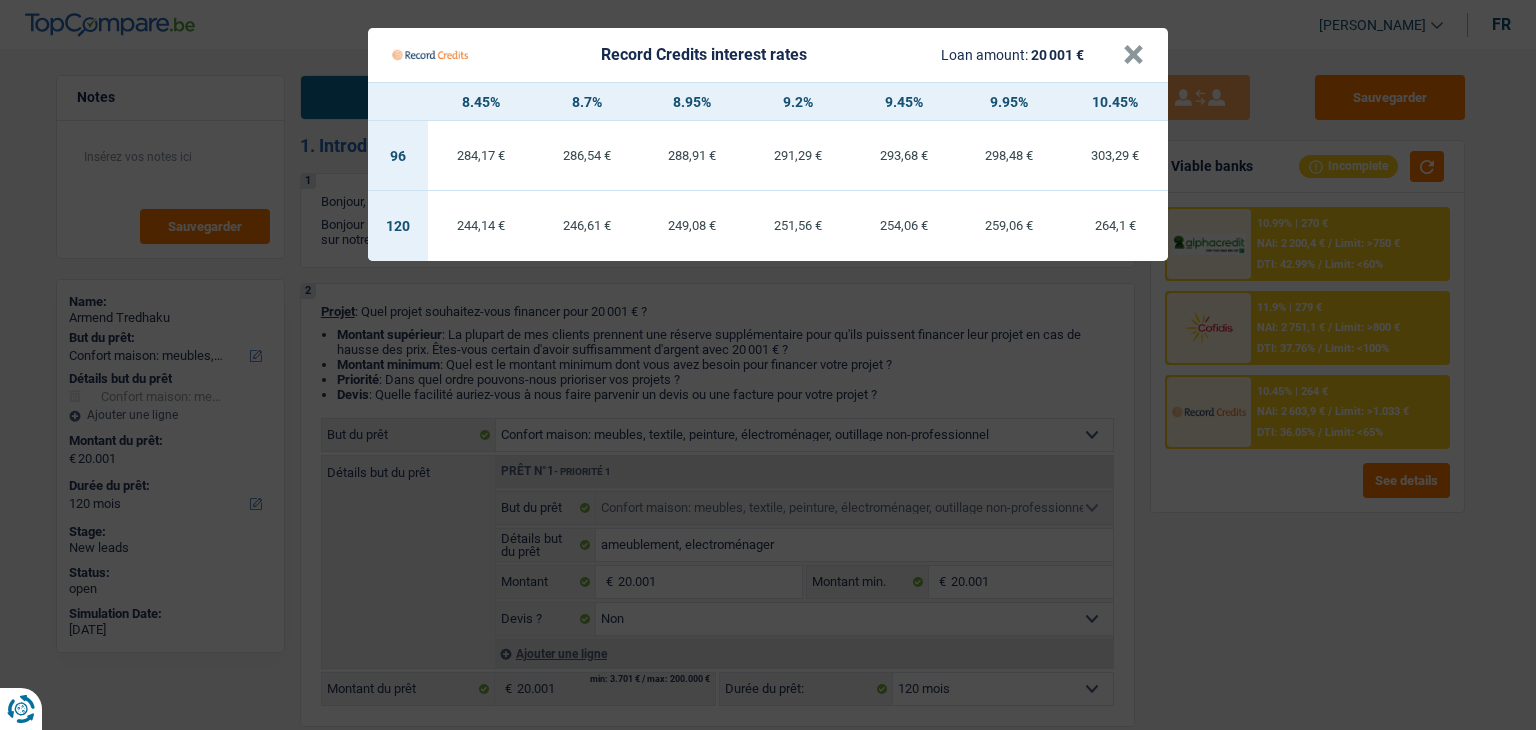 click on "Record Credits interest rates
Loan amount:
20 001 €
×
8.45%
8.7%
8.95%
9.2%
9.45%
9.95%
10.45%
96
284,17 €
286,54 €
288,91 €
291,29 €
293,68 €
298,48 €
303,29 €
120
244,14 €" at bounding box center [768, 365] 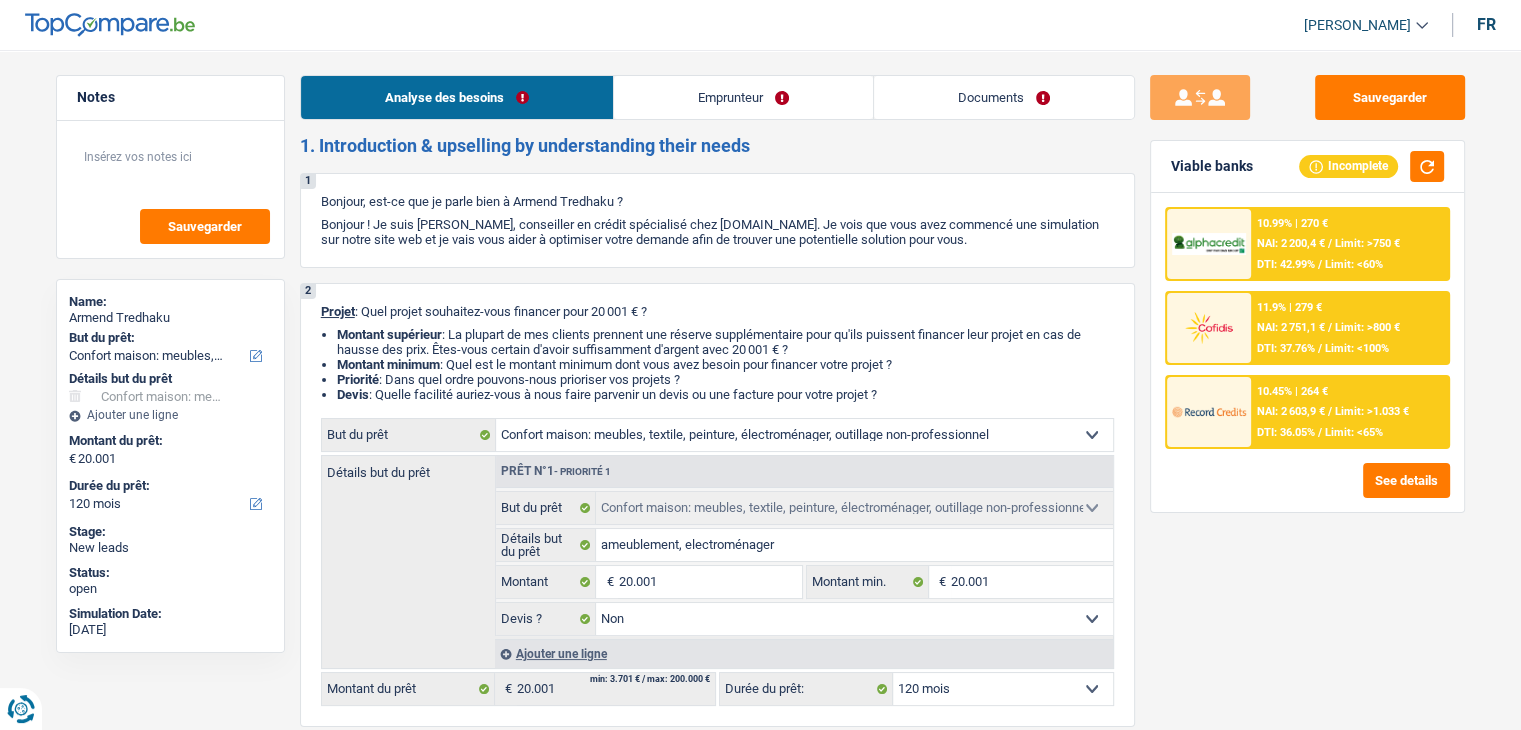 click at bounding box center [1209, 412] 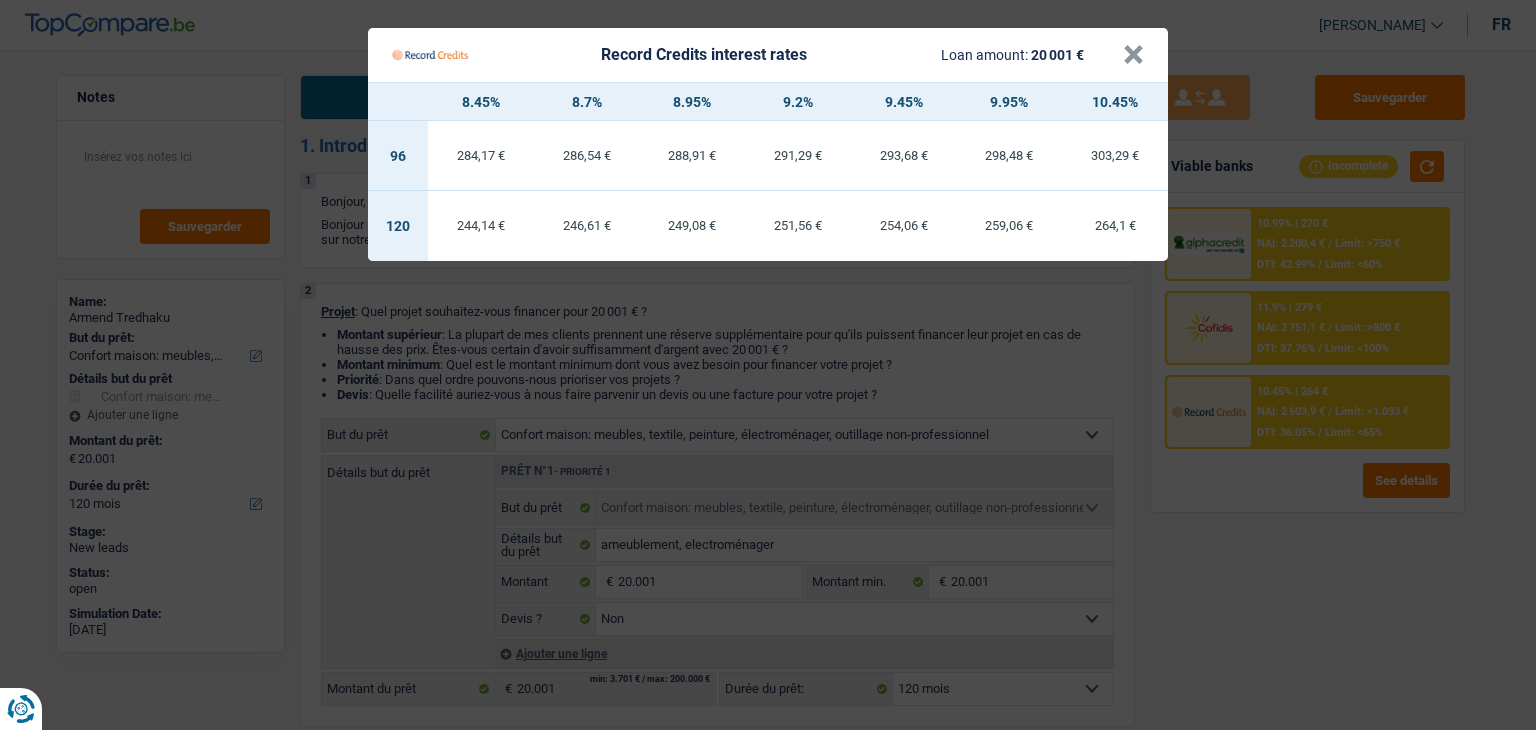 click on "Record Credits interest rates
Loan amount:
20 001 €
×
8.45%
8.7%
8.95%
9.2%
9.45%
9.95%
10.45%
96
284,17 €
286,54 €
288,91 €
291,29 €
293,68 €
298,48 €
303,29 €
120
244,14 €" at bounding box center (768, 365) 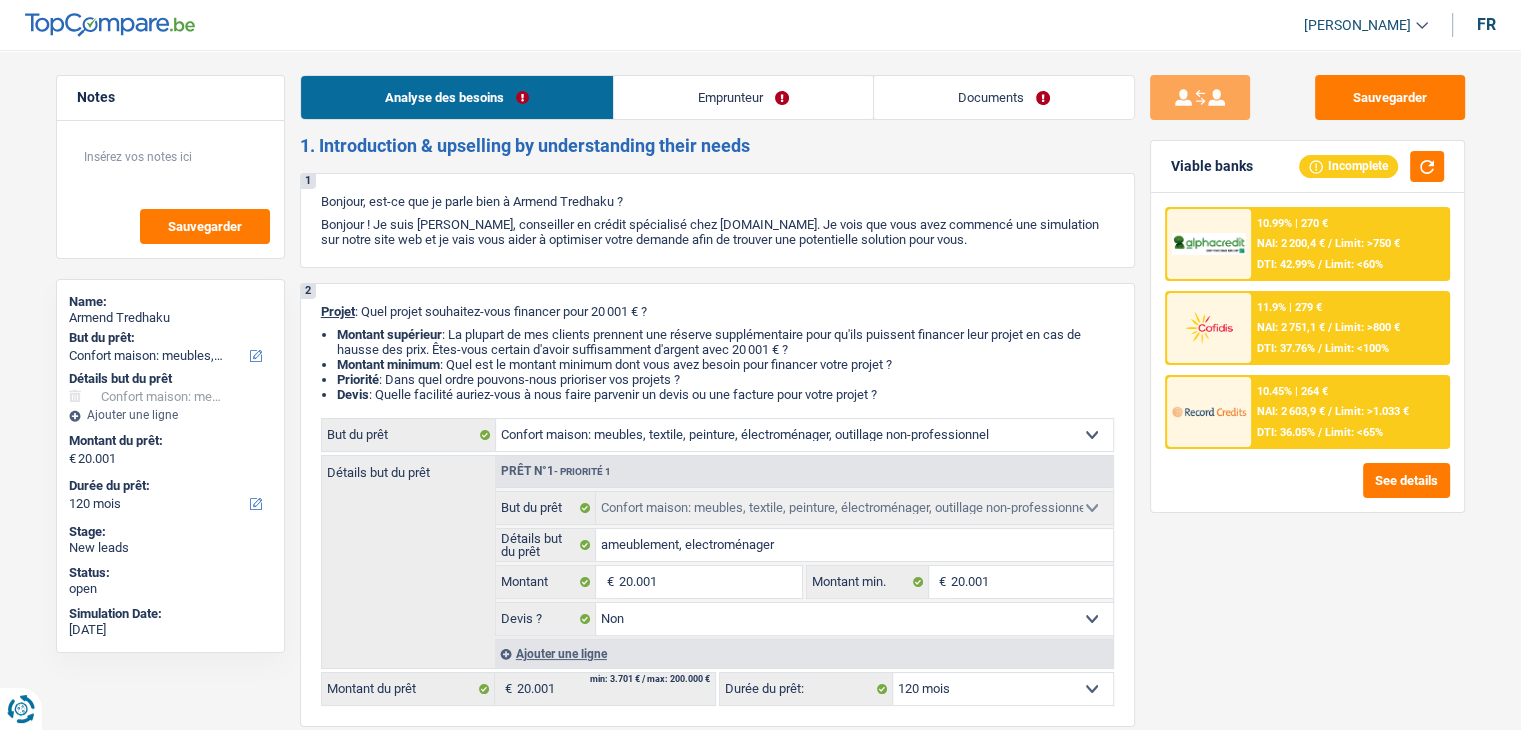 click at bounding box center (1209, 412) 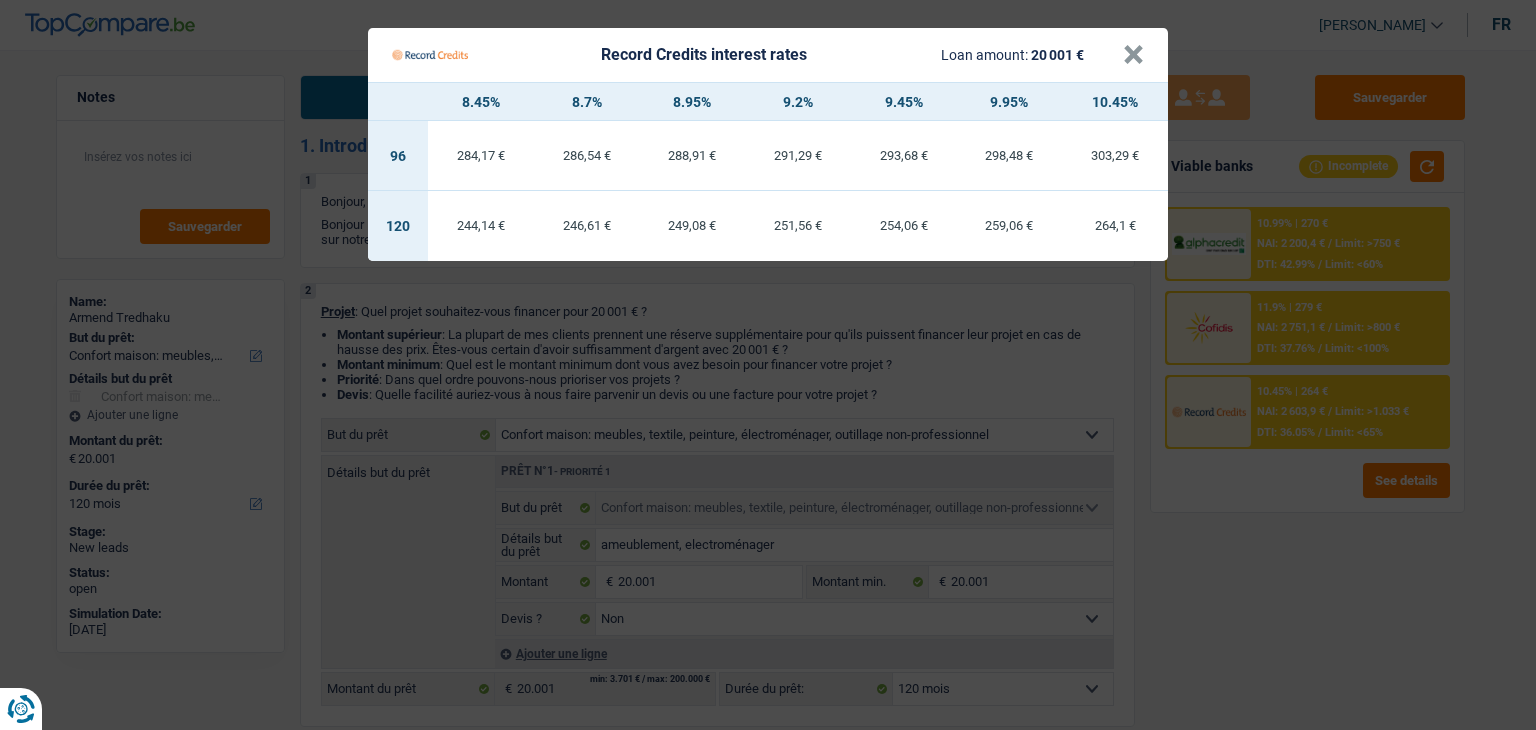 click on "Record Credits interest rates
Loan amount:
20 001 €
×
8.45%
8.7%
8.95%
9.2%
9.45%
9.95%
10.45%
96
284,17 €
286,54 €
288,91 €
291,29 €
293,68 €
298,48 €
303,29 €
120
244,14 €" at bounding box center (768, 365) 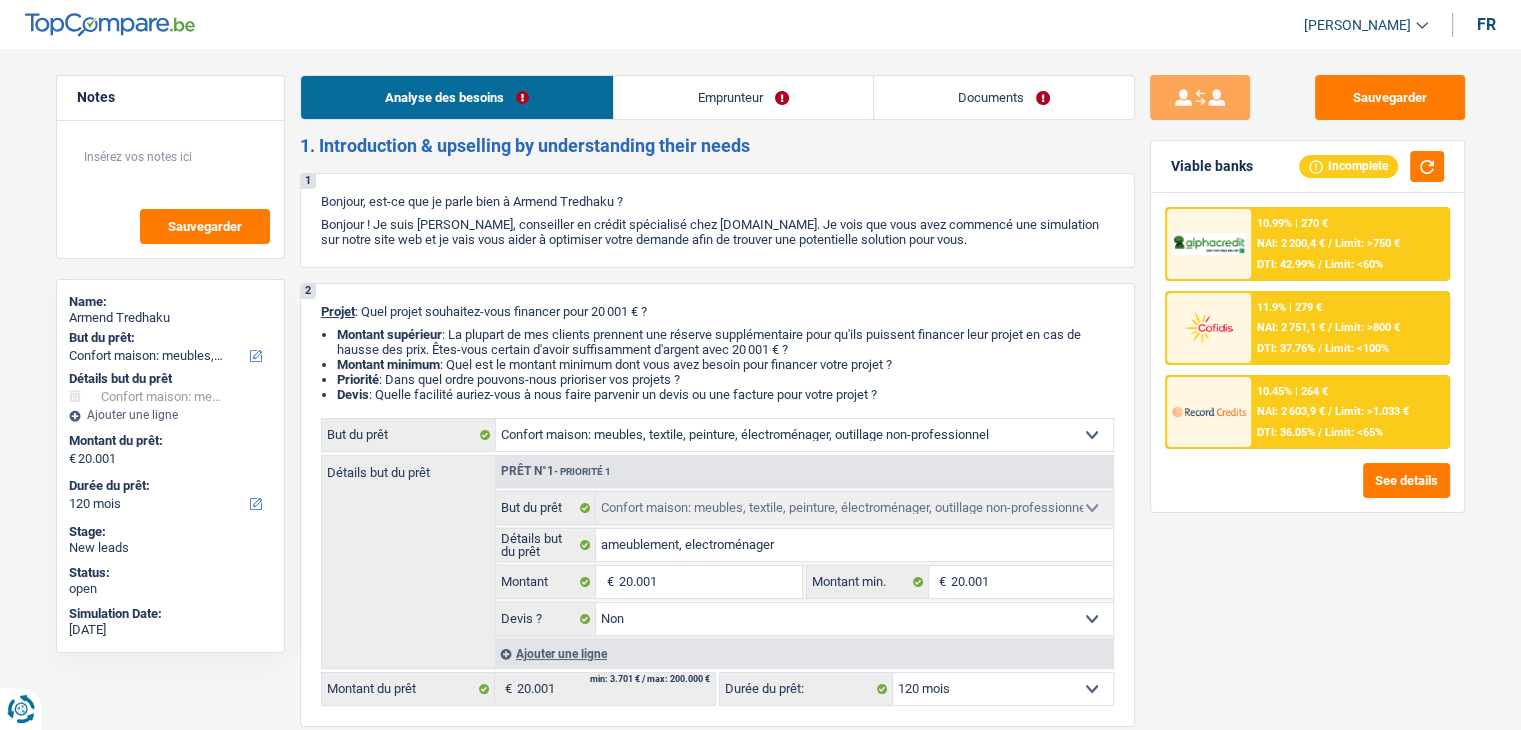 click at bounding box center (1209, 411) 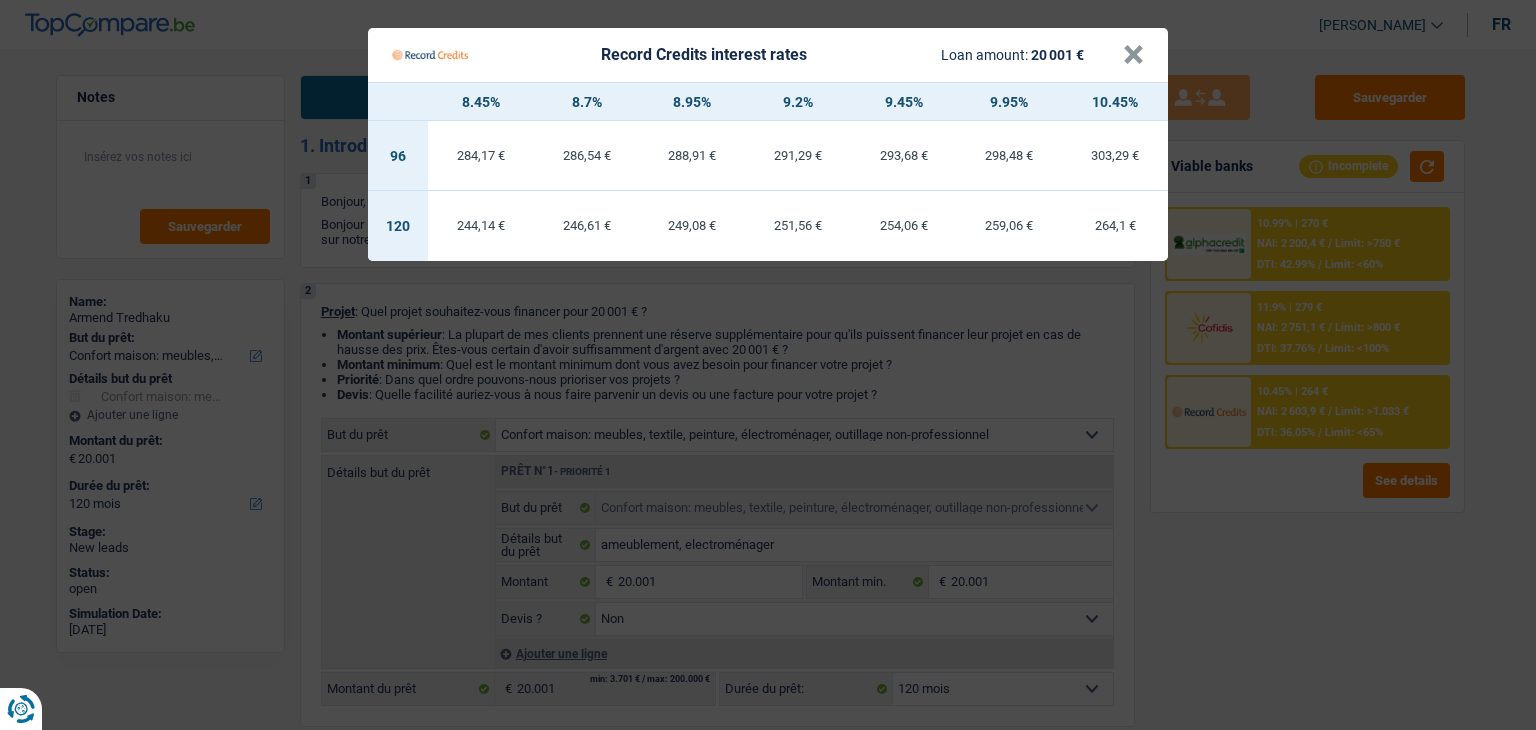 click on "Record Credits interest rates
Loan amount:
20 001 €
×
8.45%
8.7%
8.95%
9.2%
9.45%
9.95%
10.45%
96
284,17 €
286,54 €
288,91 €
291,29 €
293,68 €
298,48 €
303,29 €
120
244,14 €" at bounding box center (768, 365) 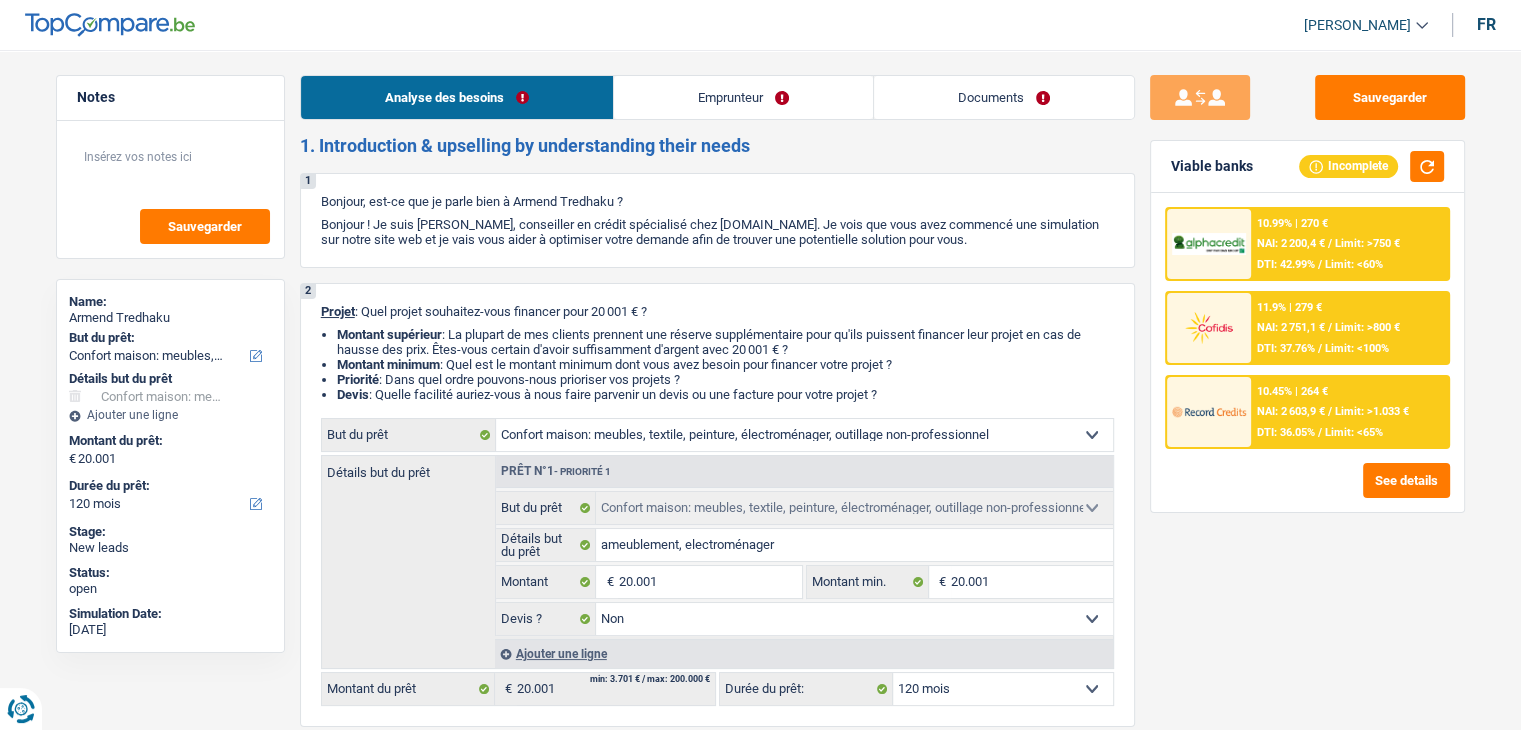 click at bounding box center [1209, 412] 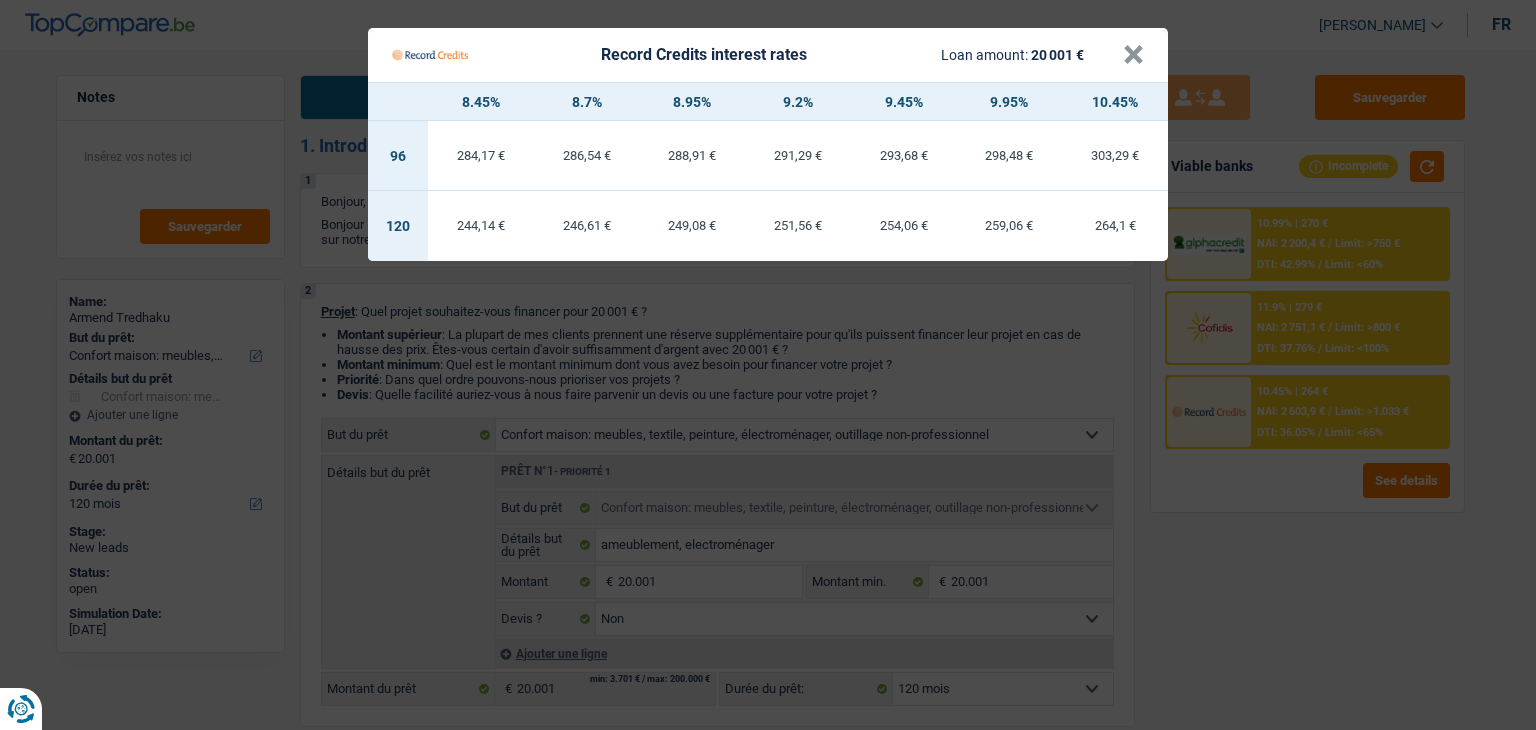 click on "Record Credits interest rates
Loan amount:
20 001 €
×
8.45%
8.7%
8.95%
9.2%
9.45%
9.95%
10.45%
96
284,17 €
286,54 €
288,91 €
291,29 €
293,68 €
298,48 €
303,29 €
120
244,14 €" at bounding box center [768, 365] 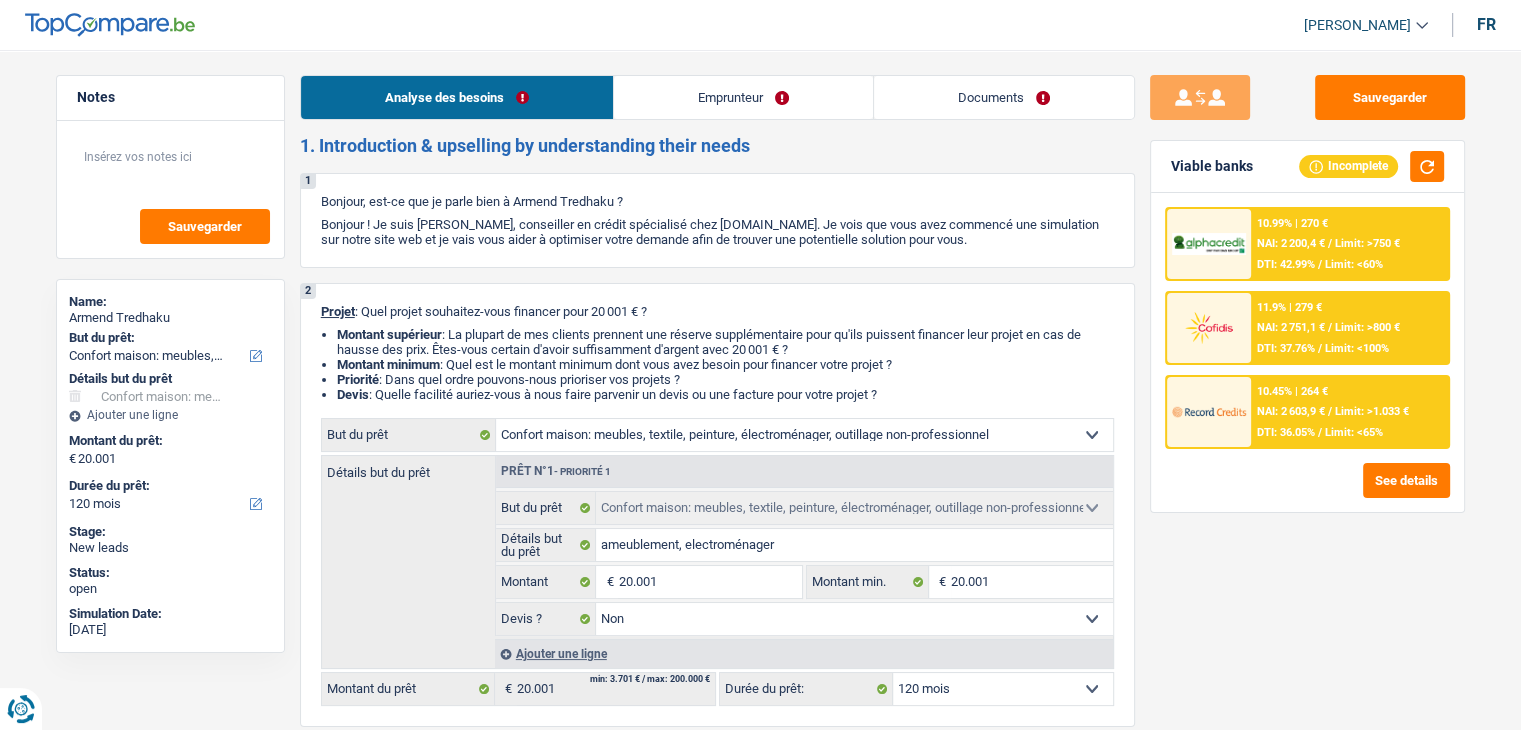 click at bounding box center (1209, 412) 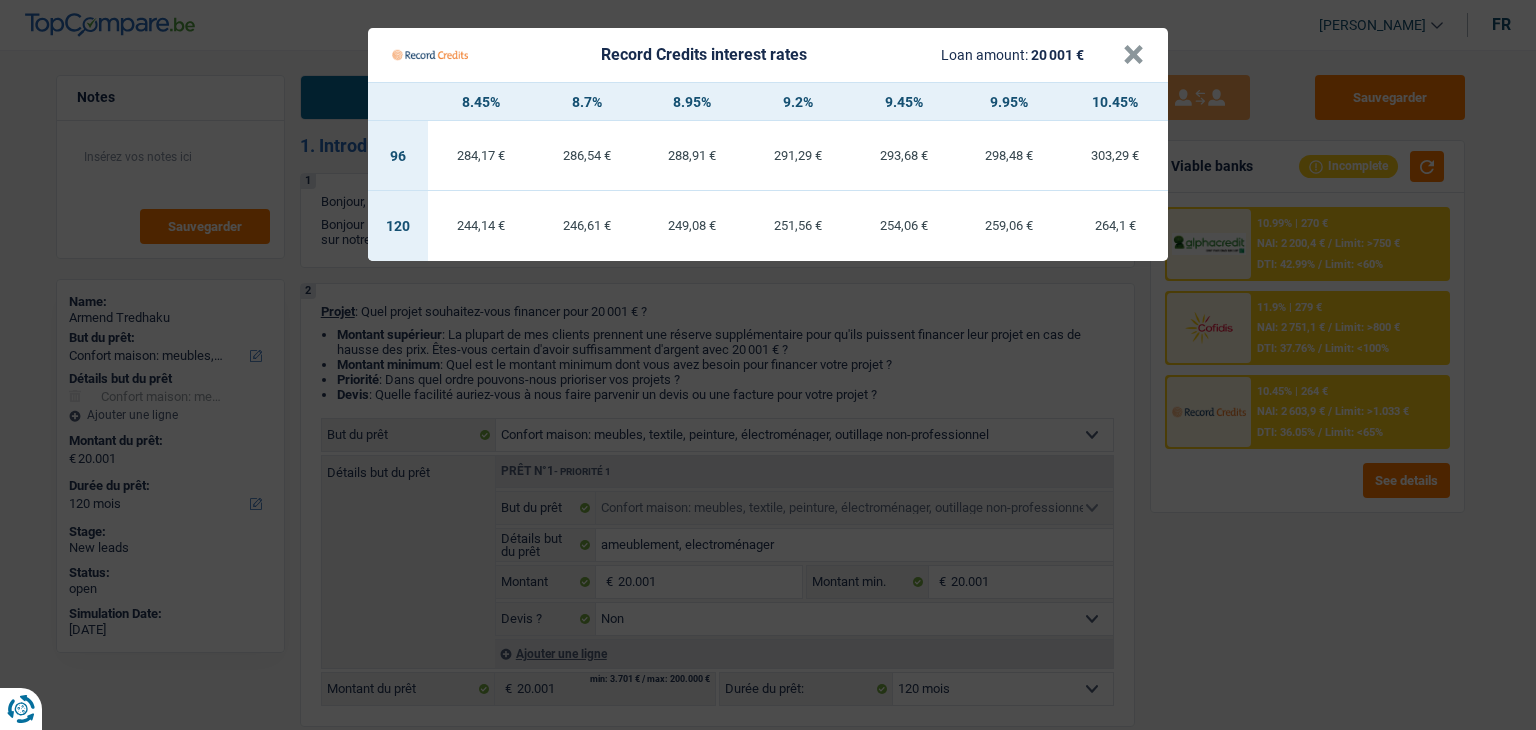 click on "Record Credits interest rates
Loan amount:
20 001 €
×
8.45%
8.7%
8.95%
9.2%
9.45%
9.95%
10.45%
96
284,17 €
286,54 €
288,91 €
291,29 €
293,68 €
298,48 €
303,29 €
120
244,14 €" at bounding box center [768, 365] 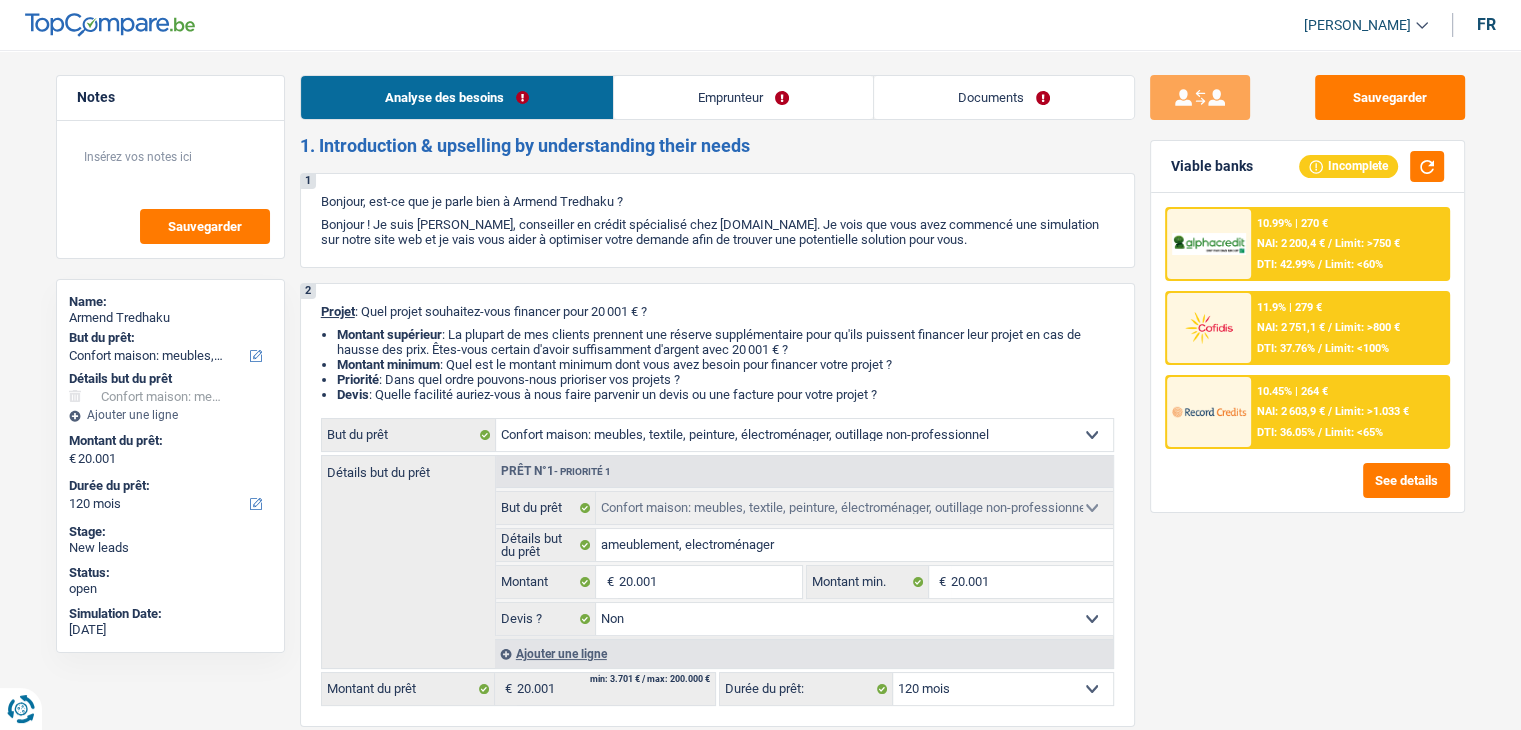 click at bounding box center [1209, 412] 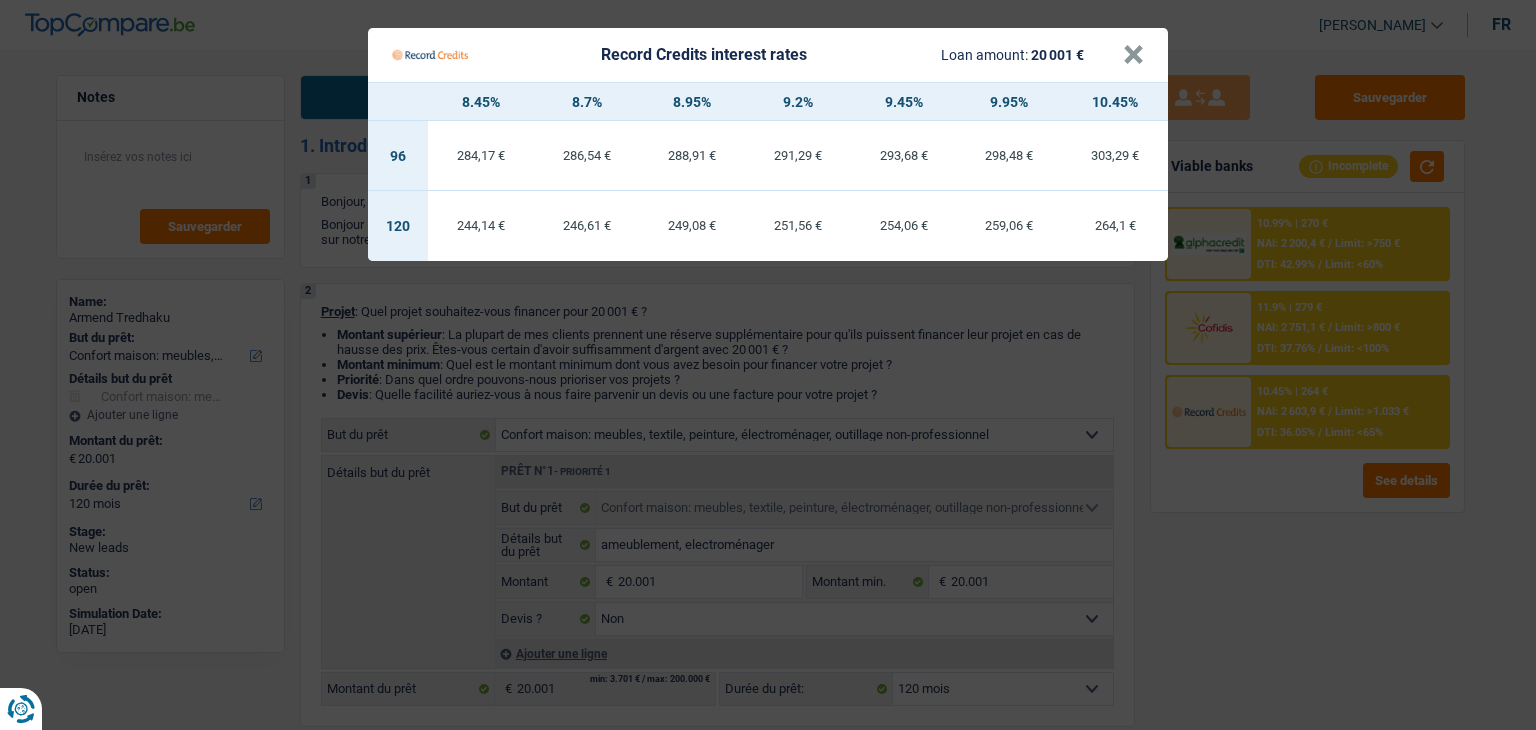 click on "246,61 €" at bounding box center [587, 225] 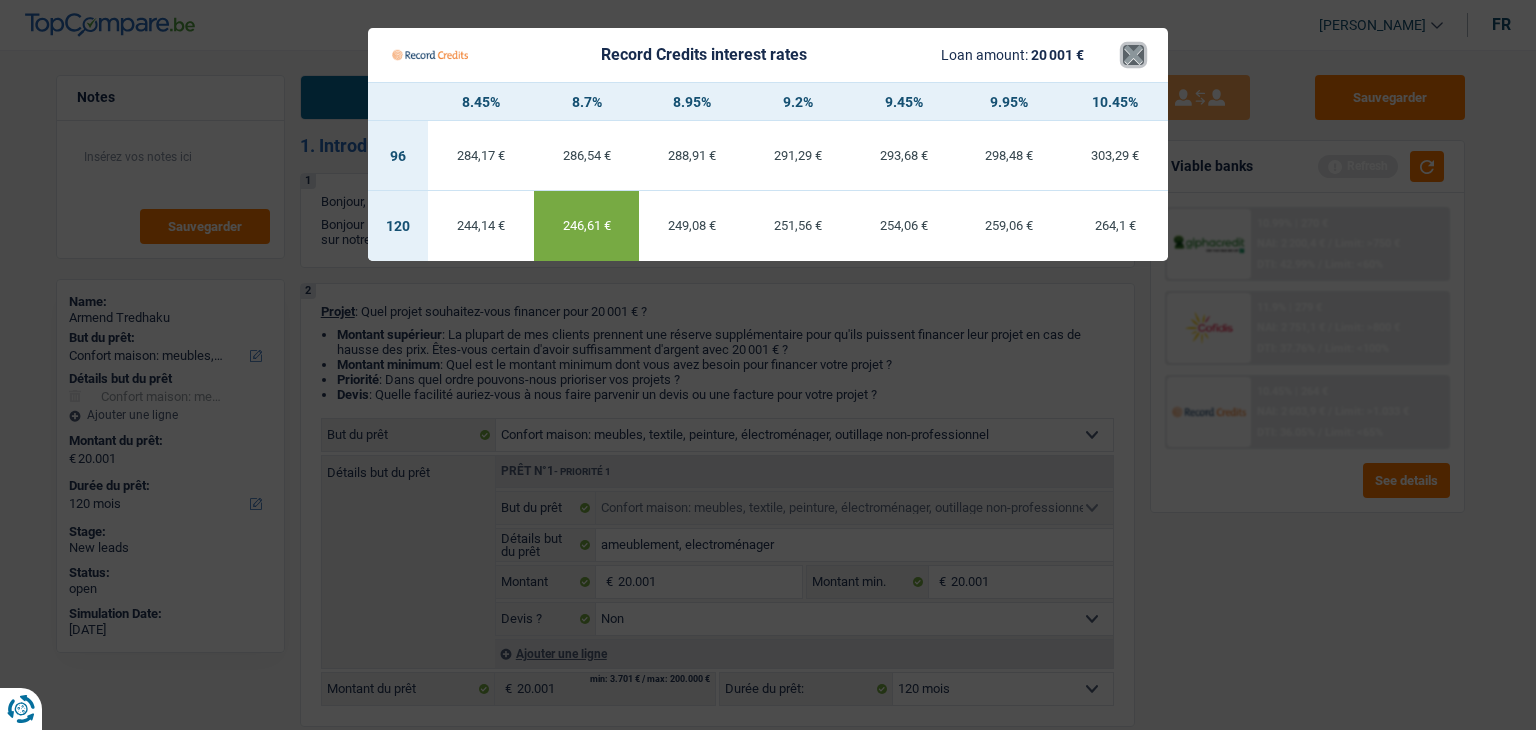 click on "×" at bounding box center (1133, 55) 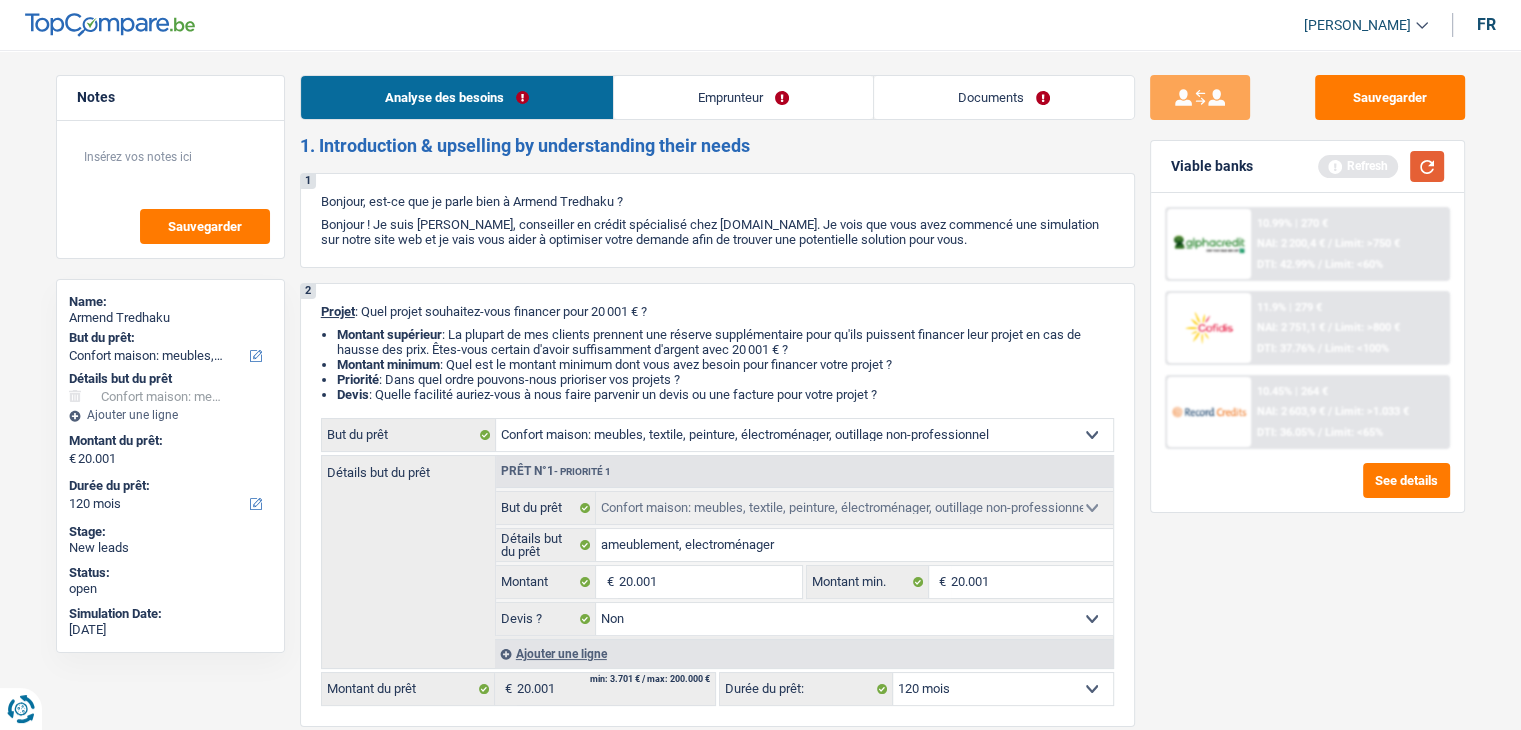 click at bounding box center [1427, 166] 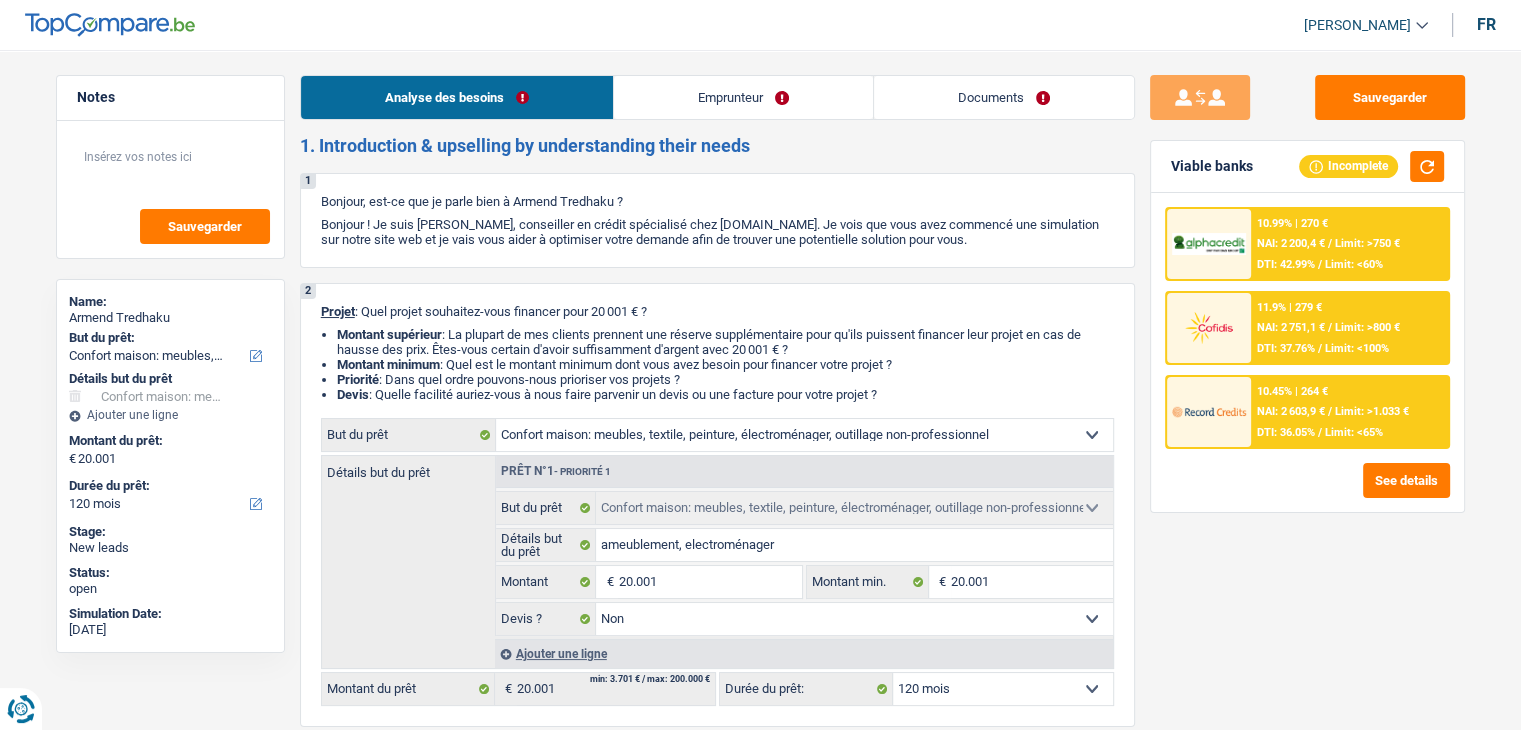 click at bounding box center [1209, 412] 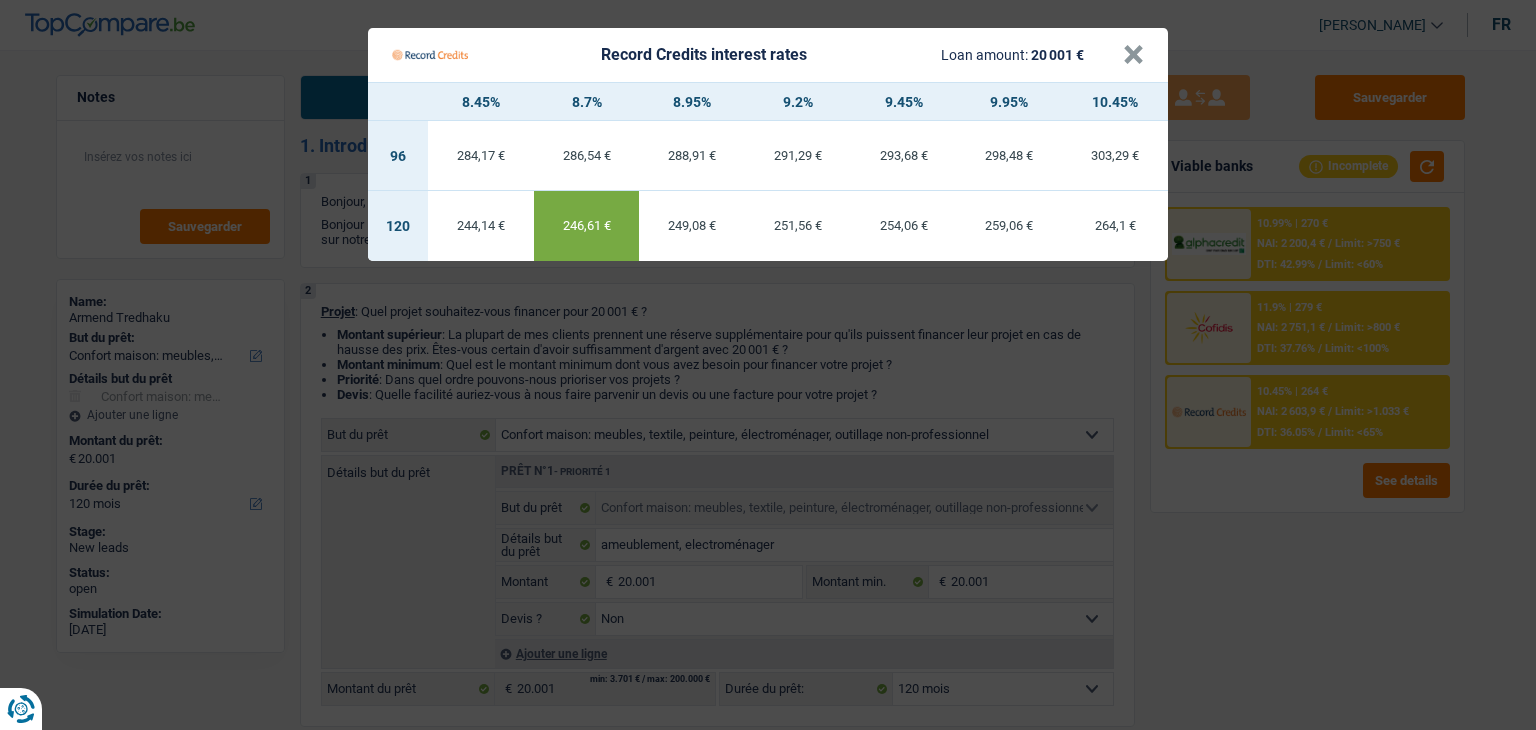 click on "Record Credits interest rates
Loan amount:
20 001 €
×
8.45%
8.7%
8.95%
9.2%
9.45%
9.95%
10.45%
96
284,17 €
286,54 €
288,91 €
291,29 €
293,68 €
298,48 €
303,29 €
120
244,14 €" at bounding box center [768, 365] 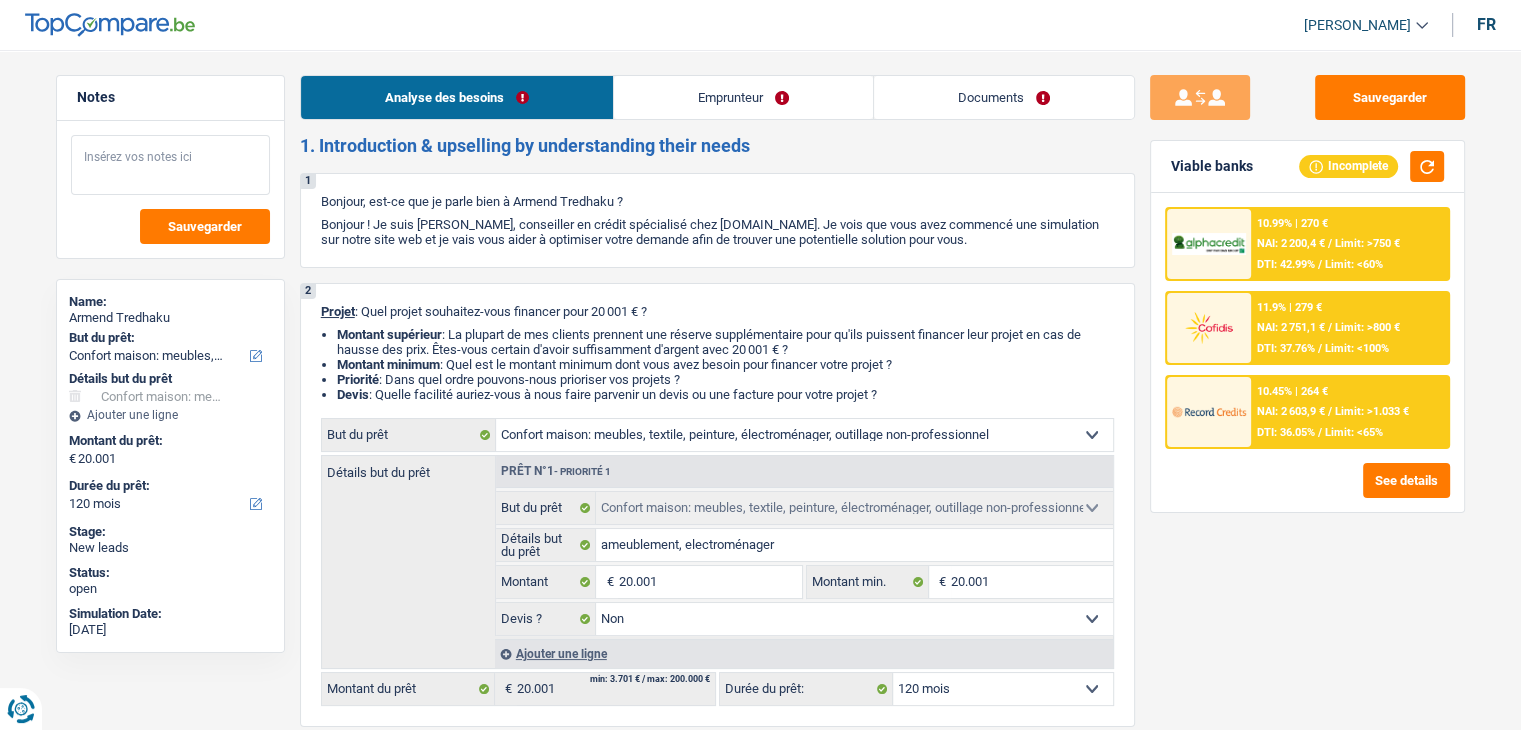 click at bounding box center (170, 165) 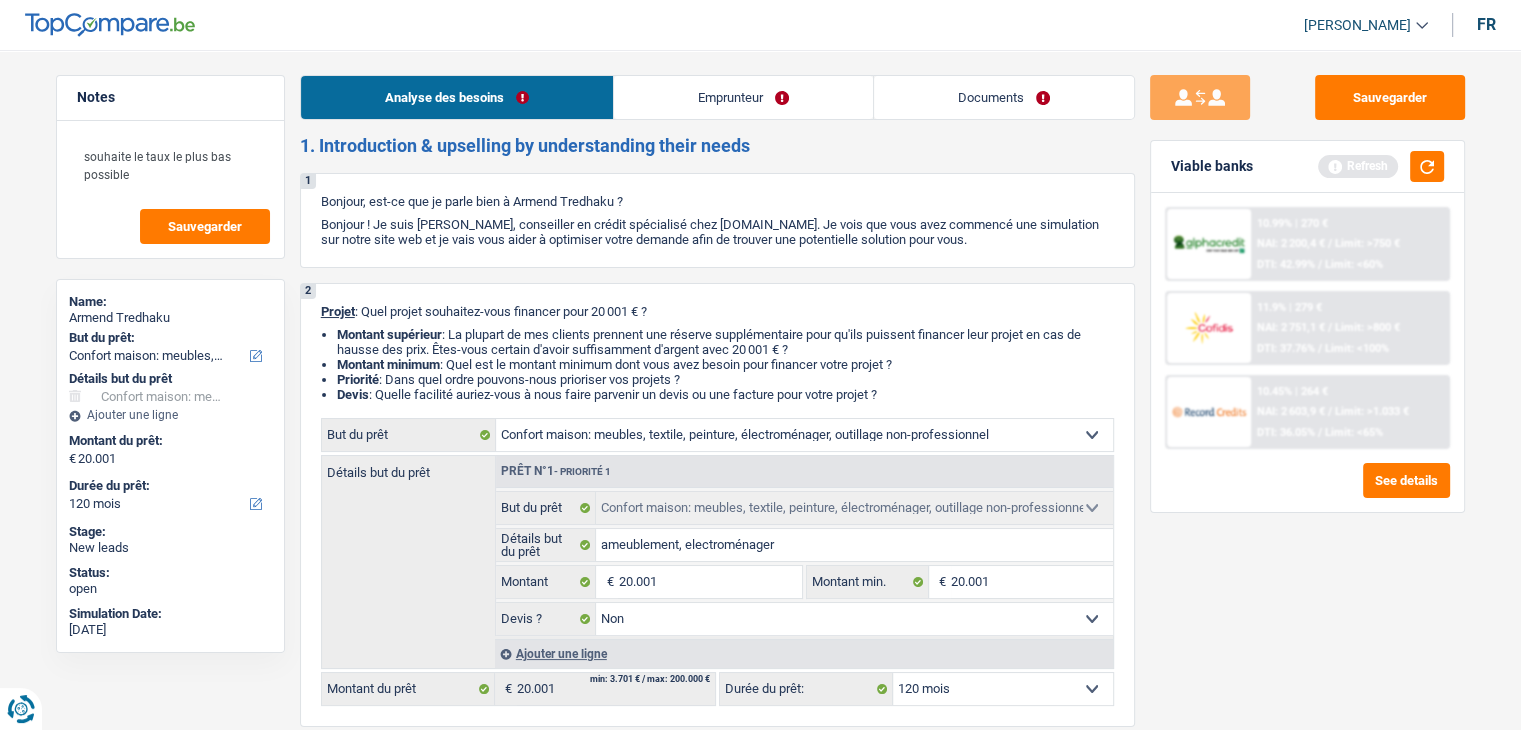 drag, startPoint x: 974, startPoint y: 97, endPoint x: 968, endPoint y: 117, distance: 20.880613 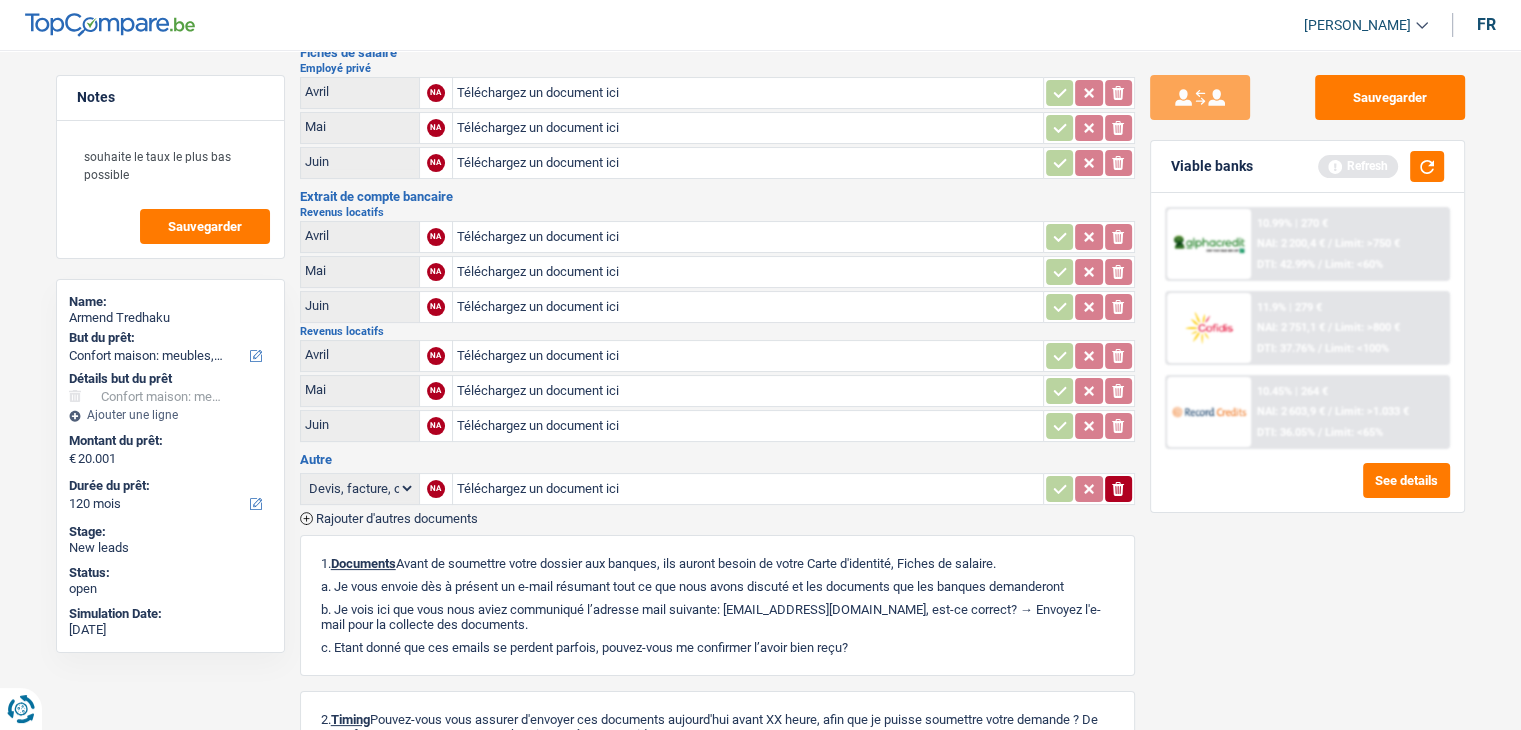 scroll, scrollTop: 428, scrollLeft: 0, axis: vertical 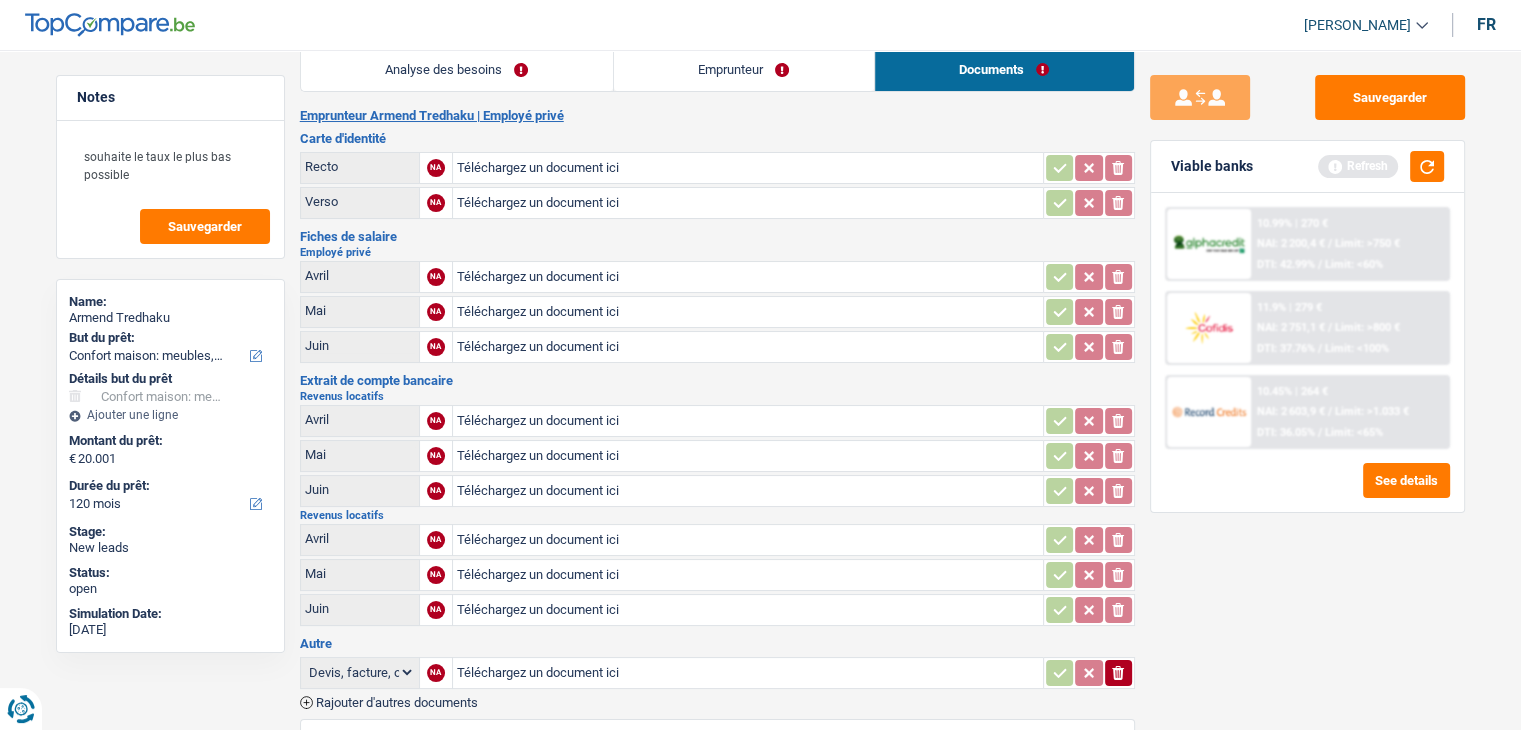 click on "Emprunteur Armend Tredhaku | Employé privé
Carte d'identité
Recto
NA
Téléchargez un document ici
ionicons-v5-e
Verso
NA
Téléchargez un document ici
ionicons-v5-e
Fiches de salaire
Employé privé
Avril
NA
Téléchargez un document ici
ionicons-v5-e
Mai
NA
Téléchargez un document ici
ionicons-v5-e
Juin
NA
Téléchargez un document ici
ionicons-v5-e
Extrait de compte bancaire" at bounding box center (717, 596) 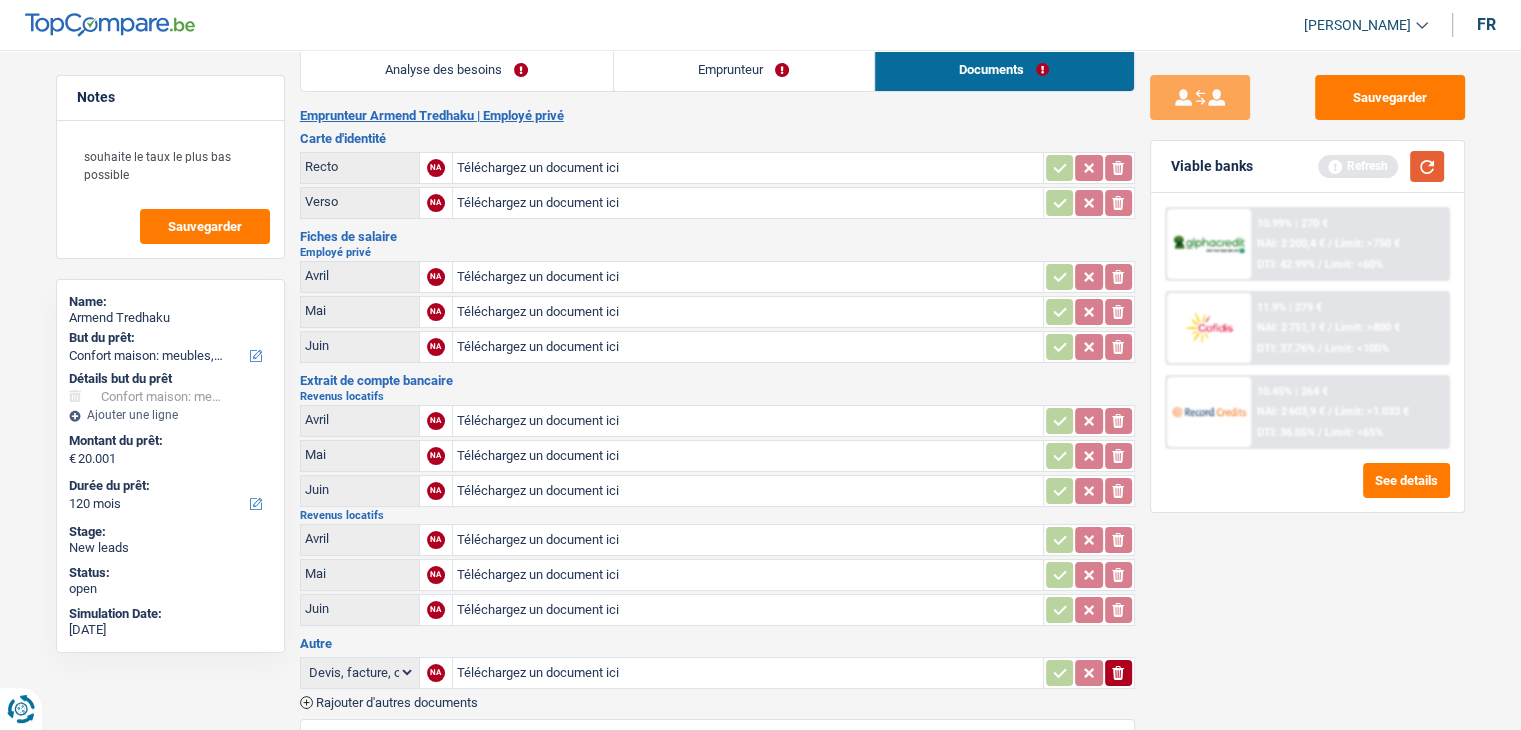click at bounding box center [1427, 166] 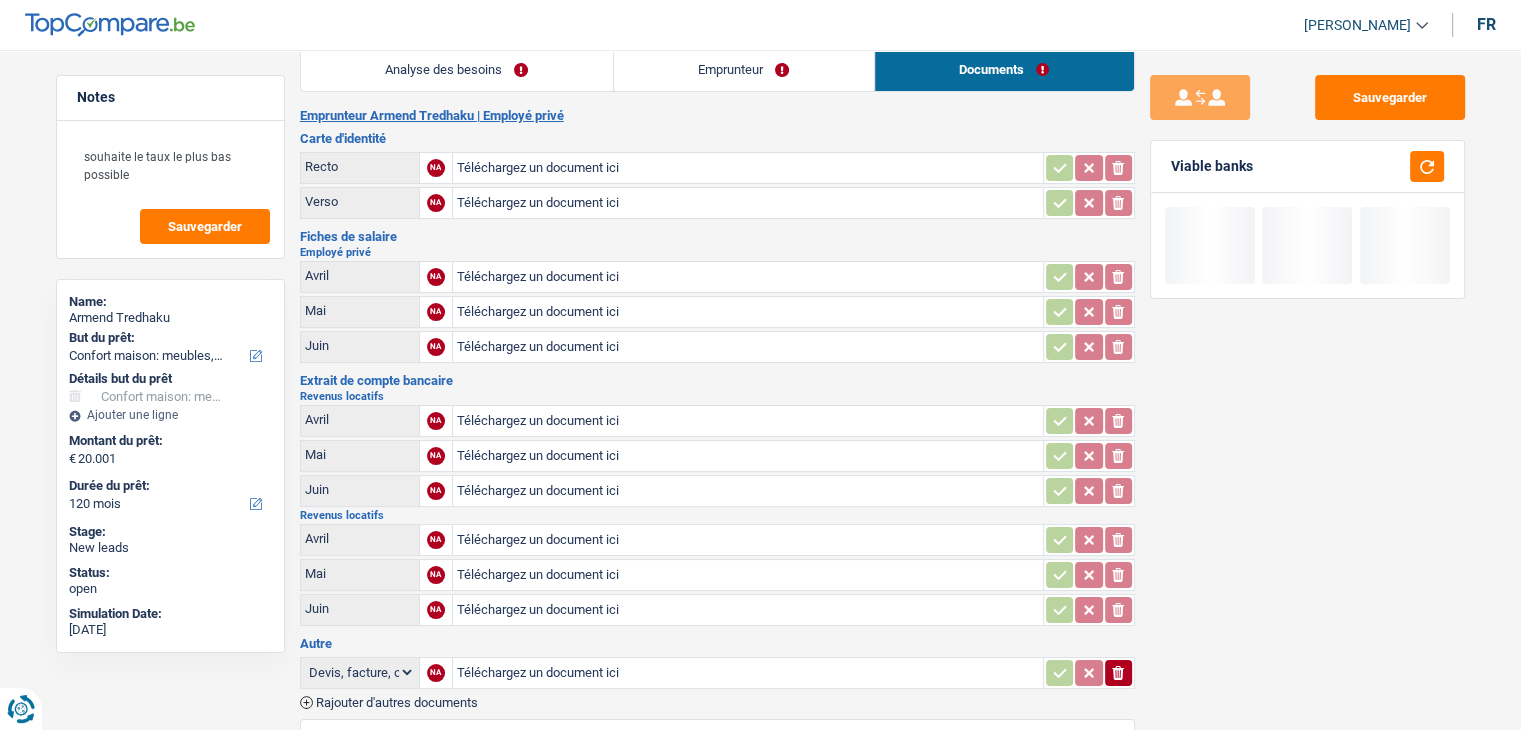 drag, startPoint x: 1264, startPoint y: 171, endPoint x: 1172, endPoint y: 157, distance: 93.05912 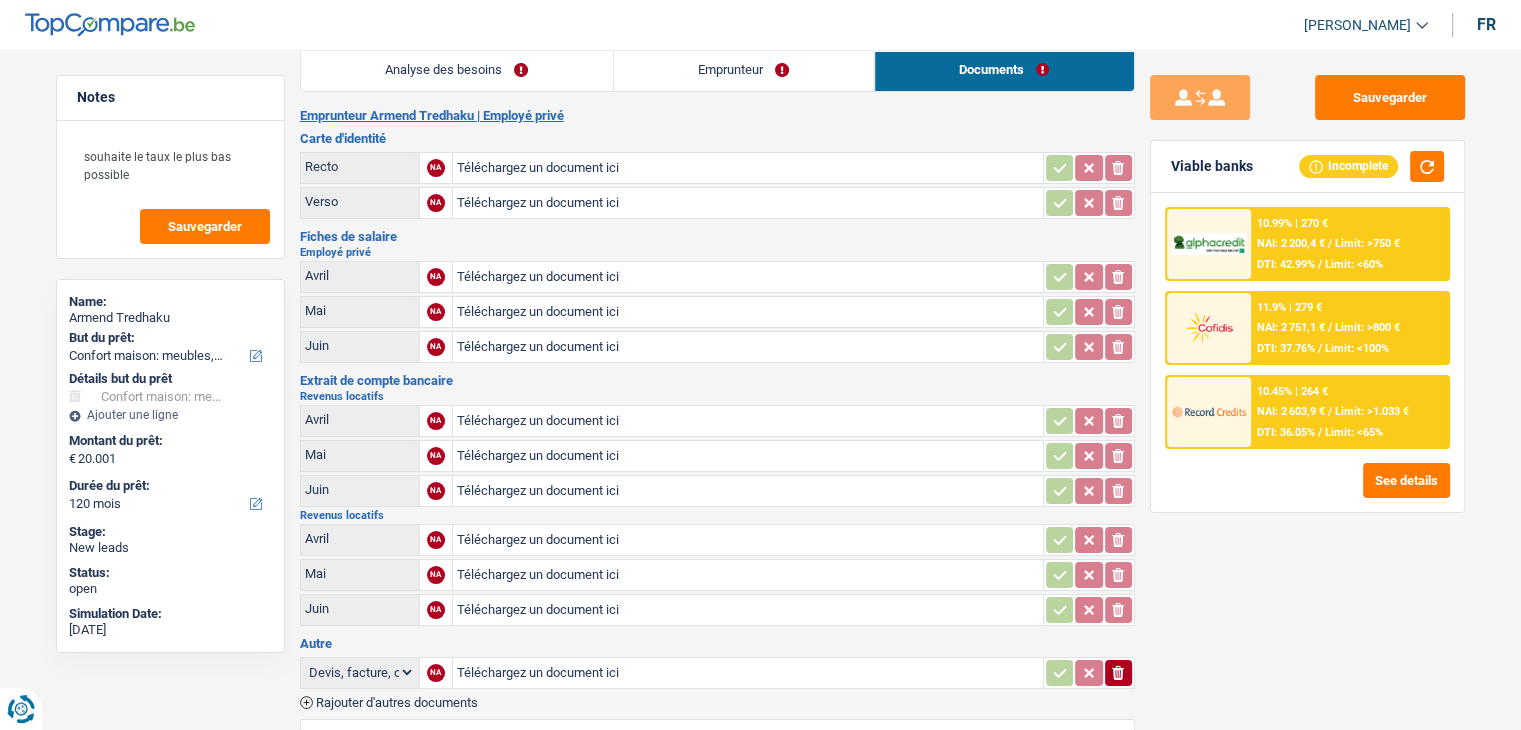 click on "DTI: 36.05%" at bounding box center (1286, 432) 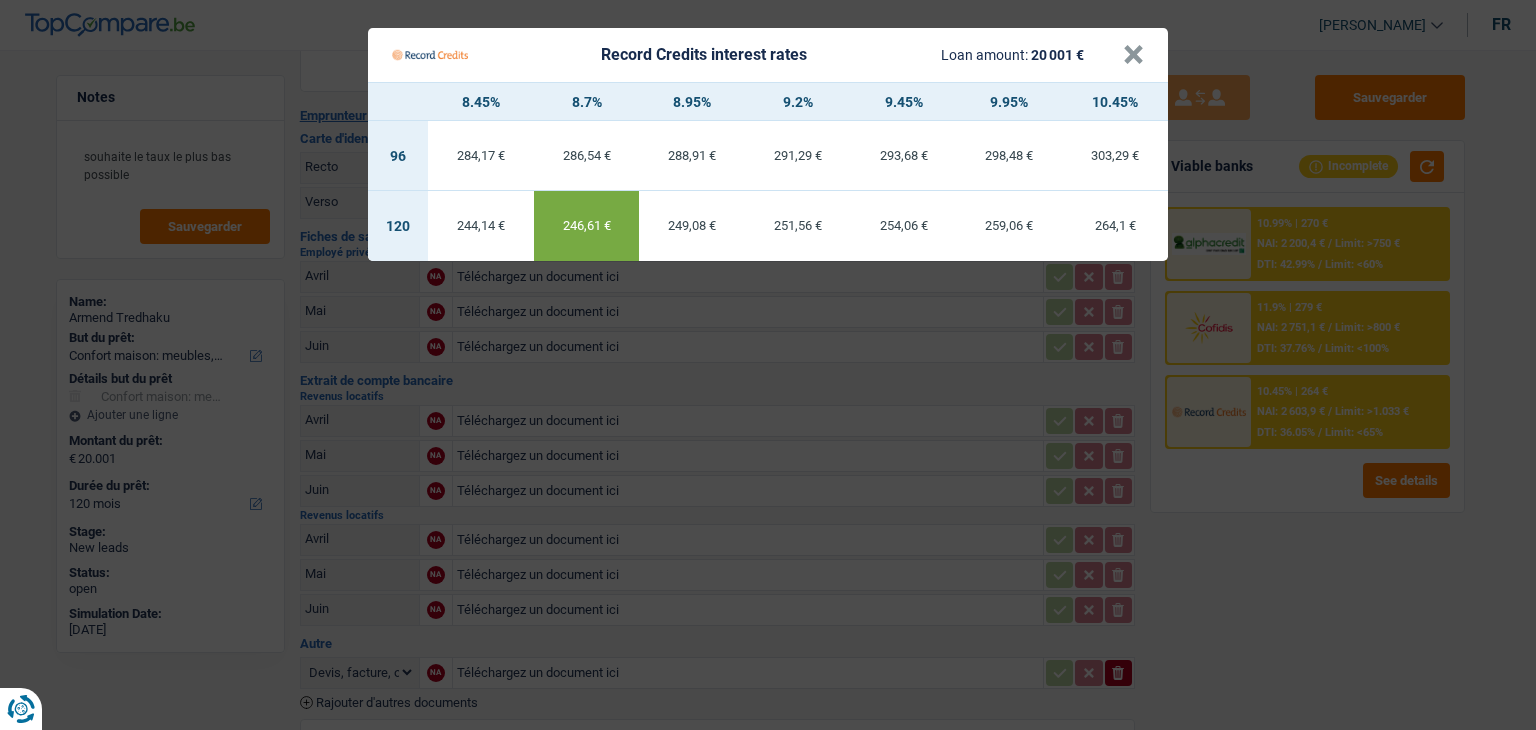 click on "Record Credits interest rates
Loan amount:
20 001 €
×
8.45%
8.7%
8.95%
9.2%
9.45%
9.95%
10.45%
96
284,17 €
286,54 €
288,91 €
291,29 €
293,68 €
298,48 €
303,29 €
120
244,14 €" at bounding box center [768, 365] 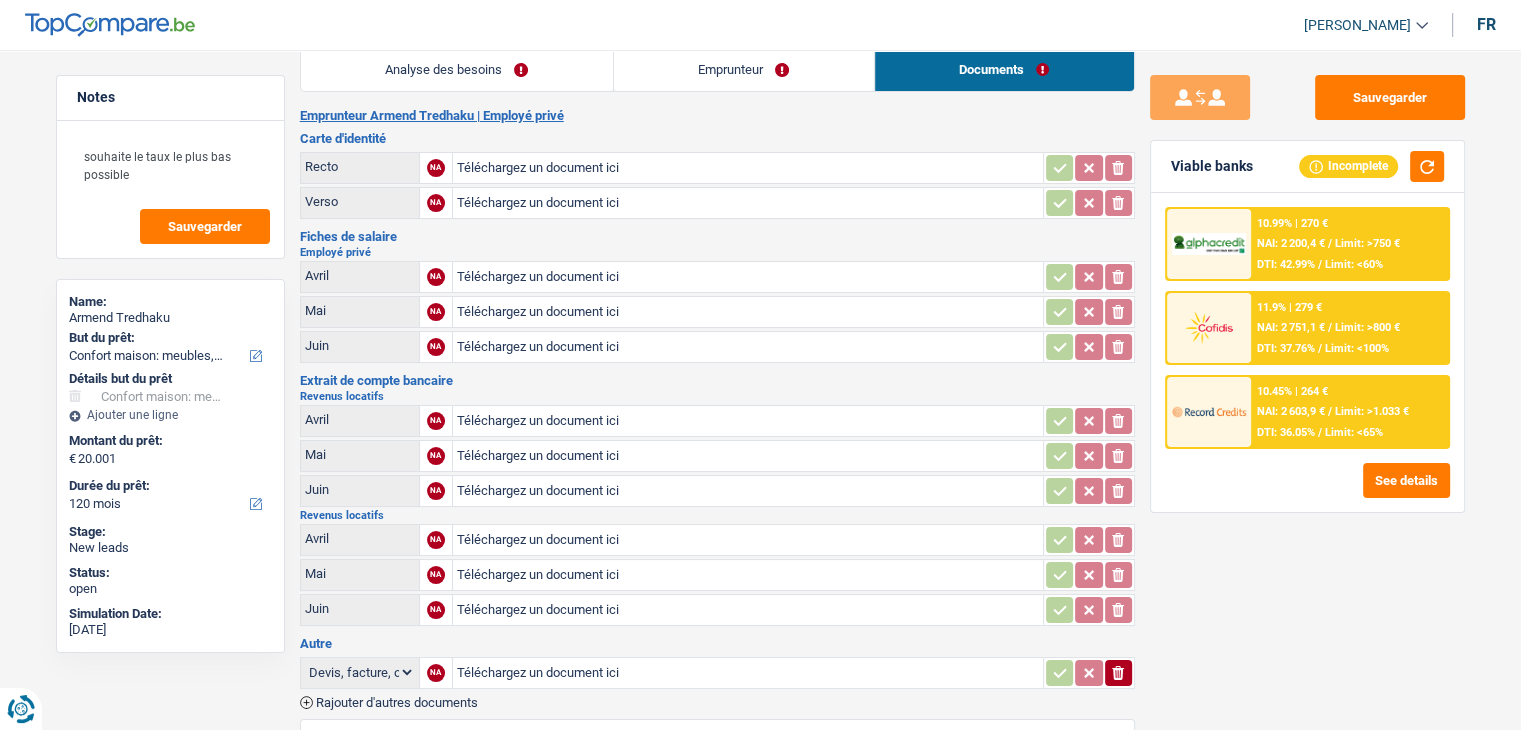 click on "Emprunteur Armend Tredhaku | Employé privé
Carte d'identité
Recto
NA
Téléchargez un document ici
ionicons-v5-e
Verso
NA
Téléchargez un document ici
ionicons-v5-e
Fiches de salaire
Employé privé
Avril
NA
Téléchargez un document ici
ionicons-v5-e
Mai
NA
Téléchargez un document ici
ionicons-v5-e
Juin
NA
Téléchargez un document ici
ionicons-v5-e
Extrait de compte bancaire" at bounding box center (717, 596) 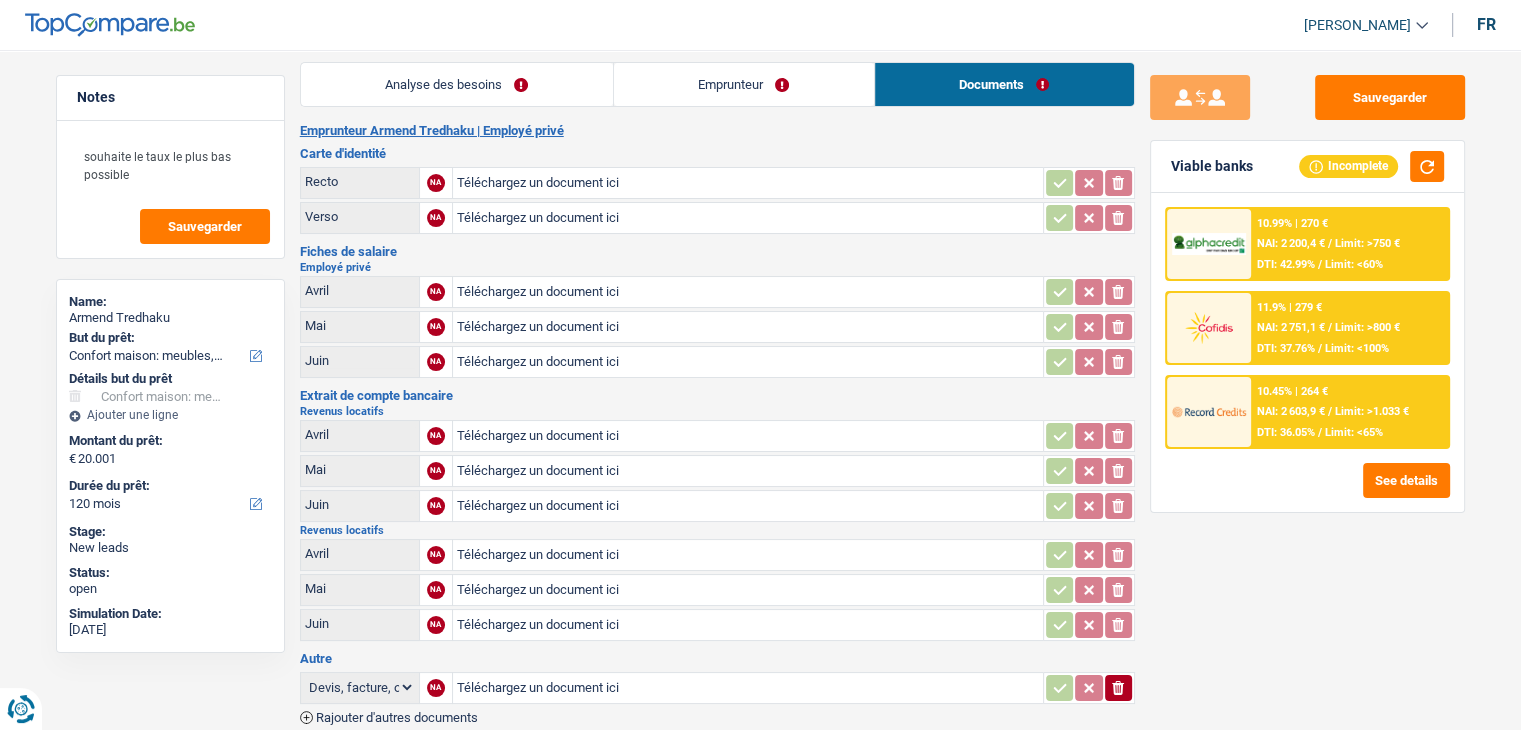 scroll, scrollTop: 0, scrollLeft: 0, axis: both 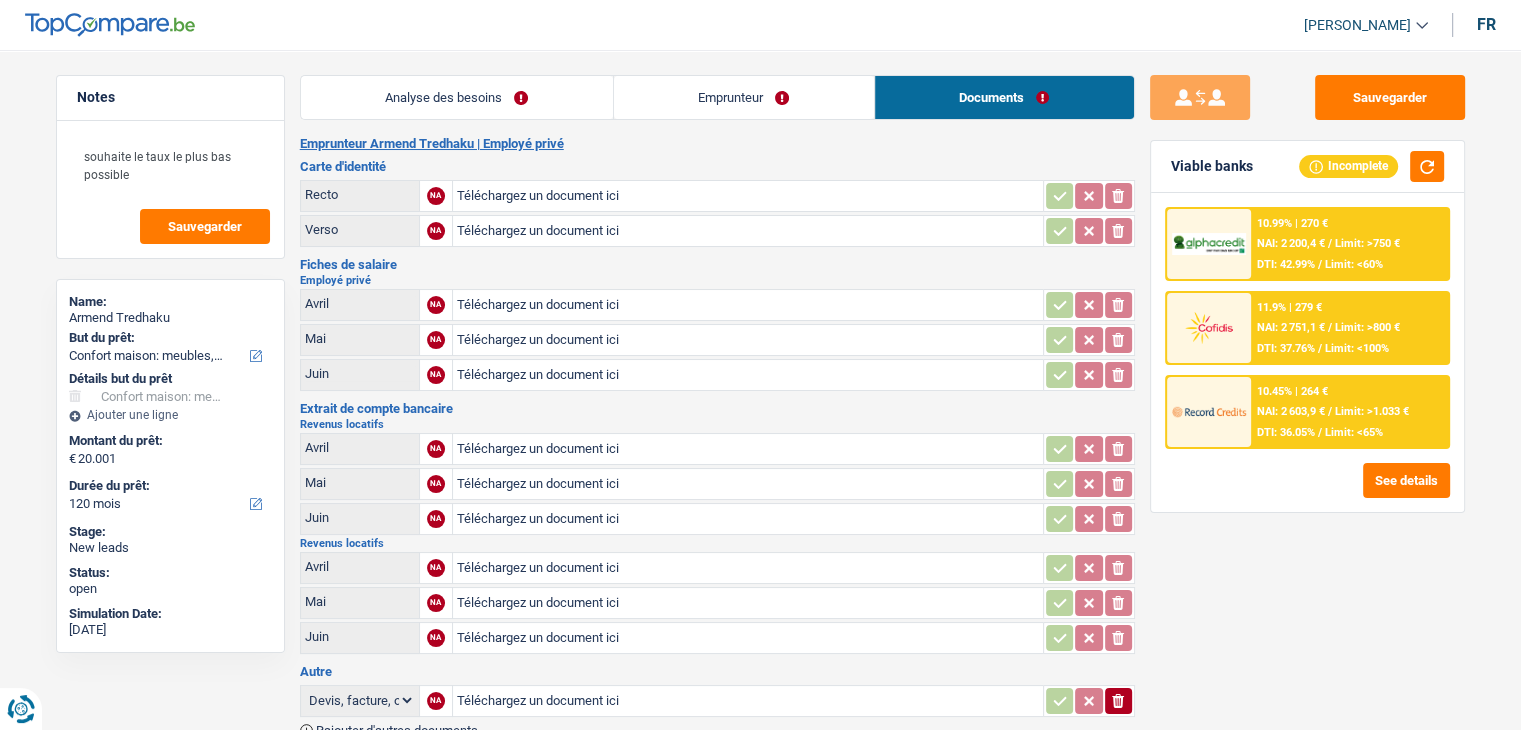 click on "Notes
souhaite le taux le plus bas possible
Sauvegarder
Name:   Armend Tredhaku   But du prêt: Confort maison: meubles, textile, peinture, électroménager, outillage non-professionnel Hifi, multimédia, gsm, ordinateur Aménagement: frais d'installation, déménagement Evénement familial: naissance, mariage, divorce, communion, décès Frais médicaux Frais d'études Frais permis de conduire Loisirs: voyage, sport, musique Rafraîchissement: petits travaux maison et jardin Frais judiciaires Réparation voiture Prêt rénovation Prêt énergie Prêt voiture Taxes, impôts non professionnels Rénovation bien à l'étranger Dettes familiales Assurance Autre
Sélectionner une option
Détails but du prêt
Confort maison: meubles, textile, peinture, électroménager, outillage non-professionnel Hifi, multimédia, gsm, ordinateur Aménagement: frais d'installation, déménagement" at bounding box center [760, 594] 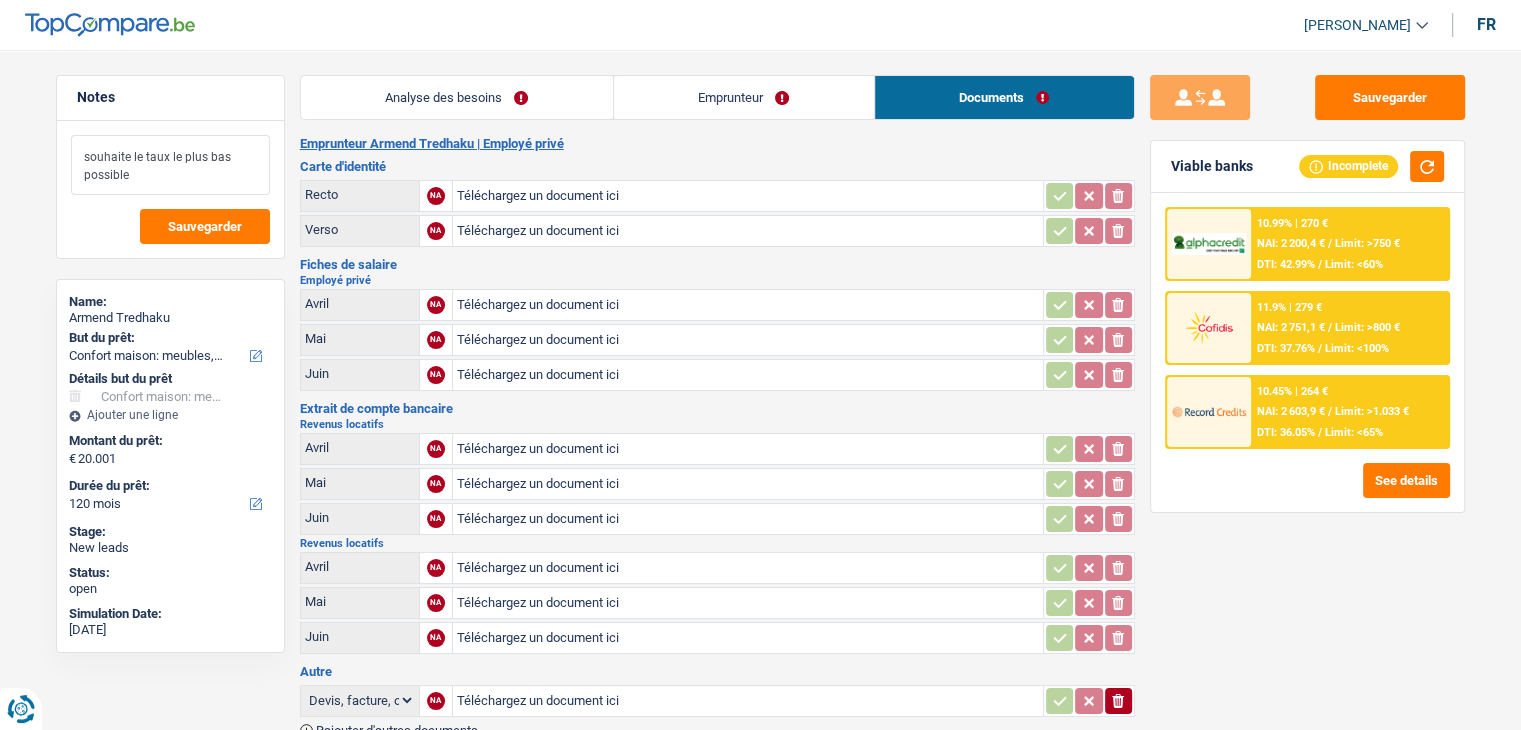 click on "souhaite le taux le plus bas possible" at bounding box center (170, 165) 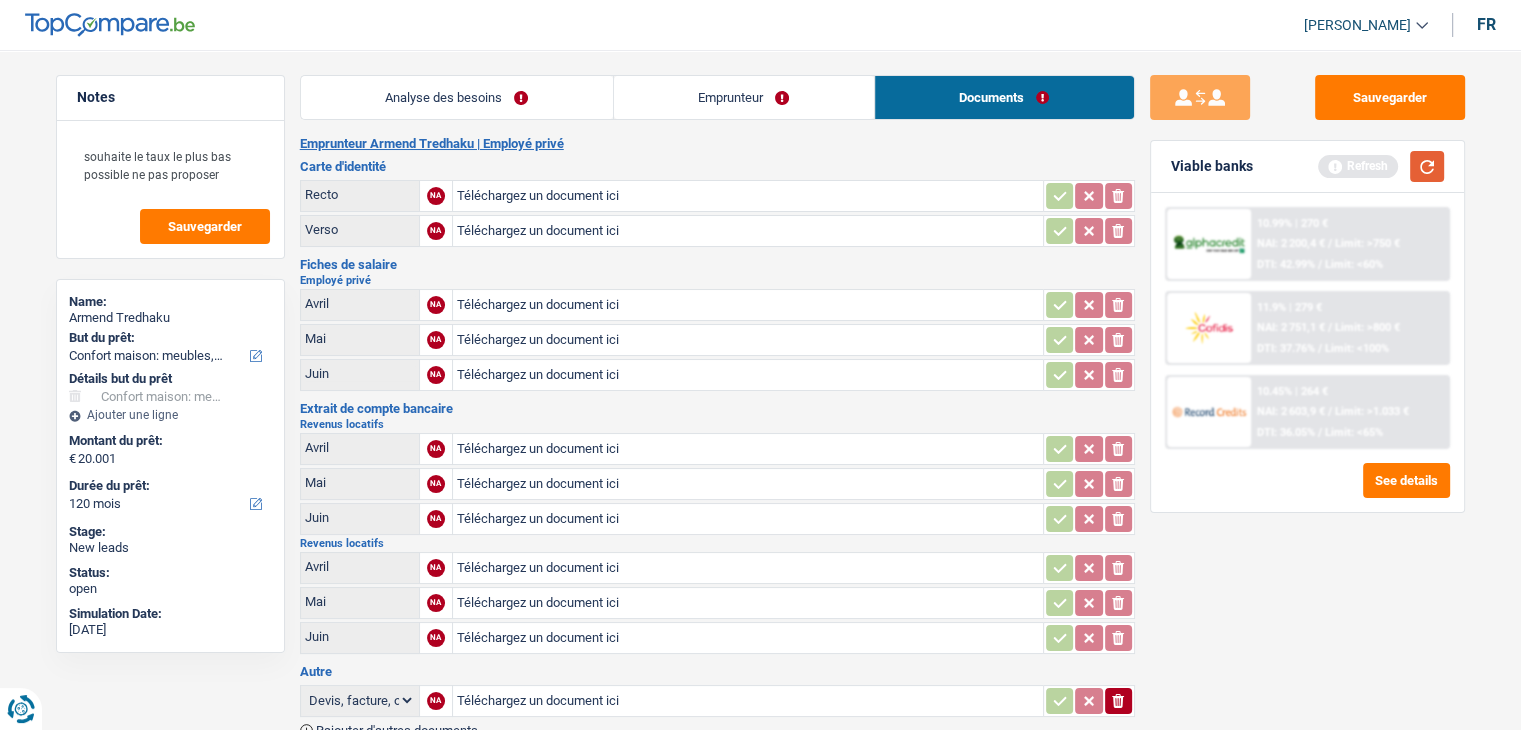 click at bounding box center (1427, 166) 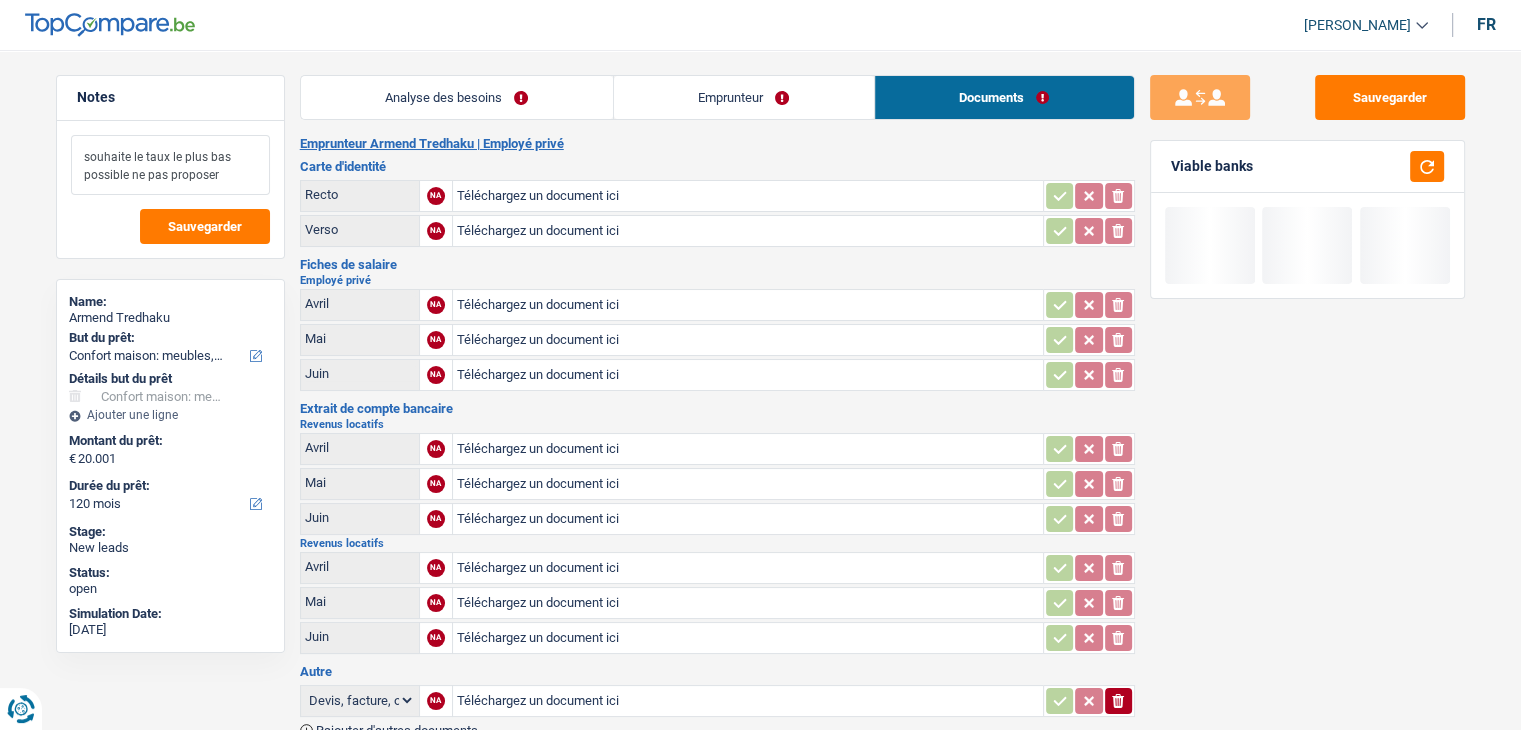 click on "souhaite le taux le plus bas possible ne pas proposer" at bounding box center [170, 165] 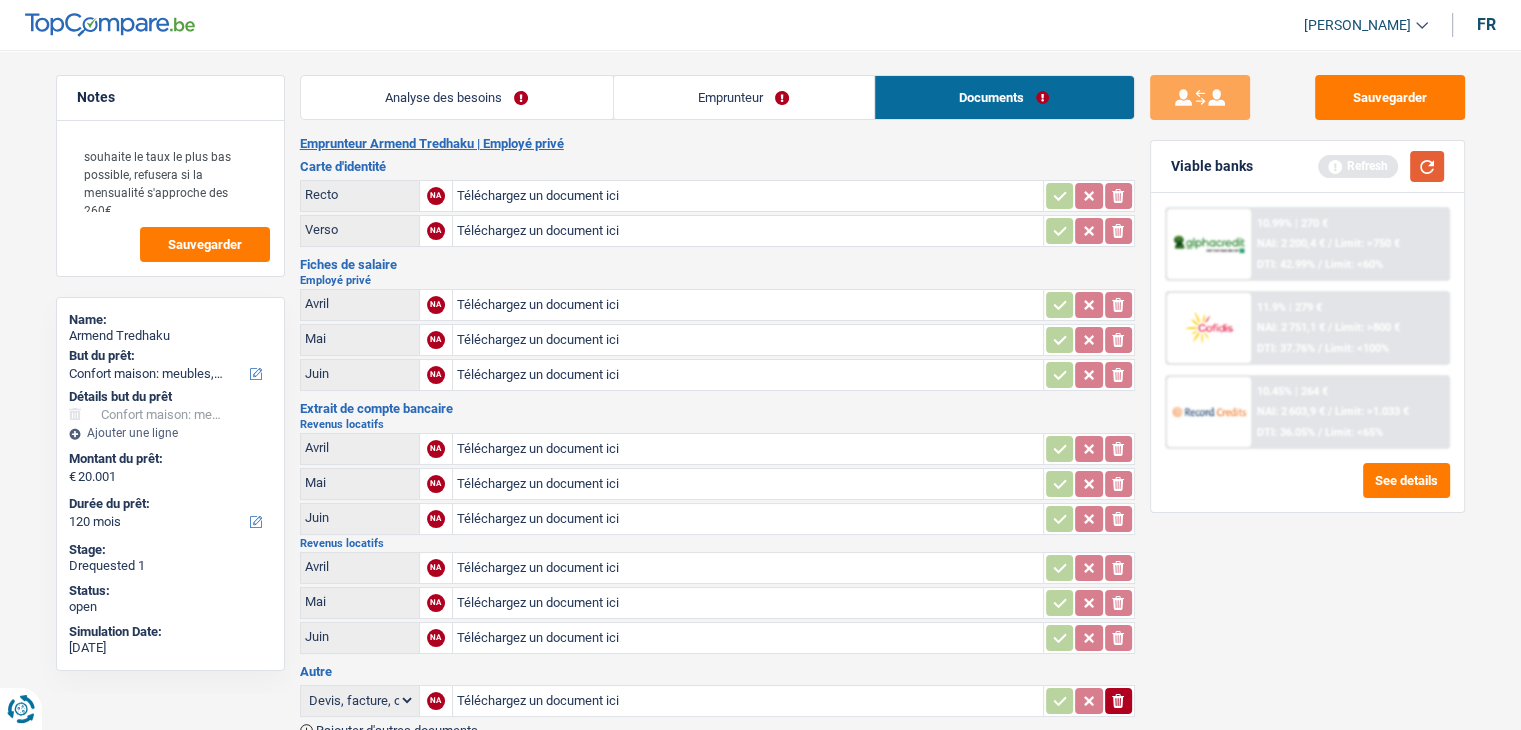 click at bounding box center [1427, 166] 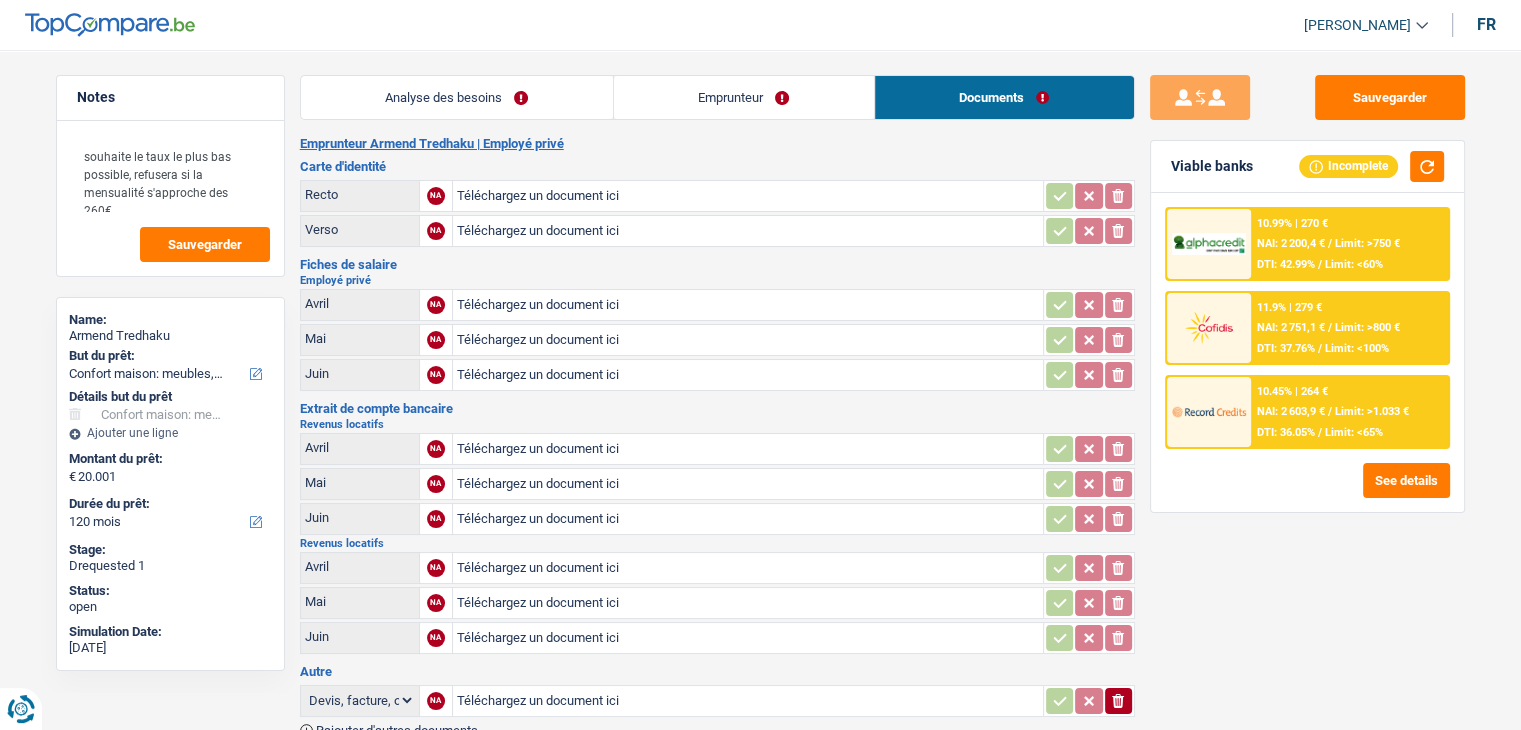 click on "10.45% | 264 €
NAI: 2 603,9 €
/
Limit: >1.033 €
DTI: 36.05%
/
Limit: <65%" at bounding box center [1349, 412] 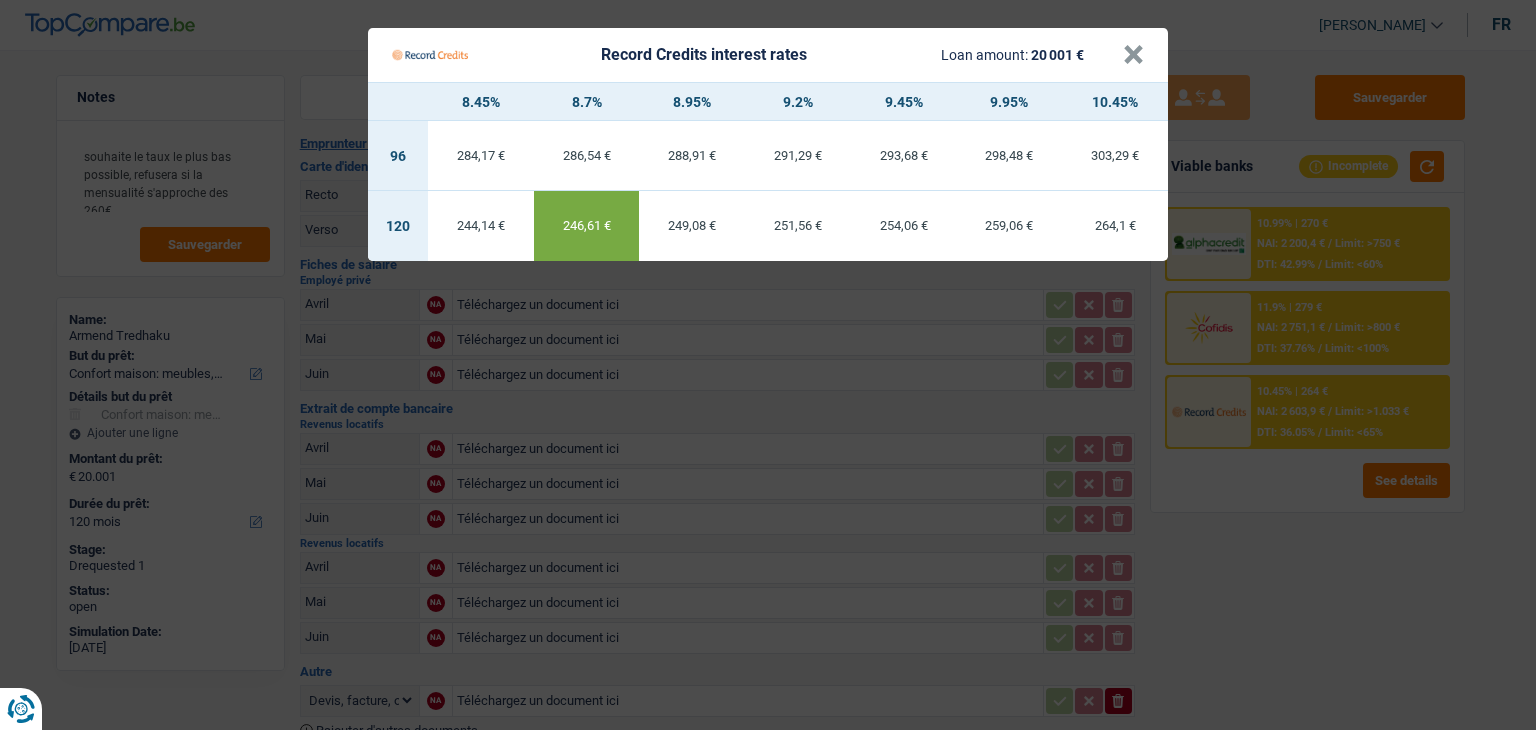 click on "Record Credits interest rates
Loan amount:
20 001 €
×
8.45%
8.7%
8.95%
9.2%
9.45%
9.95%
10.45%
96
284,17 €
286,54 €
288,91 €
291,29 €
293,68 €
298,48 €
303,29 €
120
244,14 €" at bounding box center (768, 365) 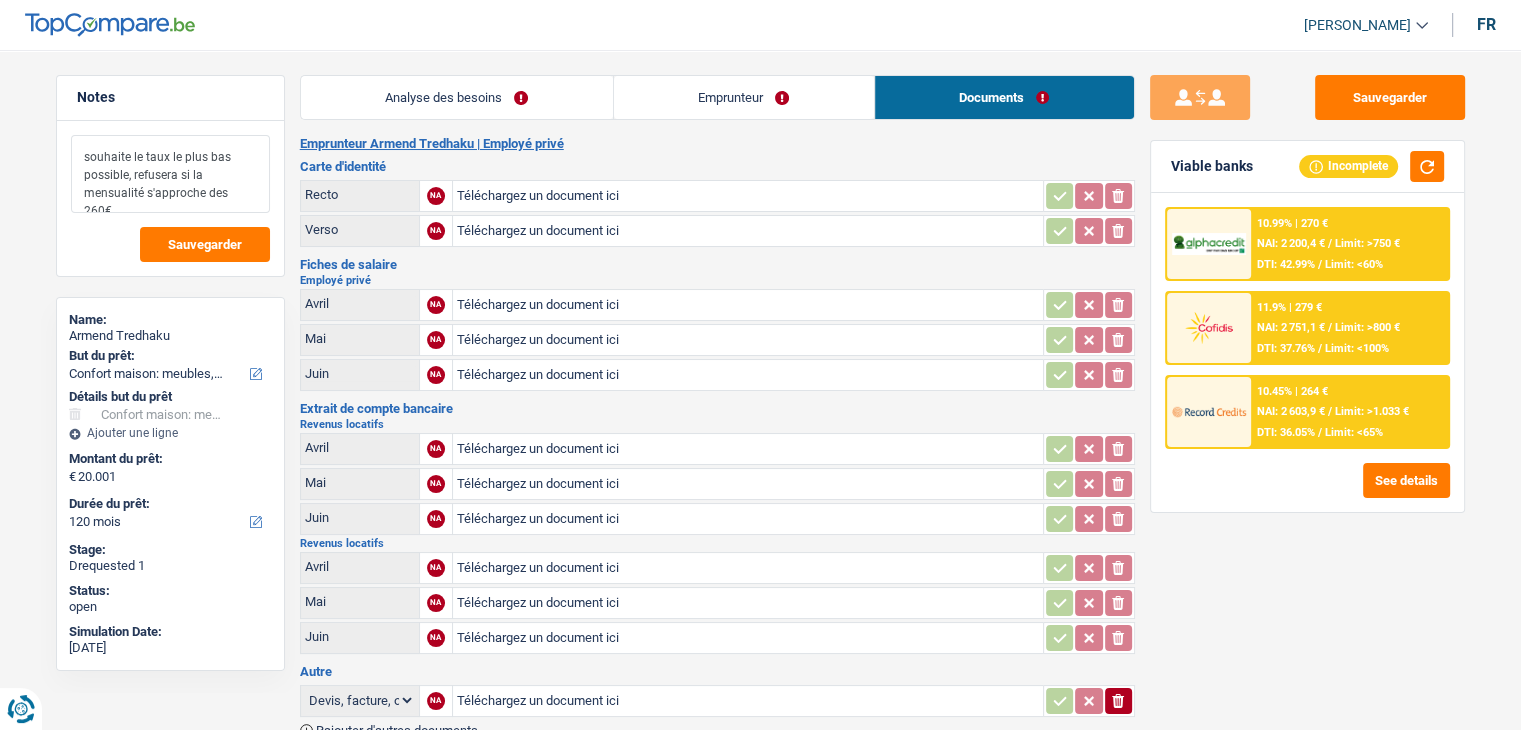 click on "souhaite le taux le plus bas possible, refusera si la mensualité s'approche des 260€" at bounding box center [170, 174] 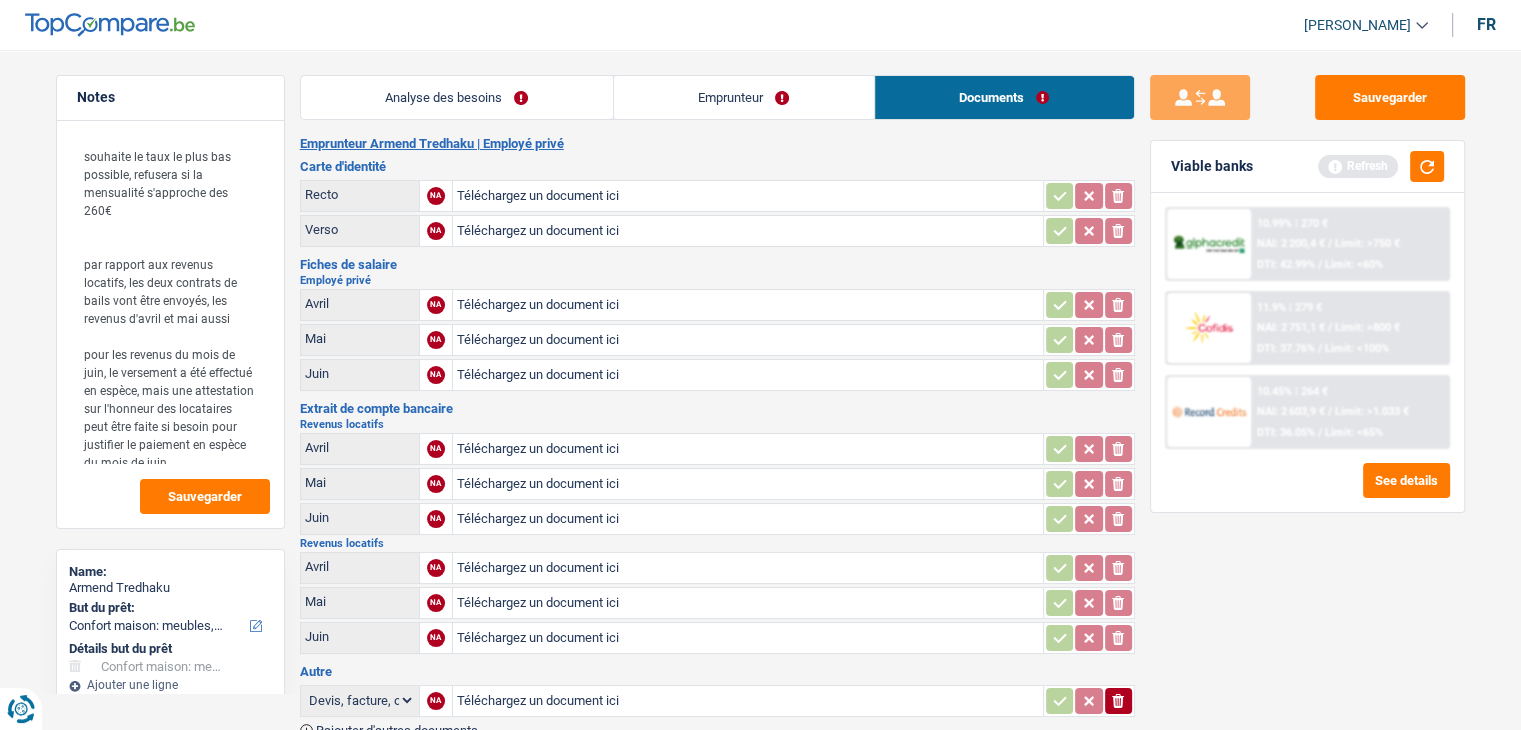 click on "Employé privé" at bounding box center (717, 280) 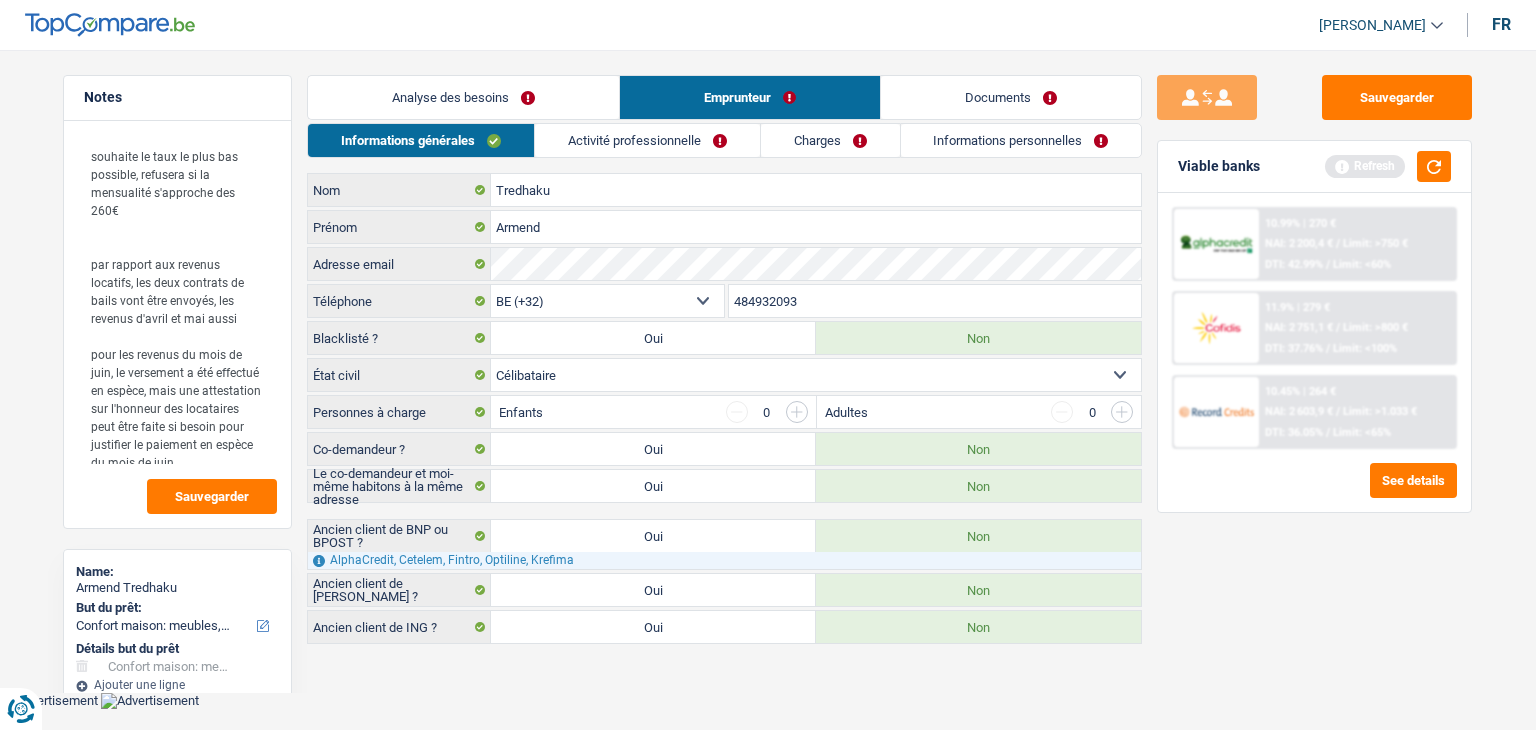 click on "Analyse des besoins" at bounding box center (463, 97) 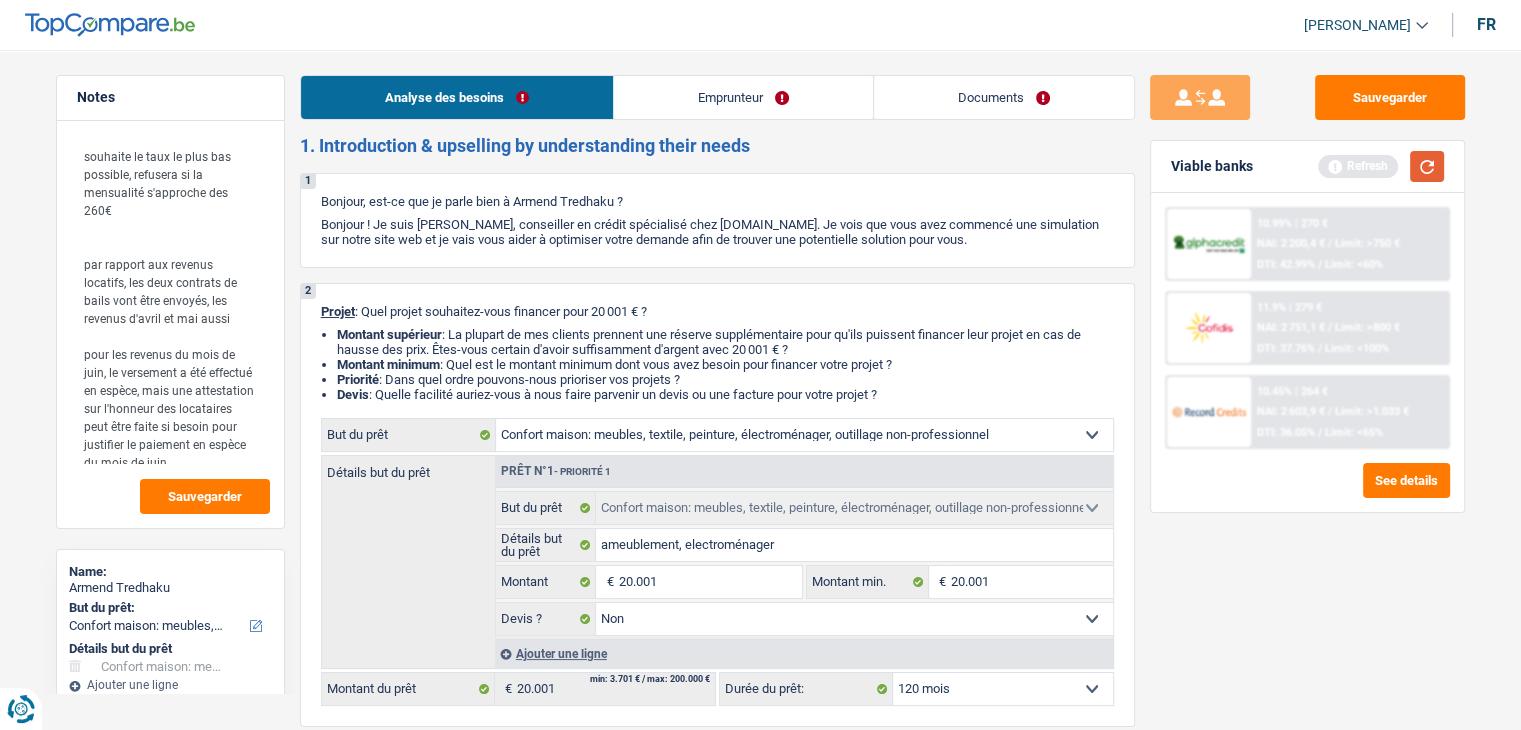 click at bounding box center [1427, 166] 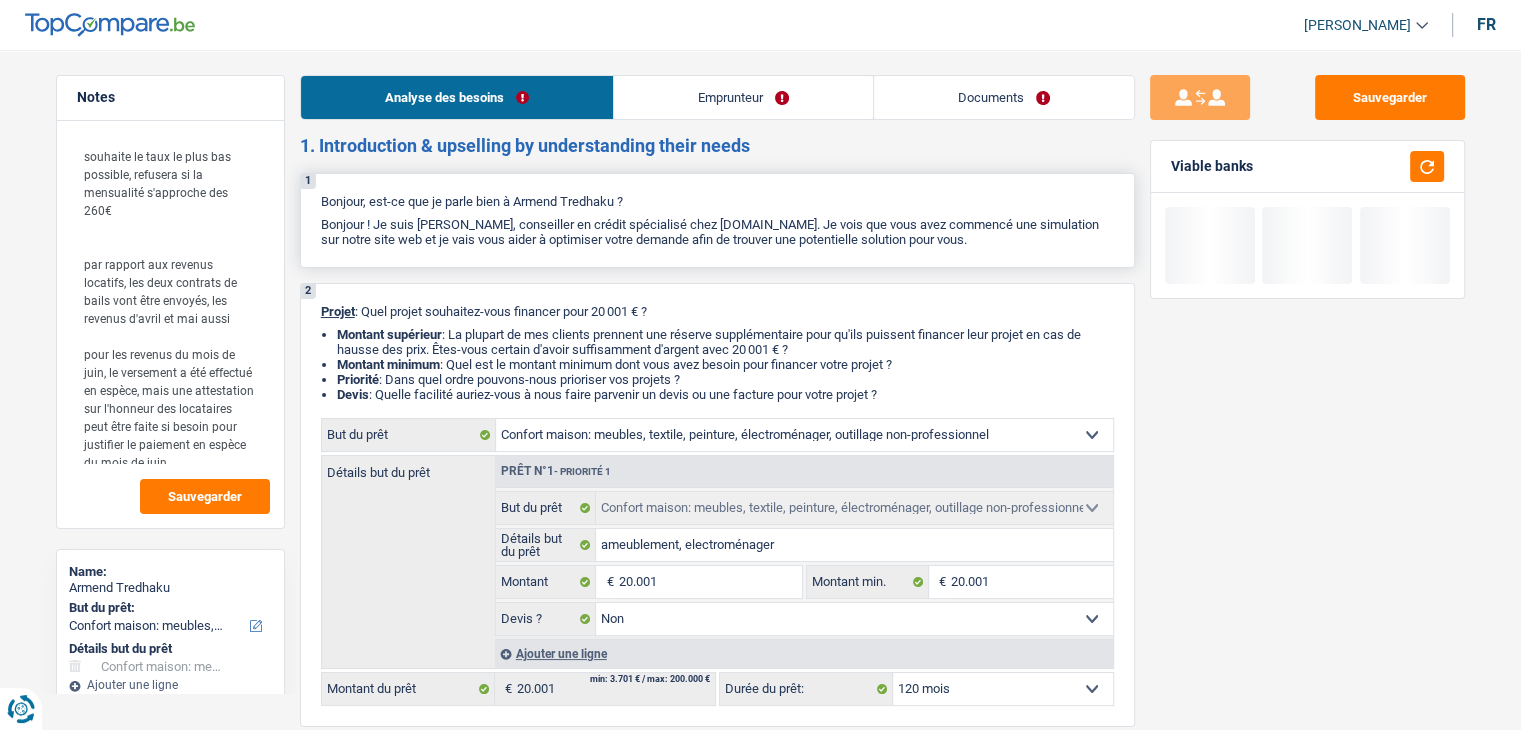 drag, startPoint x: 982, startPoint y: 240, endPoint x: 324, endPoint y: 182, distance: 660.5513 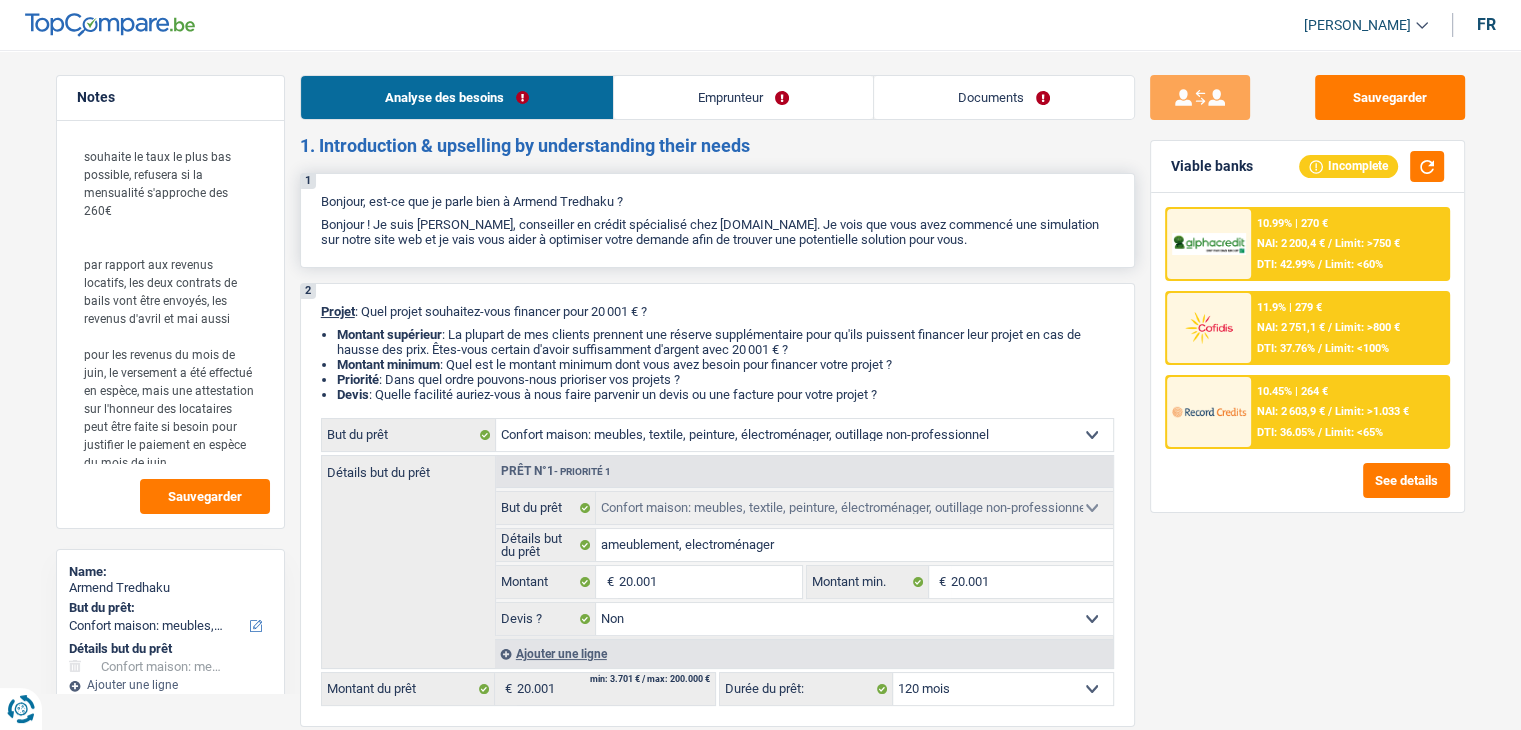 drag, startPoint x: 324, startPoint y: 194, endPoint x: 972, endPoint y: 232, distance: 649.1132 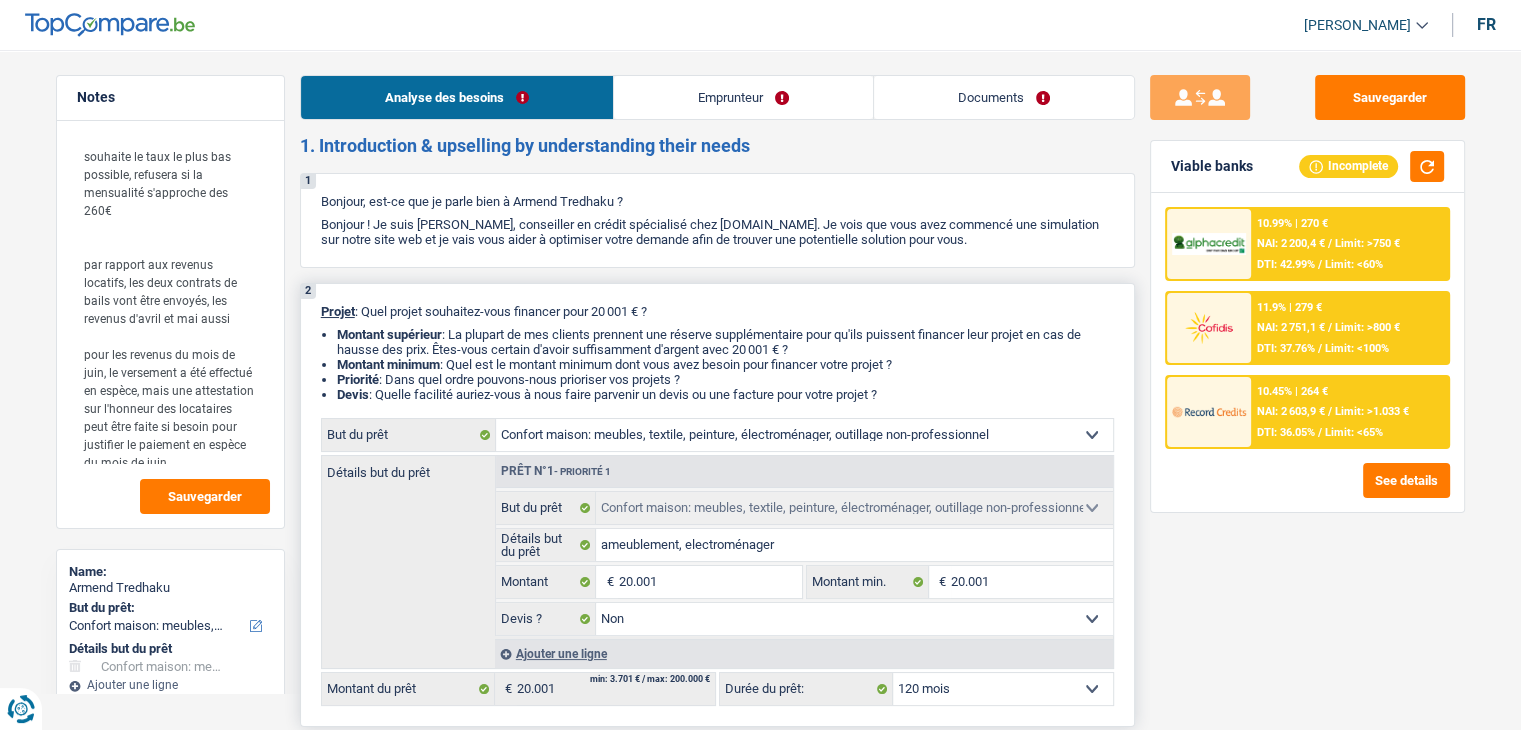 click on "Priorité : Dans quel ordre pouvons-nous prioriser vos projets ?" at bounding box center [725, 379] 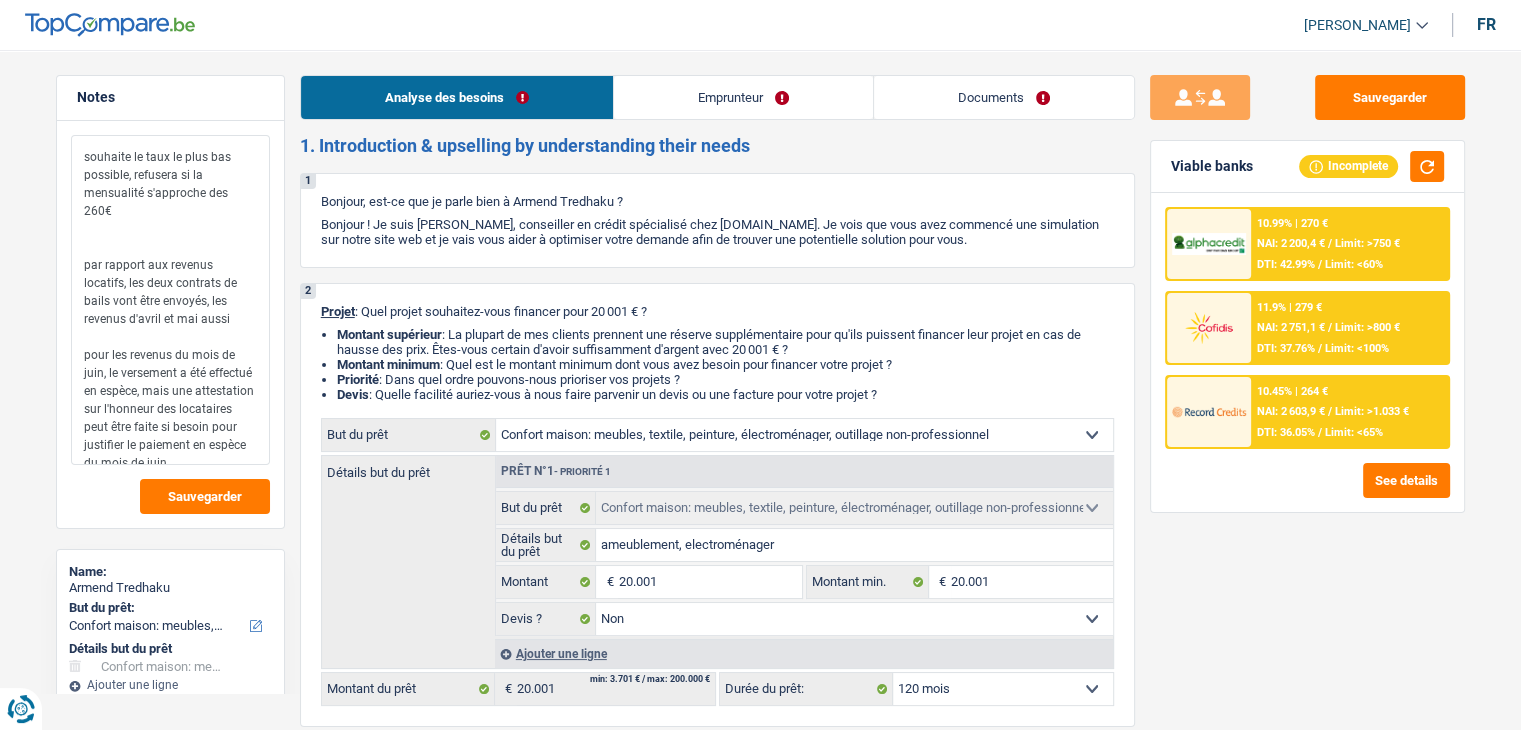 click on "souhaite le taux le plus bas possible, refusera si la mensualité s'approche des 260€
par rapport aux revenus locatifs, les deux contrats de bails vont être envoyés, les revenus d'avril et mai aussi
pour les revenus du mois de juin, le versement a été effectué en espèce, mais une attestation sur l'honneur des locataires peut être faite si besoin pour justifier le paiement en espèce du mois de juin" at bounding box center [170, 300] 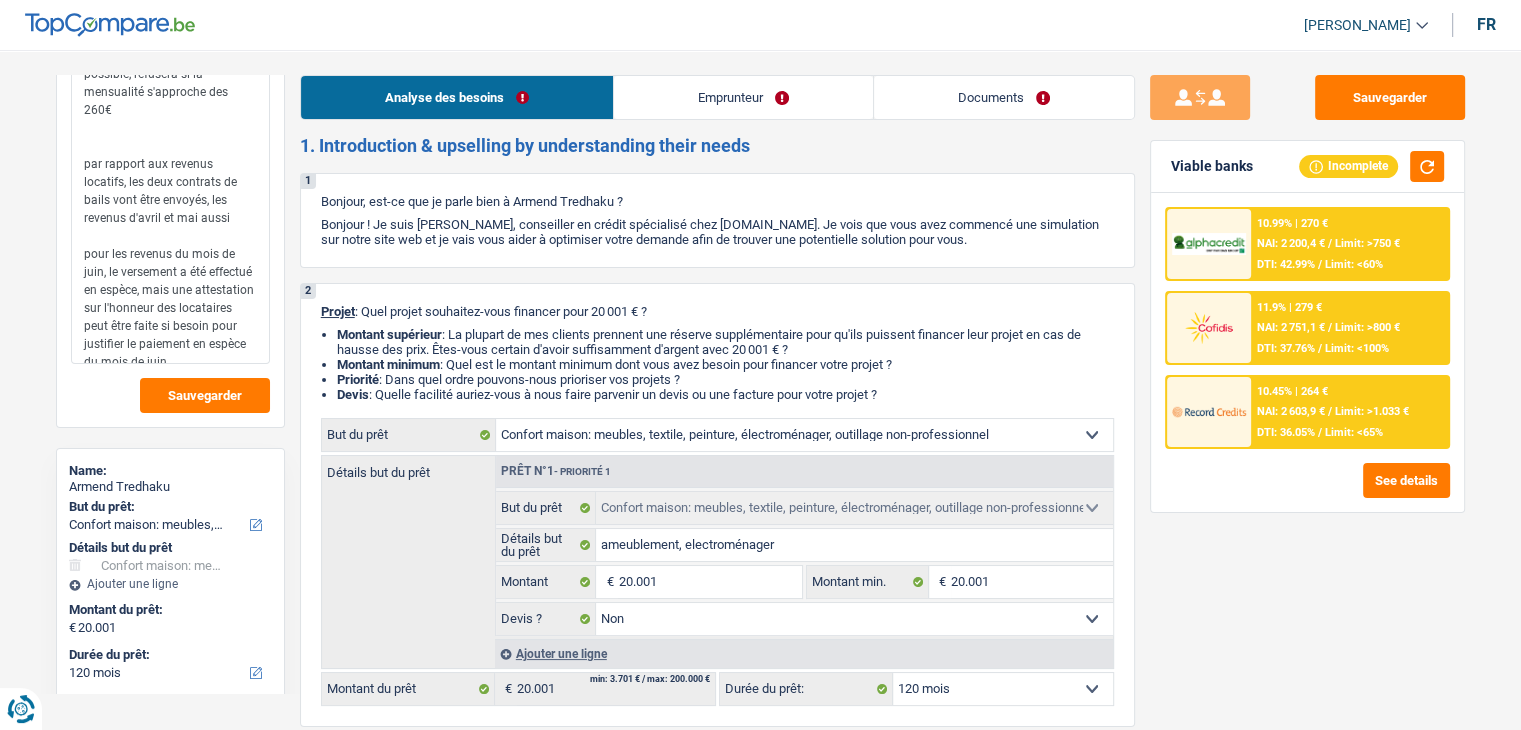 scroll, scrollTop: 0, scrollLeft: 0, axis: both 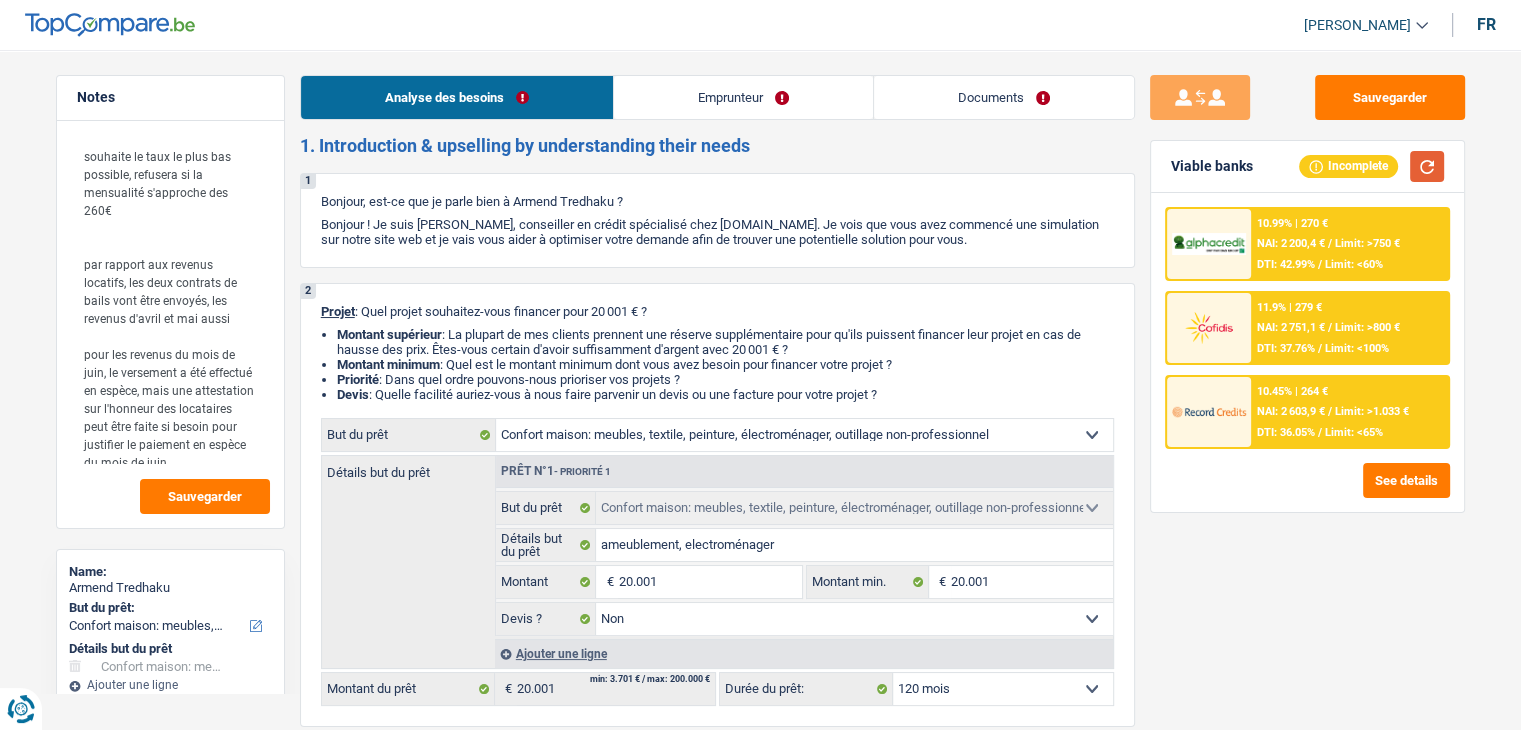 click at bounding box center [1427, 166] 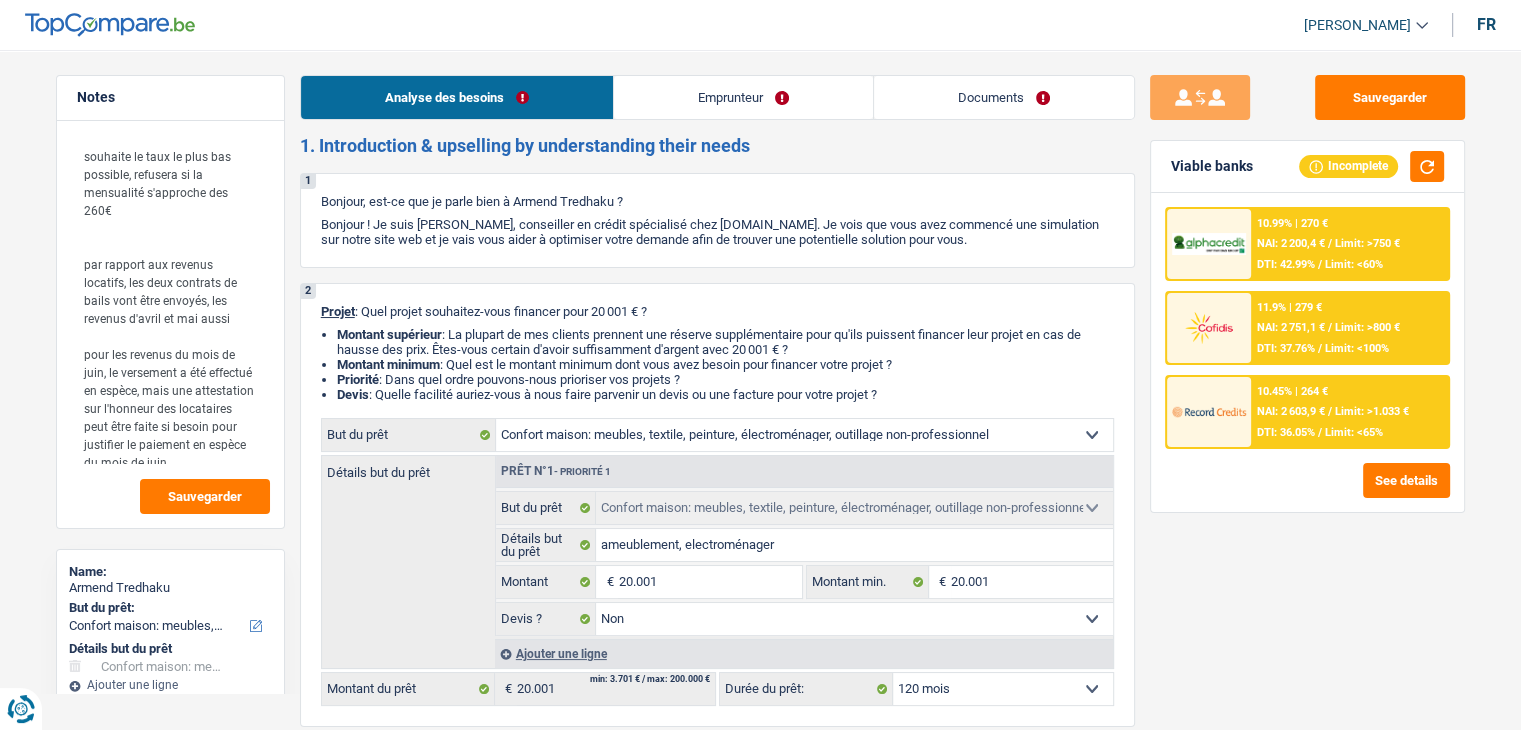 click on "NAI: 2 603,9 €" at bounding box center [1291, 411] 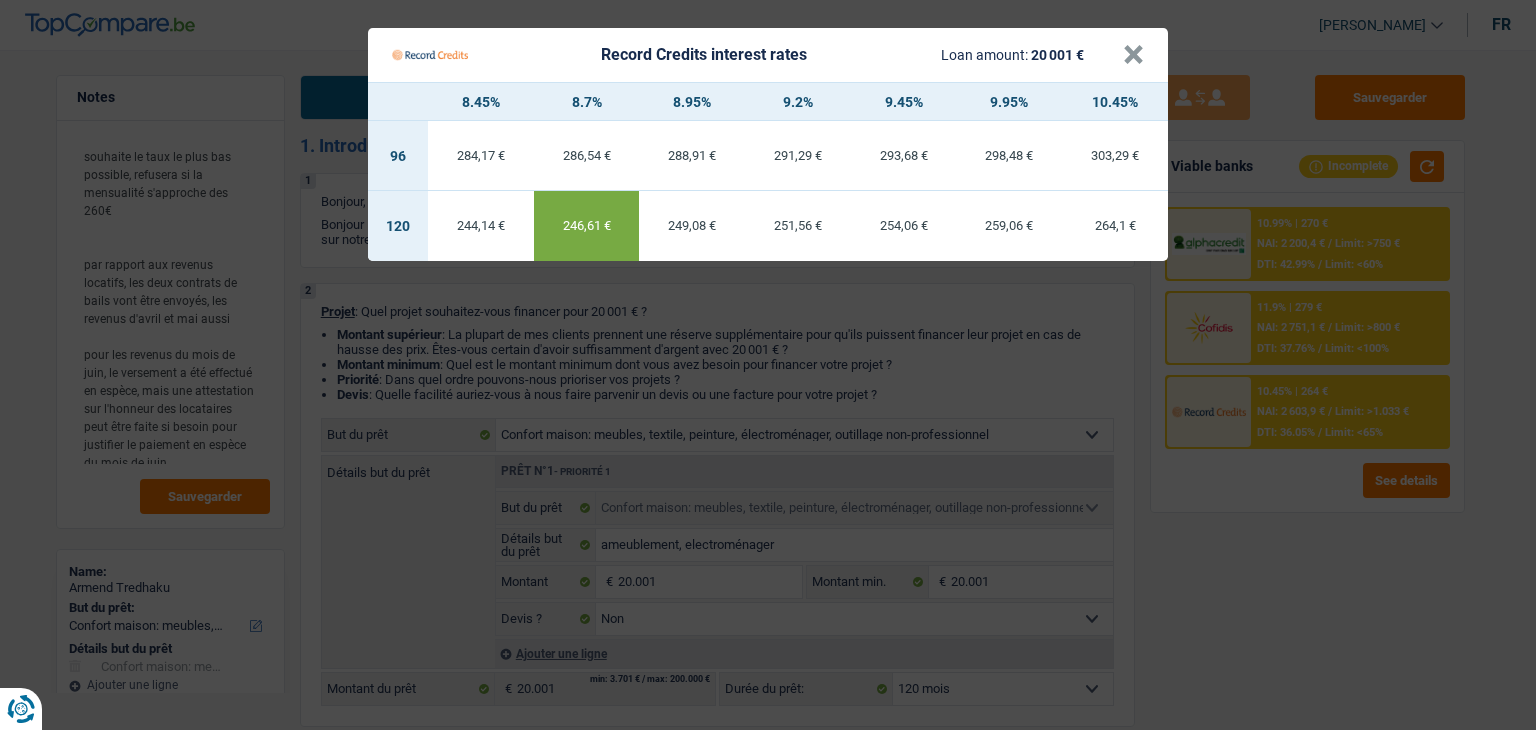 click on "Record Credits interest rates
Loan amount:
20 001 €
×
8.45%
8.7%
8.95%
9.2%
9.45%
9.95%
10.45%
96
284,17 €
286,54 €
288,91 €
291,29 €
293,68 €
298,48 €
303,29 €
120
244,14 €" at bounding box center [768, 365] 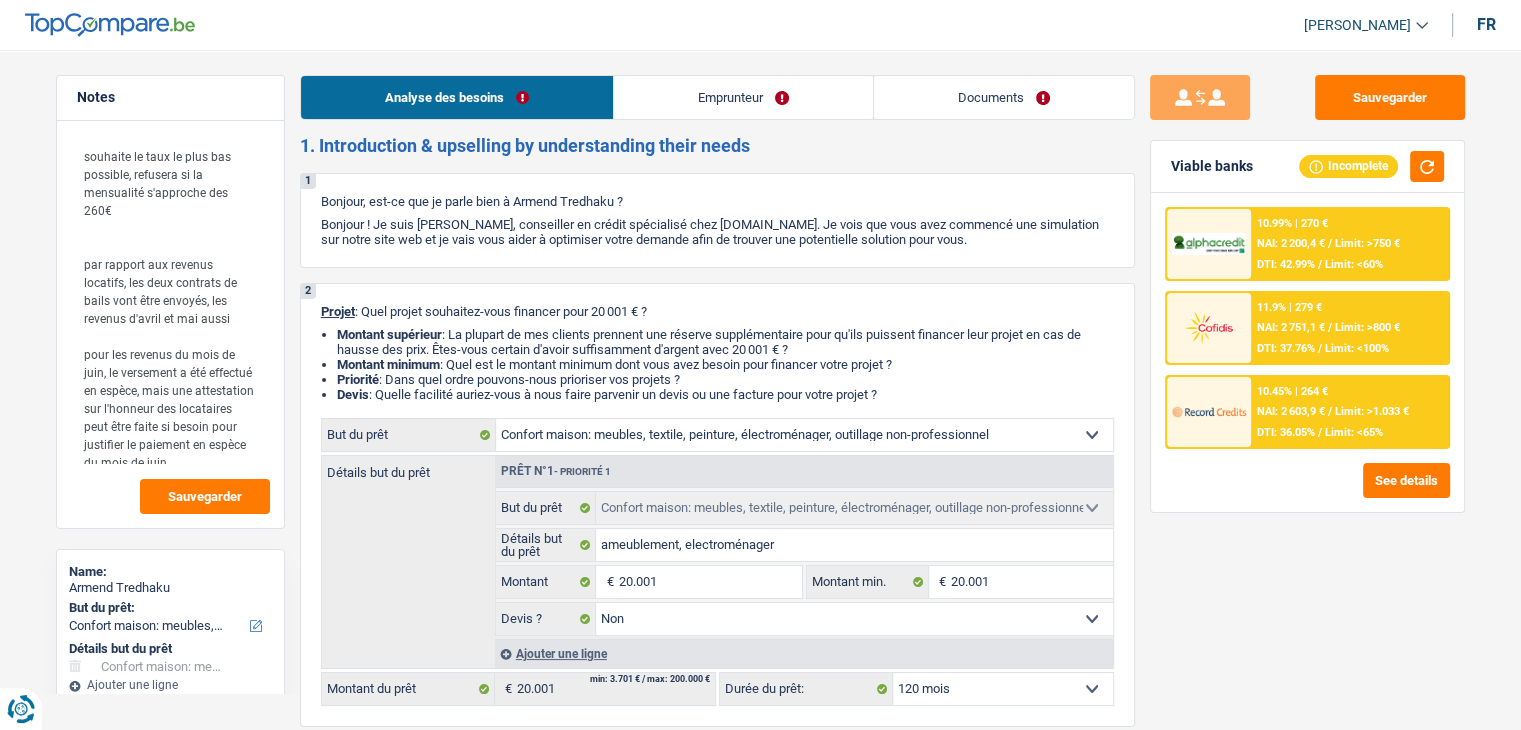 click on "DTI: 37.76%" at bounding box center [1286, 348] 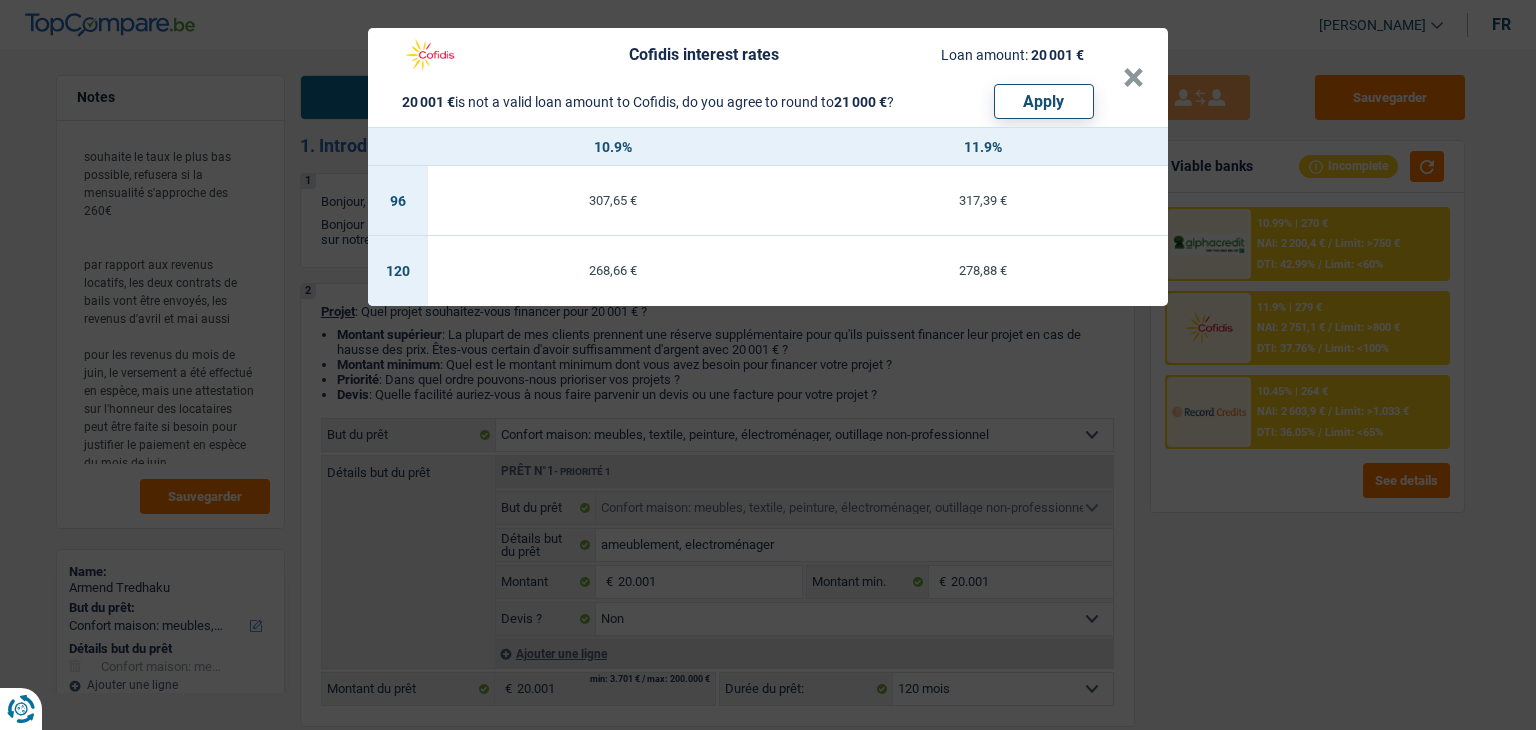 click on "Cofidis interest rates
Loan amount:
20 001 €
20 001 €  is not a valid loan amount to Cofidis, do you agree to round to  21 000 € ?
Apply
×
10.9%
11.9%
96
307,65 €
317,39 €
120
268,66 €
278,88 €" at bounding box center (768, 365) 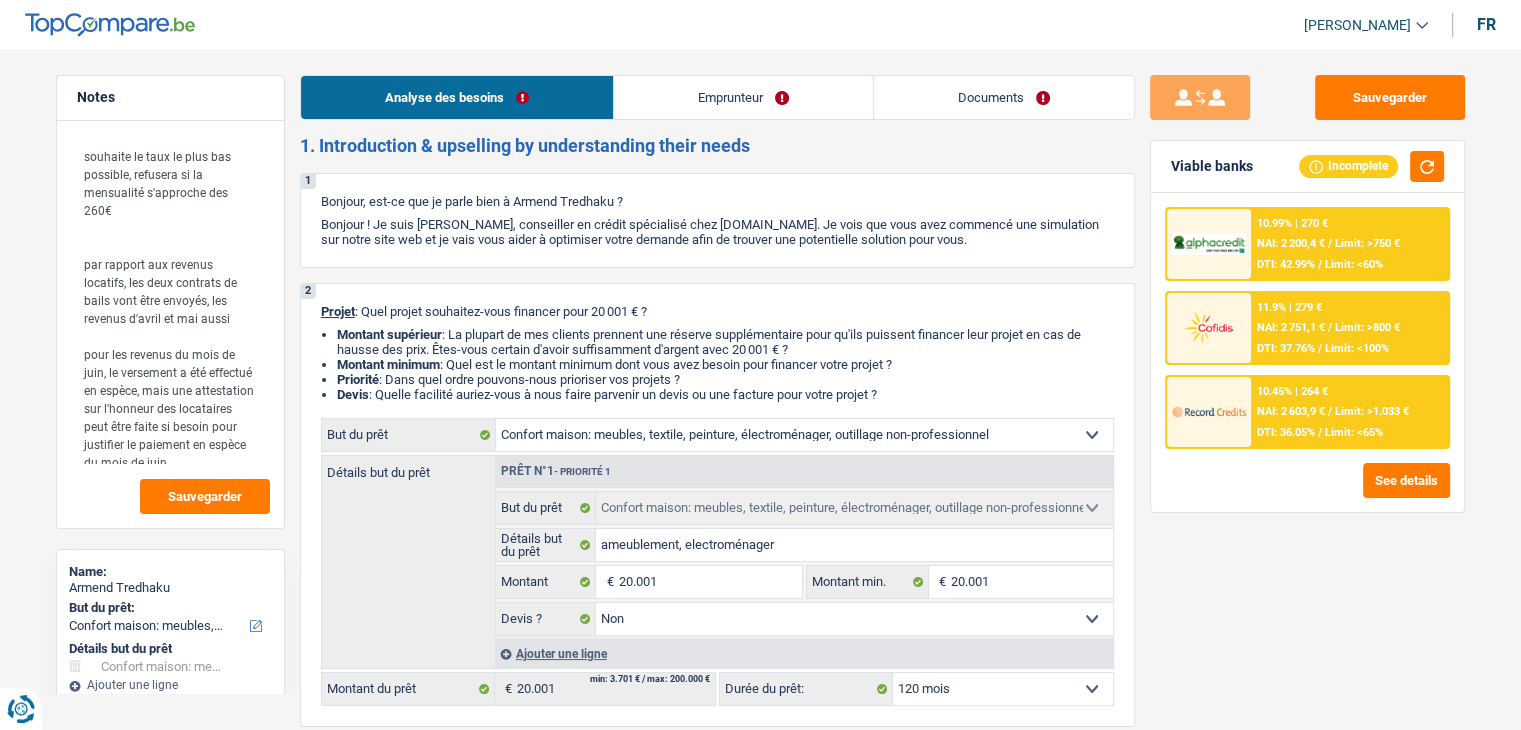 click on "NAI: 2 200,4 €" at bounding box center (1291, 243) 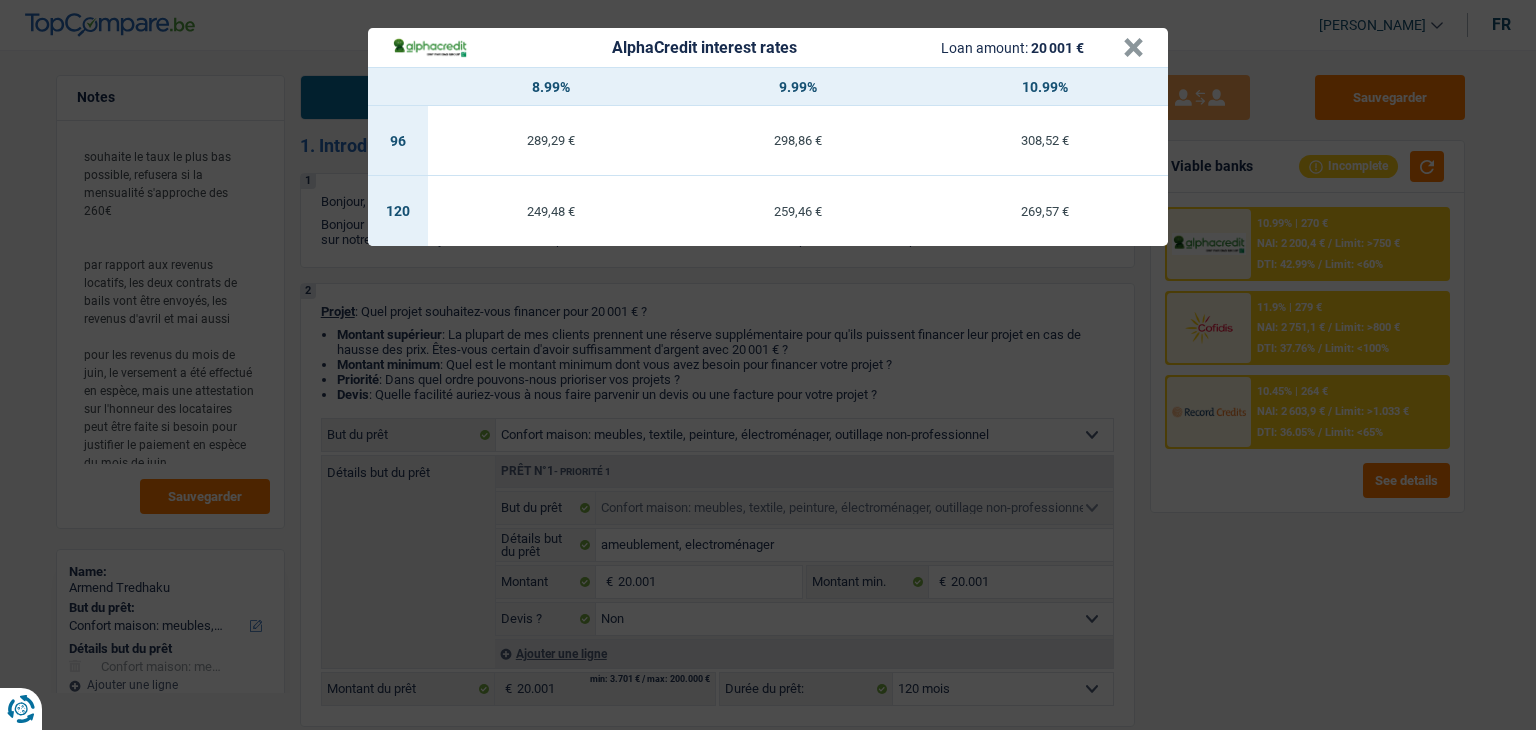 click on "AlphaCredit interest rates
Loan amount:
20 001 €
×
8.99%
9.99%
10.99%
96
289,29 €
298,86 €
308,52 €
120
249,48 €
259,46 €
269,57 €" at bounding box center (768, 365) 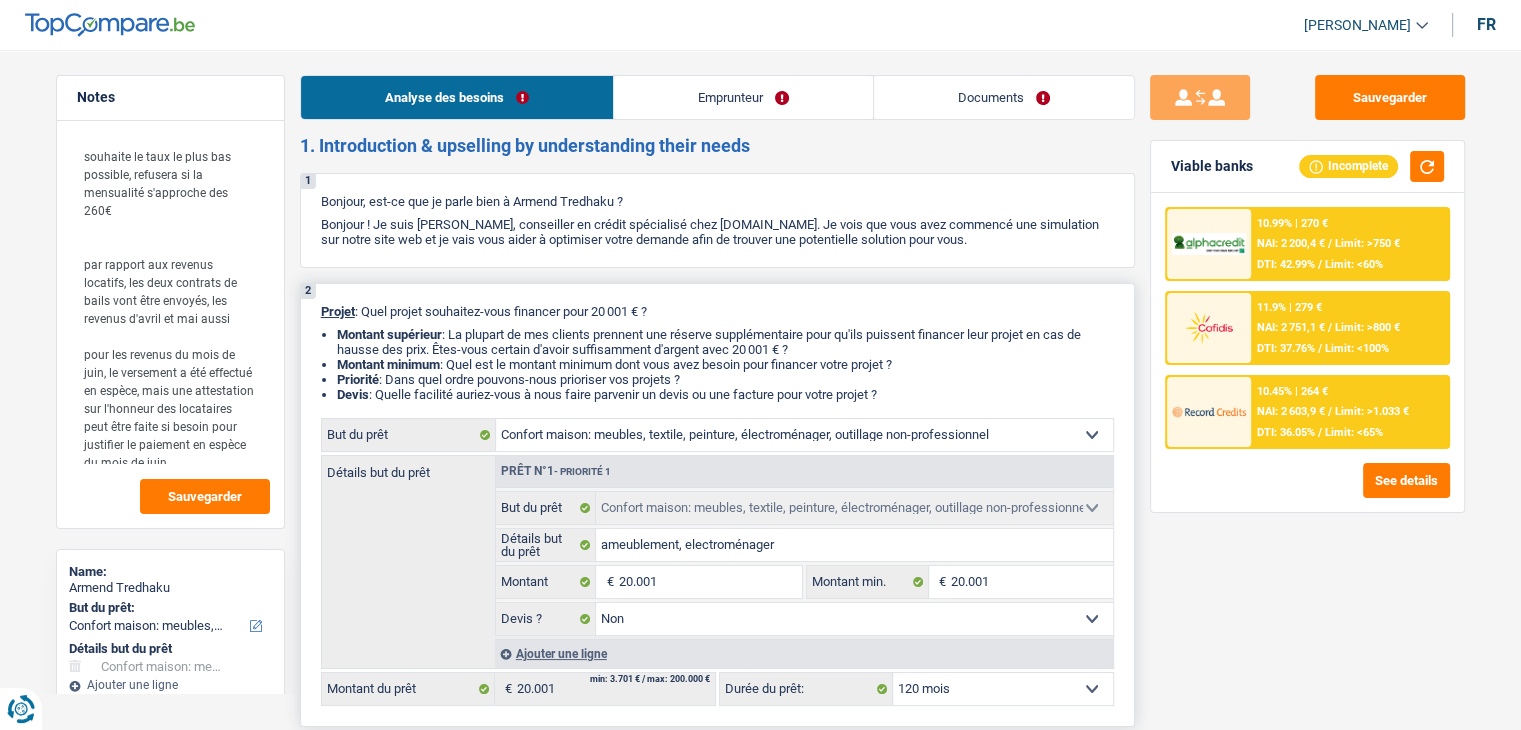 drag, startPoint x: 897, startPoint y: 393, endPoint x: 359, endPoint y: 289, distance: 547.95984 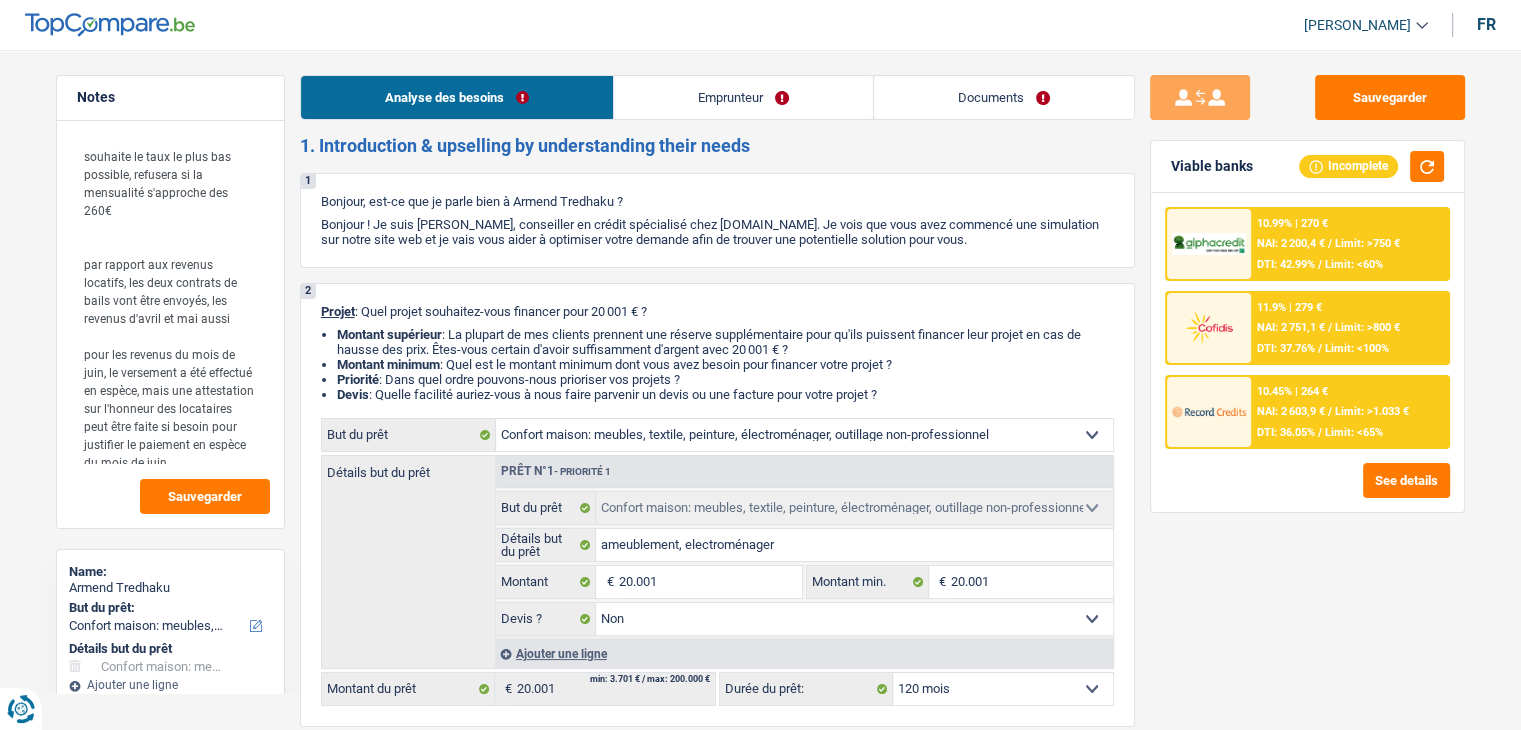 click on "Emprunteur" at bounding box center [743, 97] 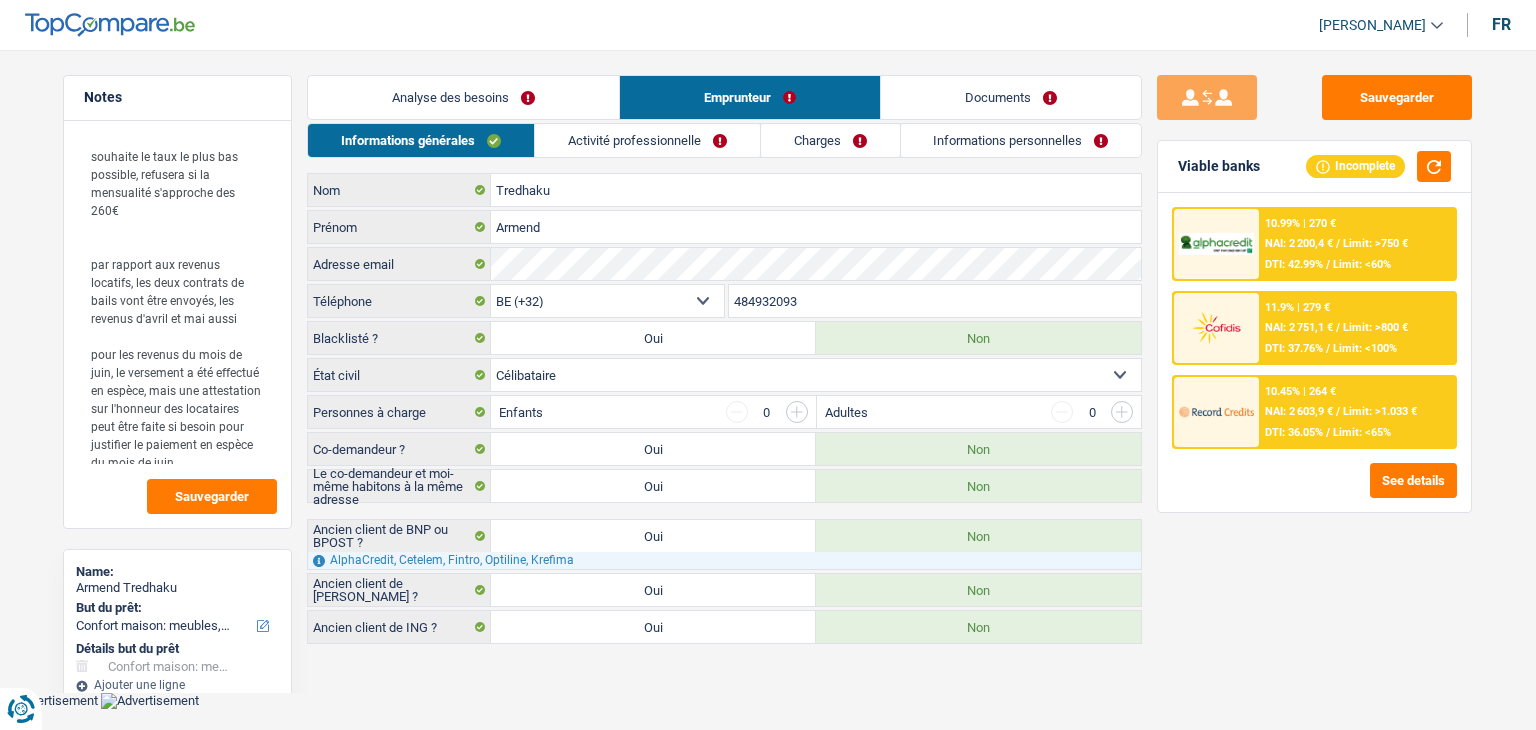 click on "Activité professionnelle" at bounding box center [647, 140] 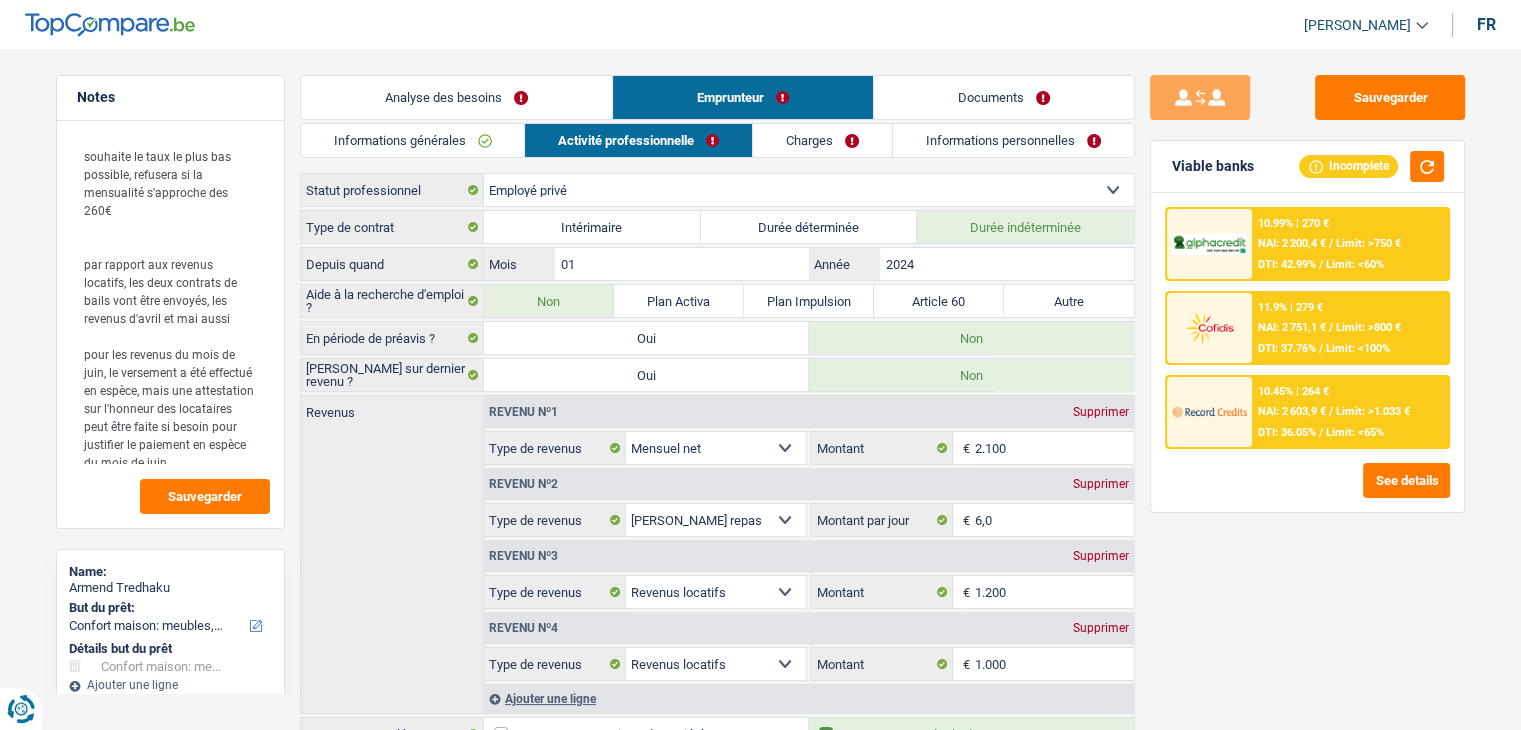 click on "Charges" at bounding box center (822, 140) 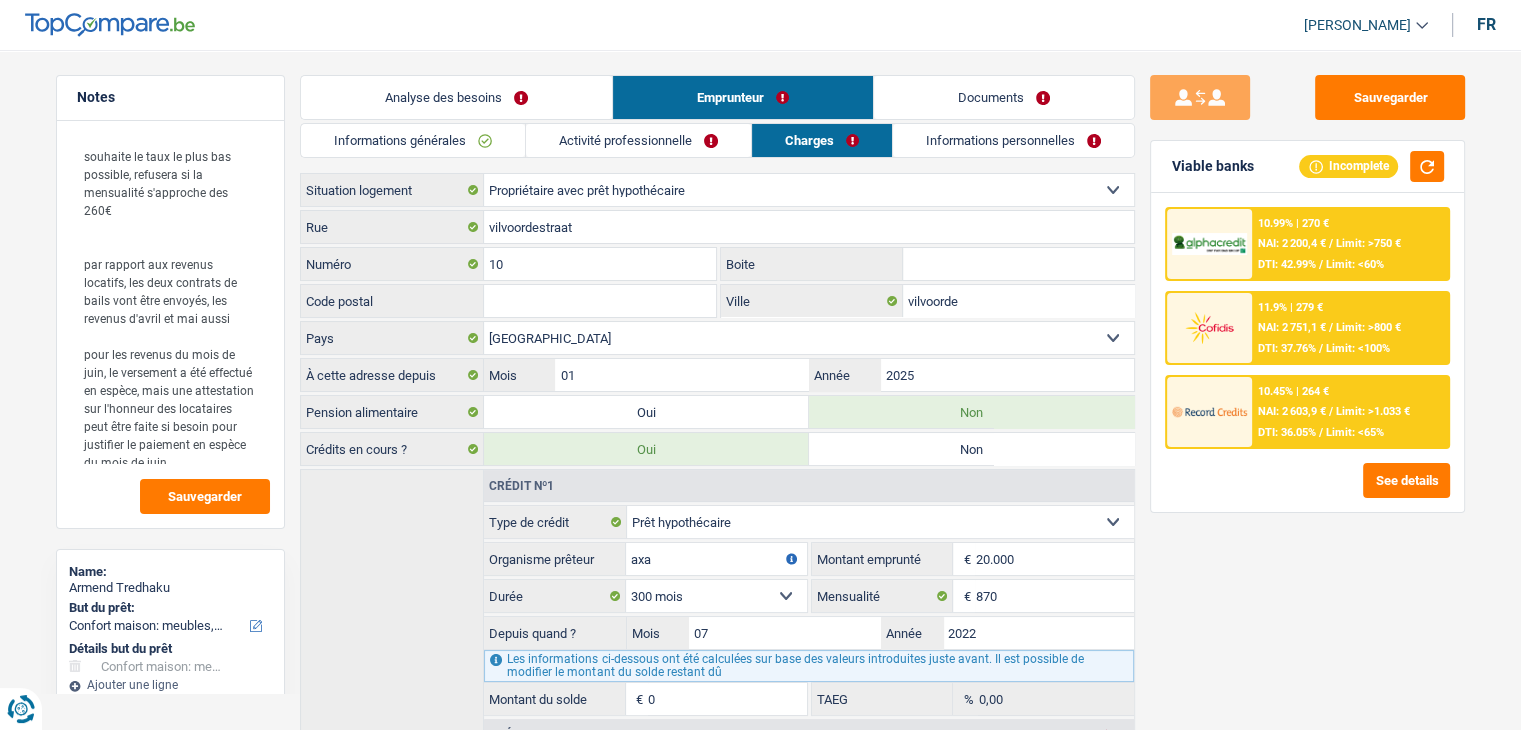 click on "Informations personnelles" at bounding box center [1013, 140] 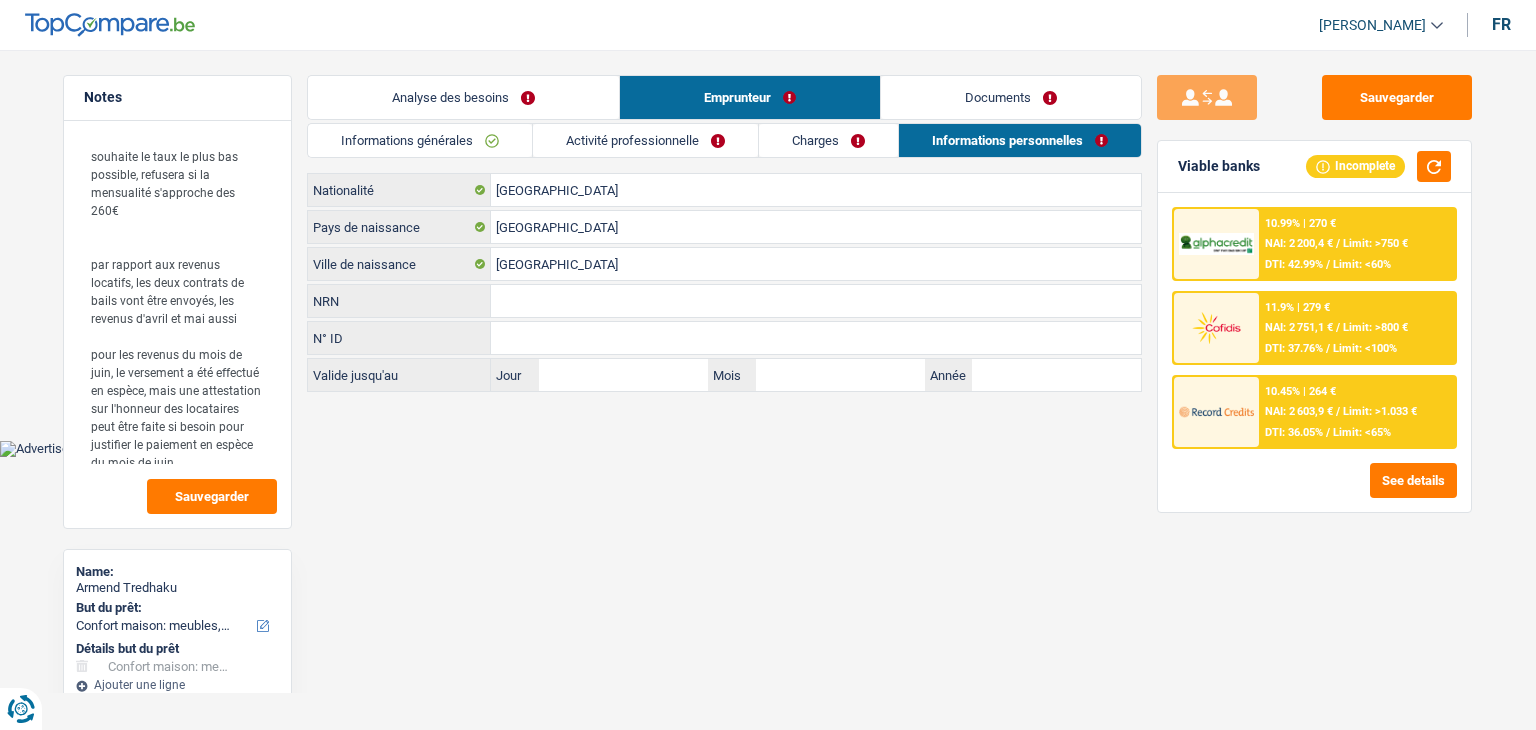 click on "Documents" at bounding box center [1011, 97] 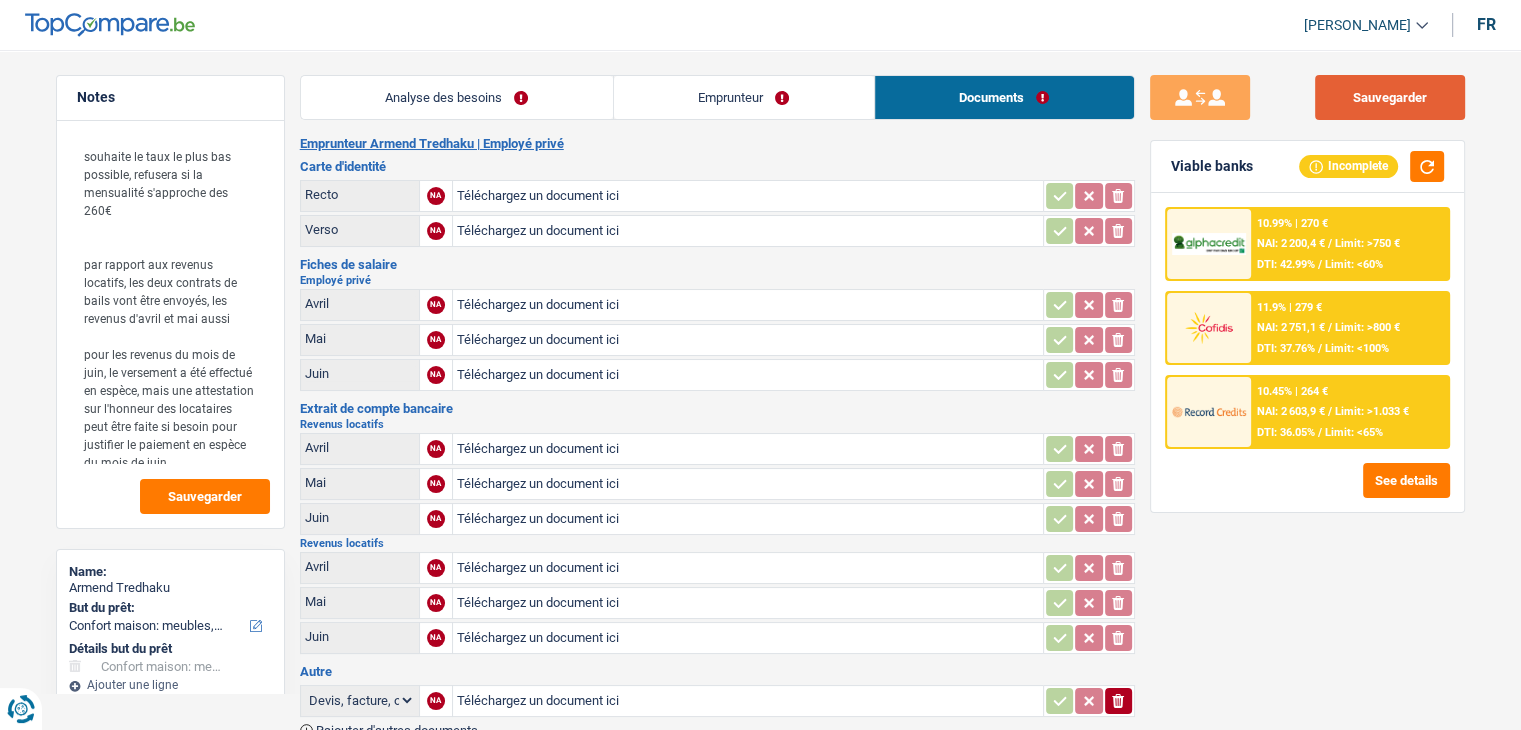 click on "Sauvegarder" at bounding box center (1390, 97) 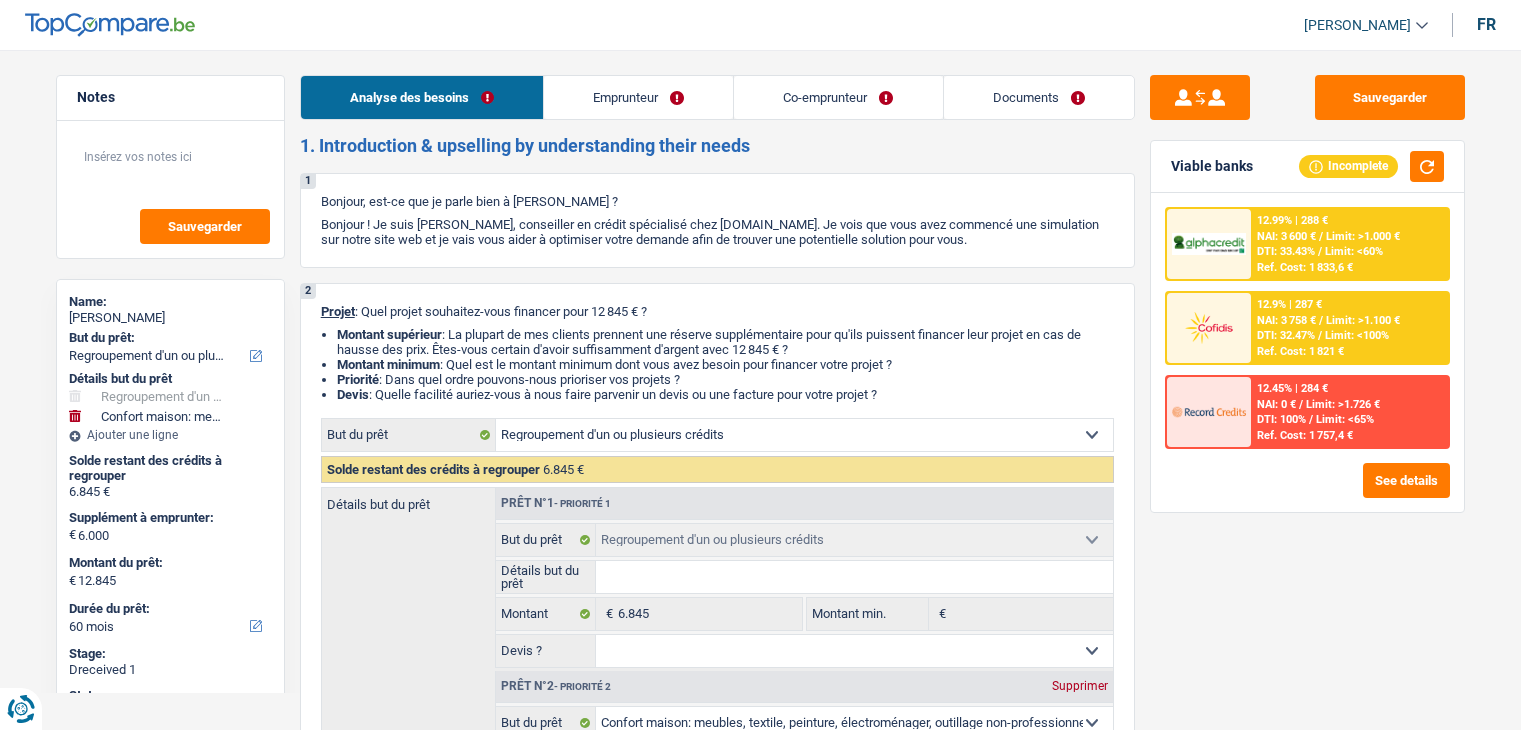 select on "refinancing" 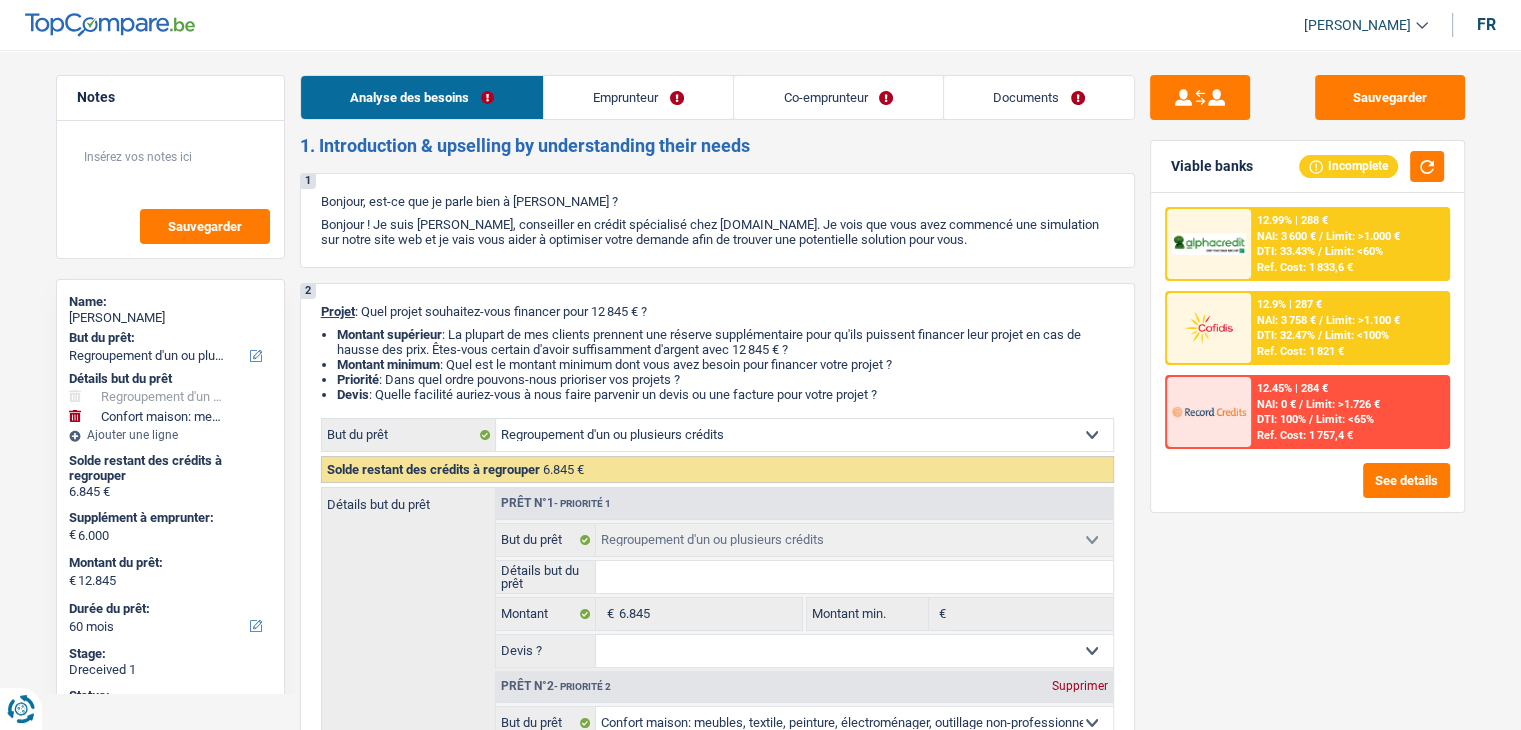 click on "Emprunteur" at bounding box center [638, 97] 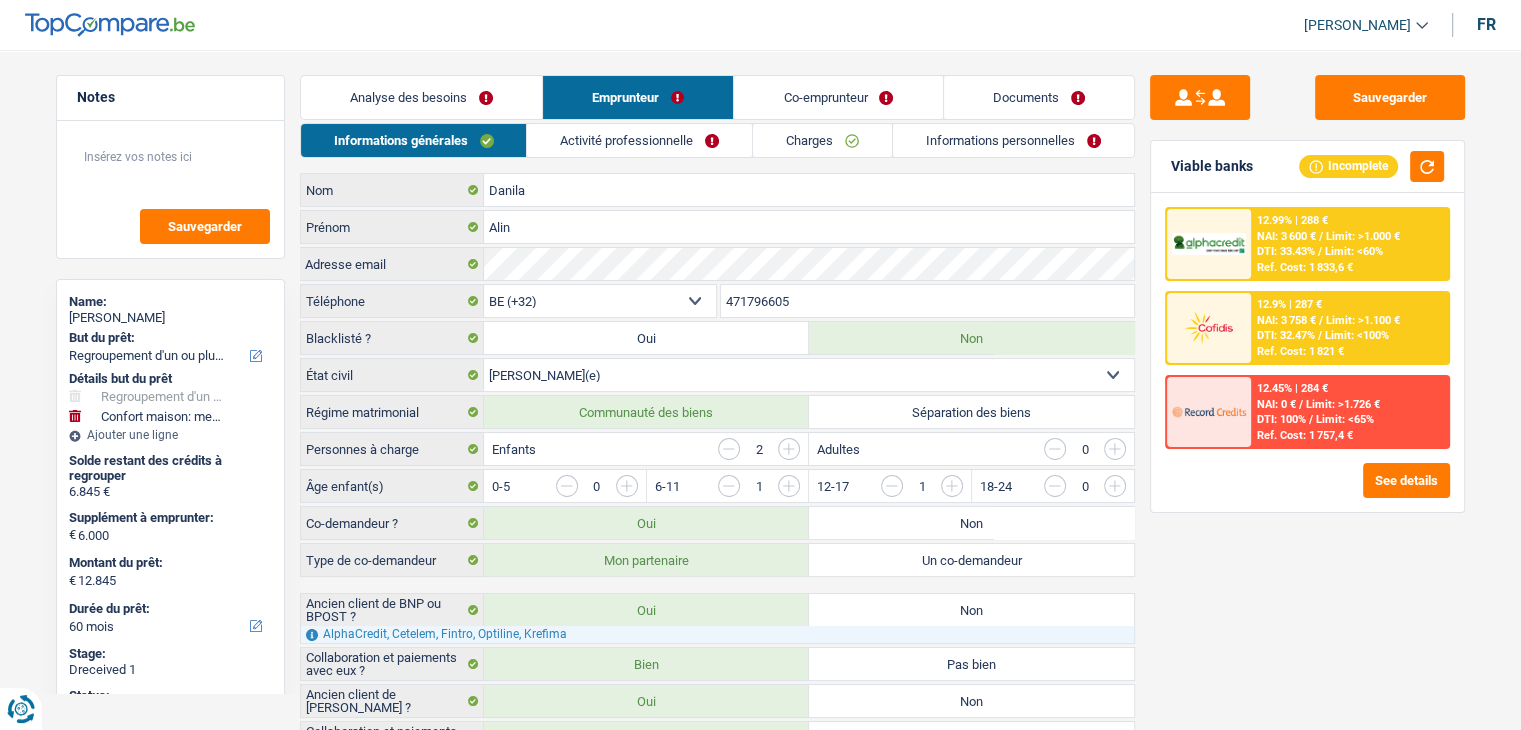 click on "Activité professionnelle" at bounding box center (639, 140) 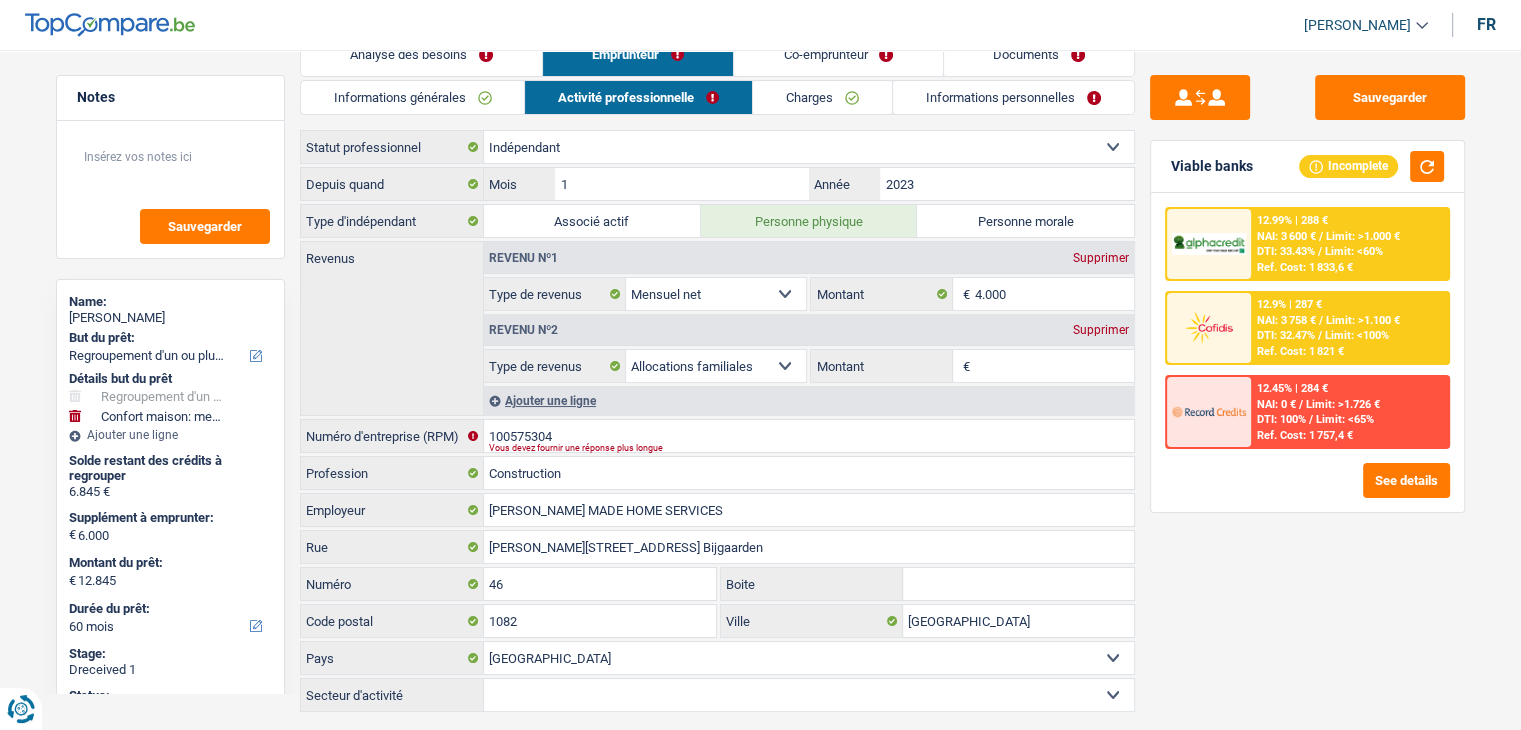 scroll, scrollTop: 83, scrollLeft: 0, axis: vertical 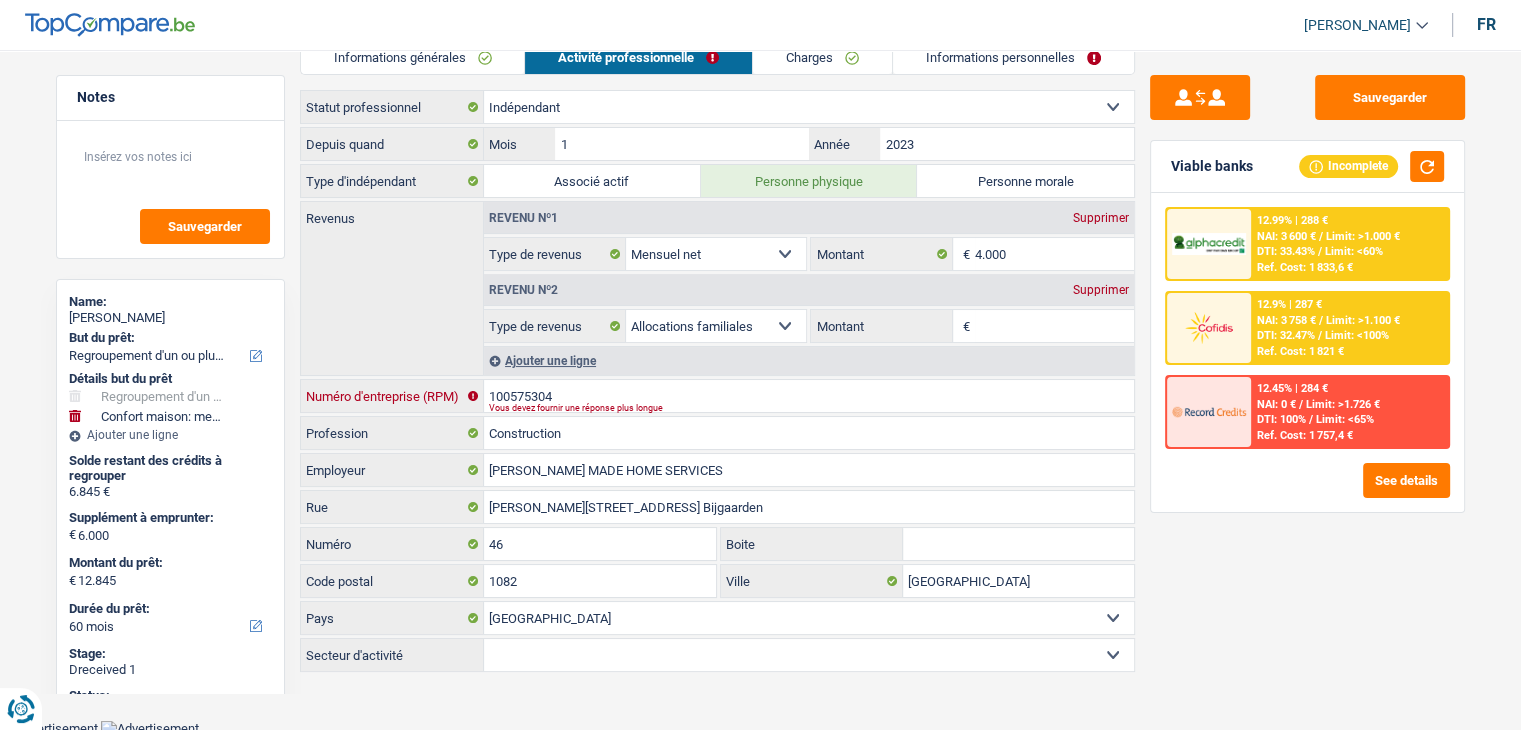 click on "100575304" at bounding box center (809, 396) 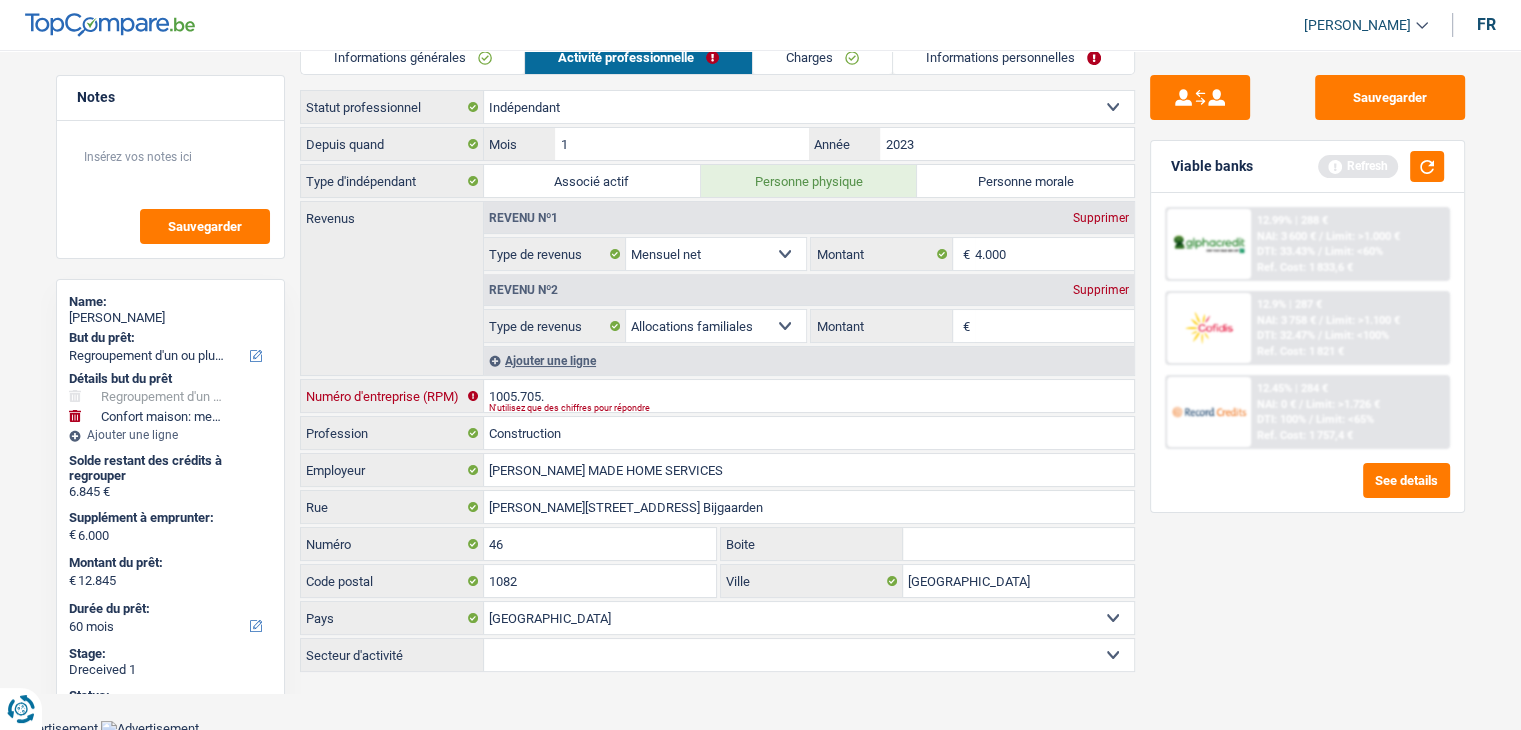 drag, startPoint x: 584, startPoint y: 394, endPoint x: 444, endPoint y: 415, distance: 141.56624 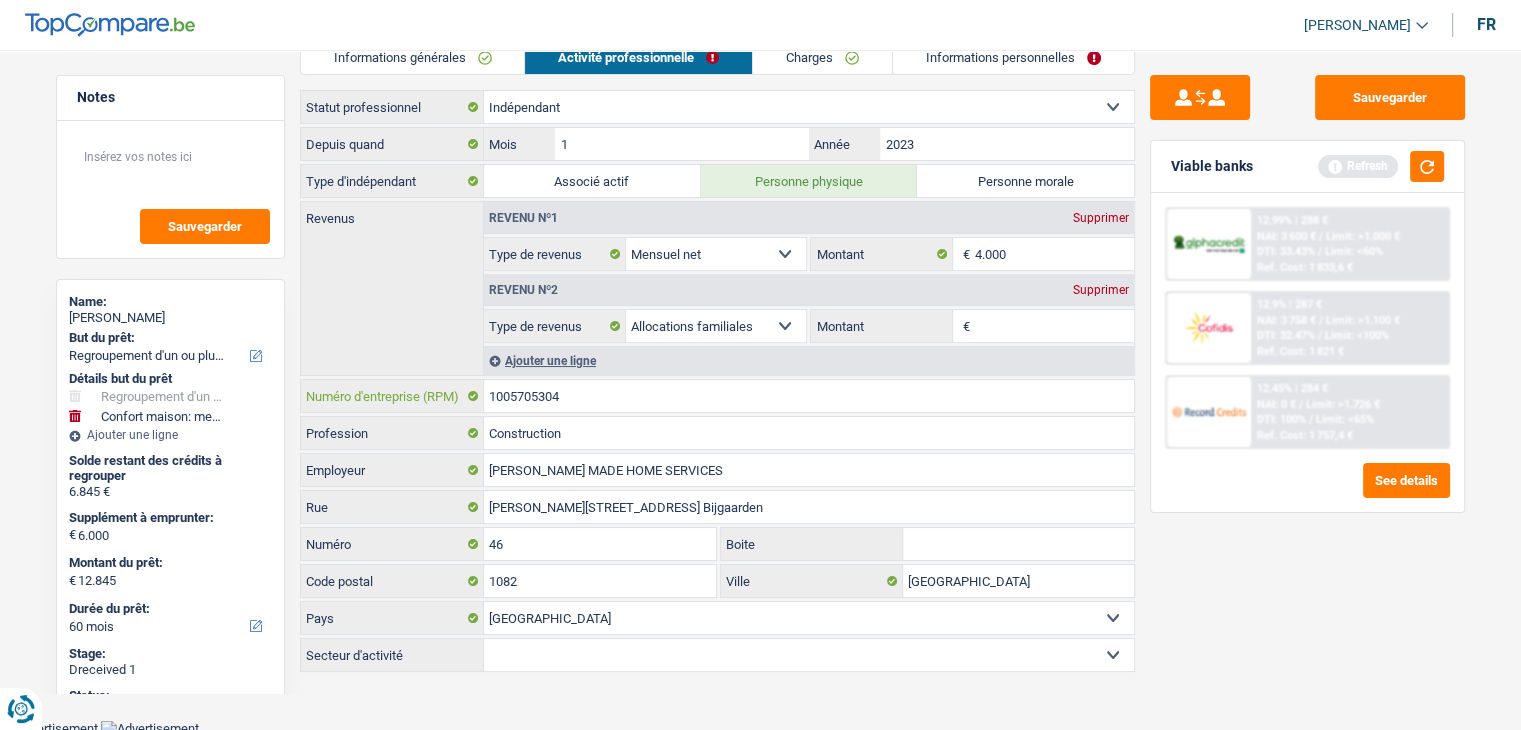 type on "1005705304" 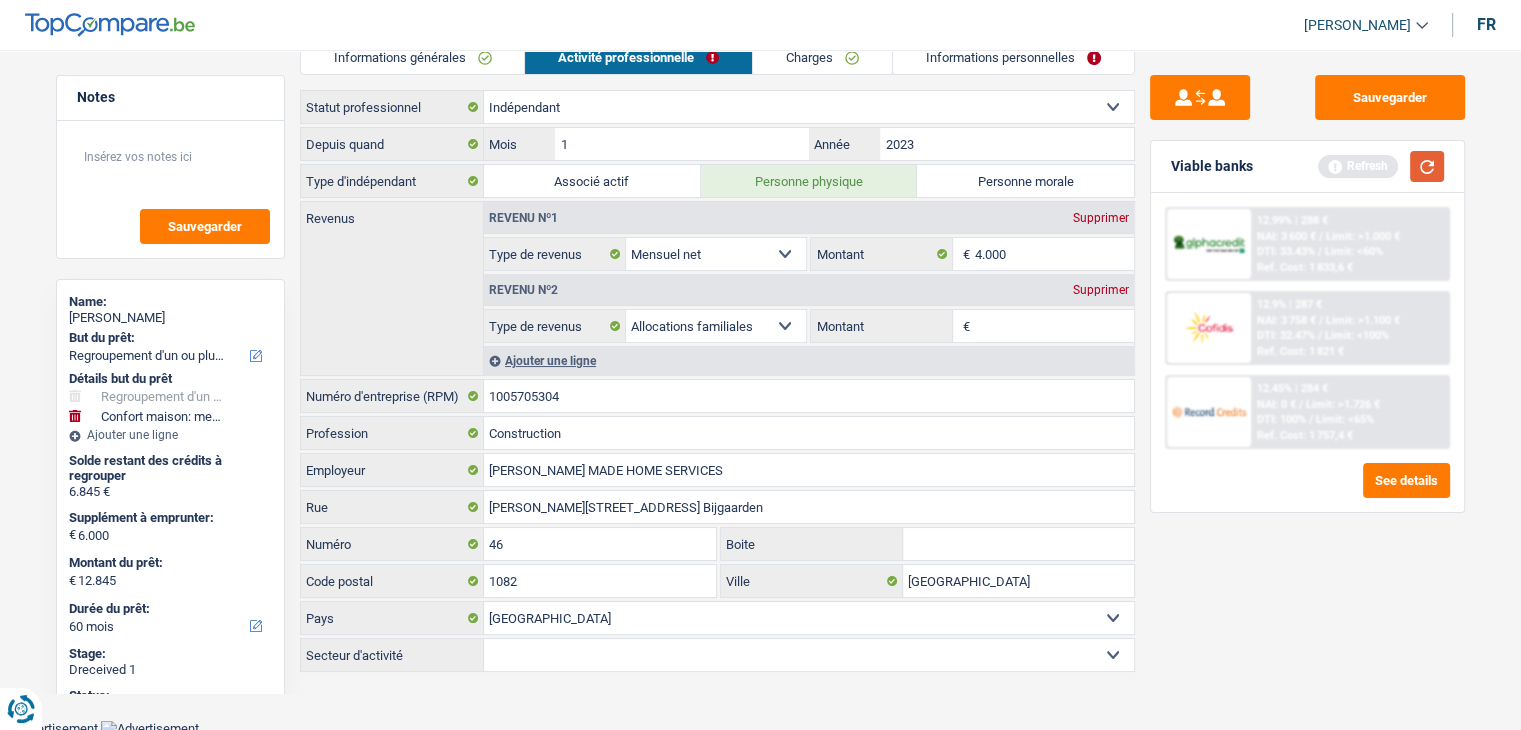 click at bounding box center [1427, 166] 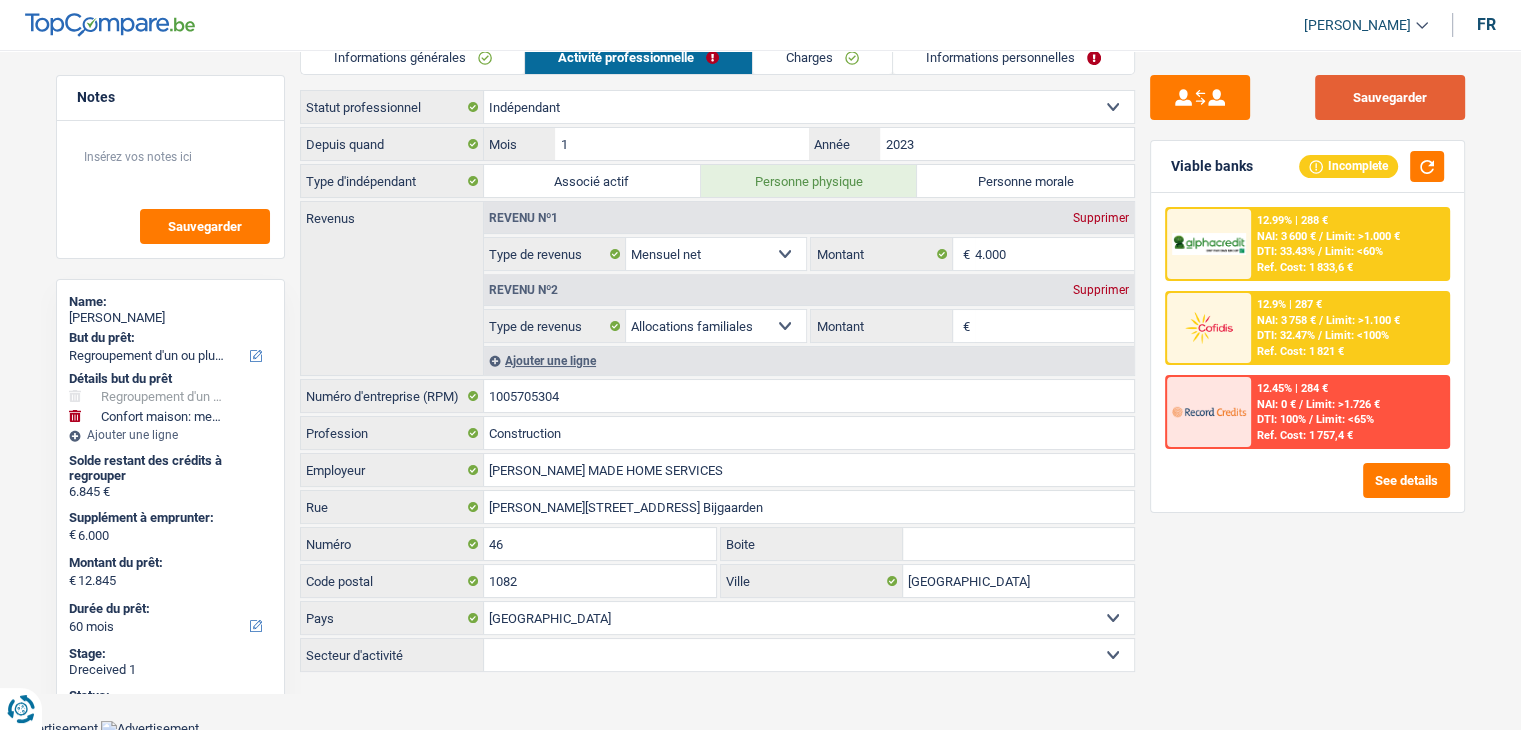 click on "Sauvegarder" at bounding box center (1390, 97) 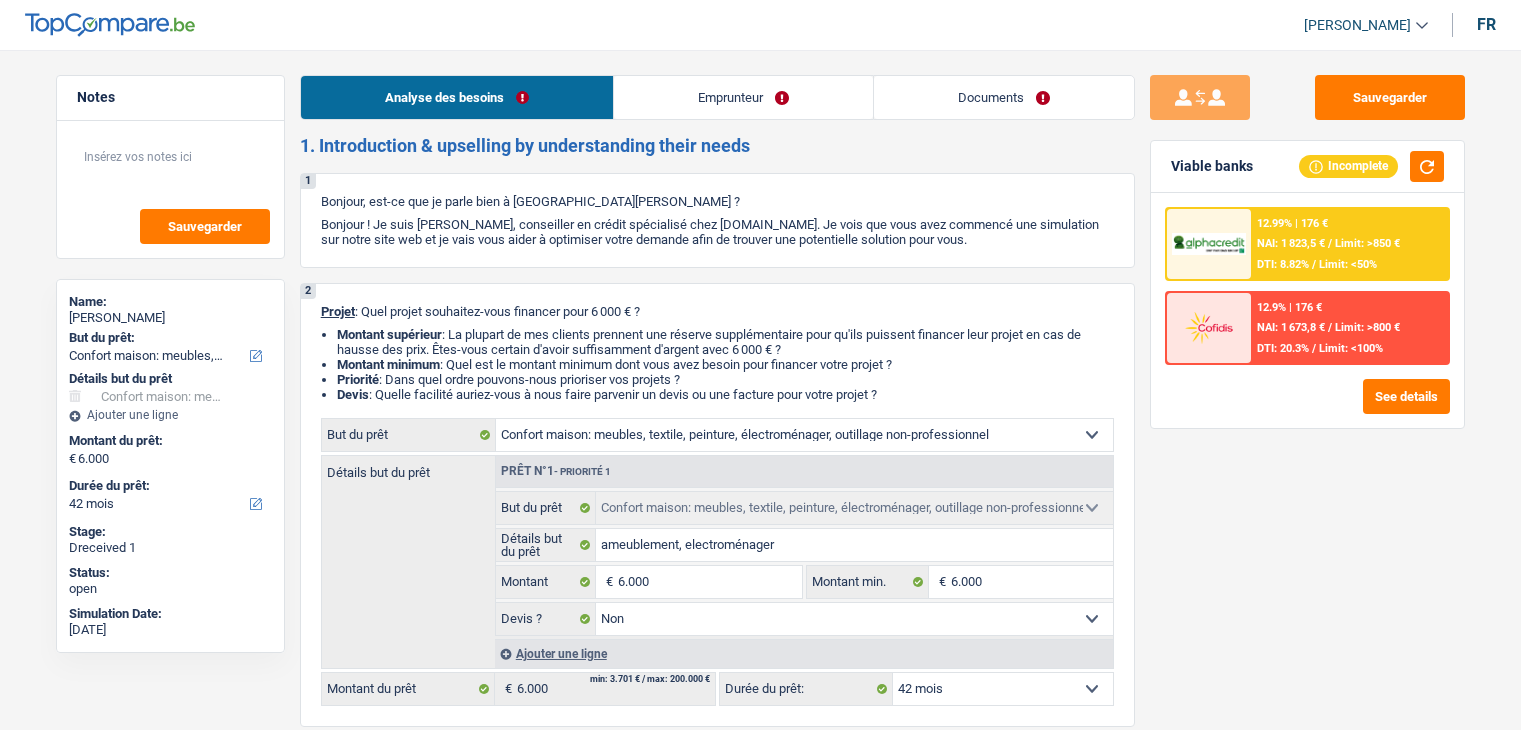 select on "household" 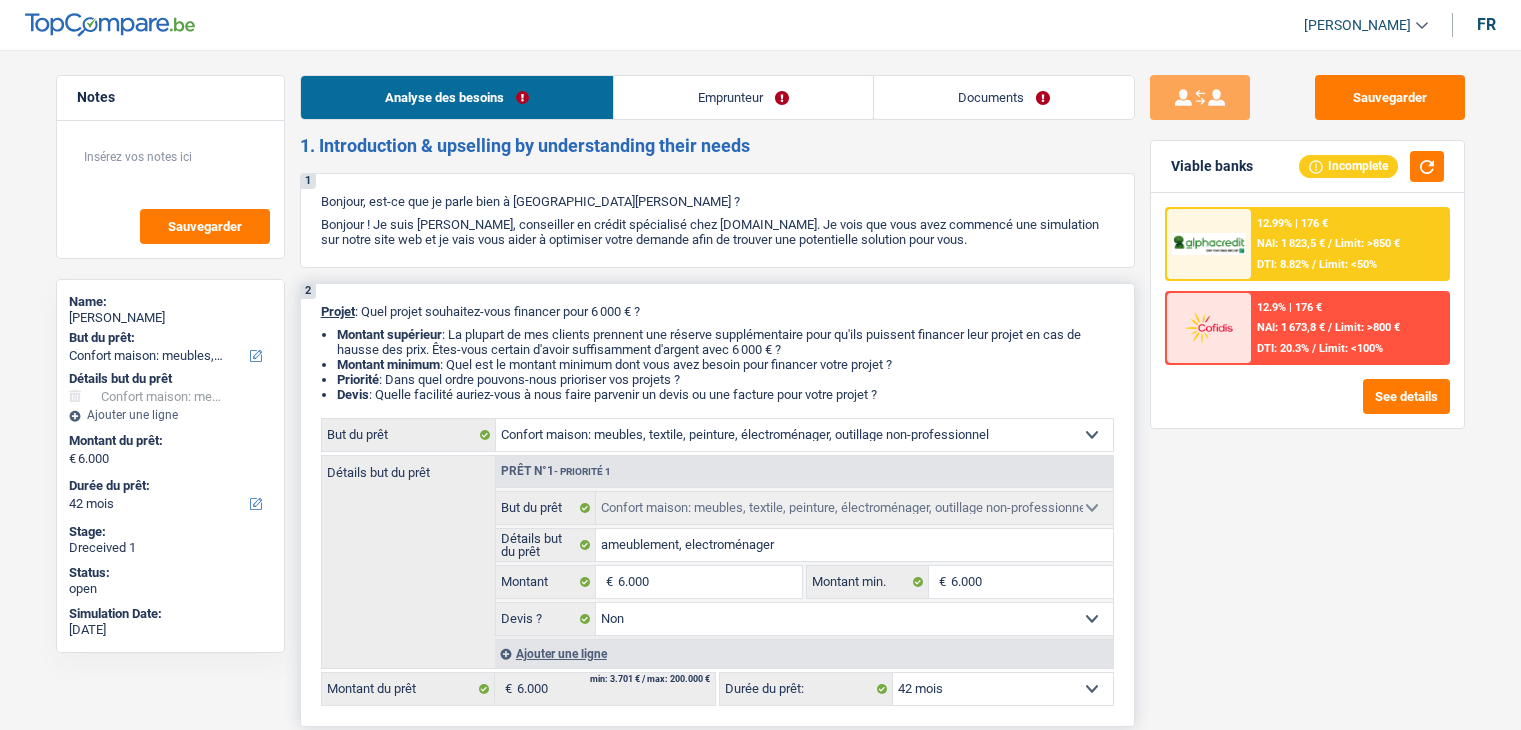 scroll, scrollTop: 0, scrollLeft: 0, axis: both 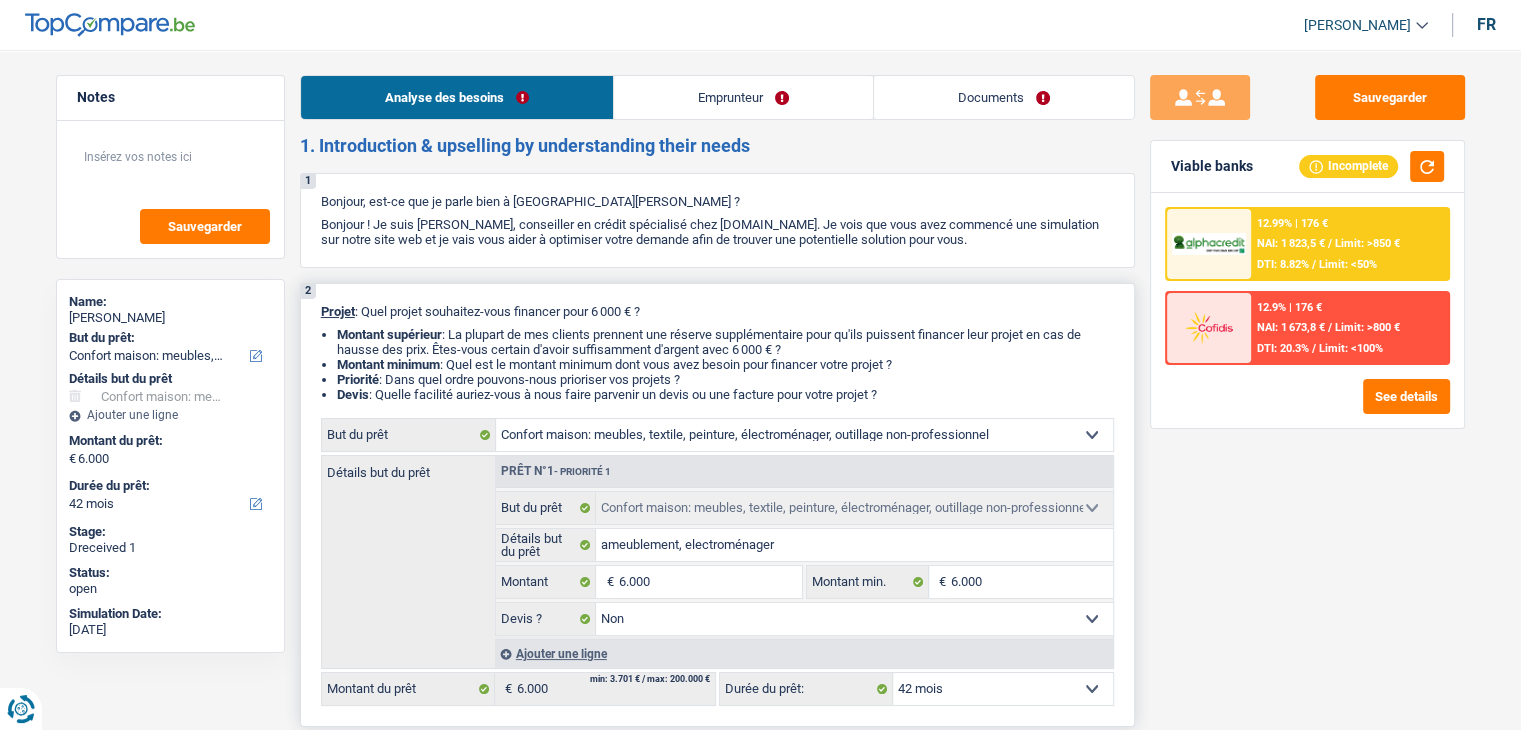 drag, startPoint x: 895, startPoint y: 393, endPoint x: 323, endPoint y: 305, distance: 578.7296 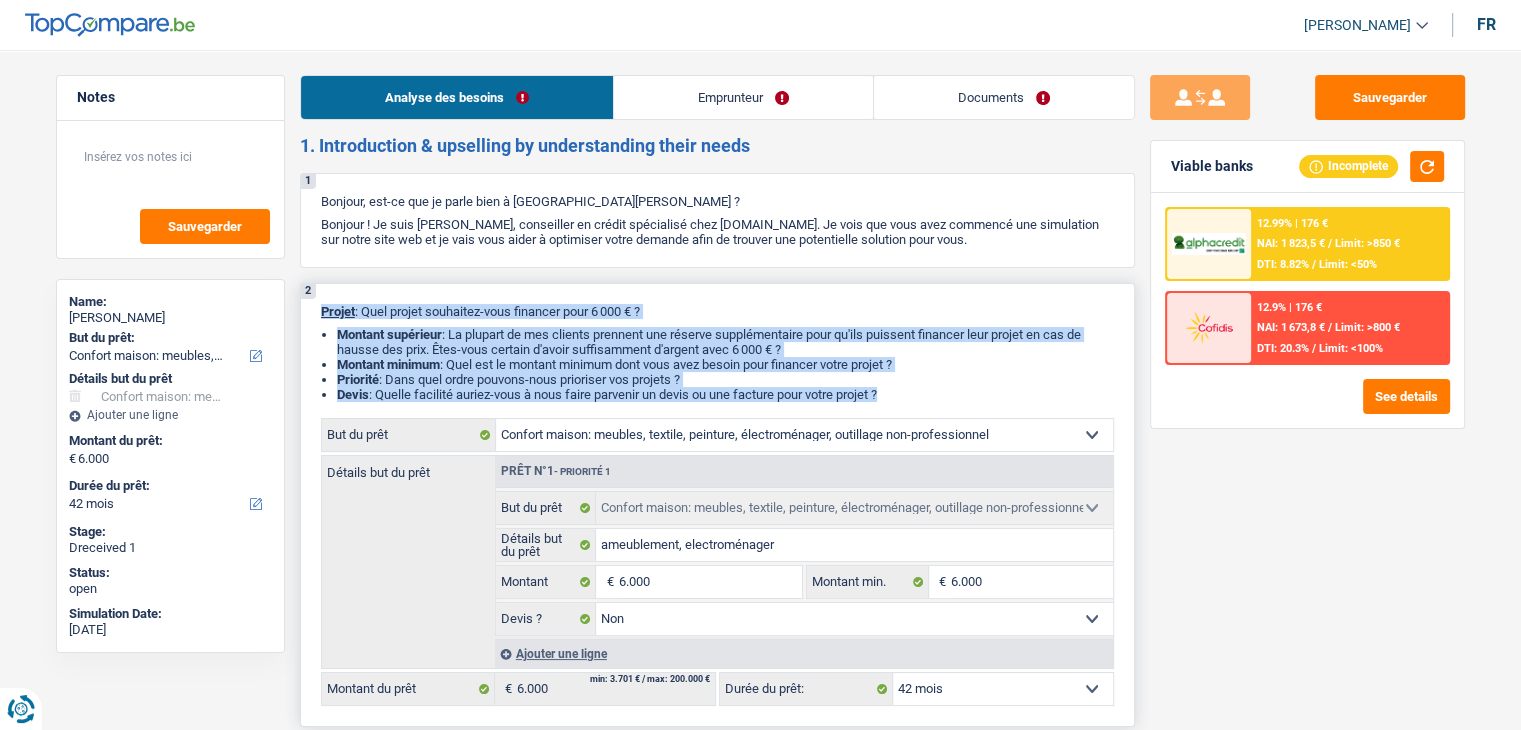 drag, startPoint x: 319, startPoint y: 312, endPoint x: 934, endPoint y: 395, distance: 620.57556 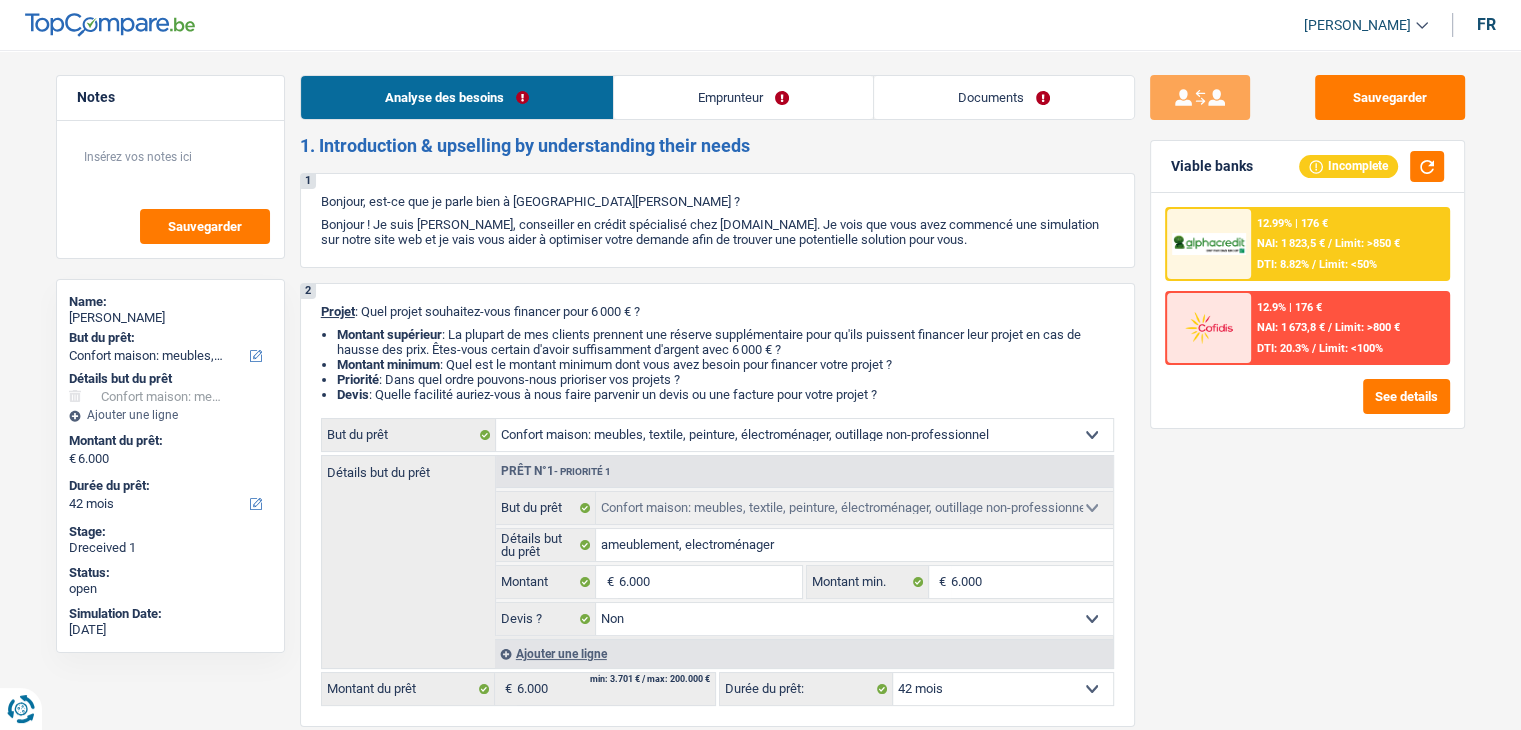 click on "Emprunteur" at bounding box center [743, 97] 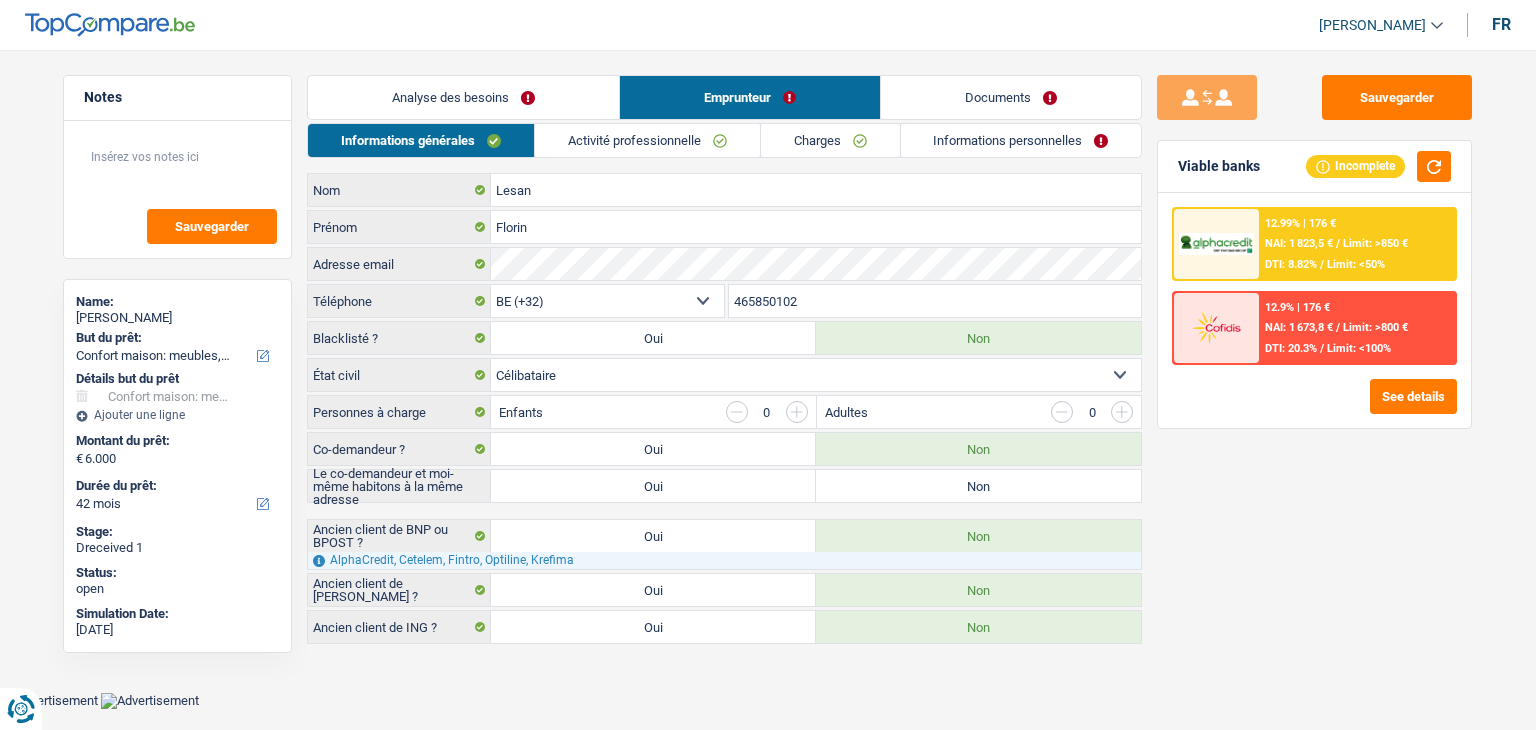 click on "Activité professionnelle" at bounding box center [647, 140] 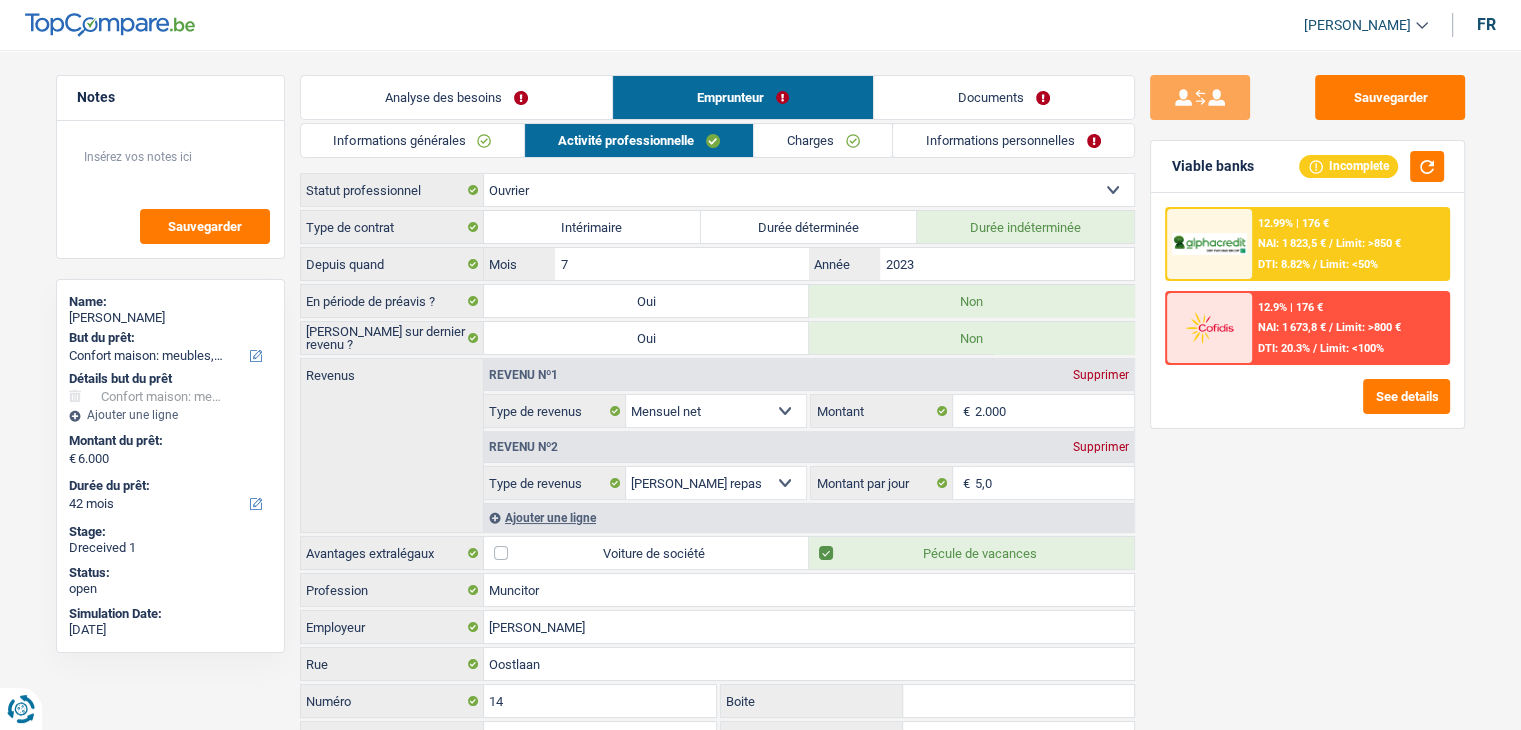 click on "Charges" at bounding box center (823, 140) 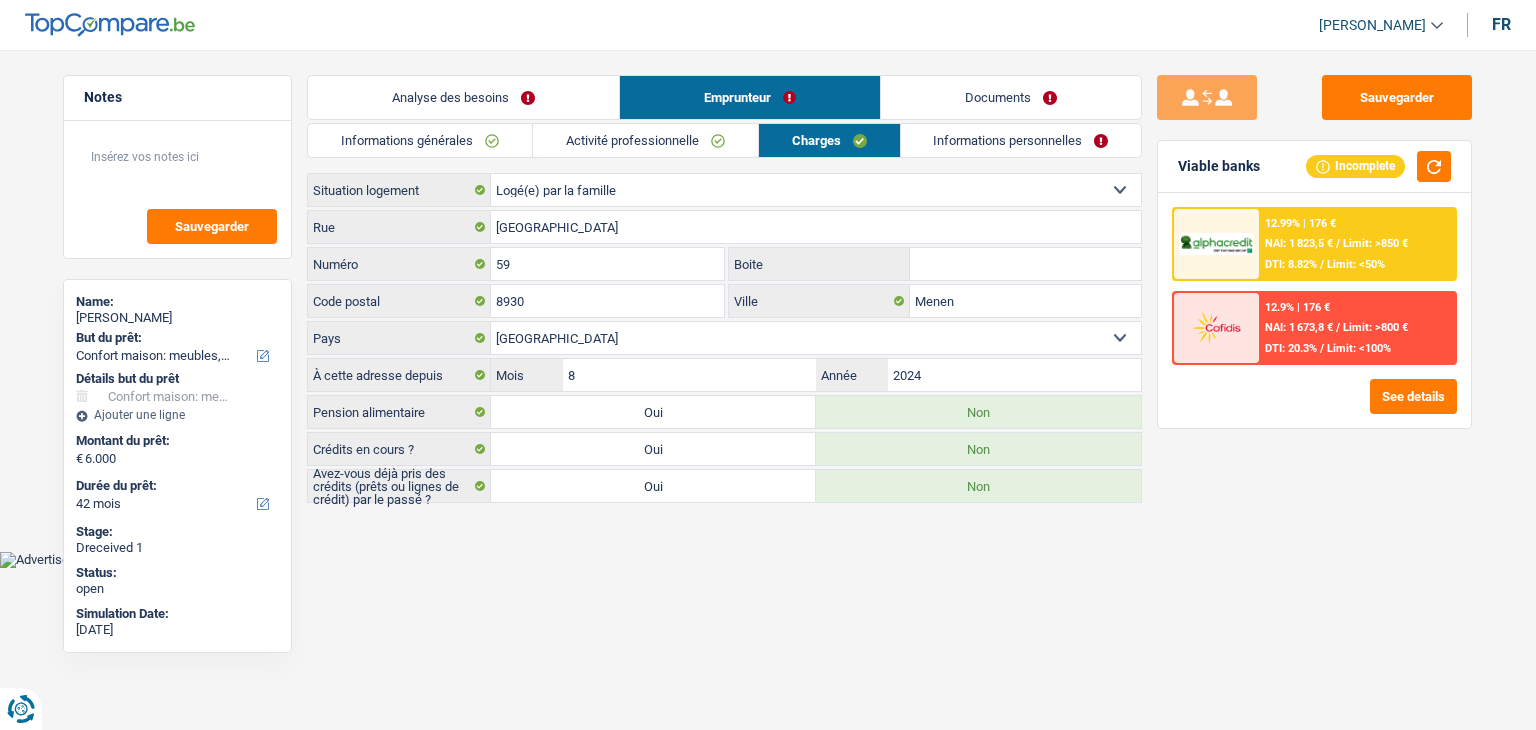 click on "Informations personnelles" at bounding box center [1021, 140] 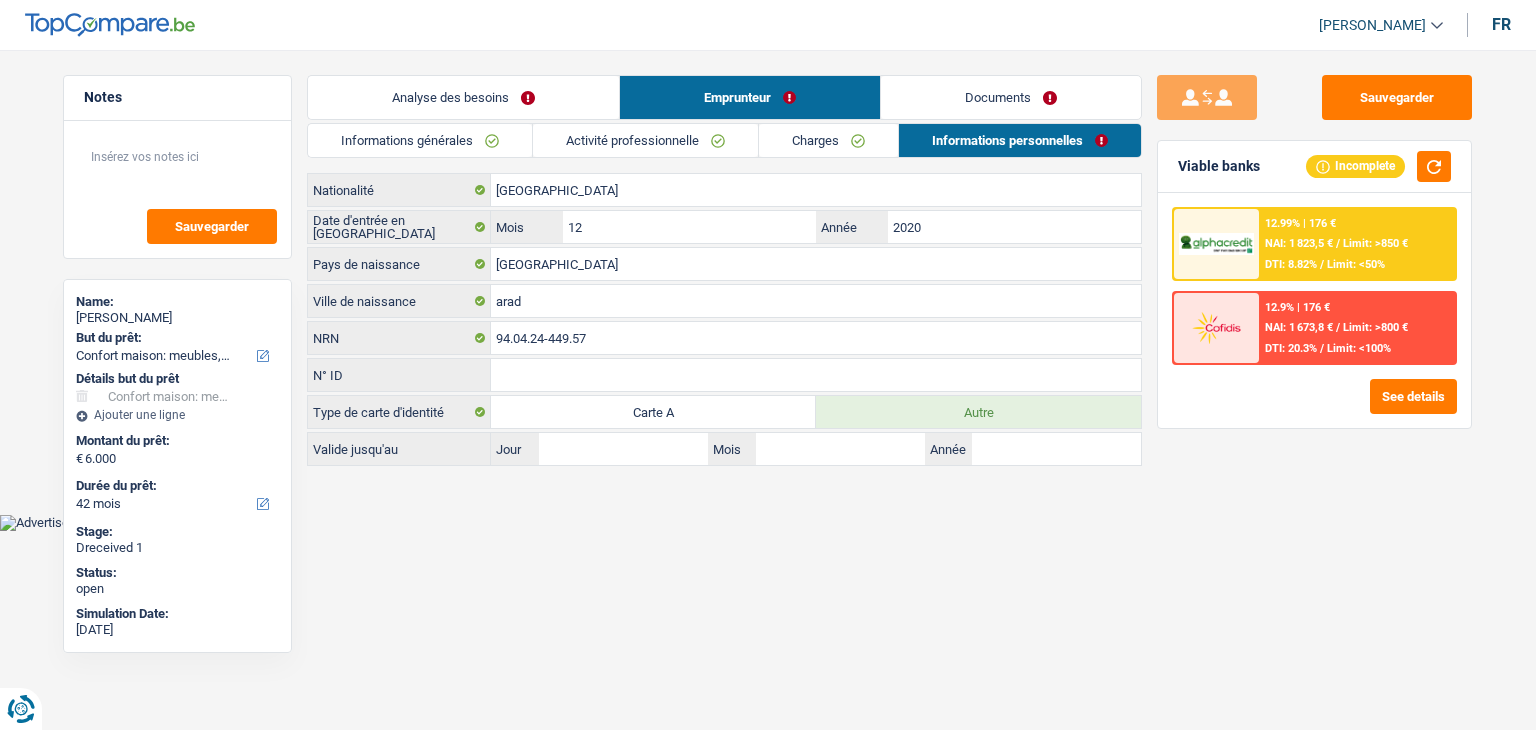 click on "Charges" at bounding box center [828, 140] 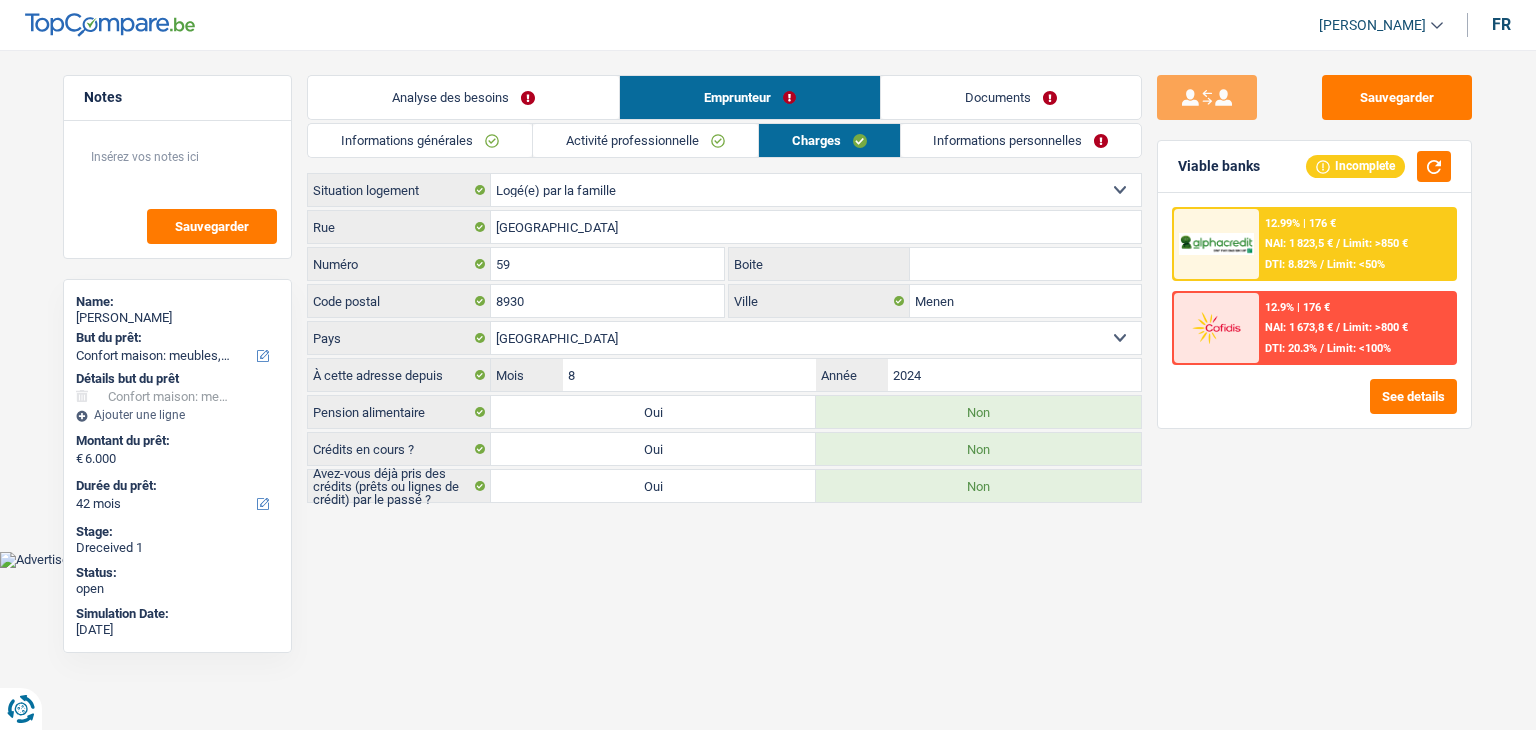 click on "Documents" at bounding box center [1011, 97] 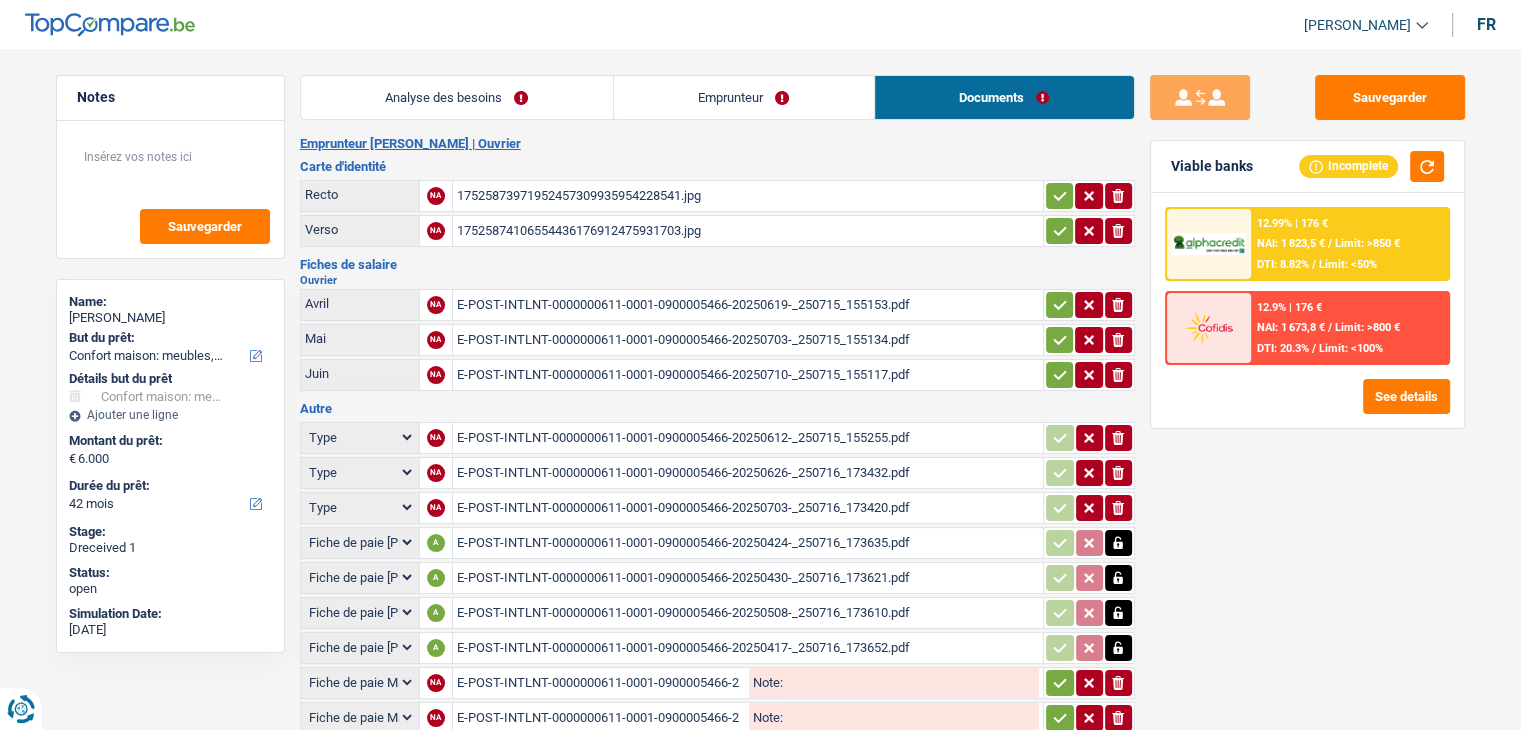 click on "Emprunteur" at bounding box center [744, 97] 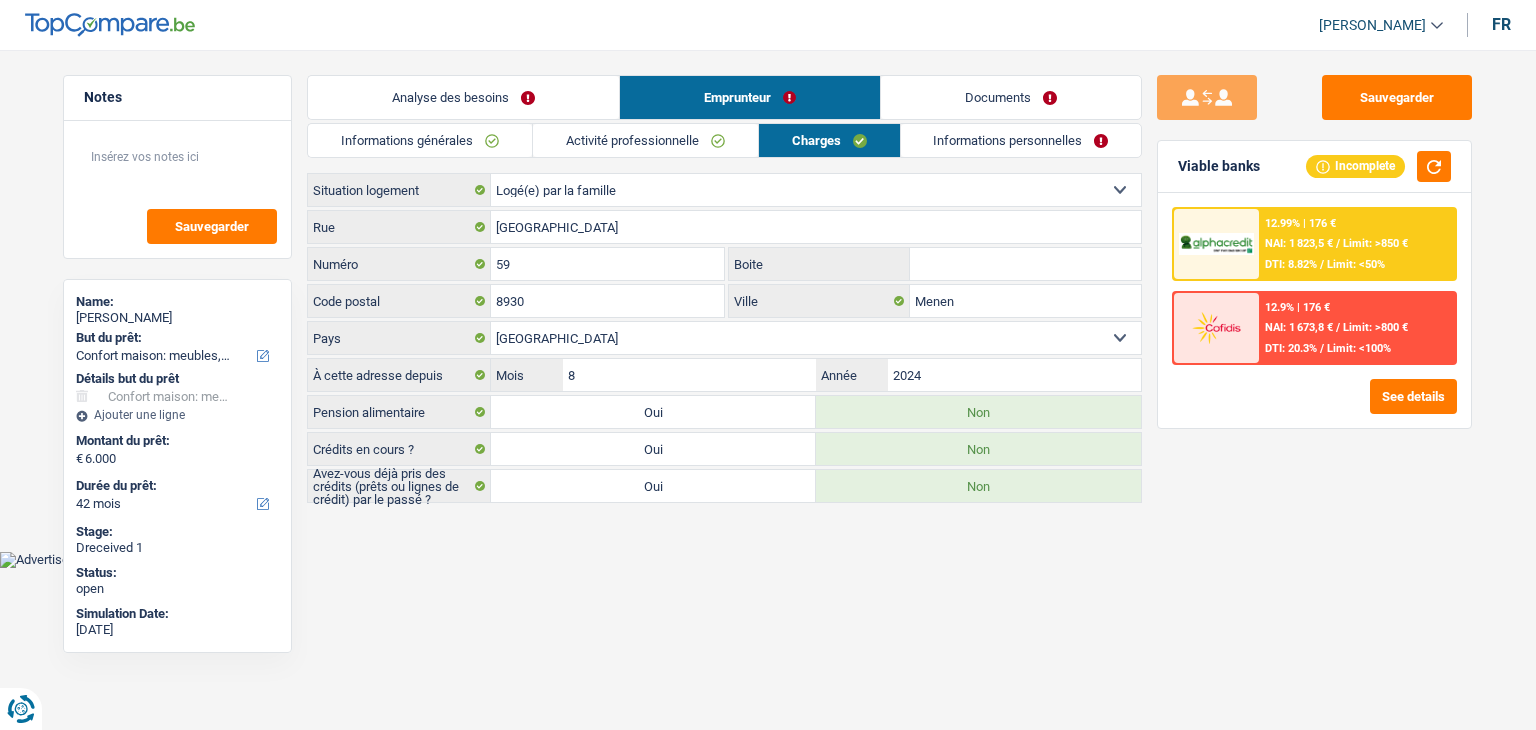 click on "Analyse des besoins" at bounding box center (463, 97) 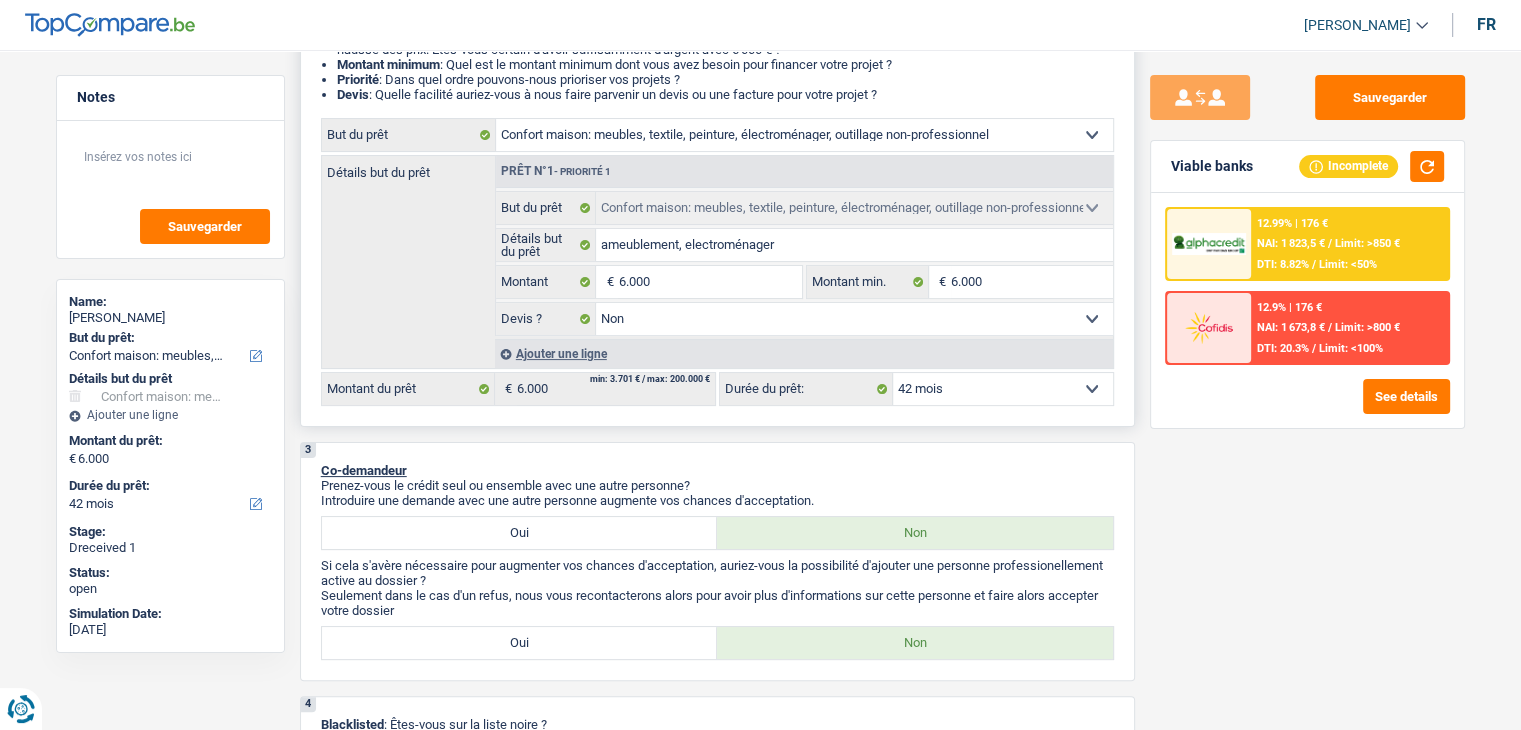 scroll, scrollTop: 500, scrollLeft: 0, axis: vertical 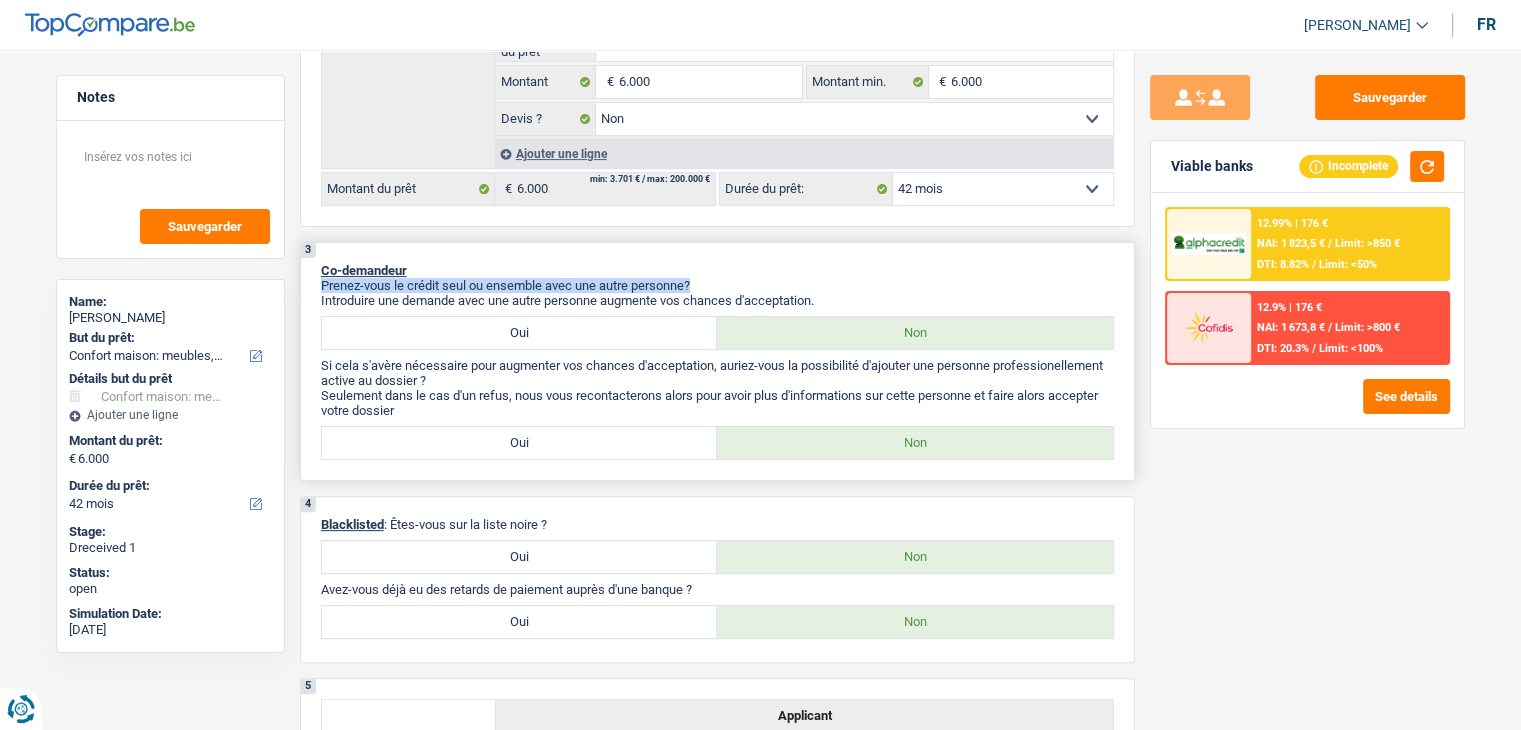 drag, startPoint x: 820, startPoint y: 289, endPoint x: 417, endPoint y: 241, distance: 405.84848 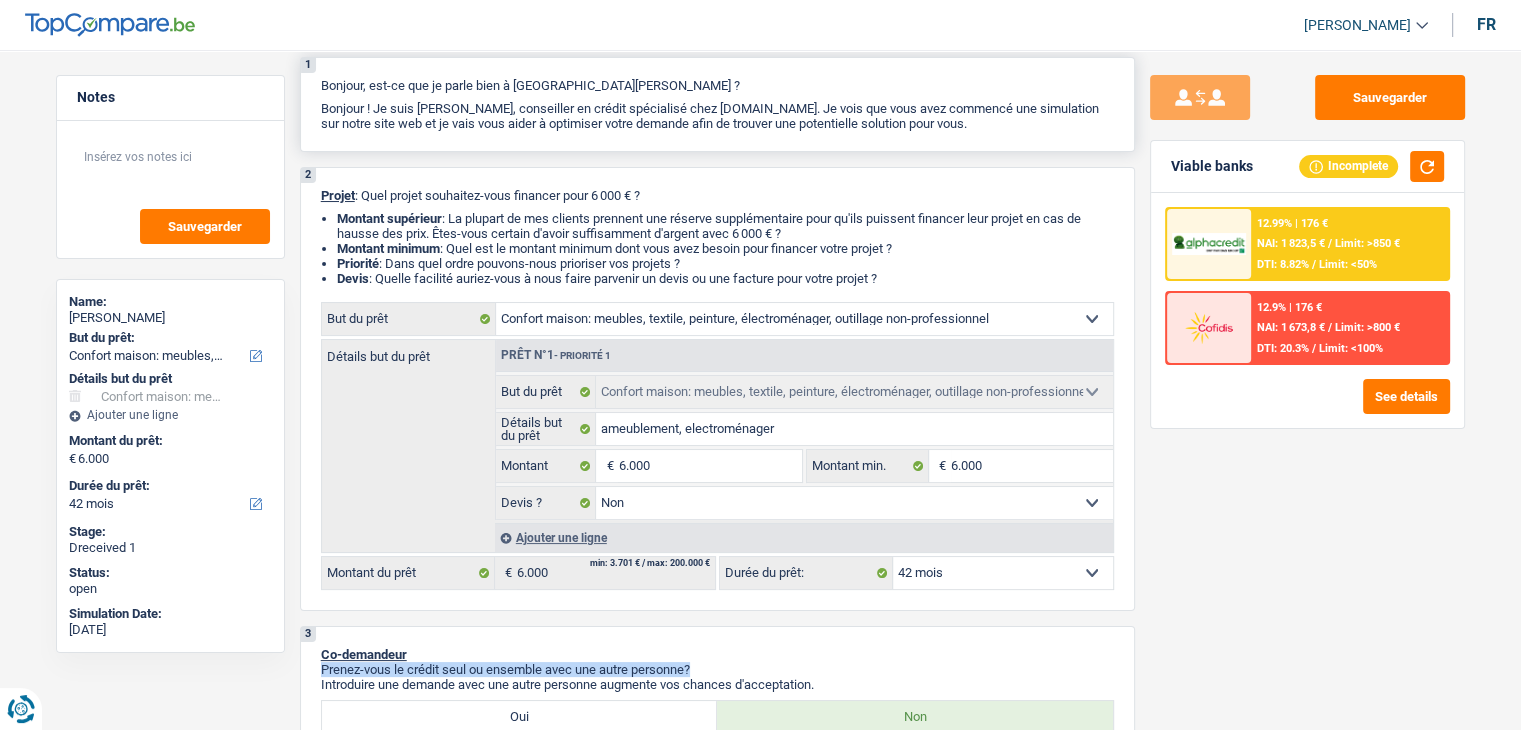 scroll, scrollTop: 0, scrollLeft: 0, axis: both 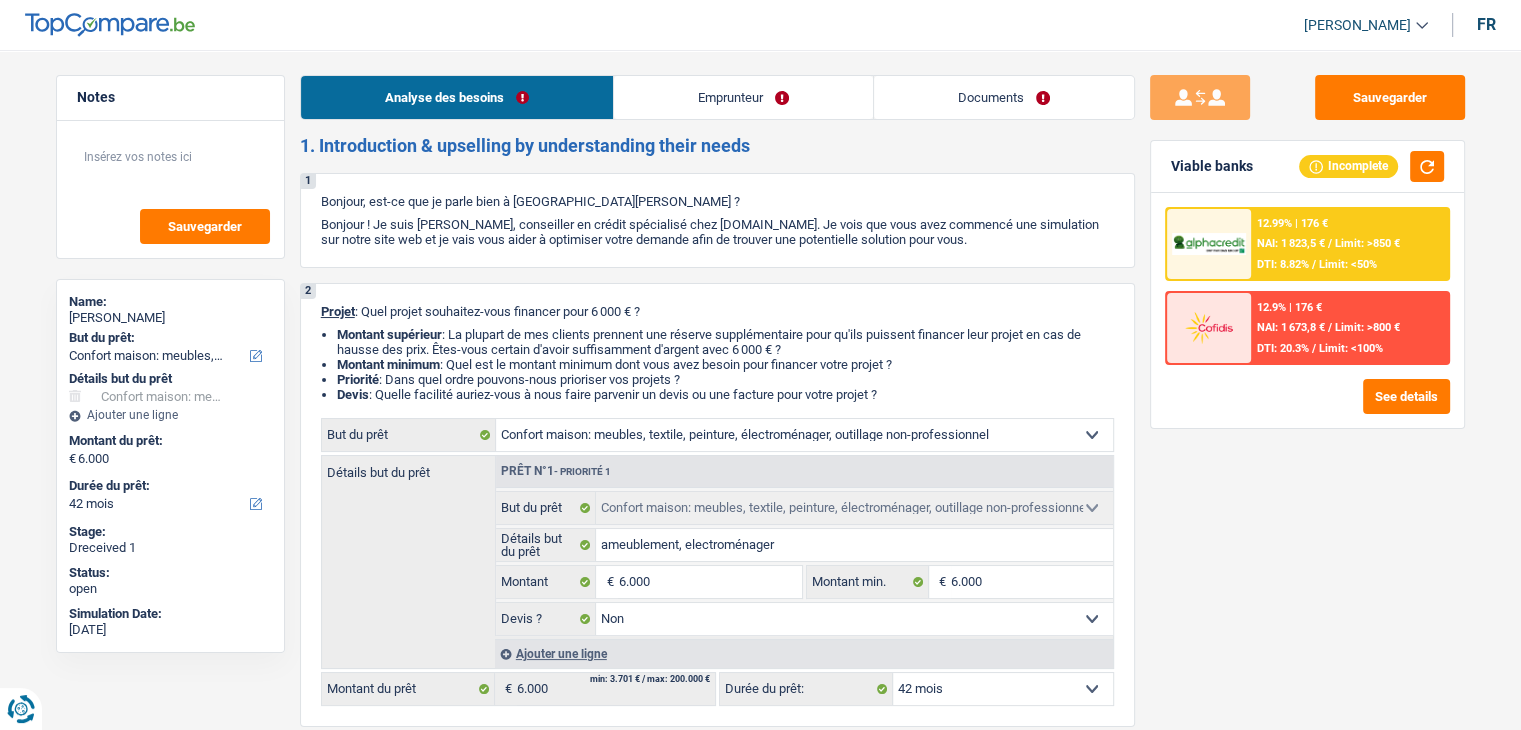 click on "Documents" at bounding box center [1004, 97] 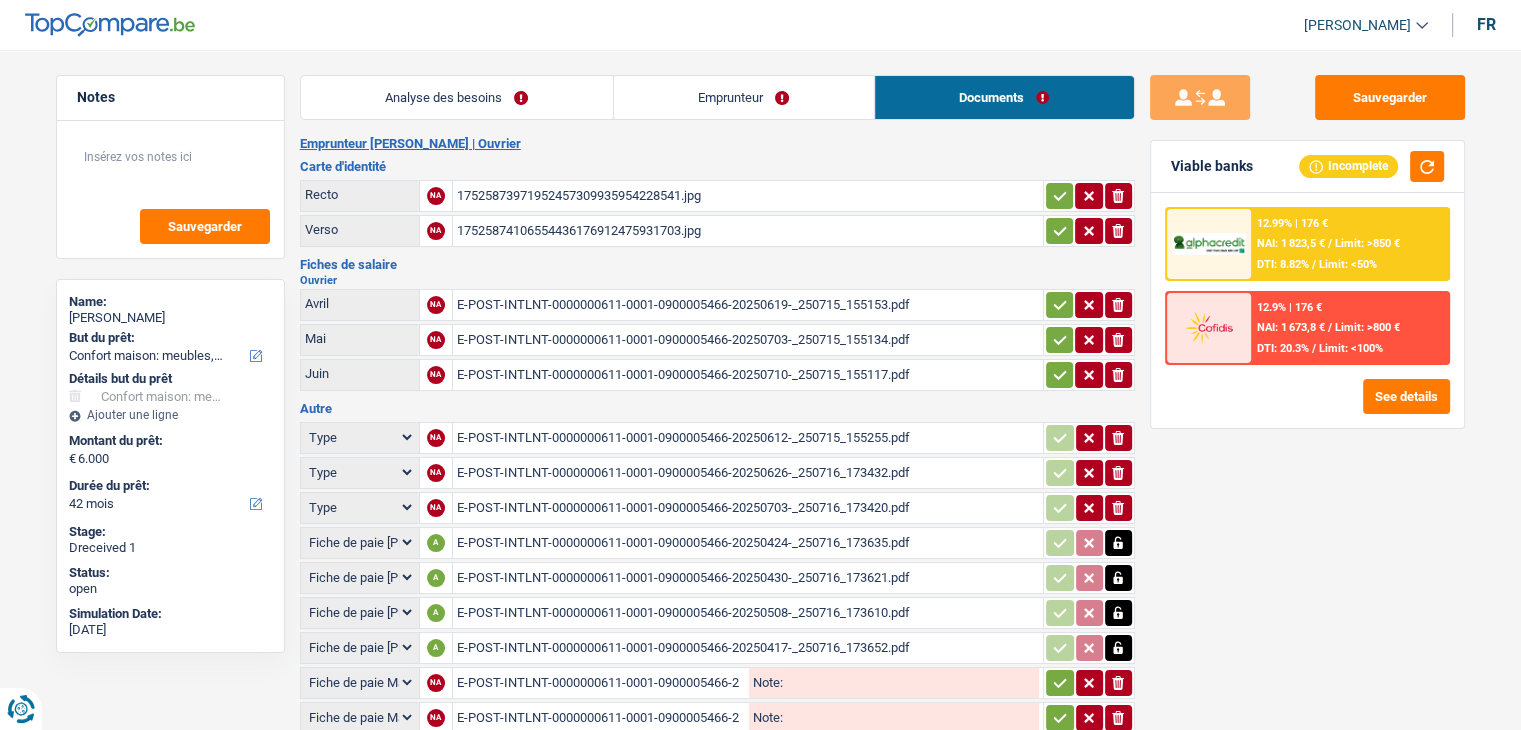 click on "17525874106554436176912475931703.jpg" at bounding box center [748, 231] 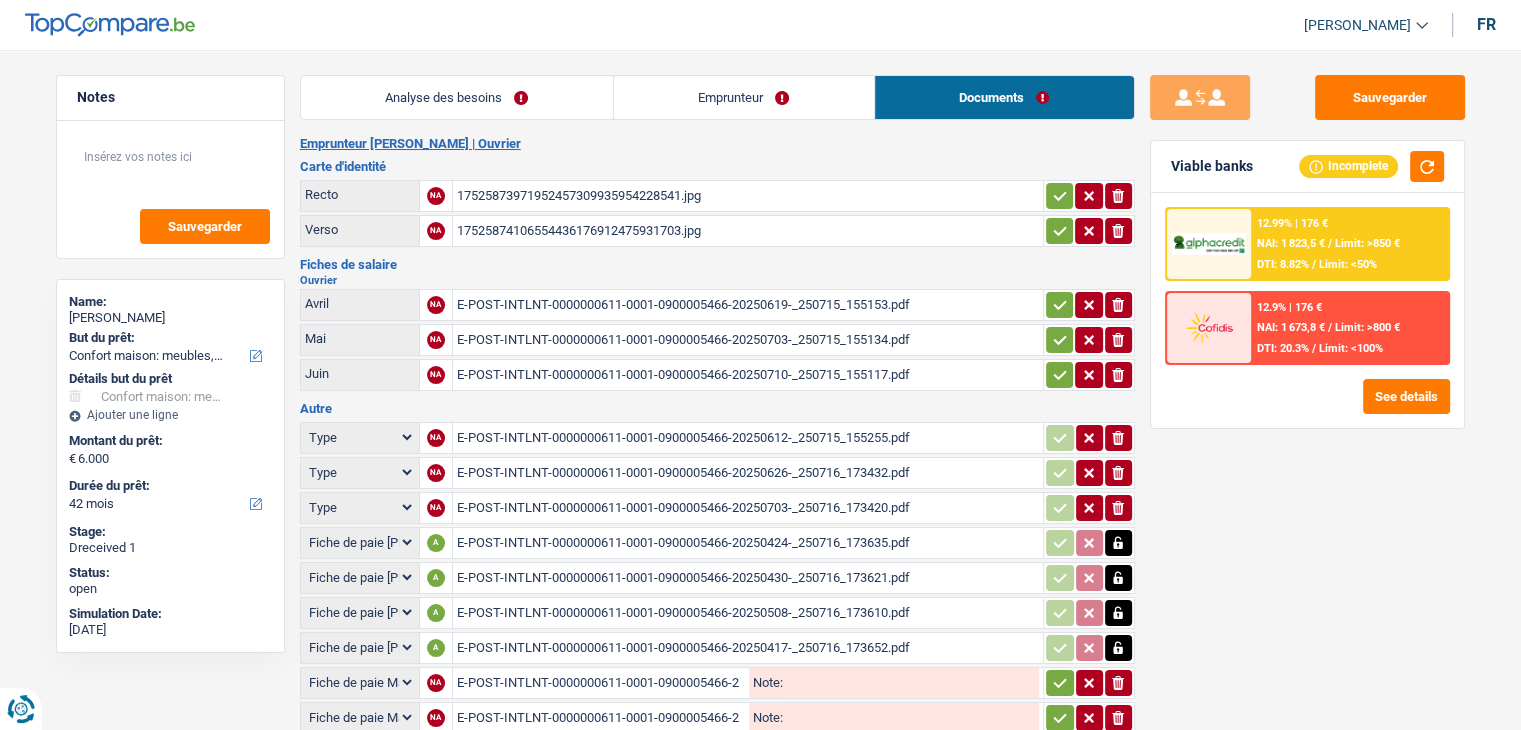 click on "E-POST-INTLNT-0000000611-0001-0900005466-20250619-_250715_155153.pdf" at bounding box center [748, 305] 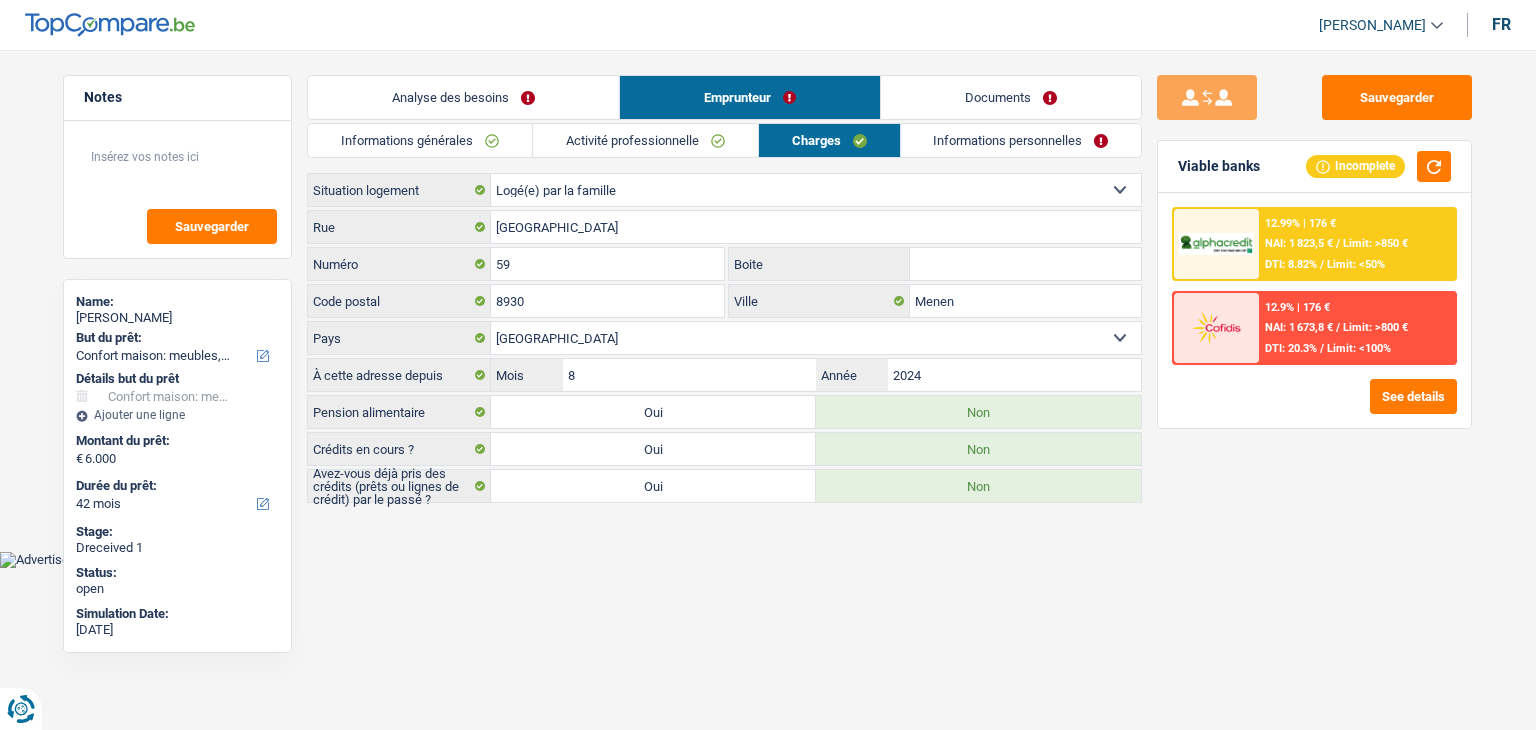 click on "Activité professionnelle" at bounding box center (645, 140) 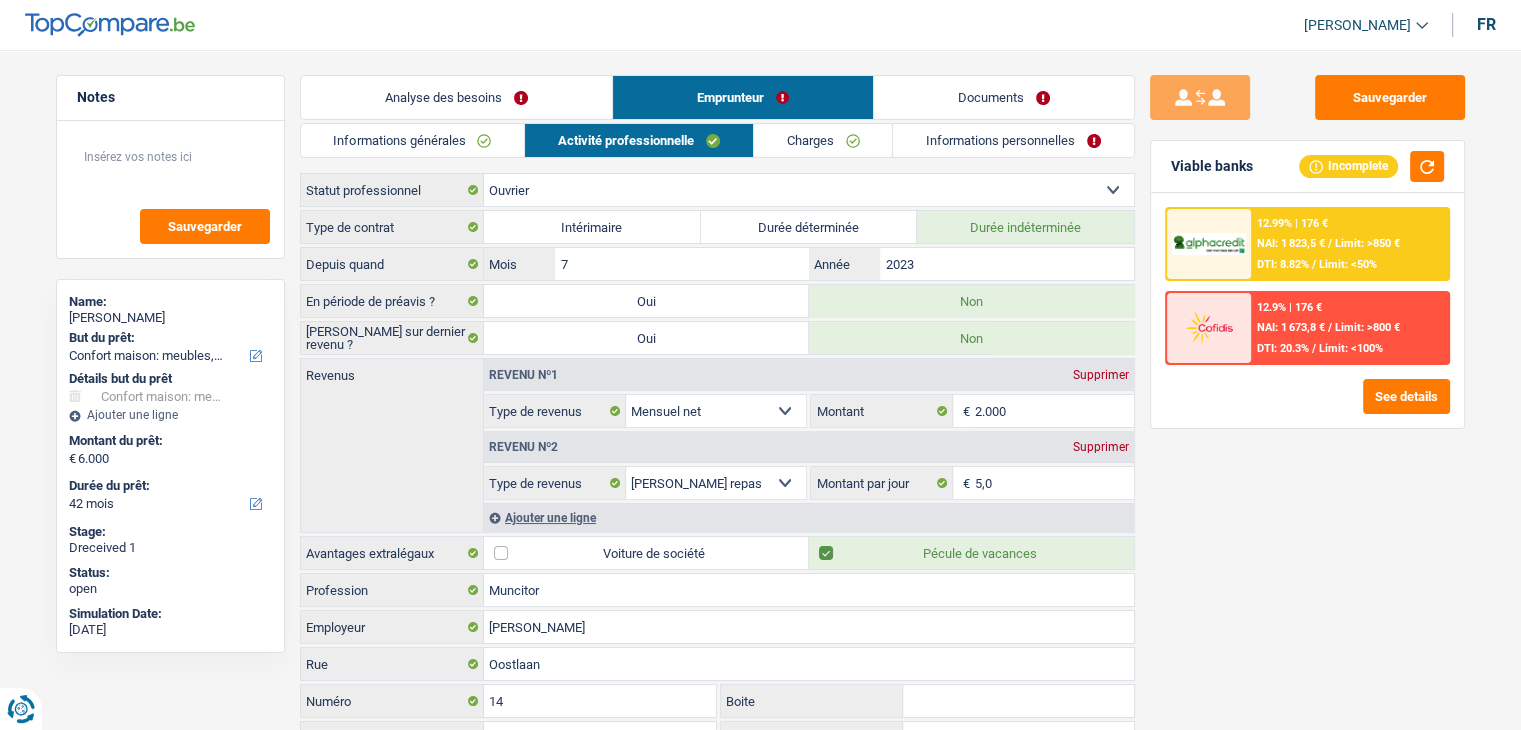 click on "Charges" at bounding box center [823, 140] 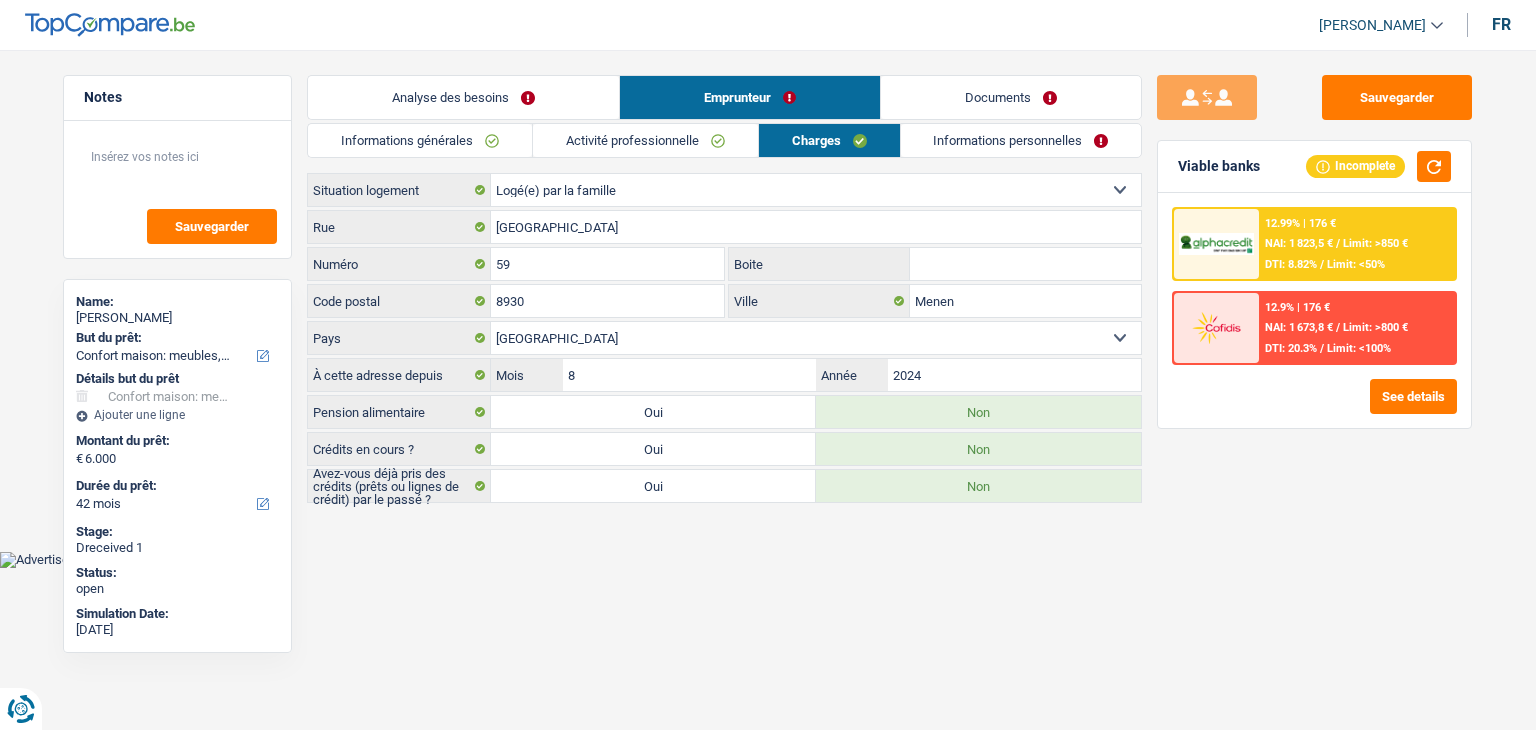 click on "Informations personnelles" at bounding box center (1021, 140) 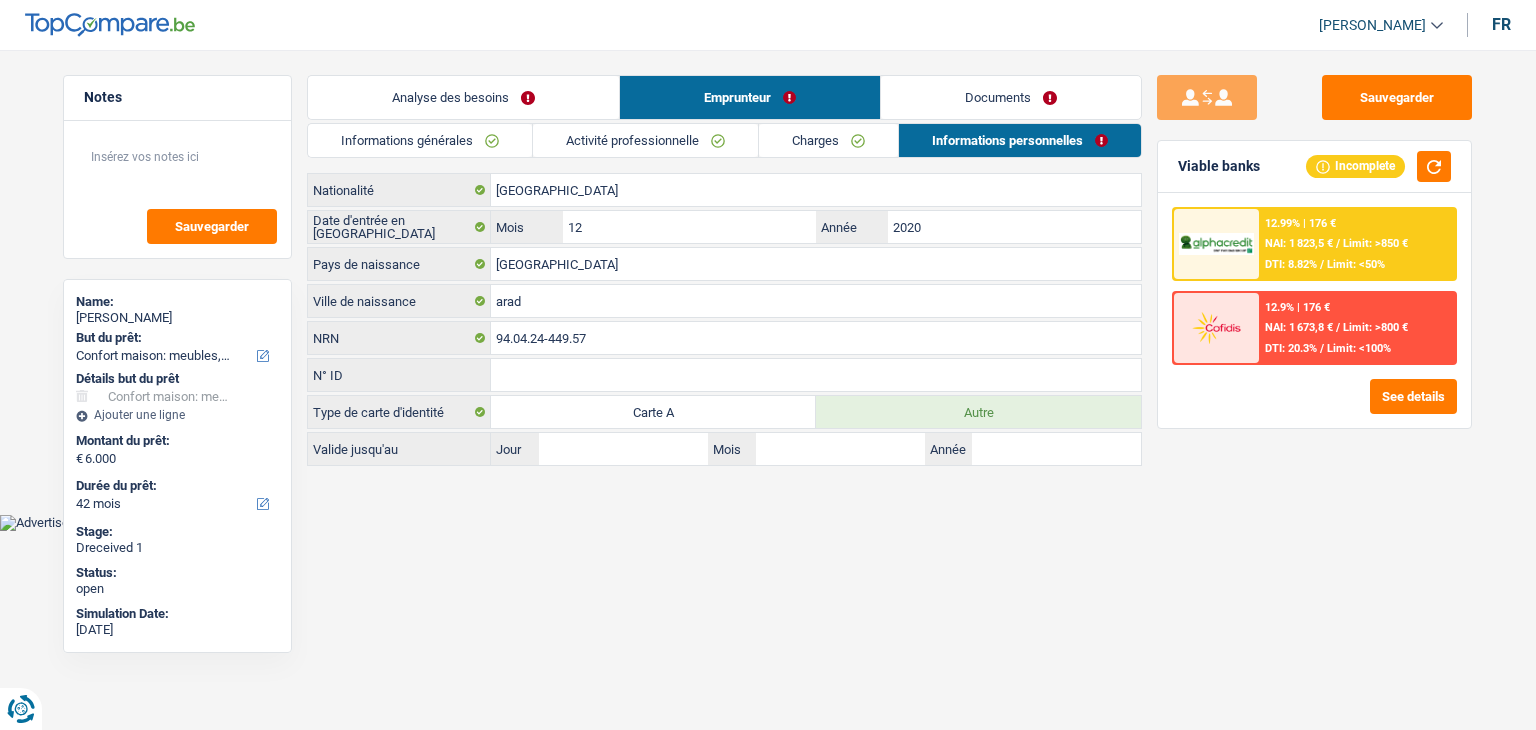 click on "Documents" at bounding box center [1011, 97] 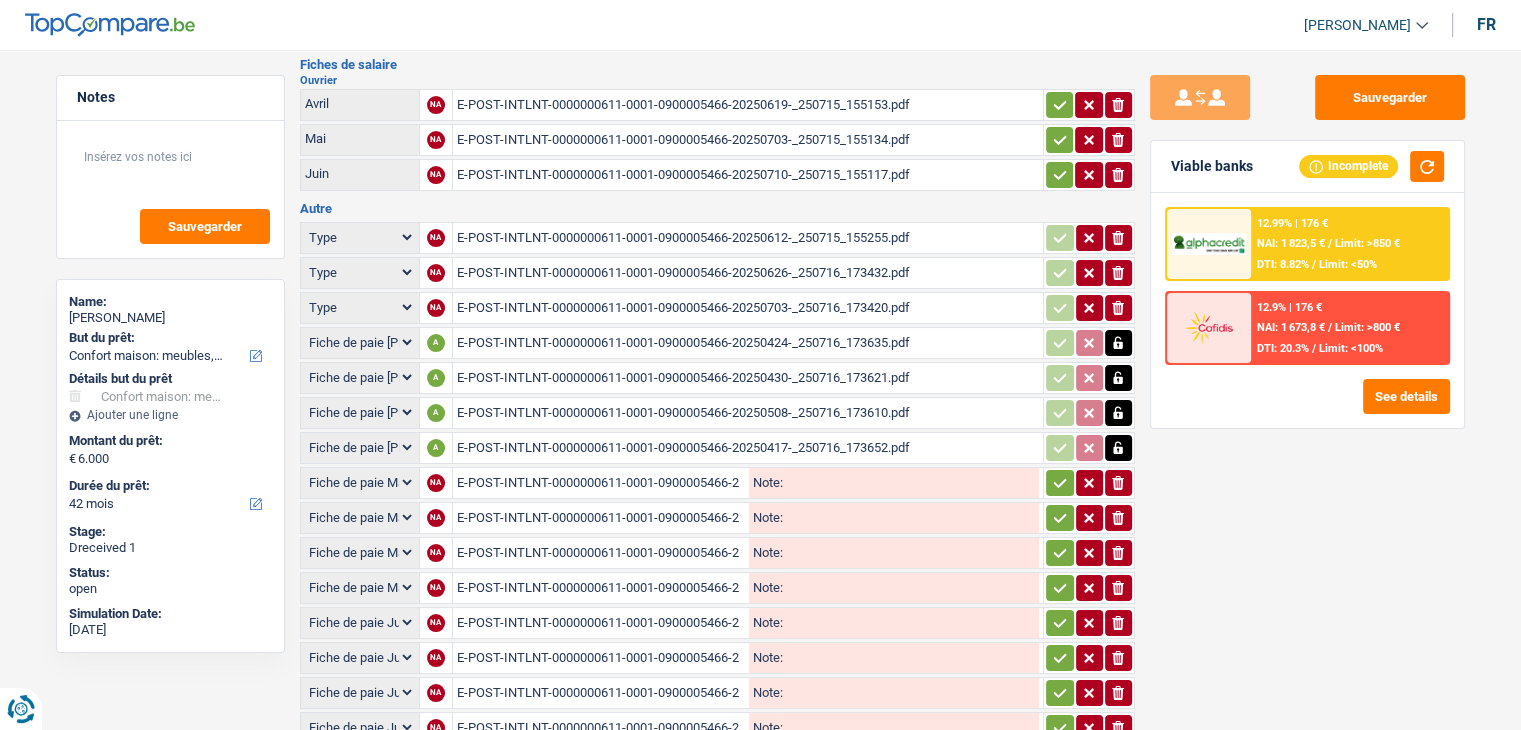 scroll, scrollTop: 500, scrollLeft: 0, axis: vertical 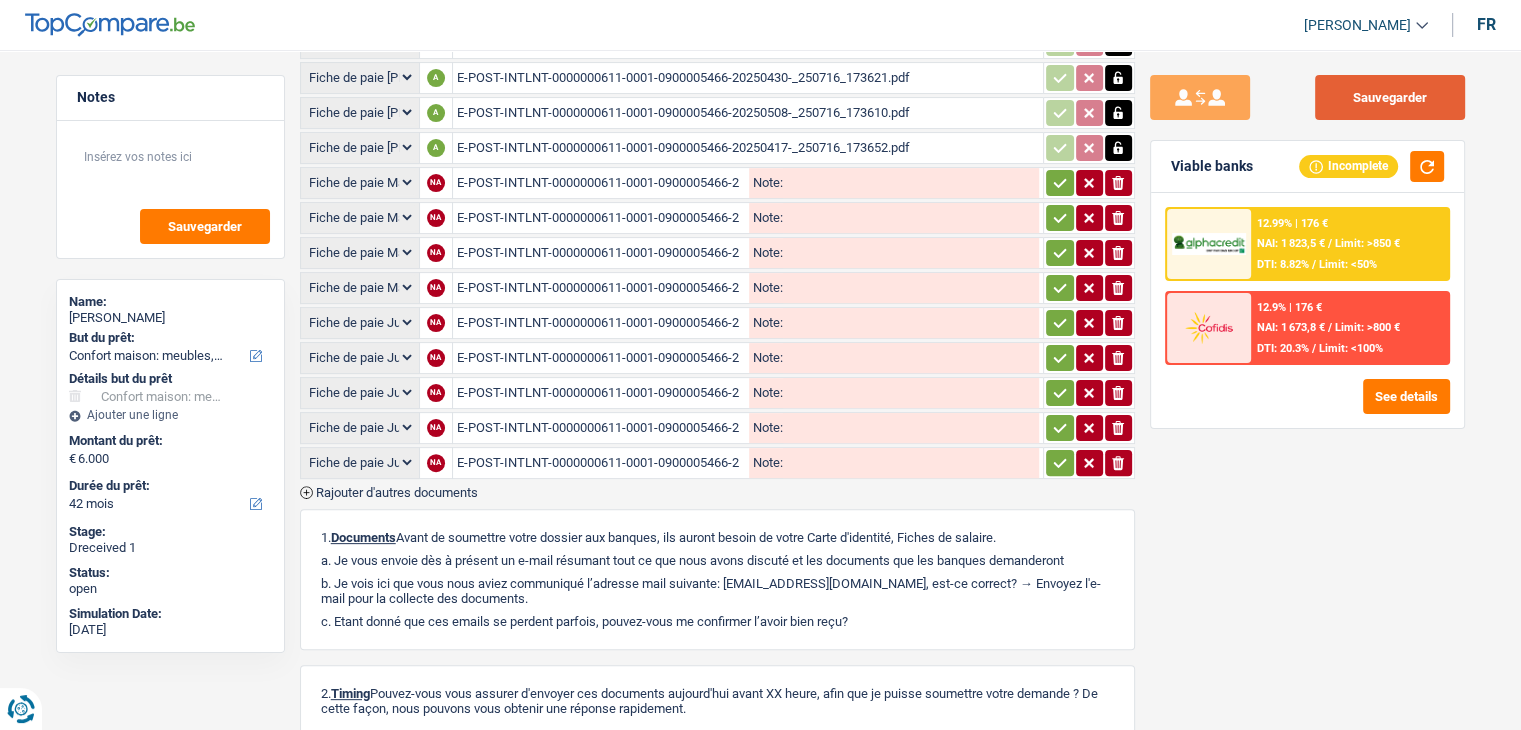 click on "Sauvegarder" at bounding box center (1390, 97) 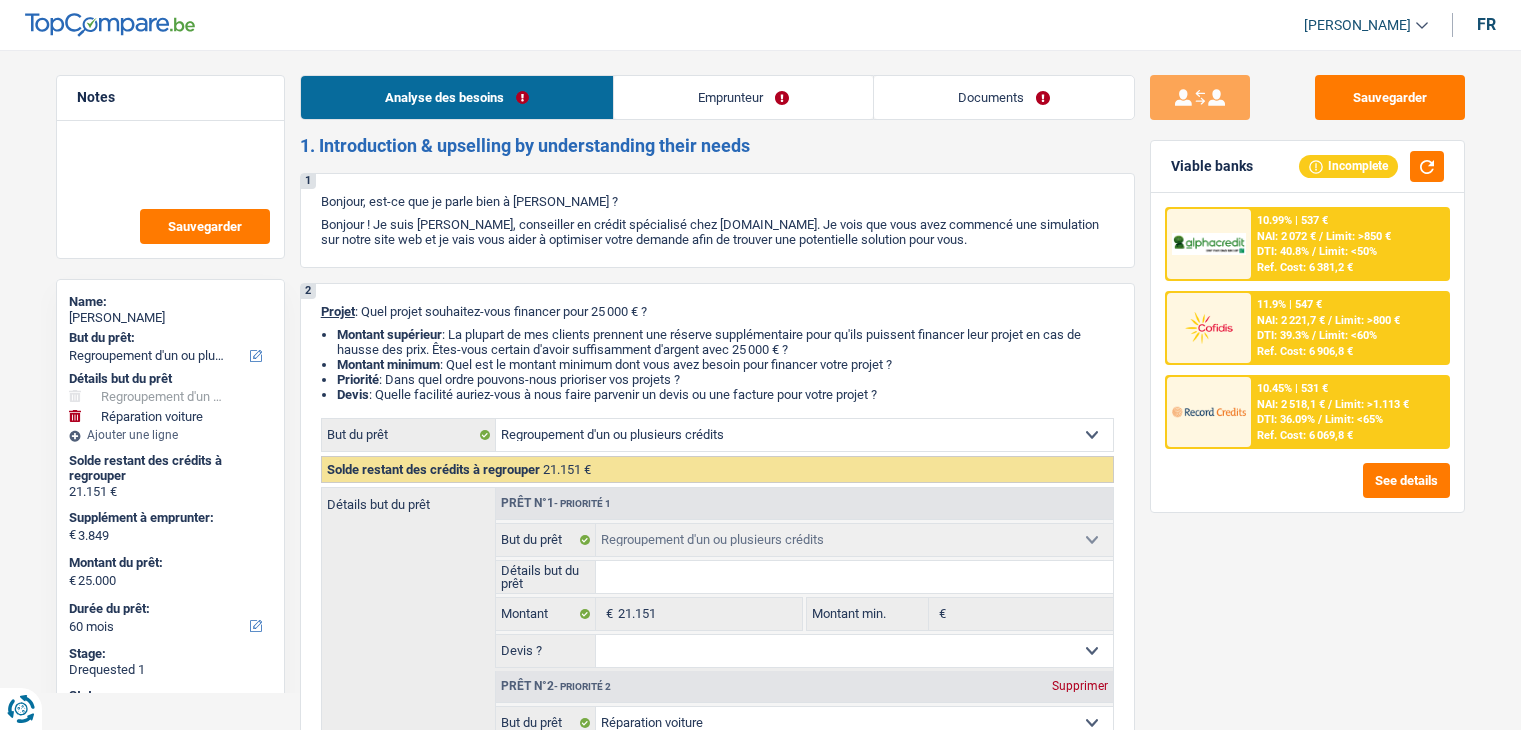 select on "refinancing" 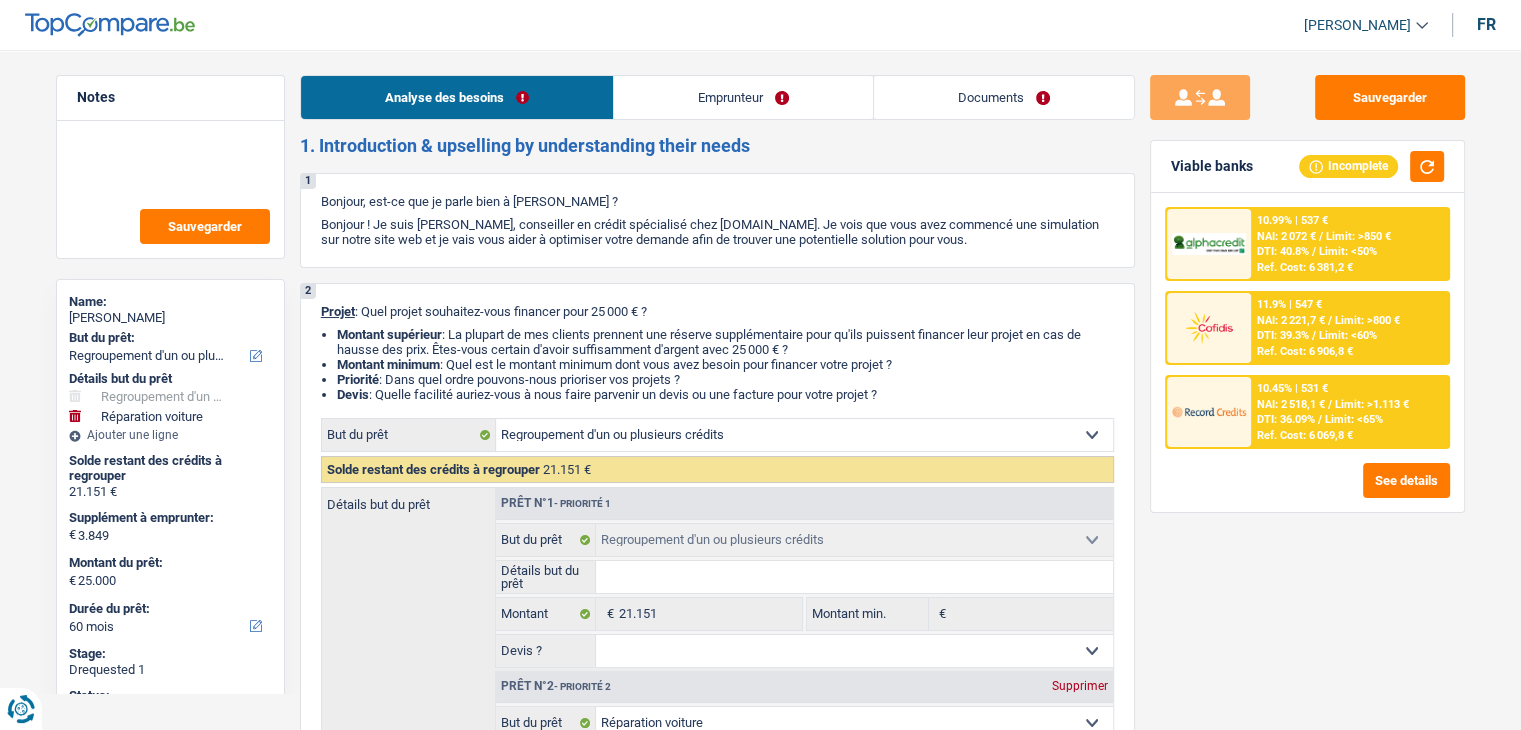 scroll, scrollTop: 0, scrollLeft: 0, axis: both 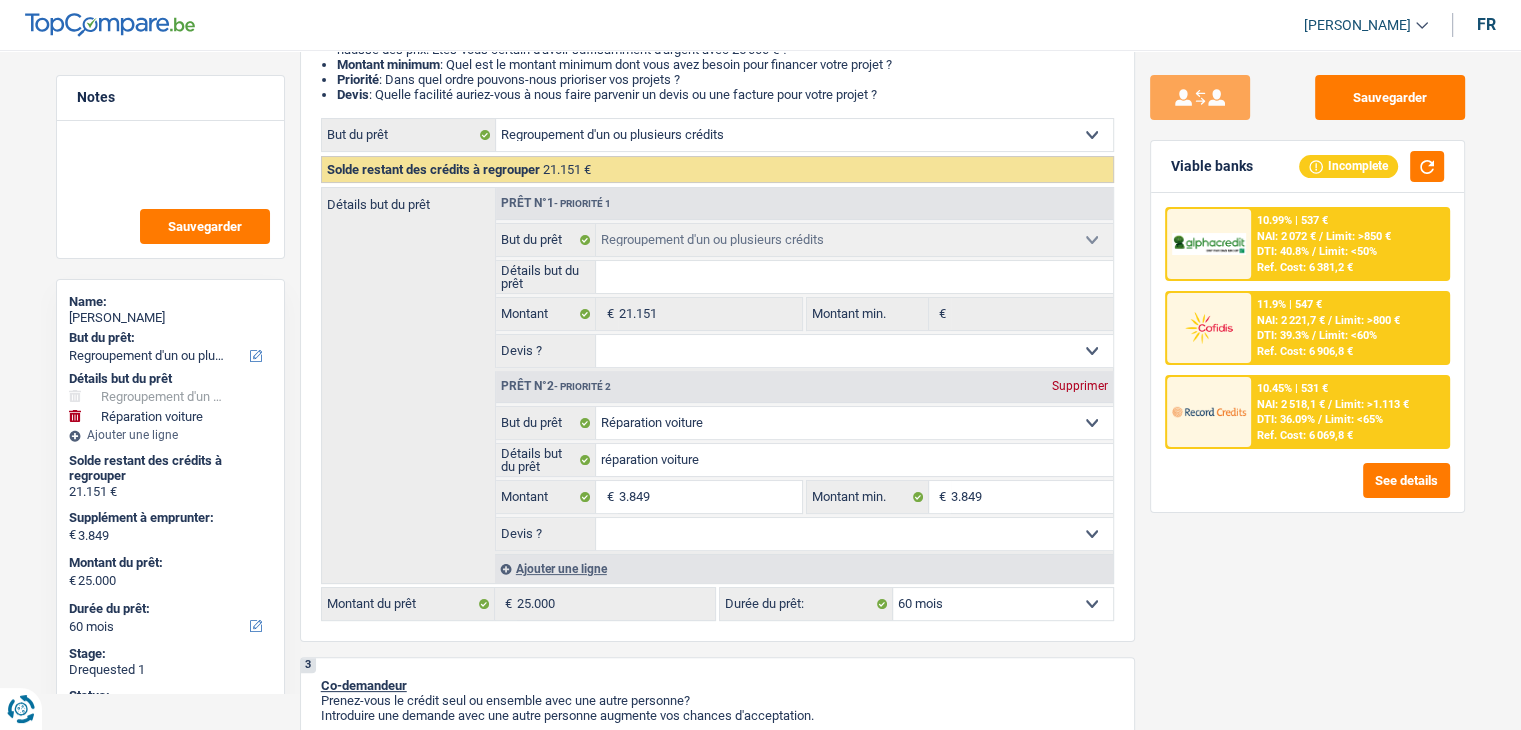 click on "Sauvegarder
Viable banks
Incomplete
10.99% | 537 €
NAI: 2 072 €
/
Limit: >850 €
DTI: 40.8%
/
Limit: <50%
Ref. Cost: 6 381,2 €
11.9% | 547 €
NAI: 2 221,7 €
/
Limit: >800 €
DTI: 39.3%
/               /       /" at bounding box center [1307, 384] 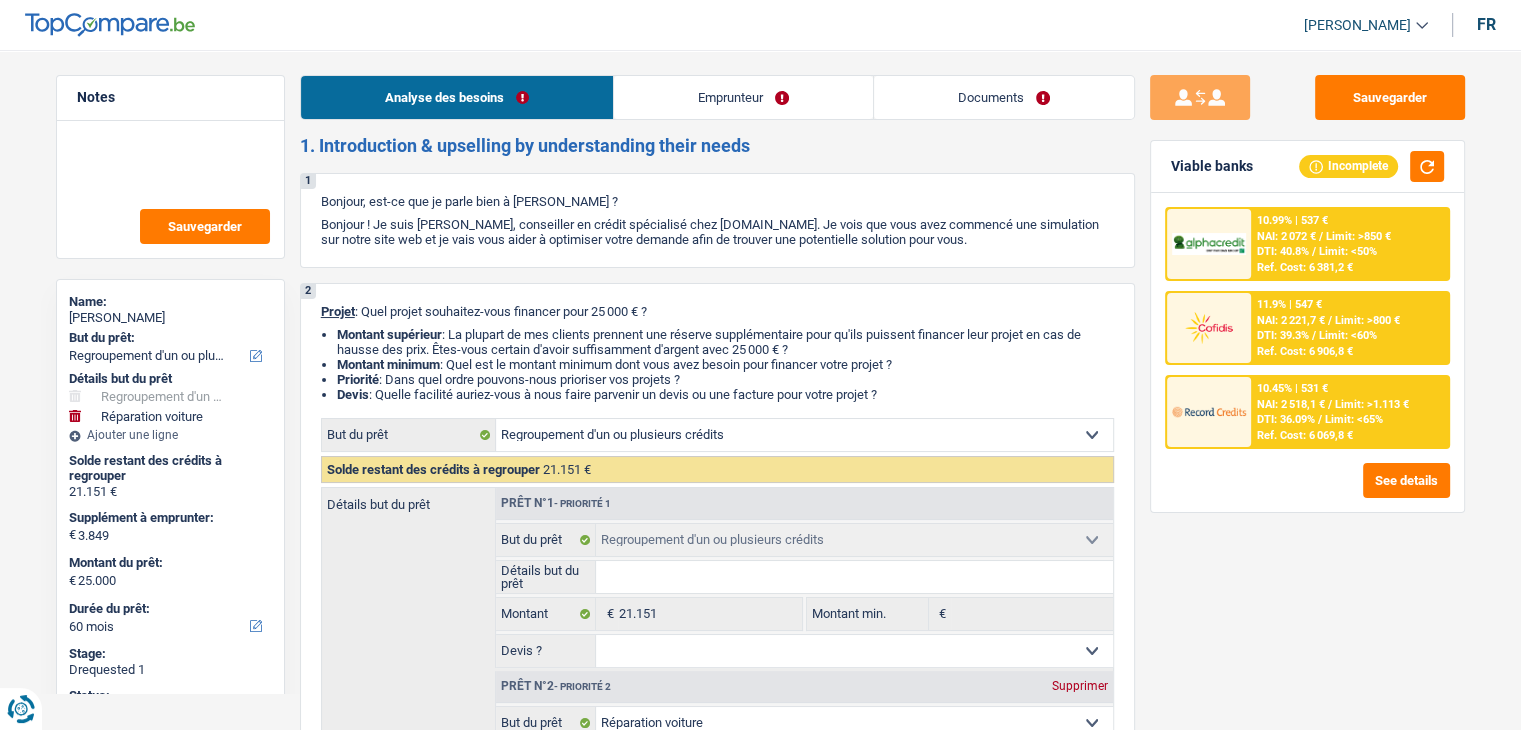 click on "Emprunteur" at bounding box center (743, 97) 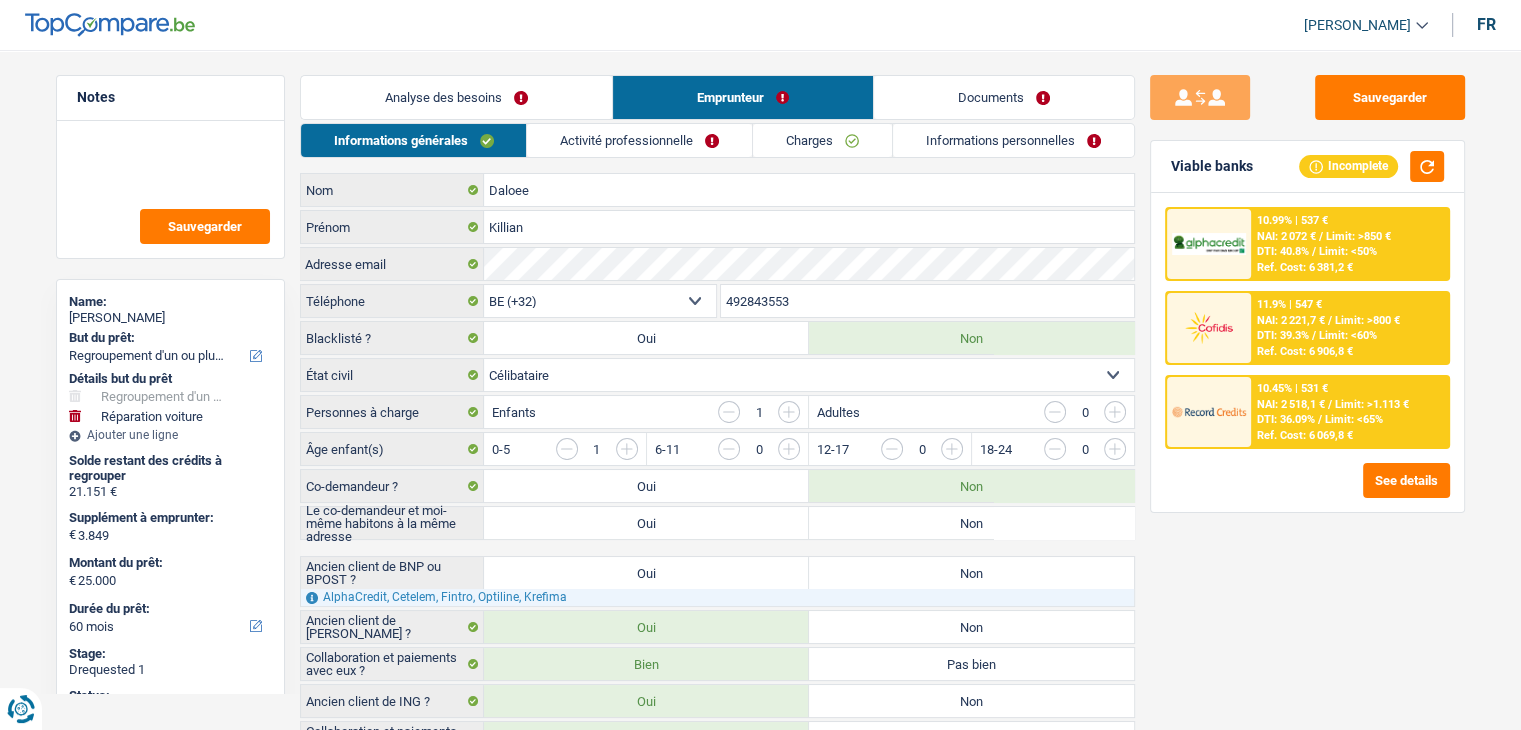 click on "Activité professionnelle" at bounding box center (639, 140) 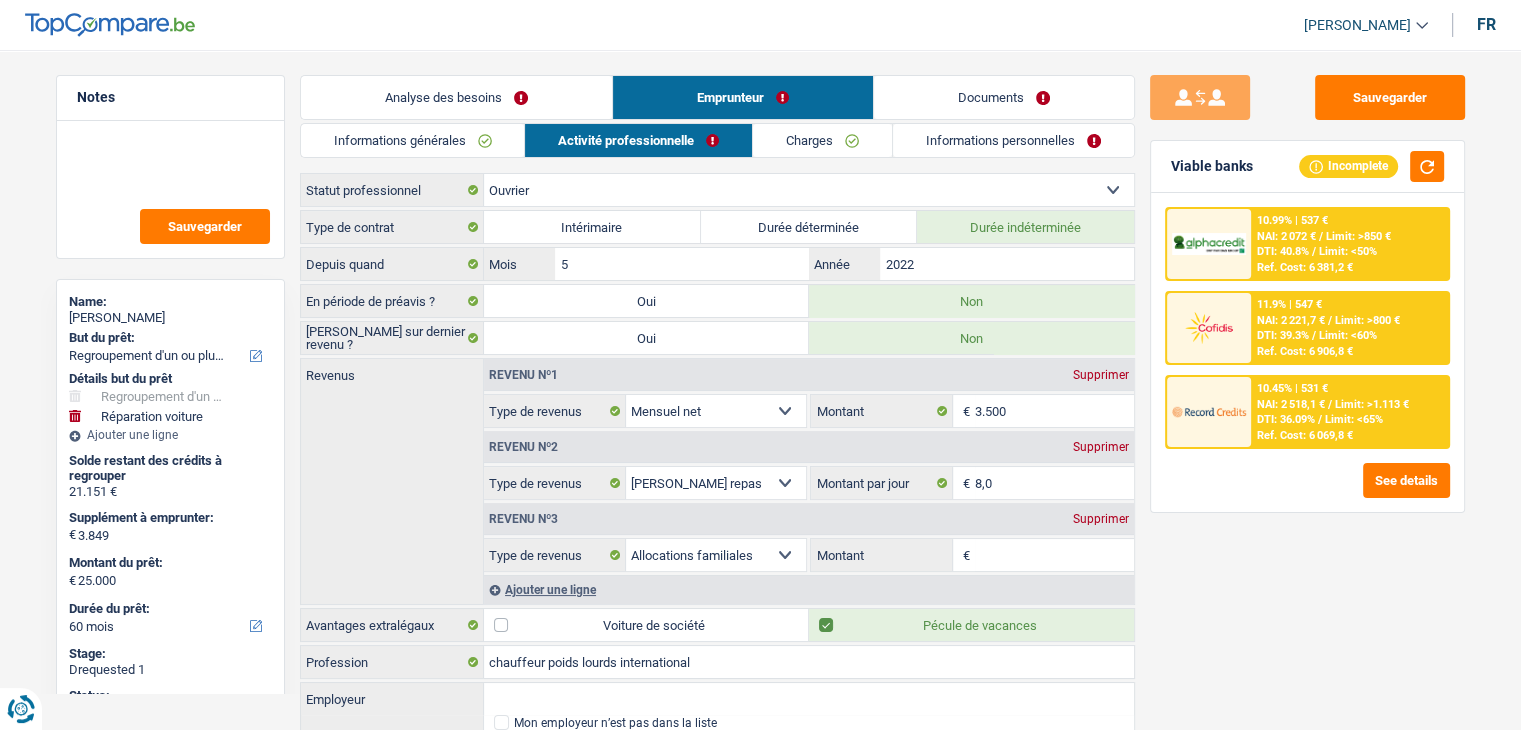 click on "Charges" at bounding box center [822, 140] 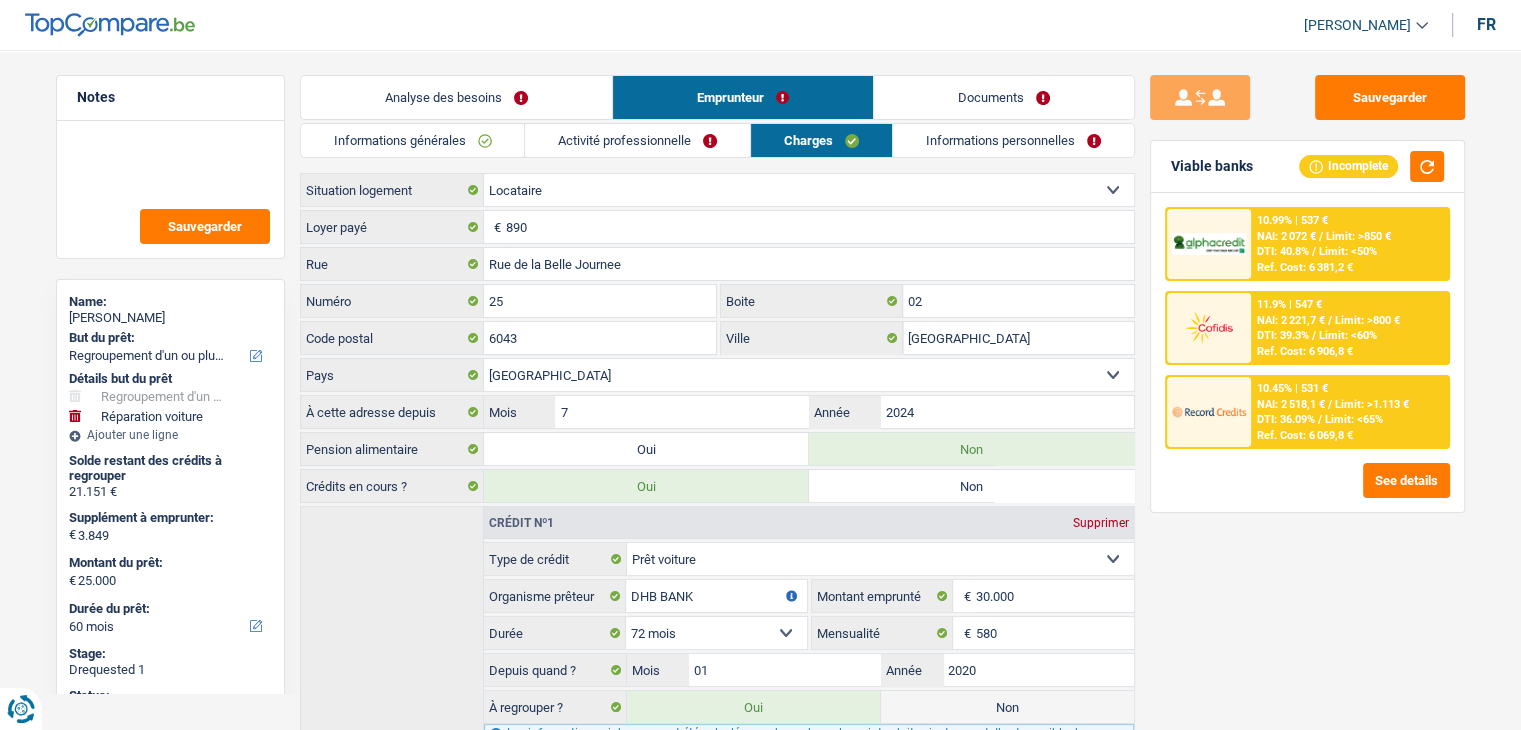 click on "Informations personnelles" at bounding box center (1013, 140) 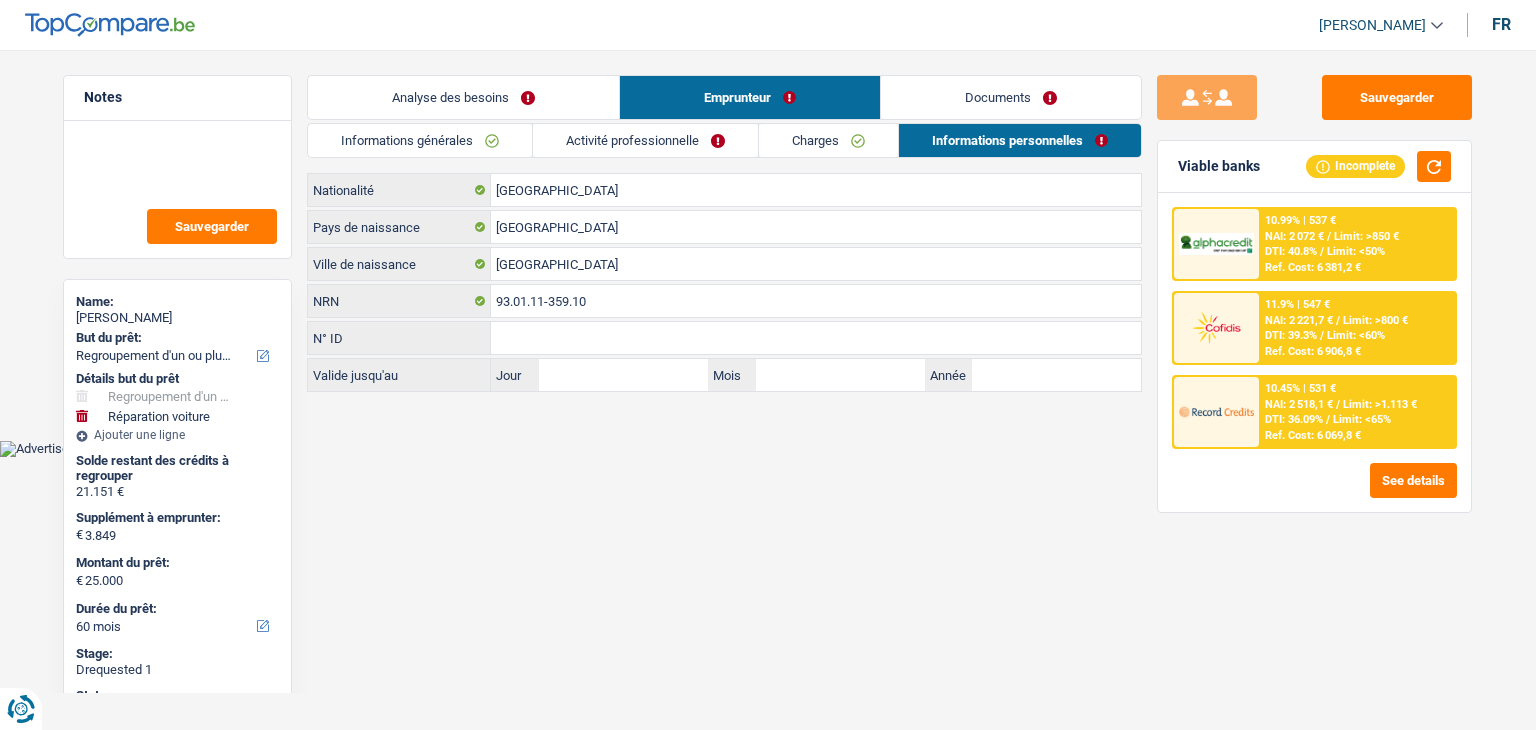 click on "Documents" at bounding box center [1011, 97] 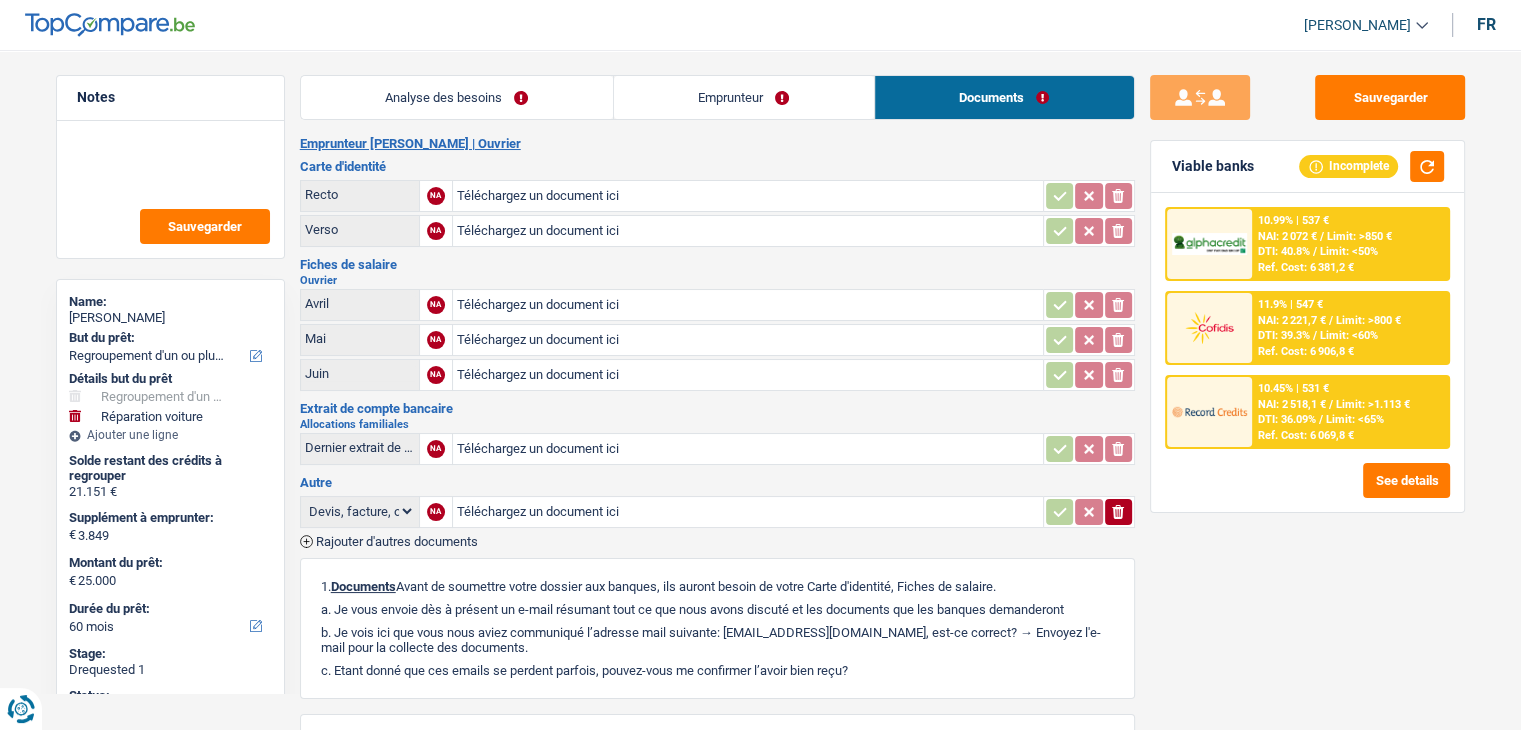 click on "Analyse des besoins Emprunteur Documents
1. Introduction & upselling by understanding their needs
1
Bonjour, est-ce que je parle bien à [PERSON_NAME] ?
Bonjour ! Je suis [PERSON_NAME], conseiller en crédit spécialisé chez [DOMAIN_NAME]. Je vois que vous avez commencé une simulation sur notre site web et je vais vous aider à optimiser votre demande afin de trouver une potentielle solution pour vous.
2   Projet  : Quel projet souhaitez-vous financer pour 25 000 € ?
Montant supérieur : La plupart de mes clients prennent une réserve supplémentaire pour qu'ils puissent financer leur projet en cas de hausse des prix. Êtes-vous certain d'avoir suffisamment d'argent avec 25 000 € ?   Montant minimum : Quel est le montant minimum dont vous avez besoin pour financer votre projet ?   Priorité : Dans quel ordre pouvons-nous prioriser vos projets ?   Devis     Hifi, multimédia, gsm, ordinateur Frais médicaux Prêt voiture" at bounding box center [717, 499] 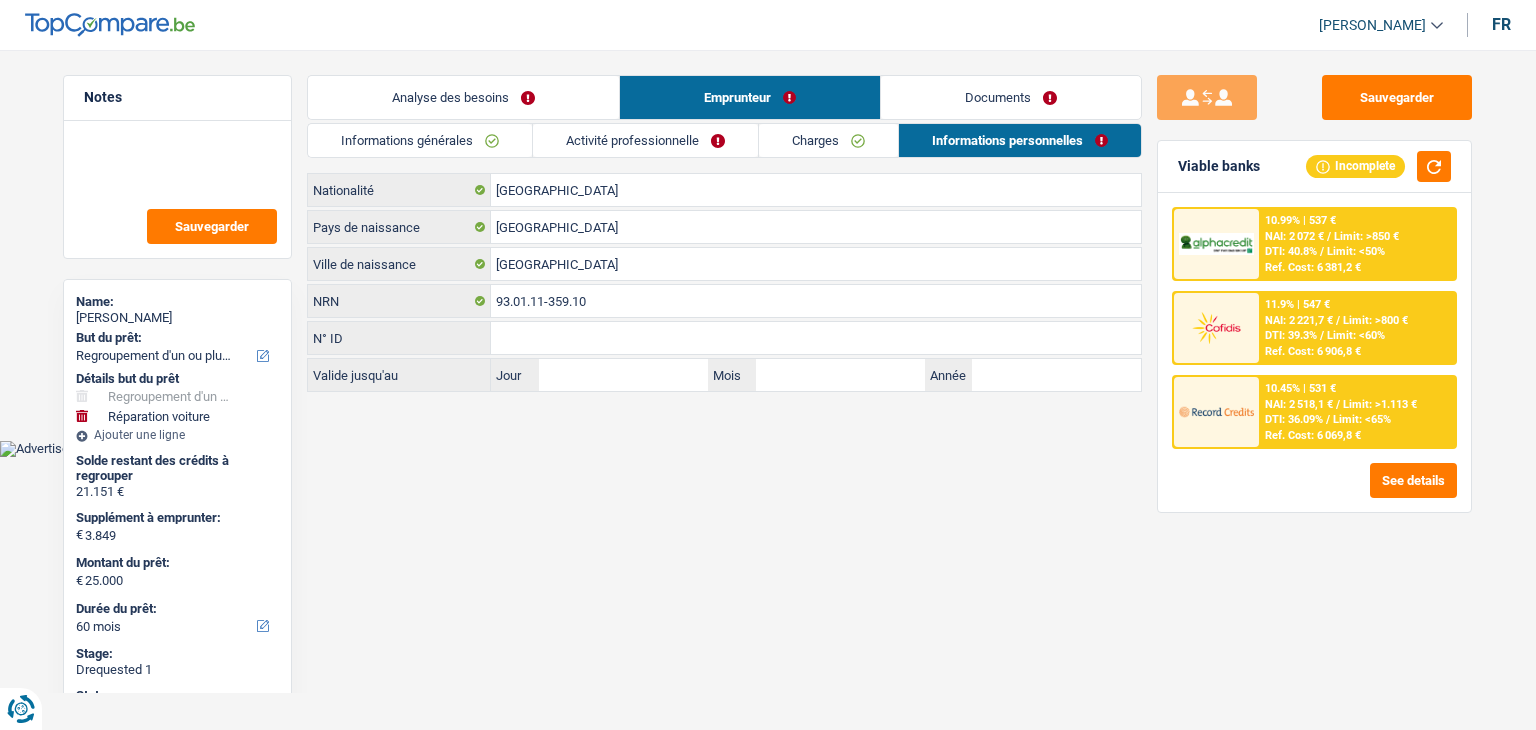 click on "Analyse des besoins" at bounding box center [463, 97] 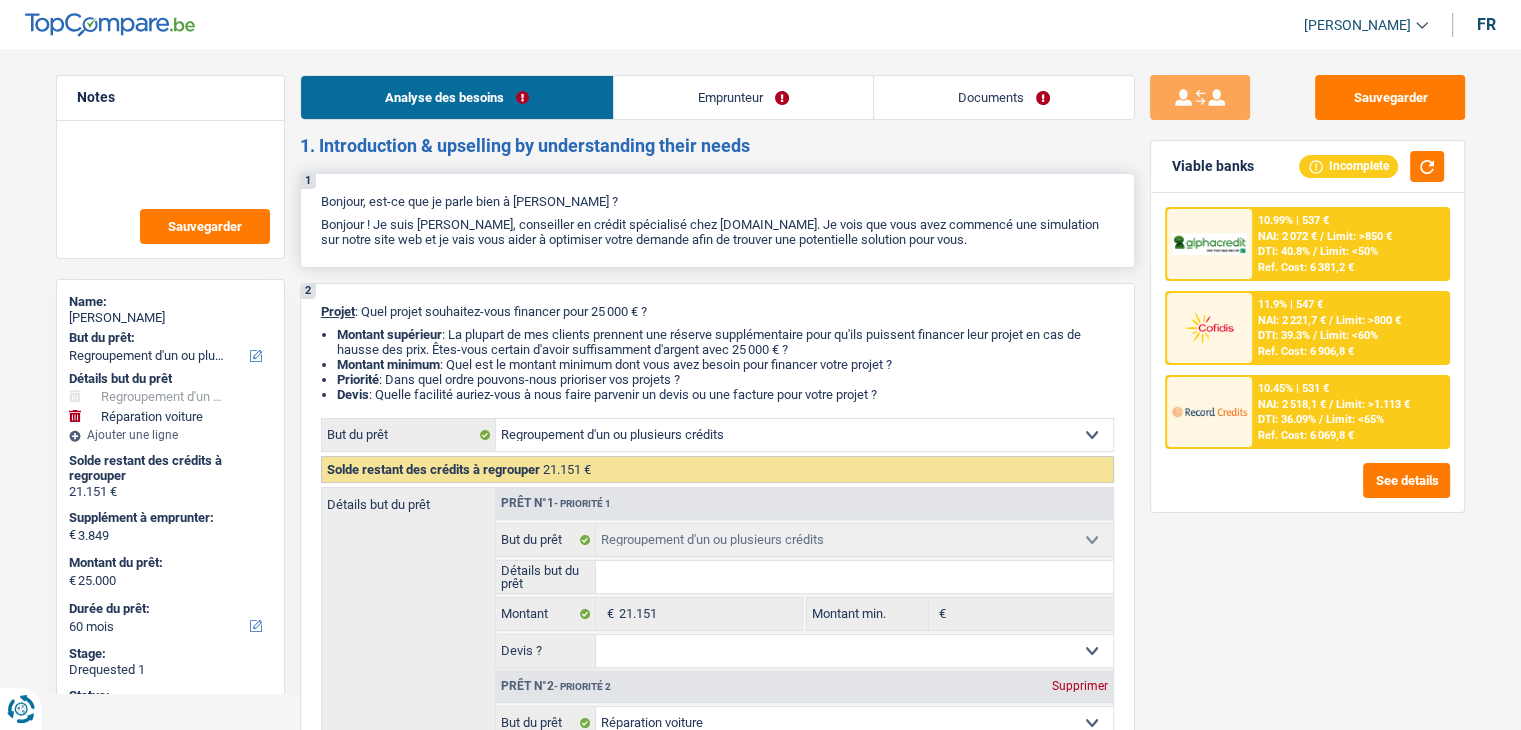 click on "Bonjour ! Je suis [PERSON_NAME], conseiller en crédit spécialisé chez [DOMAIN_NAME]. Je vois que vous avez commencé une simulation sur notre site web et je vais vous aider à optimiser votre demande afin de trouver une potentielle solution pour vous." at bounding box center [717, 232] 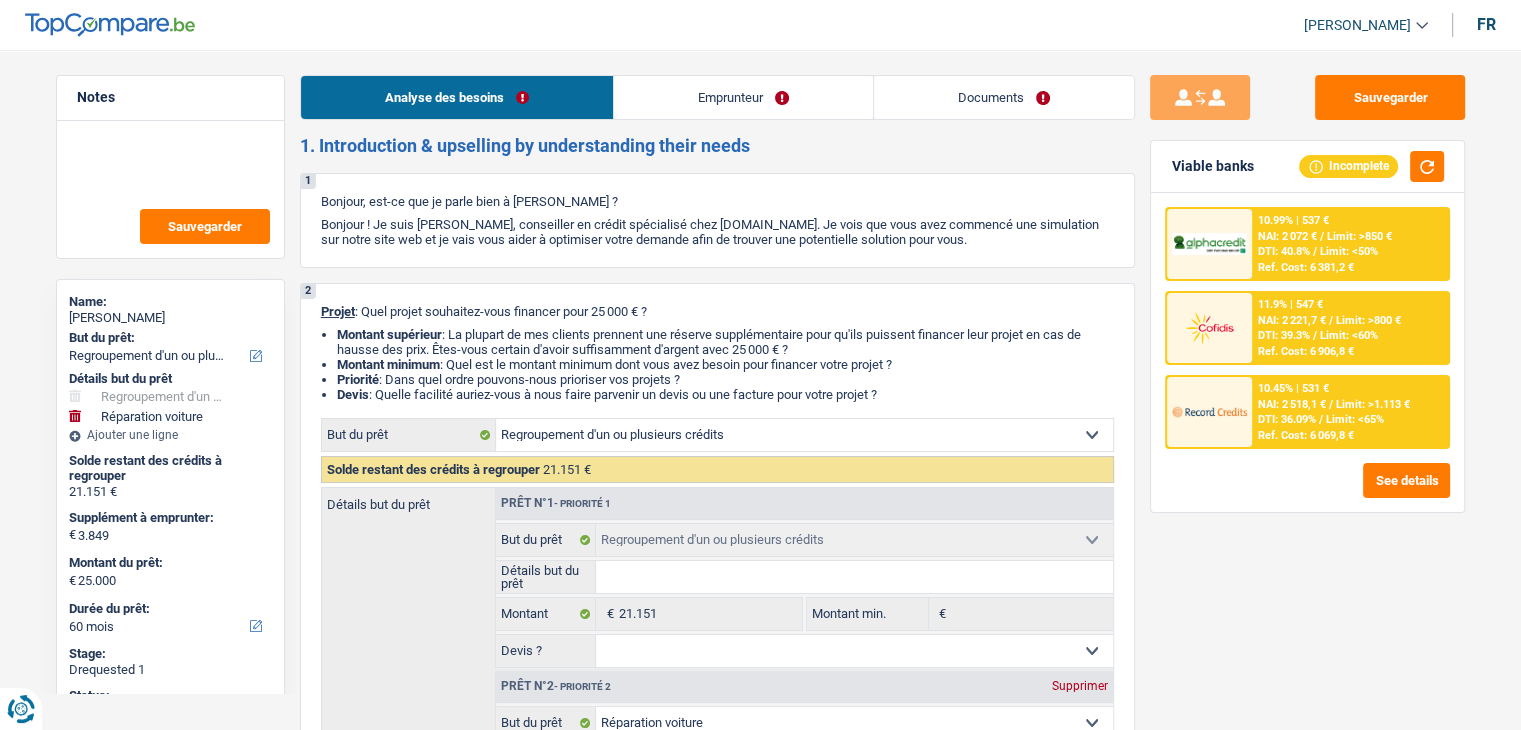 click on "1. Introduction & upselling by understanding their needs" at bounding box center [717, 146] 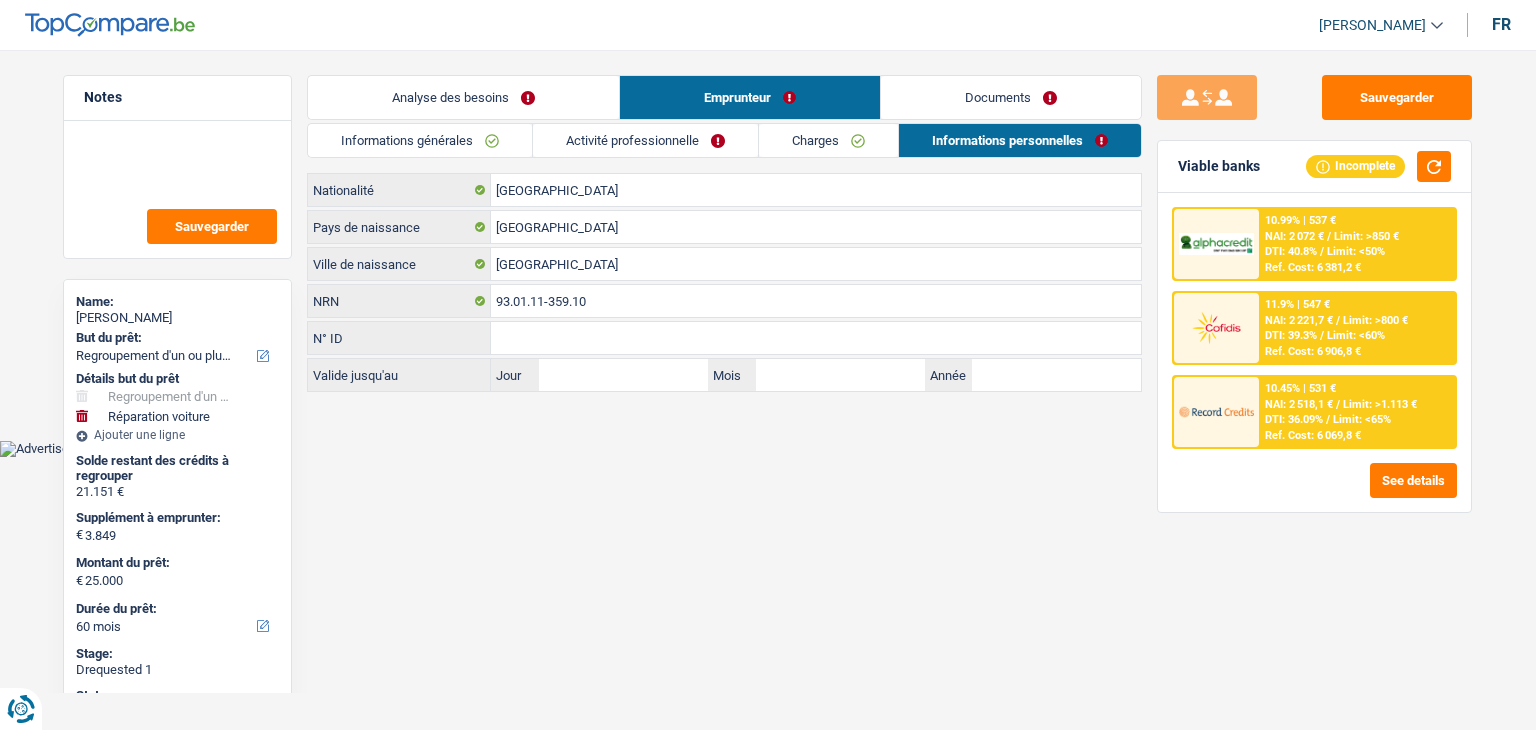 click on "Analyse des besoins" at bounding box center (463, 97) 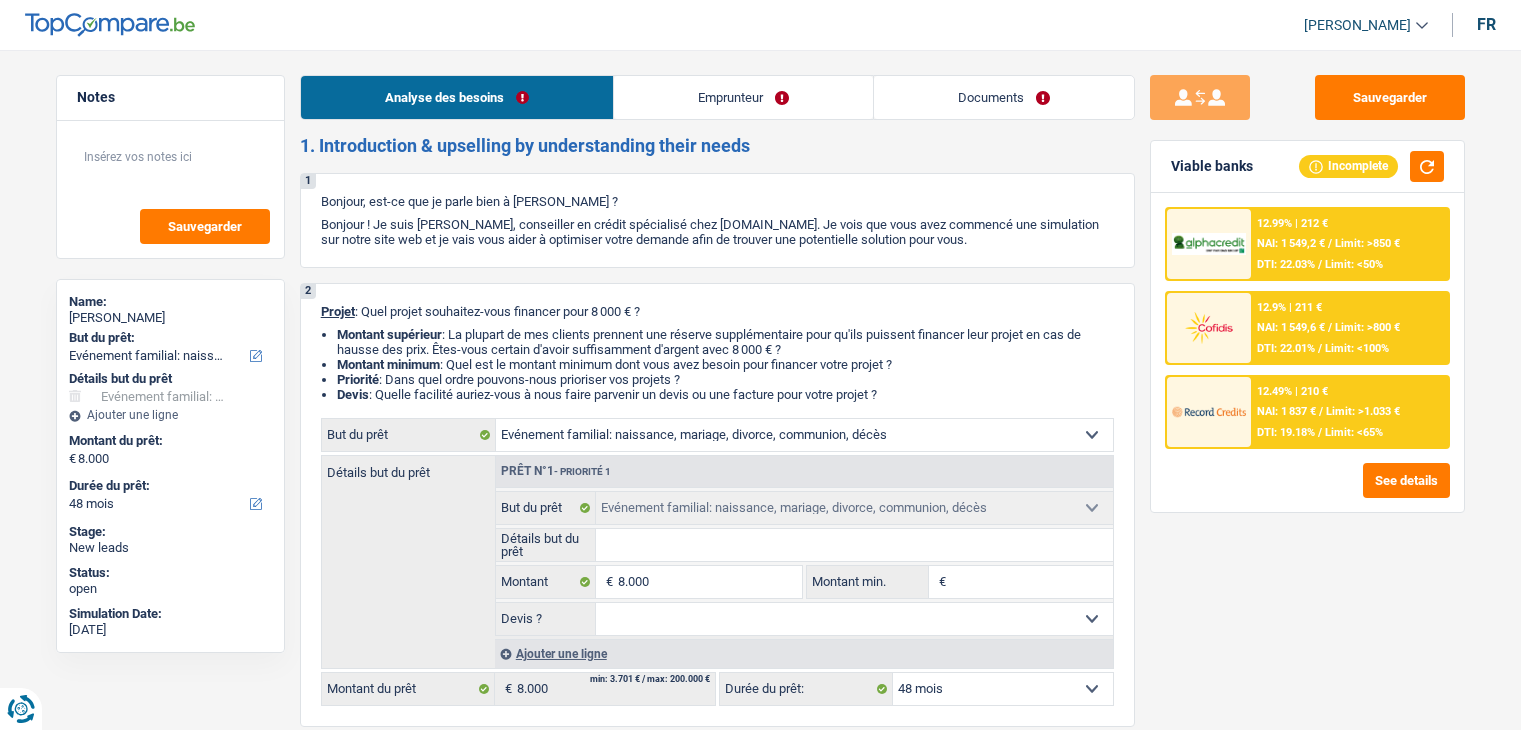 select on "familyEvent" 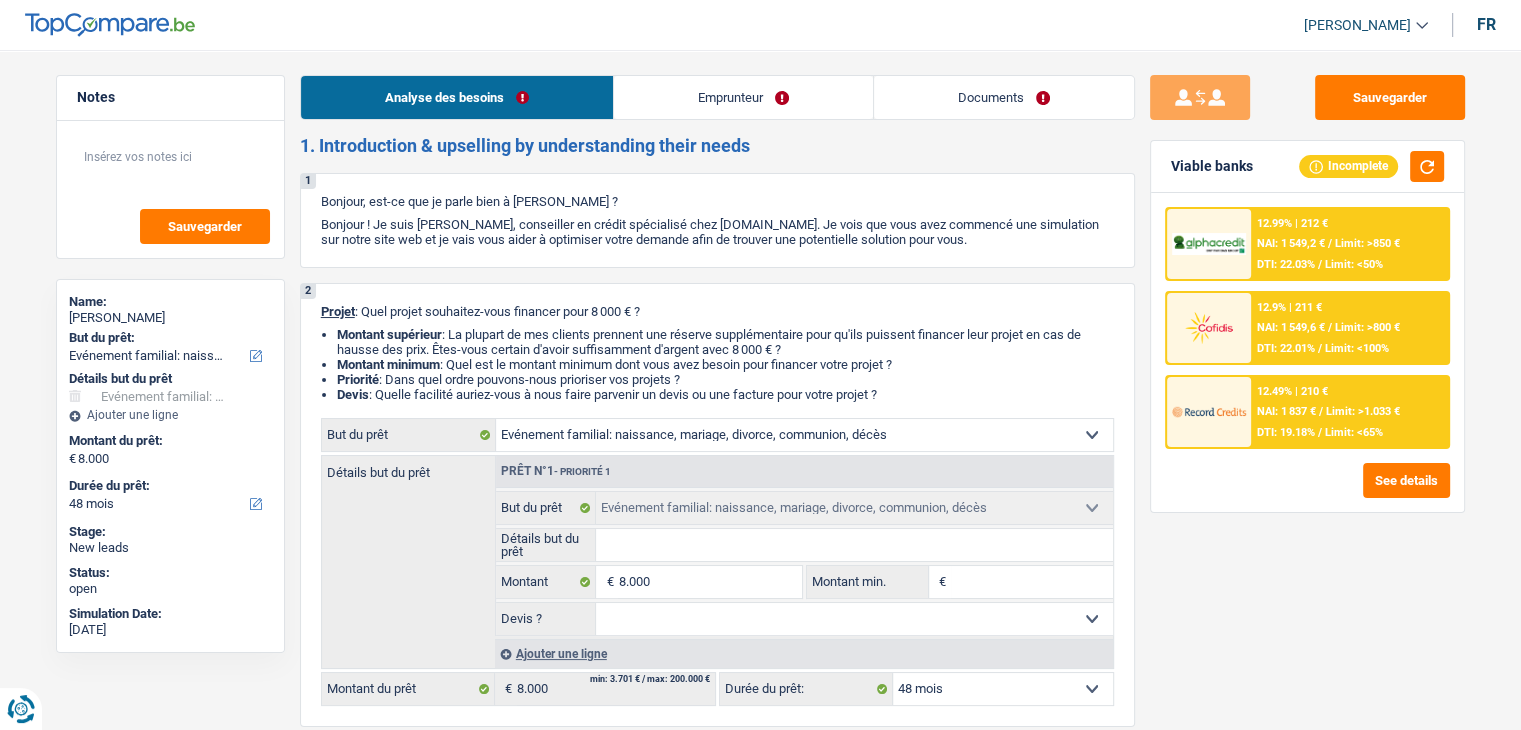 scroll, scrollTop: 0, scrollLeft: 0, axis: both 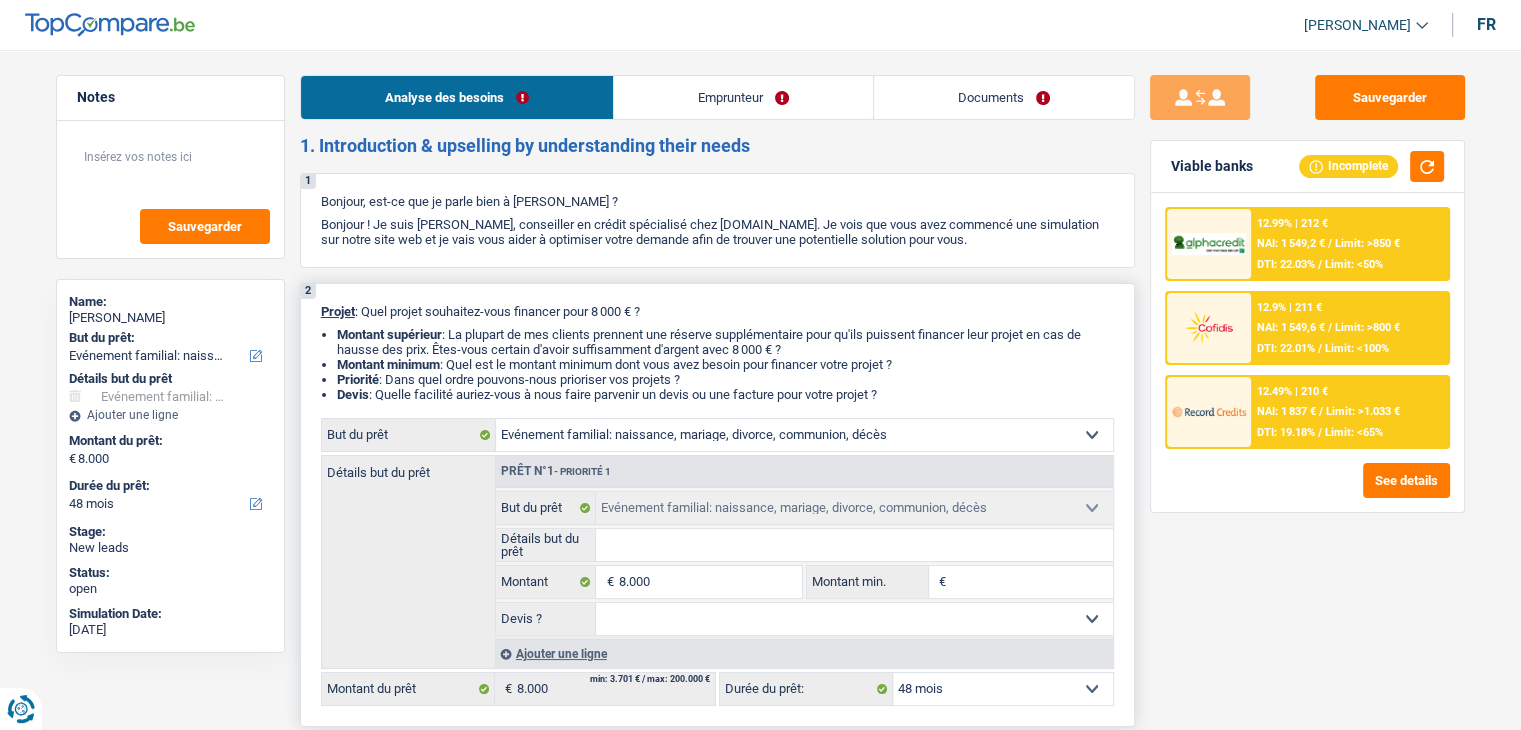 click on "Détails but du prêt" at bounding box center (854, 545) 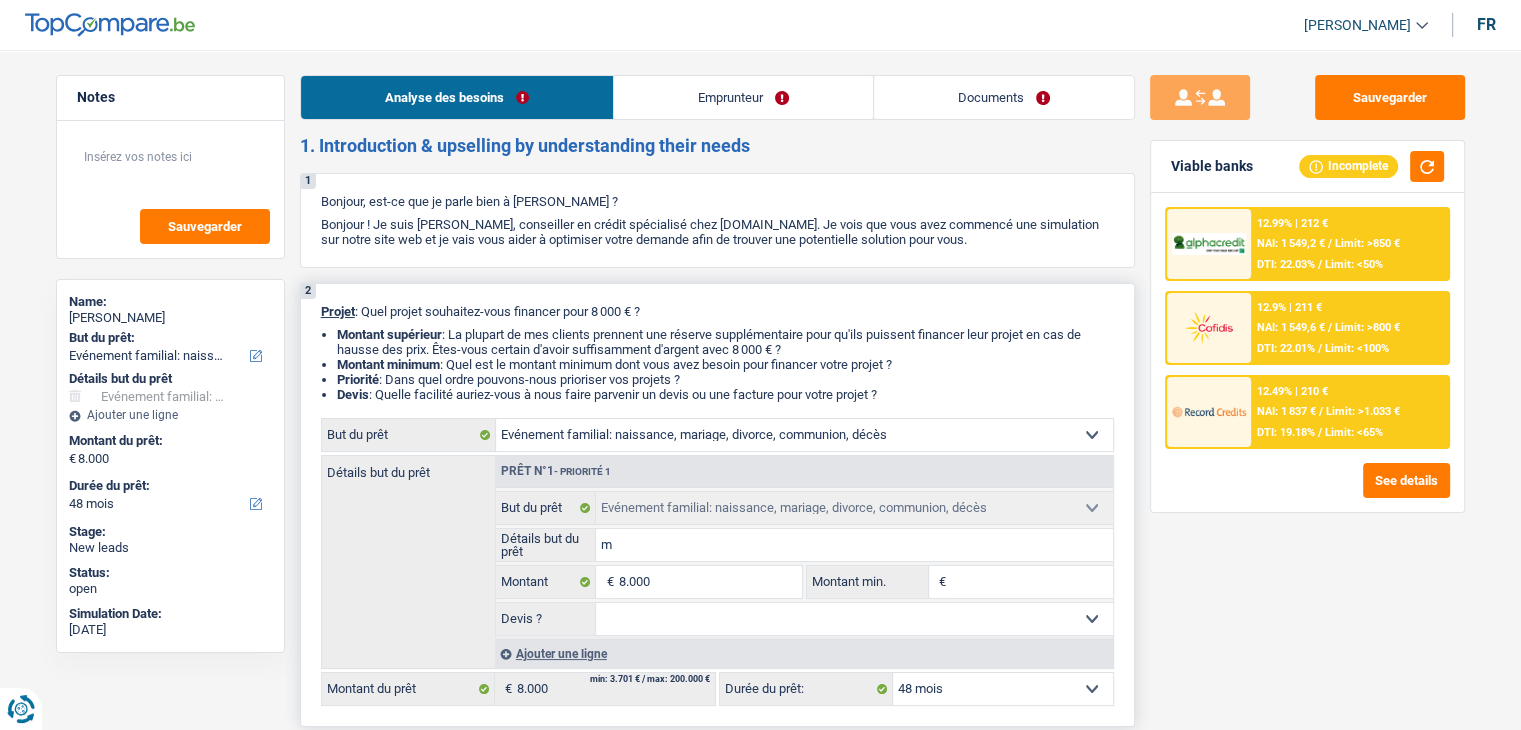 type on "ma" 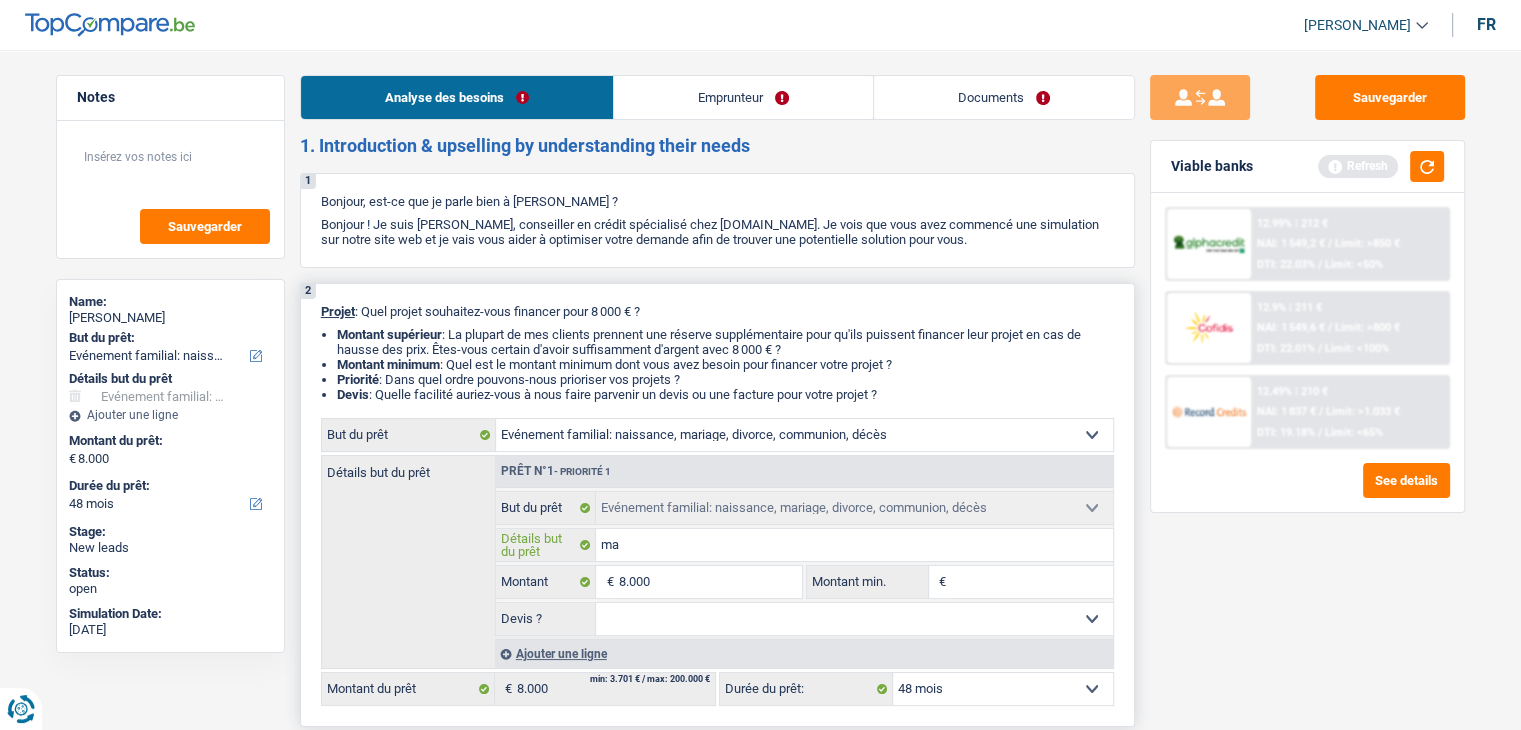type on "mar" 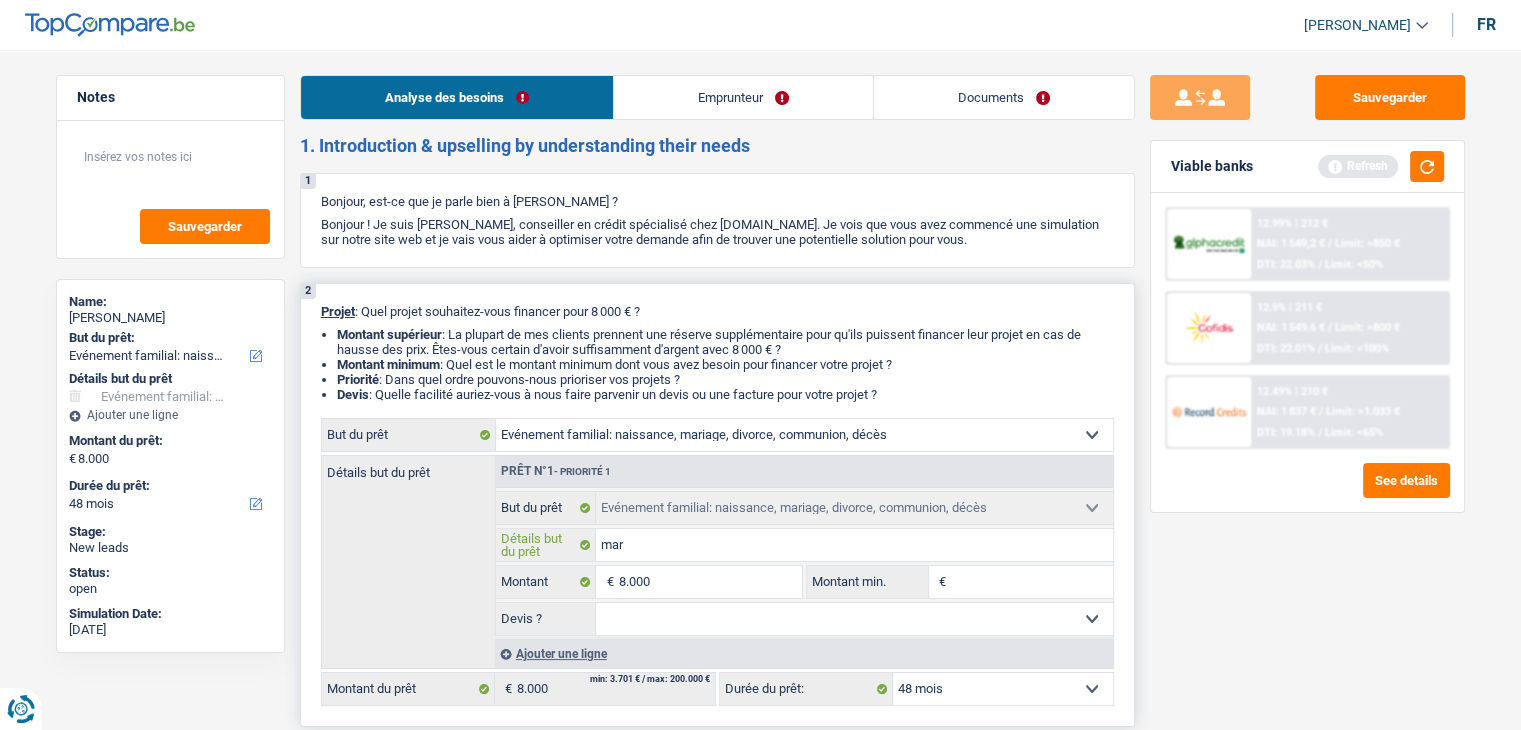 type on "mar" 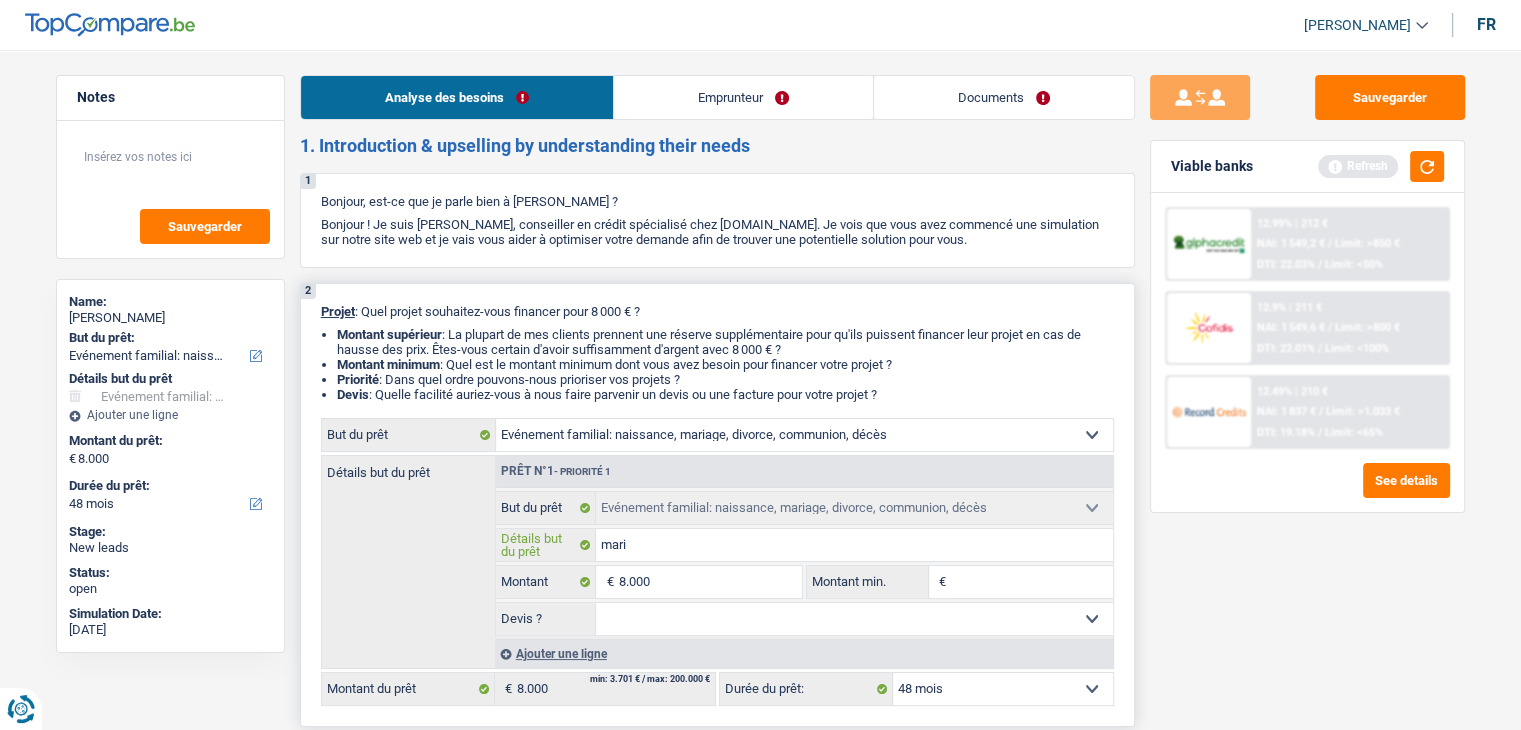 type on "maria" 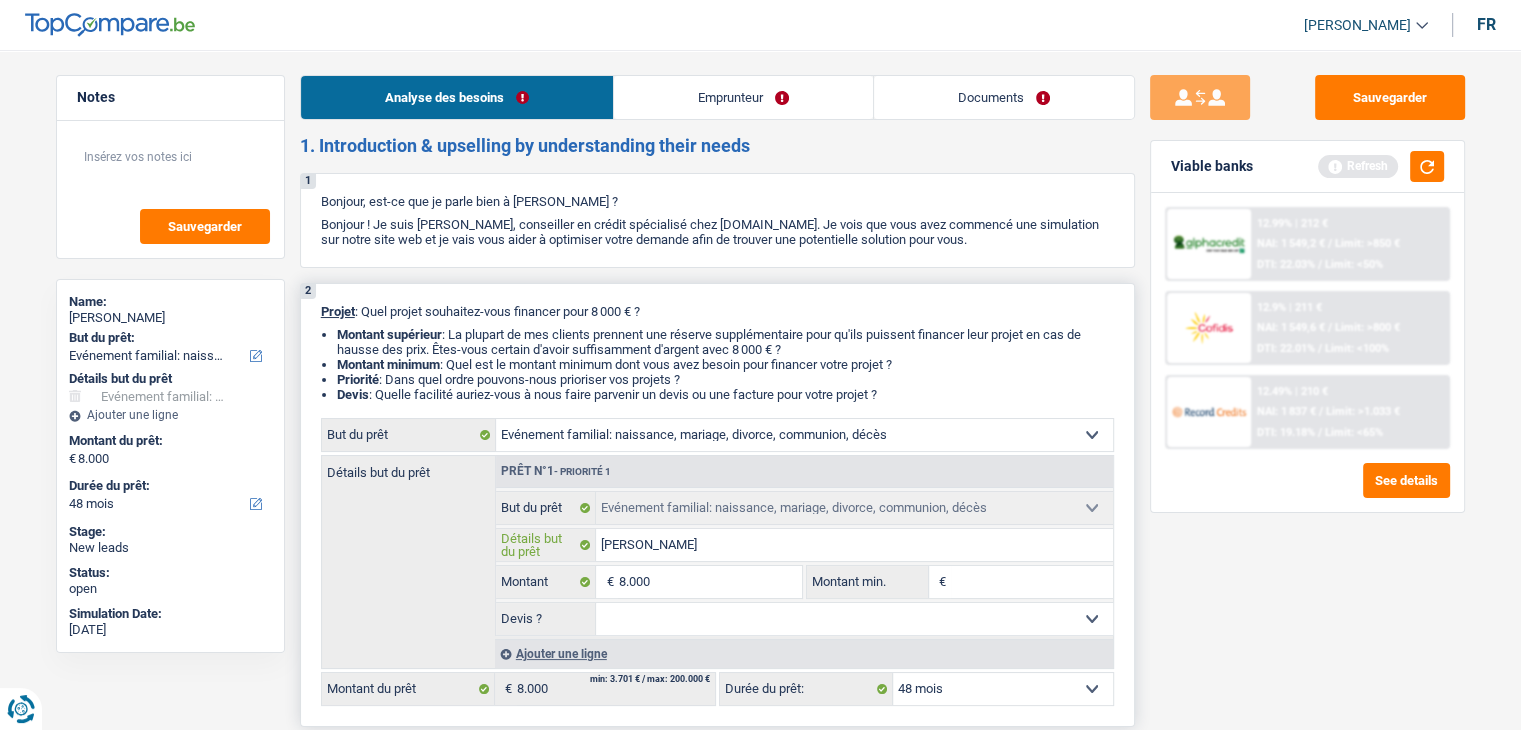 type on "maria" 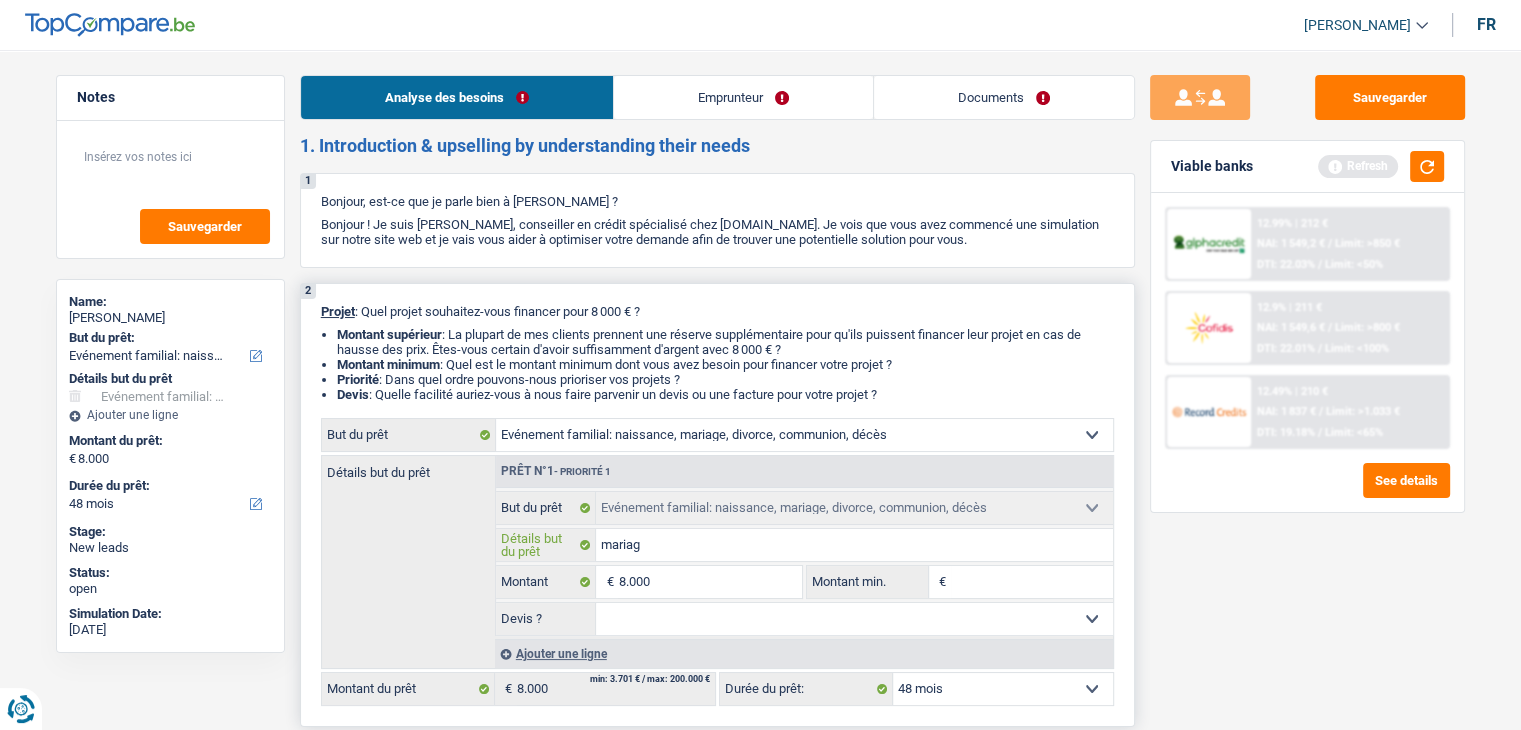 type on "mariage" 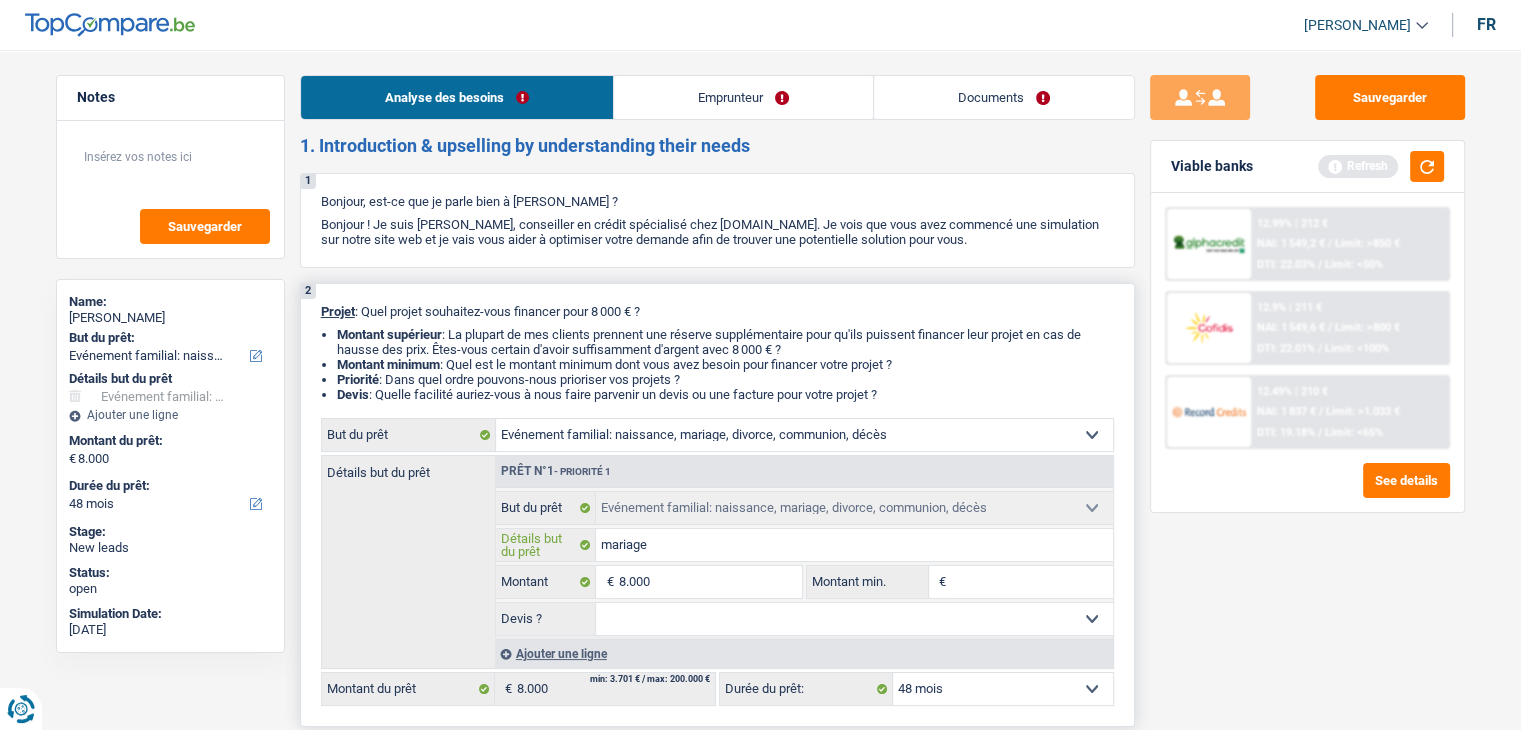 type on "mariage" 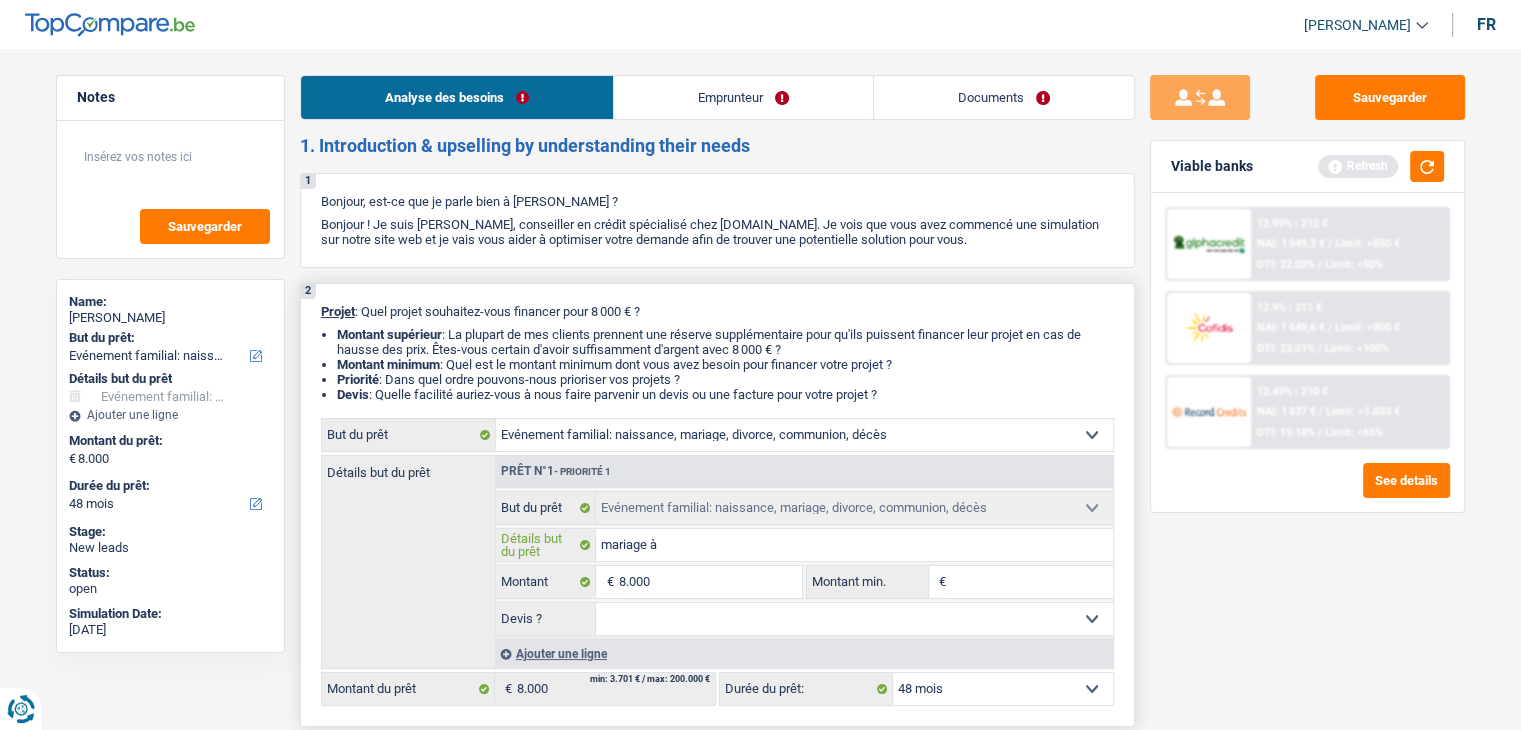 type on "mariage à" 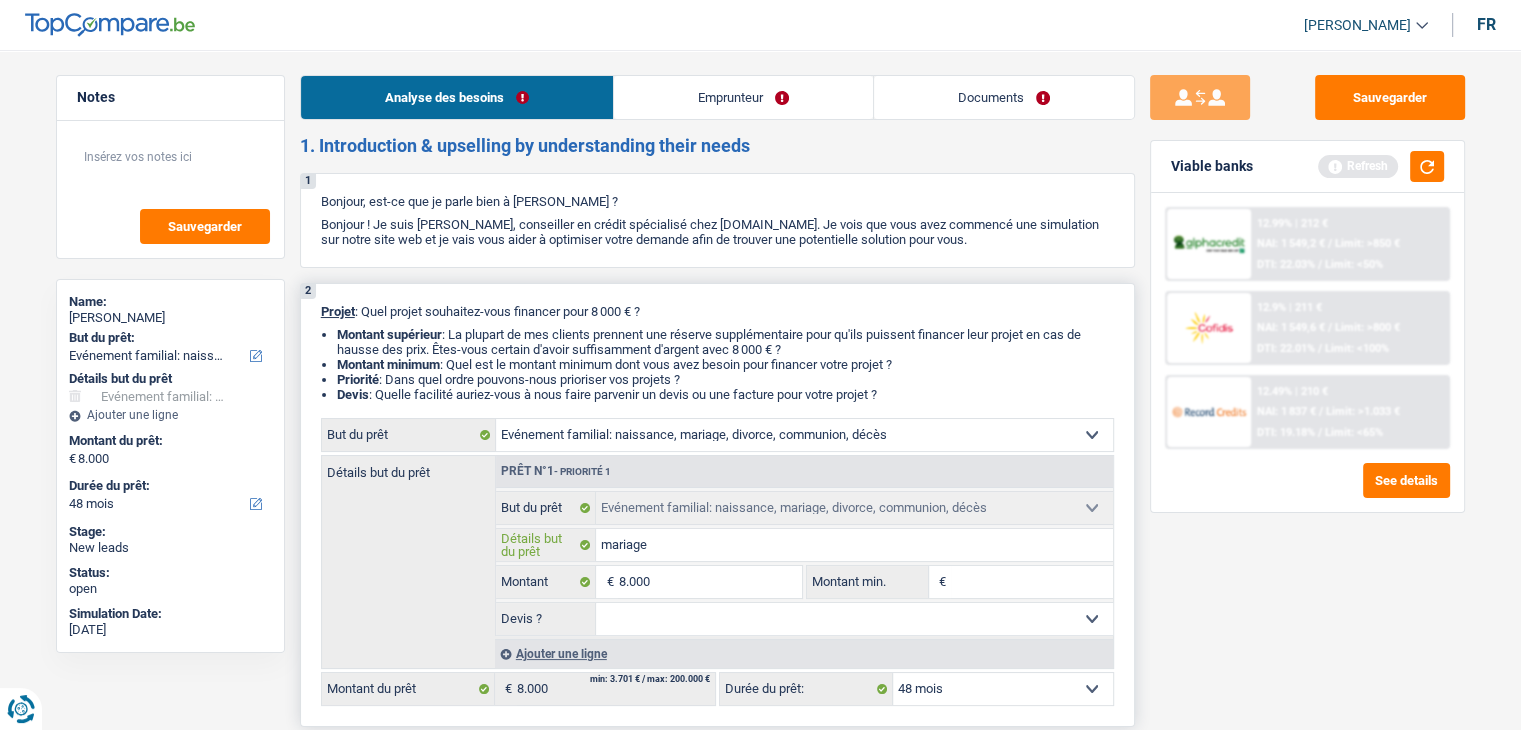 type on "mariage" 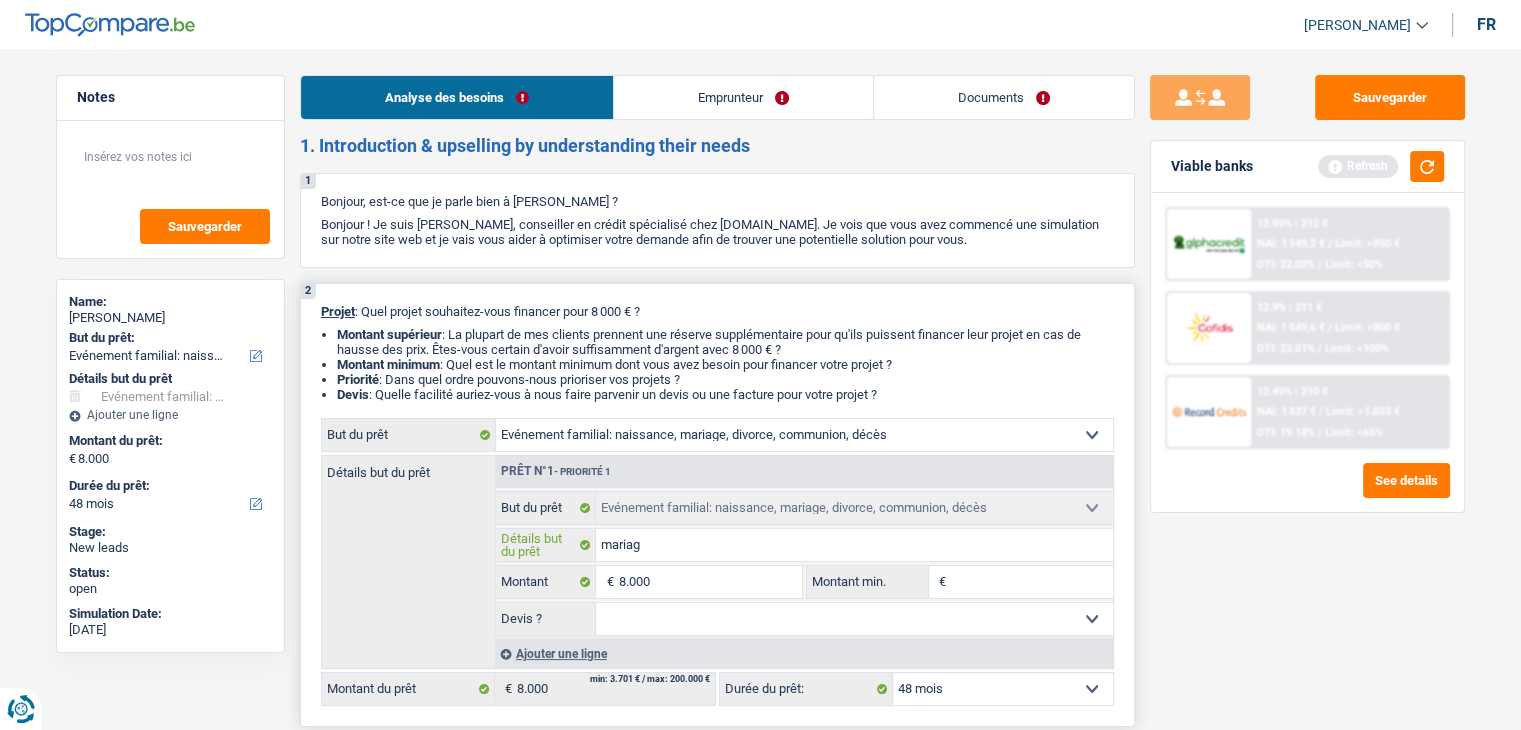 type on "maria" 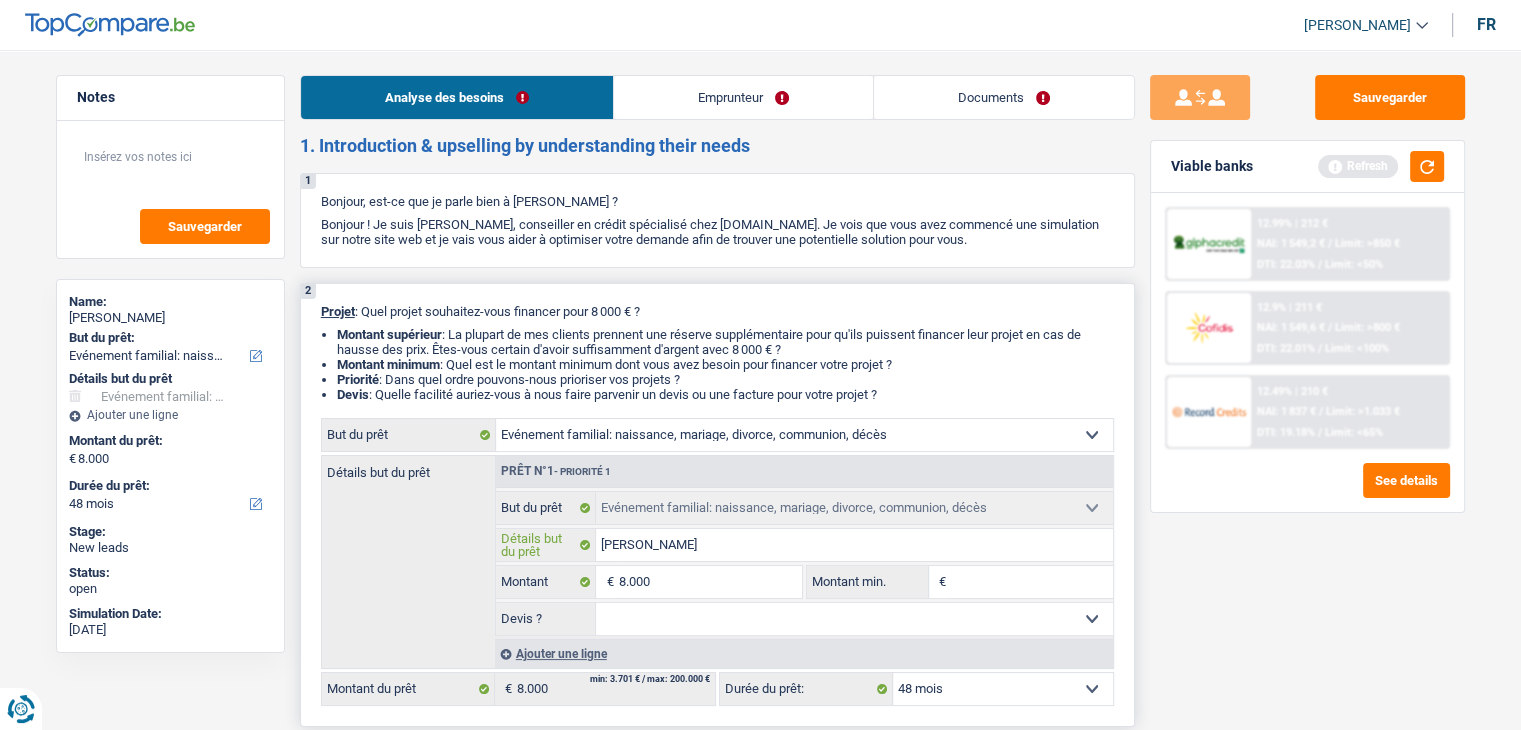type on "maria" 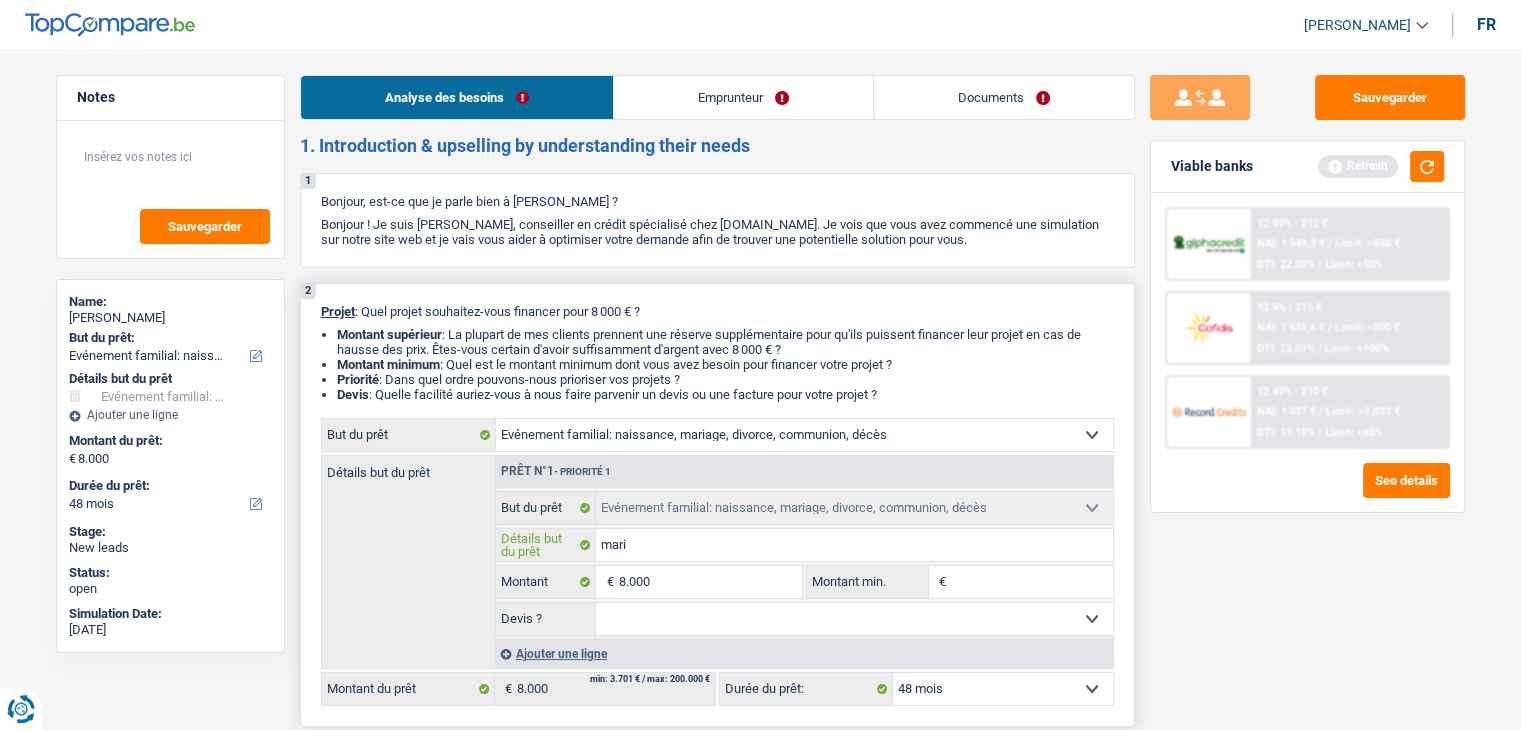 type on "mar" 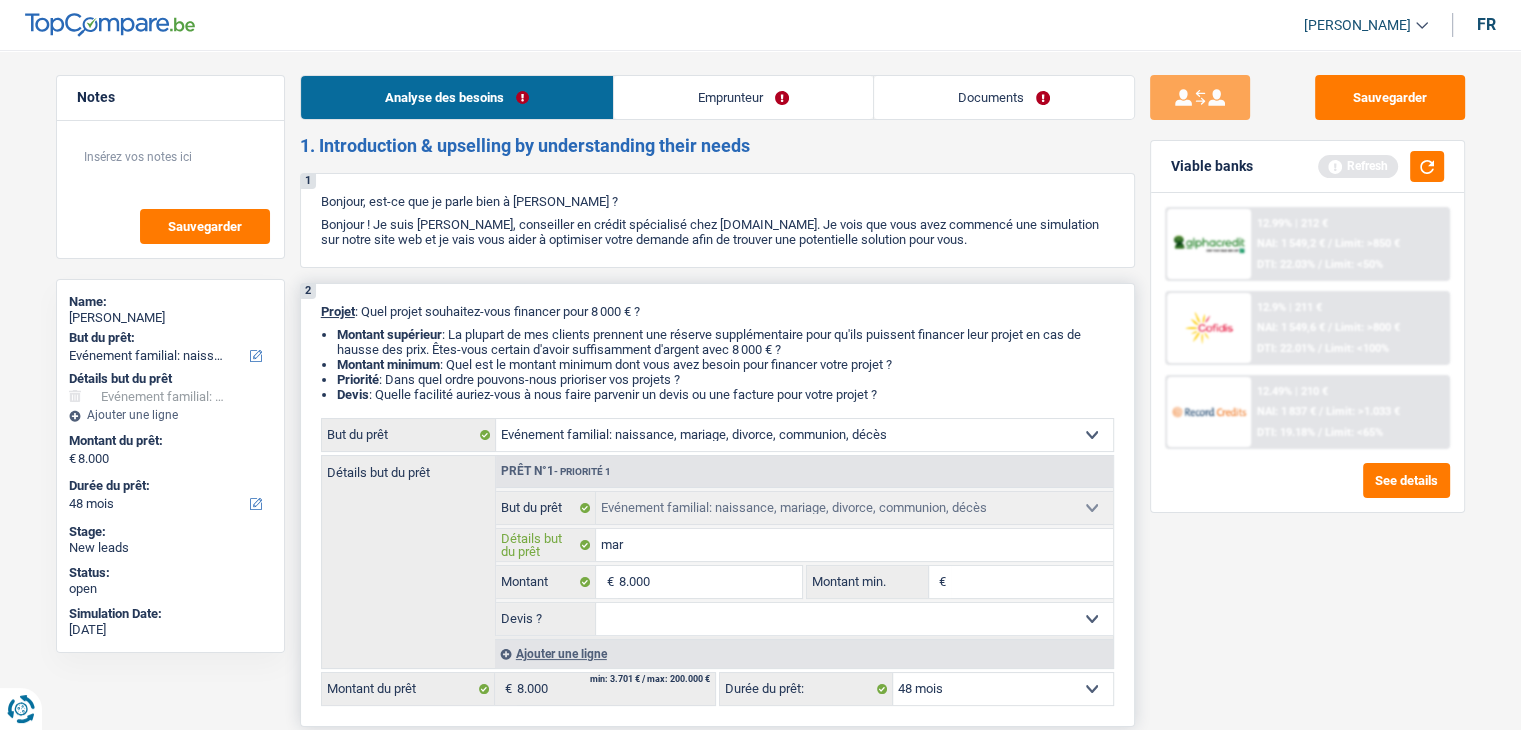 type on "mar" 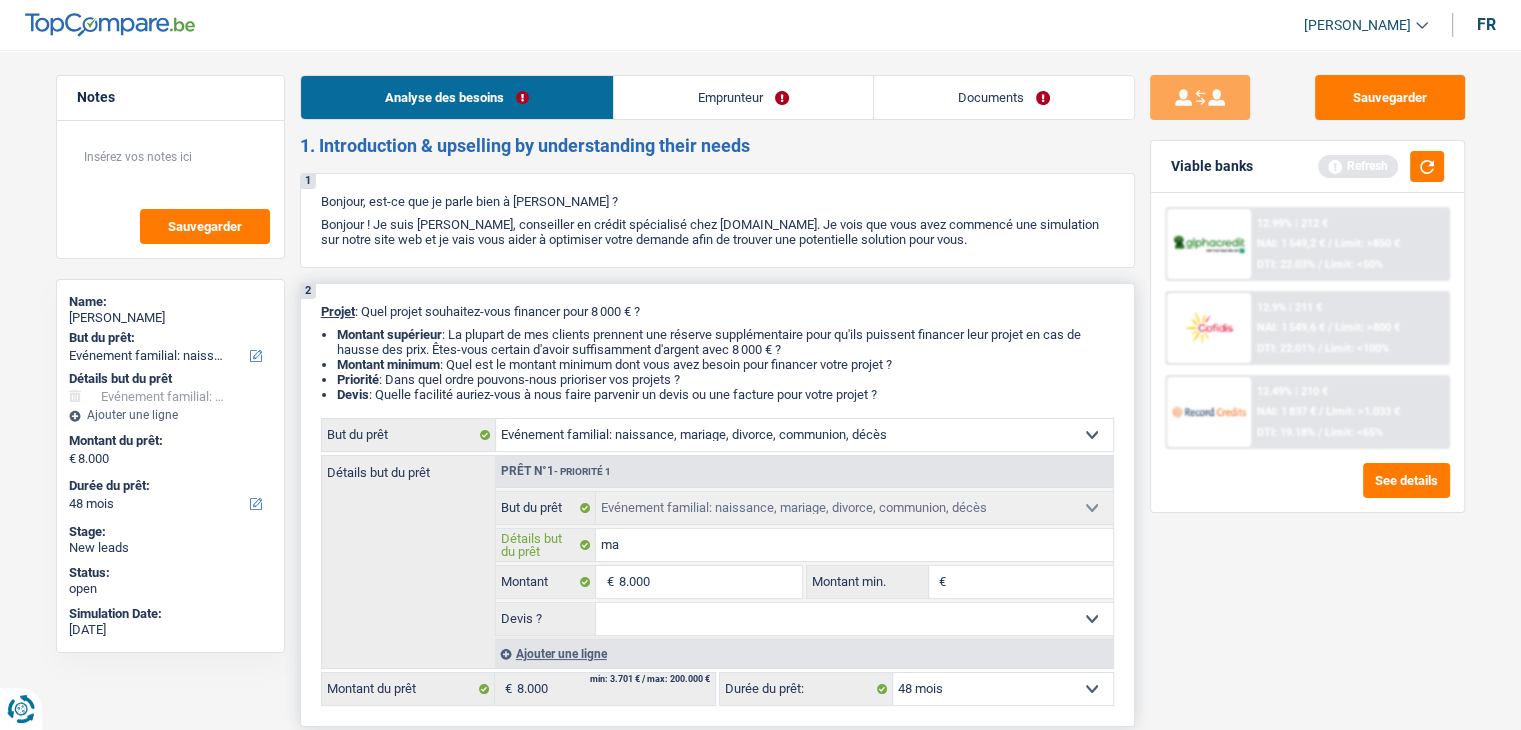 type on "m" 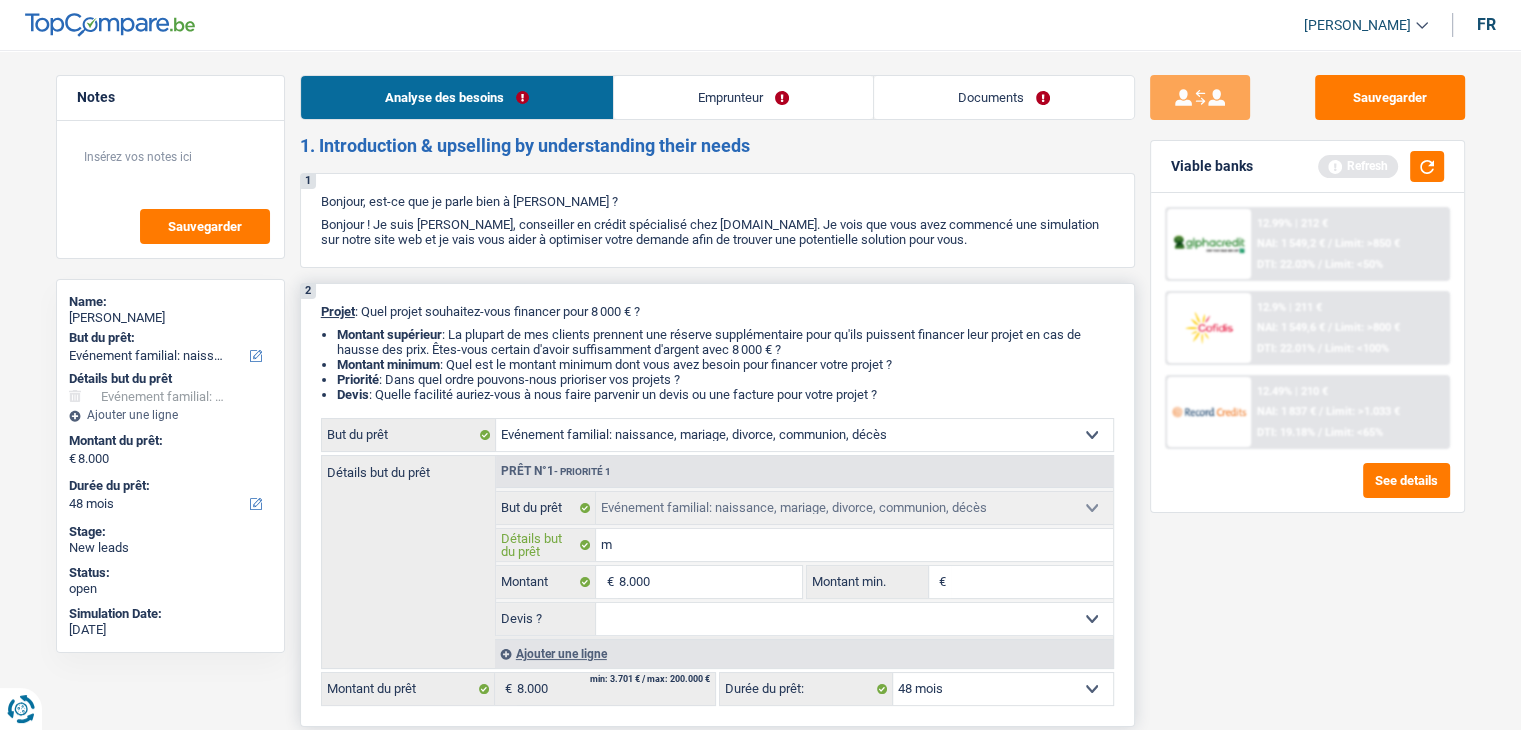 type 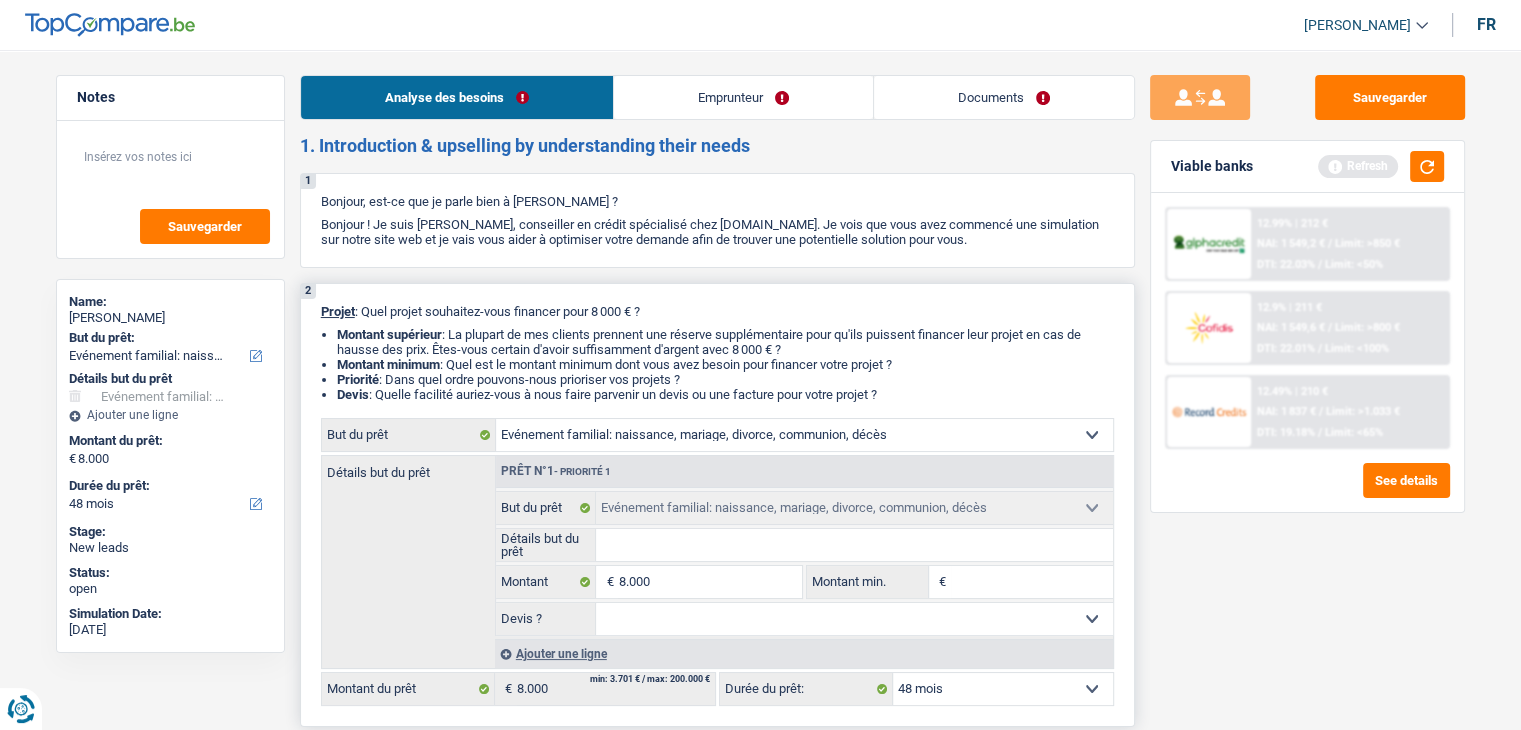 type on "f" 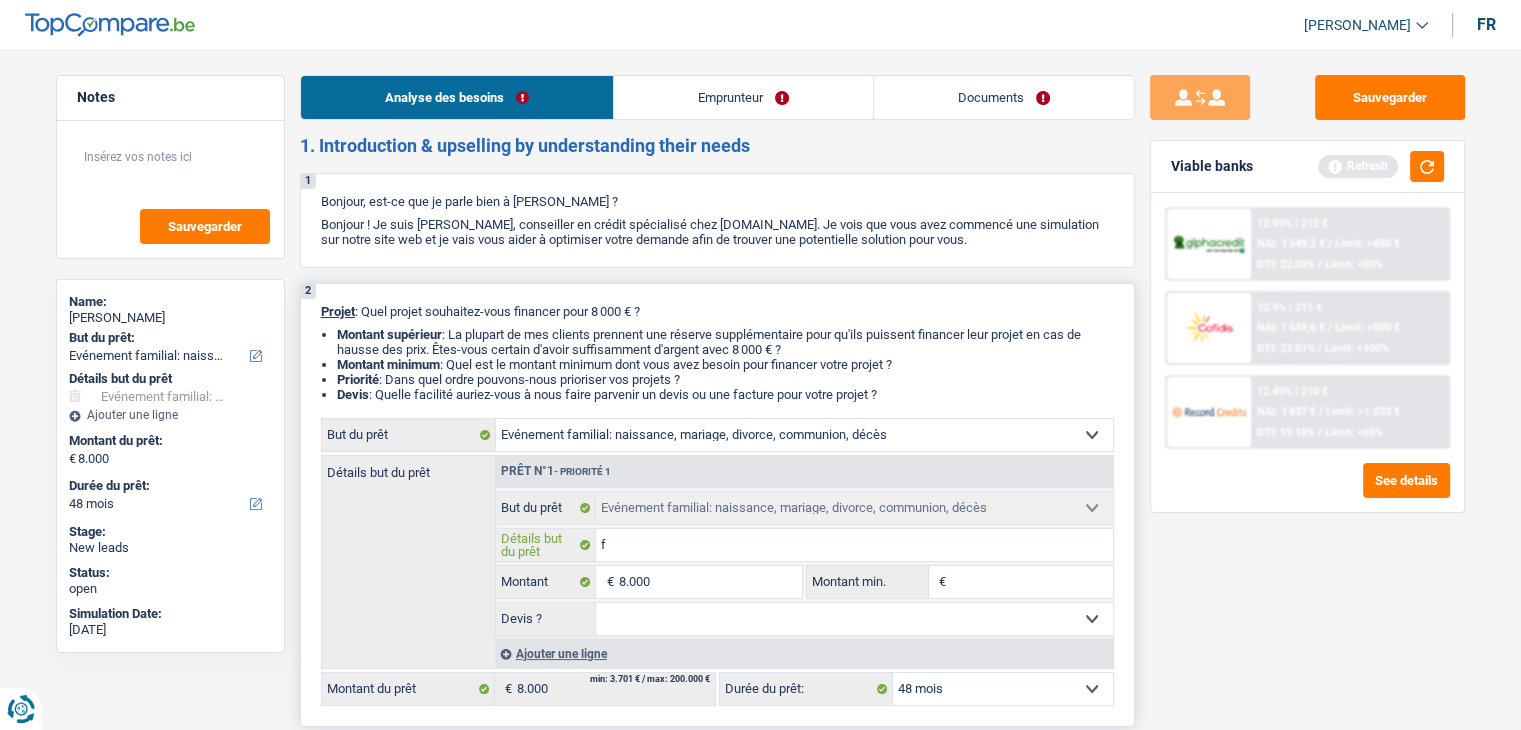 type on "fê" 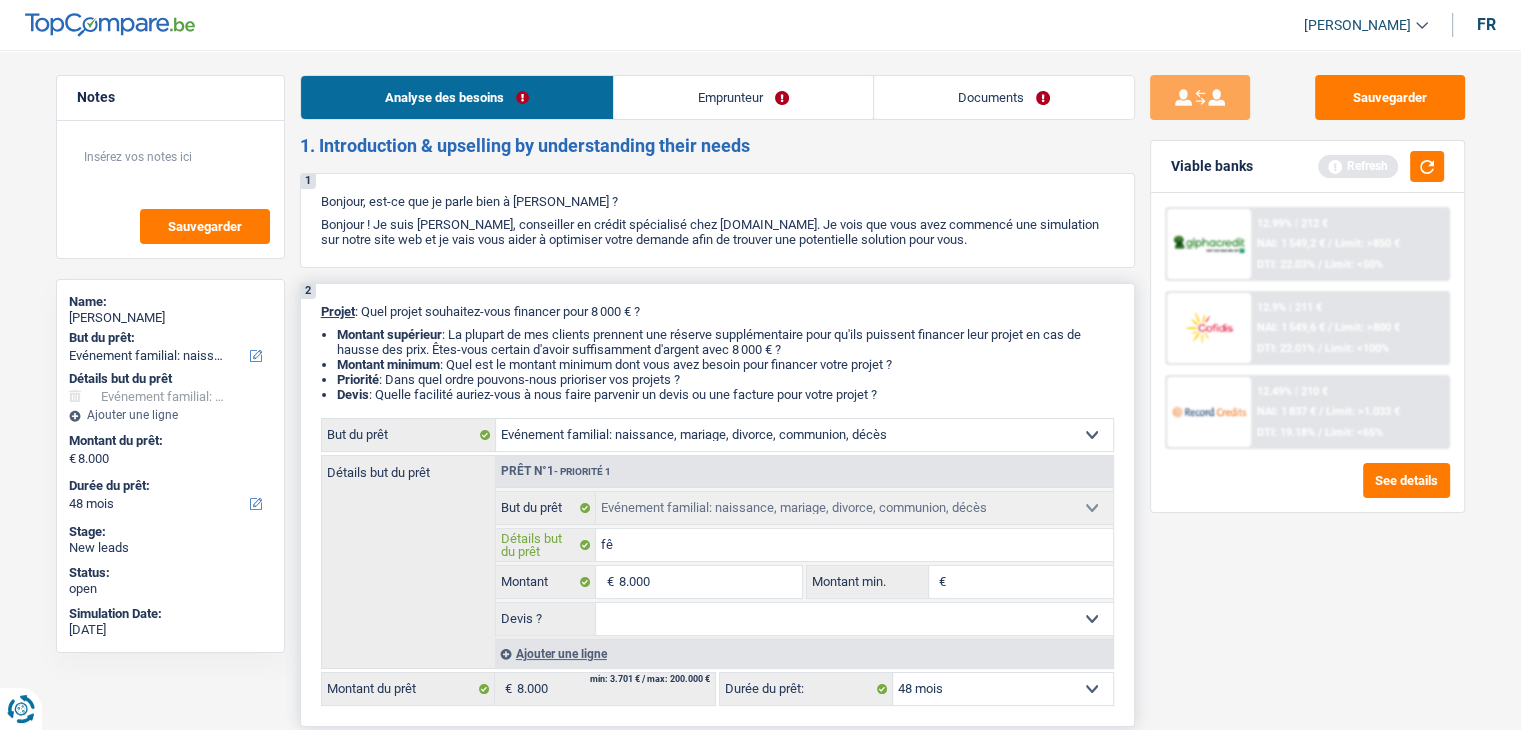 type on "fê" 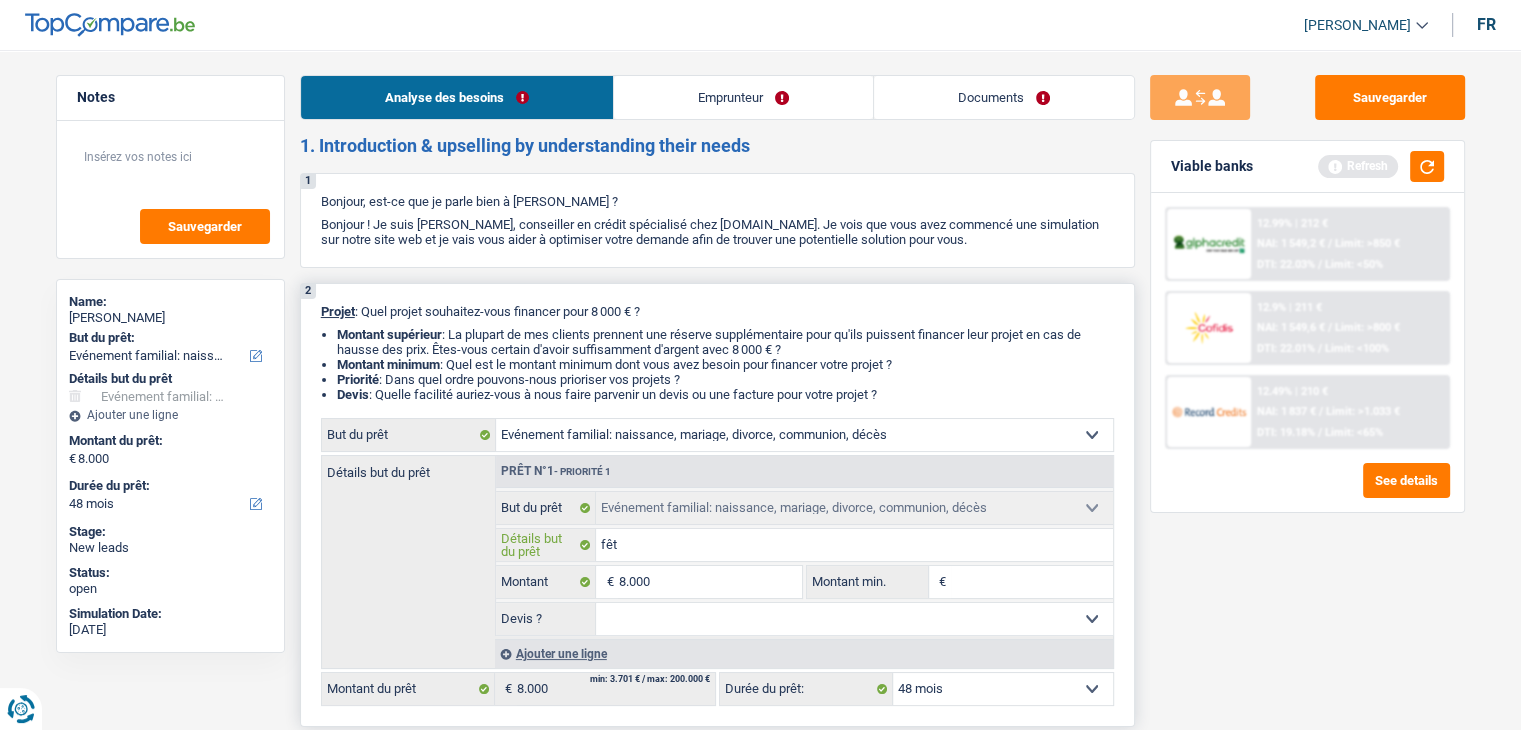 type on "fêt" 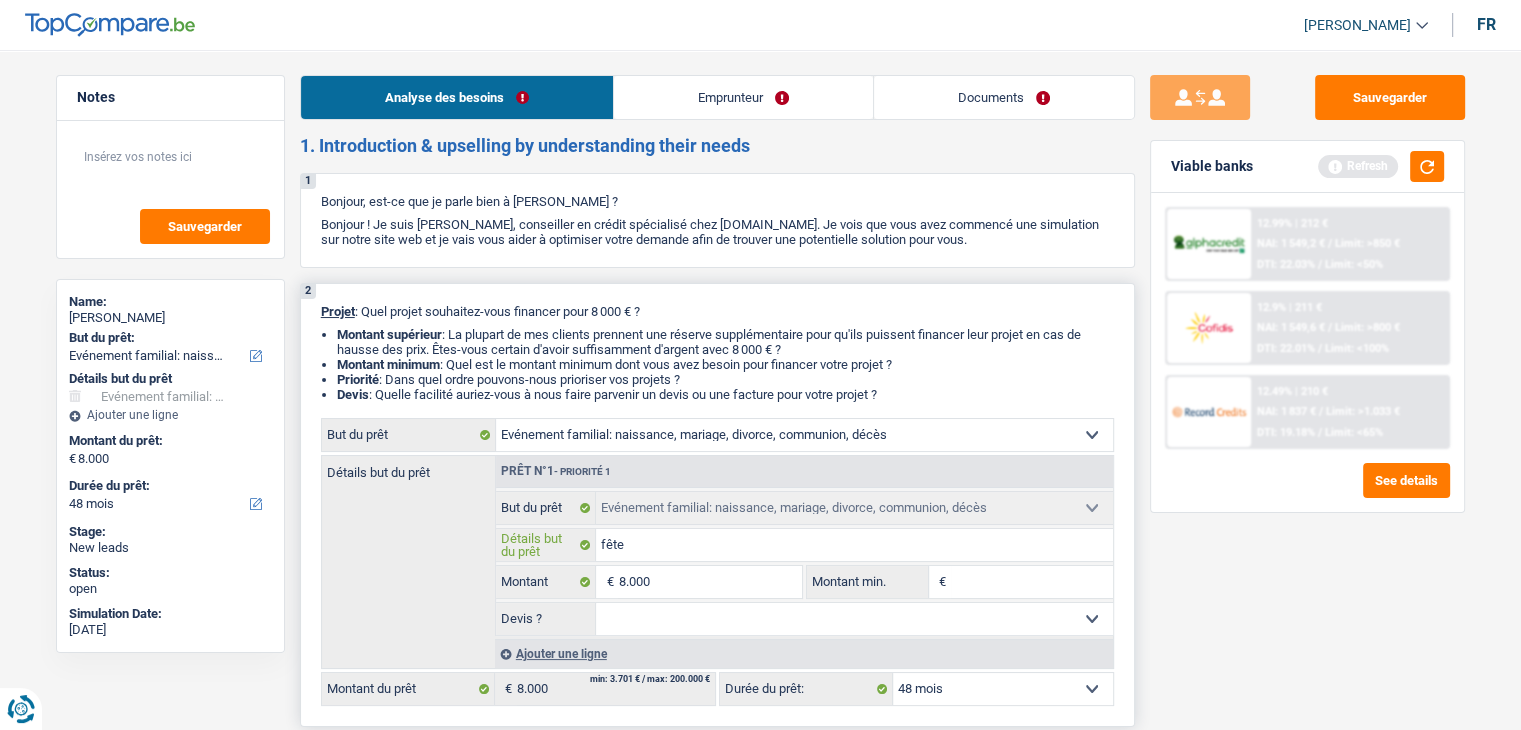 type on "fêter" 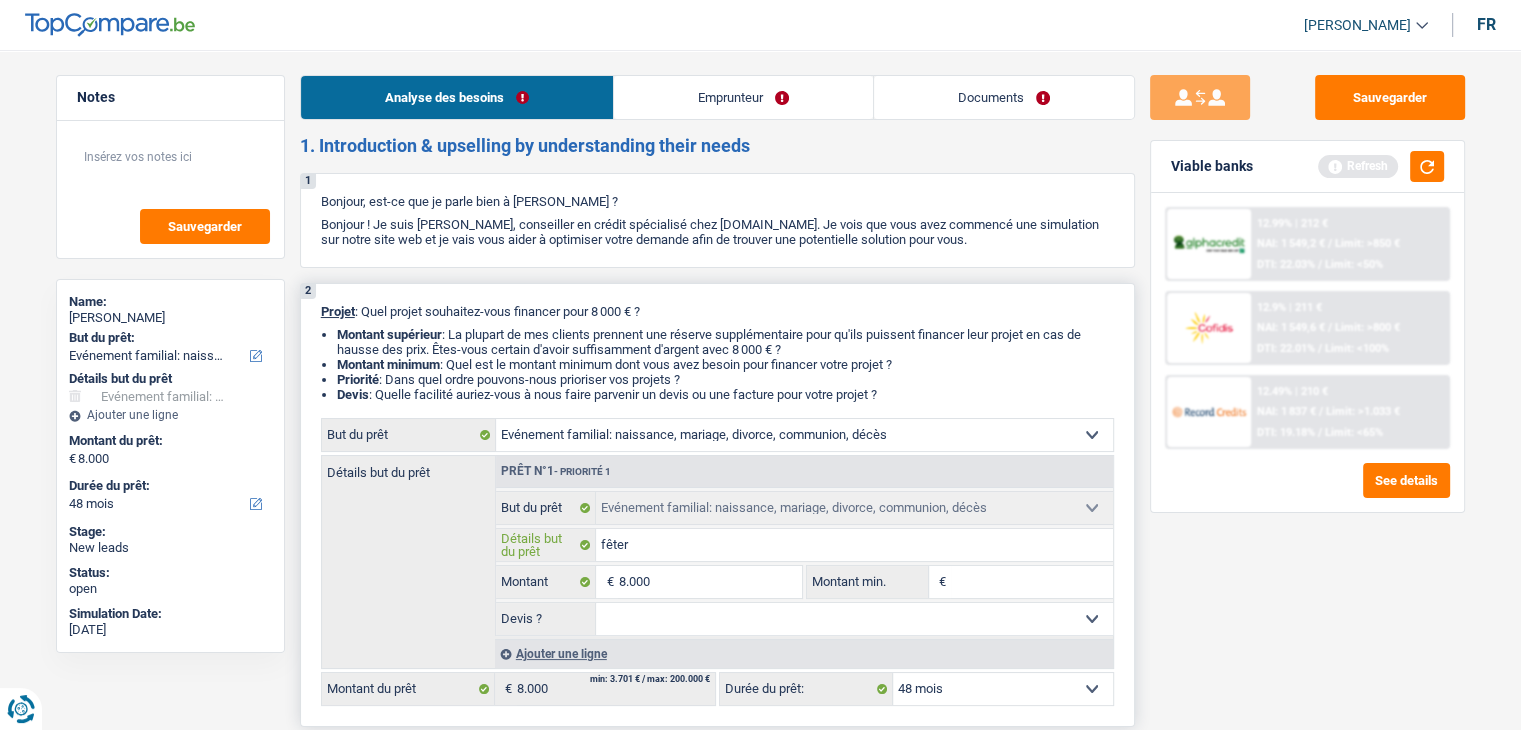type on "fêter" 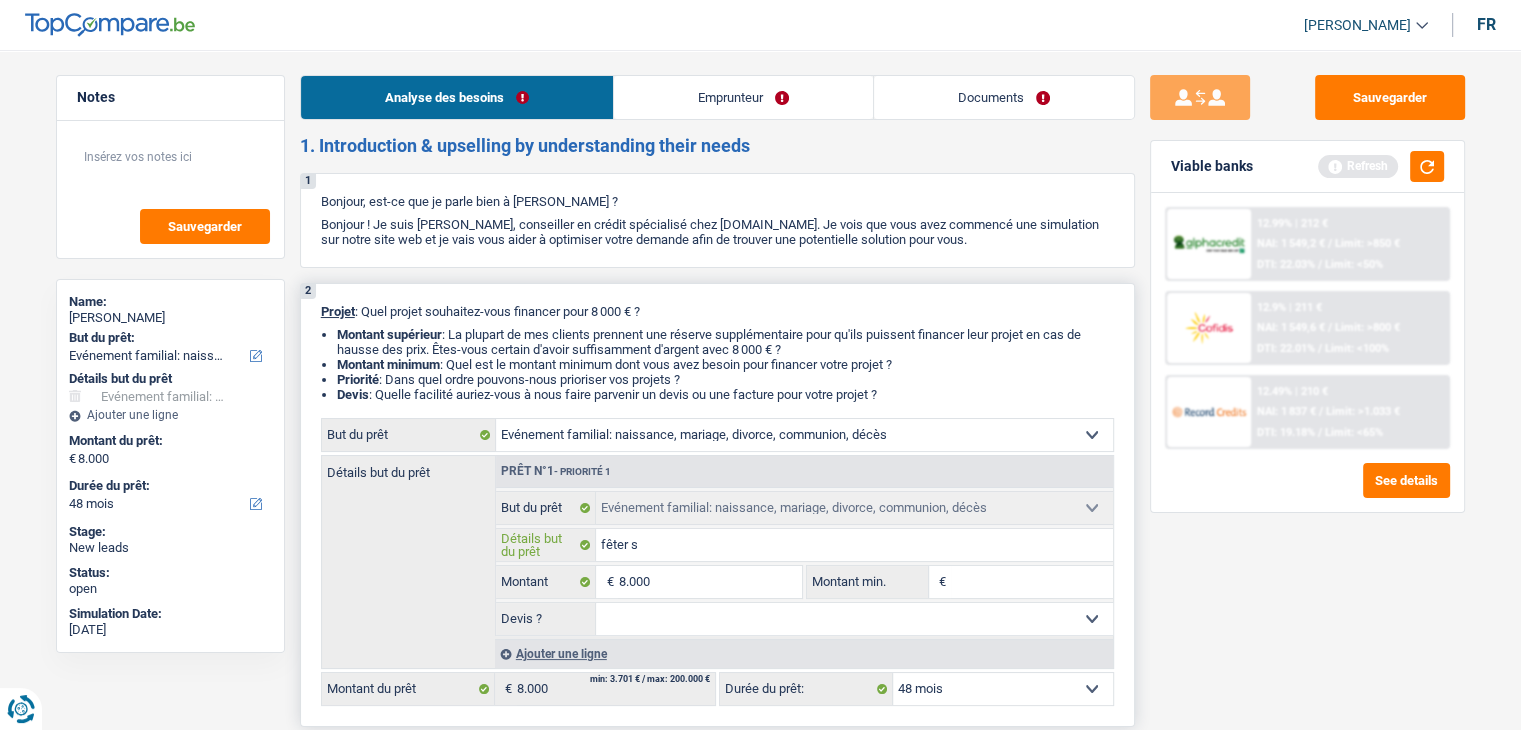 type on "fêter so" 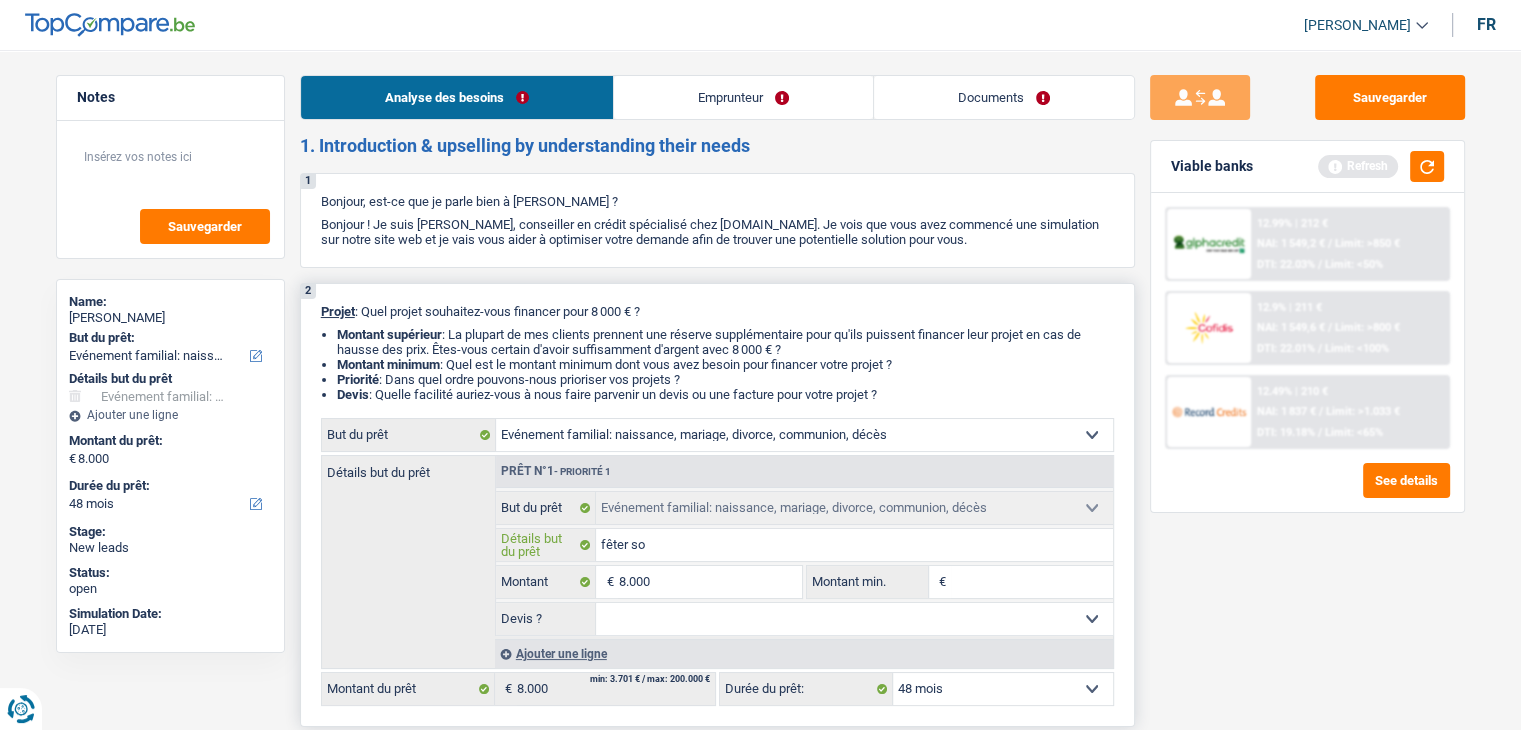 type on "fêter so" 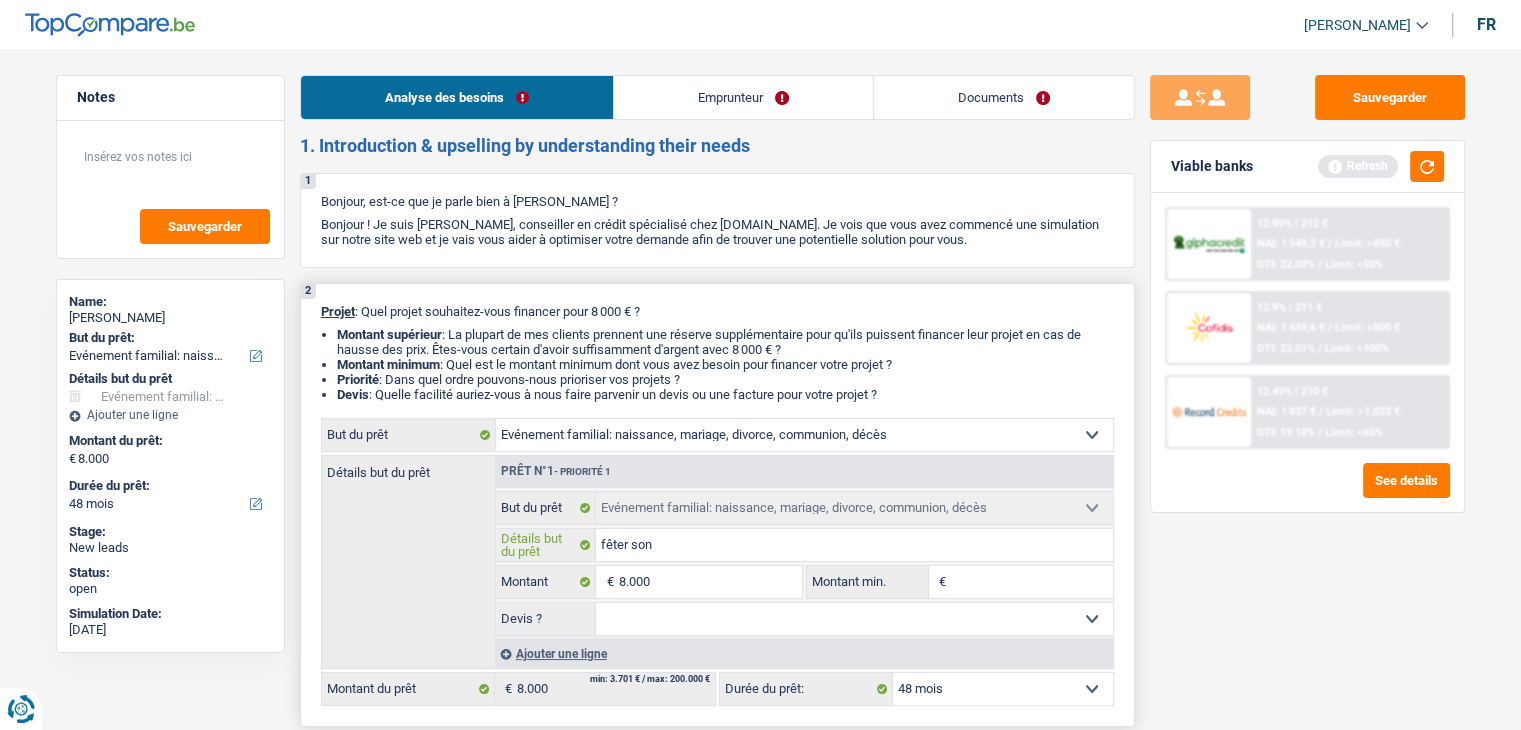 type on "fêter son" 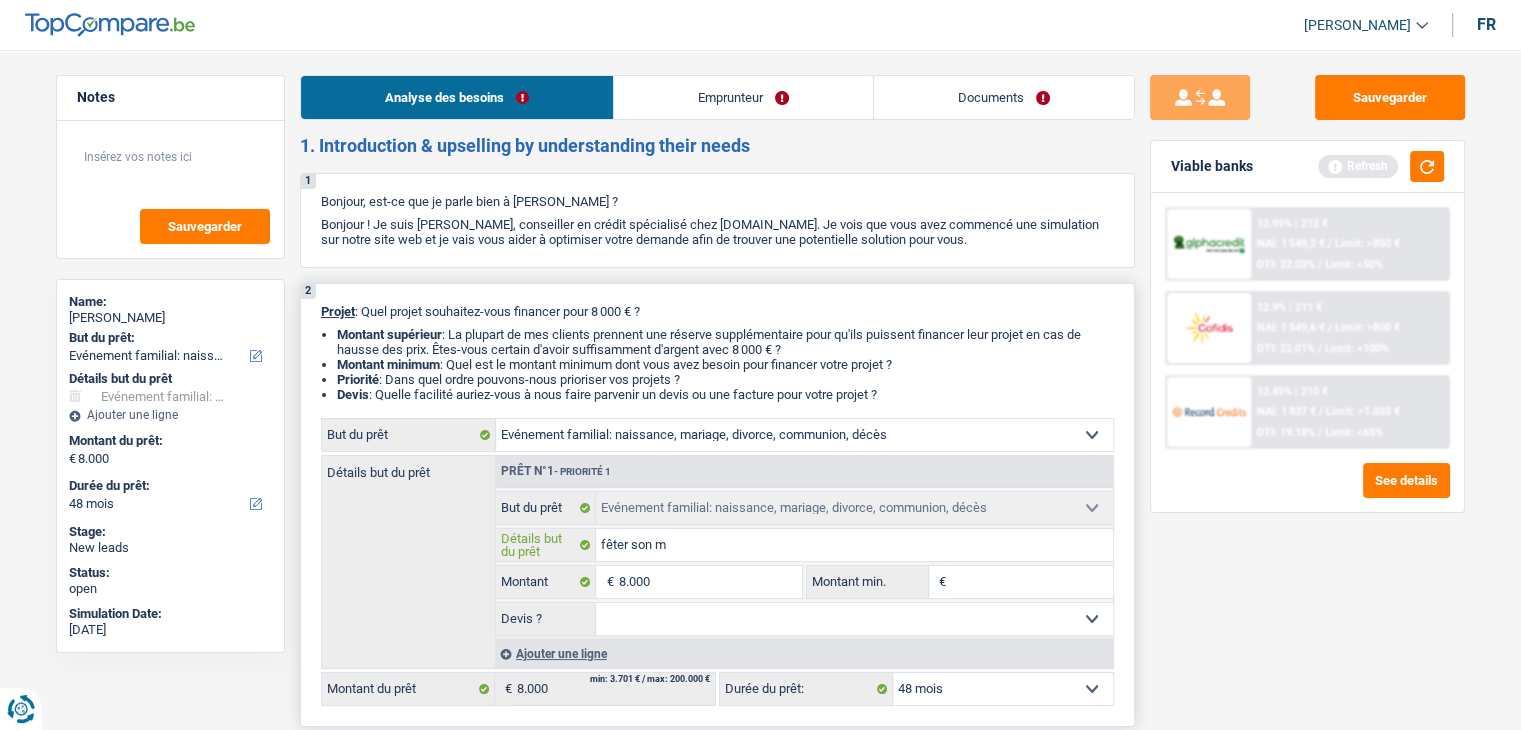 type on "fêter son ma" 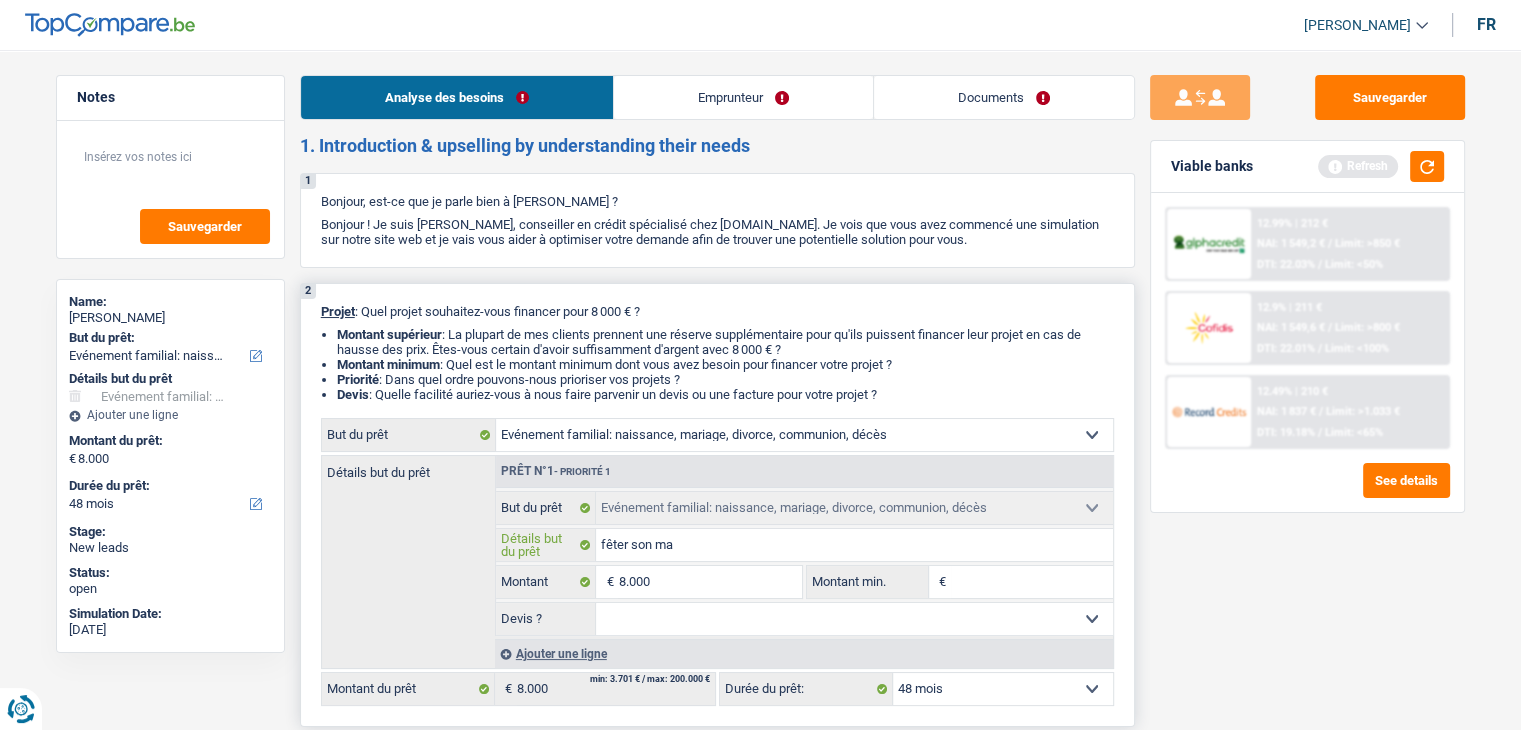 type on "fêter son ma" 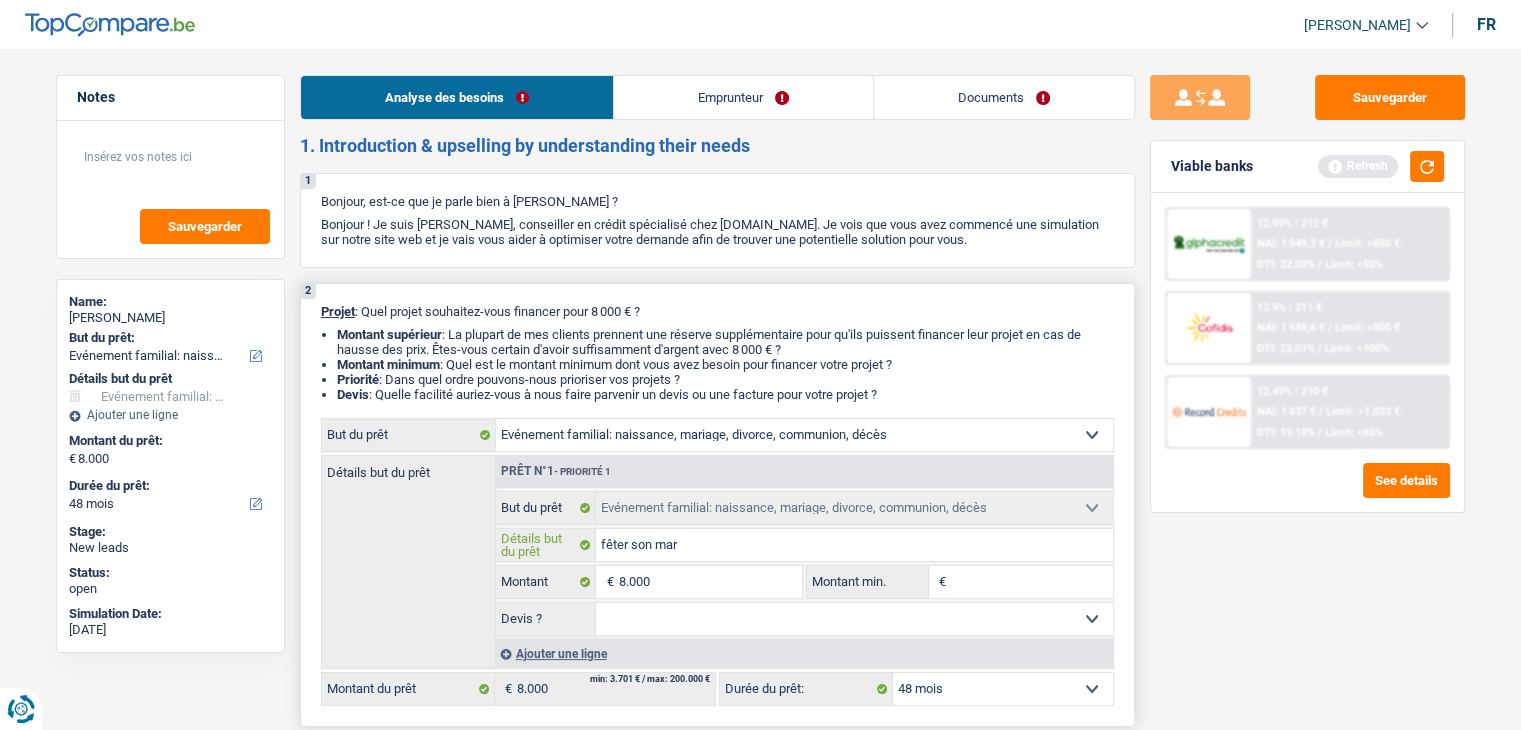 type on "fêter son mari" 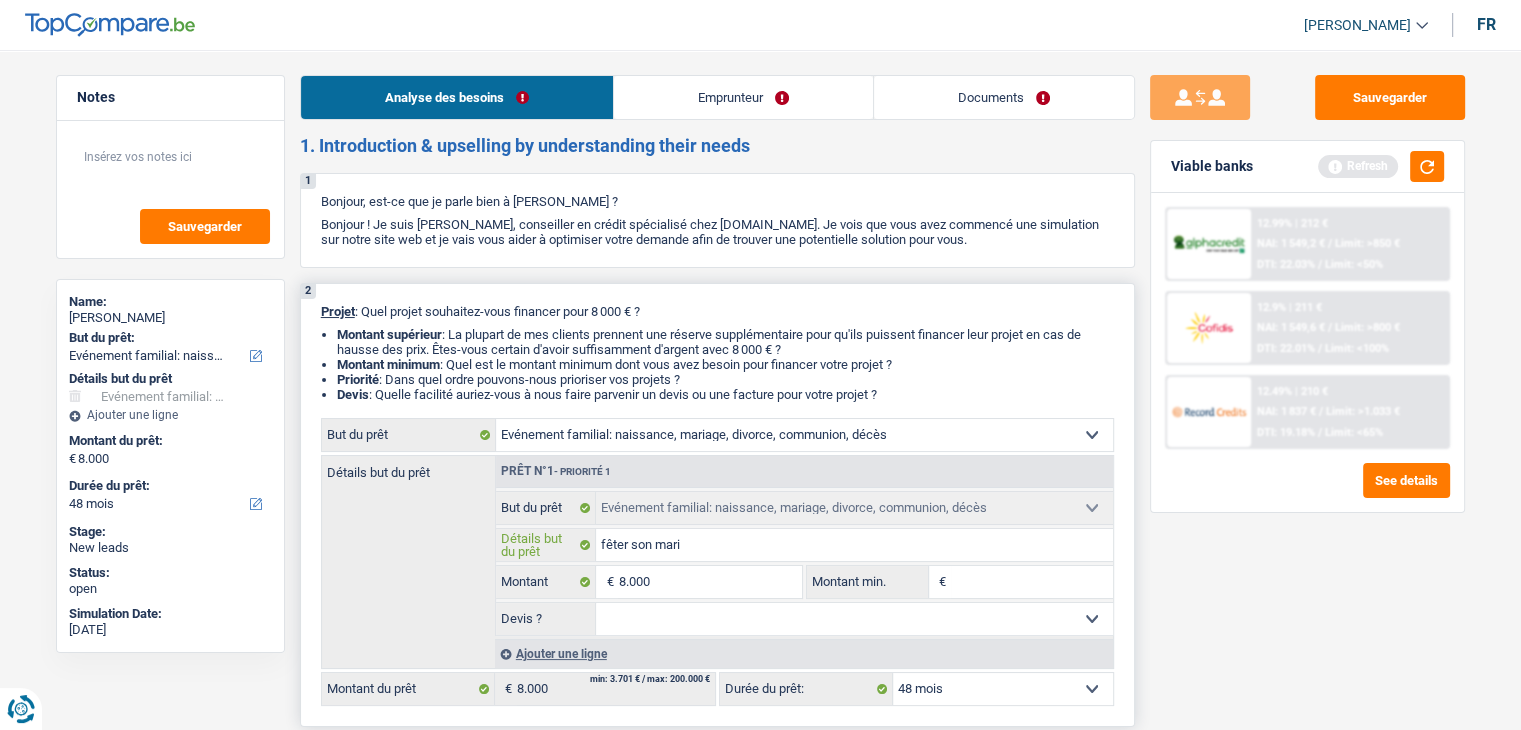 type on "fêter son maria" 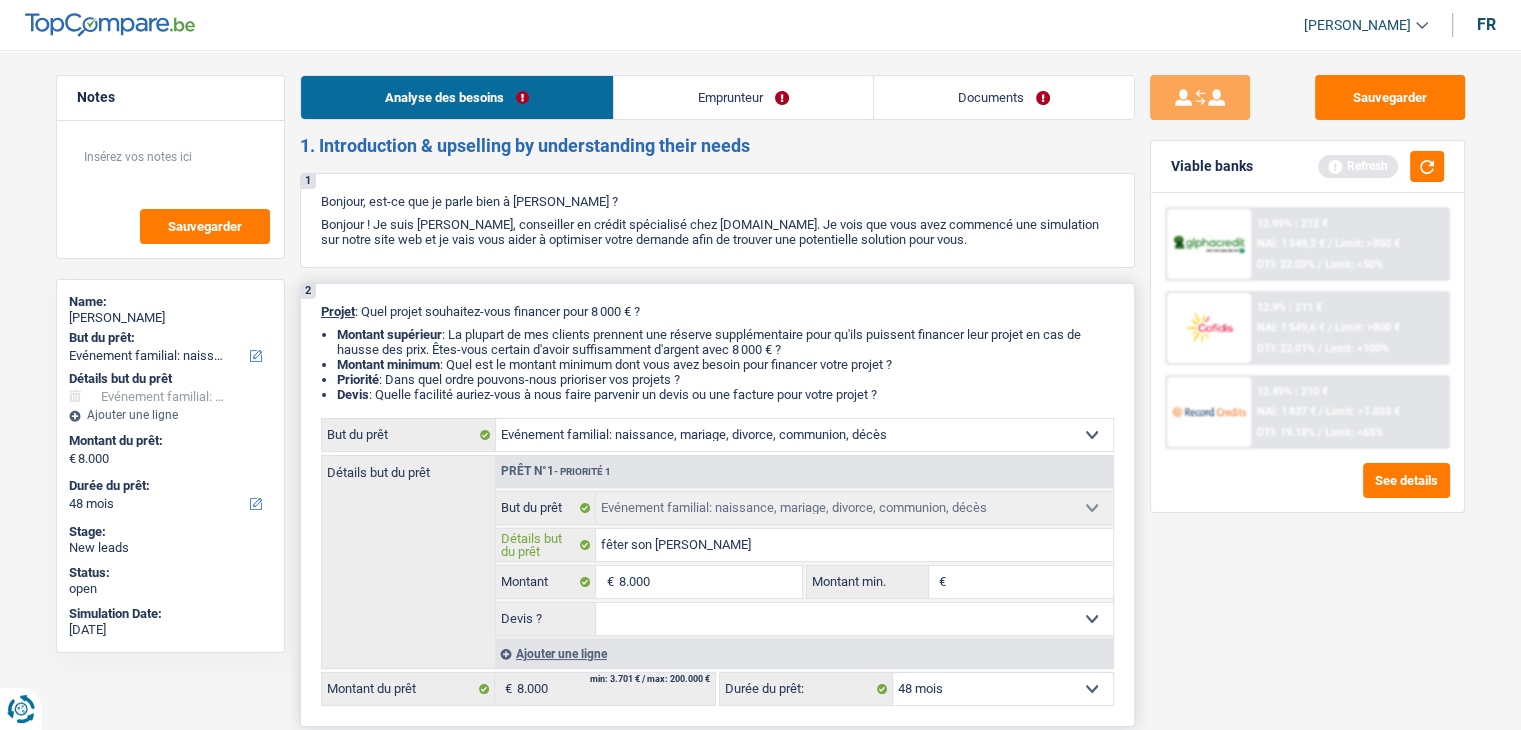 type on "fêter son maria" 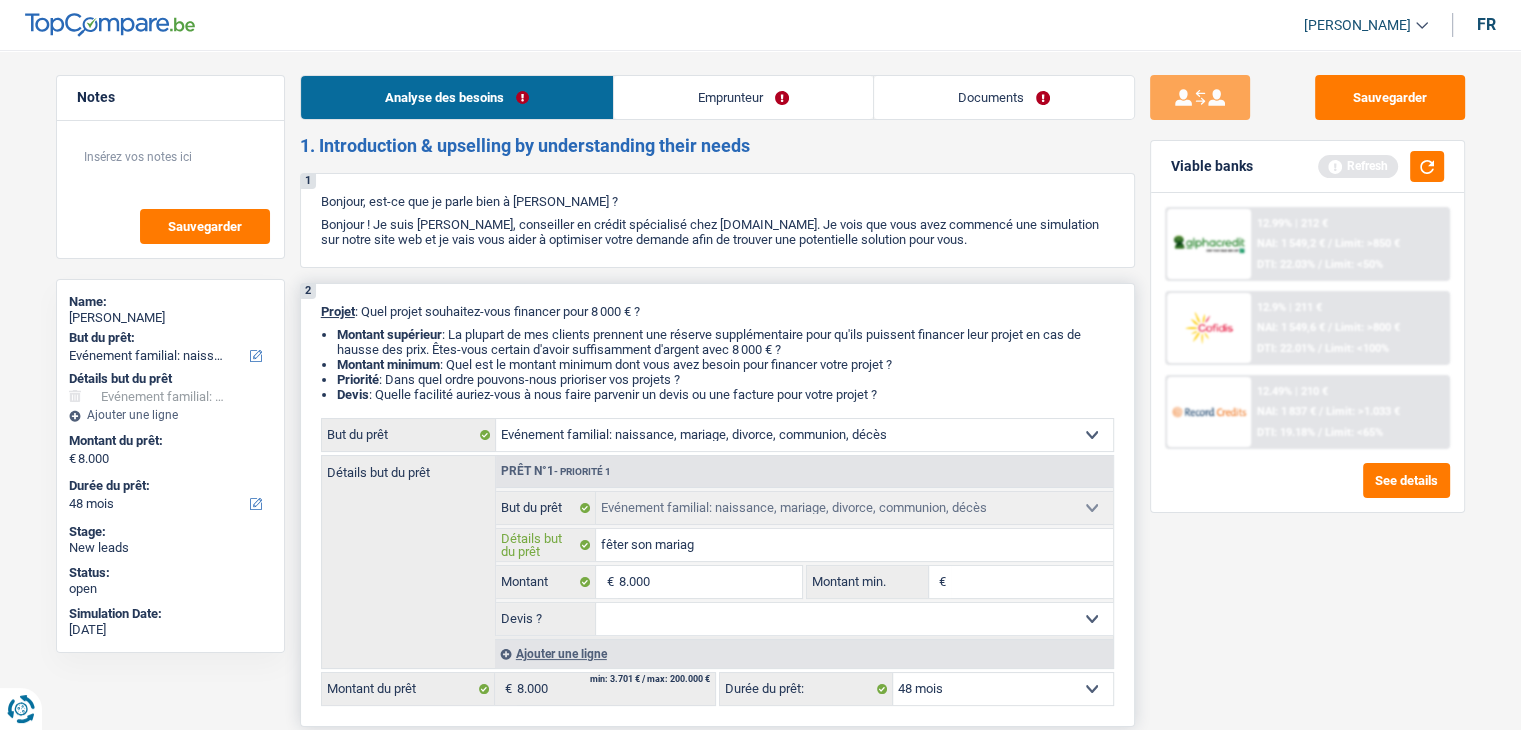 type on "fêter son mariage" 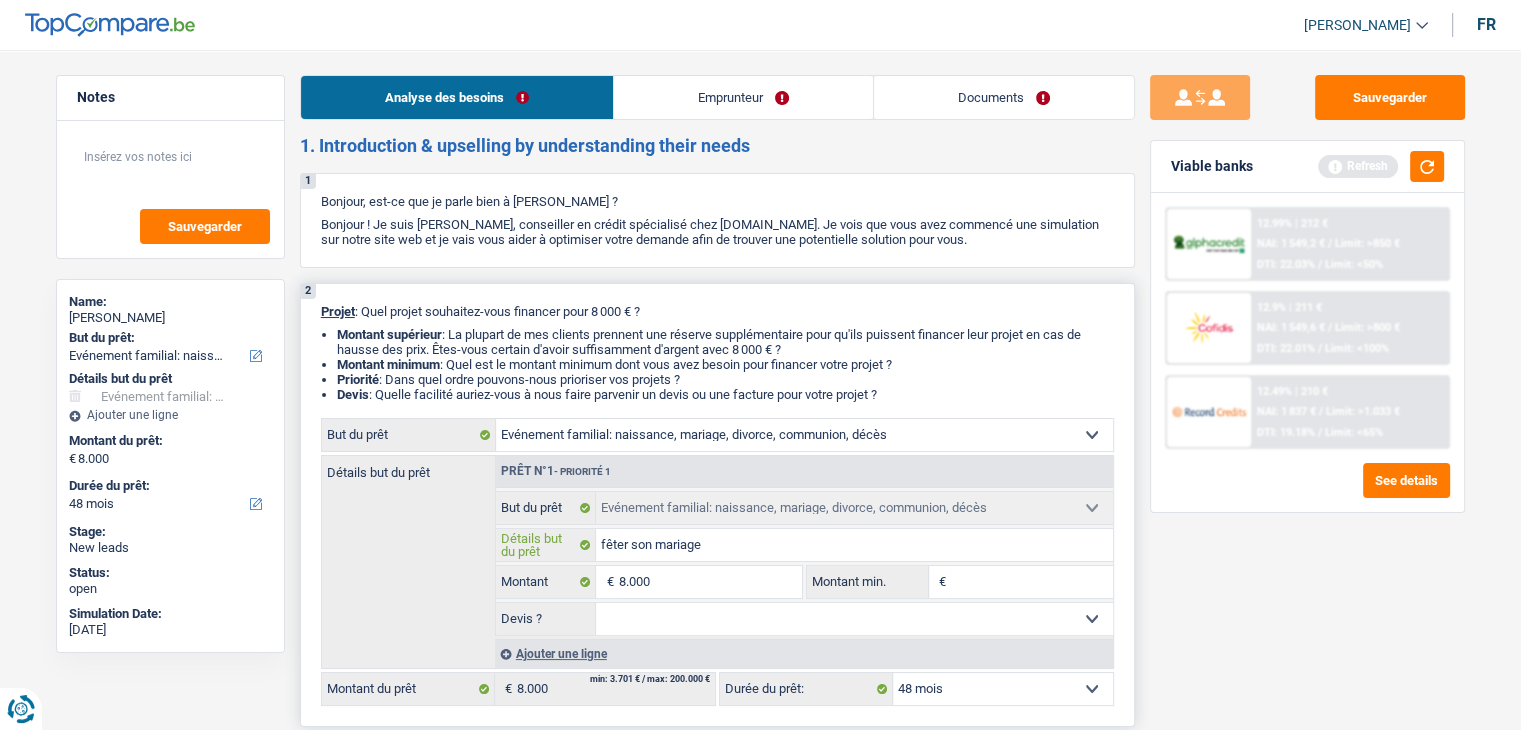 type on "fêter son mariage" 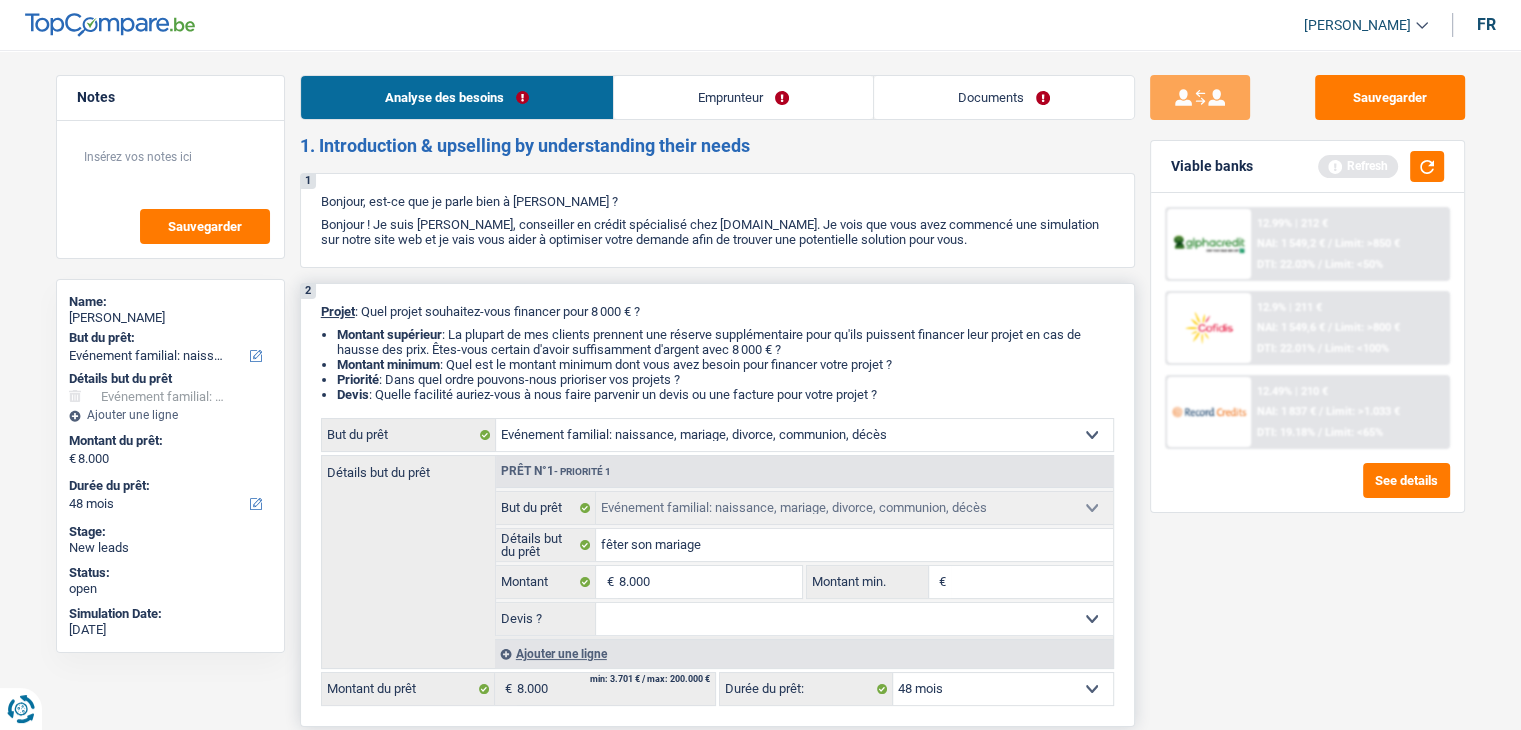 click on "Montant min." at bounding box center (1032, 582) 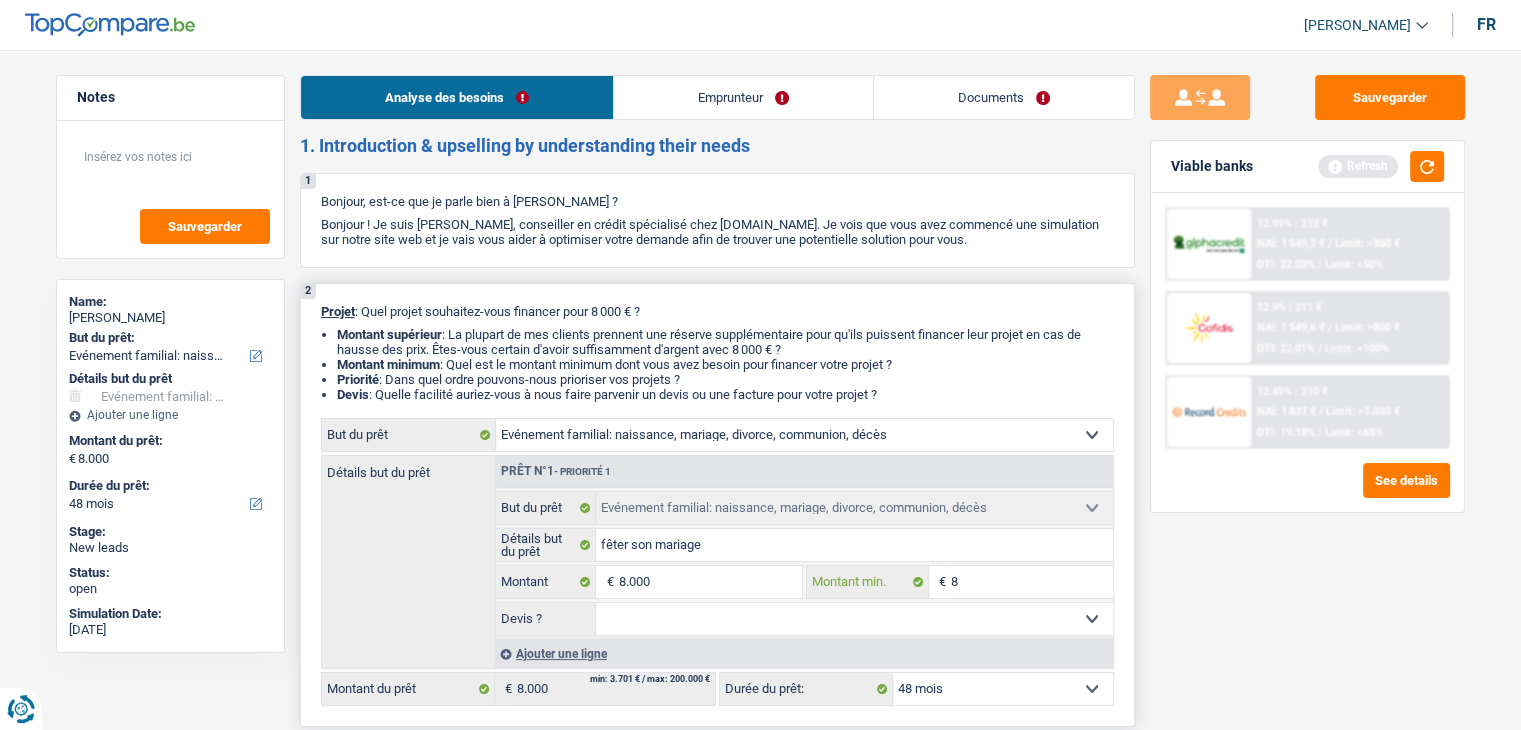type on "80" 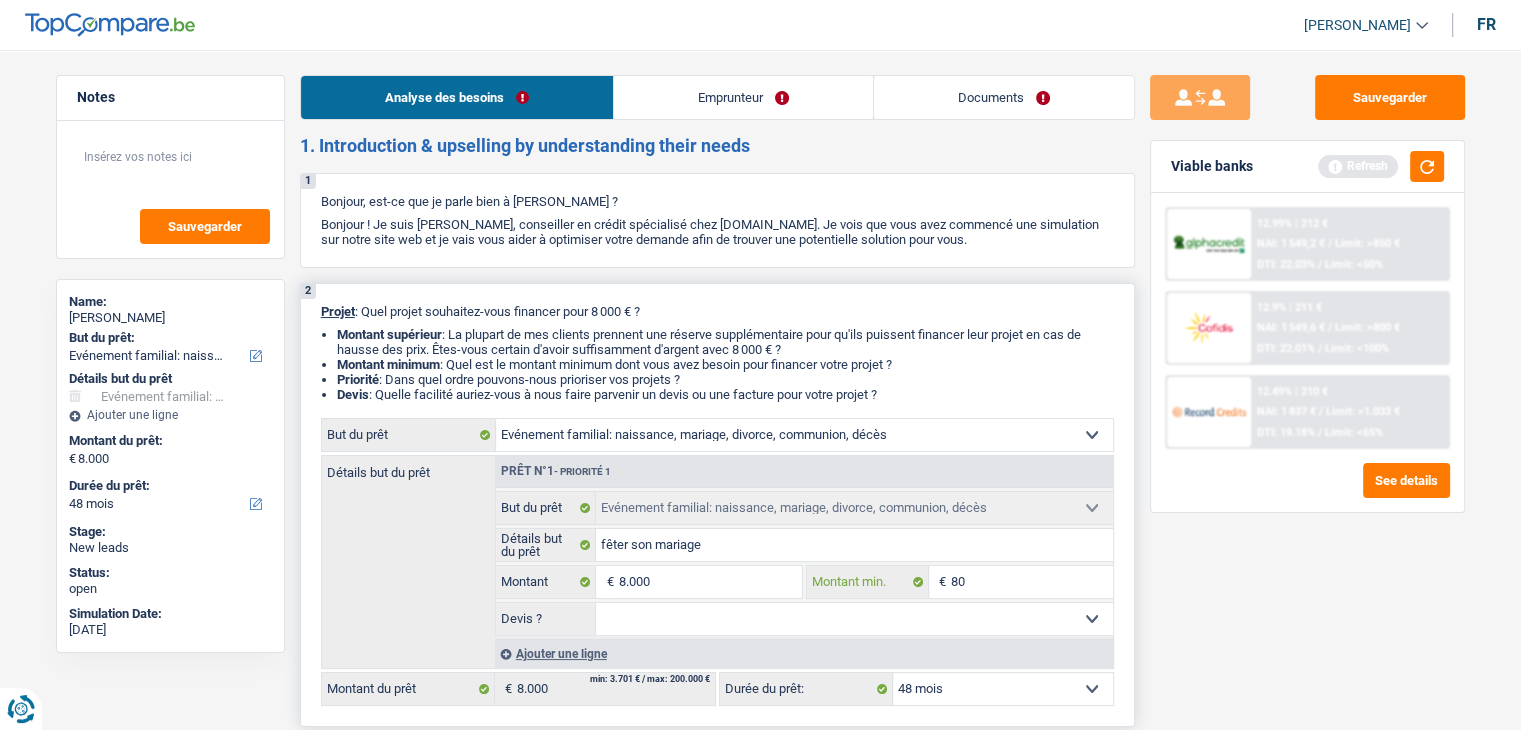 type on "800" 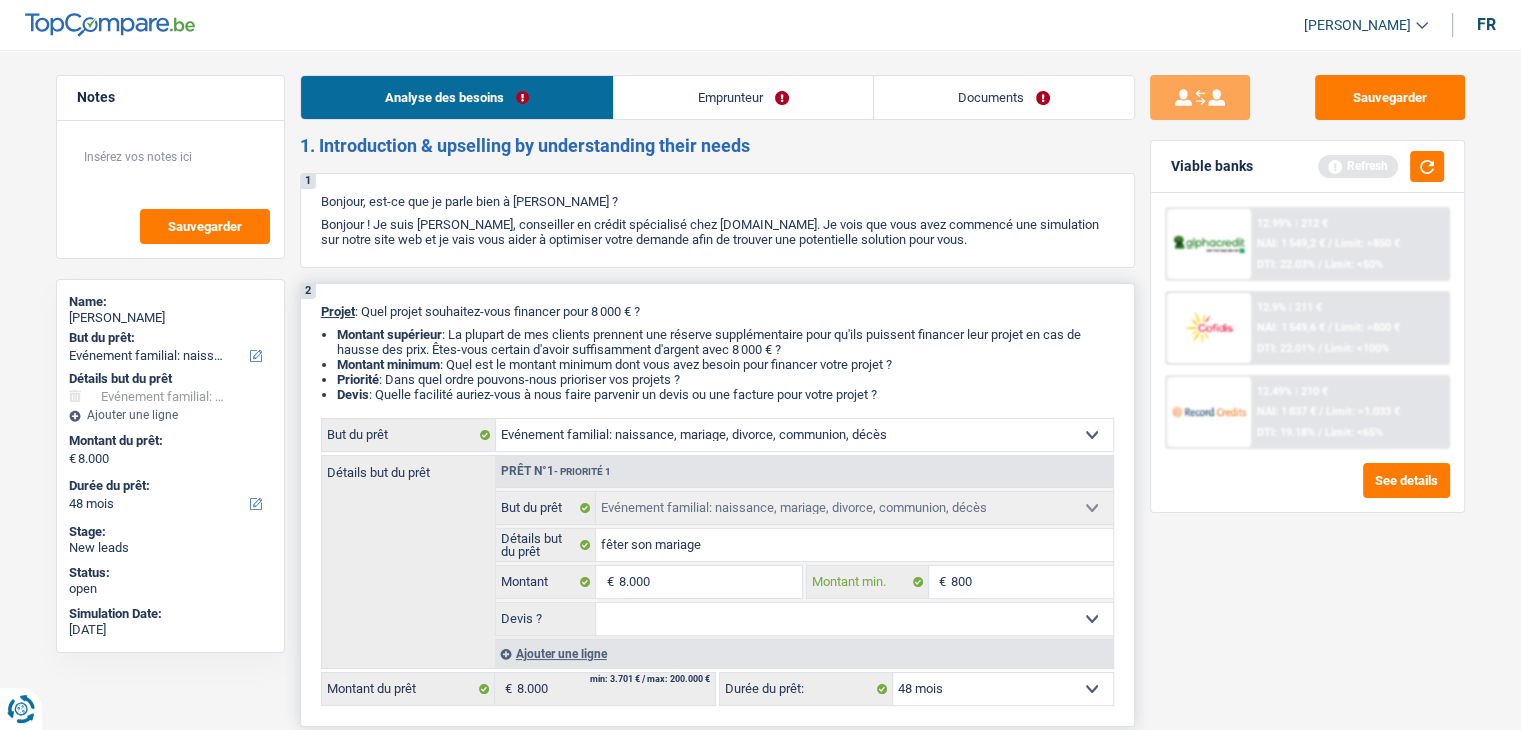 type on "8.000" 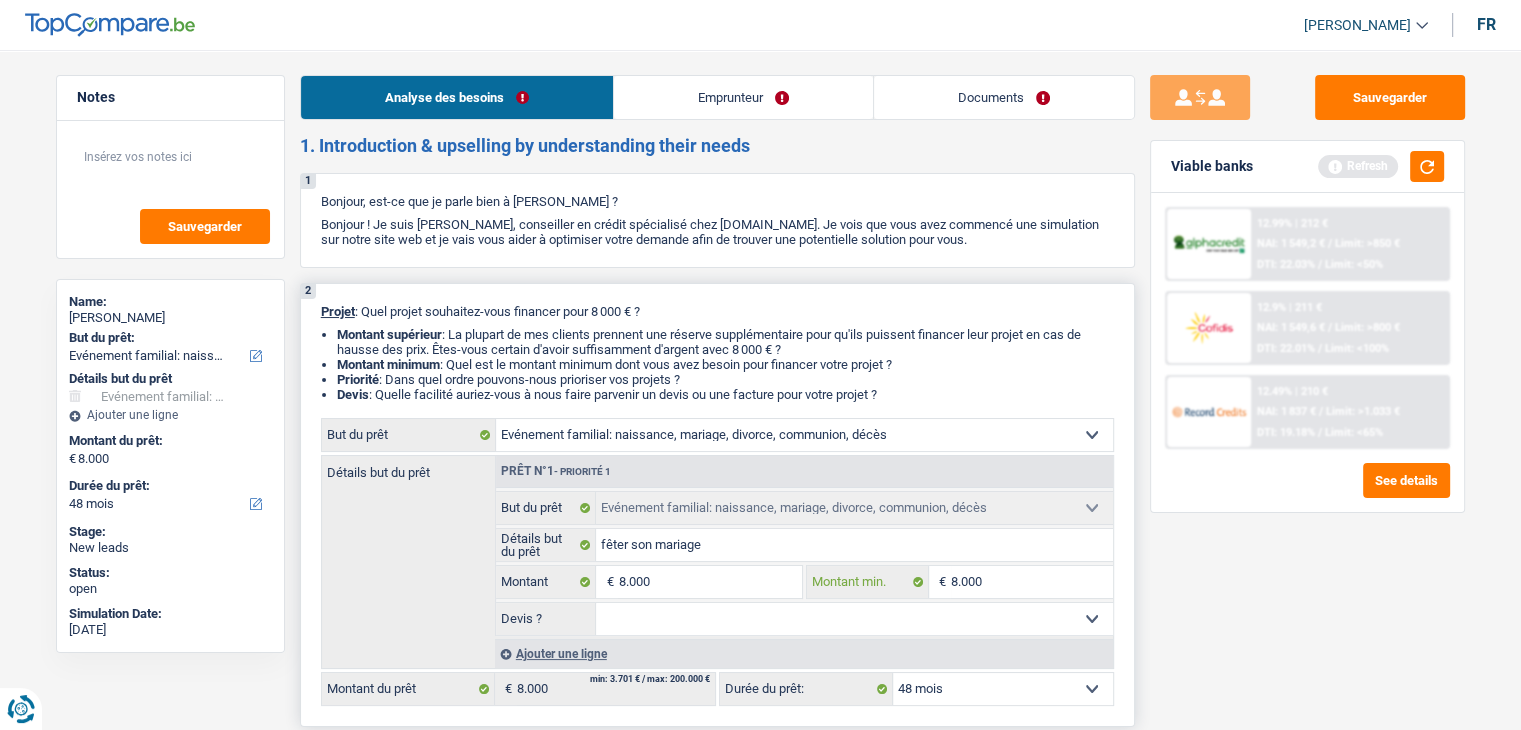 type on "8.000" 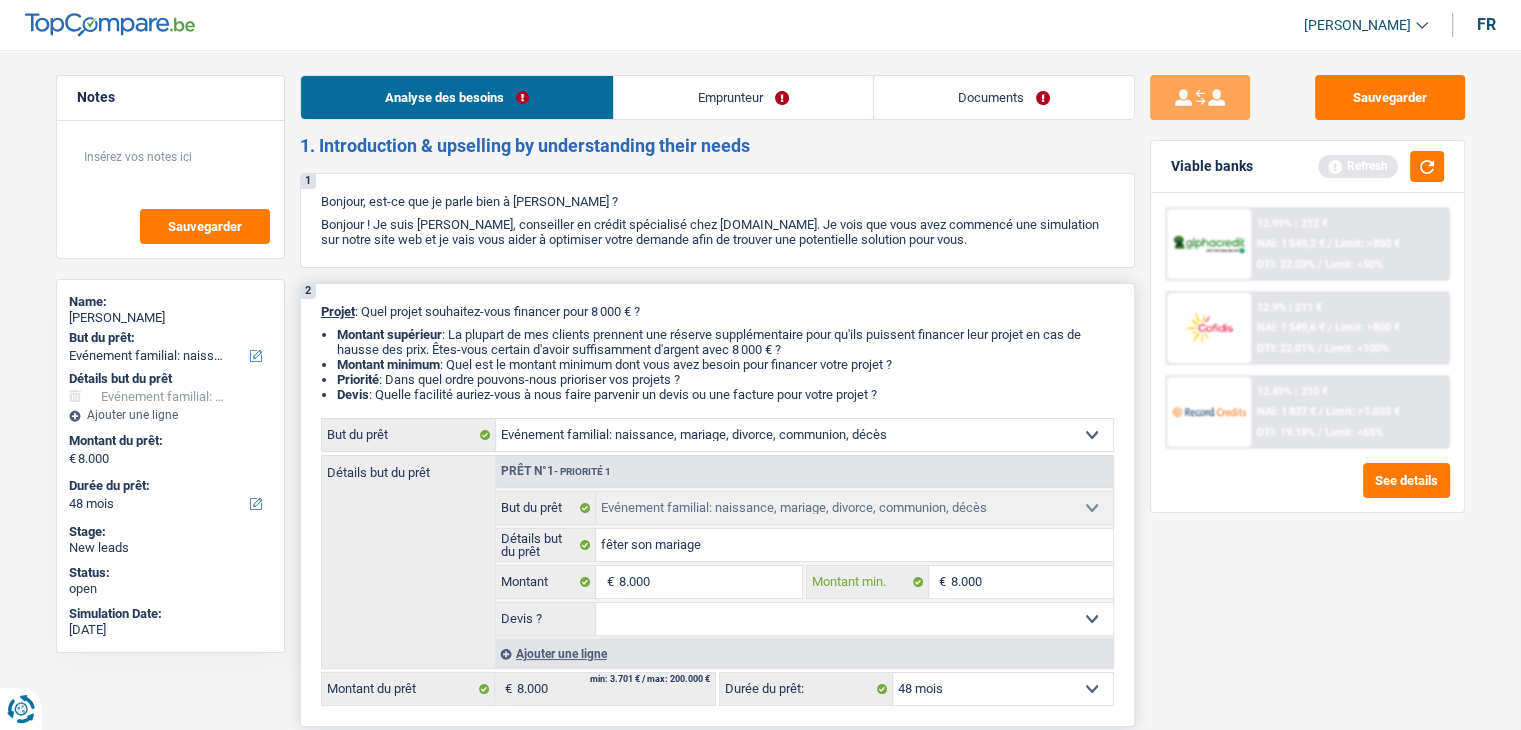type on "8.000" 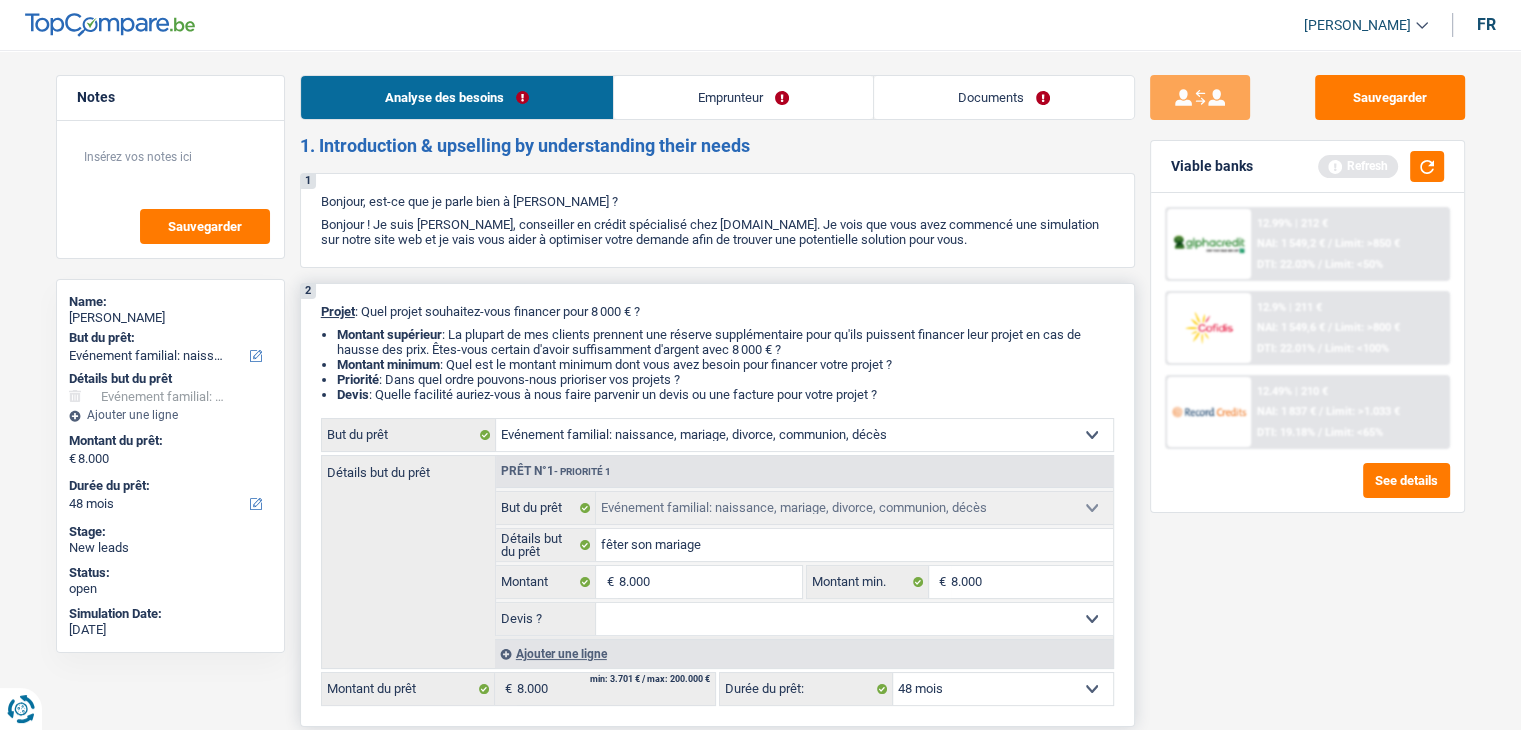 drag, startPoint x: 883, startPoint y: 609, endPoint x: 803, endPoint y: 631, distance: 82.96987 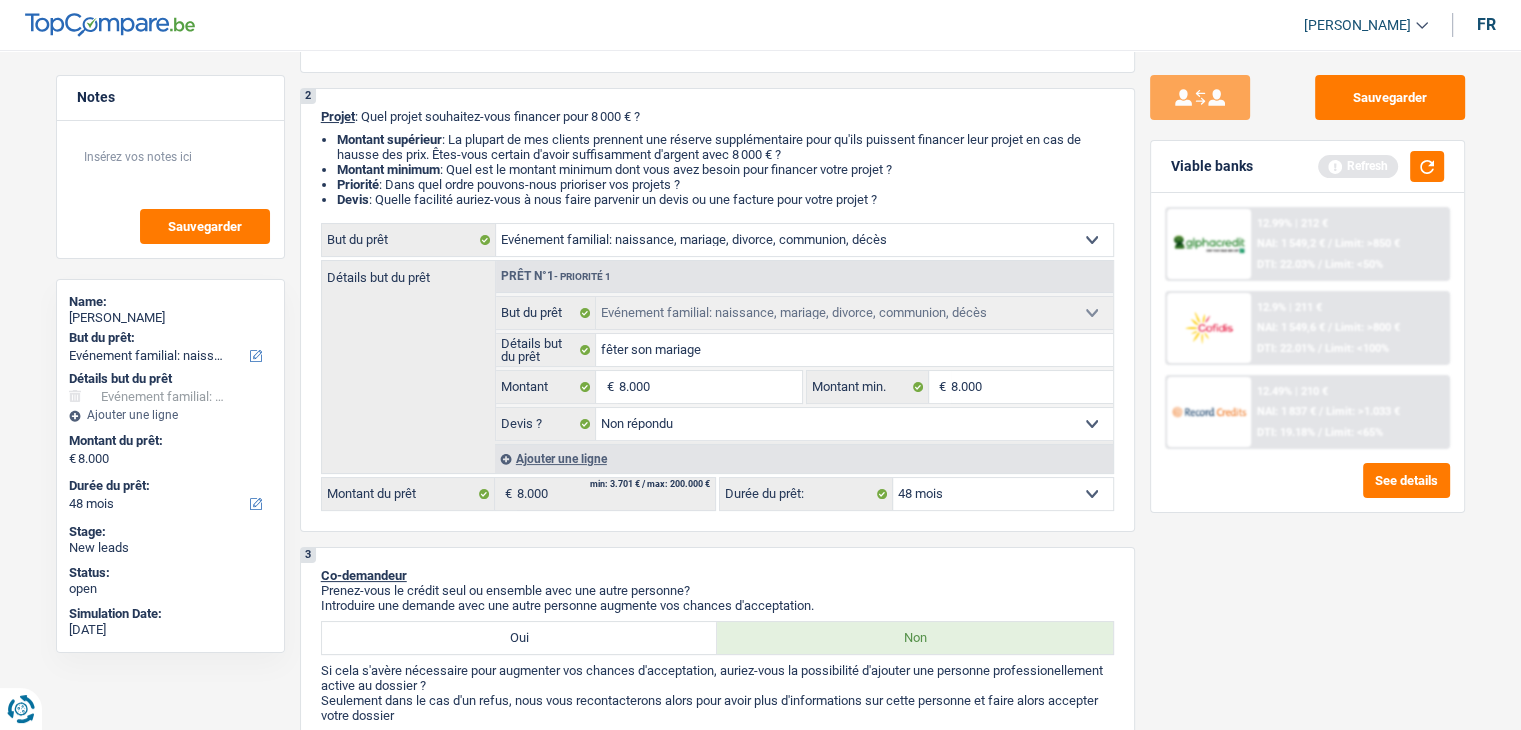 scroll, scrollTop: 400, scrollLeft: 0, axis: vertical 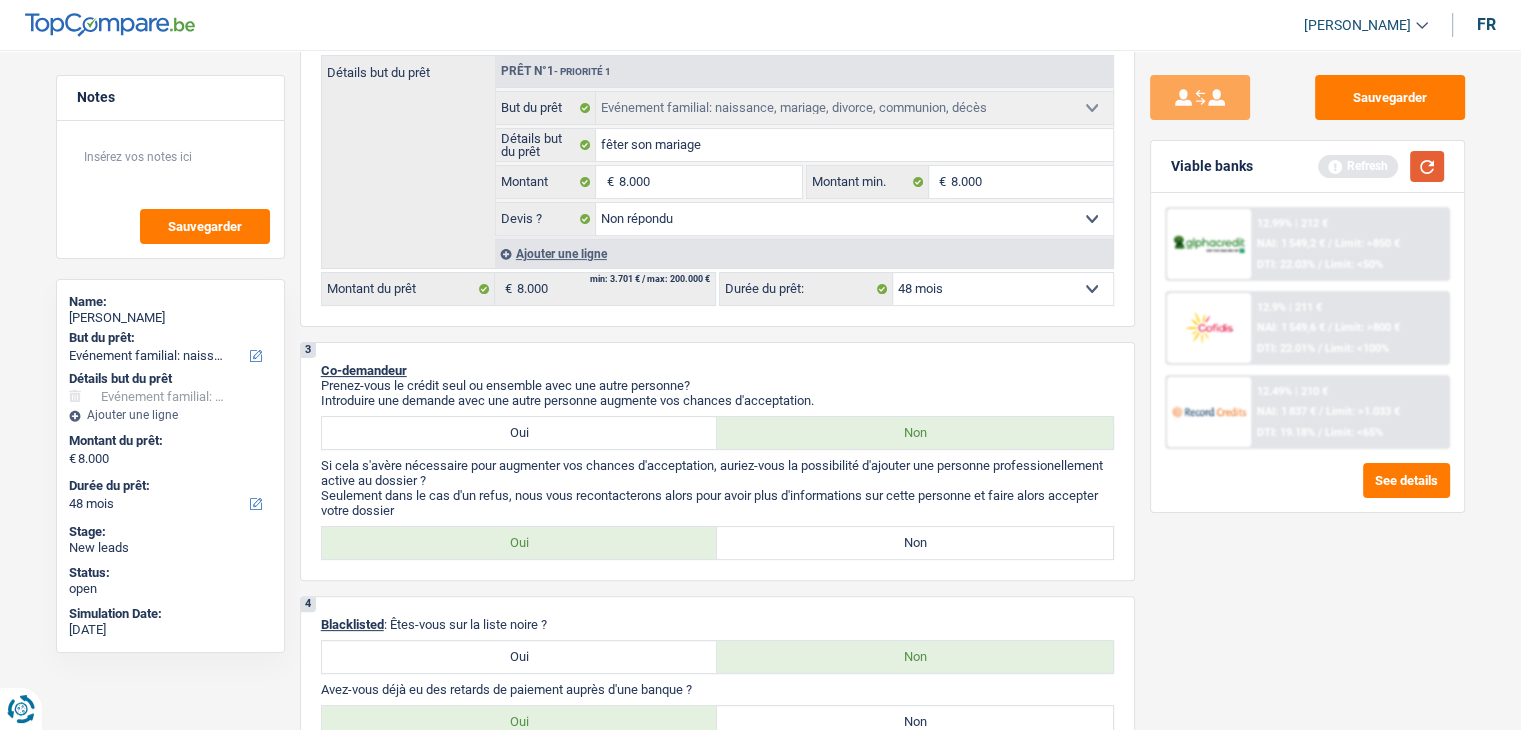 click at bounding box center (1427, 166) 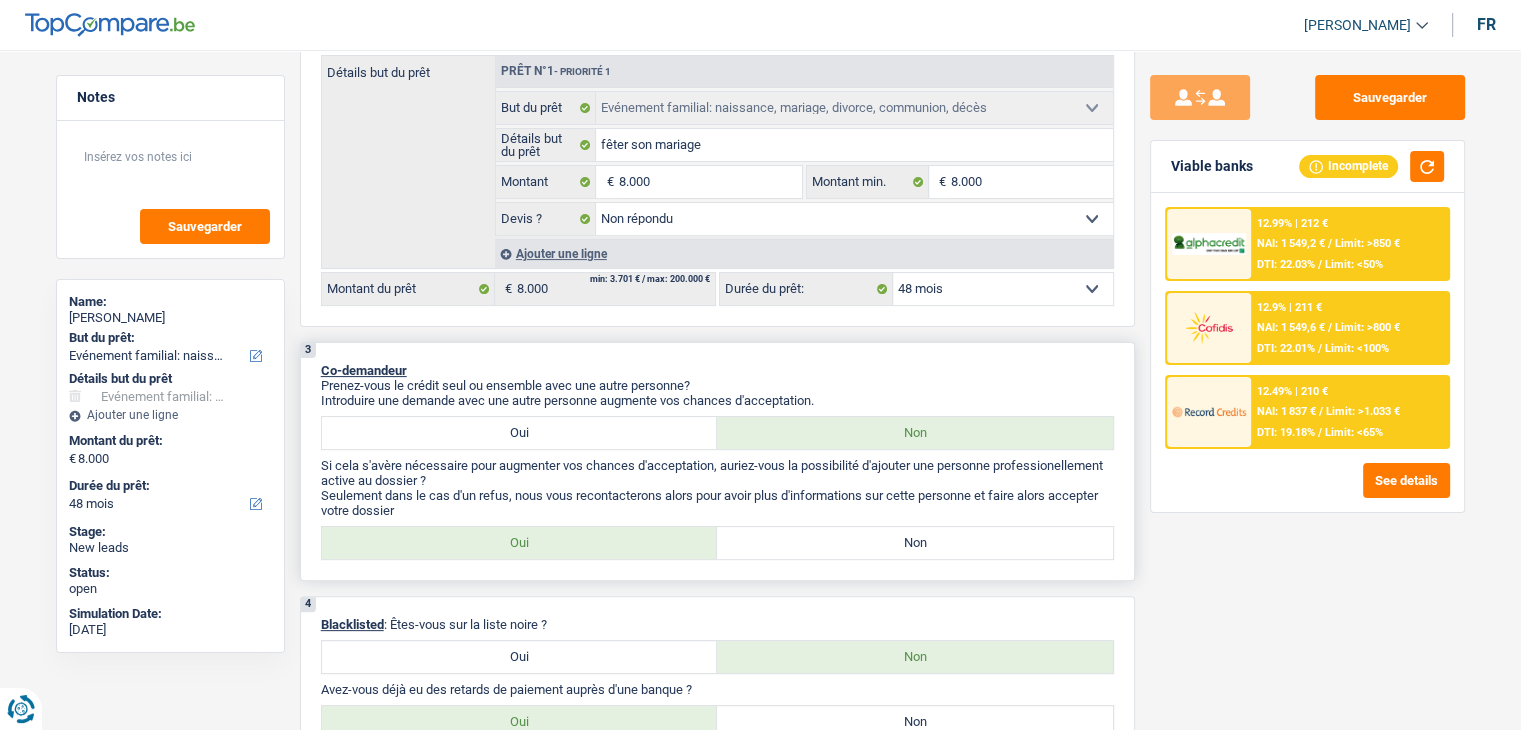 click on "Non" at bounding box center [915, 543] 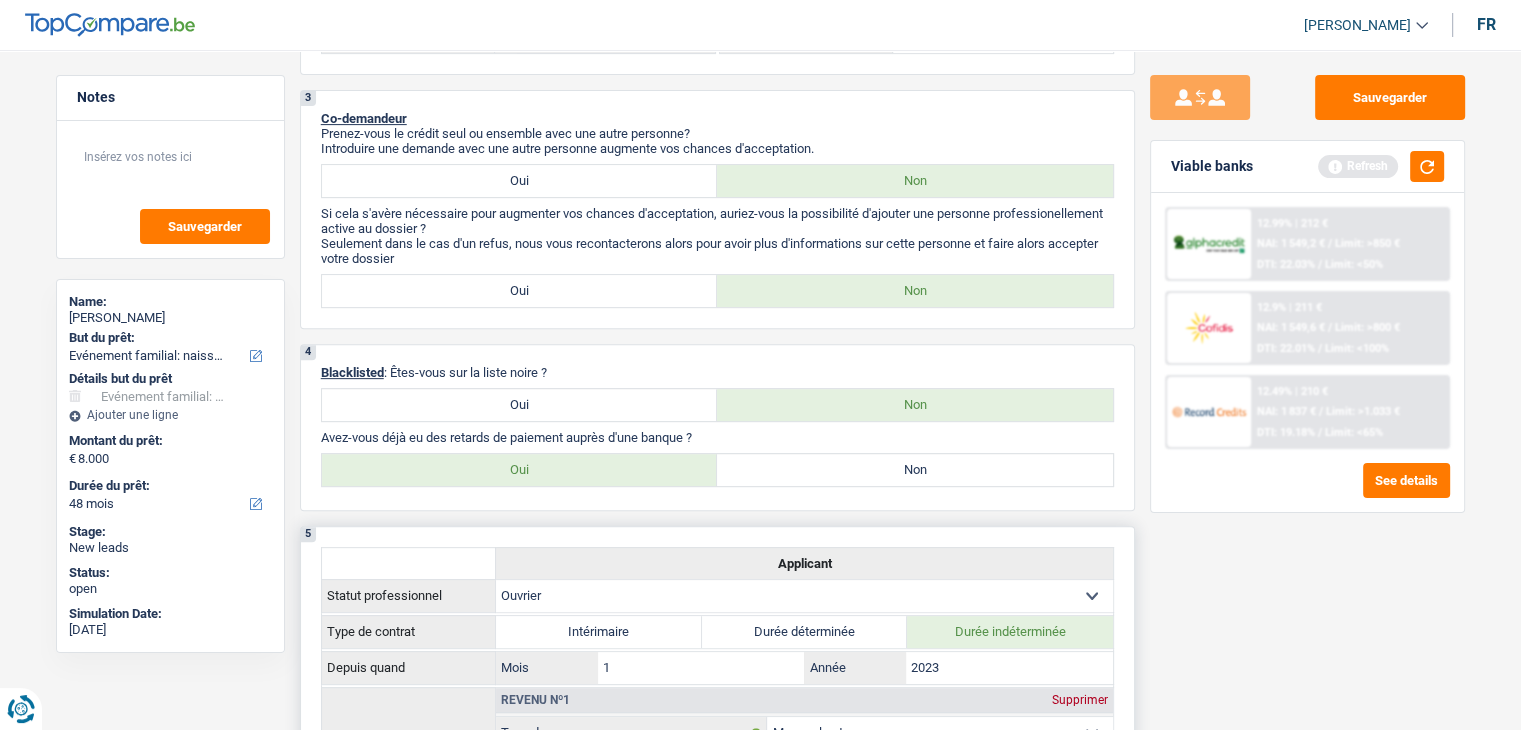 scroll, scrollTop: 700, scrollLeft: 0, axis: vertical 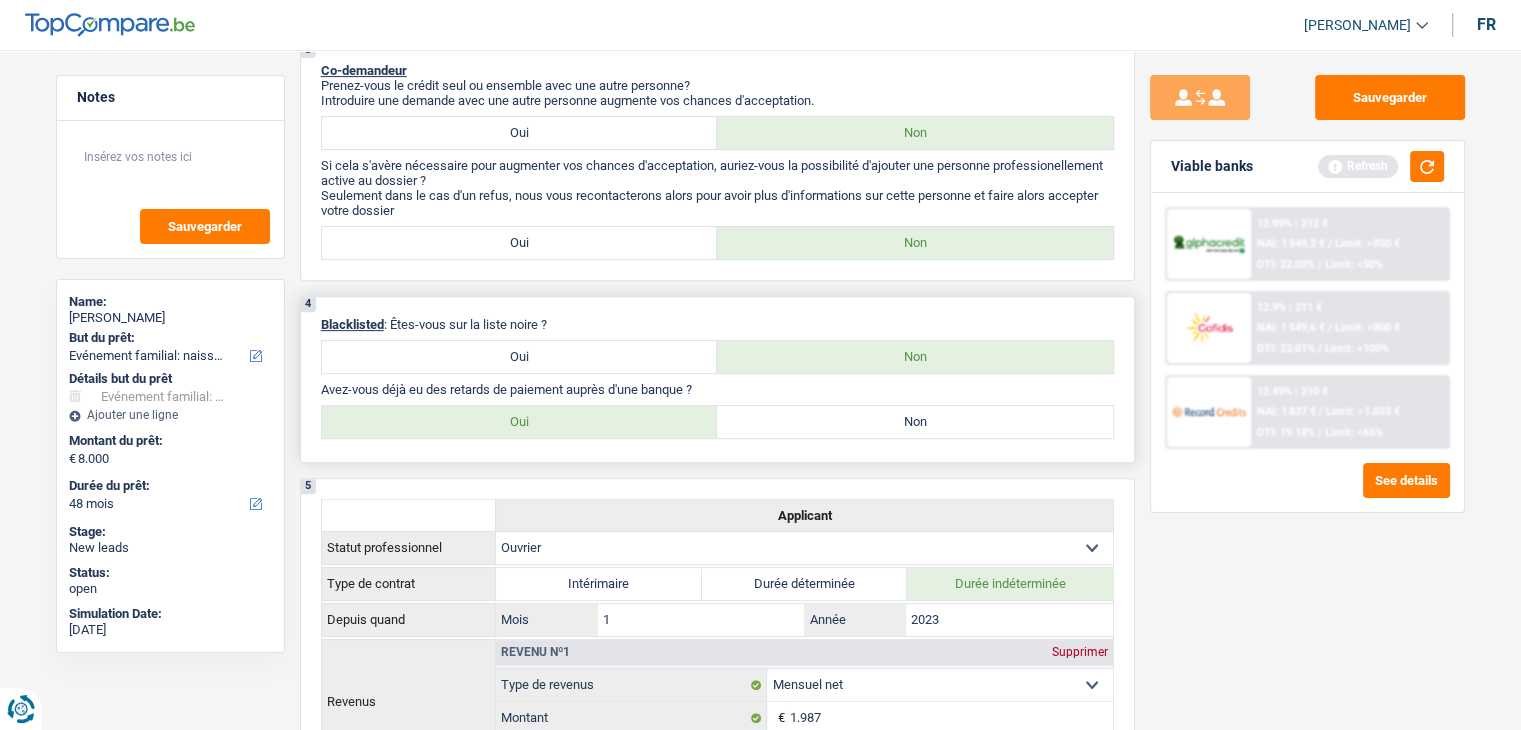 click on "Non" at bounding box center [915, 422] 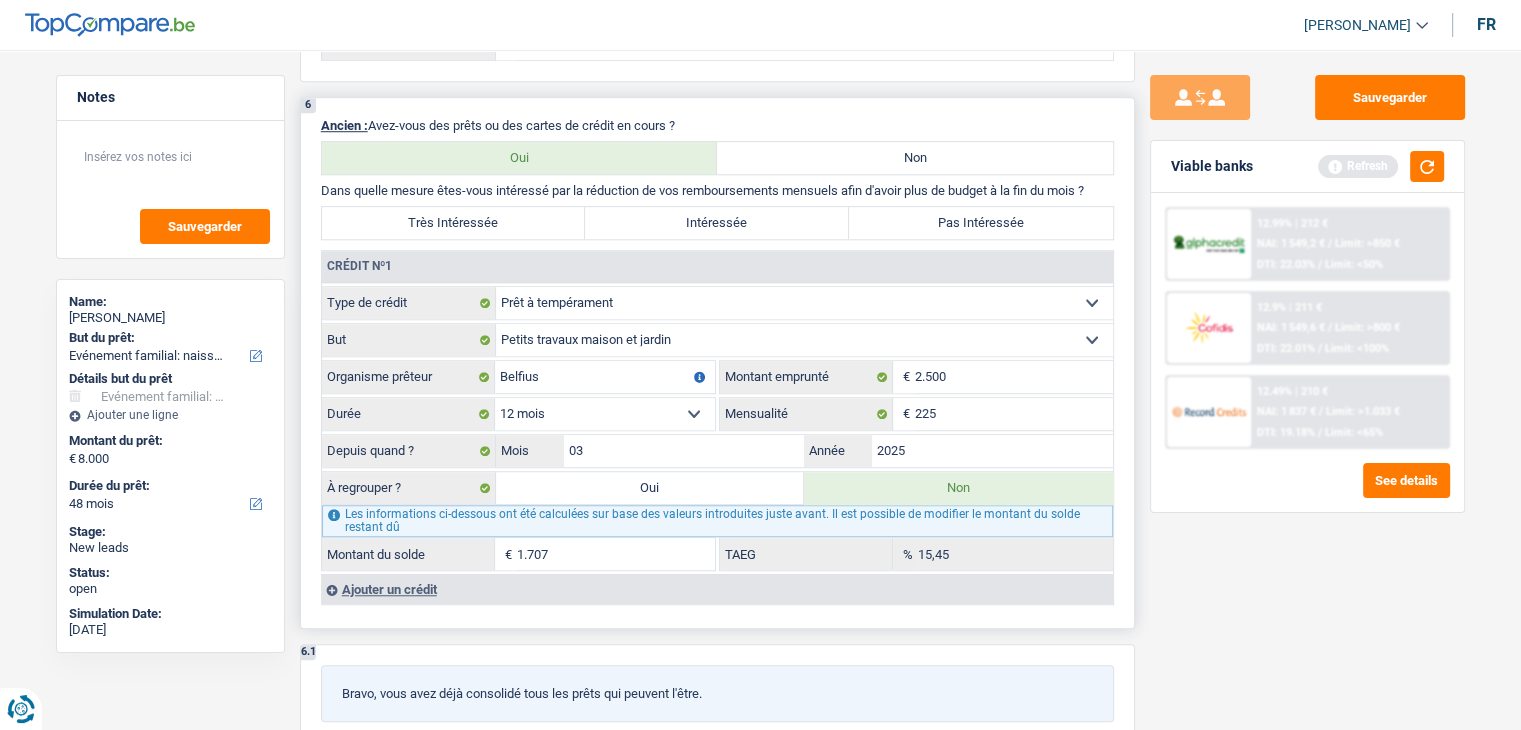 scroll, scrollTop: 1500, scrollLeft: 0, axis: vertical 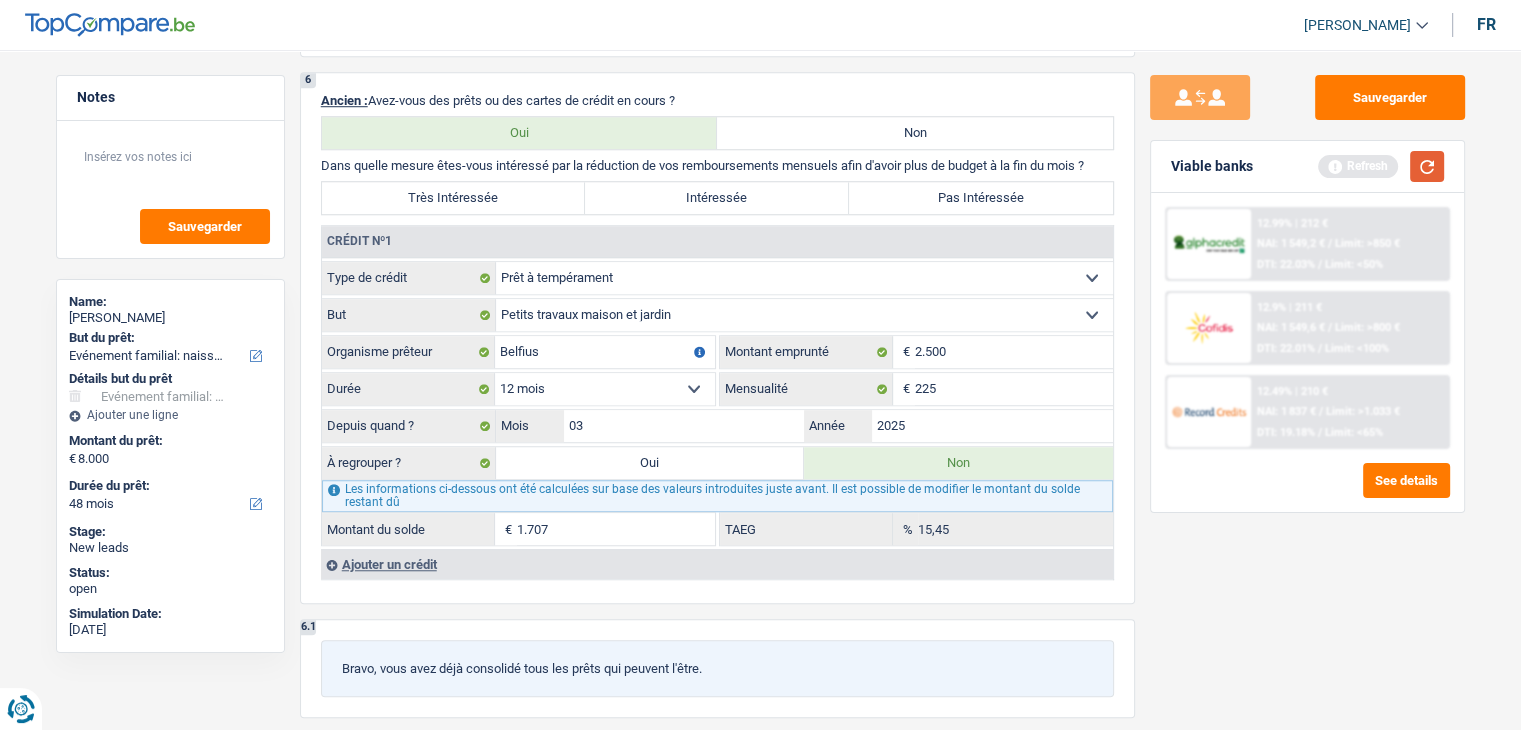 click at bounding box center (1427, 166) 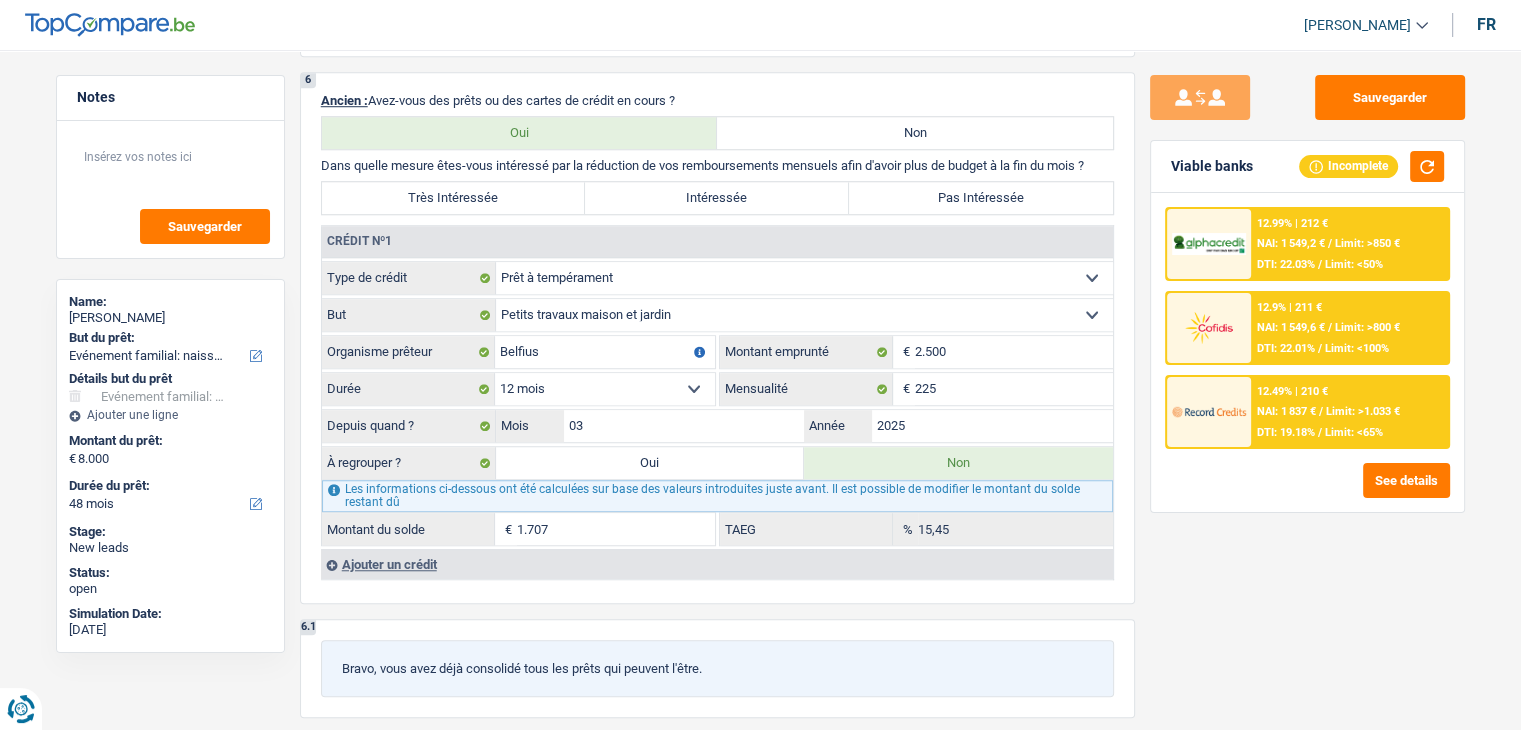 click on "Sauvegarder
Viable banks
Incomplete
12.99% | 212 €
NAI: 1 549,2 €
/
Limit: >850 €
DTI: 22.03%
/
Limit: <50%
12.9% | 211 €
NAI: 1 549,6 €
/
Limit: >800 €
DTI: 22.01%
/
Limit: <100%
/       /" at bounding box center [1307, 384] 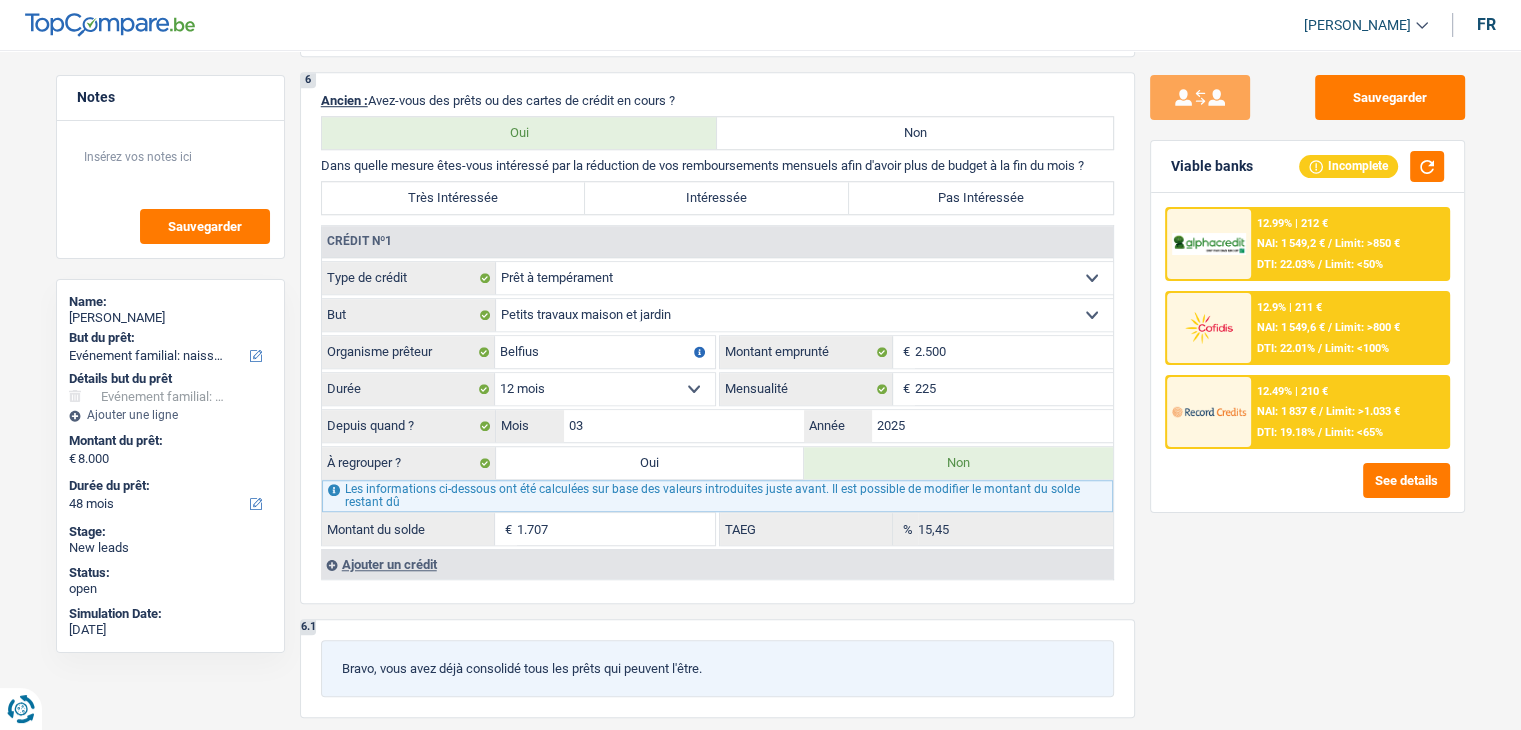 click on "Sauvegarder
Viable banks
Incomplete
12.99% | 212 €
NAI: 1 549,2 €
/
Limit: >850 €
DTI: 22.03%
/
Limit: <50%
12.9% | 211 €
NAI: 1 549,6 €
/
Limit: >800 €
DTI: 22.01%
/
Limit: <100%
/       /" at bounding box center [1307, 384] 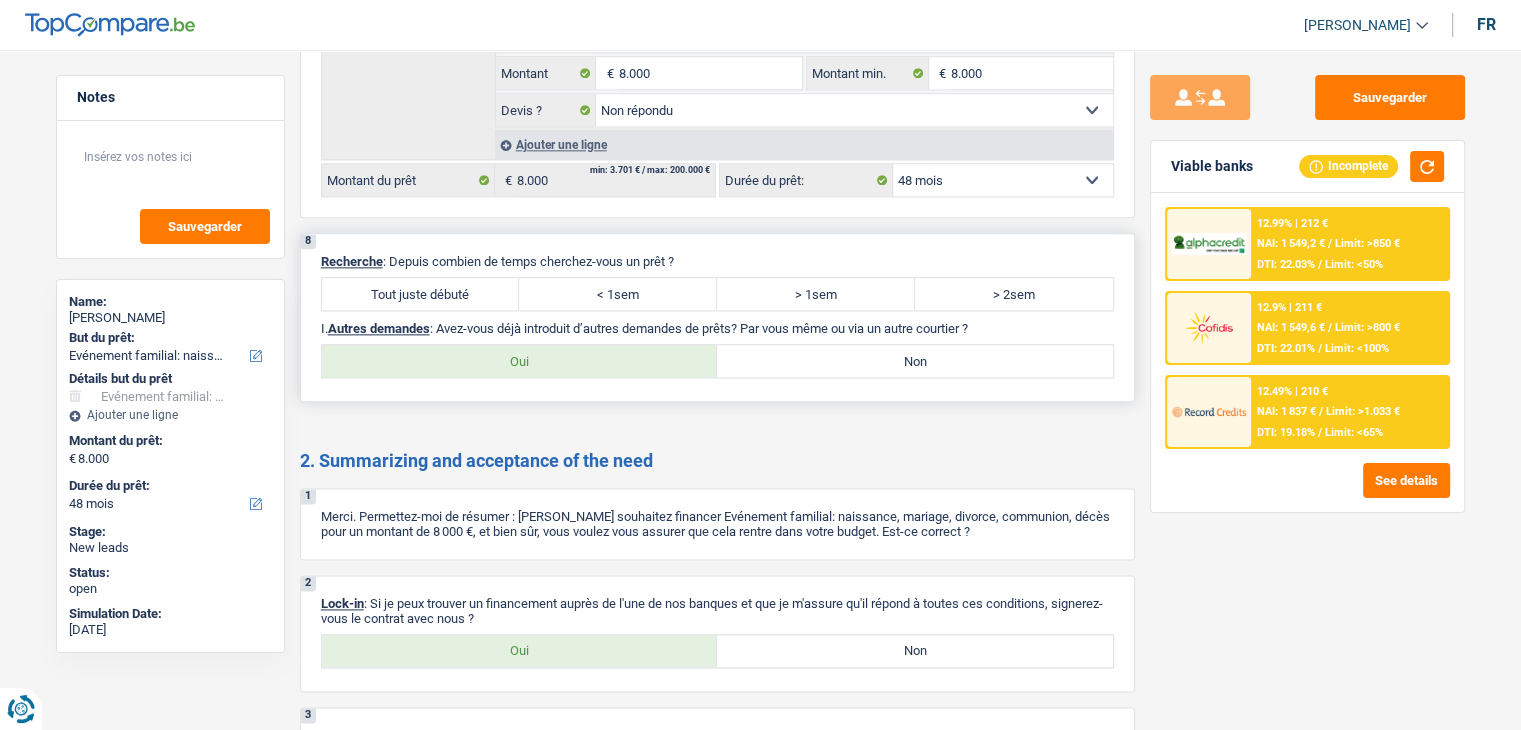 scroll, scrollTop: 2400, scrollLeft: 0, axis: vertical 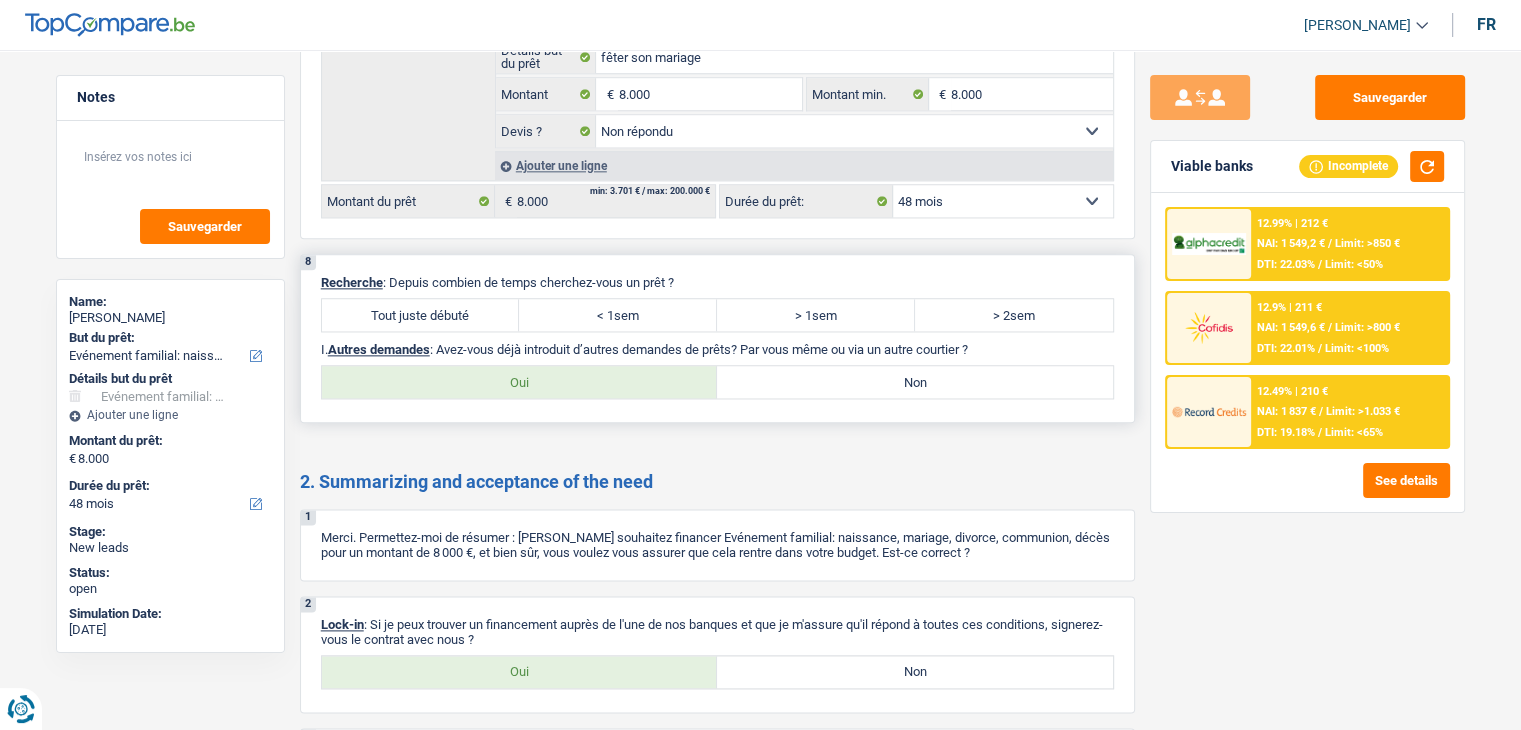 click on "Tout juste débuté" at bounding box center (421, 315) 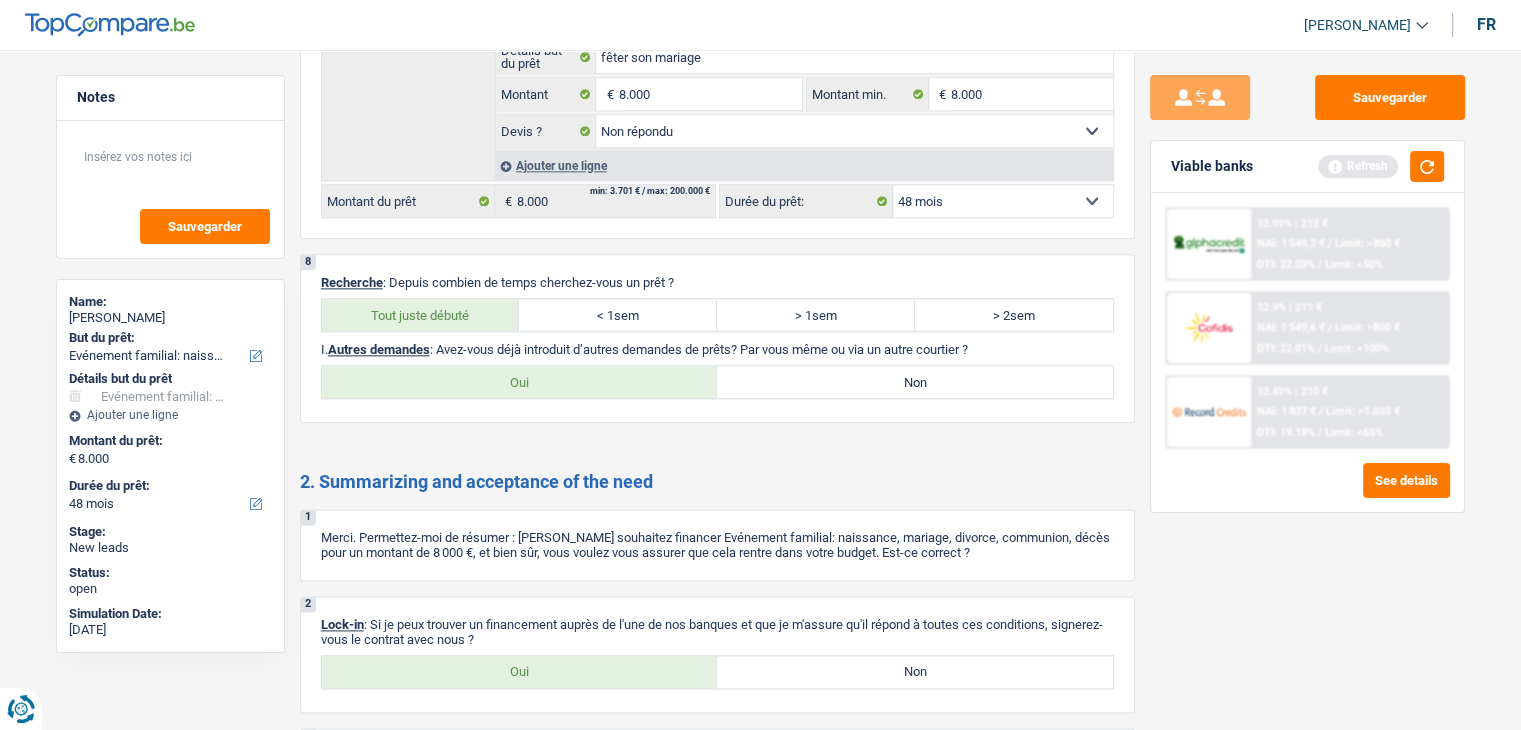 click on "Non" at bounding box center (915, 382) 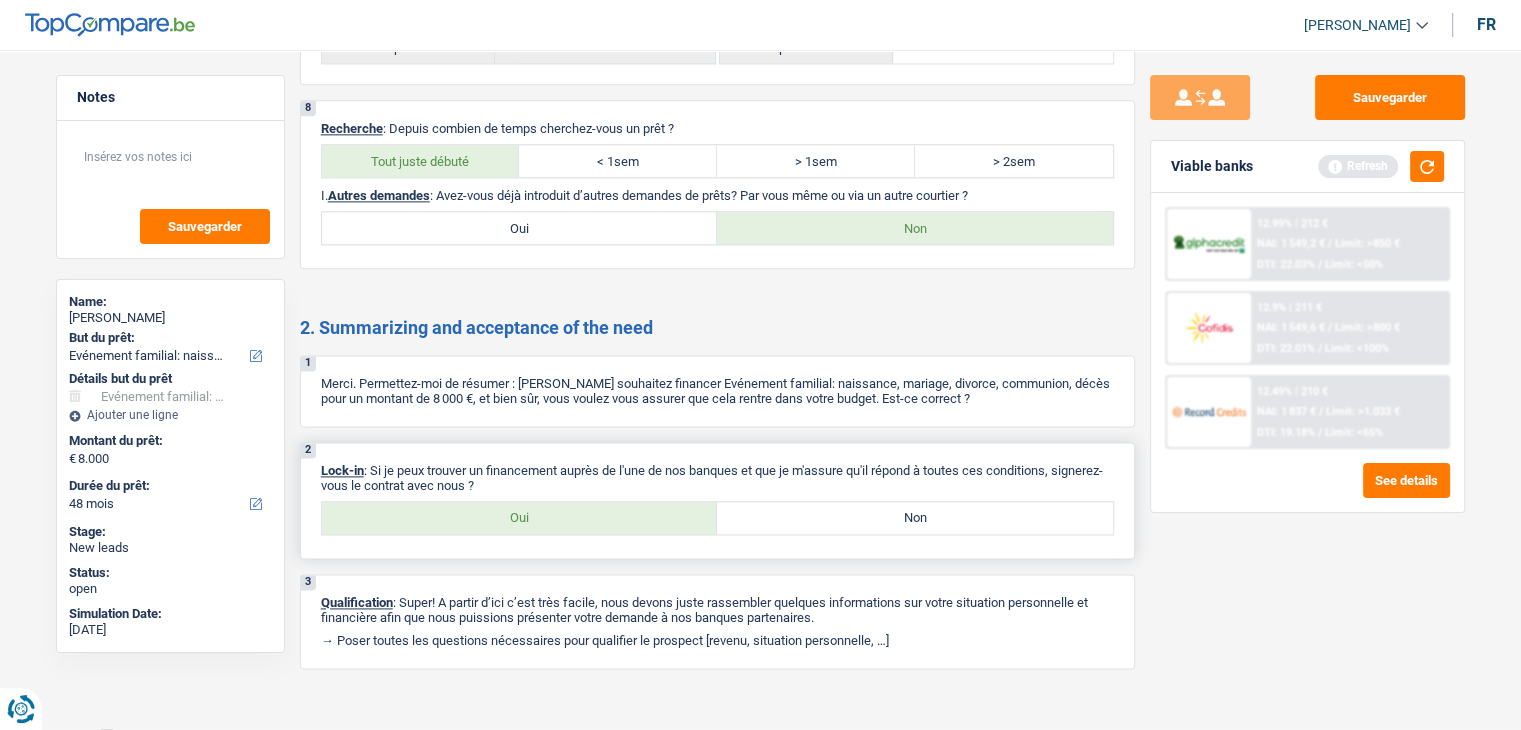 click on "Oui" at bounding box center (520, 518) 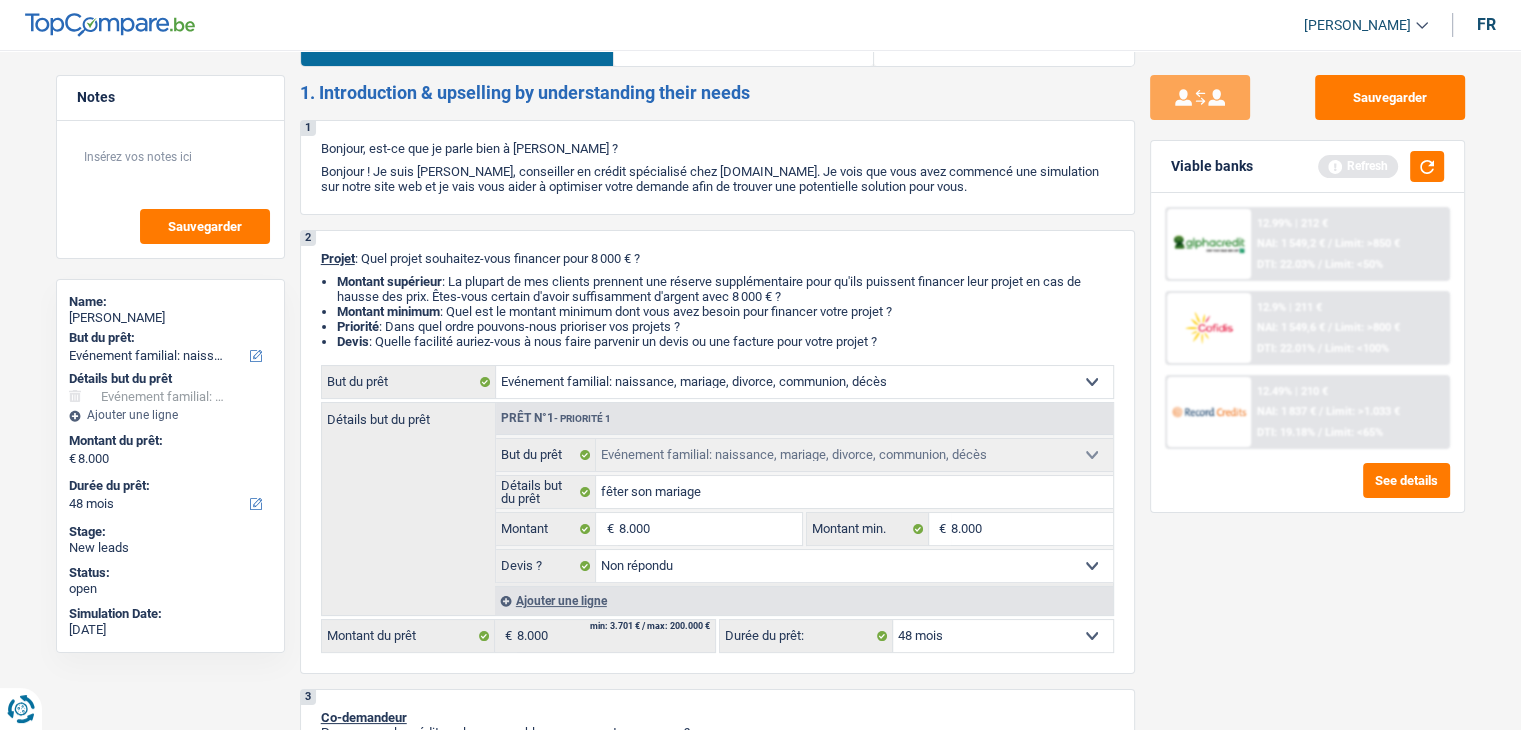 scroll, scrollTop: 0, scrollLeft: 0, axis: both 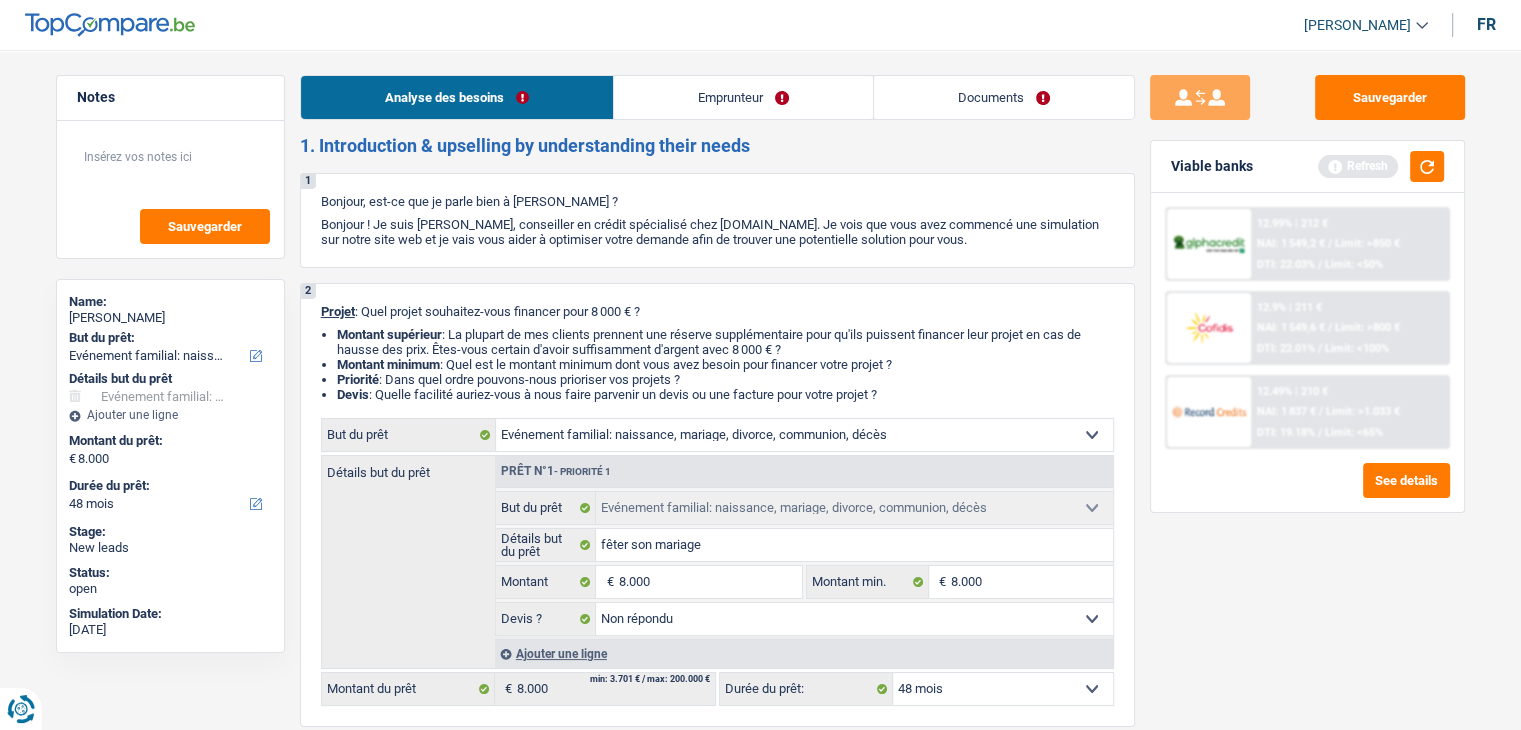 click on "Emprunteur" at bounding box center [743, 97] 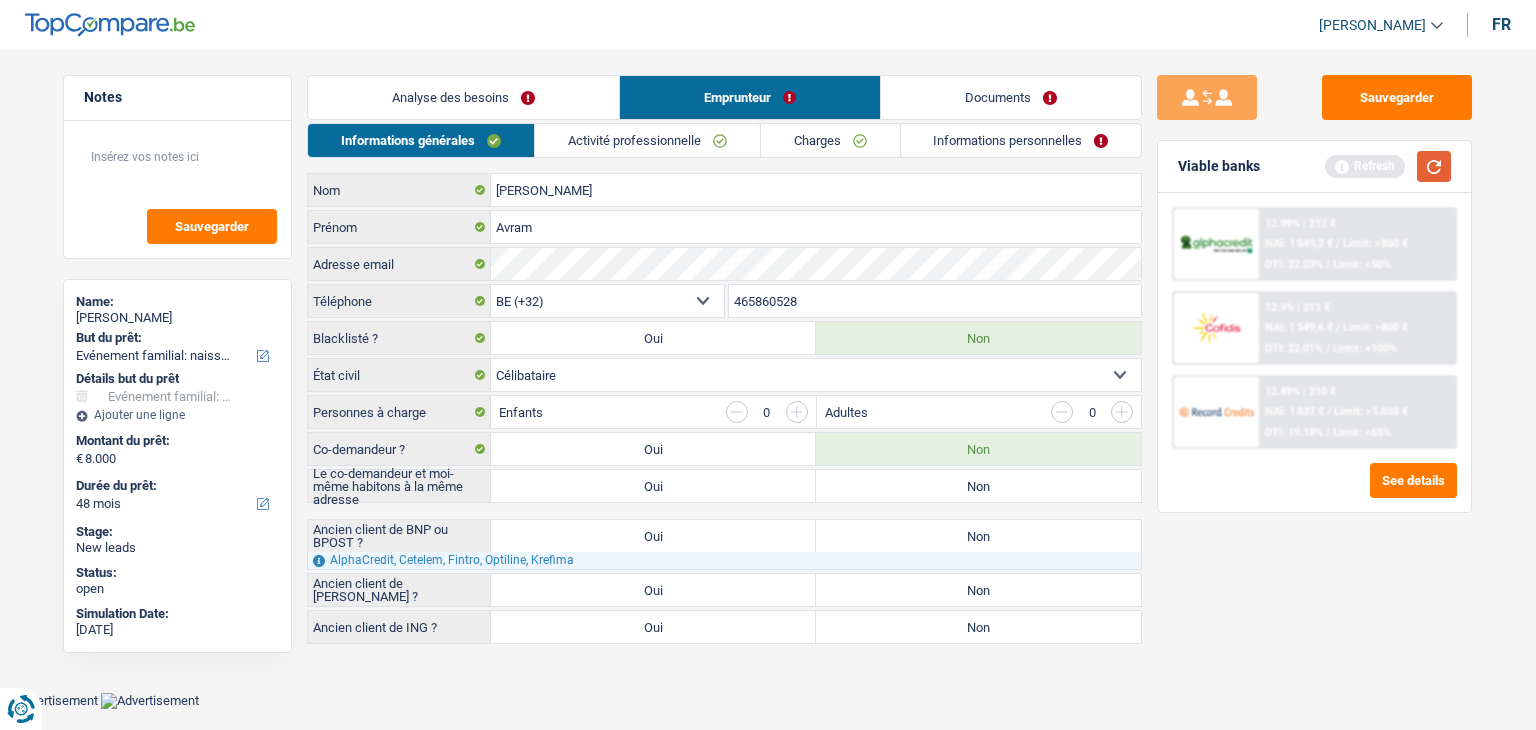 click at bounding box center (1434, 166) 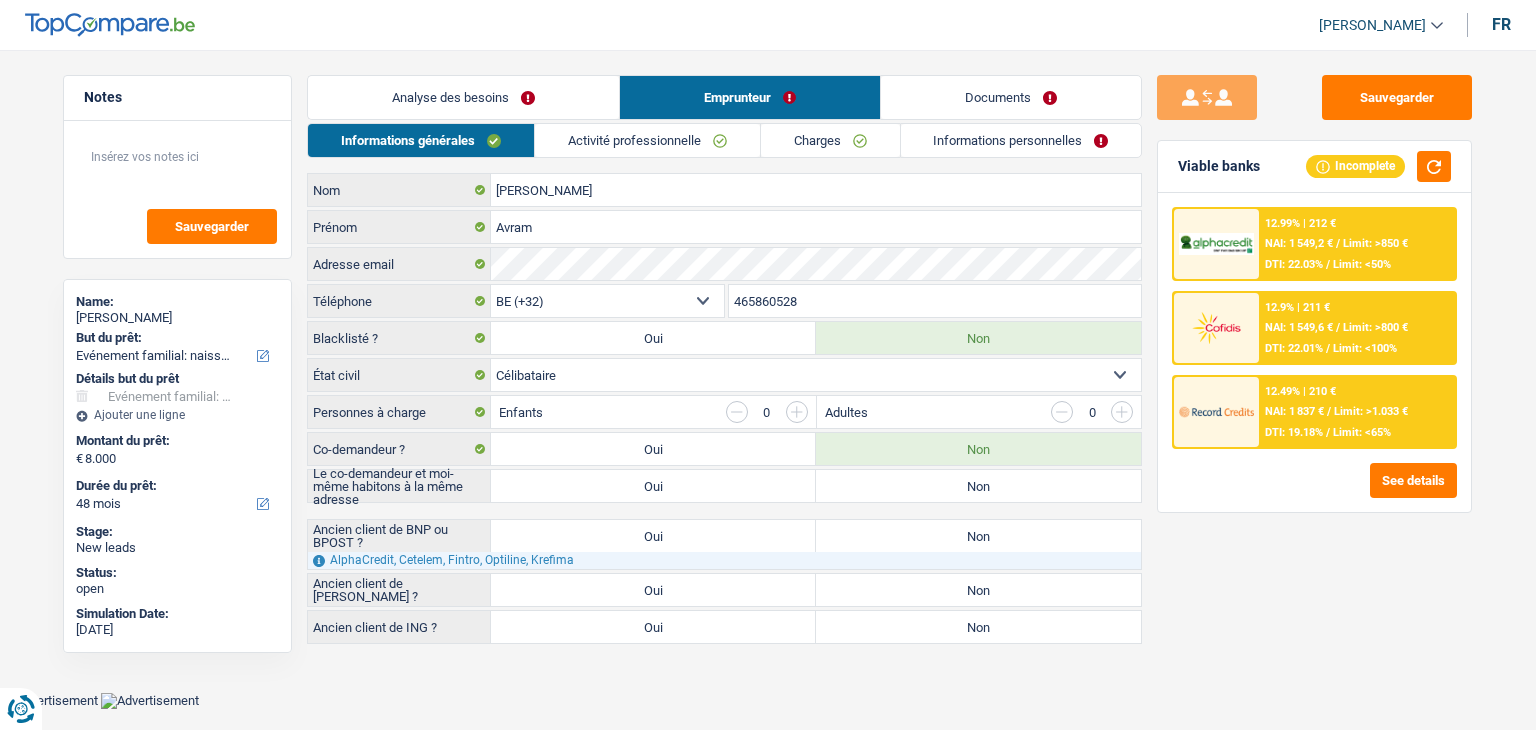 drag, startPoint x: 429, startPoint y: 412, endPoint x: 312, endPoint y: 405, distance: 117.20921 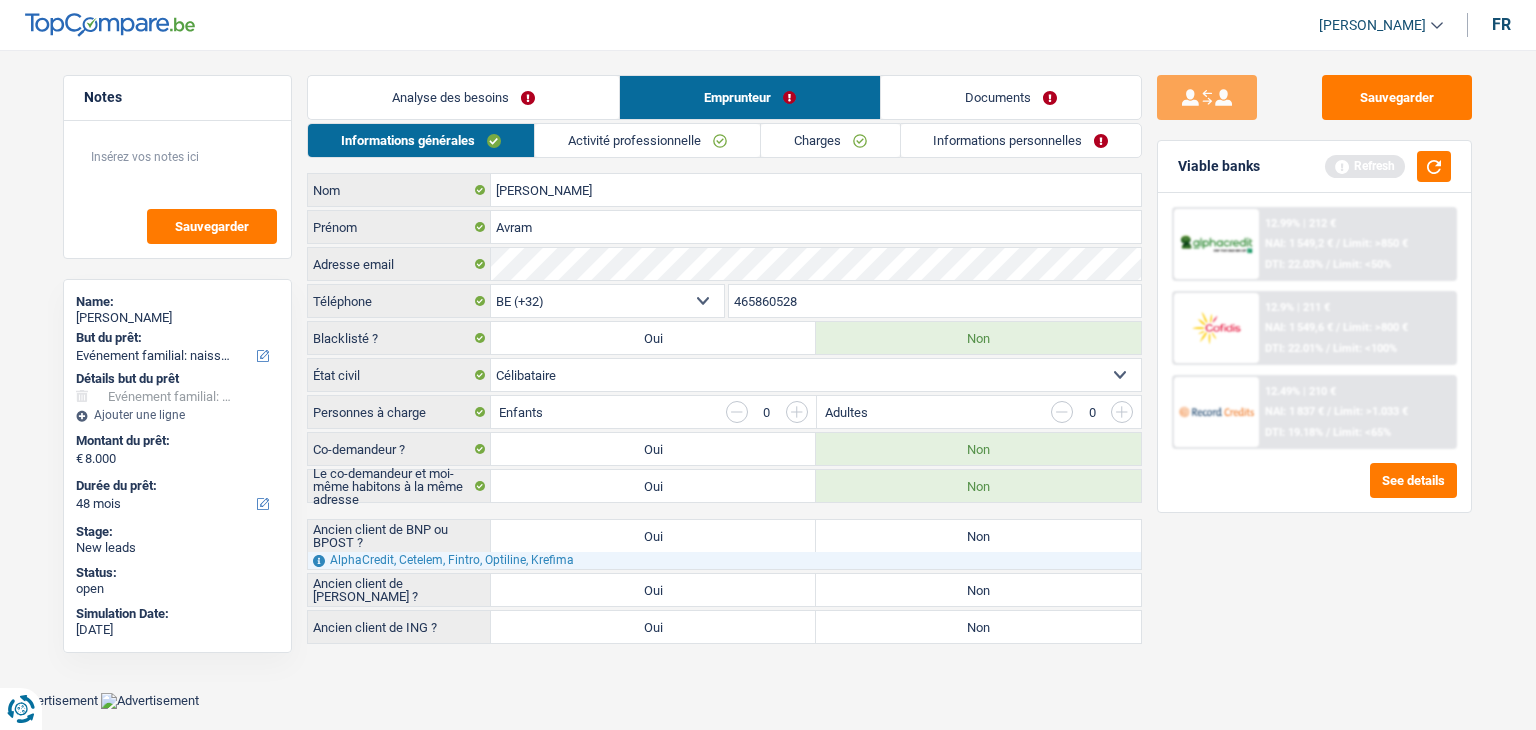 click on "Non" at bounding box center [978, 536] 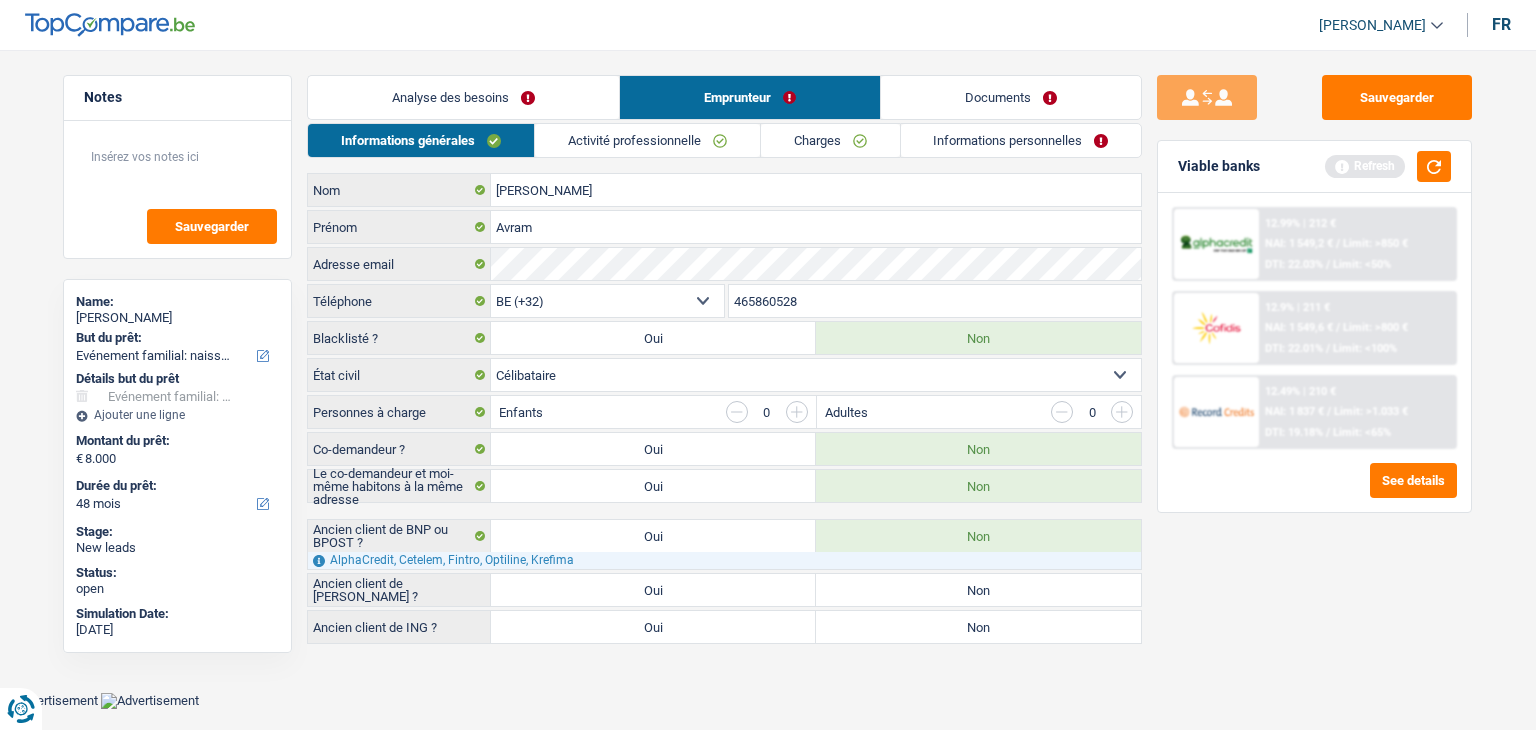 click on "Dmitri
Nom
Avram
Prénom
Adresse email
BE (+32) LU (+352)
Sélectionner une option
Téléphone
465860528
Téléphone
Blacklisté ?
Oui
Non
Célibataire Marié(e) Cohabitant(e) légal(e) Divorcé(e) Veuf(ve) Séparé (de fait)
Sélectionner une option
État civil
Personnes à charge
Enfants
0
Adultes
0
Co-demandeur ?
Oui" at bounding box center [724, 408] 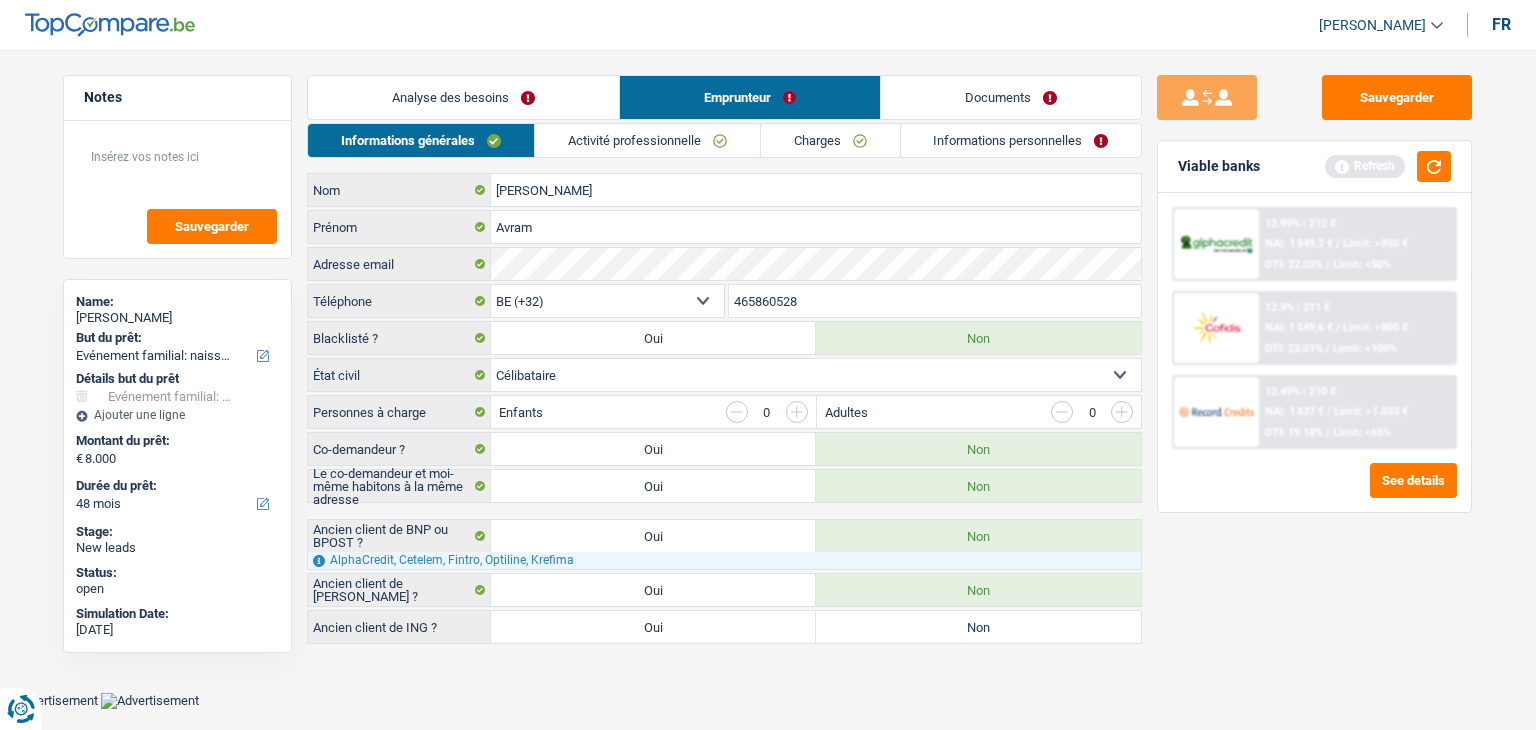click on "Non" at bounding box center [978, 627] 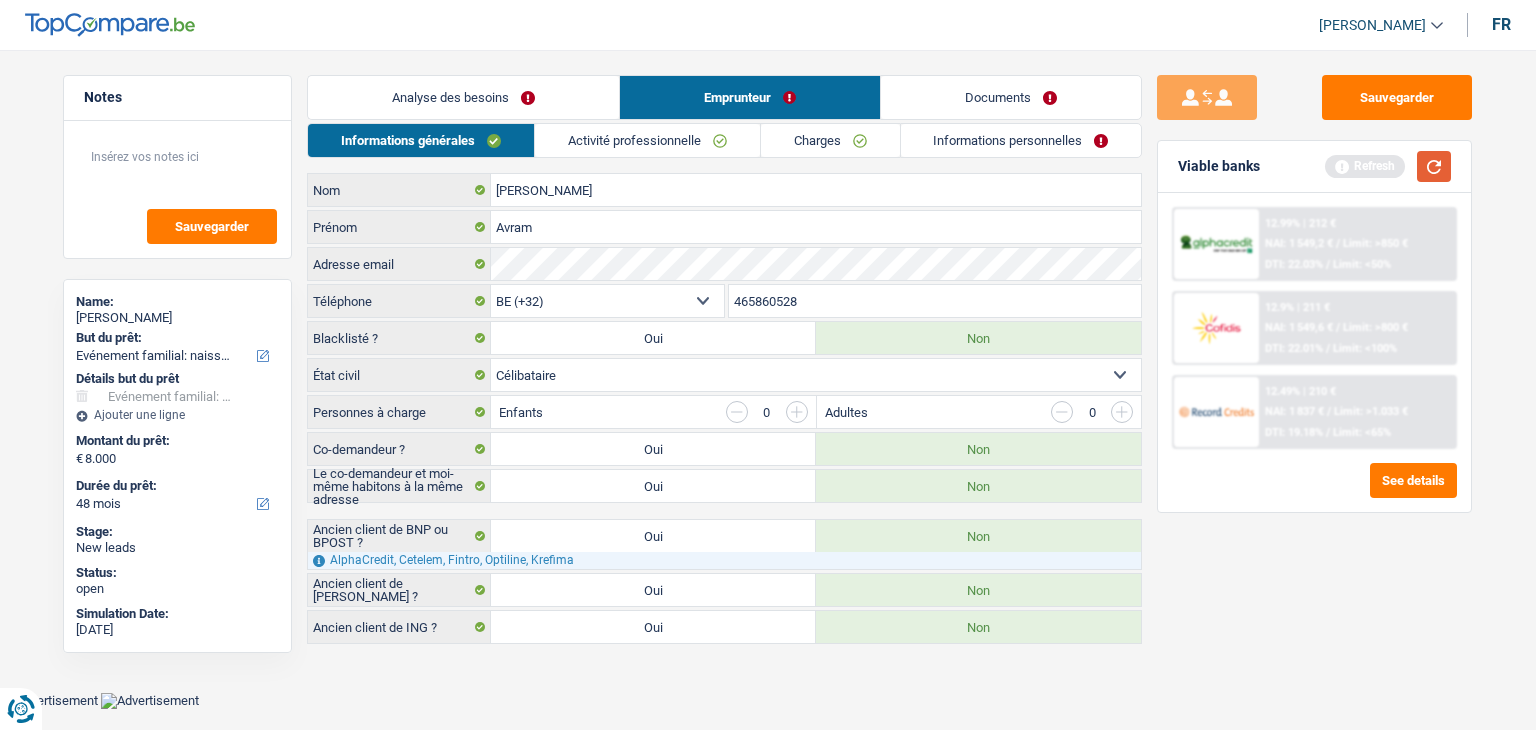 click at bounding box center [1434, 166] 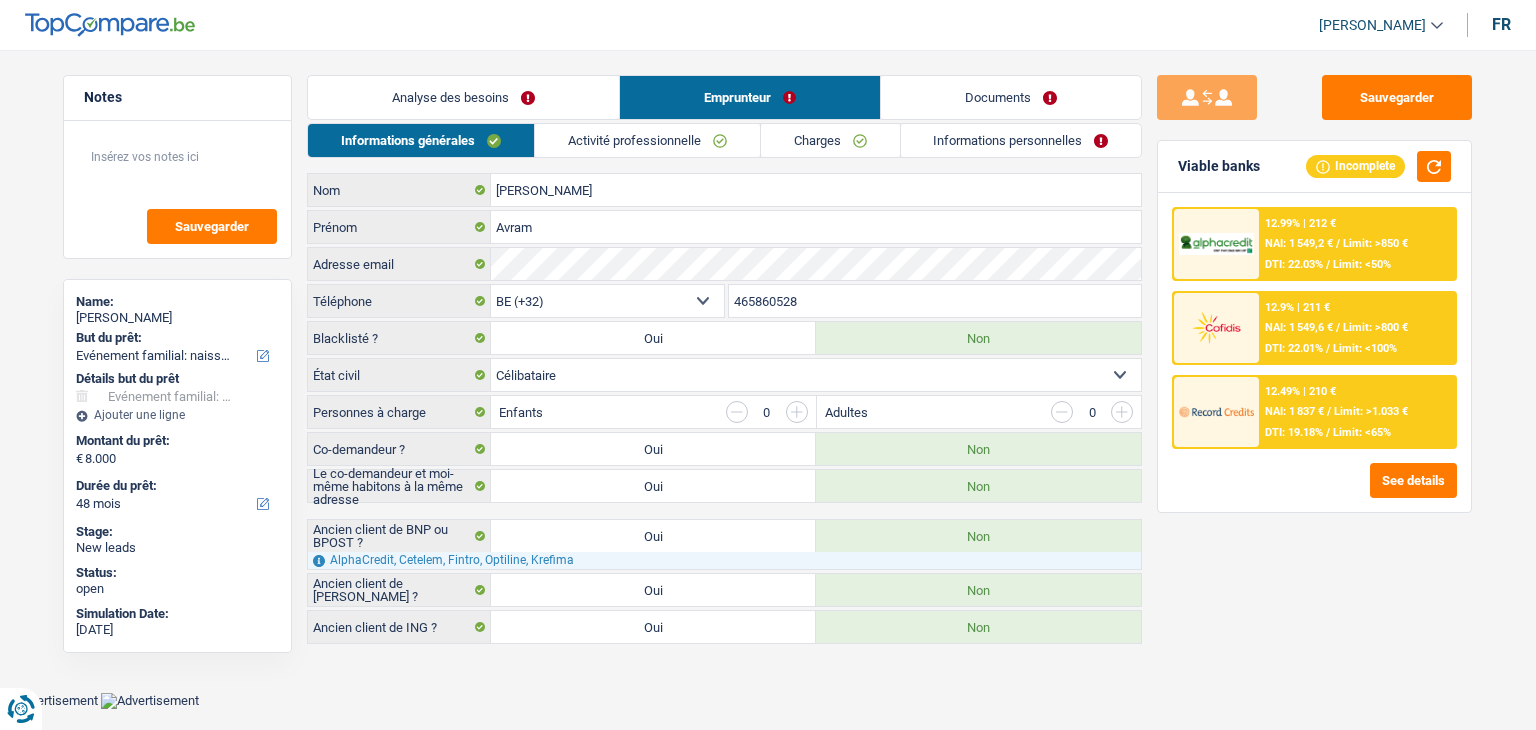 click on "Activité professionnelle" at bounding box center (647, 140) 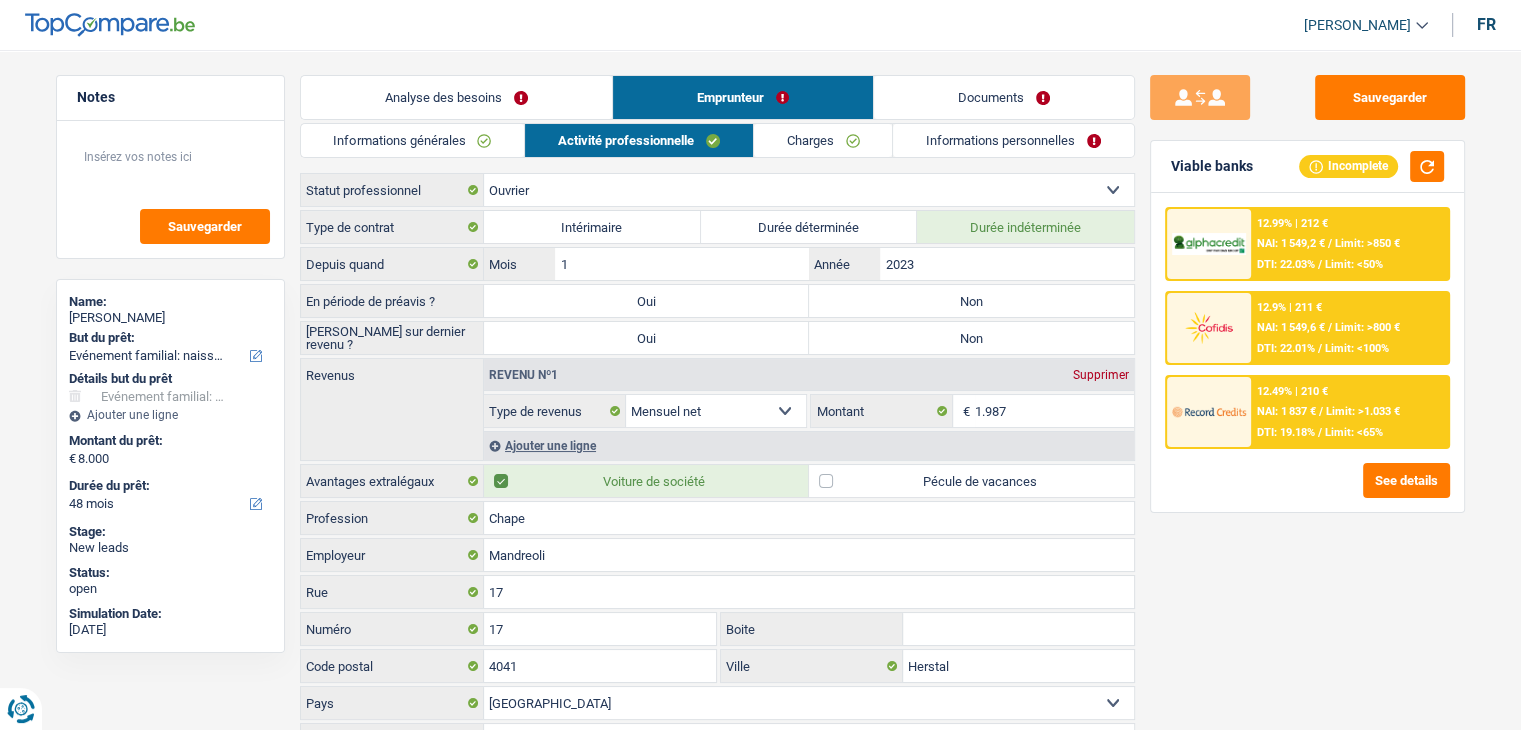 click on "Sauvegarder
Viable banks
Incomplete
12.99% | 212 €
NAI: 1 549,2 €
/
Limit: >850 €
DTI: 22.03%
/
Limit: <50%
12.9% | 211 €
NAI: 1 549,6 €
/
Limit: >800 €
DTI: 22.01%
/
Limit: <100%
/       /" at bounding box center (1307, 384) 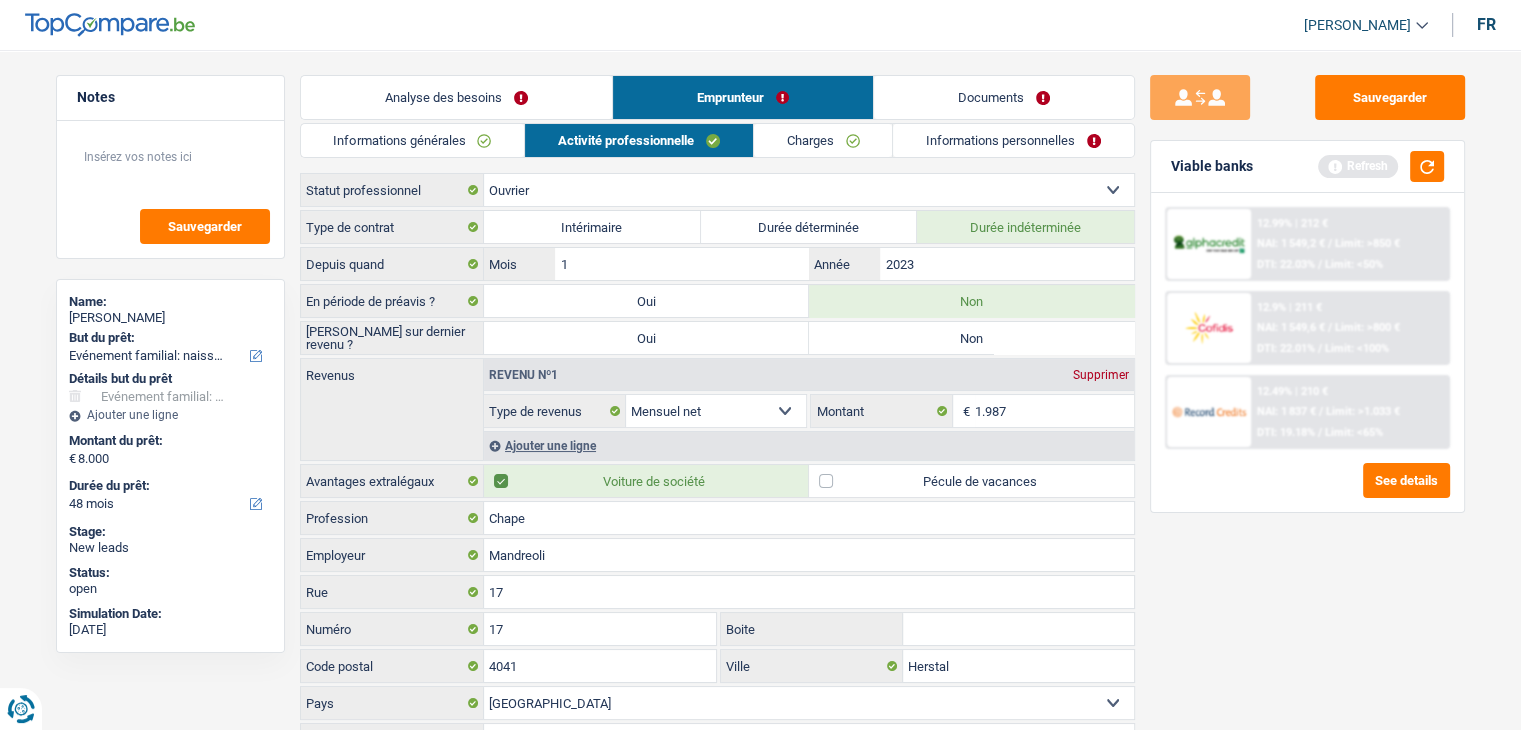 click on "Non" at bounding box center (971, 338) 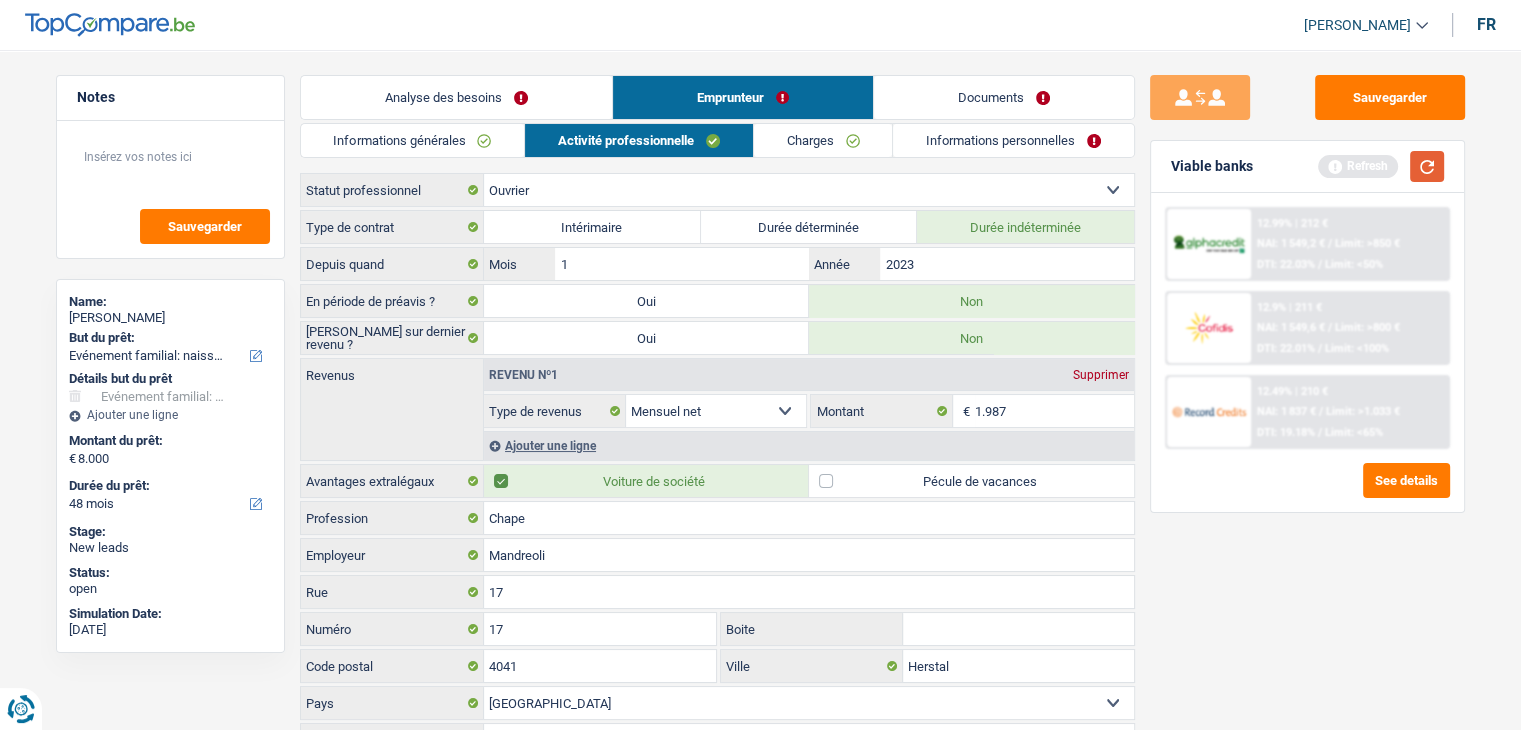 click at bounding box center (1427, 166) 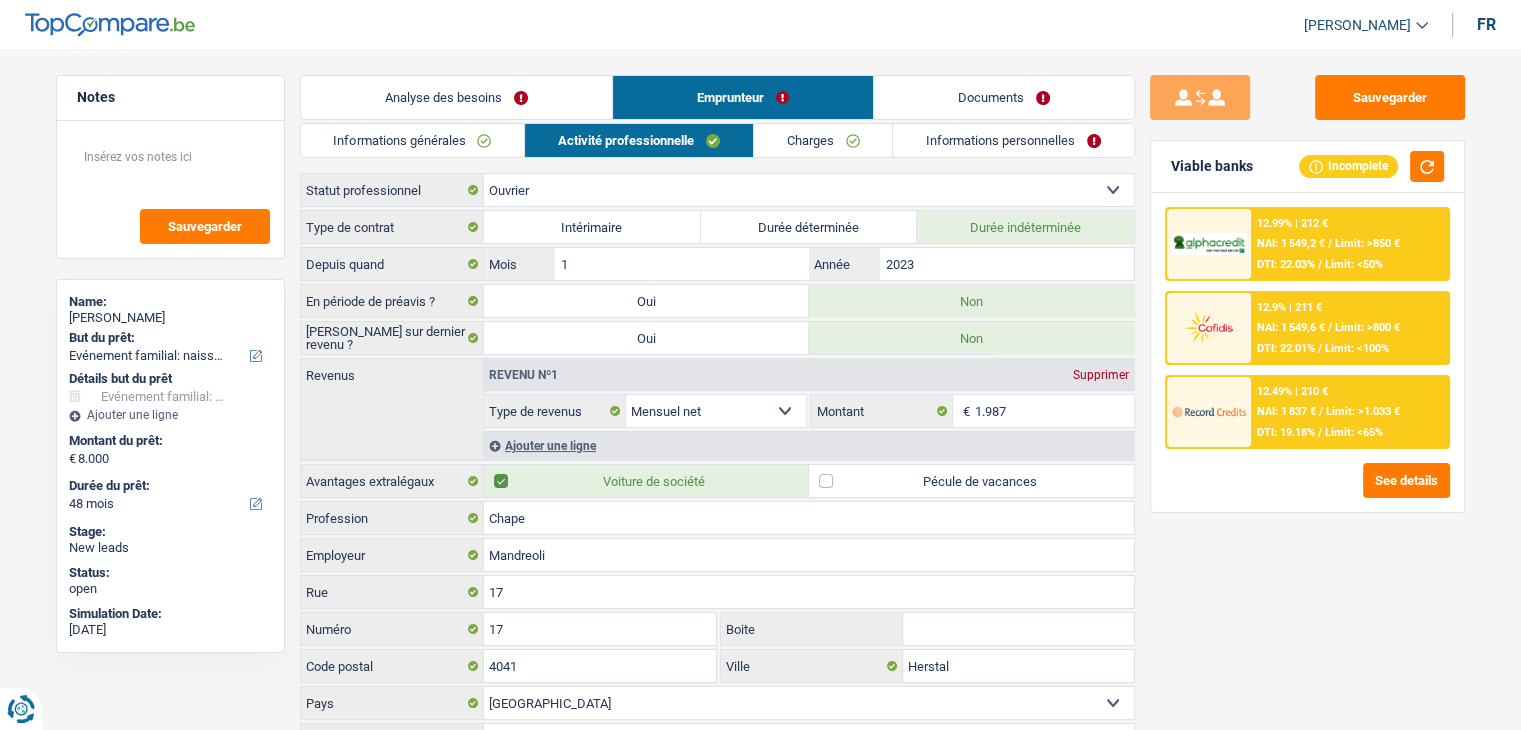 click on "Sauvegarder
Viable banks
Incomplete
12.99% | 212 €
NAI: 1 549,2 €
/
Limit: >850 €
DTI: 22.03%
/
Limit: <50%
12.9% | 211 €
NAI: 1 549,6 €
/
Limit: >800 €
DTI: 22.01%
/
Limit: <100%
/       /" at bounding box center (1307, 384) 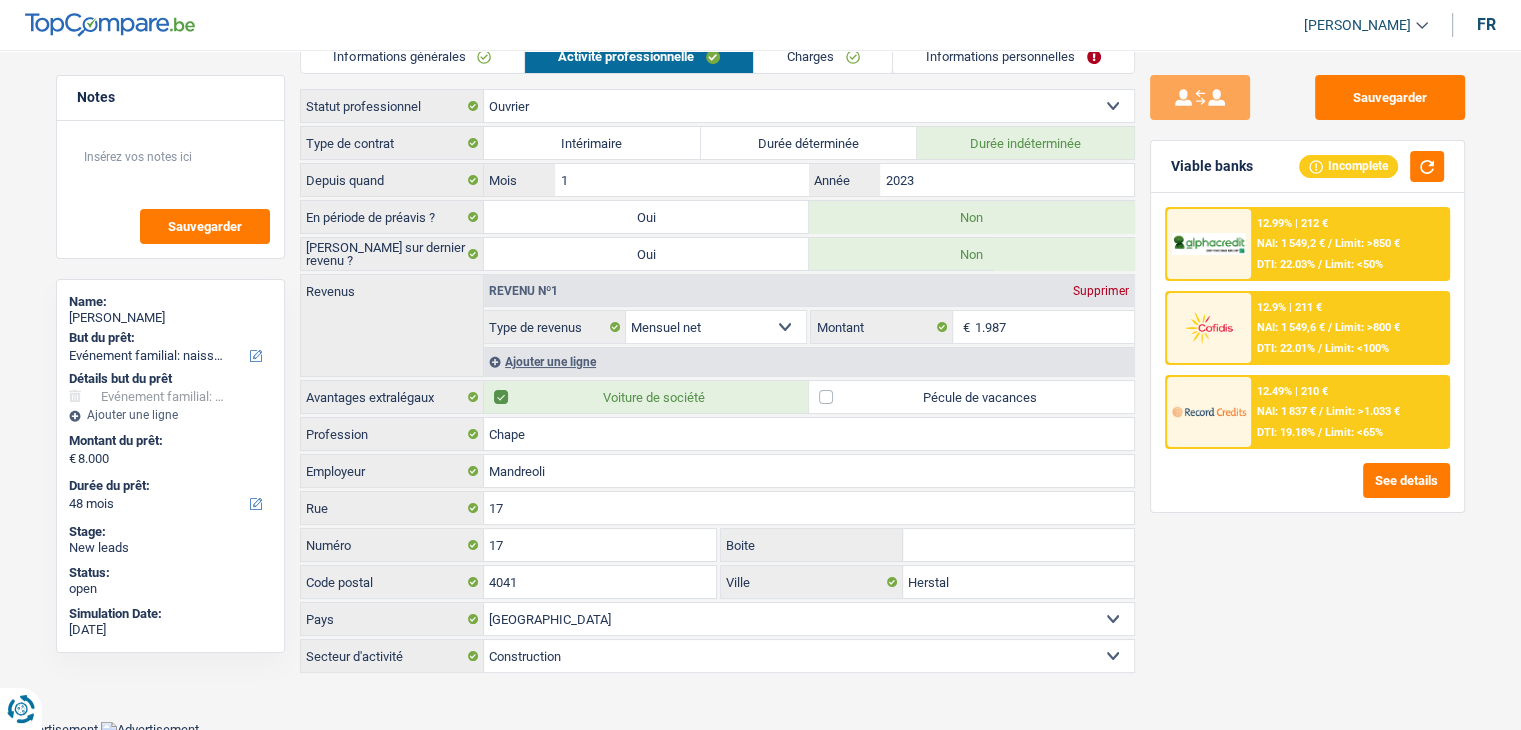 scroll, scrollTop: 0, scrollLeft: 0, axis: both 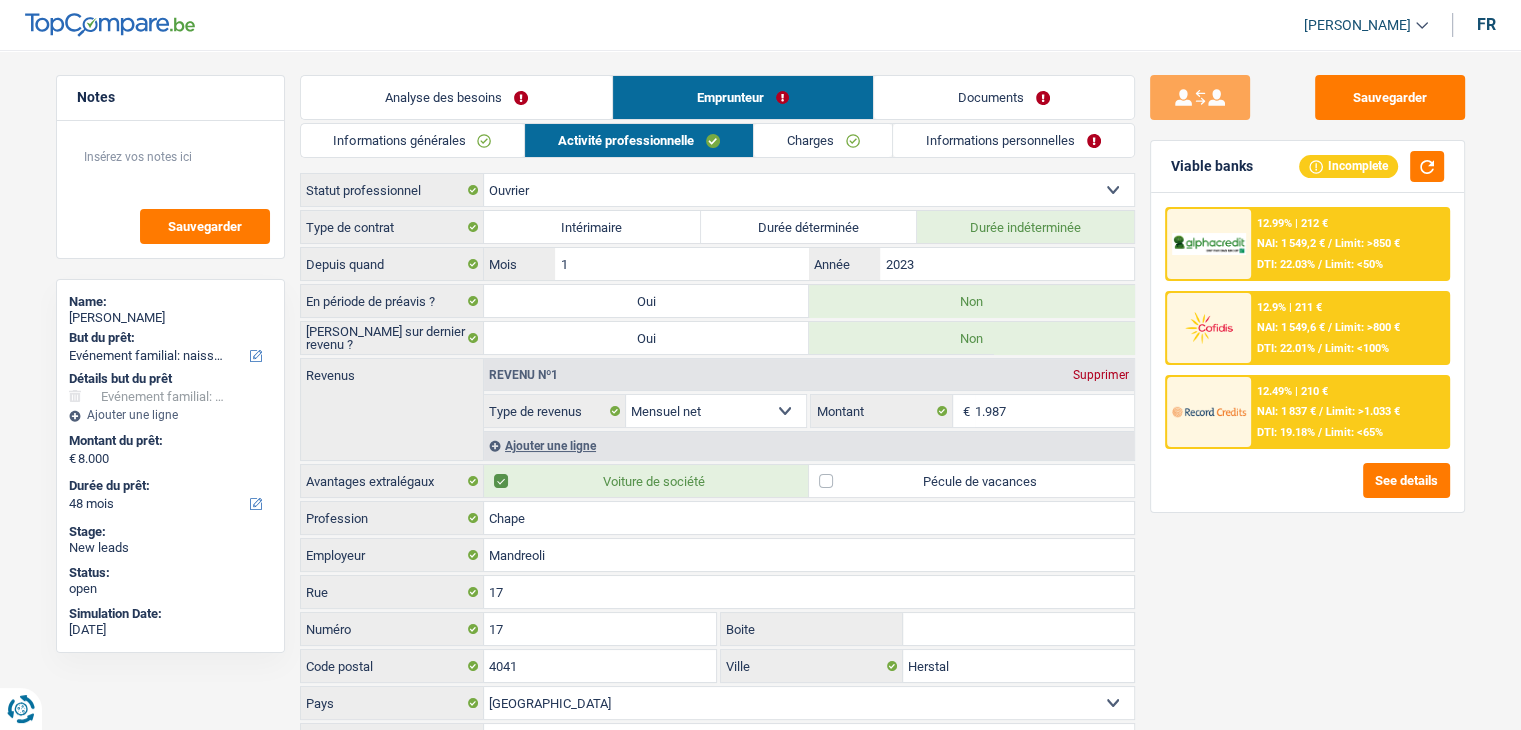 click on "Sauvegarder
Viable banks
Incomplete
12.99% | 212 €
NAI: 1 549,2 €
/
Limit: >850 €
DTI: 22.03%
/
Limit: <50%
12.9% | 211 €
NAI: 1 549,6 €
/
Limit: >800 €
DTI: 22.01%
/
Limit: <100%
/       /" at bounding box center (1307, 384) 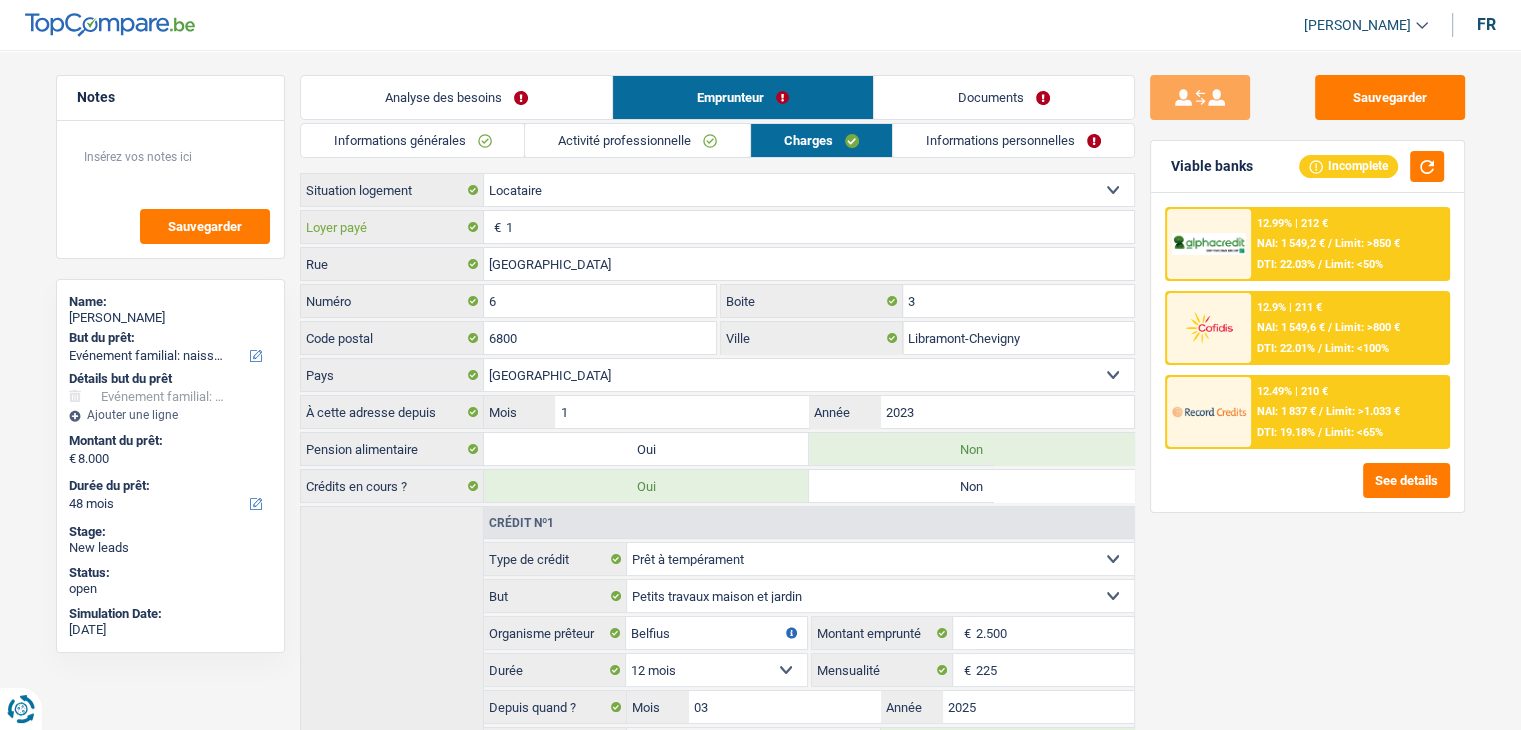click on "1" at bounding box center (820, 227) 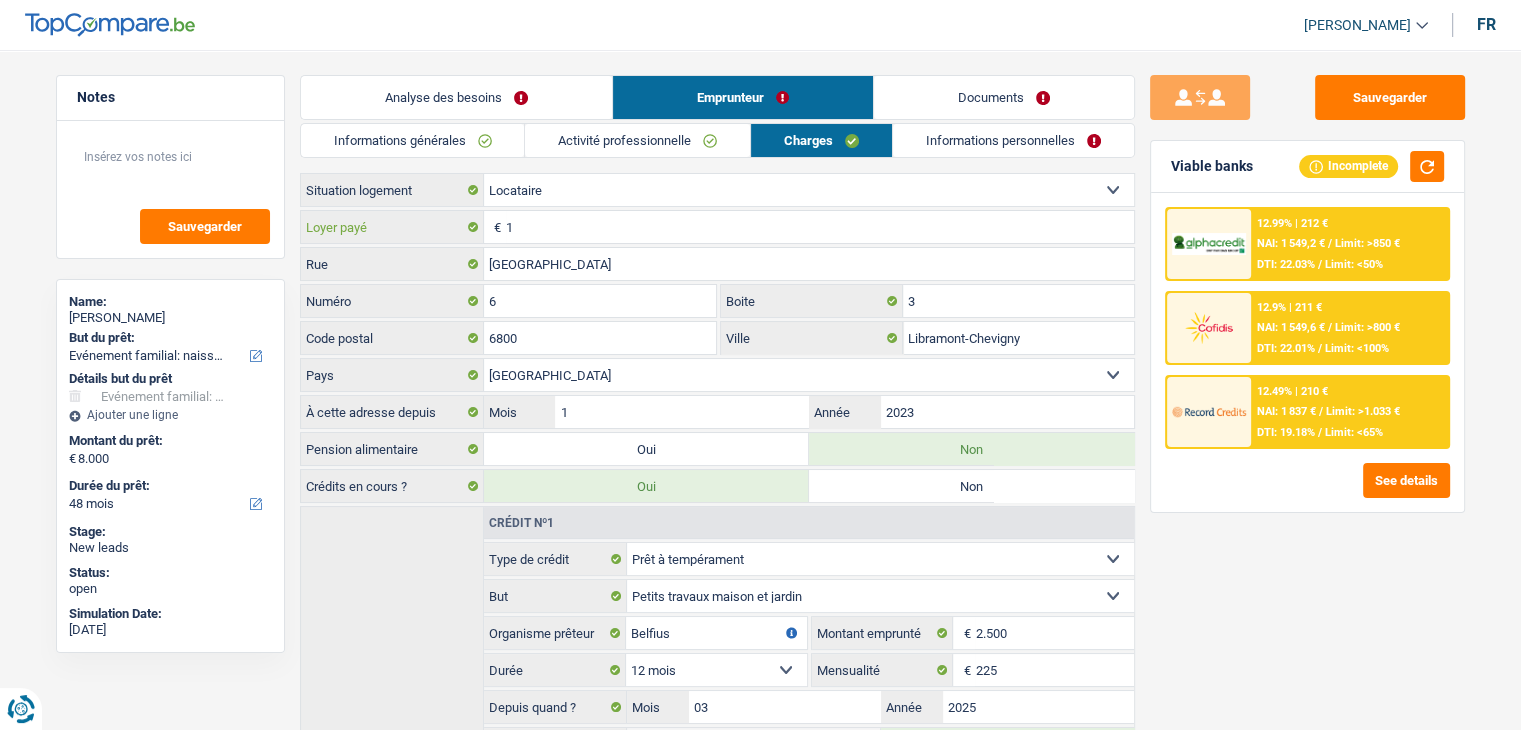 click on "1" at bounding box center (820, 227) 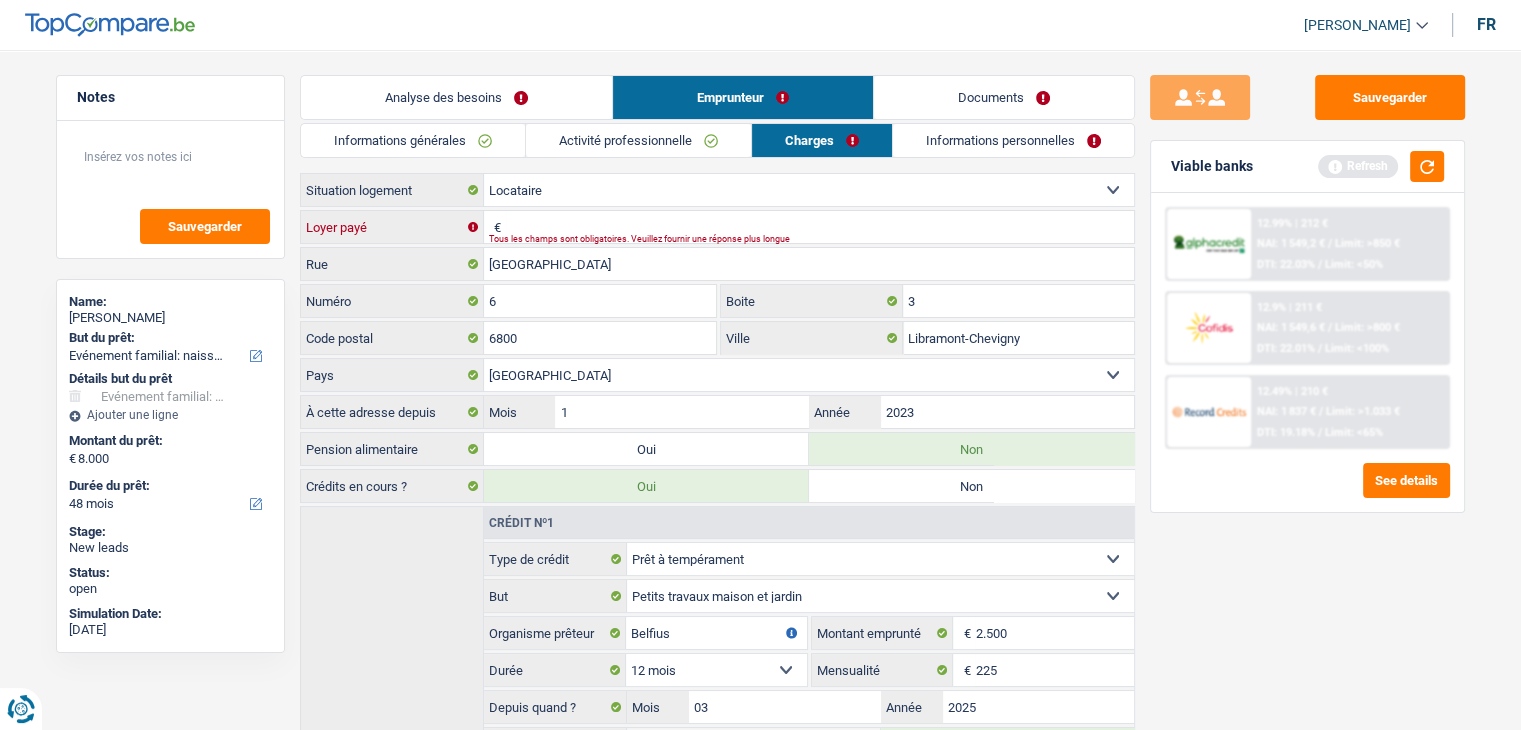 type 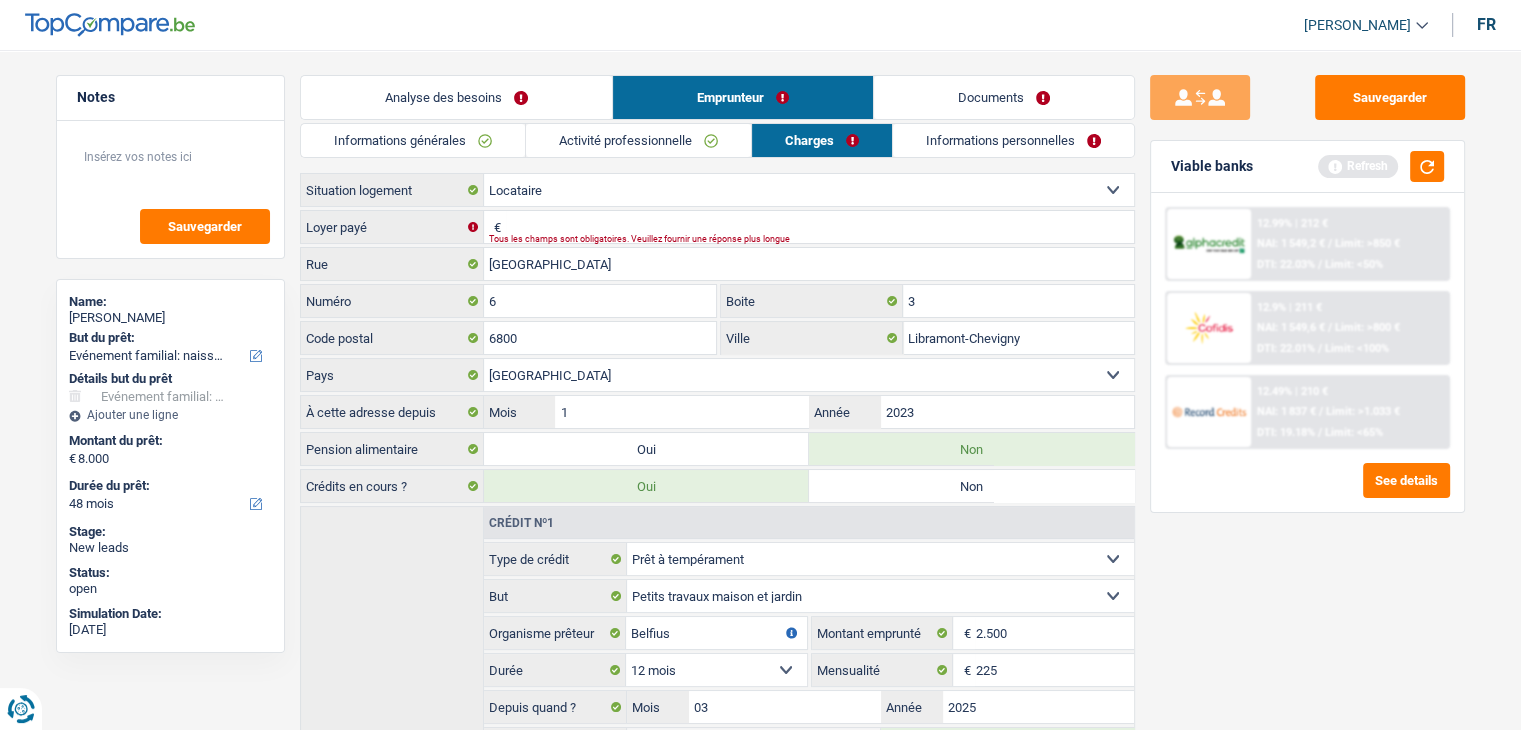 click on "See details" at bounding box center [1307, 480] 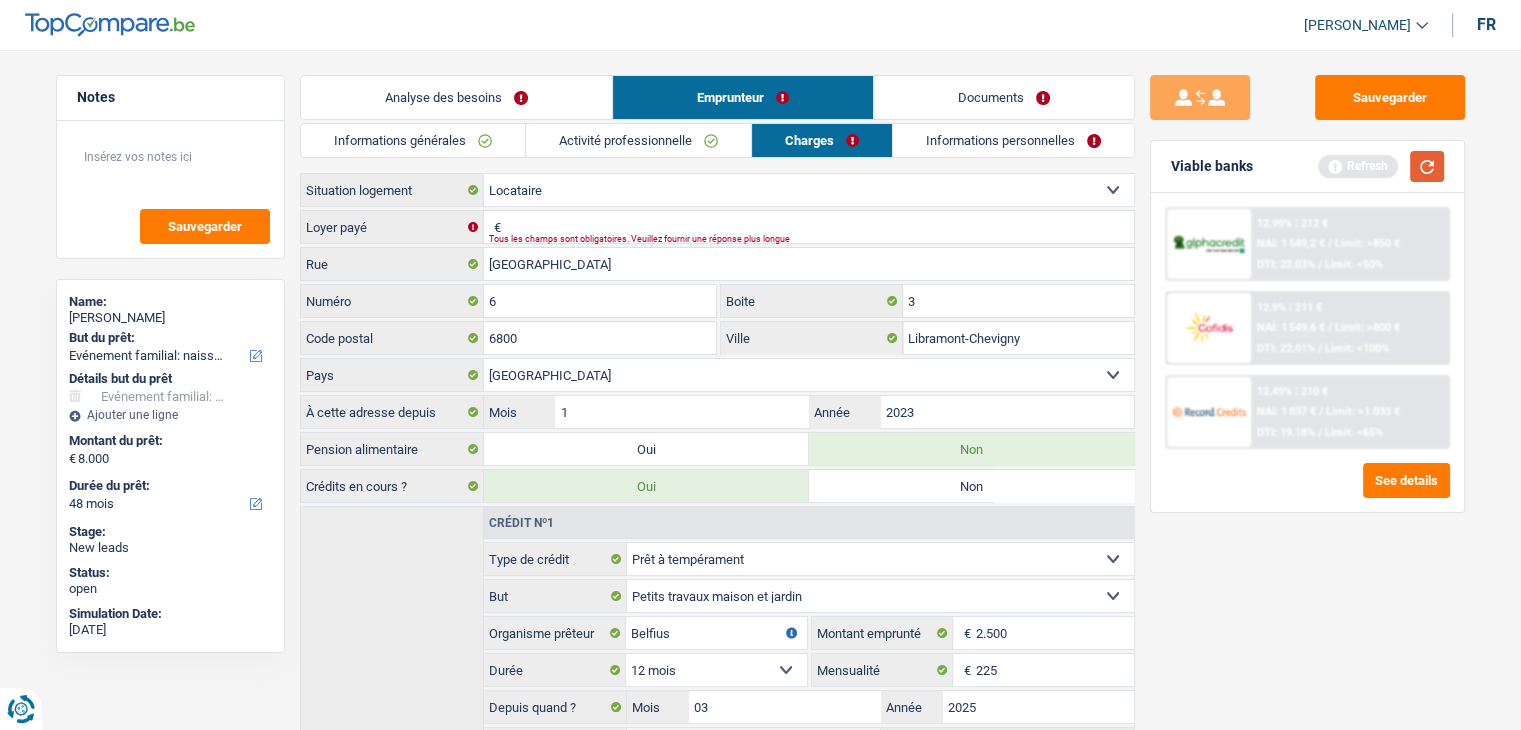 click at bounding box center [1427, 166] 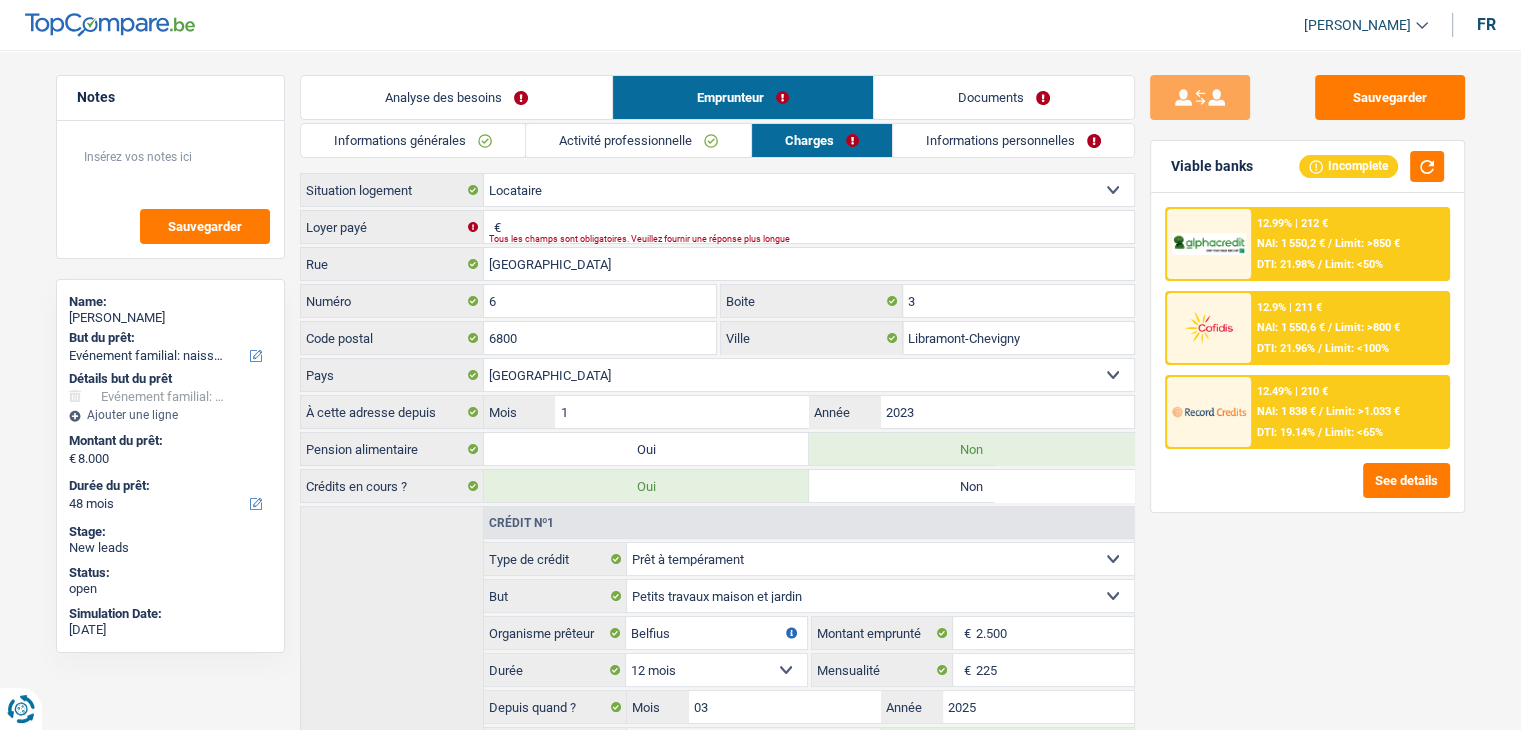 click on "Locataire Propriétaire avec prêt hypothécaire Propriétaire sans prêt hypothécaire Logé(e) par la famille Concierge
Sélectionner une option" at bounding box center [809, 190] 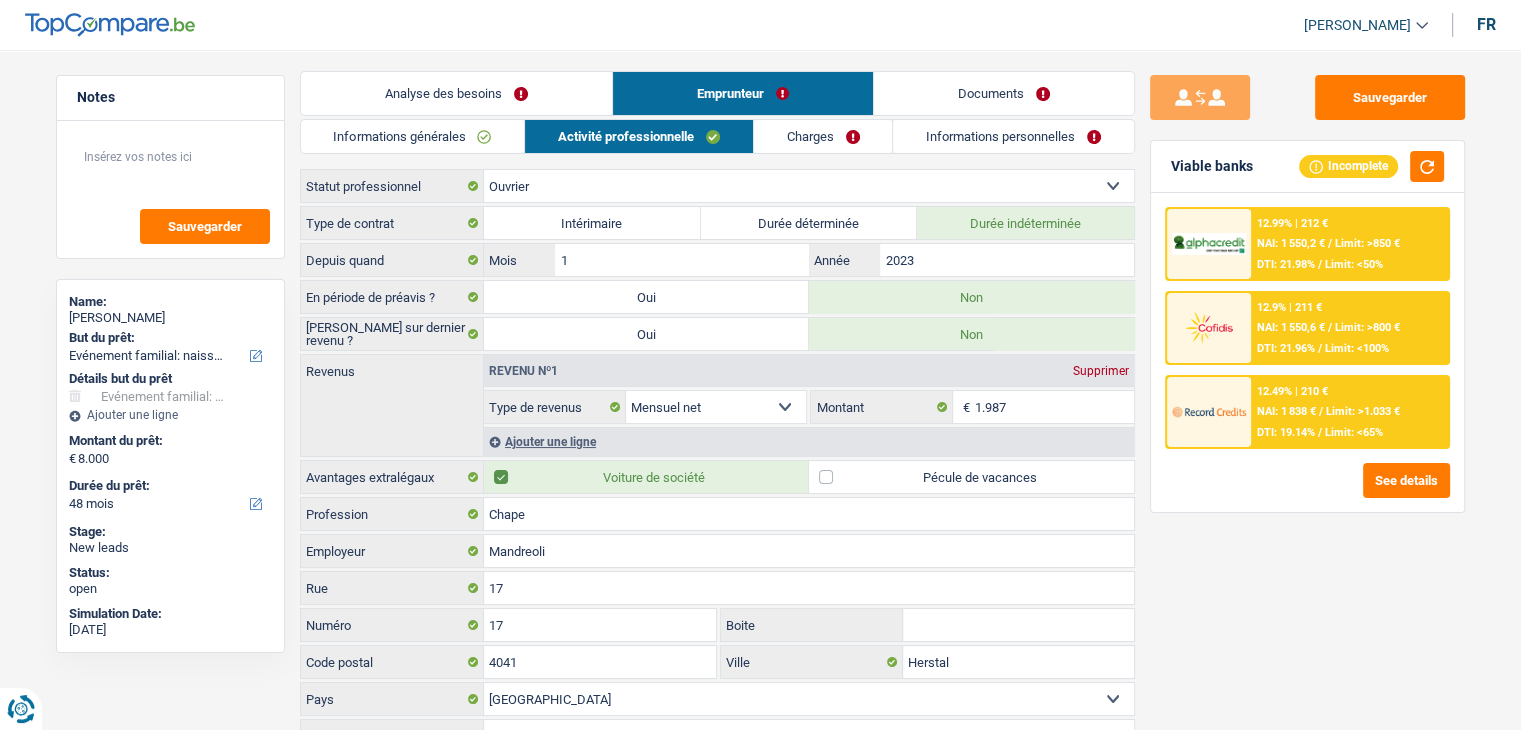 scroll, scrollTop: 84, scrollLeft: 0, axis: vertical 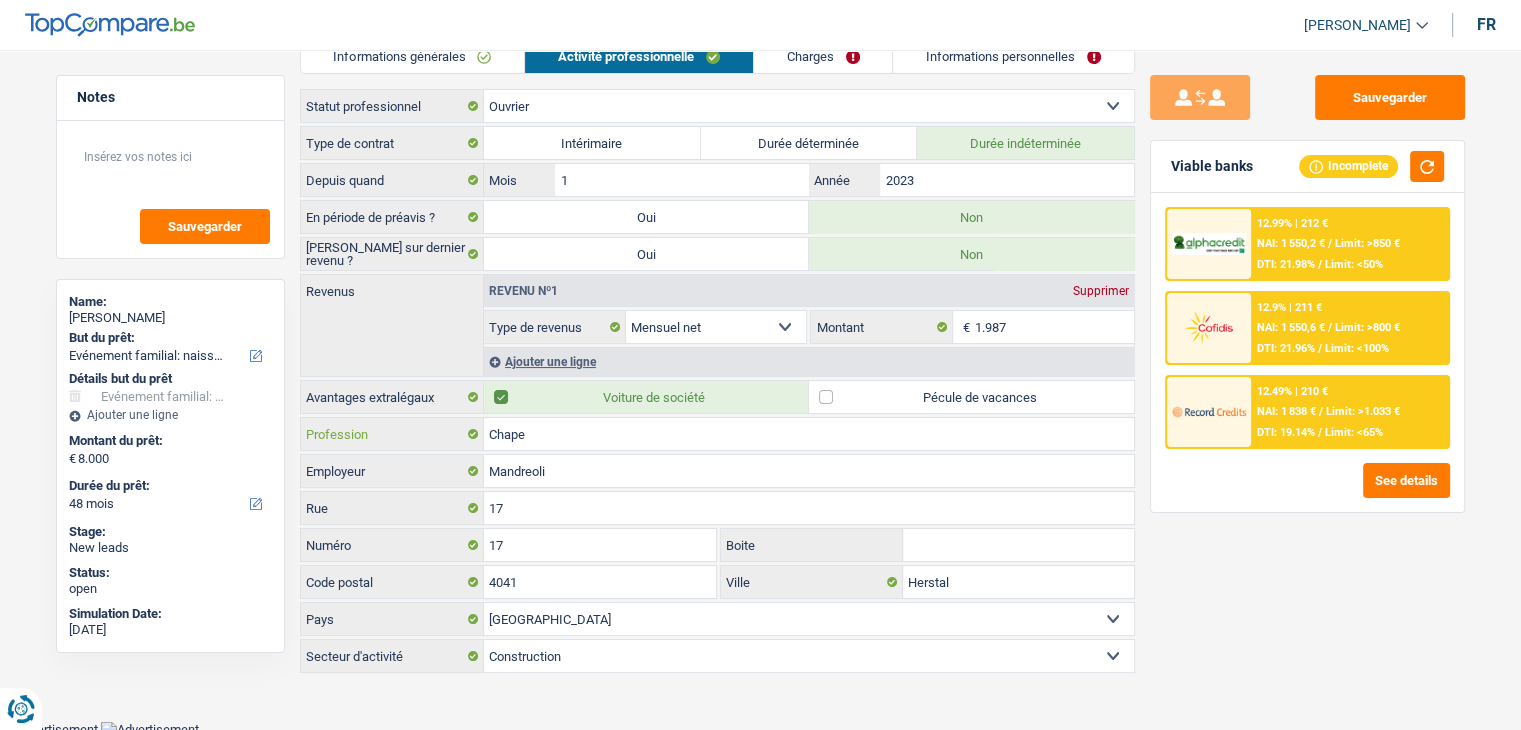 click on "Chape" at bounding box center (809, 434) 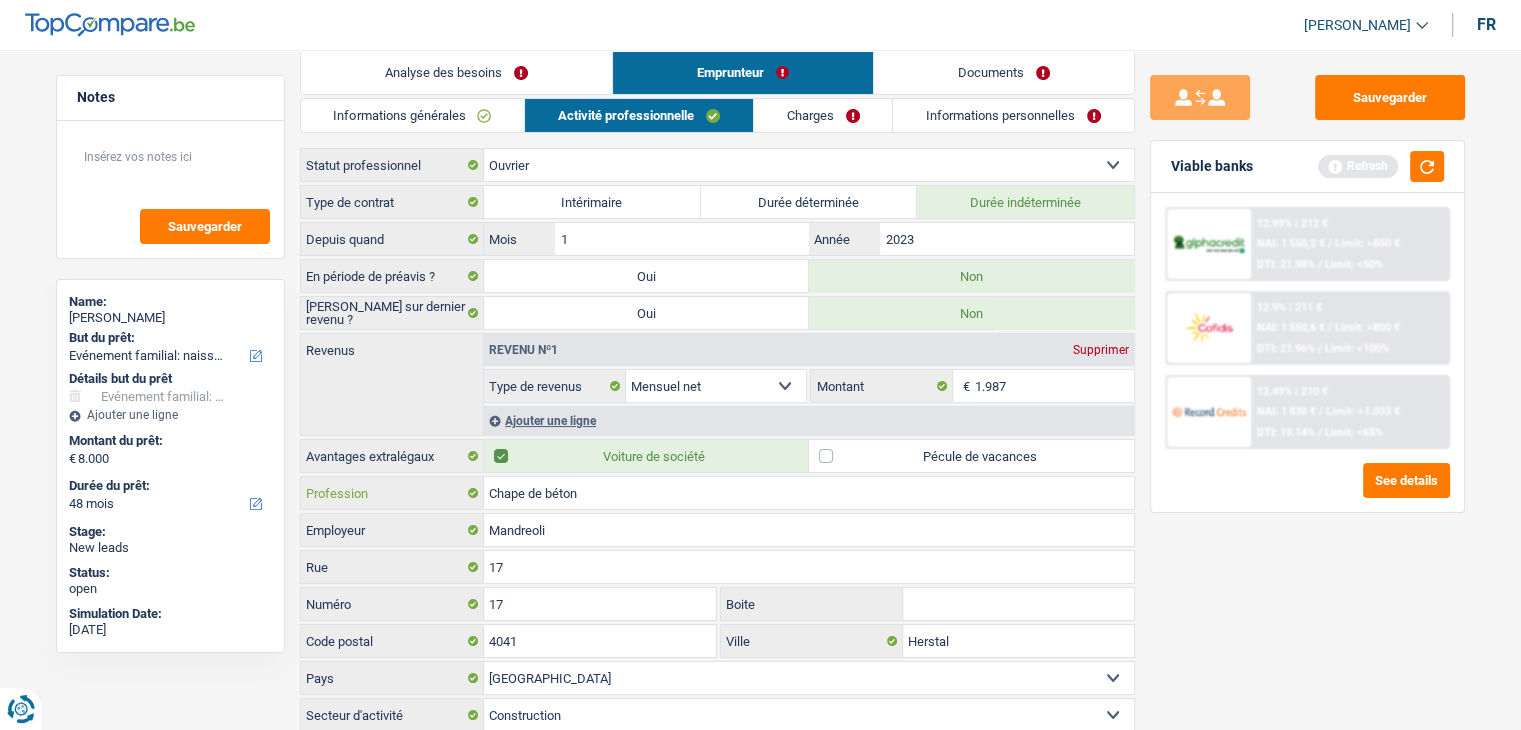 scroll, scrollTop: 0, scrollLeft: 0, axis: both 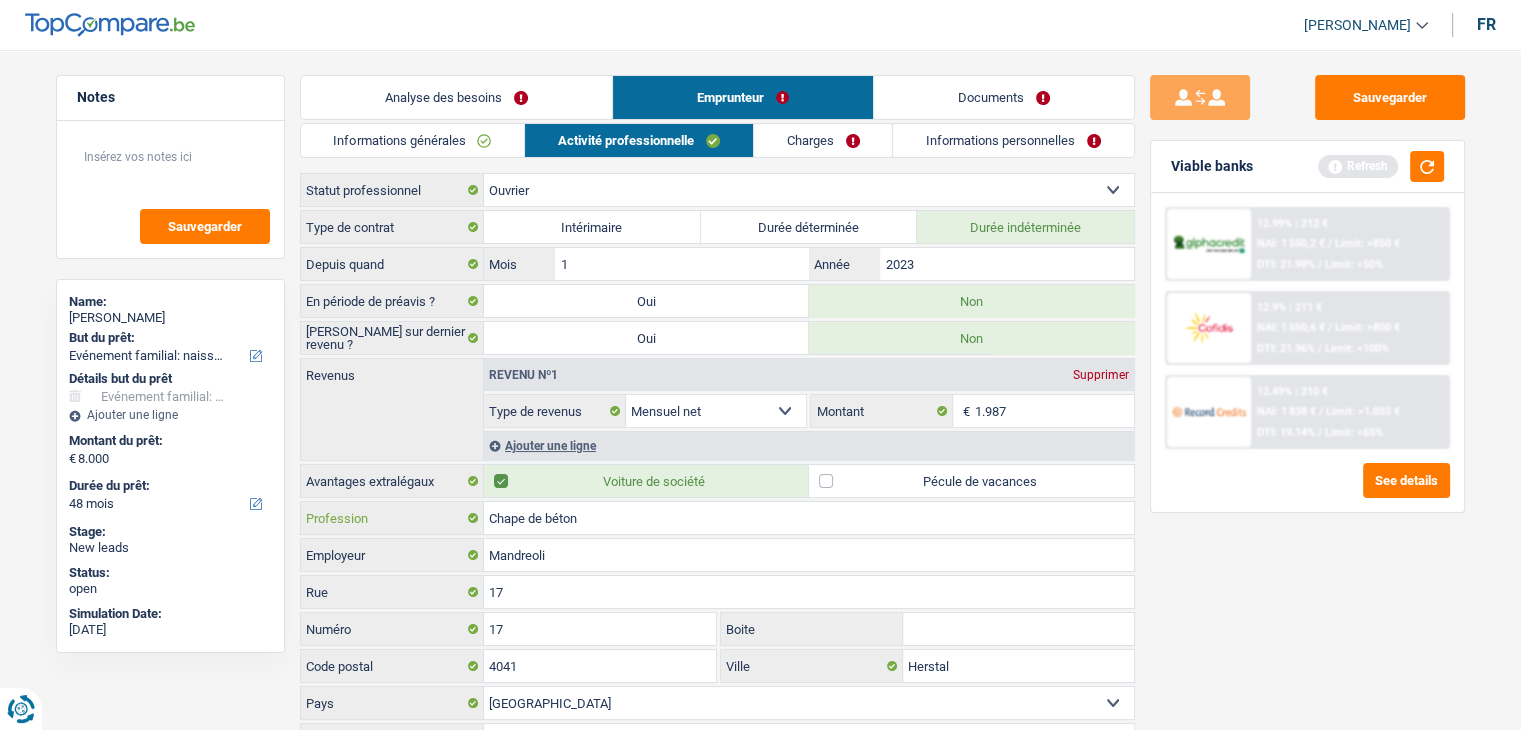 type on "Chape de béton" 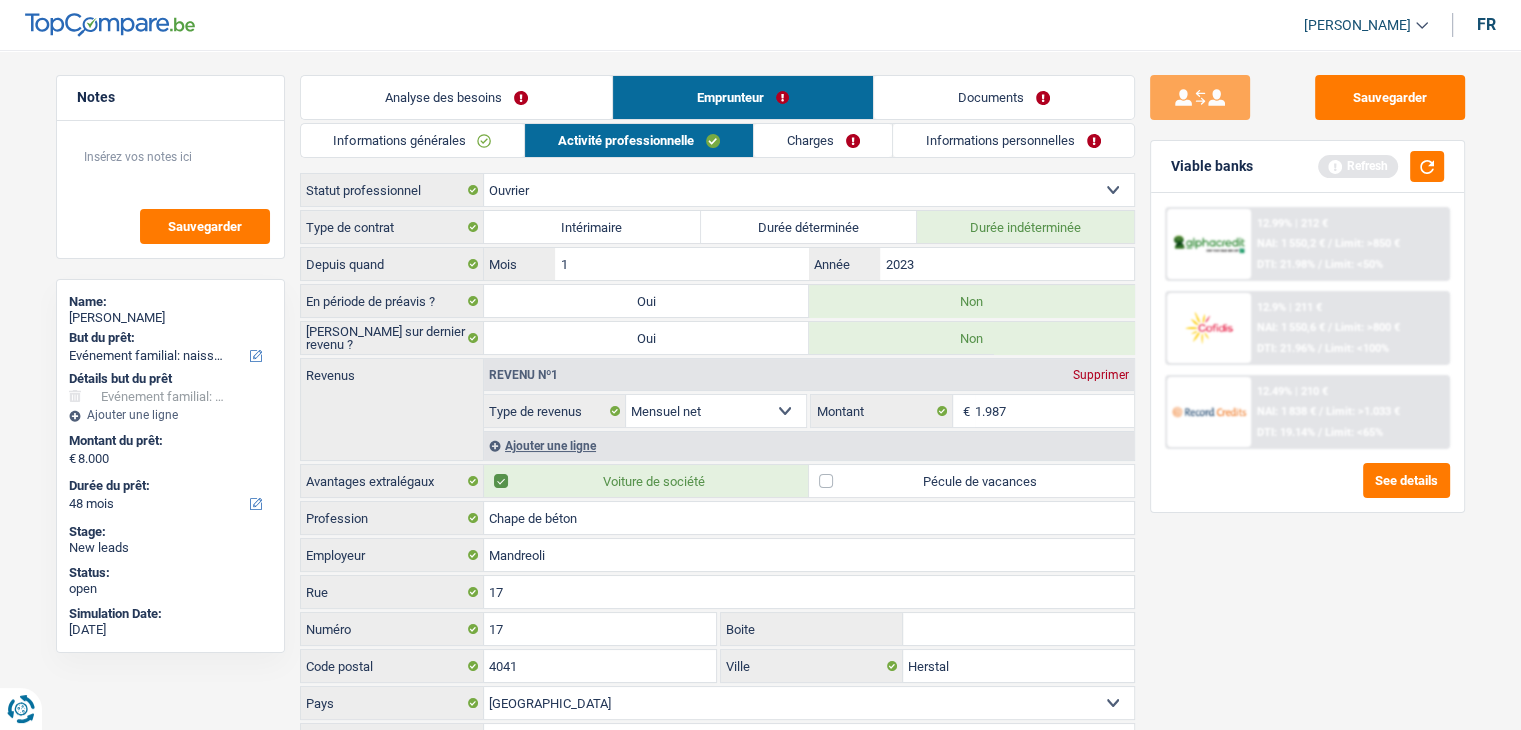 click on "Charges" at bounding box center (823, 140) 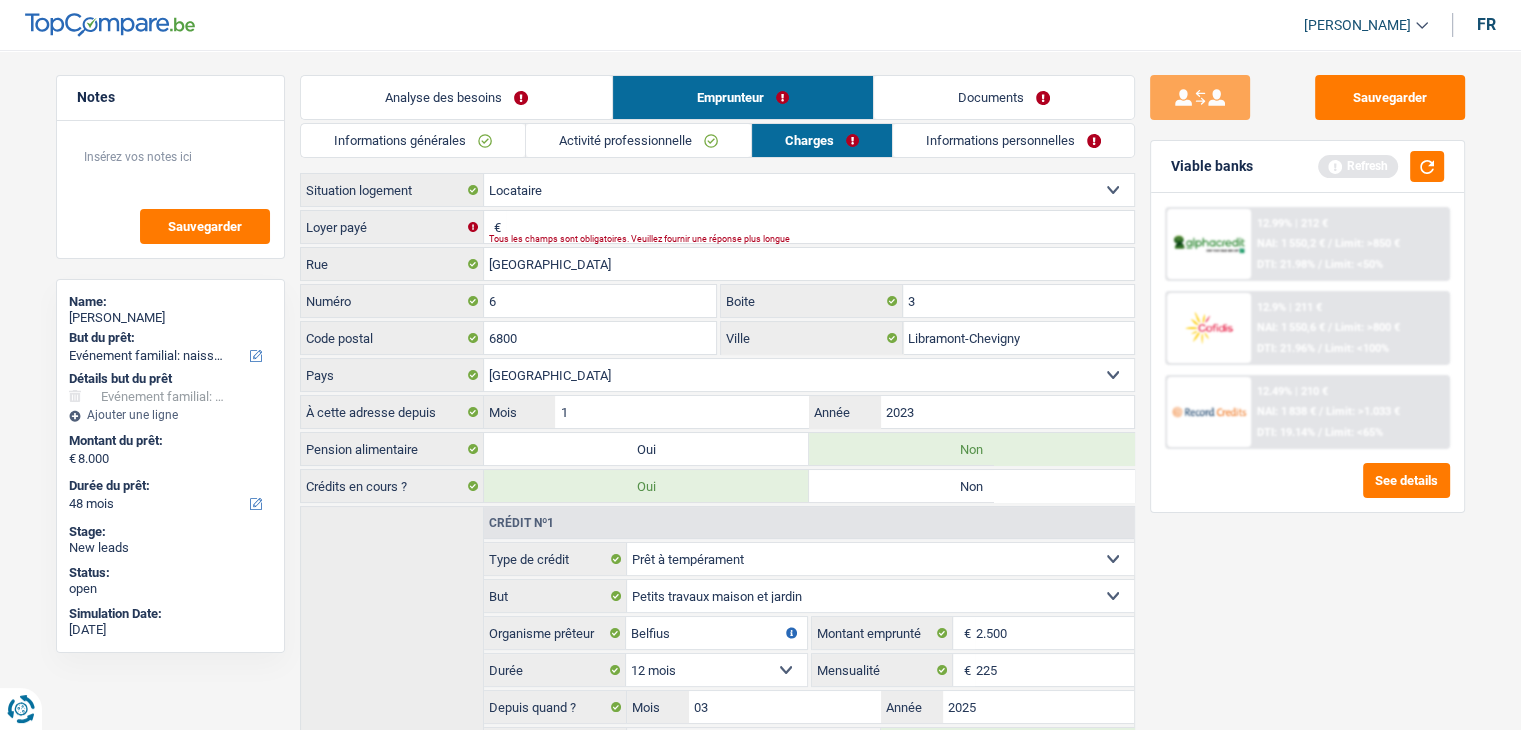 click on "Locataire Propriétaire avec prêt hypothécaire Propriétaire sans prêt hypothécaire Logé(e) par la famille Concierge
Sélectionner une option" at bounding box center [809, 190] 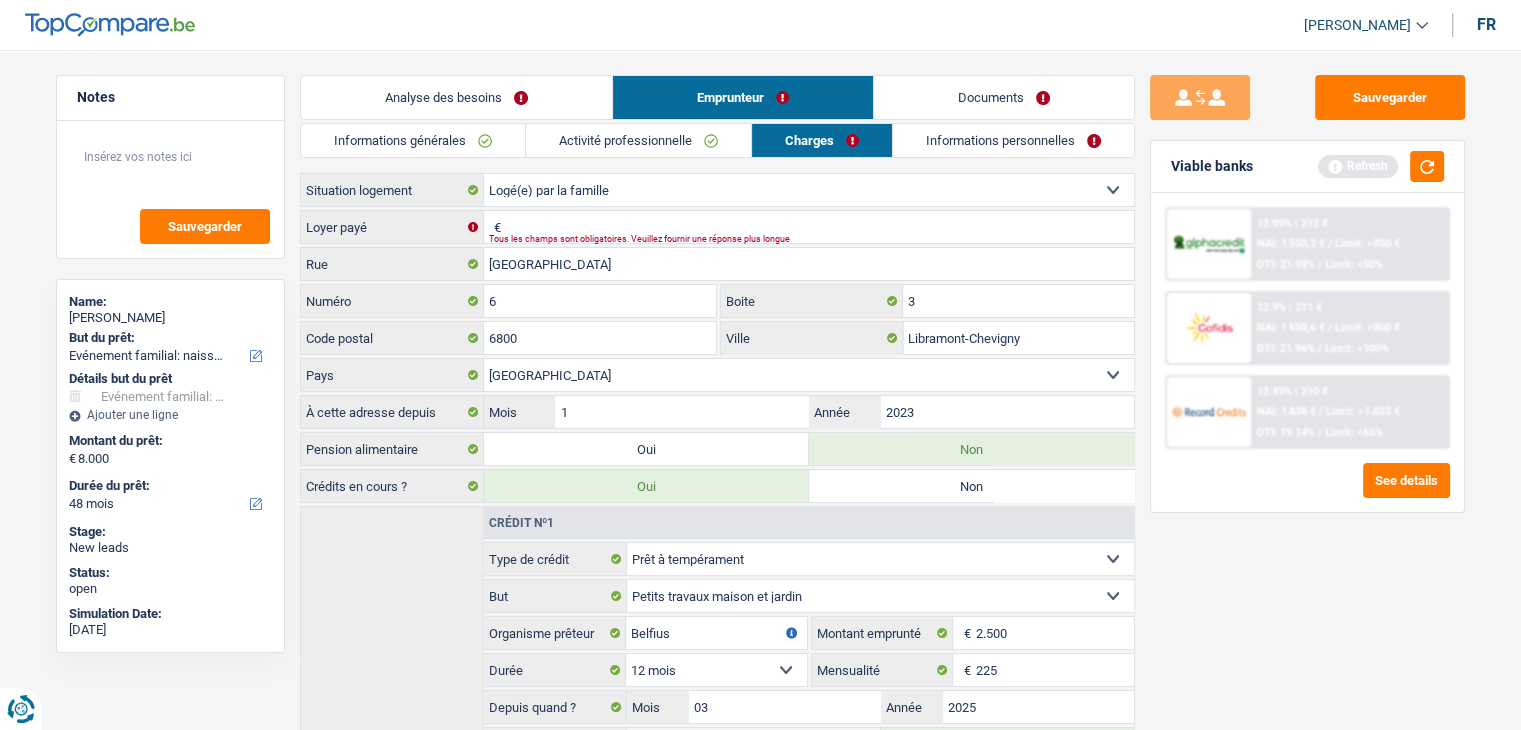 click on "Locataire Propriétaire avec prêt hypothécaire Propriétaire sans prêt hypothécaire Logé(e) par la famille Concierge
Sélectionner une option" at bounding box center (809, 190) 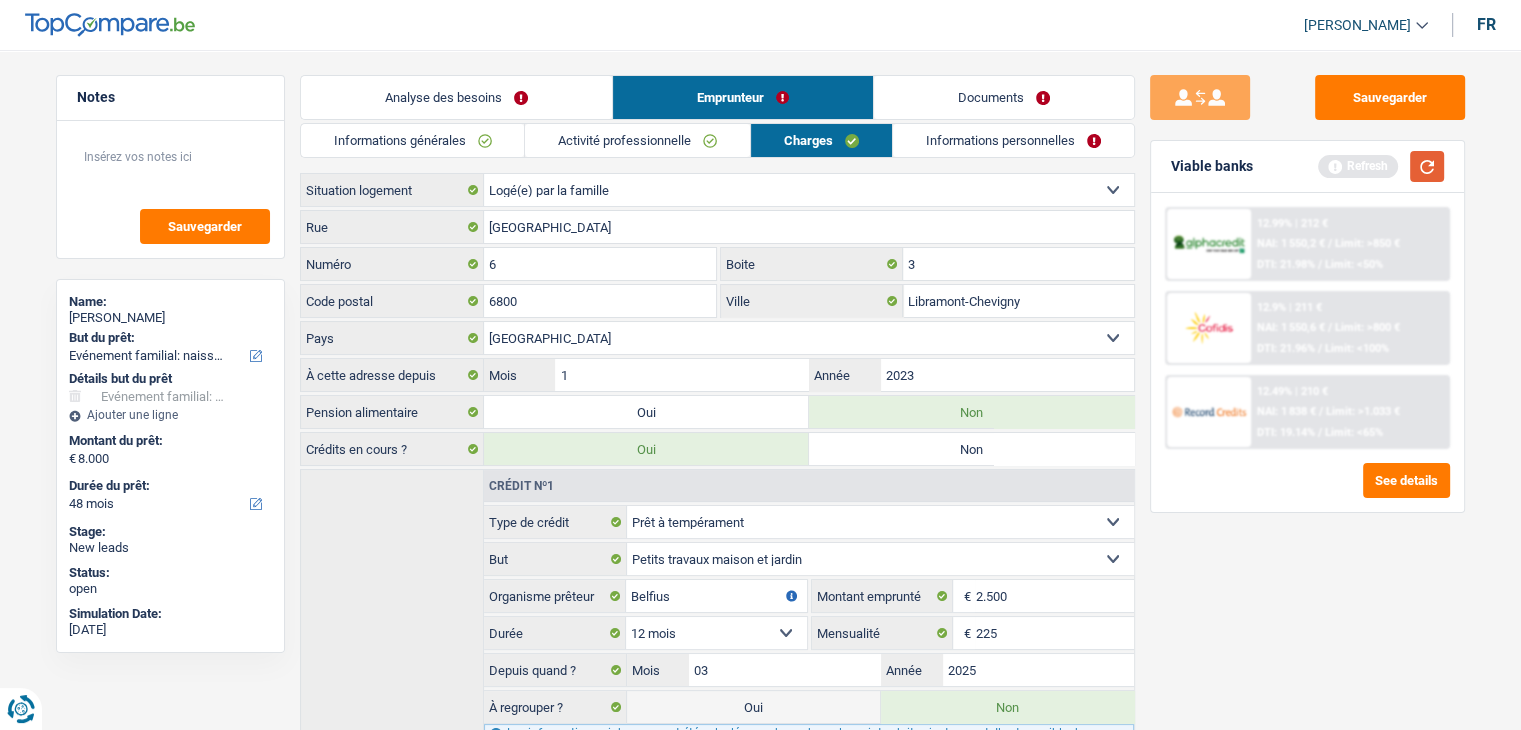 click at bounding box center (1427, 166) 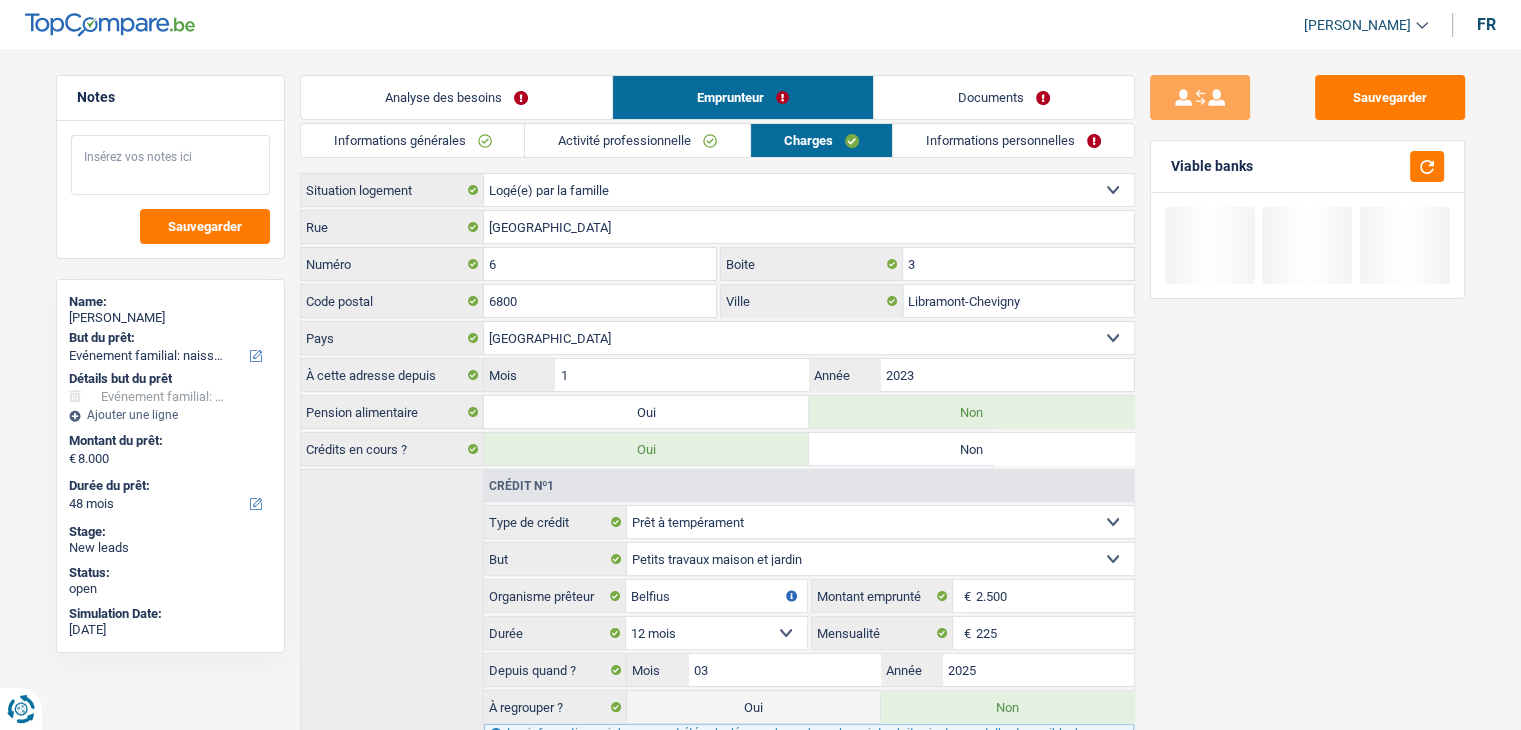 click at bounding box center (170, 165) 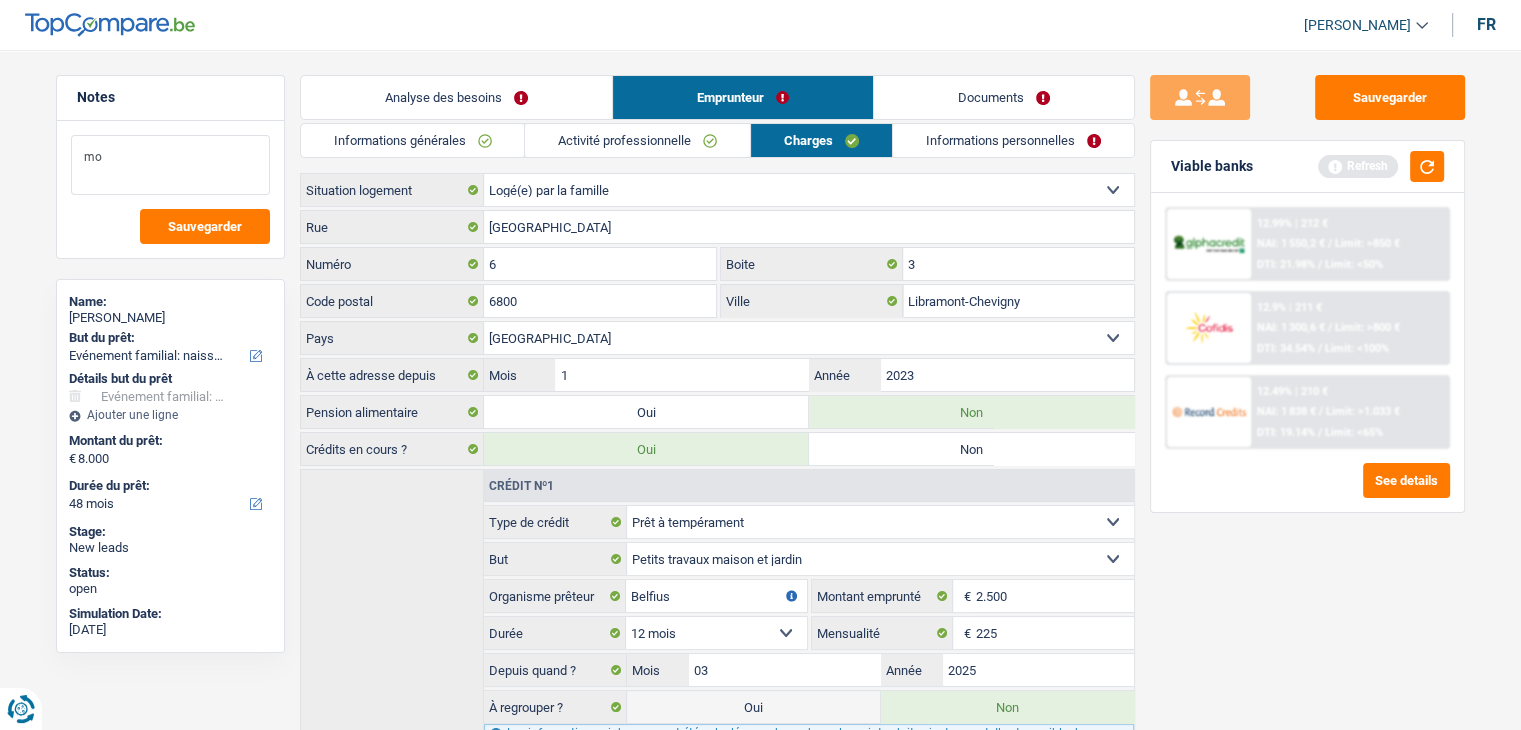 type on "m" 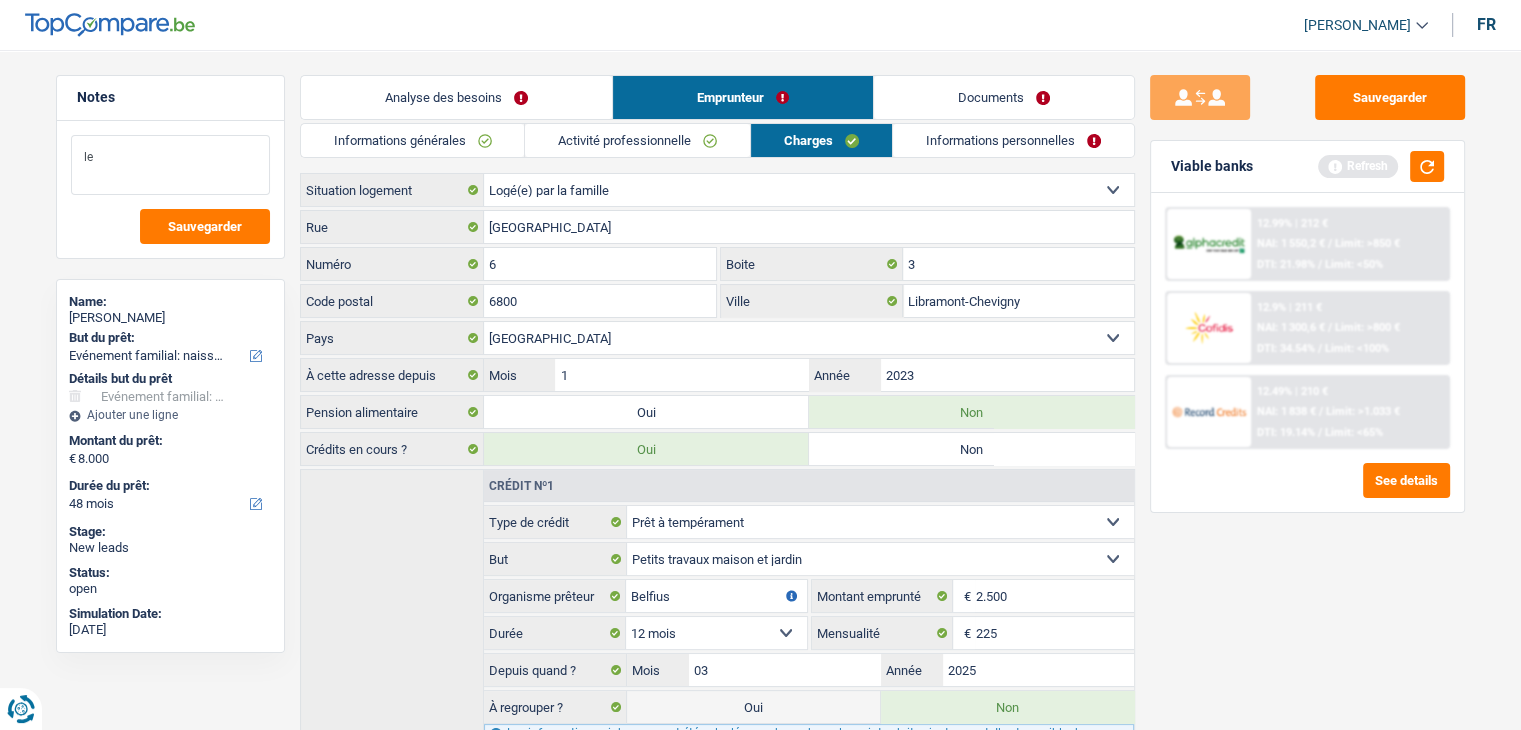 type on "l" 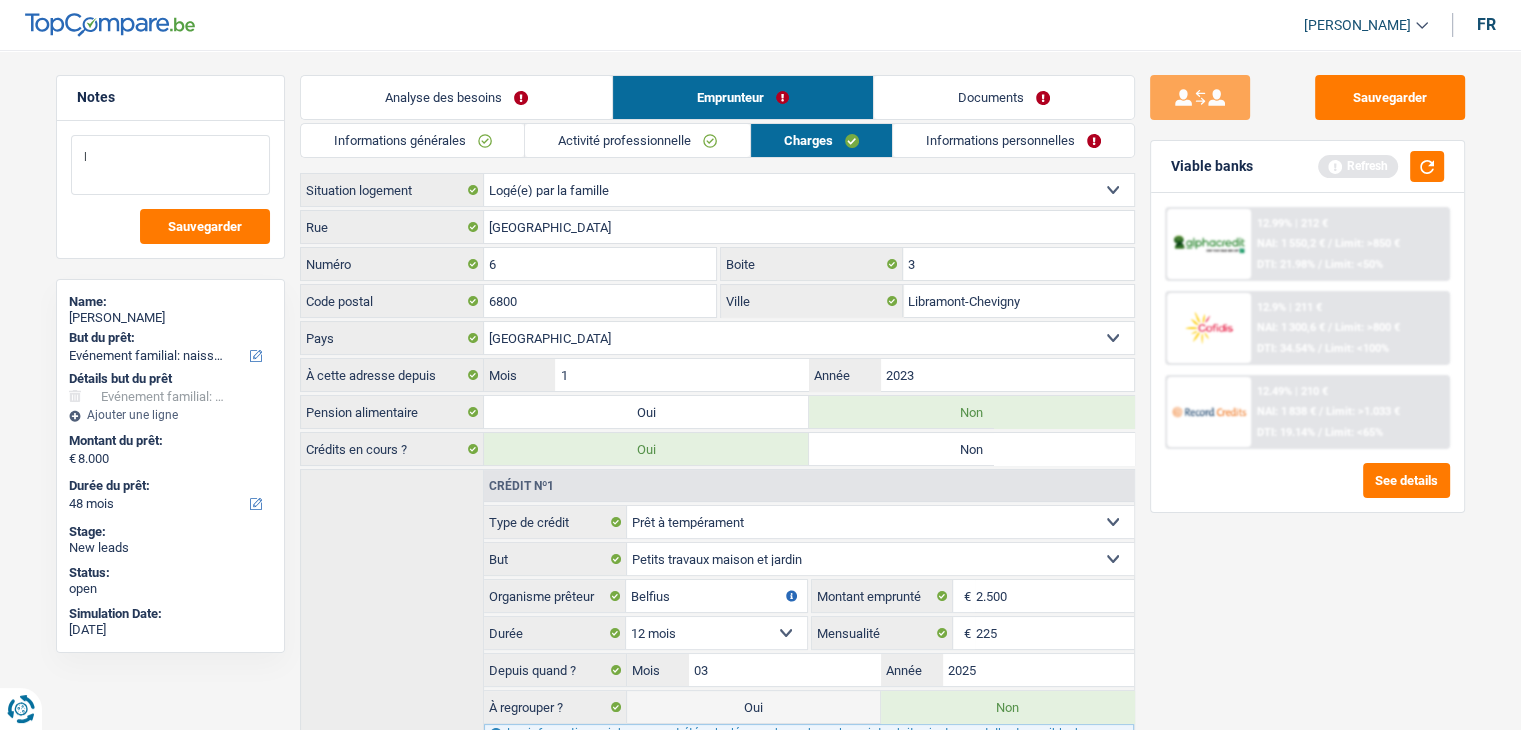 type 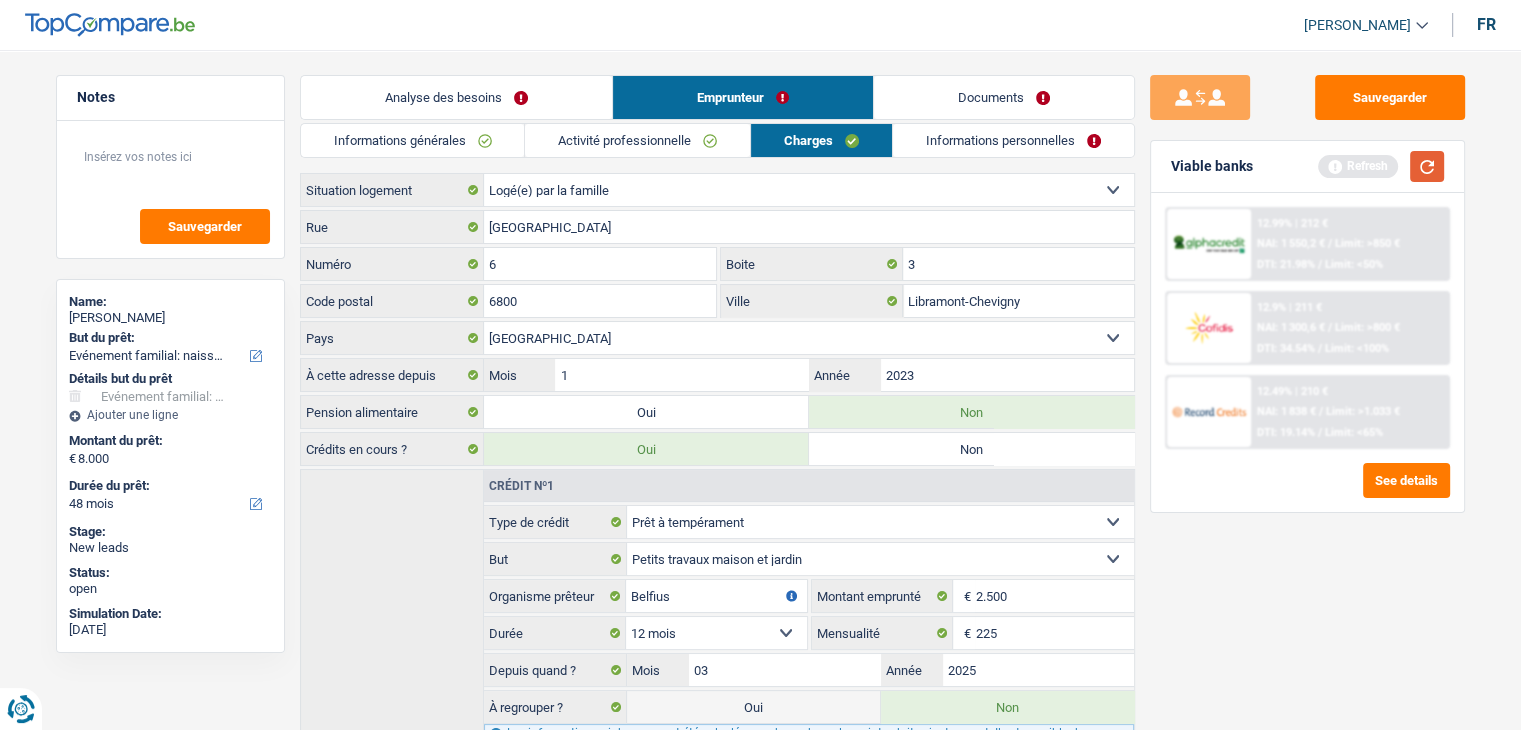 click at bounding box center (1427, 166) 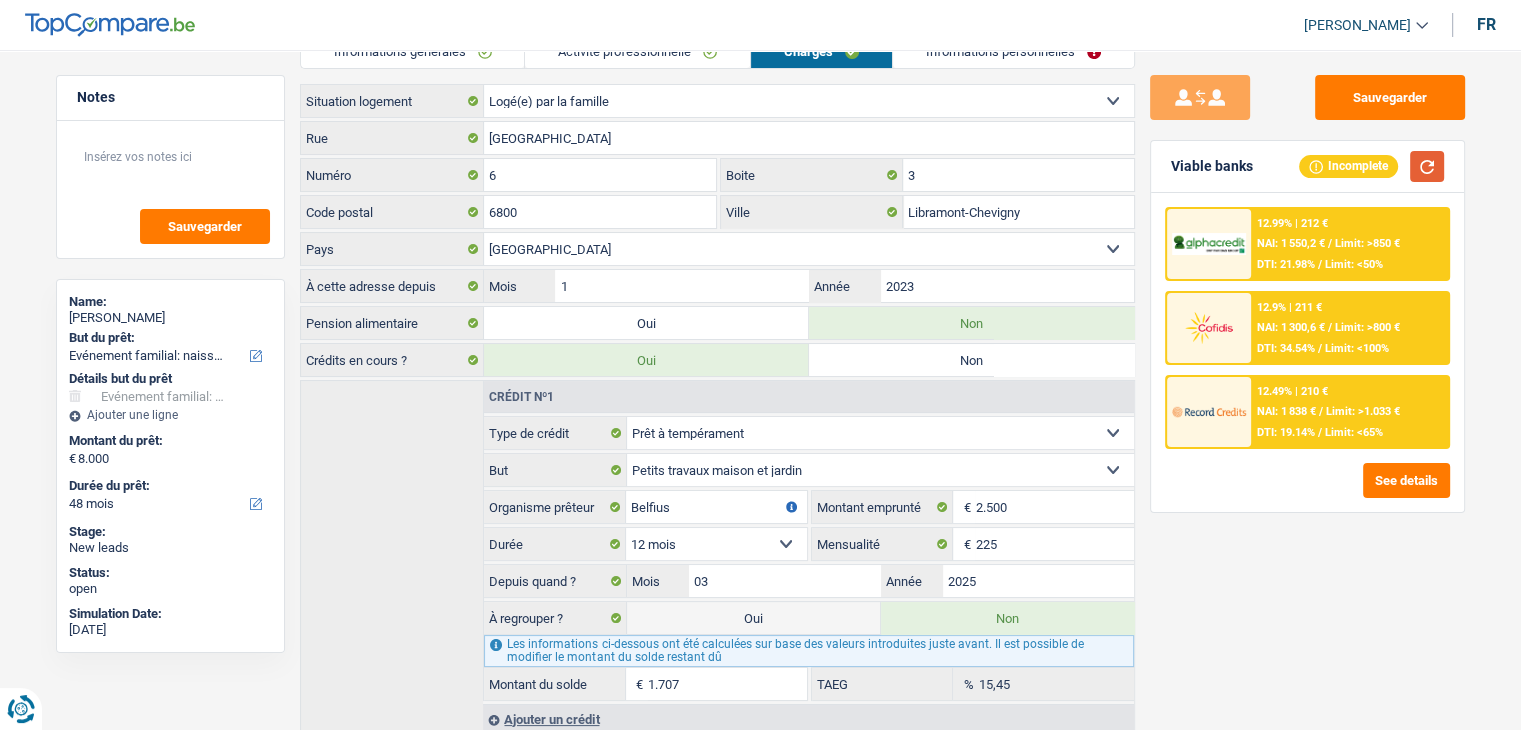 scroll, scrollTop: 0, scrollLeft: 0, axis: both 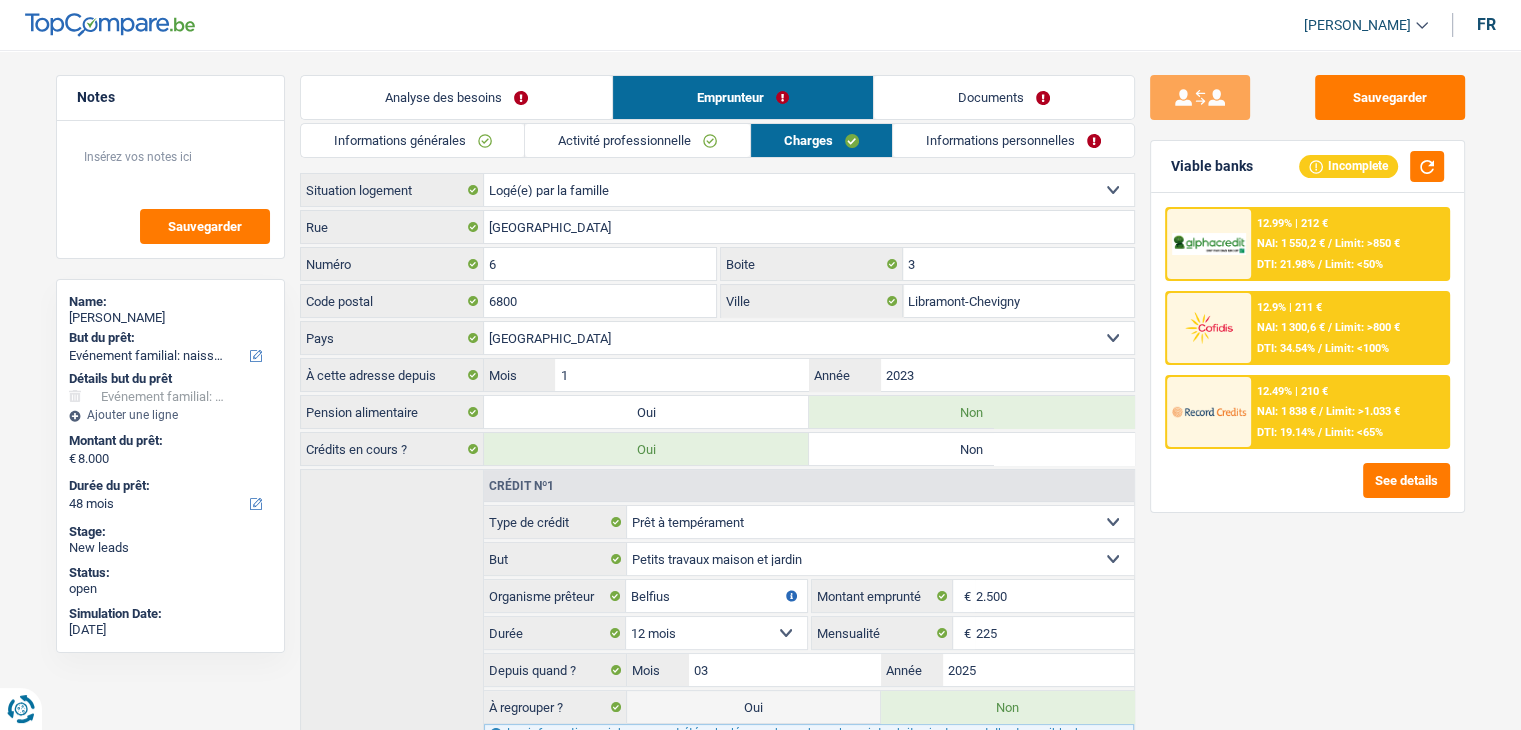 click on "Informations personnelles" at bounding box center [1013, 140] 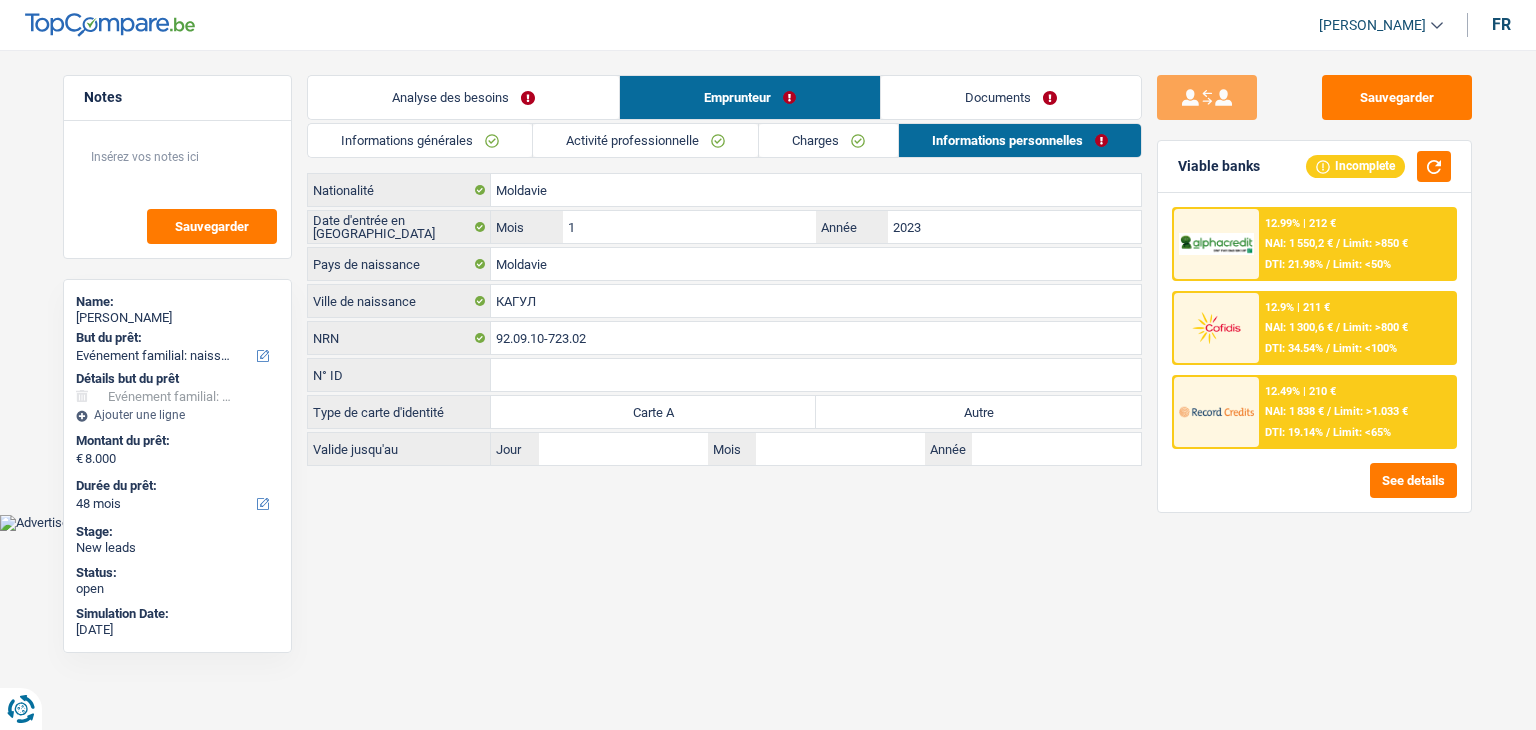 click on "Yanis Duboc
Se déconnecter
fr
Notes
Sauvegarder
Name:   Avram Dmitri   But du prêt: Confort maison: meubles, textile, peinture, électroménager, outillage non-professionnel Hifi, multimédia, gsm, ordinateur Aménagement: frais d'installation, déménagement Evénement familial: naissance, mariage, divorce, communion, décès Frais médicaux Frais d'études Frais permis de conduire Loisirs: voyage, sport, musique Rafraîchissement: petits travaux maison et jardin Frais judiciaires Réparation voiture Prêt rénovation (non disponible pour les non-propriétaires) Prêt énergie (non disponible pour les non-propriétaires) Prêt voiture Taxes, impôts non professionnels Rénovation bien à l'étranger Dettes familiales Assurance Autre
Sélectionner une option
Détails but du prêt
Hifi, multimédia, gsm, ordinateur Autre" at bounding box center [768, 265] 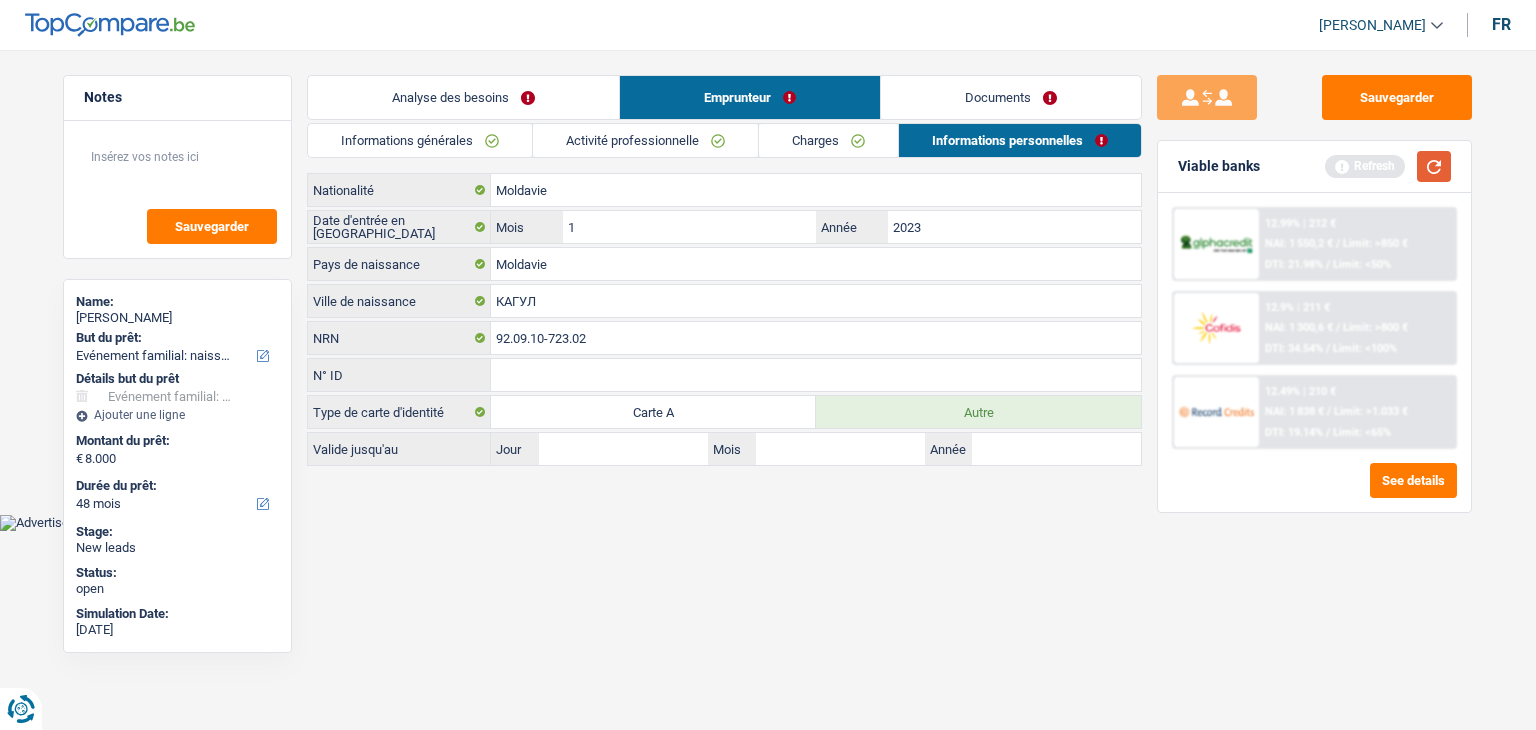 click at bounding box center (1434, 166) 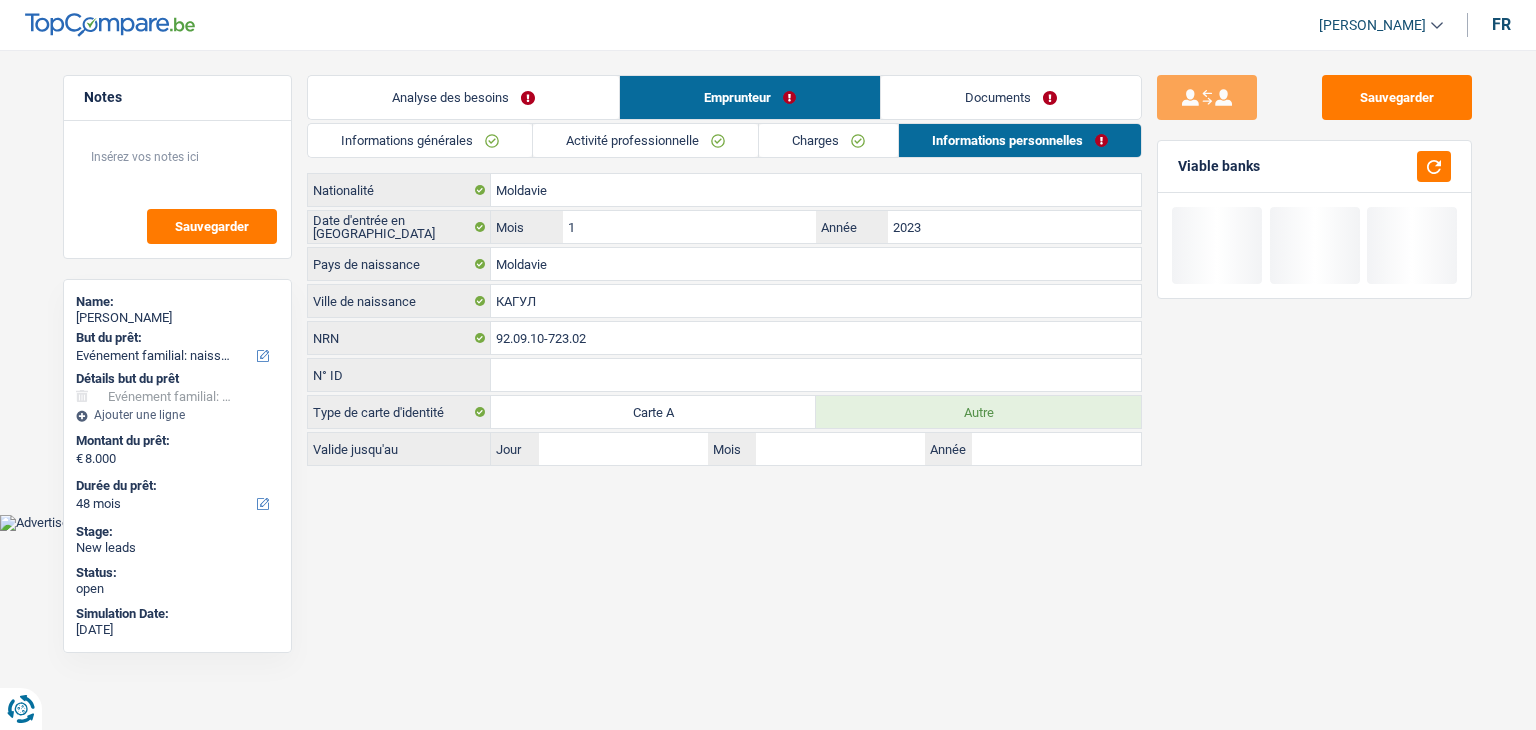 click on "Documents" at bounding box center [1011, 97] 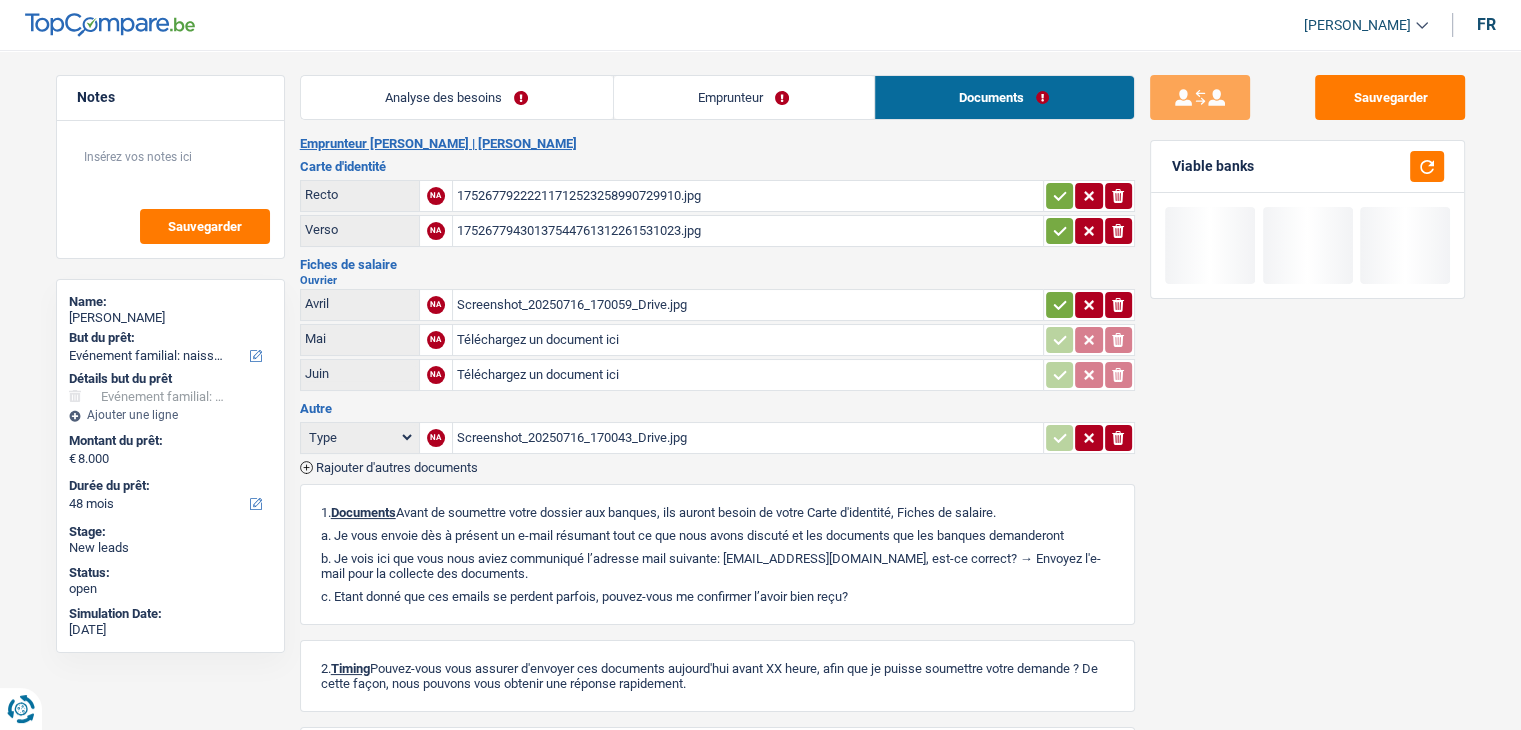 click on "17526779222211712523258990729910.jpg" at bounding box center [748, 196] 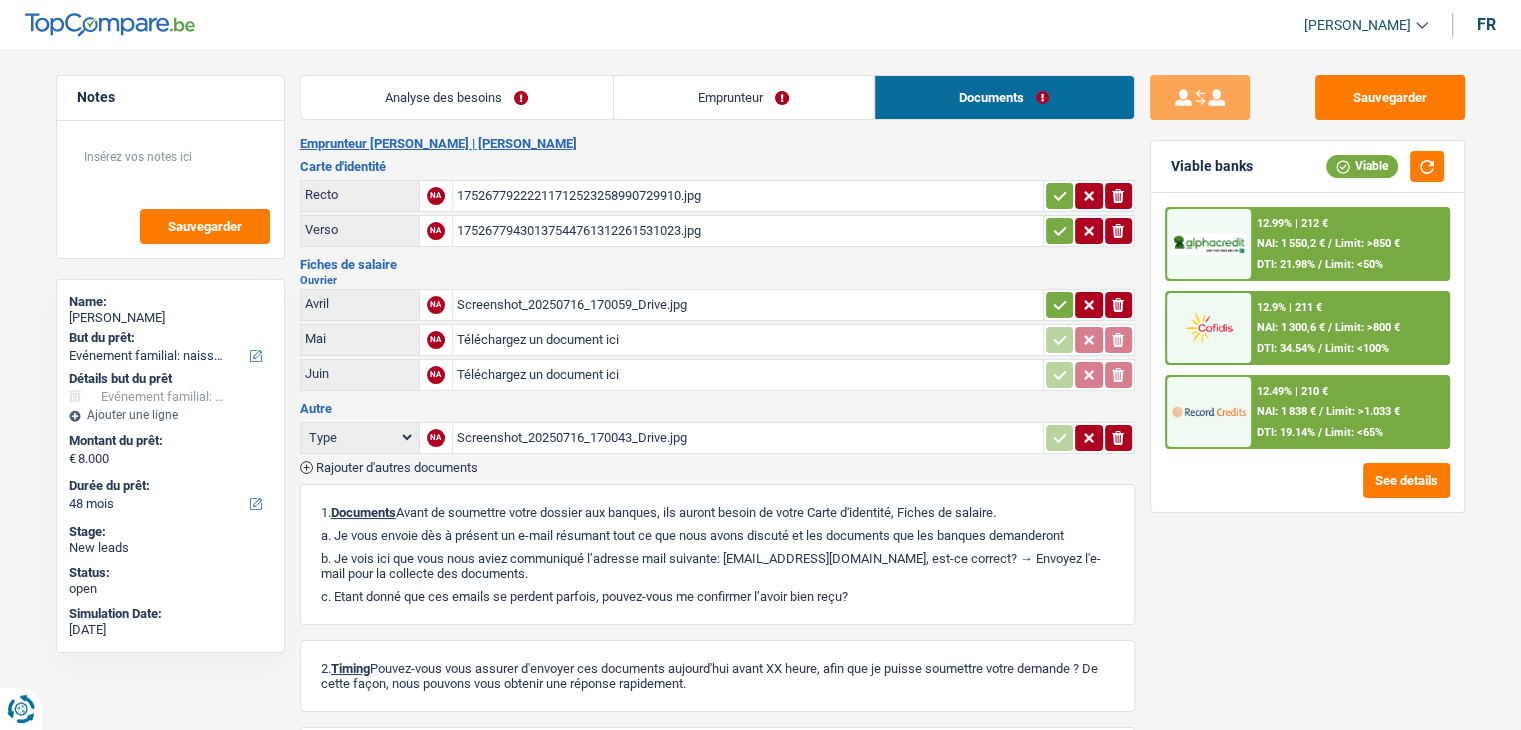 click on "17526779430137544761312261531023.jpg" at bounding box center (748, 231) 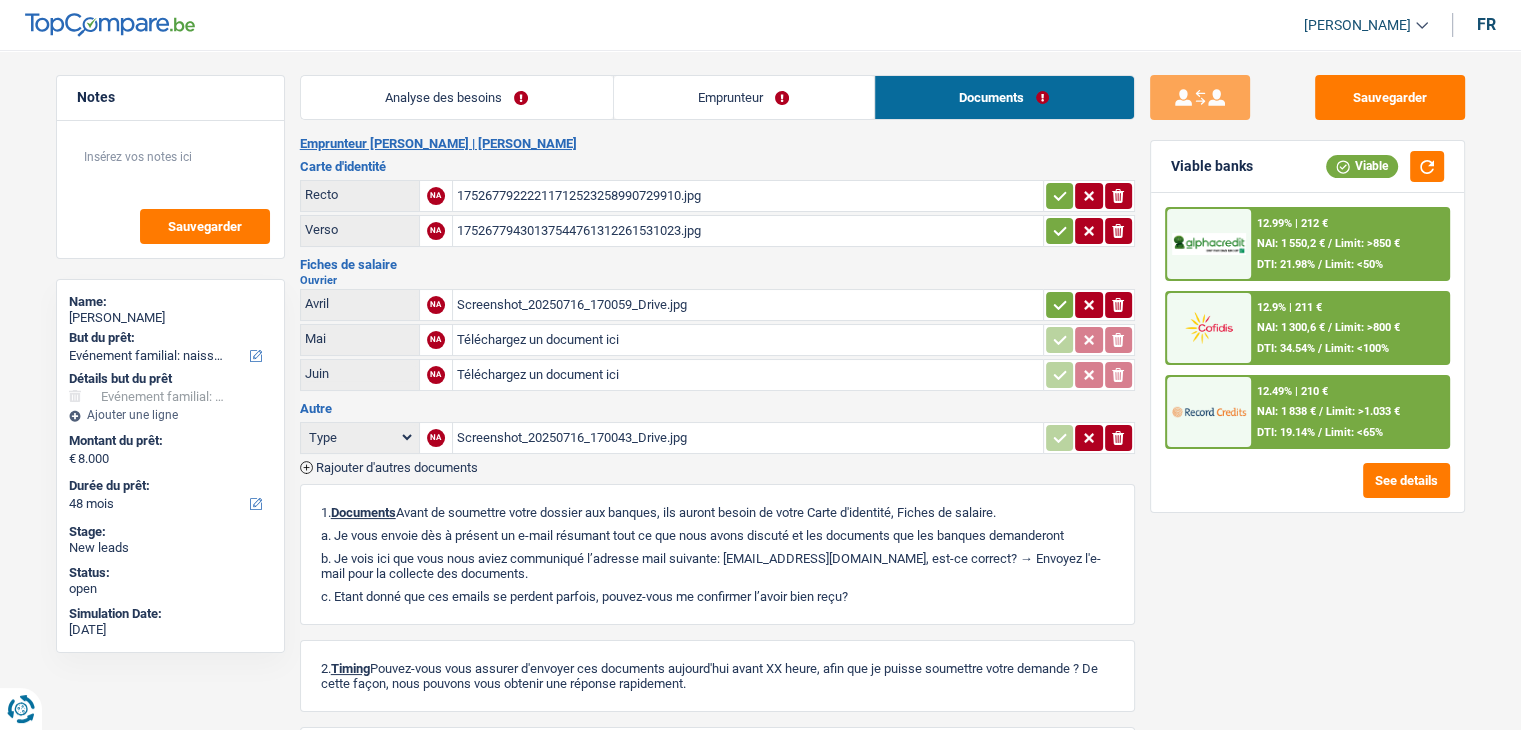 click on "Autre" at bounding box center [717, 408] 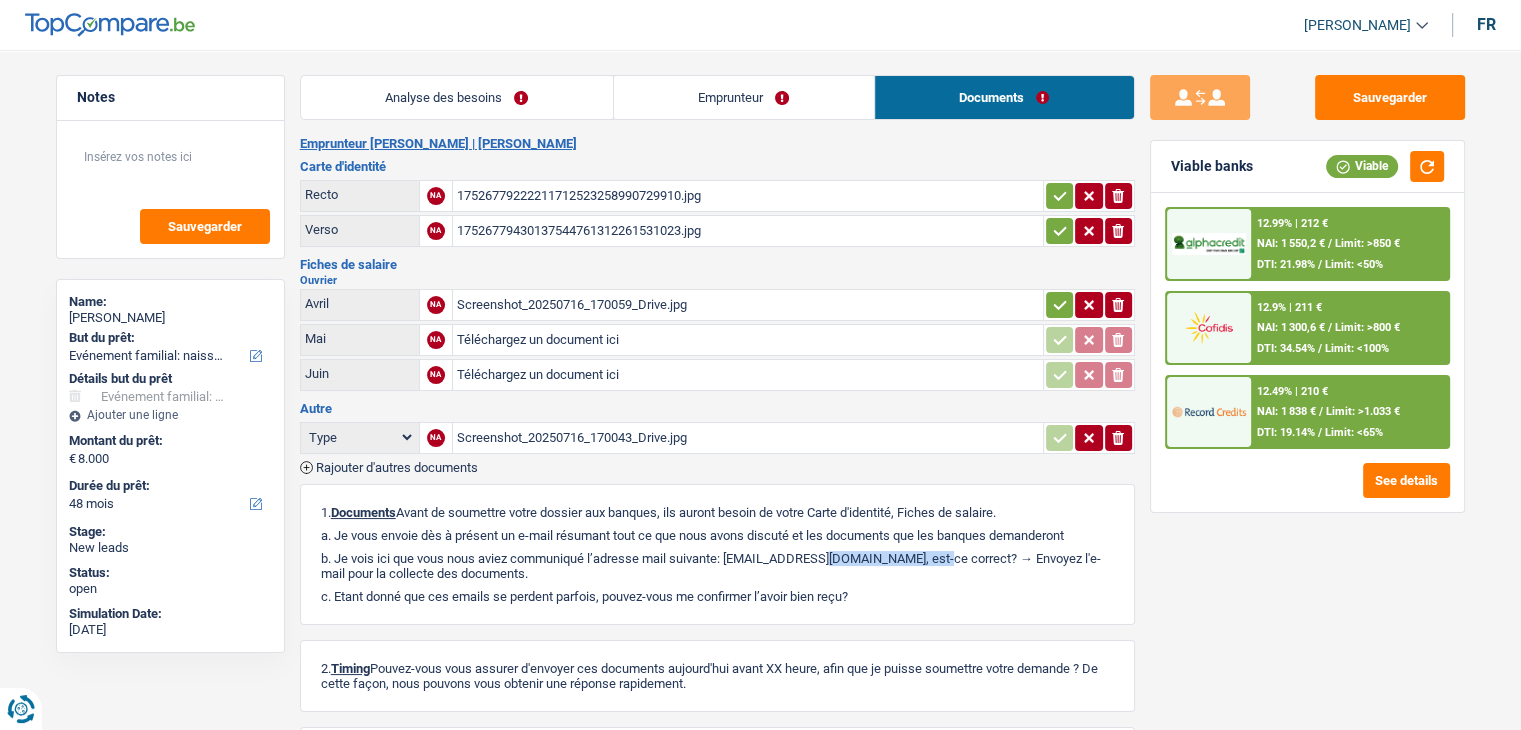 drag, startPoint x: 873, startPoint y: 551, endPoint x: 623, endPoint y: 426, distance: 279.50848 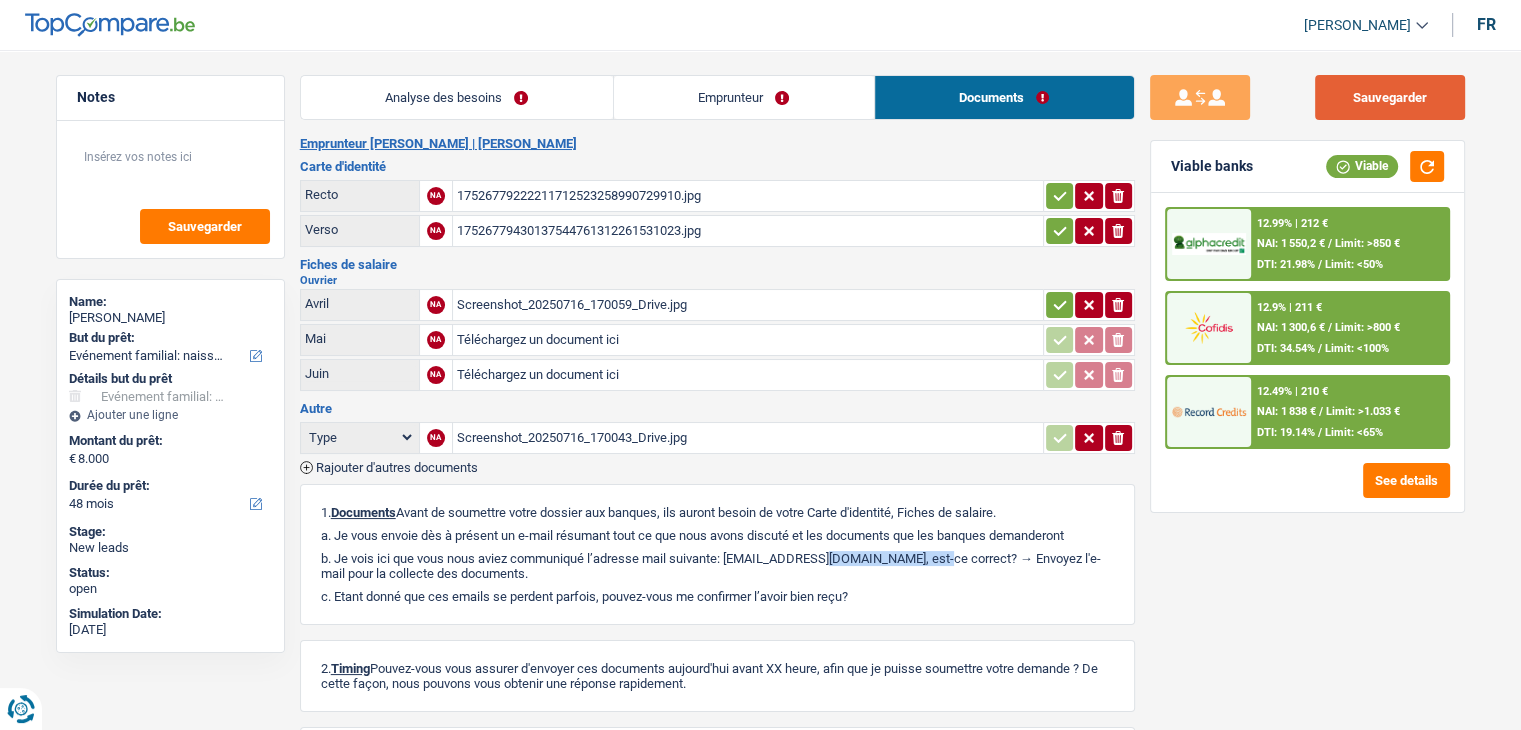 click on "Sauvegarder" at bounding box center [1390, 97] 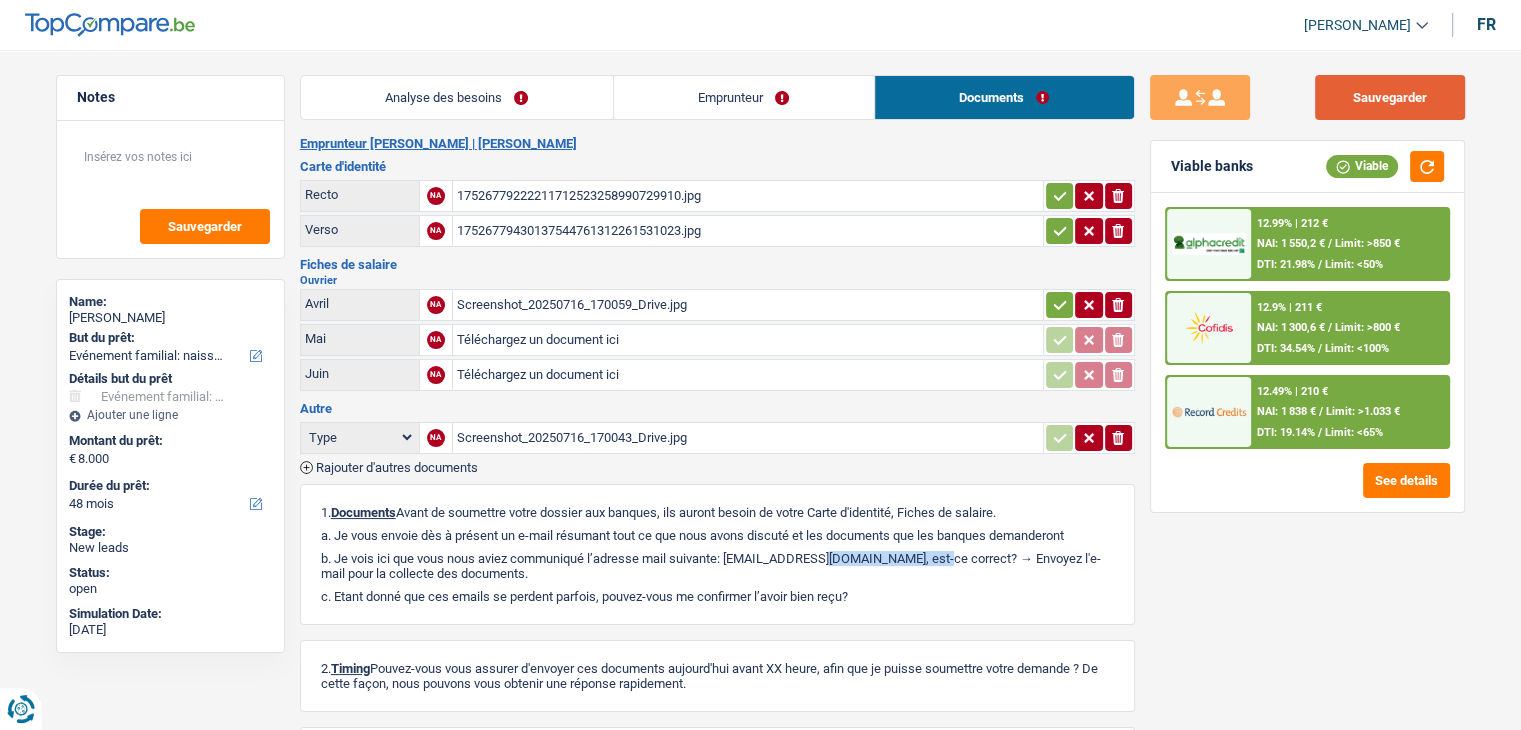 click on "Sauvegarder" at bounding box center [1390, 97] 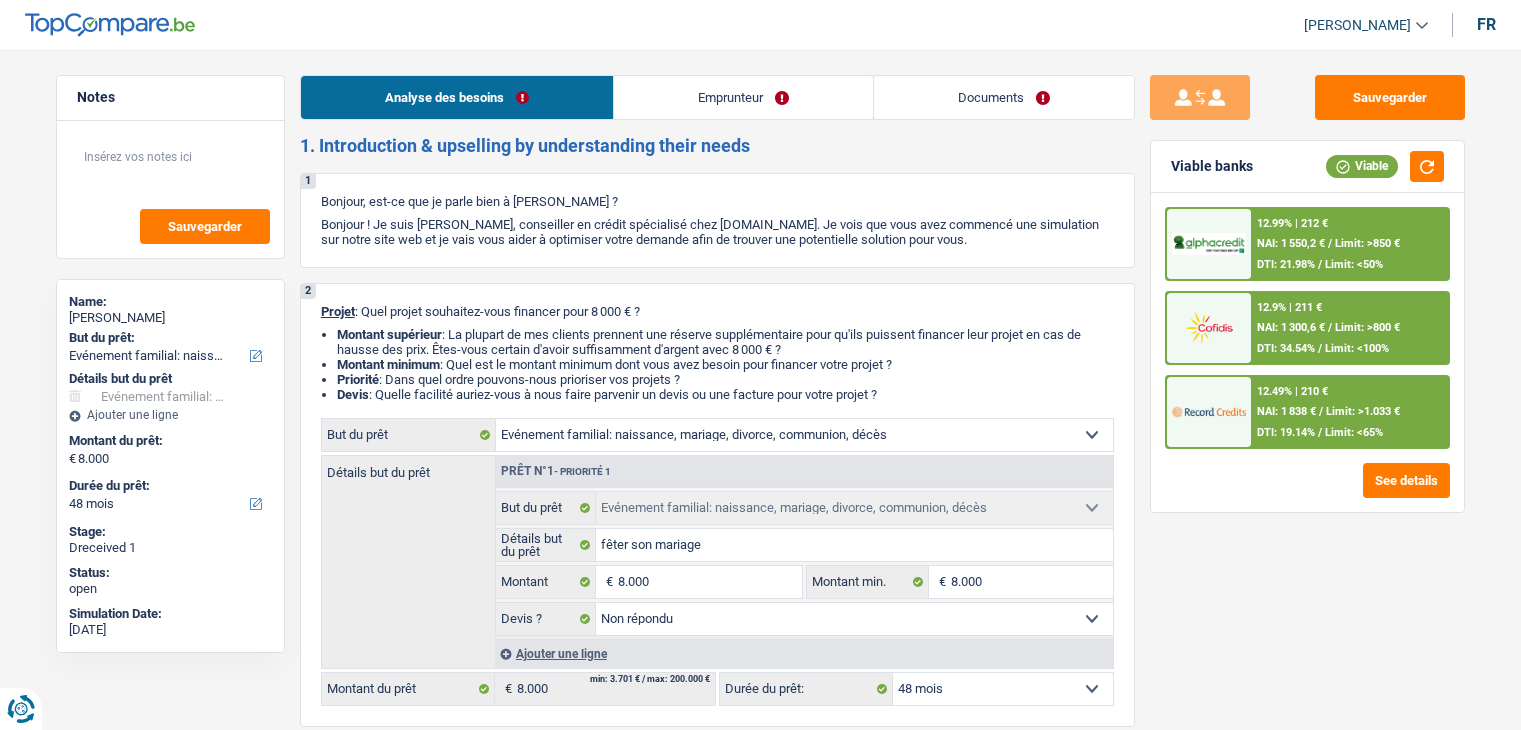 select on "familyEvent" 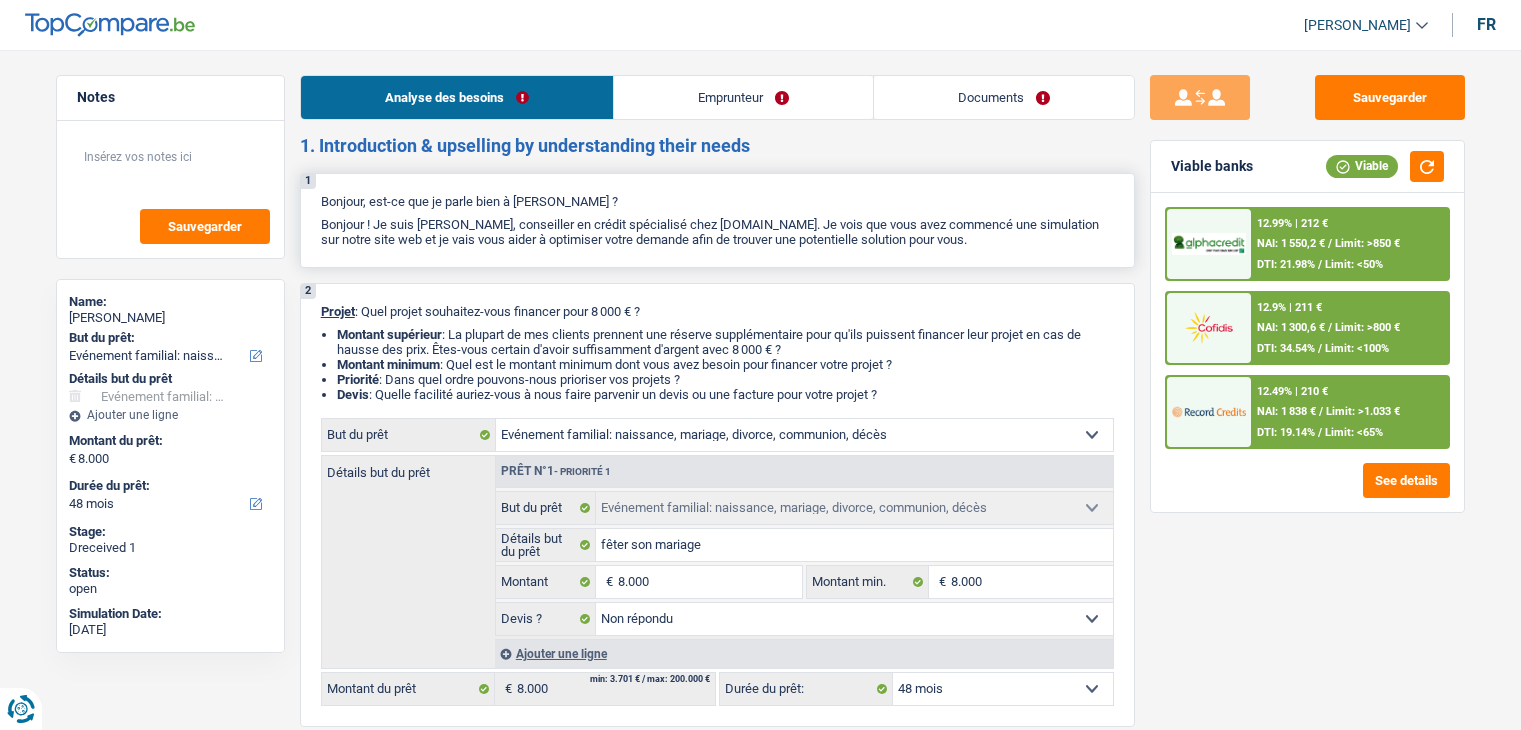 scroll, scrollTop: 0, scrollLeft: 0, axis: both 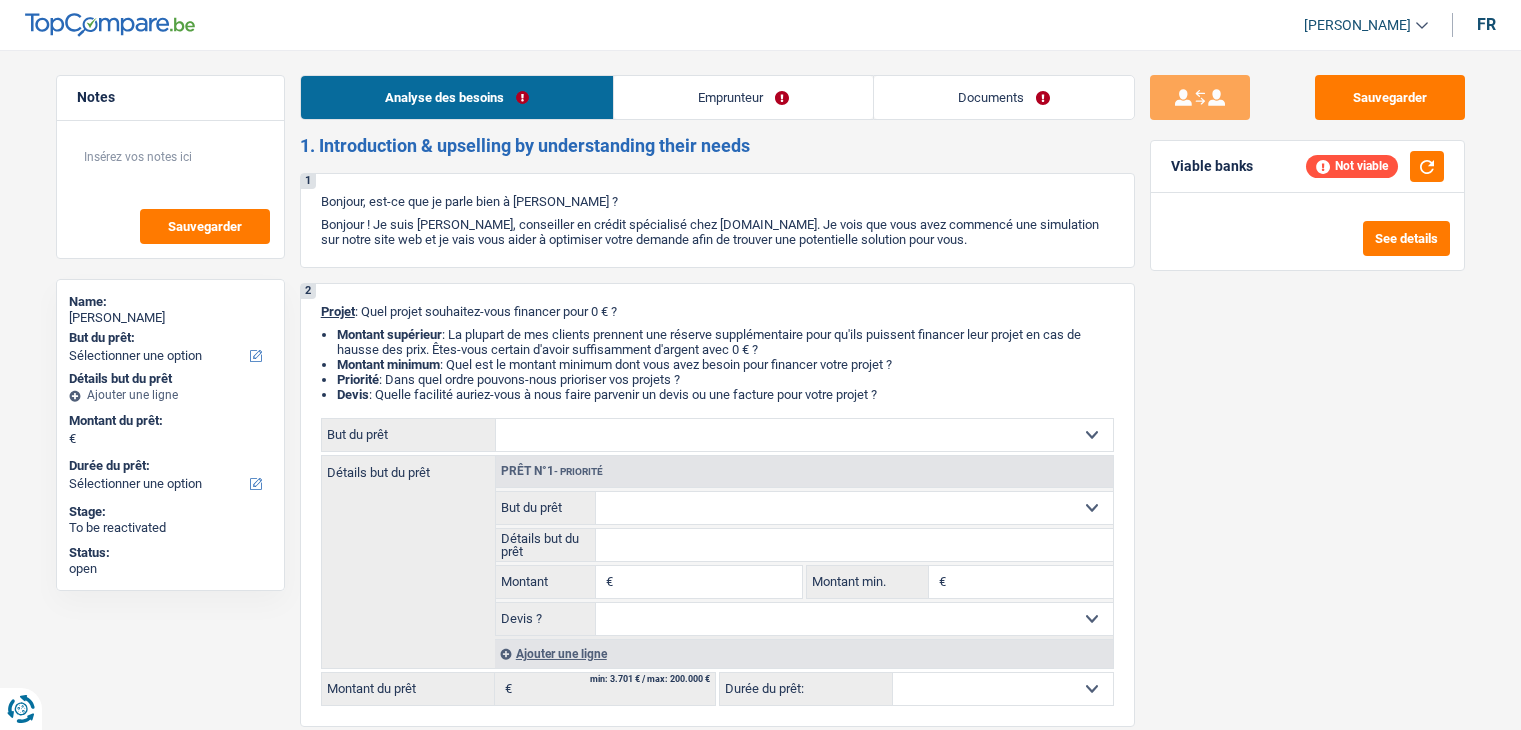 select on "privateEmployee" 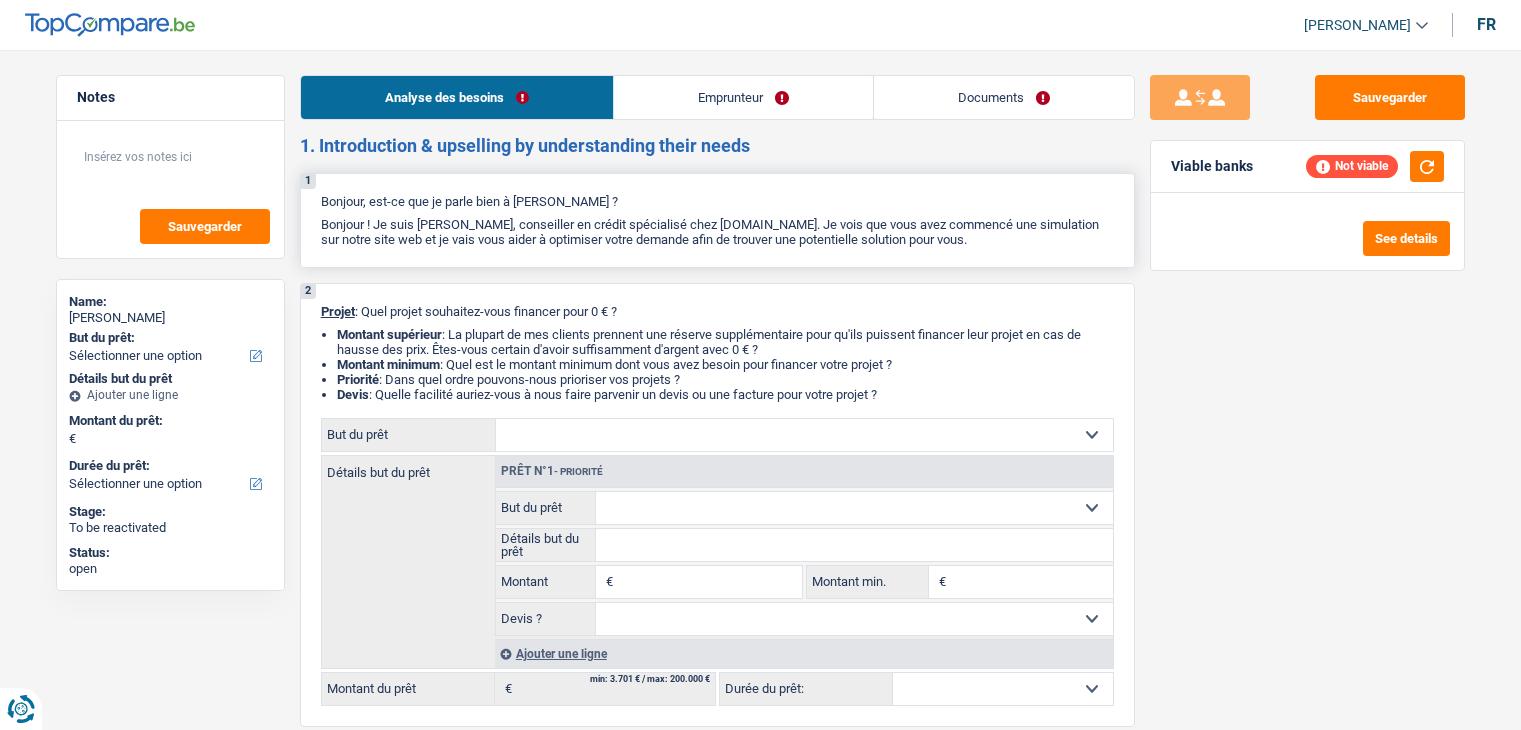 scroll, scrollTop: 0, scrollLeft: 0, axis: both 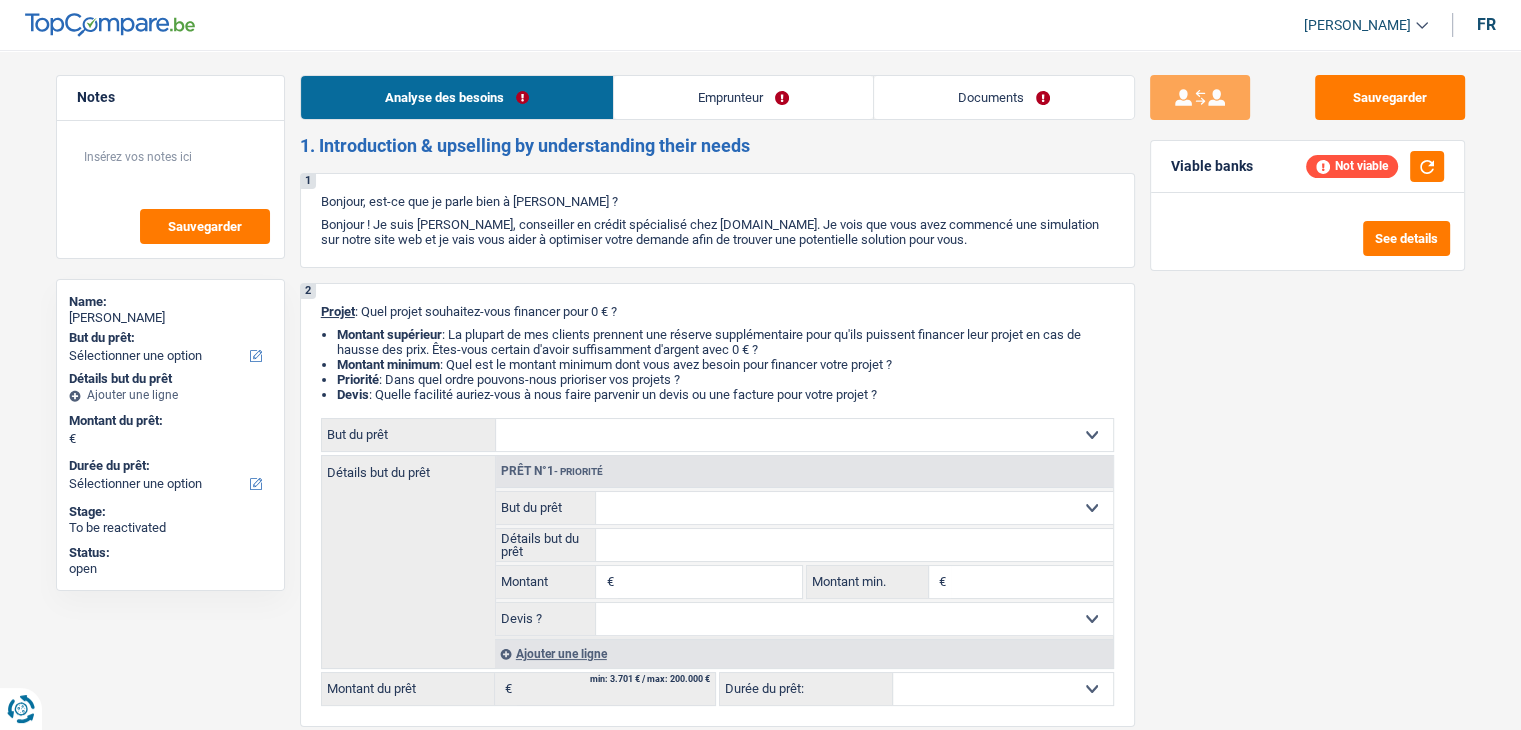 click on "Emprunteur" at bounding box center (743, 97) 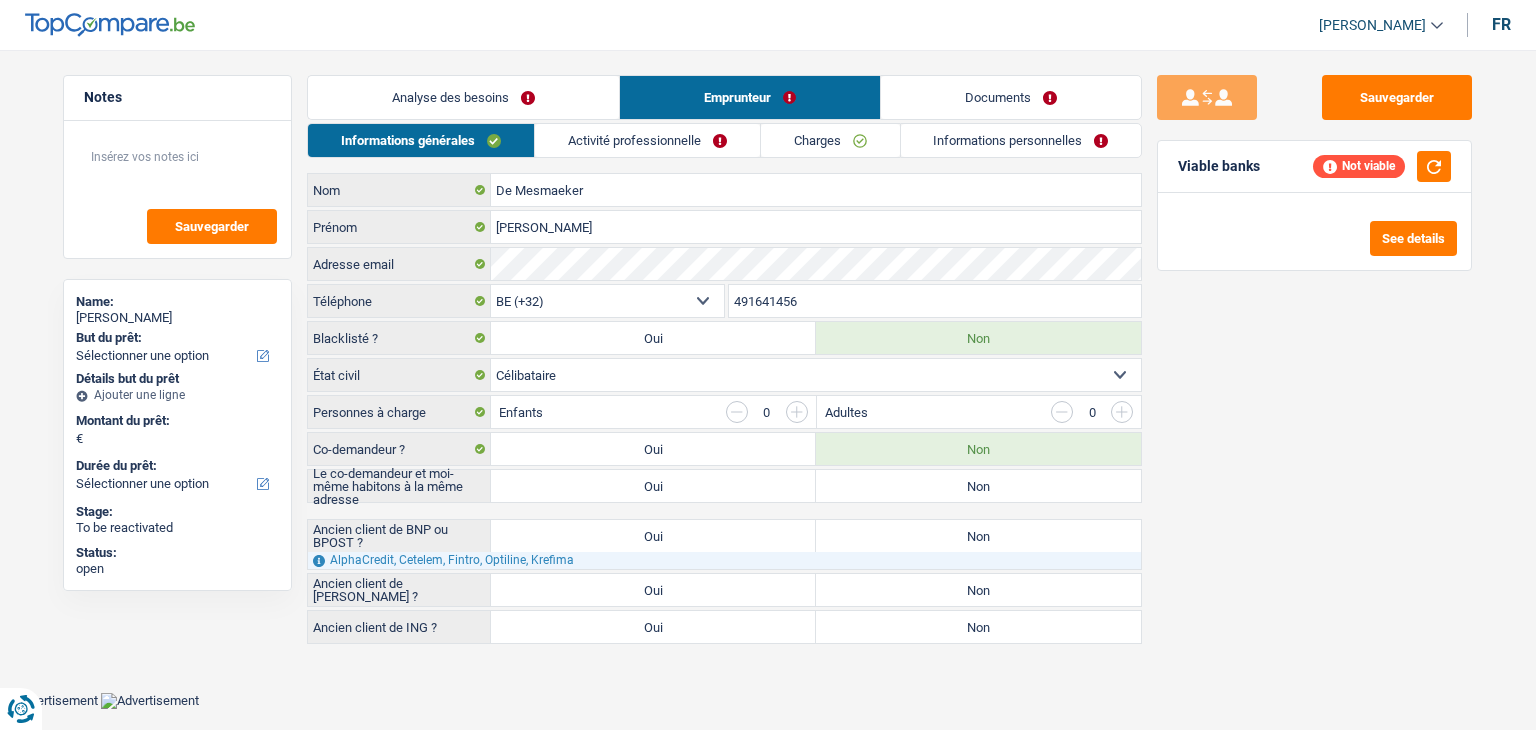 click on "Activité professionnelle" at bounding box center [647, 140] 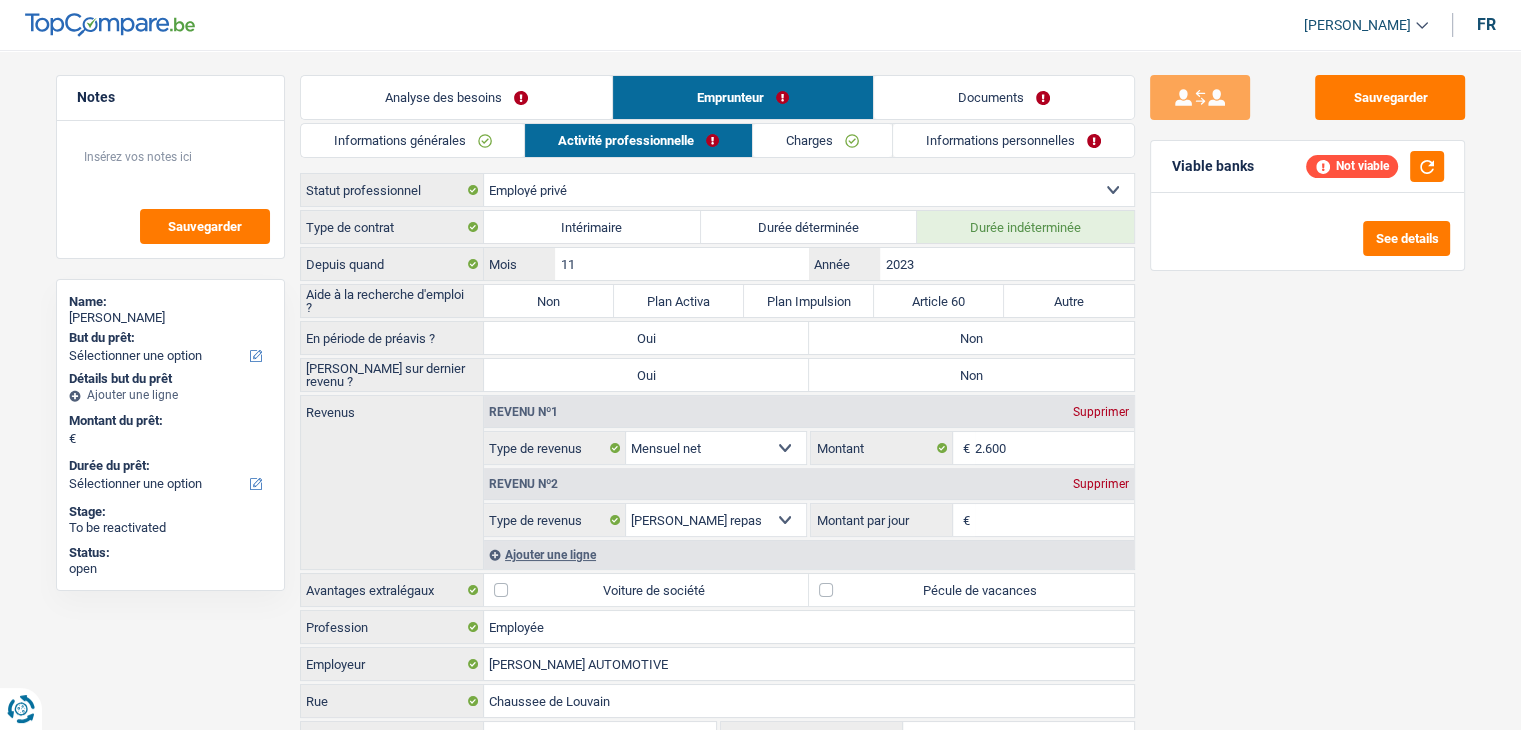 click on "Charges" at bounding box center [822, 140] 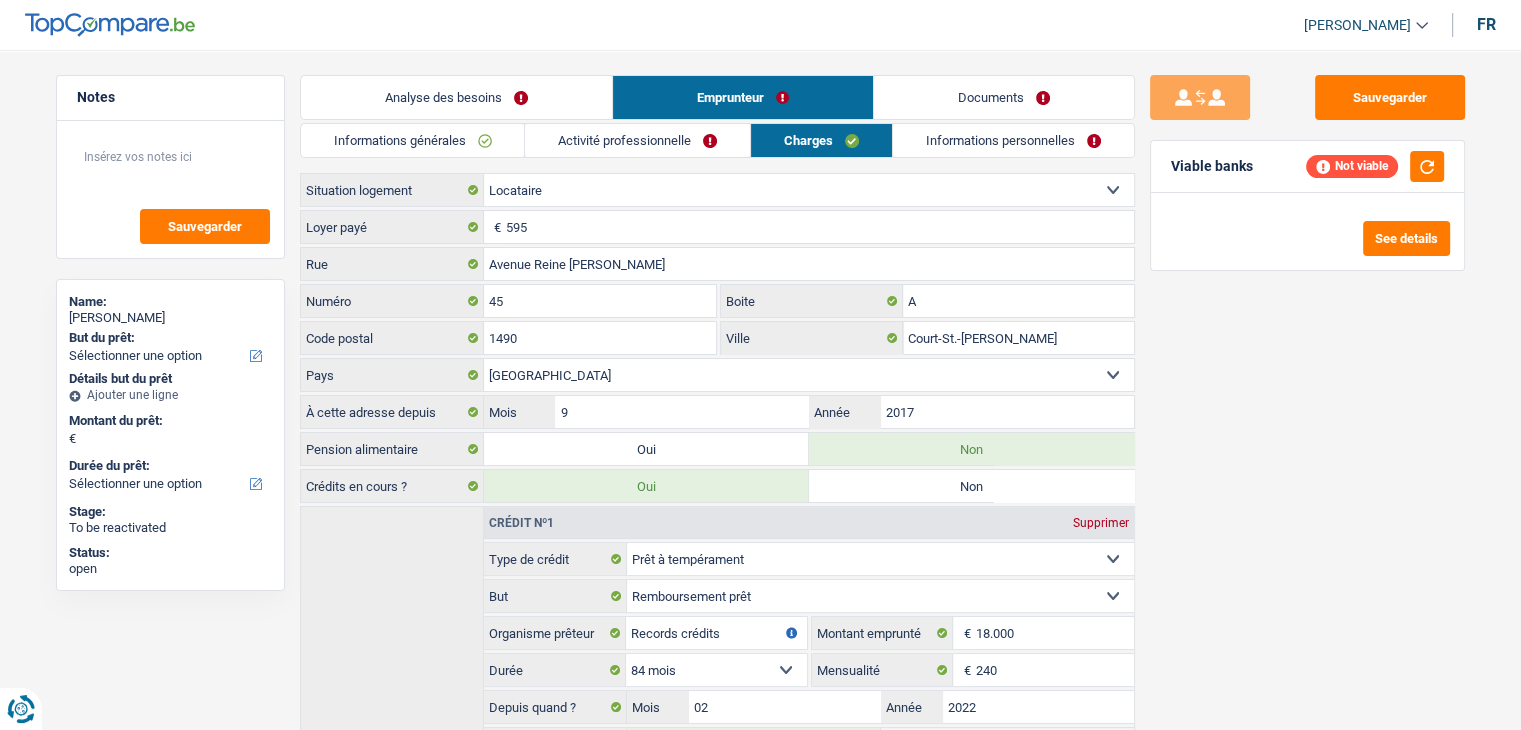 click on "Informations personnelles" at bounding box center (1013, 140) 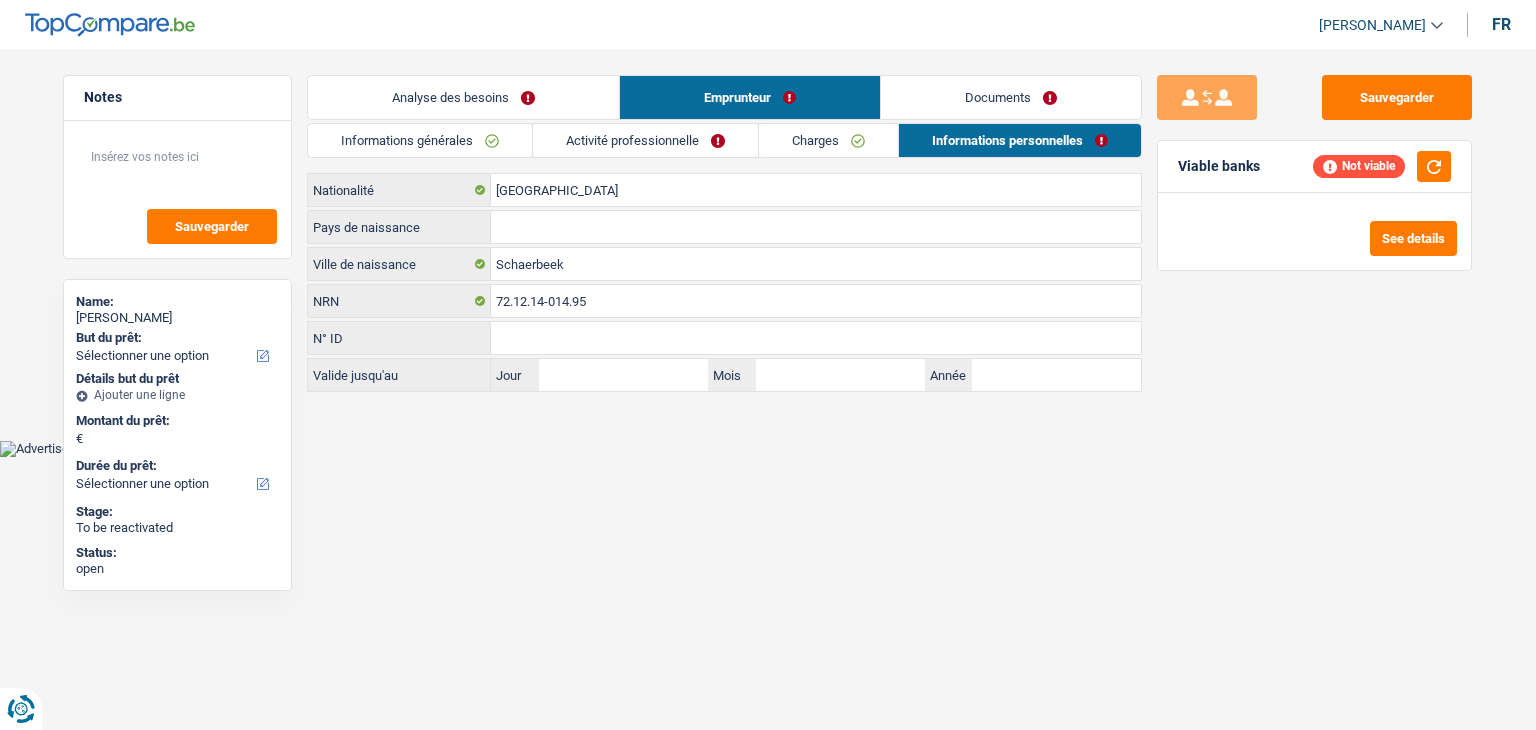 click on "Documents" at bounding box center (1011, 97) 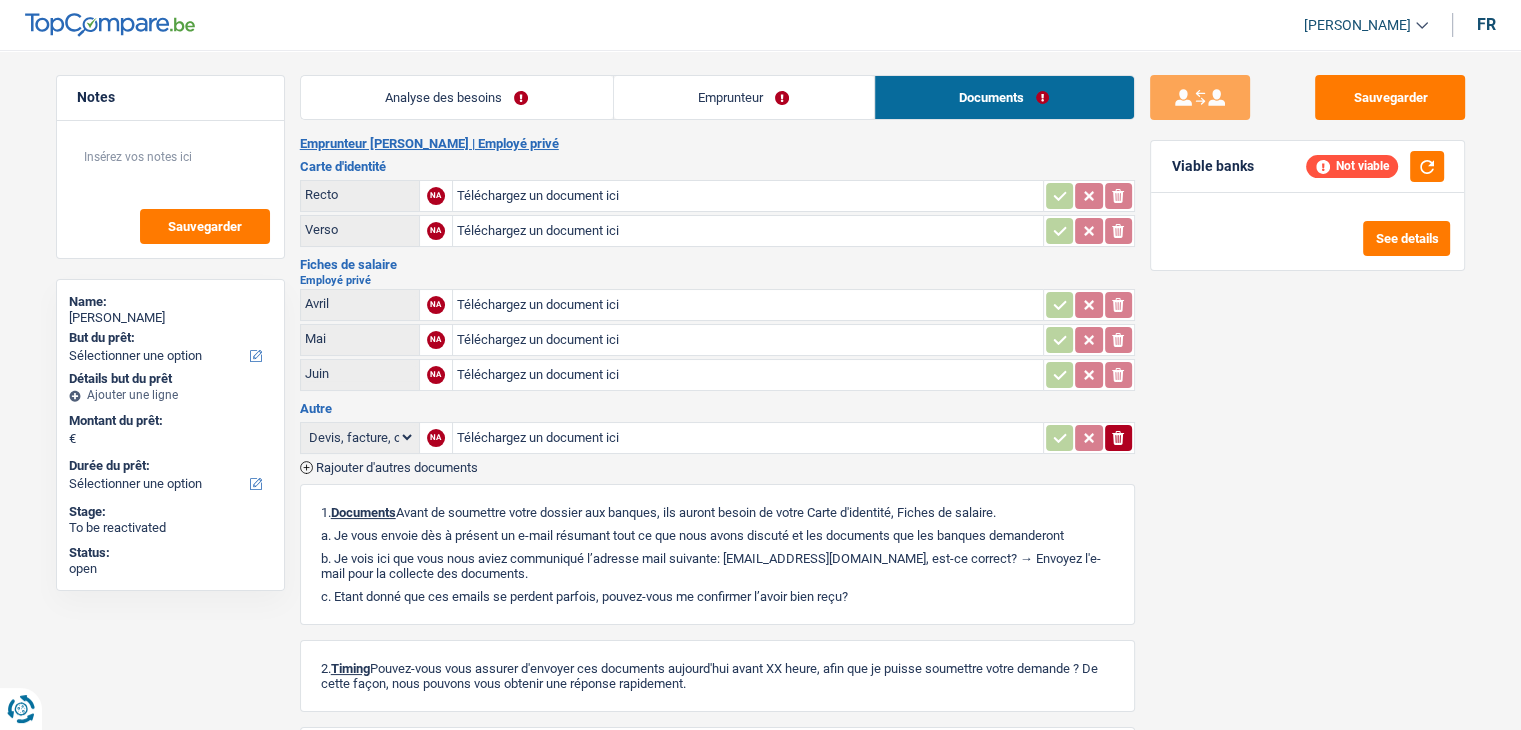 click on "Emprunteur" at bounding box center [744, 97] 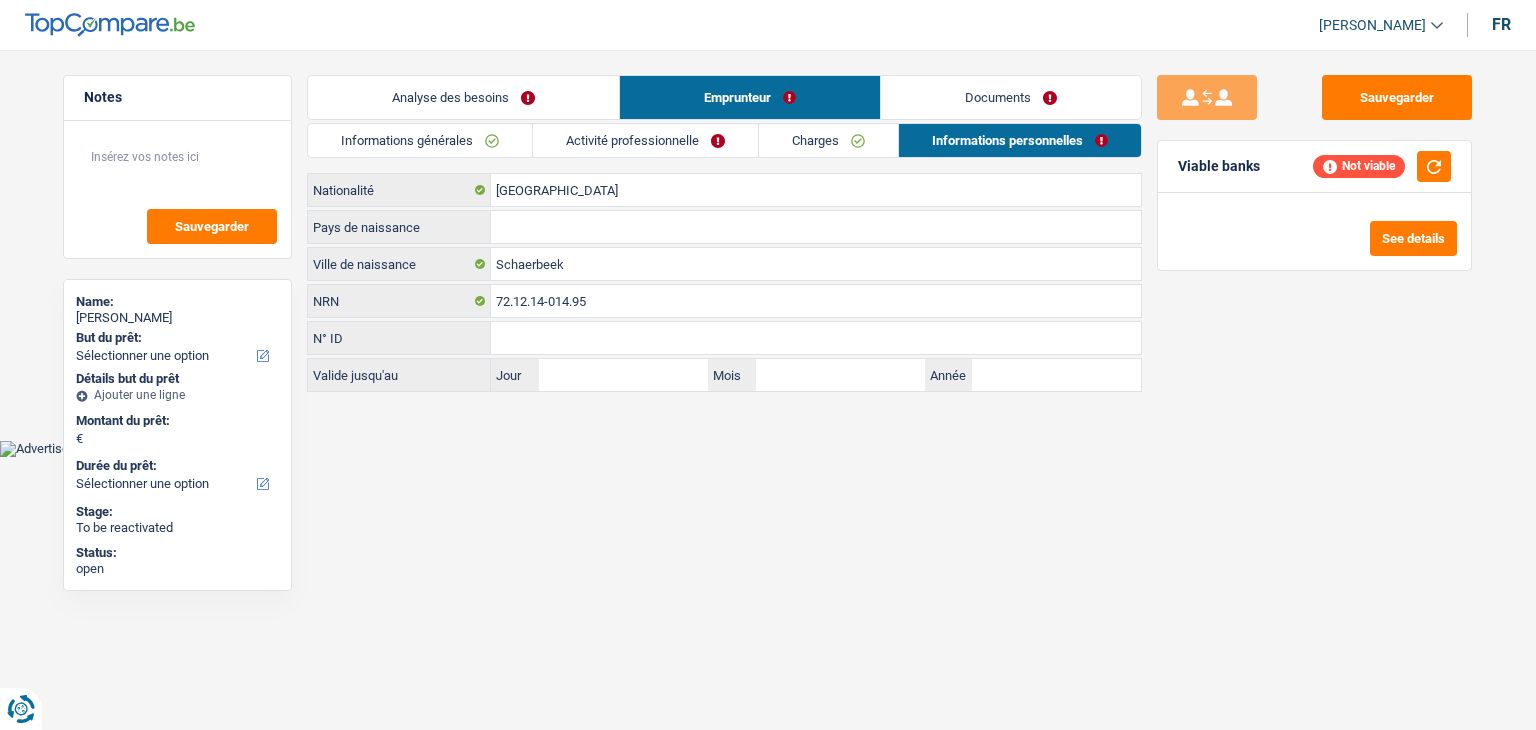 click on "Analyse des besoins" at bounding box center (463, 97) 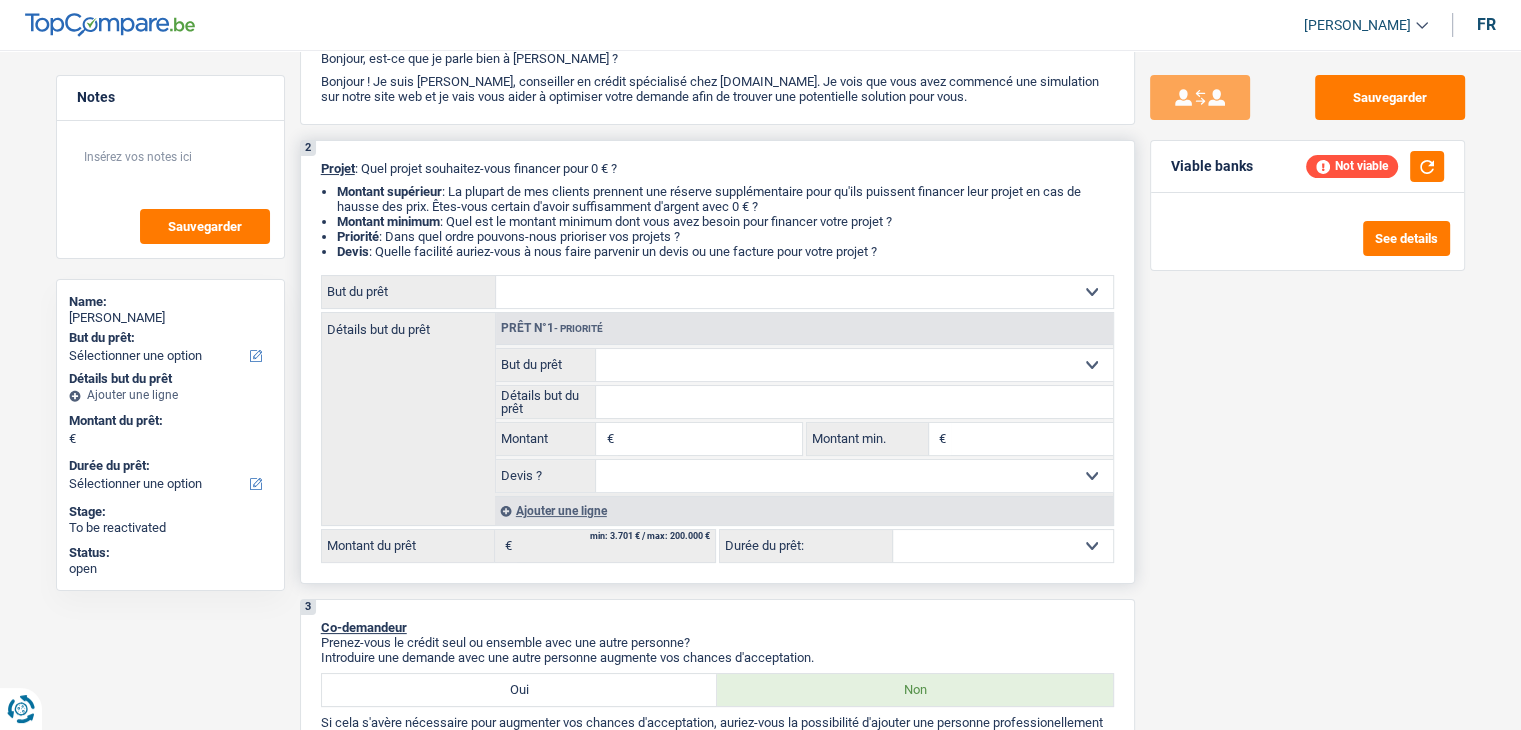 scroll, scrollTop: 0, scrollLeft: 0, axis: both 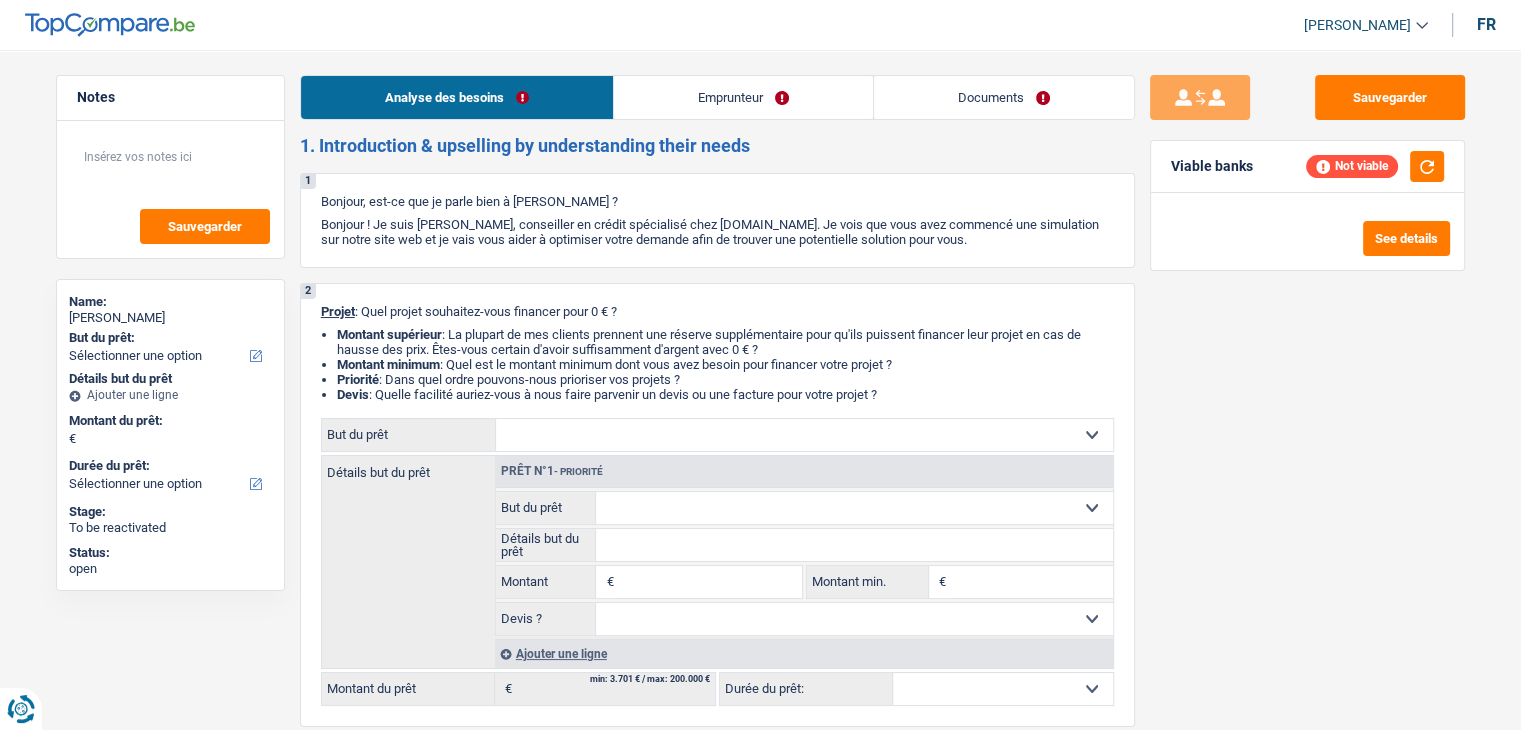 click on "Emprunteur" at bounding box center (743, 97) 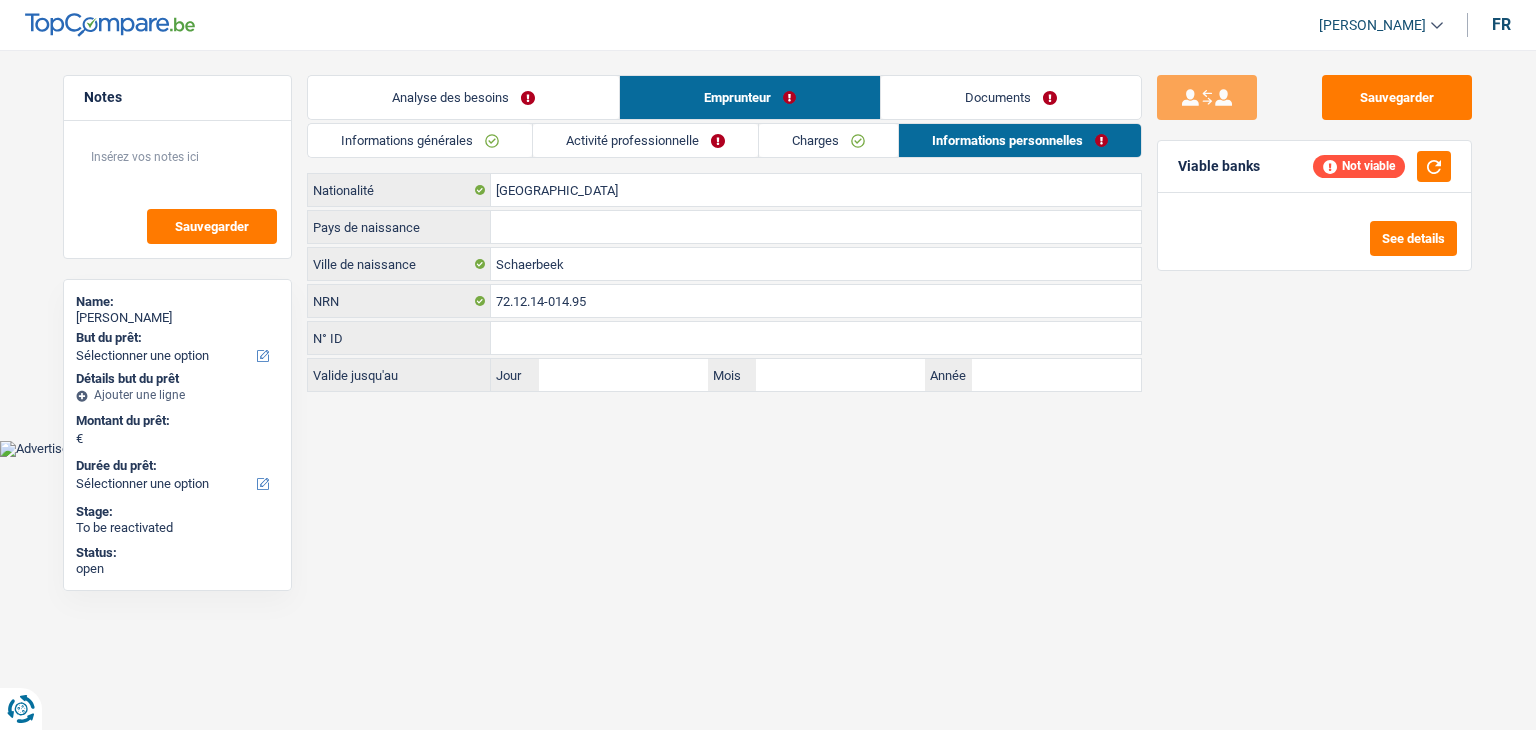 click on "Informations générales" at bounding box center (420, 140) 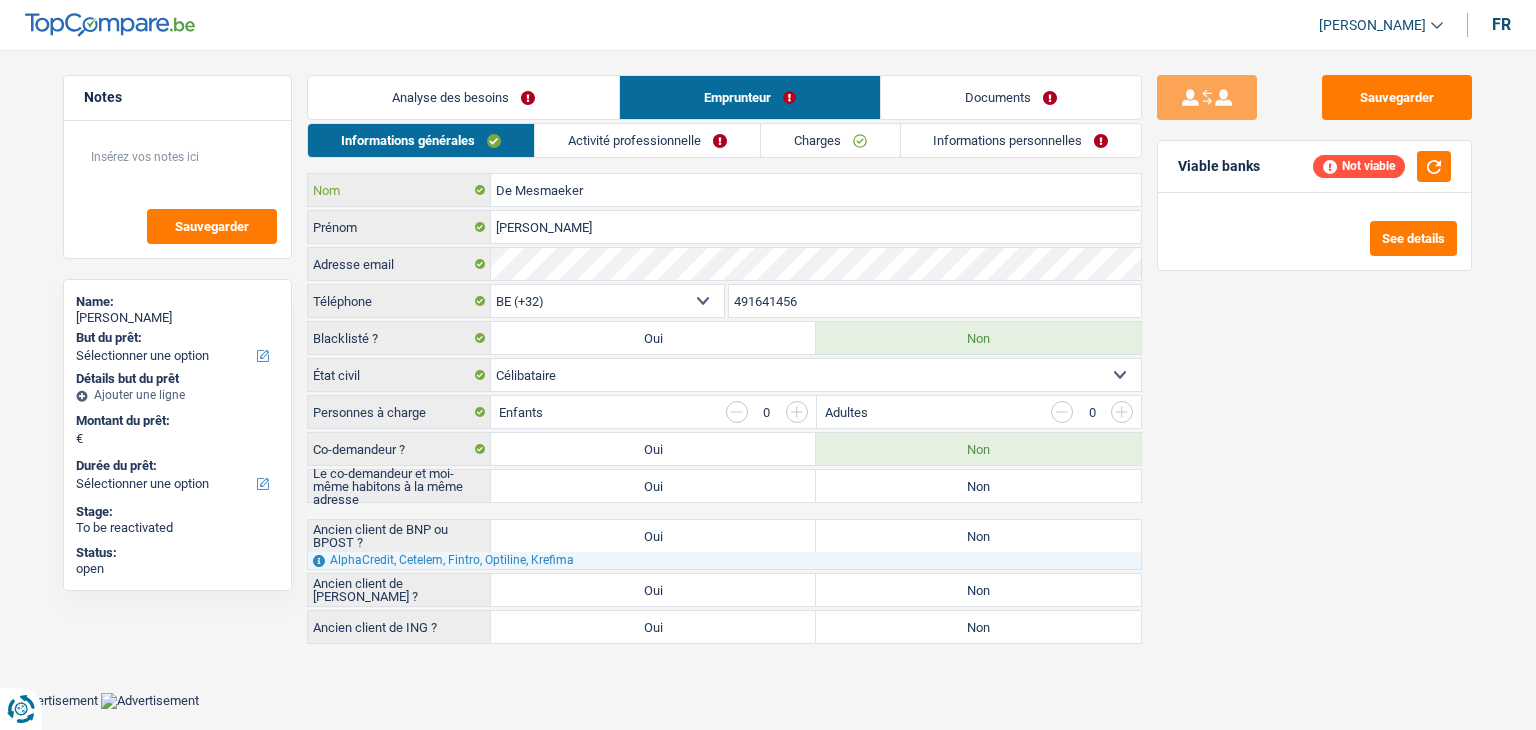 click on "De Mesmaeker" at bounding box center [816, 190] 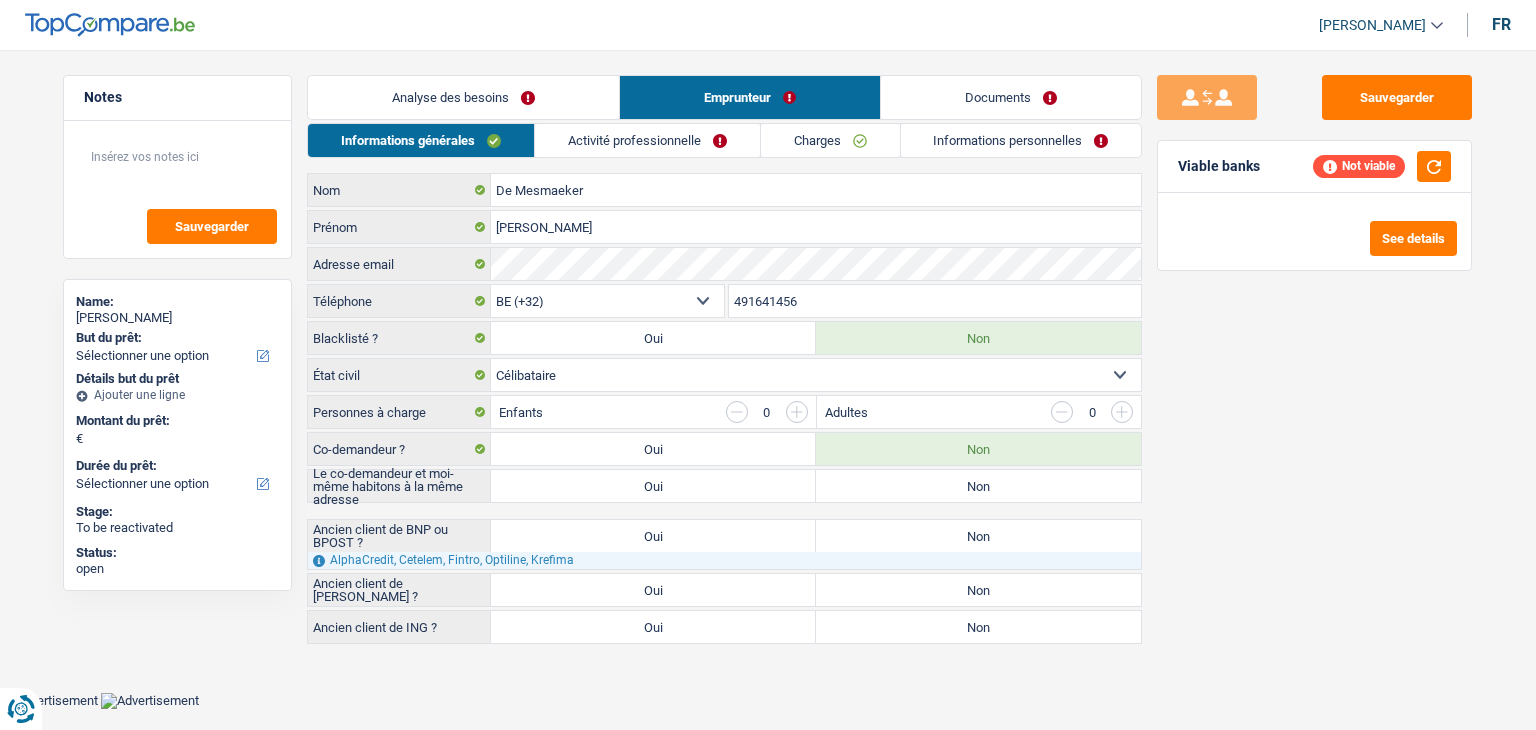 click on "Activité professionnelle" at bounding box center (647, 140) 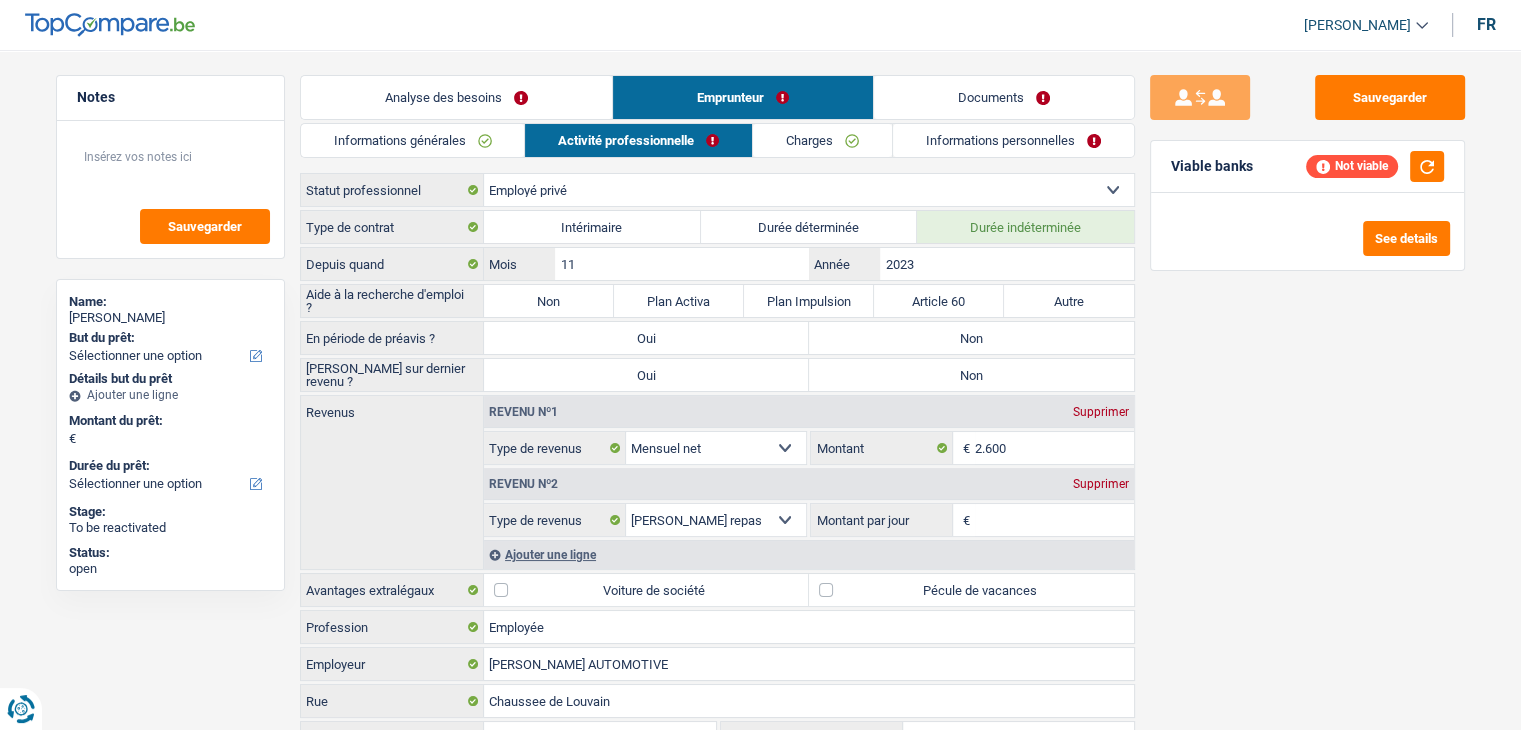 click on "Sauvegarder
Viable banks
Not viable
See details" at bounding box center (1307, 384) 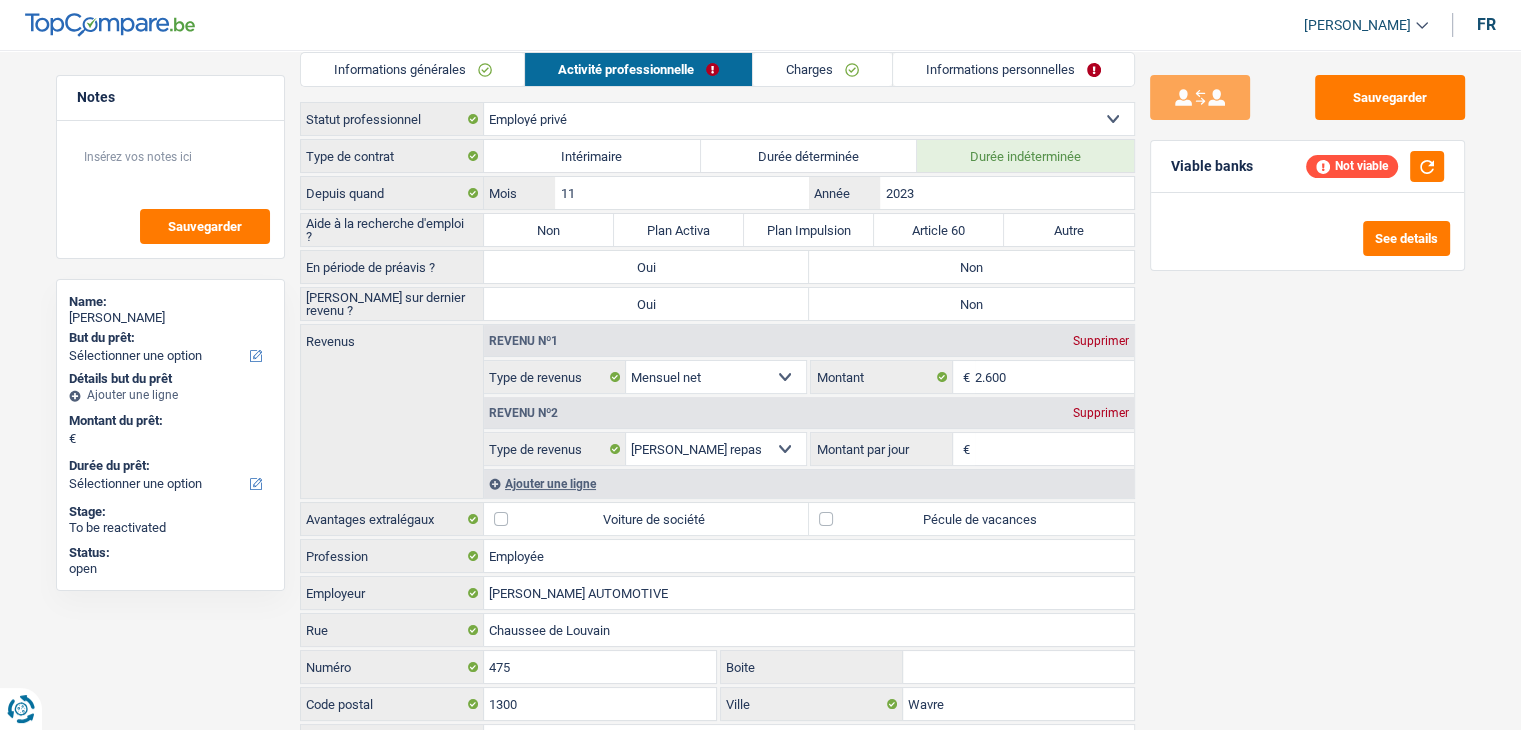 scroll, scrollTop: 0, scrollLeft: 0, axis: both 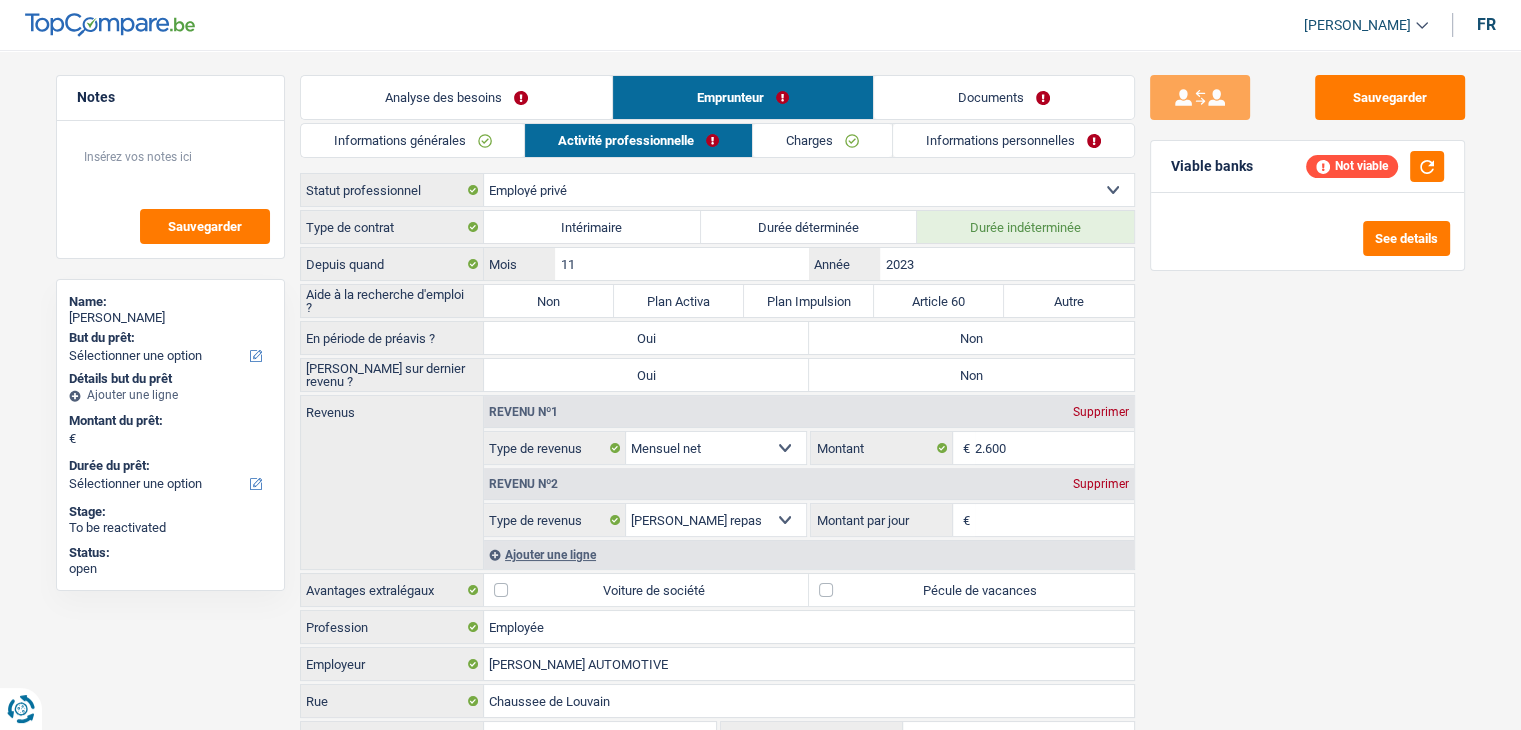 click on "Charges" at bounding box center (822, 140) 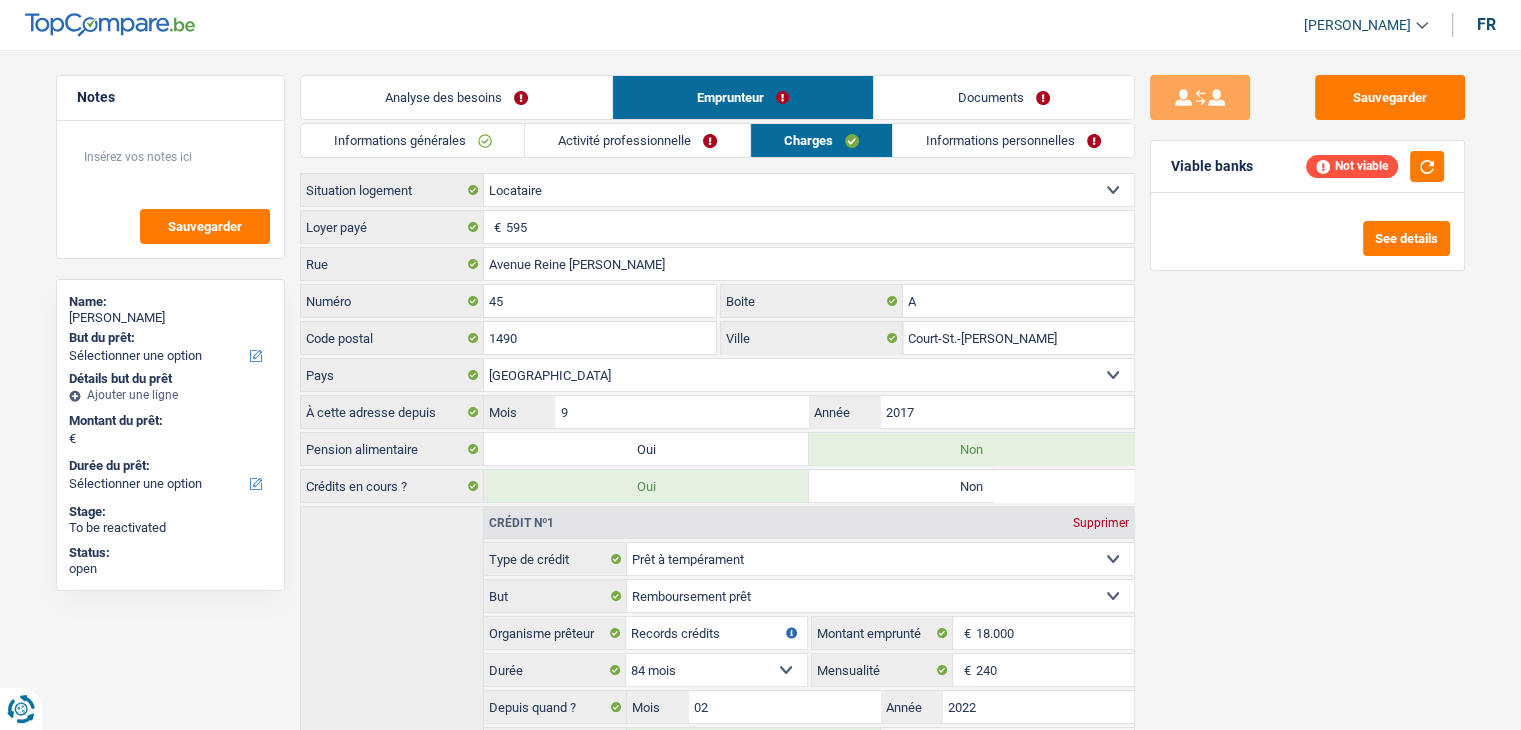 click on "Informations personnelles" at bounding box center (1013, 140) 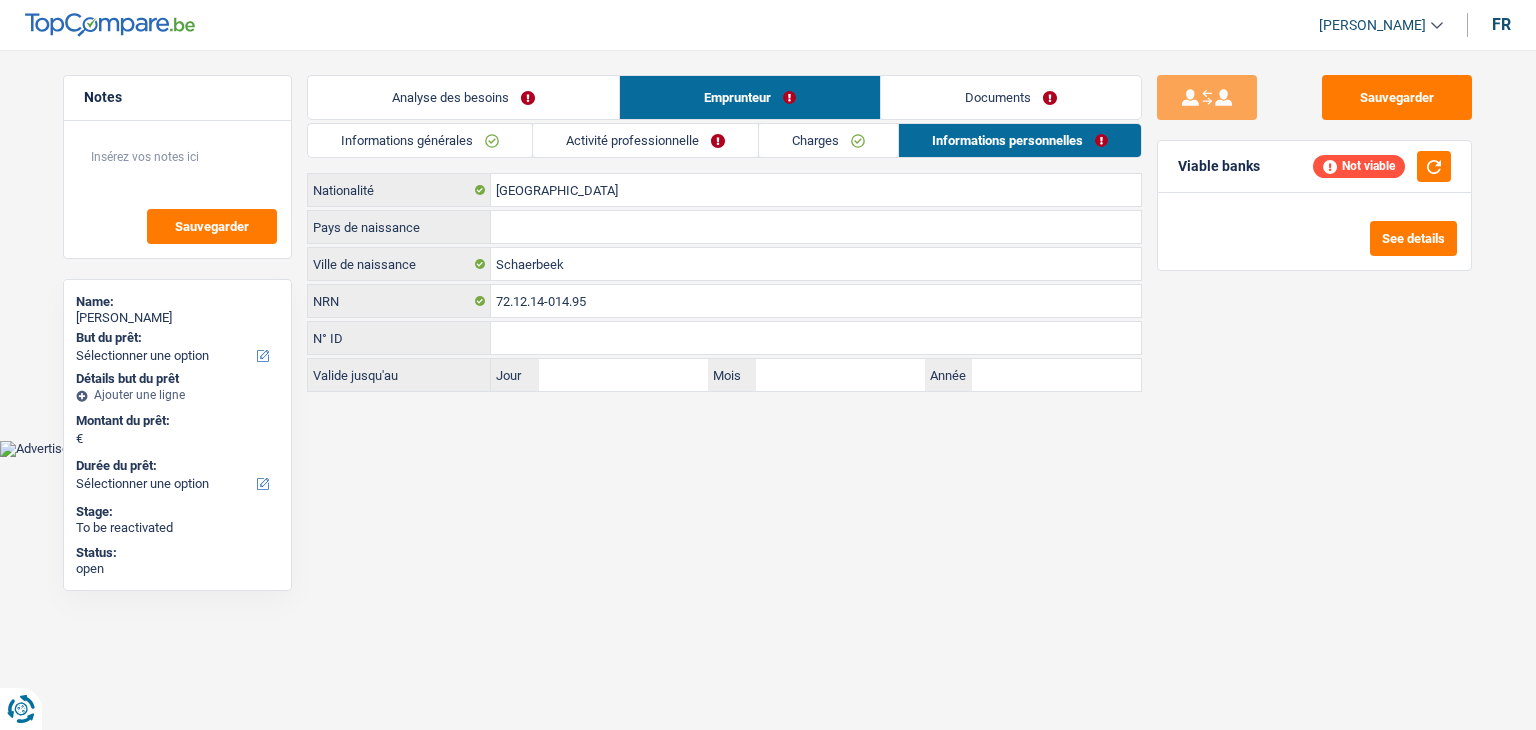 click on "Documents" at bounding box center [1011, 97] 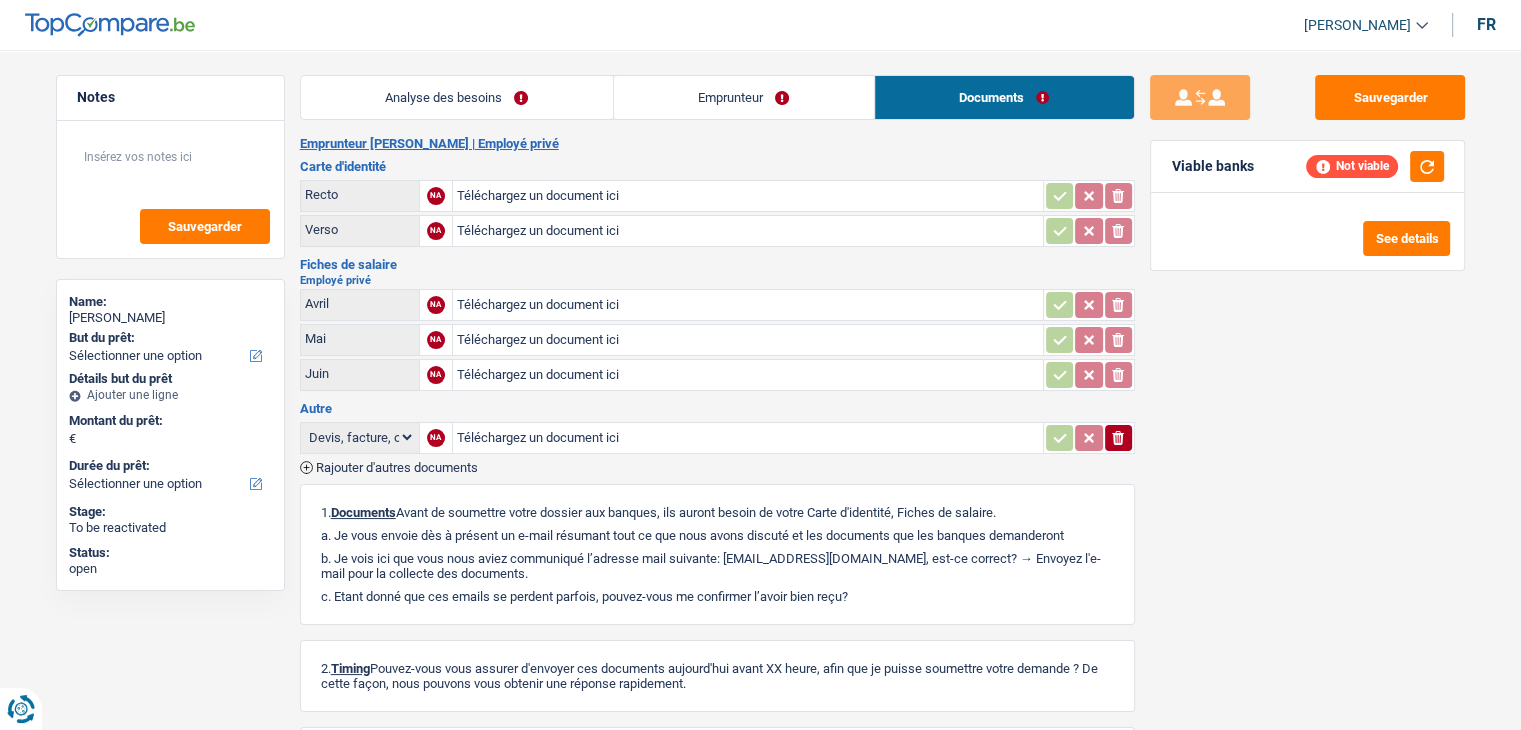 click on "Analyse des besoins" at bounding box center (457, 97) 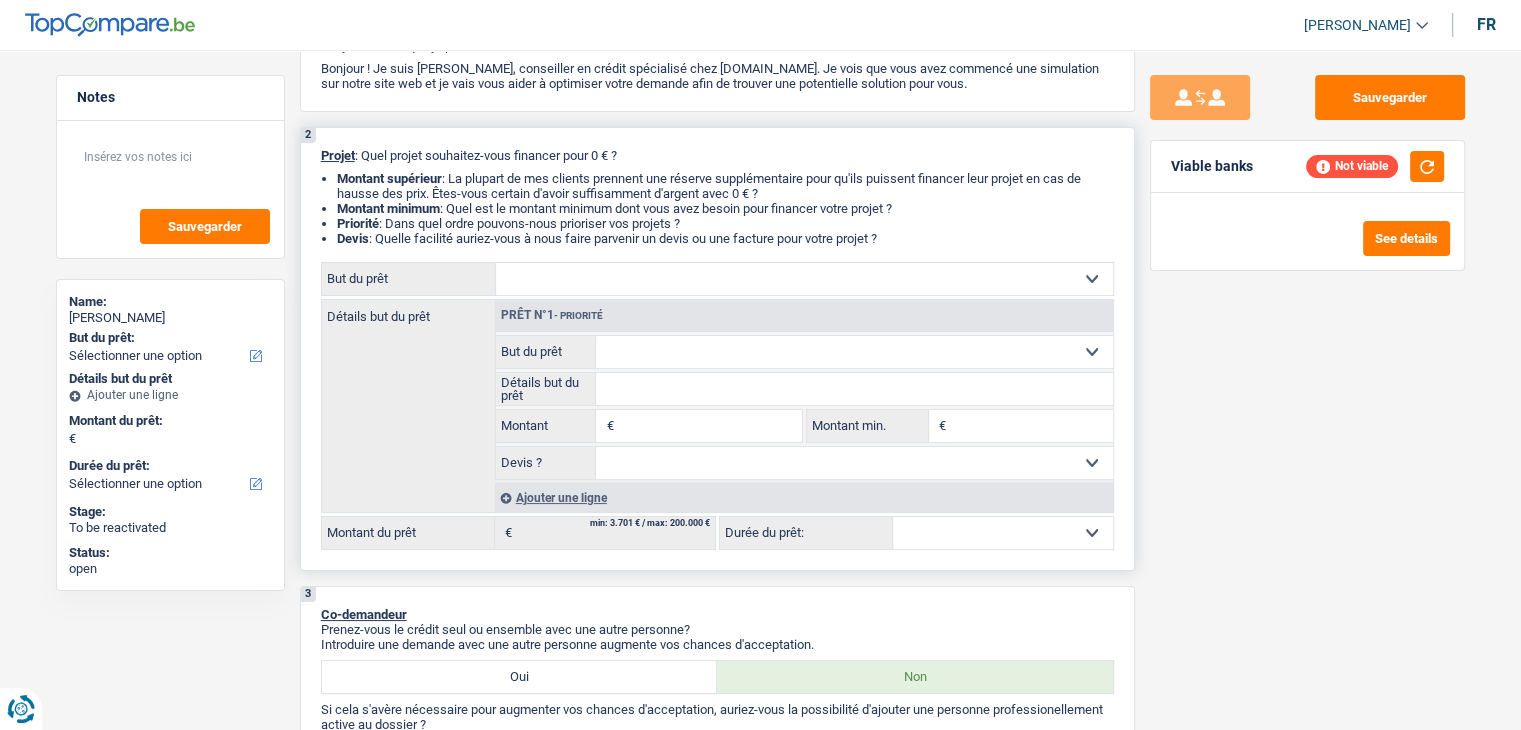 scroll, scrollTop: 400, scrollLeft: 0, axis: vertical 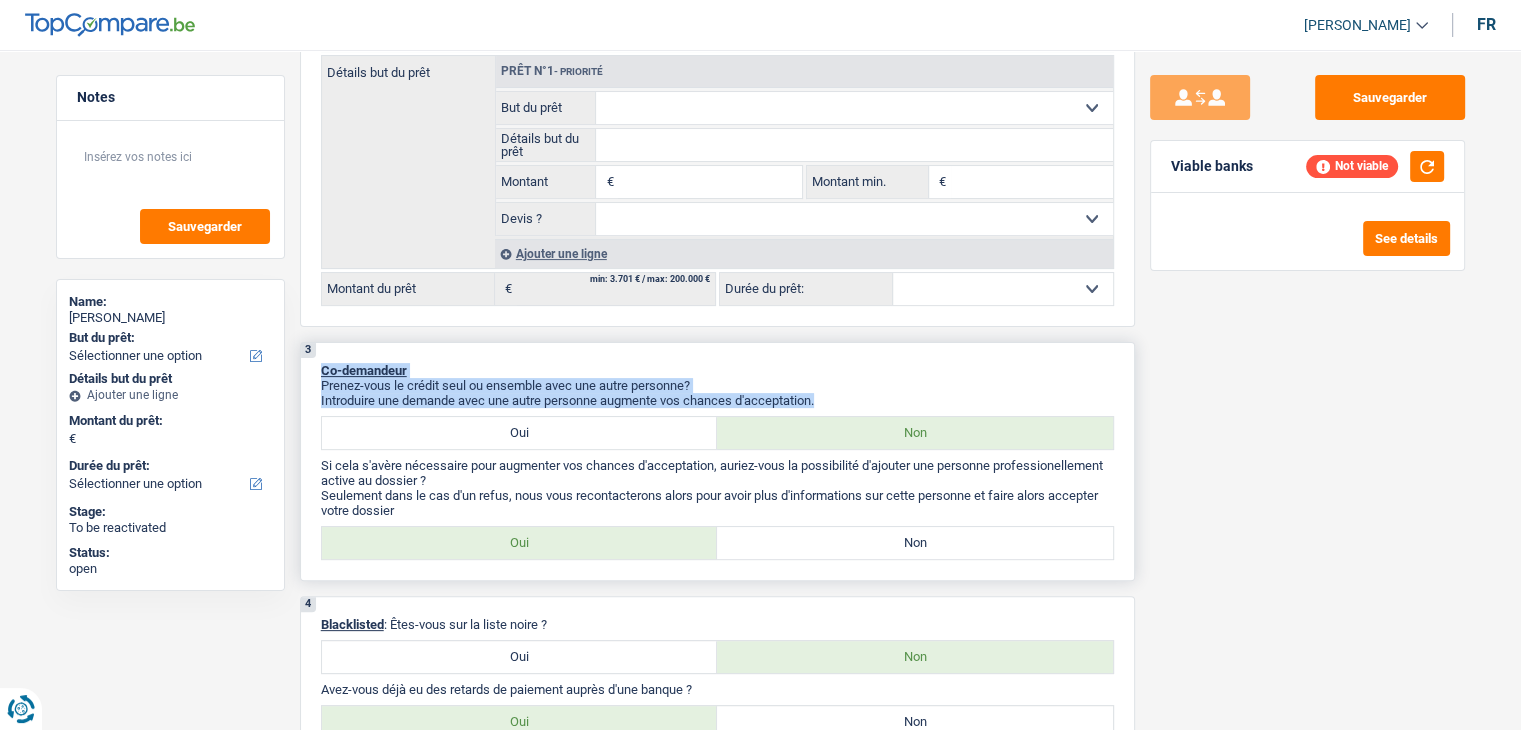 drag, startPoint x: 828, startPoint y: 397, endPoint x: 318, endPoint y: 369, distance: 510.76804 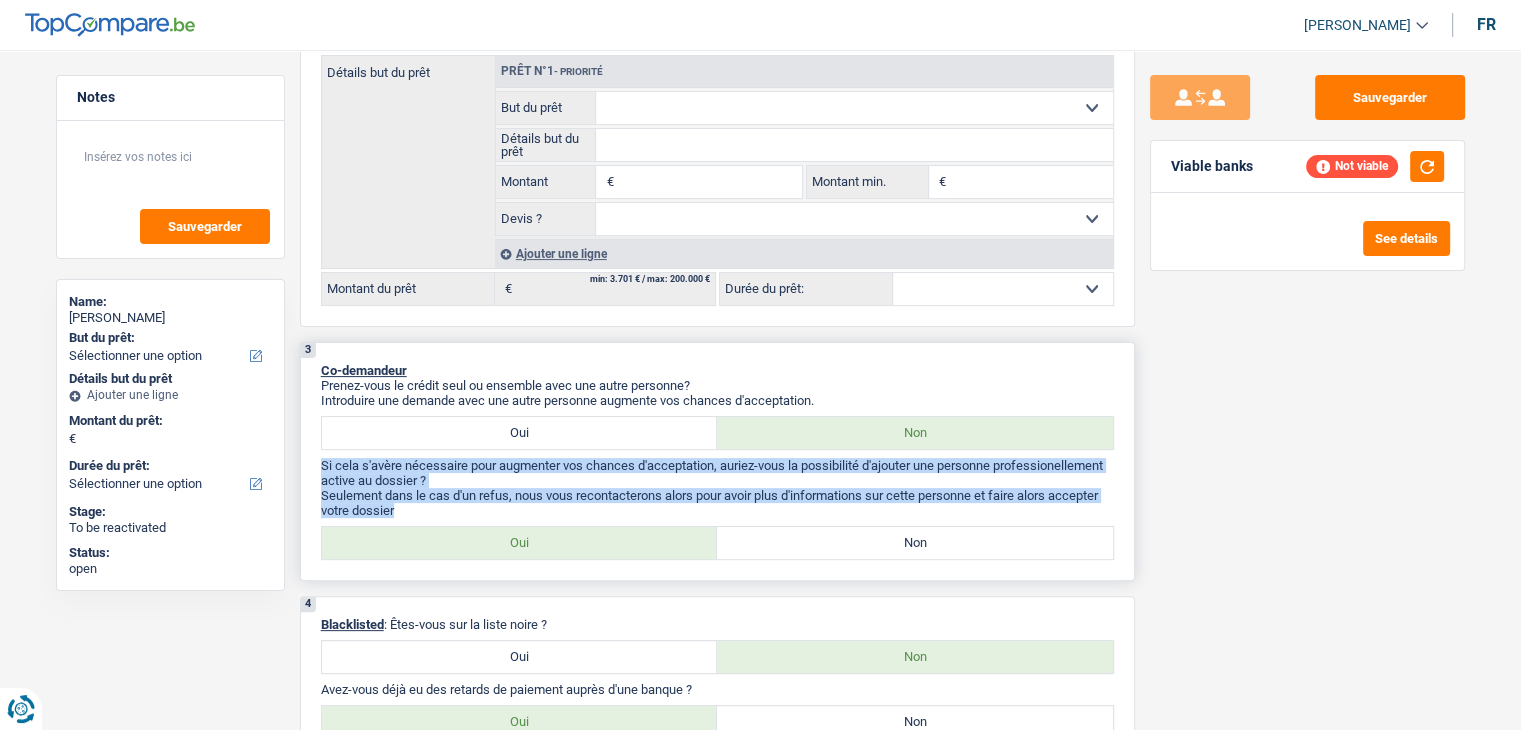 drag, startPoint x: 397, startPoint y: 508, endPoint x: 317, endPoint y: 467, distance: 89.89438 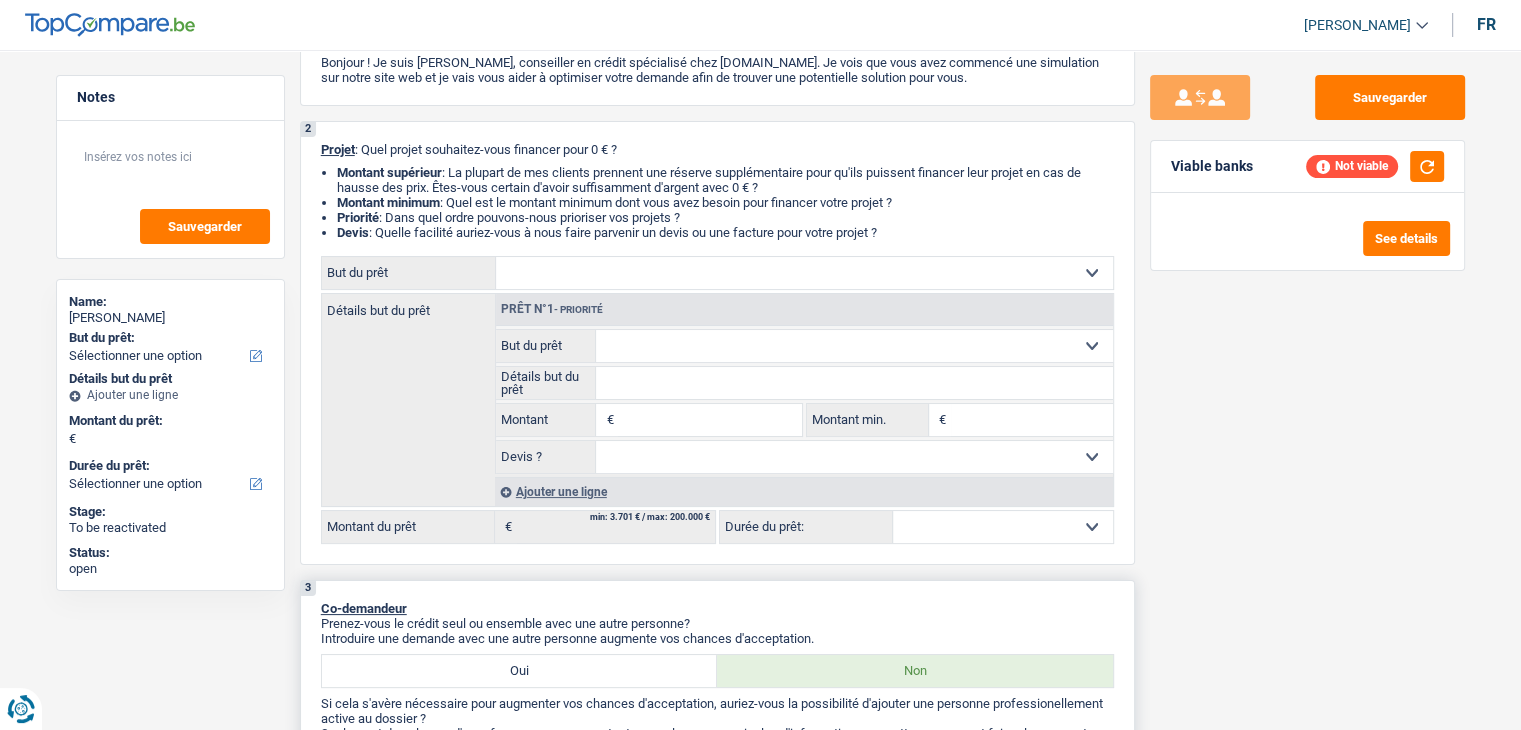 scroll, scrollTop: 0, scrollLeft: 0, axis: both 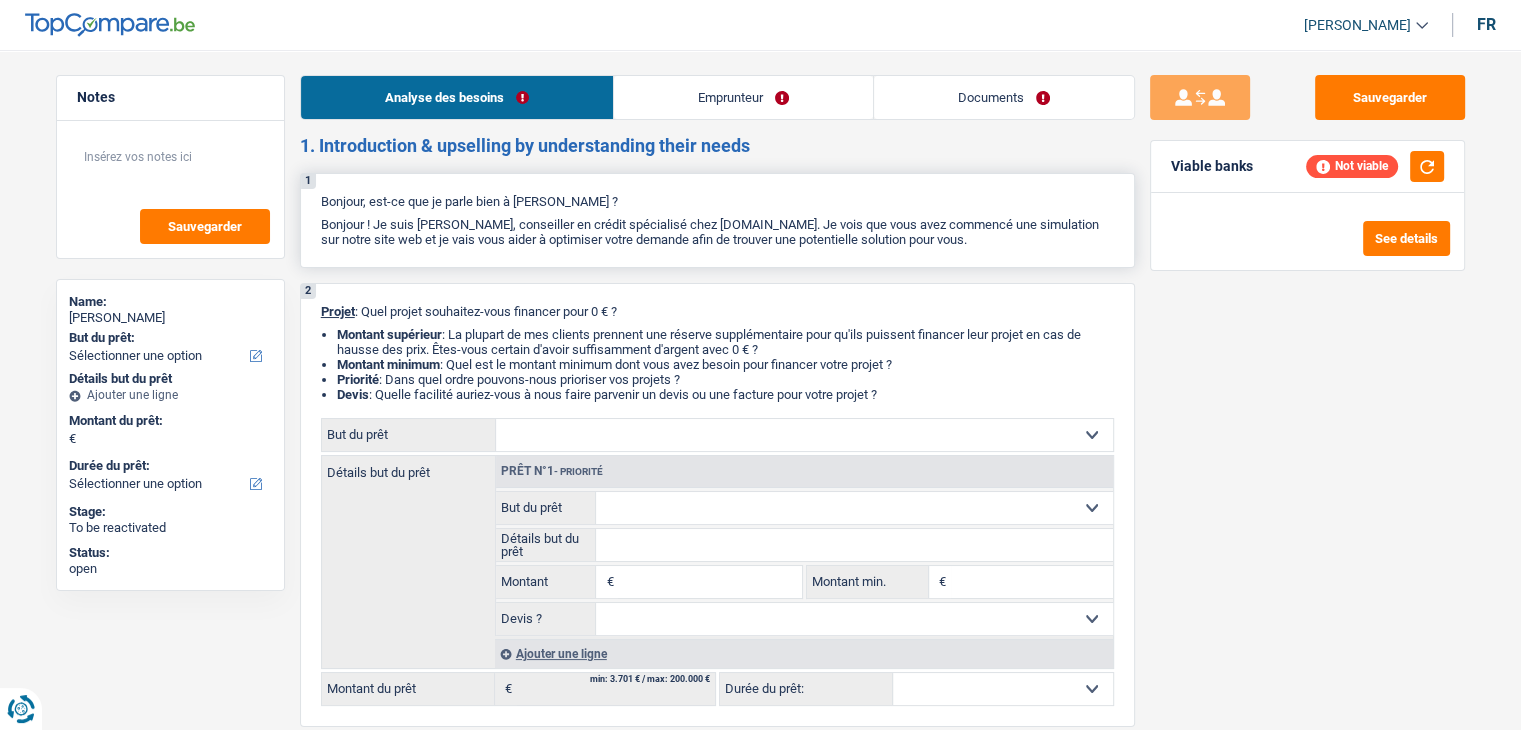 drag, startPoint x: 965, startPoint y: 237, endPoint x: 321, endPoint y: 201, distance: 645.00543 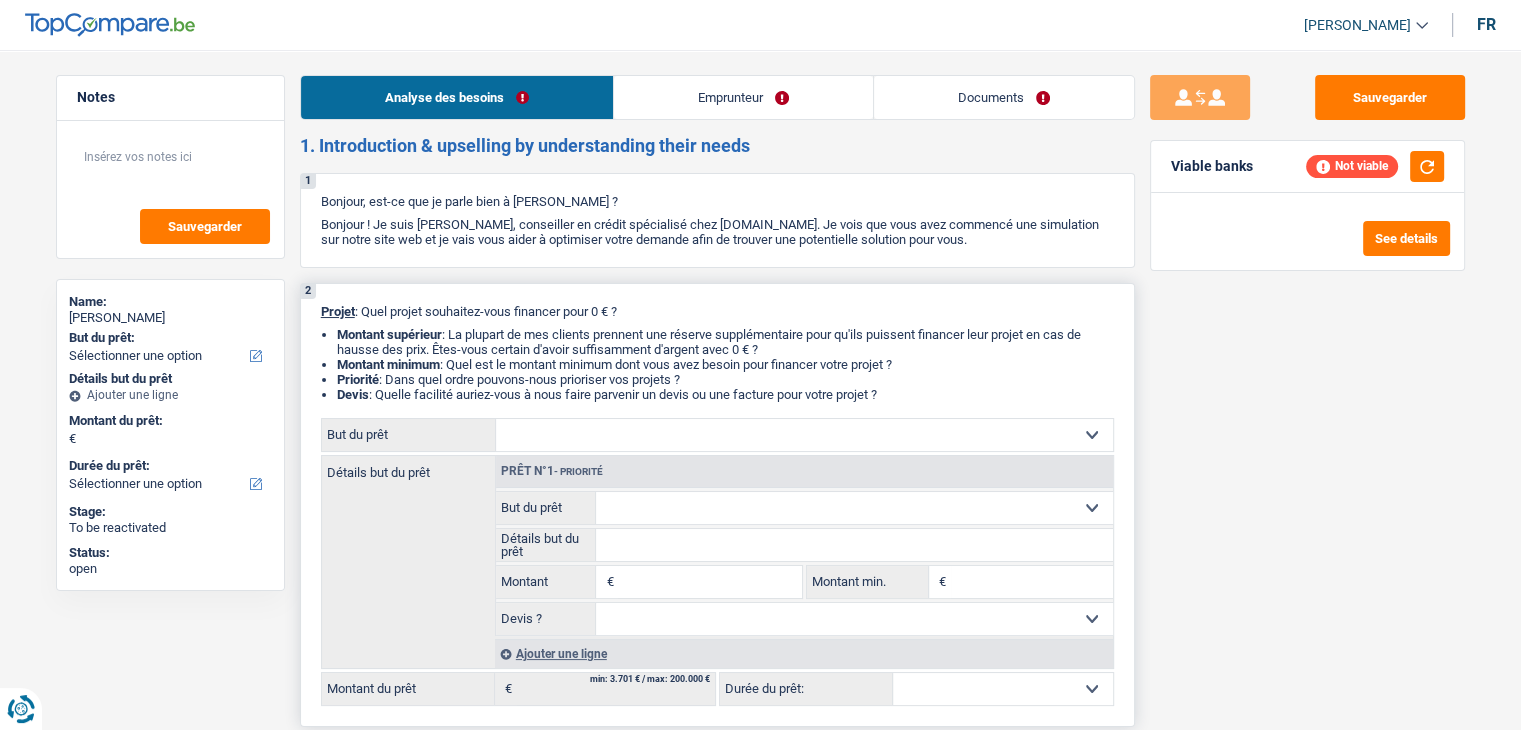click on "2   Projet  : Quel projet souhaitez-vous financer pour 0 € ?
Montant supérieur : La plupart de mes clients prennent une réserve supplémentaire pour qu'ils puissent financer leur projet en cas de hausse des prix. Êtes-vous certain d'avoir suffisamment d'argent avec 0 € ?   Montant minimum : Quel est le montant minimum dont vous avez besoin pour financer votre projet ?   Priorité : Dans quel ordre pouvons-nous prioriser vos projets ?   Devis   : Quelle facilité auriez-vous à nous faire parvenir un devis ou une facture pour votre projet ?
Confort maison: meubles, textile, peinture, électroménager, outillage non-professionnel Hifi, multimédia, gsm, ordinateur Aménagement: frais d'installation, déménagement Evénement familial: naissance, mariage, divorce, communion, décès Frais médicaux Frais d'études Frais permis de conduire Loisirs: voyage, sport, musique Rafraîchissement: petits travaux maison et jardin Frais judiciaires Réparation voiture Prêt voiture" at bounding box center (717, 505) 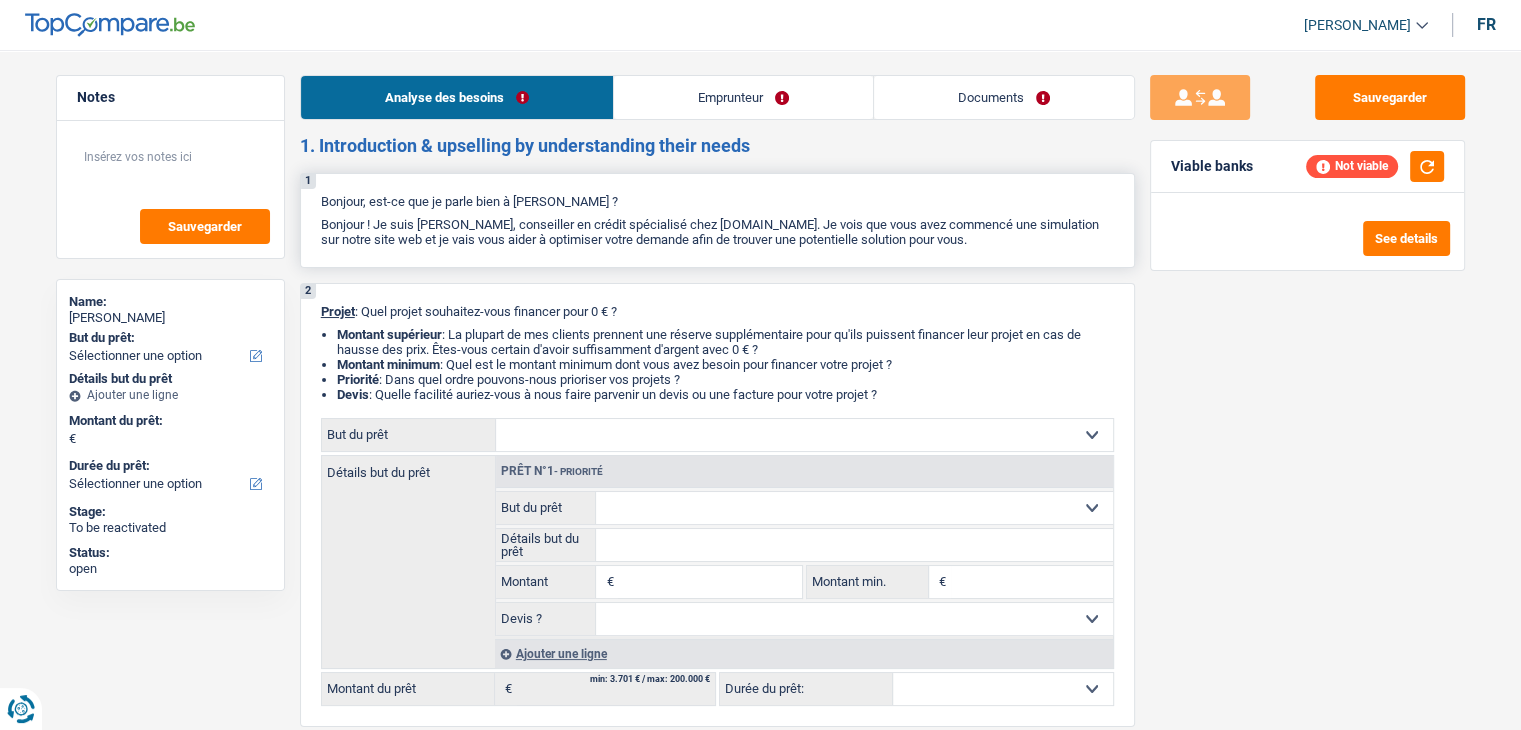 drag, startPoint x: 318, startPoint y: 200, endPoint x: 987, endPoint y: 251, distance: 670.9411 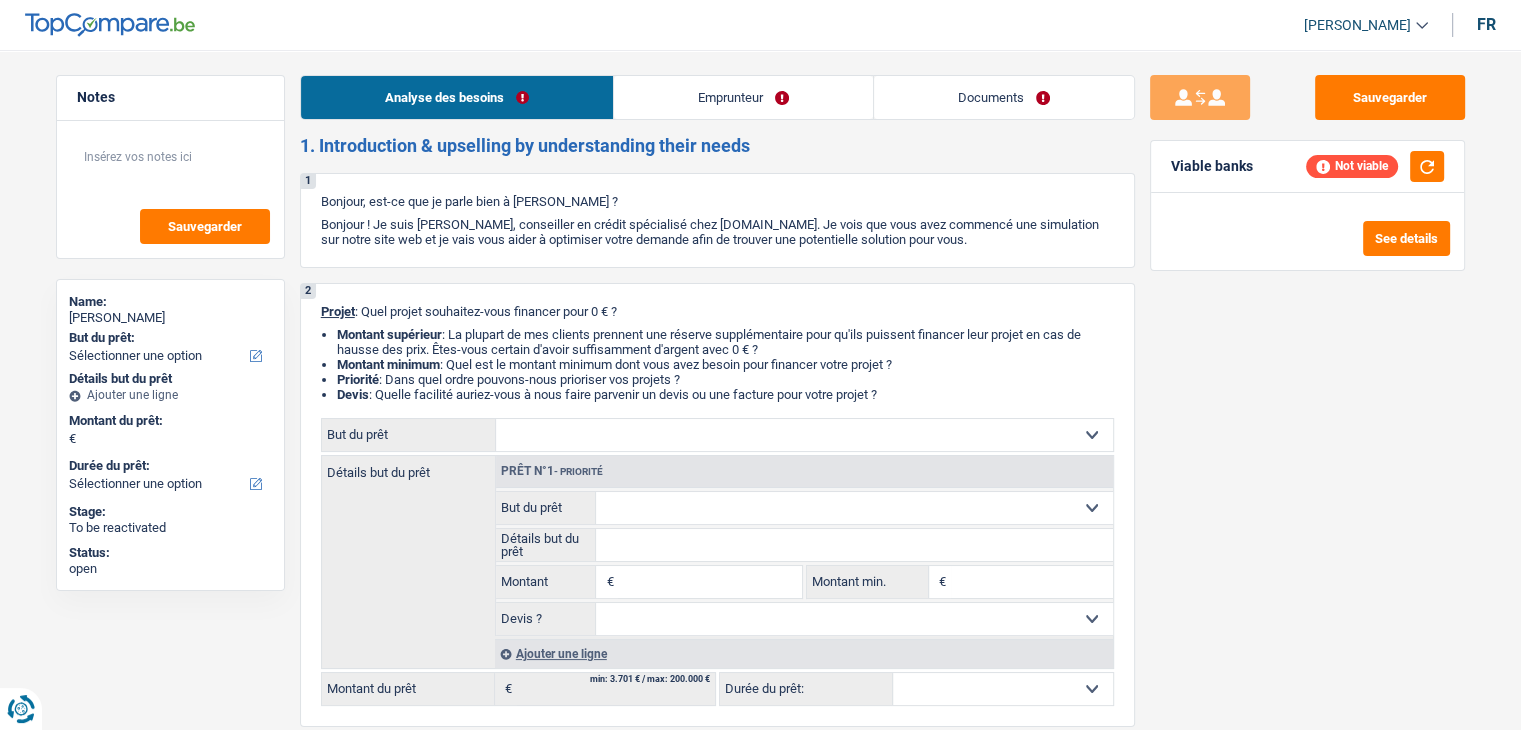 drag, startPoint x: 969, startPoint y: 236, endPoint x: 292, endPoint y: 191, distance: 678.4939 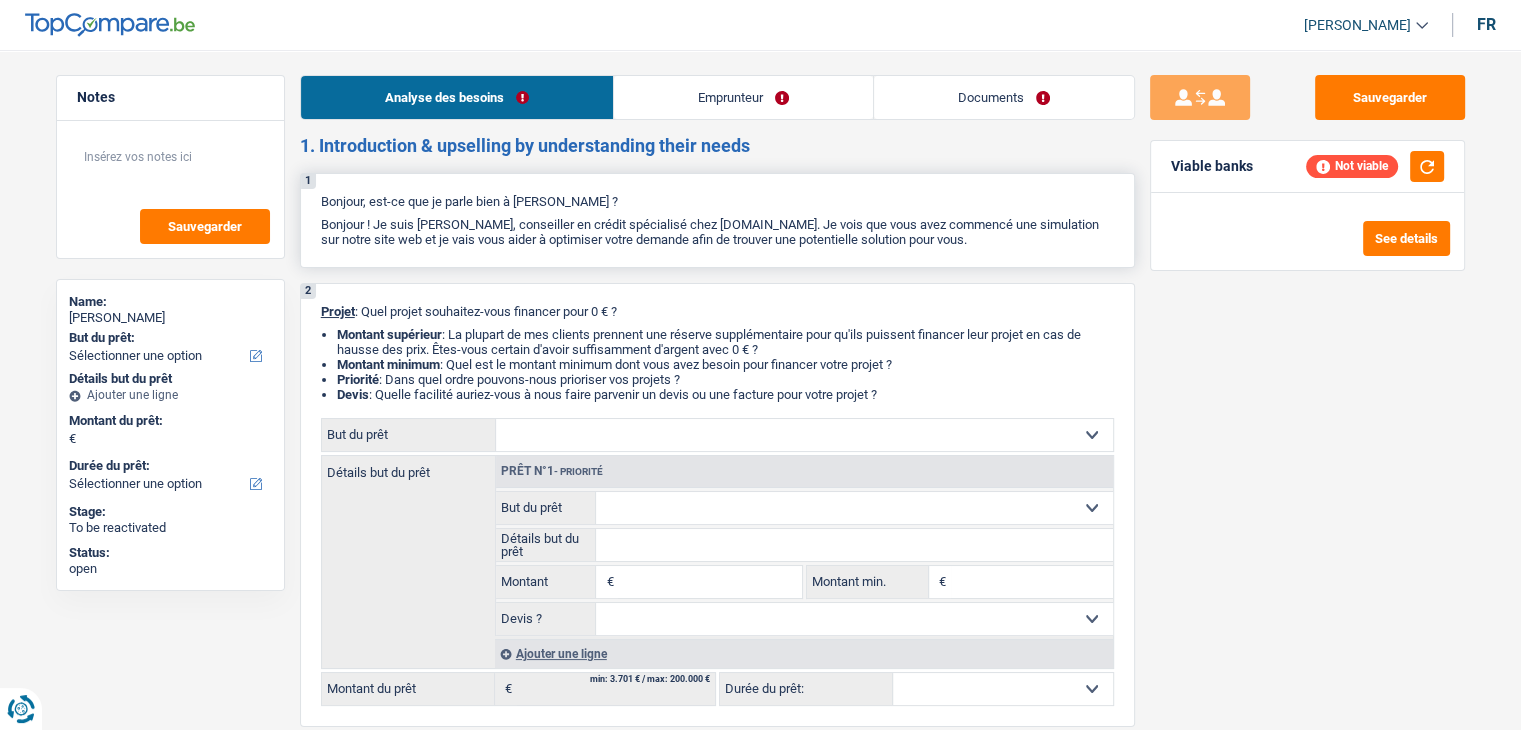 click on "1
Bonjour, est-ce que je parle bien à Valérie De Mesmaeker ?
Bonjour ! Je suis Yanis Duboc, conseiller en crédit spécialisé chez TopCompare.be. Je vois que vous avez commencé une simulation sur notre site web et je vais vous aider à optimiser votre demande afin de trouver une potentielle solution pour vous." at bounding box center (717, 220) 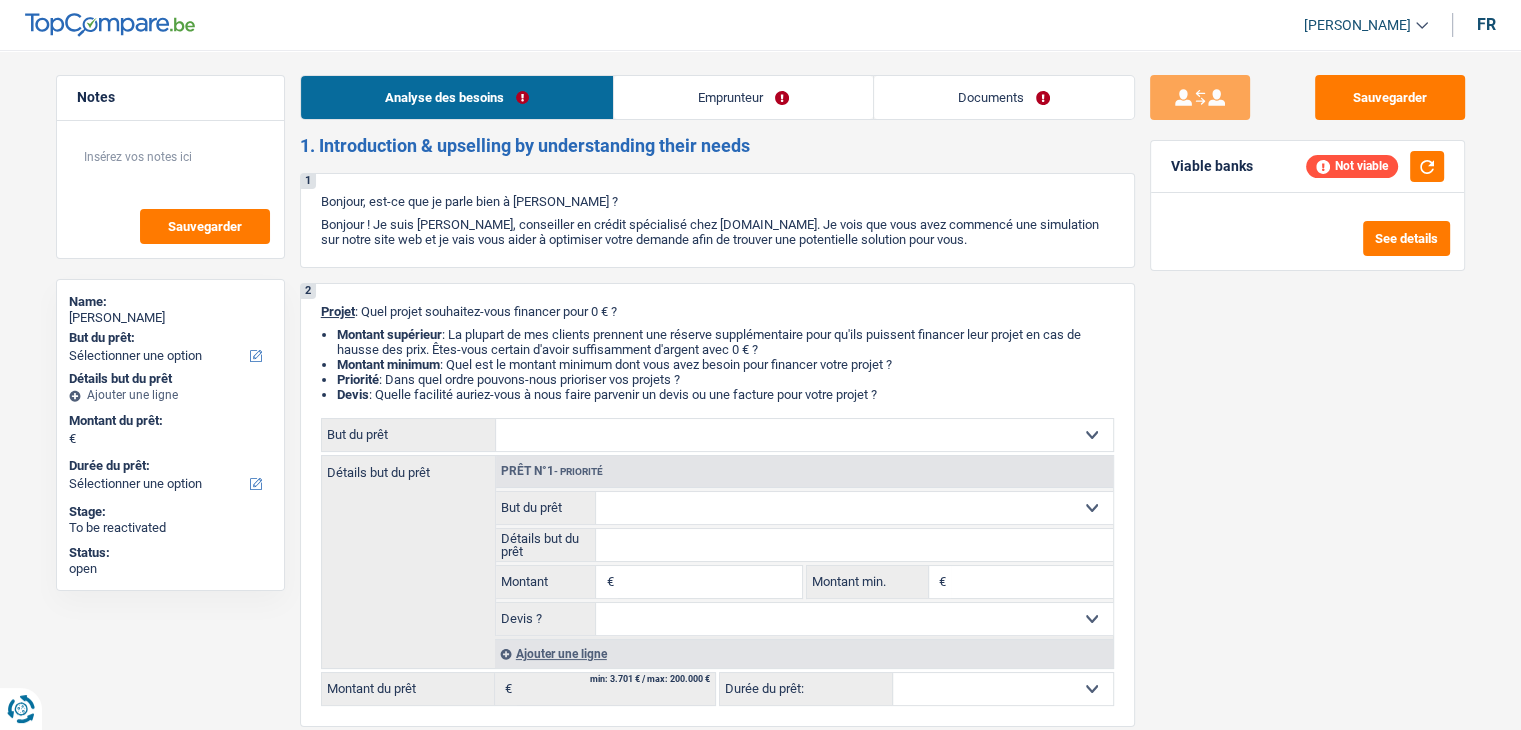 click on "Emprunteur" at bounding box center (743, 97) 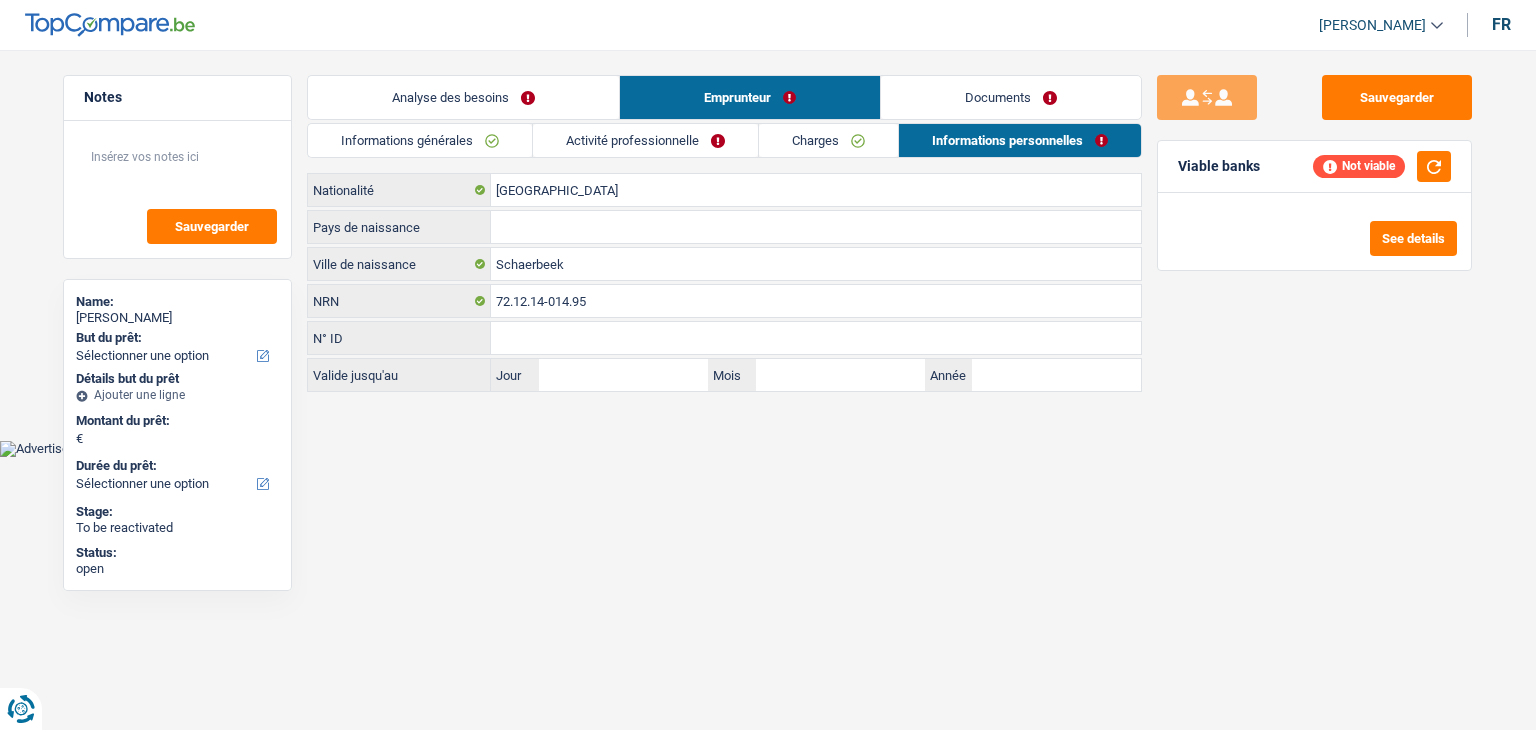 click on "Documents" at bounding box center (1011, 97) 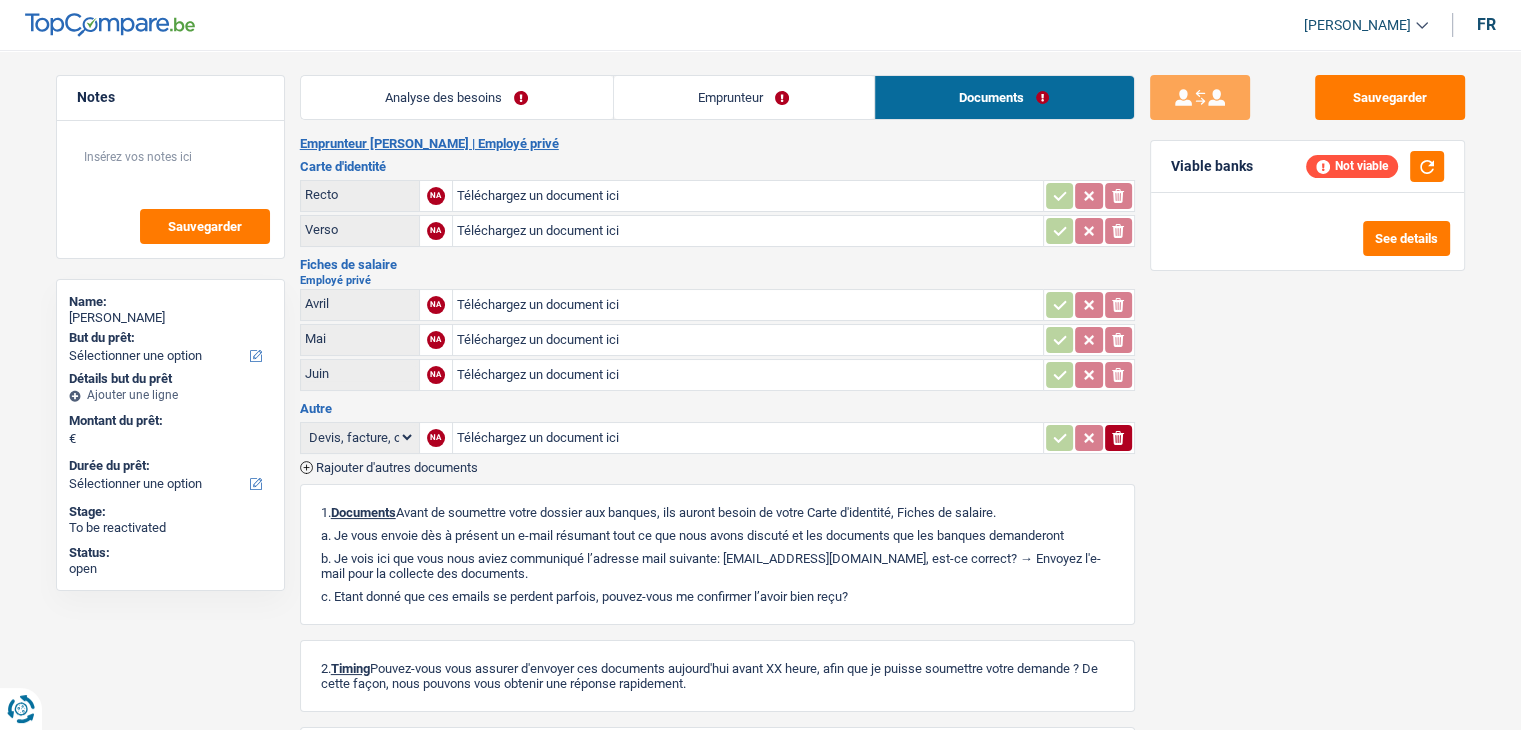click on "Analyse des besoins" at bounding box center [457, 97] 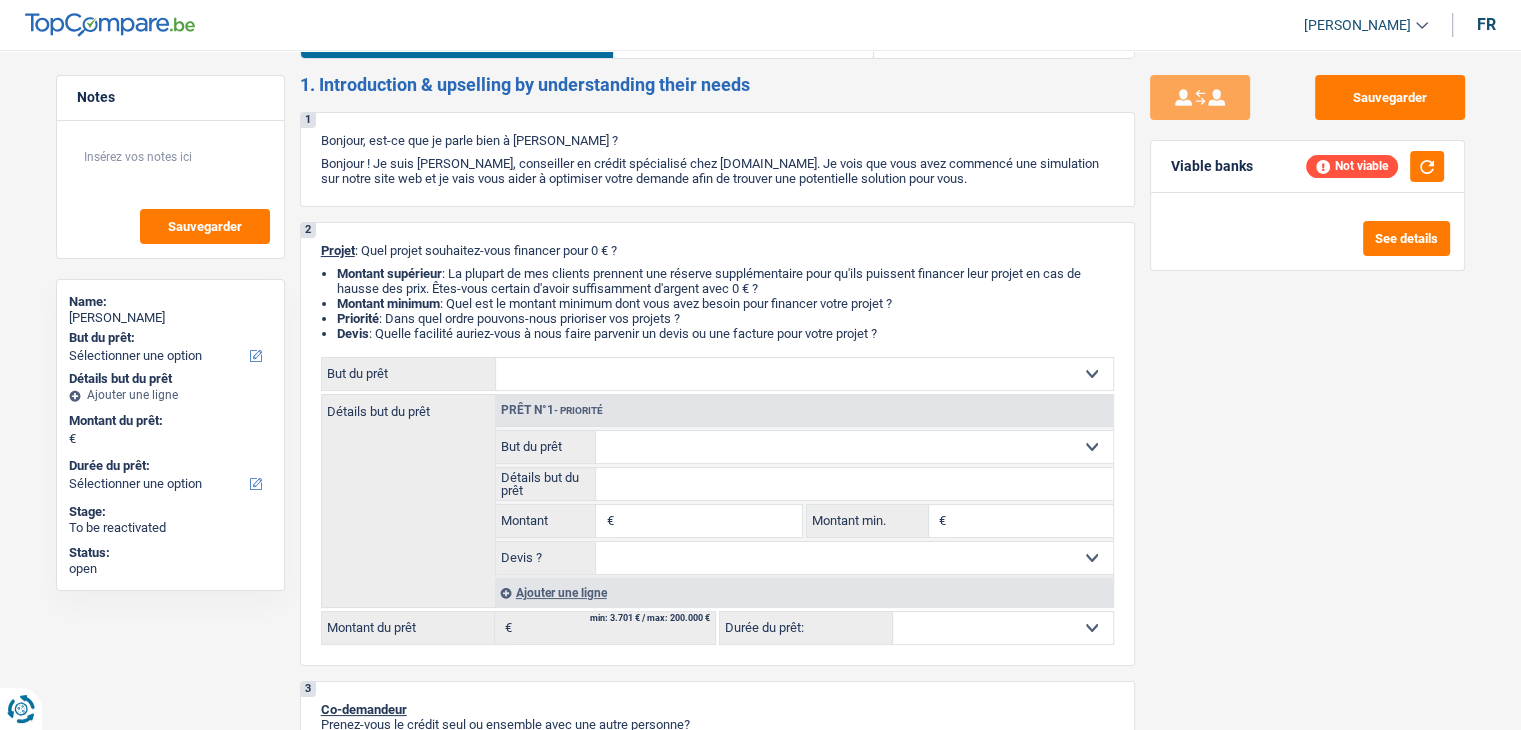 scroll, scrollTop: 200, scrollLeft: 0, axis: vertical 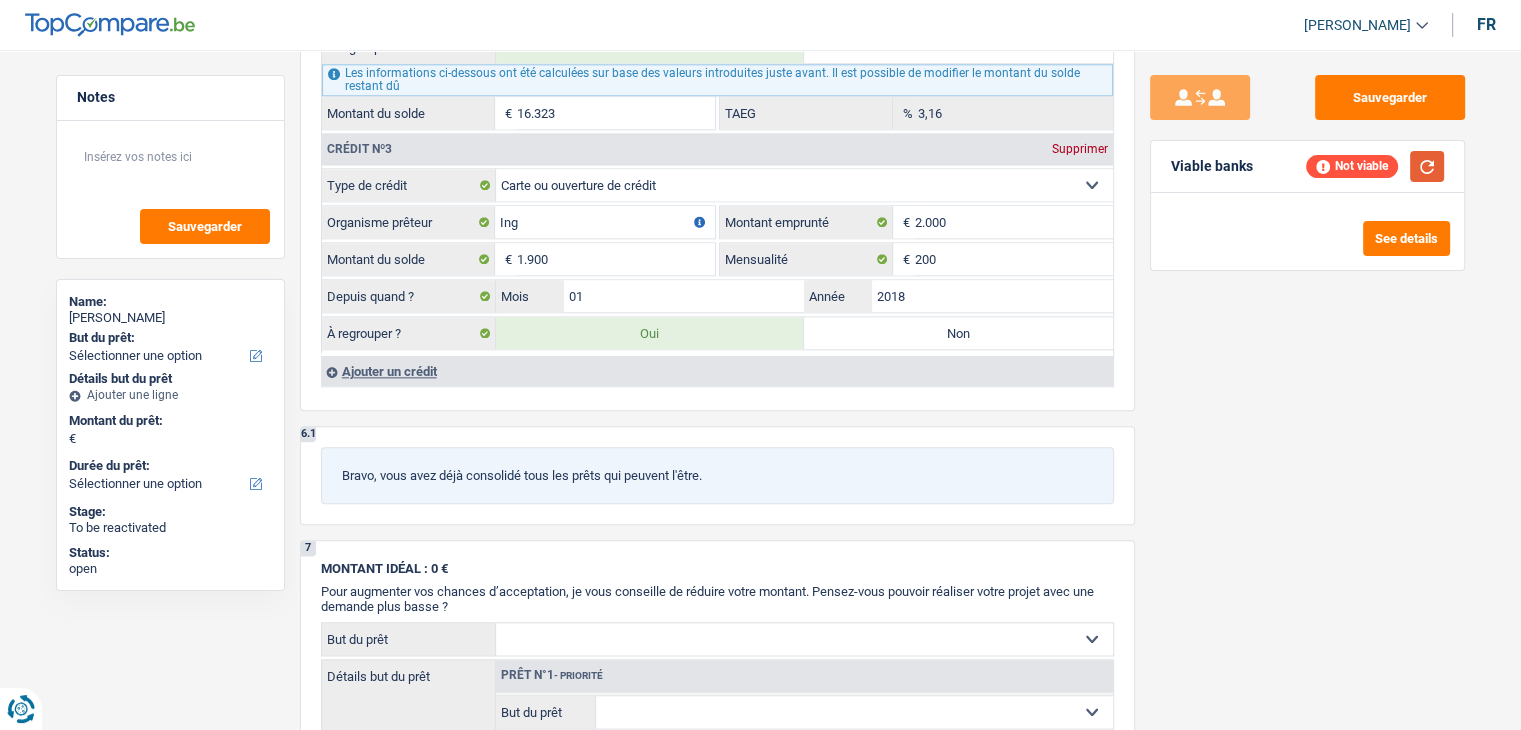 click at bounding box center (1427, 166) 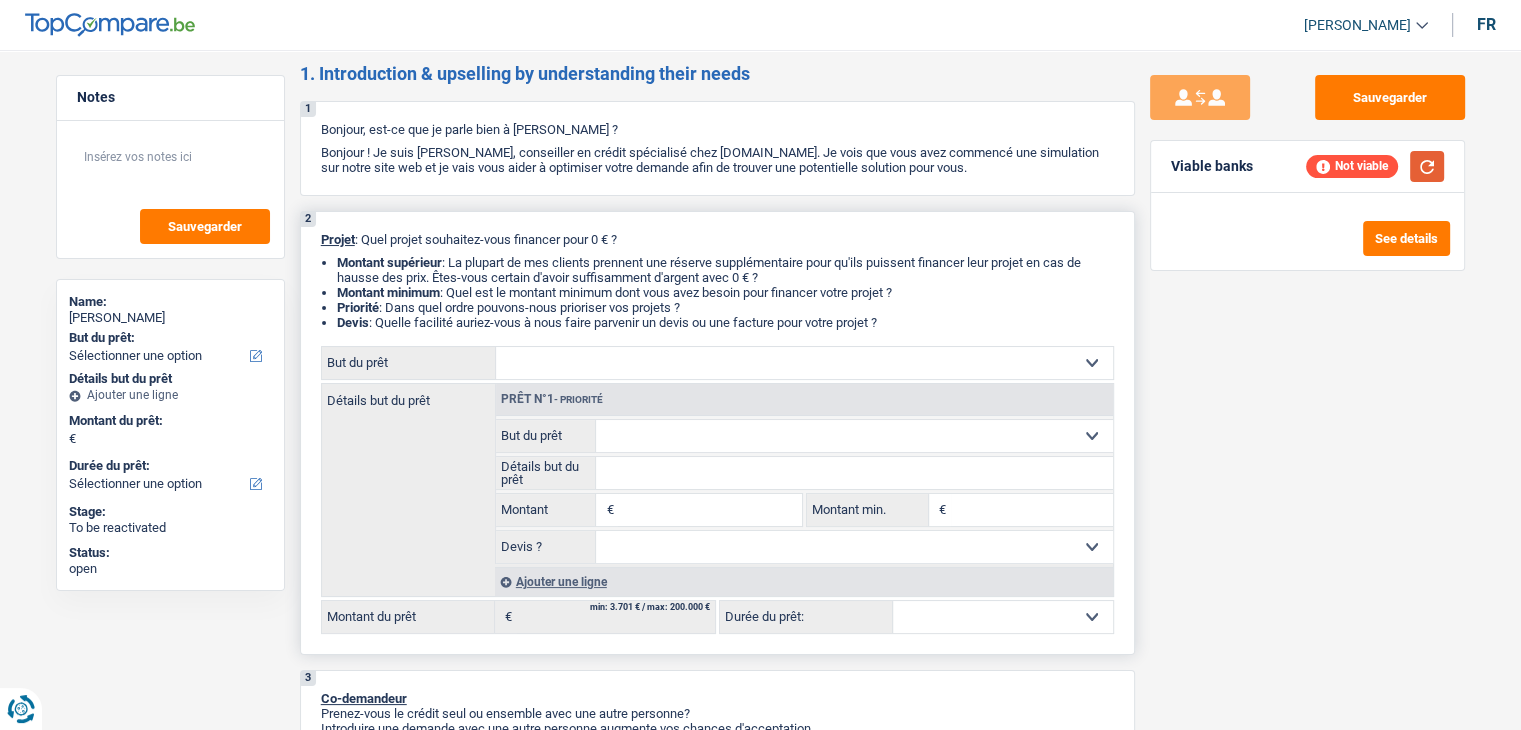 scroll, scrollTop: 0, scrollLeft: 0, axis: both 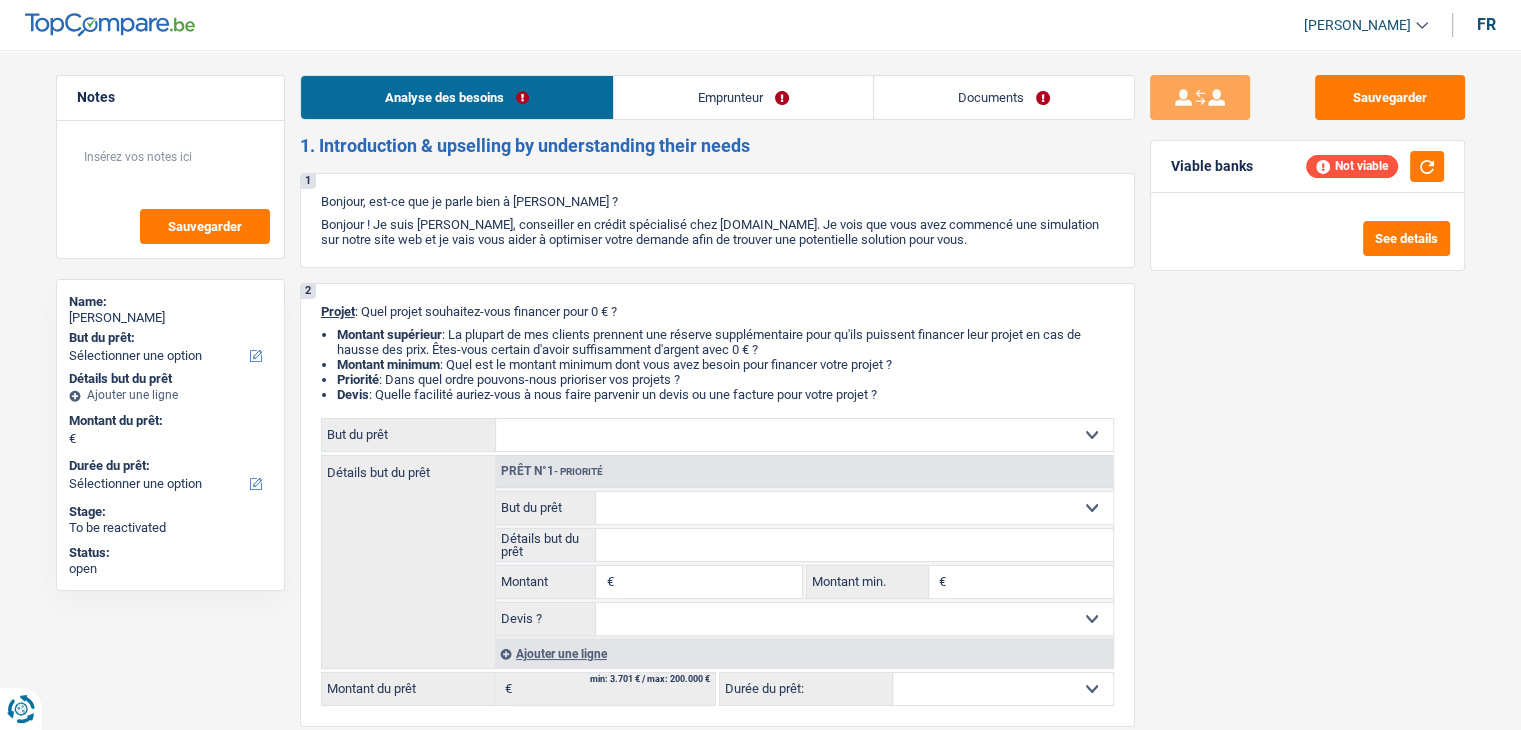 click on "Emprunteur" at bounding box center [743, 97] 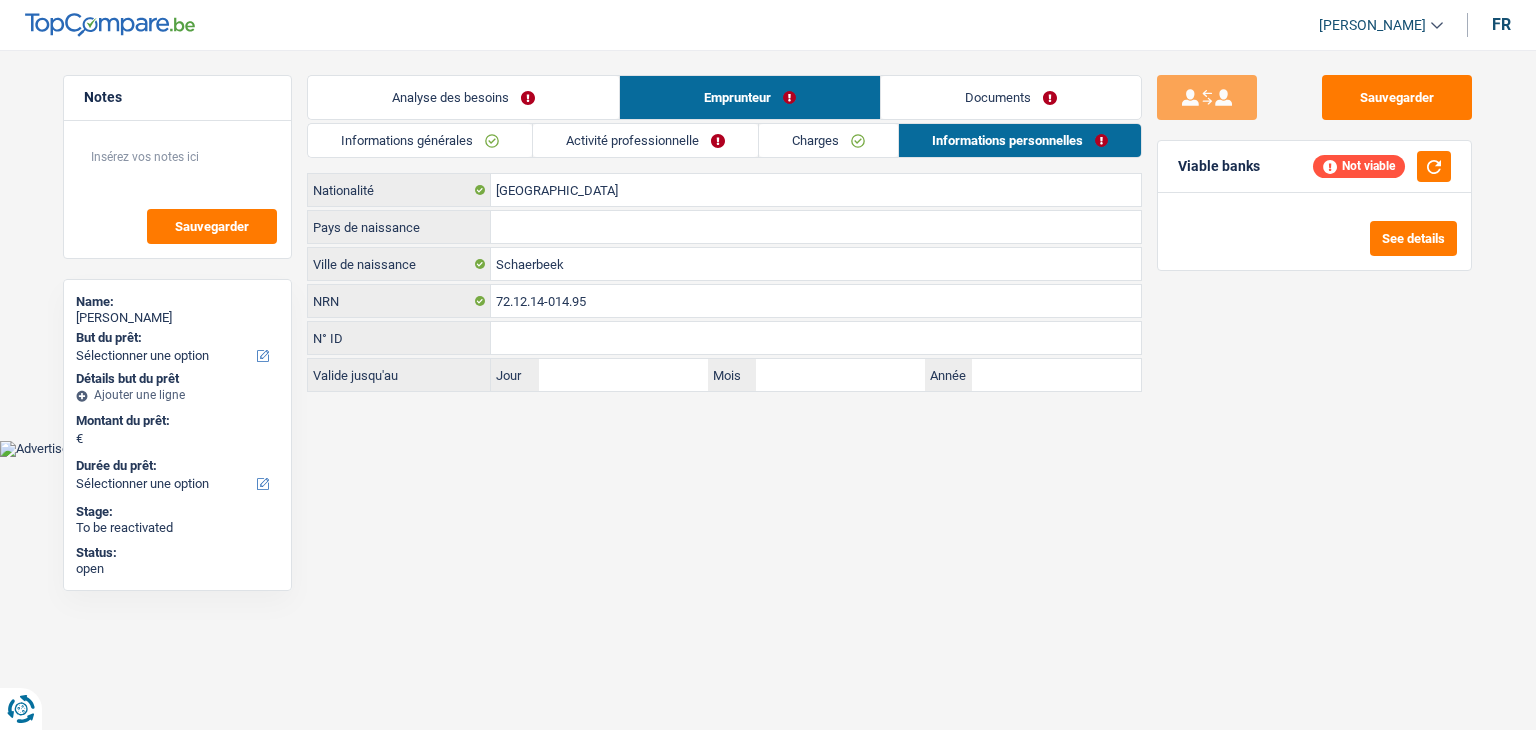 click on "Analyse des besoins Emprunteur Documents
1. Introduction & upselling by understanding their needs
1
Bonjour, est-ce que je parle bien à Valérie De Mesmaeker ?
Bonjour ! Je suis Yanis Duboc, conseiller en crédit spécialisé chez TopCompare.be. Je vois que vous avez commencé une simulation sur notre site web et je vais vous aider à optimiser votre demande afin de trouver une potentielle solution pour vous.
2   Projet  : Quel projet souhaitez-vous financer pour 0 € ?
Montant supérieur : La plupart de mes clients prennent une réserve supplémentaire pour qu'ils puissent financer leur projet en cas de hausse des prix. Êtes-vous certain d'avoir suffisamment d'argent avec 0 € ?   Montant minimum : Quel est le montant minimum dont vous avez besoin pour financer votre projet ?   Priorité : Dans quel ordre pouvons-nous prioriser vos projets ?   Devis     Hifi, multimédia, gsm, ordinateur Frais médicaux Frais d'études Autre" at bounding box center [724, 233] 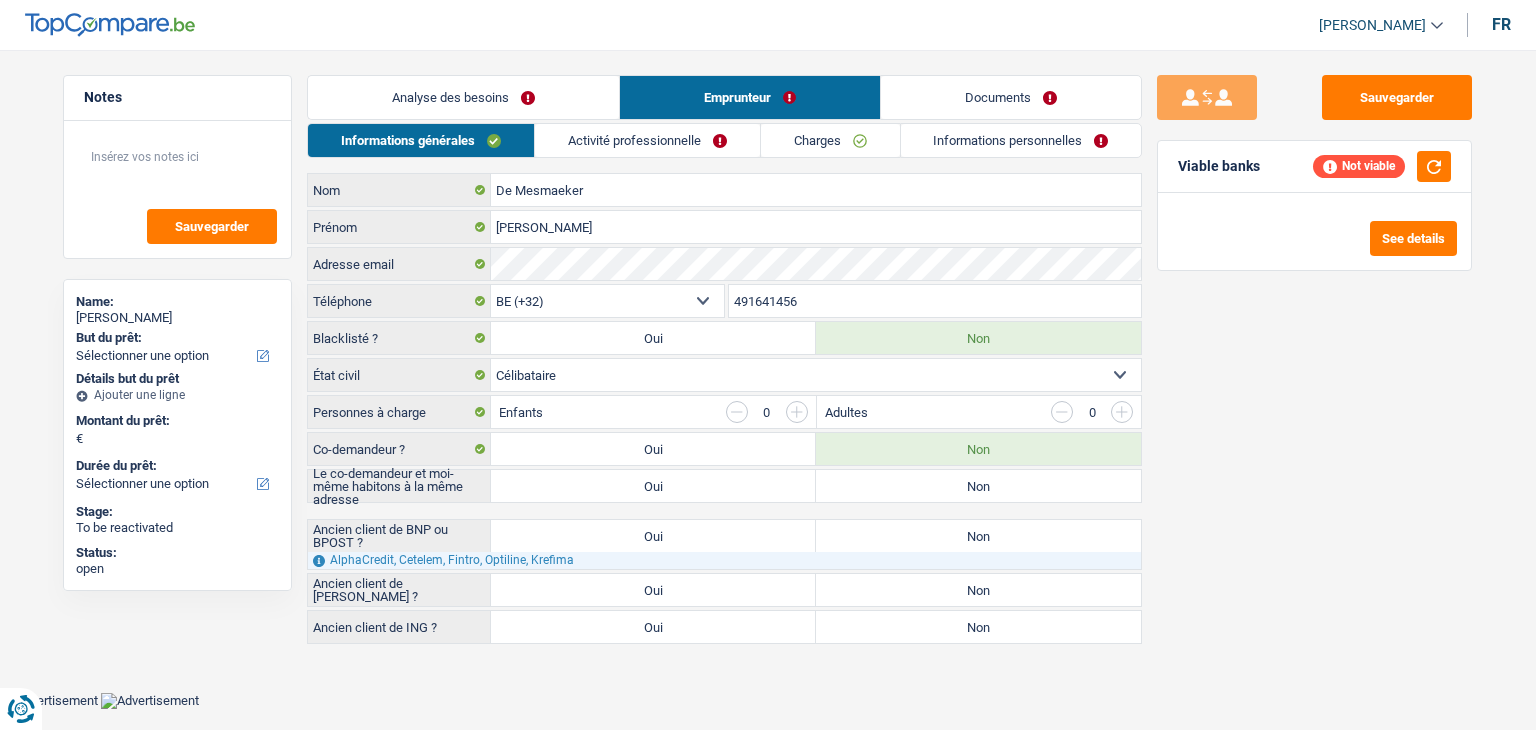 click on "Informations générales" at bounding box center (421, 140) 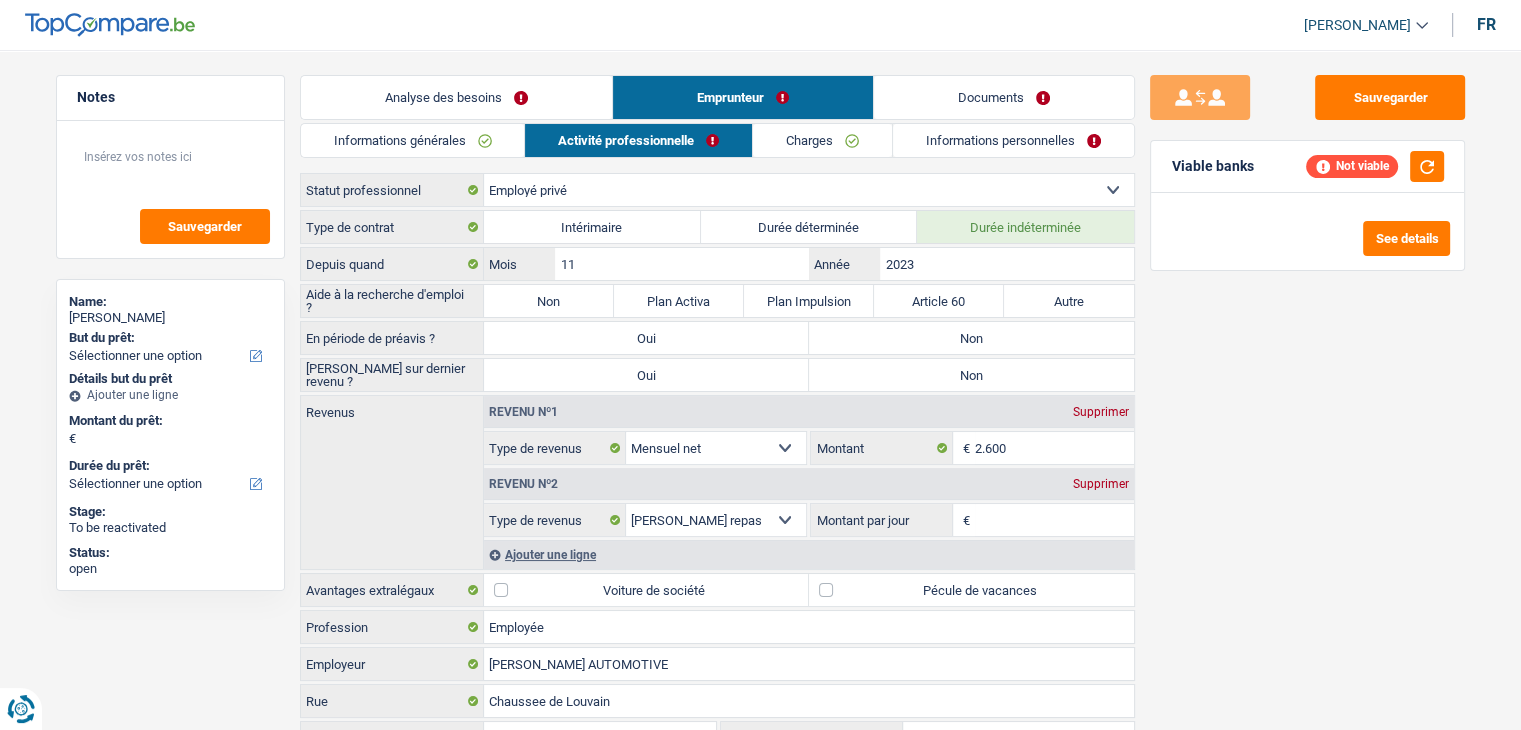 click on "Informations générales" at bounding box center [413, 140] 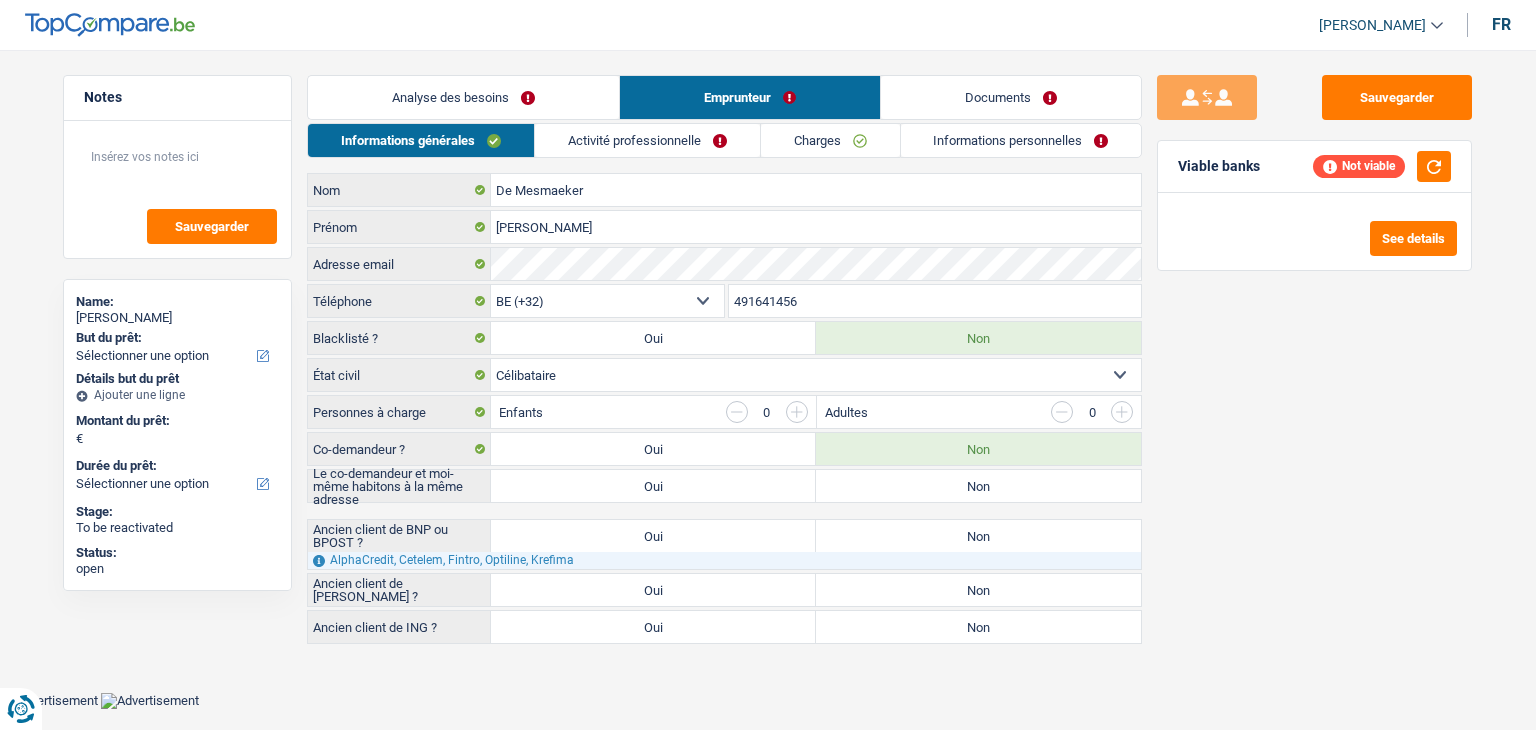 drag, startPoint x: 685, startPoint y: 149, endPoint x: 704, endPoint y: 147, distance: 19.104973 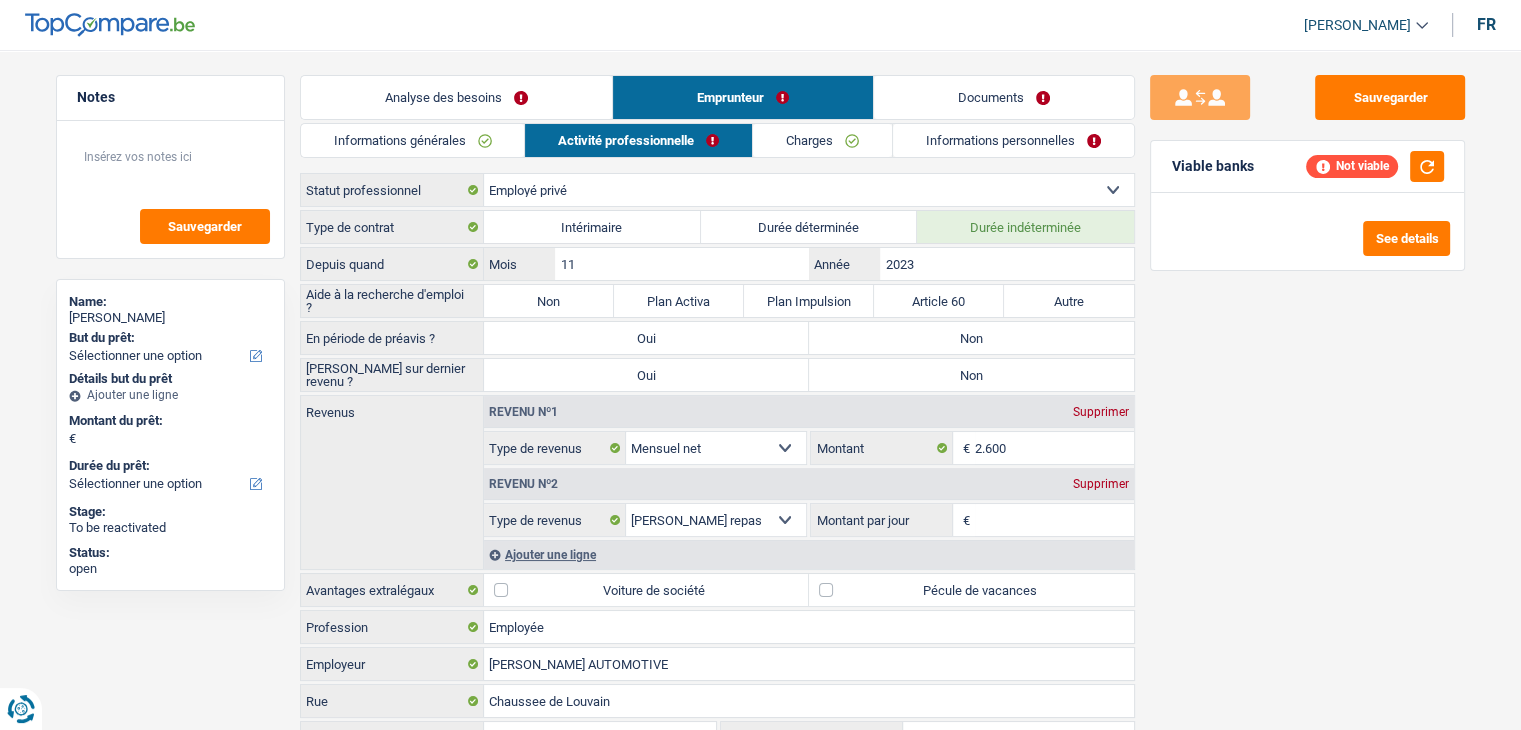 drag, startPoint x: 804, startPoint y: 137, endPoint x: 824, endPoint y: 144, distance: 21.189621 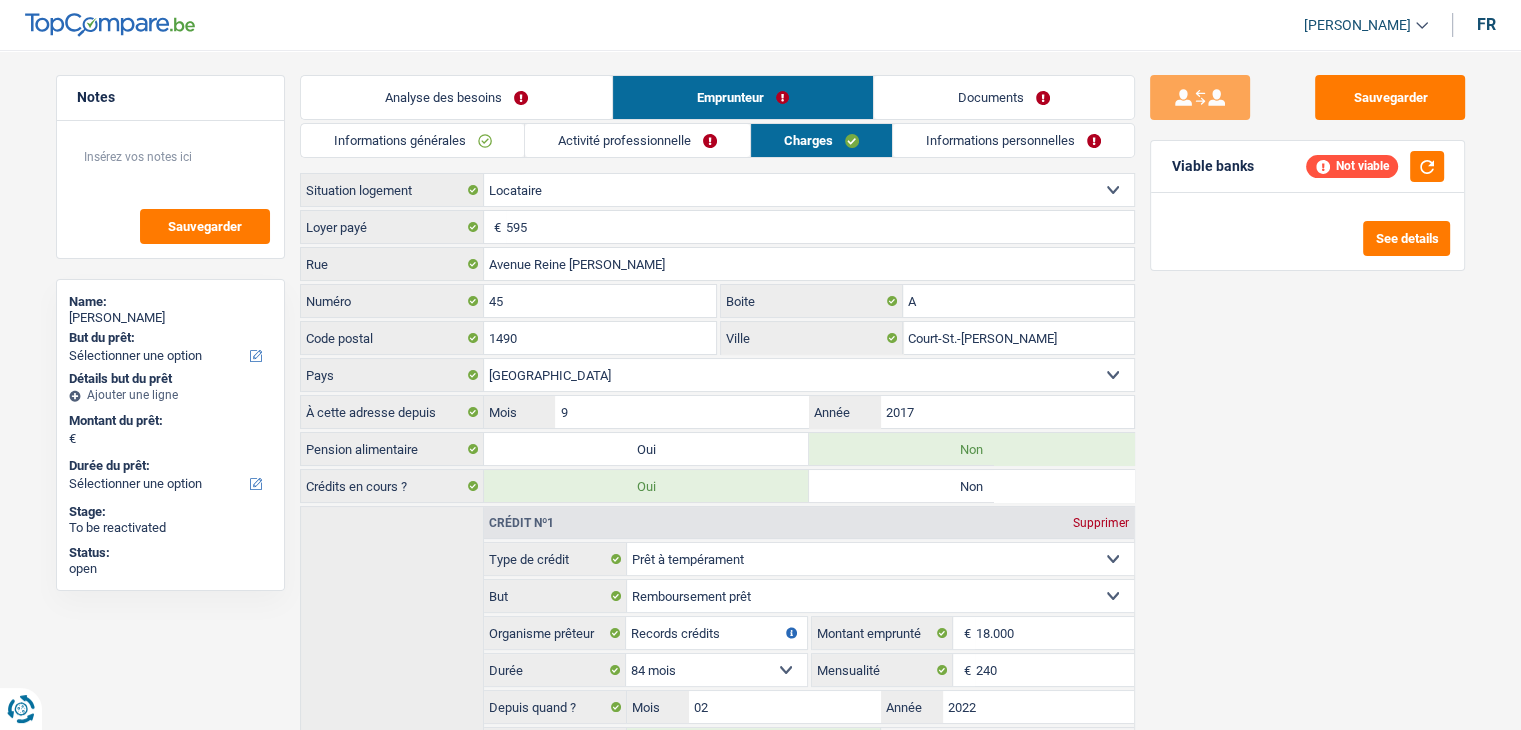 click on "Informations personnelles" at bounding box center [1013, 140] 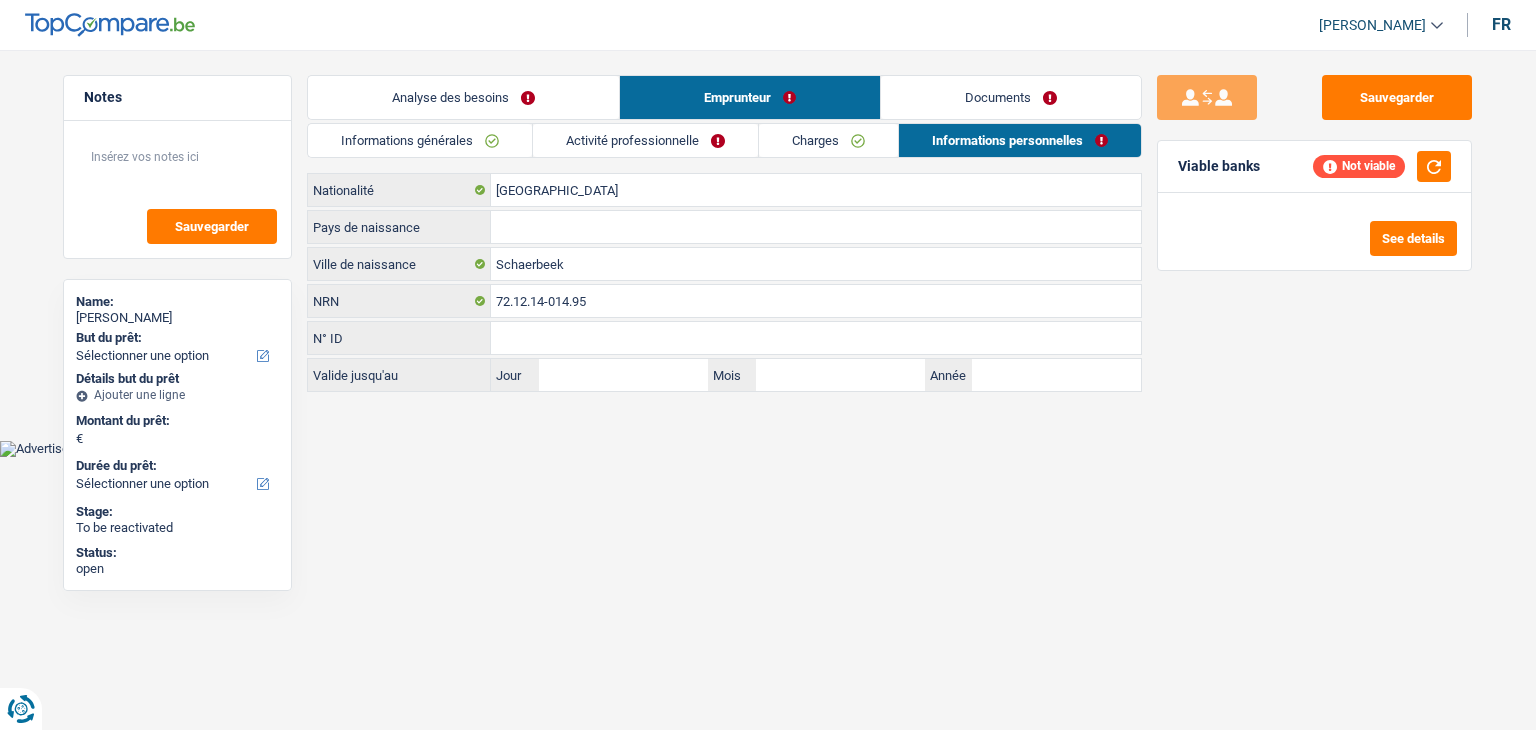 click on "Documents" at bounding box center [1011, 97] 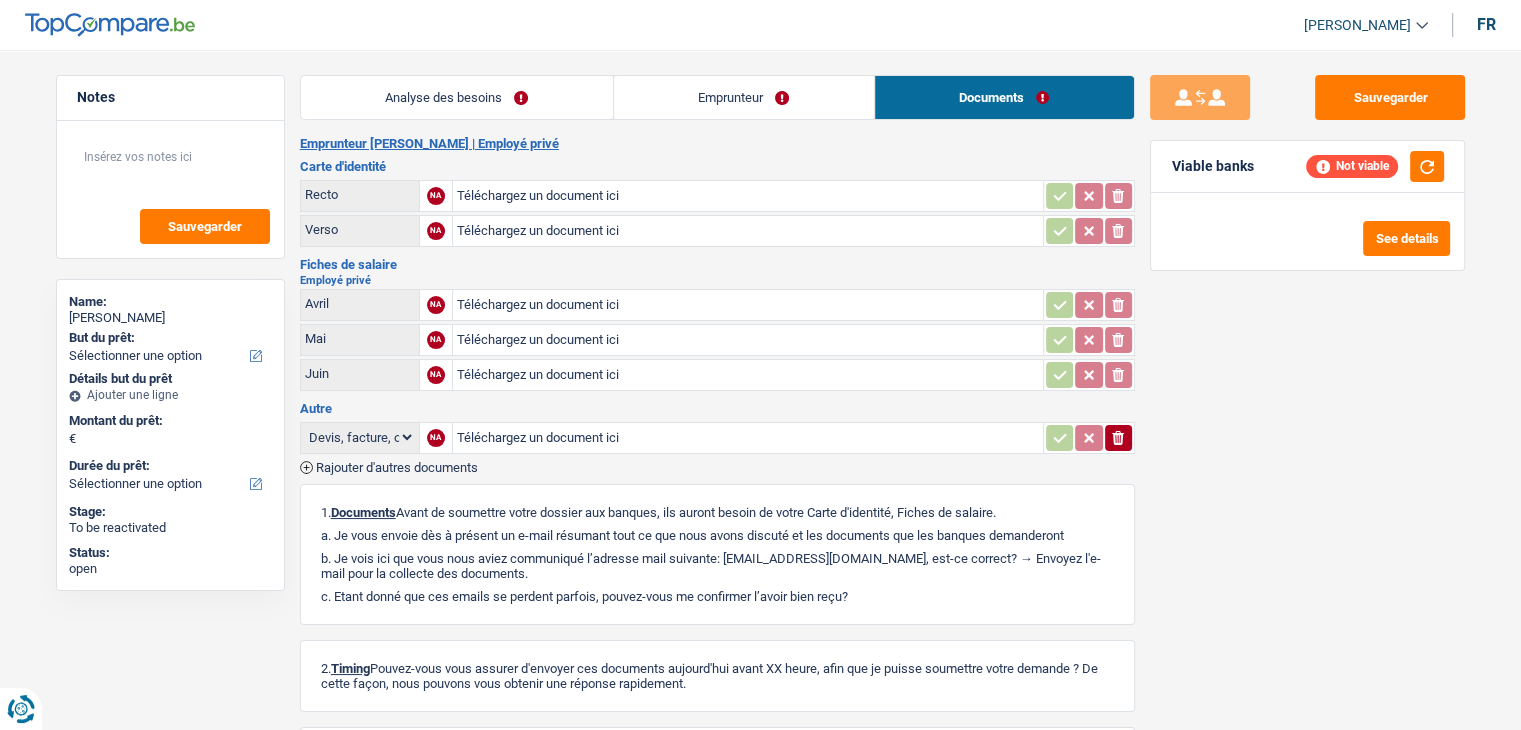 click on "Emprunteur" at bounding box center [744, 97] 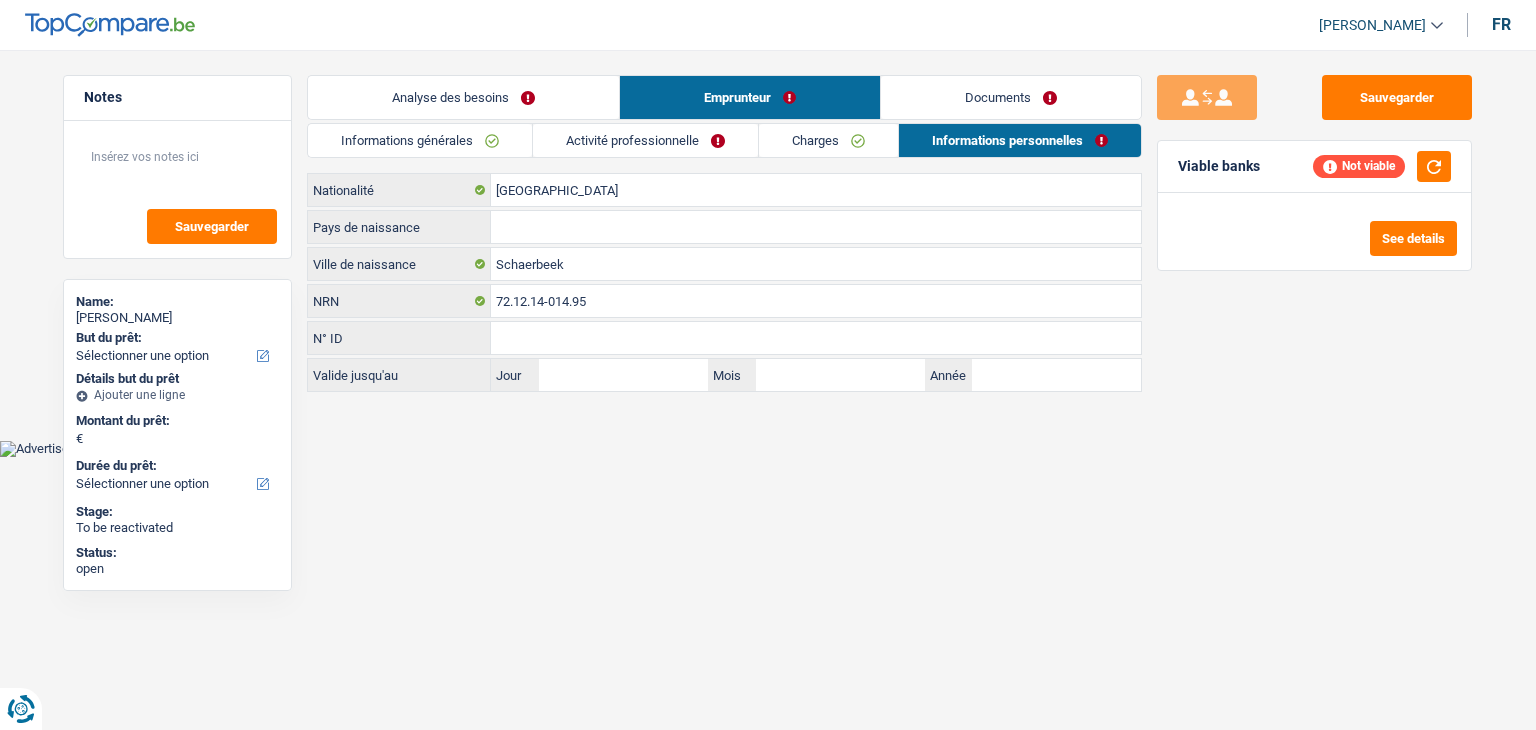 click on "Analyse des besoins" at bounding box center (463, 97) 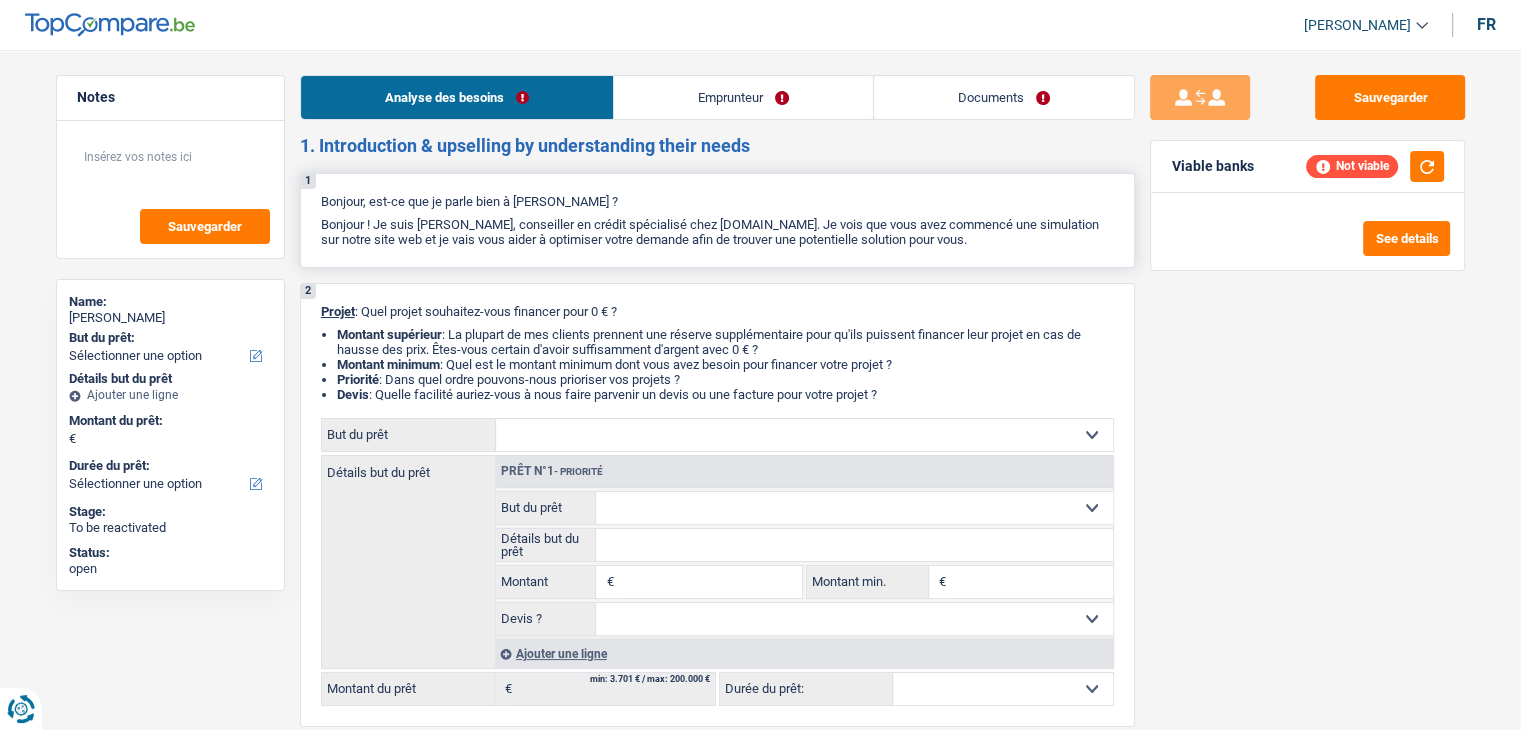click on "1
Bonjour, est-ce que je parle bien à Valérie De Mesmaeker ?
Bonjour ! Je suis Yanis Duboc, conseiller en crédit spécialisé chez TopCompare.be. Je vois que vous avez commencé une simulation sur notre site web et je vais vous aider à optimiser votre demande afin de trouver une potentielle solution pour vous." at bounding box center (717, 220) 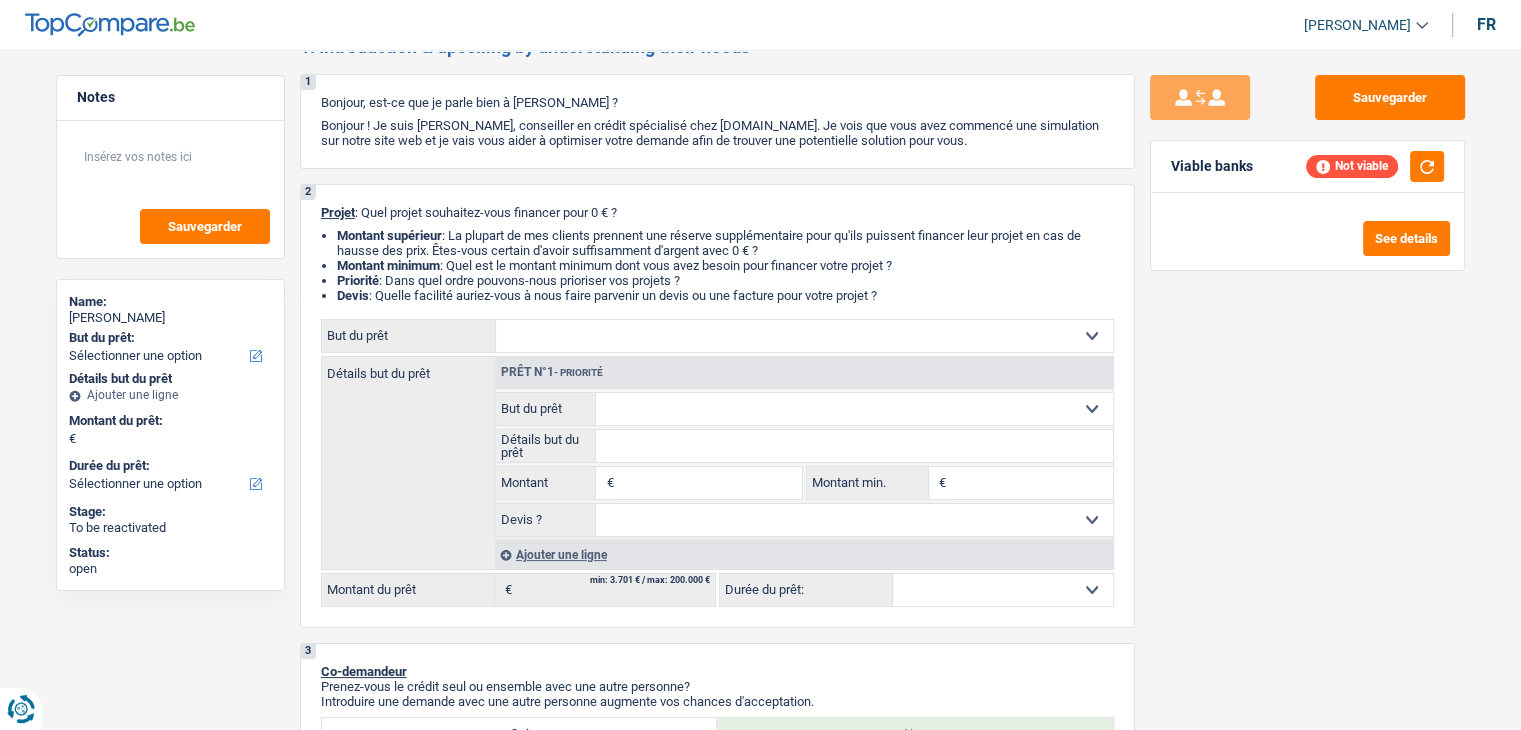scroll, scrollTop: 100, scrollLeft: 0, axis: vertical 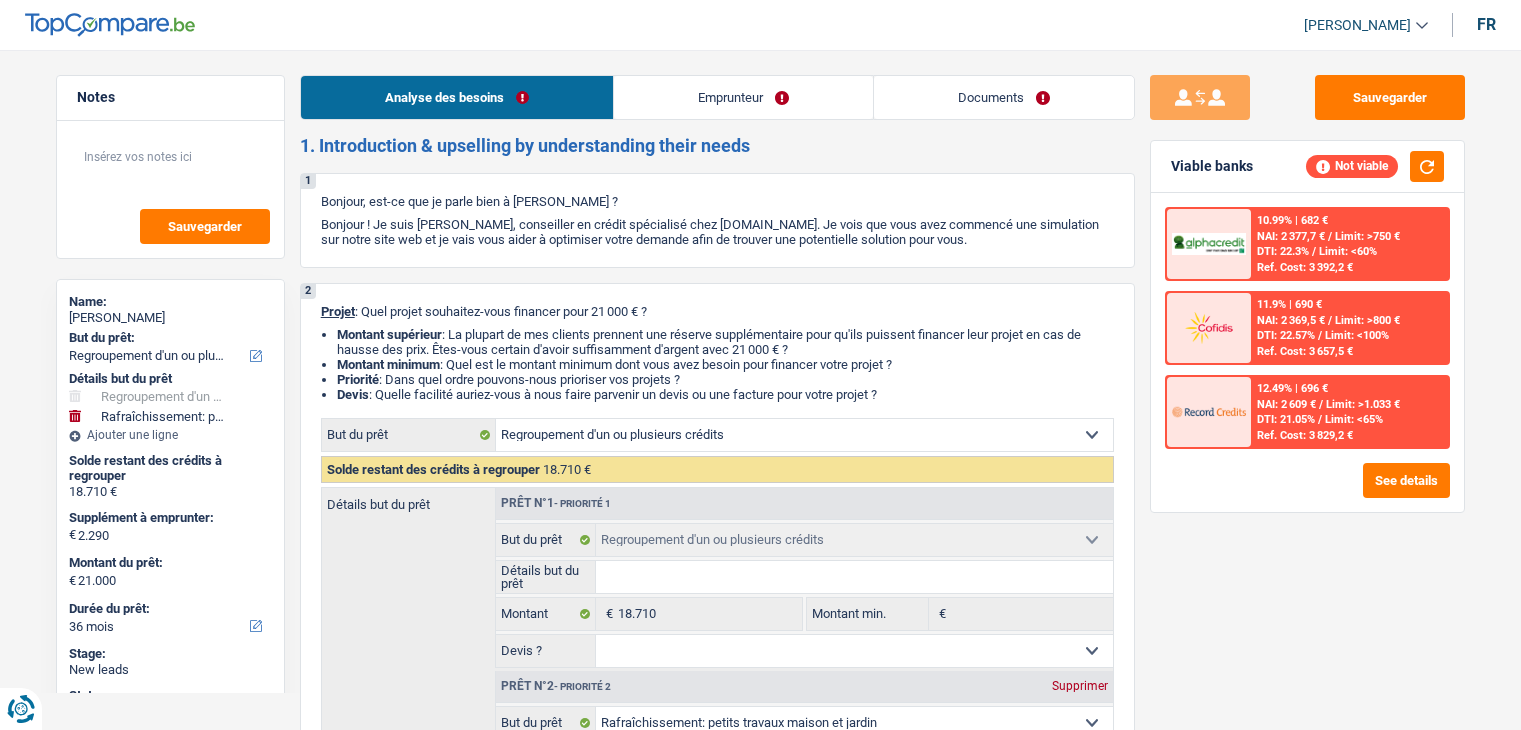 select on "refinancing" 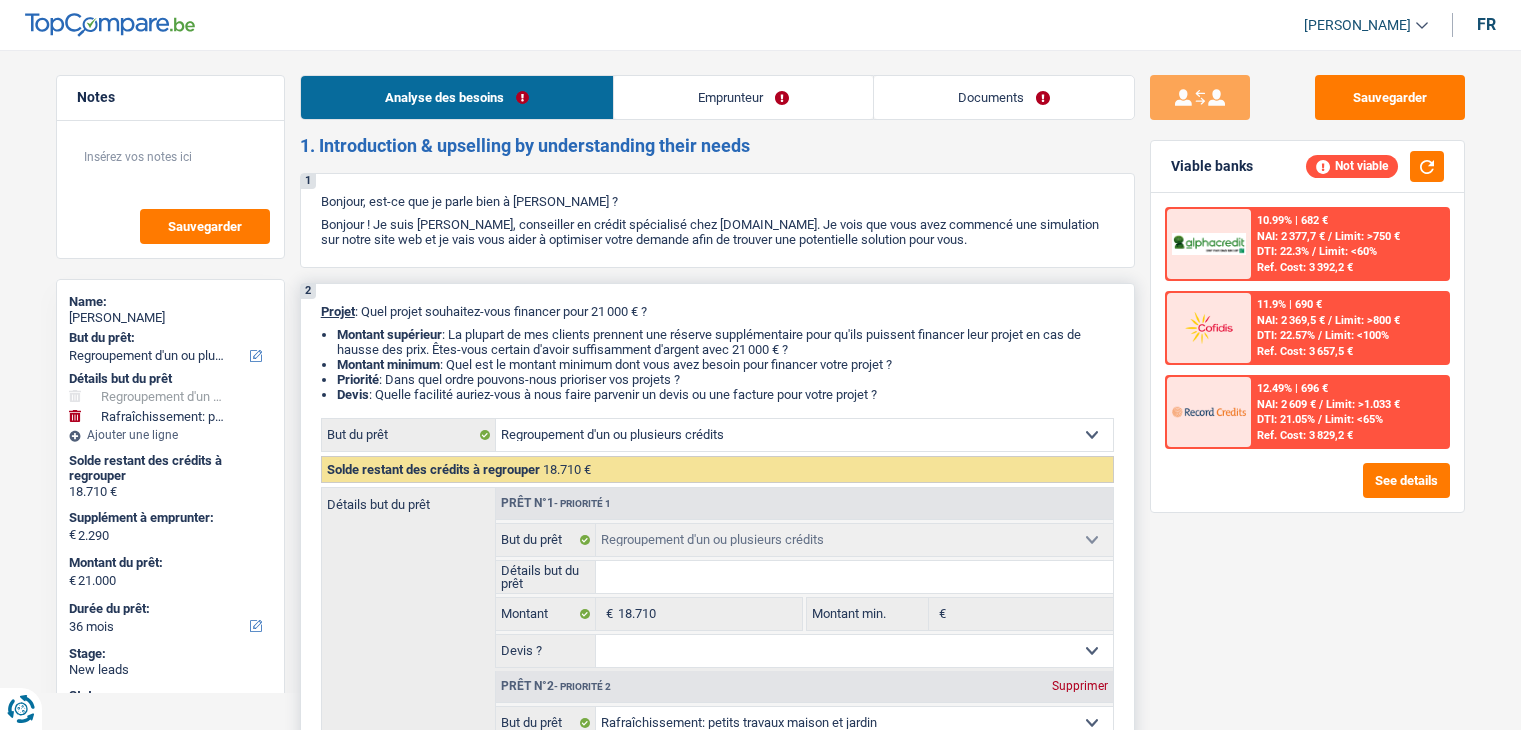 scroll, scrollTop: 0, scrollLeft: 0, axis: both 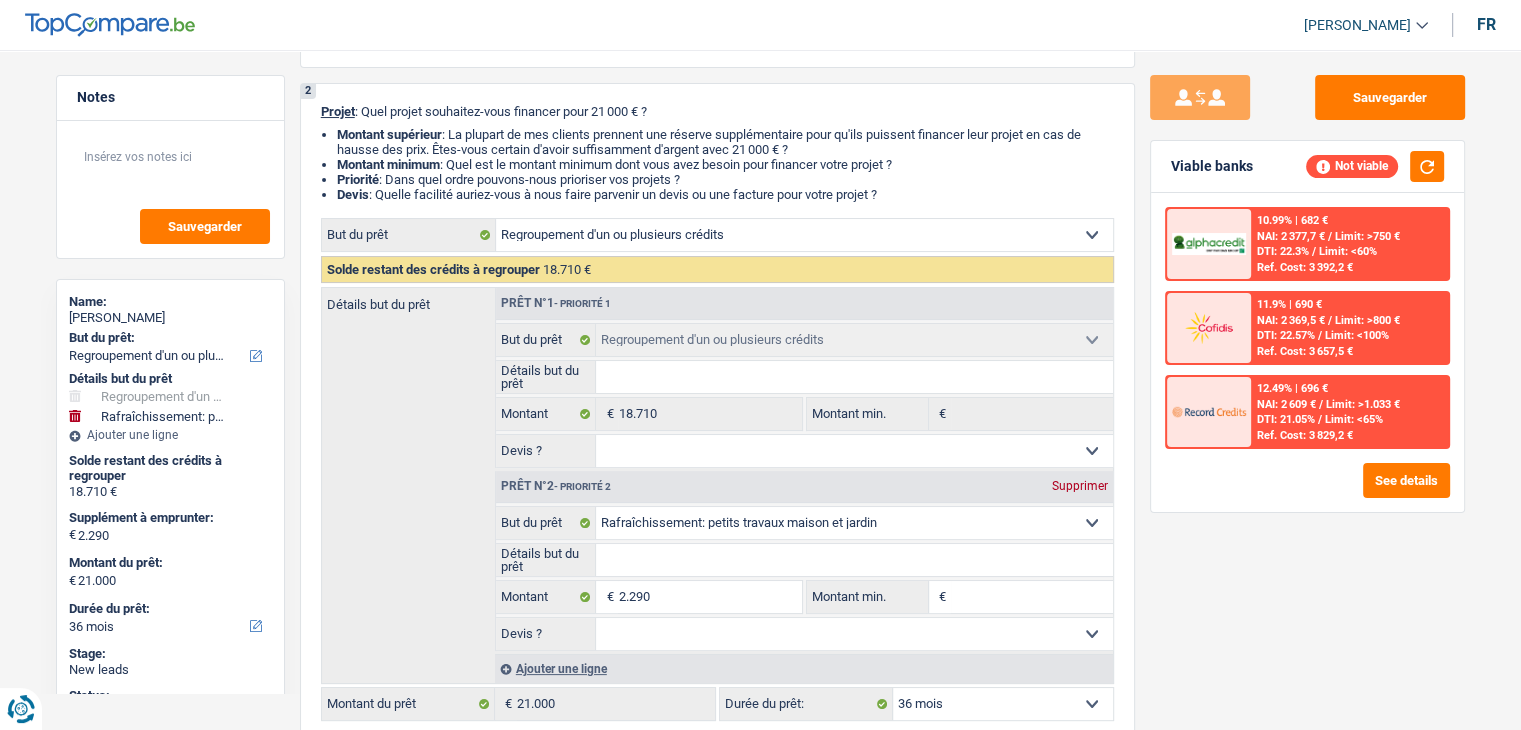 click on "Sauvegarder
Viable banks
Not viable
10.99% | 682 €
NAI: 2 377,7 €
/
Limit: >750 €
DTI: 22.3%
/
Limit: <60%
Ref. Cost: 3 392,2 €
11.9% | 690 €
NAI: 2 369,5 €
/
Limit: >800 €
DTI: 22.57%
/               /       /" at bounding box center [1307, 384] 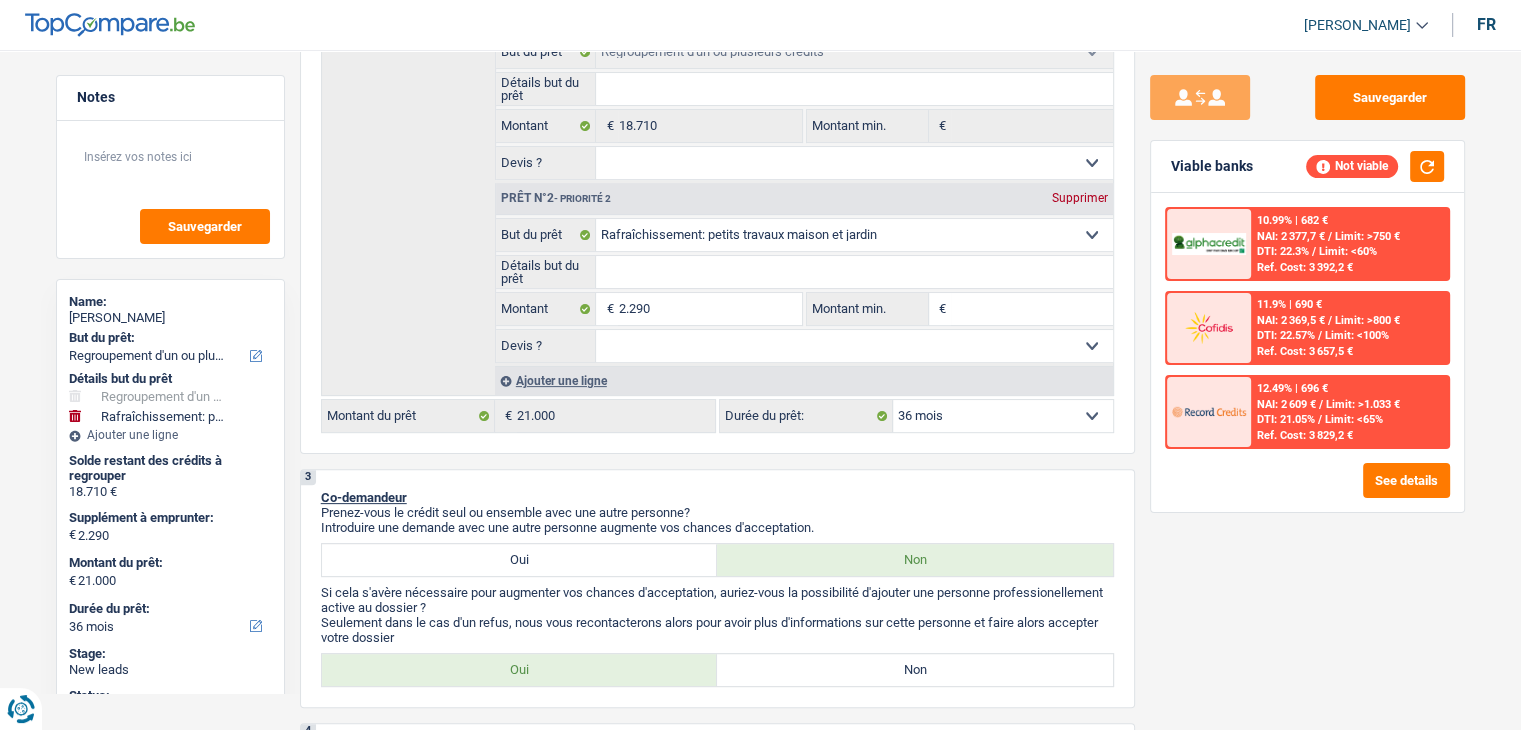 scroll, scrollTop: 500, scrollLeft: 0, axis: vertical 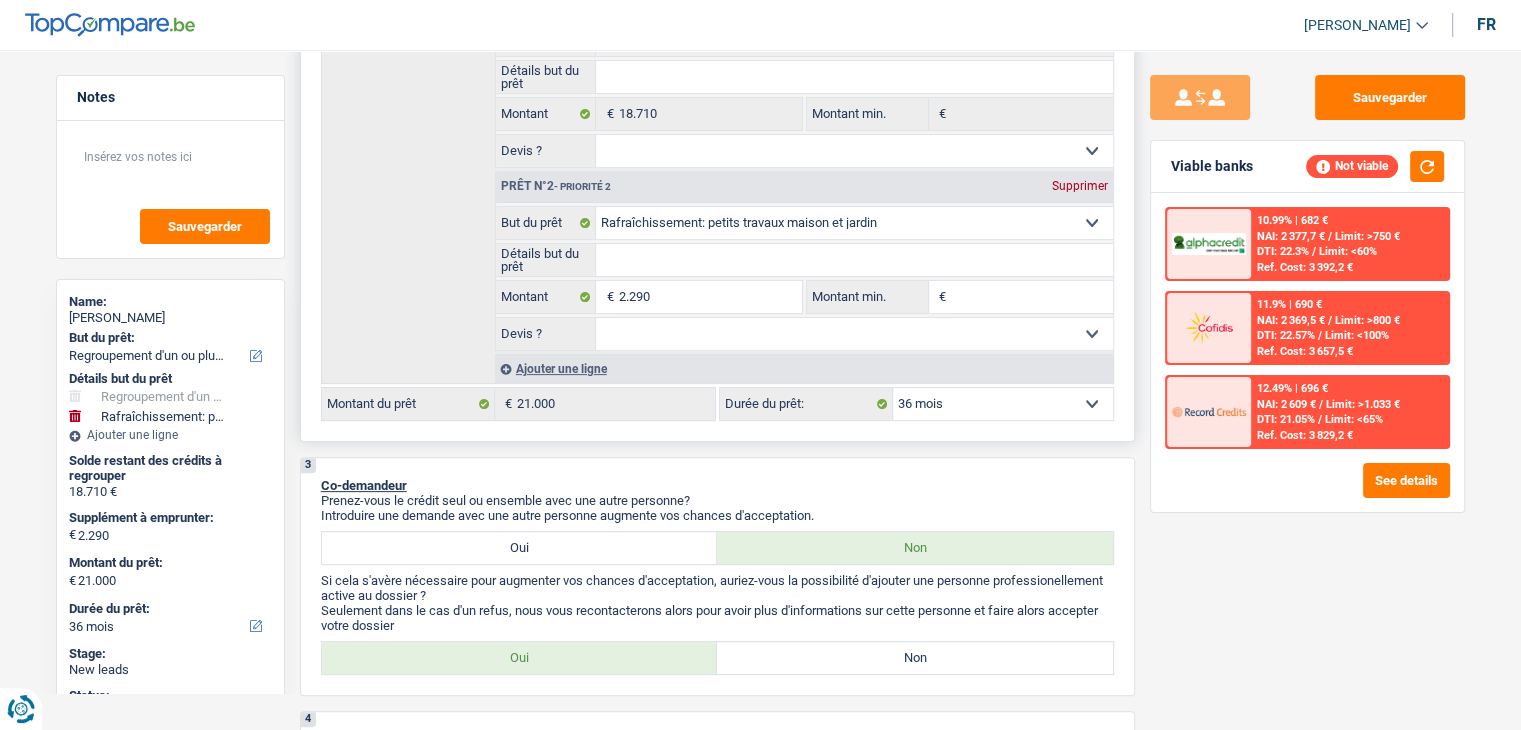 click on "Détails but du prêt" at bounding box center [854, 260] 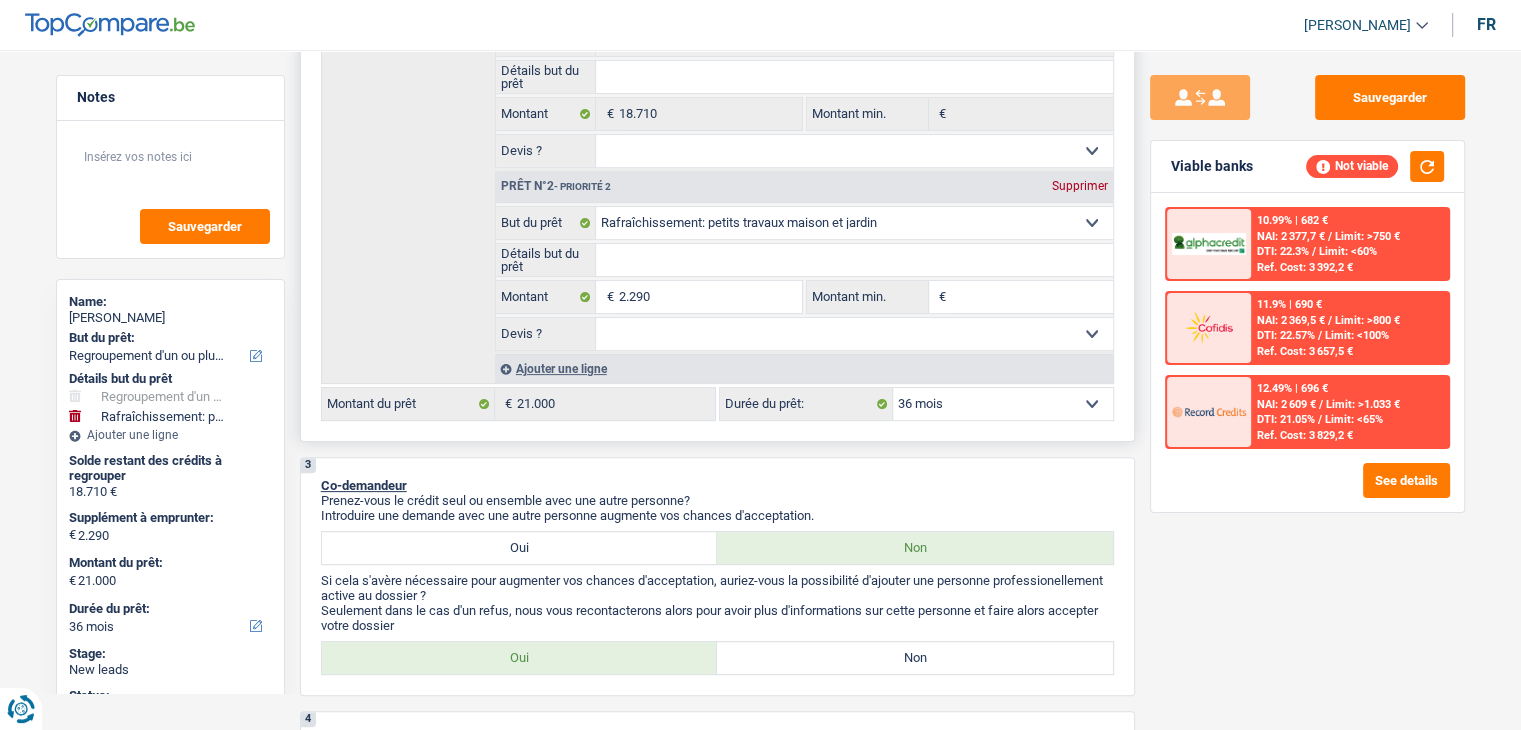 click on "Détails but du prêt" at bounding box center [854, 260] 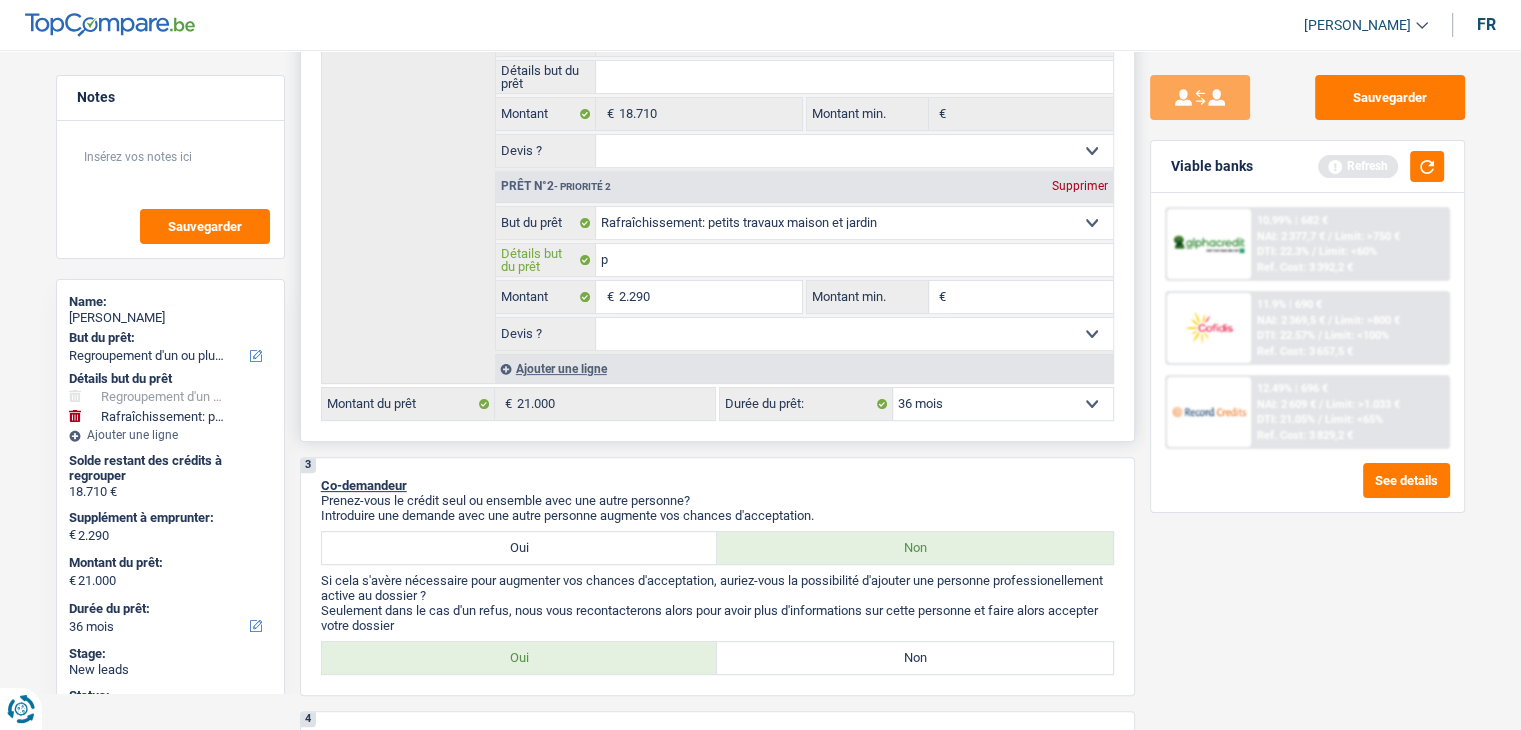 type on "pe" 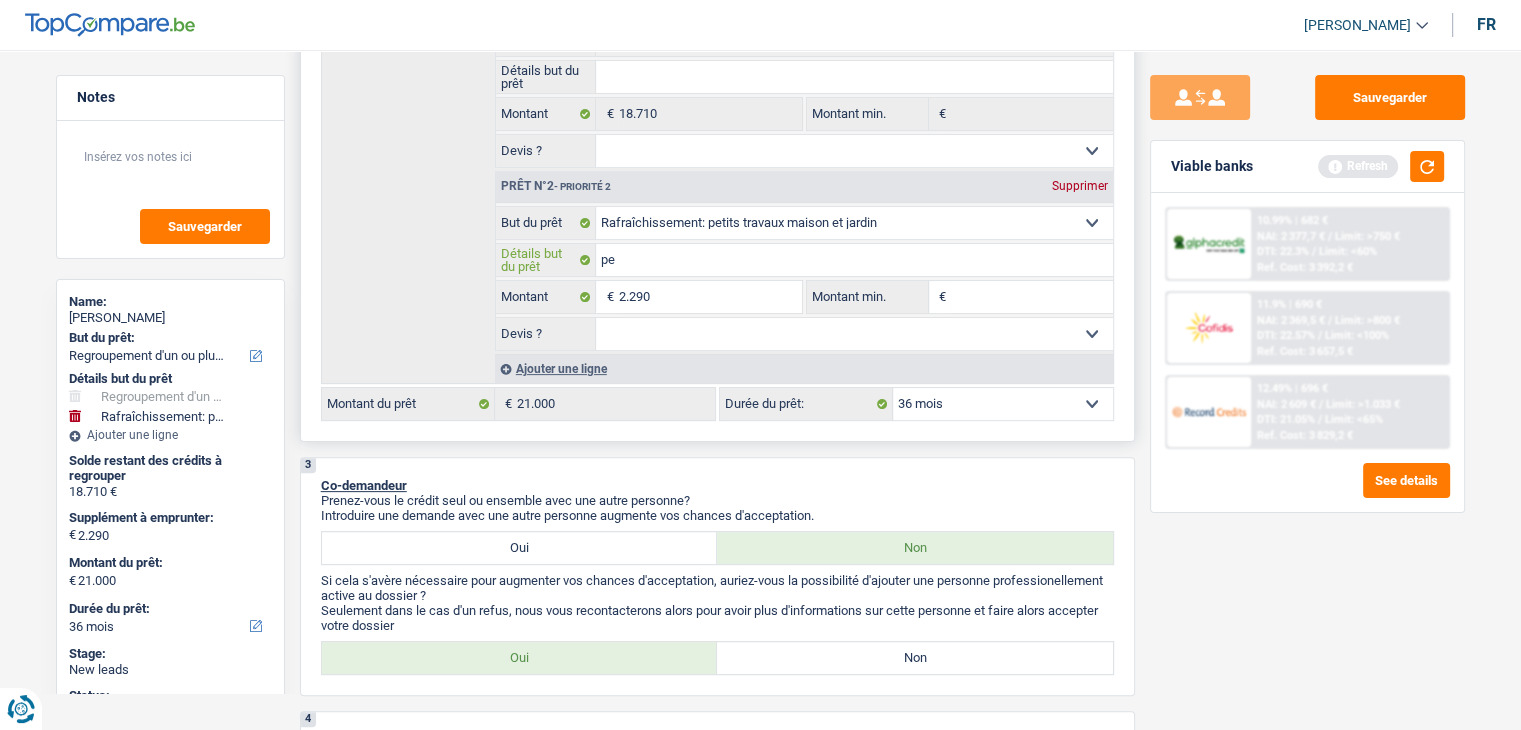 type on "pet" 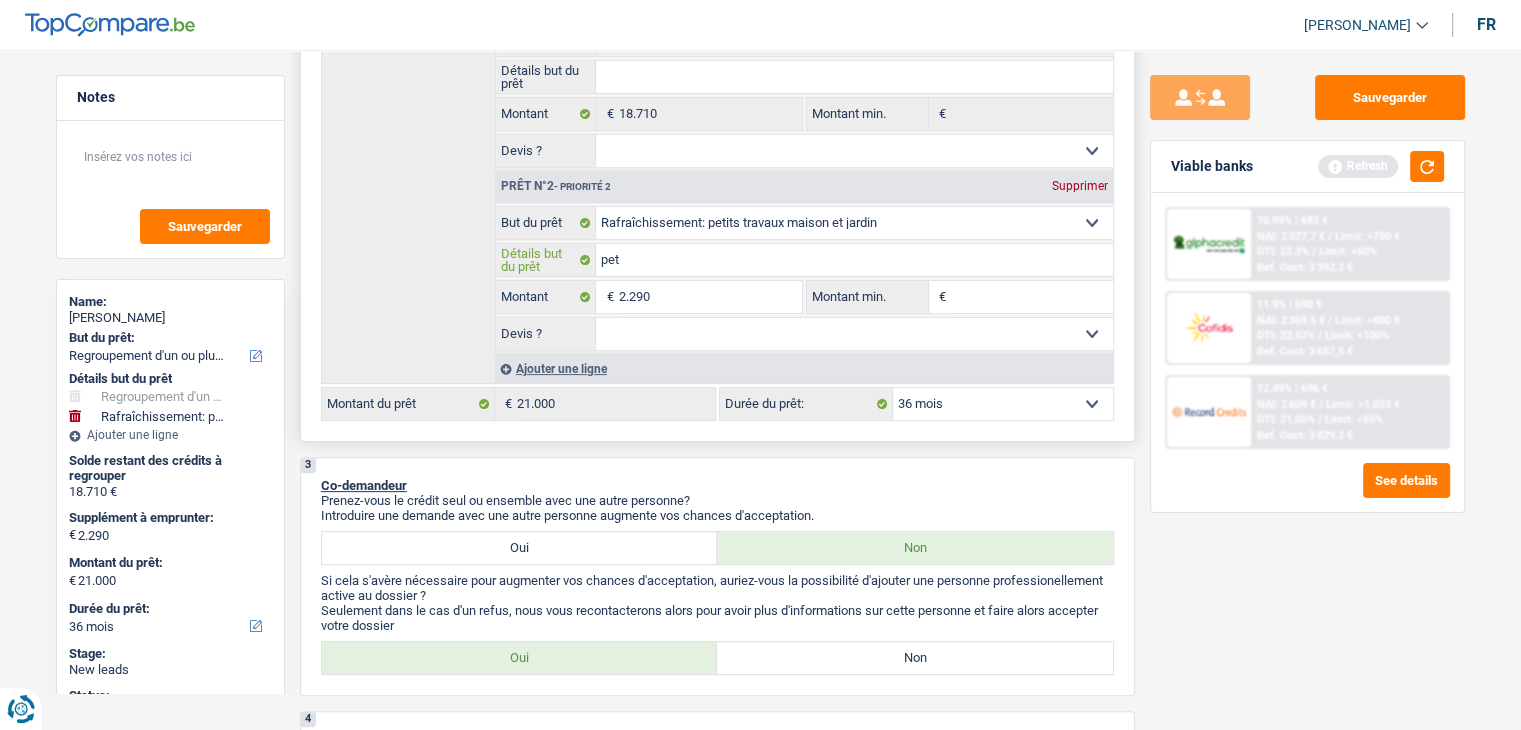 type on "peti" 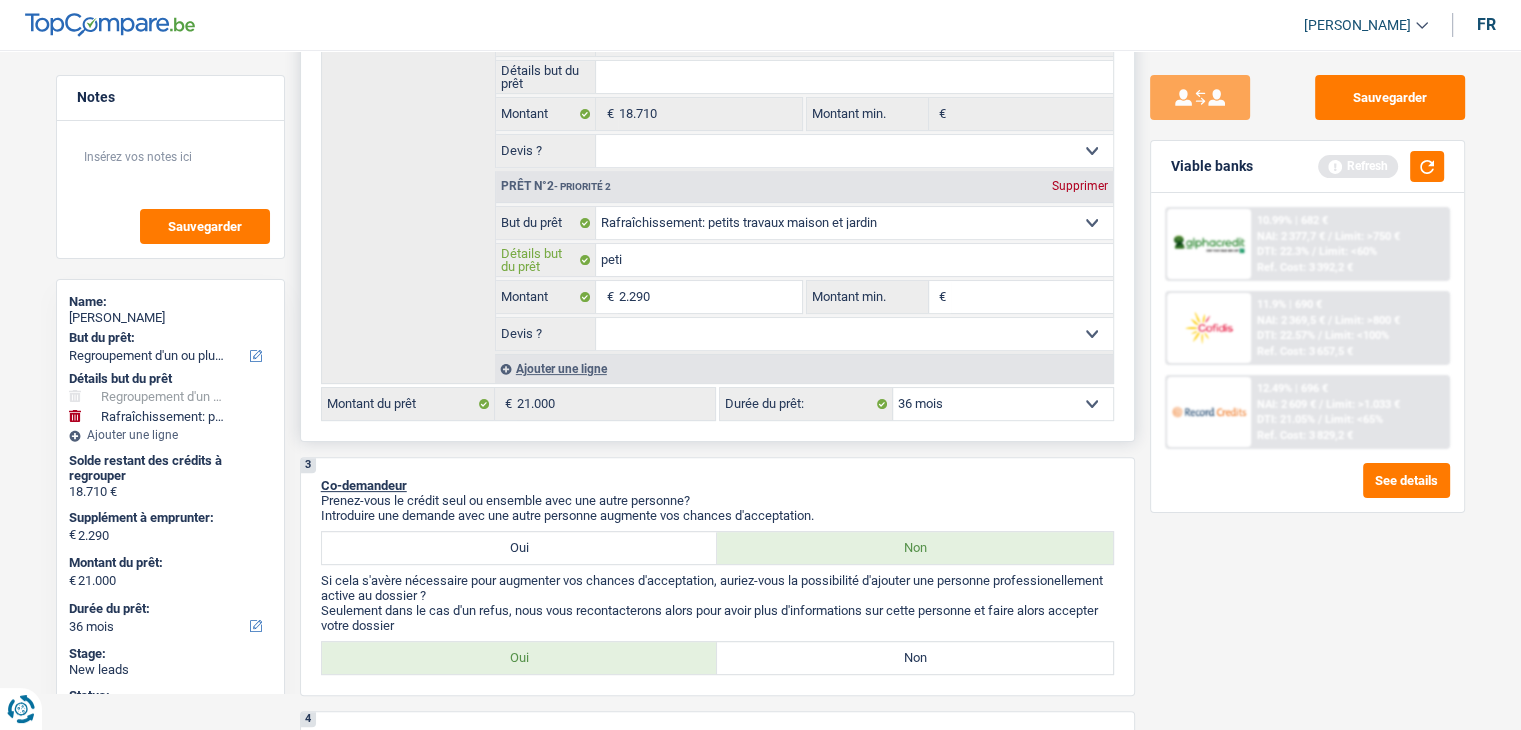 type on "petit" 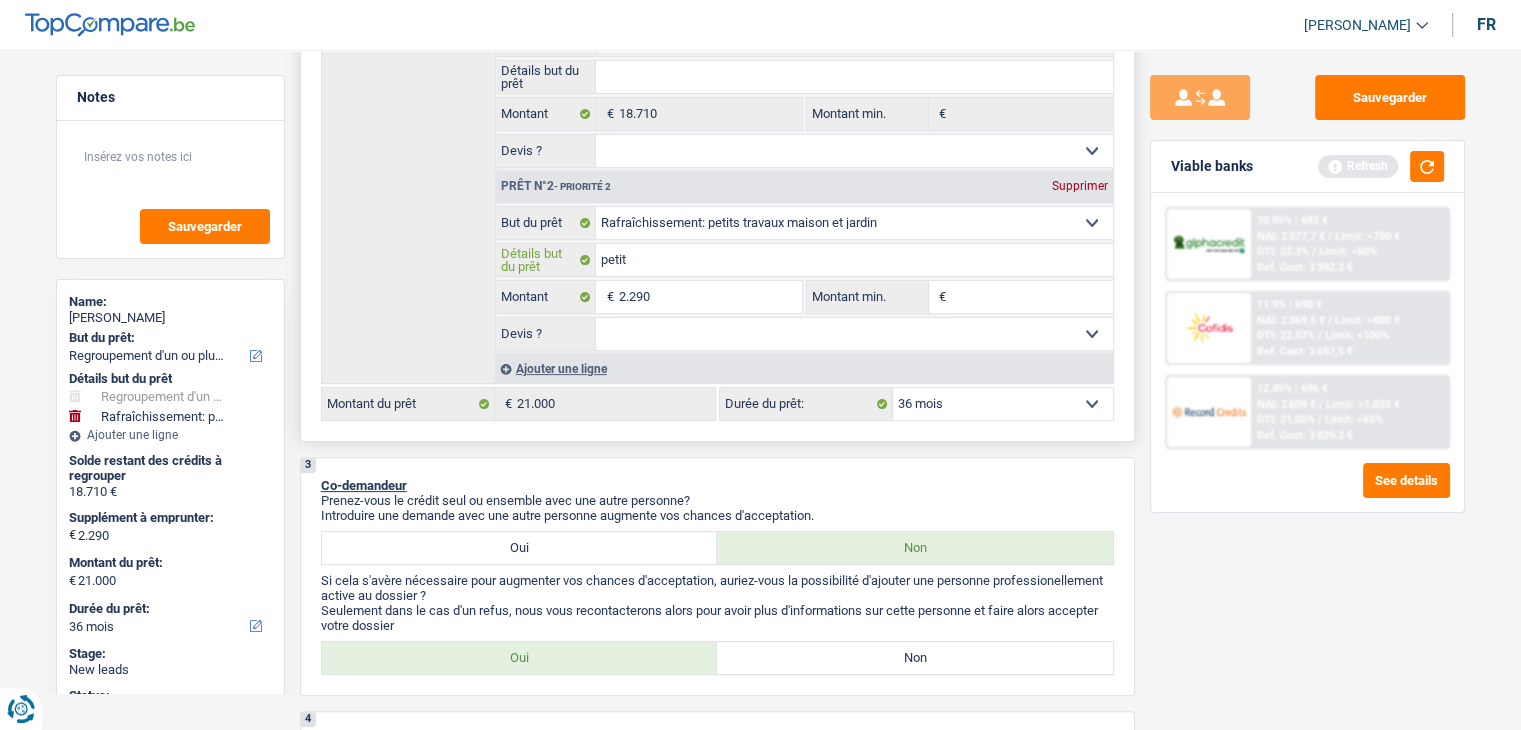 type on "petit" 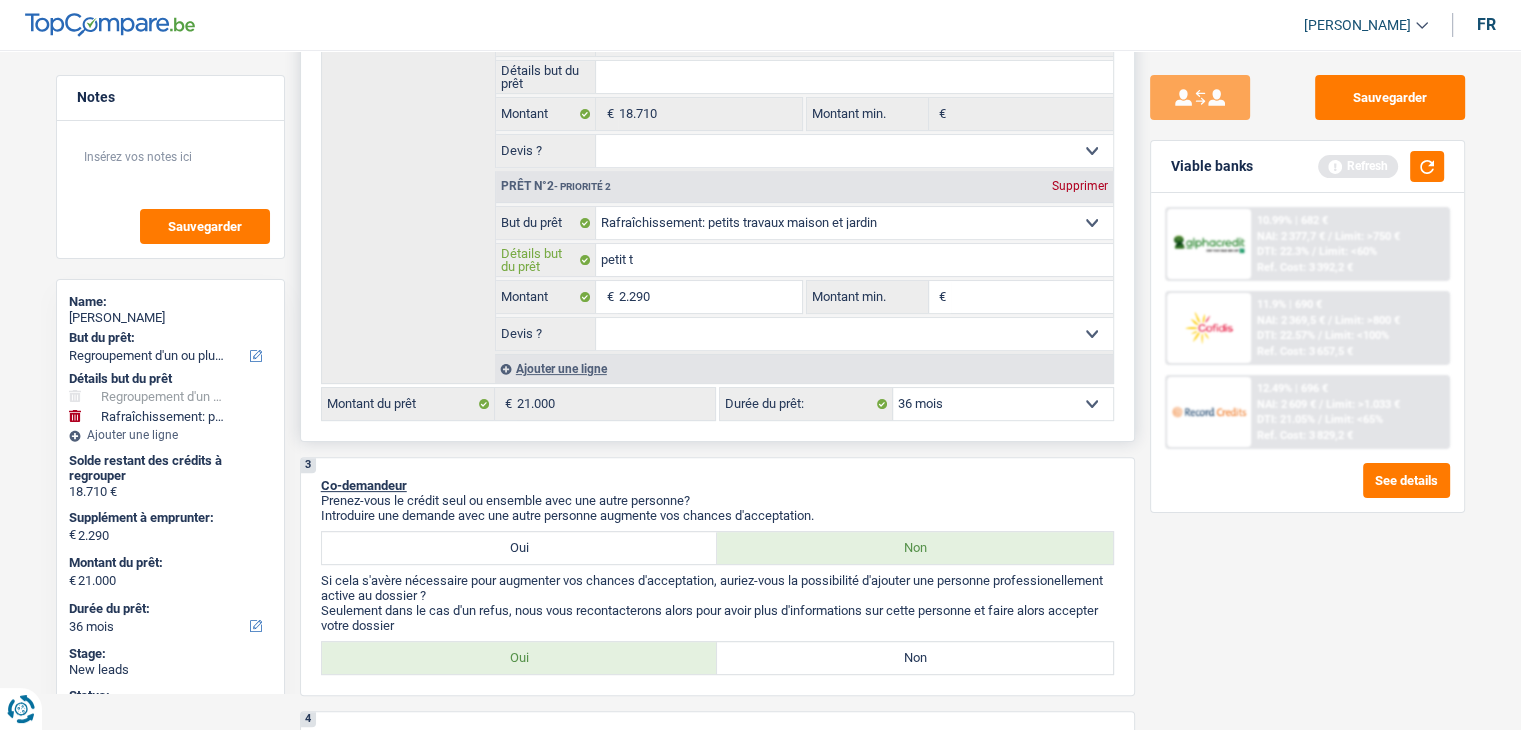 type on "petit t" 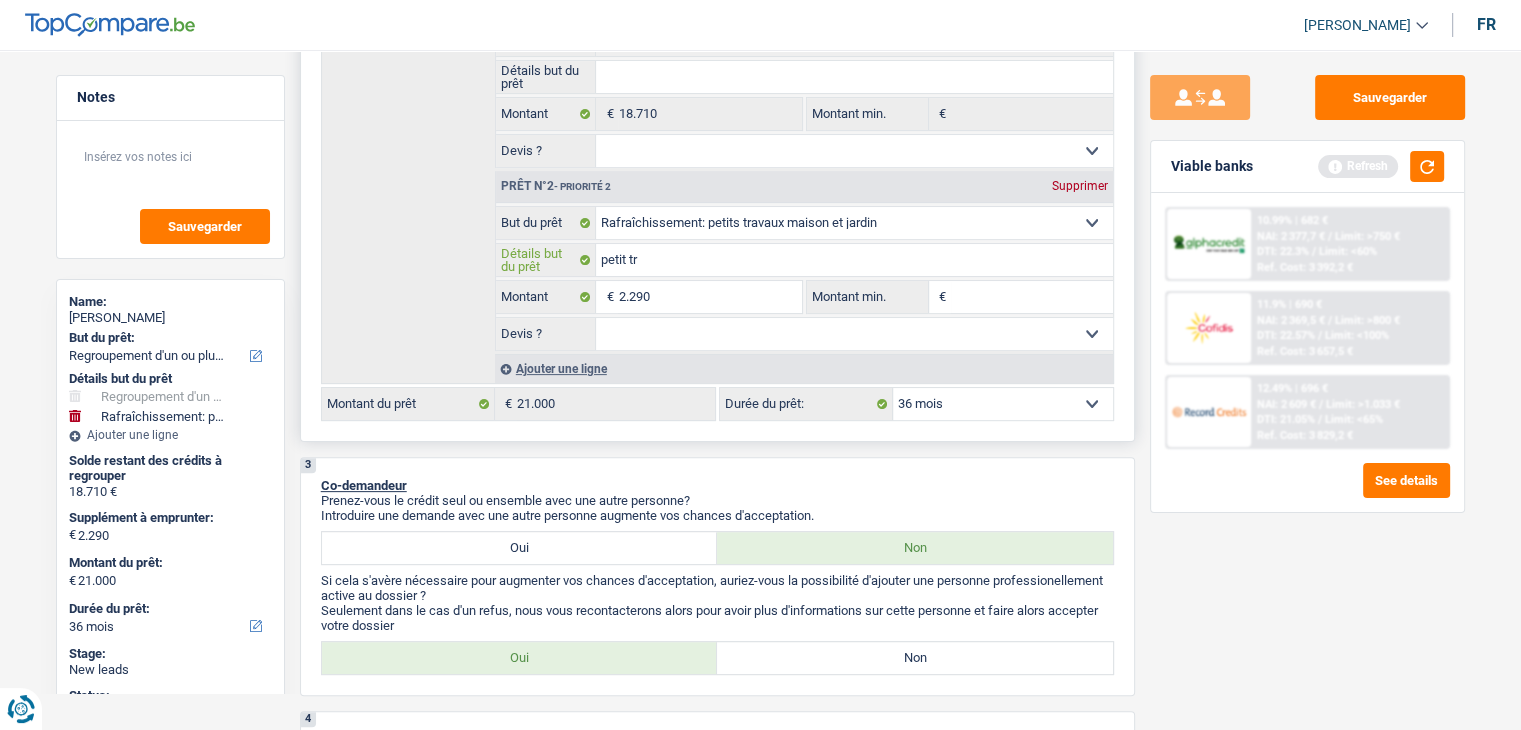 type on "petit tra" 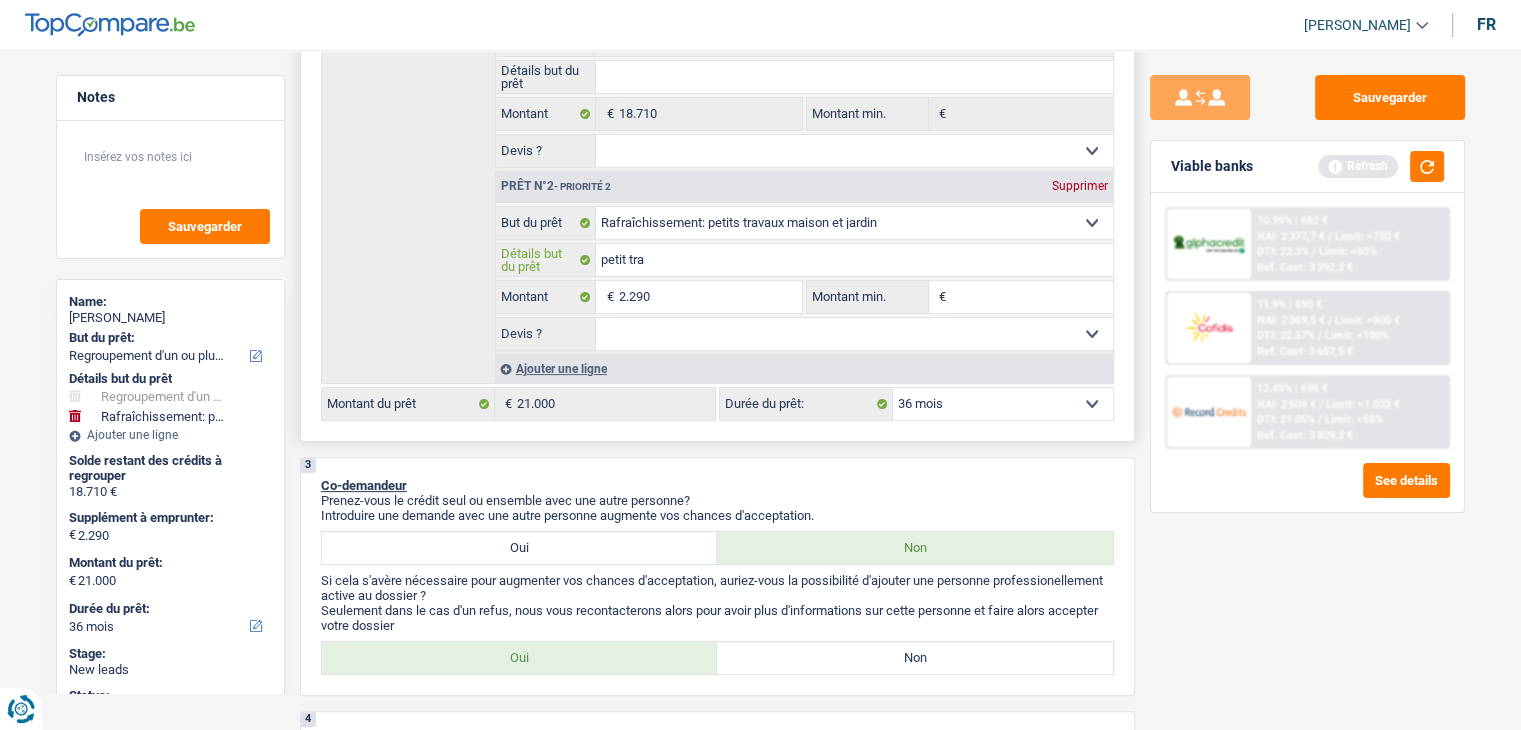 type on "petit tra" 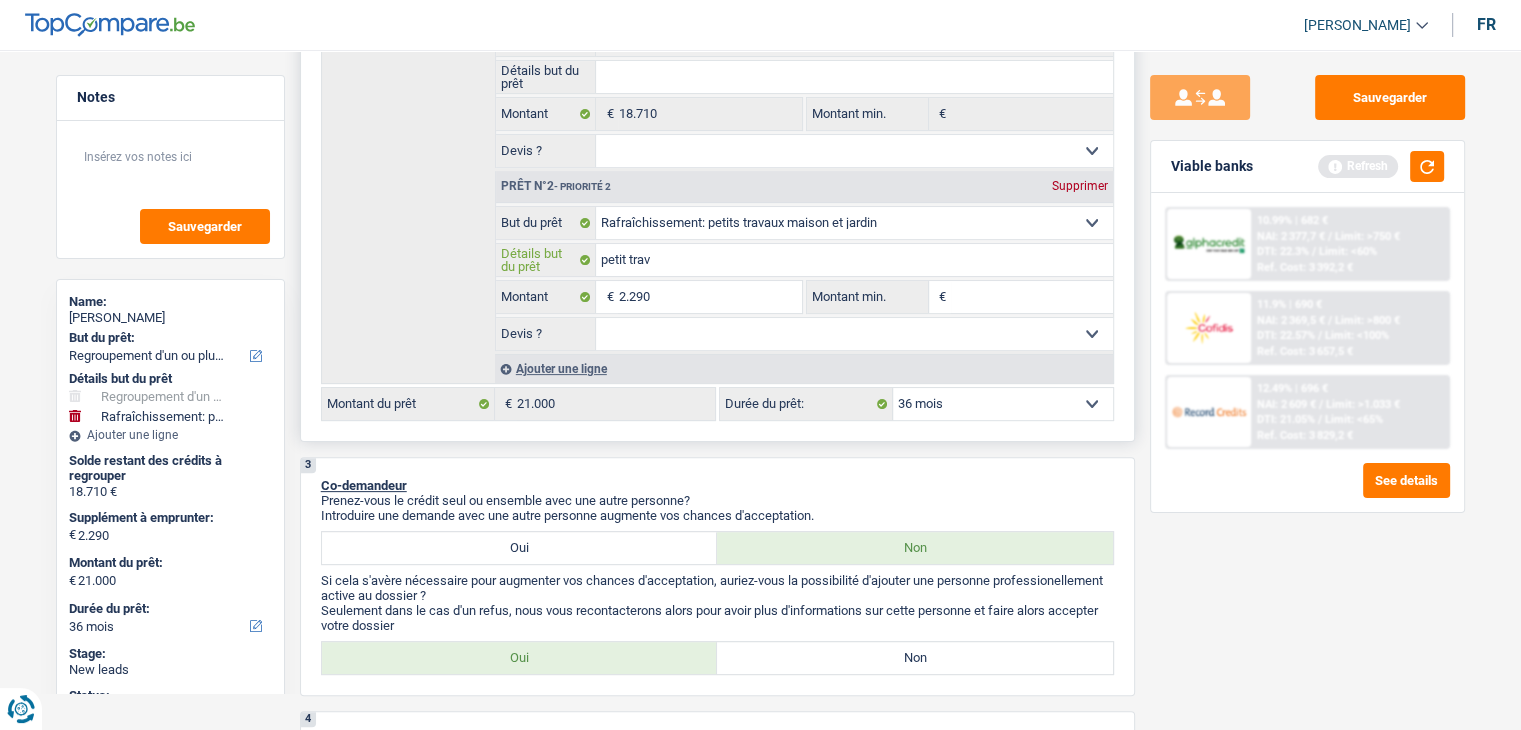 type on "petit trava" 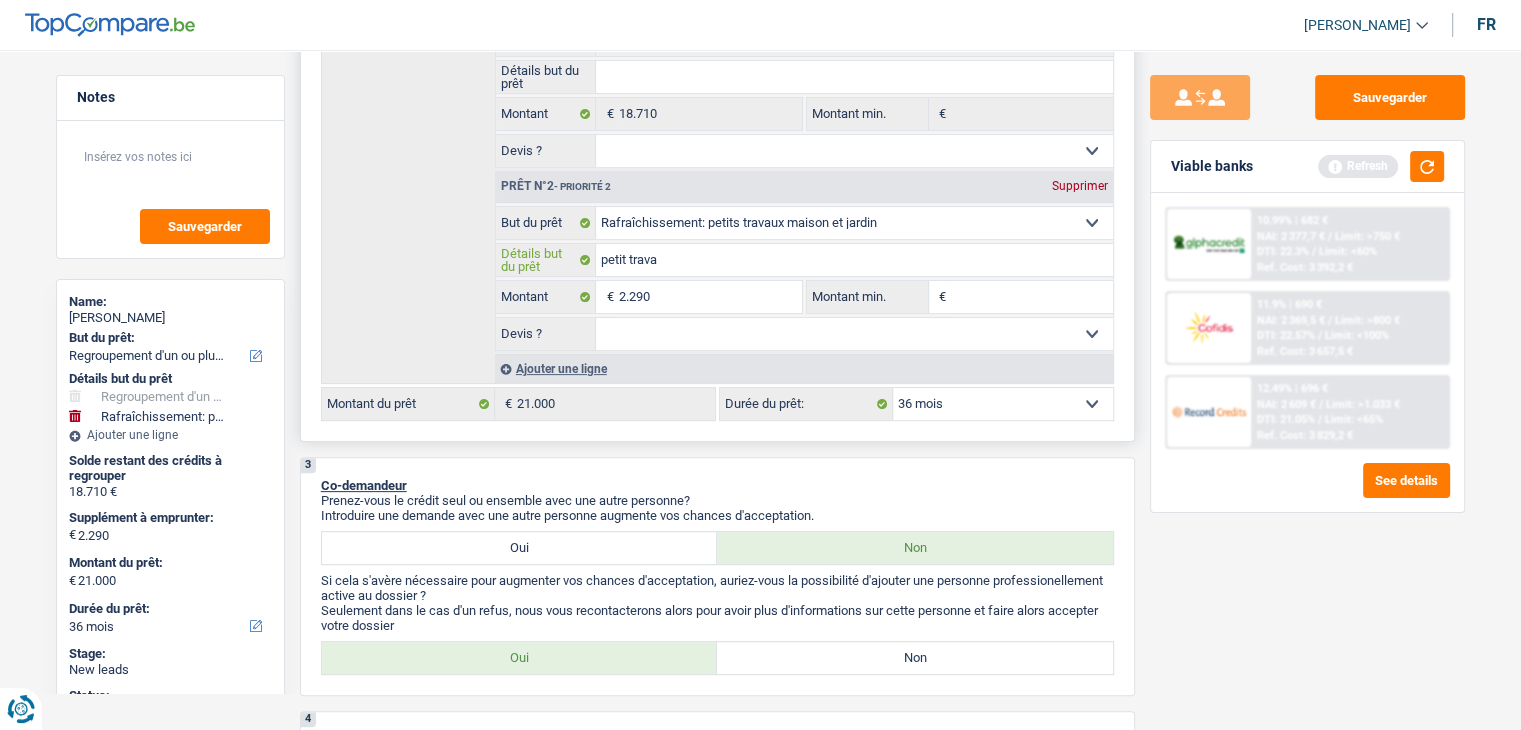 type on "petit trava" 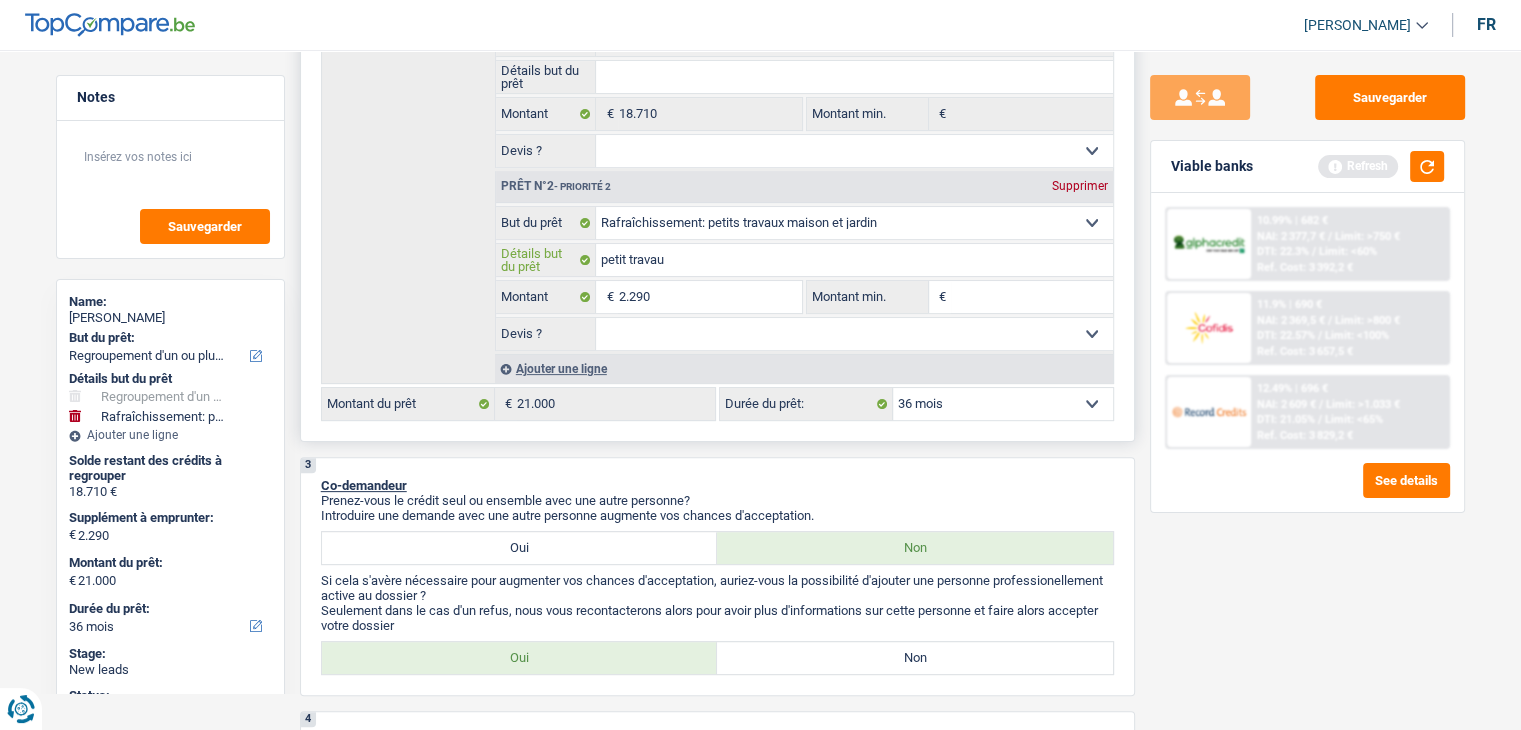 type on "petit travaux" 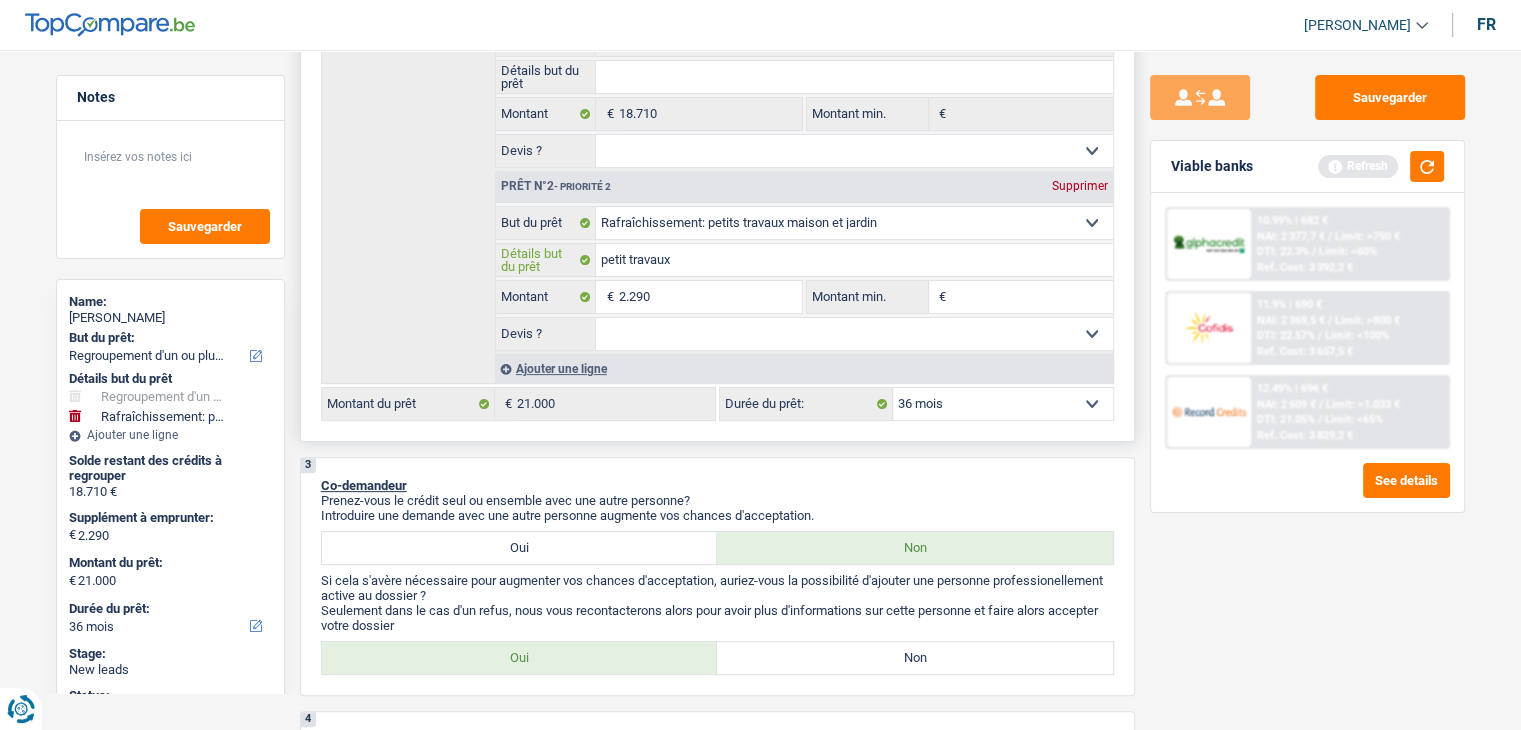 type on "petit travaux" 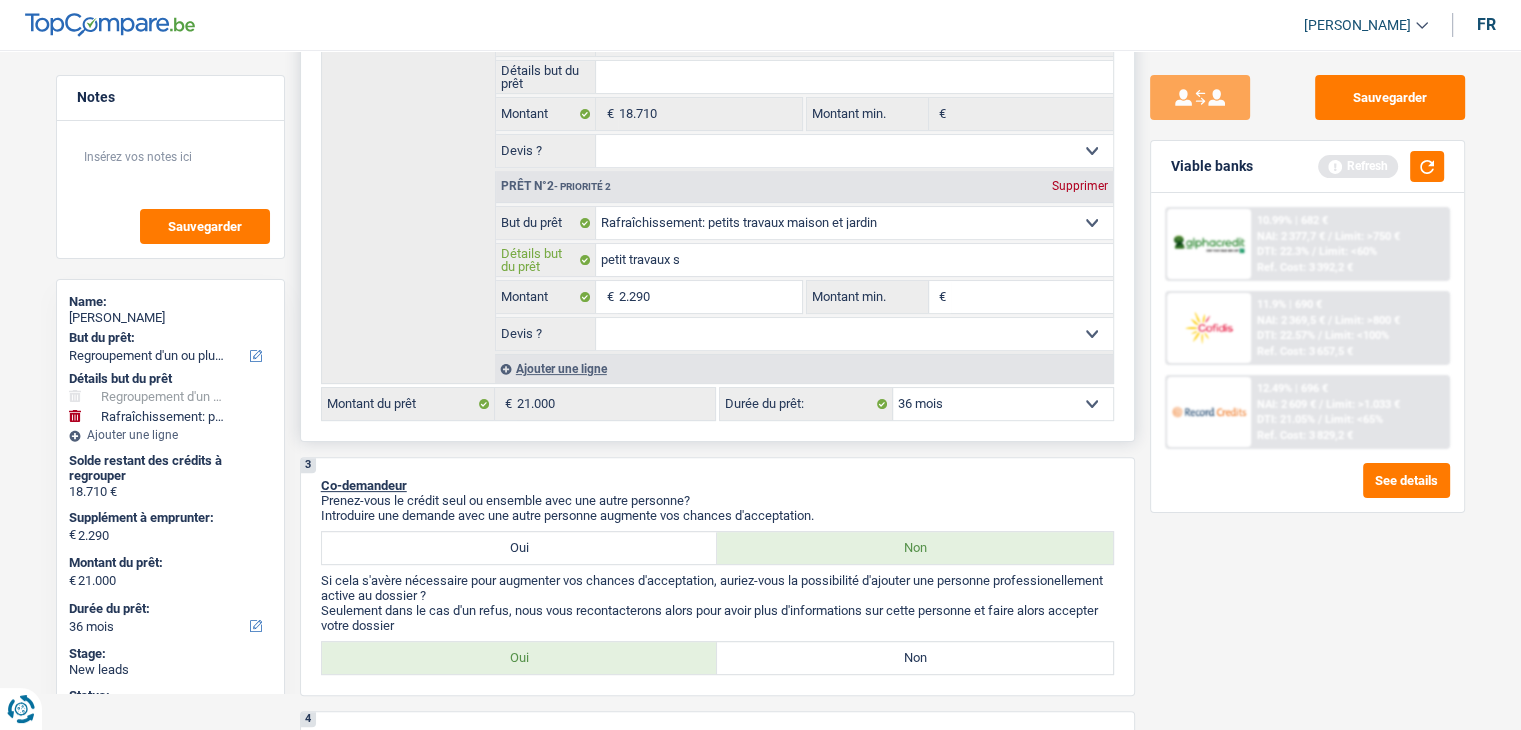 type on "petit travaux su" 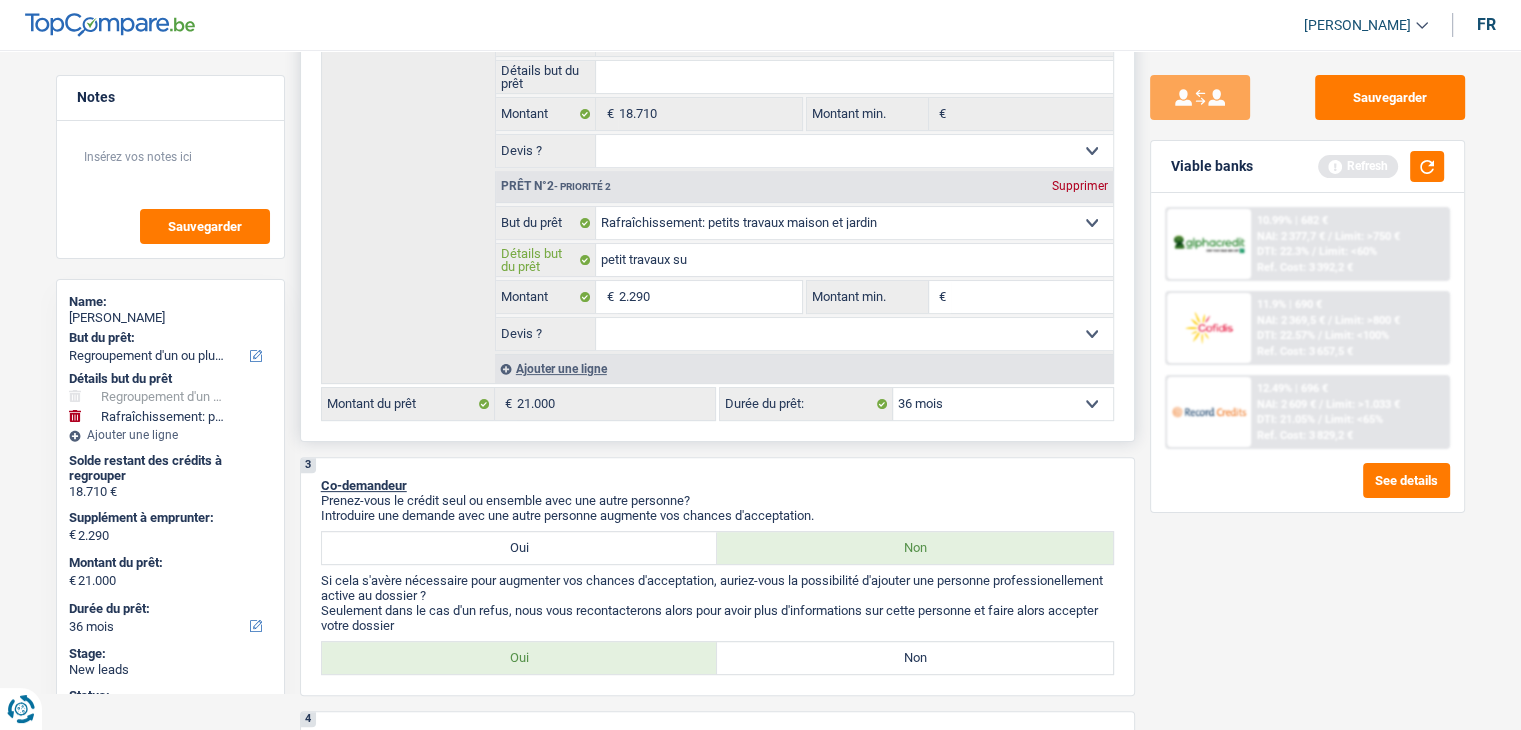 type on "petit travaux sui" 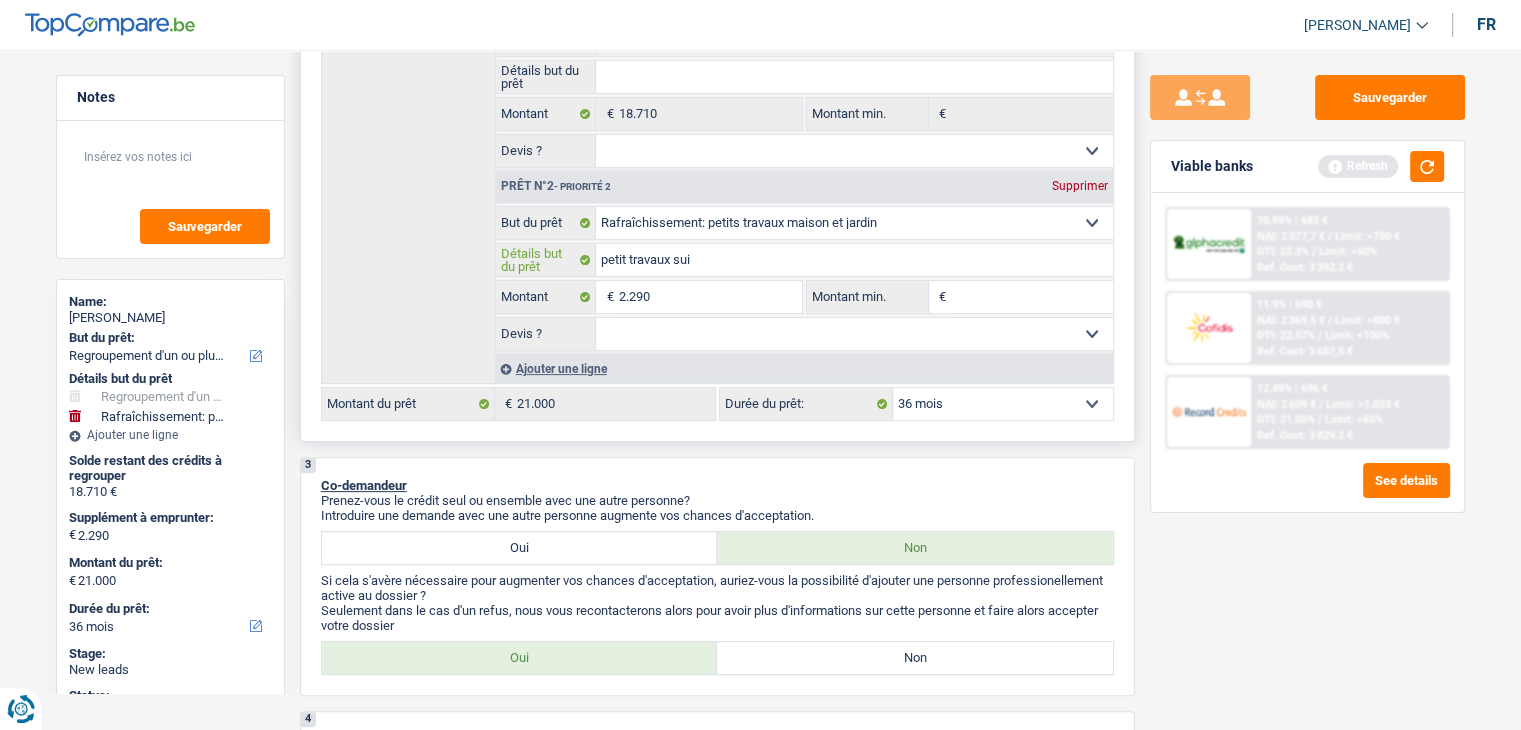 type on "petit travaux sui" 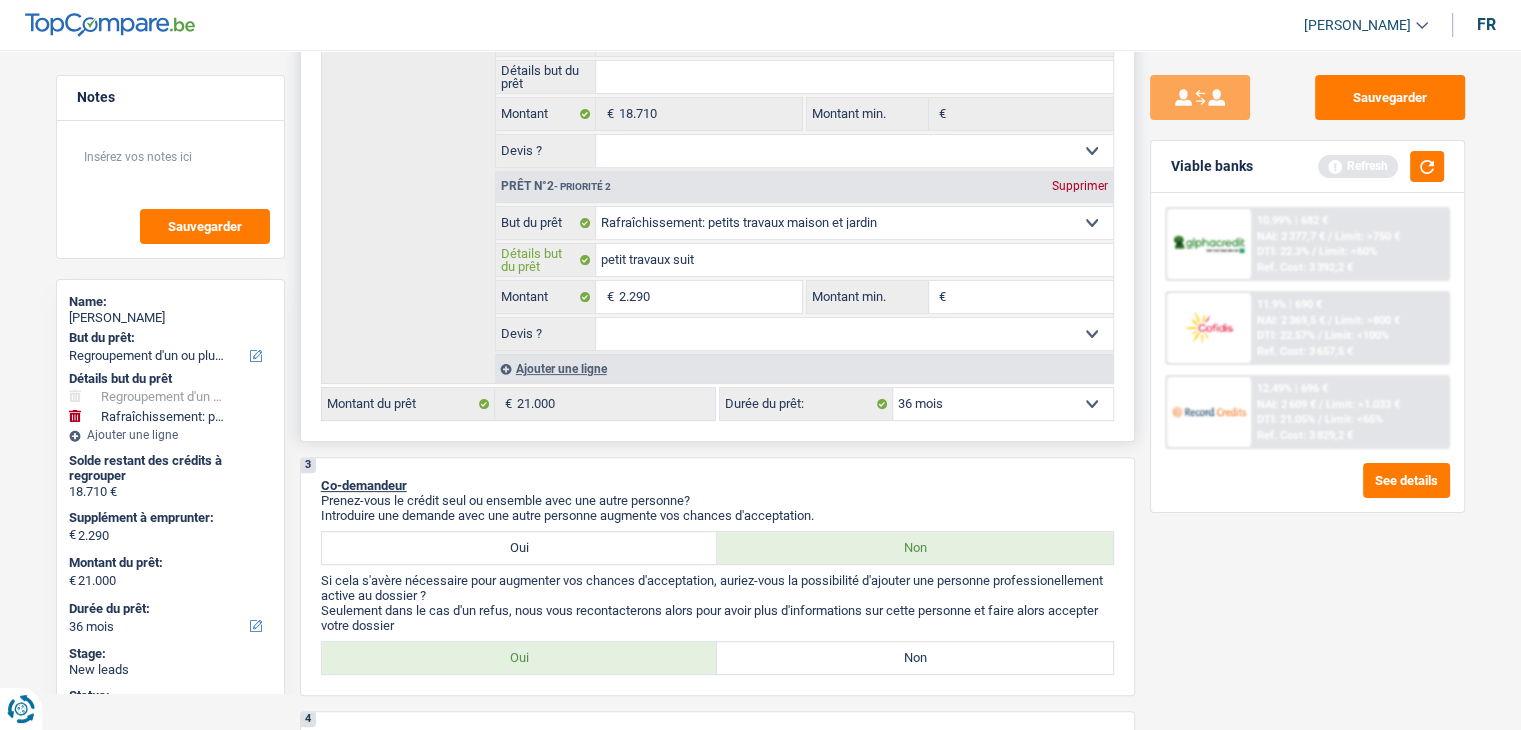 type on "petit travaux suit" 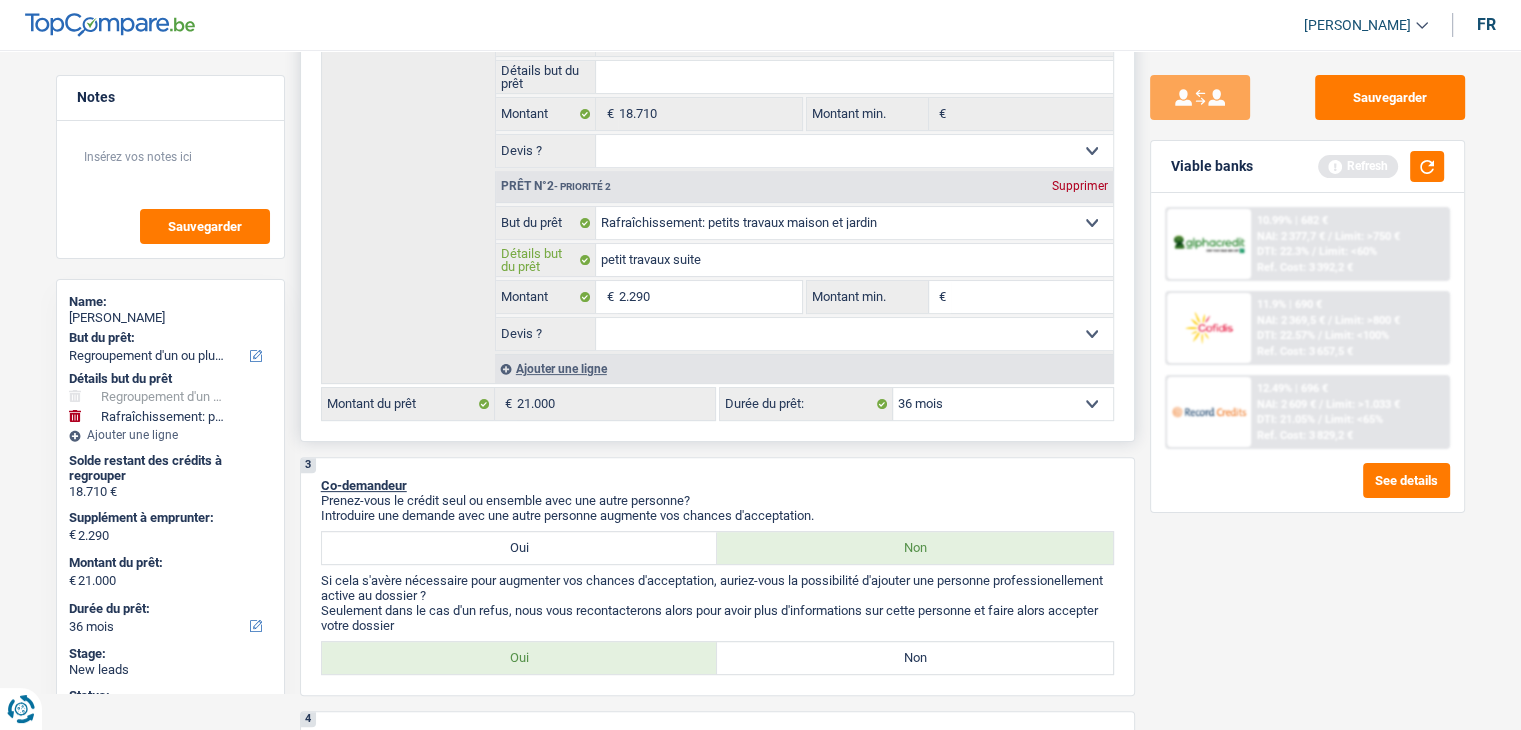 type on "petit travaux suite" 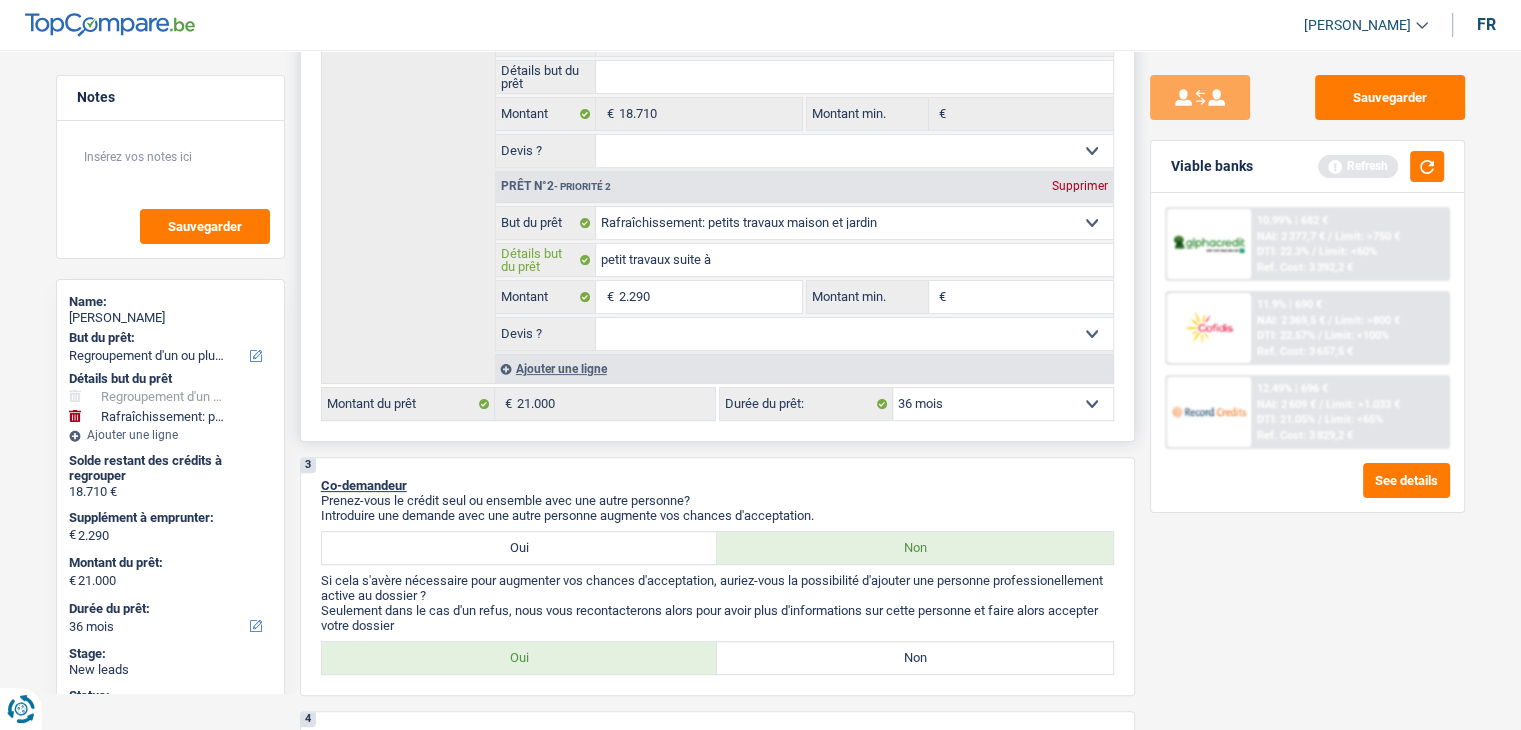type on "petit travaux suite à" 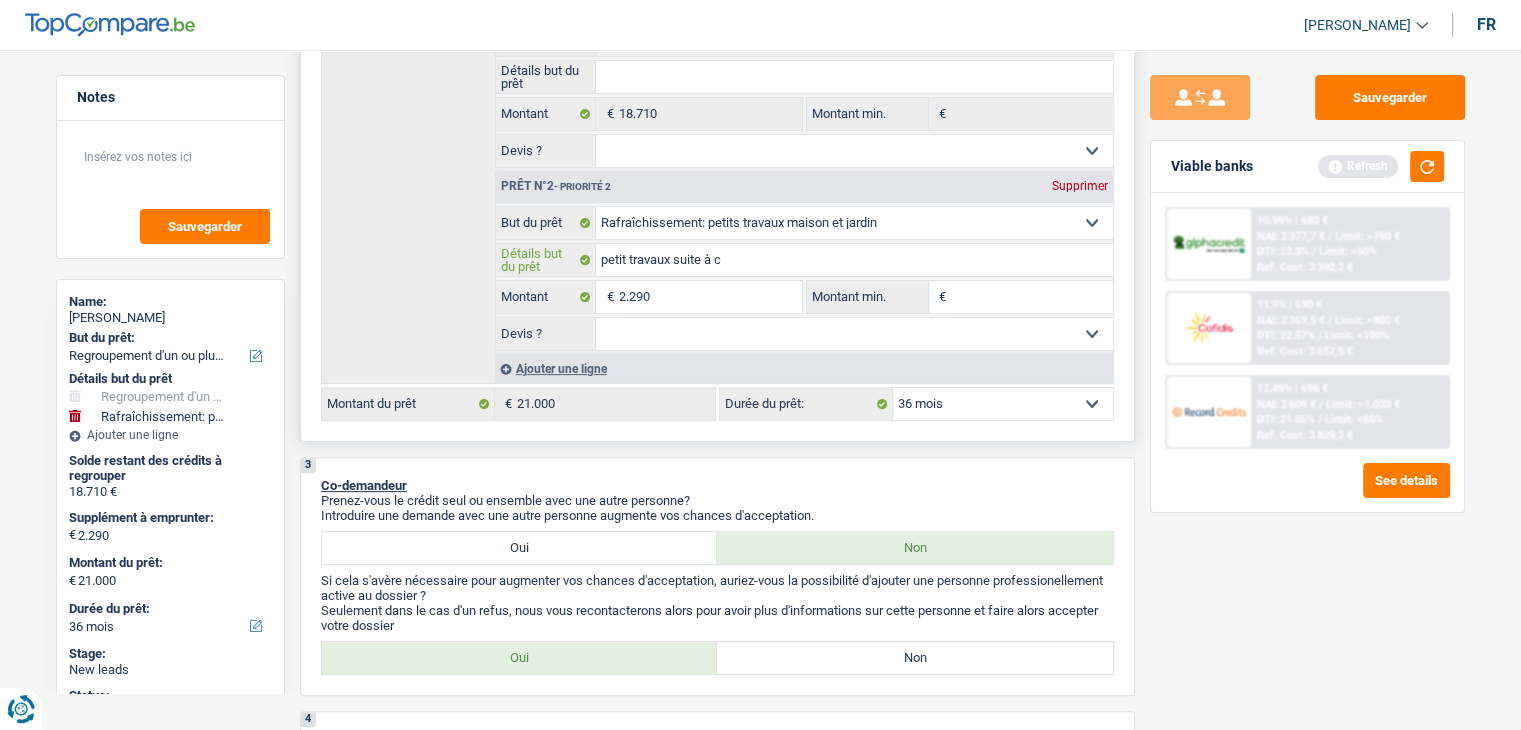 type on "petit travaux suite à ch" 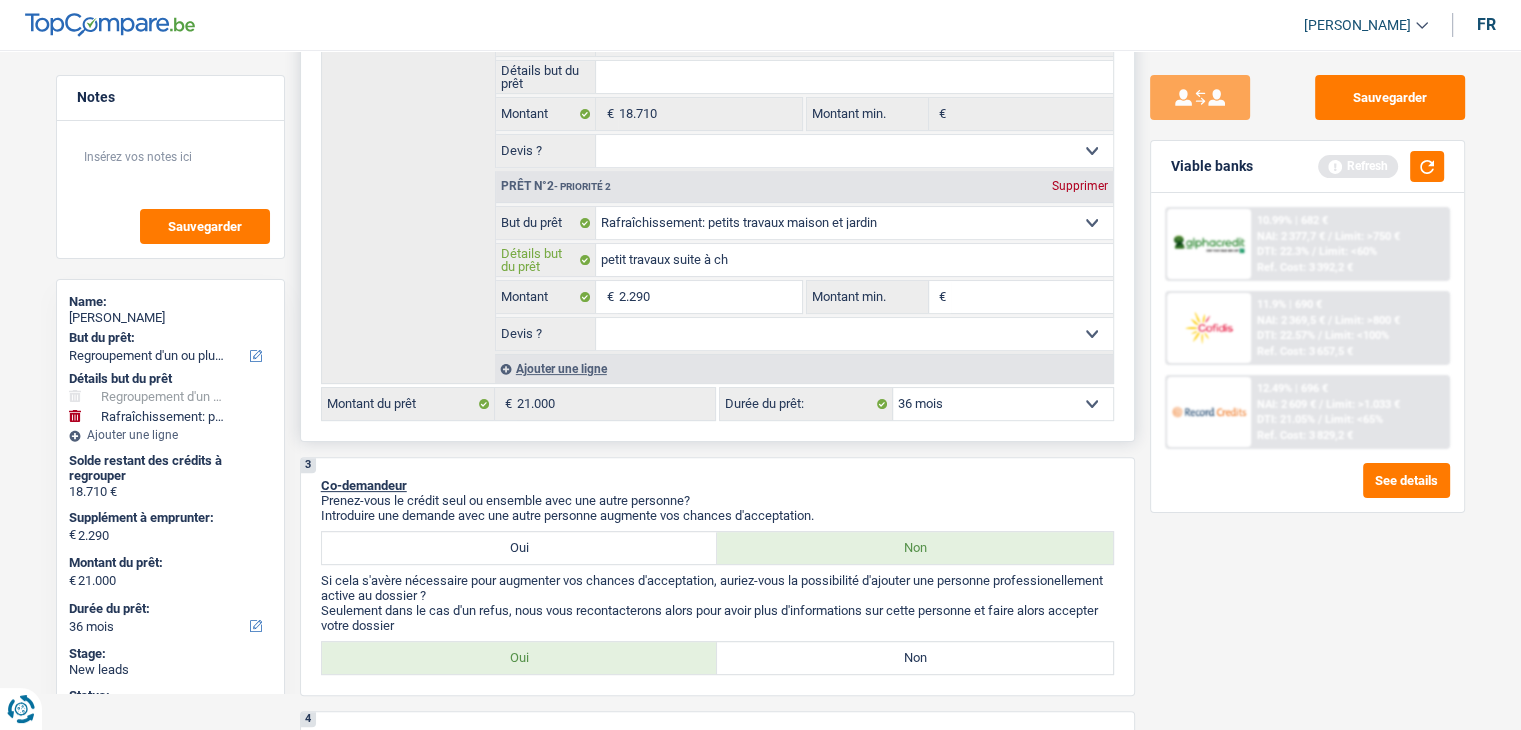 type on "petit travaux suite à cha" 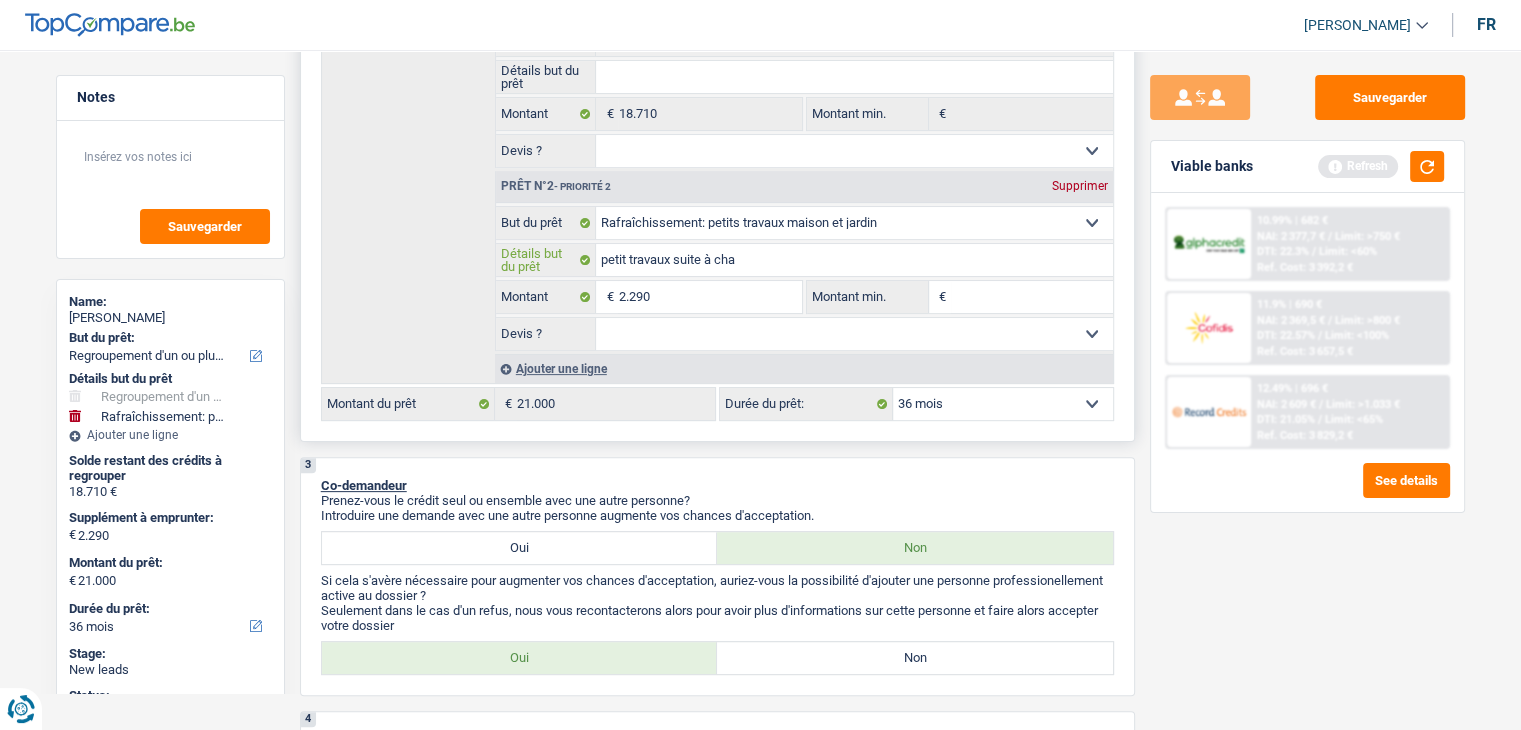 type on "petit travaux suite à [PERSON_NAME]" 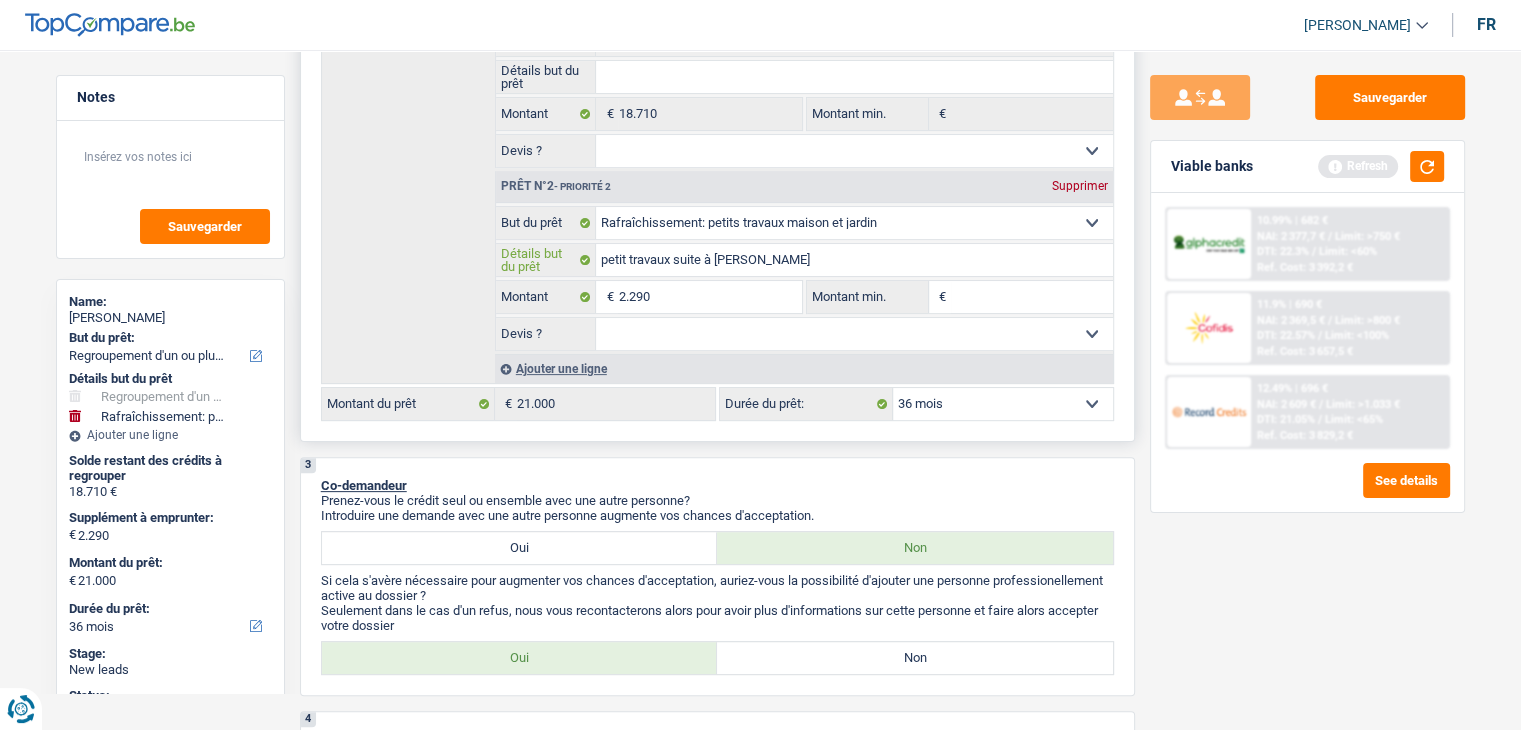 type on "petit travaux suite à [PERSON_NAME]" 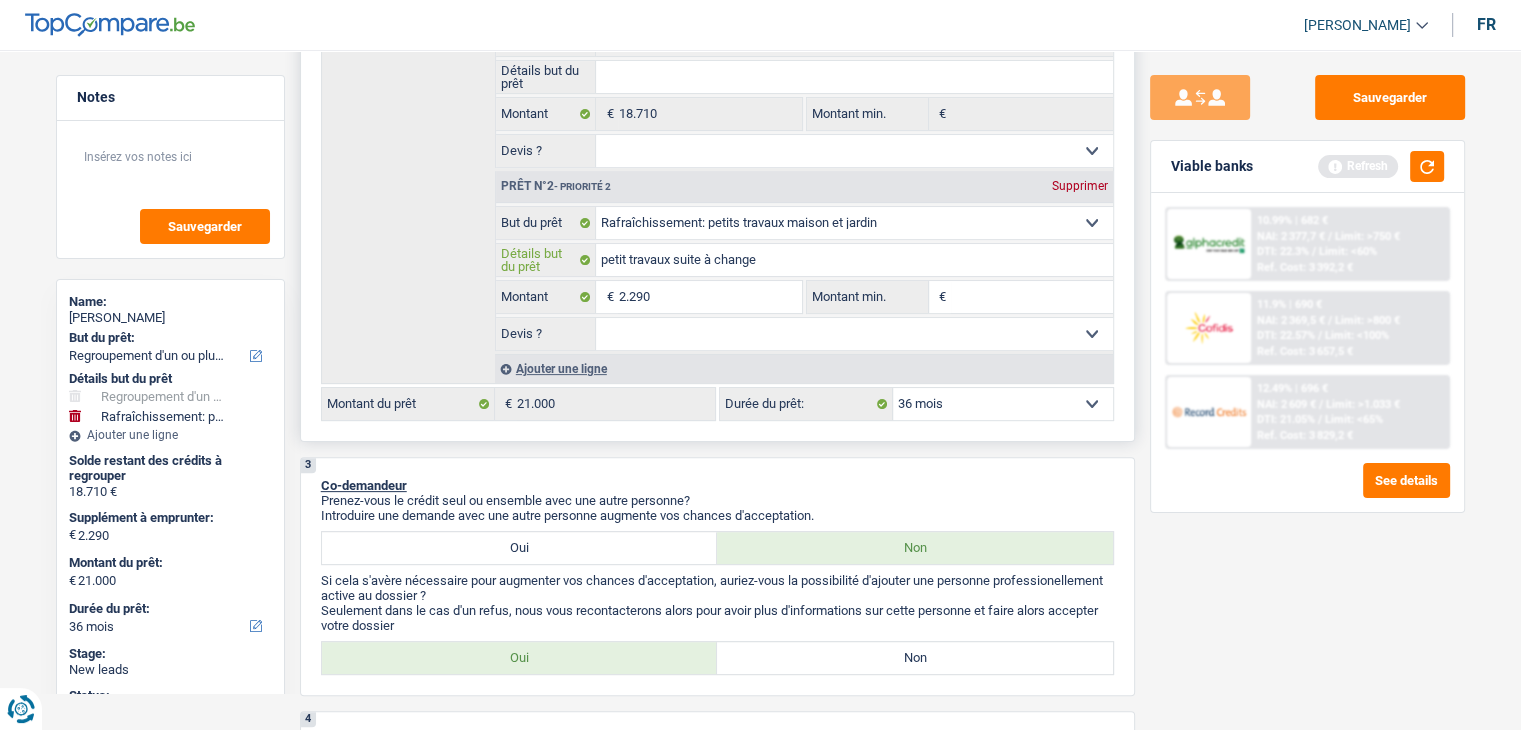 type on "petit travaux suite à changem" 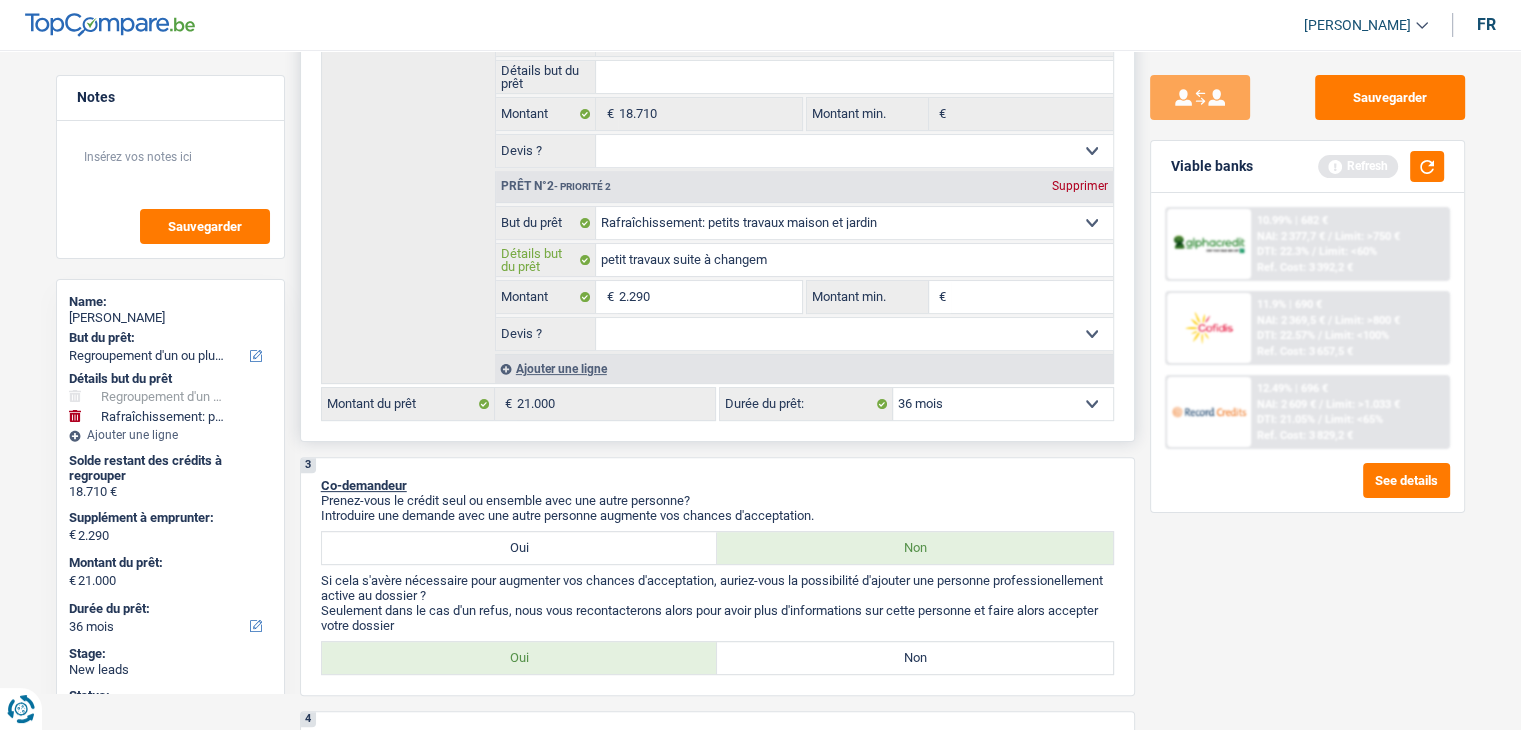 type on "petit travaux suite à changem" 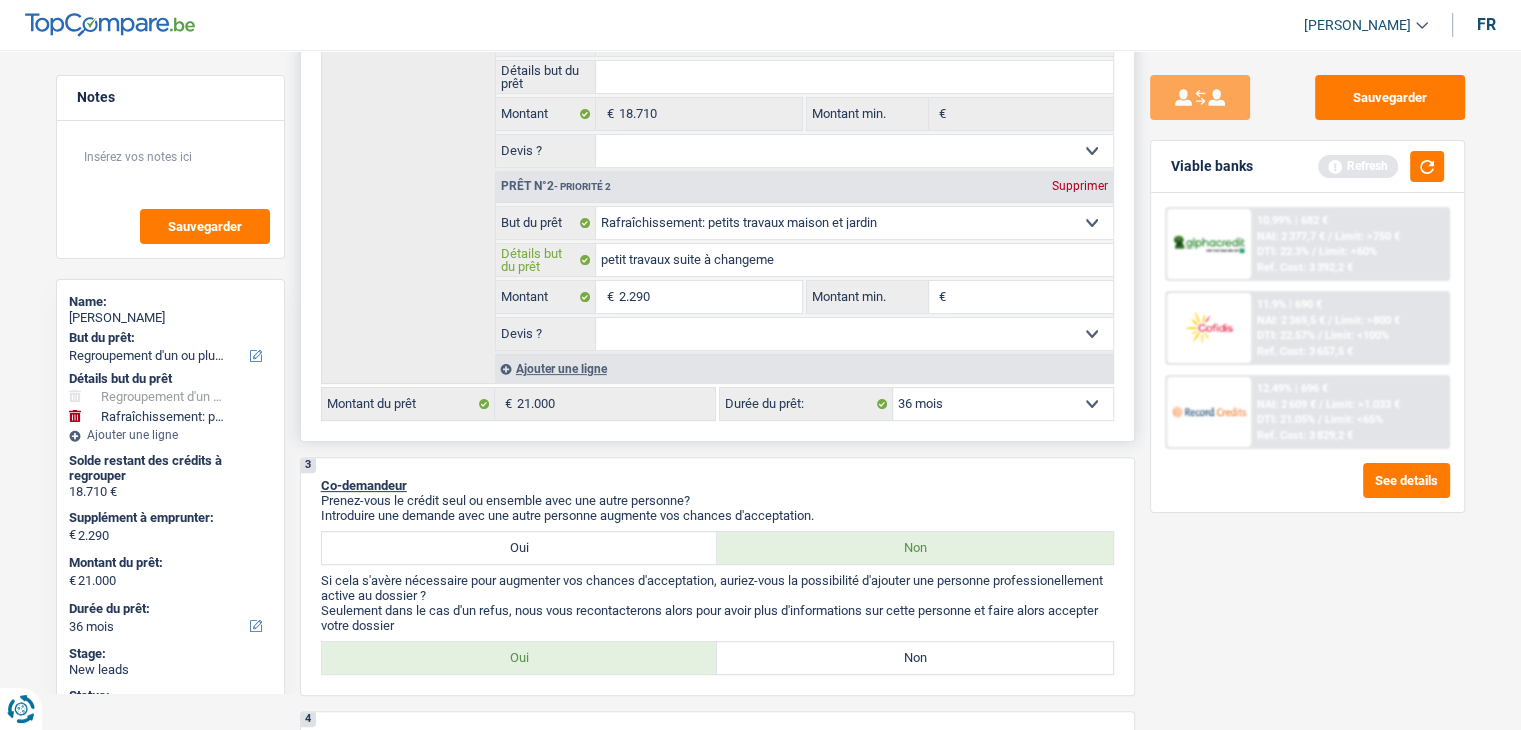 type on "petit travaux suite à changemen" 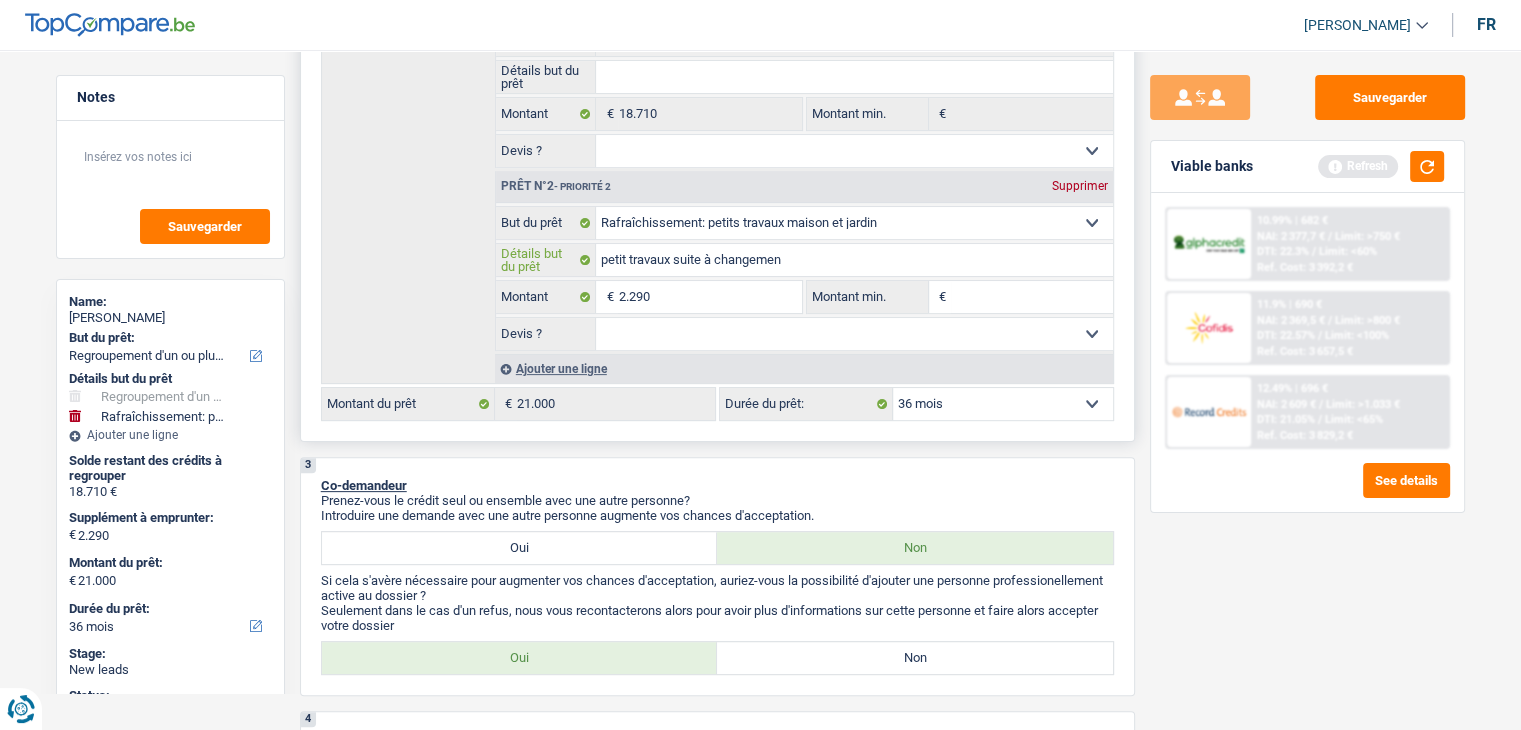 type on "petit travaux suite à changement" 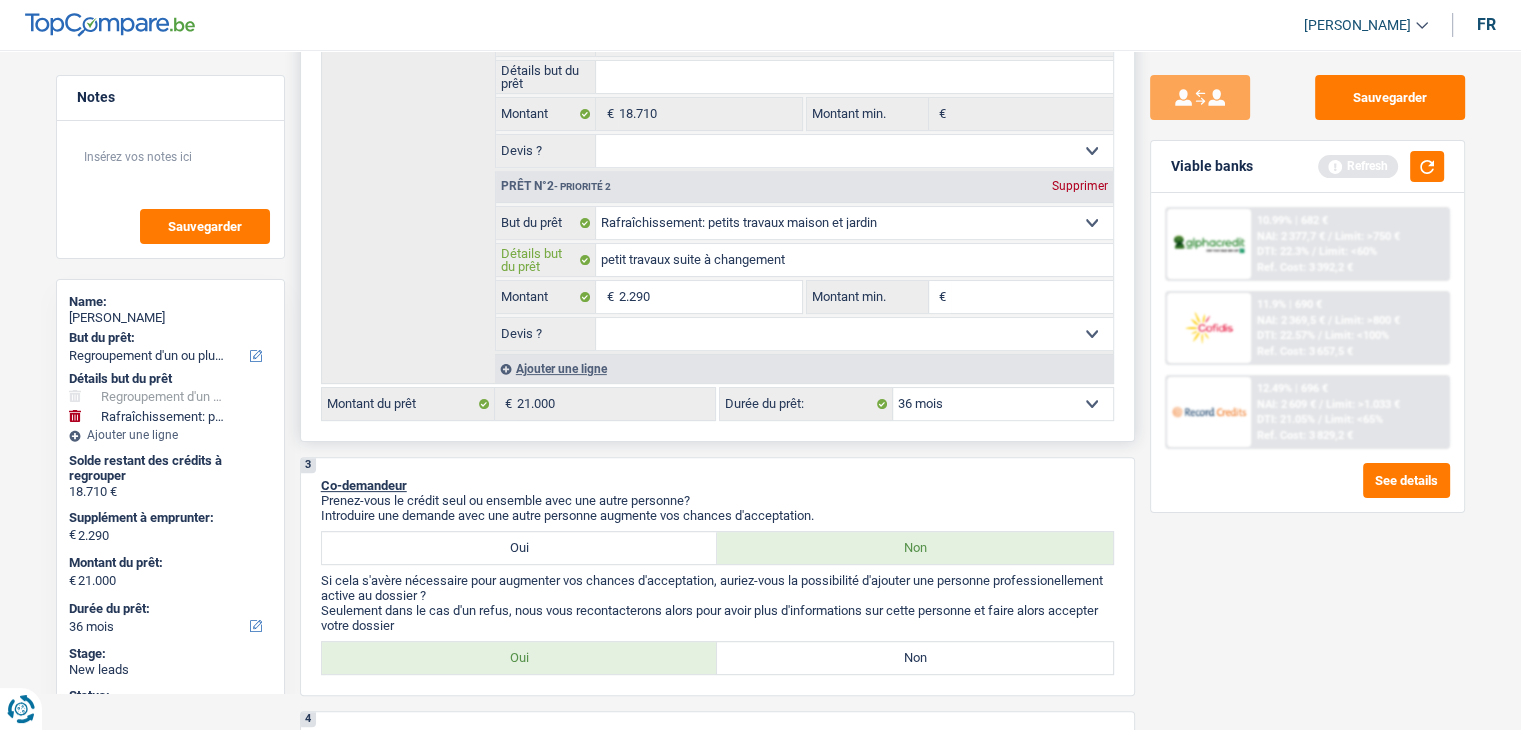 type on "petit travaux suite à changement" 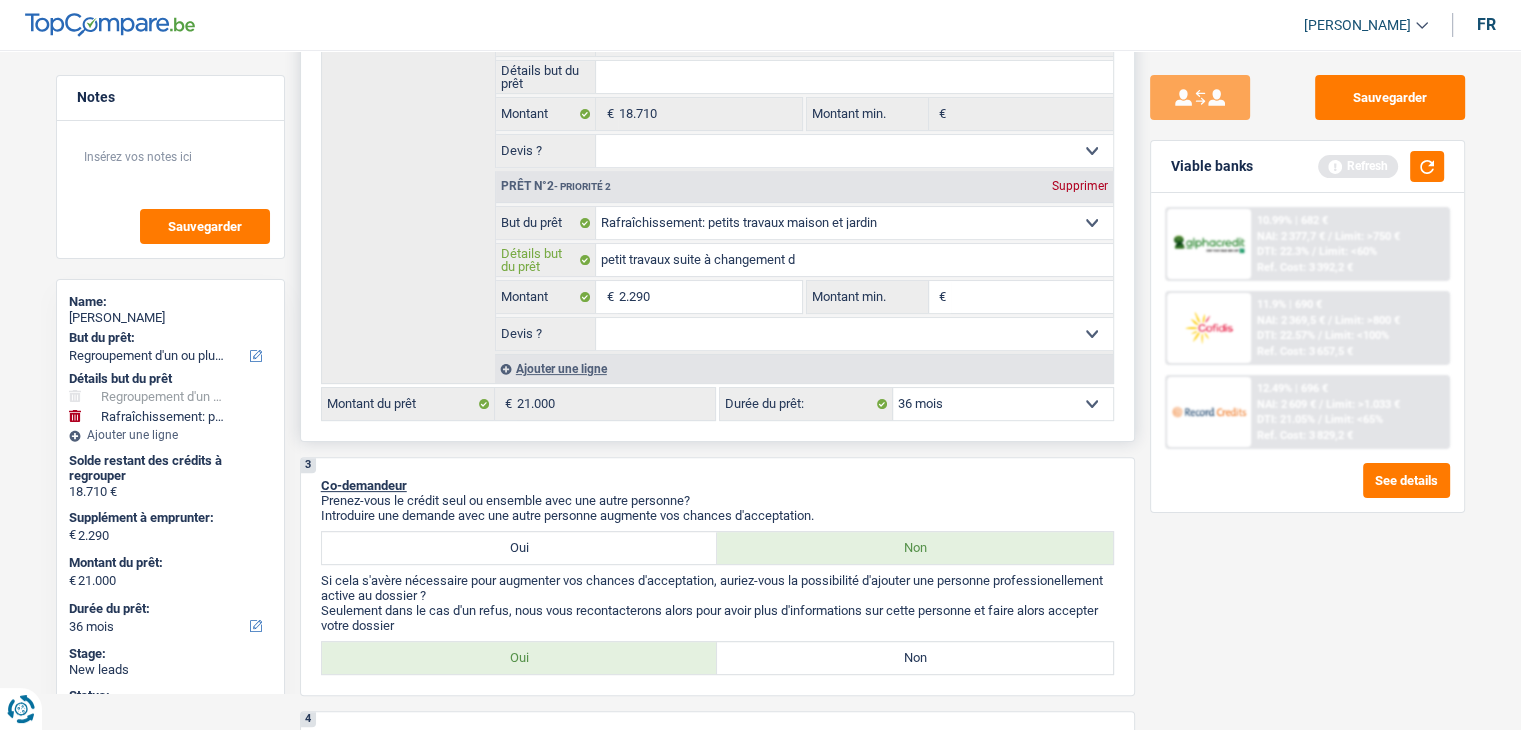 type on "petit travaux suite à changement de" 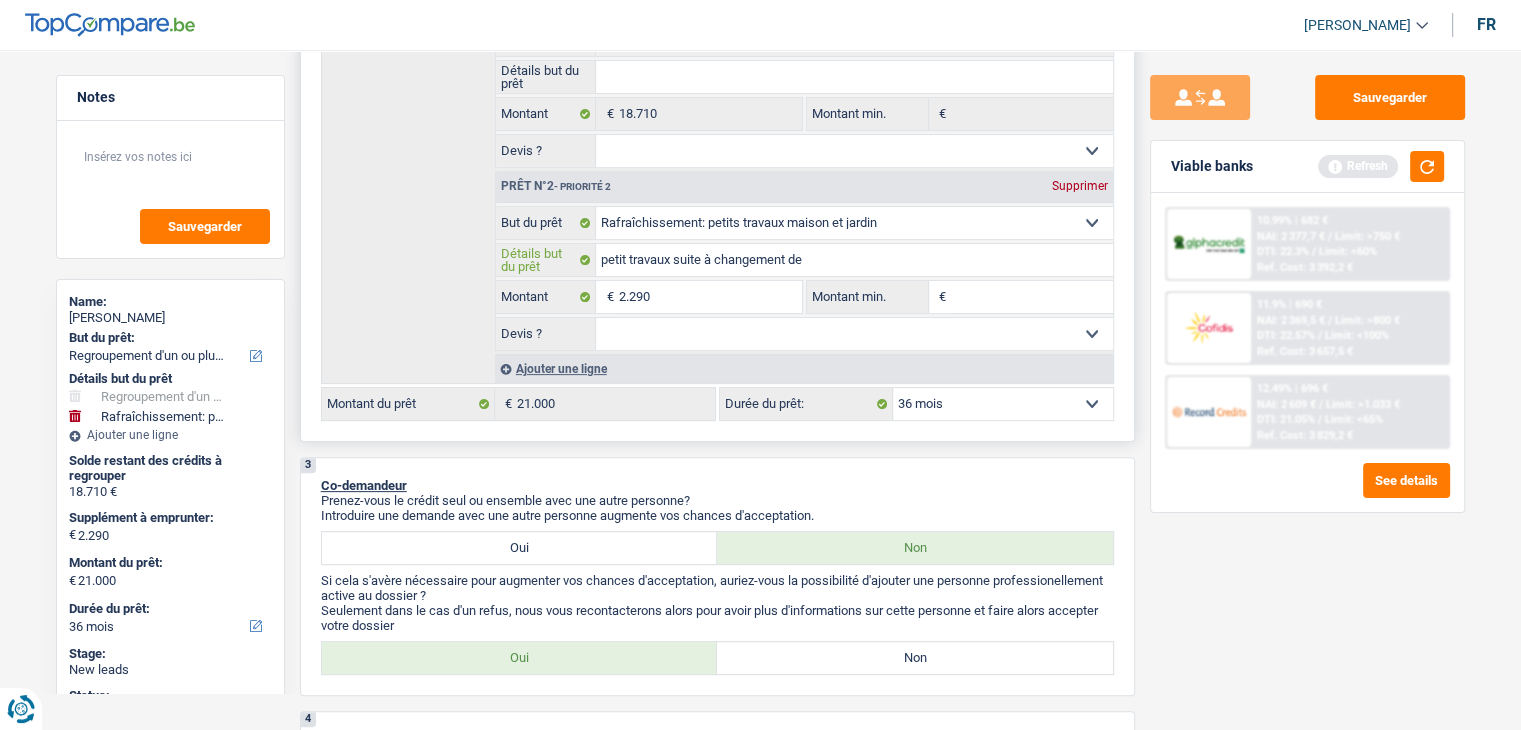 type on "petit travaux suite à changement de" 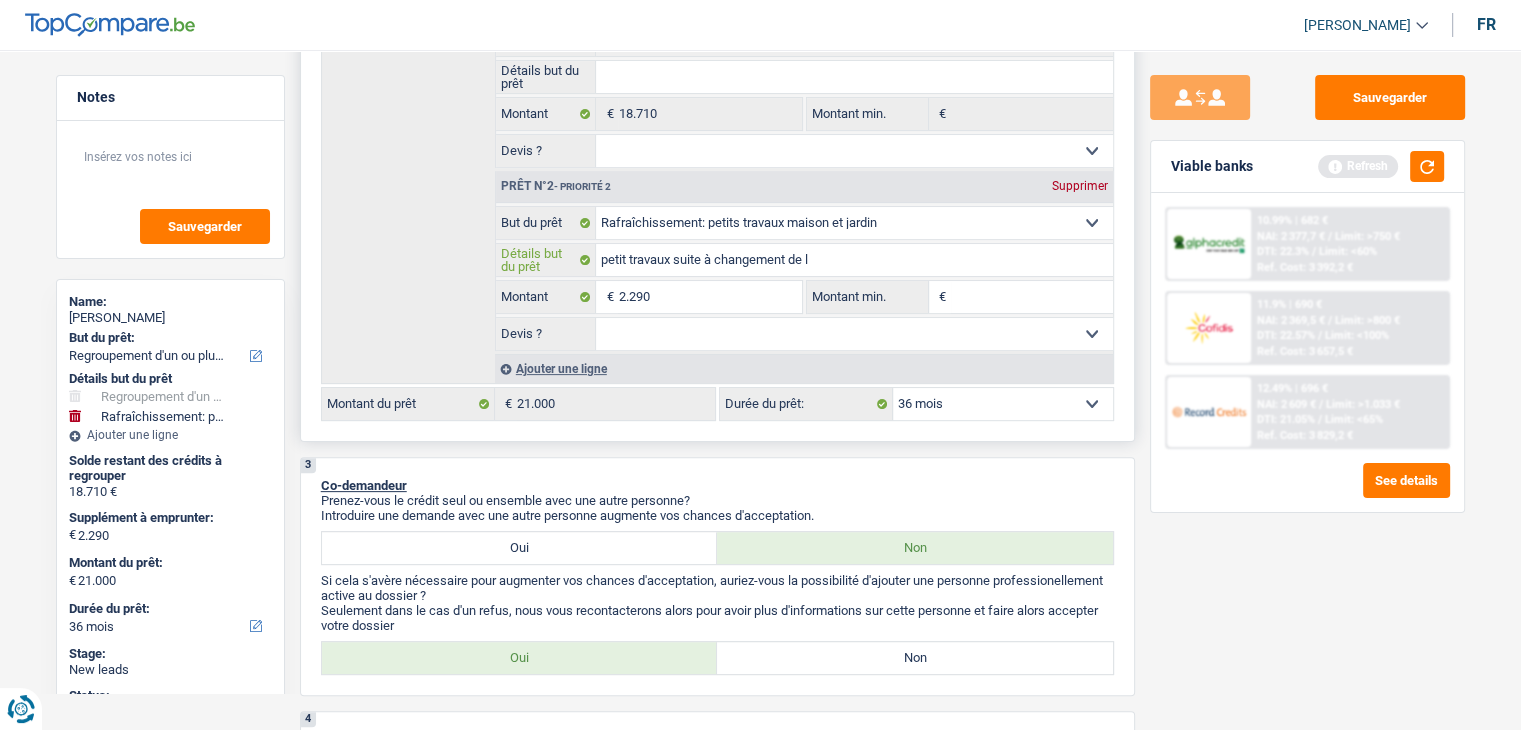 type on "petit travaux suite à changement de l" 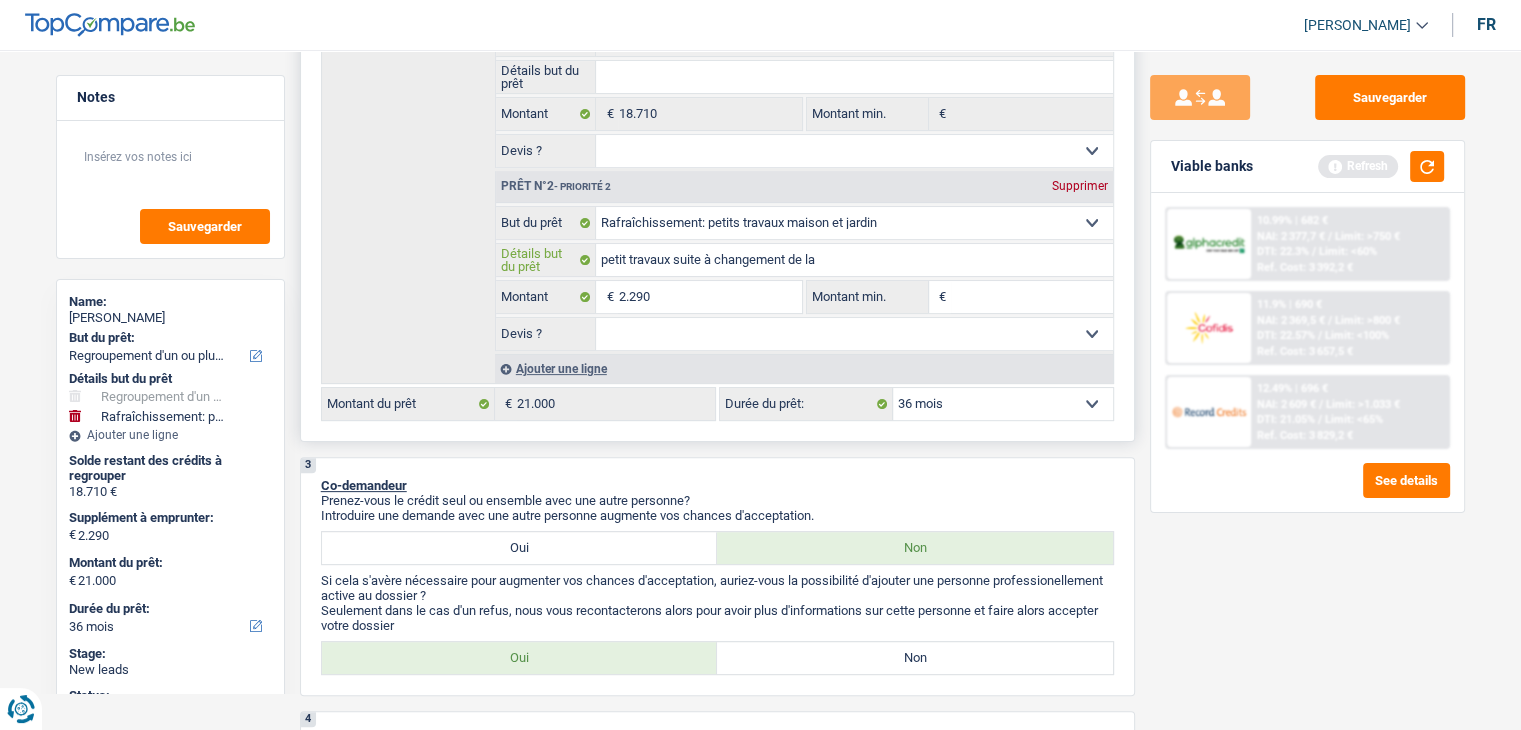 type on "petit travaux suite à changement de la" 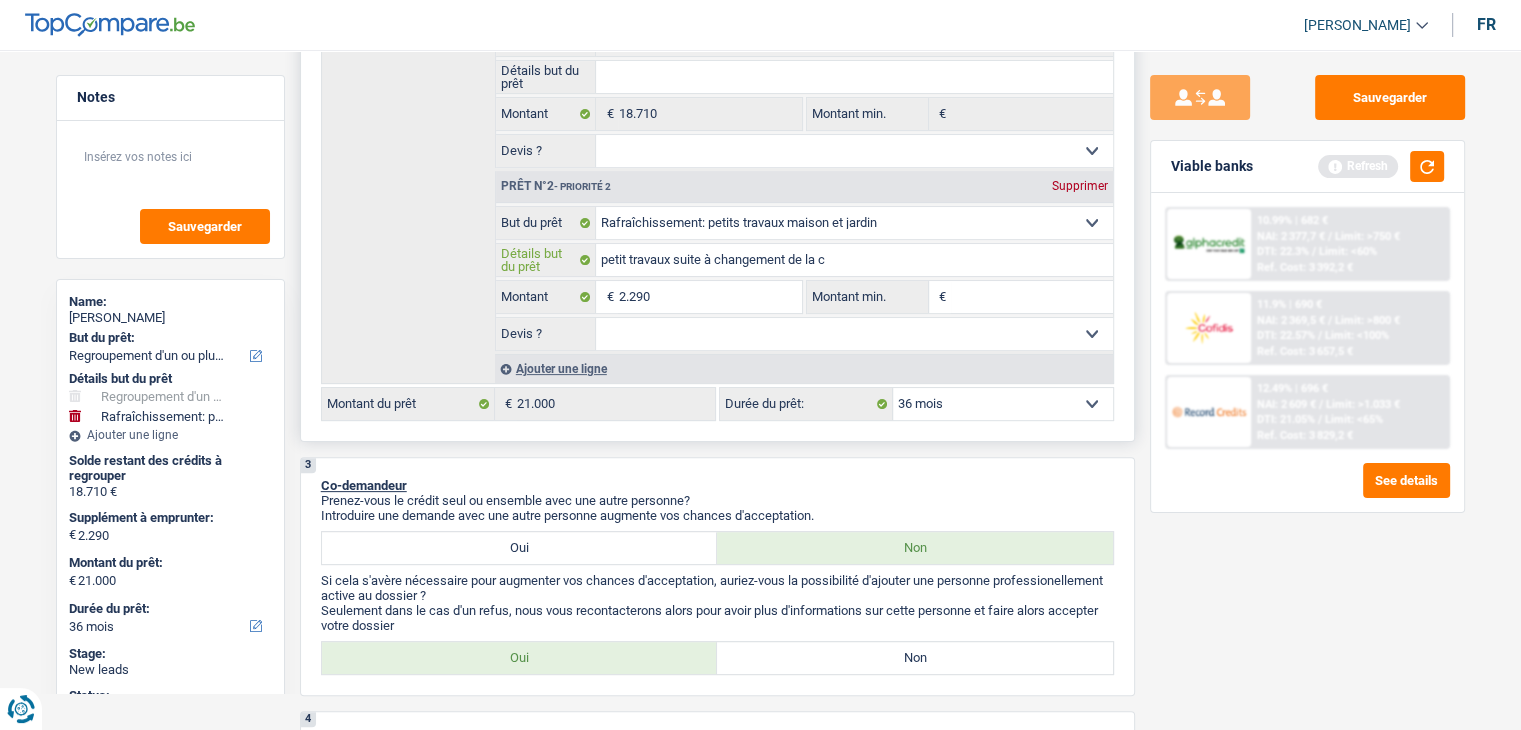 type on "petit travaux suite à changement de la ch" 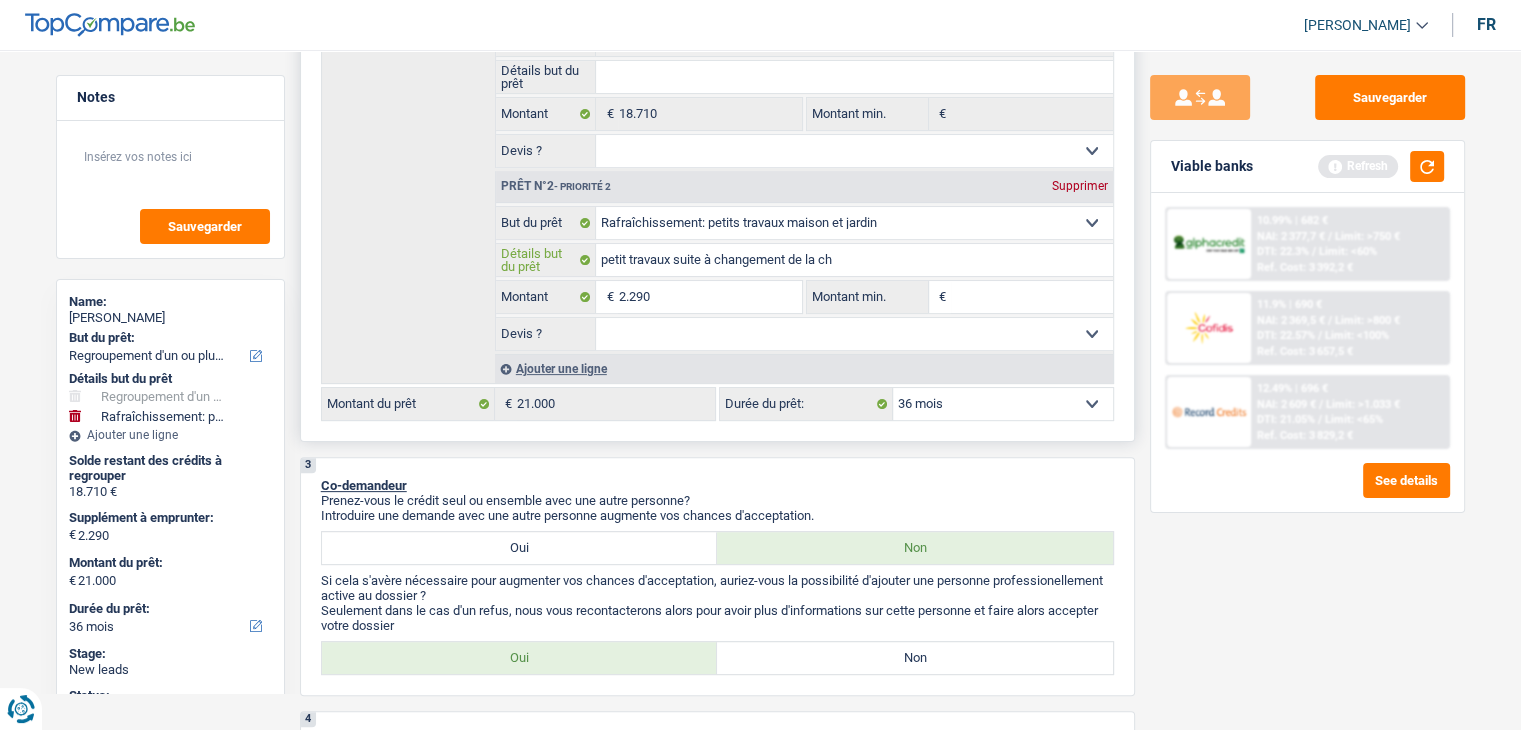 type on "petit travaux suite à changement de la ch" 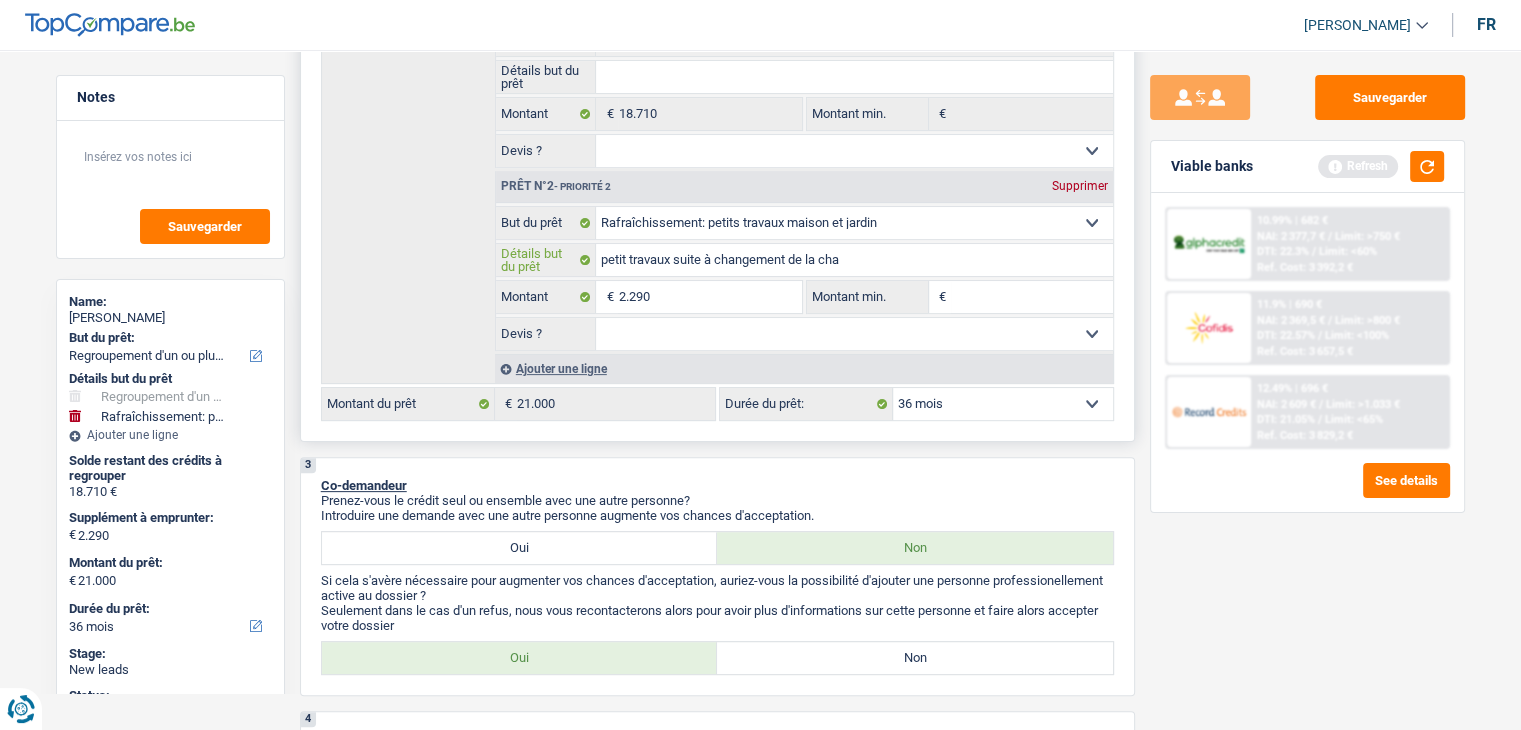 type on "petit travaux suite à changement de la chau" 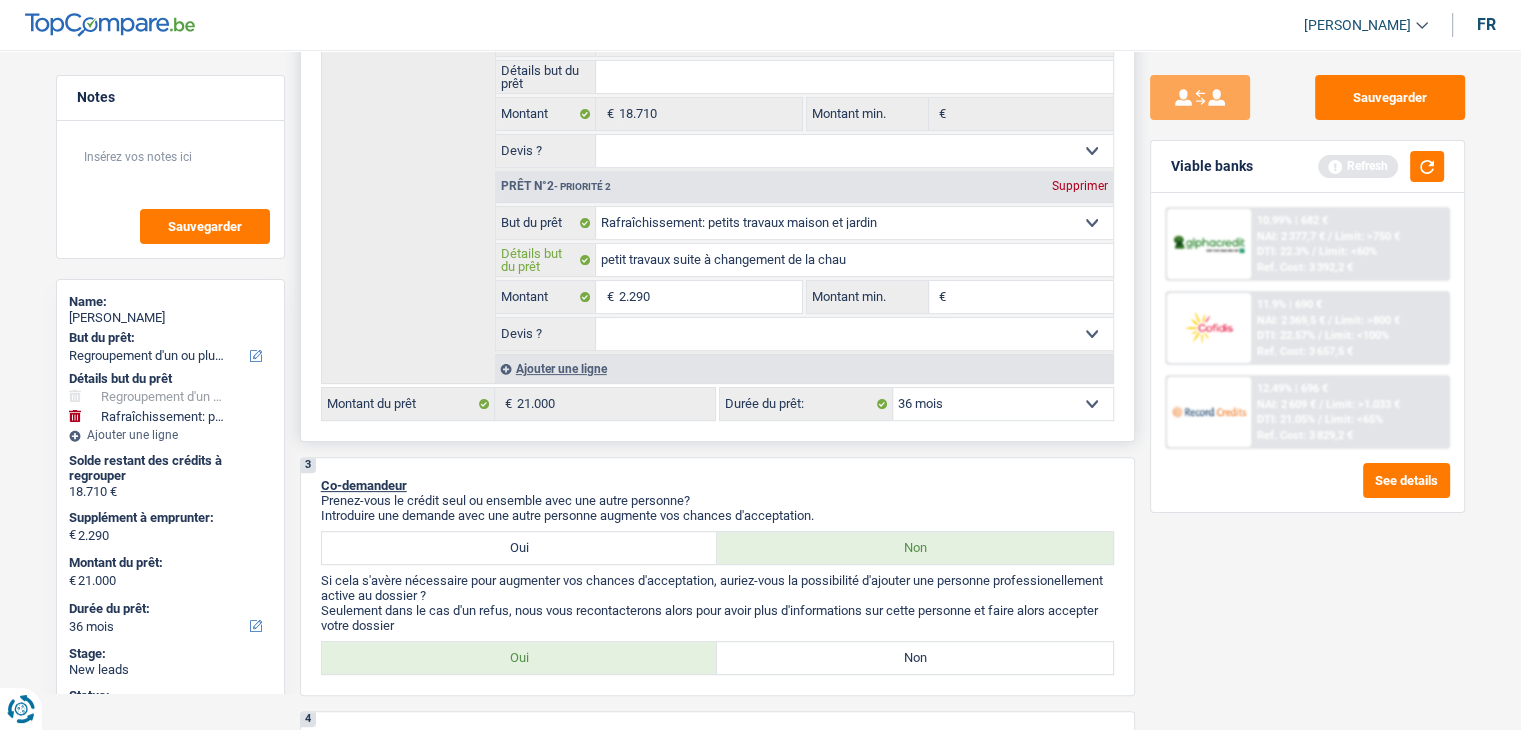 type on "petit travaux suite à changement de la chaud" 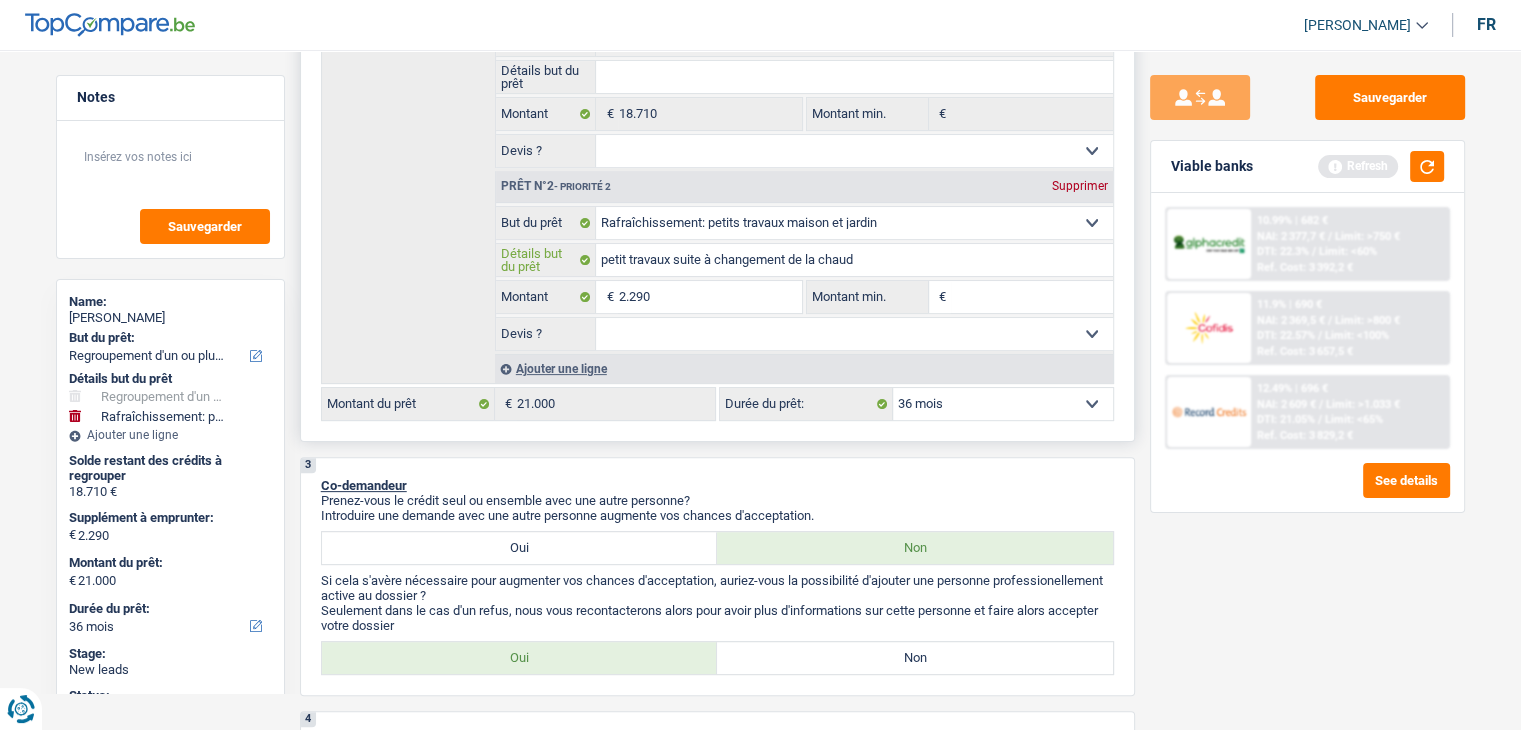 type on "petit travaux suite à changement de la chaudi" 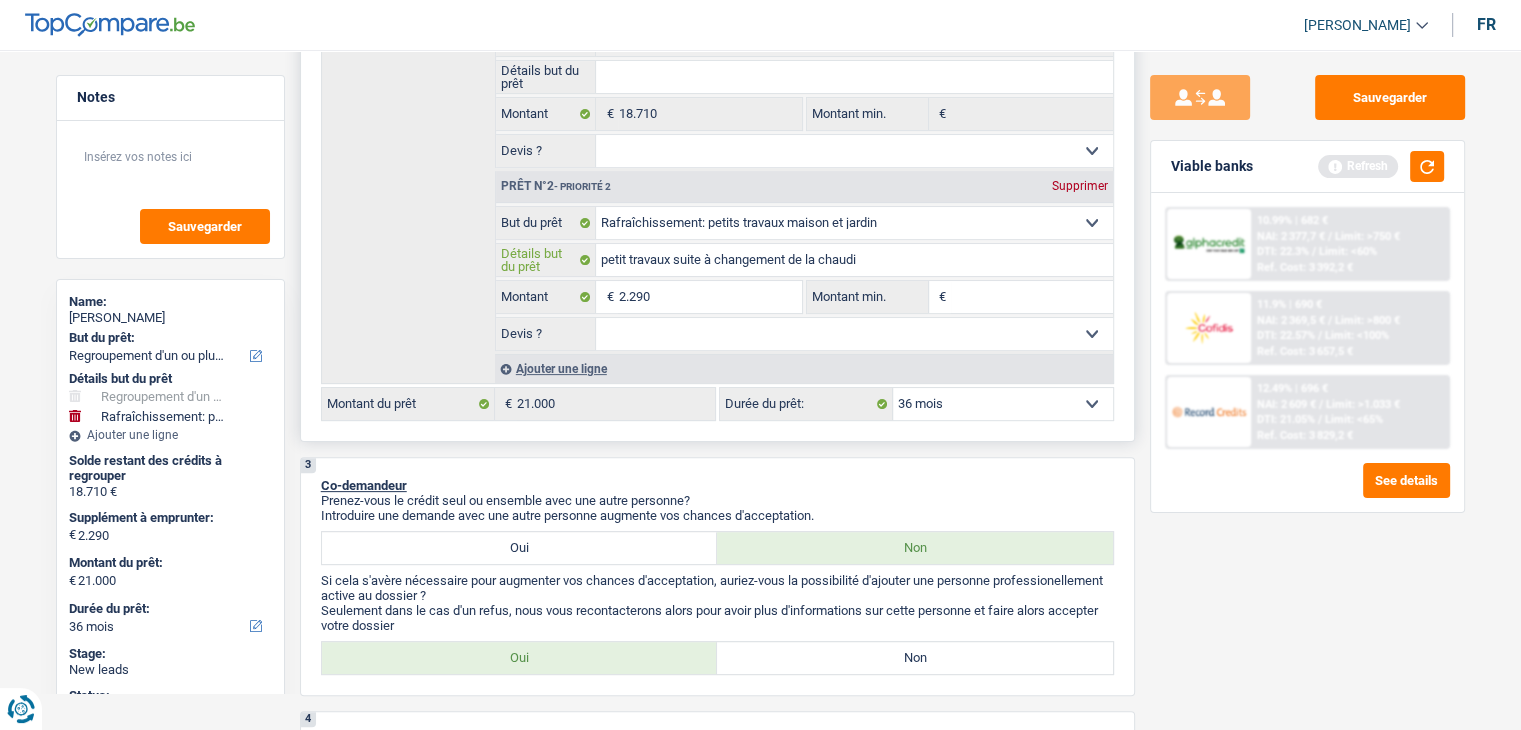 type on "petit travaux suite à changement de la chaudiè" 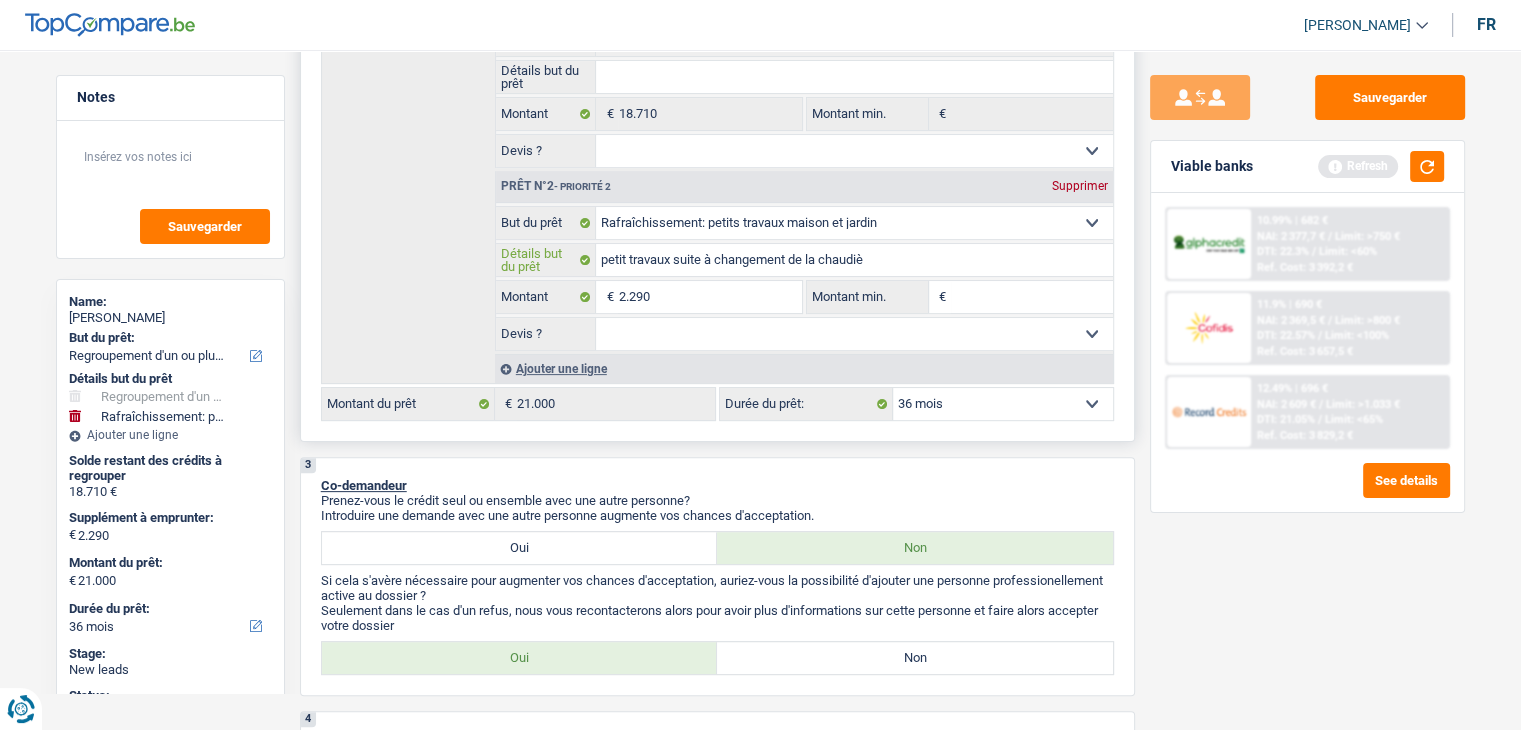 type on "petit travaux suite à changement de la chaudièr" 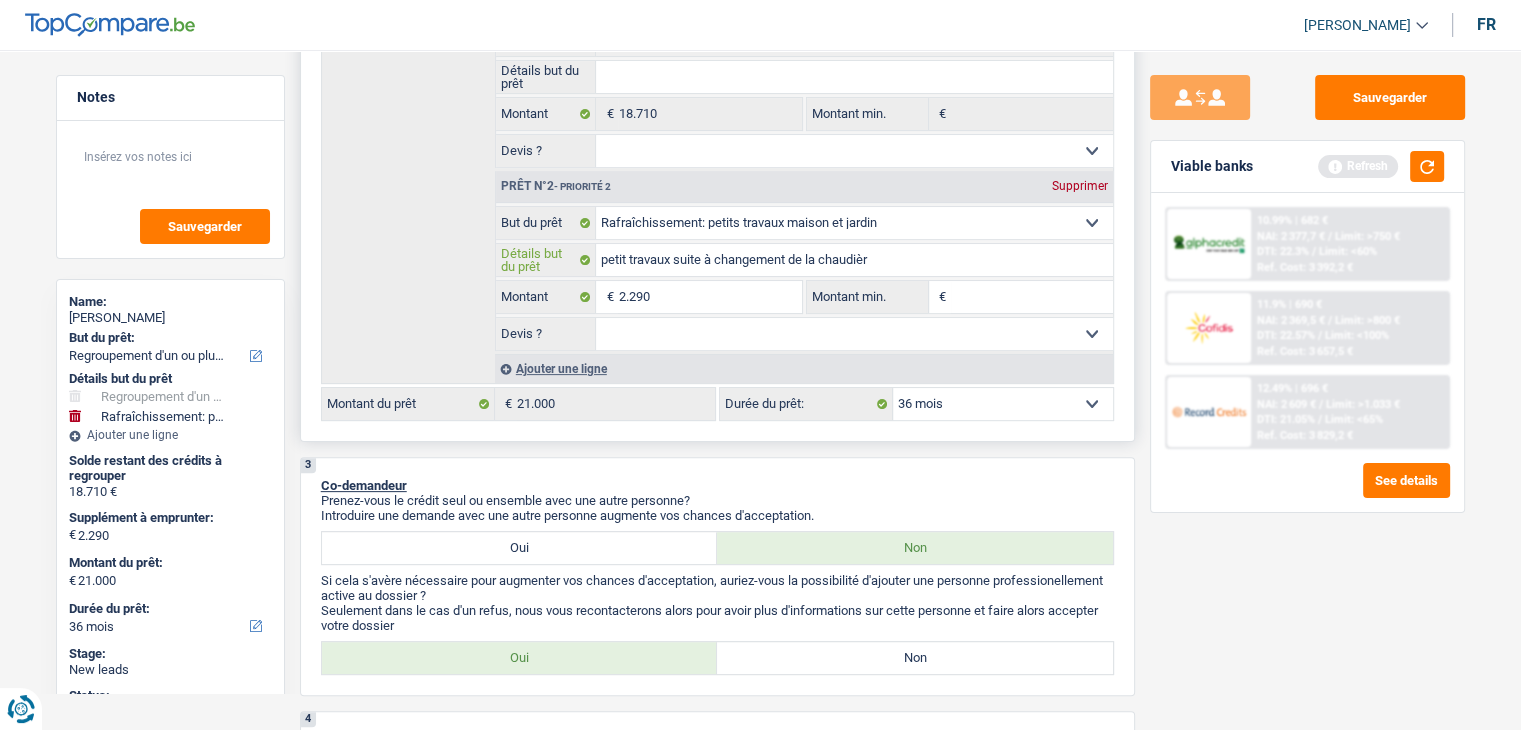 type on "petit travaux suite à changement de la chaudière" 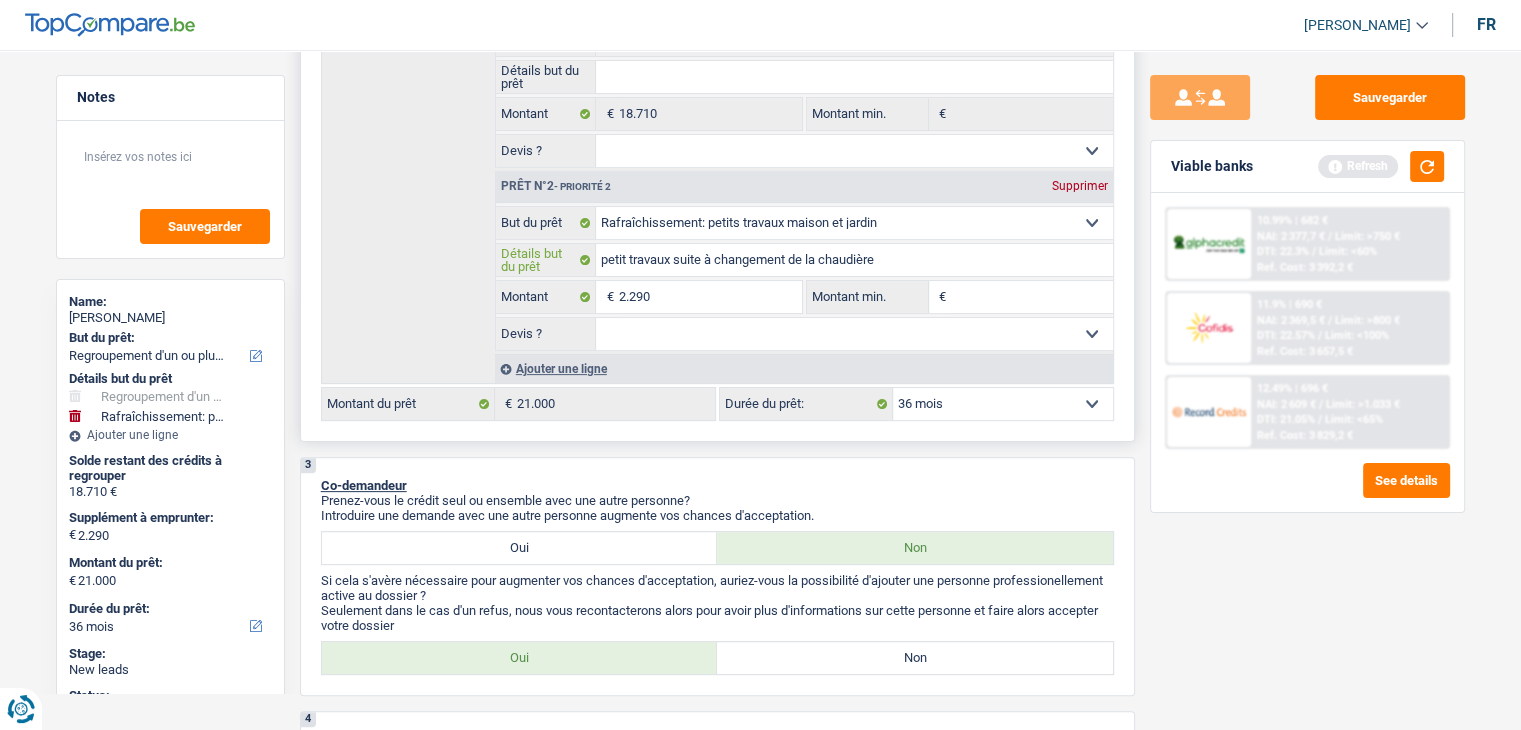 type on "petit travaux suite à changement de la chaudière" 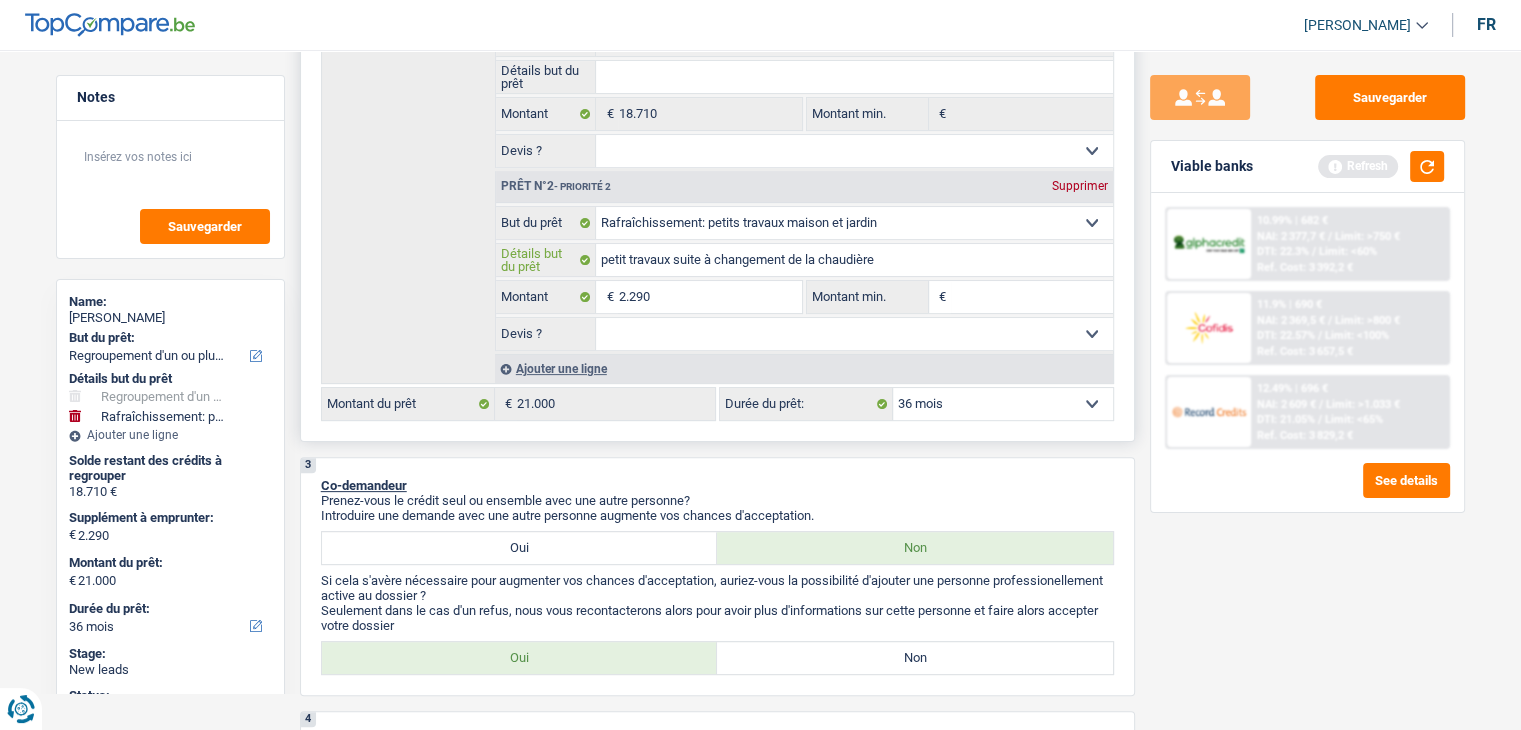 type on "petit travaux suite à changement de la chaudière" 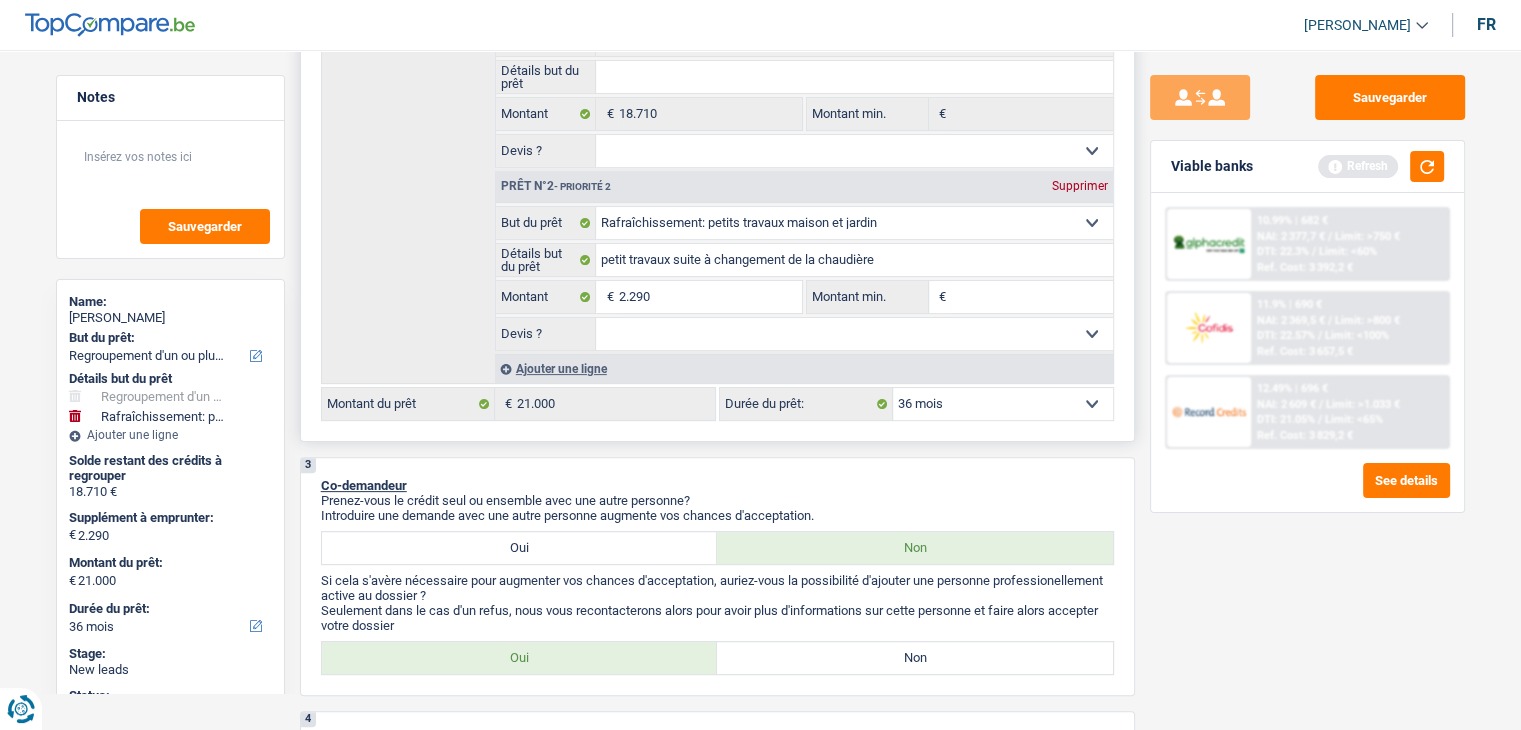 click on "Montant min." at bounding box center [1032, 297] 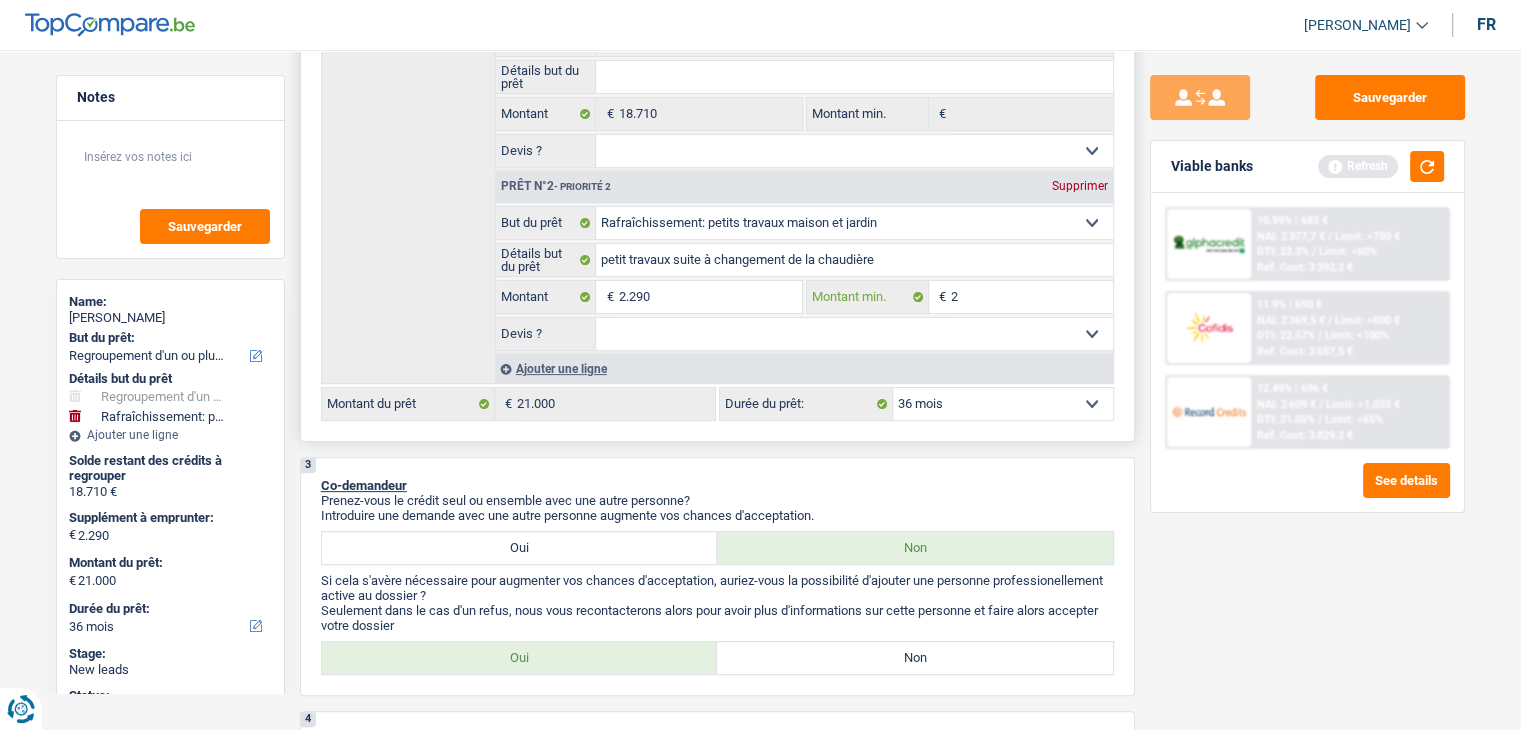 type on "22" 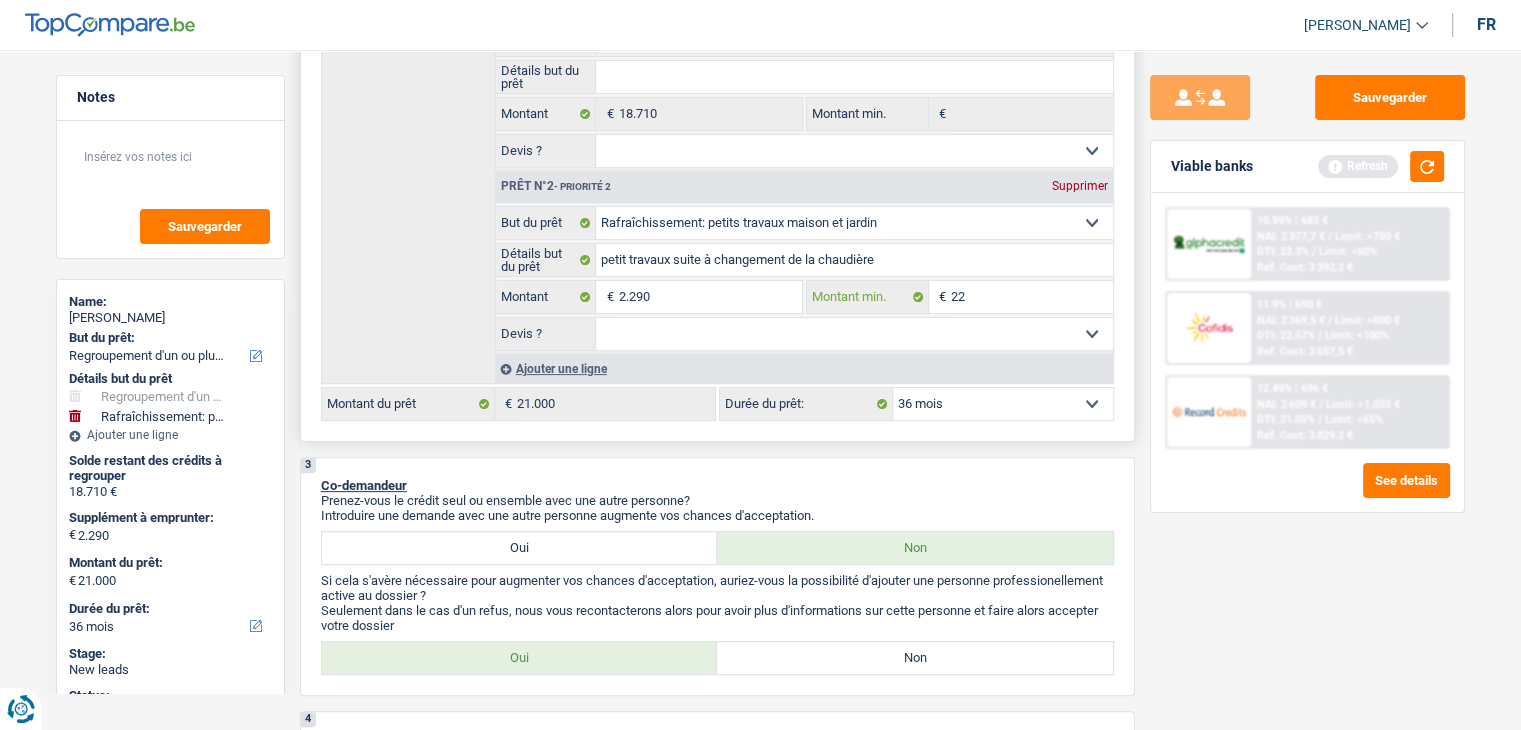 type on "229" 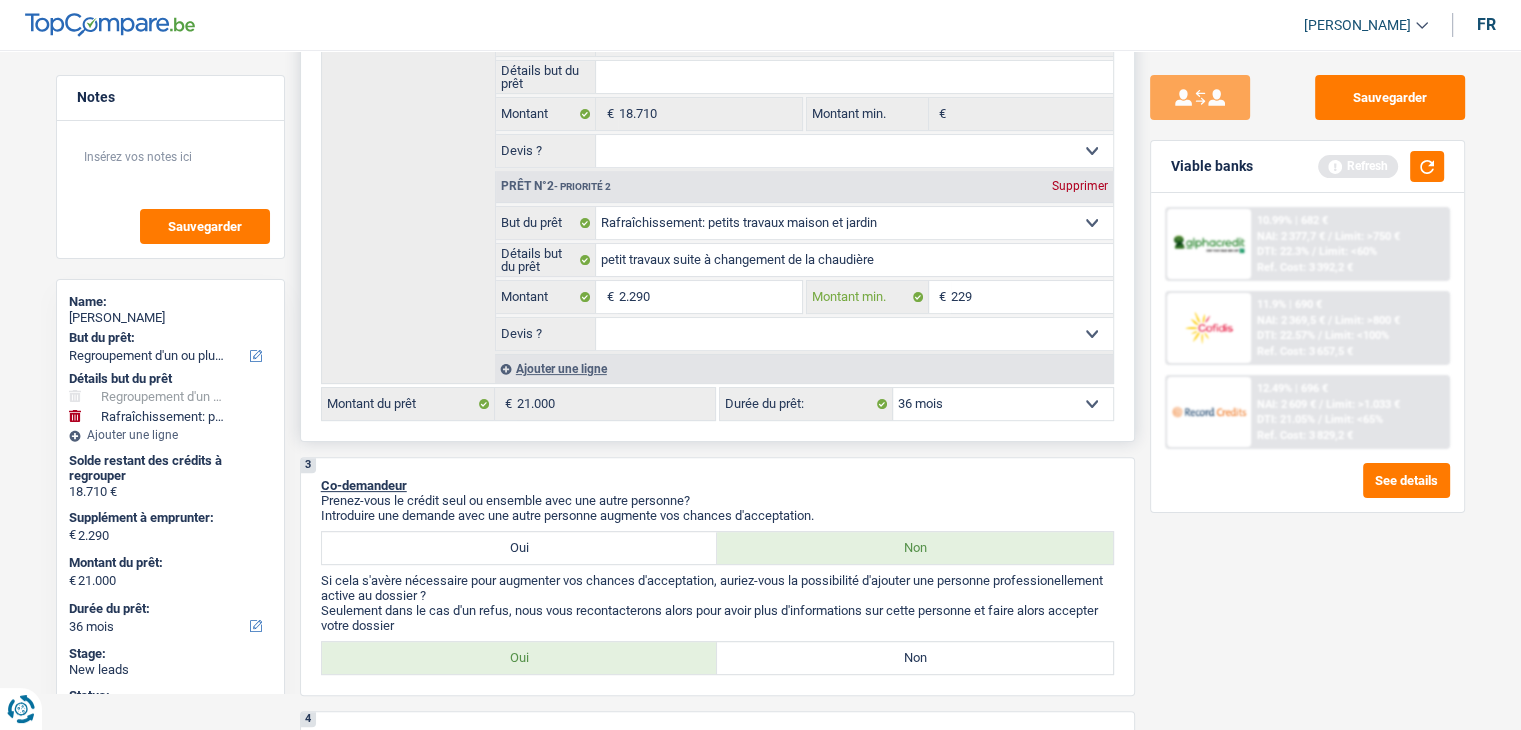 type on "2.290" 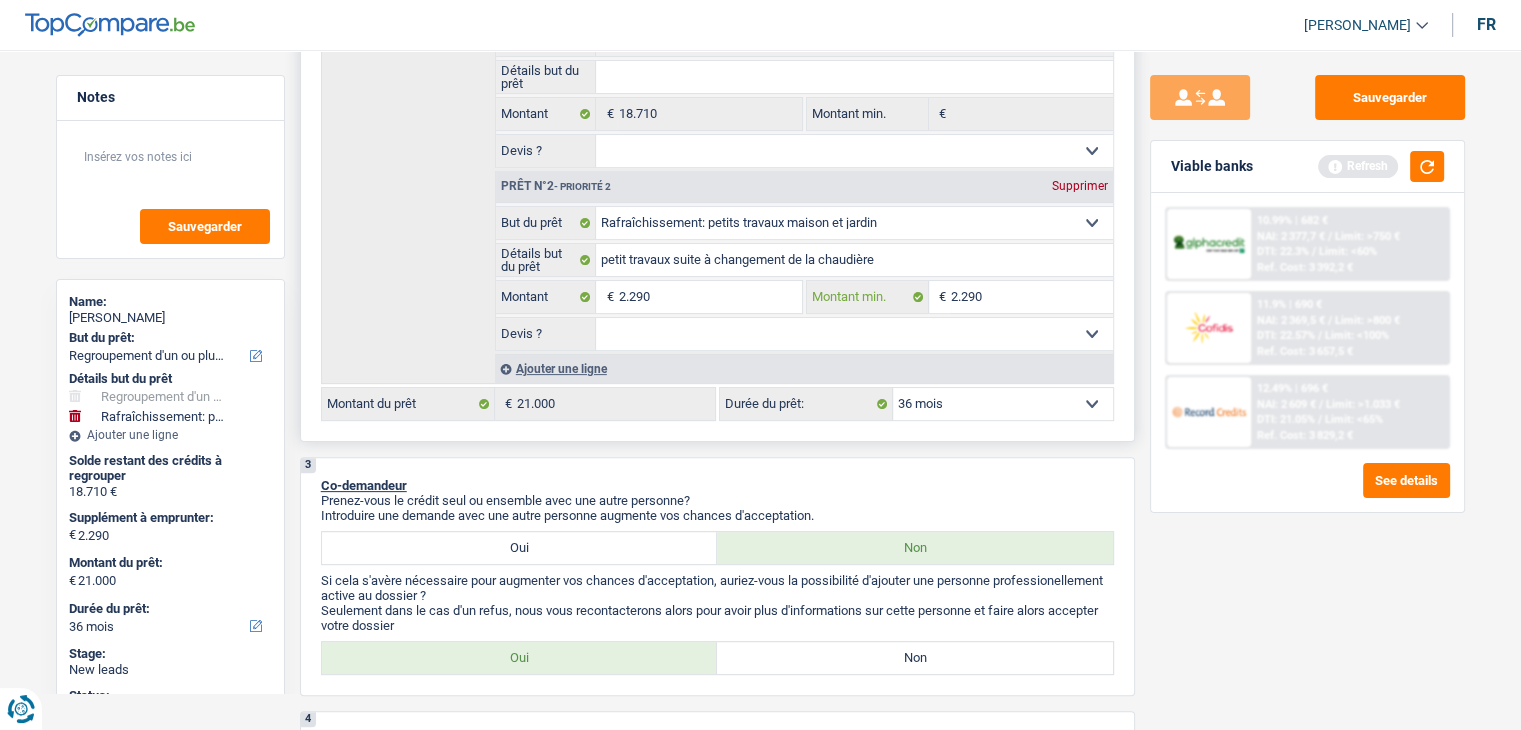 type on "2.290" 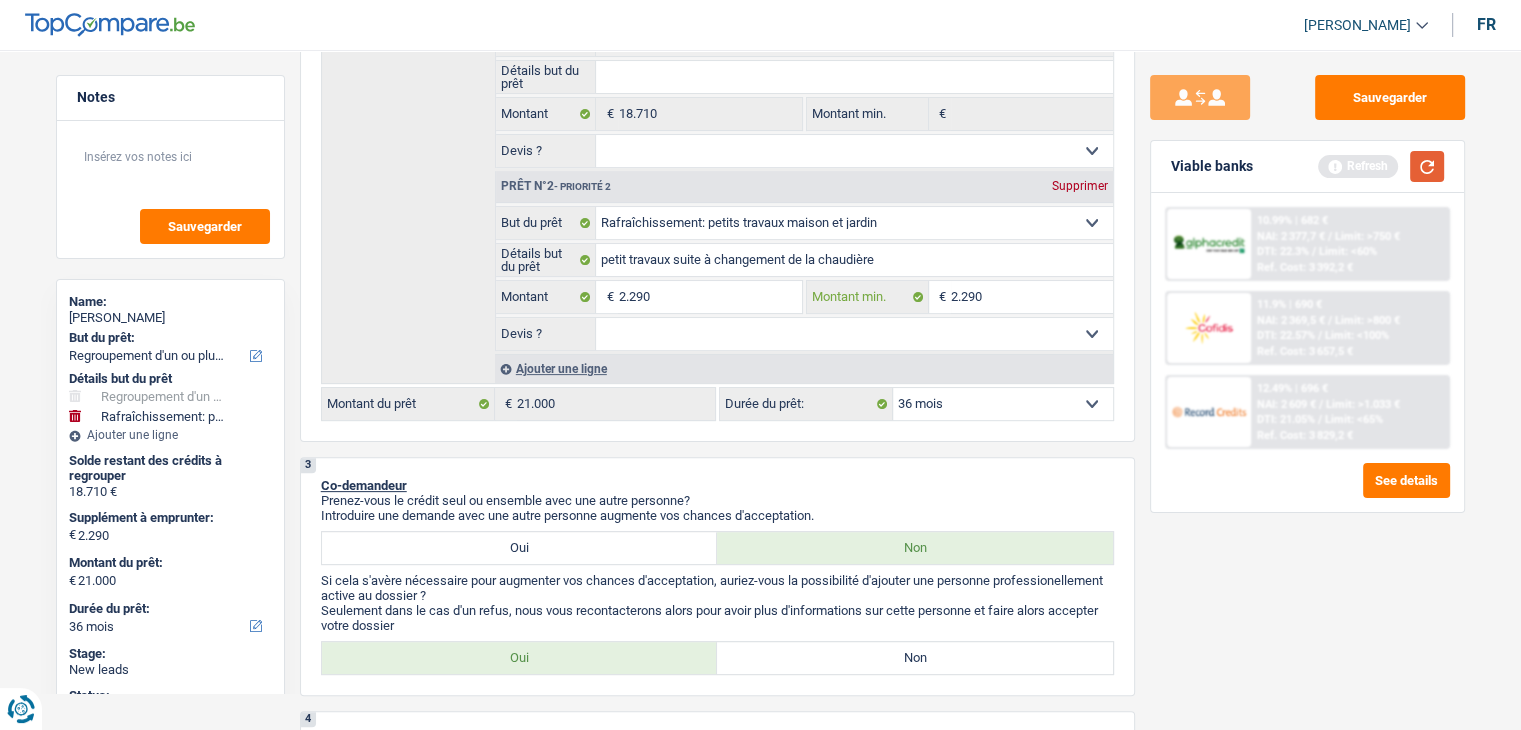 type on "2.290" 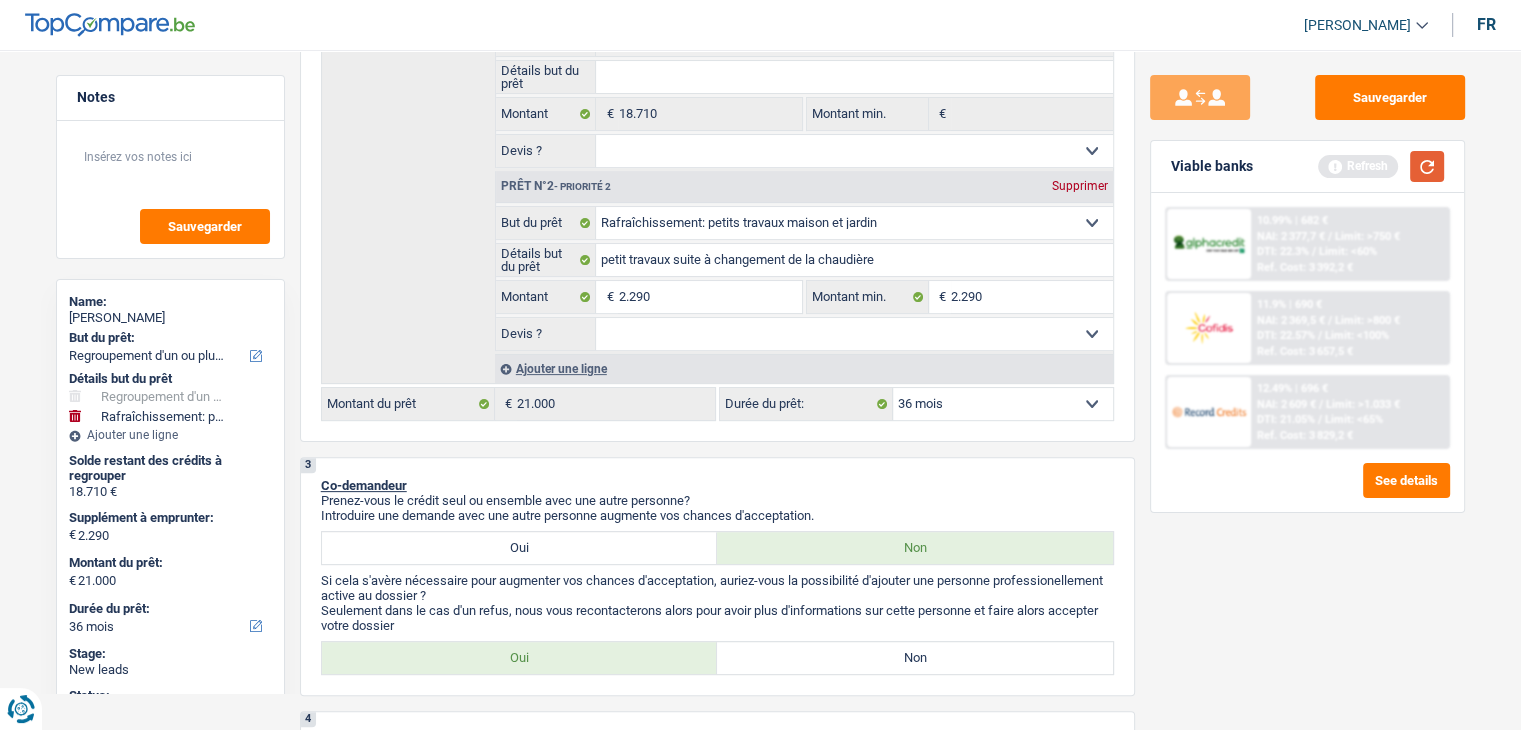 click at bounding box center [1427, 166] 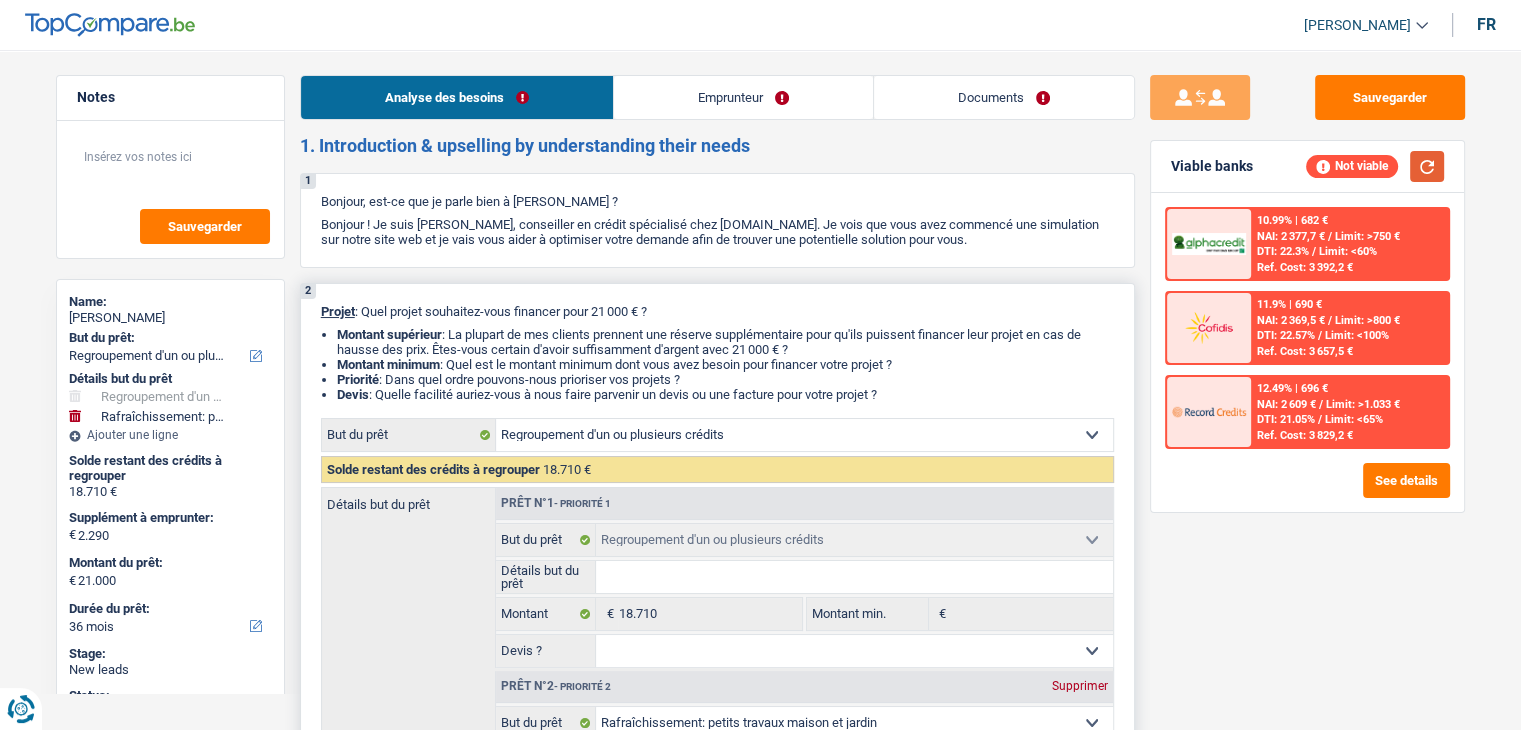 scroll, scrollTop: 700, scrollLeft: 0, axis: vertical 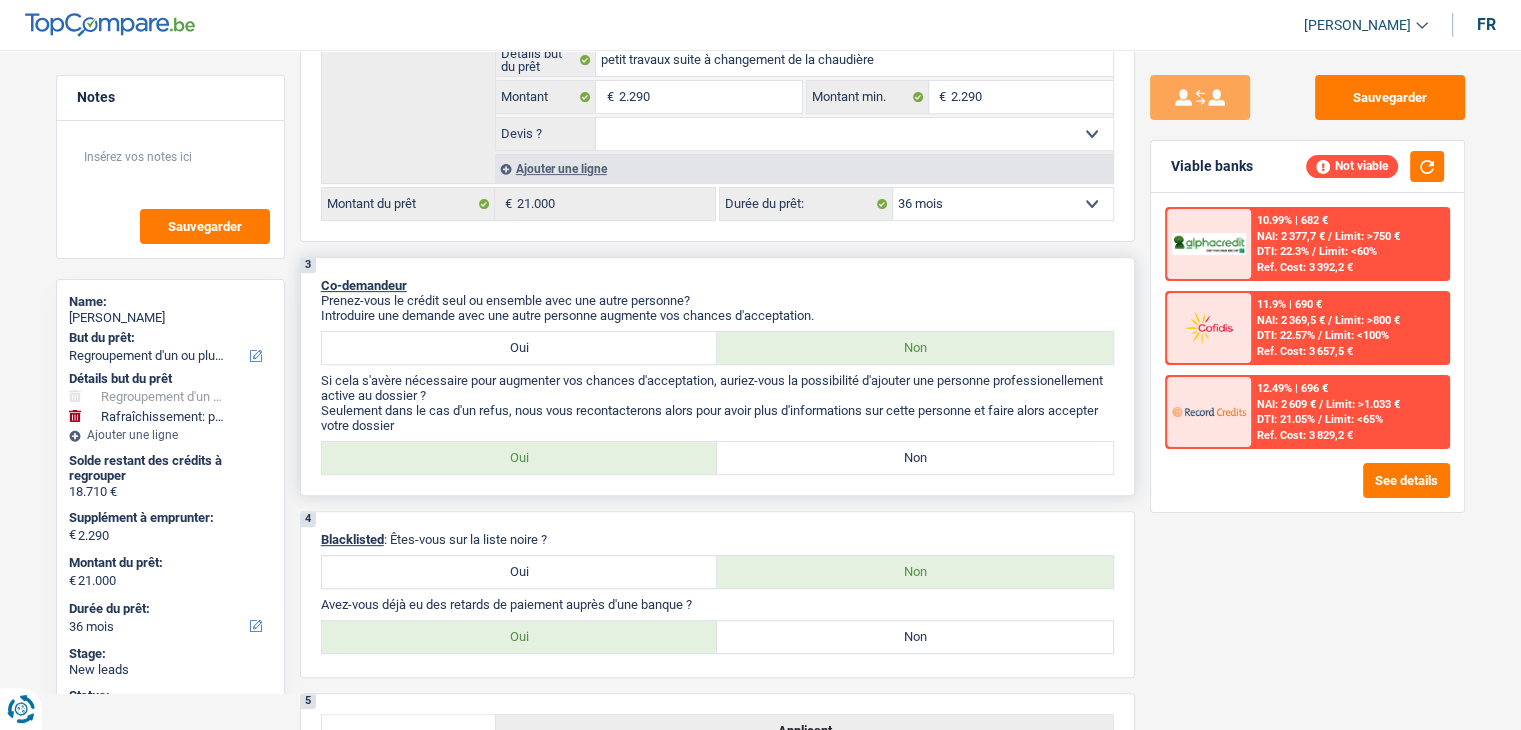 click on "Non" at bounding box center [915, 458] 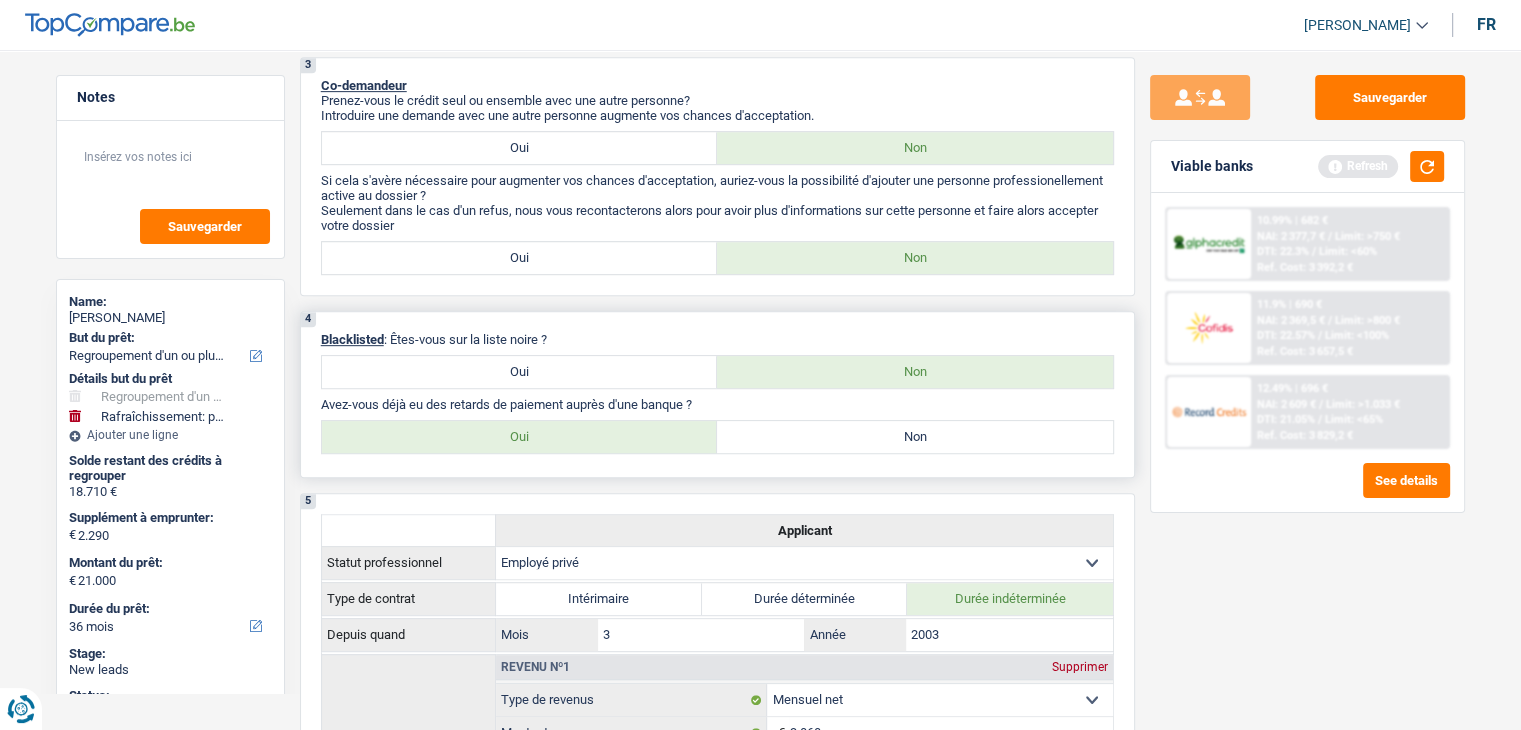 click on "Non" at bounding box center [915, 437] 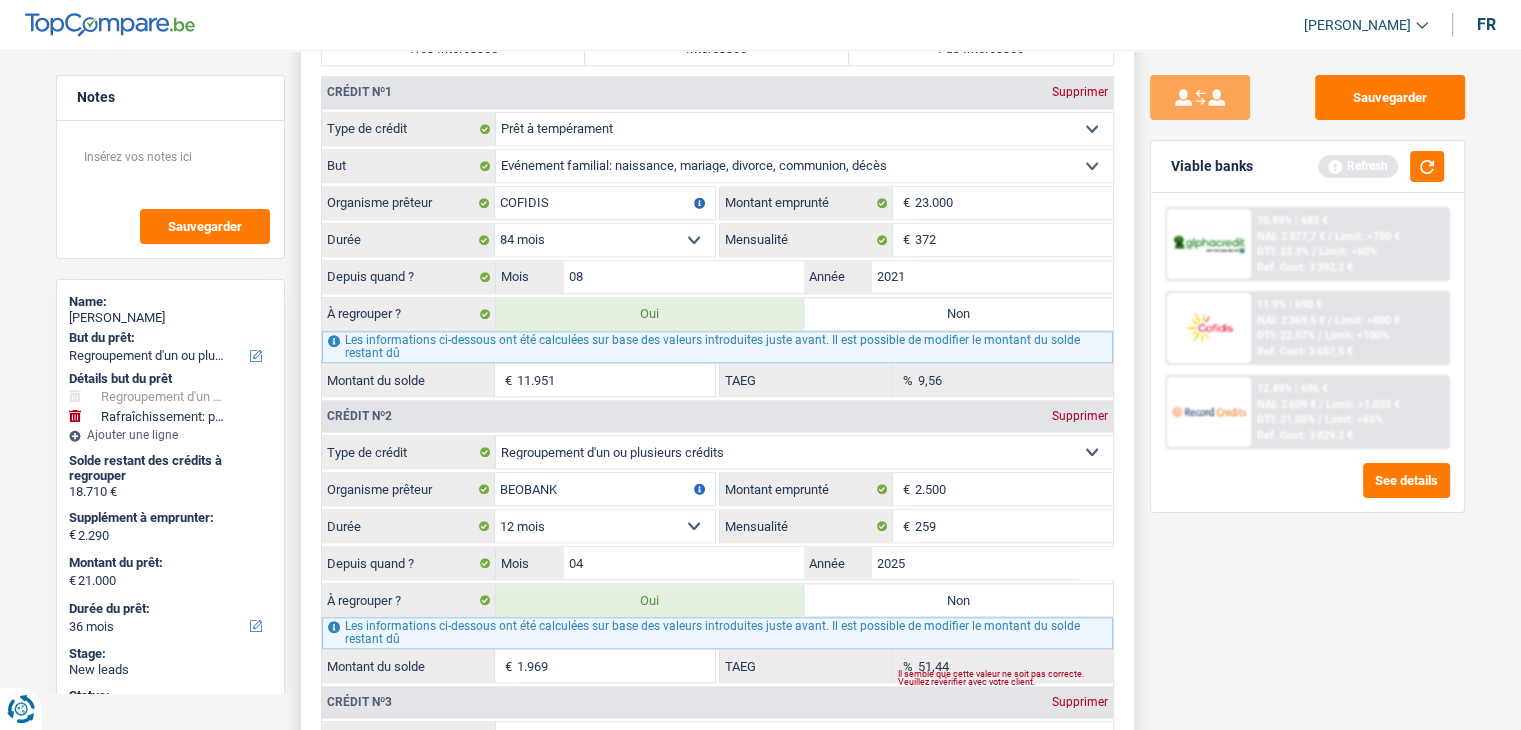scroll, scrollTop: 1800, scrollLeft: 0, axis: vertical 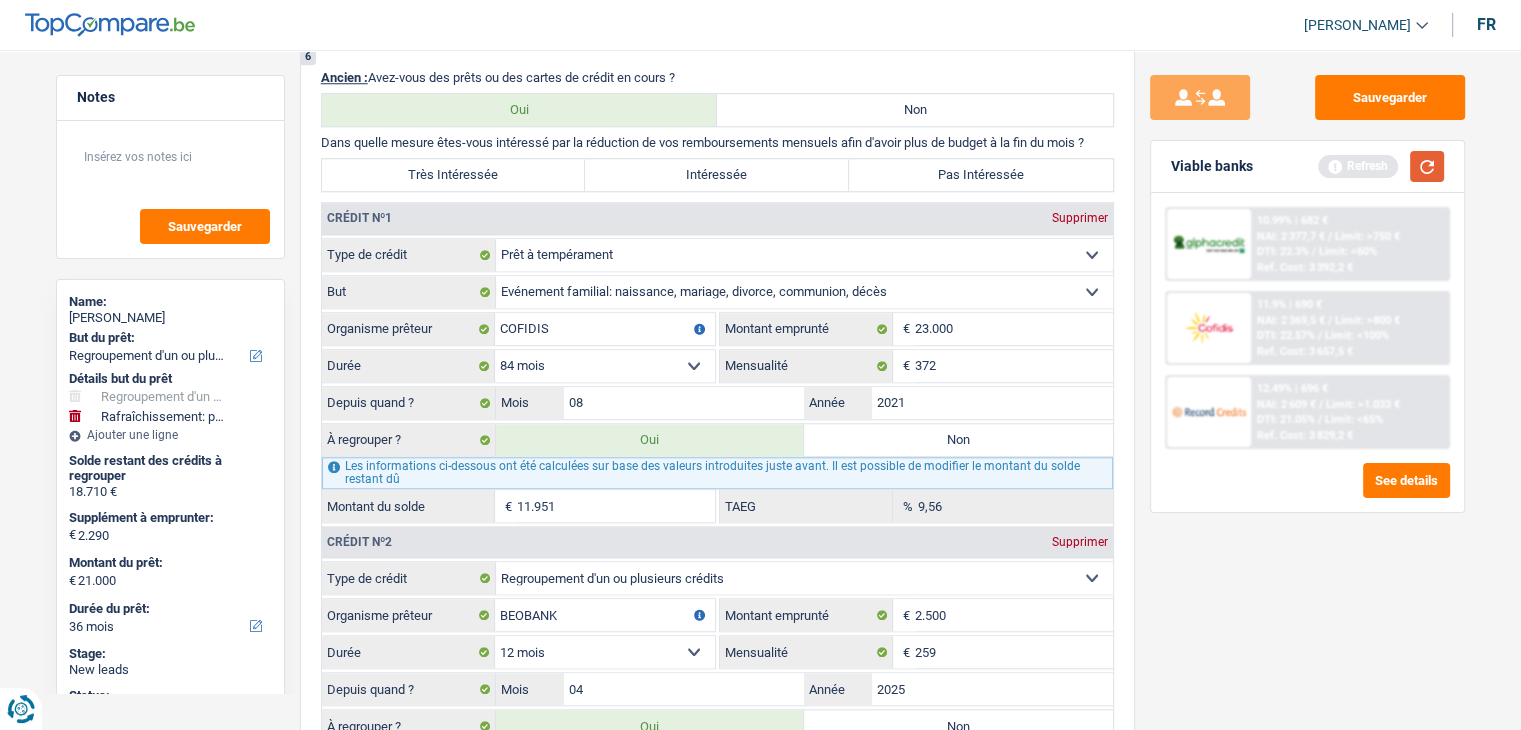 click at bounding box center [1427, 166] 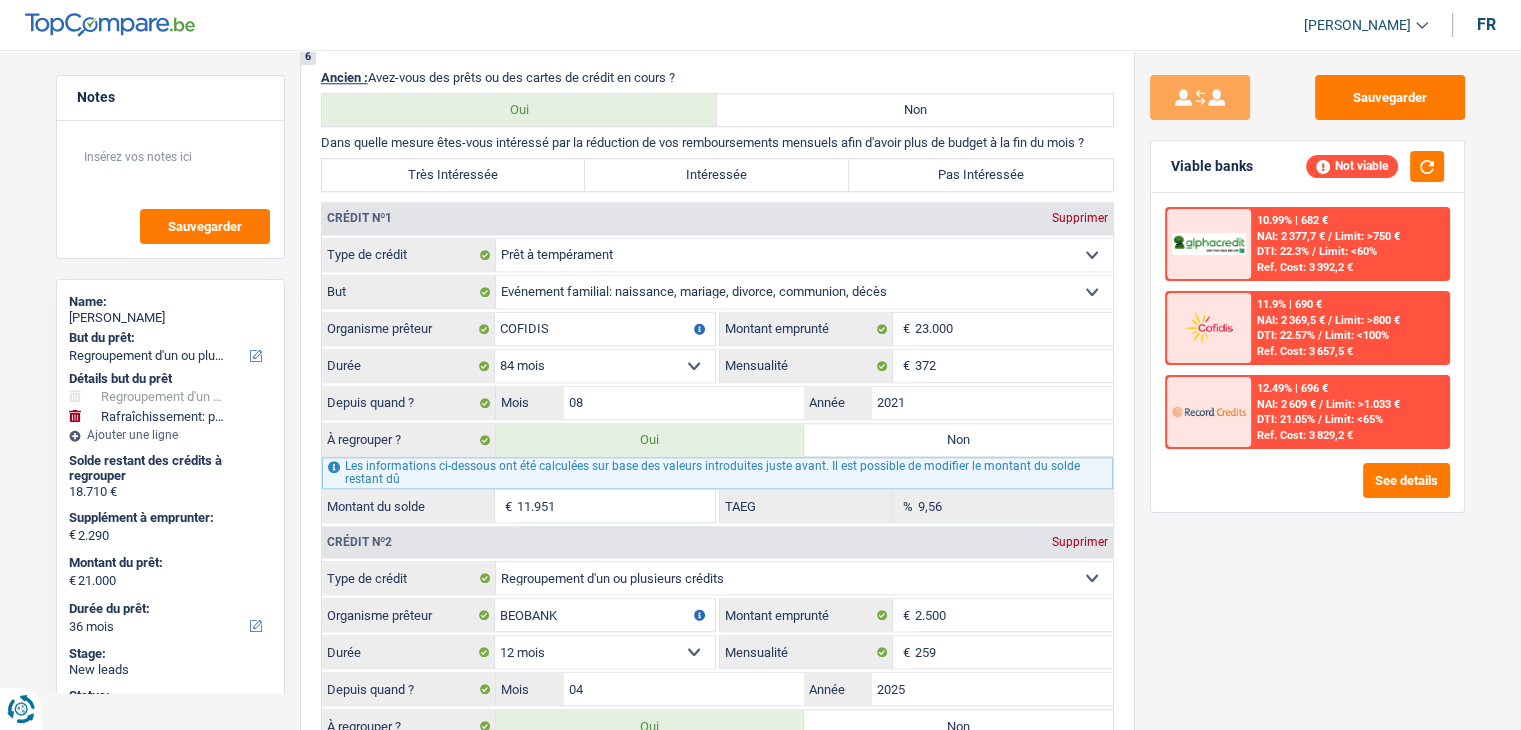 click on "Sauvegarder
Viable banks
Not viable
10.99% | 682 €
NAI: 2 377,7 €
/
Limit: >750 €
DTI: 22.3%
/
Limit: <60%
Ref. Cost: 3 392,2 €
11.9% | 690 €
NAI: 2 369,5 €
/
Limit: >800 €
DTI: 22.57%
/               /       /" at bounding box center [1307, 384] 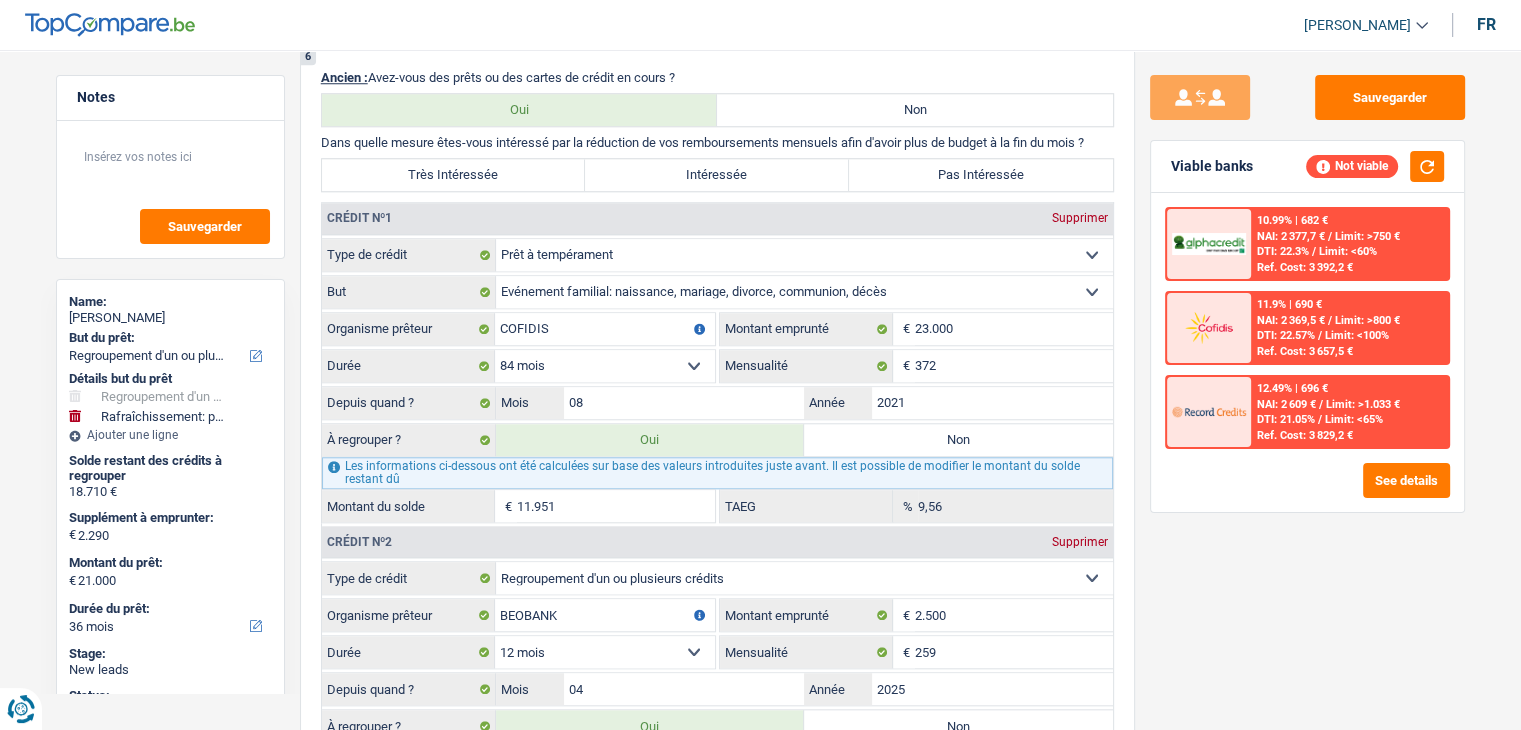 click on "Sauvegarder
Viable banks
Not viable
10.99% | 682 €
NAI: 2 377,7 €
/
Limit: >750 €
DTI: 22.3%
/
Limit: <60%
Ref. Cost: 3 392,2 €
11.9% | 690 €
NAI: 2 369,5 €
/
Limit: >800 €
DTI: 22.57%
/               /       /" at bounding box center [1307, 384] 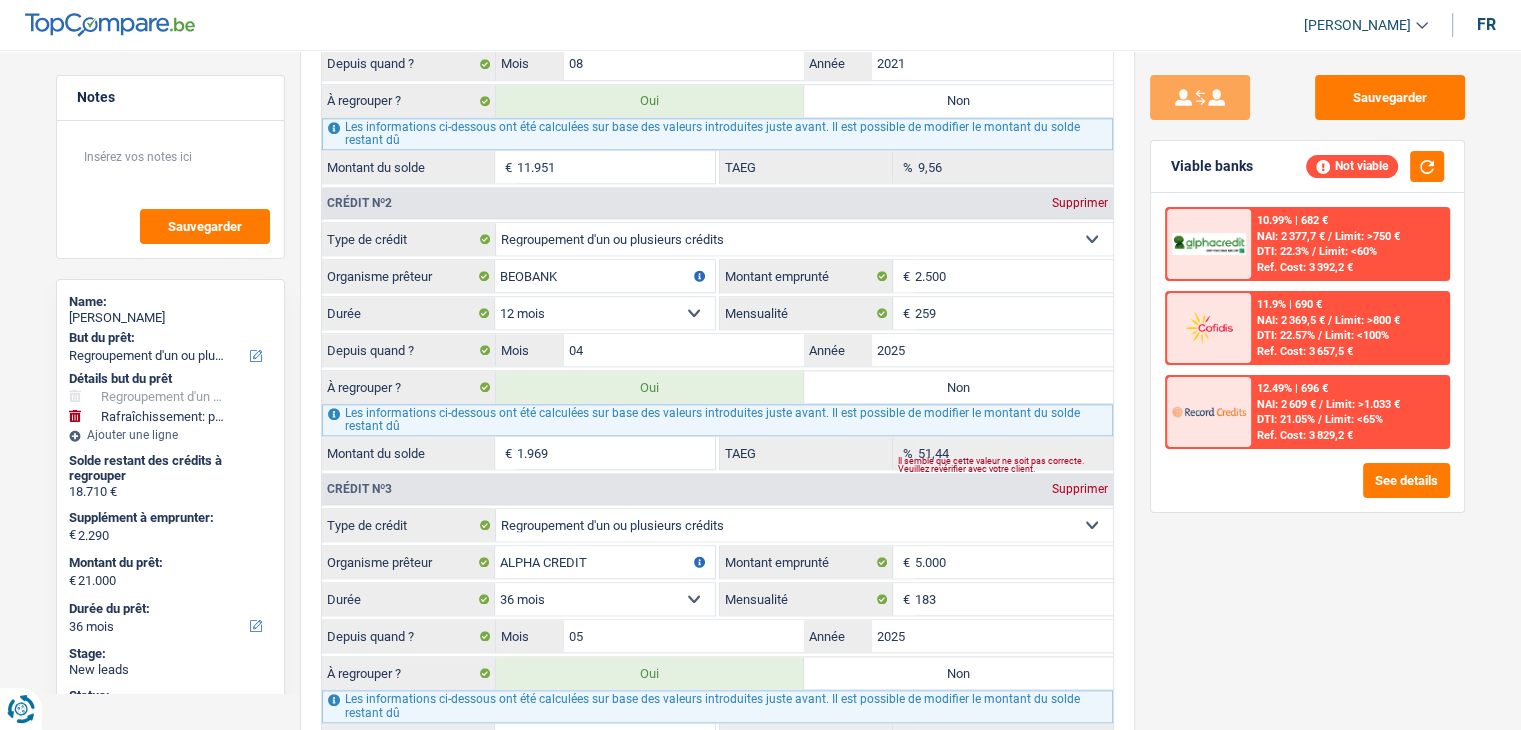 scroll, scrollTop: 1900, scrollLeft: 0, axis: vertical 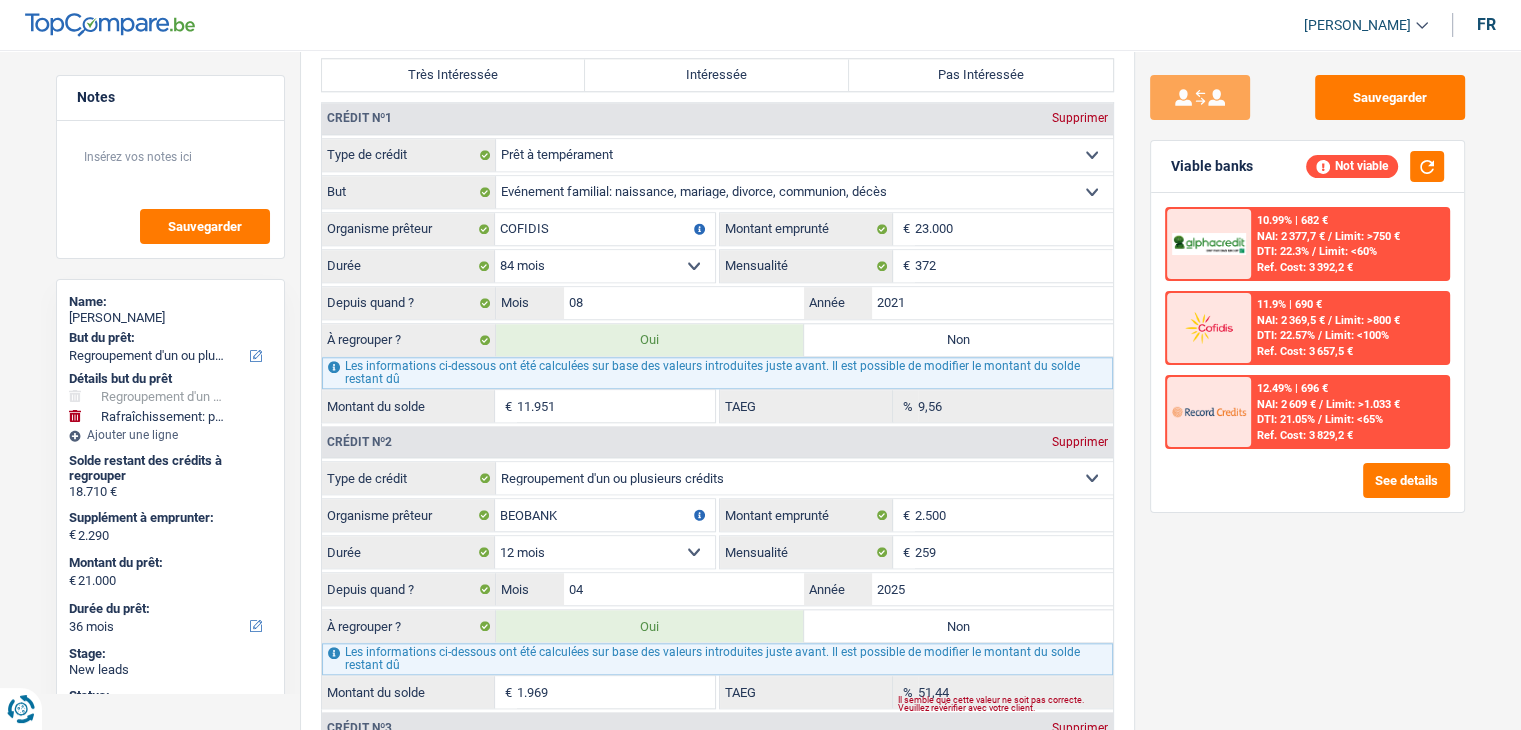 click on "Sauvegarder
Viable banks
Not viable
10.99% | 682 €
NAI: 2 377,7 €
/
Limit: >750 €
DTI: 22.3%
/
Limit: <60%
Ref. Cost: 3 392,2 €
11.9% | 690 €
NAI: 2 369,5 €
/
Limit: >800 €
DTI: 22.57%
/               /       /" at bounding box center [1307, 384] 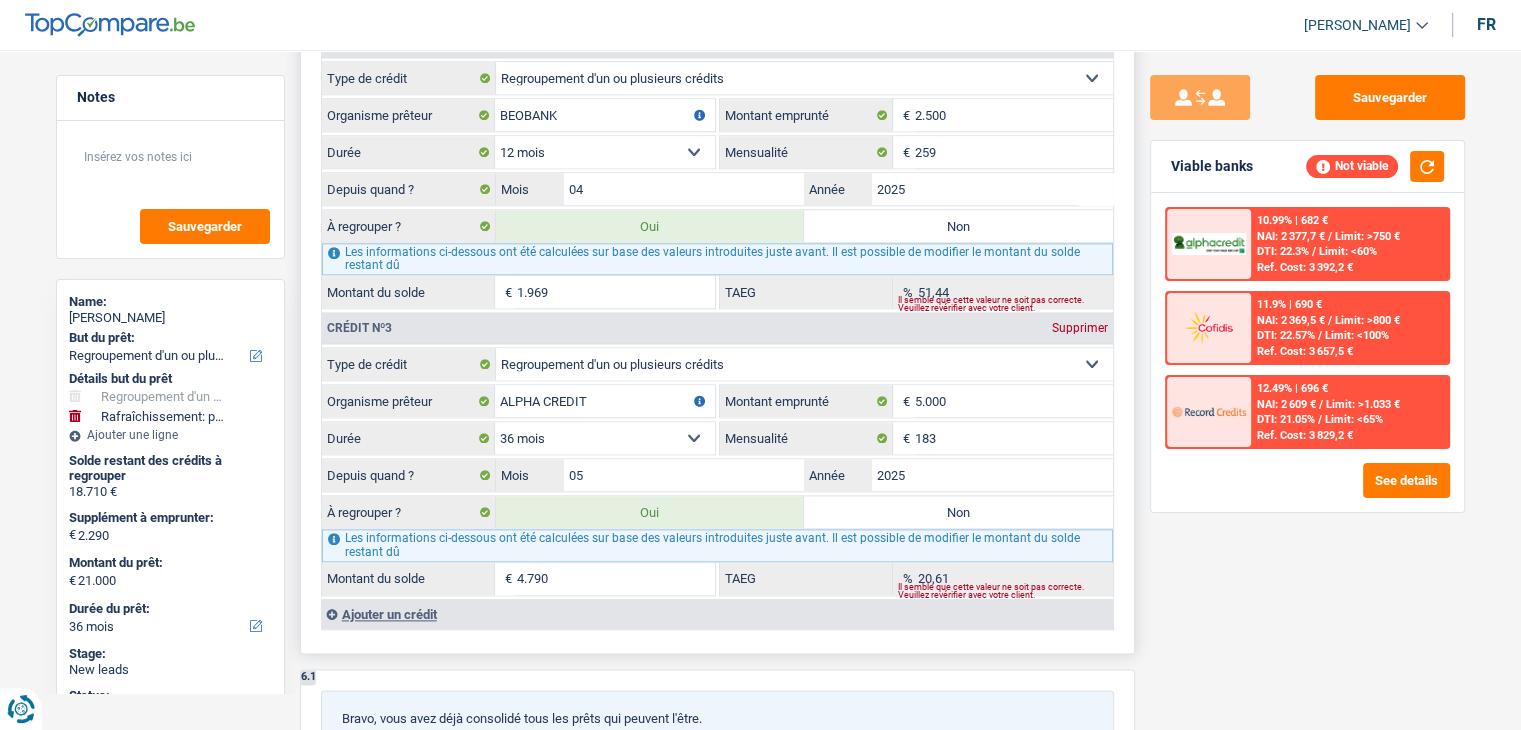 scroll, scrollTop: 2100, scrollLeft: 0, axis: vertical 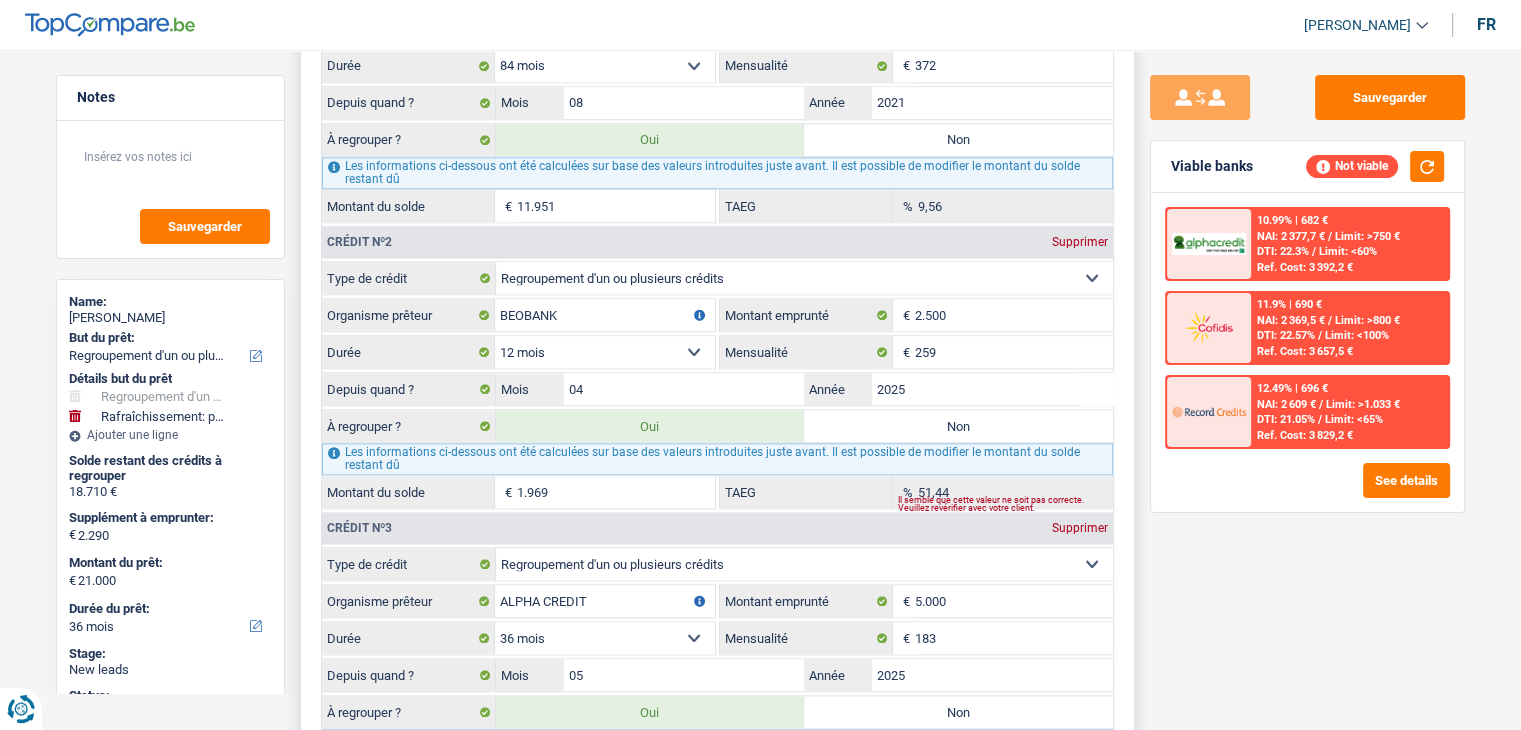 drag, startPoint x: 597, startPoint y: 257, endPoint x: 596, endPoint y: 272, distance: 15.033297 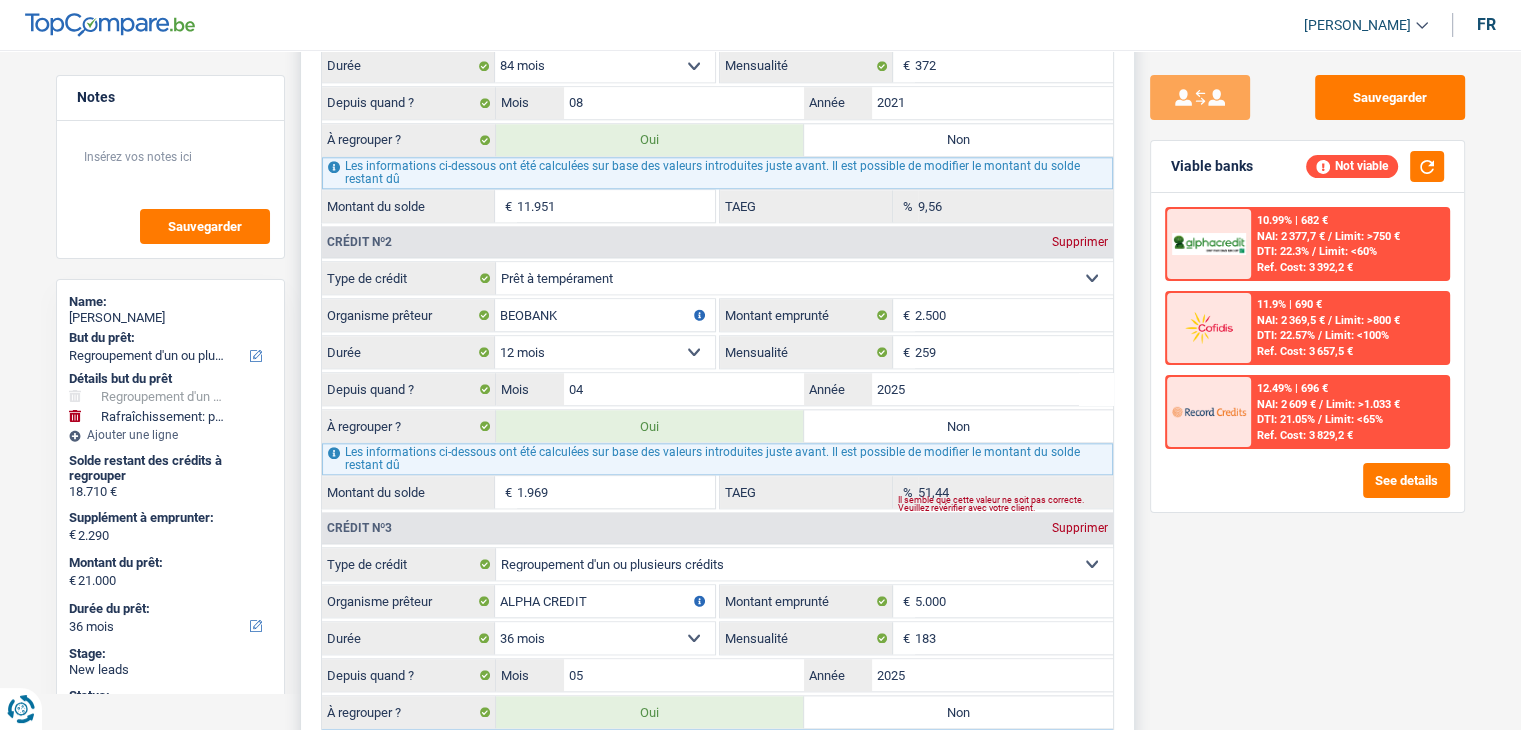 select 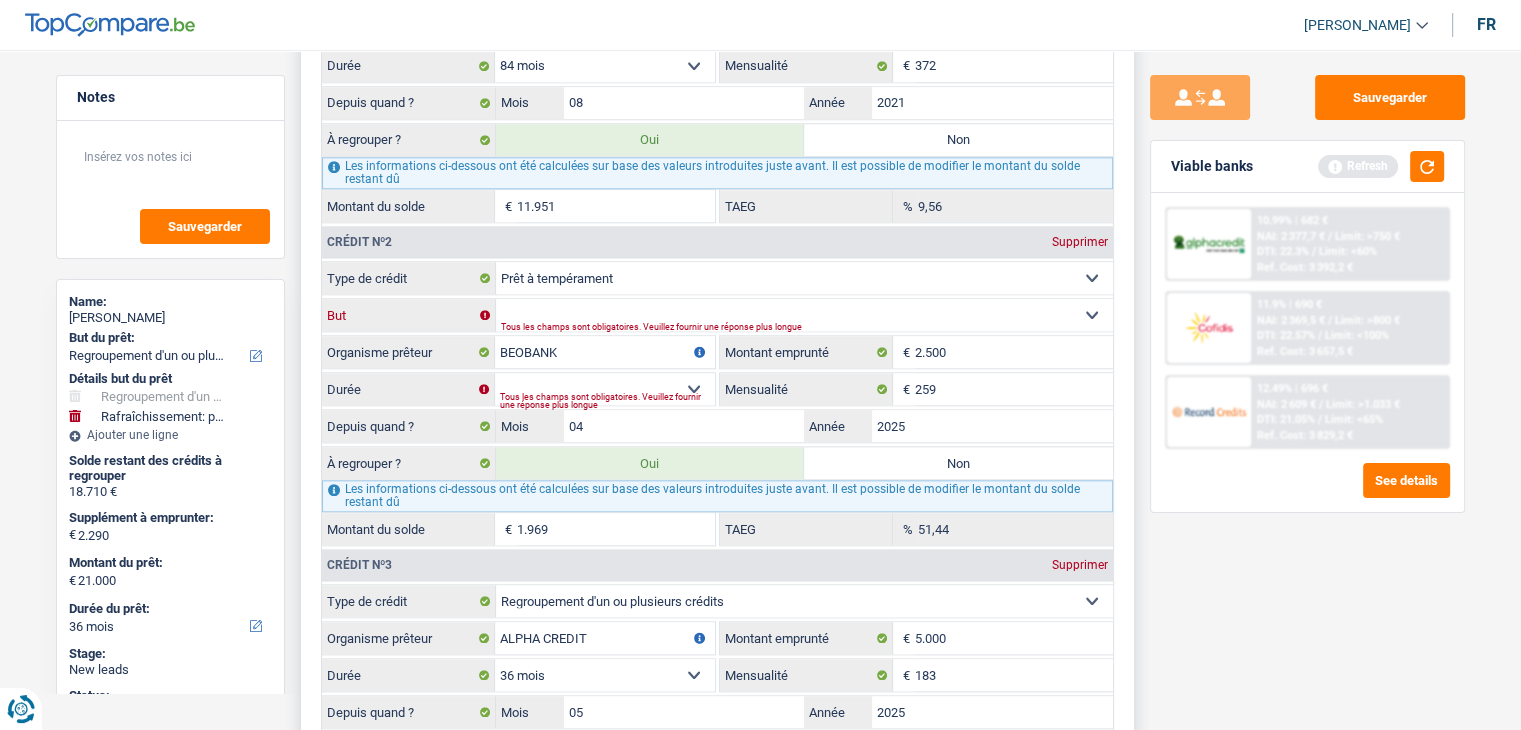 click on "Confort maison: meubles, textile, peinture, électroménager, outillage non-professionnel, Hifi, multimédia, gsm, ordinateur, Frais installation, déménagement Evénement familial: naissance, mariage, divorce, communion, décès Frais médicaux Frais d'études Remboursement prêt Frais permis de conduire Loisirs: voyage, sport, musique Petits travaux maison et jardin Frais divers (max 2.000€) Frais judiciaires Réparation voiture Autre
Sélectionner une option" at bounding box center (804, 315) 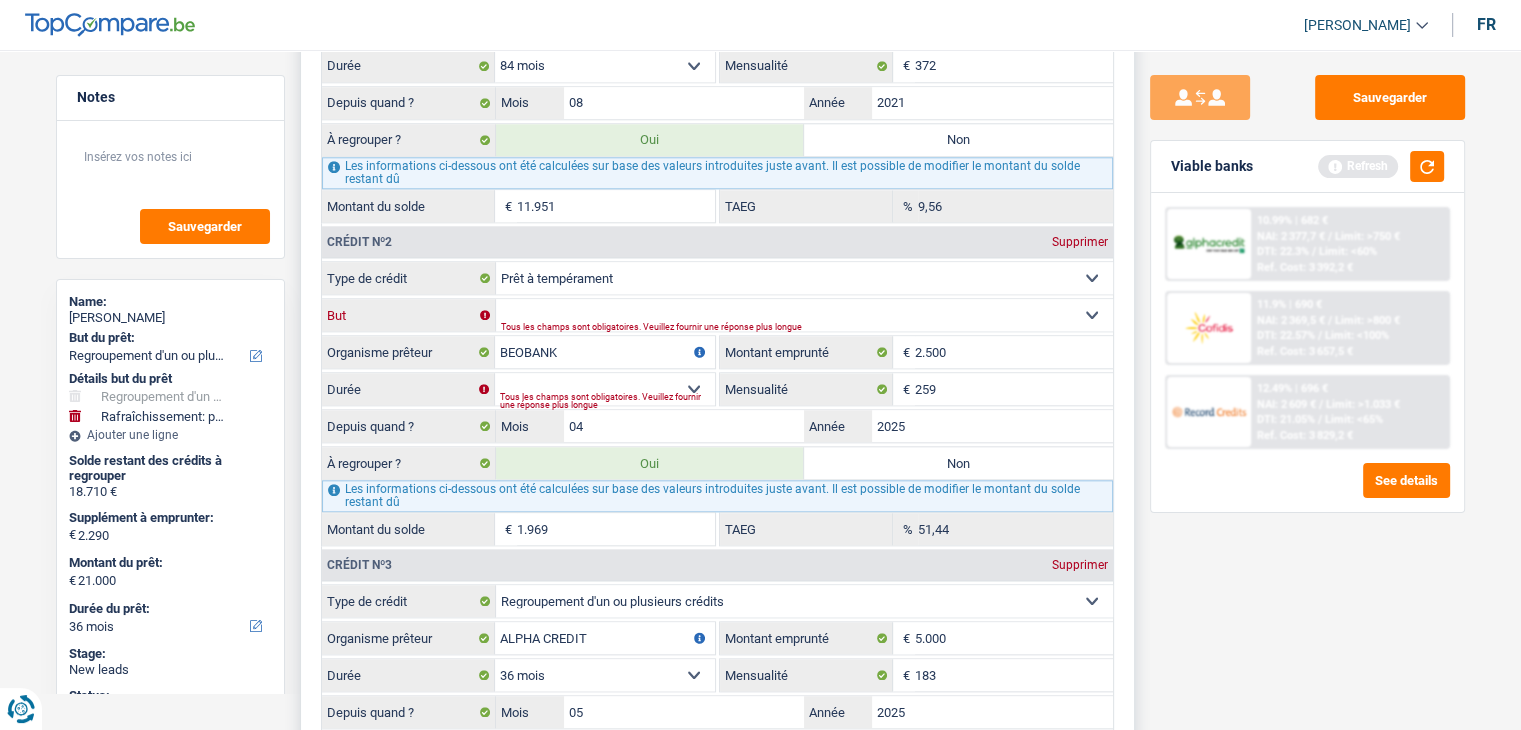 click on "Confort maison: meubles, textile, peinture, électroménager, outillage non-professionnel, Hifi, multimédia, gsm, ordinateur, Frais installation, déménagement Evénement familial: naissance, mariage, divorce, communion, décès Frais médicaux Frais d'études Remboursement prêt Frais permis de conduire Loisirs: voyage, sport, musique Petits travaux maison et jardin Frais divers (max 2.000€) Frais judiciaires Réparation voiture Autre
Sélectionner une option" at bounding box center [804, 315] 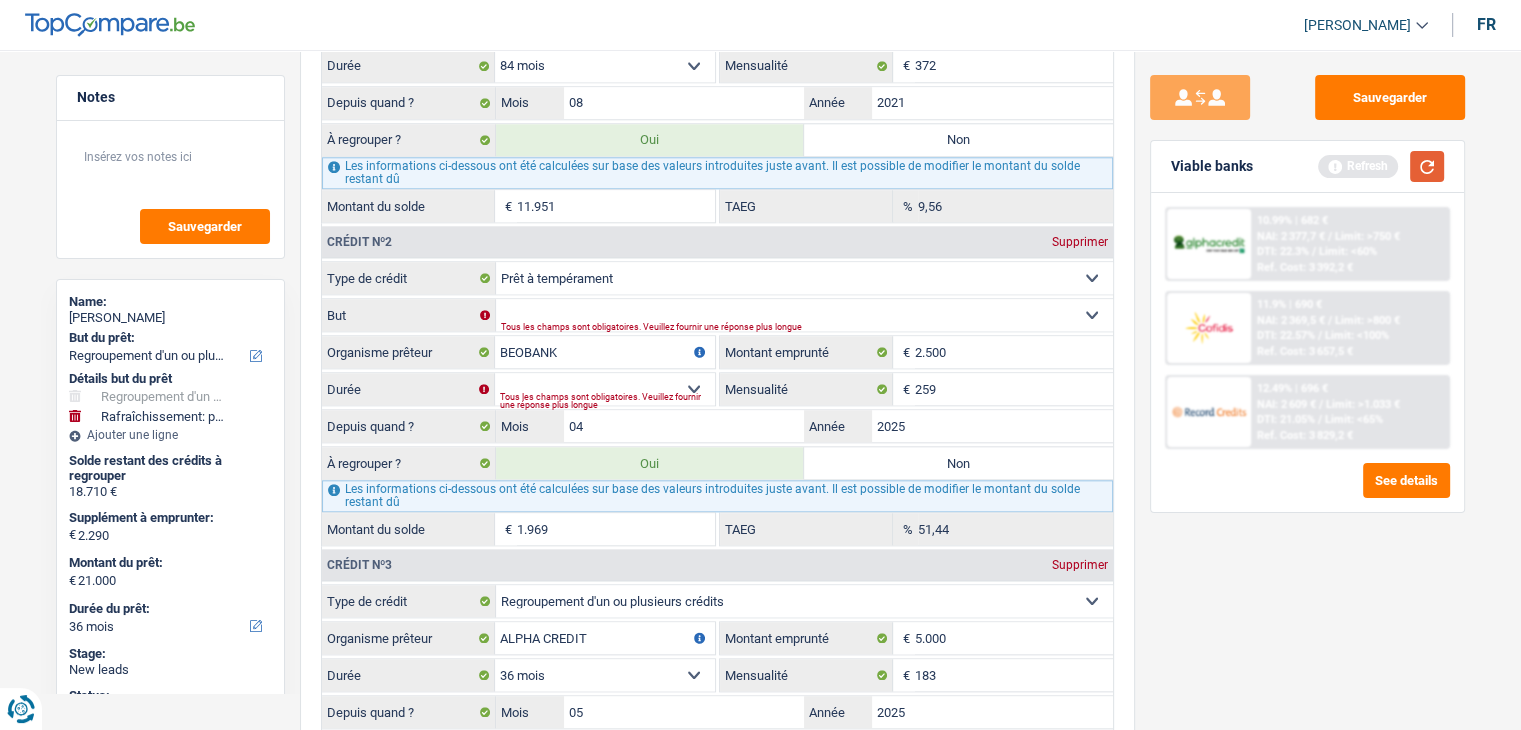 click at bounding box center [1427, 166] 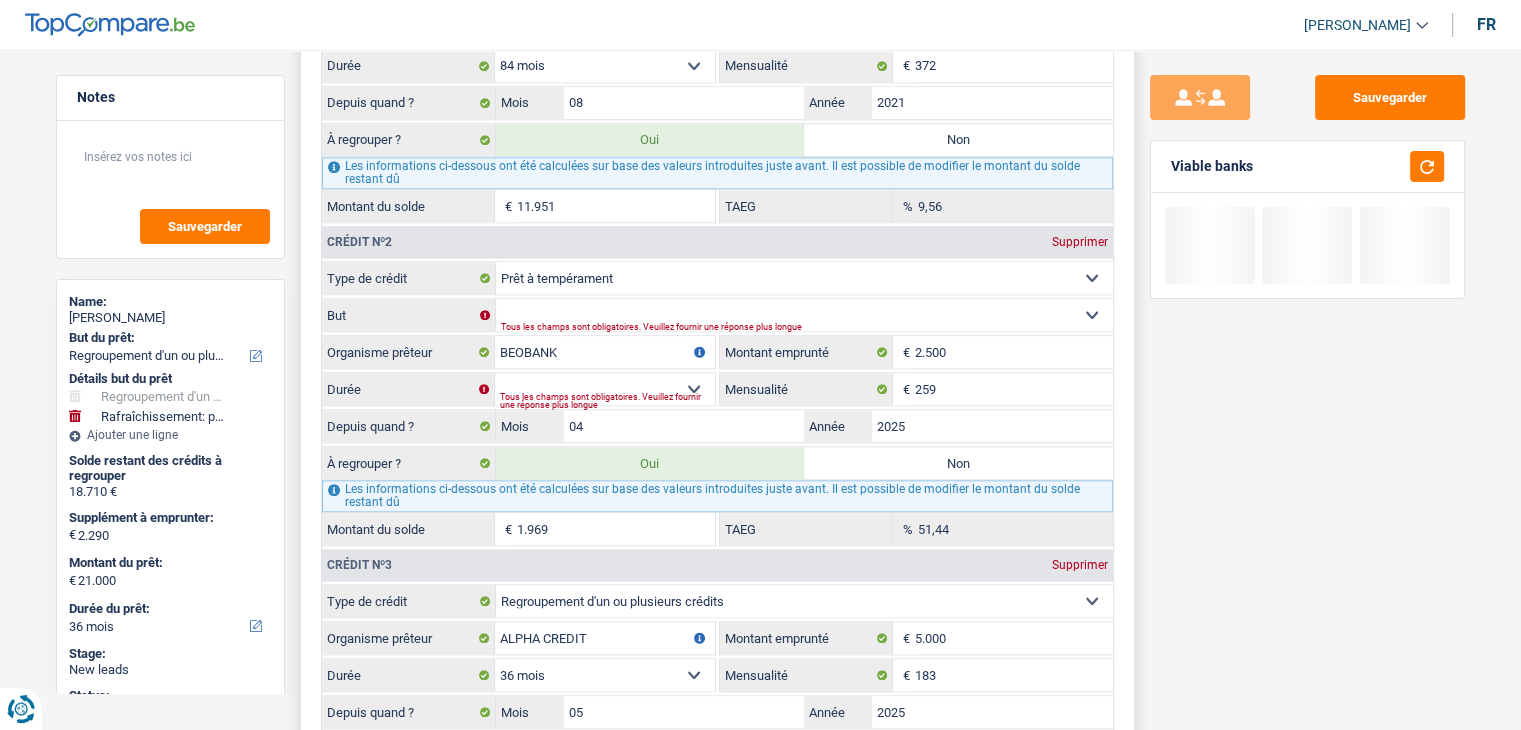 click on "Tous les champs sont obligatoires. Veuillez fournir une réponse plus longue" at bounding box center [775, 327] 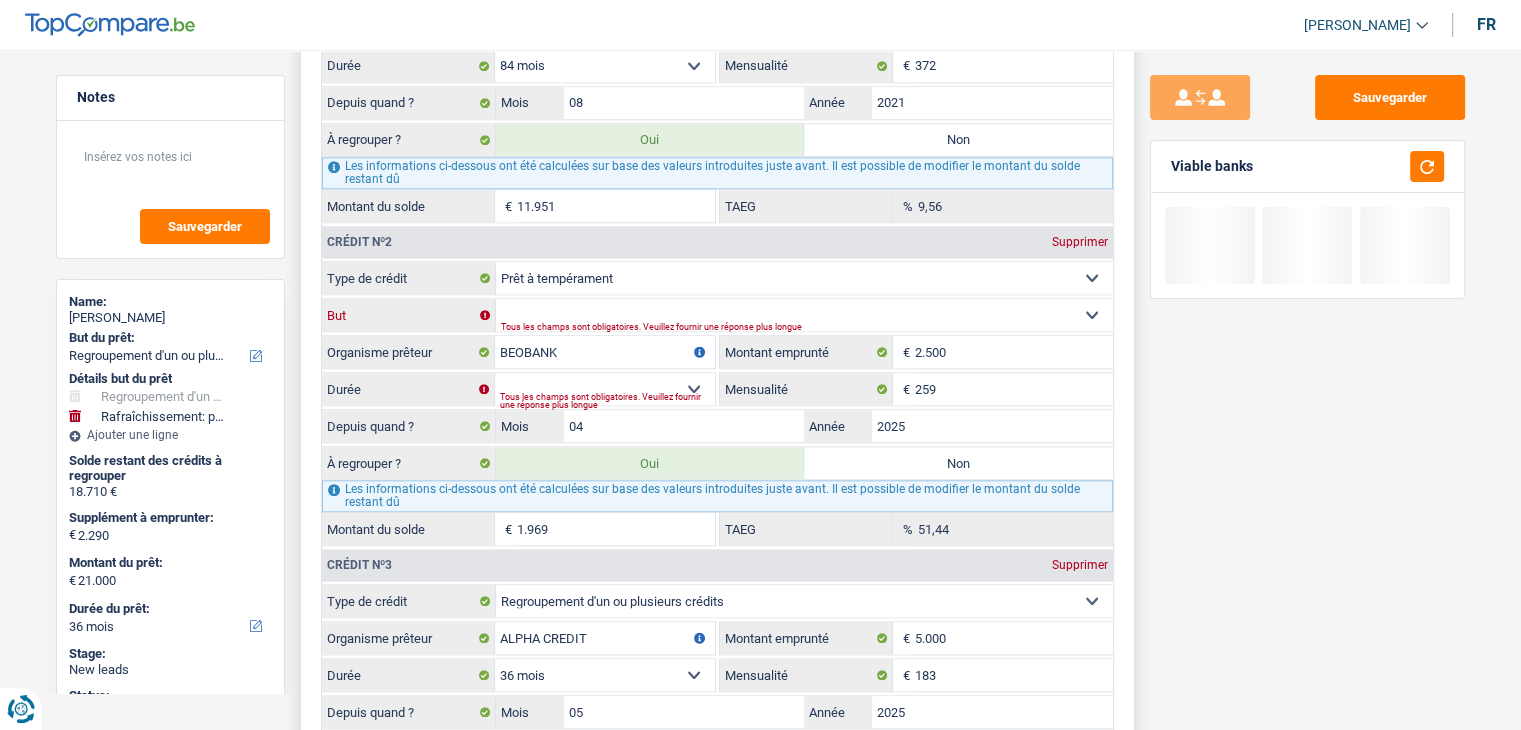 click on "Confort maison: meubles, textile, peinture, électroménager, outillage non-professionnel, Hifi, multimédia, gsm, ordinateur, Frais installation, déménagement Evénement familial: naissance, mariage, divorce, communion, décès Frais médicaux Frais d'études Remboursement prêt Frais permis de conduire Loisirs: voyage, sport, musique Petits travaux maison et jardin Frais divers (max 2.000€) Frais judiciaires Réparation voiture Autre
Sélectionner une option" at bounding box center (804, 315) 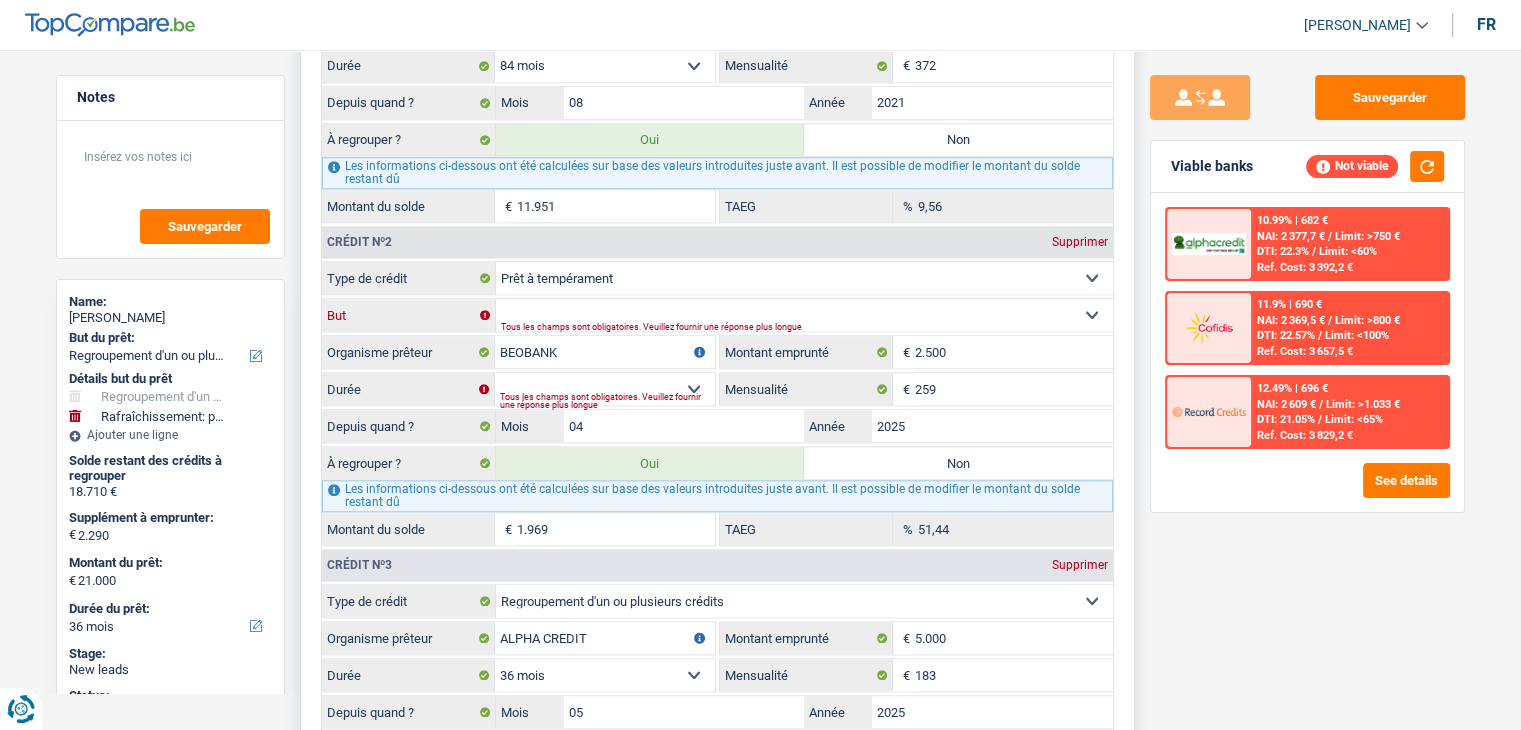 click on "Confort maison: meubles, textile, peinture, électroménager, outillage non-professionnel, Hifi, multimédia, gsm, ordinateur, Frais installation, déménagement Evénement familial: naissance, mariage, divorce, communion, décès Frais médicaux Frais d'études Remboursement prêt Frais permis de conduire Loisirs: voyage, sport, musique Petits travaux maison et jardin Frais divers (max 2.000€) Frais judiciaires Réparation voiture Autre
Sélectionner une option" at bounding box center [804, 315] 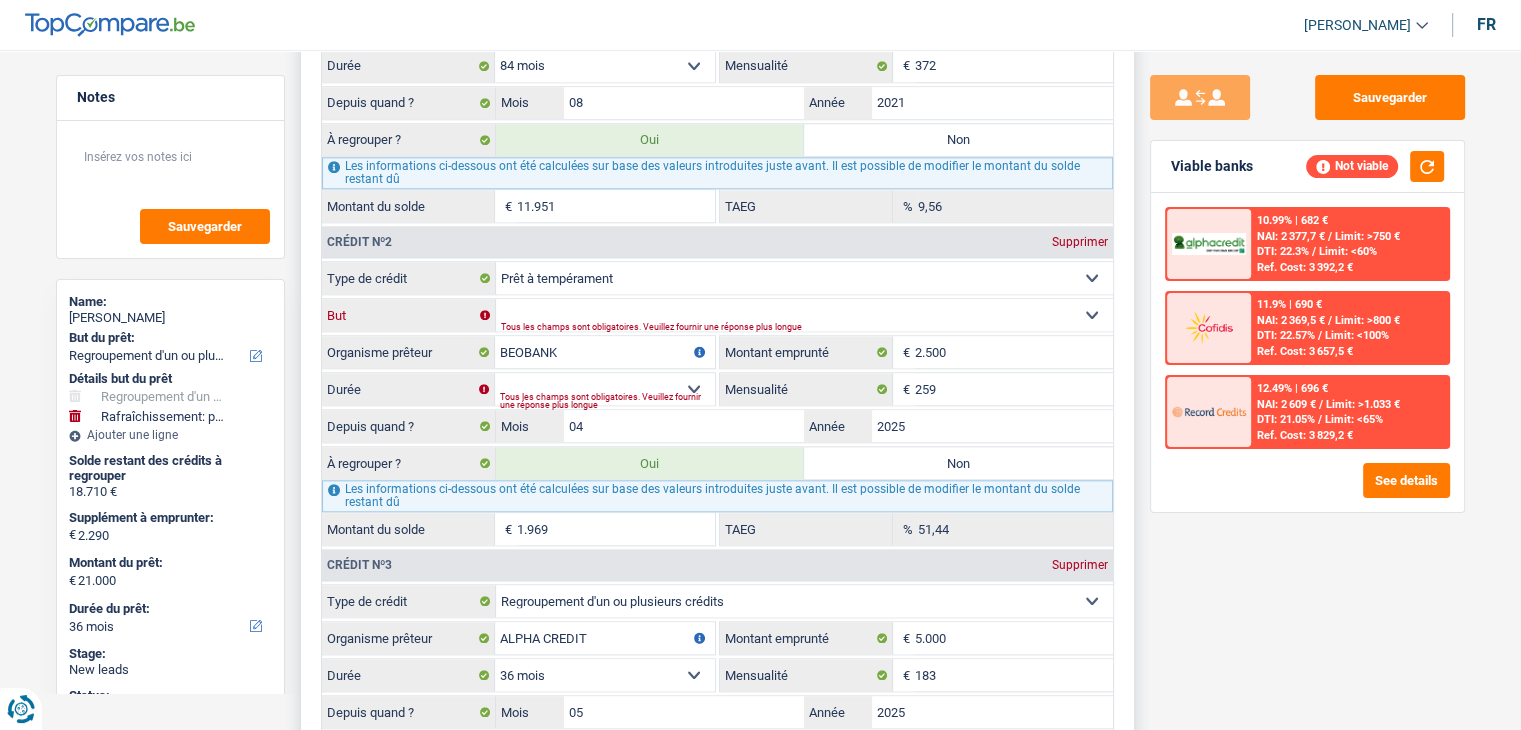 click on "Confort maison: meubles, textile, peinture, électroménager, outillage non-professionnel, Hifi, multimédia, gsm, ordinateur, Frais installation, déménagement Evénement familial: naissance, mariage, divorce, communion, décès Frais médicaux Frais d'études Remboursement prêt Frais permis de conduire Loisirs: voyage, sport, musique Petits travaux maison et jardin Frais divers (max 2.000€) Frais judiciaires Réparation voiture Autre
Sélectionner une option" at bounding box center [804, 315] 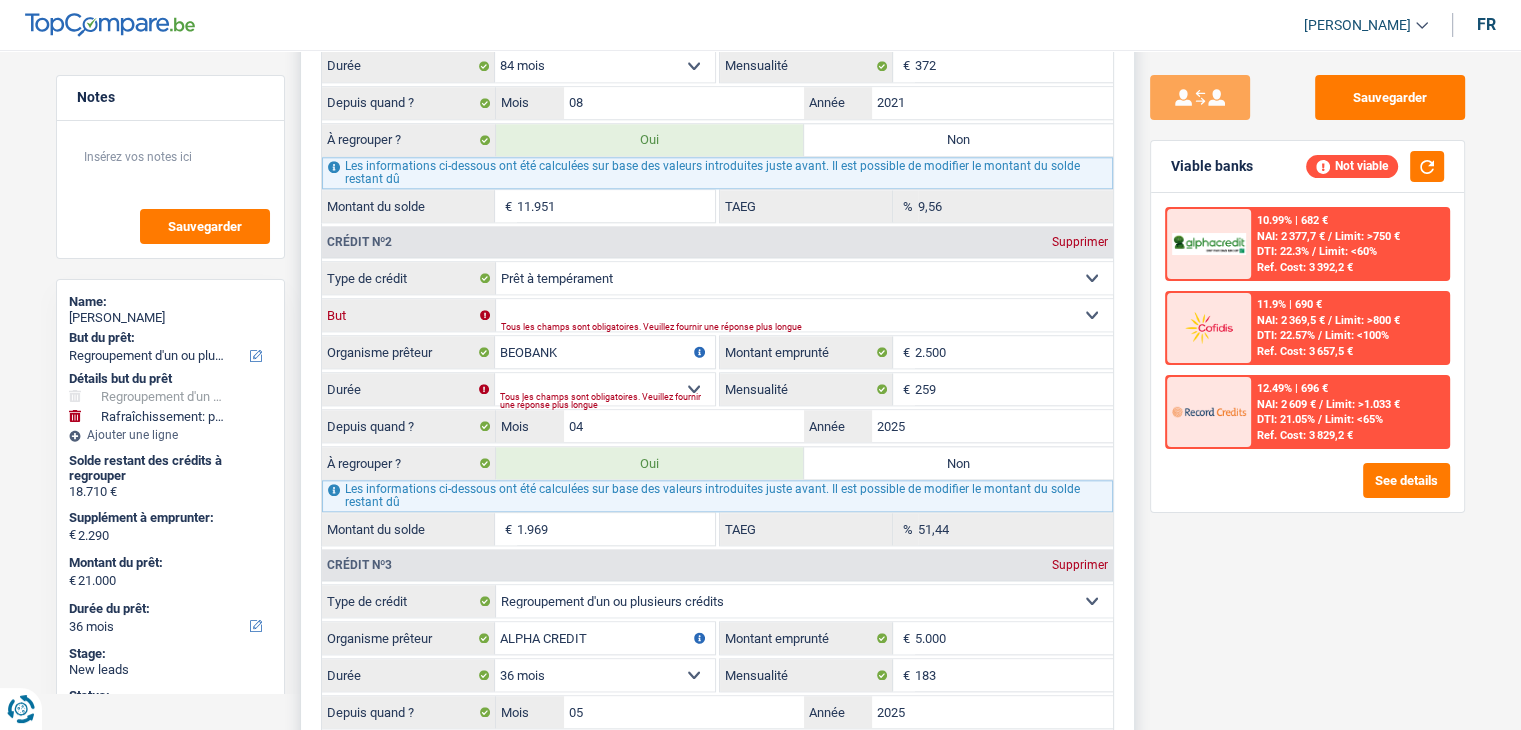 click on "Confort maison: meubles, textile, peinture, électroménager, outillage non-professionnel, Hifi, multimédia, gsm, ordinateur, Frais installation, déménagement Evénement familial: naissance, mariage, divorce, communion, décès Frais médicaux Frais d'études Remboursement prêt Frais permis de conduire Loisirs: voyage, sport, musique Petits travaux maison et jardin Frais divers (max 2.000€) Frais judiciaires Réparation voiture Autre
Sélectionner une option" at bounding box center (804, 315) 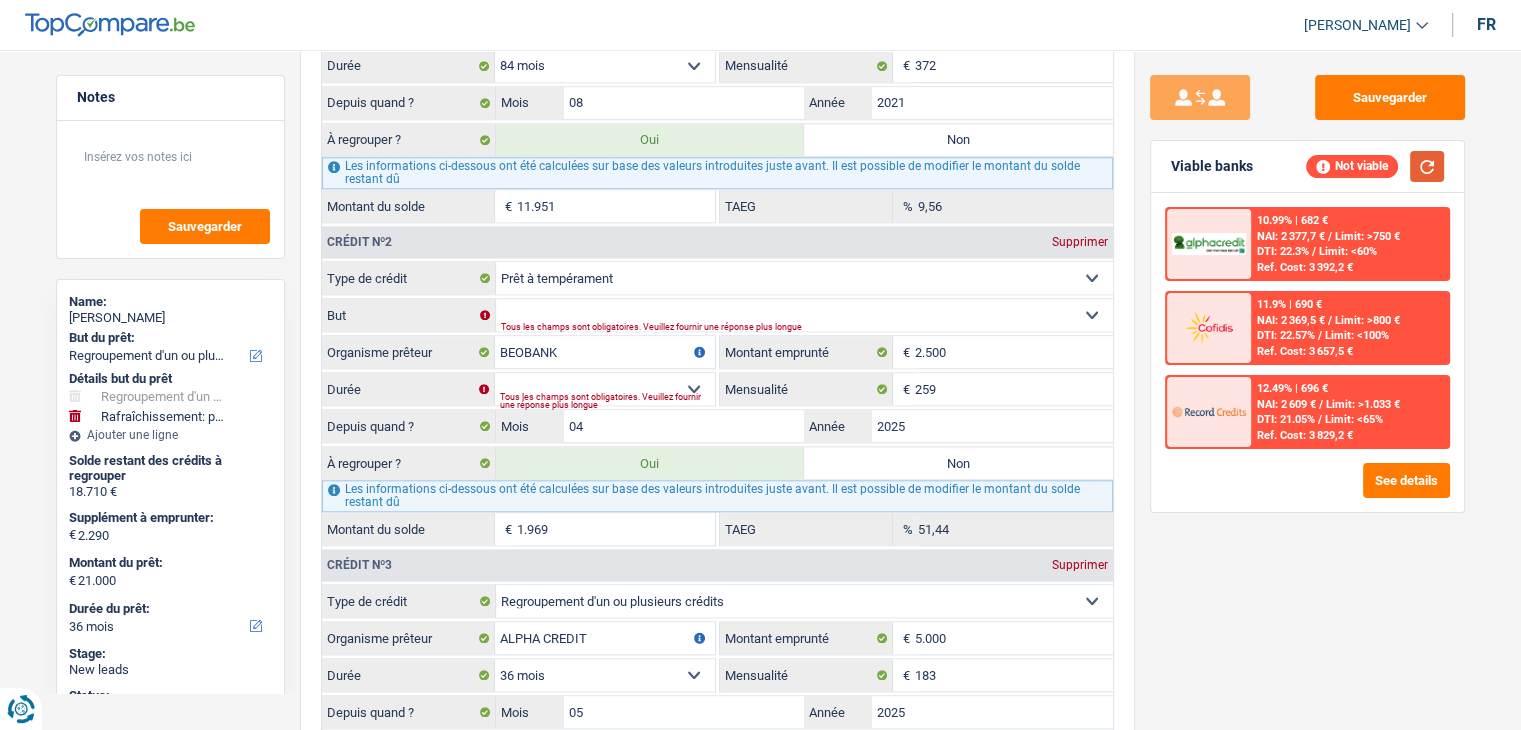 click at bounding box center (1427, 166) 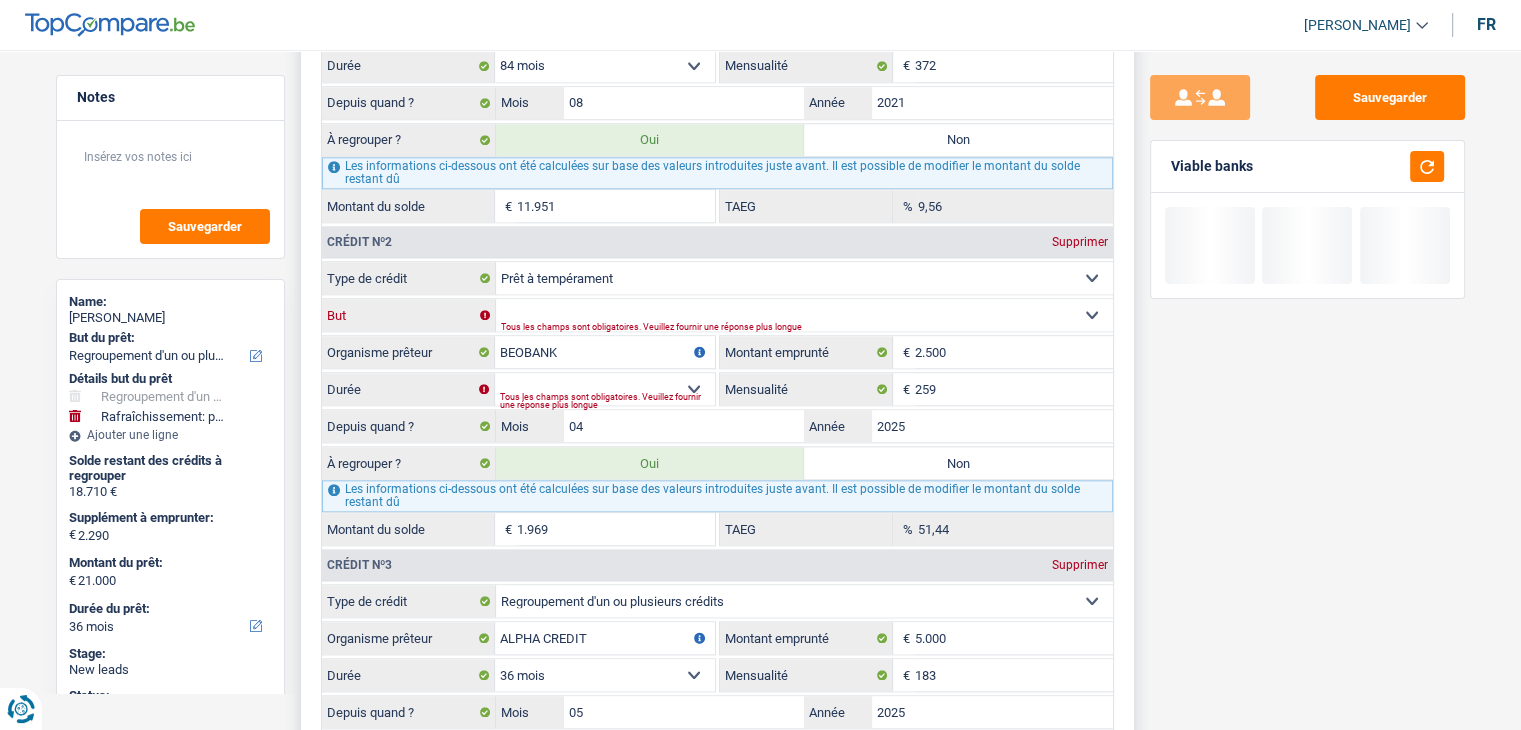 click on "Confort maison: meubles, textile, peinture, électroménager, outillage non-professionnel, Hifi, multimédia, gsm, ordinateur, Frais installation, déménagement Evénement familial: naissance, mariage, divorce, communion, décès Frais médicaux Frais d'études Remboursement prêt Frais permis de conduire Loisirs: voyage, sport, musique Petits travaux maison et jardin Frais divers (max 2.000€) Frais judiciaires Réparation voiture Autre
Sélectionner une option" at bounding box center [804, 315] 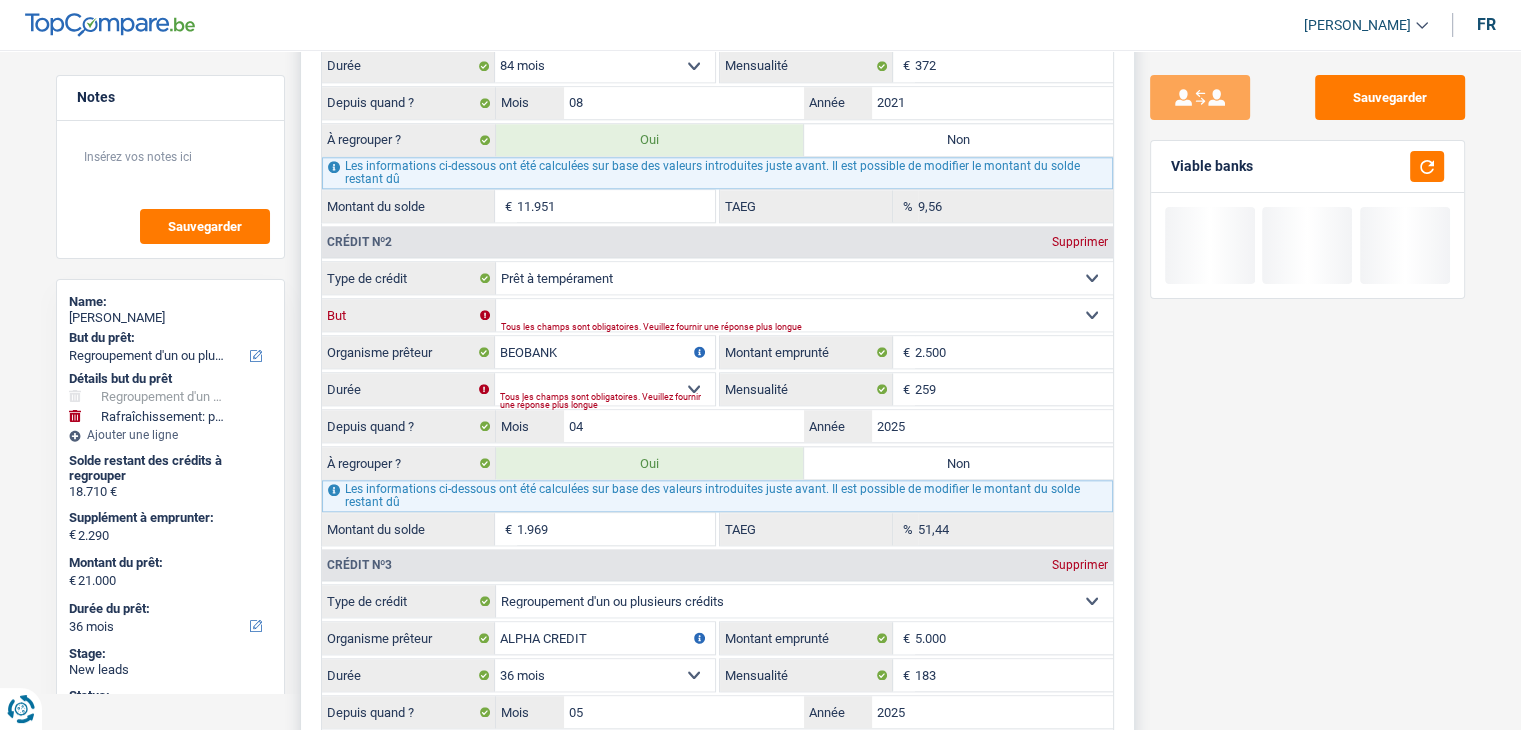 click on "Confort maison: meubles, textile, peinture, électroménager, outillage non-professionnel, Hifi, multimédia, gsm, ordinateur, Frais installation, déménagement Evénement familial: naissance, mariage, divorce, communion, décès Frais médicaux Frais d'études Remboursement prêt Frais permis de conduire Loisirs: voyage, sport, musique Petits travaux maison et jardin Frais divers (max 2.000€) Frais judiciaires Réparation voiture Autre
Sélectionner une option" at bounding box center (804, 315) 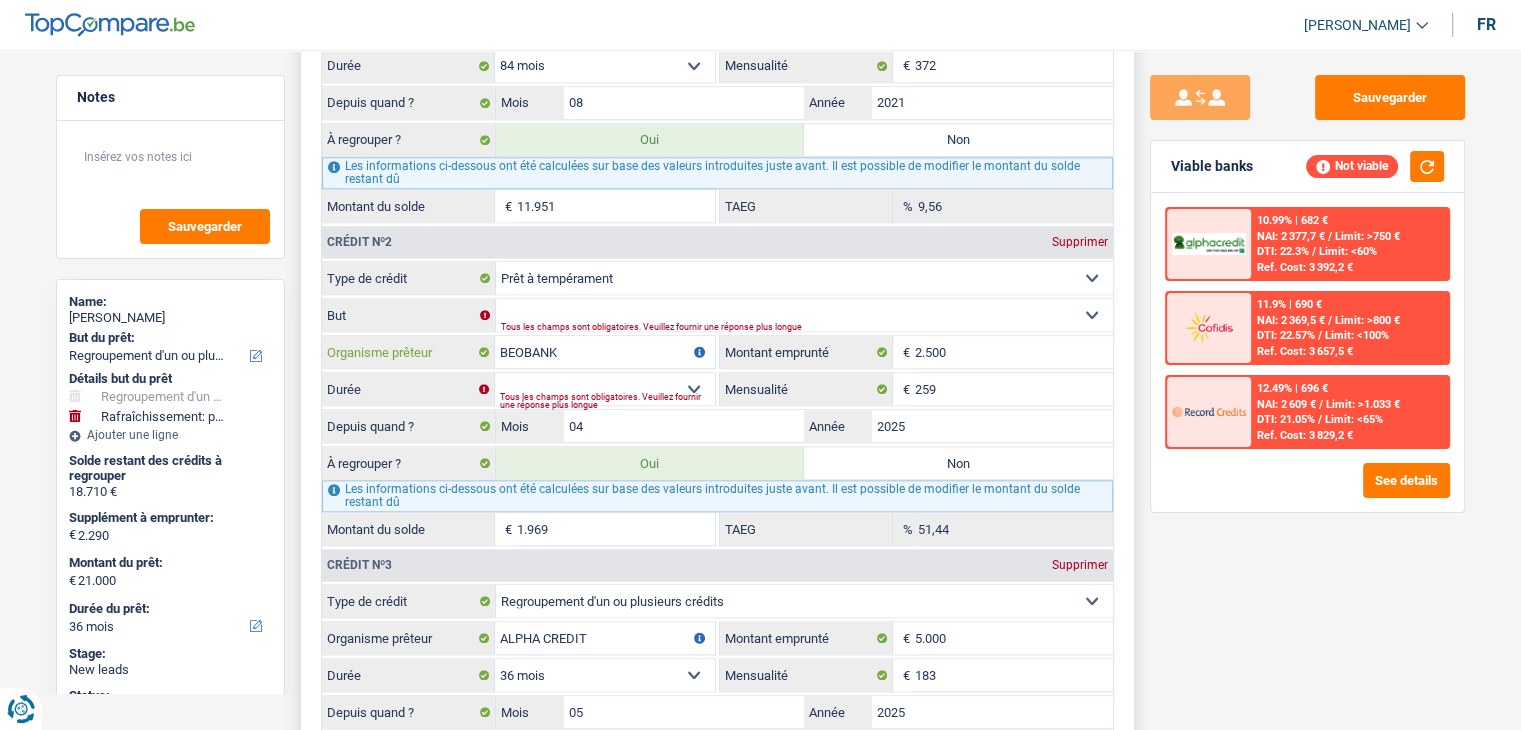 click on "BEOBANK" at bounding box center [605, 352] 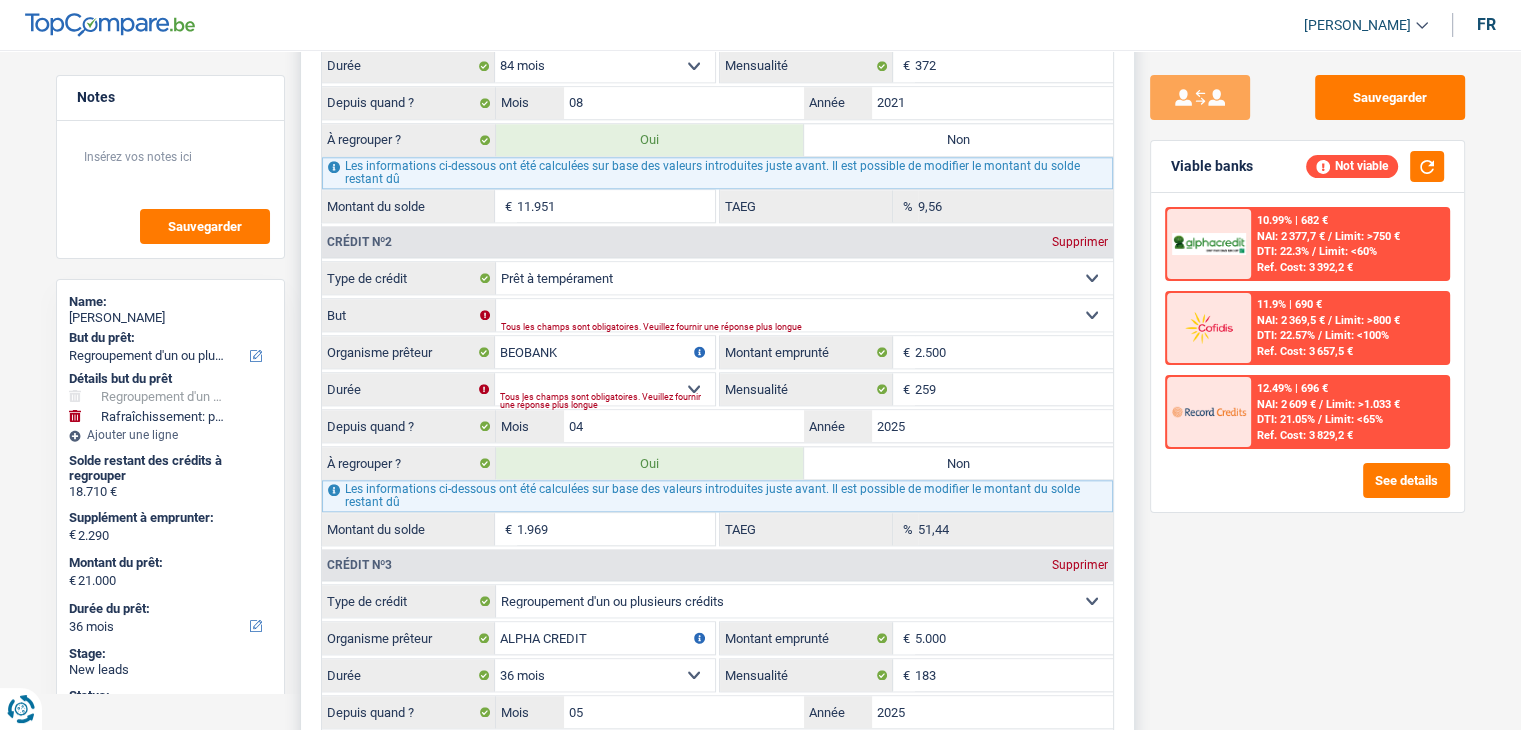 click on "Tous les champs sont obligatoires. Veuillez fournir une réponse plus longue" at bounding box center (607, 401) 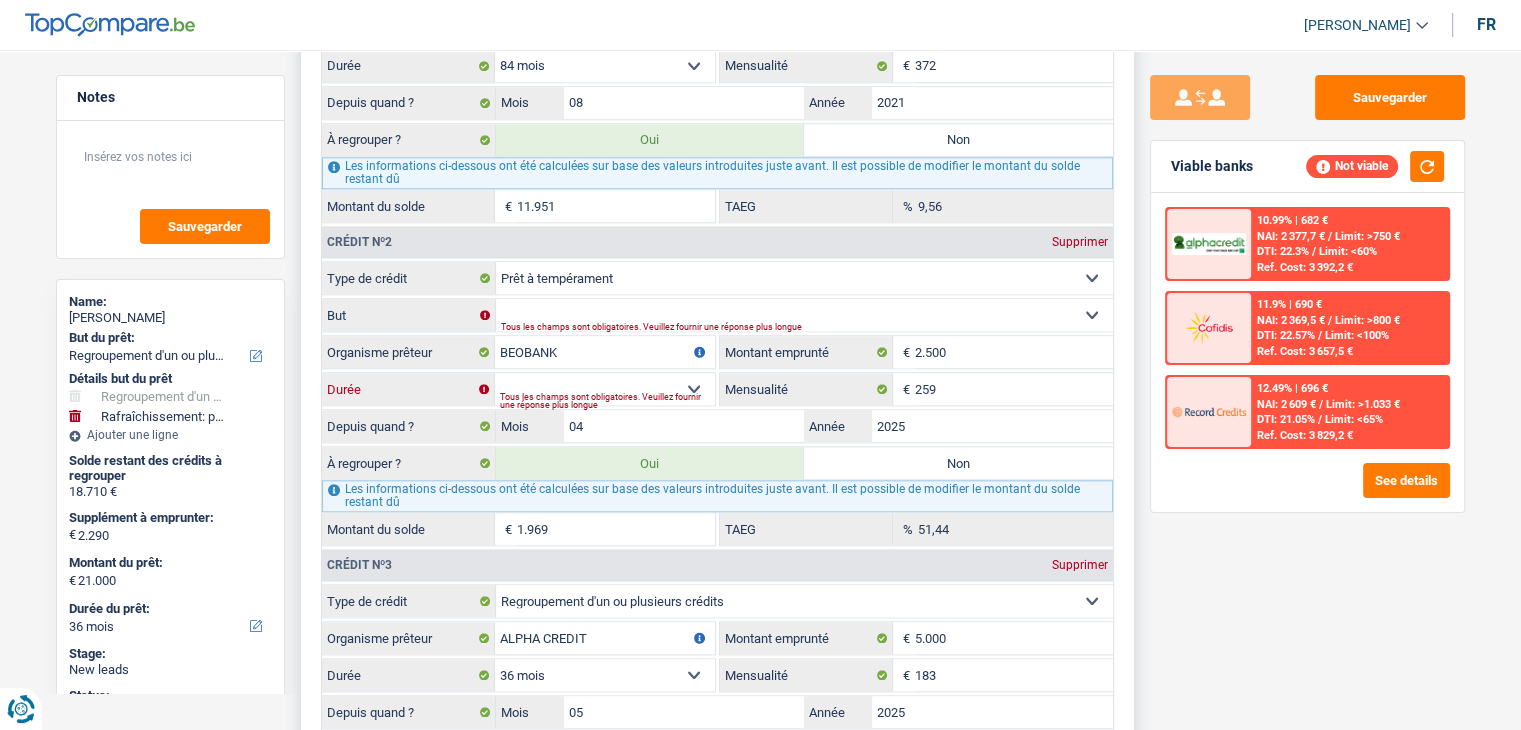 click on "12 mois 18 mois 24 mois
Sélectionner une option" at bounding box center (605, 389) 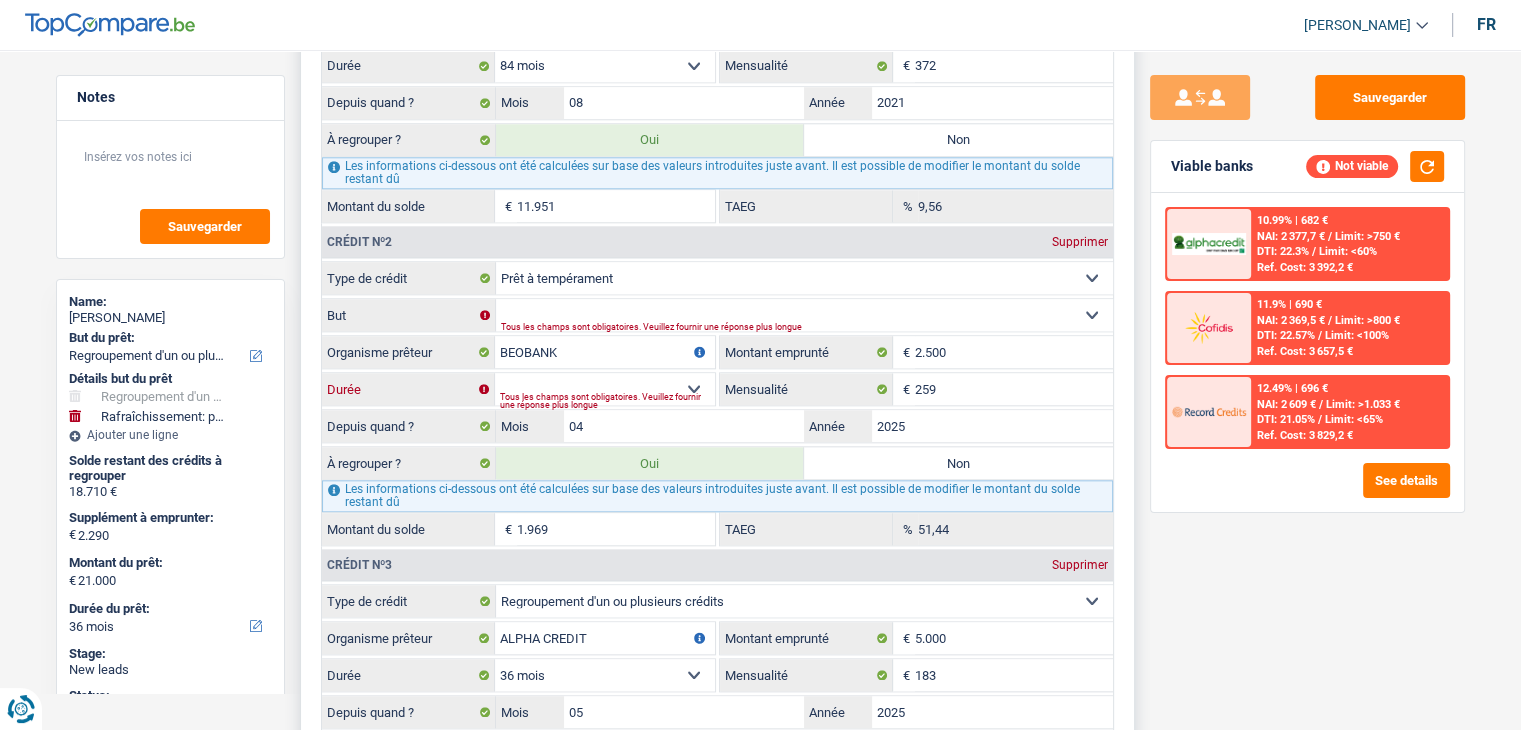 select on "12" 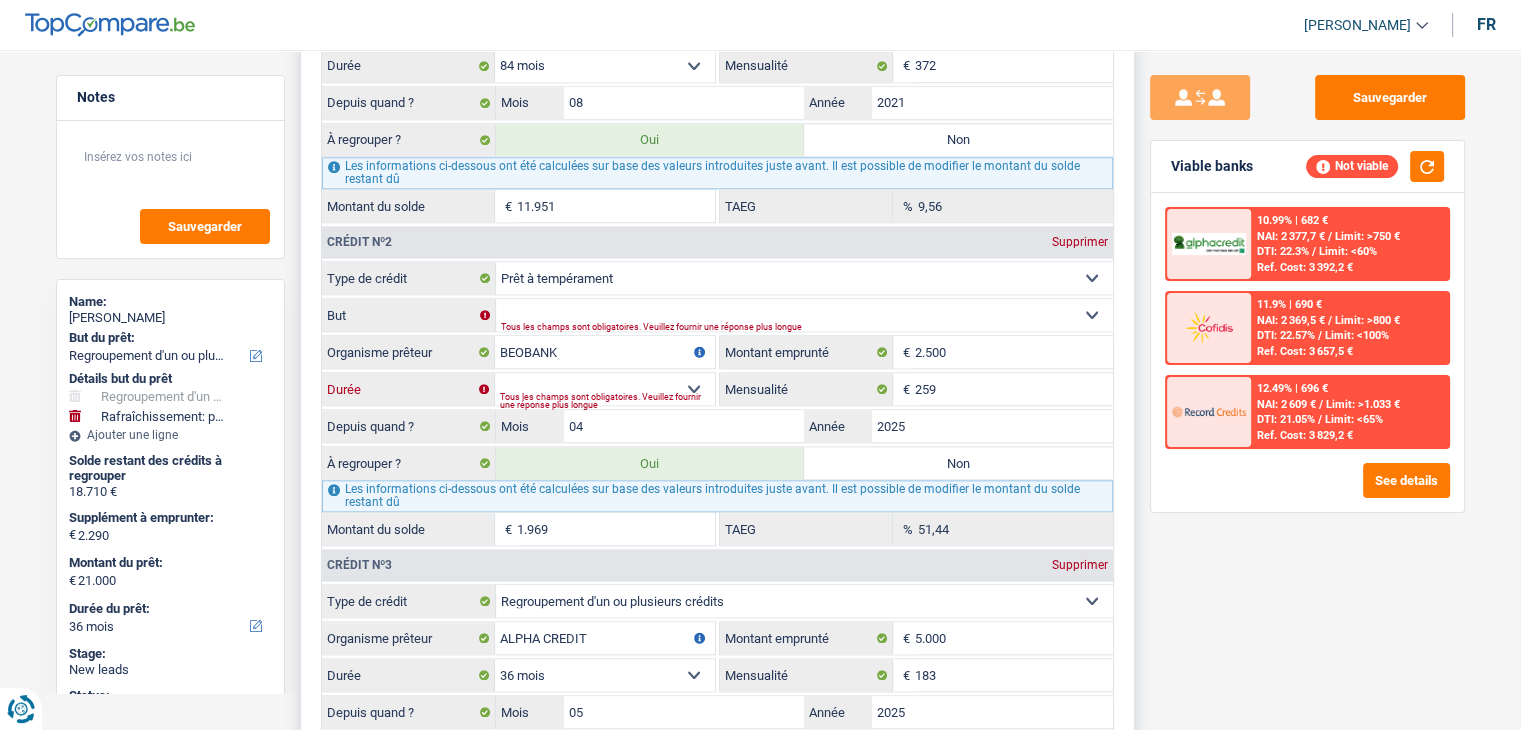 click on "12 mois 18 mois 24 mois
Sélectionner une option" at bounding box center (605, 389) 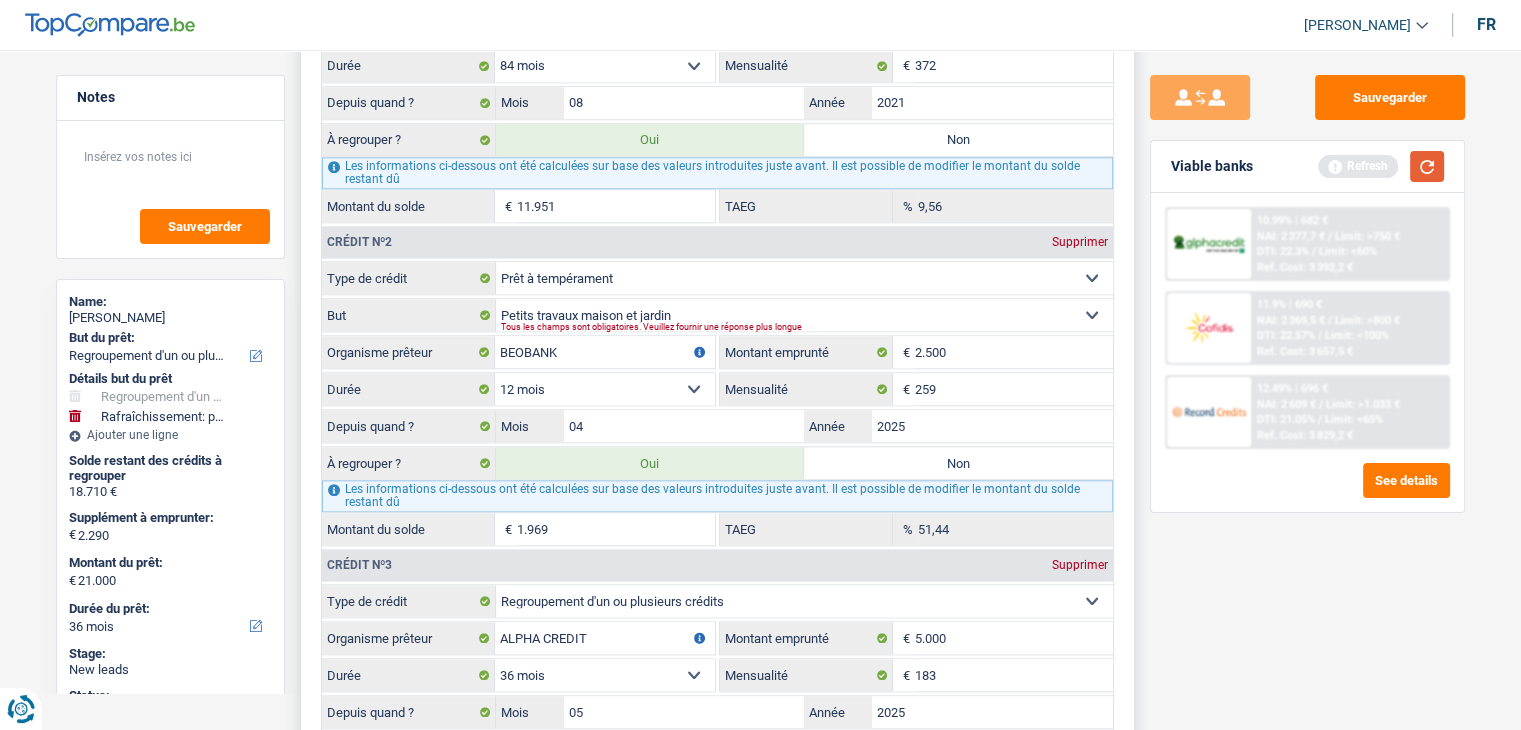 click at bounding box center [1427, 166] 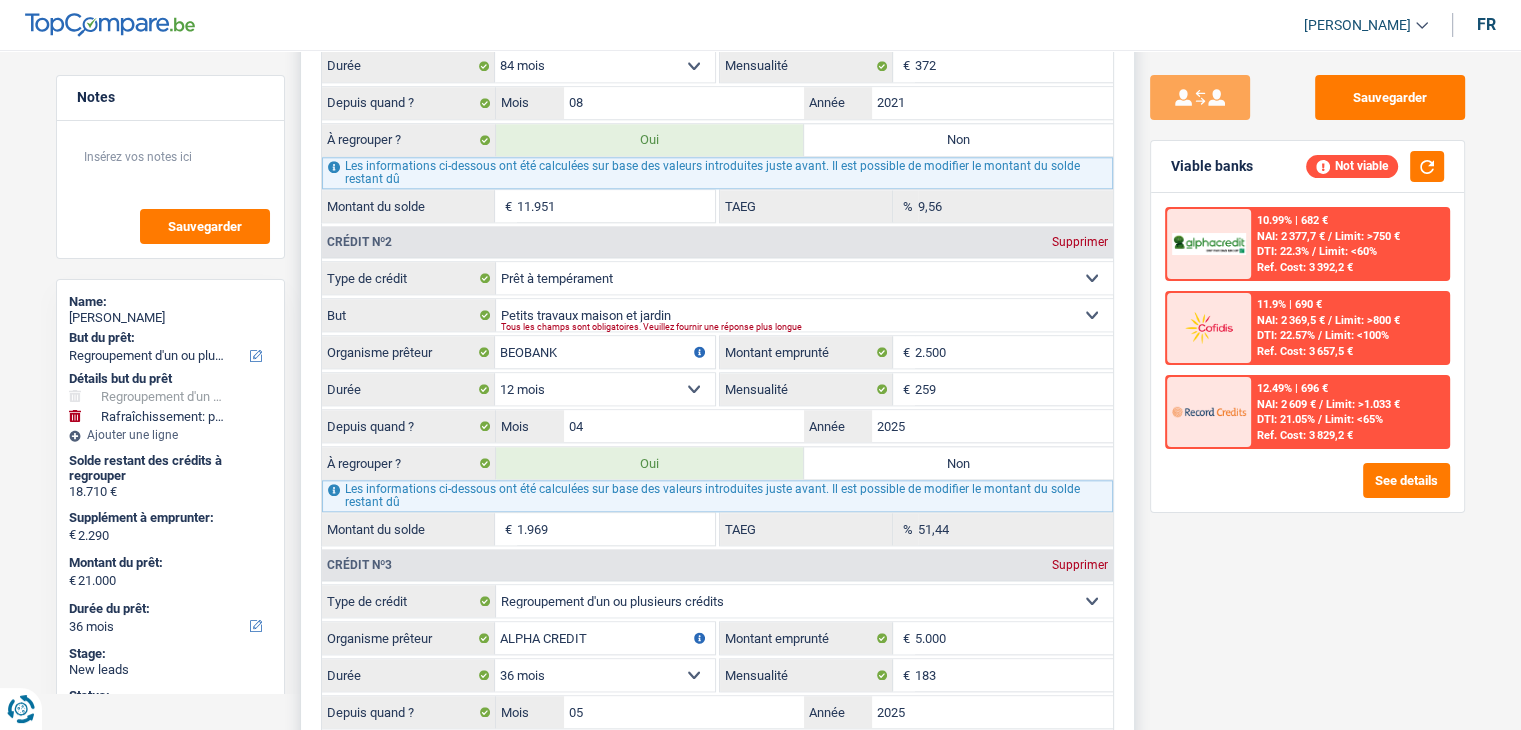 click on "Sauvegarder
Viable banks
Not viable
10.99% | 682 €
NAI: 2 377,7 €
/
Limit: >750 €
DTI: 22.3%
/
Limit: <60%
Ref. Cost: 3 392,2 €
11.9% | 690 €
NAI: 2 369,5 €
/
Limit: >800 €
DTI: 22.57%
/               /       /" at bounding box center [1307, 384] 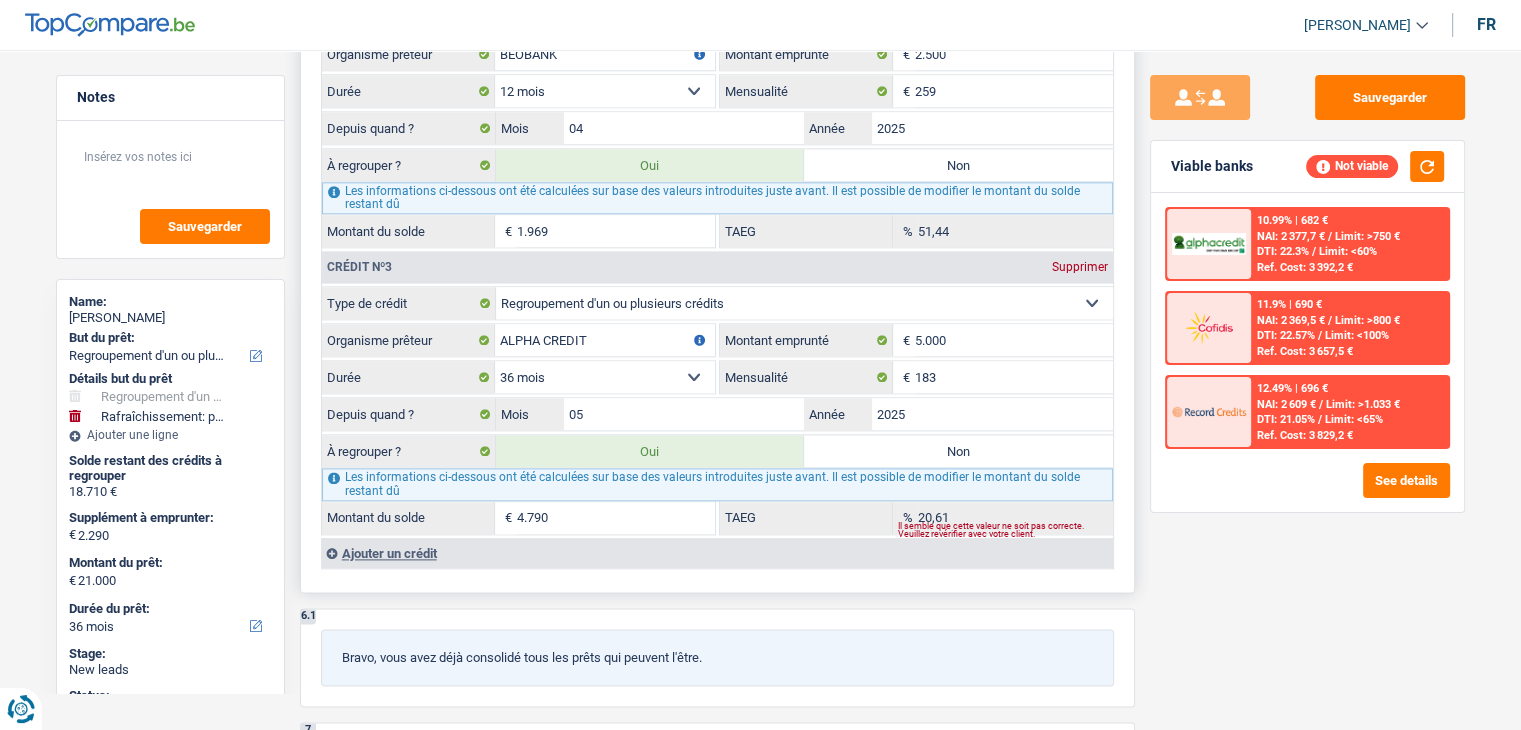 scroll, scrollTop: 2400, scrollLeft: 0, axis: vertical 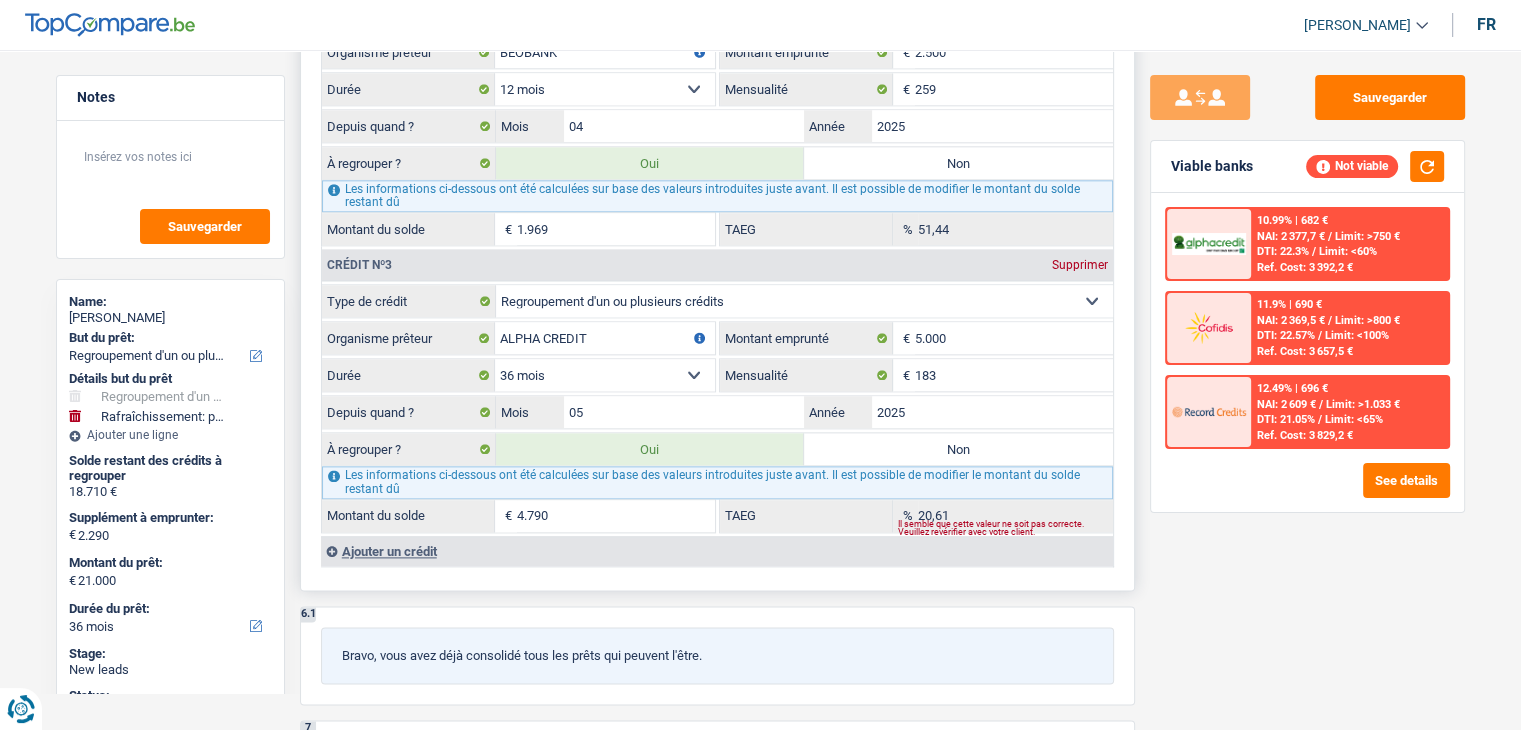 click on "Sauvegarder
Viable banks
Not viable
10.99% | 682 €
NAI: 2 377,7 €
/
Limit: >750 €
DTI: 22.3%
/
Limit: <60%
Ref. Cost: 3 392,2 €
11.9% | 690 €
NAI: 2 369,5 €
/
Limit: >800 €
DTI: 22.57%
/               /       /" at bounding box center [1307, 384] 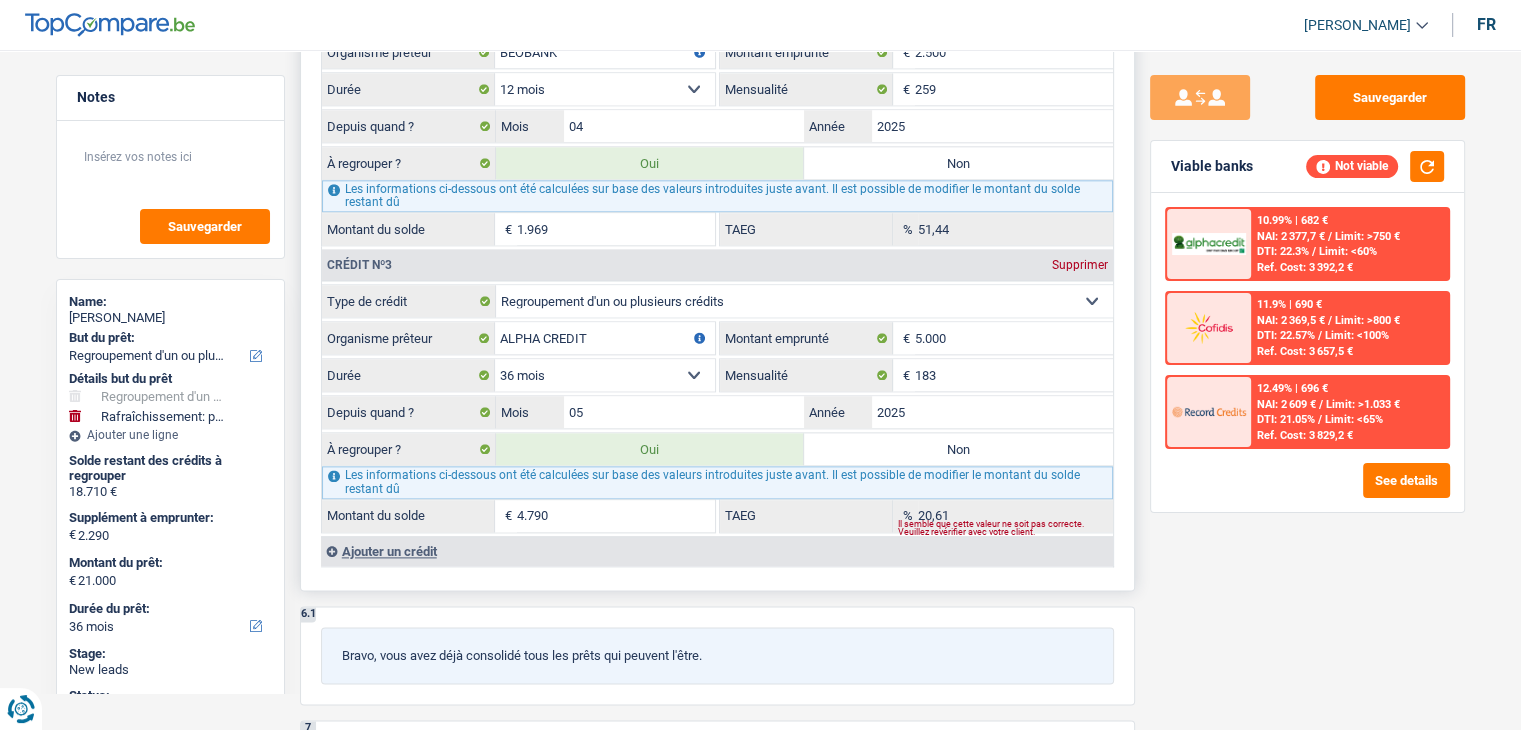 click on "Carte ou ouverture de crédit Prêt hypothécaire Vente à tempérament Prêt à tempérament Prêt rénovation Prêt voiture Regroupement d'un ou plusieurs crédits
Sélectionner une option" at bounding box center (804, 301) 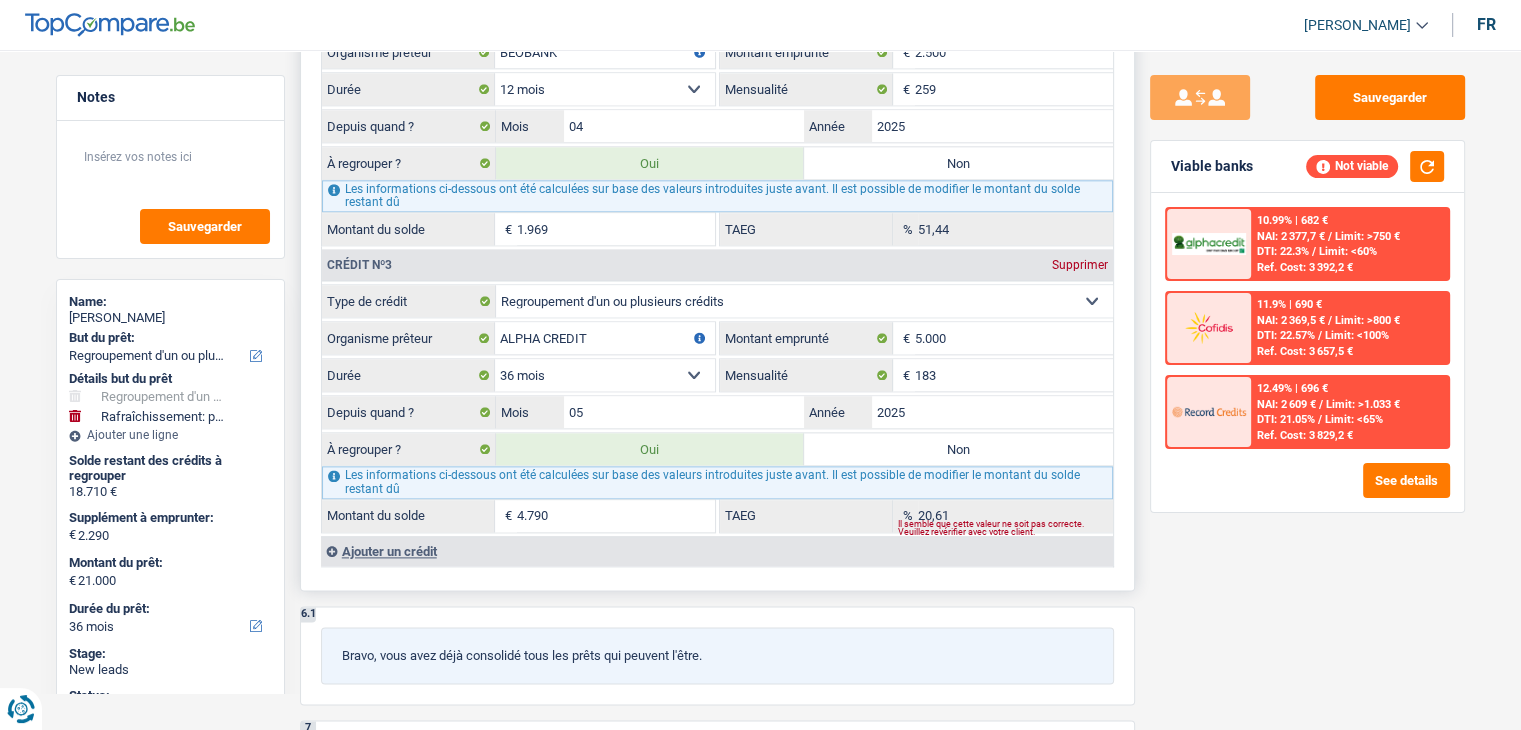select on "personalLoan" 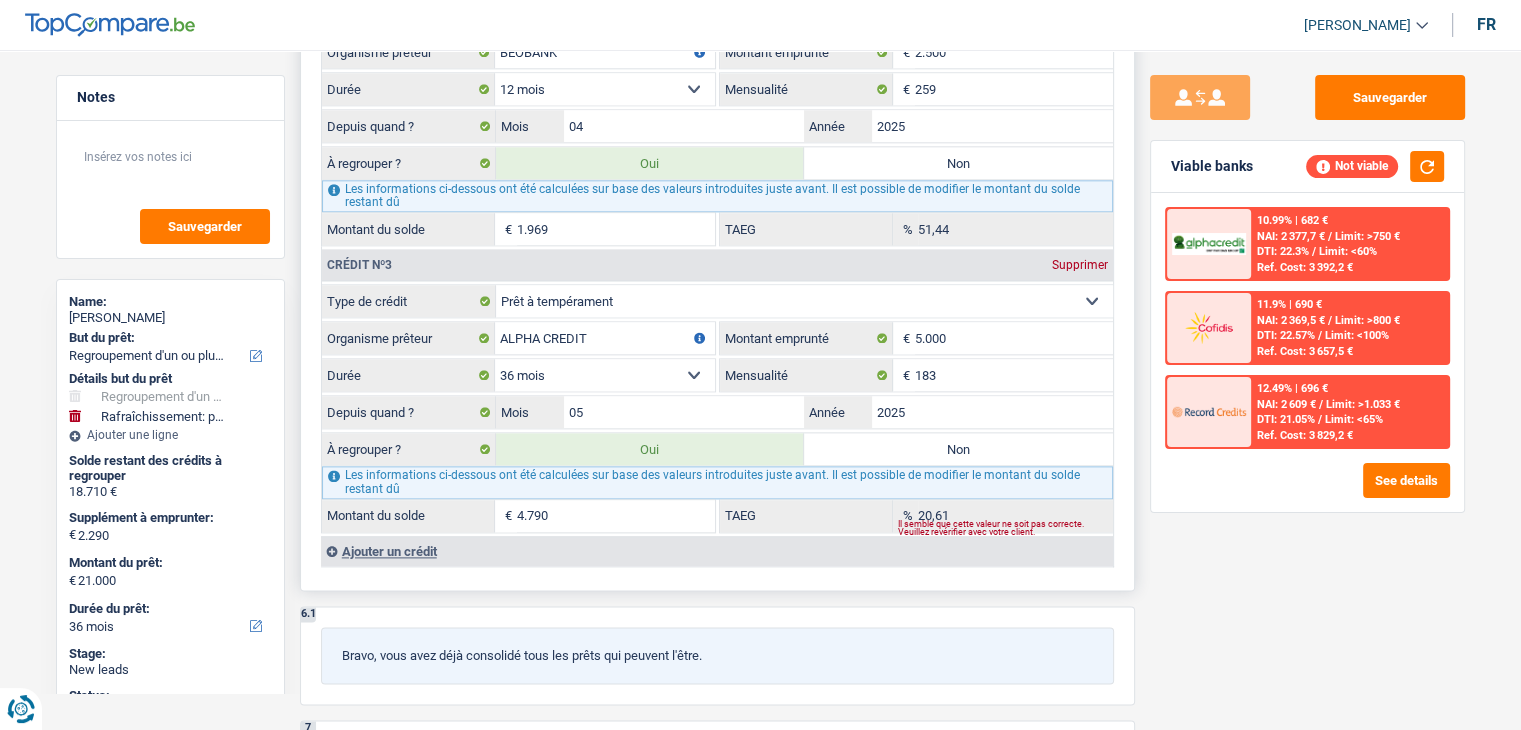 select 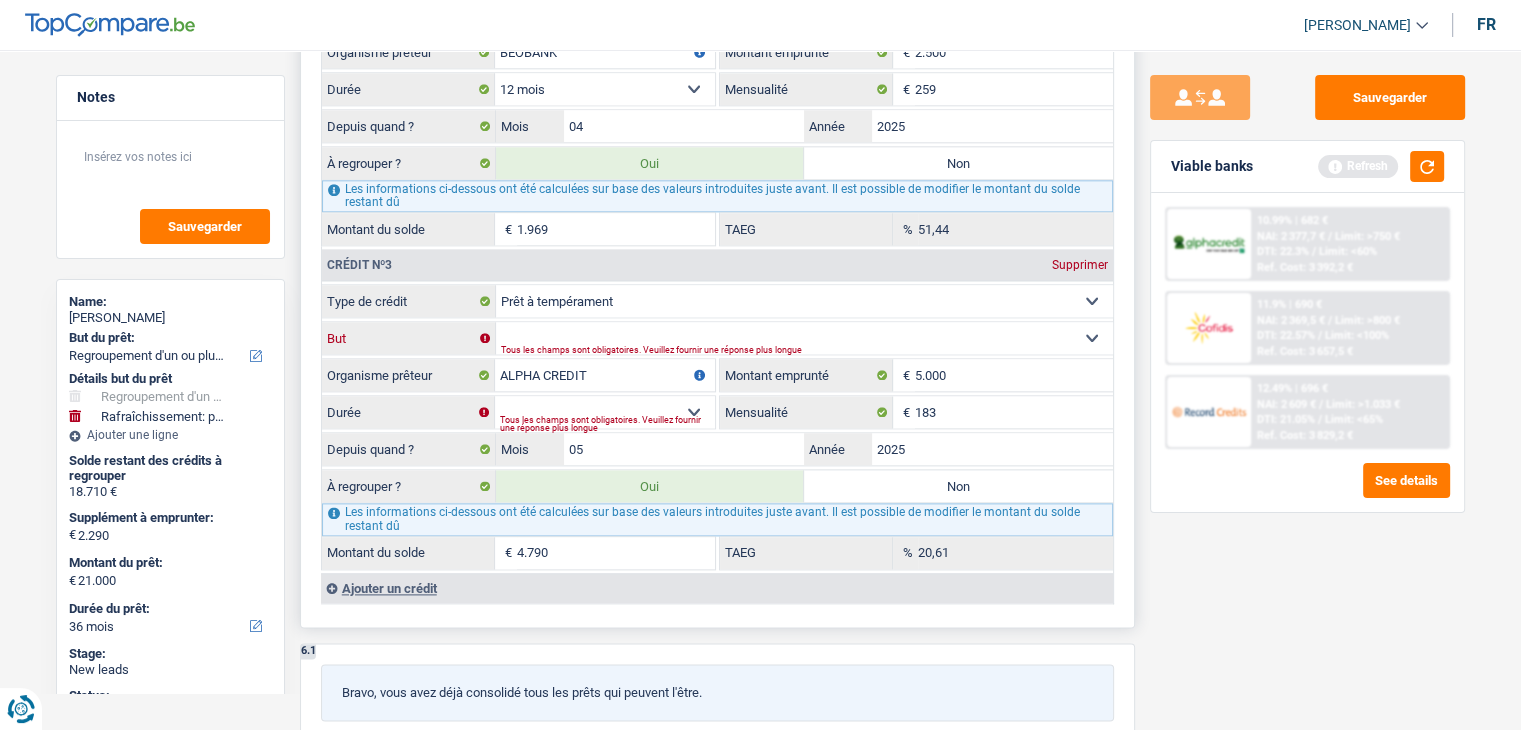 click on "Confort maison: meubles, textile, peinture, électroménager, outillage non-professionnel, Hifi, multimédia, gsm, ordinateur, Frais installation, déménagement Evénement familial: naissance, mariage, divorce, communion, décès Frais médicaux Frais d'études Remboursement prêt Frais permis de conduire Loisirs: voyage, sport, musique Petits travaux maison et jardin Frais divers (max 2.000€) Frais judiciaires Réparation voiture Autre
Sélectionner une option" at bounding box center (804, 338) 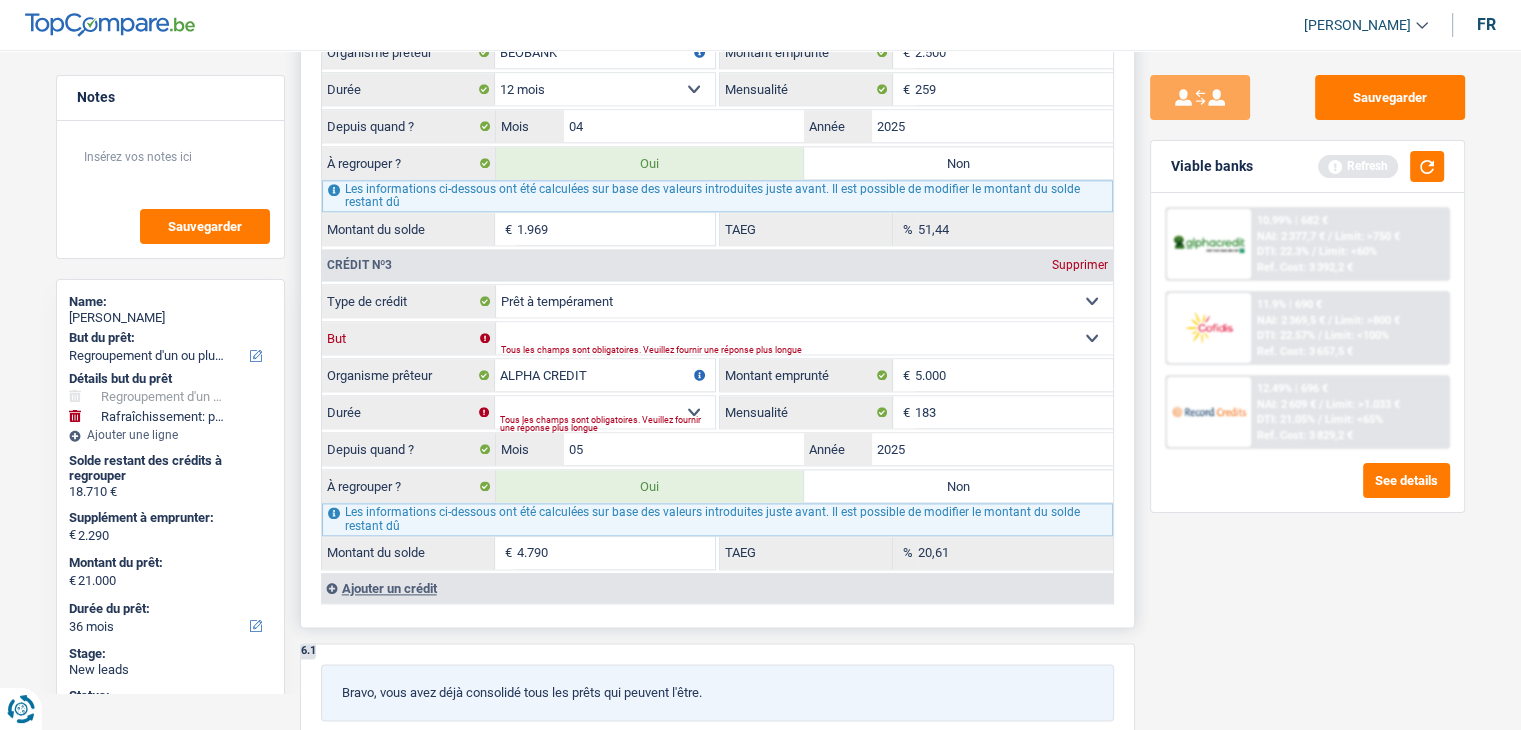 select on "smallWorks" 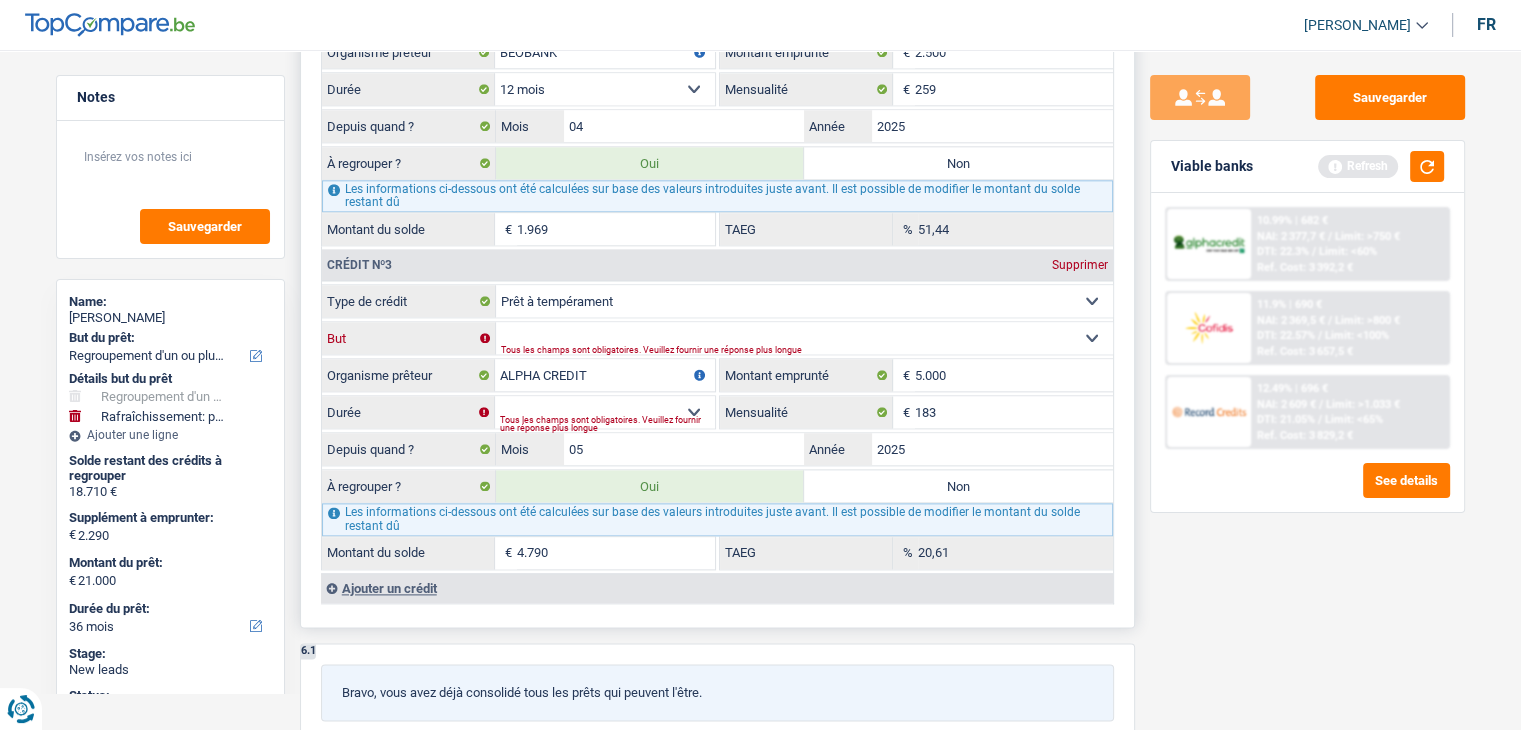 click on "Confort maison: meubles, textile, peinture, électroménager, outillage non-professionnel, Hifi, multimédia, gsm, ordinateur, Frais installation, déménagement Evénement familial: naissance, mariage, divorce, communion, décès Frais médicaux Frais d'études Remboursement prêt Frais permis de conduire Loisirs: voyage, sport, musique Petits travaux maison et jardin Frais divers (max 2.000€) Frais judiciaires Réparation voiture Autre
Sélectionner une option" at bounding box center [804, 338] 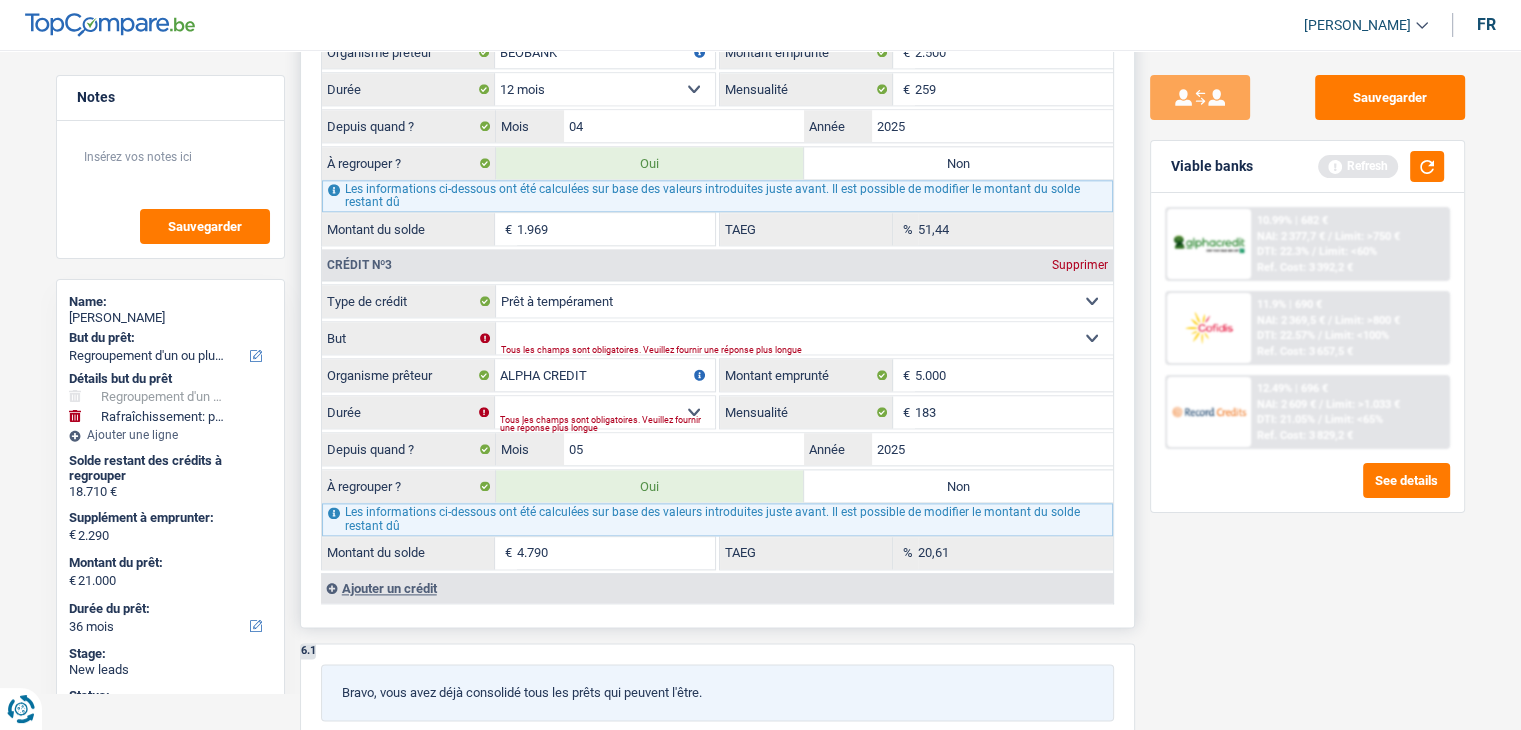 click on "Carte ou ouverture de crédit Prêt hypothécaire Vente à tempérament Prêt à tempérament Prêt rénovation Prêt voiture Regroupement d'un ou plusieurs crédits
Sélectionner une option
Type de crédit
Confort maison: meubles, textile, peinture, électroménager, outillage non-professionnel, Hifi, multimédia, gsm, ordinateur, Frais installation, déménagement Evénement familial: naissance, mariage, divorce, communion, décès Frais médicaux Frais d'études Remboursement prêt Frais permis de conduire Loisirs: voyage, sport, musique Petits travaux maison et jardin Frais divers (max 2.000€) Frais judiciaires Réparation voiture Autre
Sélectionner une option
But
ALPHA CREDIT" at bounding box center (717, 426) 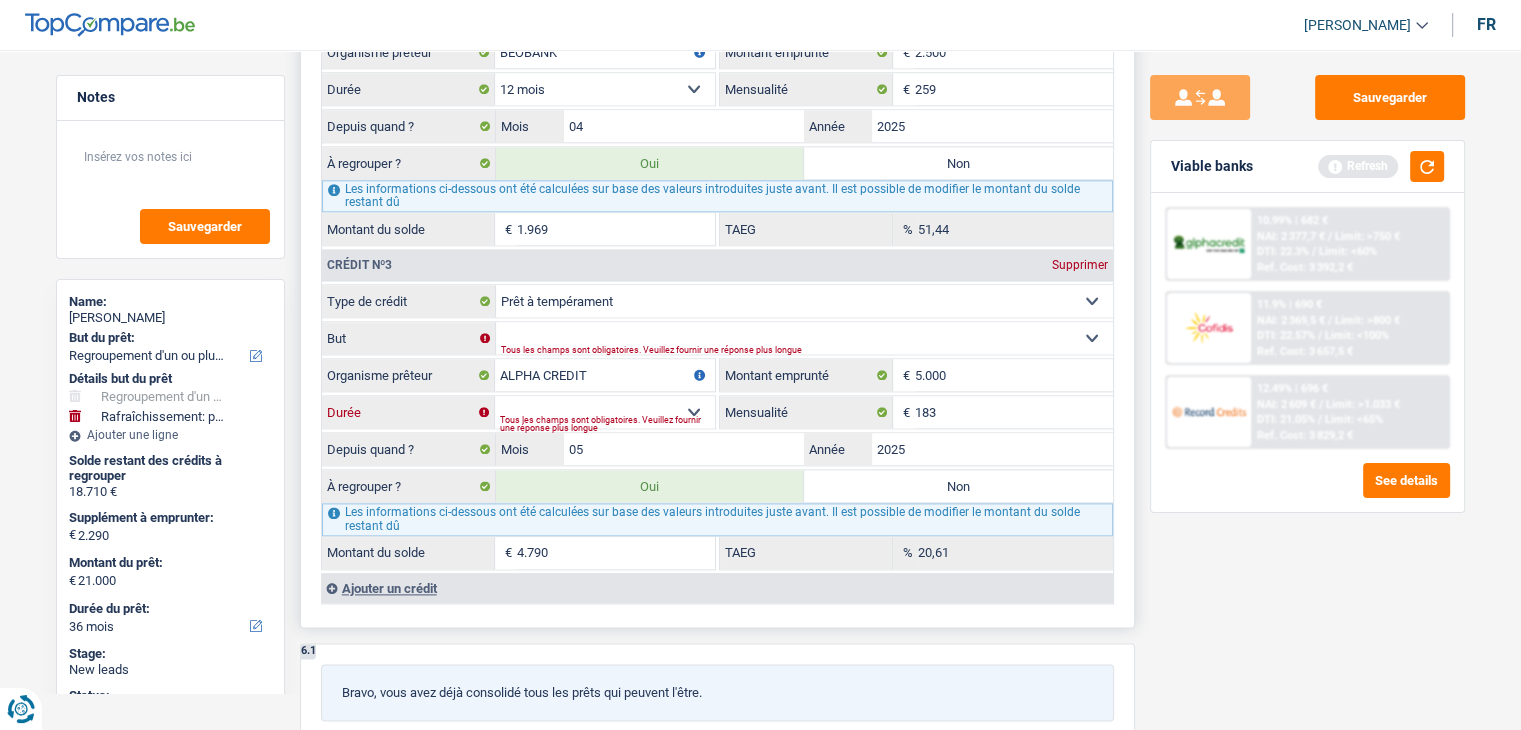 click on "12 mois 18 mois 24 mois 30 mois 36 mois
Sélectionner une option" at bounding box center [605, 412] 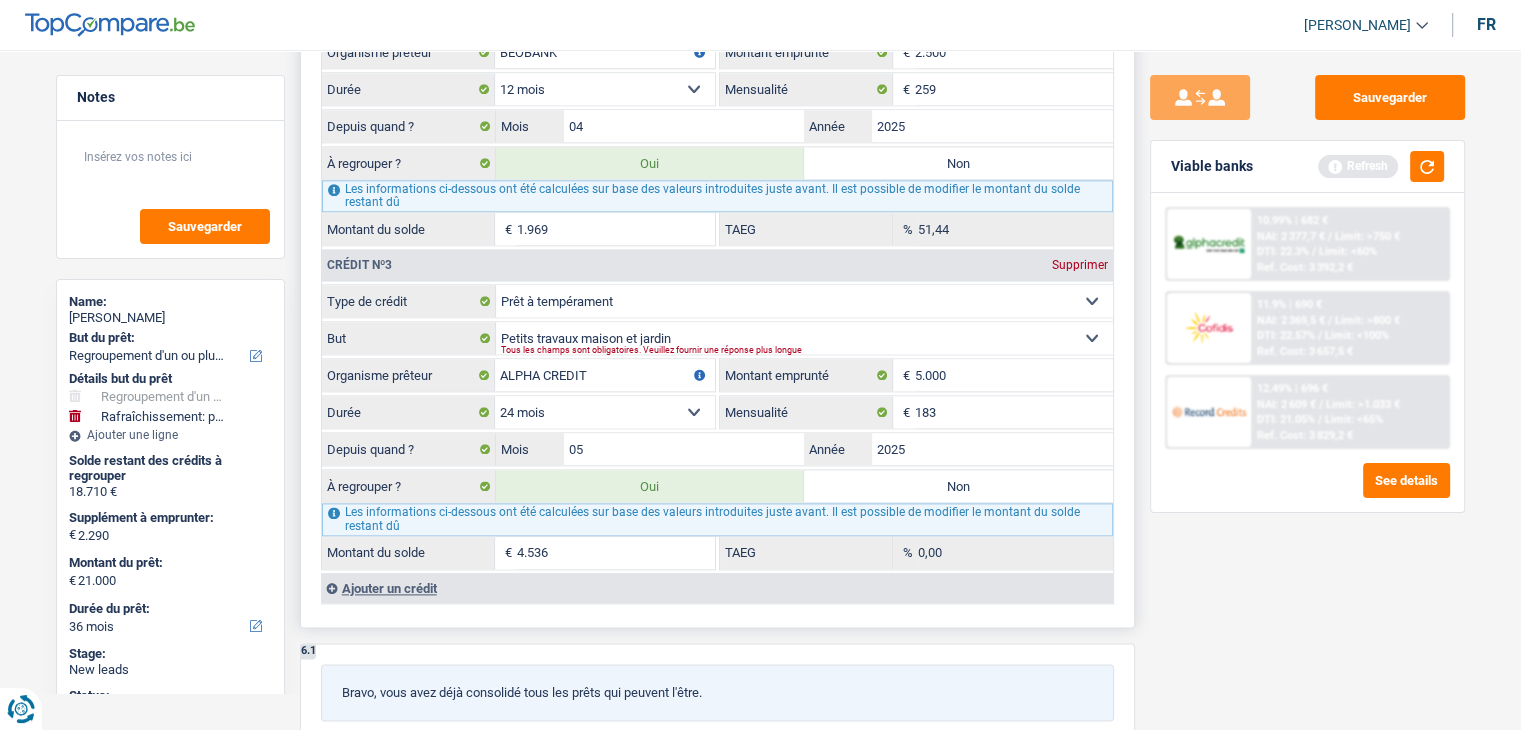 click on "12 mois 18 mois 24 mois 30 mois 36 mois
Sélectionner une option" at bounding box center (605, 412) 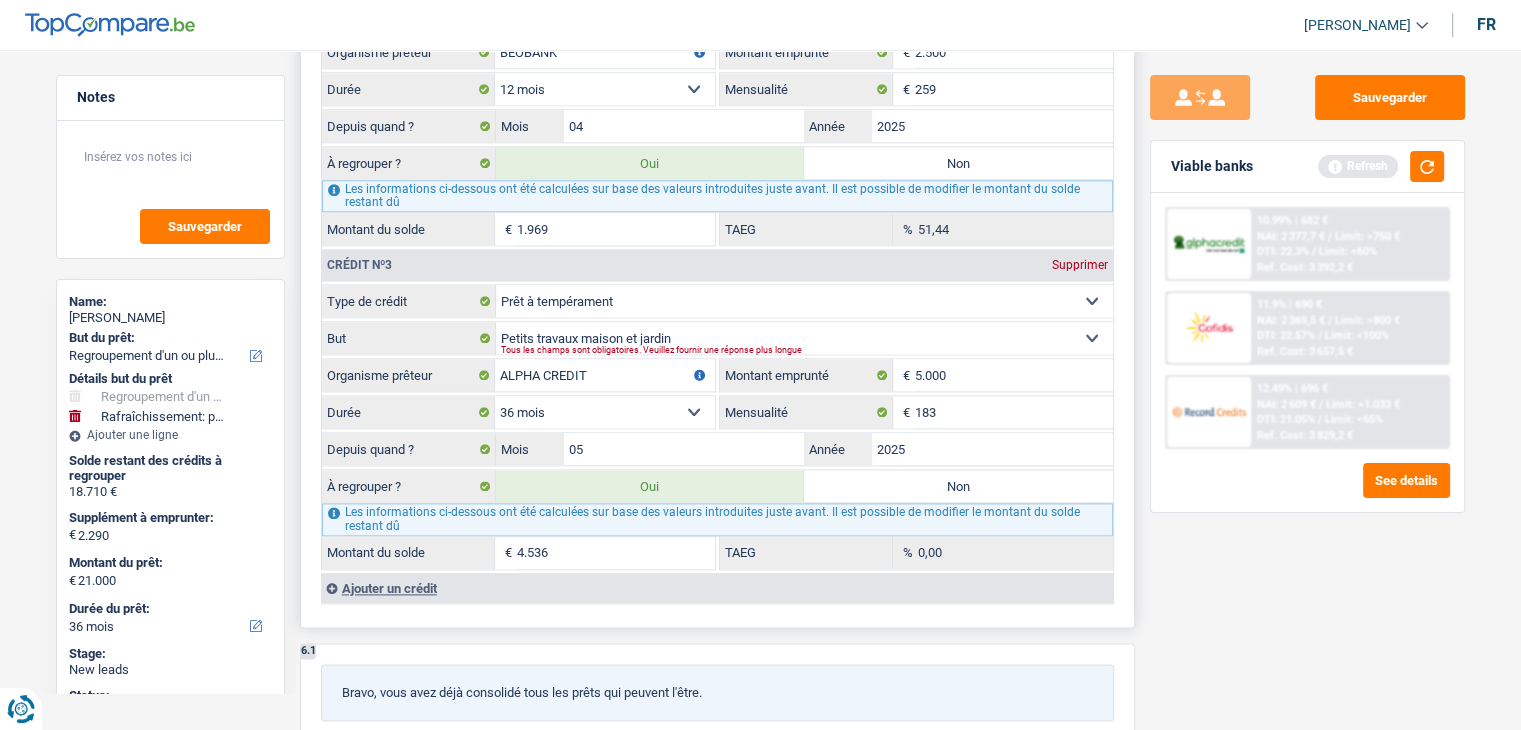 click on "12 mois 18 mois 24 mois 30 mois 36 mois
Sélectionner une option" at bounding box center [605, 412] 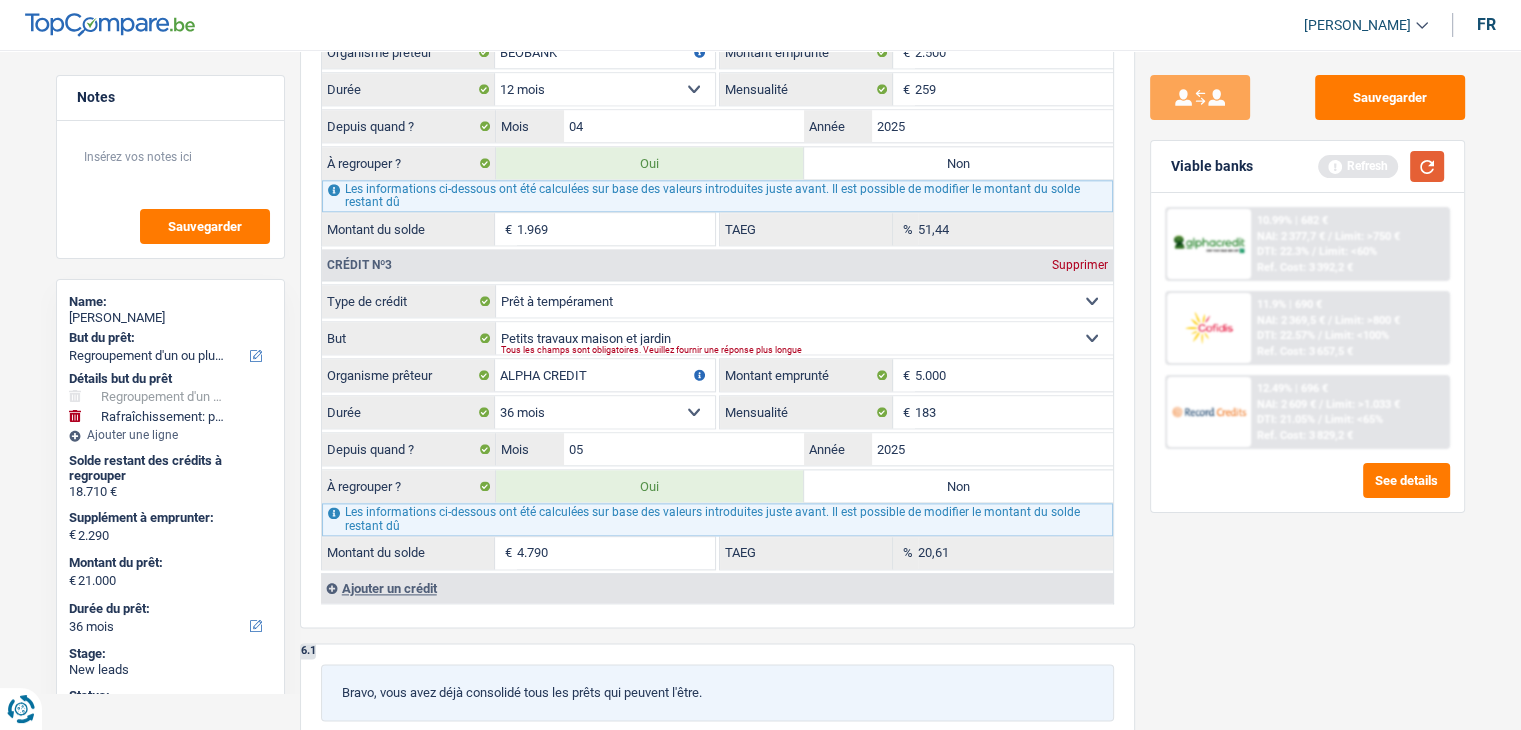 click at bounding box center (1427, 166) 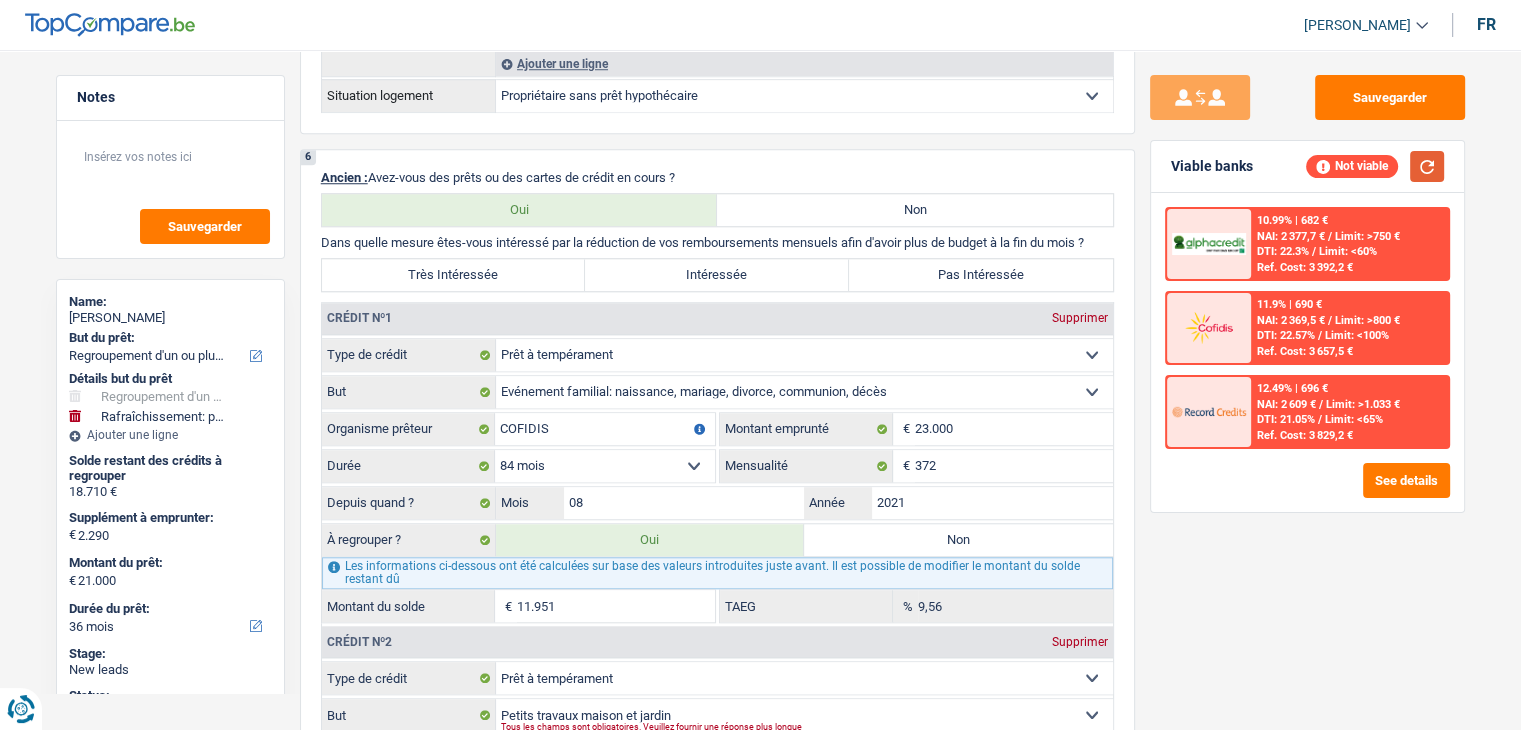 scroll, scrollTop: 2200, scrollLeft: 0, axis: vertical 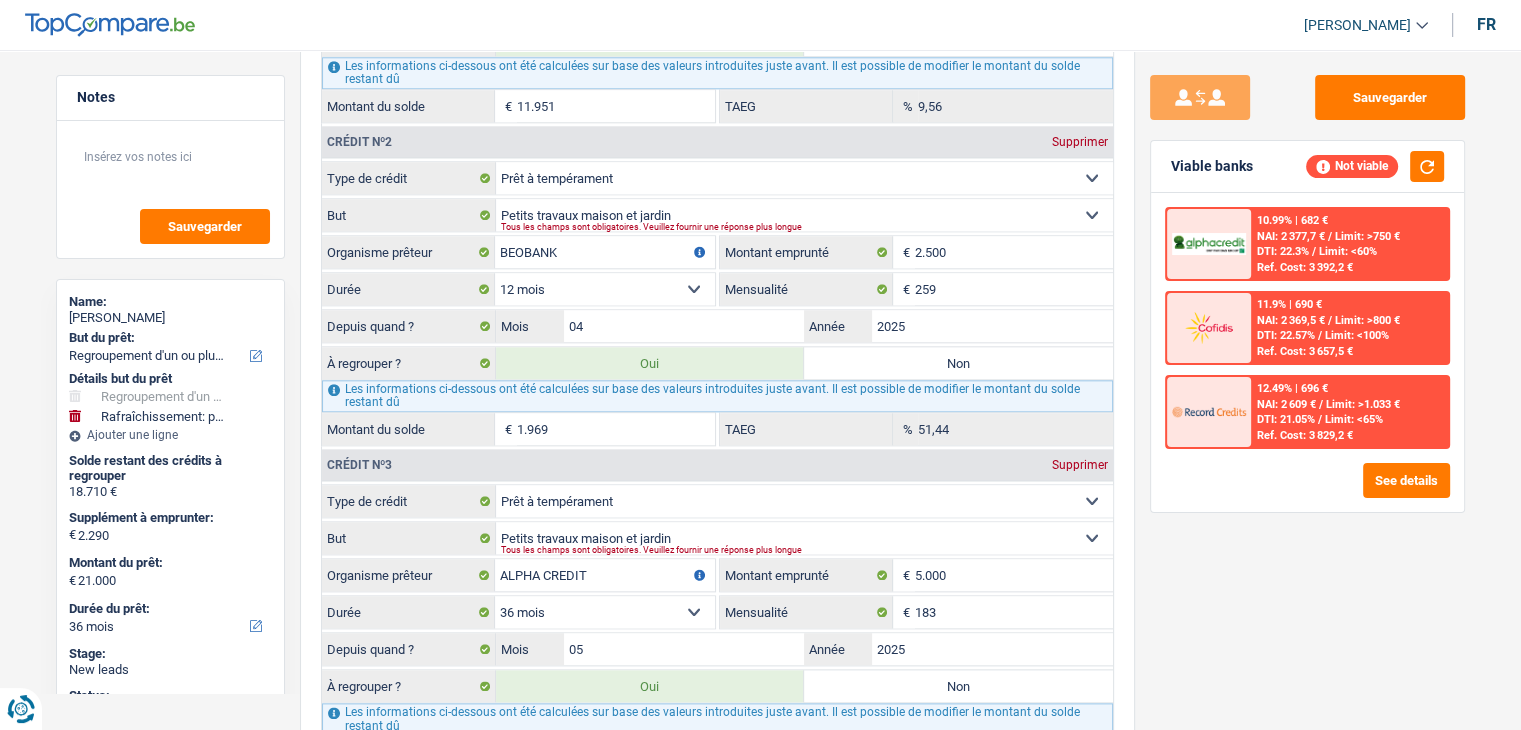 click on "Non" at bounding box center [958, 363] 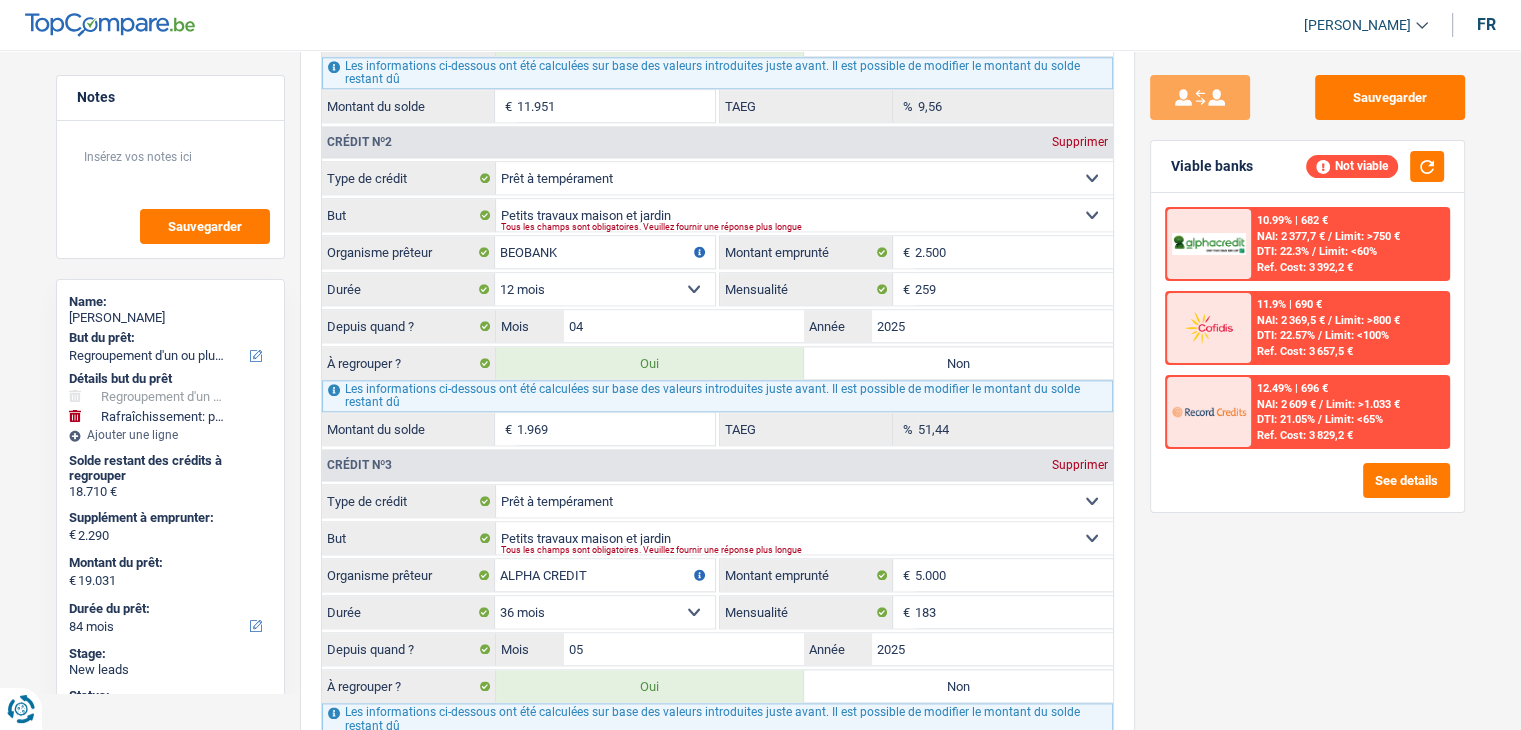 radio on "false" 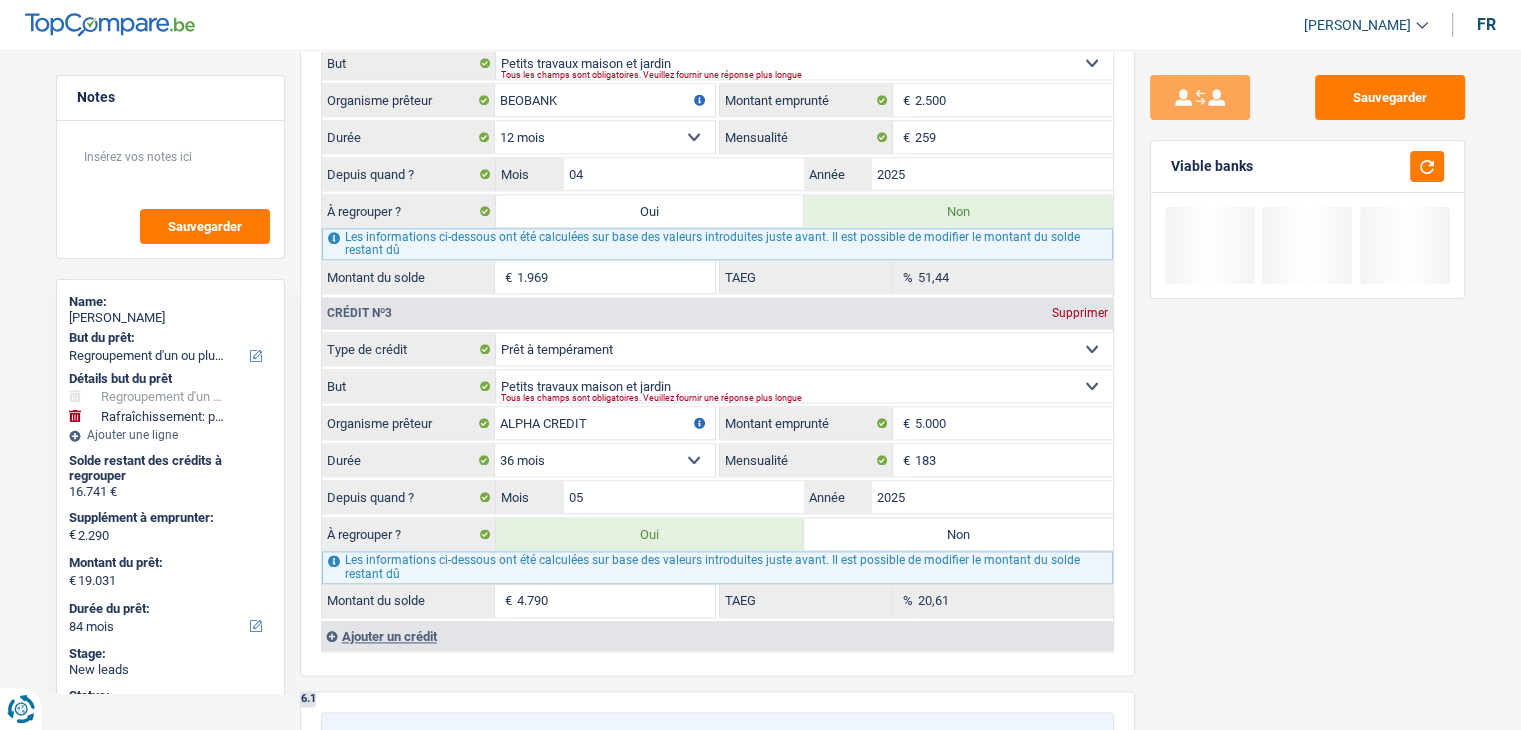 scroll, scrollTop: 2500, scrollLeft: 0, axis: vertical 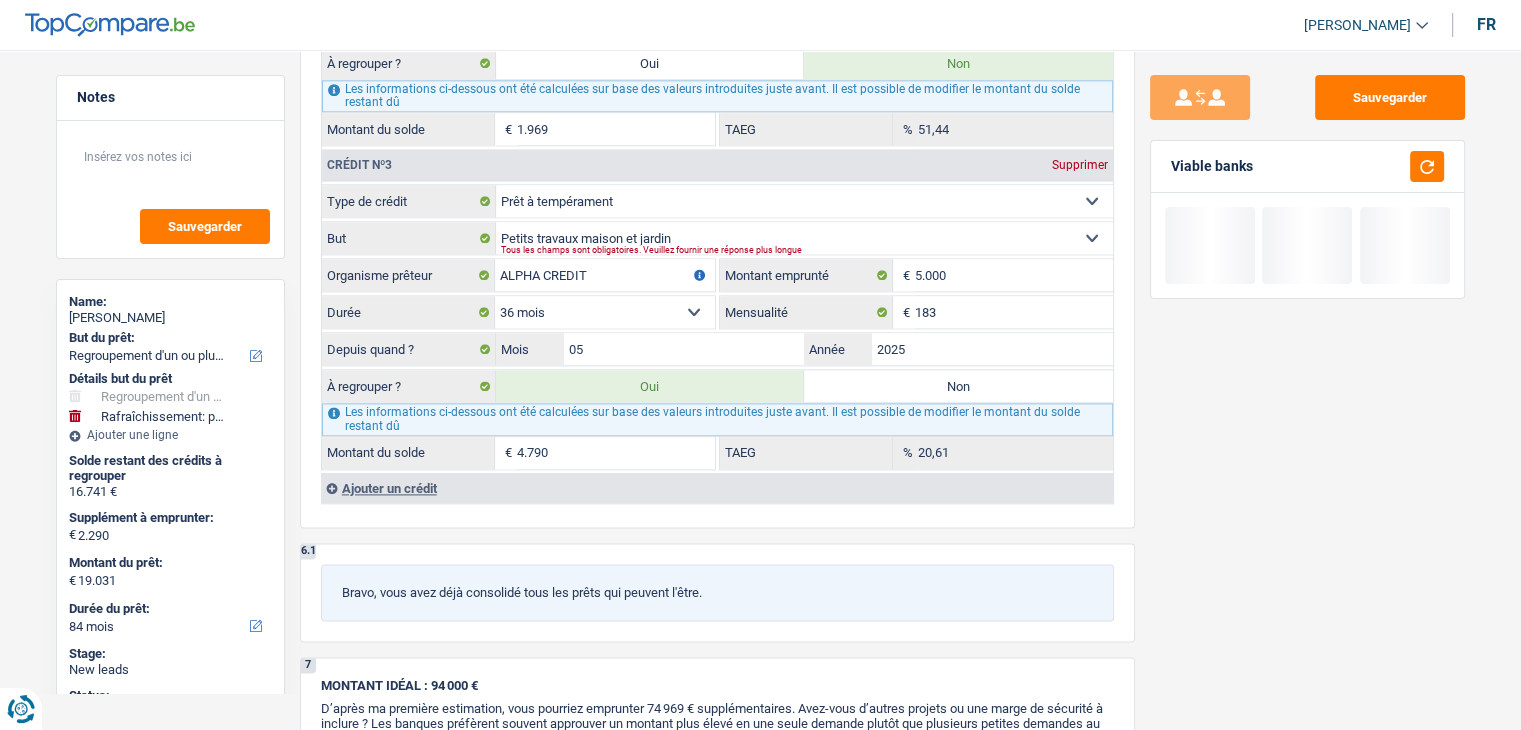 click on "Non" at bounding box center [958, 386] 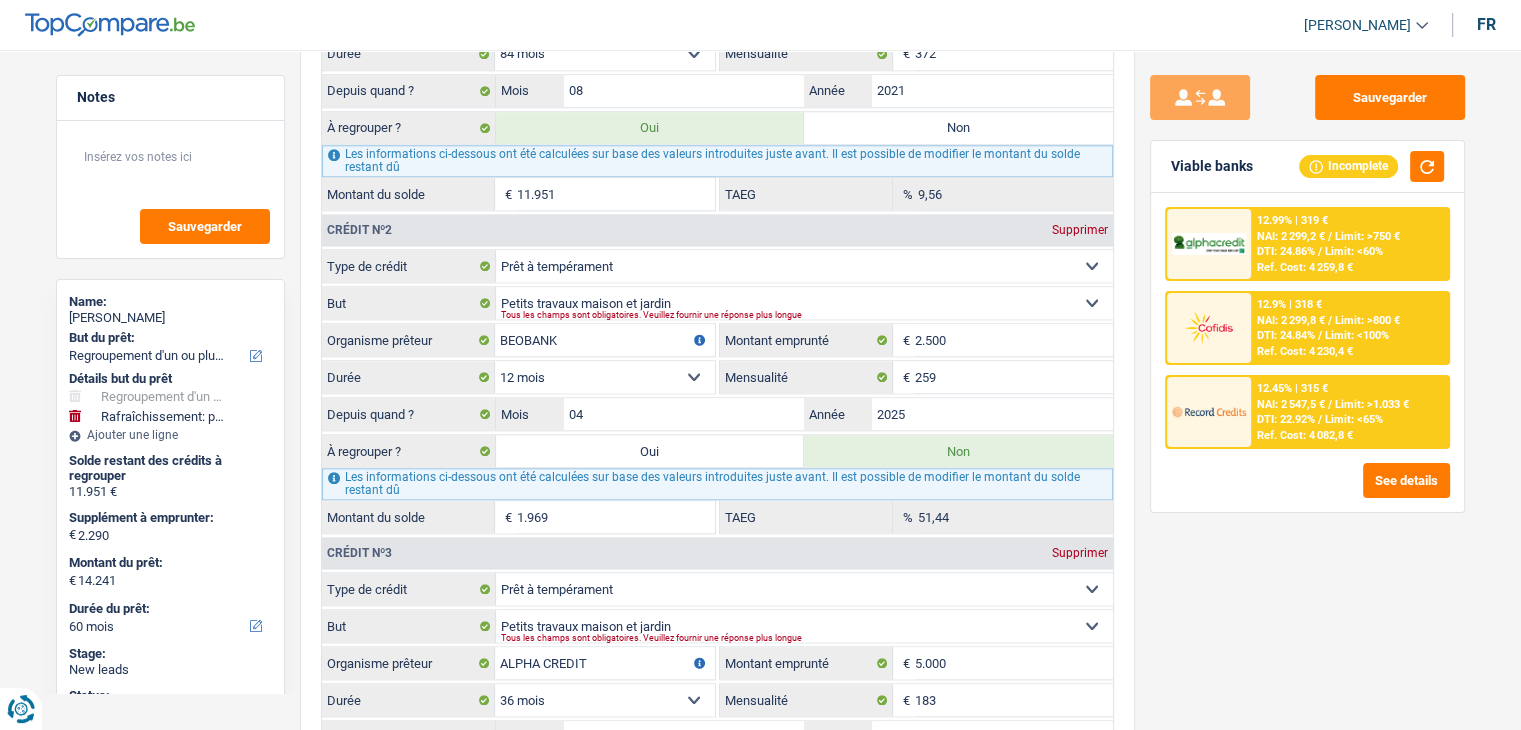 scroll, scrollTop: 2100, scrollLeft: 0, axis: vertical 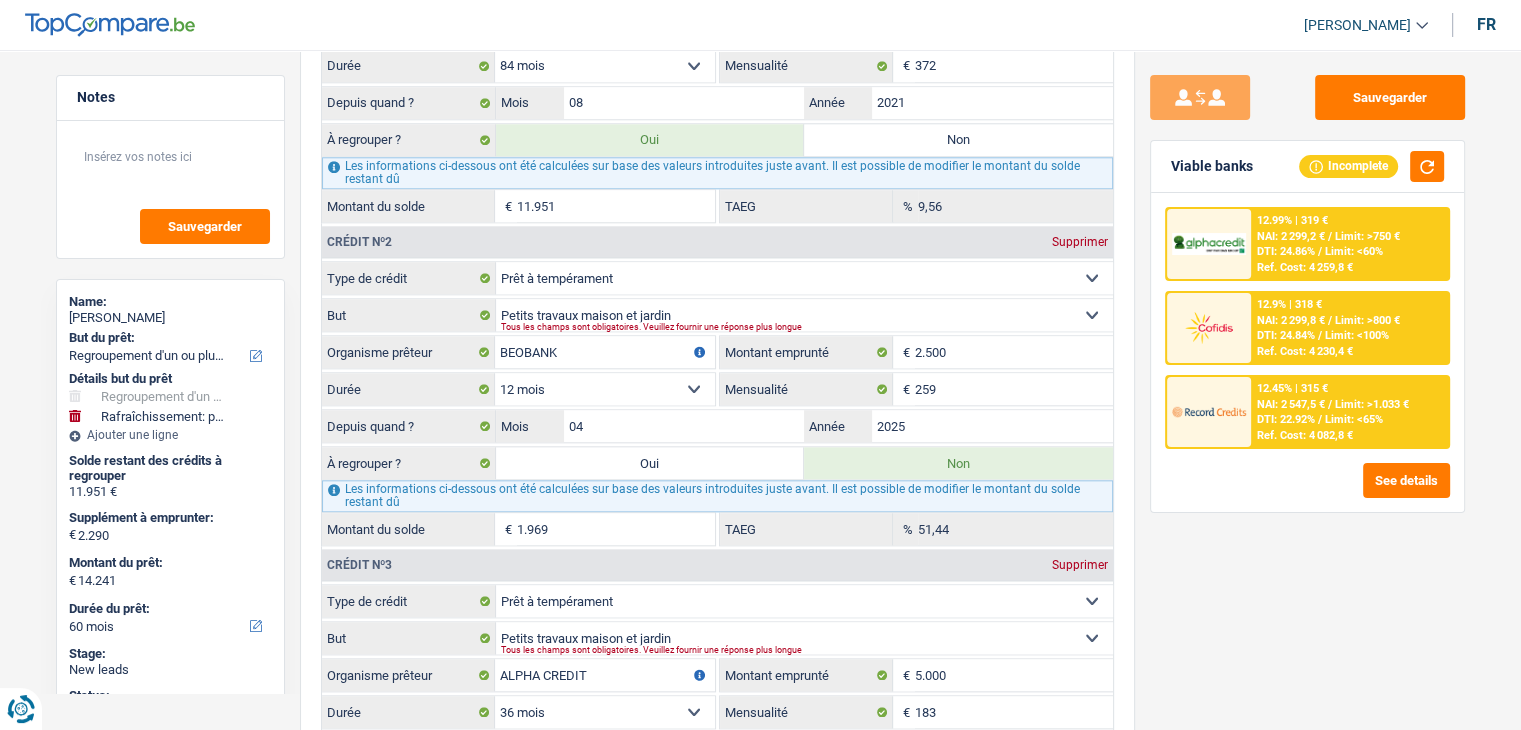 click on "Sauvegarder
Viable banks
Incomplete
12.99% | 319 €
NAI: 2 299,2 €
/
Limit: >750 €
DTI: 24.86%
/
Limit: <60%
Ref. Cost: 4 259,8 €
12.9% | 318 €
NAI: 2 299,8 €
/
Limit: >800 €
DTI: 24.84%
/               /       /" at bounding box center (1307, 384) 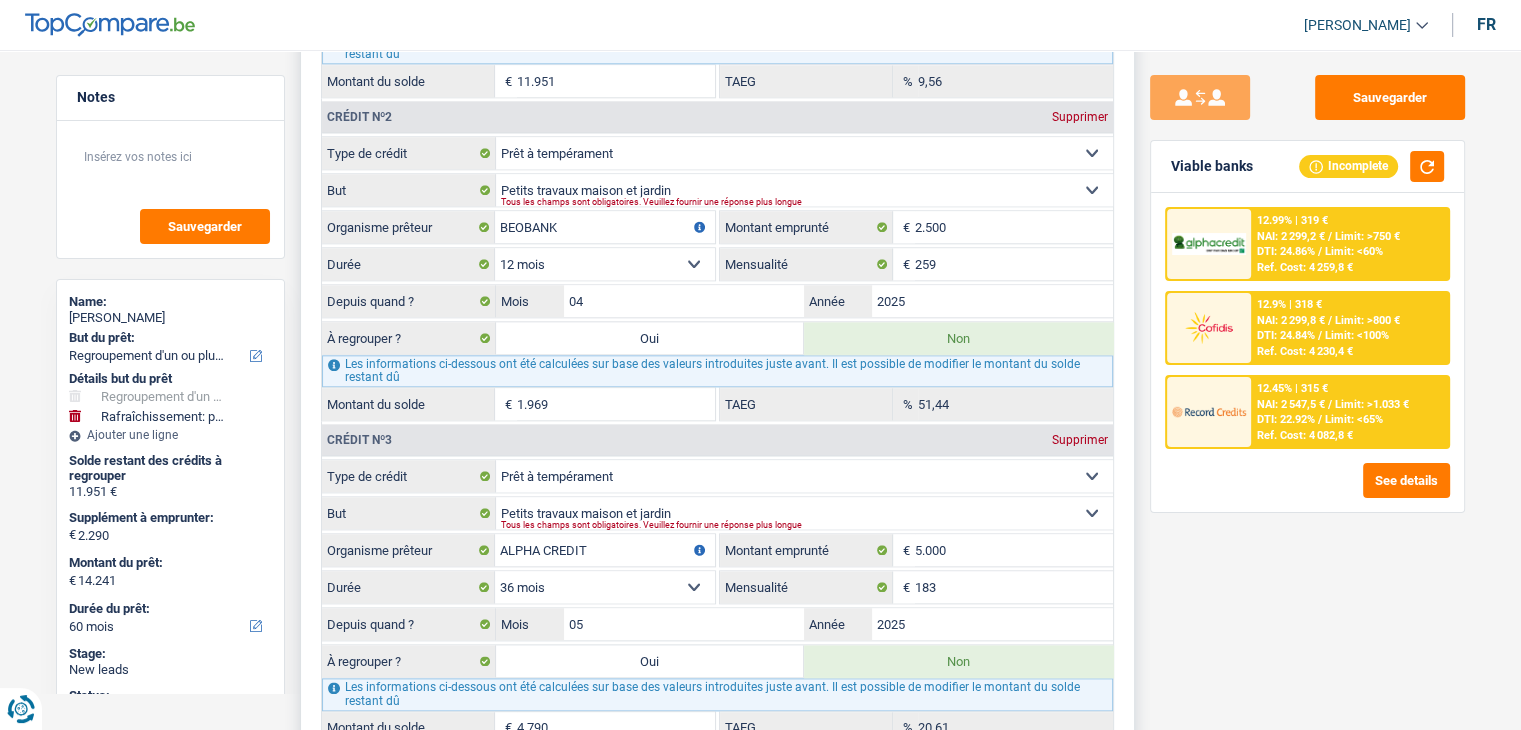 scroll, scrollTop: 2200, scrollLeft: 0, axis: vertical 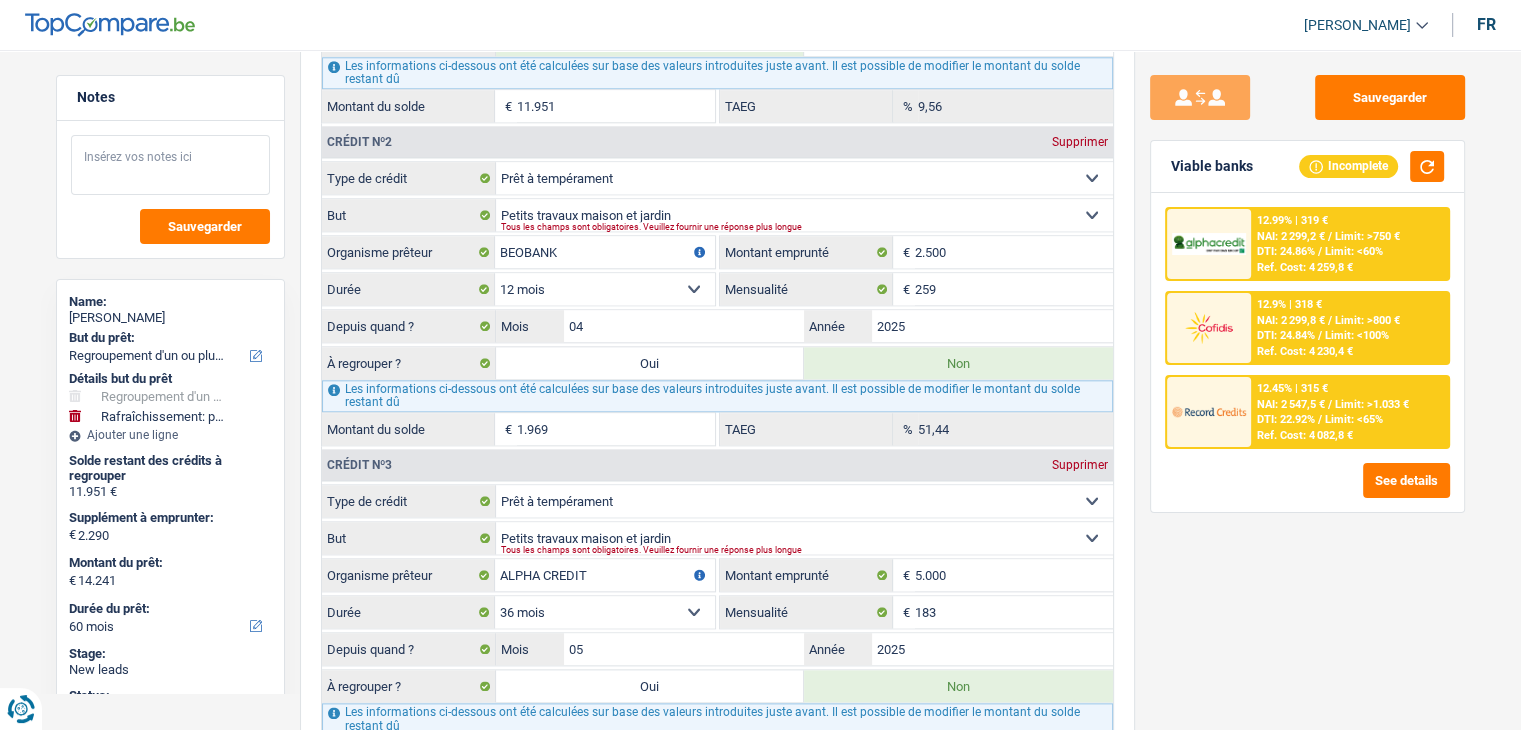click at bounding box center (170, 165) 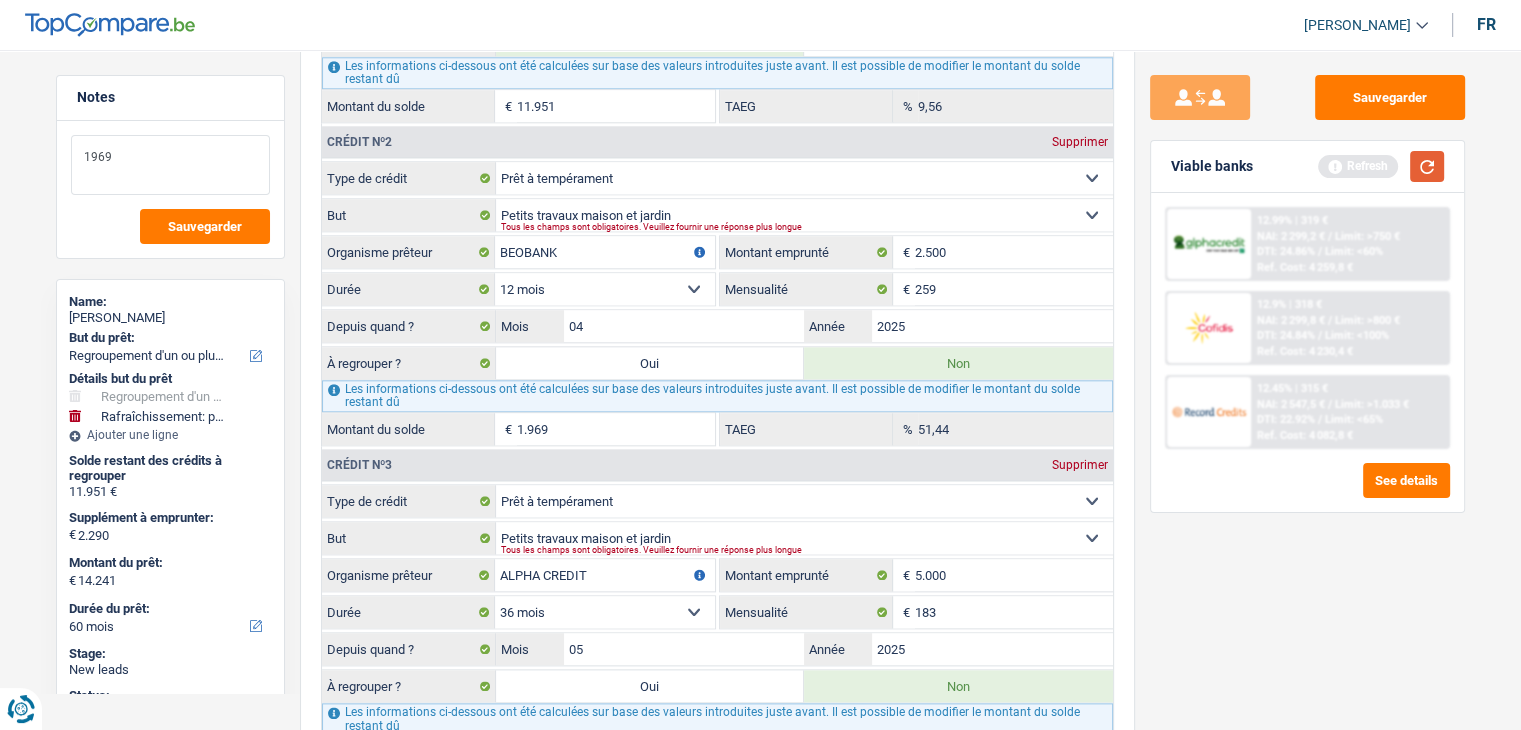 type on "1969" 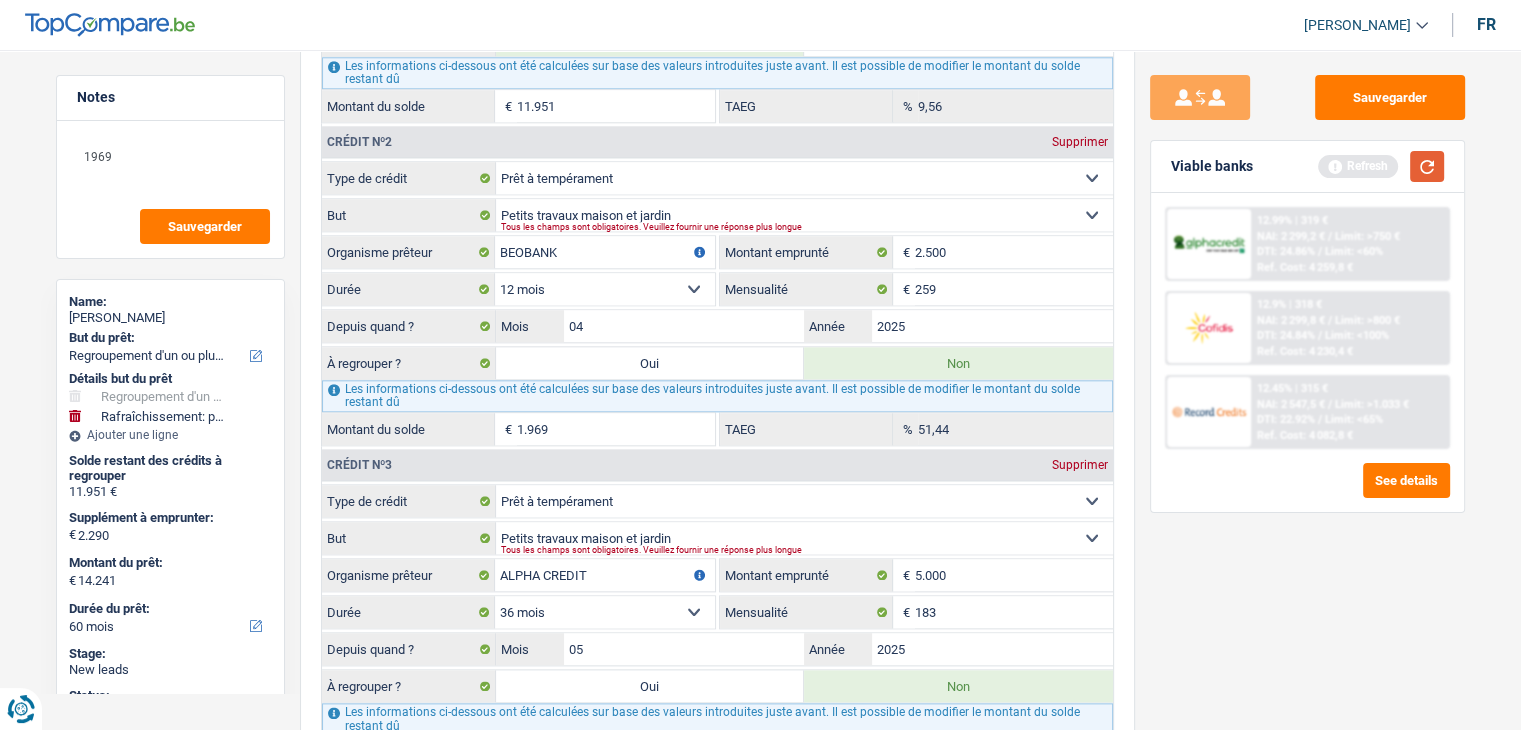 click at bounding box center (1427, 166) 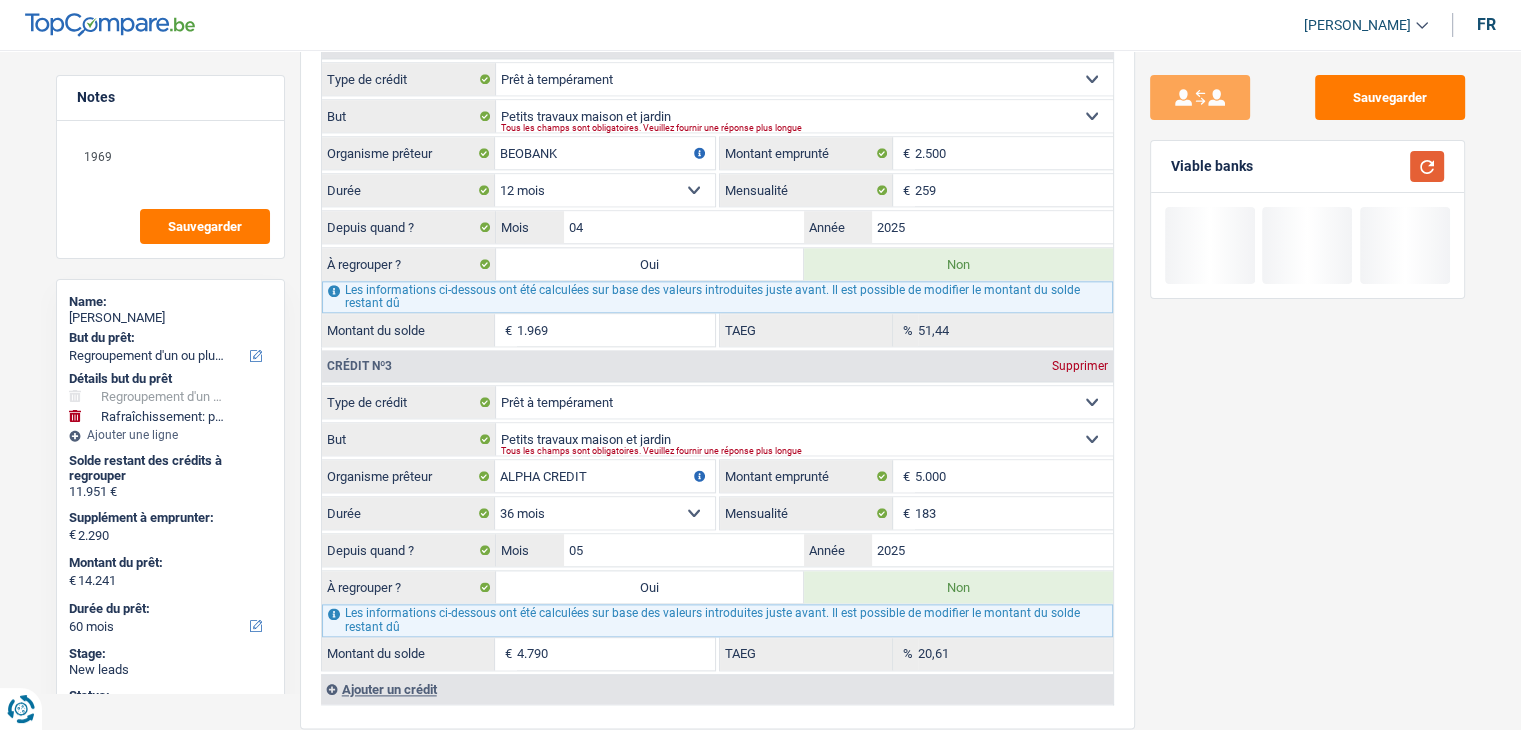 scroll, scrollTop: 2300, scrollLeft: 0, axis: vertical 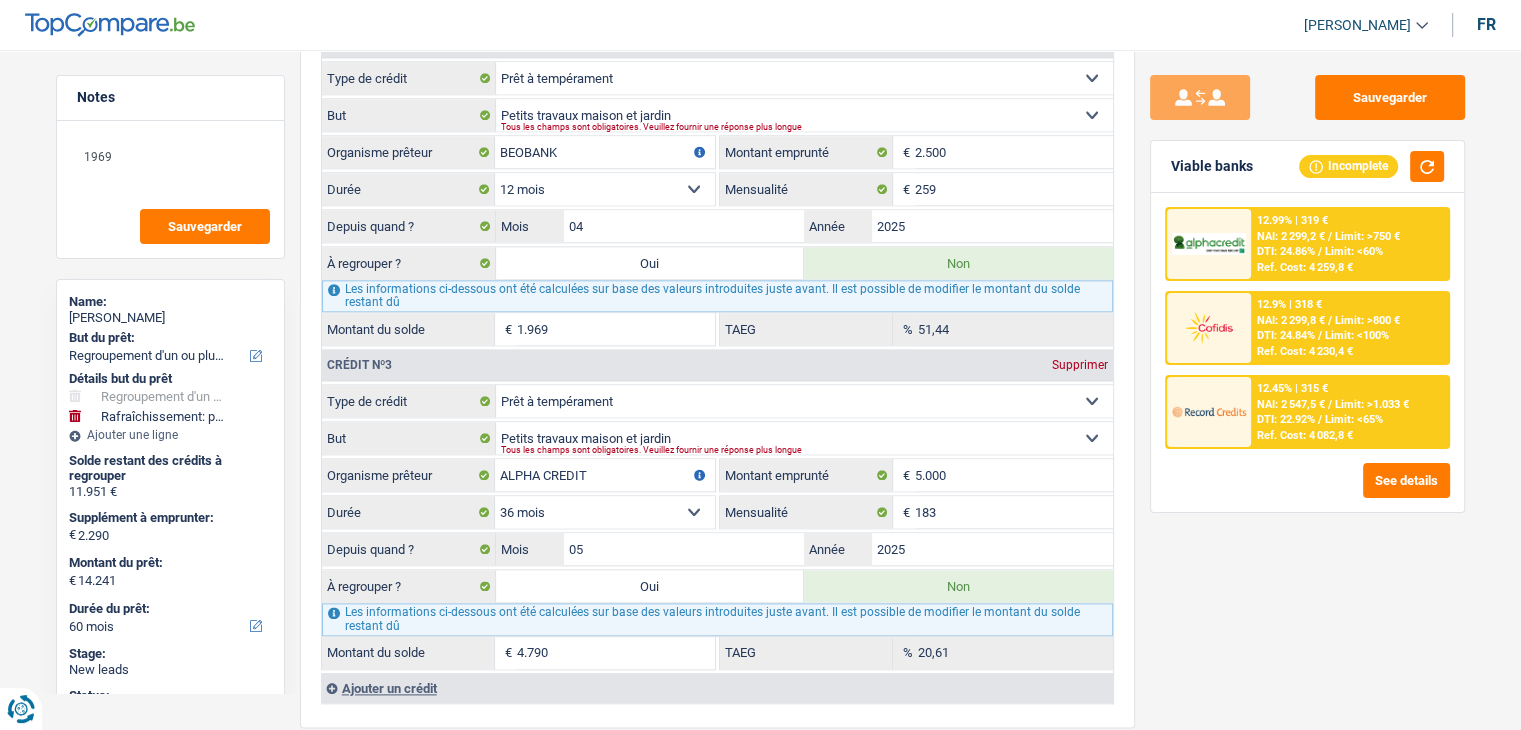click on "Sauvegarder
Viable banks
Incomplete
12.99% | 319 €
NAI: 2 299,2 €
/
Limit: >750 €
DTI: 24.86%
/
Limit: <60%
Ref. Cost: 4 259,8 €
12.9% | 318 €
NAI: 2 299,8 €
/
Limit: >800 €
DTI: 24.84%
/               /       /" at bounding box center (1307, 384) 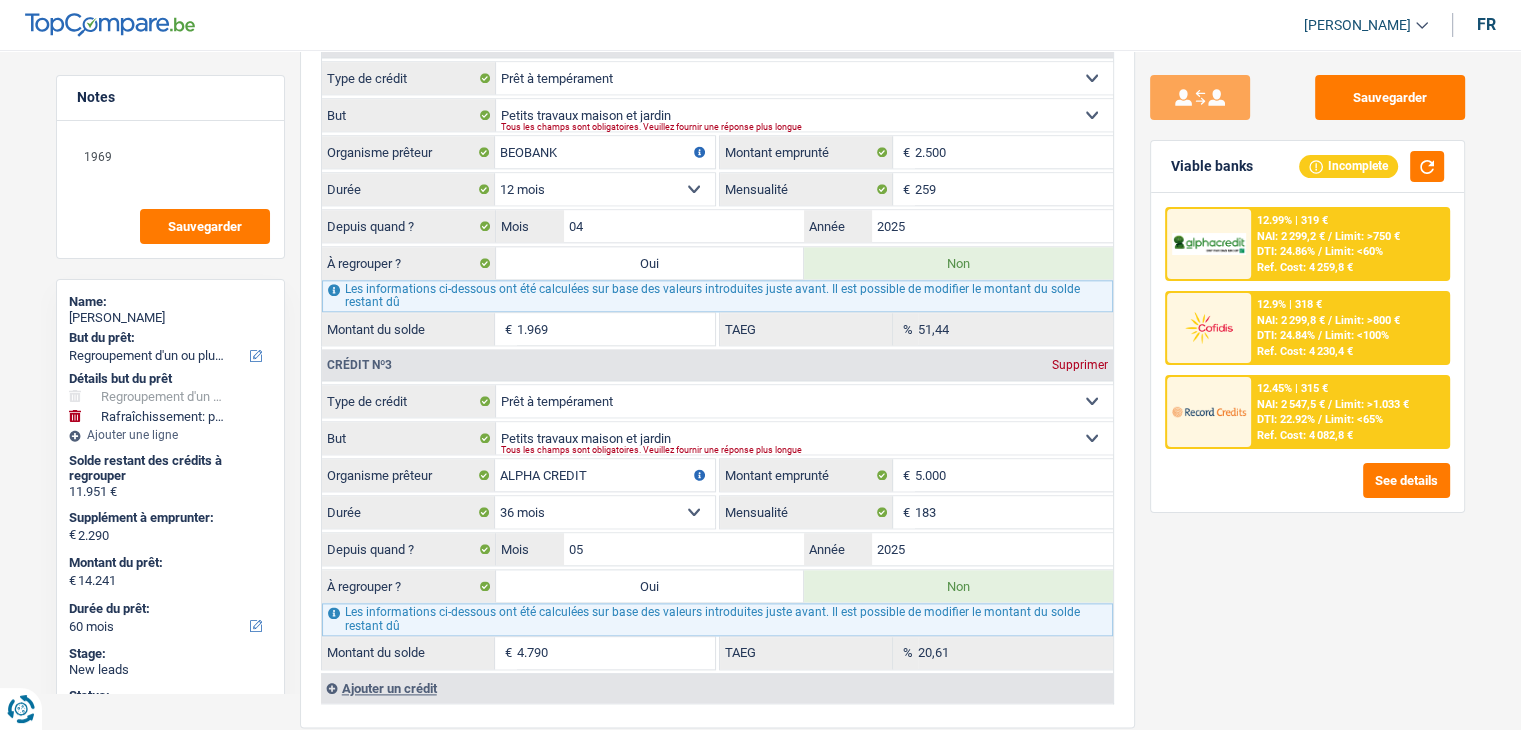 click on "Sauvegarder
Viable banks
Incomplete
12.99% | 319 €
NAI: 2 299,2 €
/
Limit: >750 €
DTI: 24.86%
/
Limit: <60%
Ref. Cost: 4 259,8 €
12.9% | 318 €
NAI: 2 299,8 €
/
Limit: >800 €
DTI: 24.84%
/               /       /" at bounding box center [1307, 384] 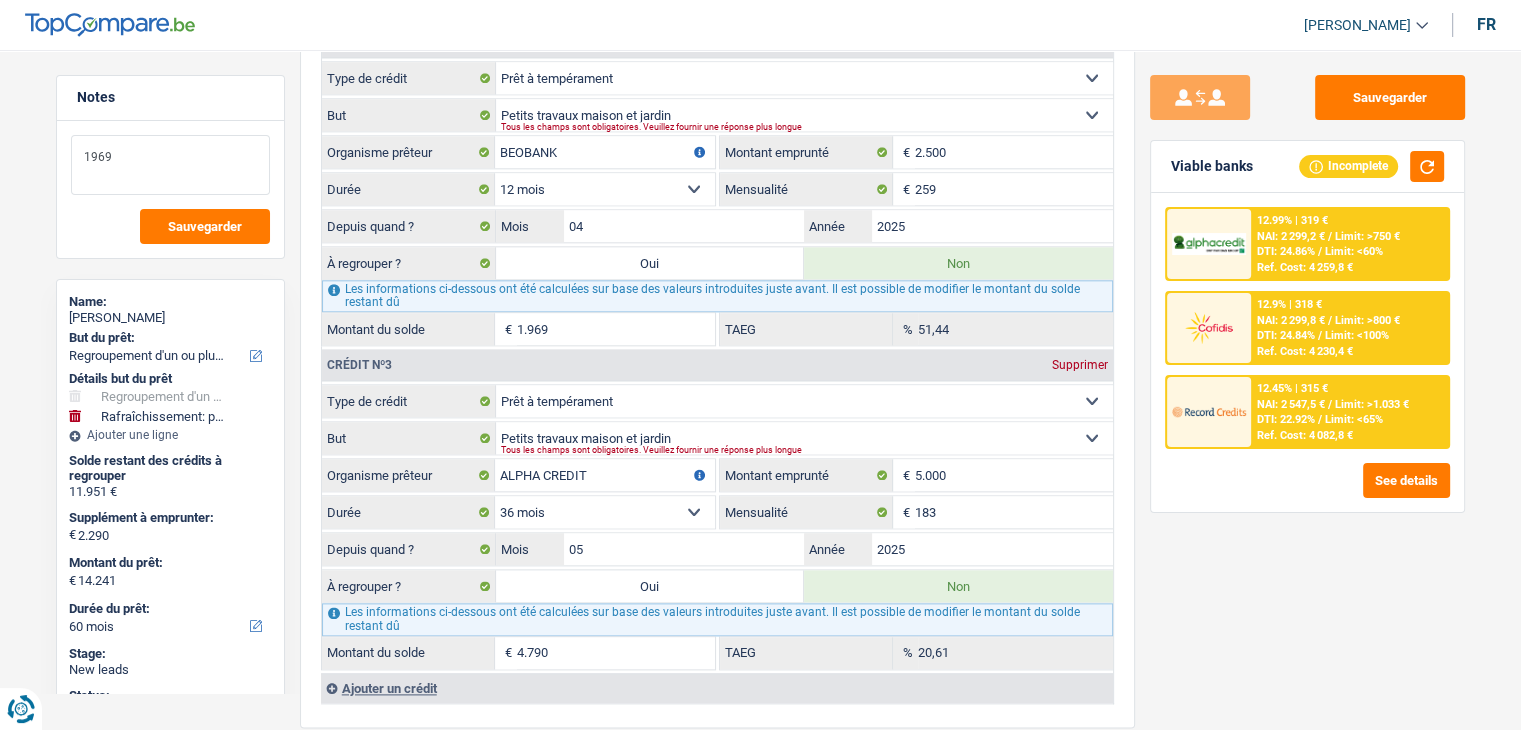 click on "1969" at bounding box center [170, 165] 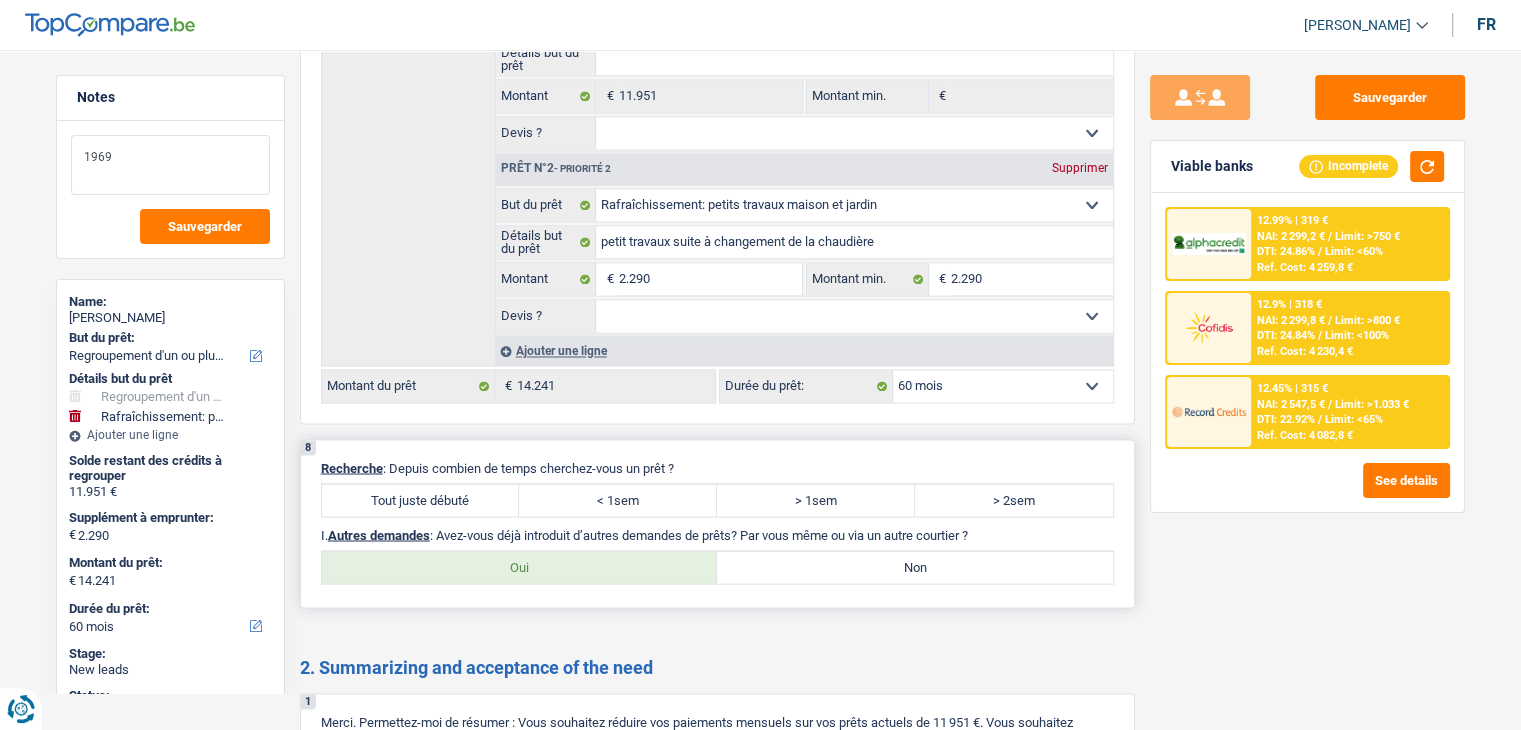 scroll, scrollTop: 3400, scrollLeft: 0, axis: vertical 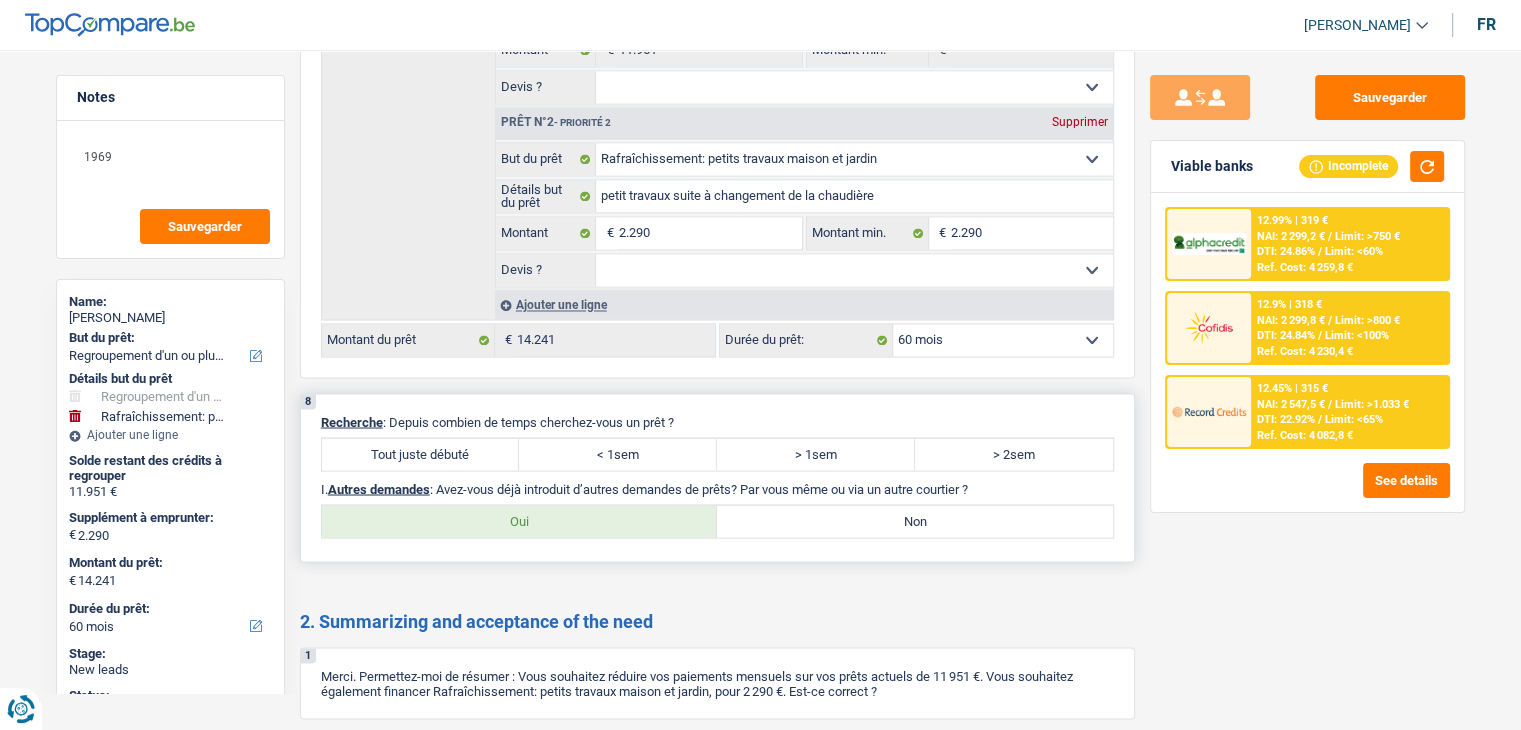 click on "Tout juste débuté" at bounding box center [421, 454] 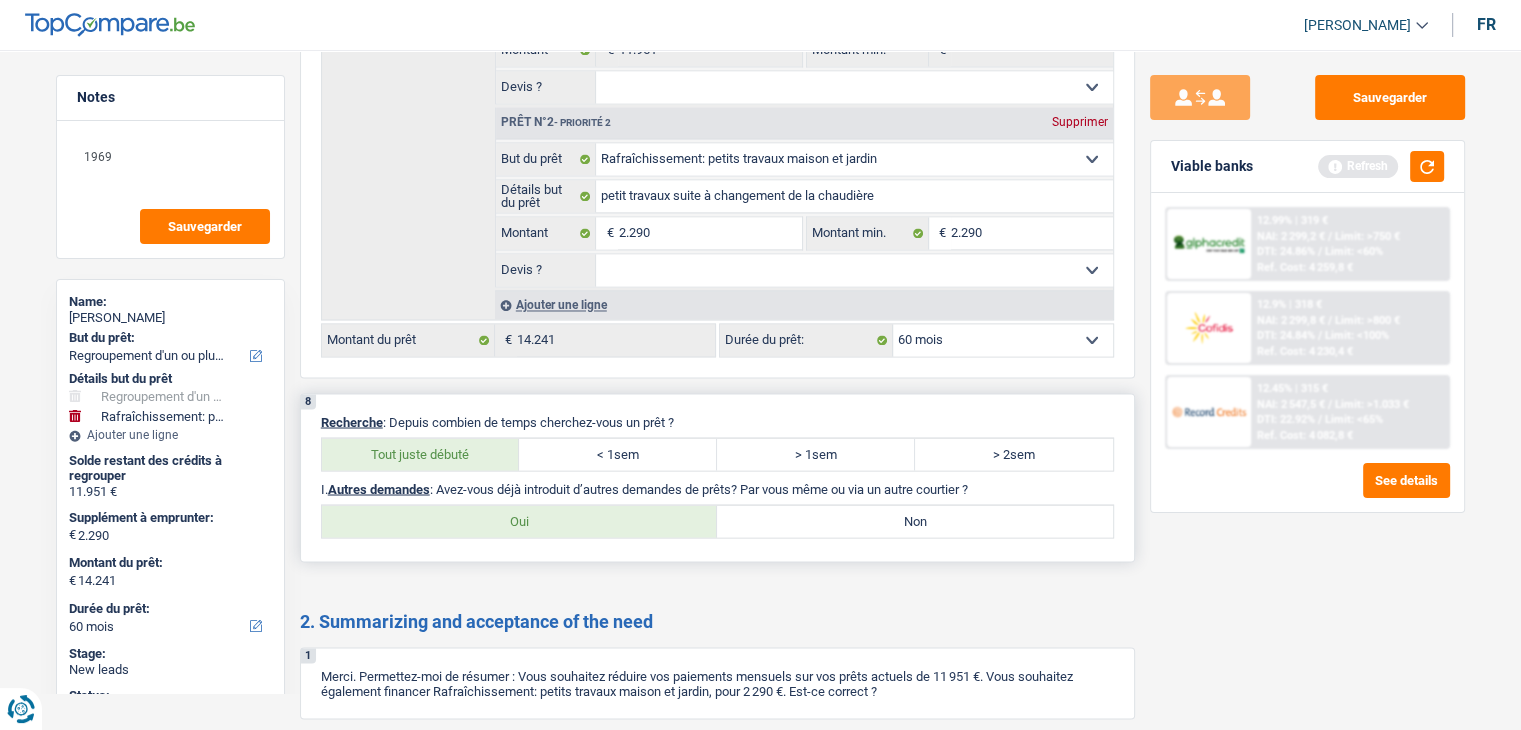 click on "Non" at bounding box center (915, 521) 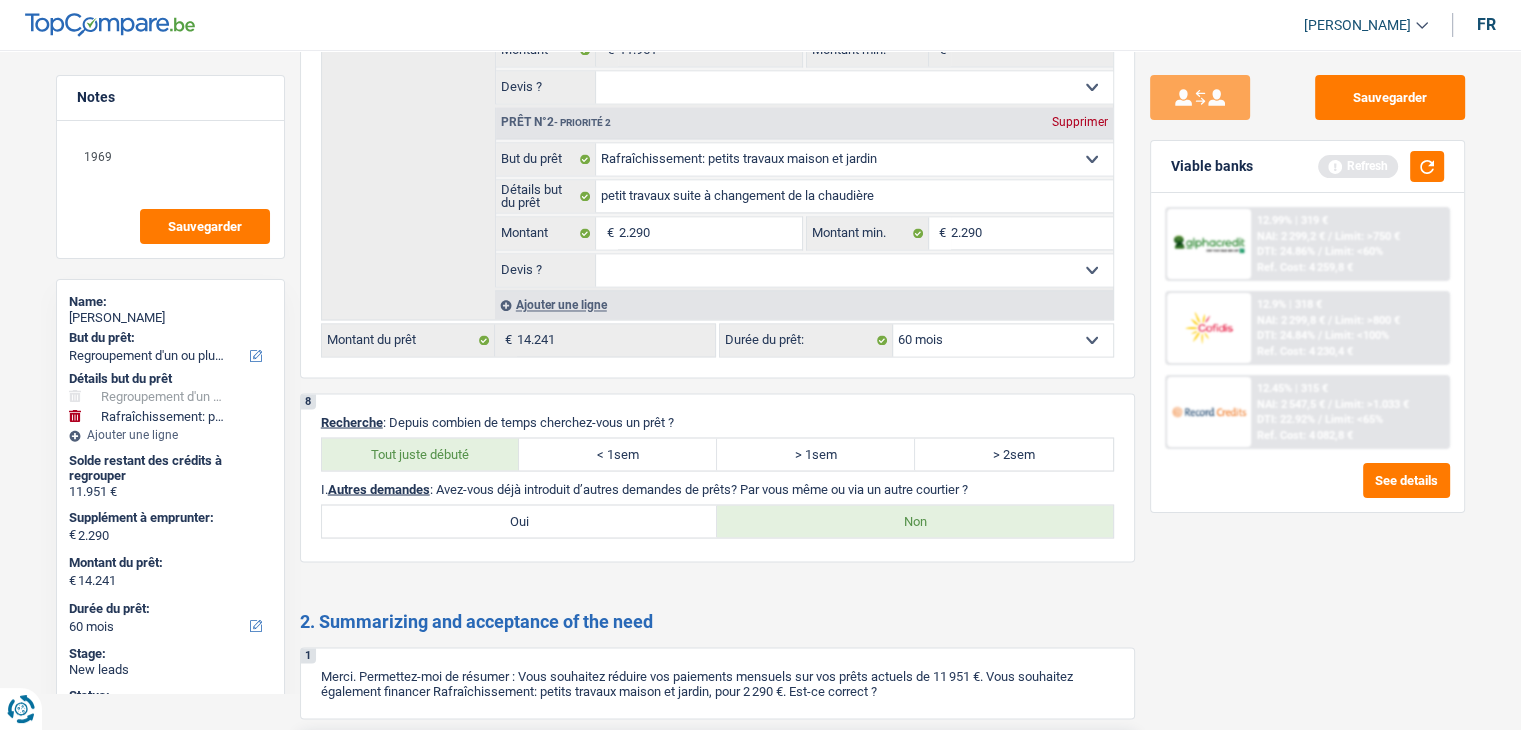 scroll, scrollTop: 3682, scrollLeft: 0, axis: vertical 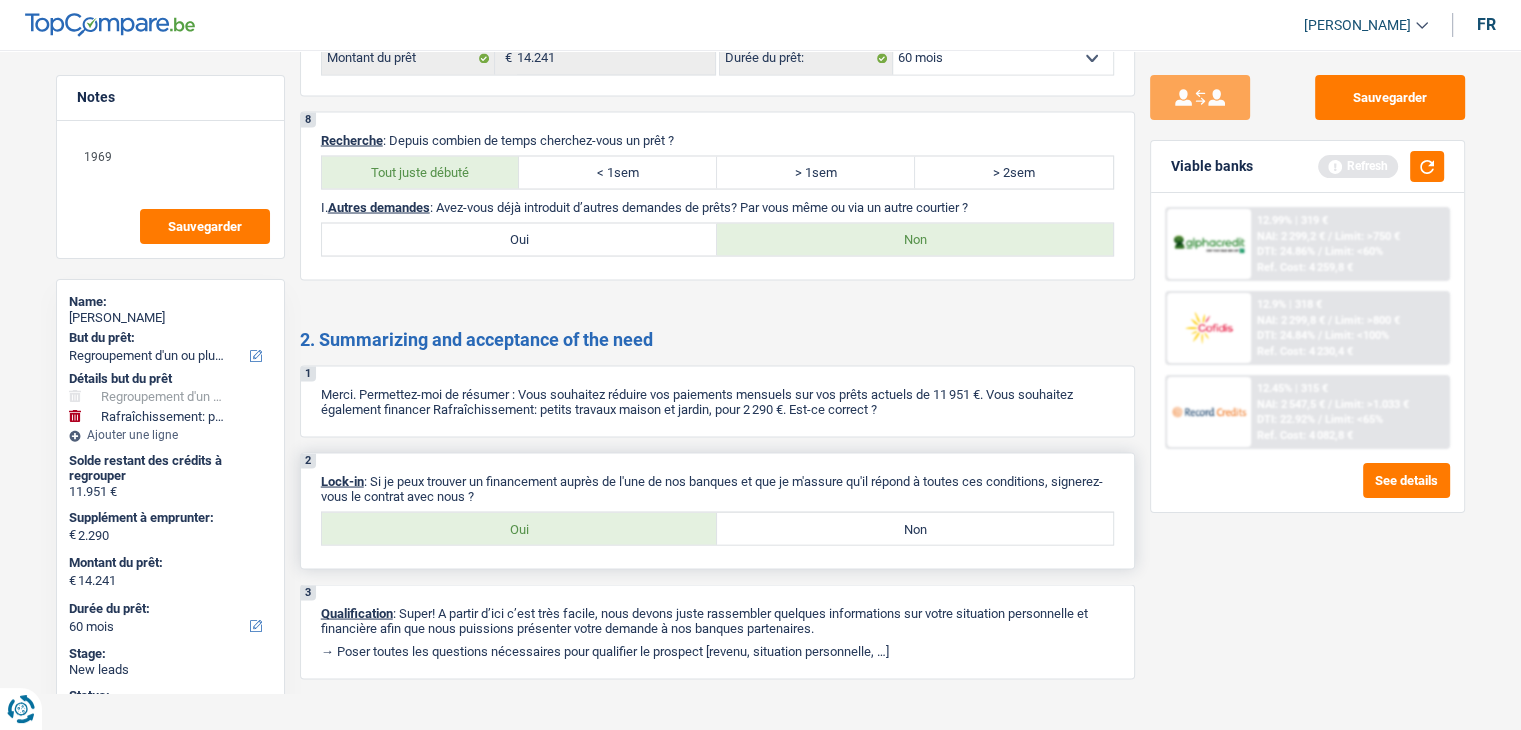 click on "2   Lock-in  : Si je peux trouver un financement auprès de l'une de nos banques et que je m'assure qu'il répond à toutes ces conditions, signerez-vous le contrat avec nous ?
Oui
Non
Tous les champs sont obligatoires. Veuillez sélectionner une option" at bounding box center (717, 510) 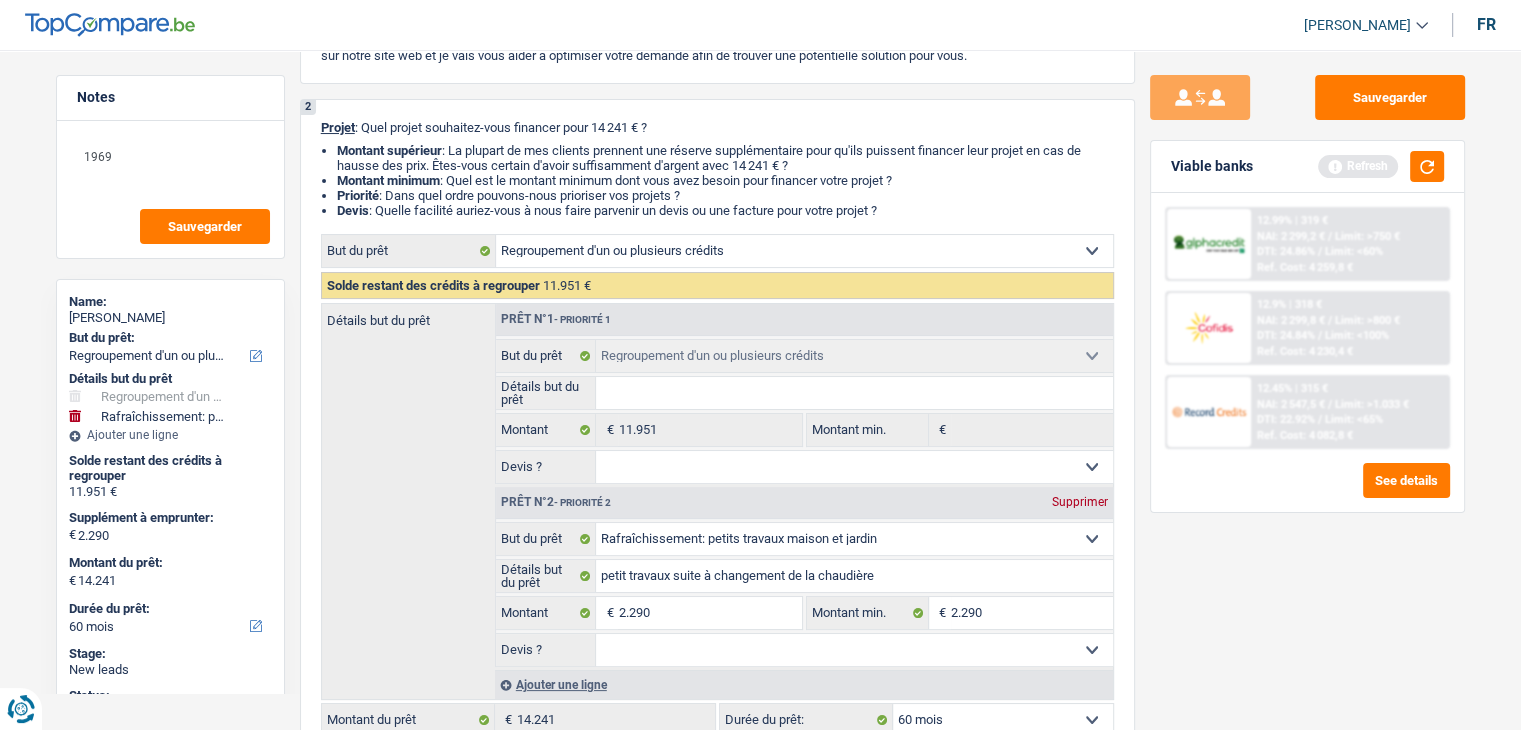 scroll, scrollTop: 0, scrollLeft: 0, axis: both 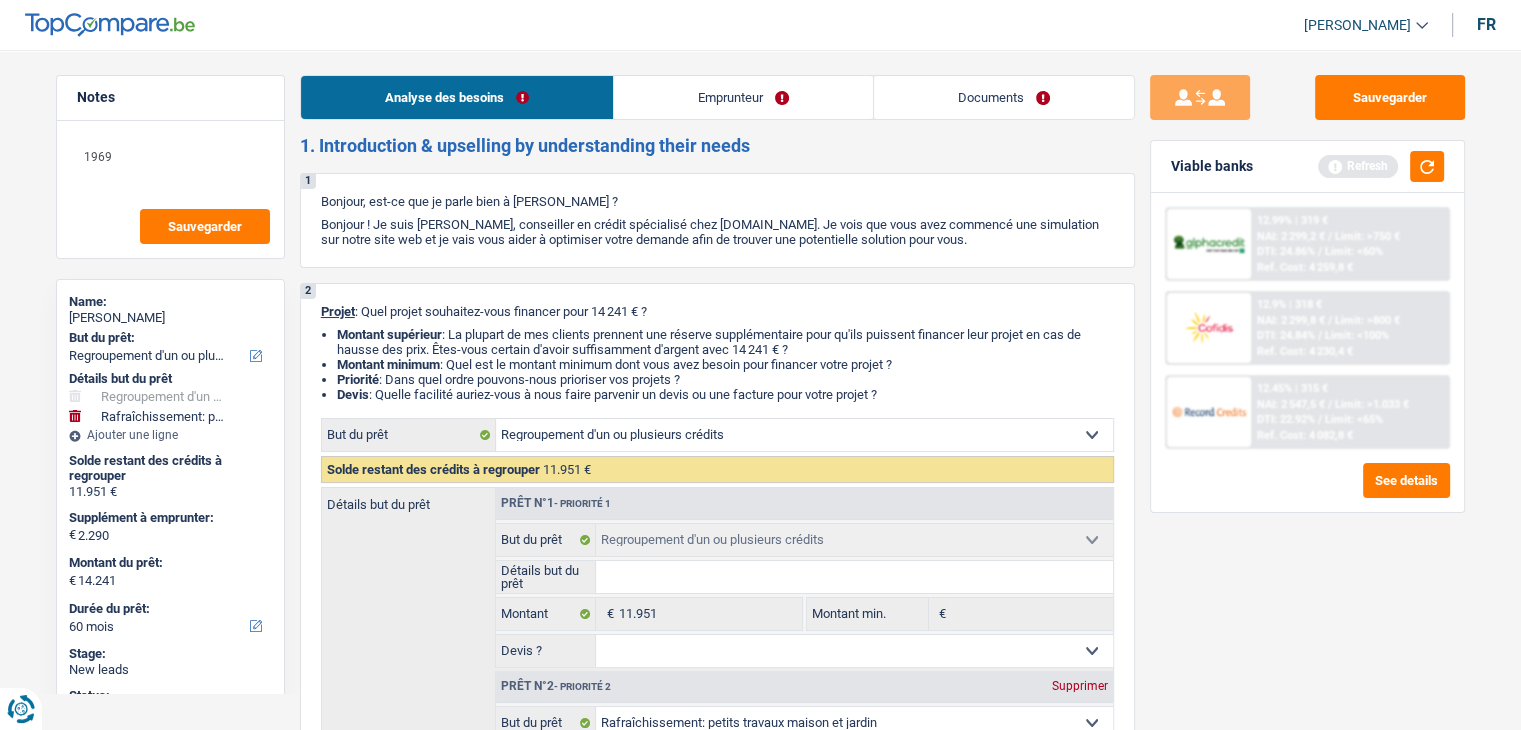 click on "Emprunteur" at bounding box center (743, 97) 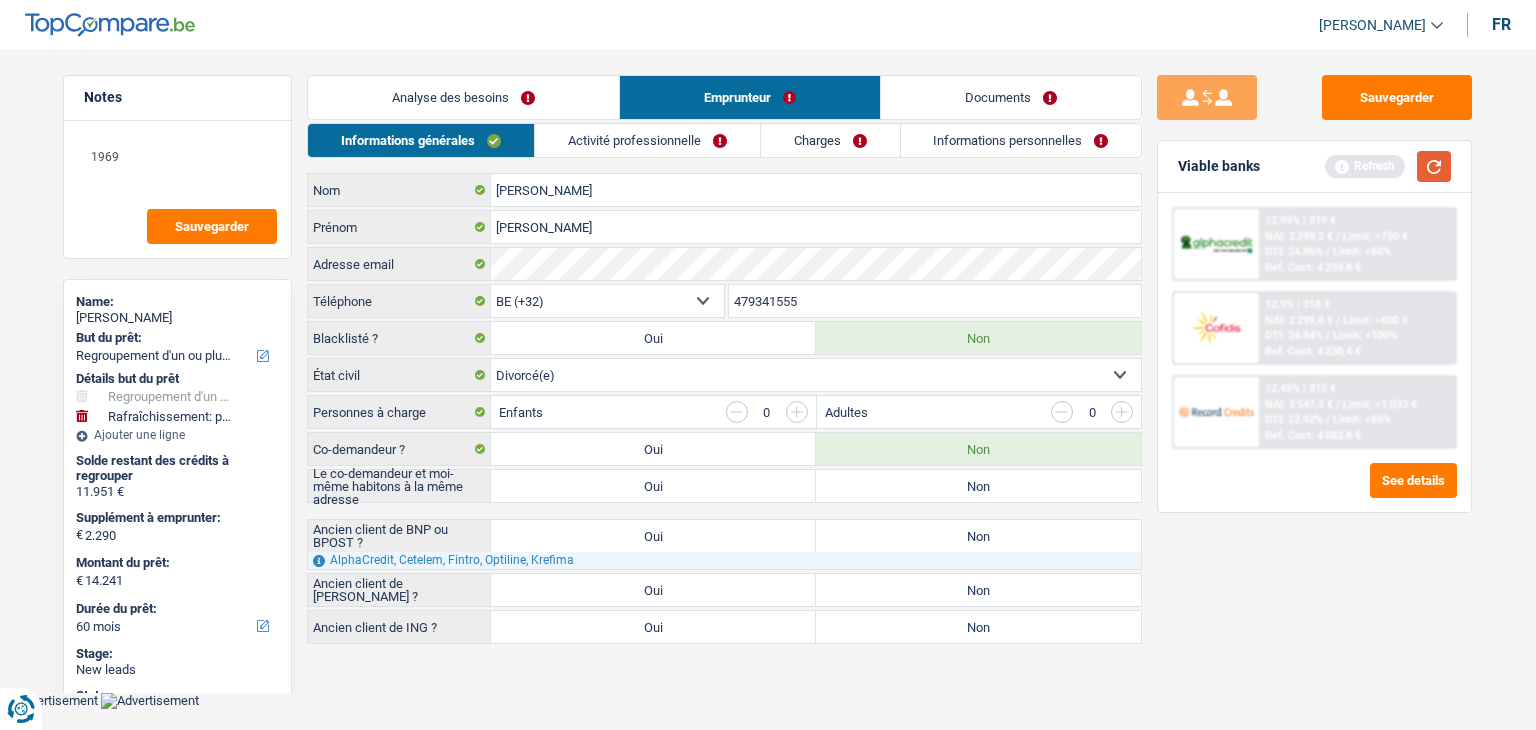 click at bounding box center (1434, 166) 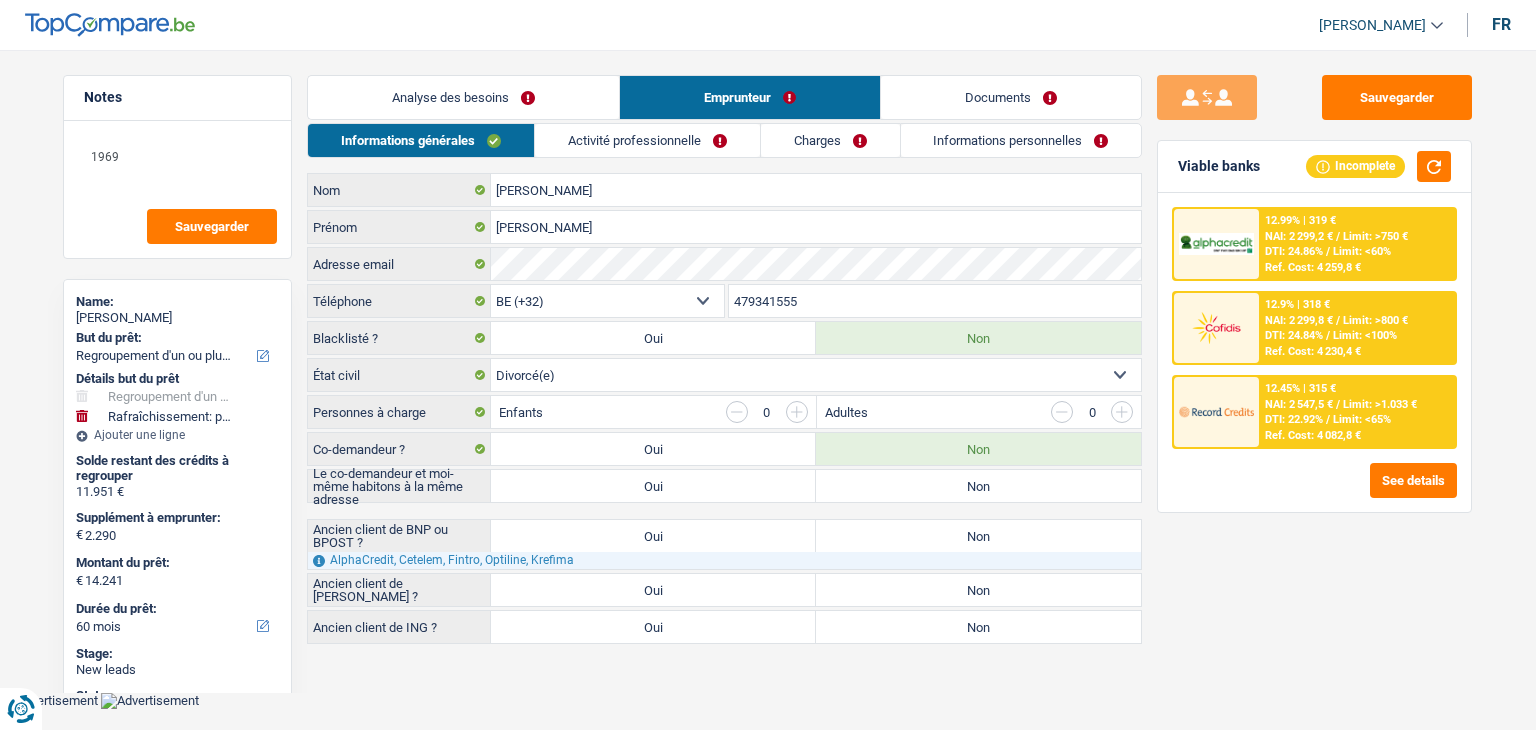 click on "Sauvegarder
Viable banks
Incomplete
12.99% | 319 €
NAI: 2 299,2 €
/
Limit: >750 €
DTI: 24.86%
/
Limit: <60%
Ref. Cost: 4 259,8 €
12.9% | 318 €
NAI: 2 299,8 €
/
Limit: >800 €
DTI: 24.84%
/               /       /" at bounding box center [1314, 384] 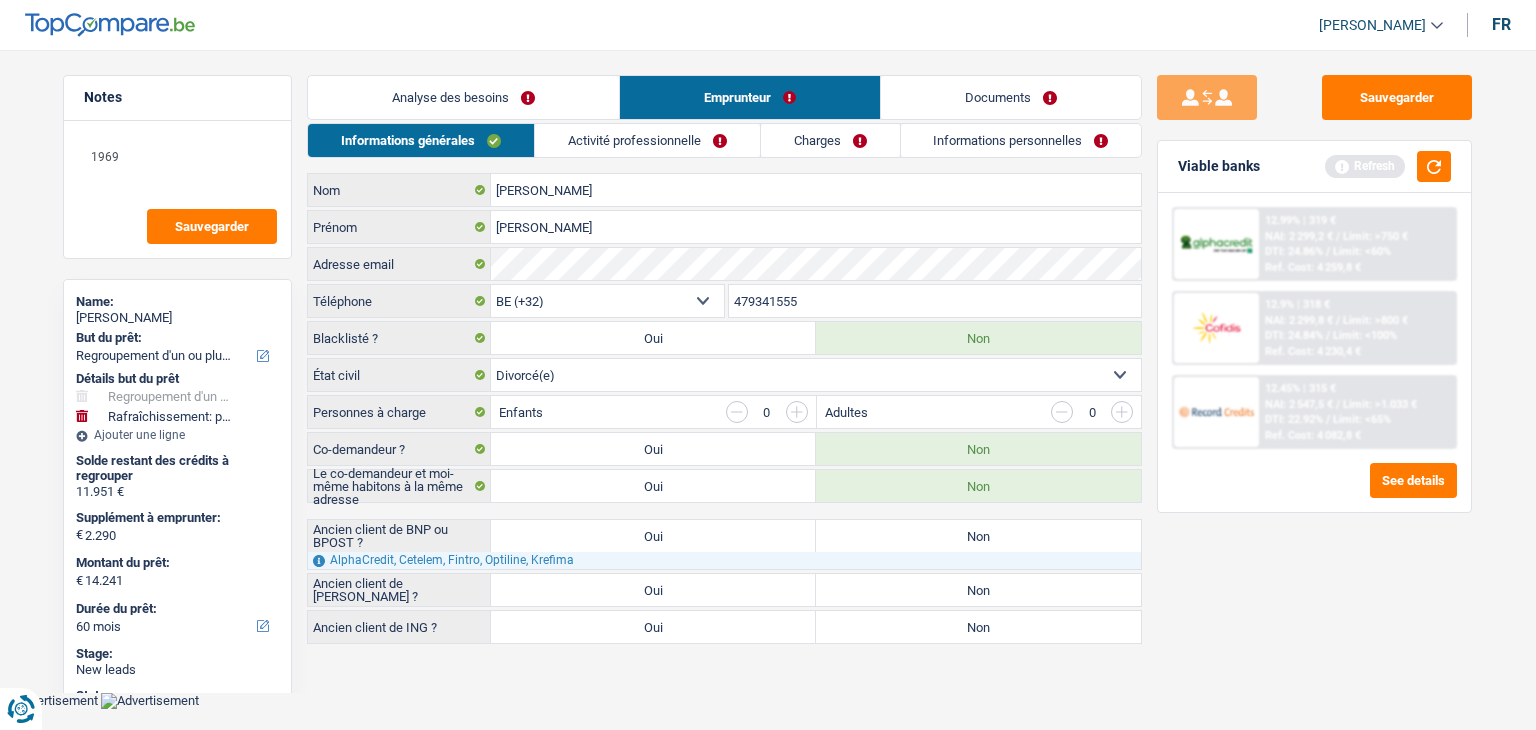 click on "Analyse des besoins" at bounding box center (463, 97) 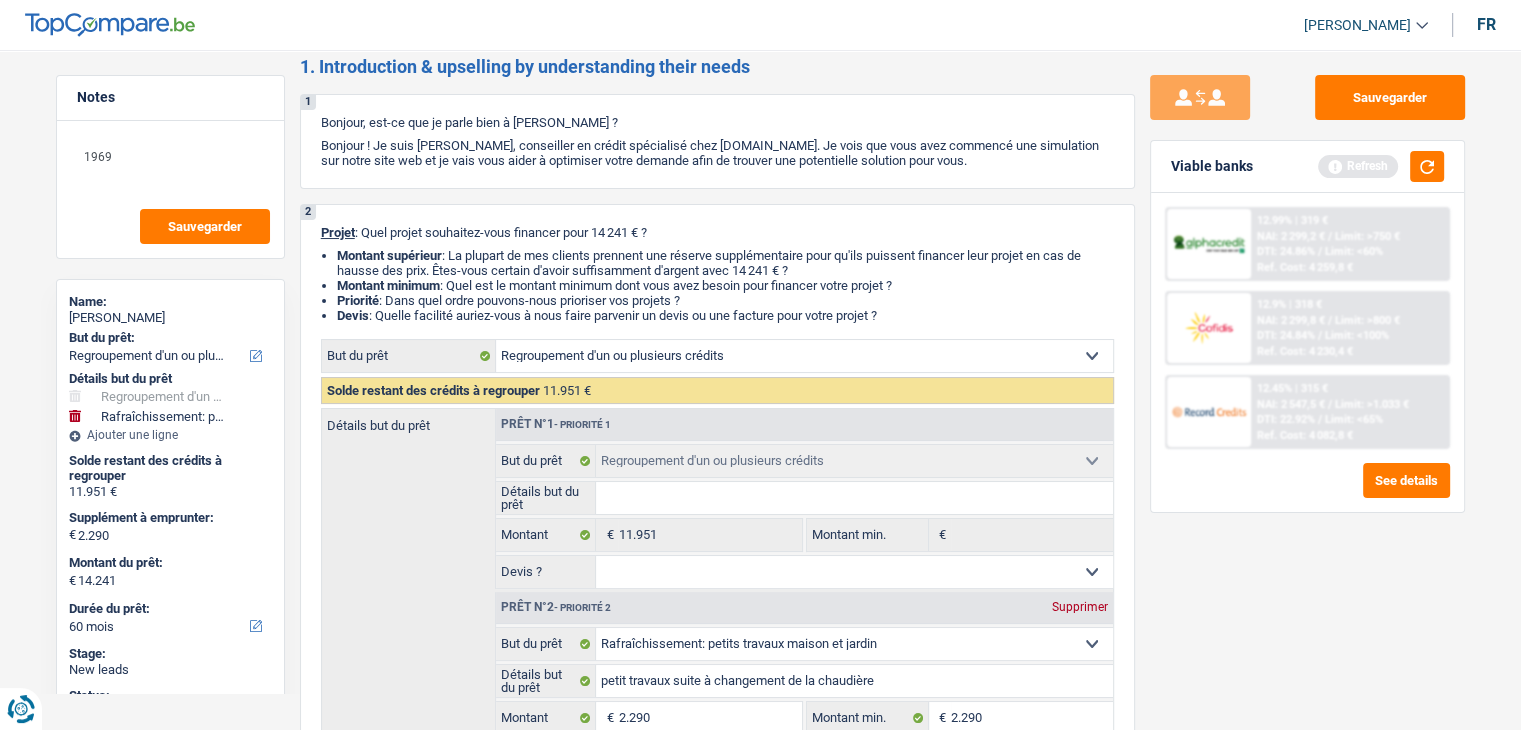 scroll, scrollTop: 0, scrollLeft: 0, axis: both 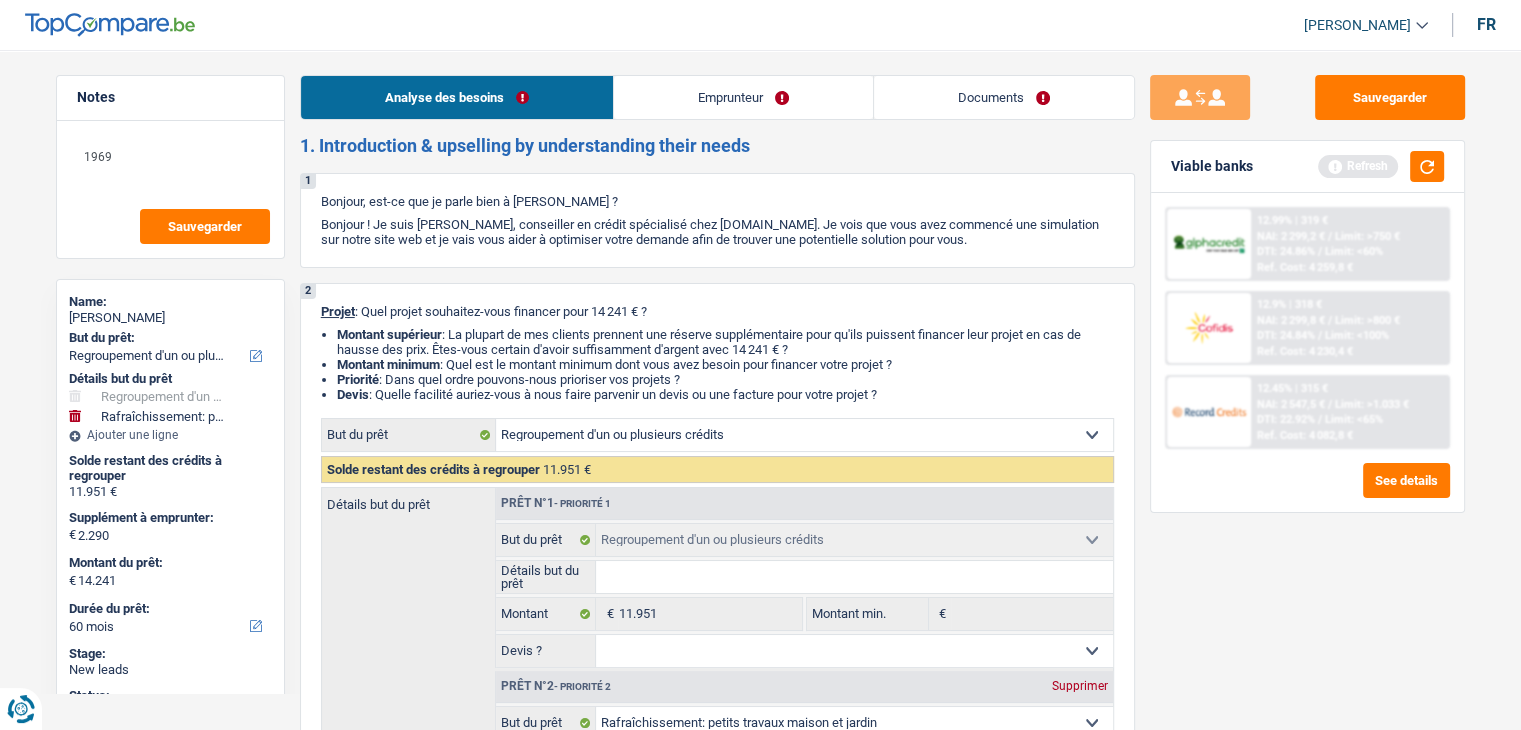 click on "Emprunteur" at bounding box center [743, 97] 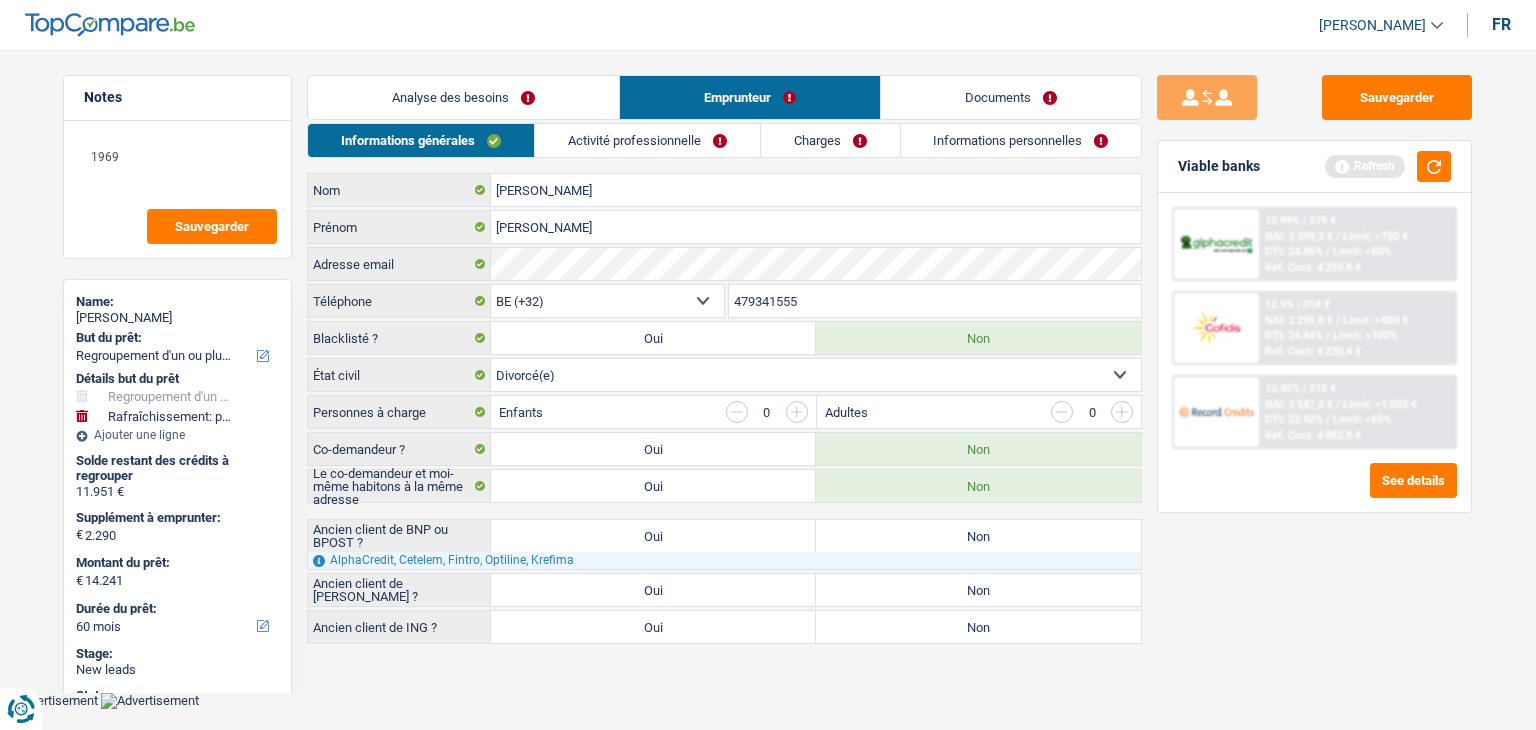 click on "Oui" at bounding box center [653, 590] 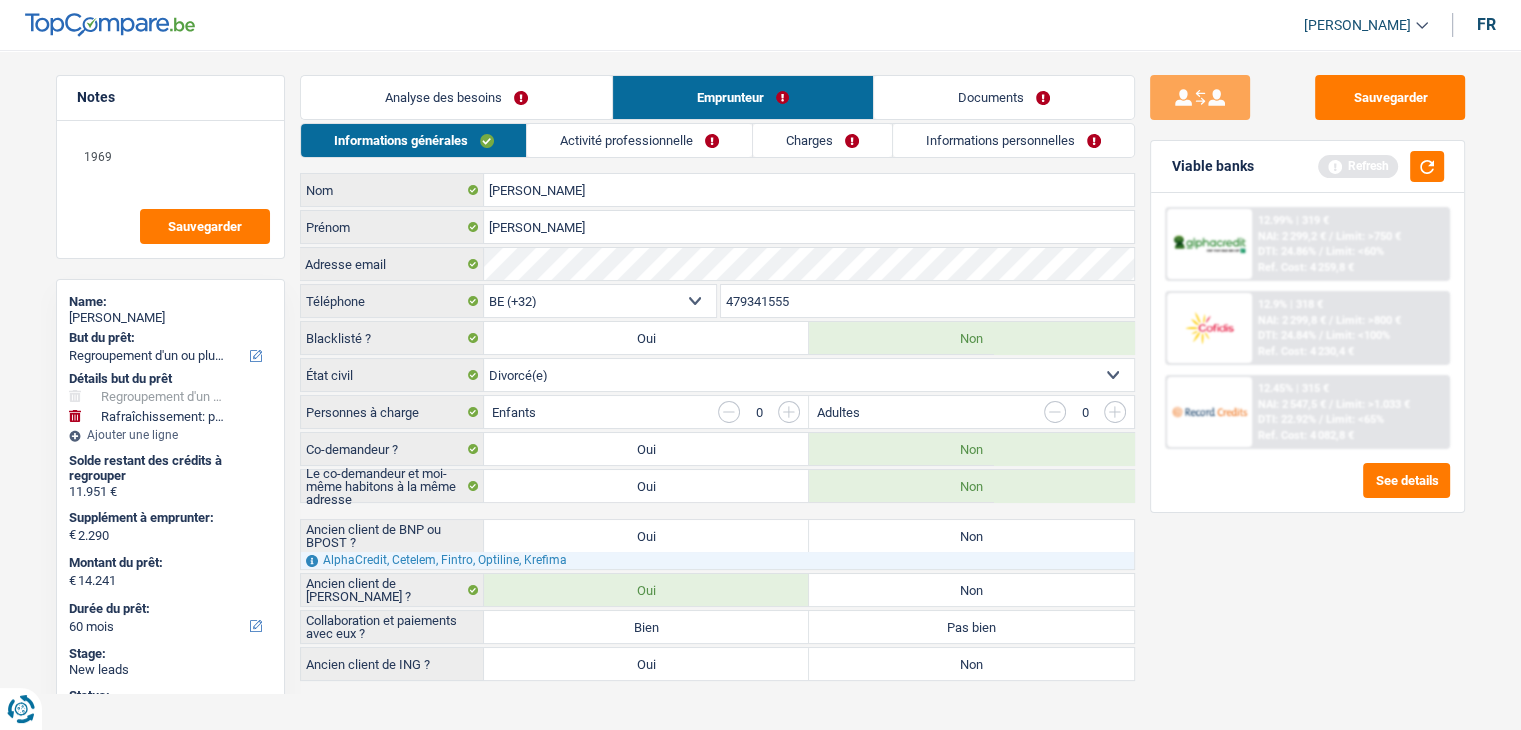 click on "Bien" at bounding box center (646, 627) 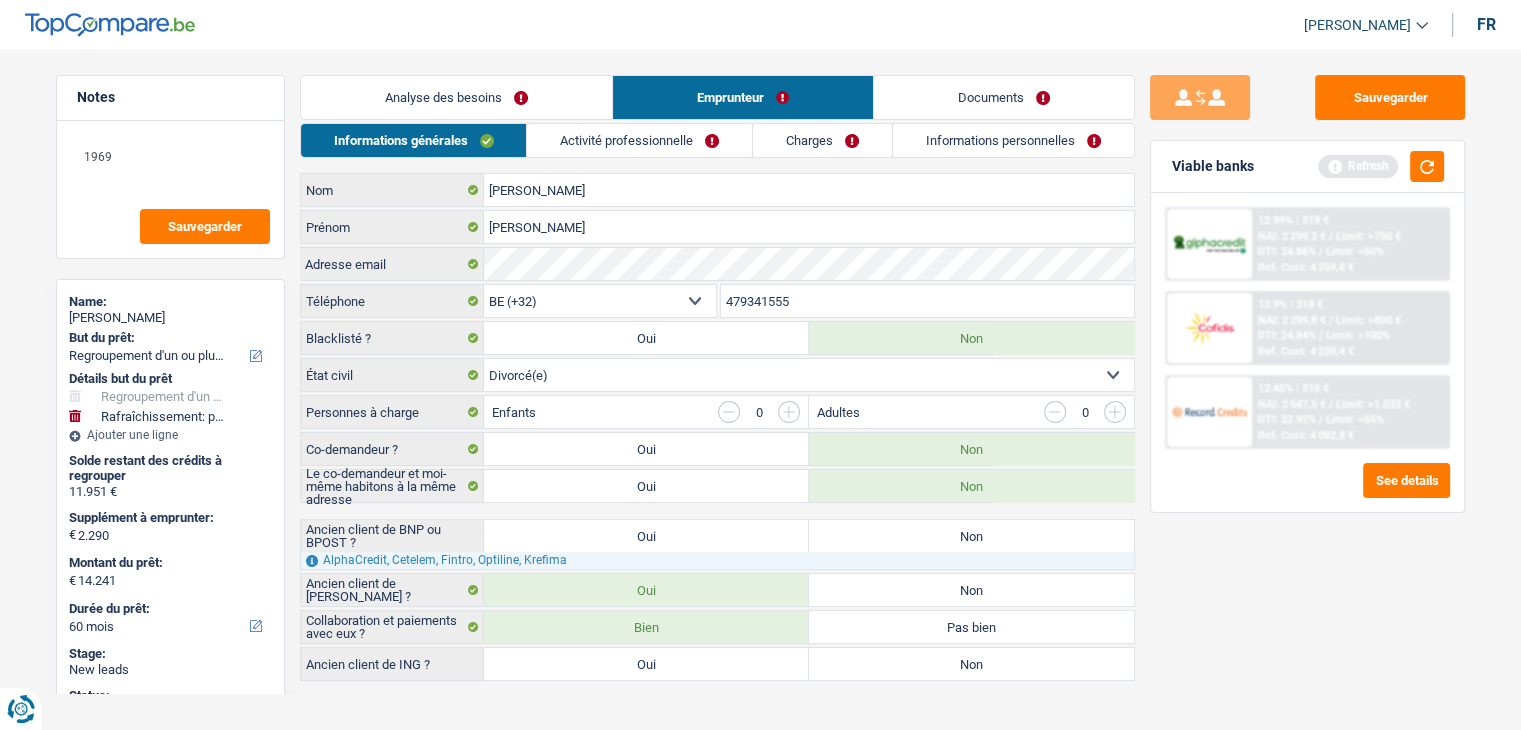 click on "Oui" at bounding box center (646, 536) 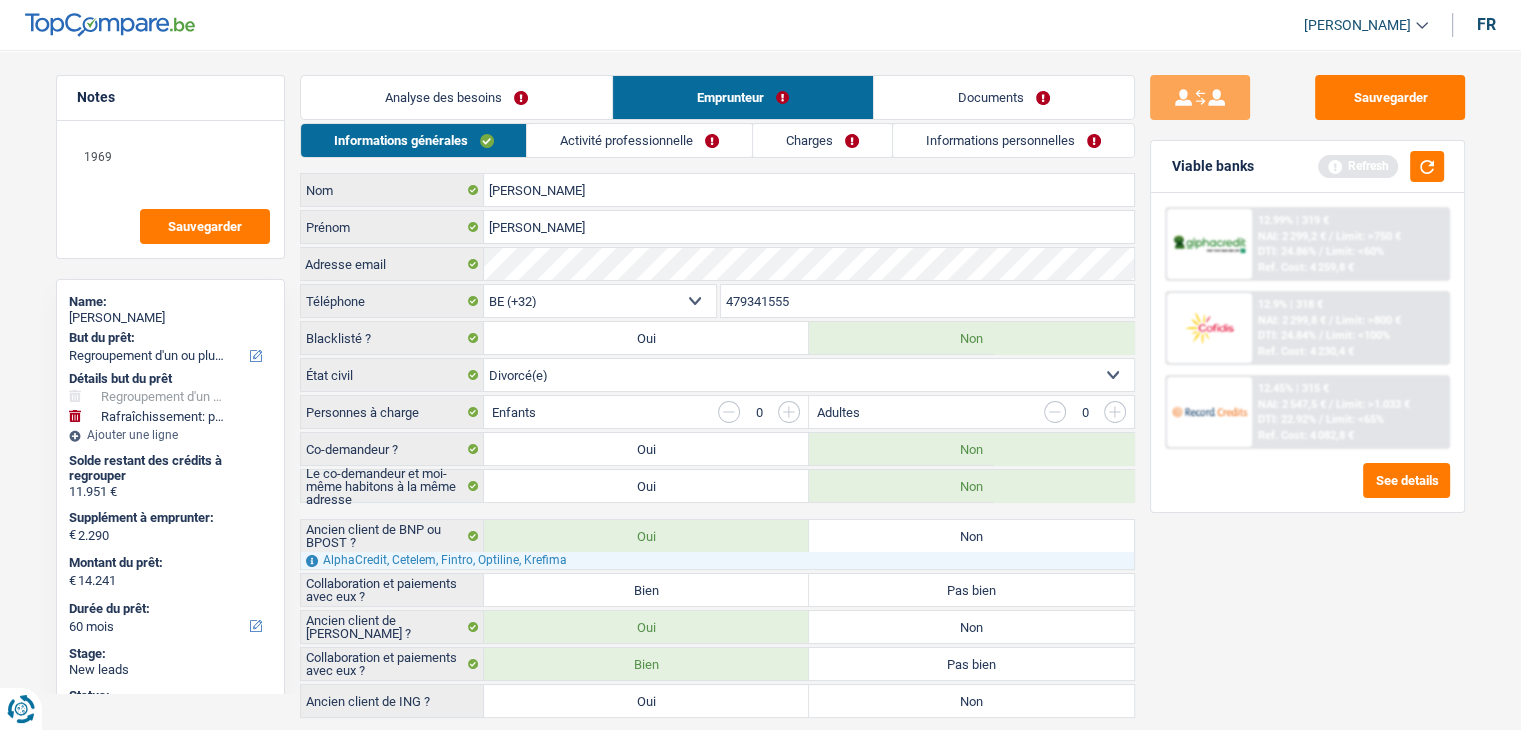 click on "Bien" at bounding box center (646, 590) 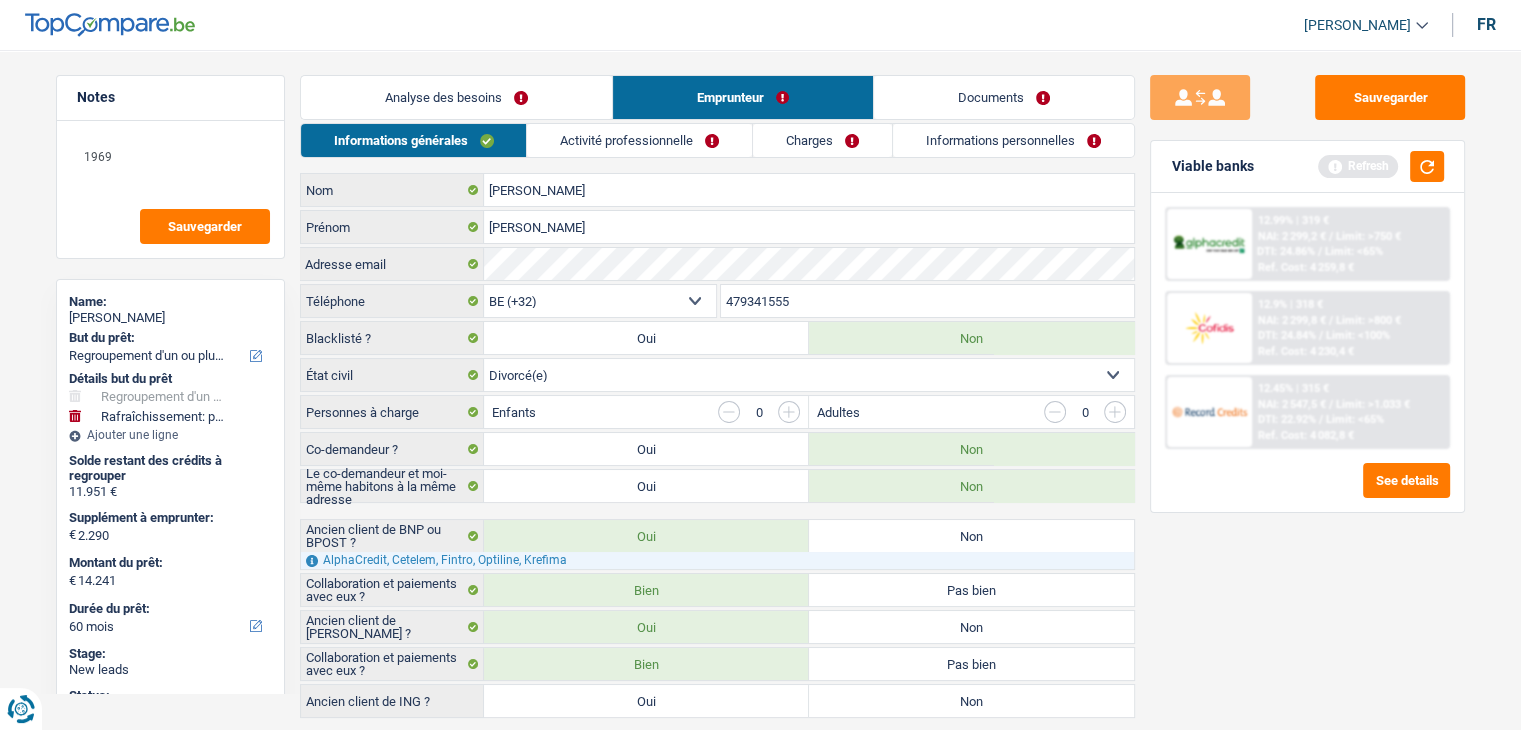 click on "Oui" at bounding box center [646, 701] 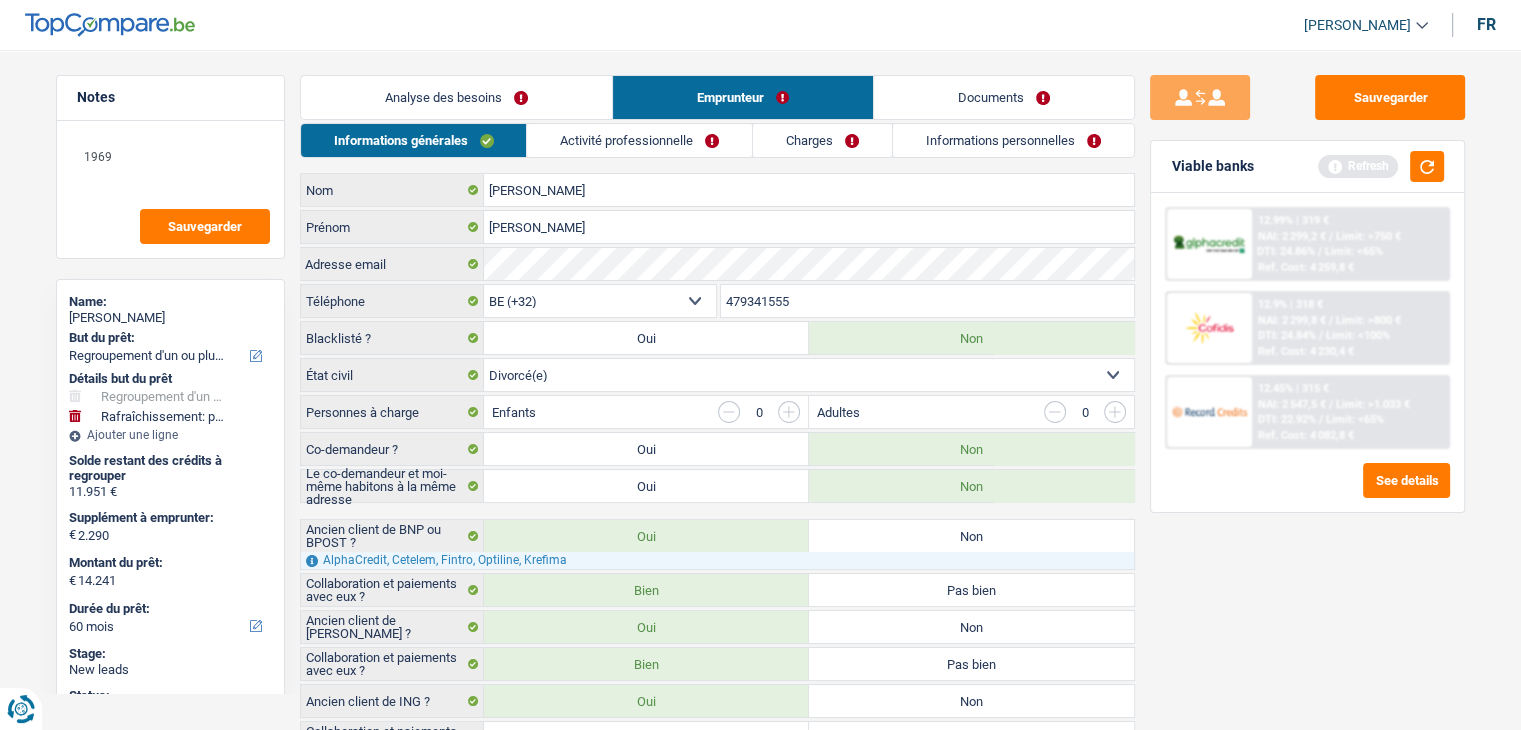 scroll, scrollTop: 83, scrollLeft: 0, axis: vertical 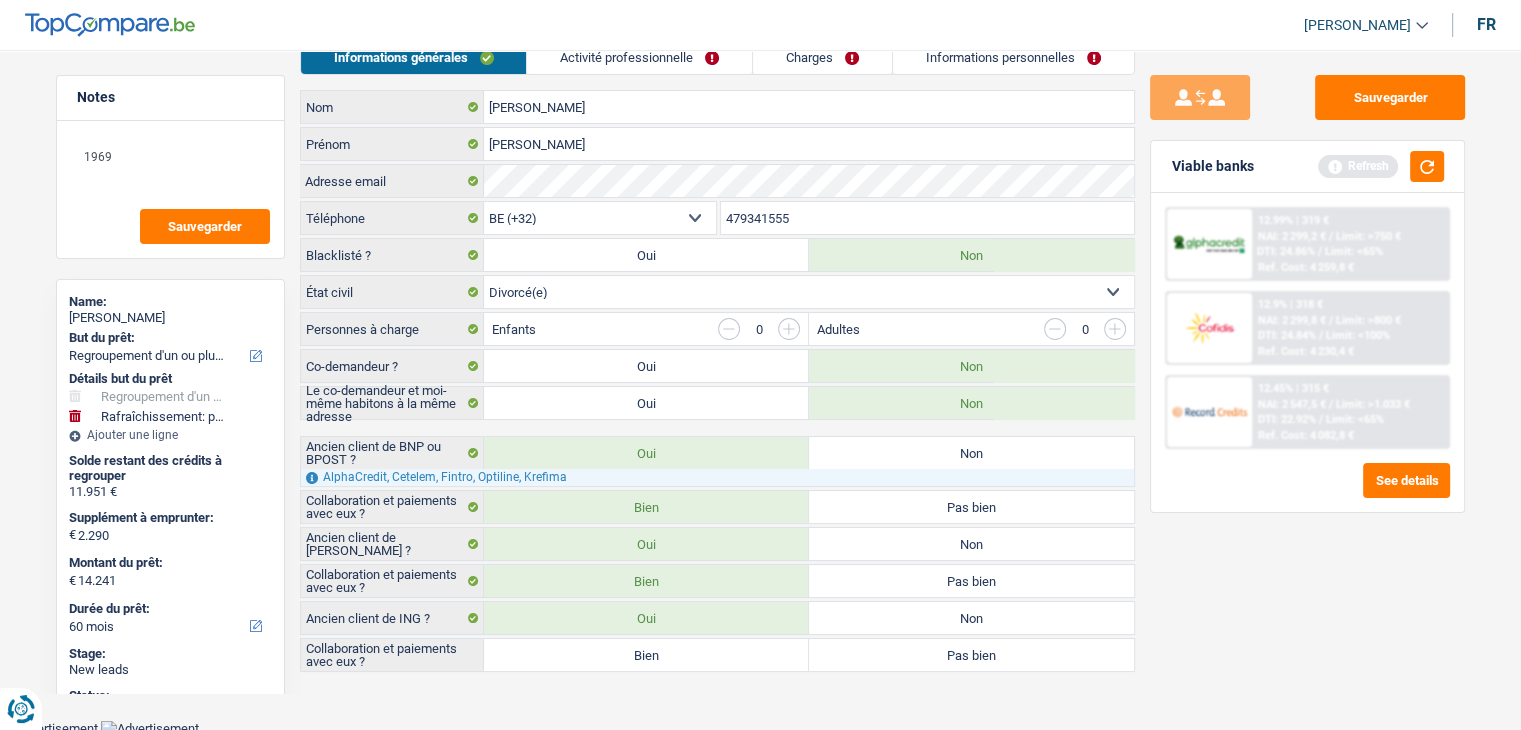 click on "Bien" at bounding box center [646, 655] 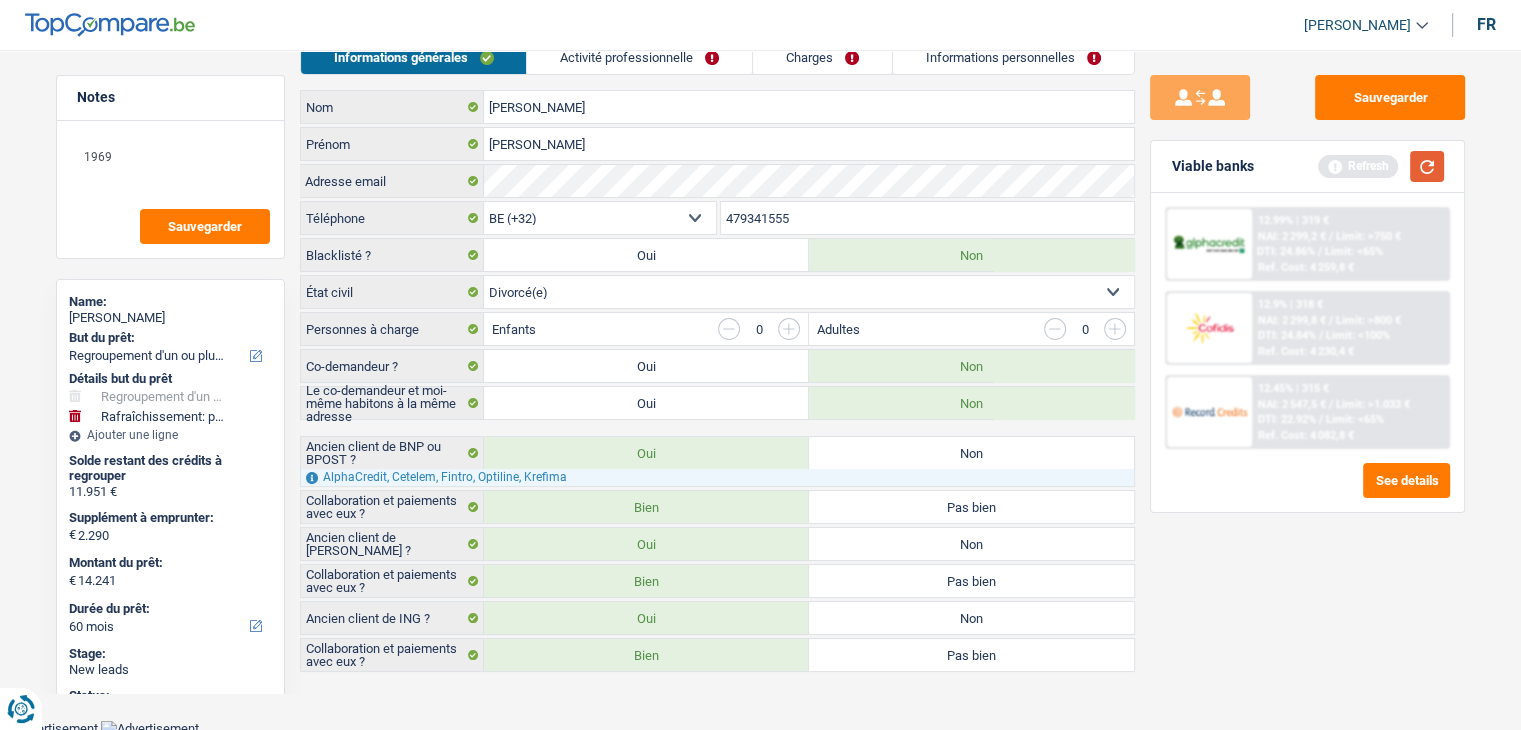 click at bounding box center [1427, 166] 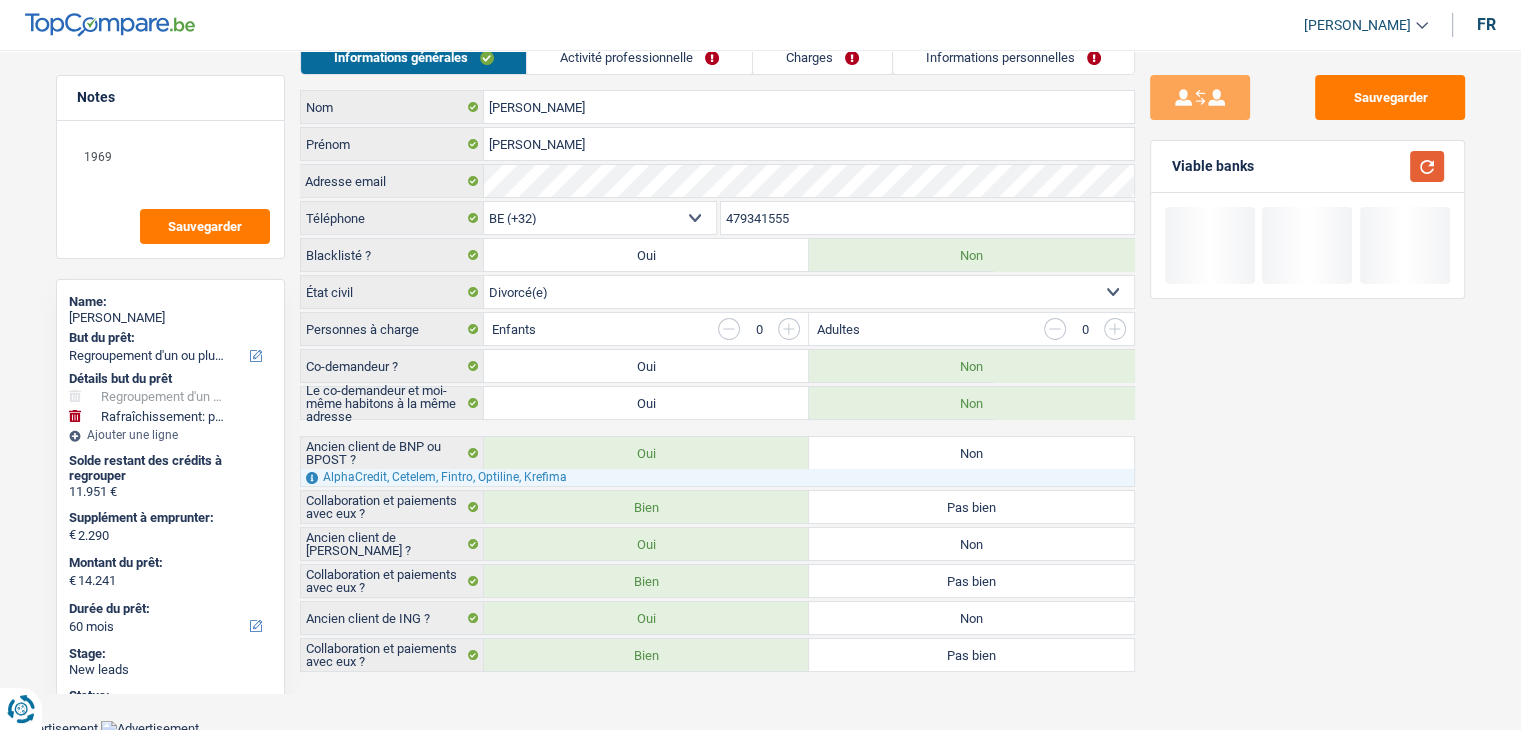 scroll, scrollTop: 0, scrollLeft: 0, axis: both 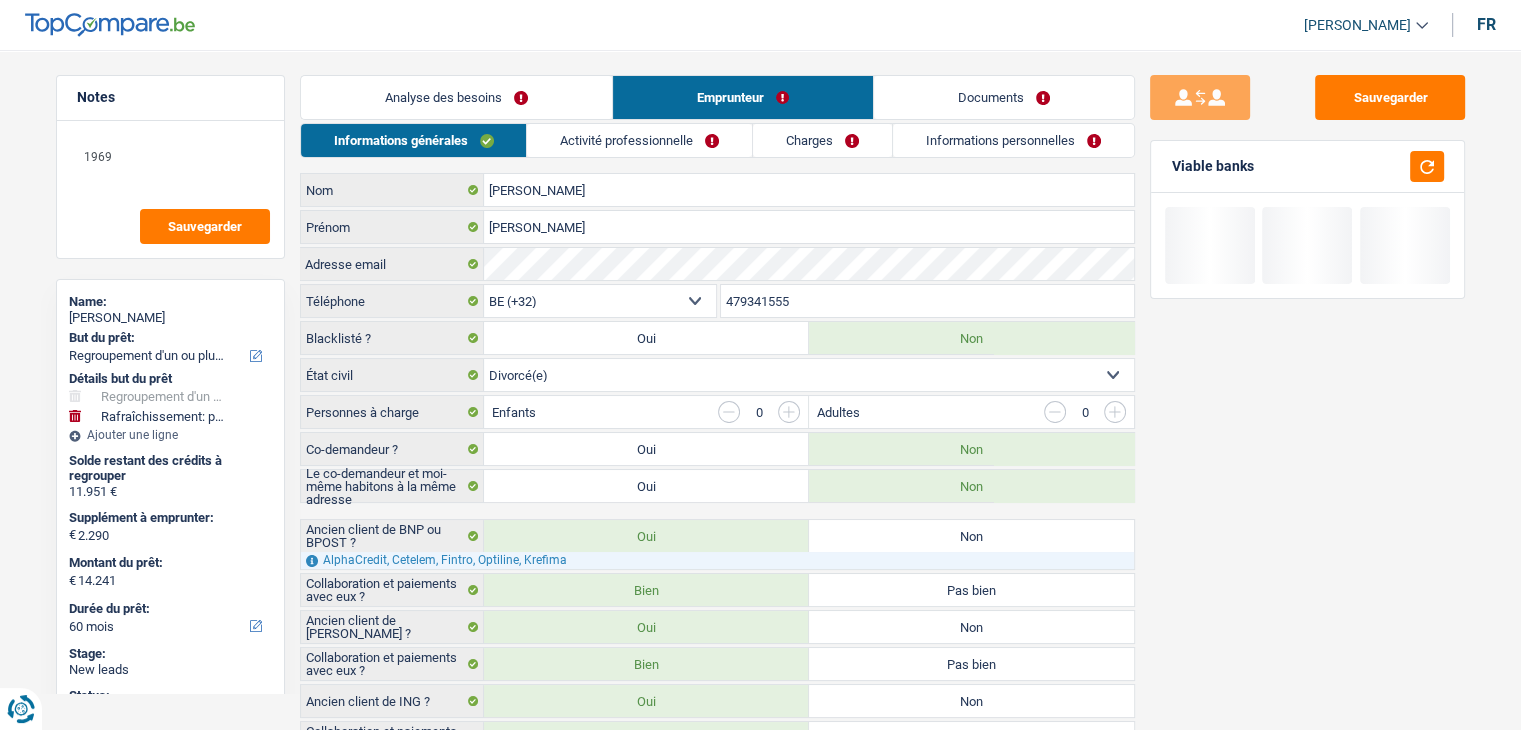 click on "Activité professionnelle" at bounding box center [639, 140] 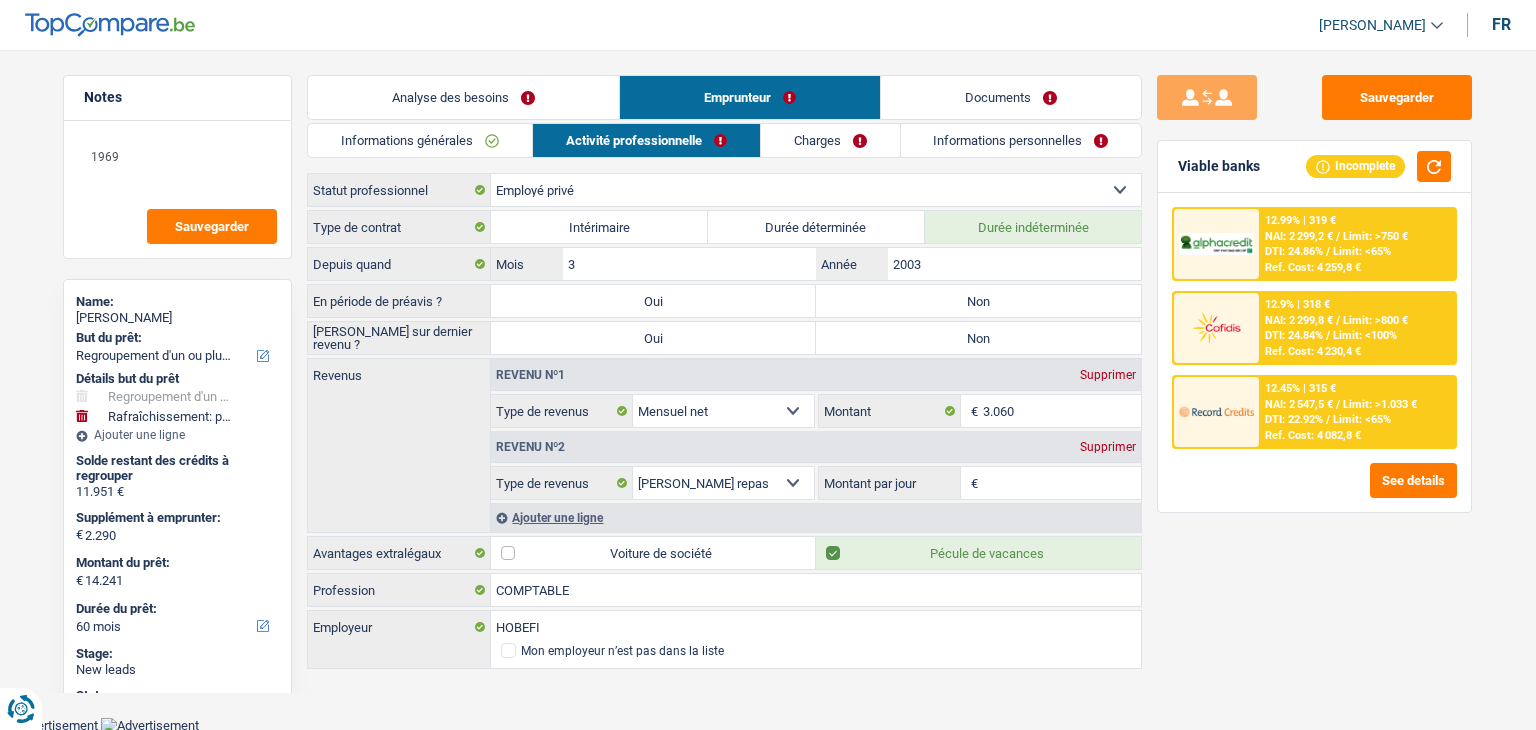 click on "Non" at bounding box center [978, 301] 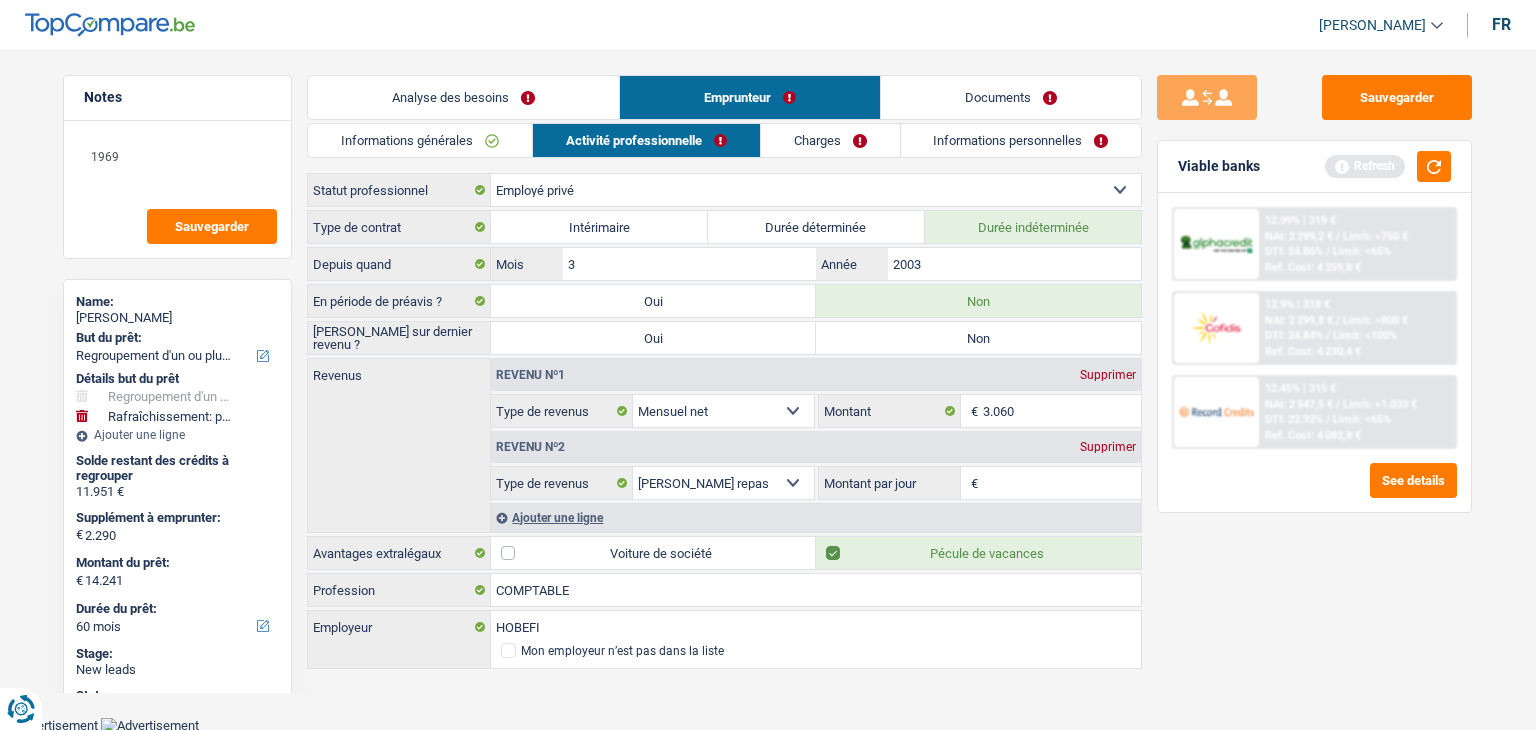 click on "Non" at bounding box center (978, 338) 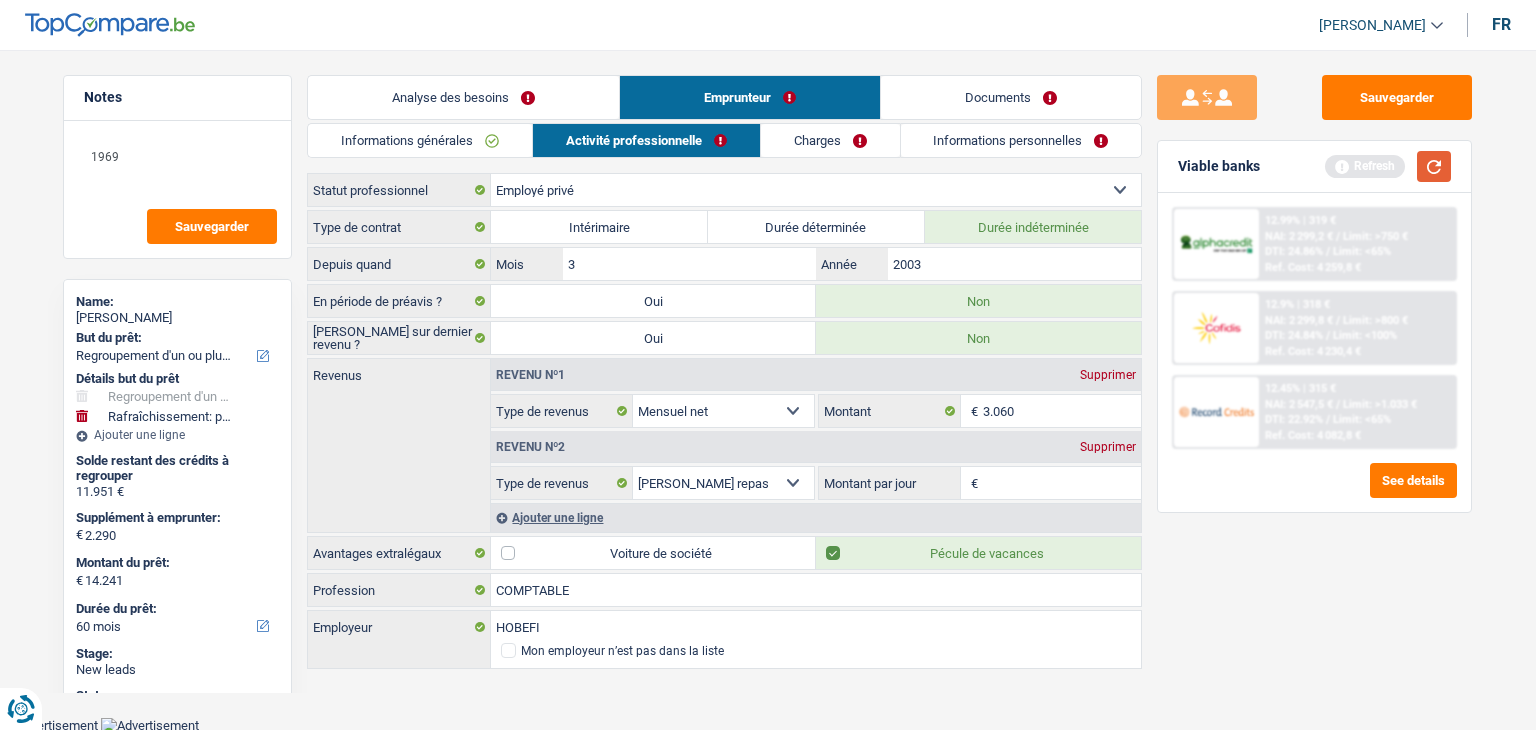 click at bounding box center (1434, 166) 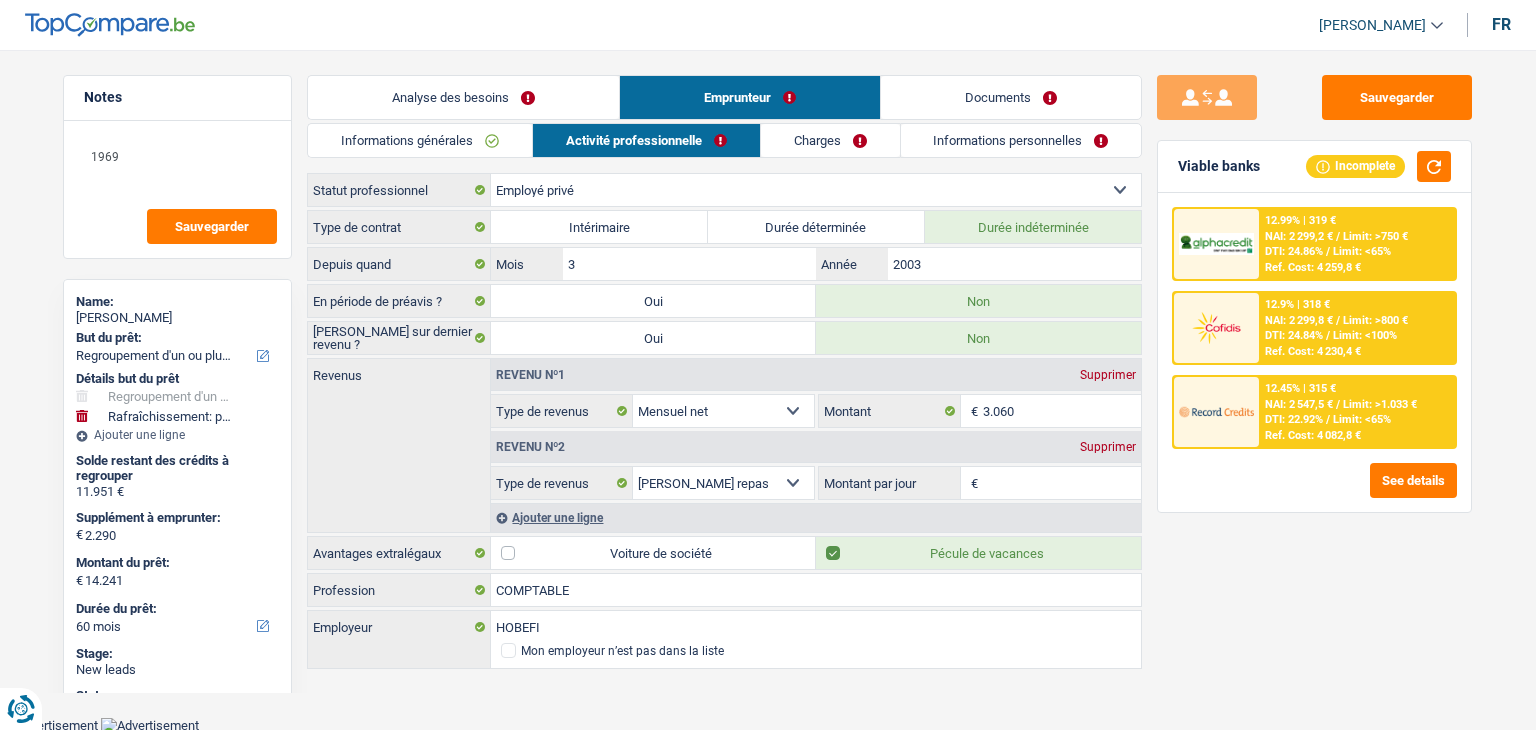 click on "Documents" at bounding box center (1011, 97) 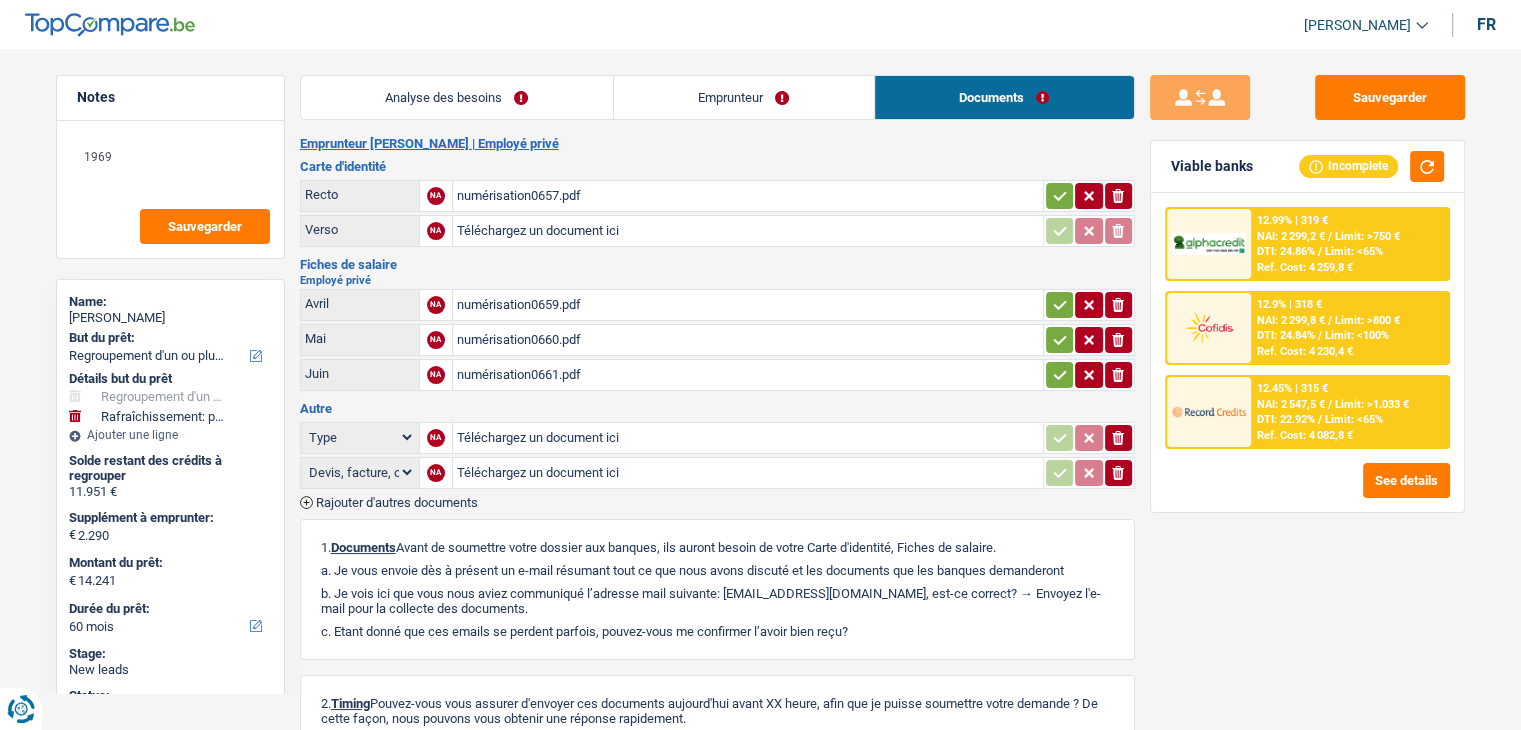 click on "numérisation0657.pdf" at bounding box center (748, 196) 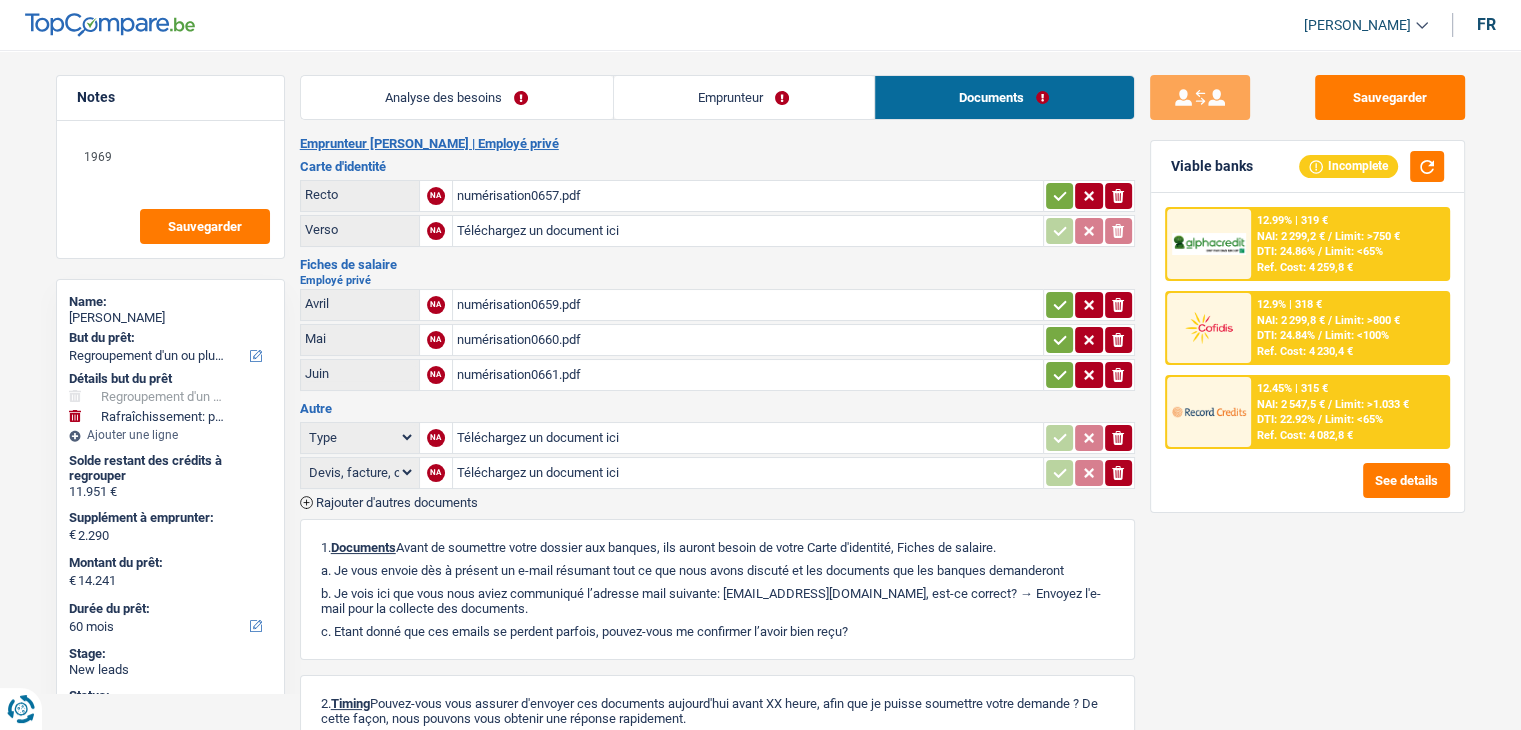 click on "numérisation0657.pdf" at bounding box center [748, 196] 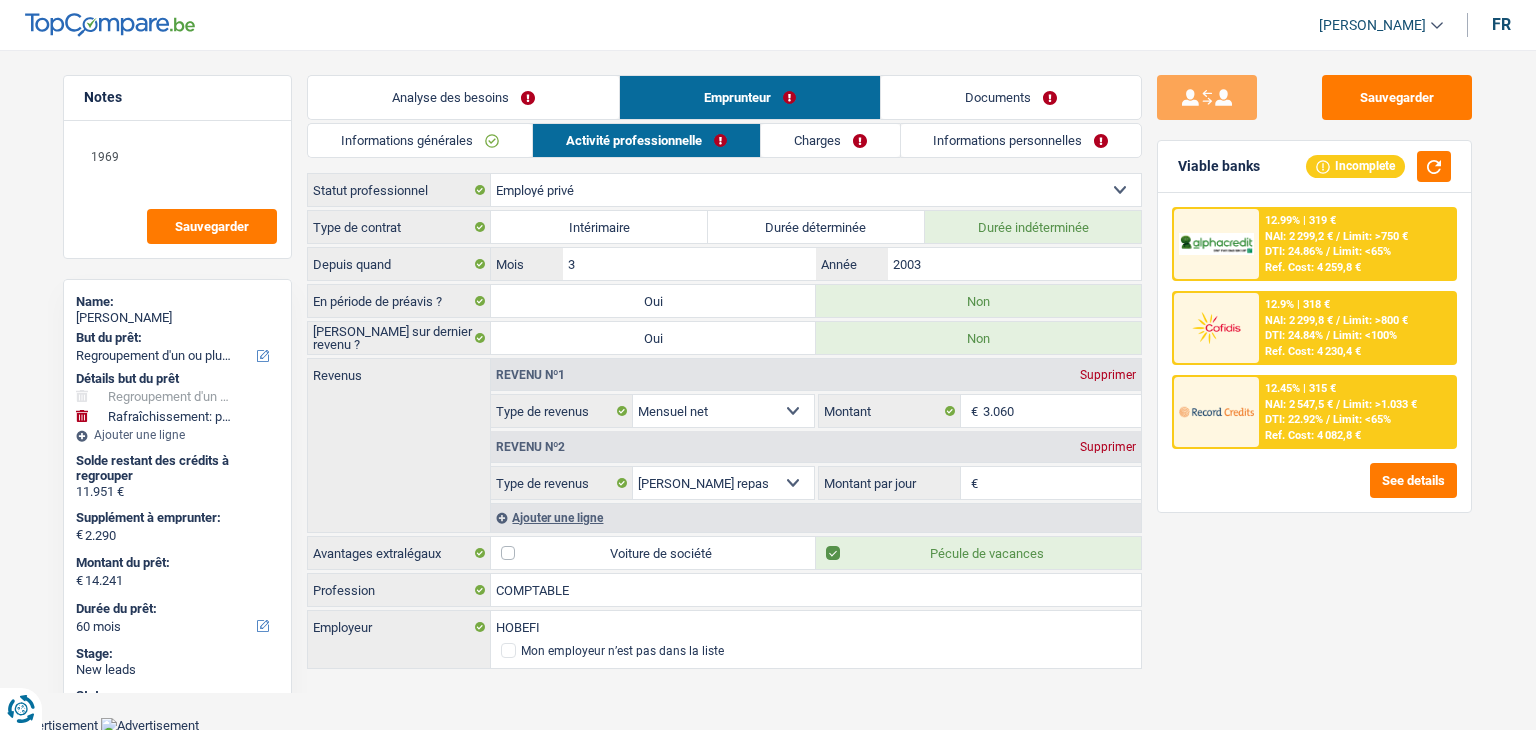 click on "Montant par jour" at bounding box center (1062, 483) 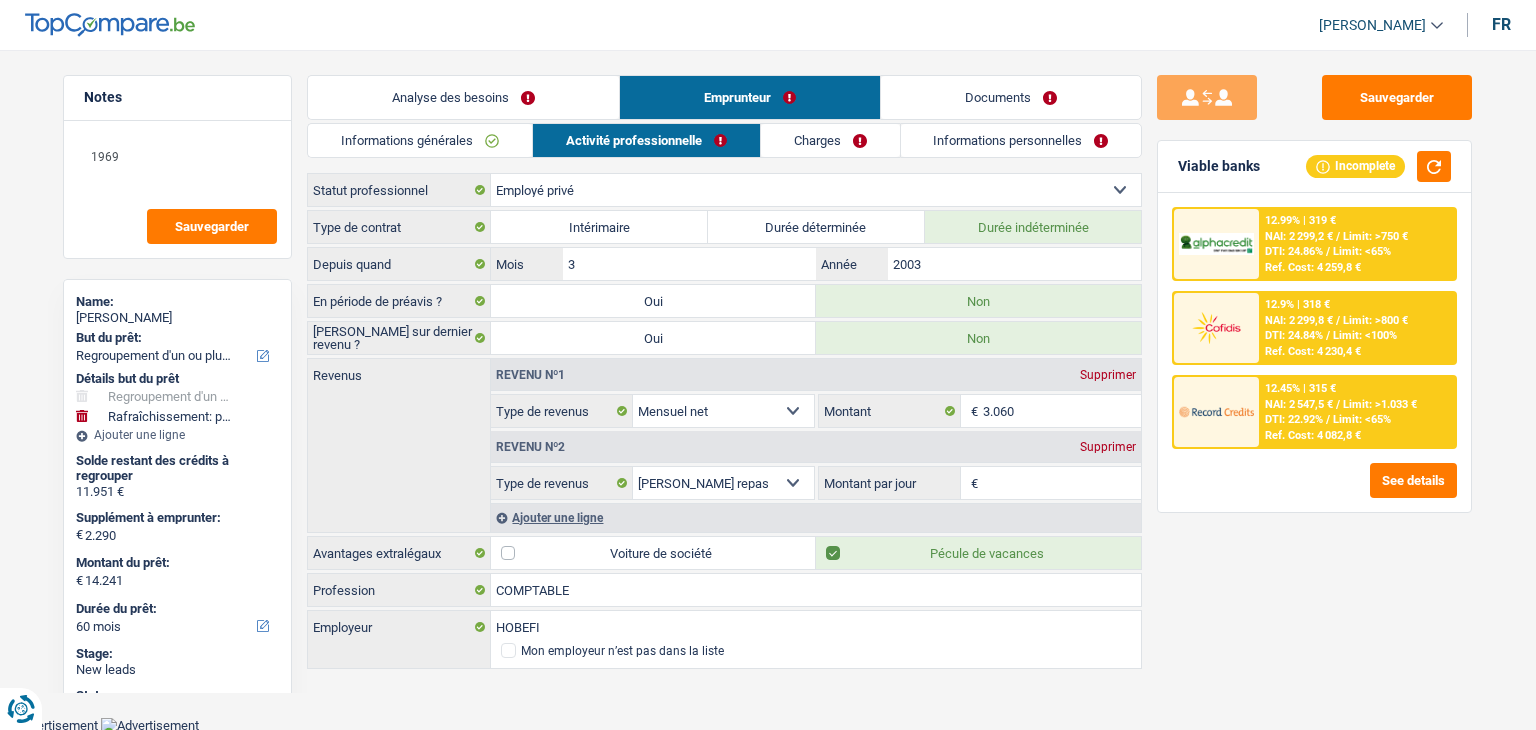 click on "Supprimer" at bounding box center (1108, 447) 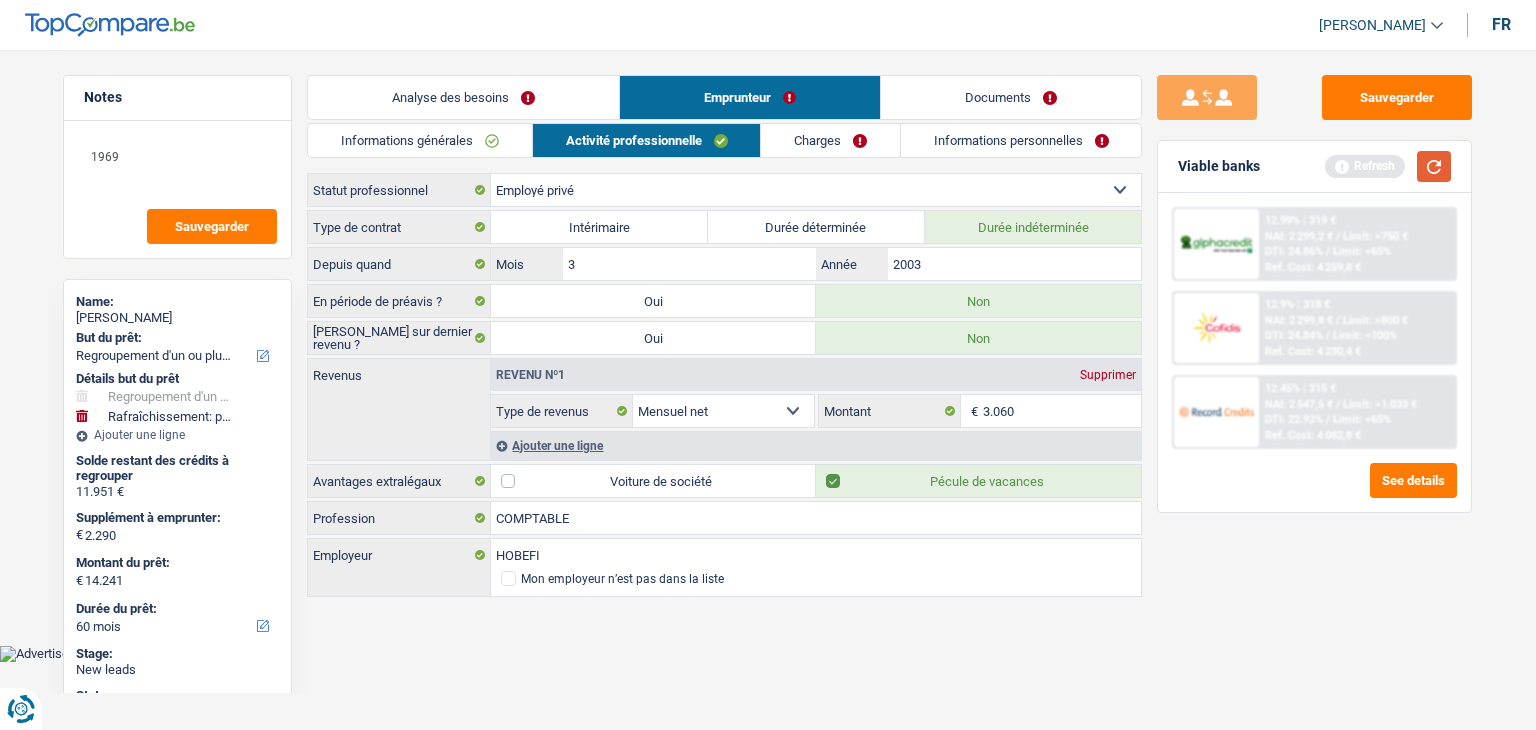 click at bounding box center [1434, 166] 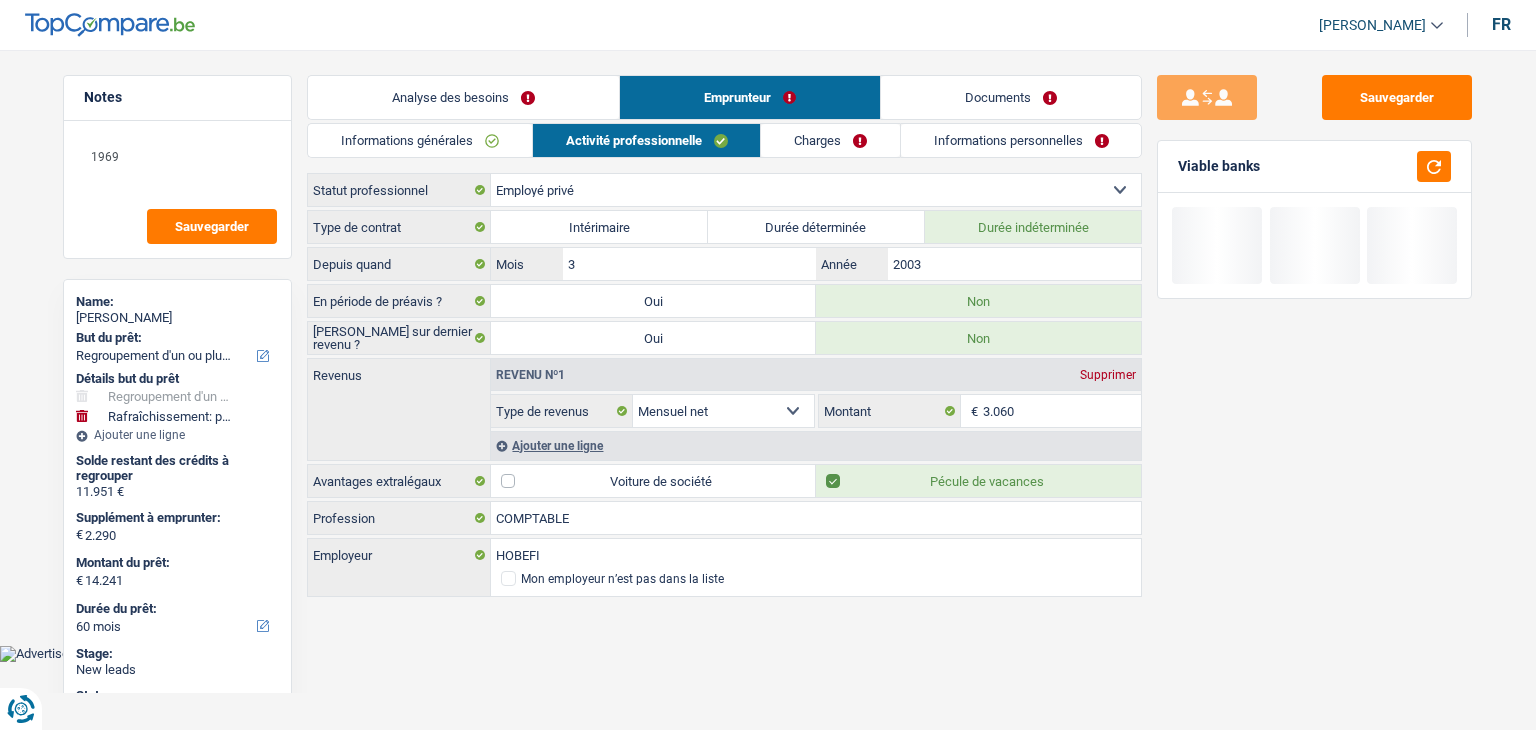 click on "Charges" at bounding box center (830, 140) 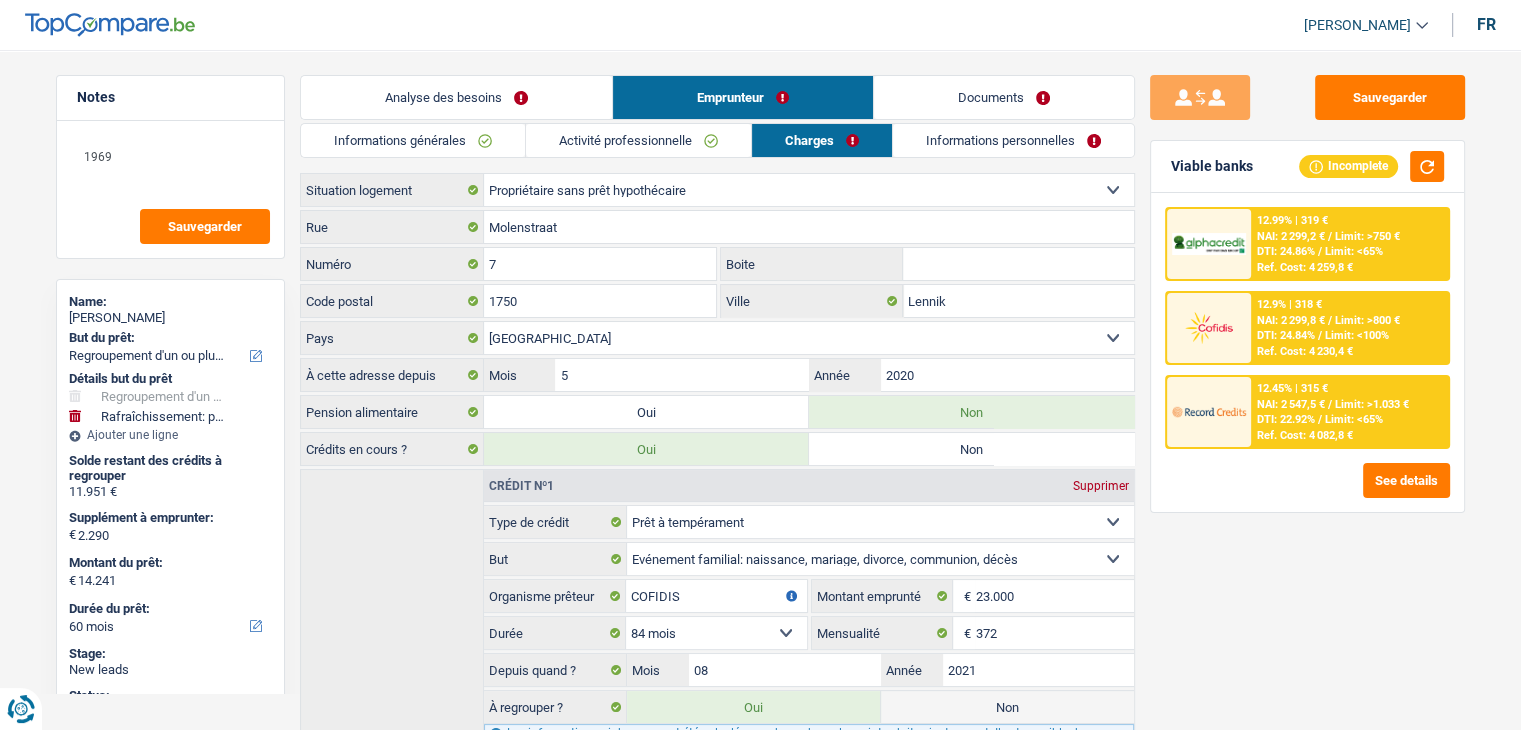 drag, startPoint x: 313, startPoint y: 189, endPoint x: 408, endPoint y: 196, distance: 95.257545 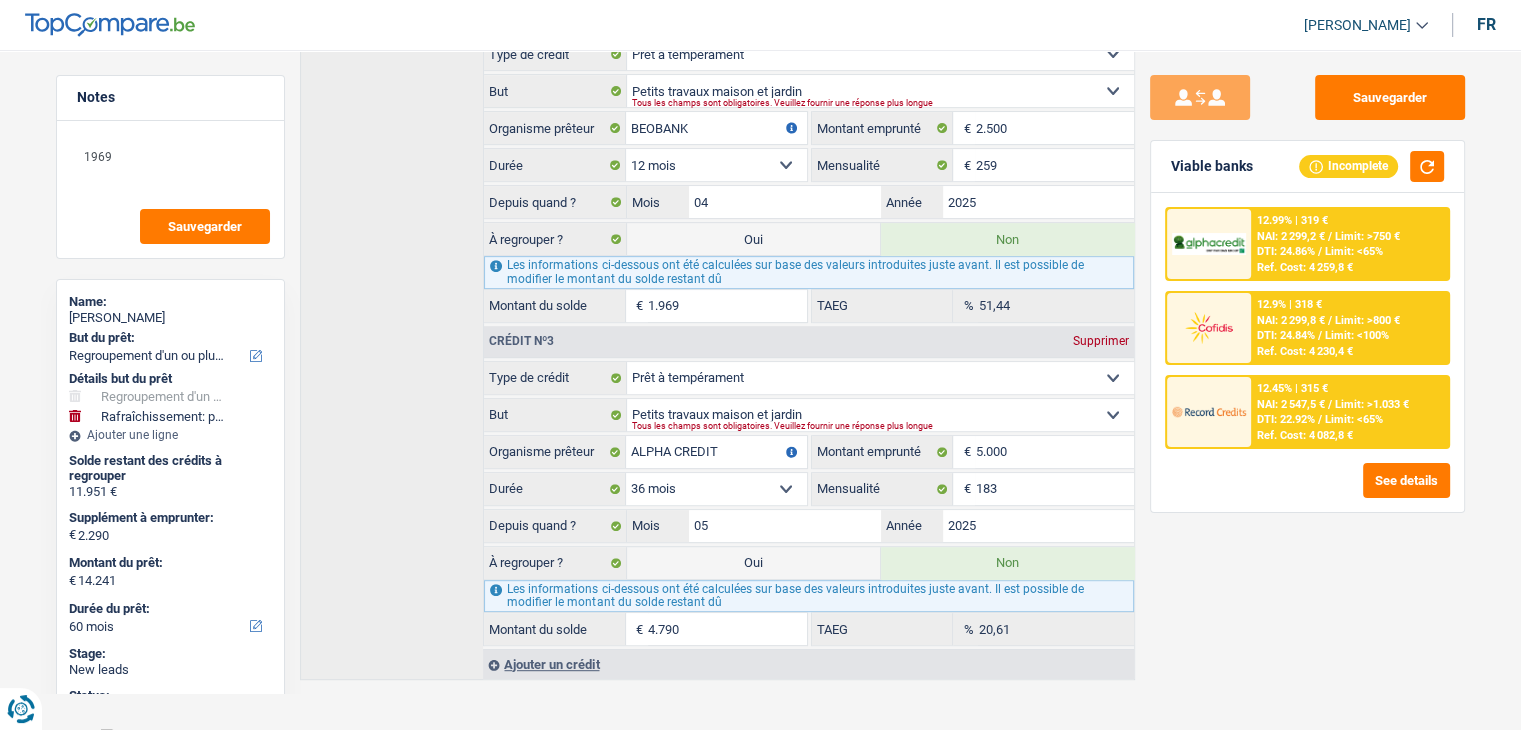 scroll, scrollTop: 0, scrollLeft: 0, axis: both 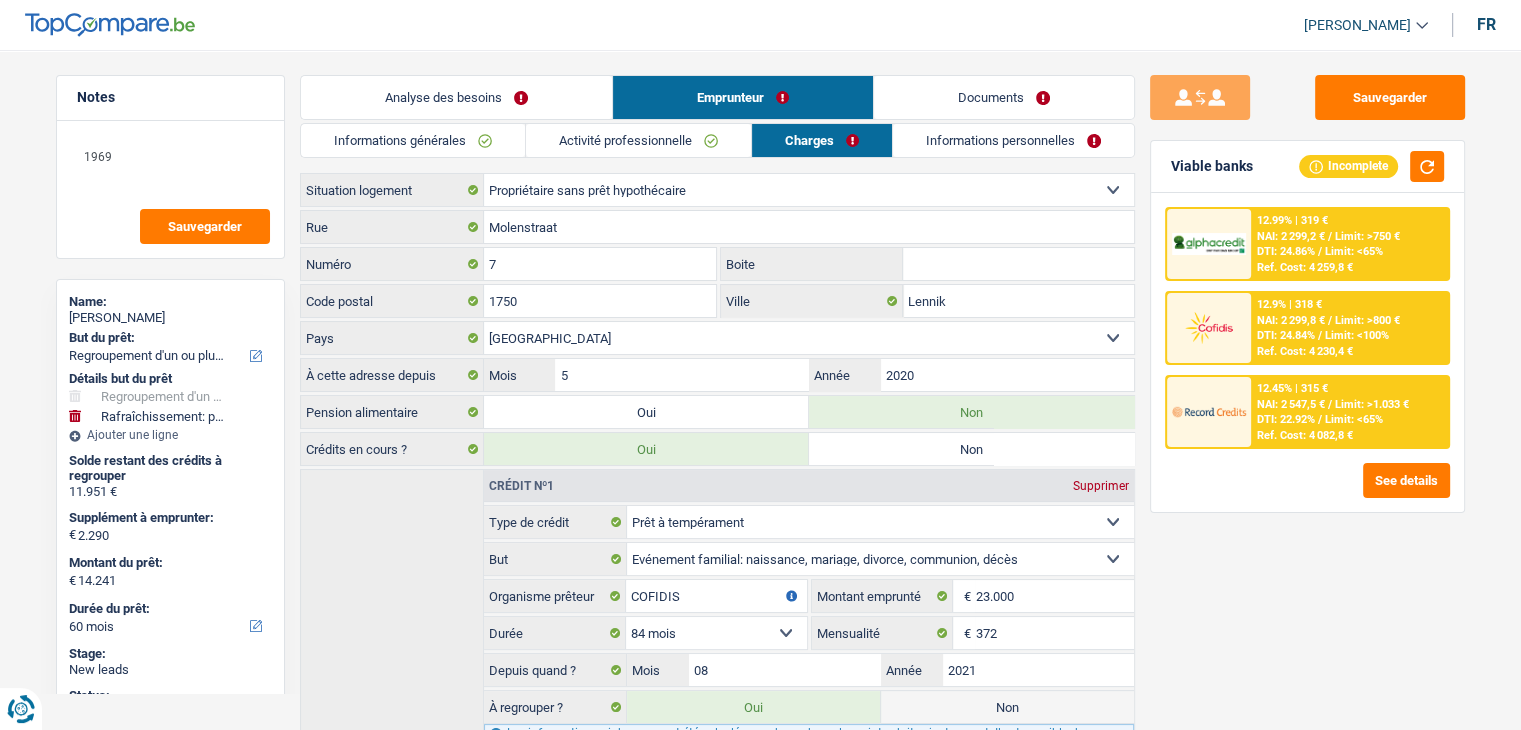 click on "Informations générales Activité professionnelle Charges Informations personnelles SANTOS VILLARROEL
Nom
MARIA
Prénom
Adresse email
BE (+32) LU (+352)
Sélectionner une option
Téléphone
479341555
Téléphone
Blacklisté ?
Oui
Non
Célibataire Marié(e) Cohabitant(e) légal(e) Divorcé(e) Veuf(ve) Séparé (de fait)
Sélectionner une option
État civil
Personnes à charge
Enfants
0
Adultes
Co-demandeur ?" at bounding box center (717, 797) 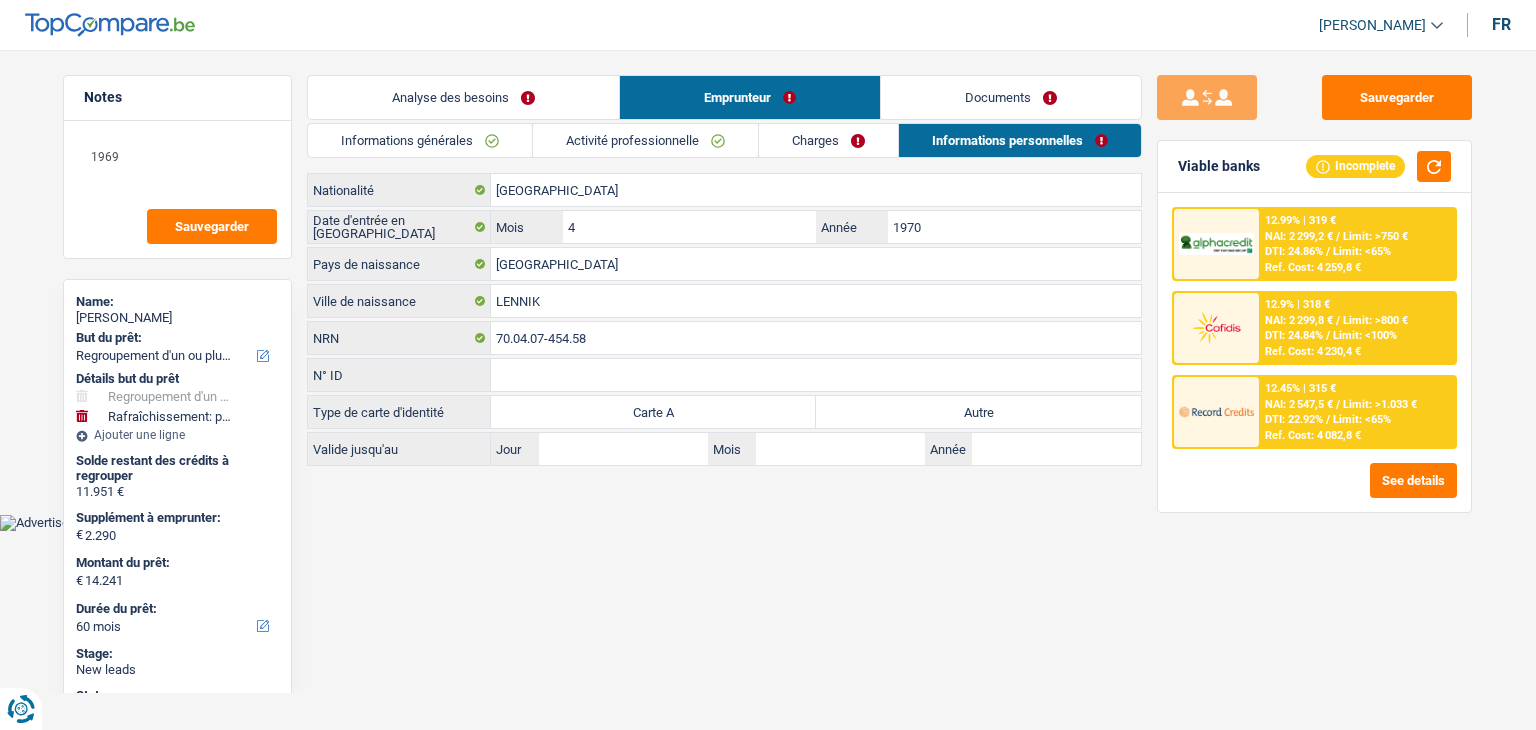 click on "Autre" at bounding box center (978, 412) 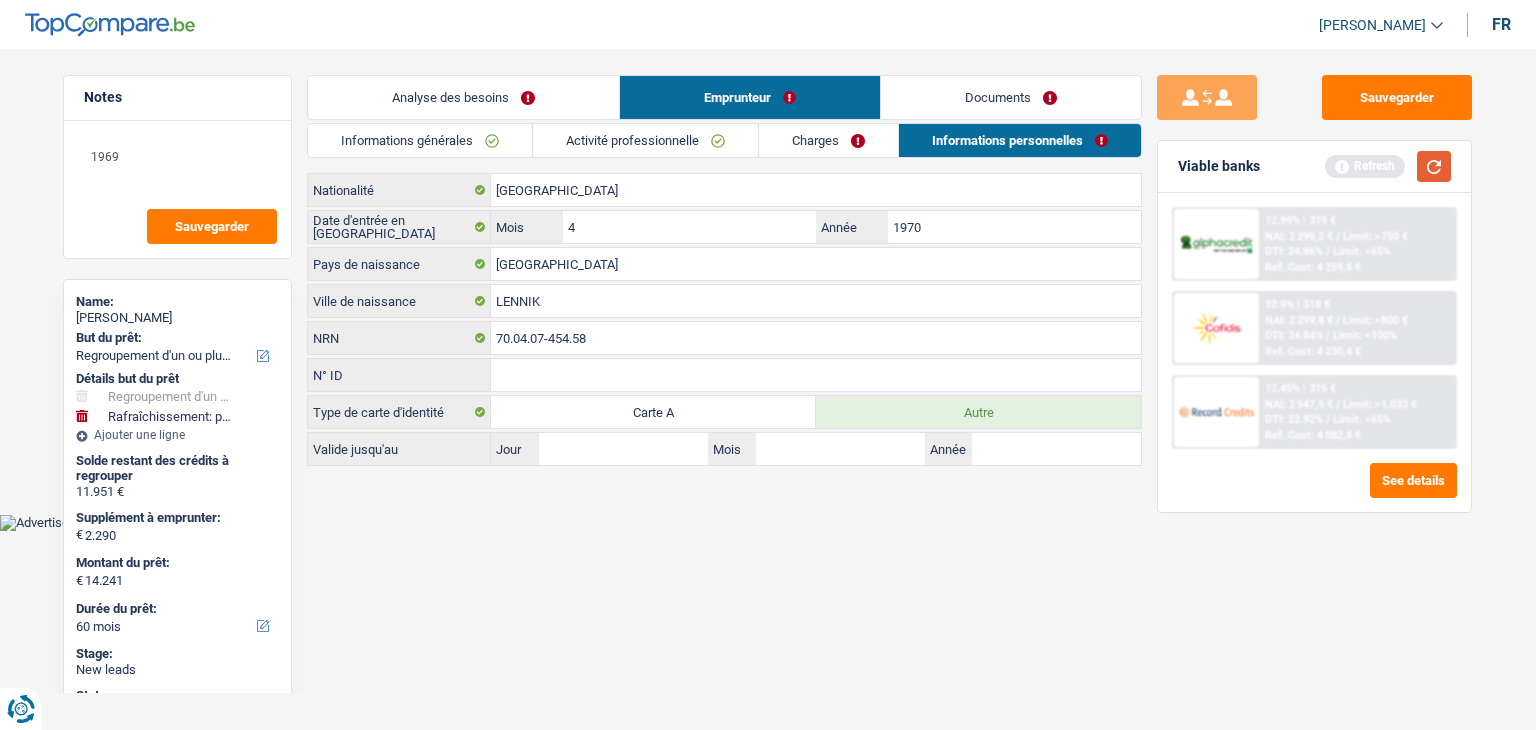 click at bounding box center [1434, 166] 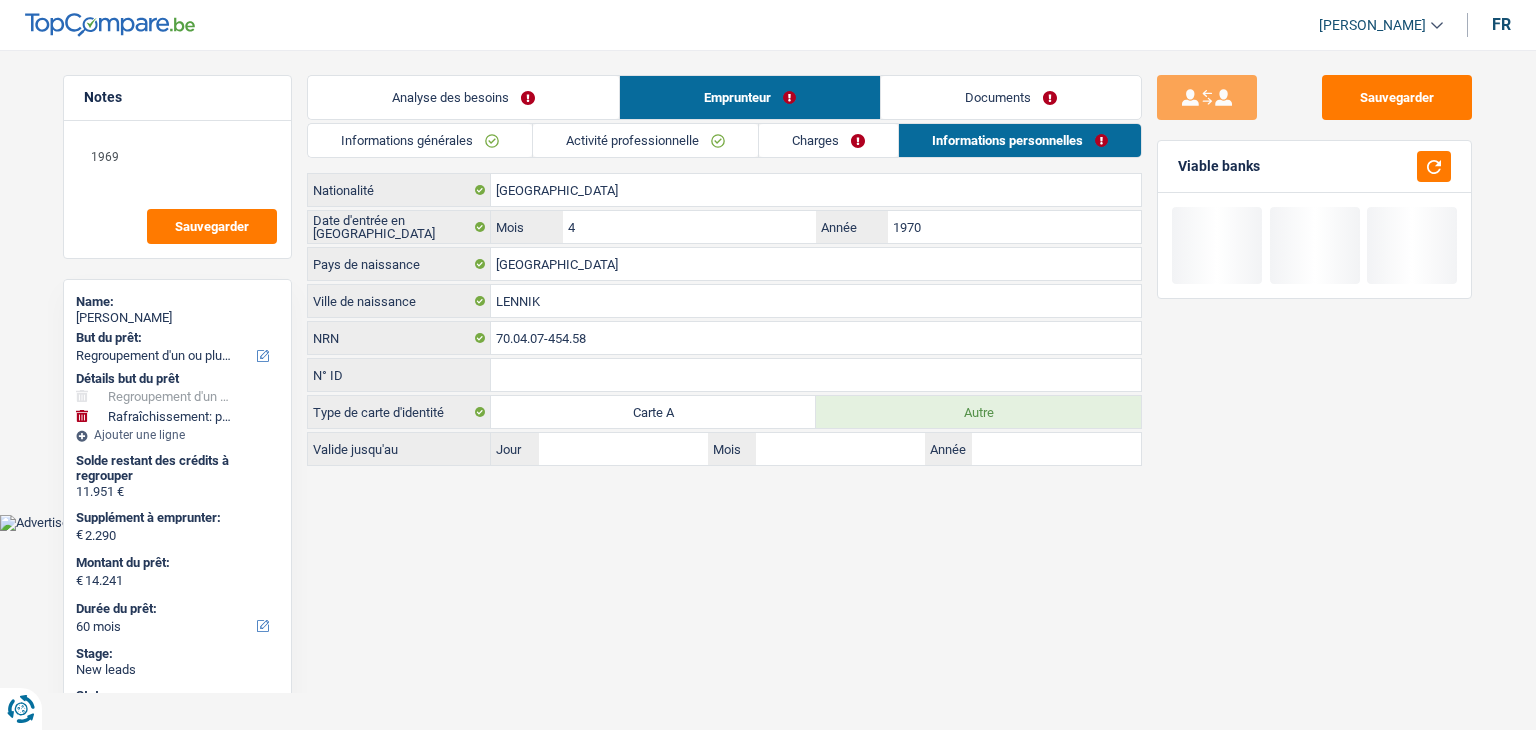 click on "Documents" at bounding box center [1011, 97] 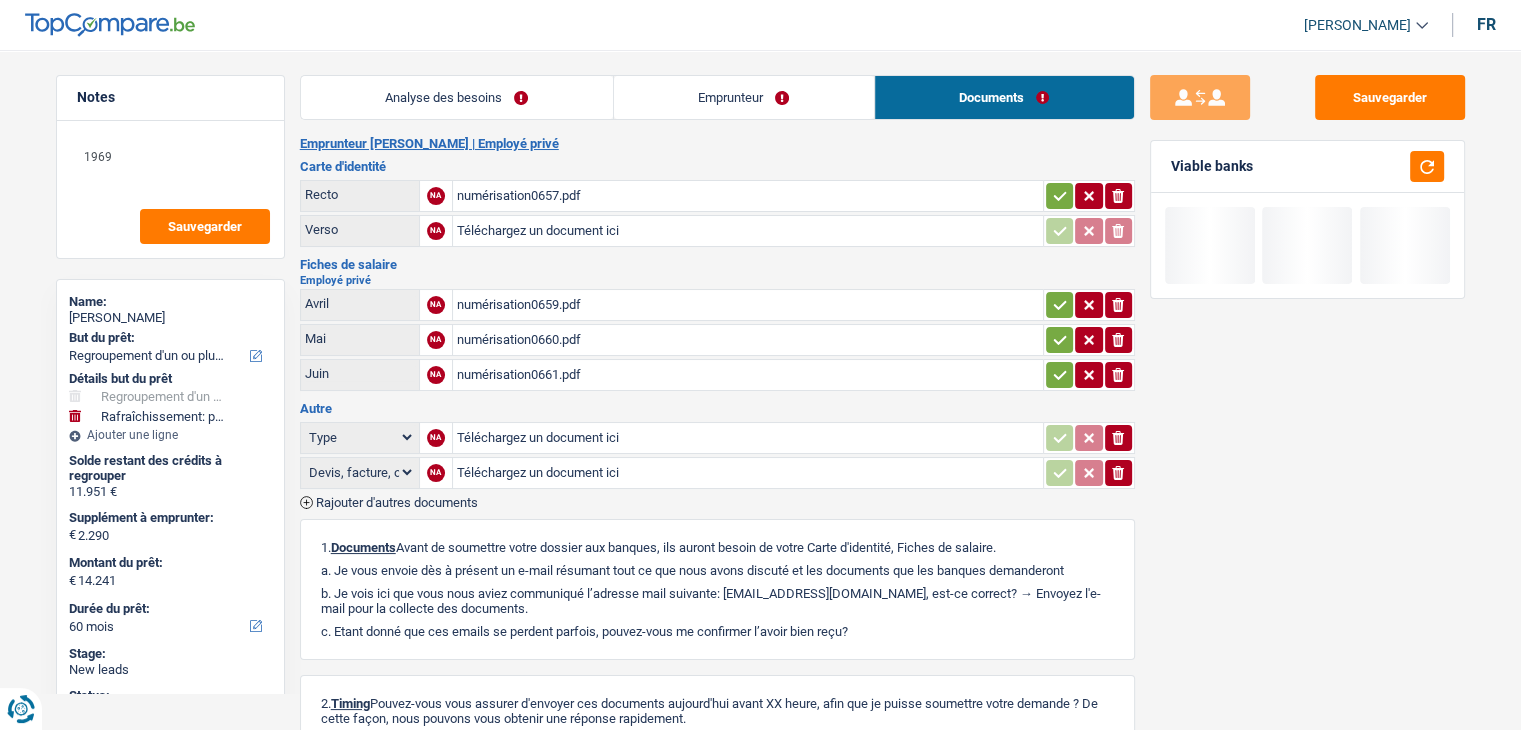 click on "numérisation0657.pdf" at bounding box center (748, 196) 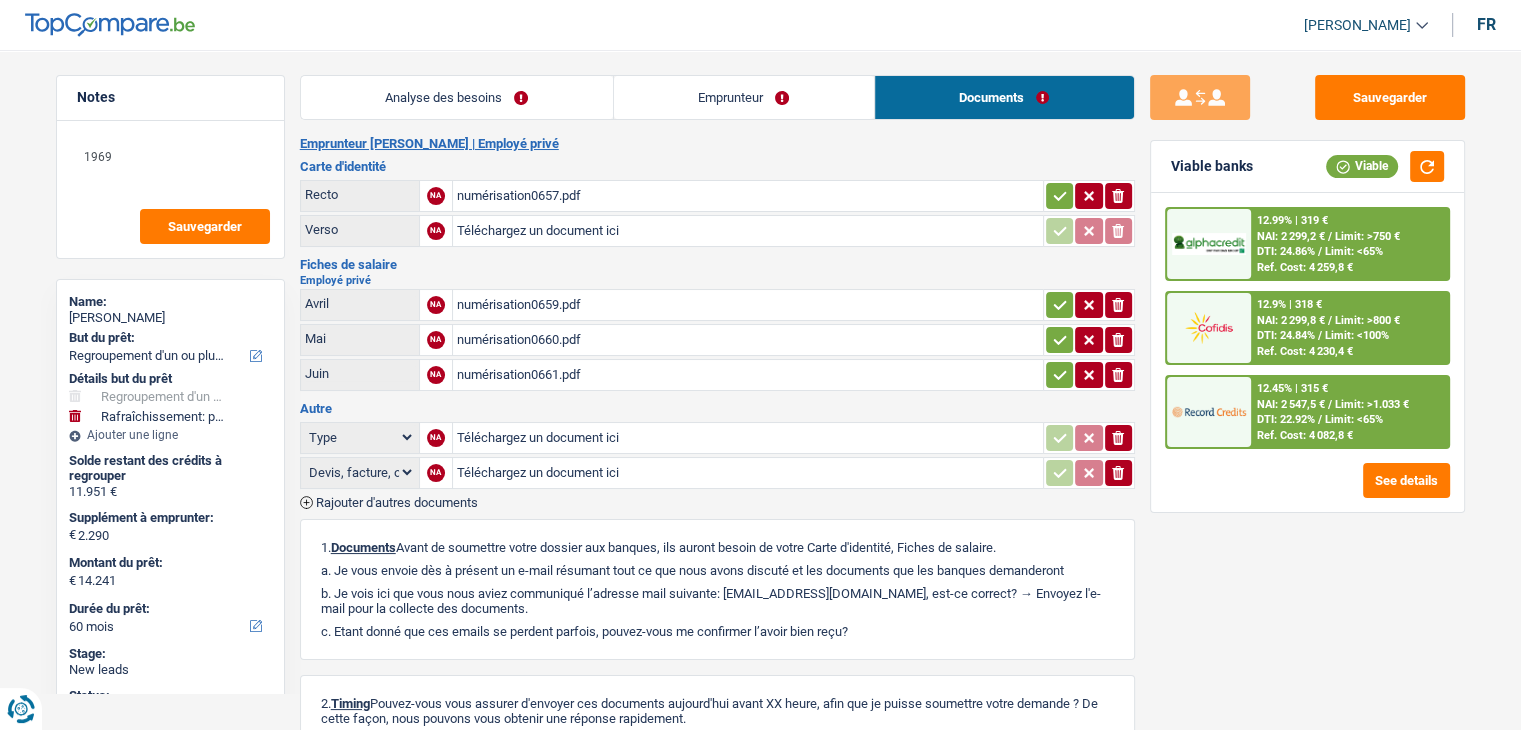 click on "numérisation0659.pdf" at bounding box center (748, 305) 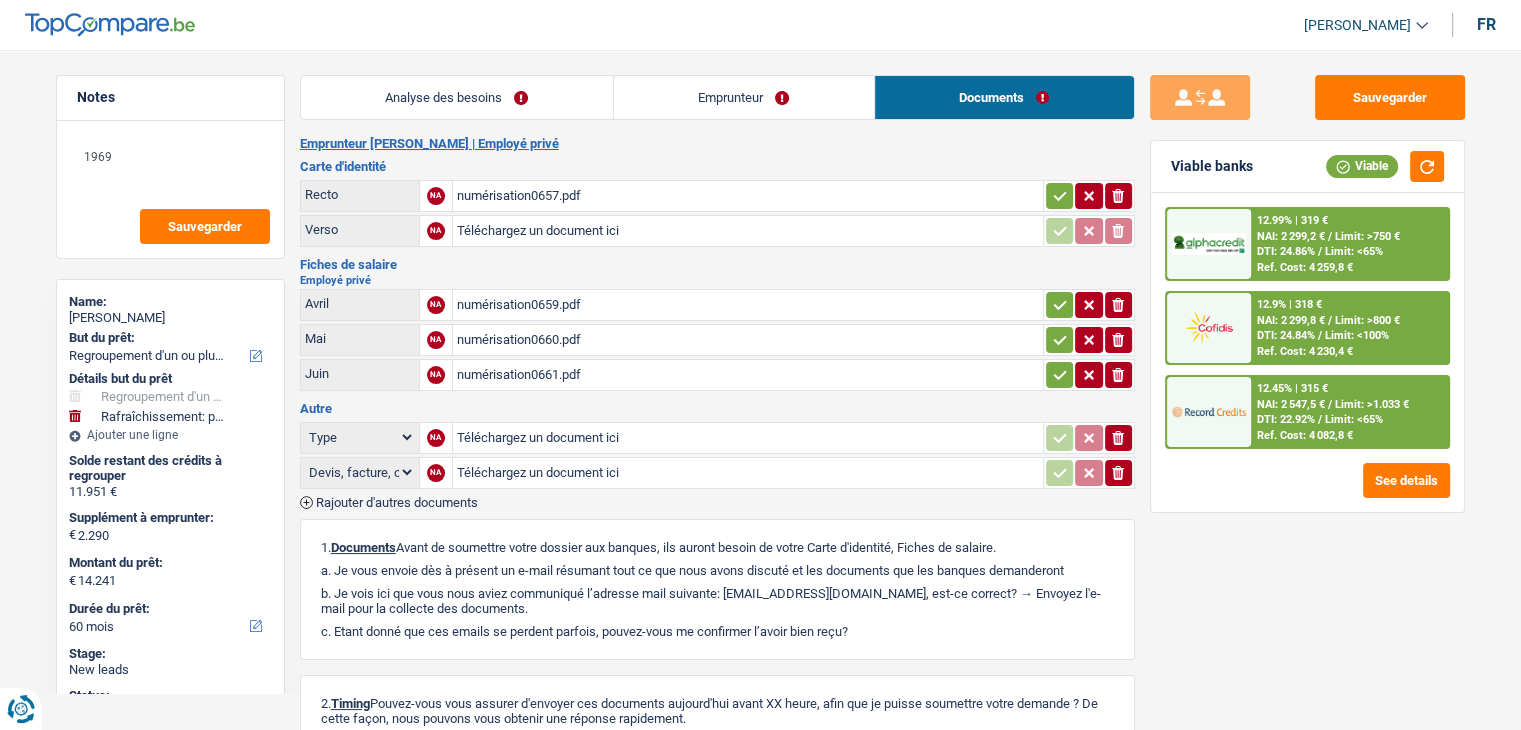 click on "numérisation0660.pdf" at bounding box center [748, 340] 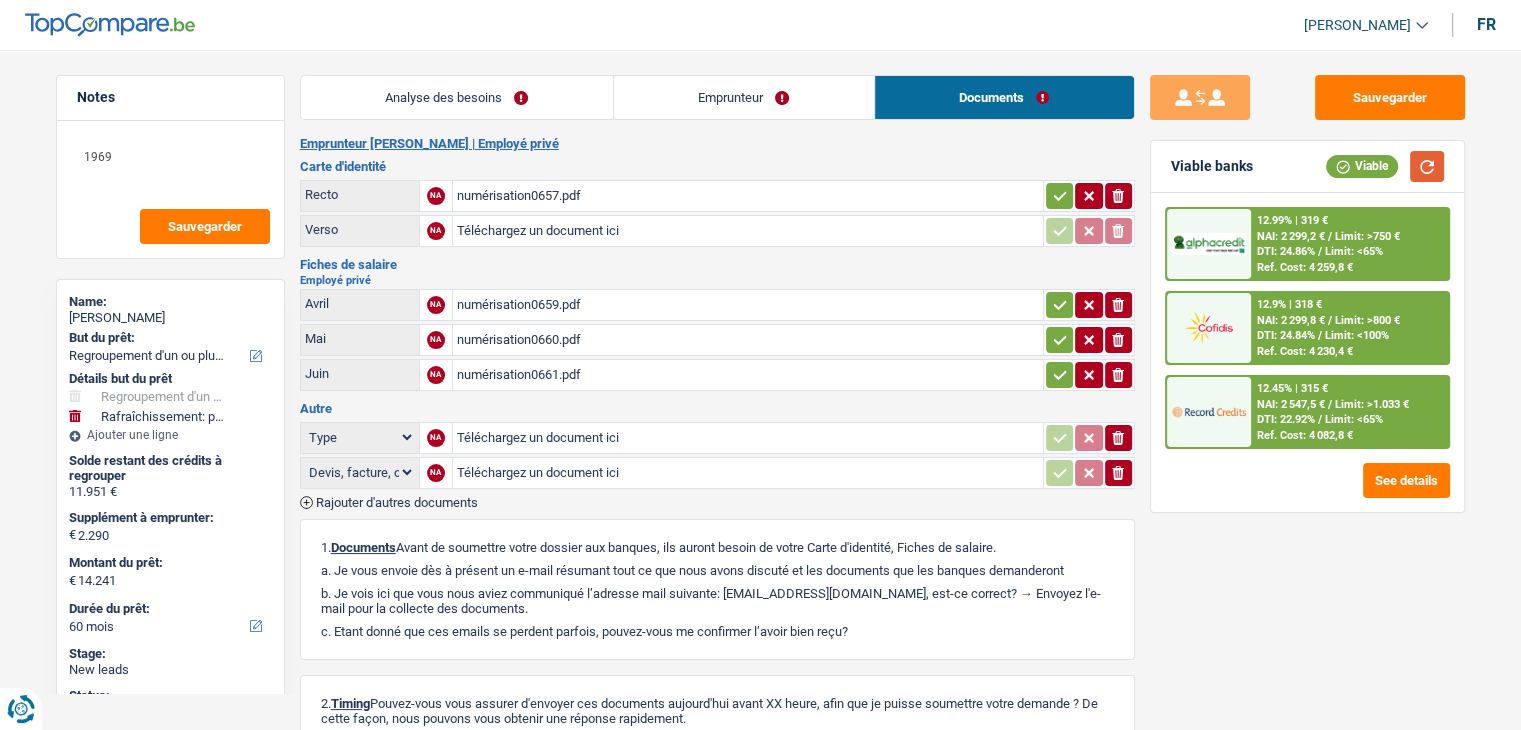 click at bounding box center [1427, 166] 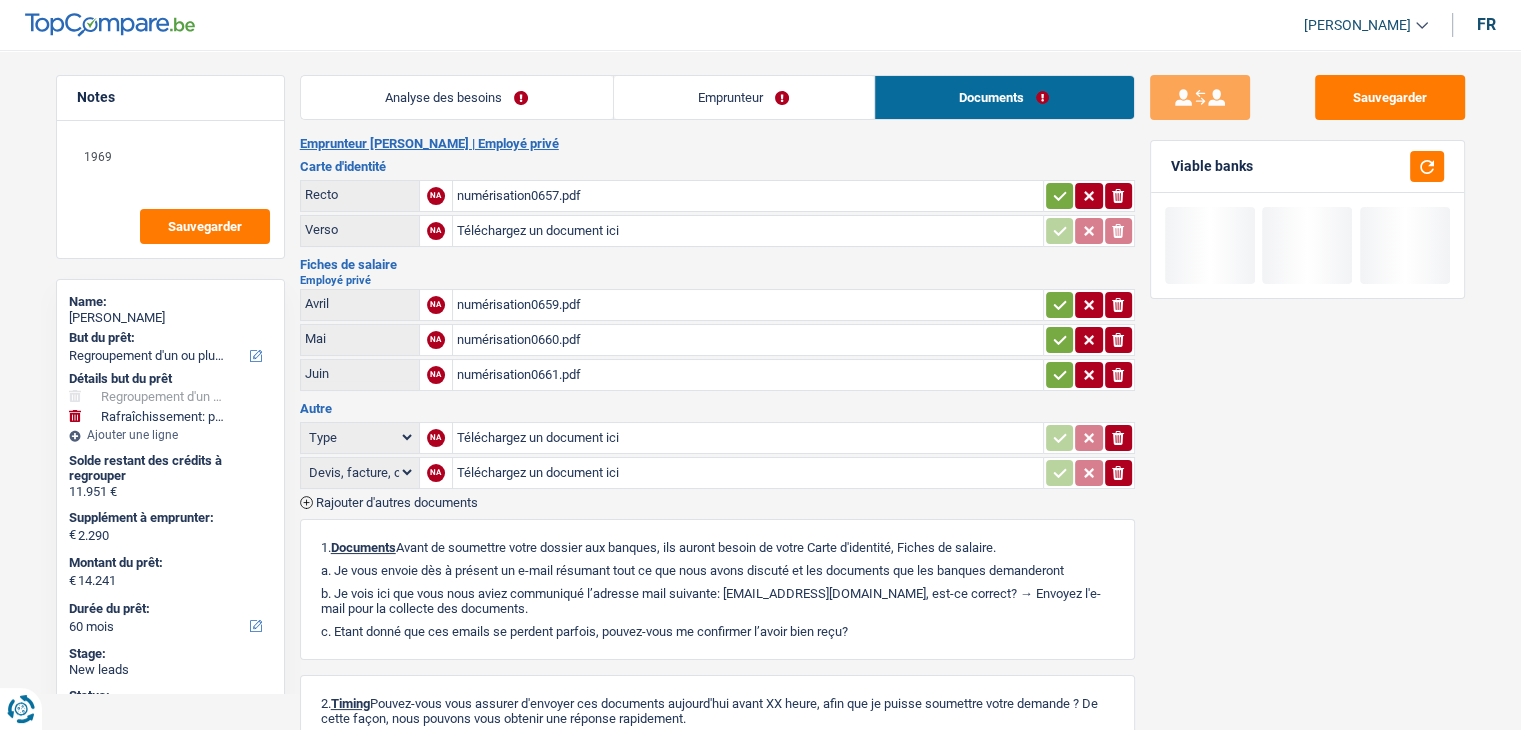 drag, startPoint x: 1254, startPoint y: 163, endPoint x: 1169, endPoint y: 170, distance: 85.28775 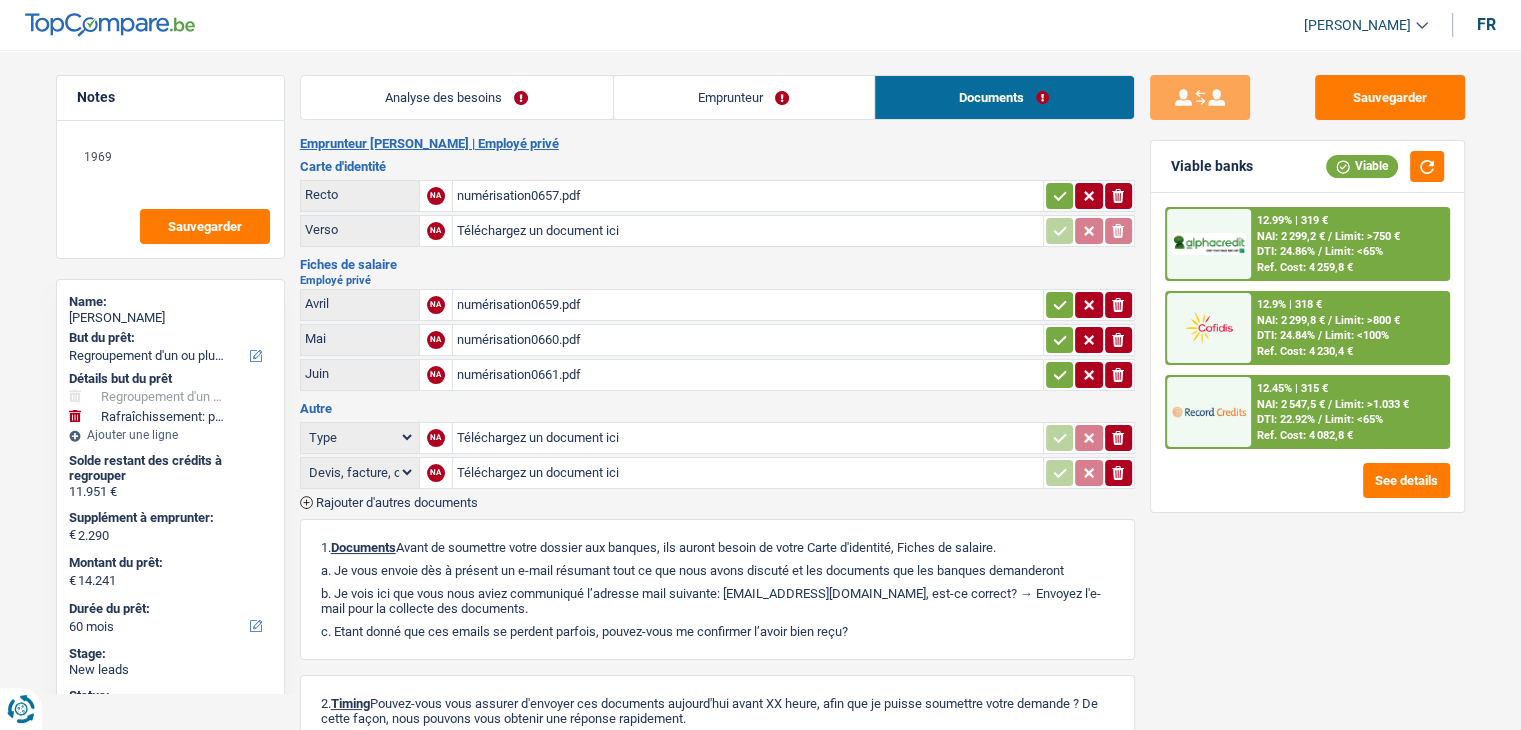 drag, startPoint x: 1171, startPoint y: 165, endPoint x: 1255, endPoint y: 163, distance: 84.0238 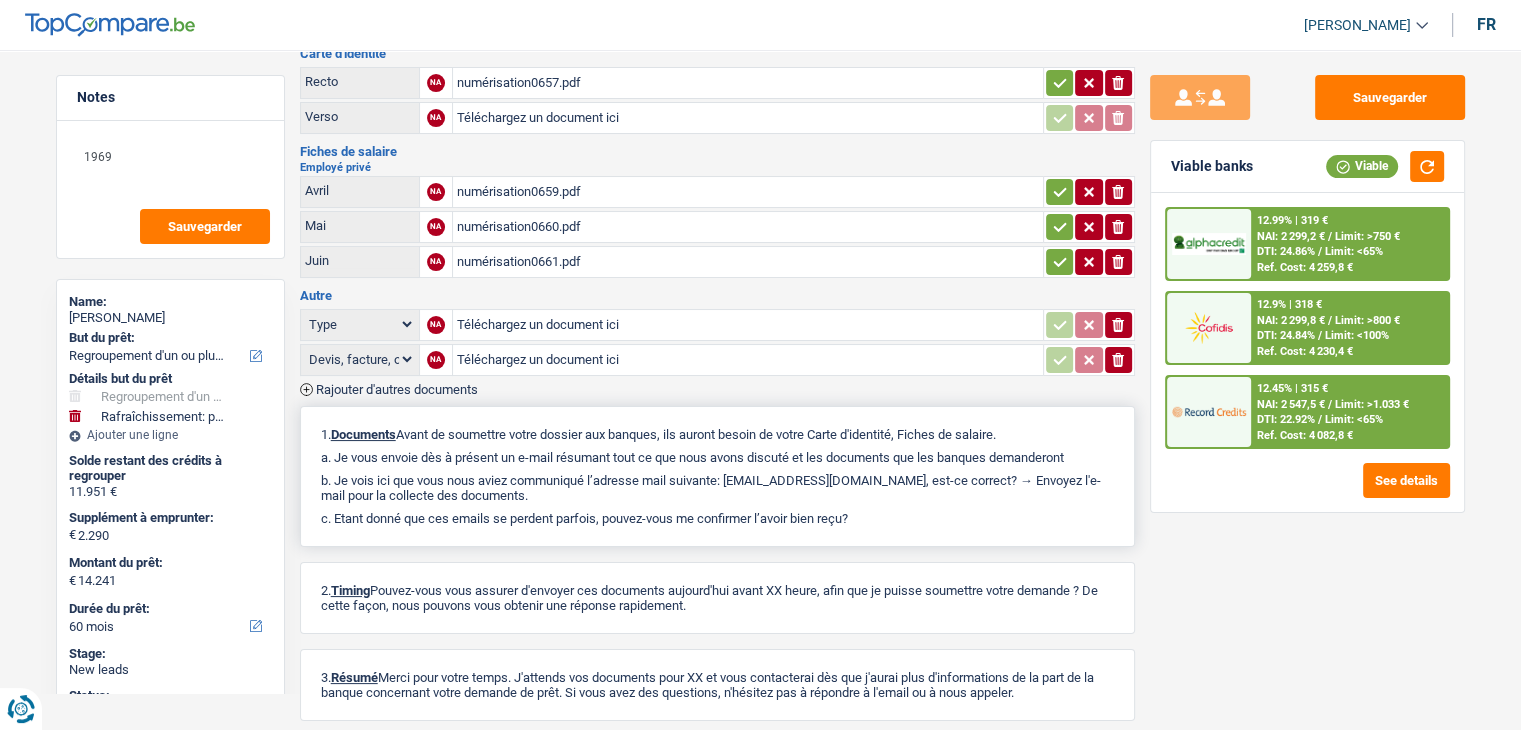 scroll, scrollTop: 200, scrollLeft: 0, axis: vertical 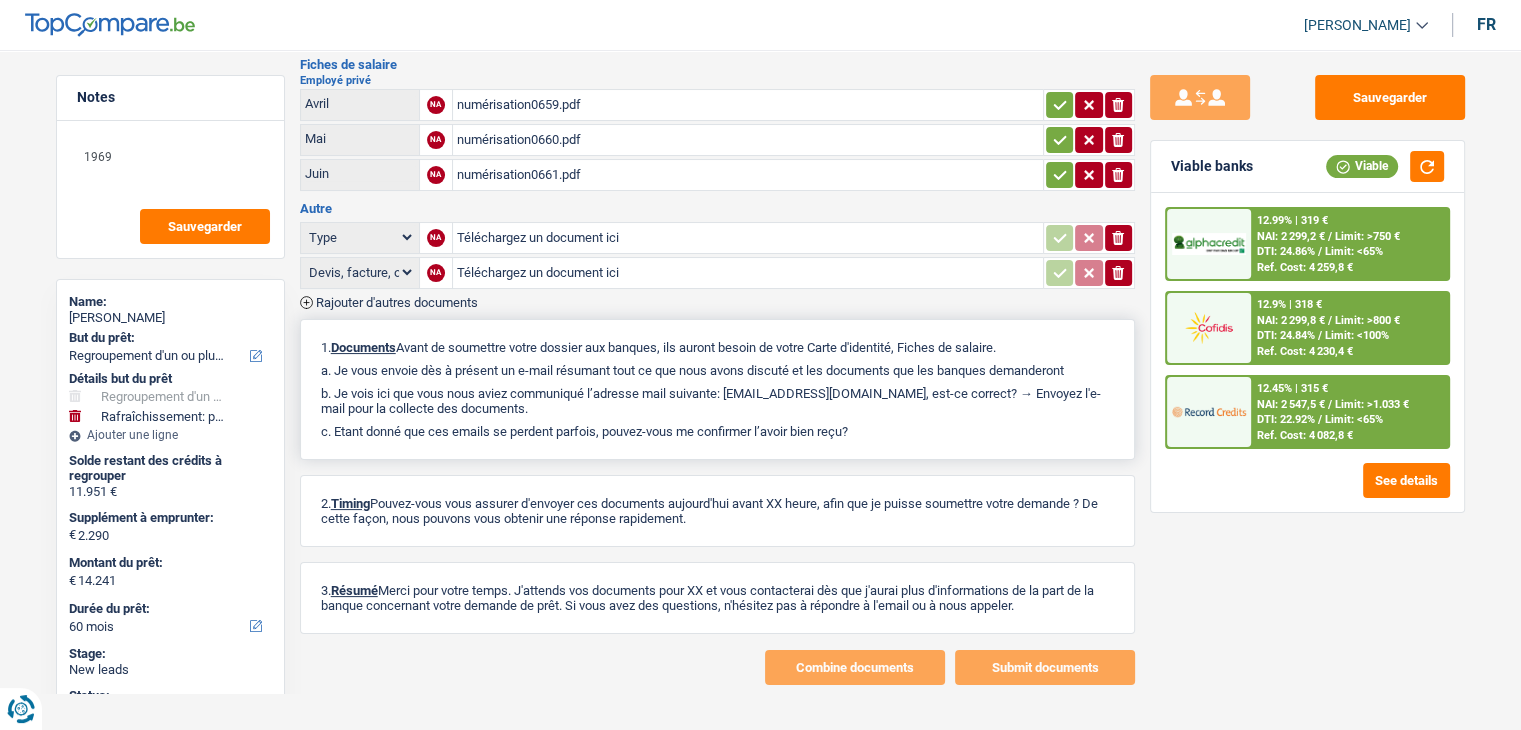 drag, startPoint x: 856, startPoint y: 417, endPoint x: 321, endPoint y: 335, distance: 541.2476 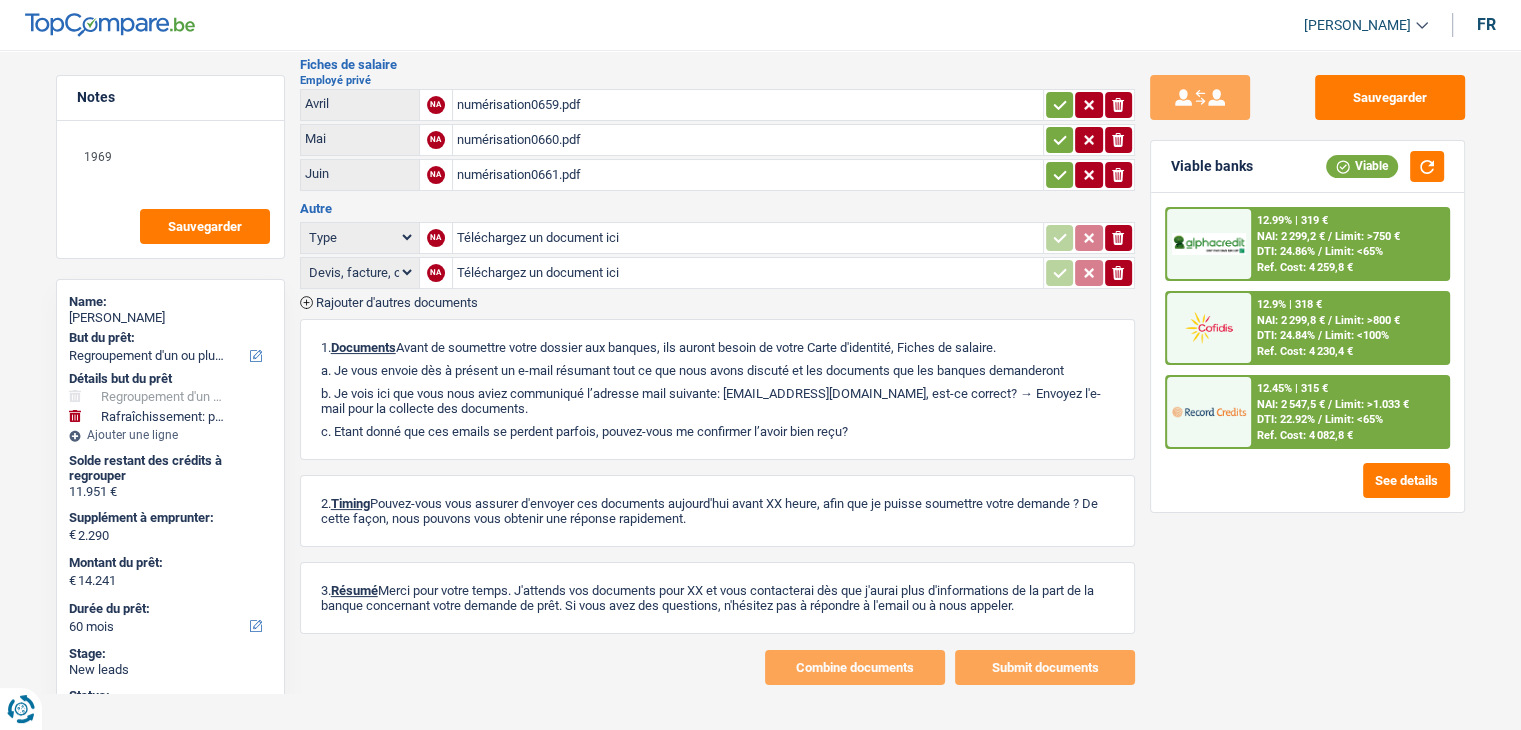 click on "Type
Analyse des besoins pour l'assurance
Attestation d'invalidité
Attestation de votre employeur
Attestation perte de la carte d'identité
Autre
Avertissement extrait de rôle 2023 concernant vos revenus 2022
Avertissement extrait de rôle 2024 concernant vos revenus 2023
Bulletin d'impôt
Carte bancaire
Certificat de composition de ménage
Certificat de résidence élargi
Certificat médical
Contrat de bail" at bounding box center [717, 264] 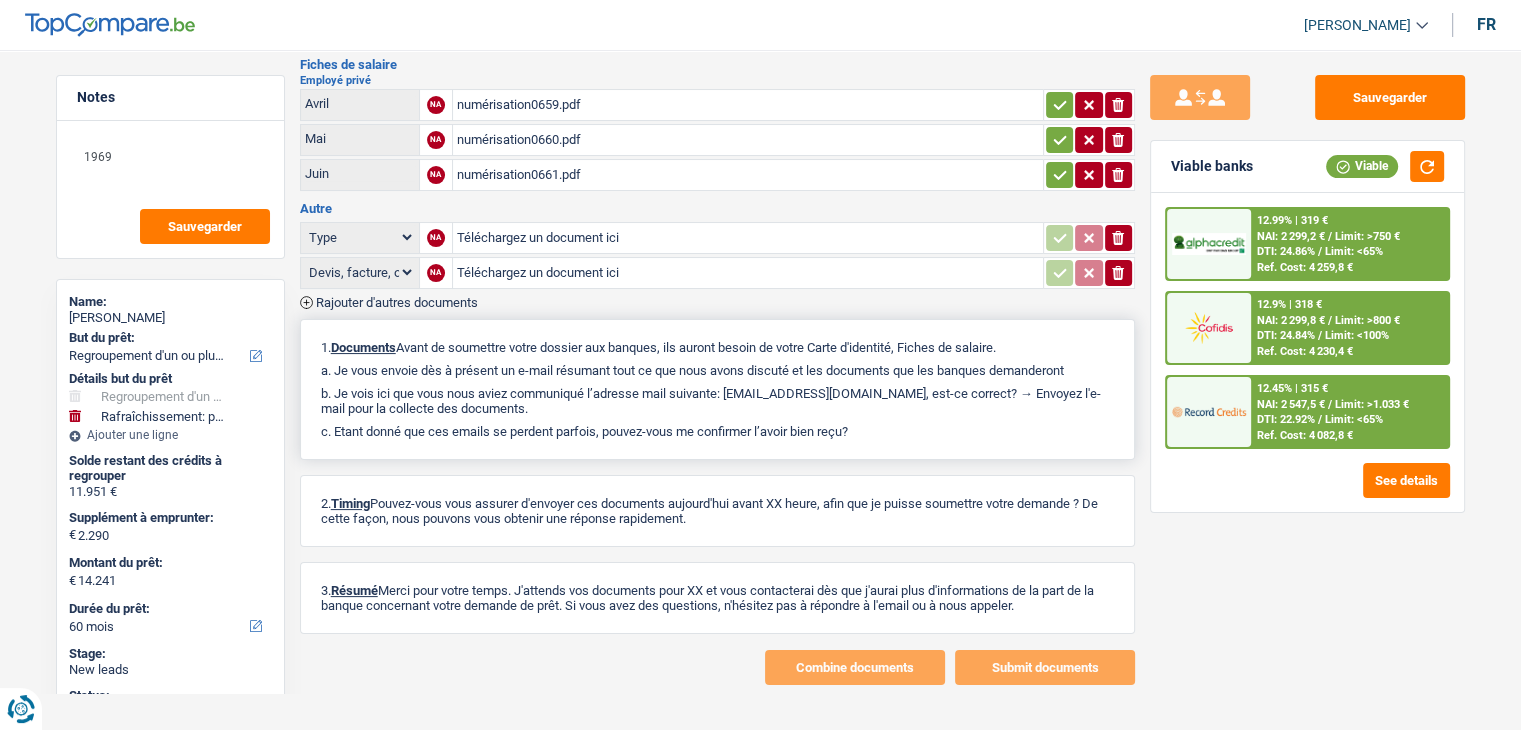 click on "1.  Documents
Avant de soumettre votre dossier aux banques, ils auront besoin de votre Carte d'identité, Fiches de salaire.
a. Je vous envoie dès à présent un e-mail résumant tout ce que nous avons discuté et les documents que les banques demanderont
b. Je vois ici que vous nous aviez communiqué l’adresse mail suivante: laumelsantos@hotmail.be, est-ce correct? → Envoyez l'e-mail pour la collecte des documents.
c. Etant donné que ces emails se perdent parfois, pouvez-vous me confirmer l’avoir bien reçu?" at bounding box center (717, 389) 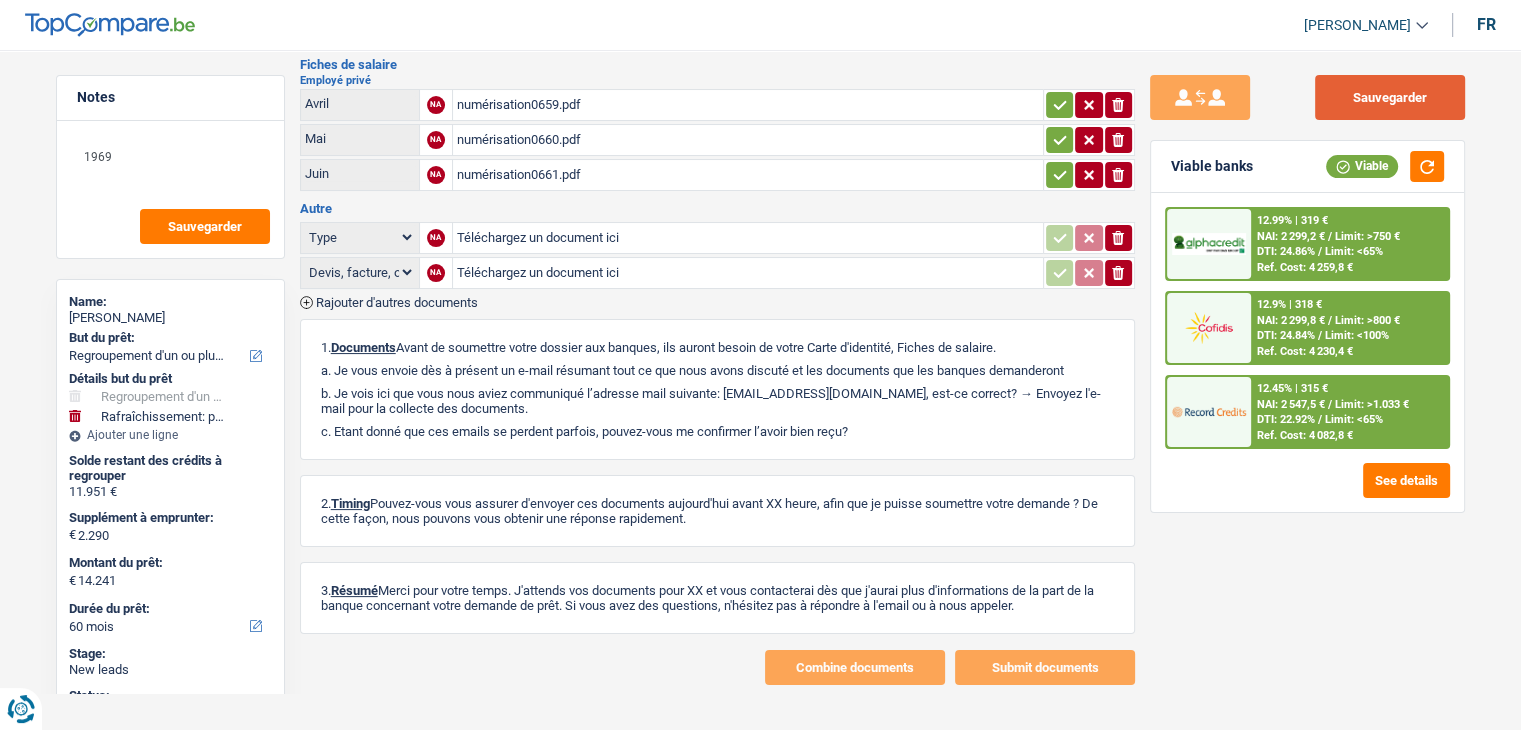 click on "Sauvegarder" at bounding box center [1390, 97] 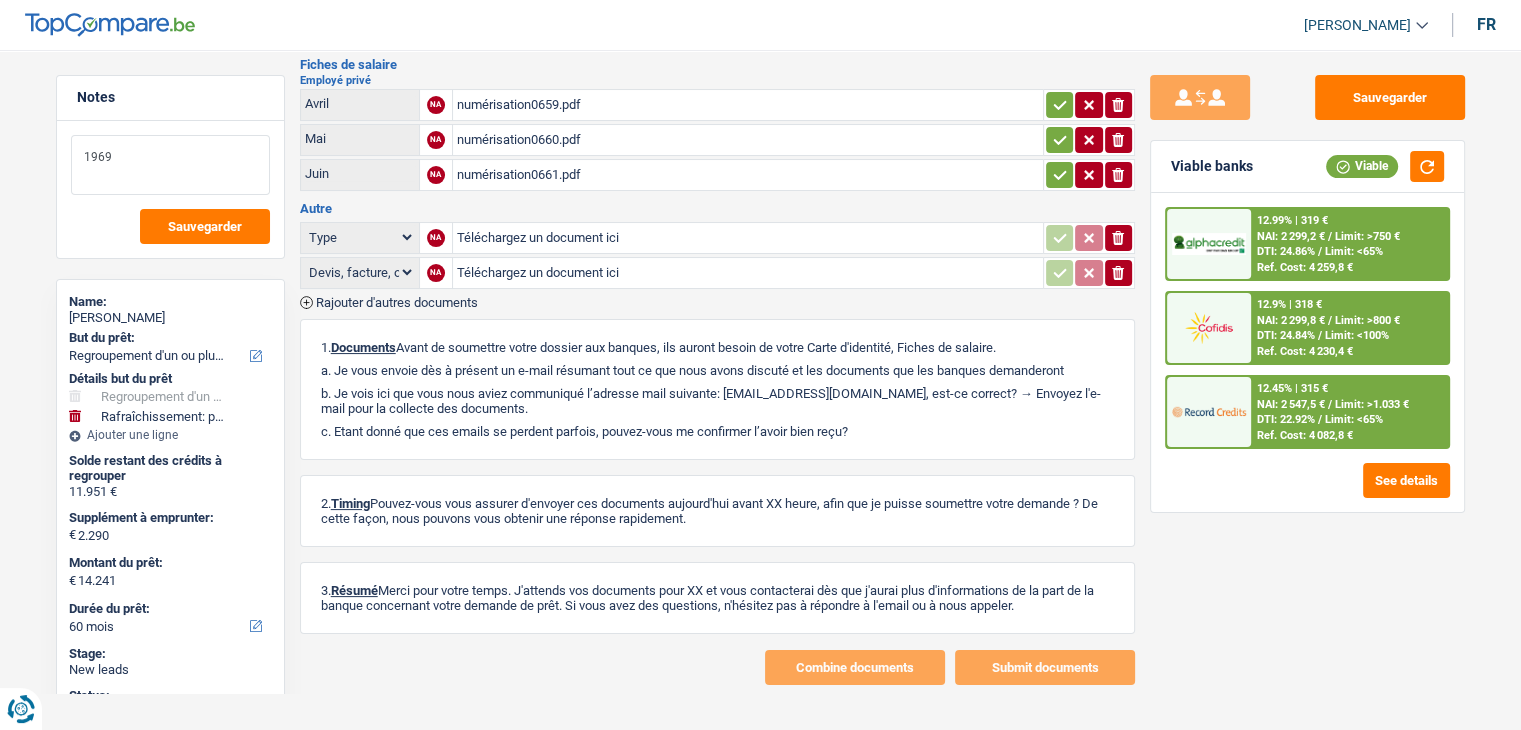 click on "1969" at bounding box center [170, 165] 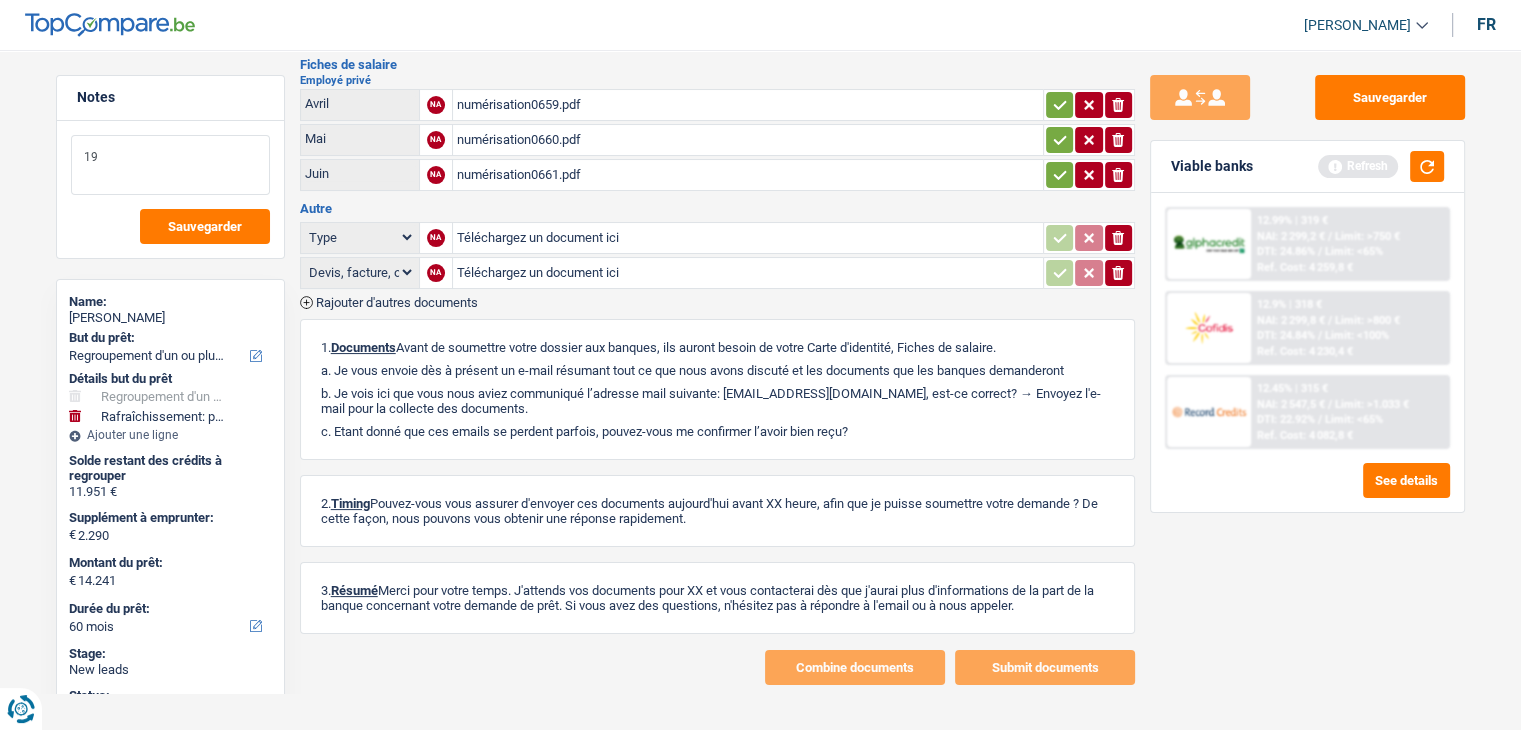 type on "1" 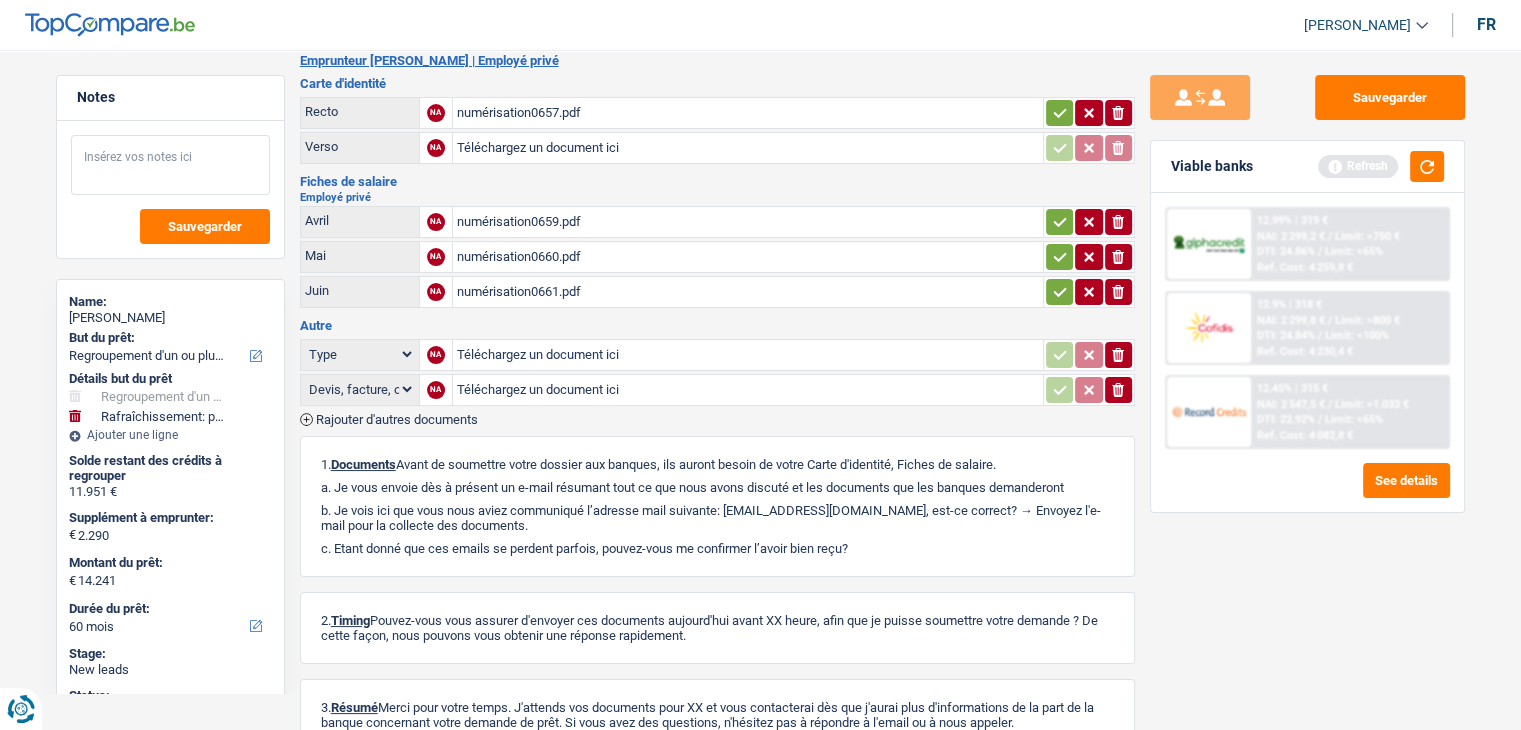 scroll, scrollTop: 0, scrollLeft: 0, axis: both 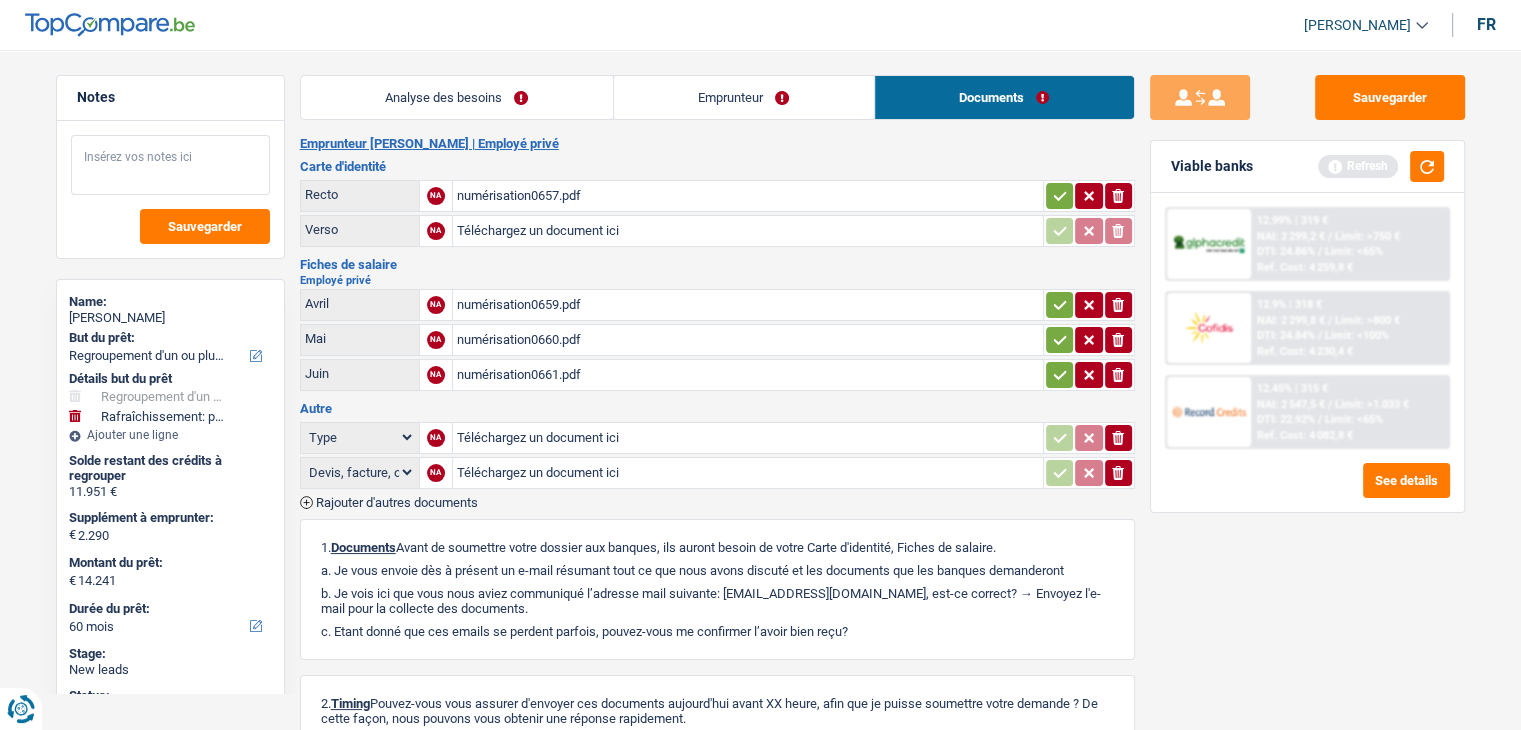 type 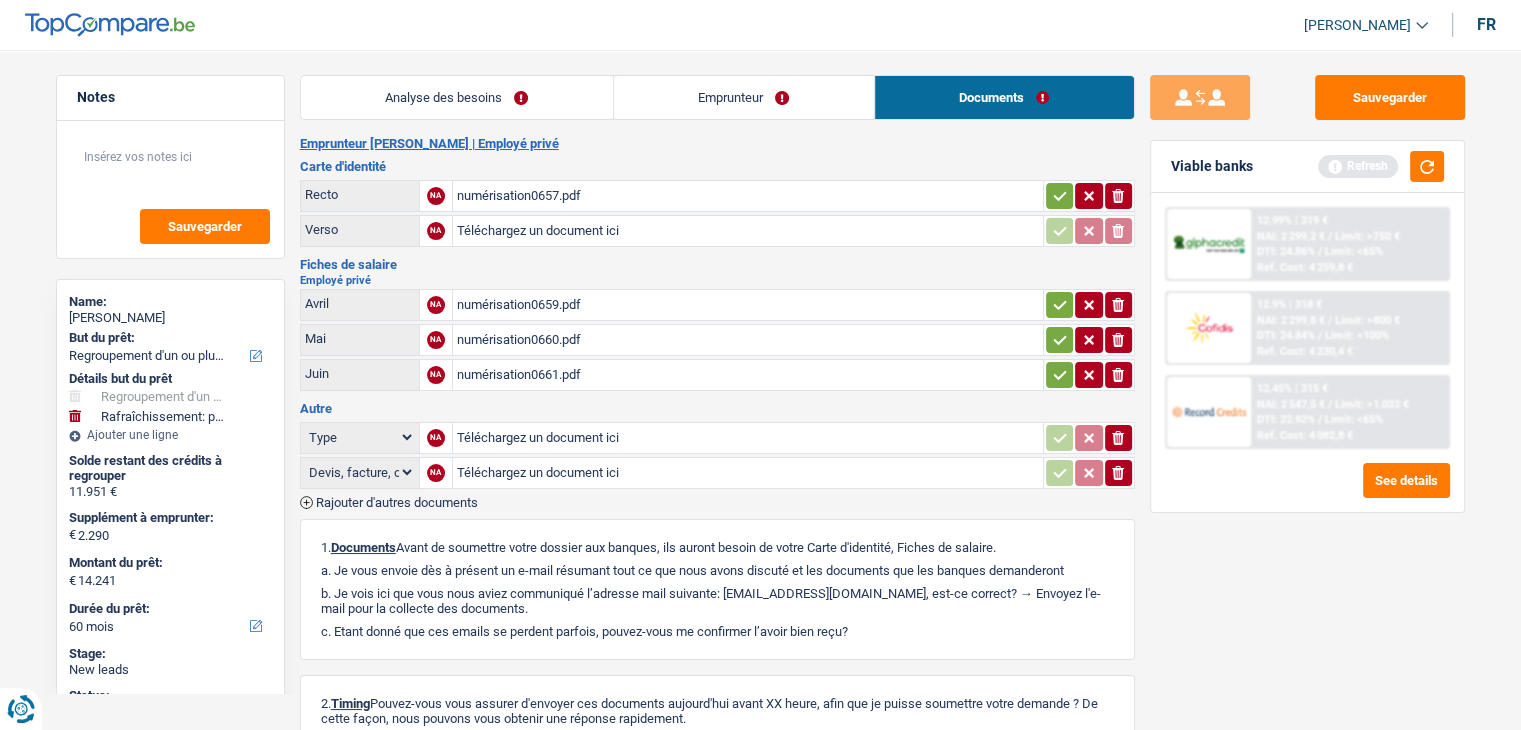 click on "Analyse des besoins" at bounding box center [457, 97] 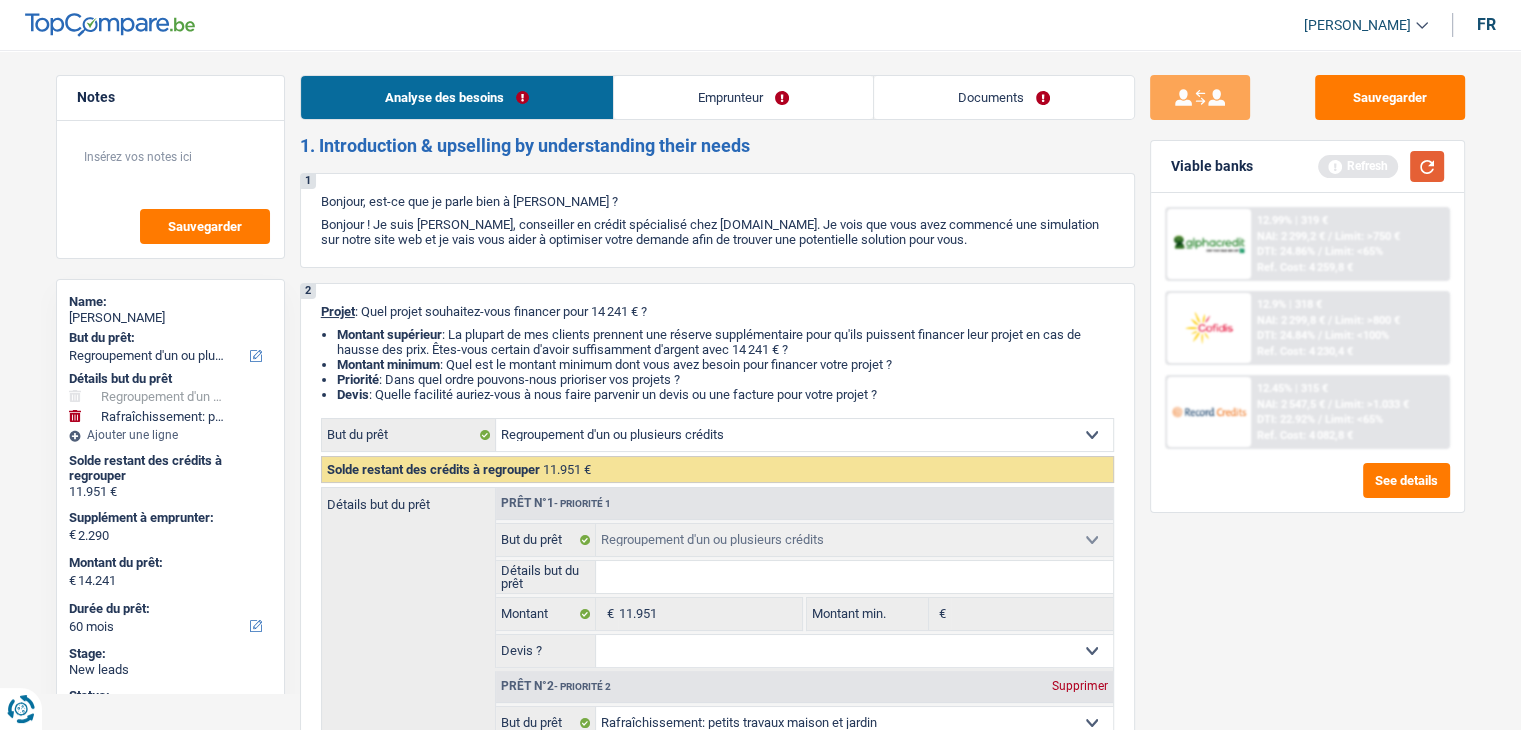 click at bounding box center [1427, 166] 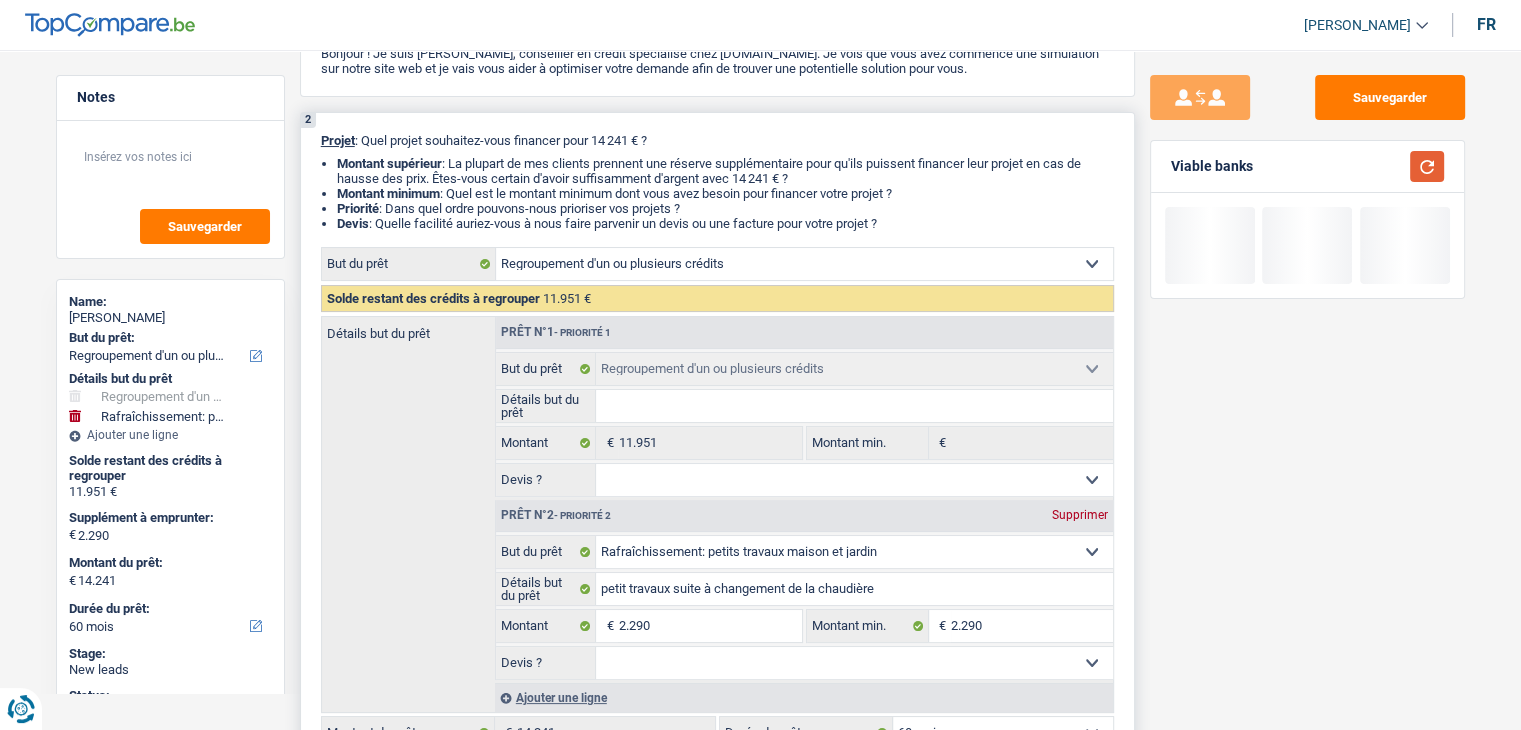 scroll, scrollTop: 400, scrollLeft: 0, axis: vertical 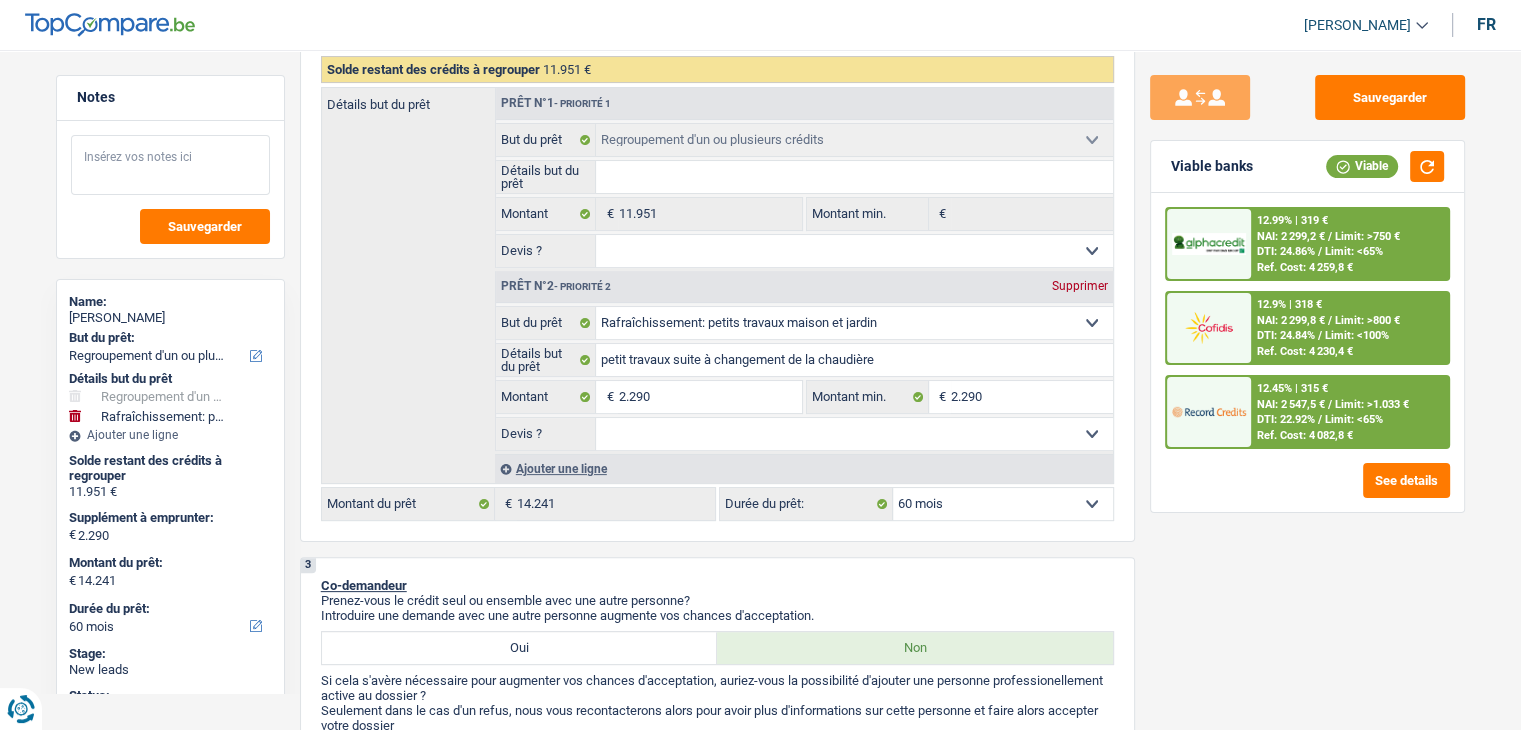 click at bounding box center (170, 165) 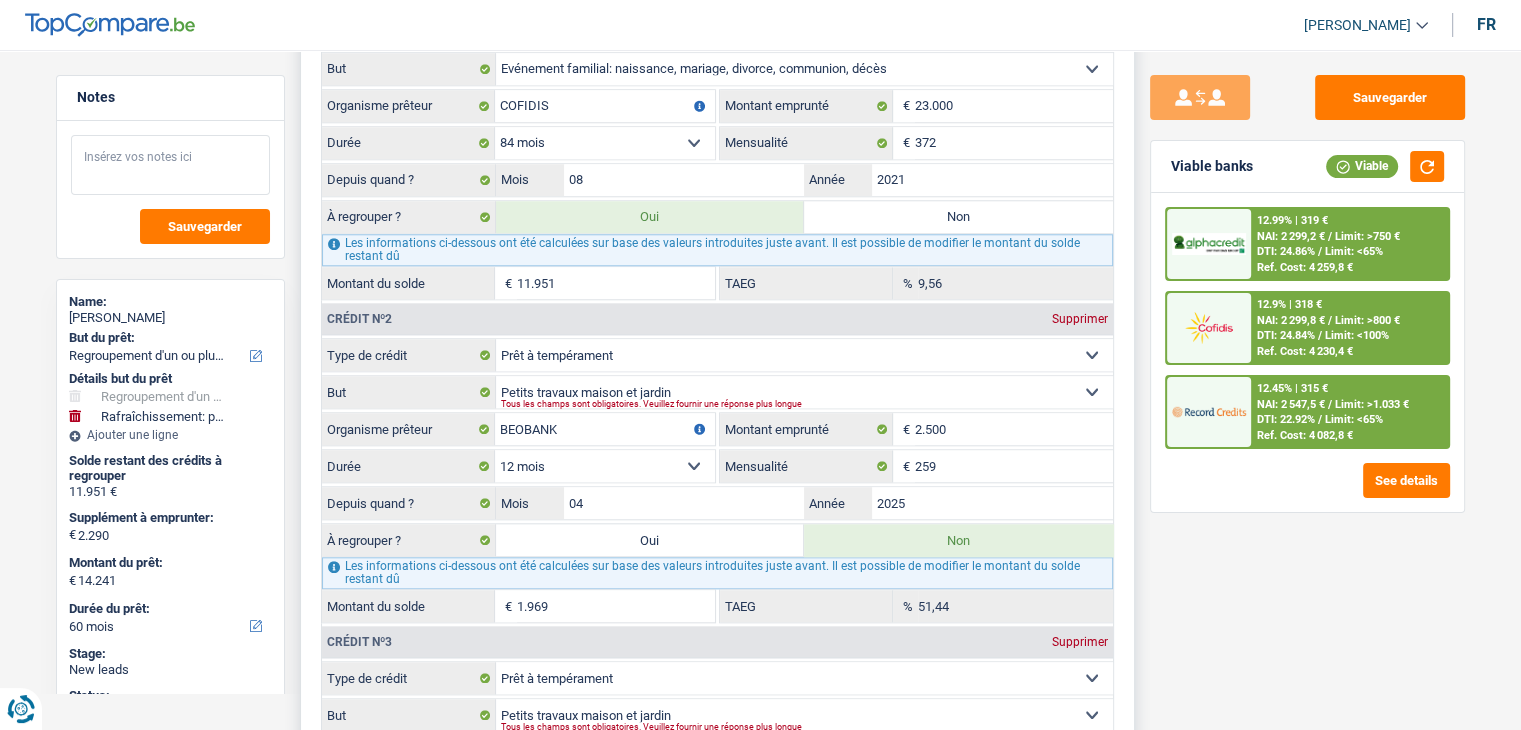 scroll, scrollTop: 2100, scrollLeft: 0, axis: vertical 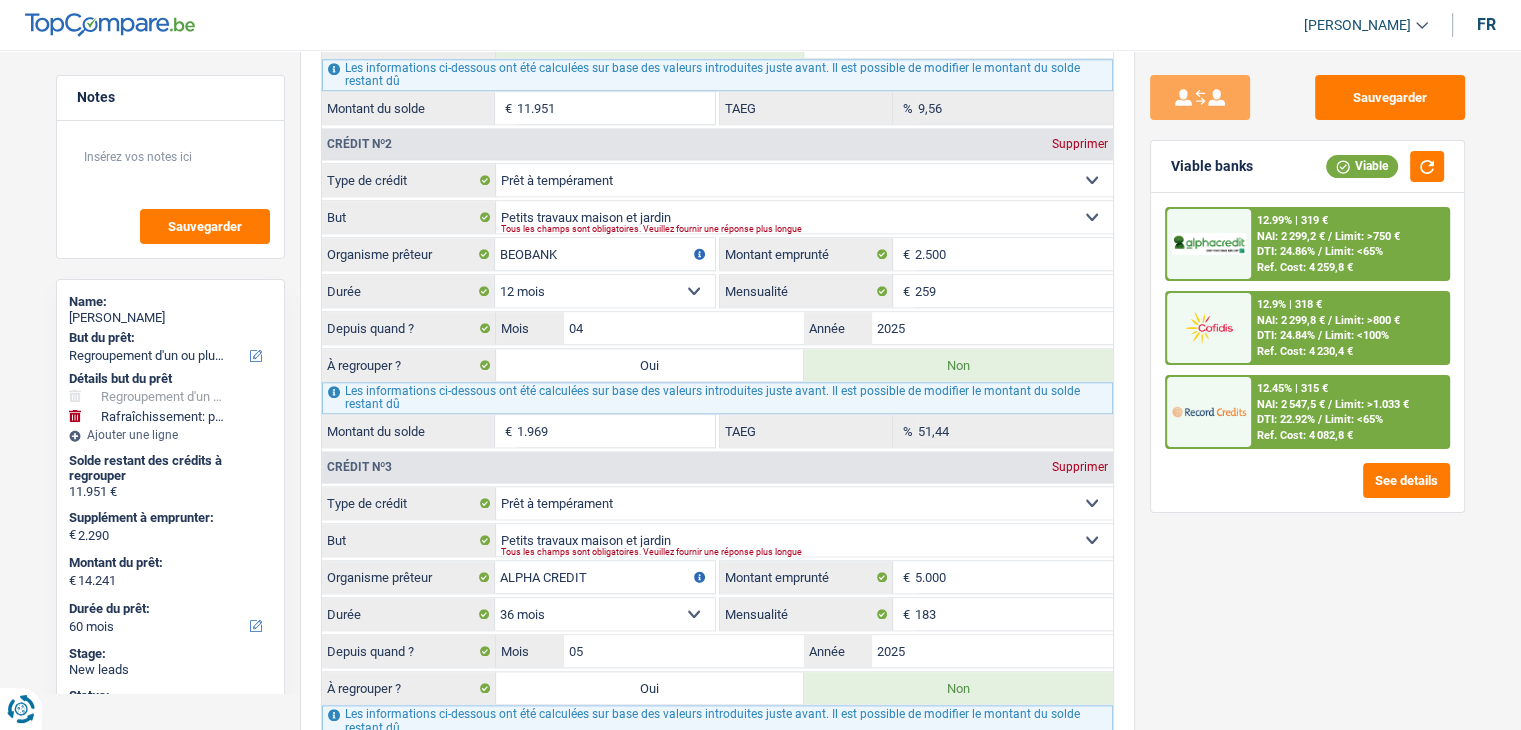 click on "Sauvegarder
Viable banks
Viable
12.99% | 319 €
NAI: 2 299,2 €
/
Limit: >750 €
DTI: 24.86%
/
Limit: <65%
Ref. Cost: 4 259,8 €
12.9% | 318 €
NAI: 2 299,8 €
/
Limit: >800 €
DTI: 24.84%
/               /       /" at bounding box center [1307, 384] 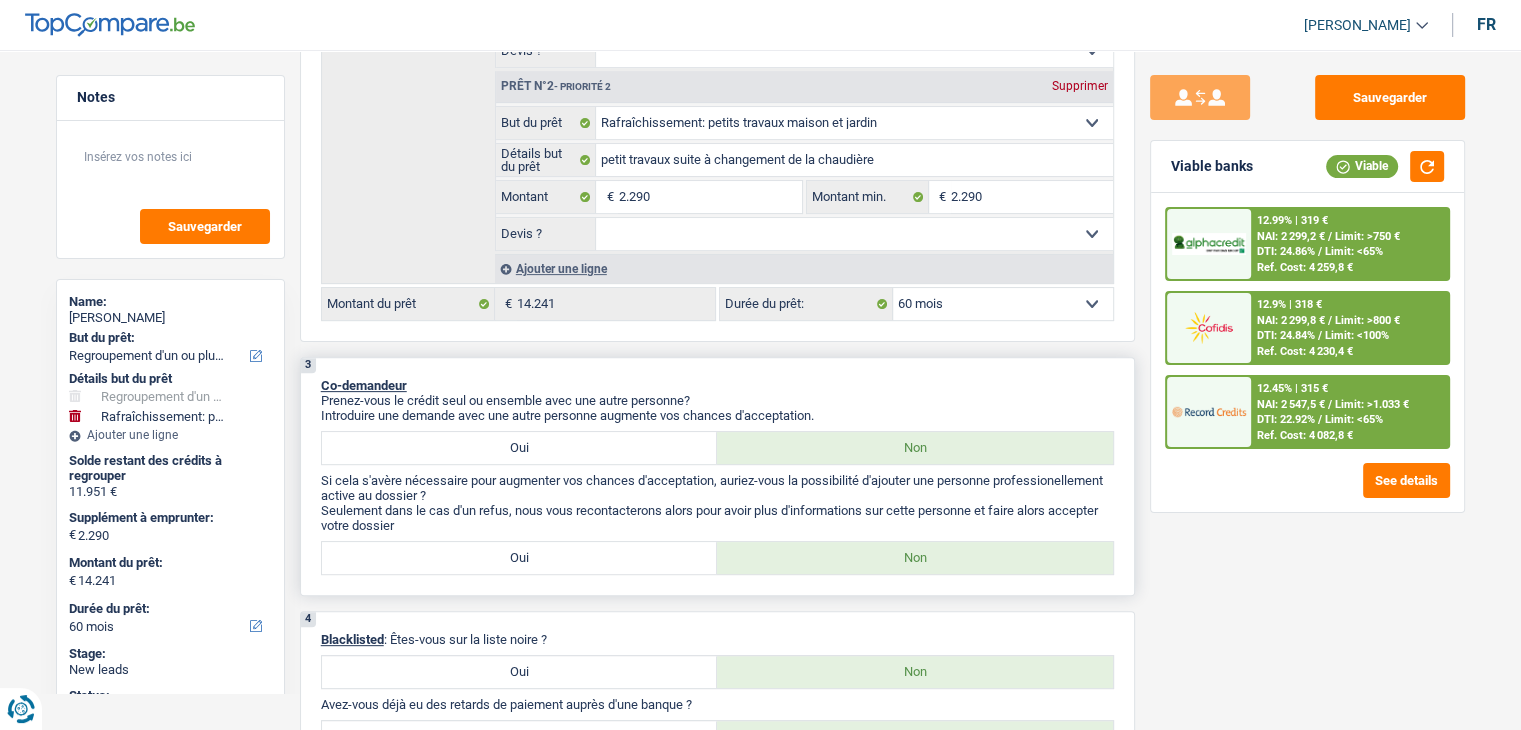 scroll, scrollTop: 400, scrollLeft: 0, axis: vertical 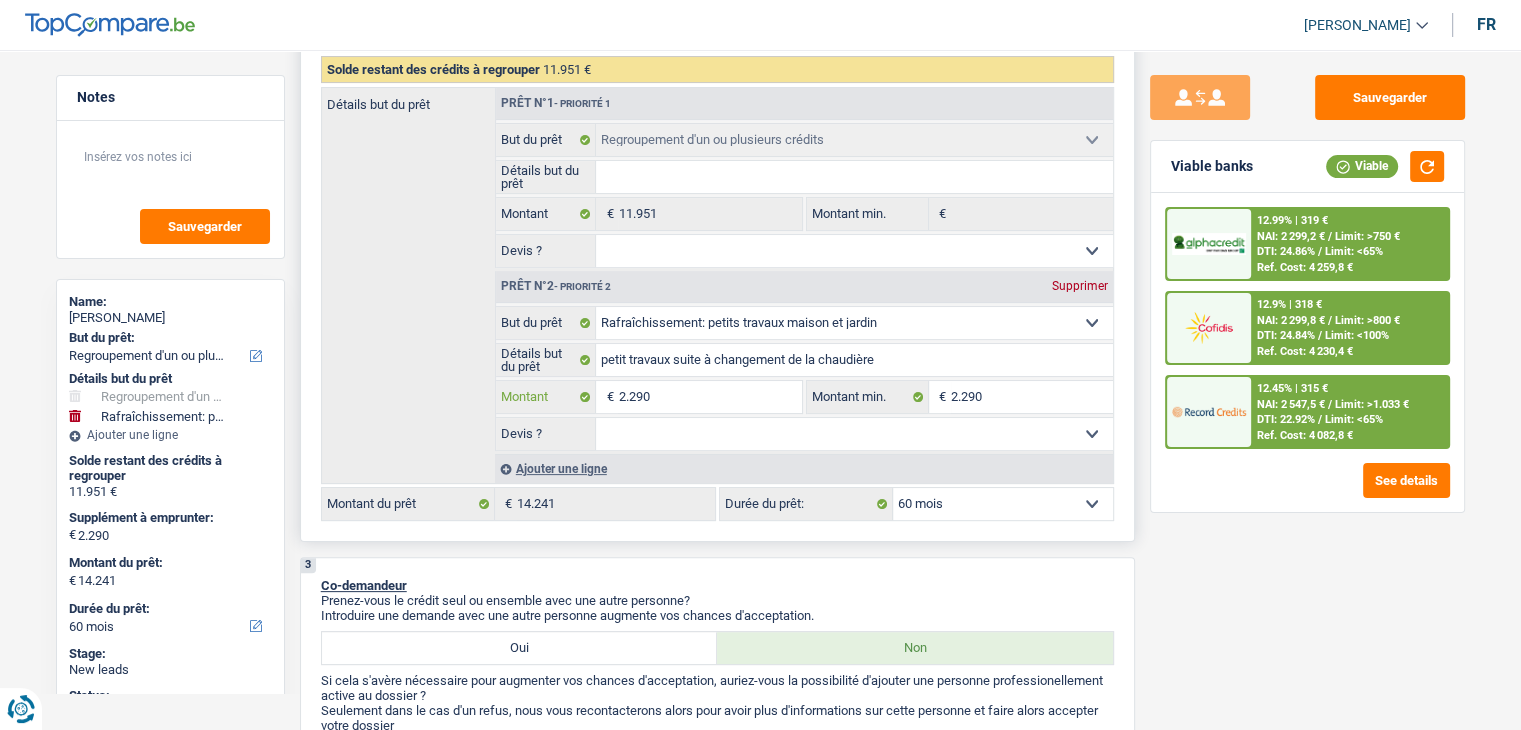 click on "2.290" at bounding box center (709, 397) 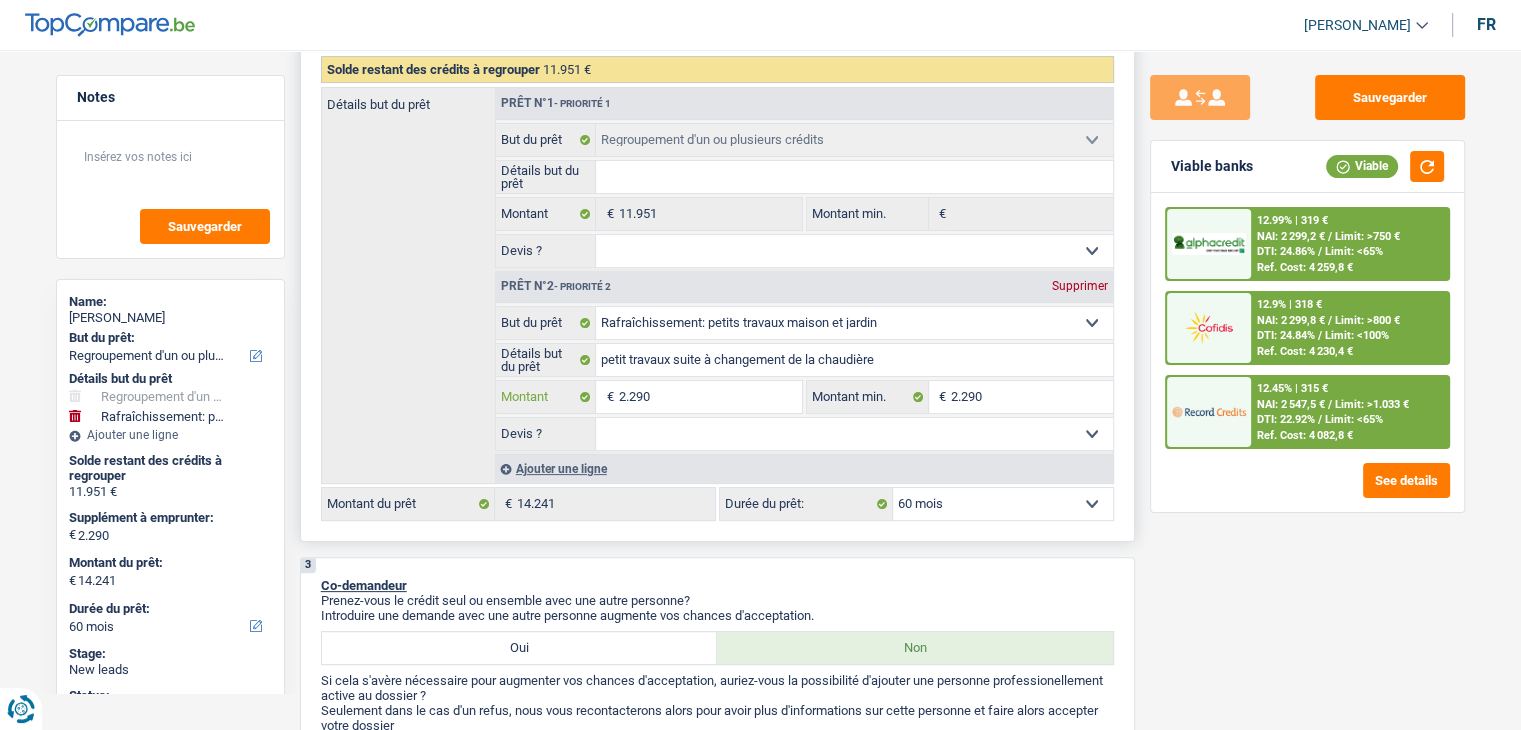 type on "229" 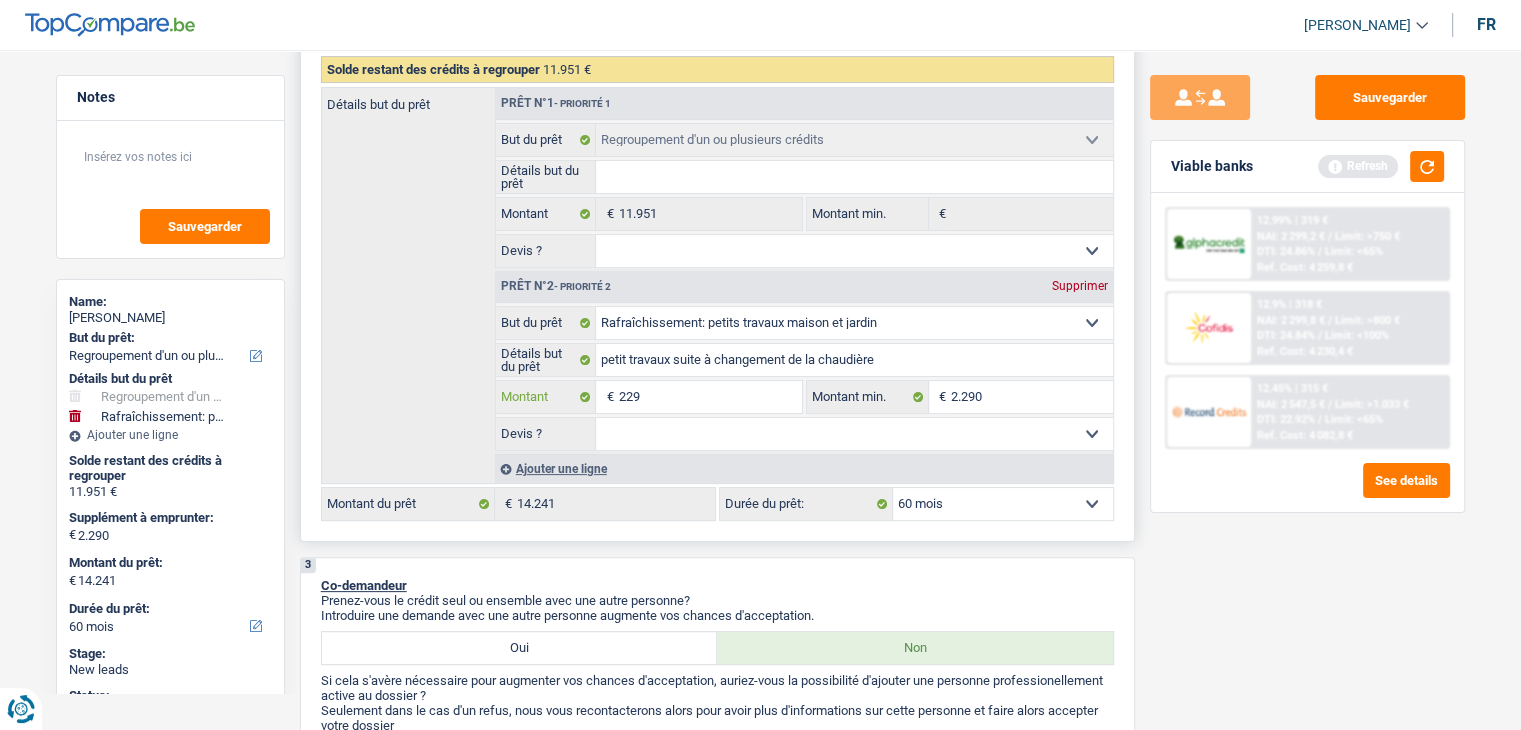 type on "22" 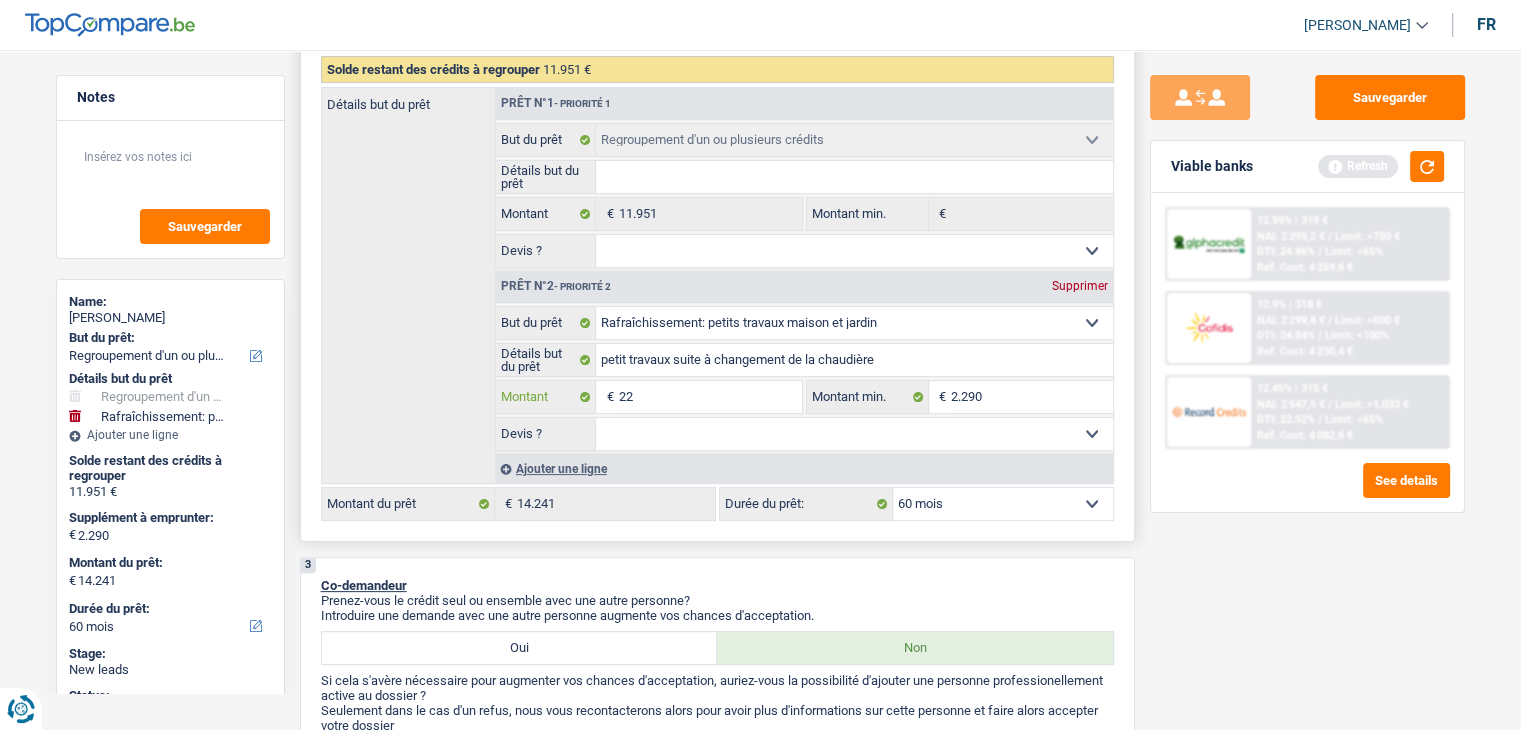 type on "2" 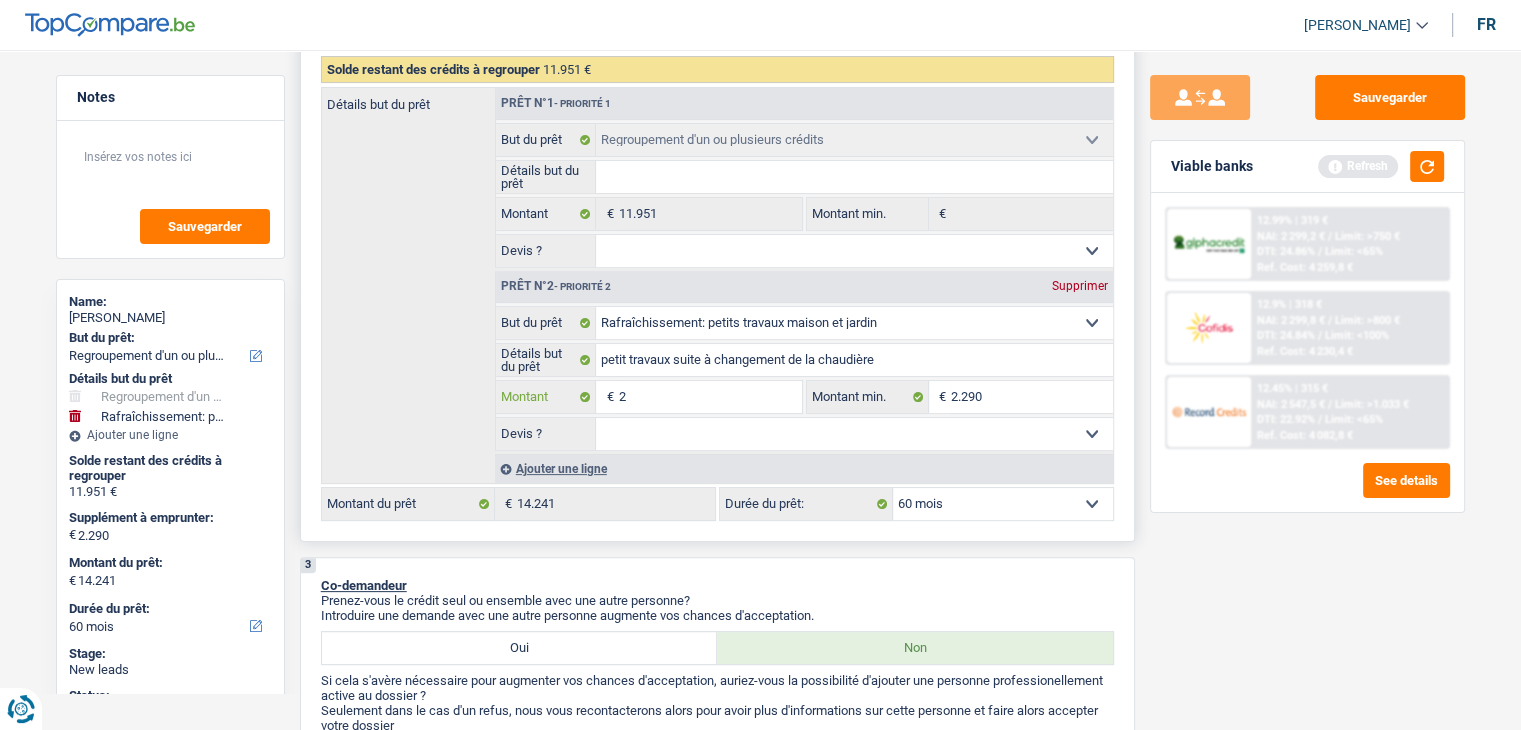 type 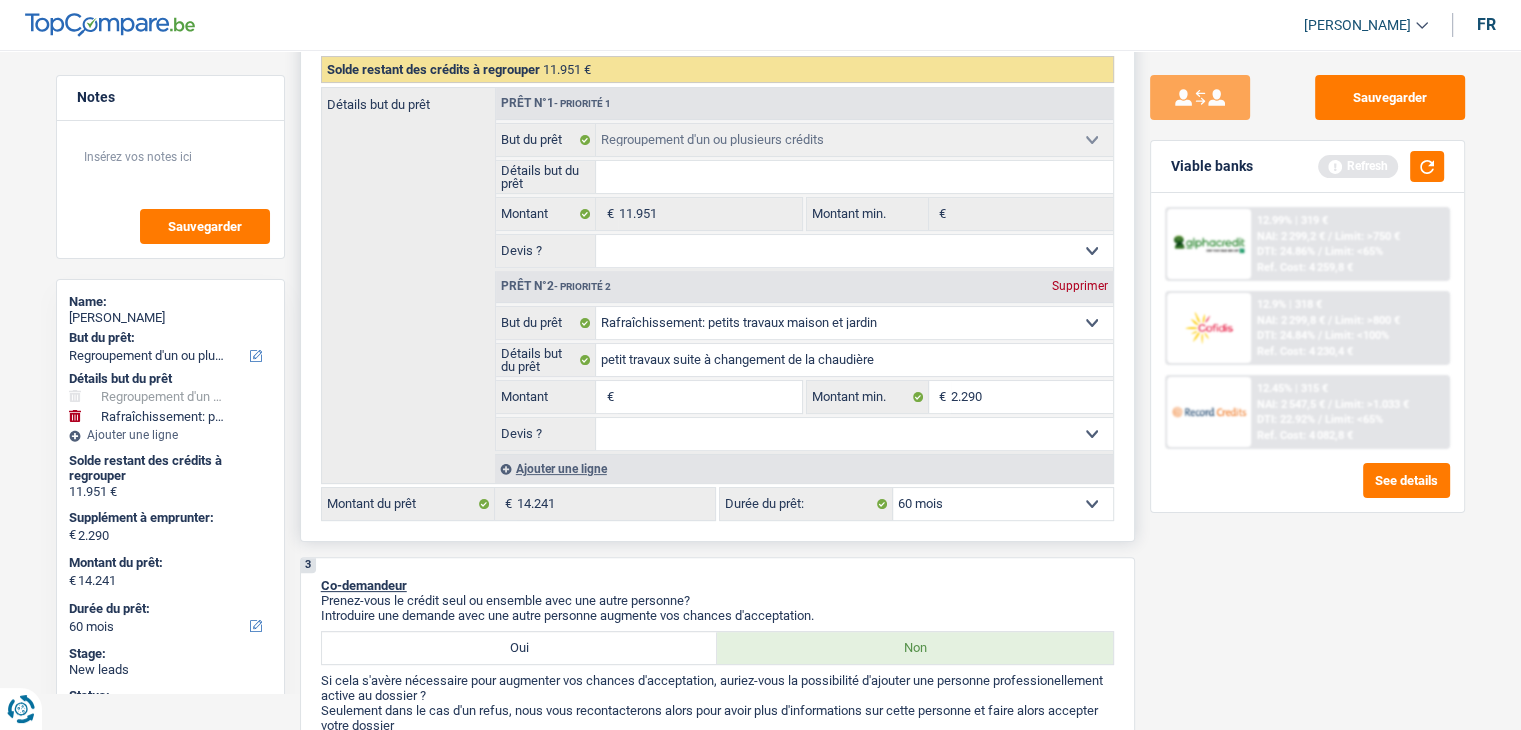 type on "9" 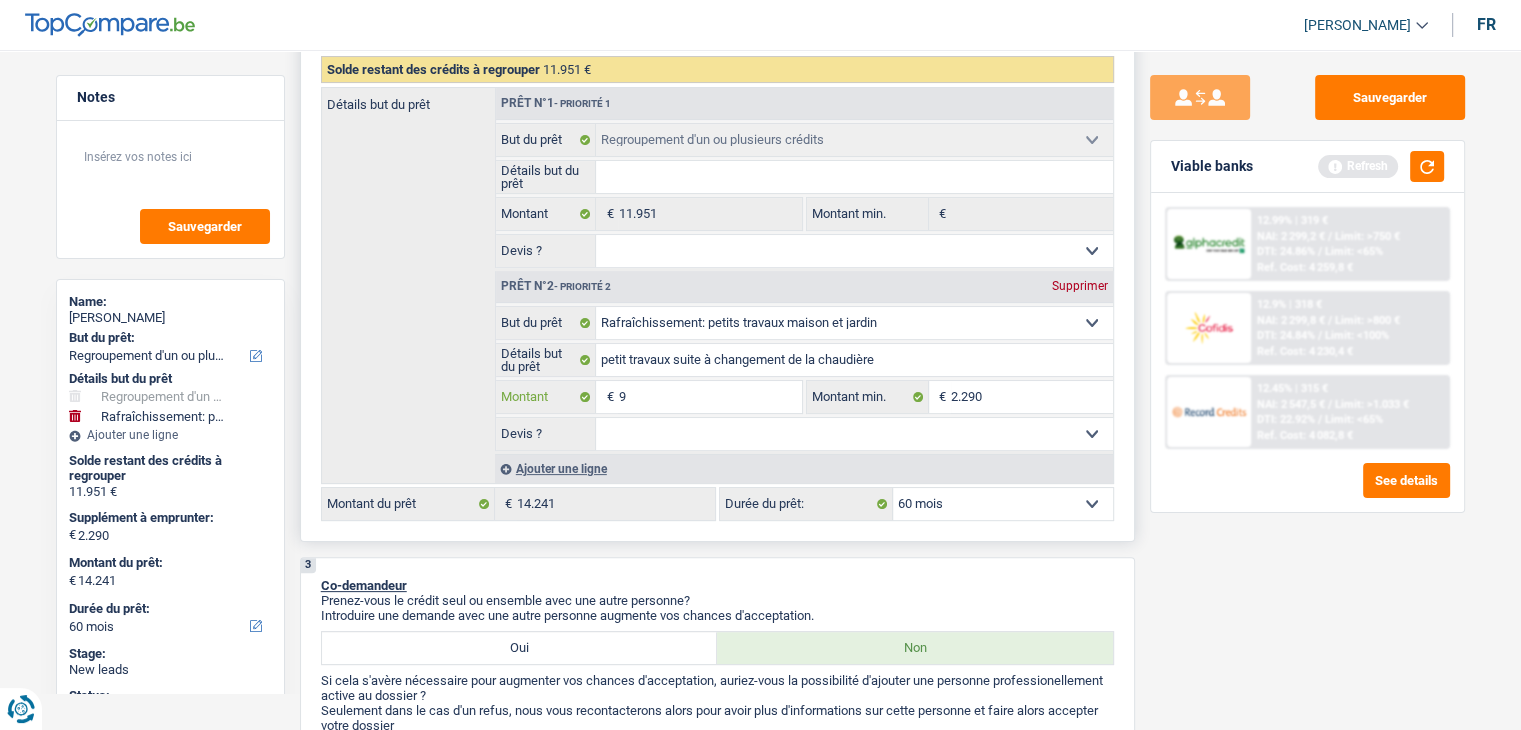 type on "92" 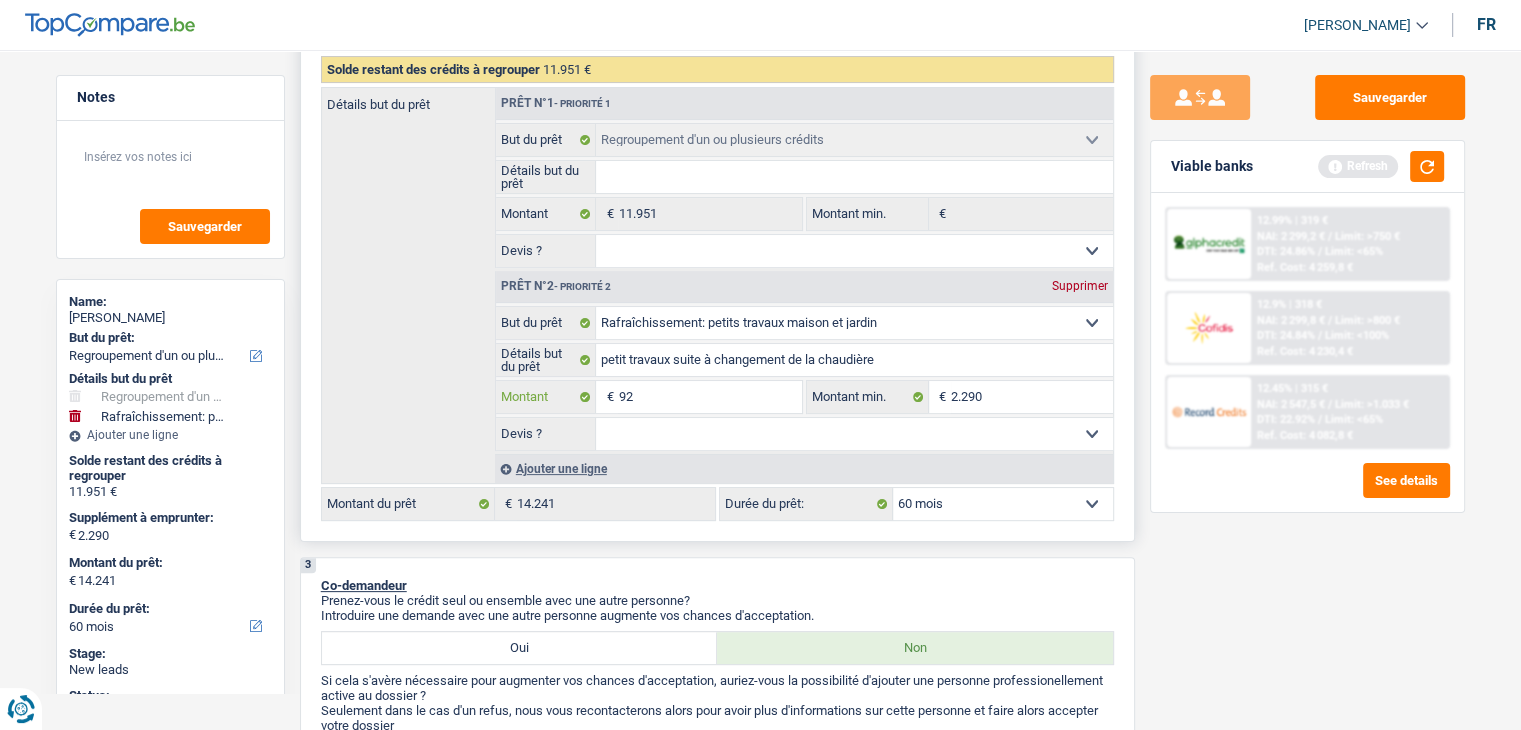 type on "920" 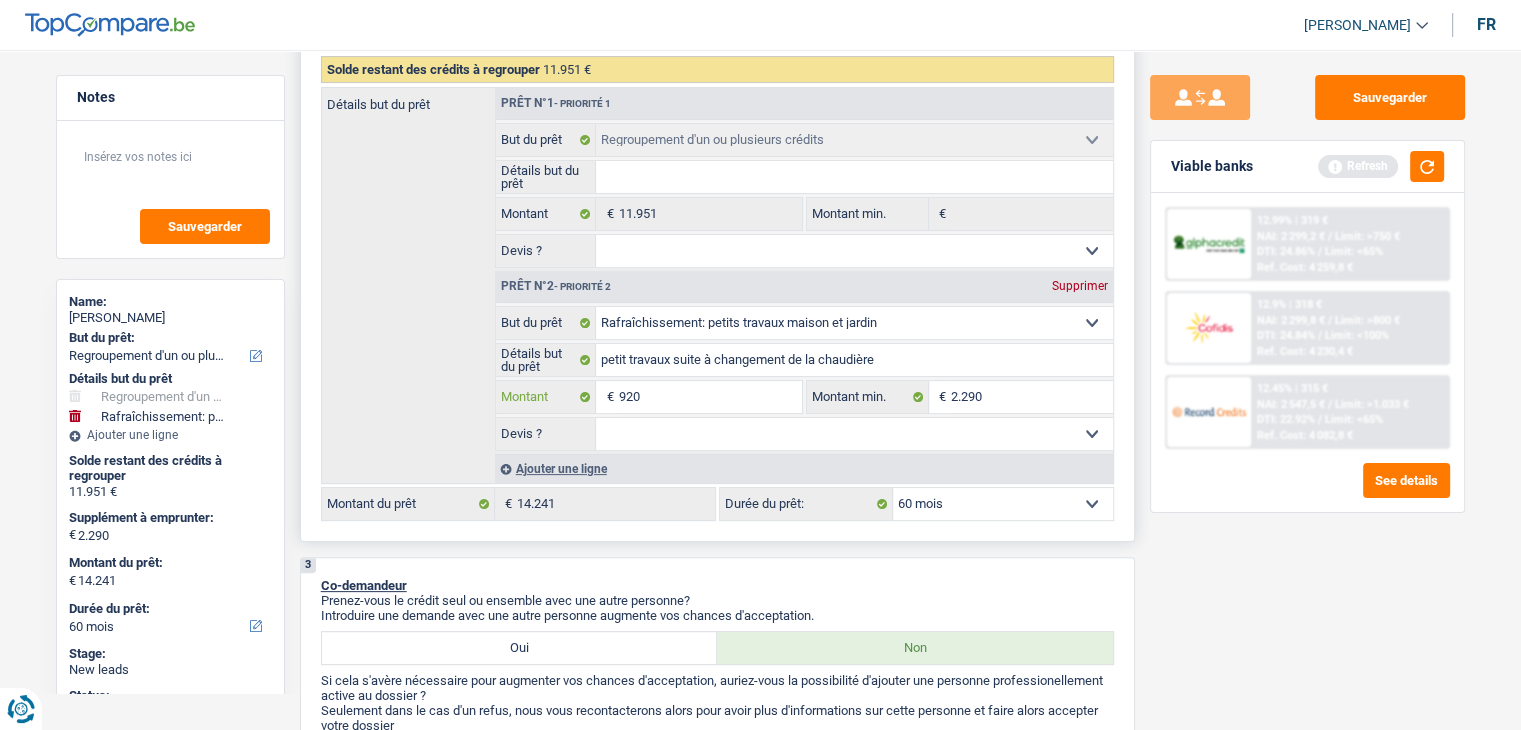 type on "9.200" 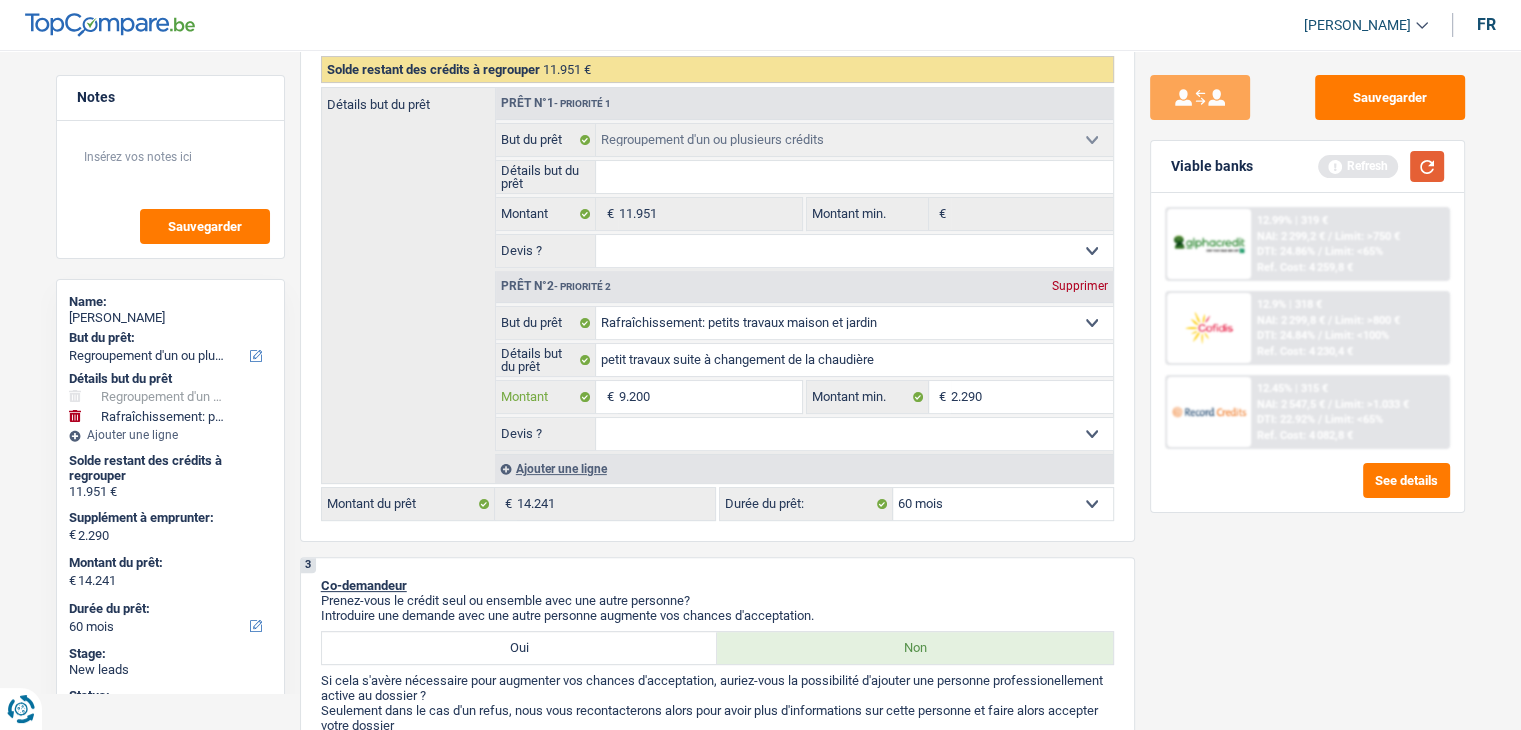 type on "9.200" 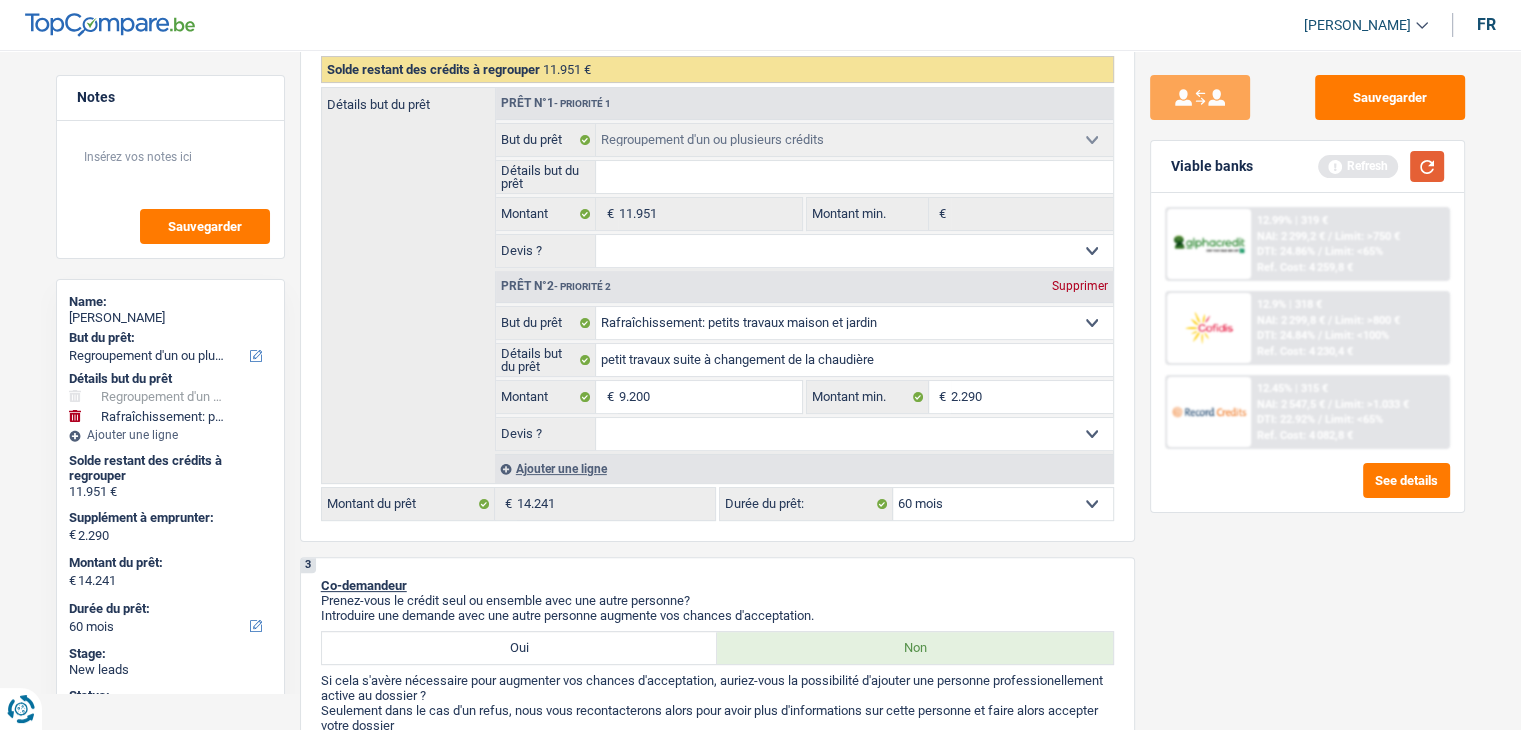 type on "9.200" 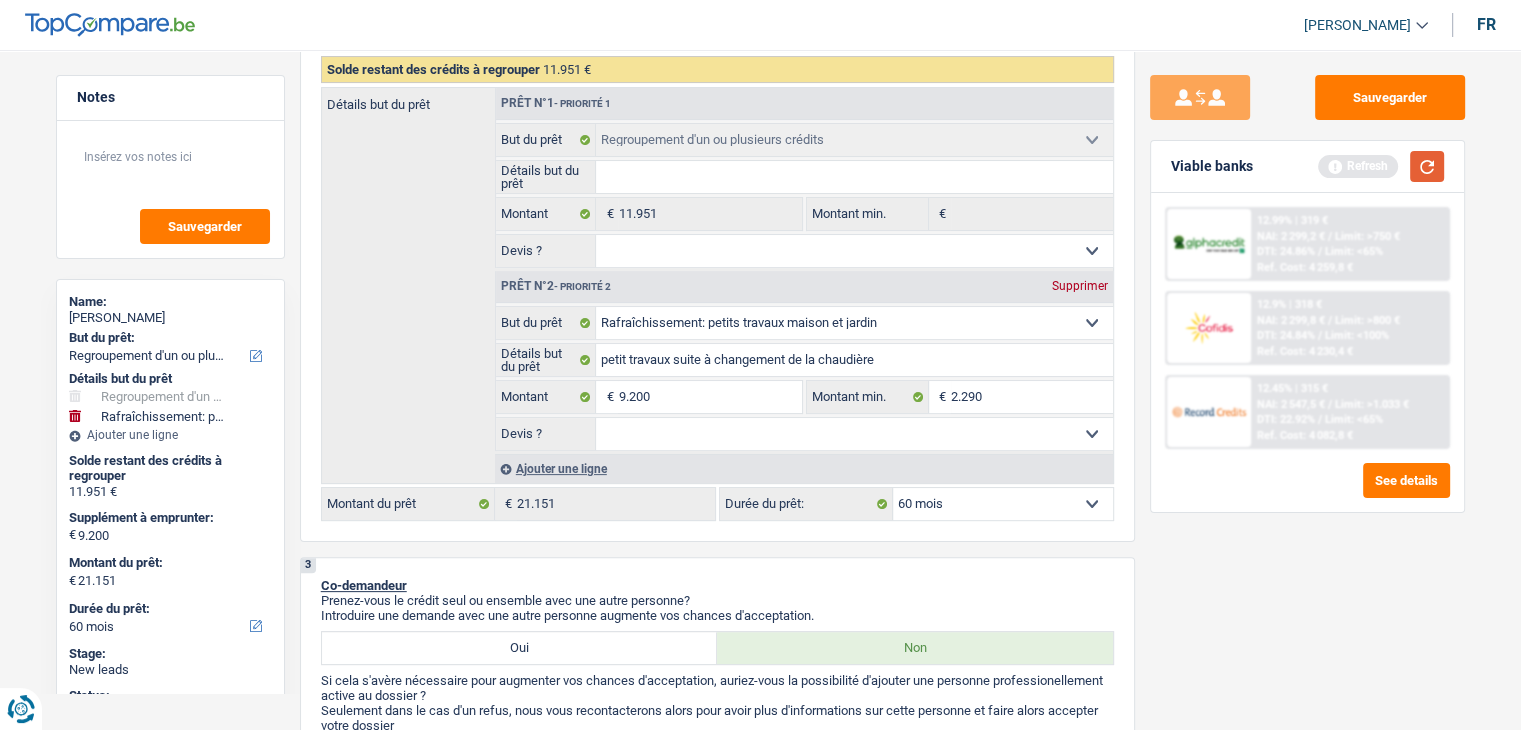 click at bounding box center [1427, 166] 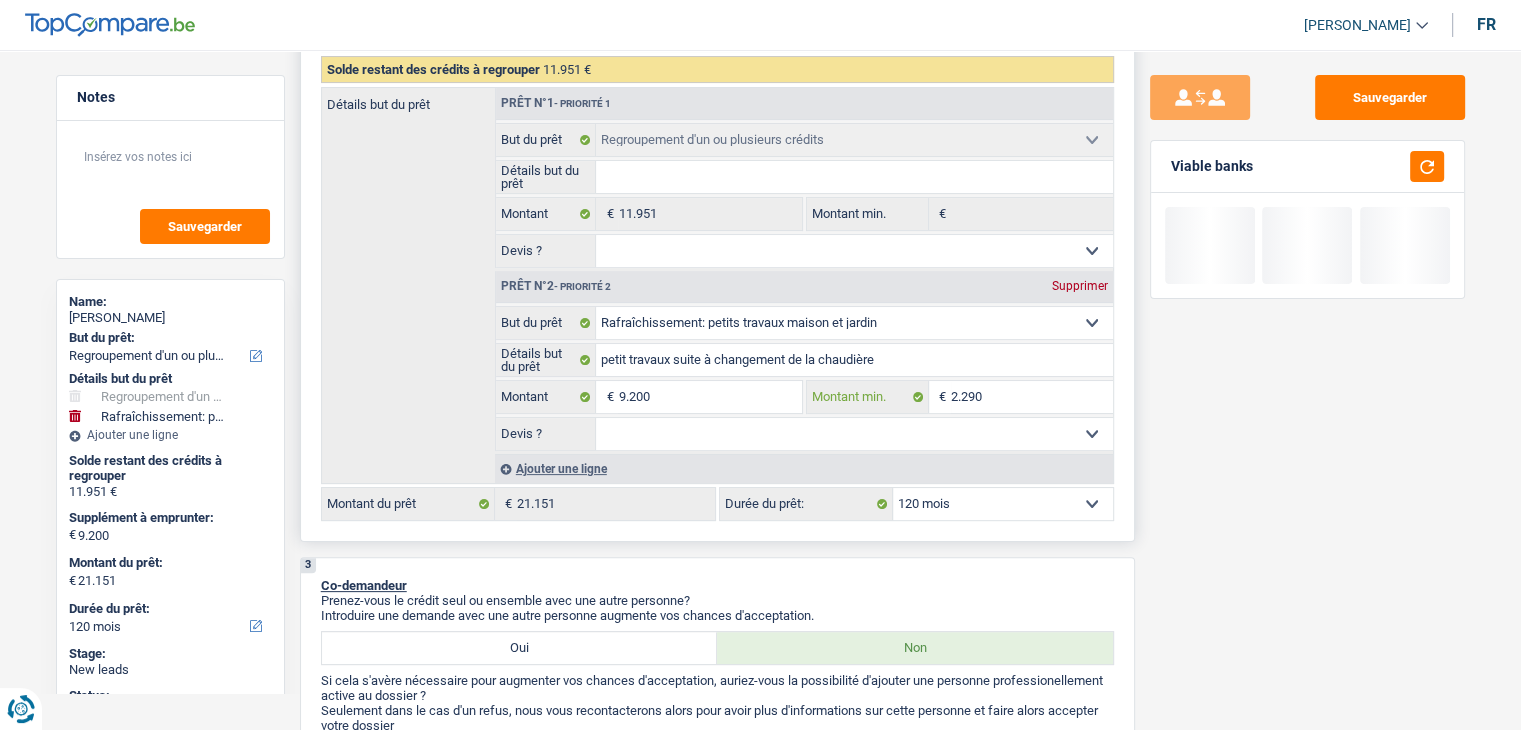 click on "2.290" at bounding box center [1032, 397] 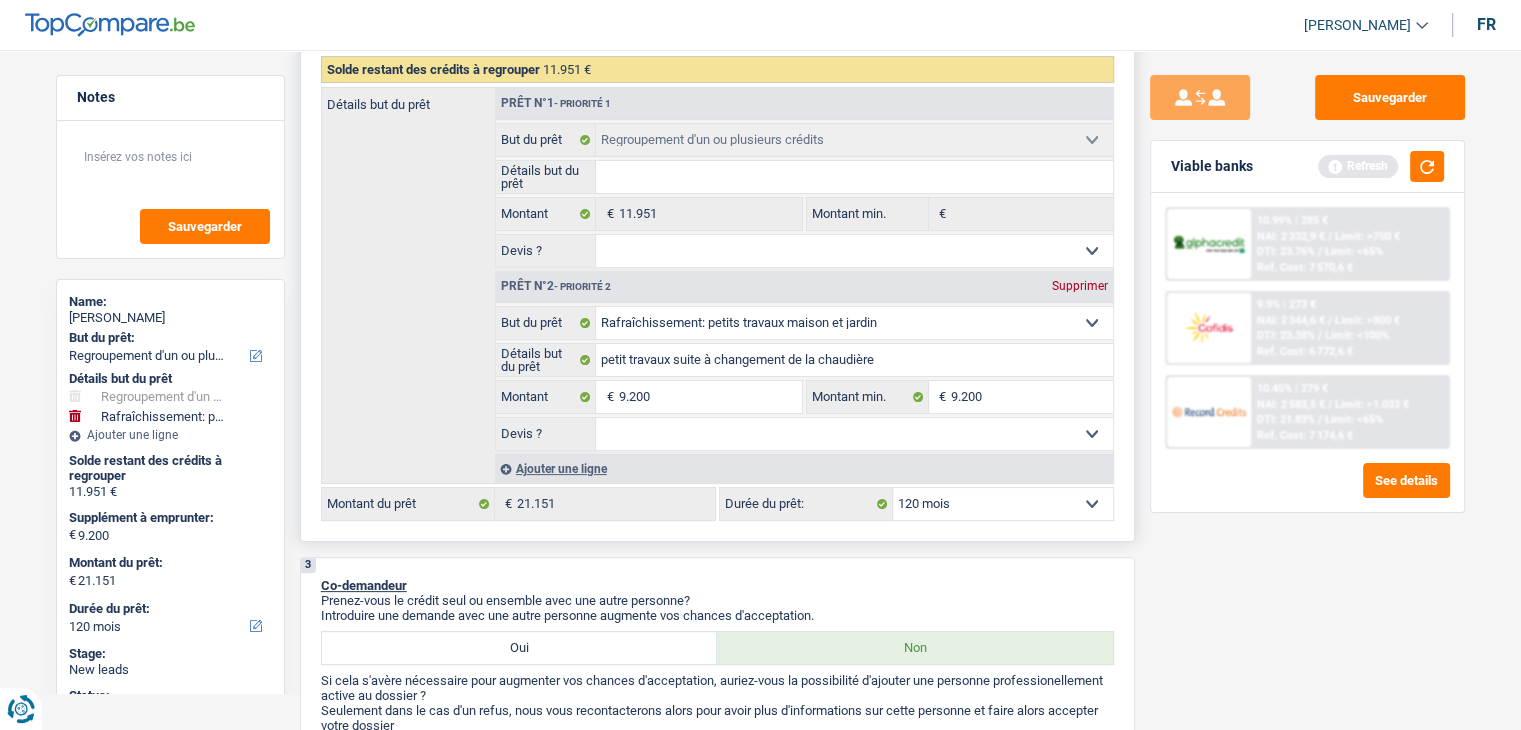 click on "Oui Non Non répondu
Sélectionner une option" at bounding box center [854, 434] 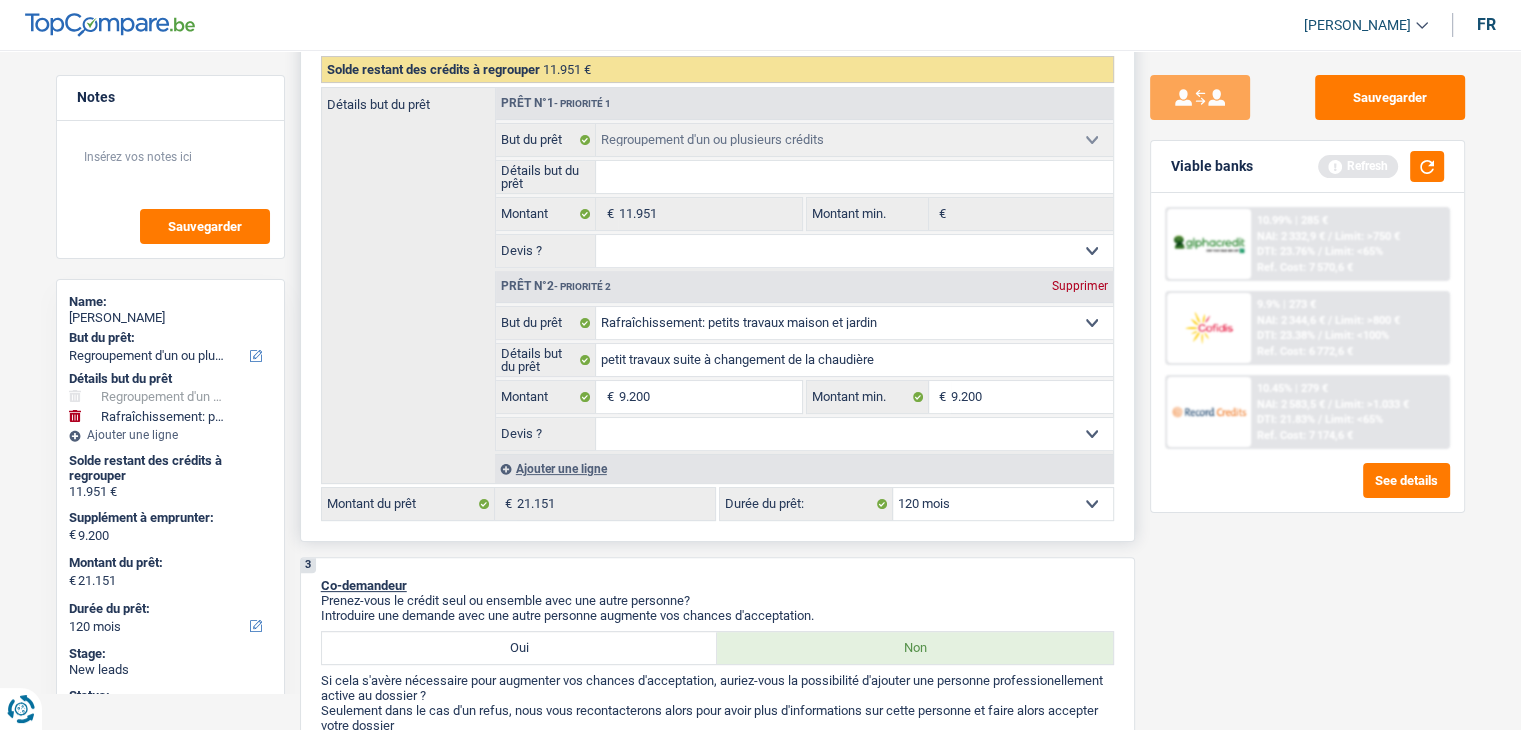 click on "Oui Non Non répondu
Sélectionner une option" at bounding box center (854, 434) 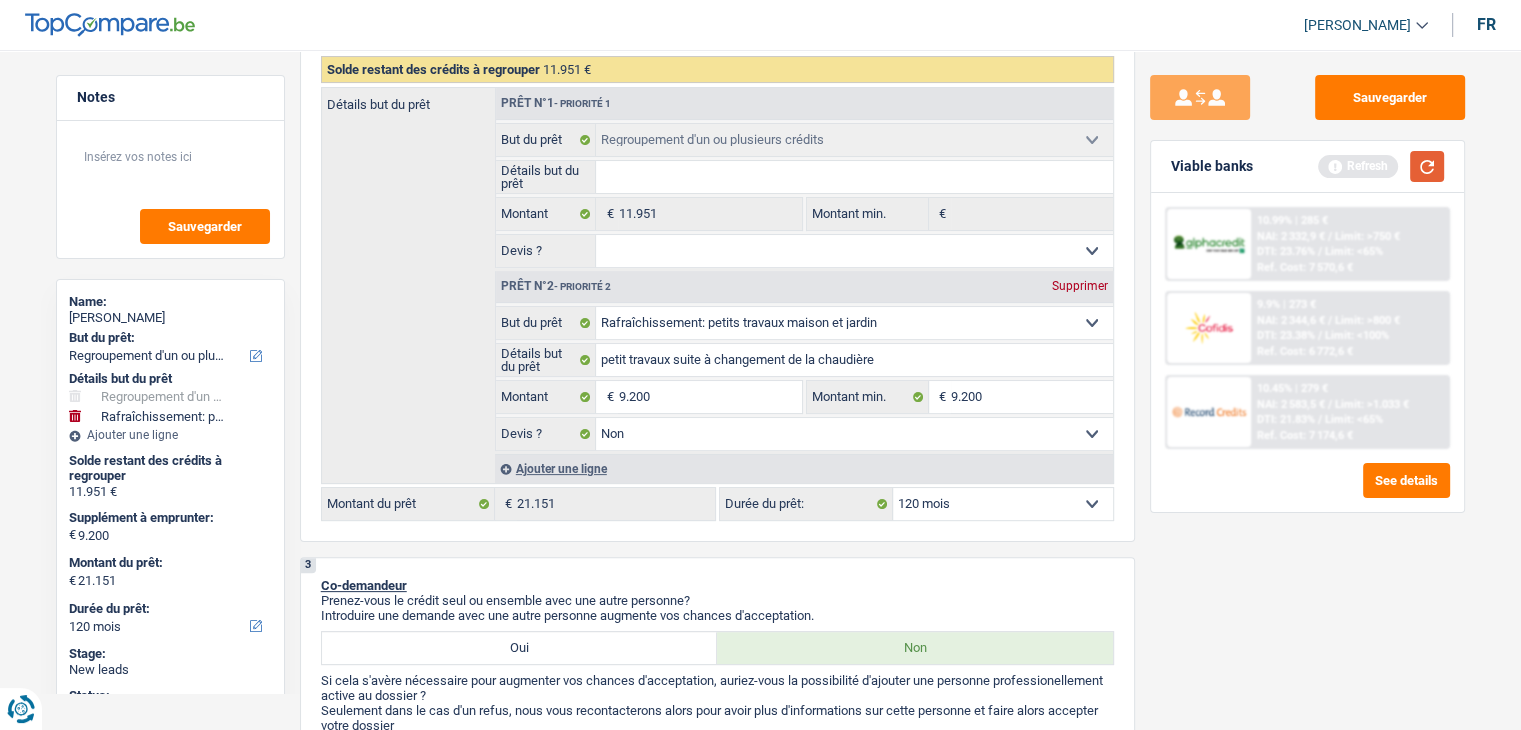 click at bounding box center (1427, 166) 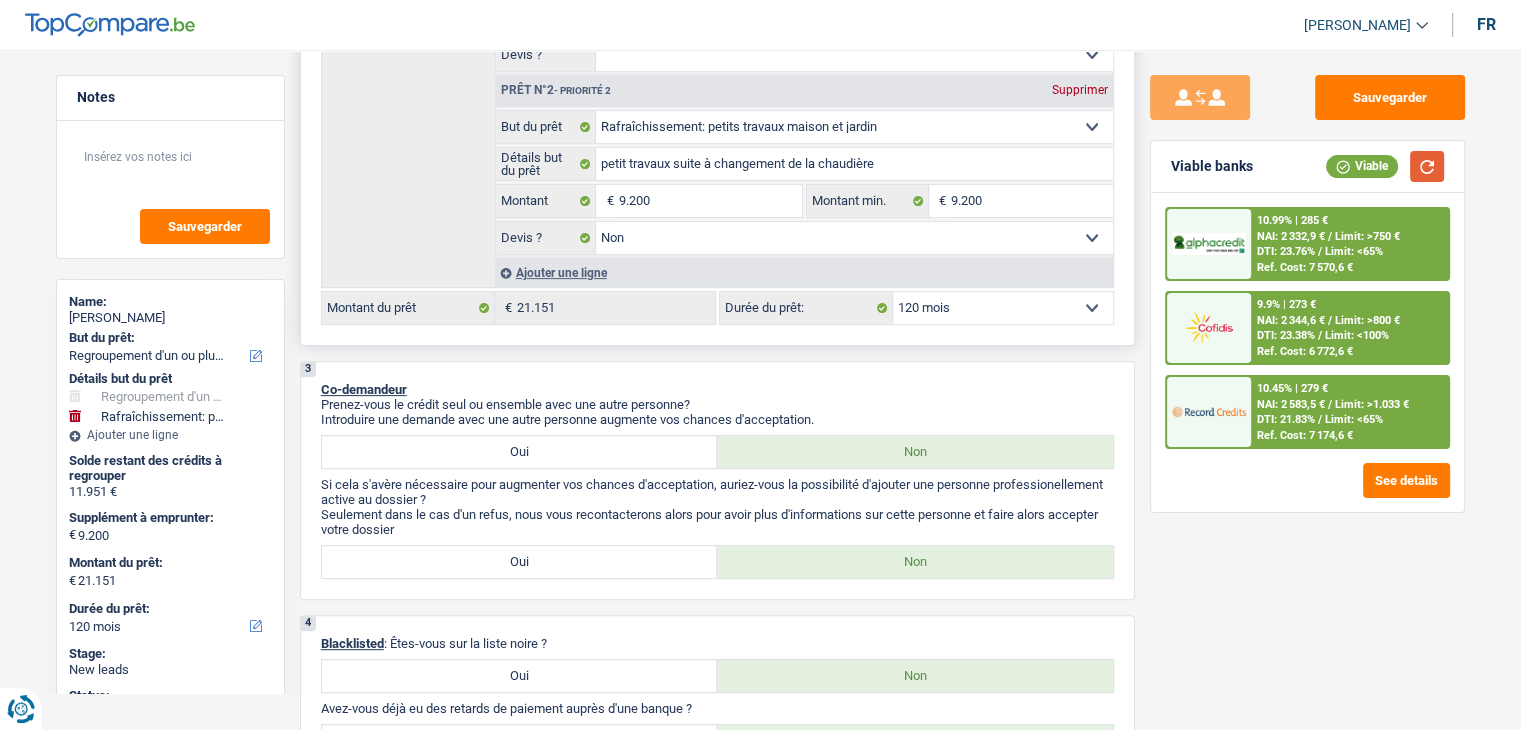 scroll, scrollTop: 400, scrollLeft: 0, axis: vertical 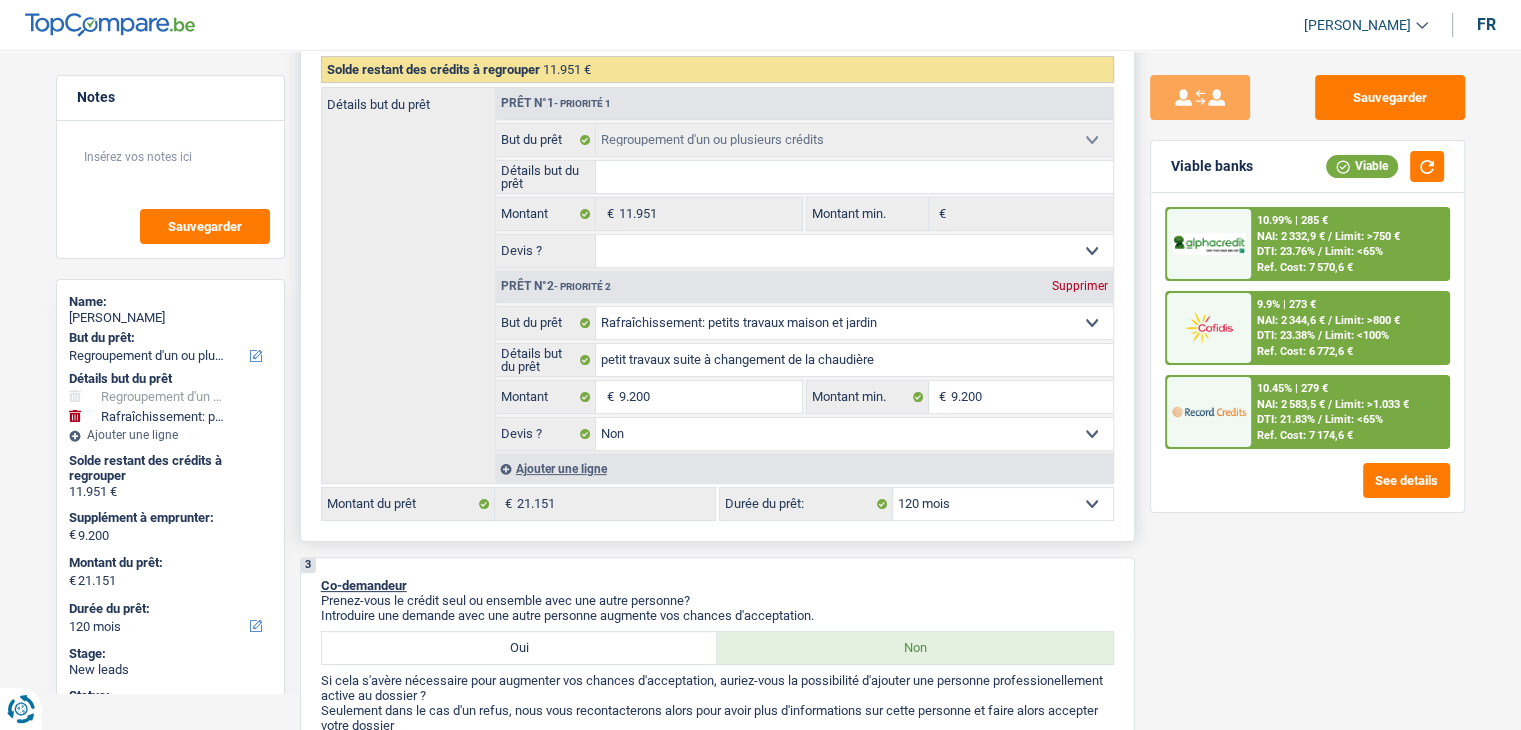 click on "Détails but du prêt" at bounding box center [854, 177] 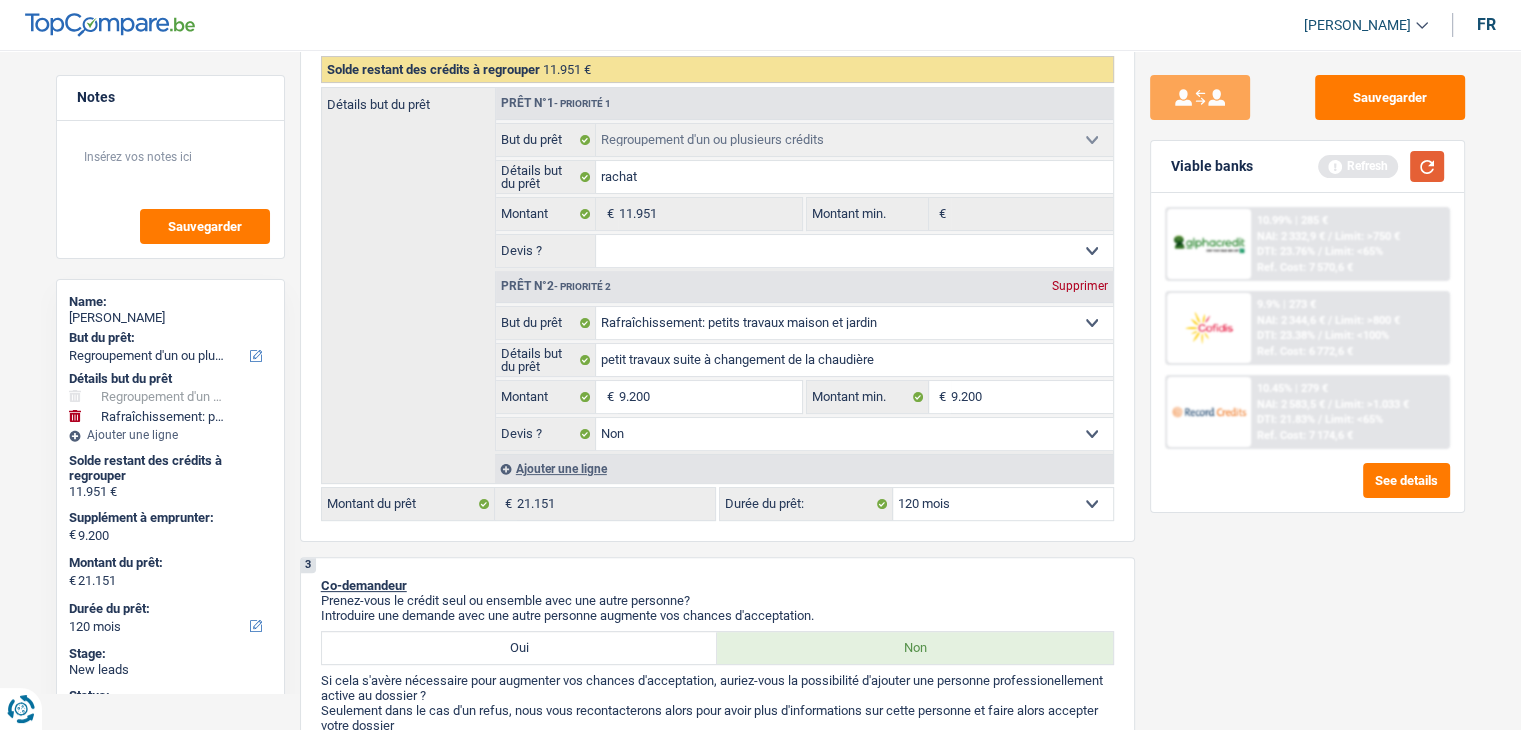 click at bounding box center (1427, 166) 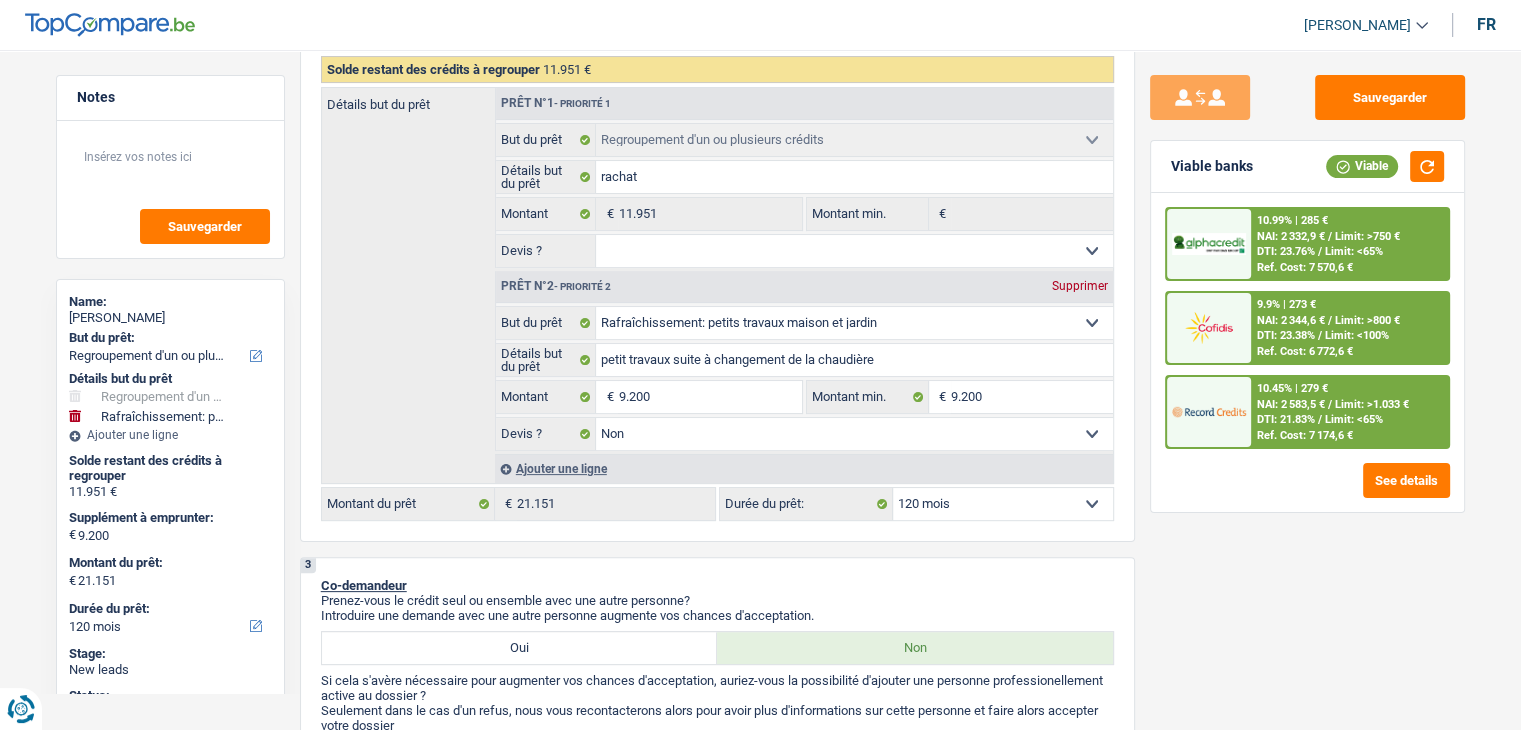click on "Sauvegarder
Viable banks
Viable
10.99% | 285 €
NAI: 2 332,9 €
/
Limit: >750 €
DTI: 23.76%
/
Limit: <65%
Ref. Cost: 7 570,6 €
9.9% | 273 €
NAI: 2 344,6 €
/
Limit: >800 €
DTI: 23.38%
/               /       /" at bounding box center [1307, 384] 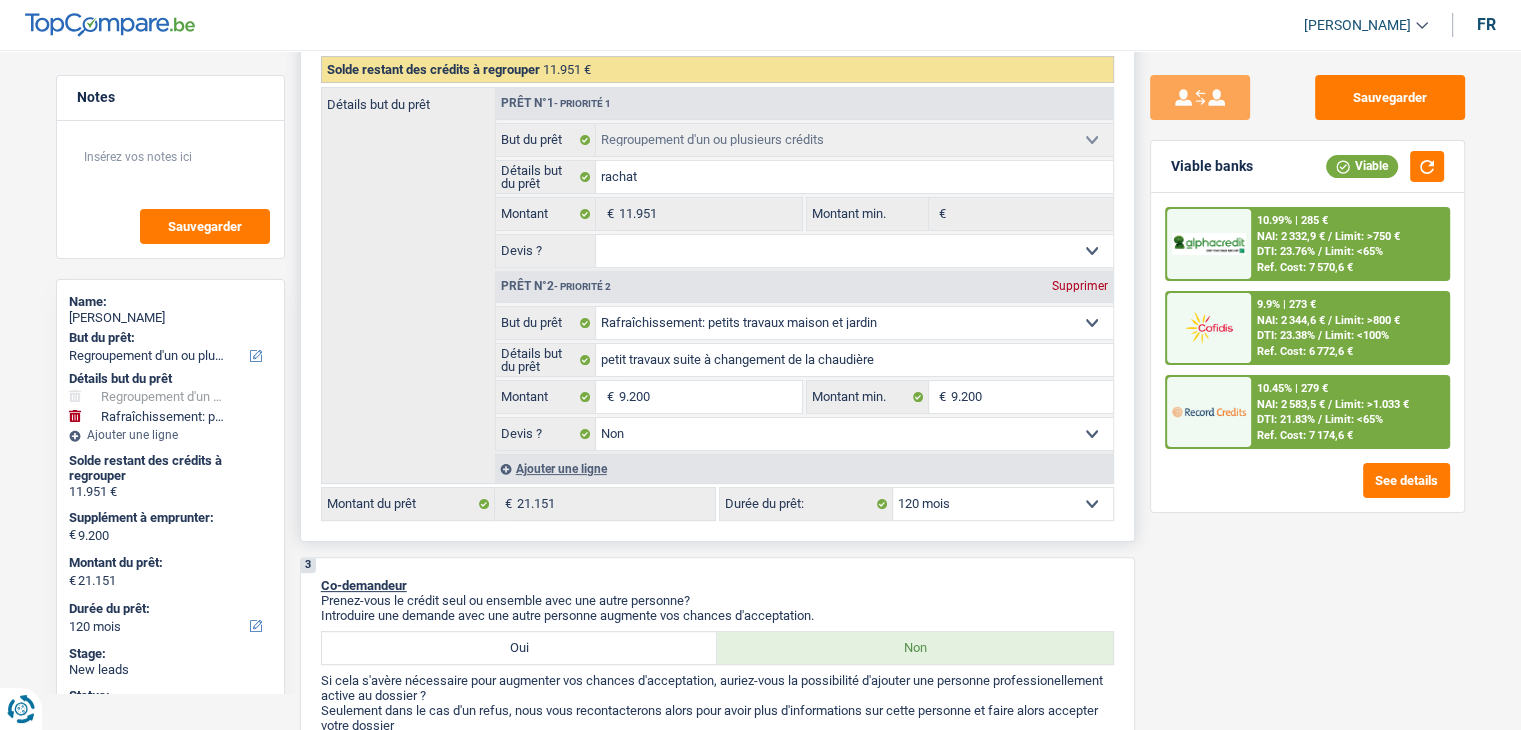 click on "Oui Non Non répondu
Sélectionner une option" at bounding box center (854, 251) 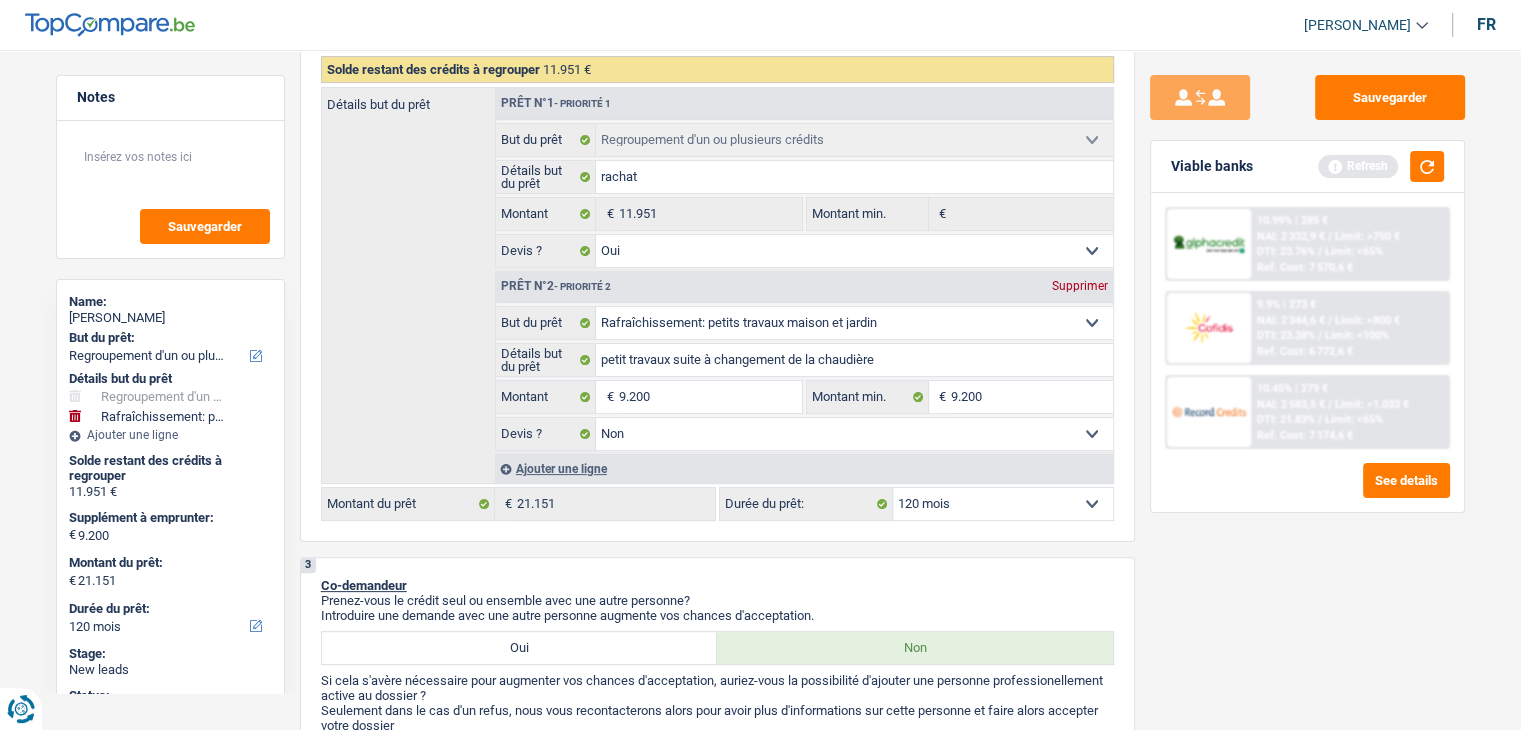 click on "Viable banks
Refresh" at bounding box center (1307, 167) 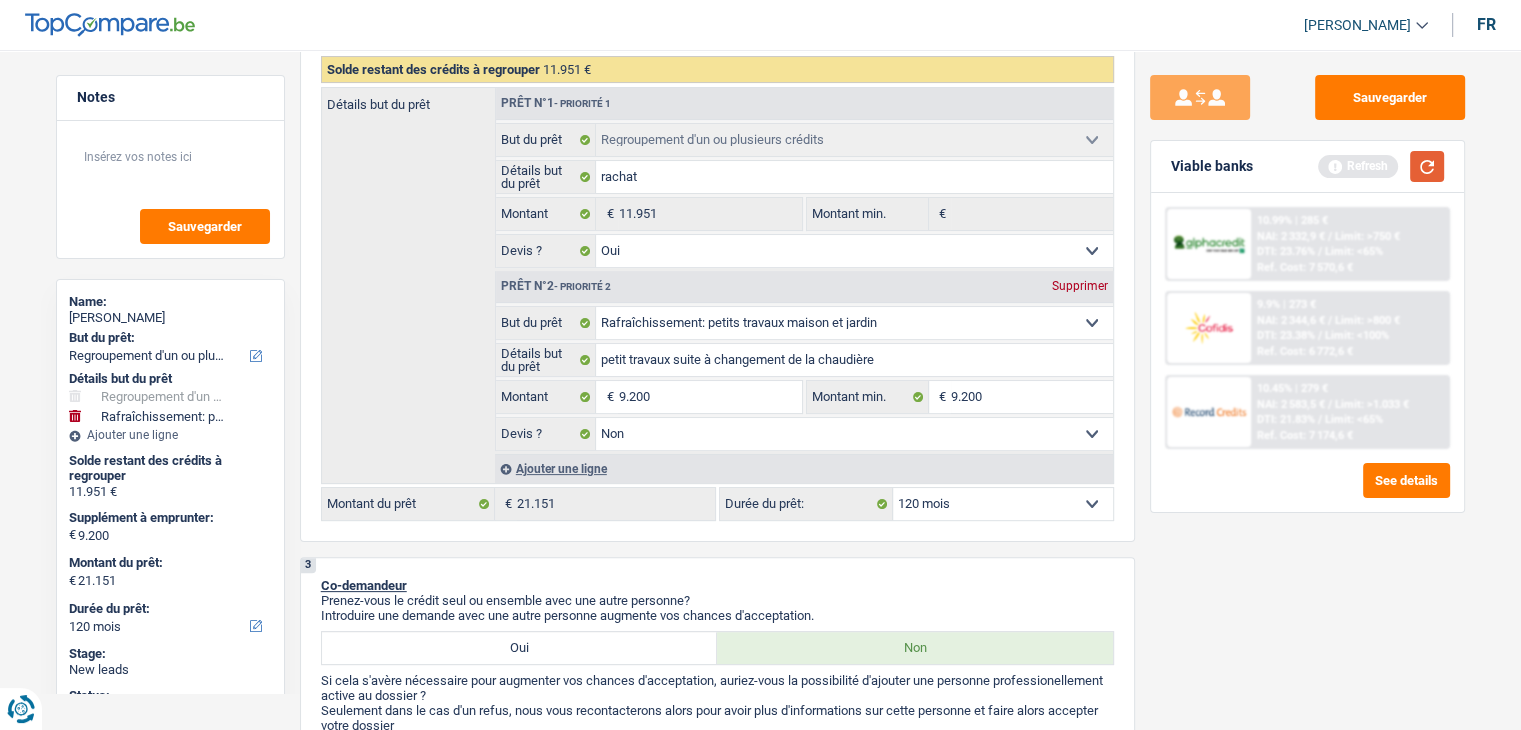 click at bounding box center (1427, 166) 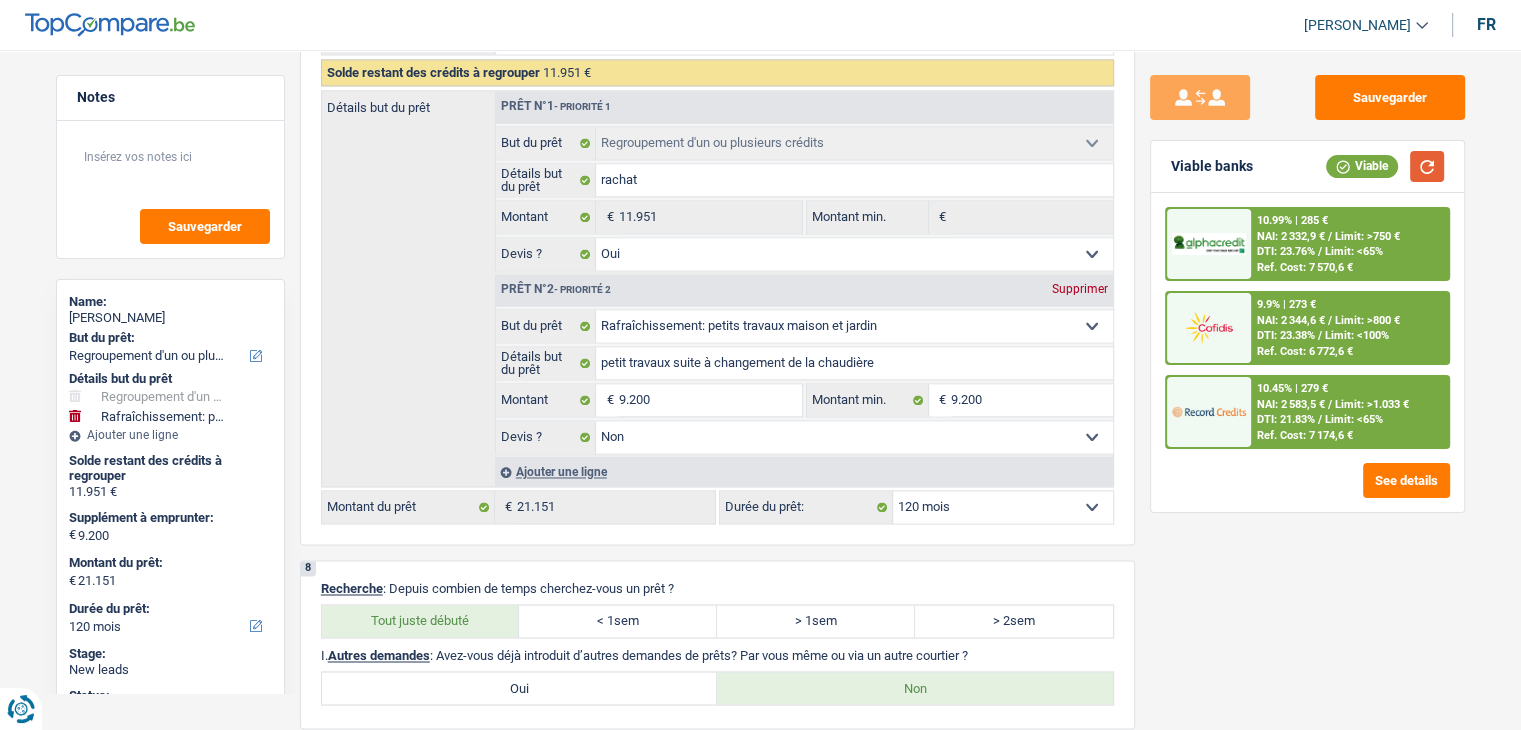 scroll, scrollTop: 3400, scrollLeft: 0, axis: vertical 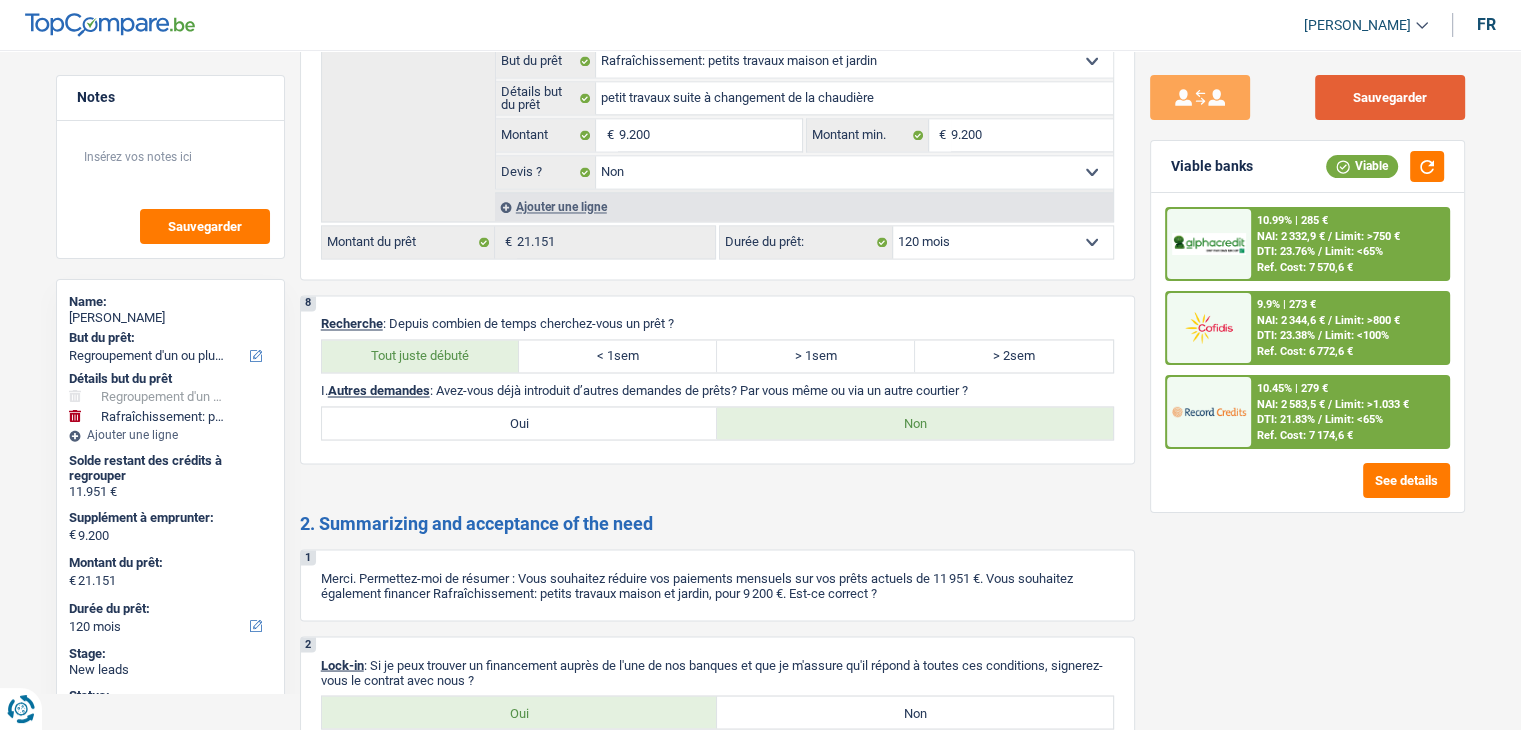 click on "Sauvegarder" at bounding box center (1390, 97) 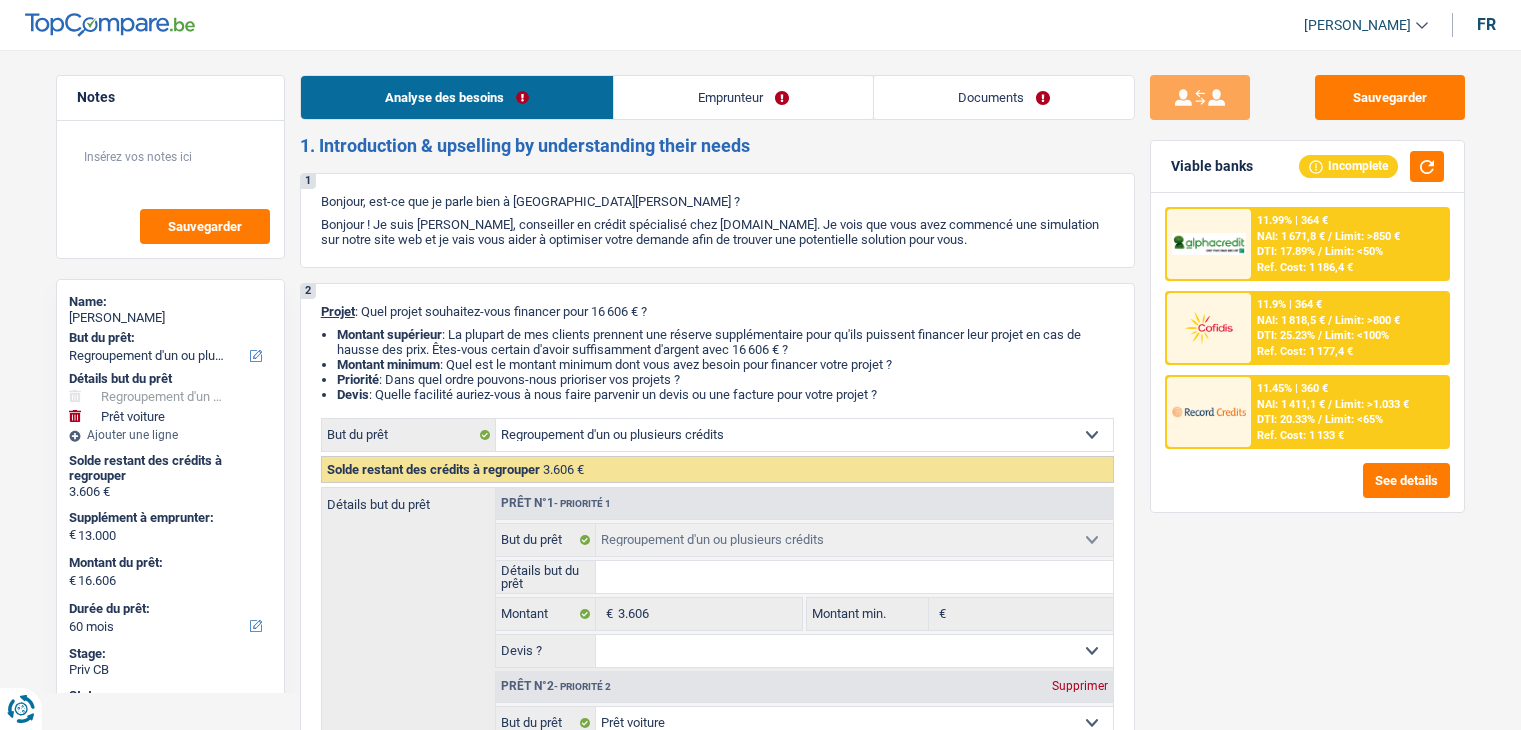 select on "refinancing" 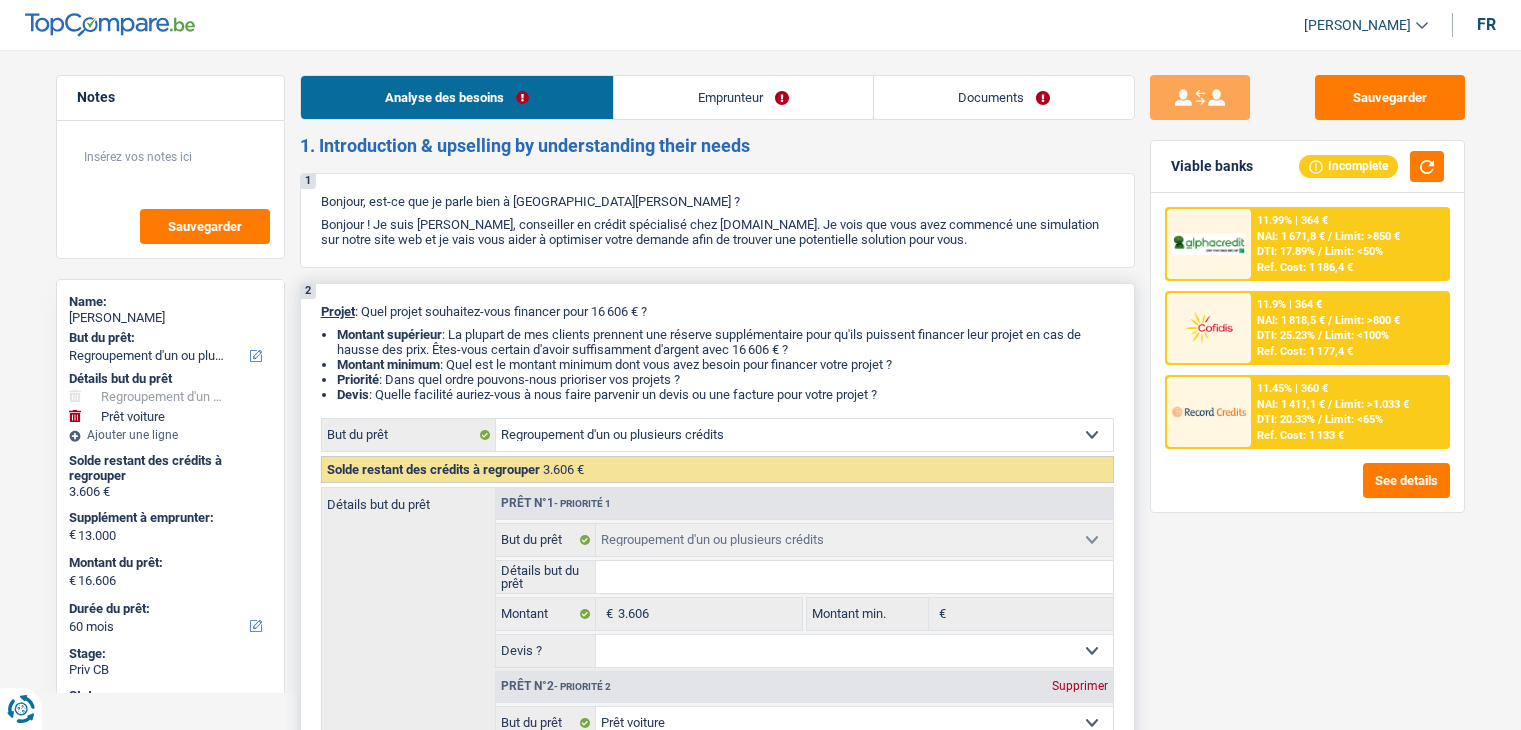 scroll, scrollTop: 0, scrollLeft: 0, axis: both 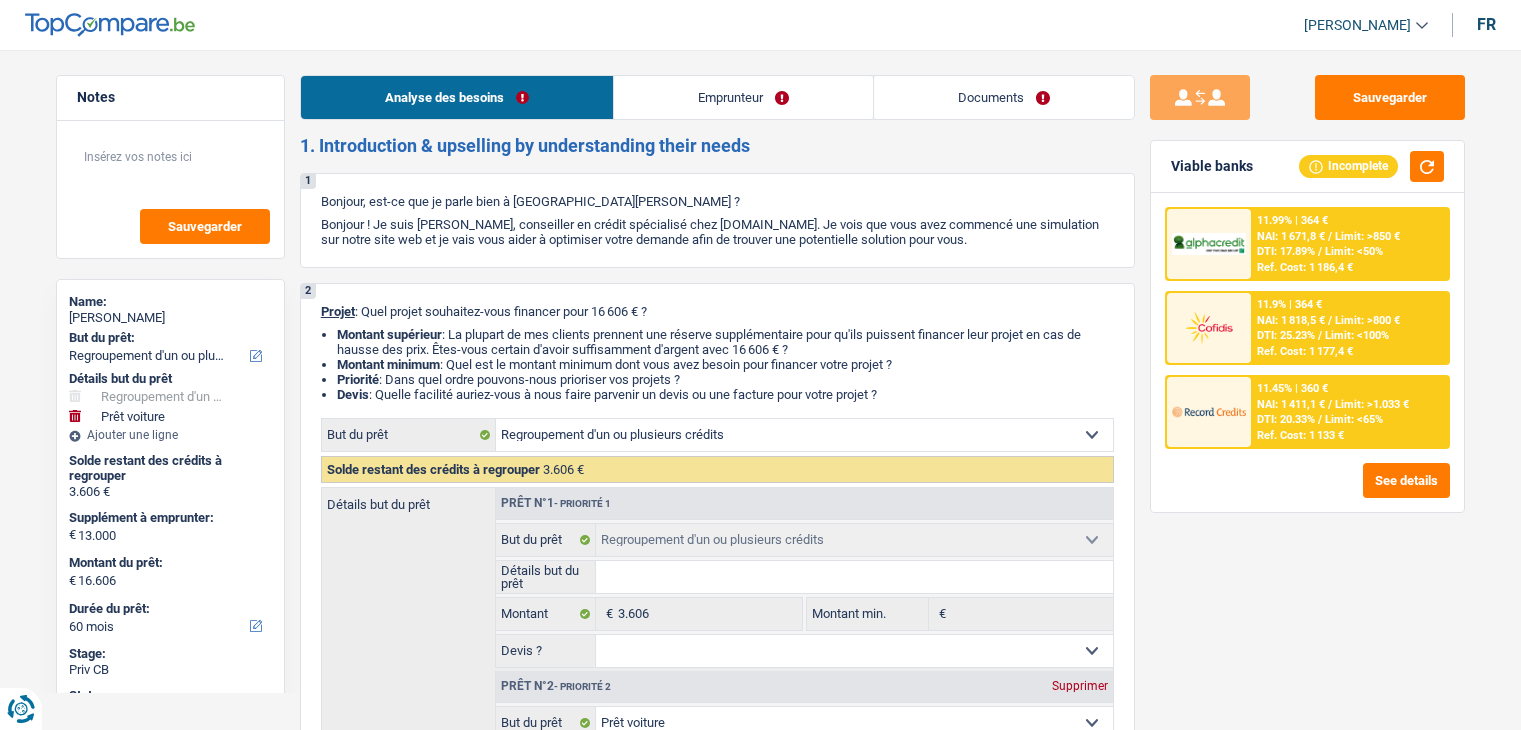 select on "refinancing" 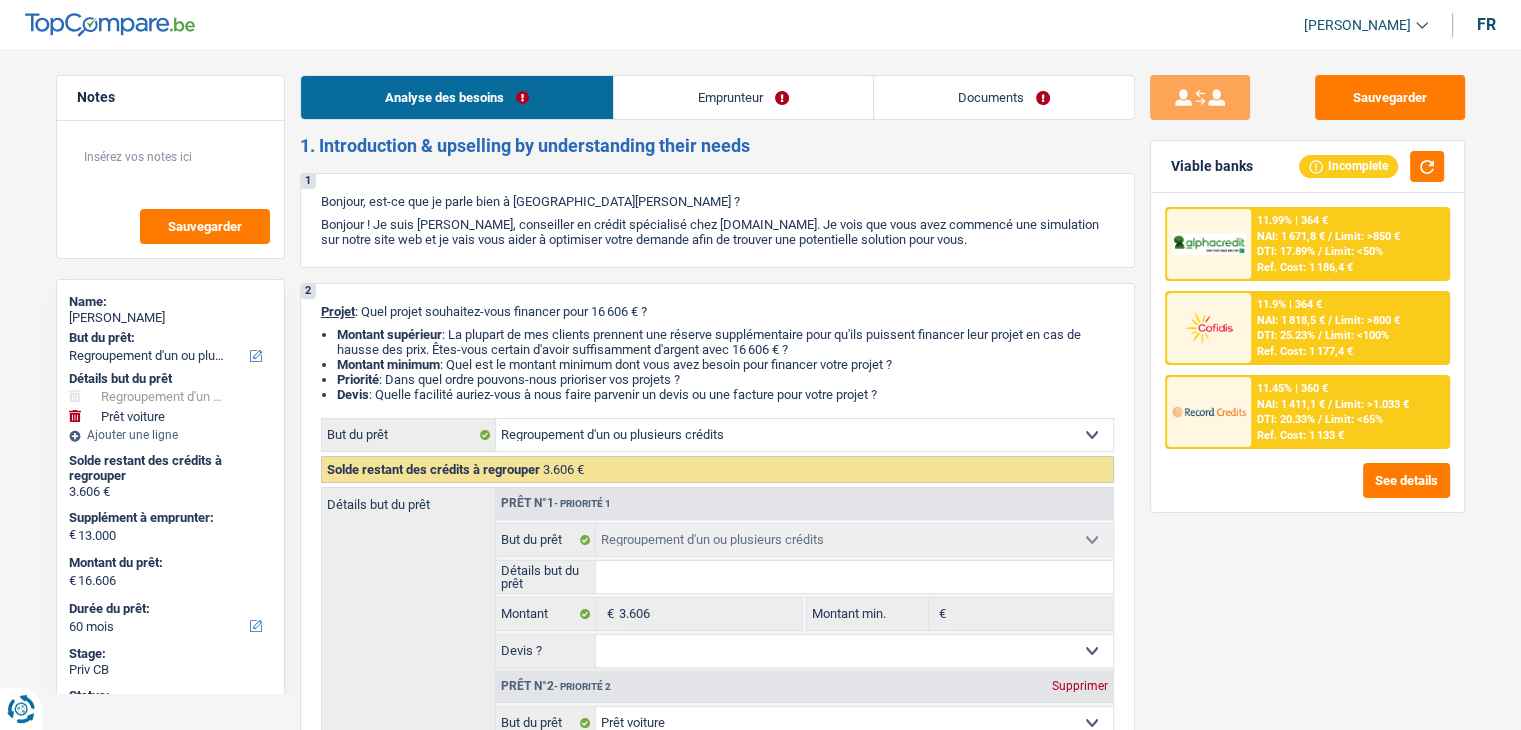 scroll, scrollTop: 0, scrollLeft: 0, axis: both 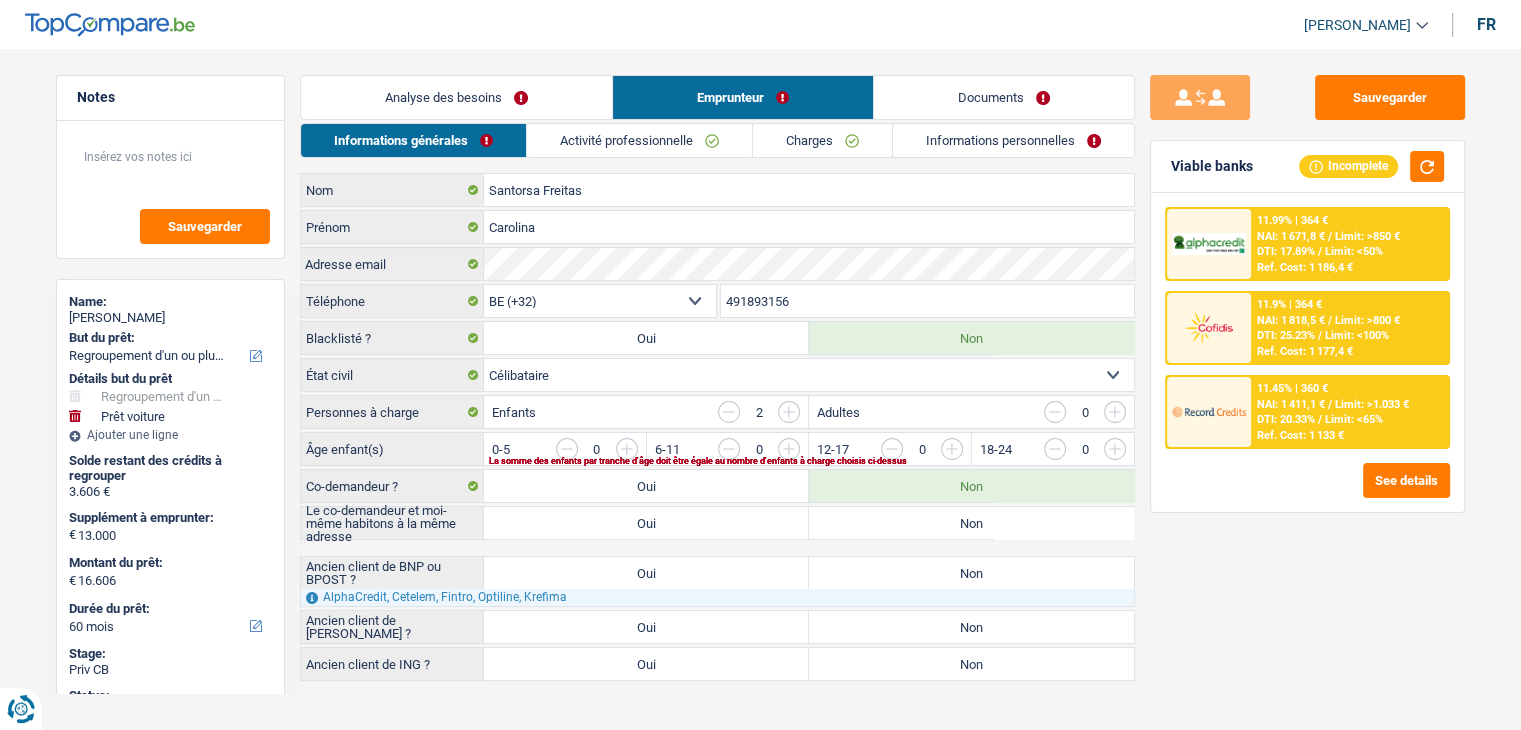 click on "Activité professionnelle" at bounding box center (639, 140) 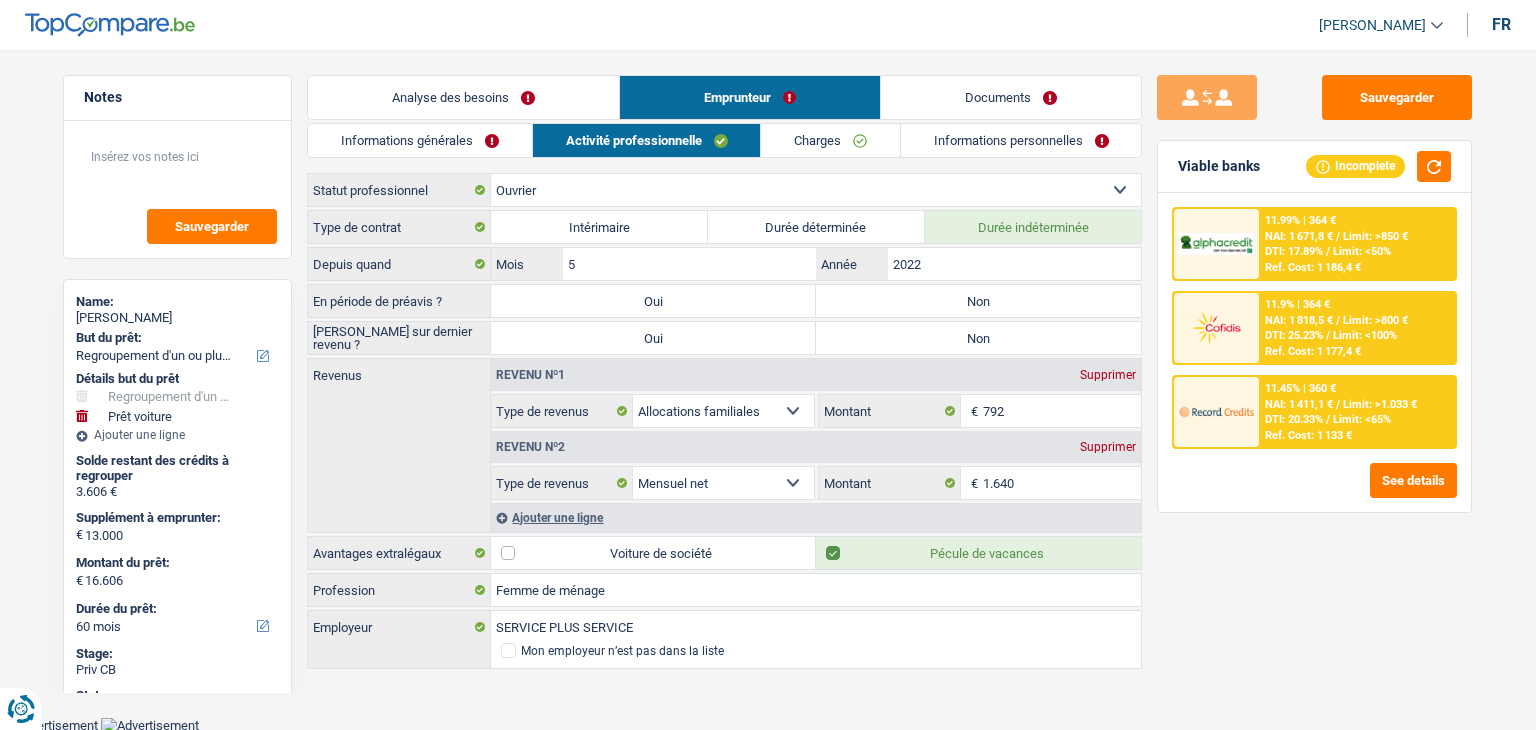 click on "Sauvegarder
Viable banks
Incomplete
11.99% | 364 €
NAI: 1 671,8 €
/
Limit: >850 €
DTI: 17.89%
/
Limit: <50%
Ref. Cost: 1 186,4 €
11.9% | 364 €
NAI: 1 818,5 €
/
Limit: >800 €
DTI: 25.23%
/               /       /" at bounding box center [1314, 384] 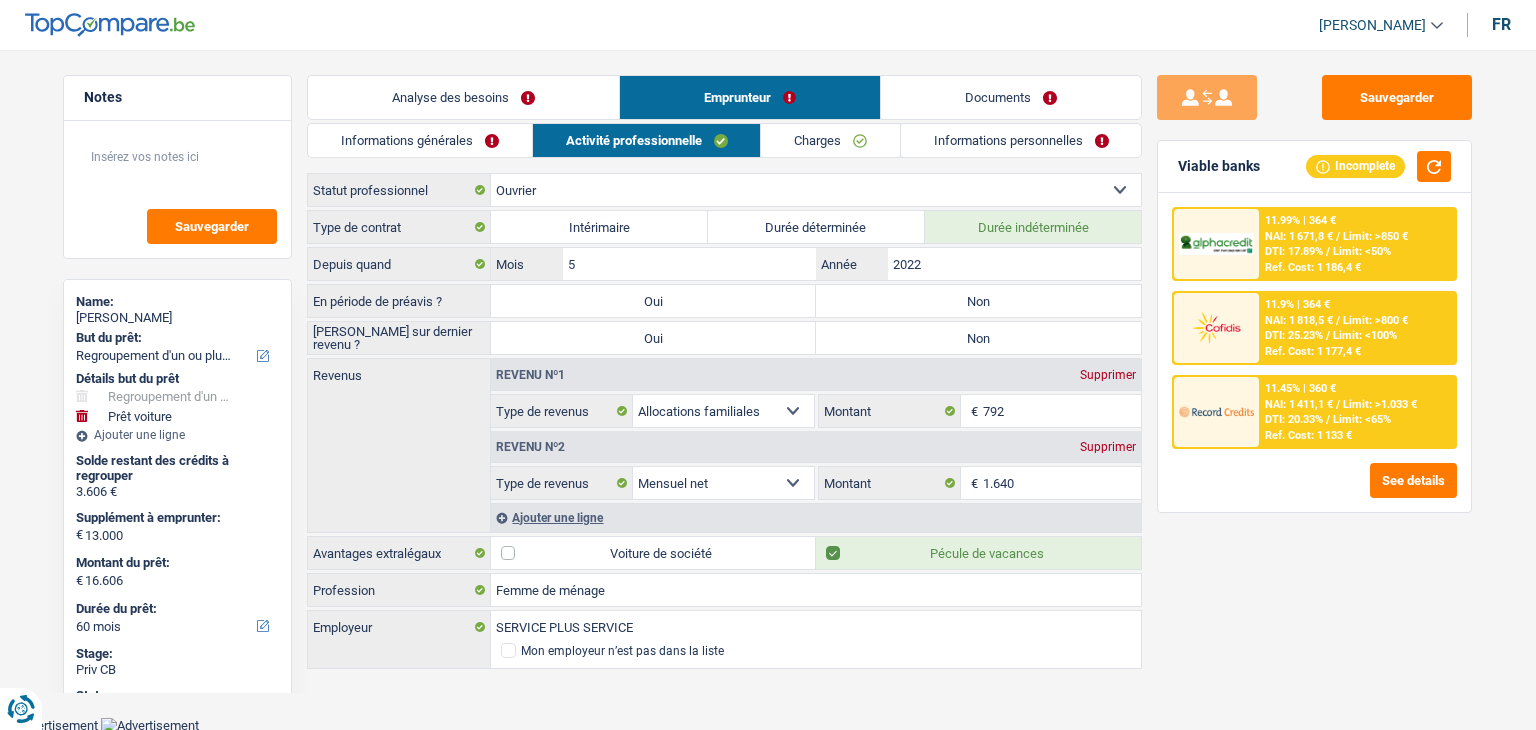click on "Documents" at bounding box center [1011, 97] 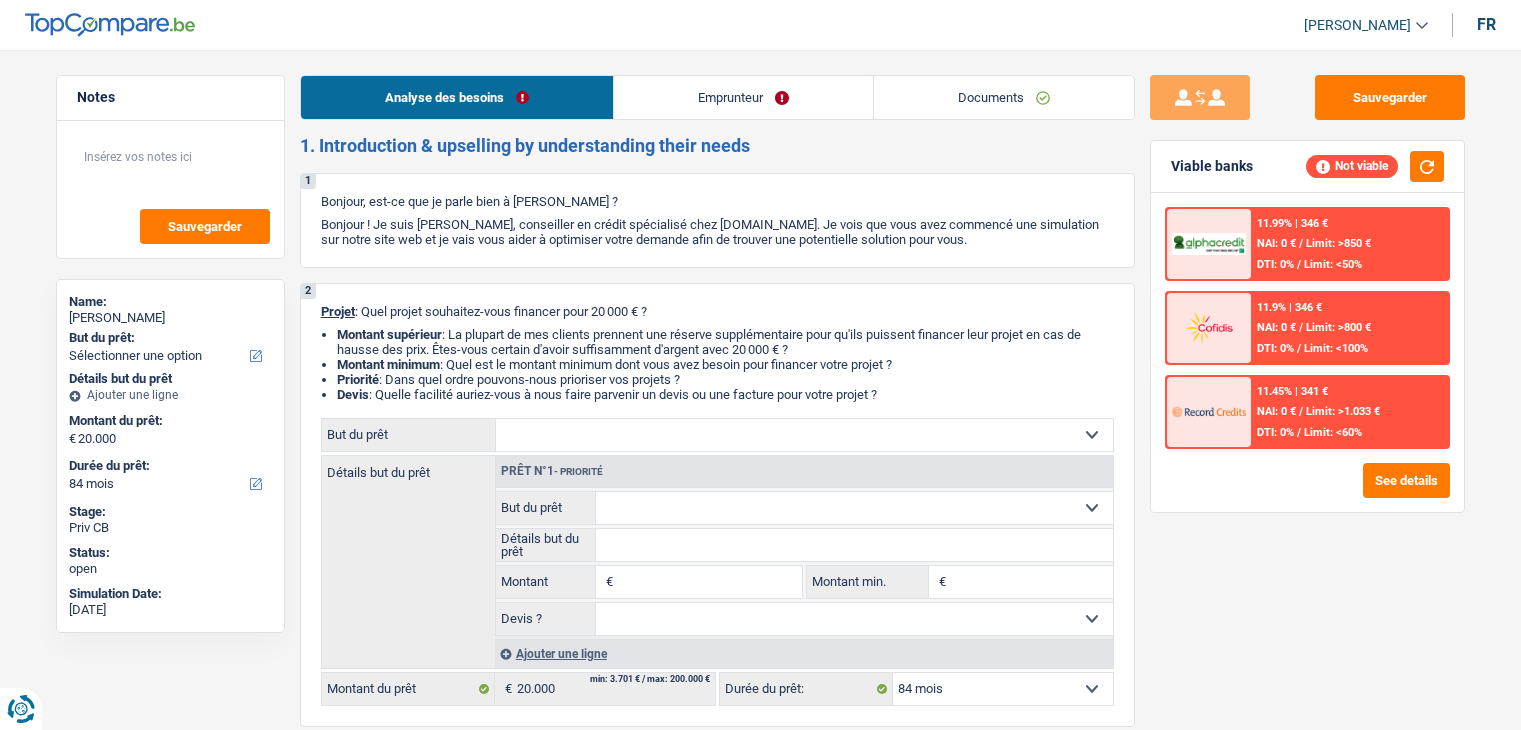 select on "84" 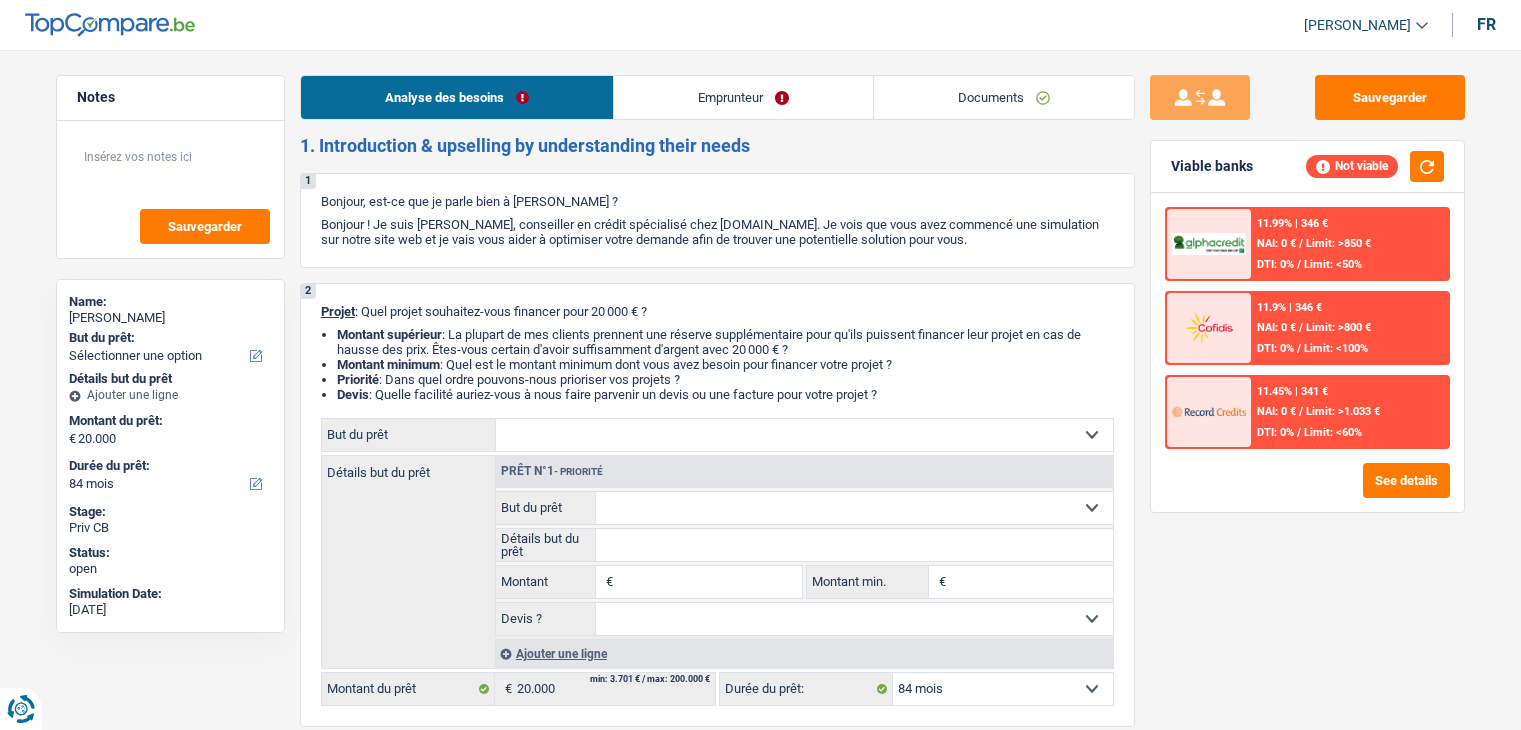 scroll, scrollTop: 0, scrollLeft: 0, axis: both 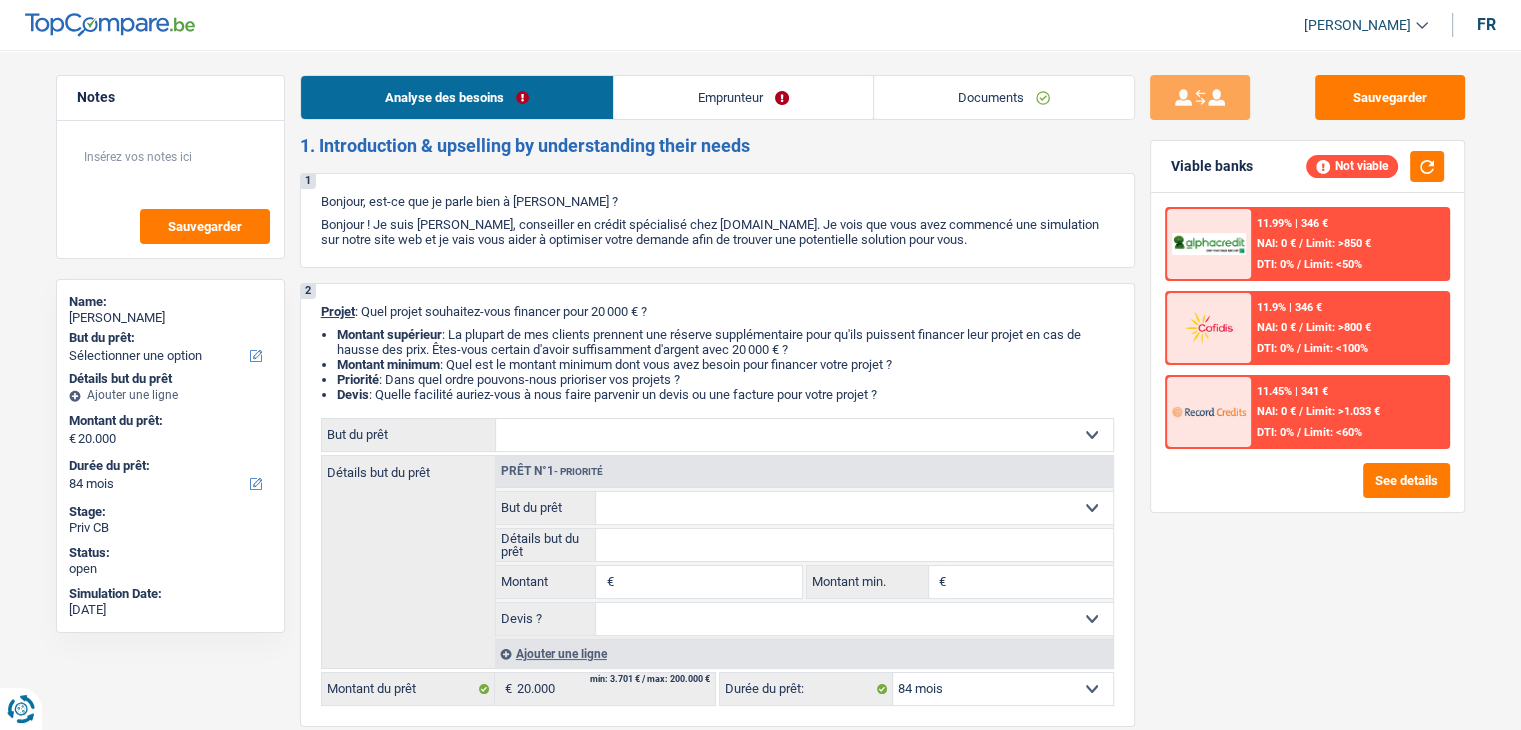drag, startPoint x: 751, startPoint y: 153, endPoint x: 299, endPoint y: 145, distance: 452.0708 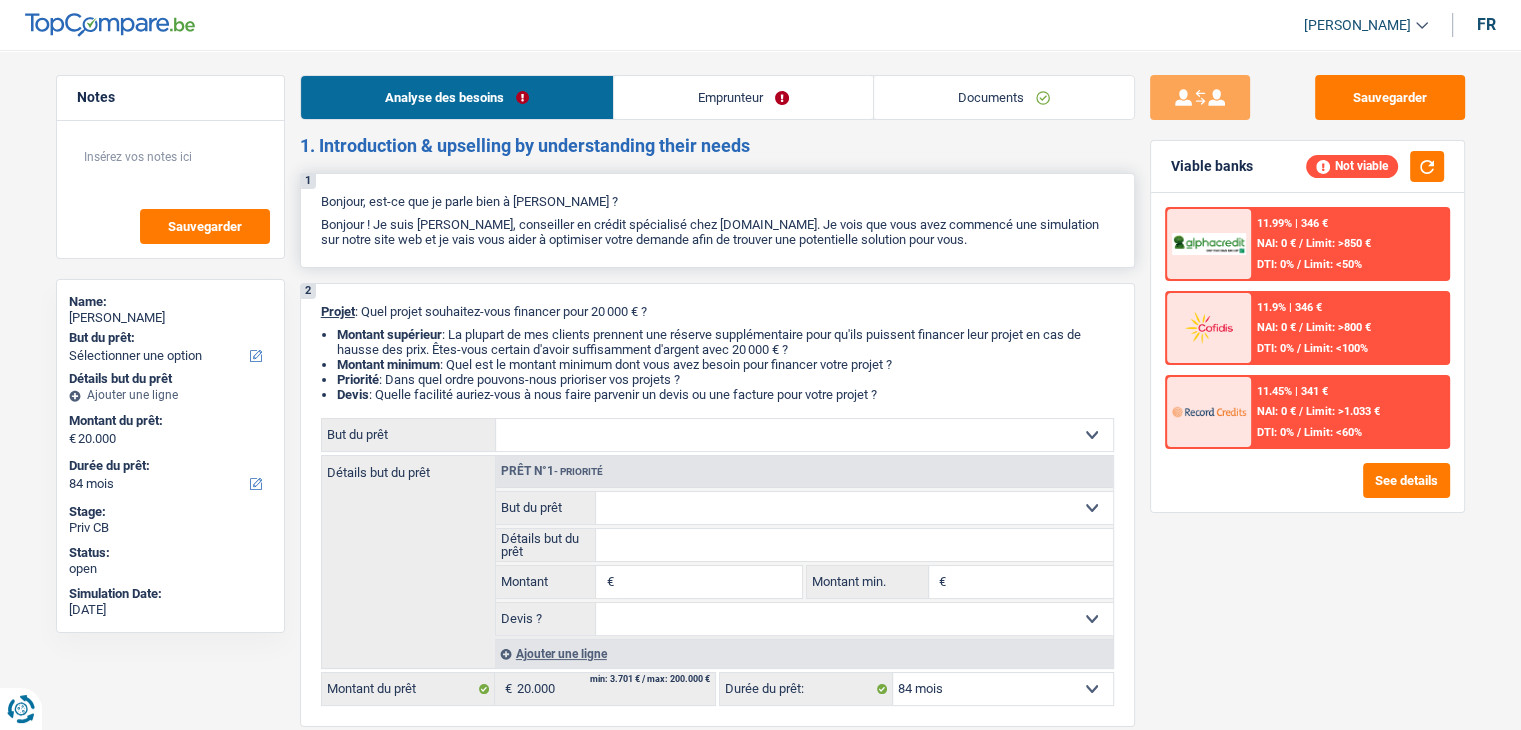drag, startPoint x: 320, startPoint y: 200, endPoint x: 965, endPoint y: 240, distance: 646.23914 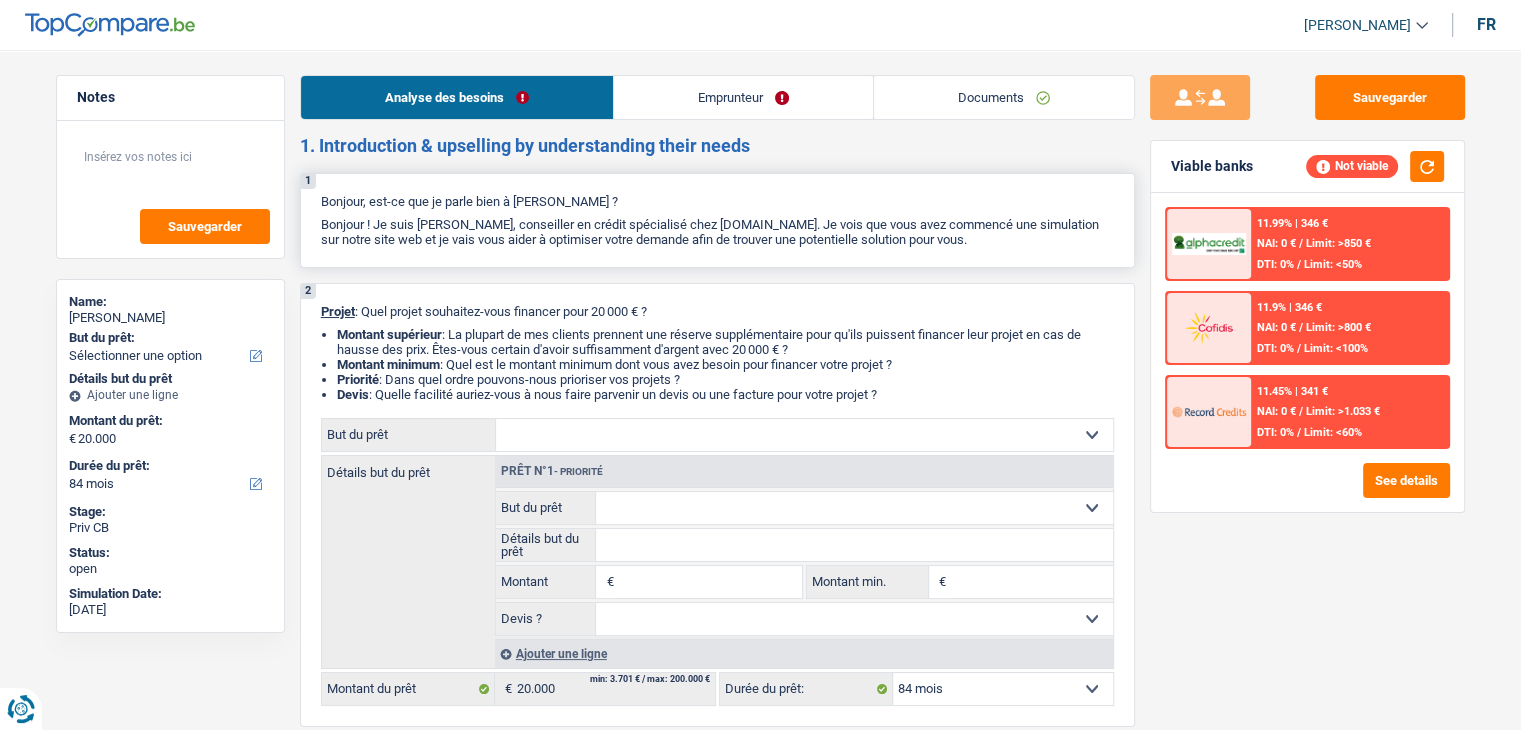 drag, startPoint x: 964, startPoint y: 240, endPoint x: 320, endPoint y: 197, distance: 645.43396 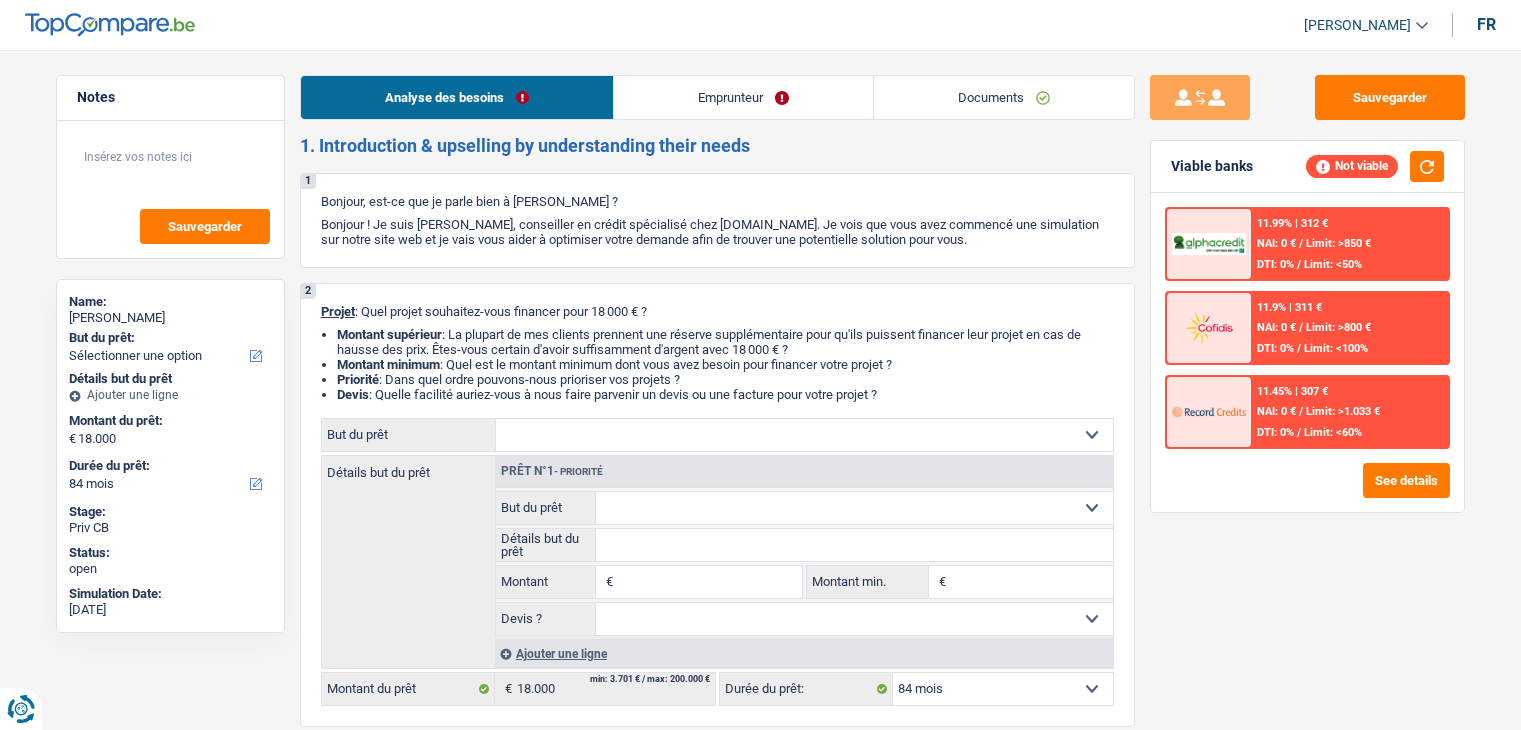 select on "84" 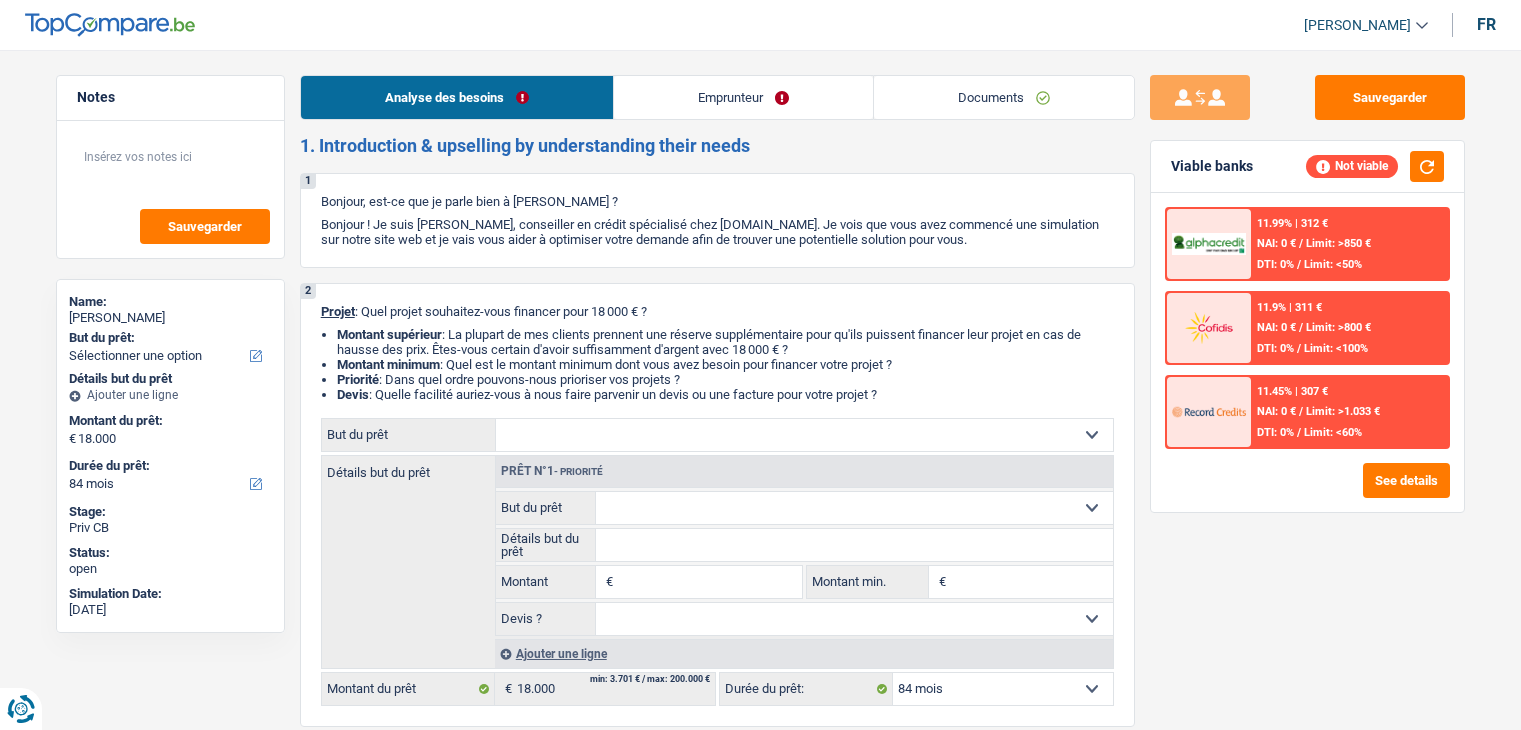 scroll, scrollTop: 0, scrollLeft: 0, axis: both 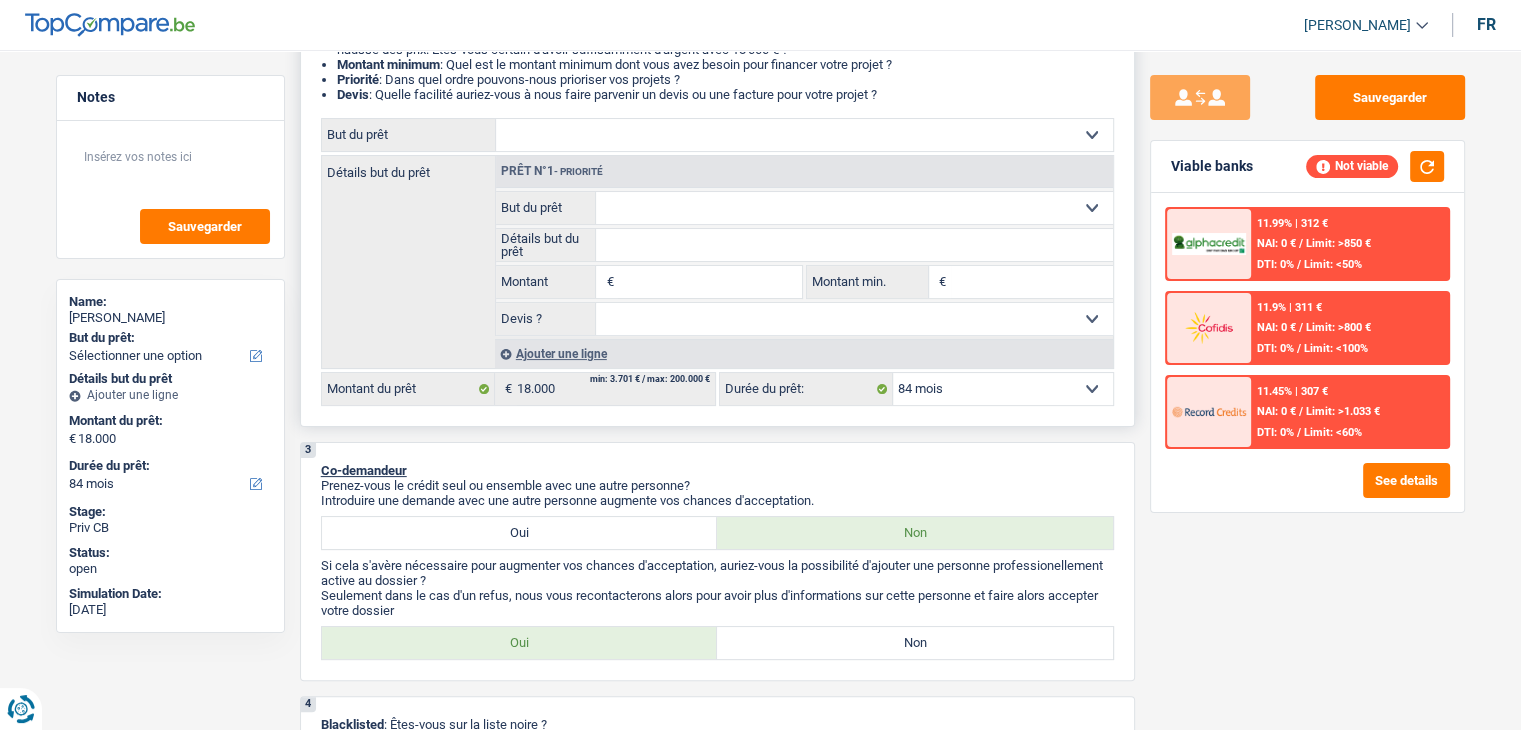 click on "Confort maison: meubles, textile, peinture, électroménager, outillage non-professionnel Hifi, multimédia, gsm, ordinateur Aménagement: frais d'installation, déménagement Evénement familial: naissance, mariage, divorce, communion, décès Frais médicaux Frais d'études Frais permis de conduire Loisirs: voyage, sport, musique Rafraîchissement: petits travaux maison et jardin Frais judiciaires Réparation voiture Prêt rénovation (non disponible pour les non-propriétaires) Prêt énergie (non disponible pour les non-propriétaires) Prêt voiture Taxes, impôts non professionnels Rénovation bien à l'étranger Dettes familiales Assurance Autre
Sélectionner une option" at bounding box center [804, 135] 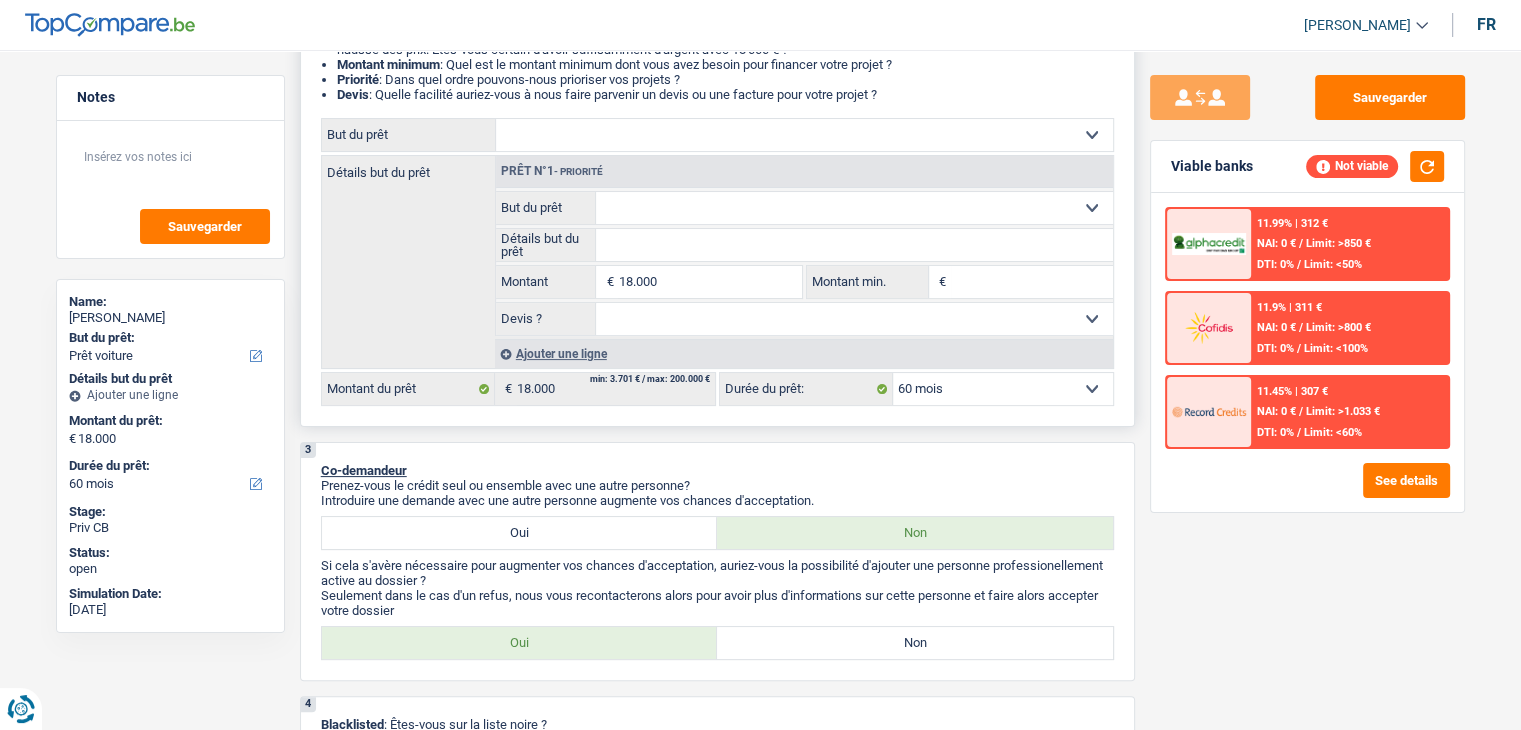 select on "car" 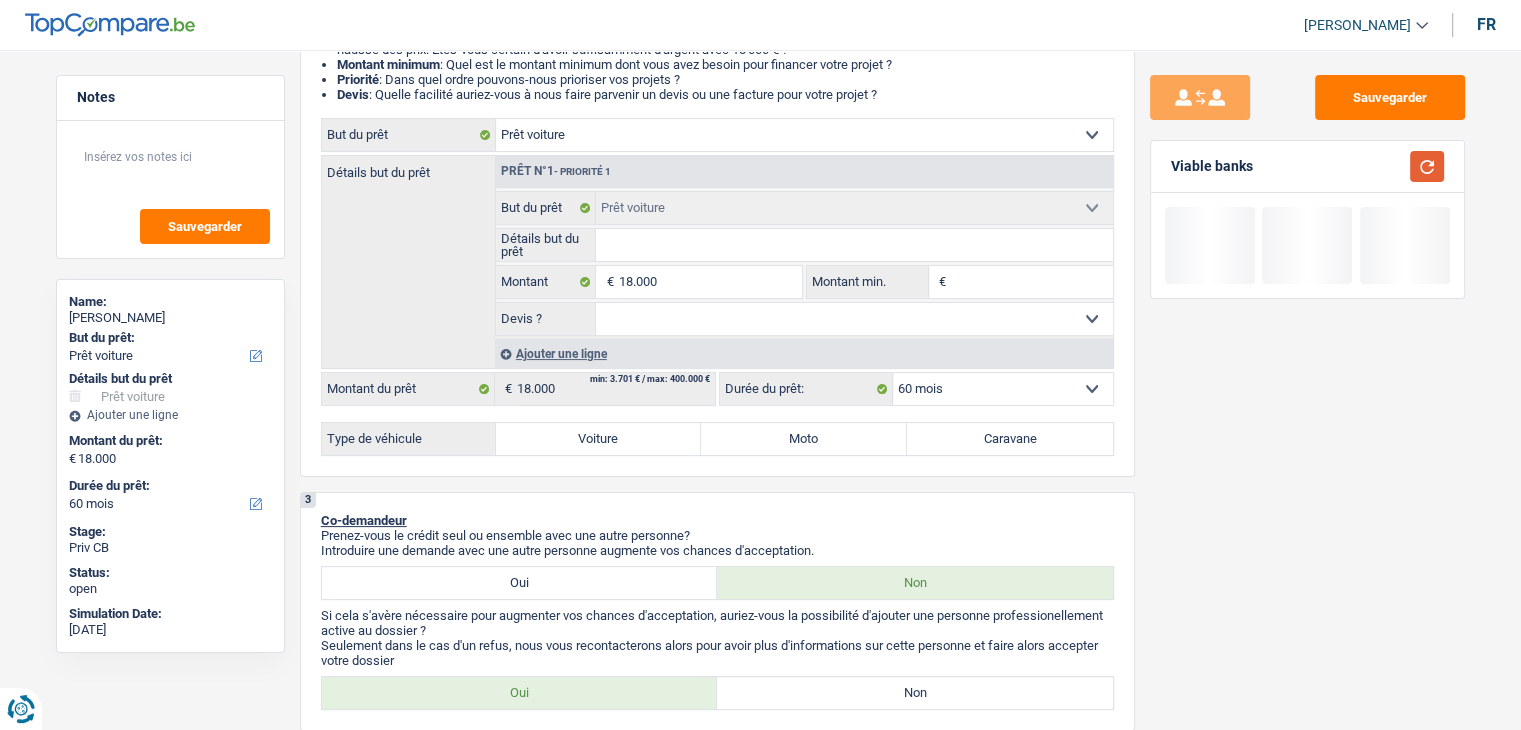 click at bounding box center [1427, 166] 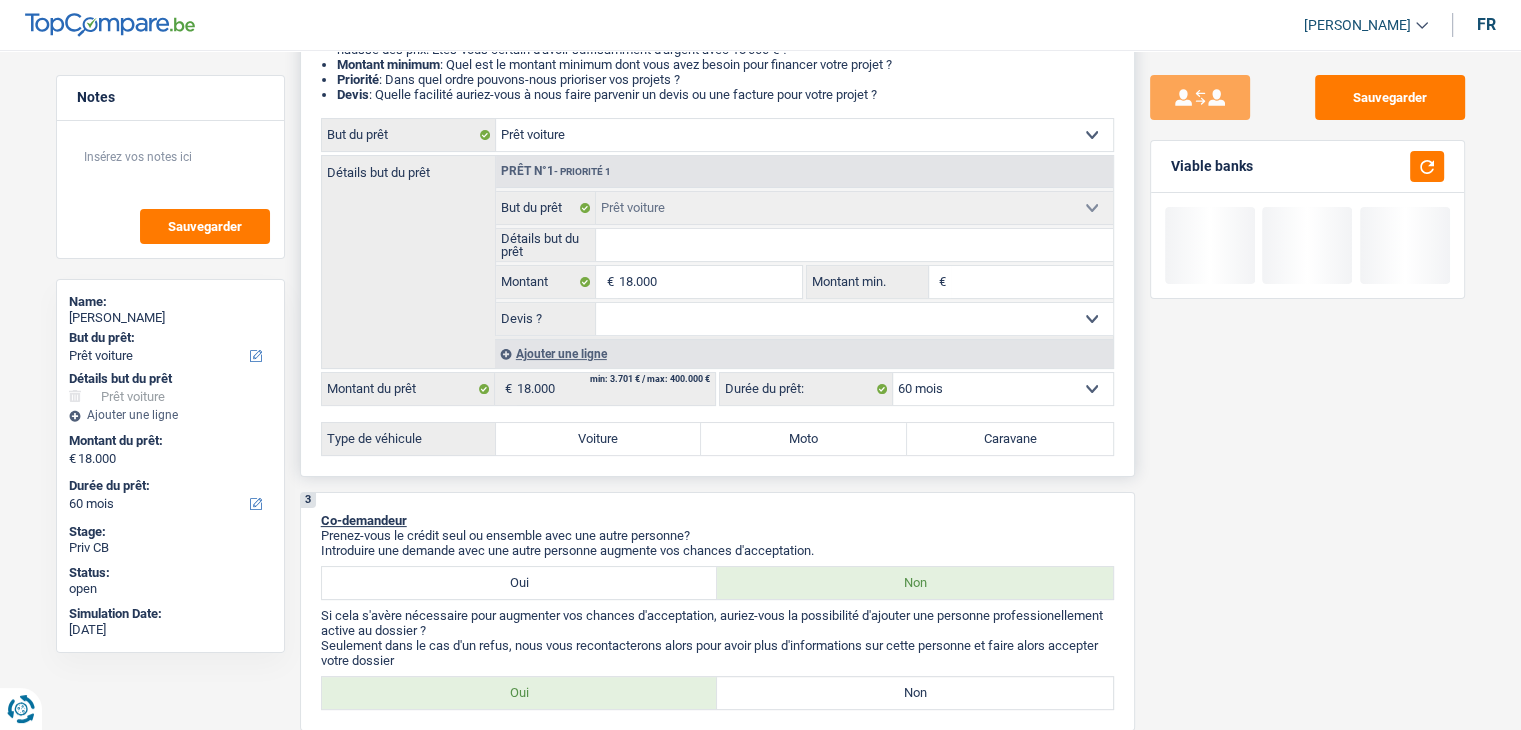 click on "Détails but du prêt
Tous les champs sont obligatoires. Veuillez fournir une réponse plus longue" at bounding box center (804, 245) 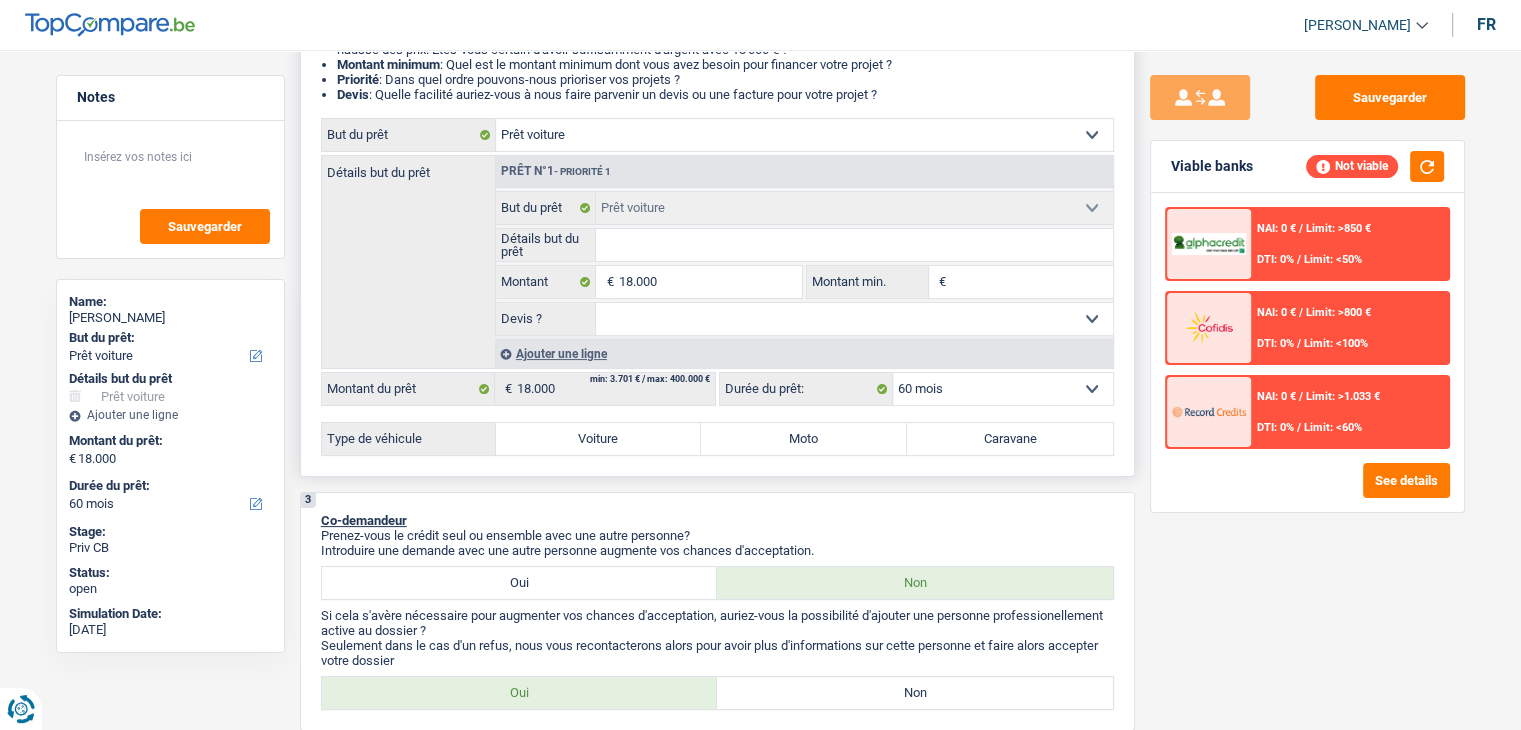 click on "Détails but du prêt" at bounding box center [854, 245] 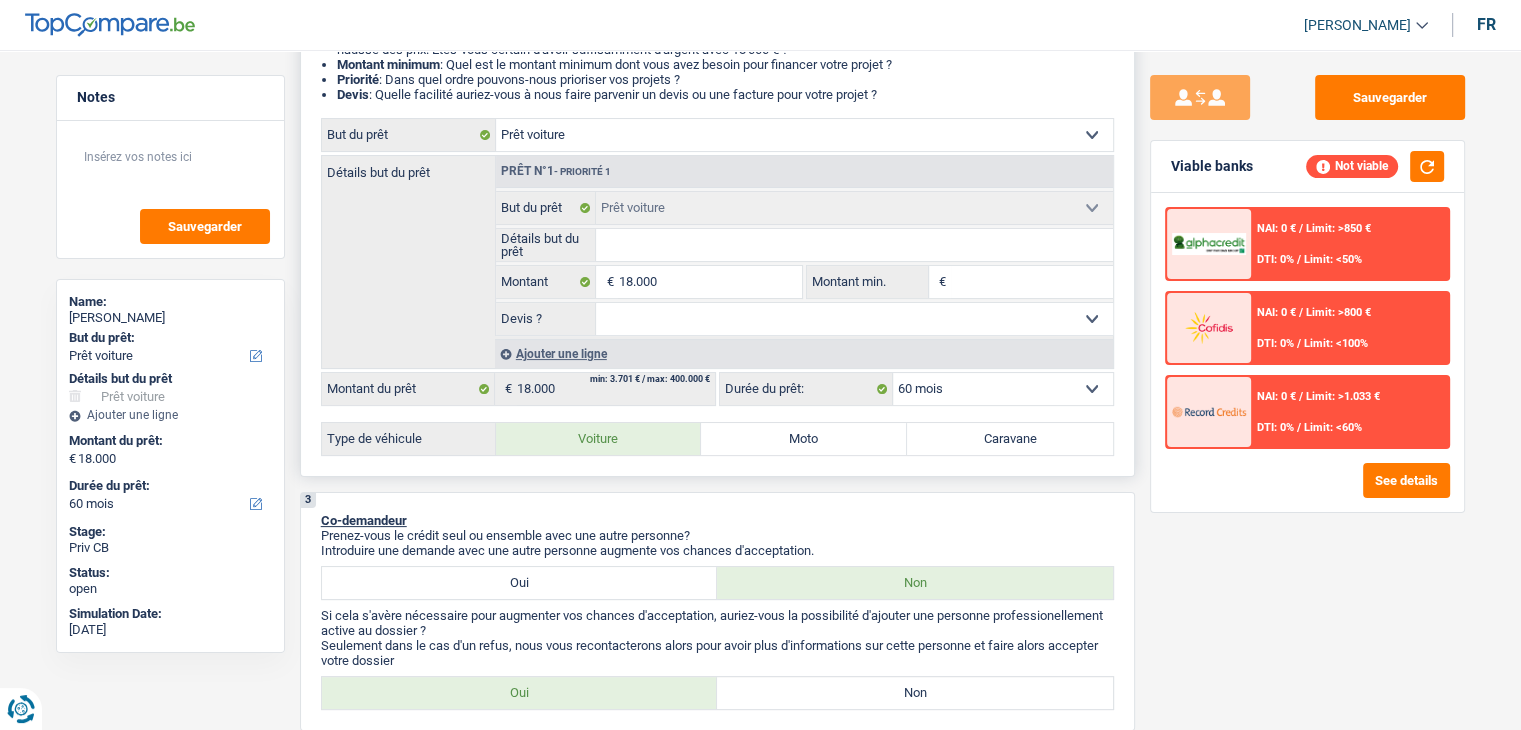 radio on "true" 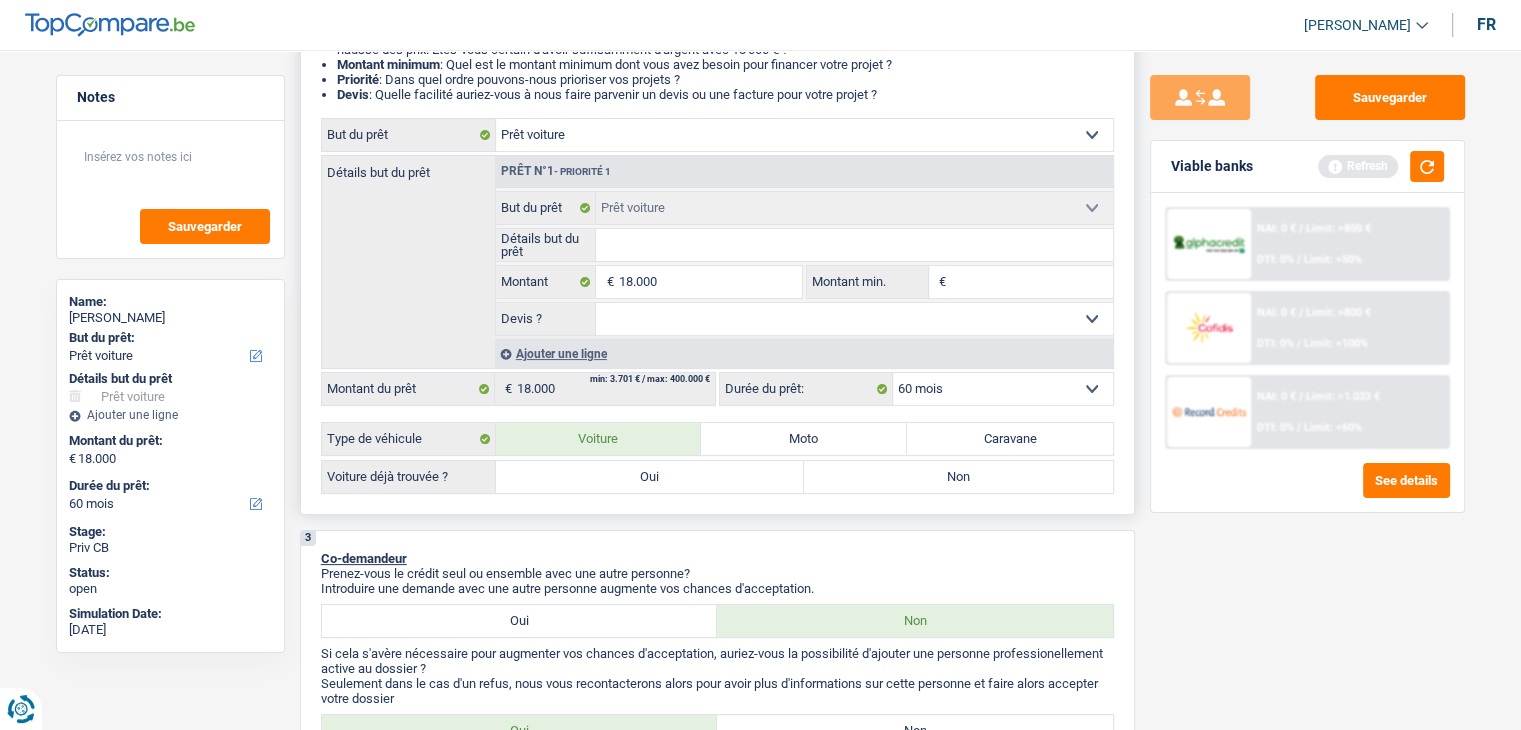click on "Oui" at bounding box center [650, 477] 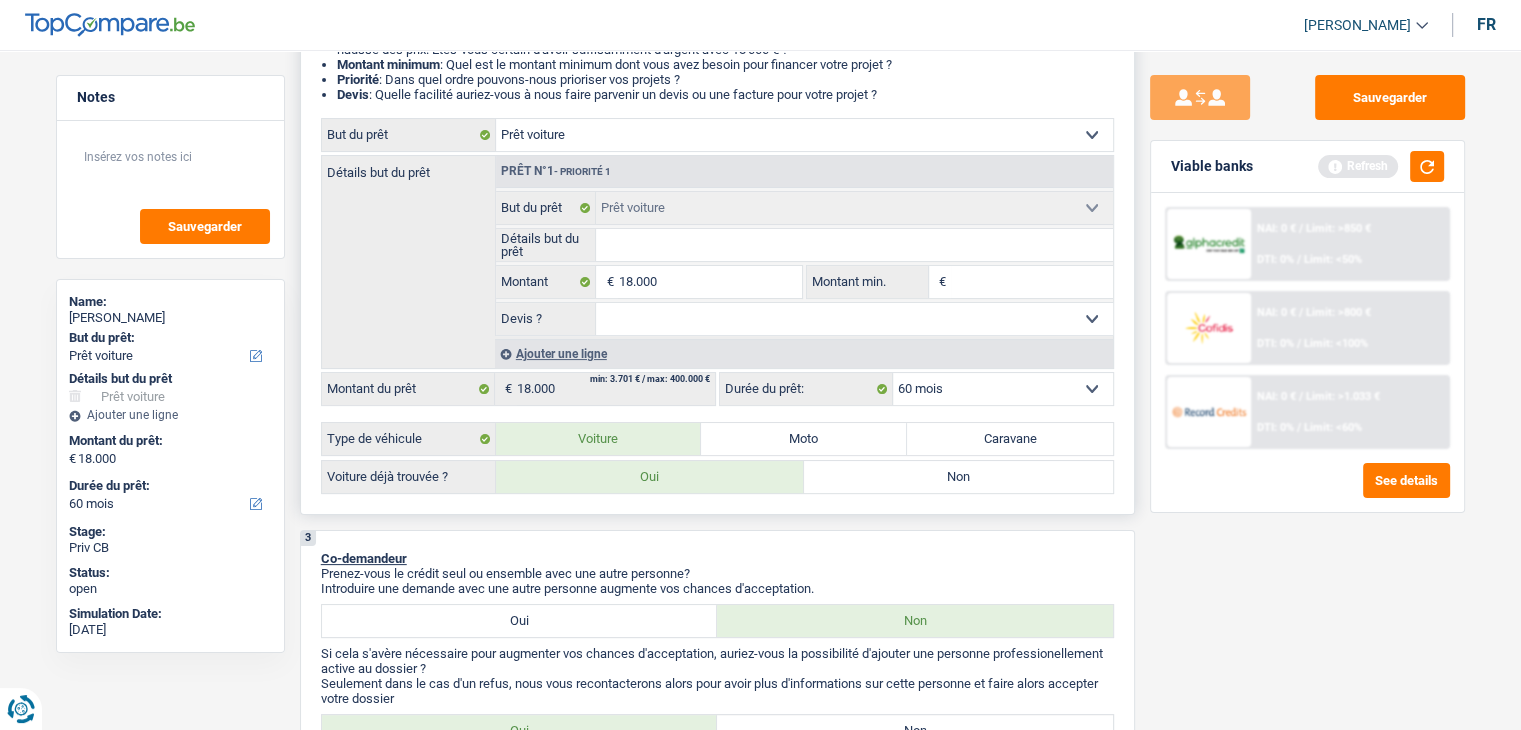 radio on "true" 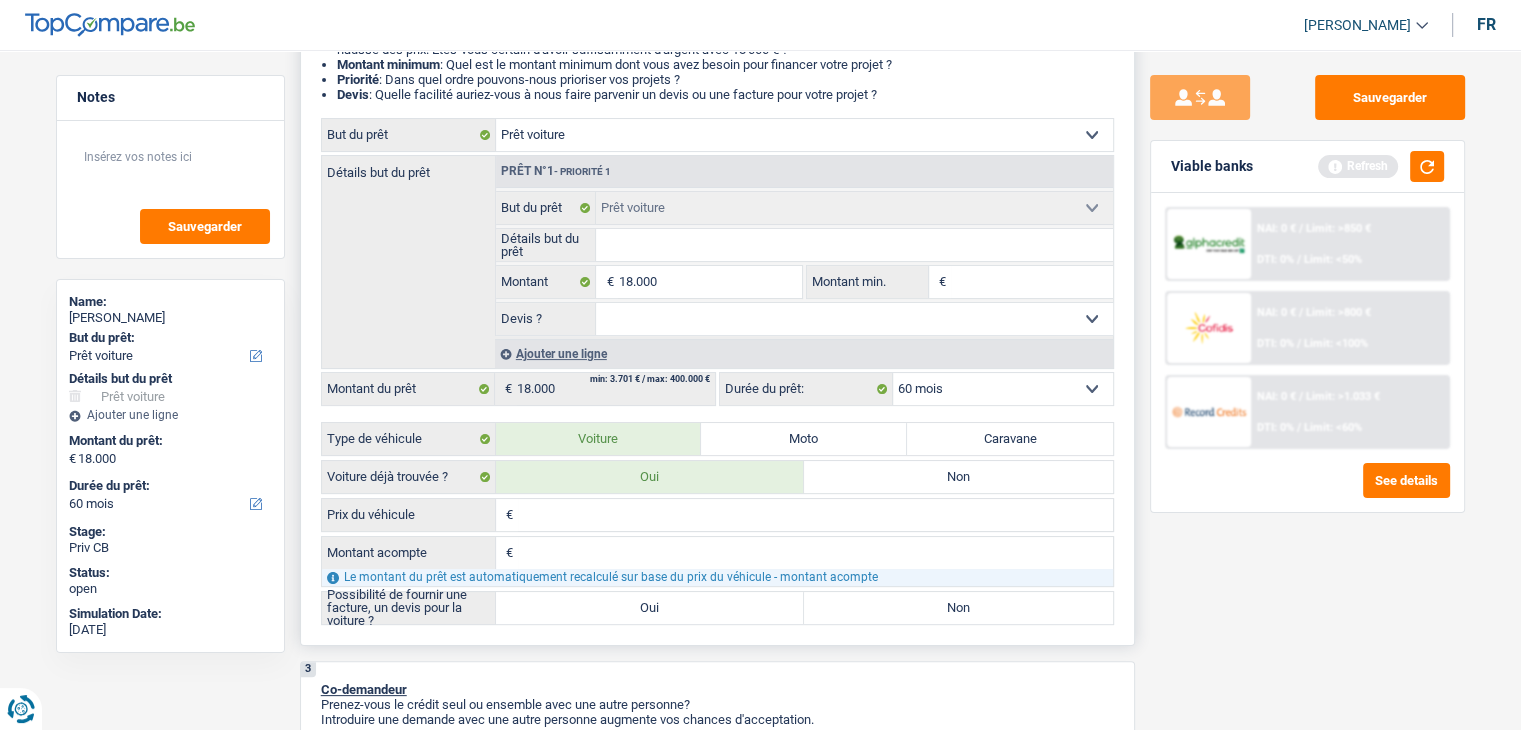 click on "Détails but du prêt" at bounding box center (854, 245) 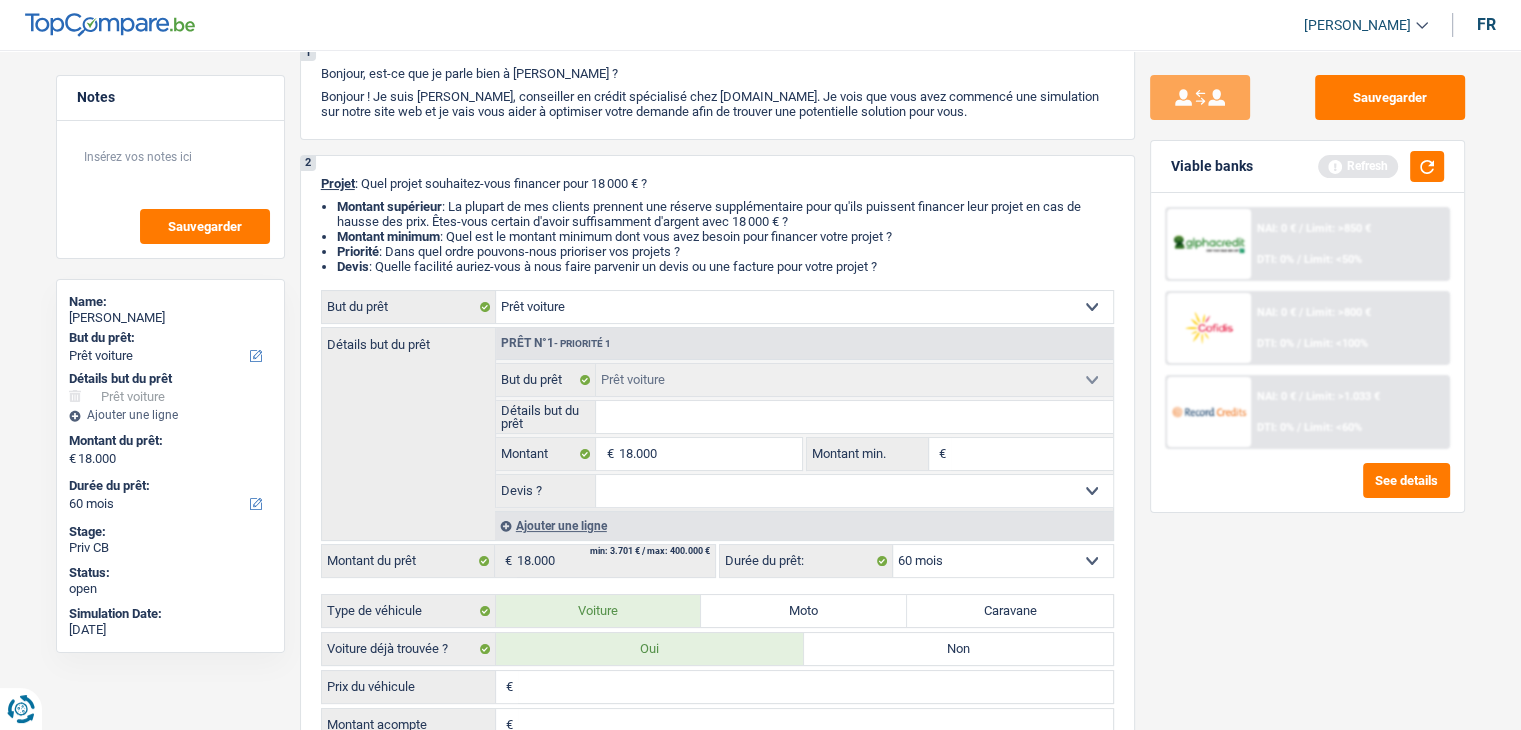 scroll, scrollTop: 0, scrollLeft: 0, axis: both 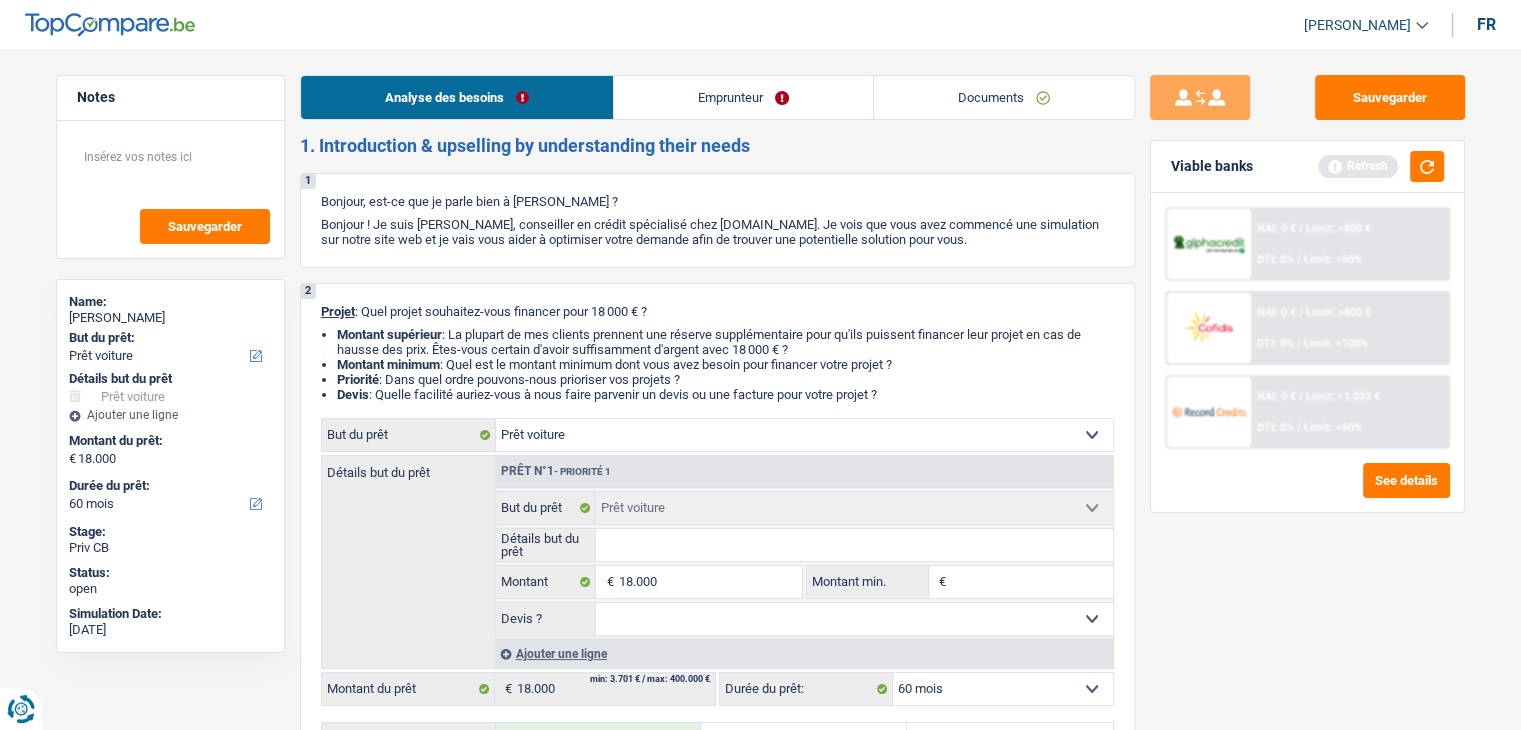 click on "Viable banks
Refresh" at bounding box center [1307, 167] 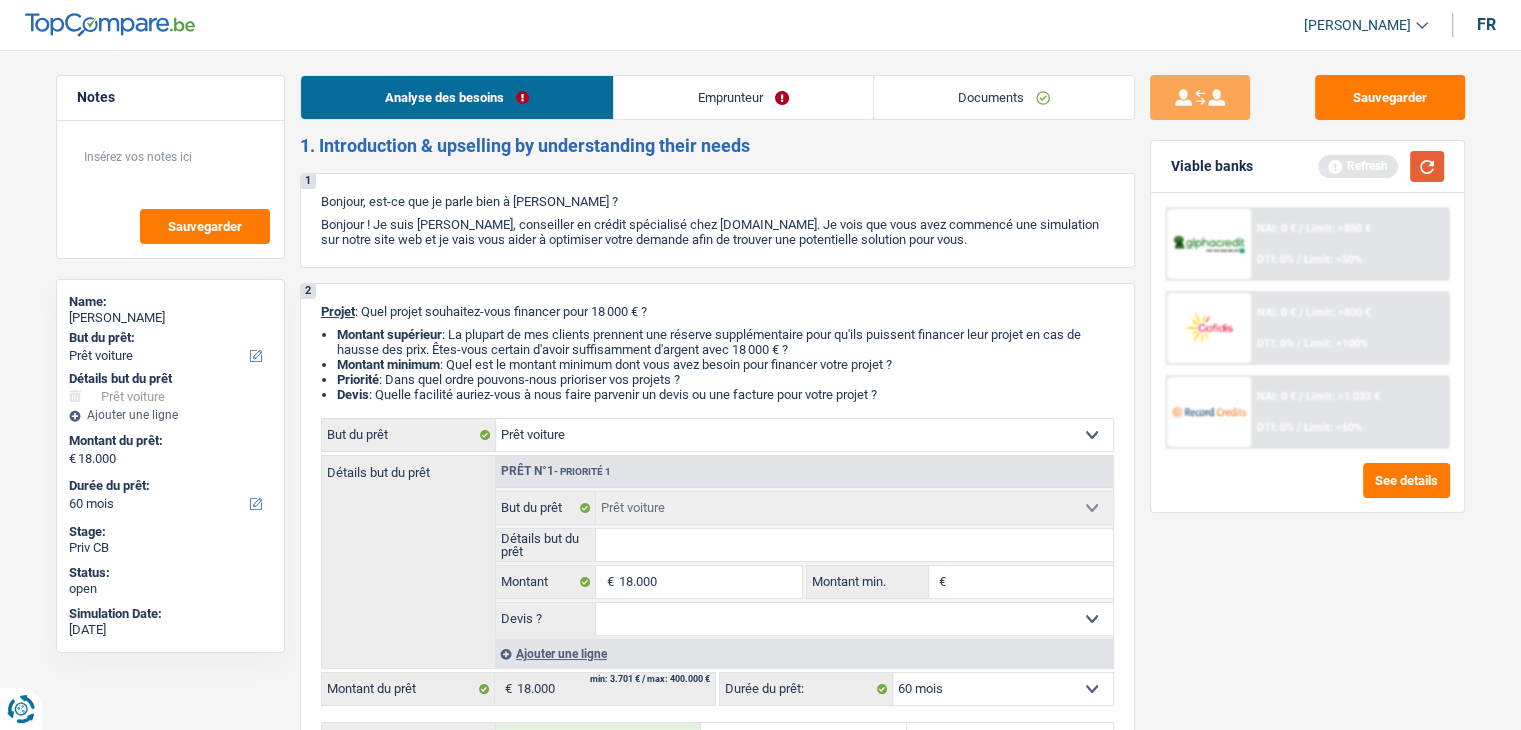 click at bounding box center [1427, 166] 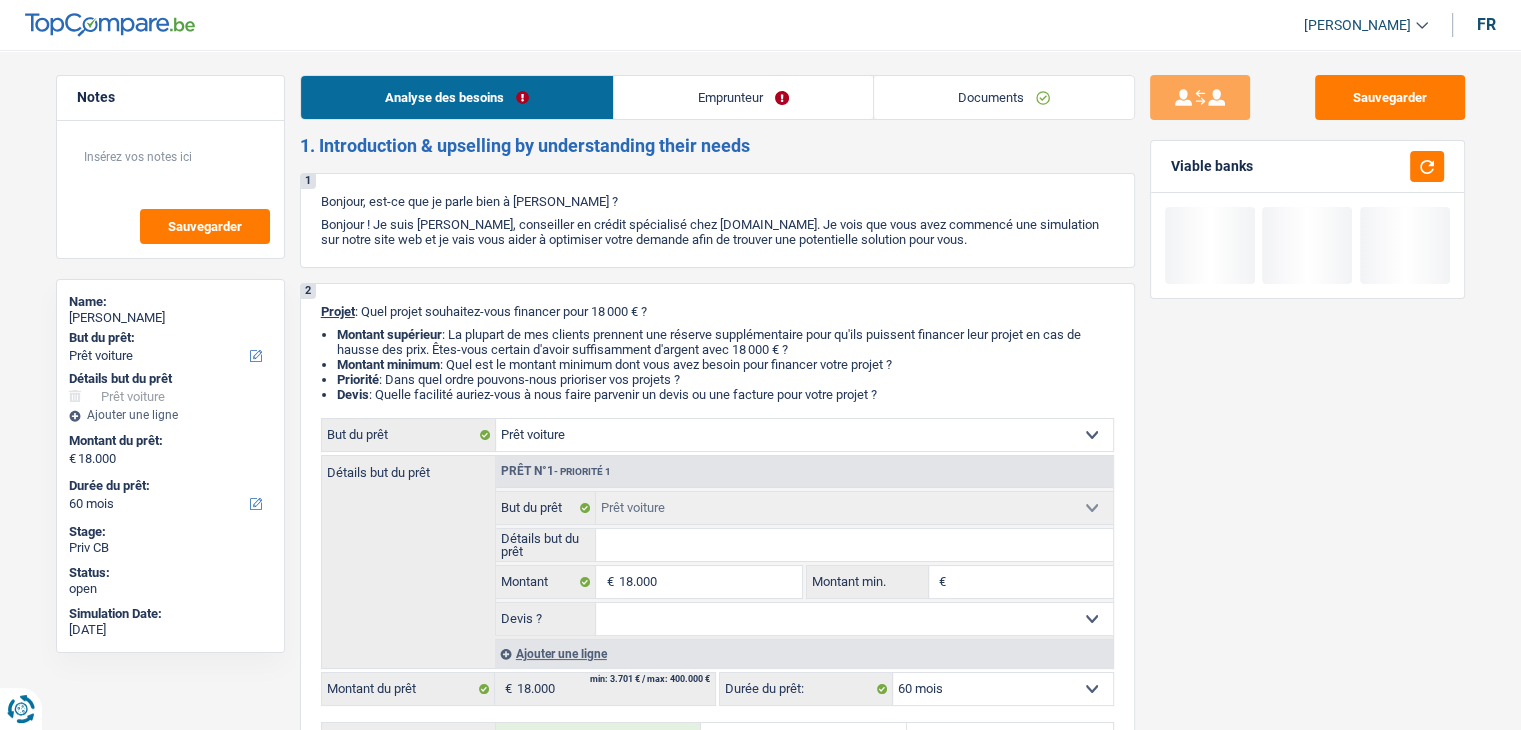 click on "Viable banks" at bounding box center (1212, 166) 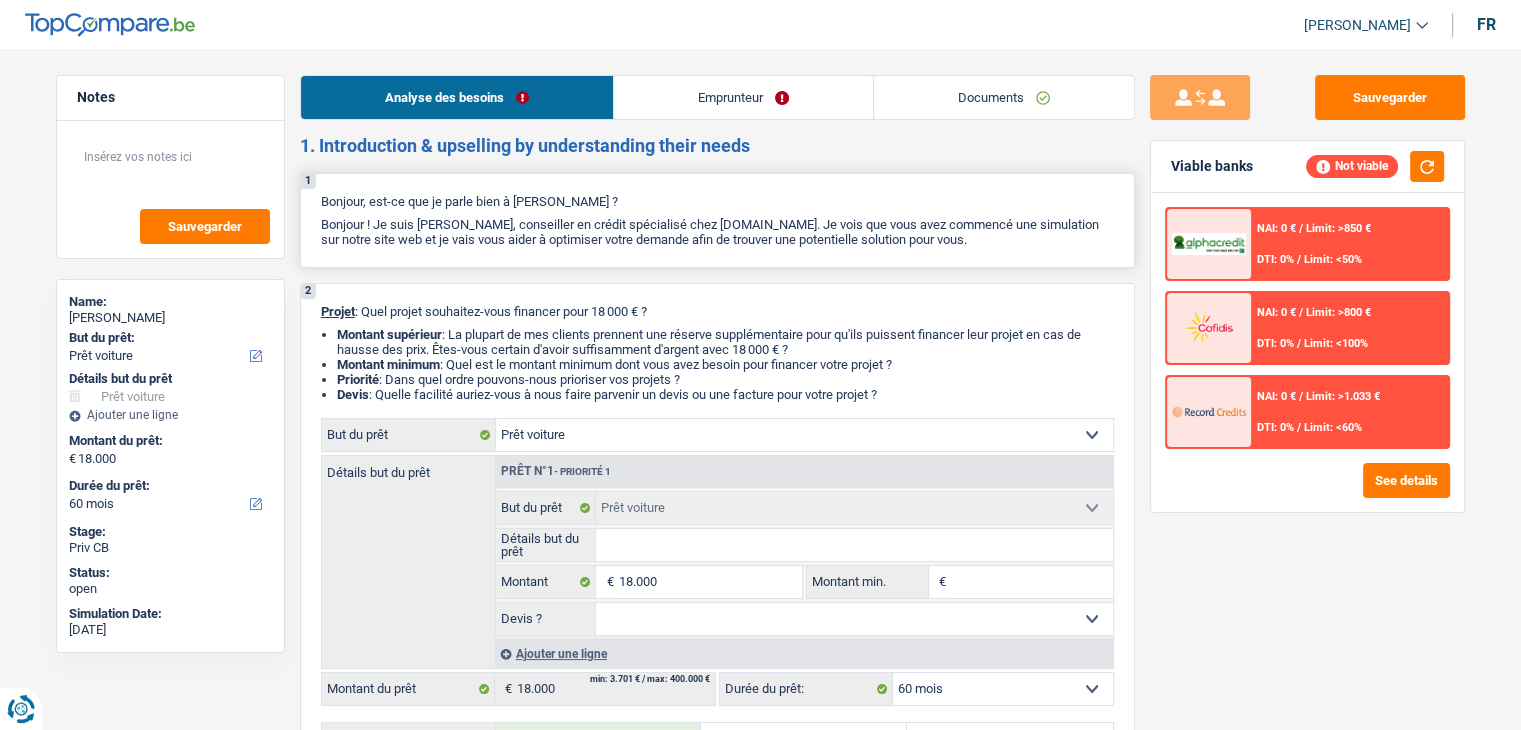 click on "Bonjour ! Je suis [PERSON_NAME], conseiller en crédit spécialisé chez [DOMAIN_NAME]. Je vois que vous avez commencé une simulation sur notre site web et je vais vous aider à optimiser votre demande afin de trouver une potentielle solution pour vous." at bounding box center (717, 232) 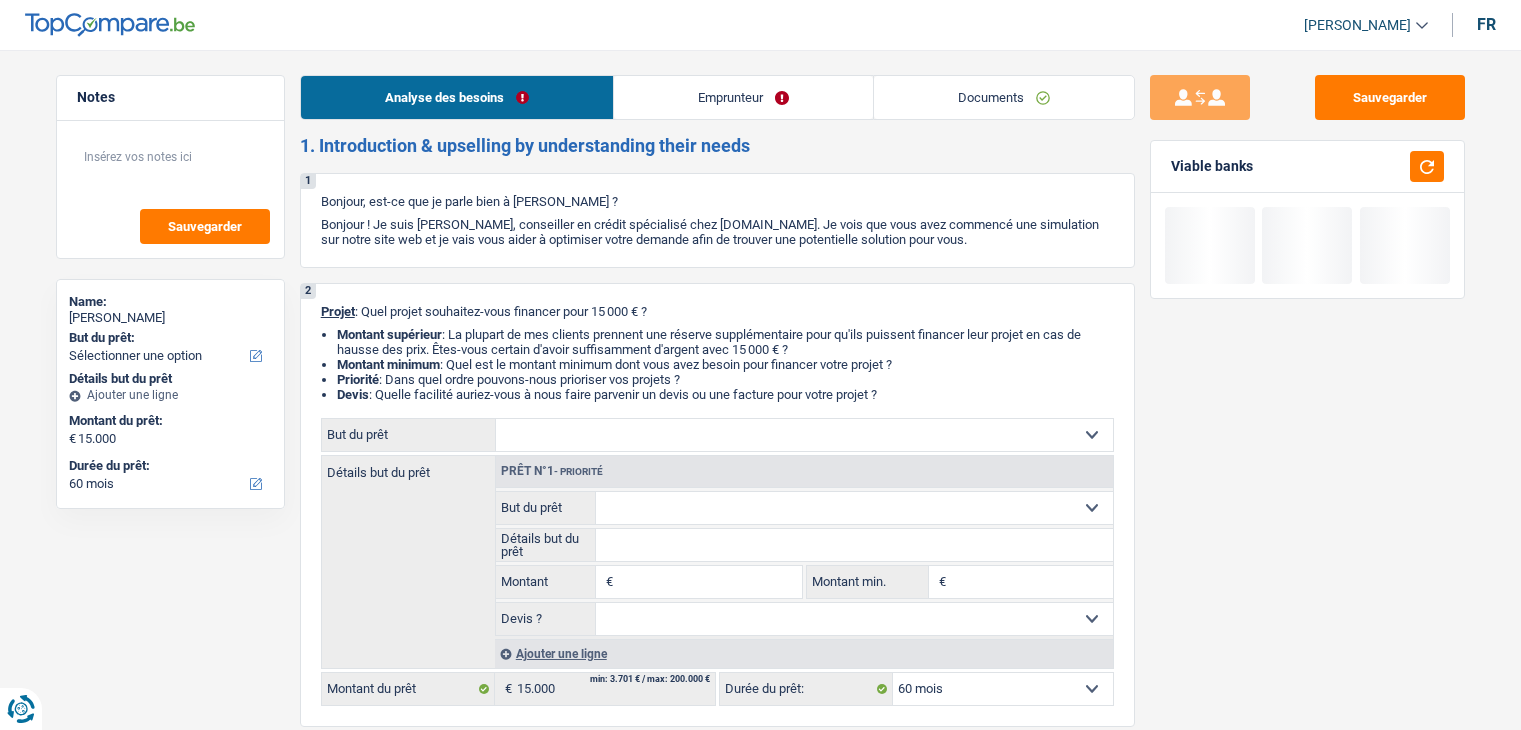 select on "60" 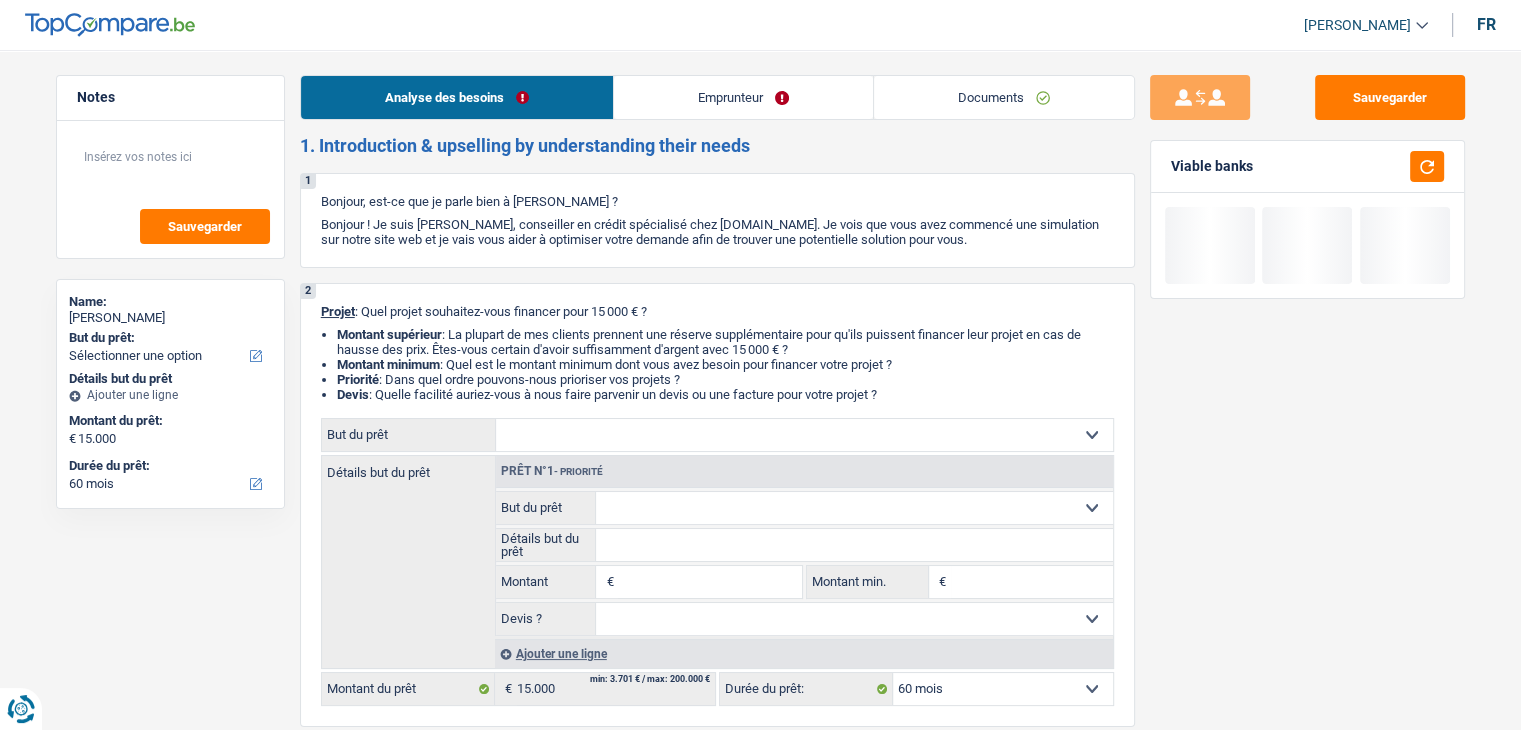scroll, scrollTop: 0, scrollLeft: 0, axis: both 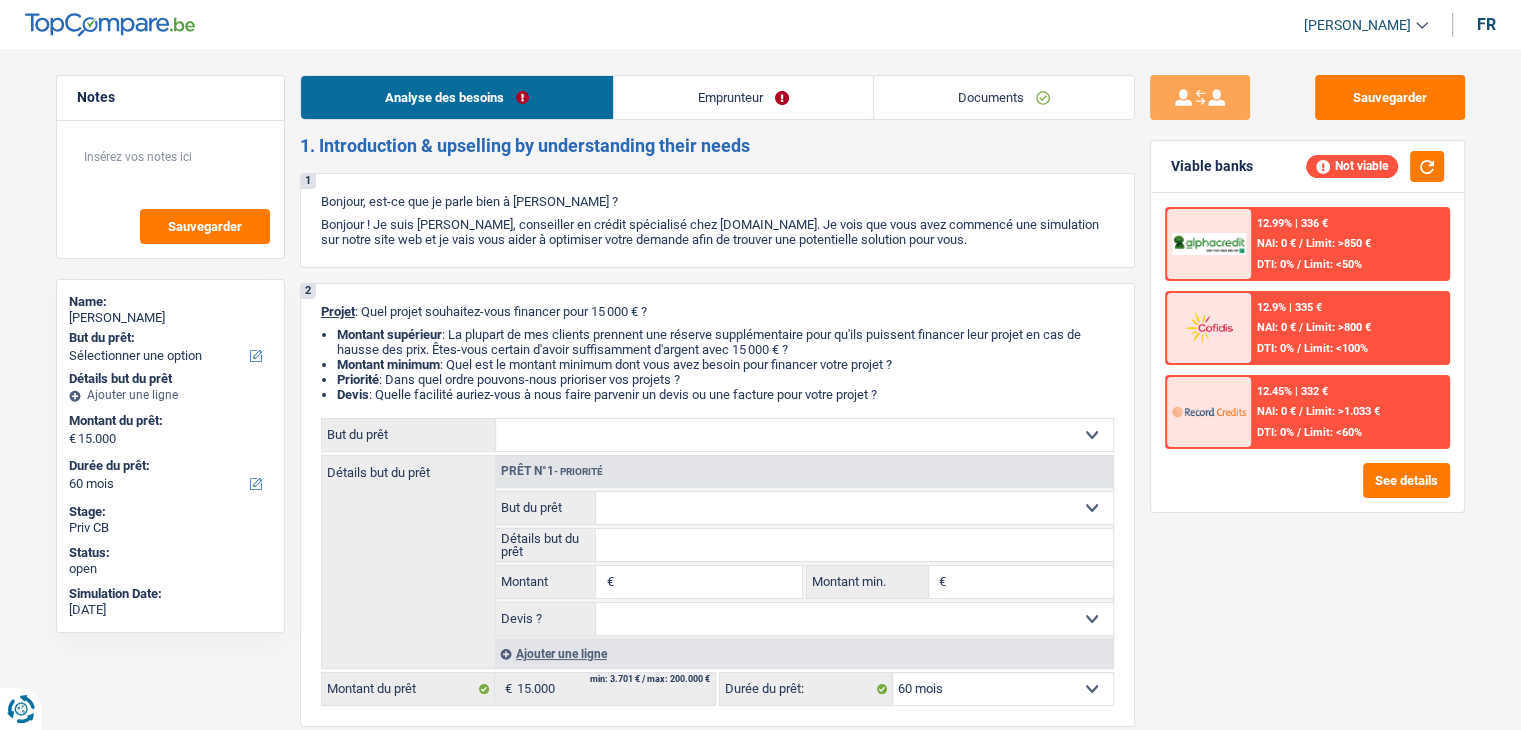 click on "Analyse des besoins" at bounding box center [457, 97] 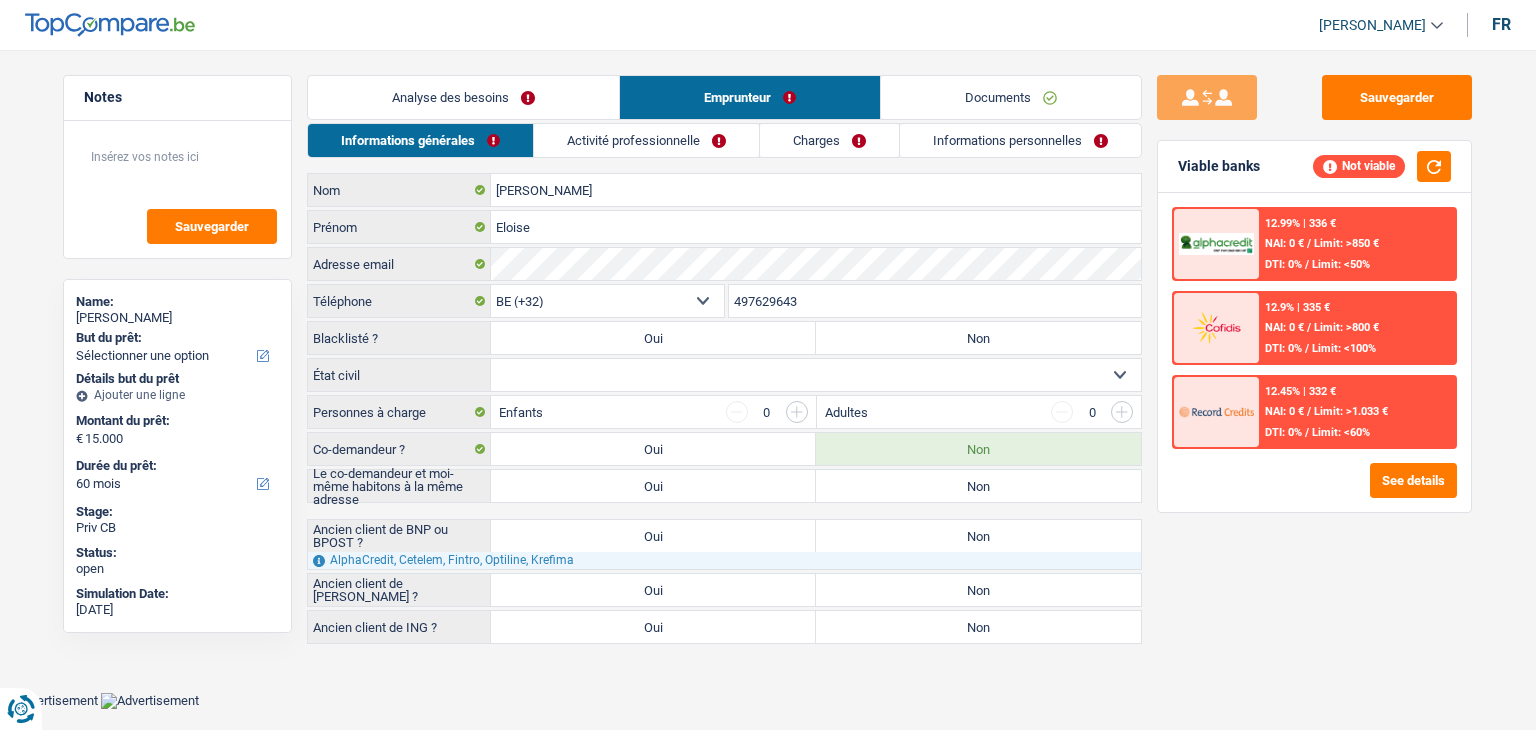 click on "Informations générales Activité professionnelle Charges Informations personnelles [PERSON_NAME]
[PERSON_NAME]
Adresse email
BE (+32) LU (+352)
Sélectionner une option
Téléphone
497629643
Téléphone
Blacklisté ?
Oui
Non
Tous les champs sont obligatoires. Veuillez sélectionner une option         Célibataire Marié(e) Cohabitant(e) légal(e) Divorcé(e) Veuf(ve) Séparé (de fait)
Sélectionner une option
État civil
Tous les champs sont obligatoires. [PERSON_NAME] sélectionner une option
Personnes à charge
Enfants" at bounding box center [724, 383] 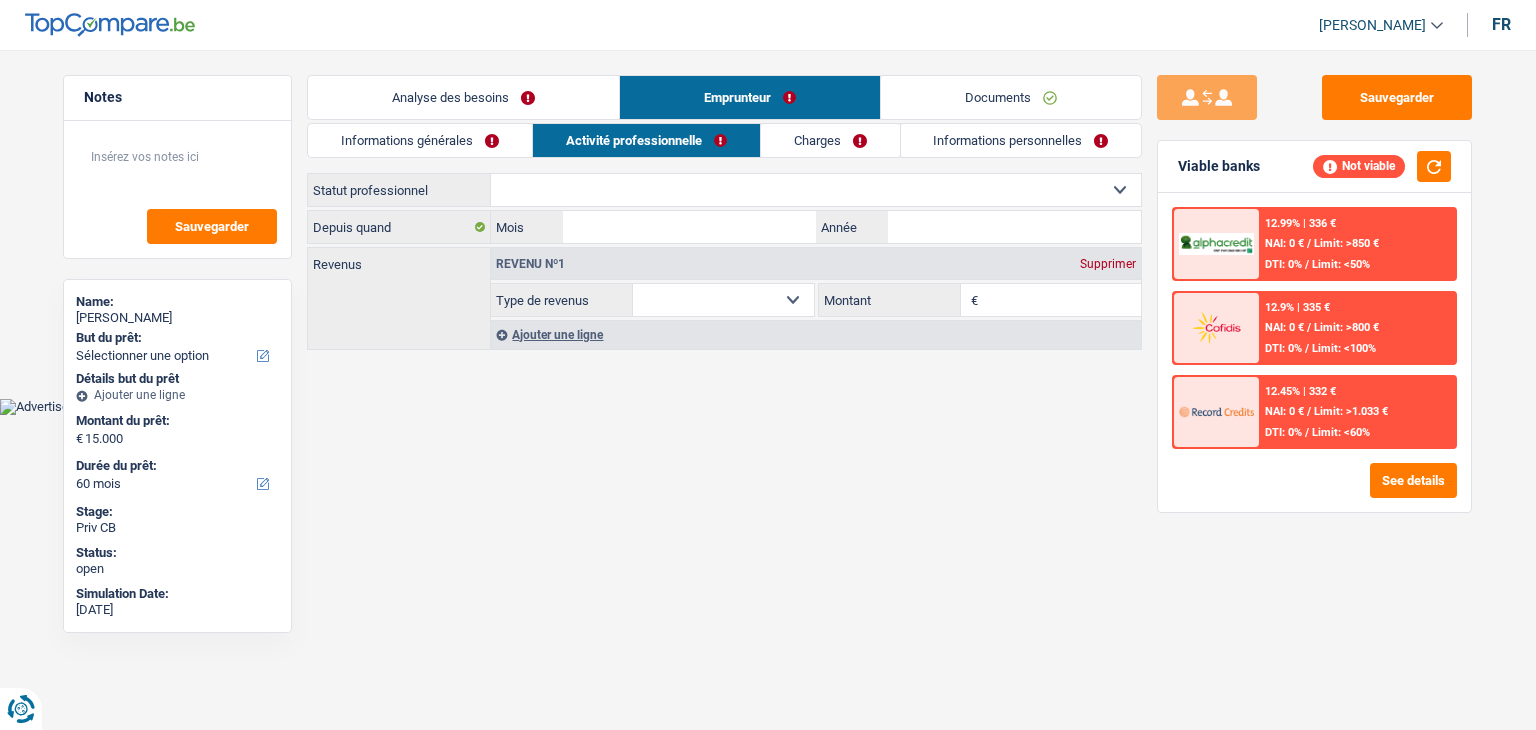 click on "Informations générales" at bounding box center (420, 140) 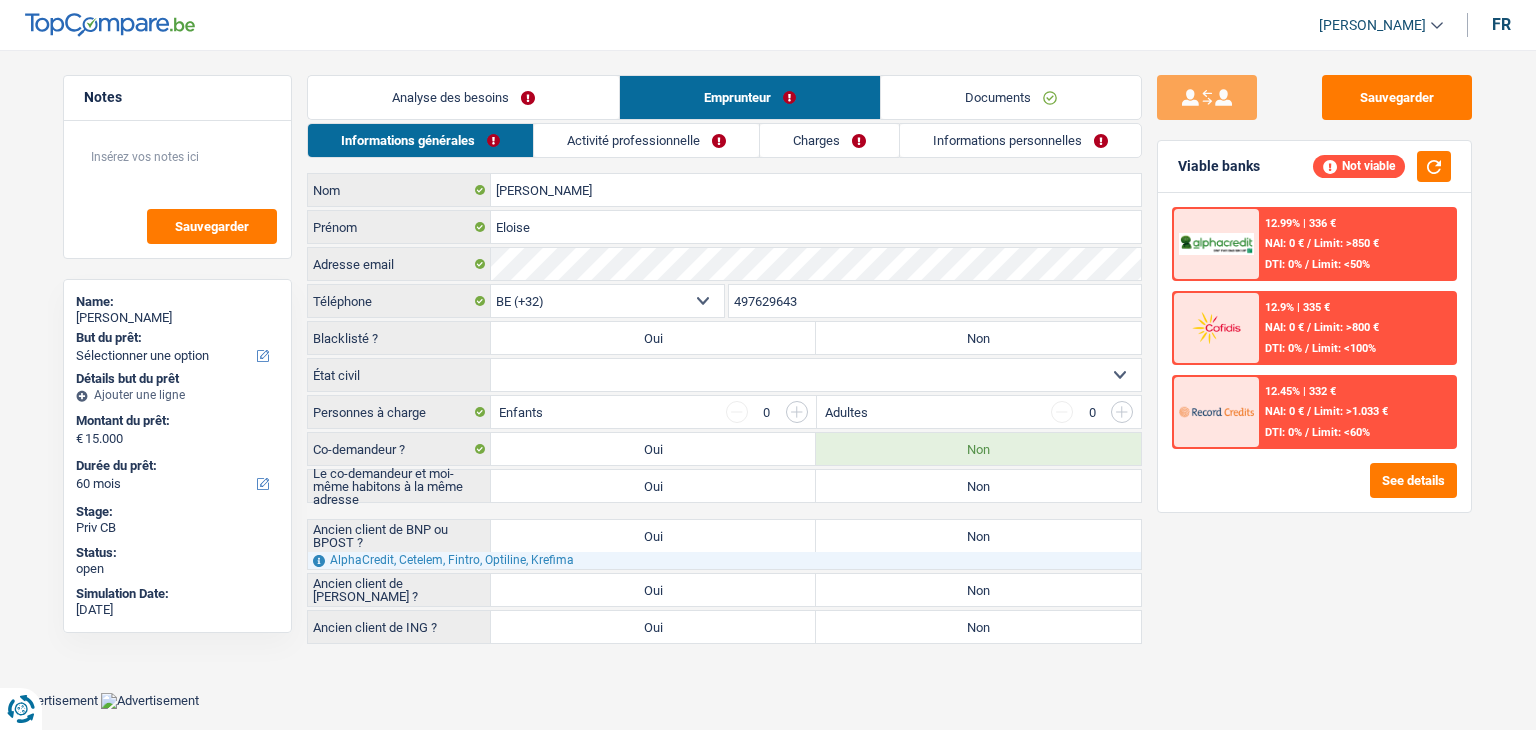 click on "Charges" at bounding box center [829, 140] 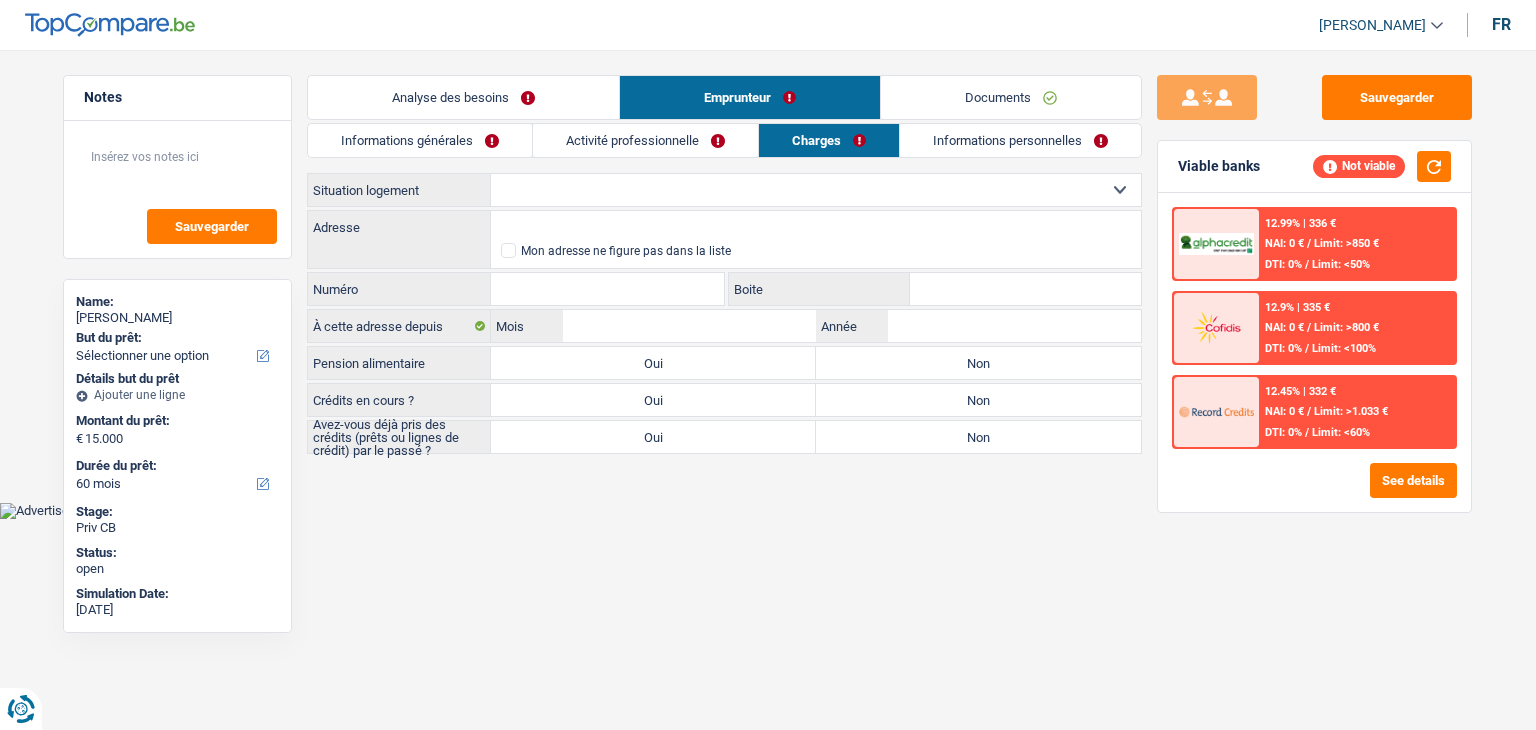click on "Charges" at bounding box center (829, 140) 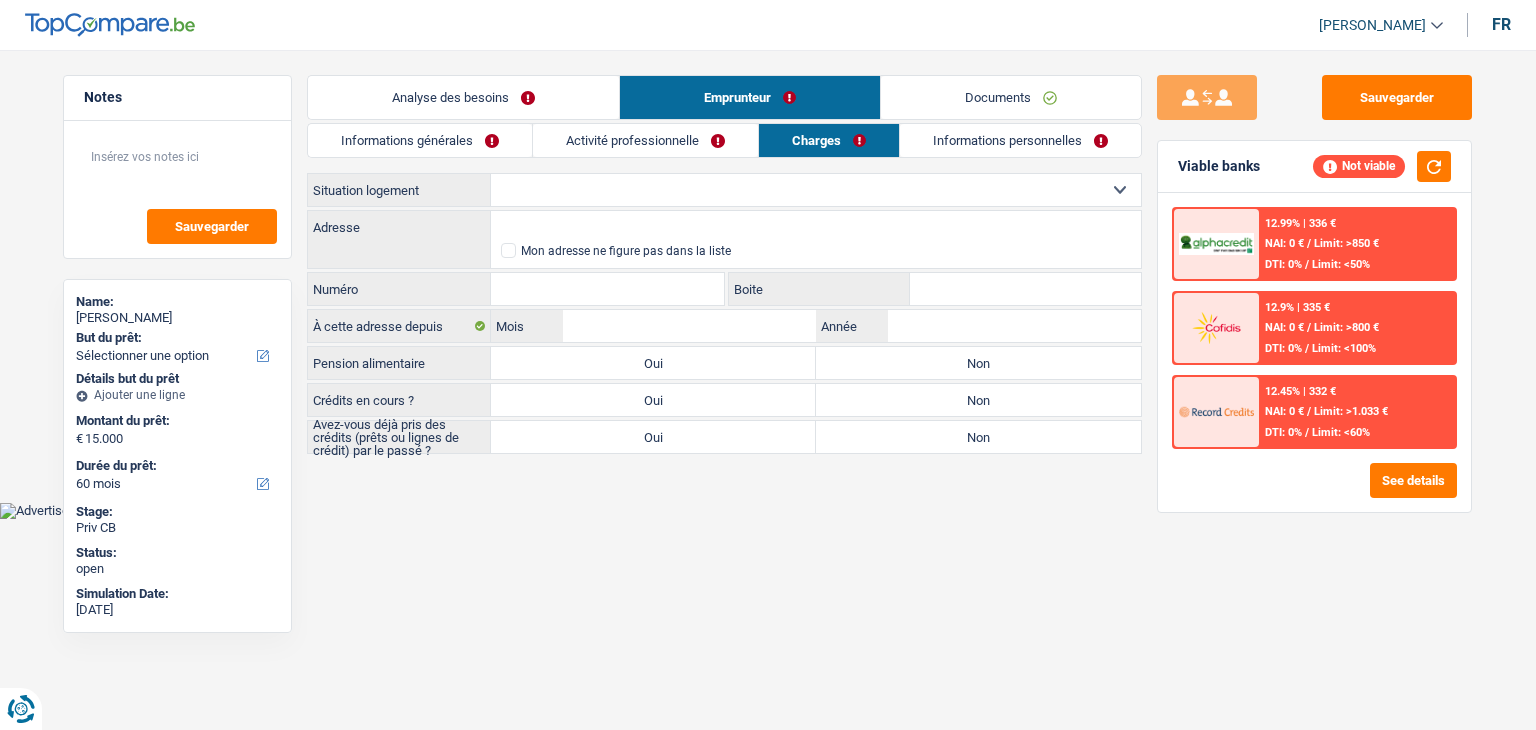 click on "Analyse des besoins Emprunteur Documents
1. Introduction & upselling by understanding their needs
1
Bonjour, est-ce que je parle bien à Eloise Dave ?
Bonjour ! Je suis Yanis Duboc, conseiller en crédit spécialisé chez TopCompare.be. Je vois que vous avez commencé une simulation sur notre site web et je vais vous aider à optimiser votre demande afin de trouver une potentielle solution pour vous.
2   Projet  : Quel projet souhaitez-vous financer pour 15 000 € ?
Montant supérieur : La plupart de mes clients prennent une réserve supplémentaire pour qu'ils puissent financer leur projet en cas de hausse des prix. Êtes-vous certain d'avoir suffisamment d'argent avec 15 000 € ?   Montant minimum : Quel est le montant minimum dont vous avez besoin pour financer votre projet ?   Priorité : Dans quel ordre pouvons-nous prioriser vos projets ?   Devis     Hifi, multimédia, gsm, ordinateur Frais médicaux Frais d'études" at bounding box center [724, 264] 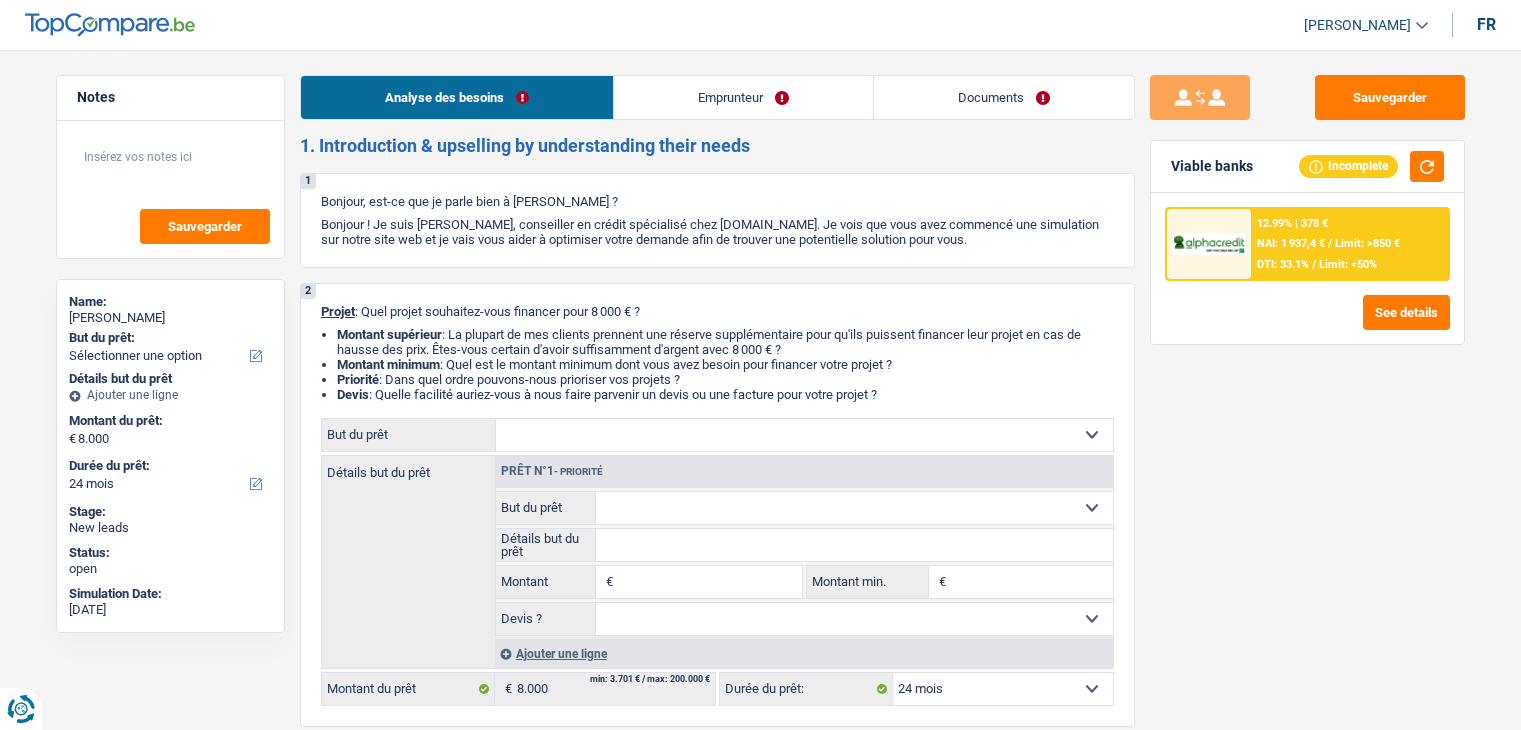 select on "24" 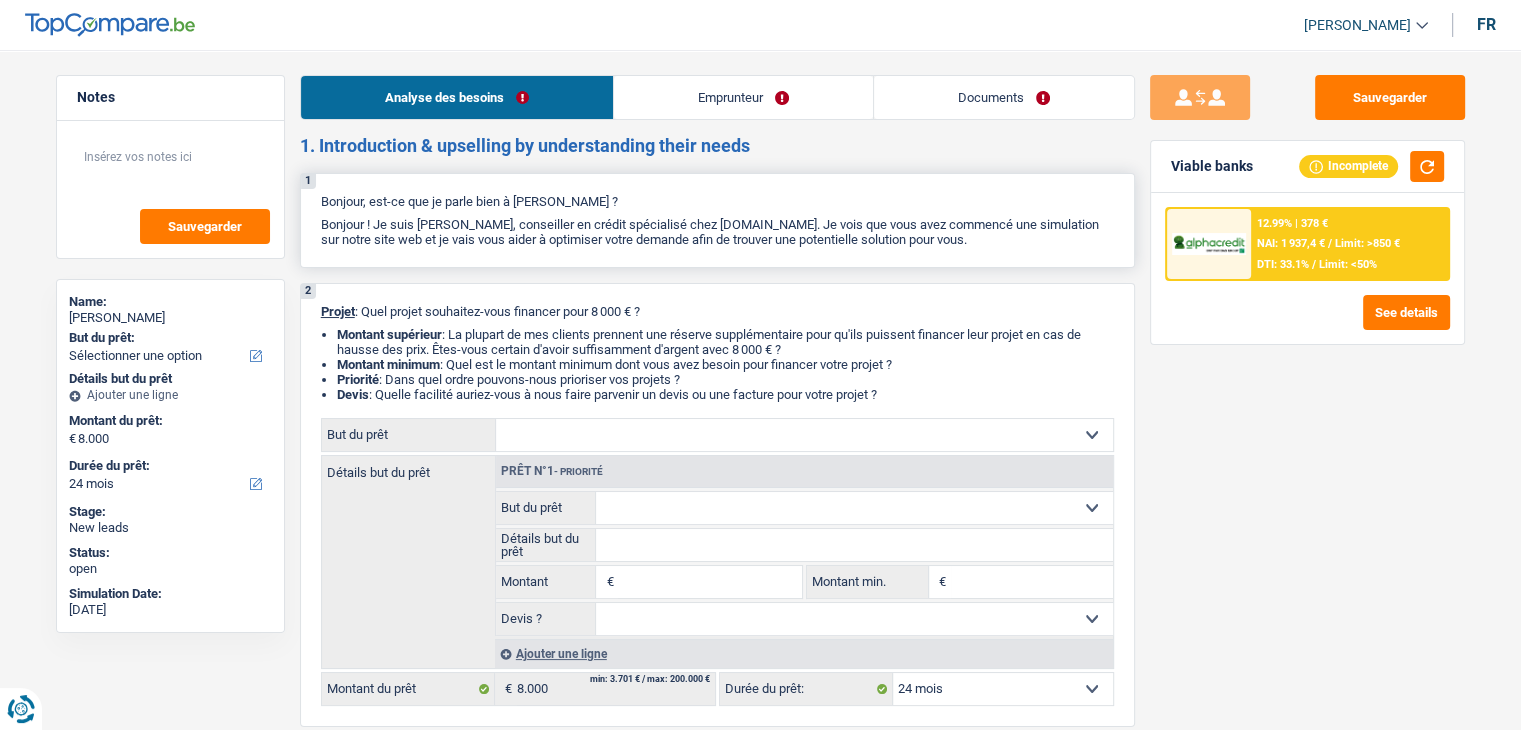 scroll, scrollTop: 0, scrollLeft: 0, axis: both 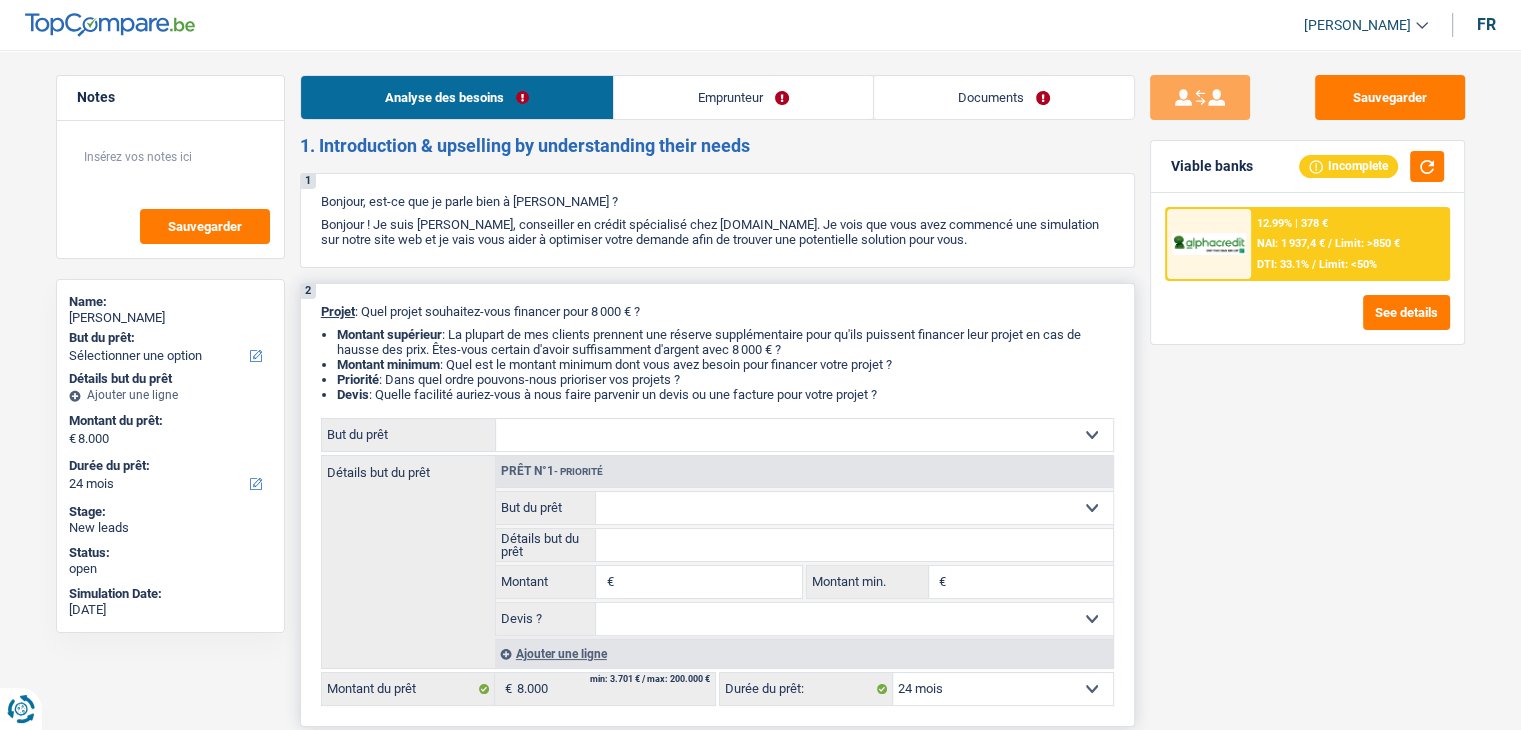 drag, startPoint x: 906, startPoint y: 401, endPoint x: 324, endPoint y: 308, distance: 589.3836 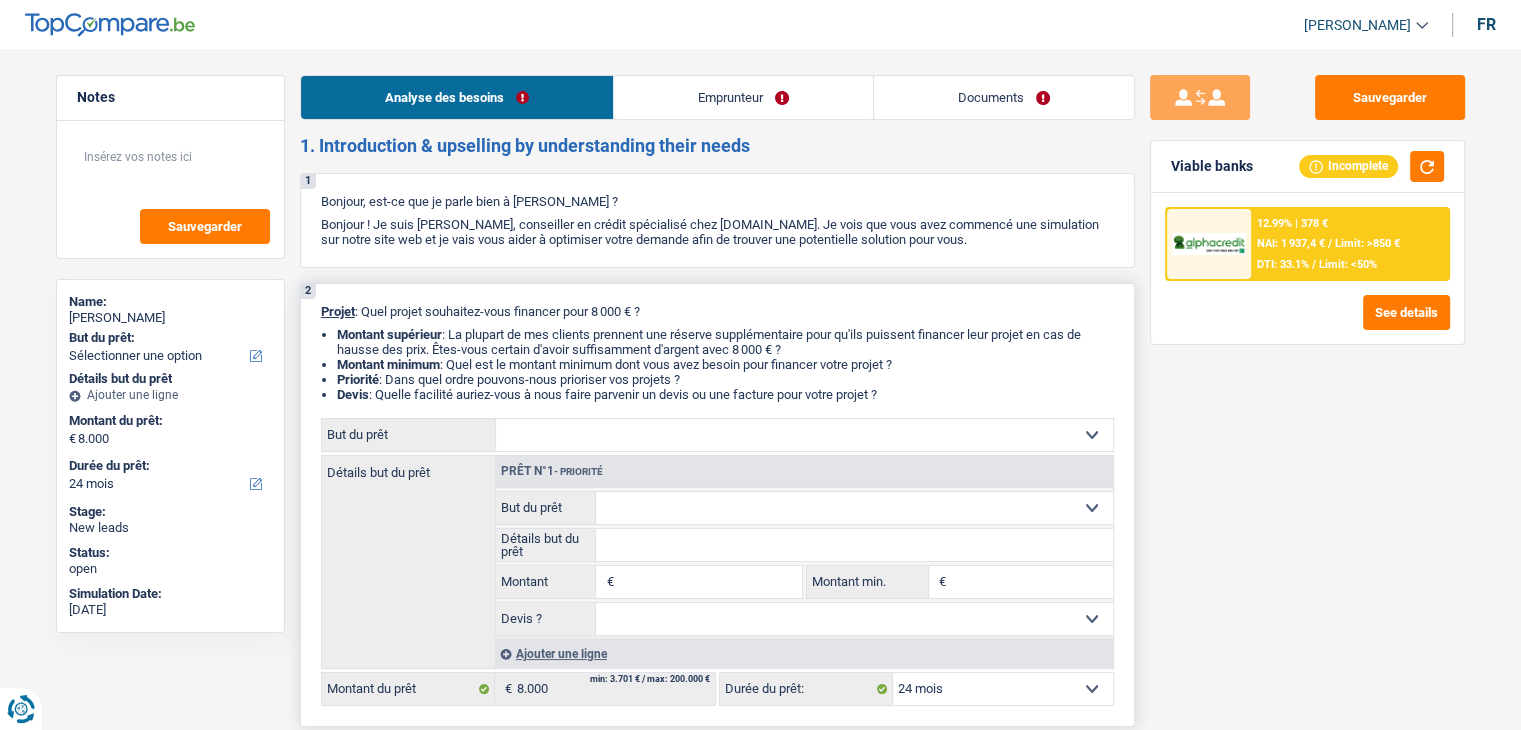click on "Confort maison: meubles, textile, peinture, électroménager, outillage non-professionnel Hifi, multimédia, gsm, ordinateur Aménagement: frais d'installation, déménagement Evénement familial: naissance, mariage, divorce, communion, décès Frais médicaux Frais d'études Frais permis de conduire Loisirs: voyage, sport, musique Rafraîchissement: petits travaux maison et jardin Frais judiciaires Réparation voiture Prêt rénovation (non disponible pour les non-propriétaires) Prêt énergie (non disponible pour les non-propriétaires) Prêt voiture Taxes, impôts non professionnels Rénovation bien à l'étranger Dettes familiales Assurance Autre
Sélectionner une option" at bounding box center (804, 435) 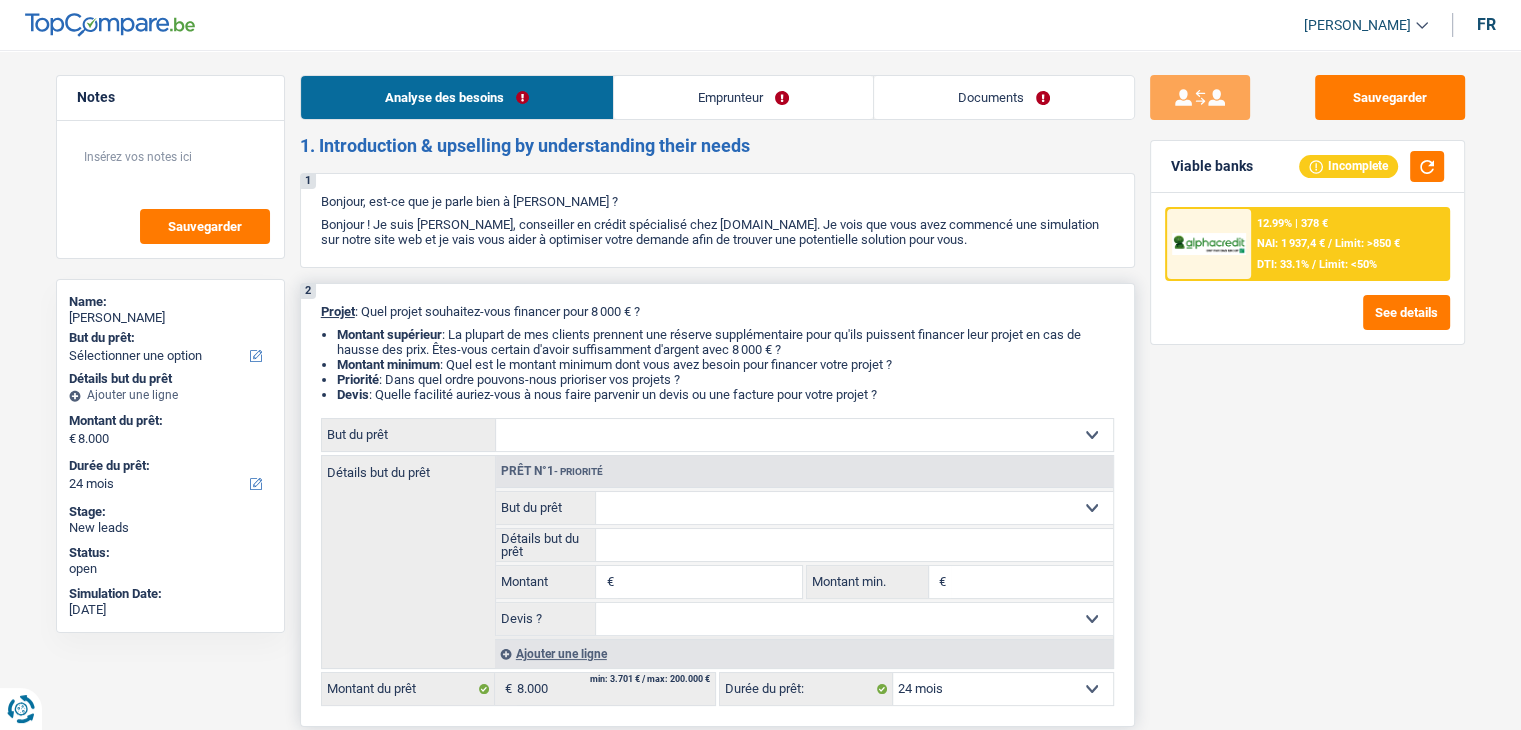 drag, startPoint x: 891, startPoint y: 395, endPoint x: 316, endPoint y: 309, distance: 581.39575 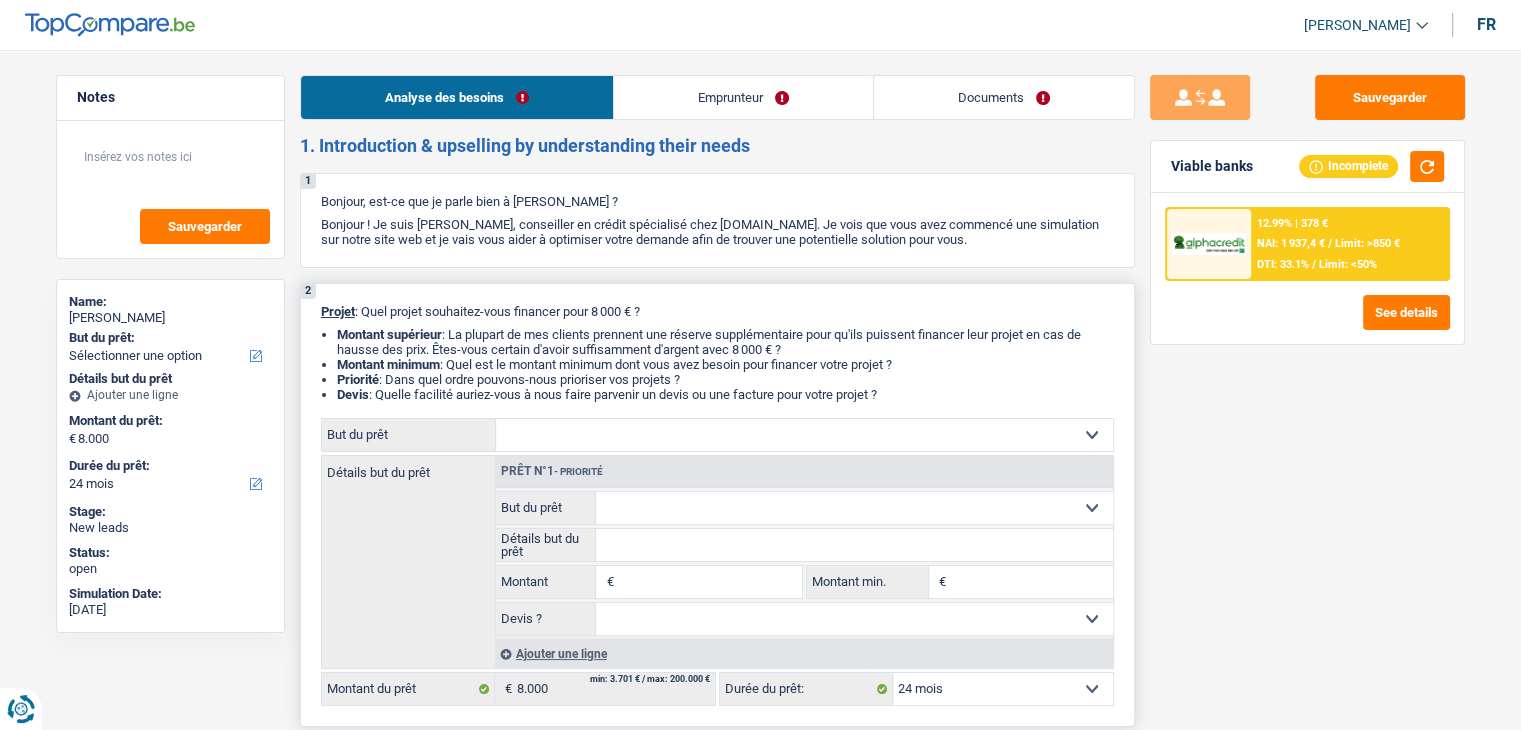 drag, startPoint x: 321, startPoint y: 309, endPoint x: 903, endPoint y: 396, distance: 588.4667 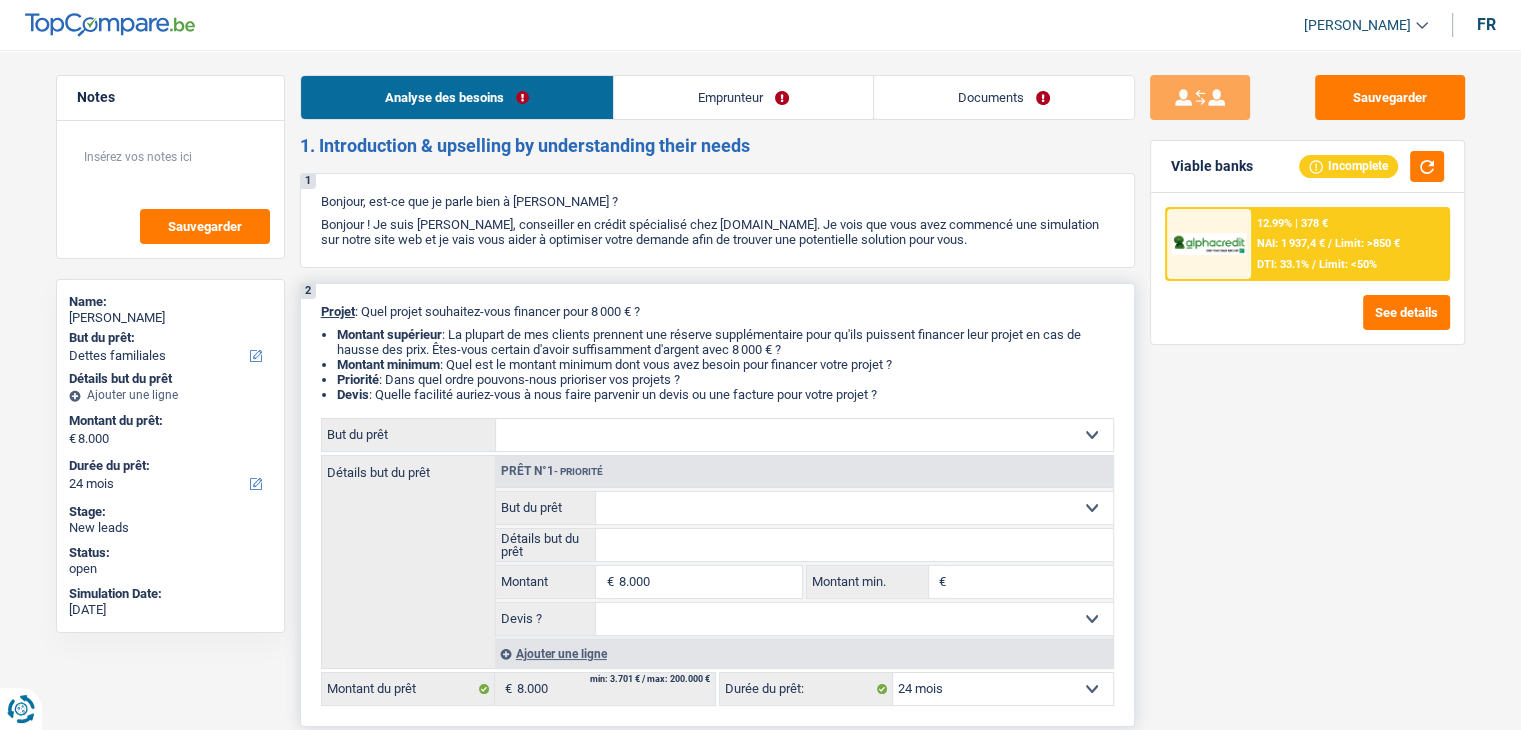 select on "familyDebt" 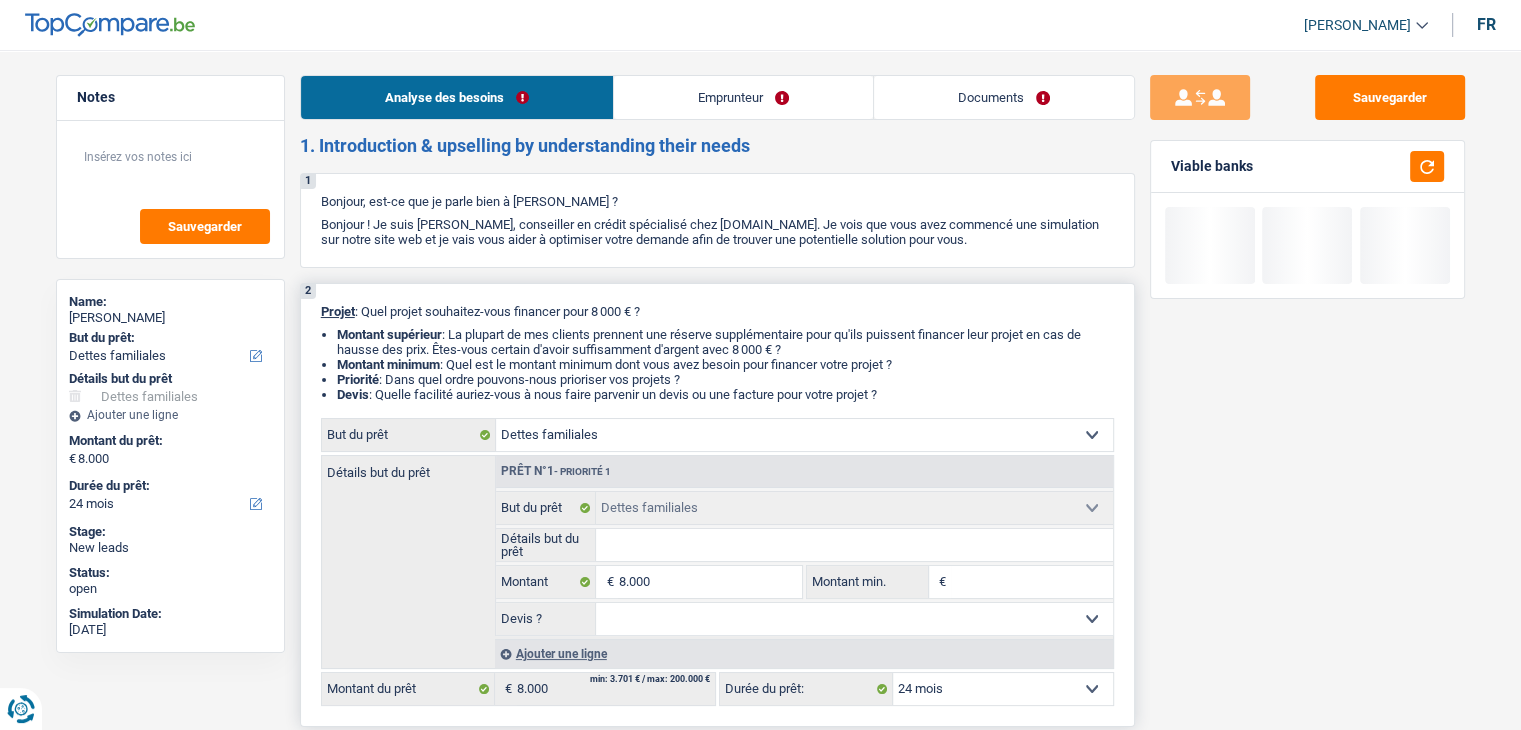 click on "Détails but du prêt" at bounding box center [854, 545] 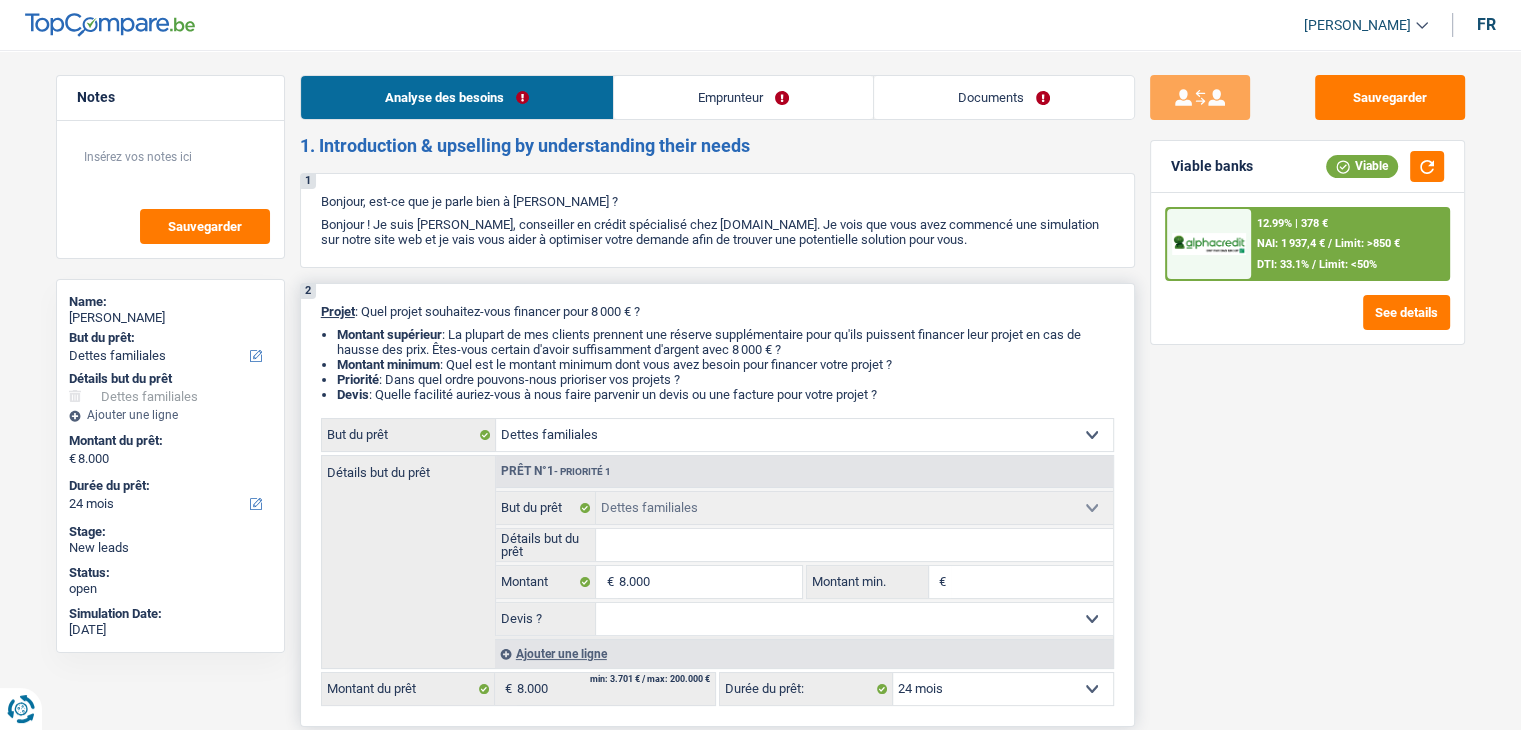 type on "r" 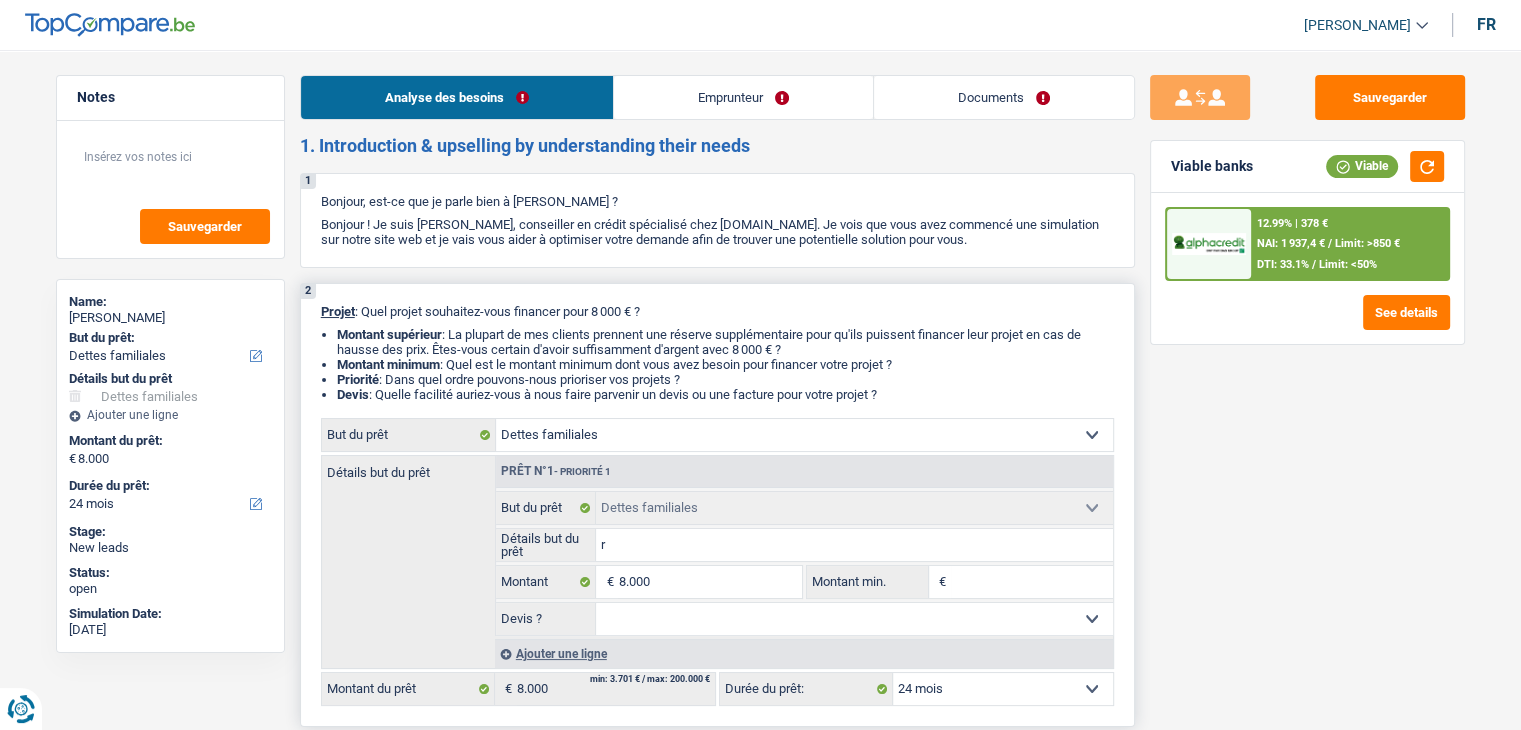 type on "re" 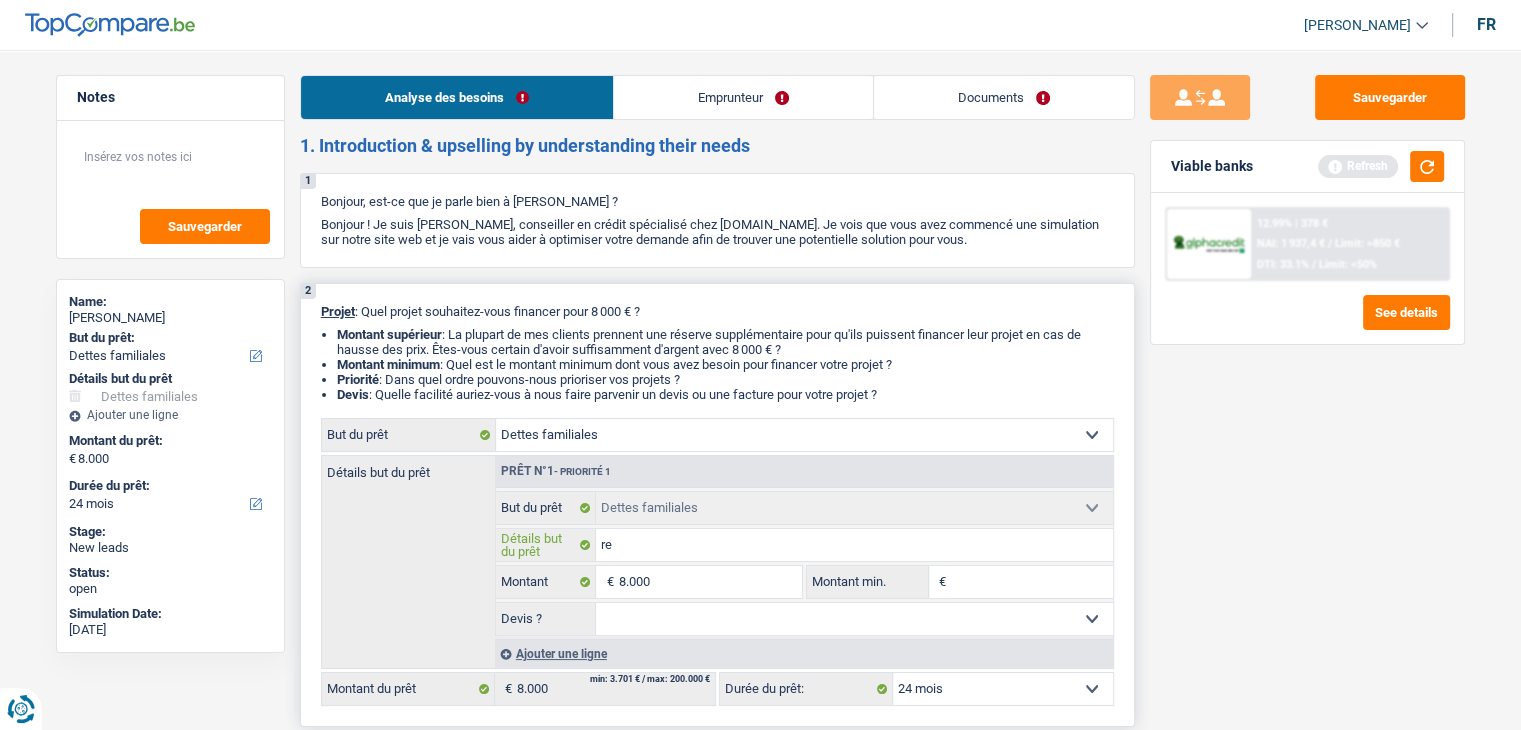 type on "r" 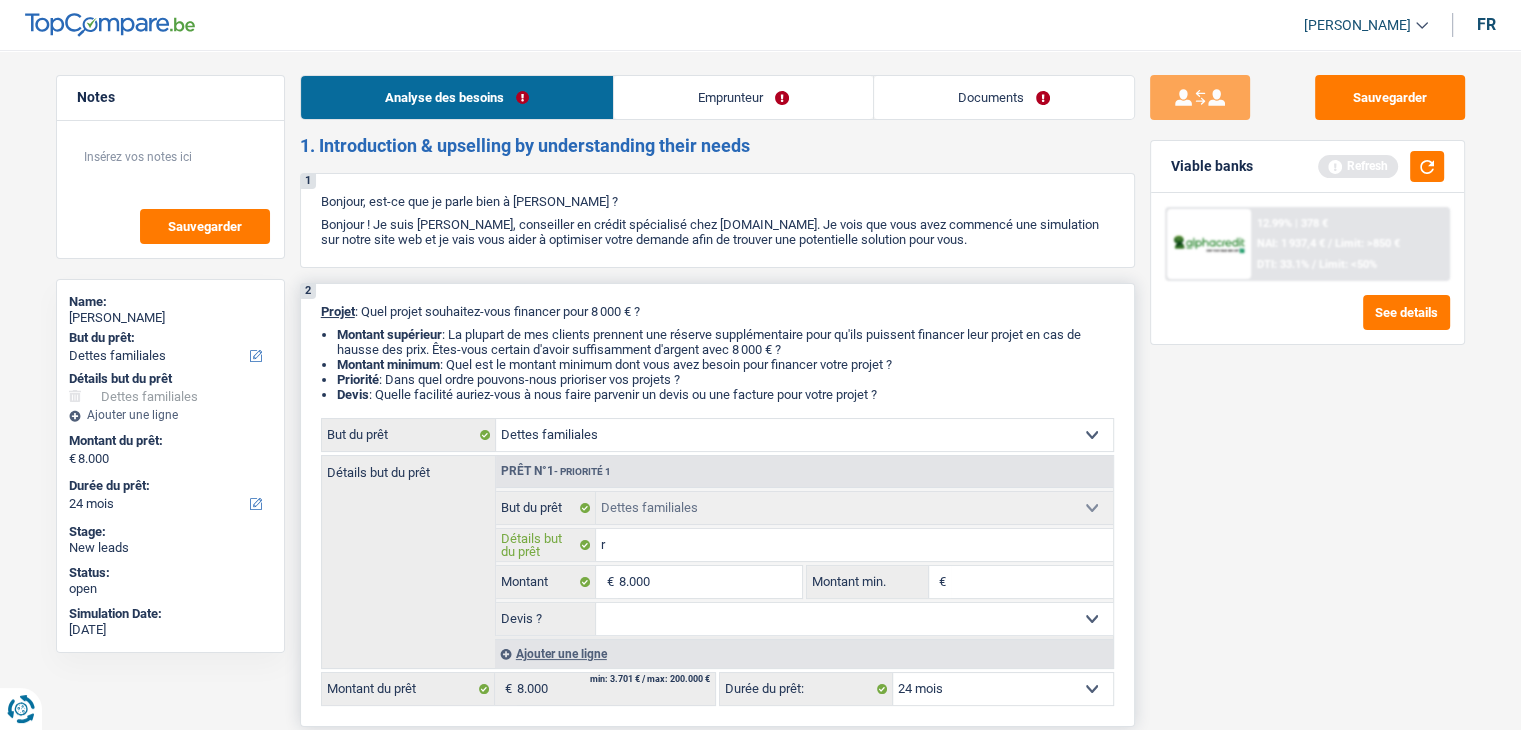 type 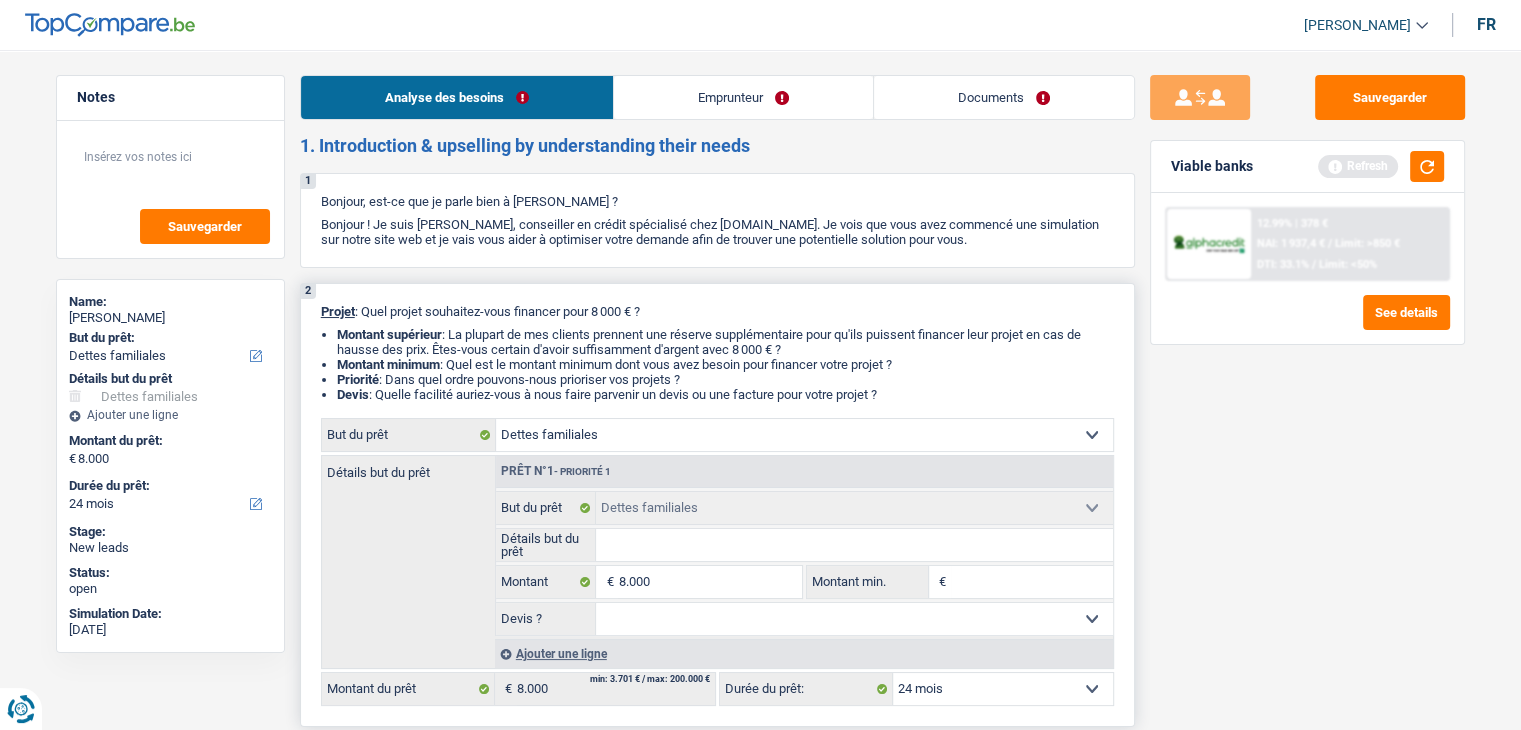 type on "r" 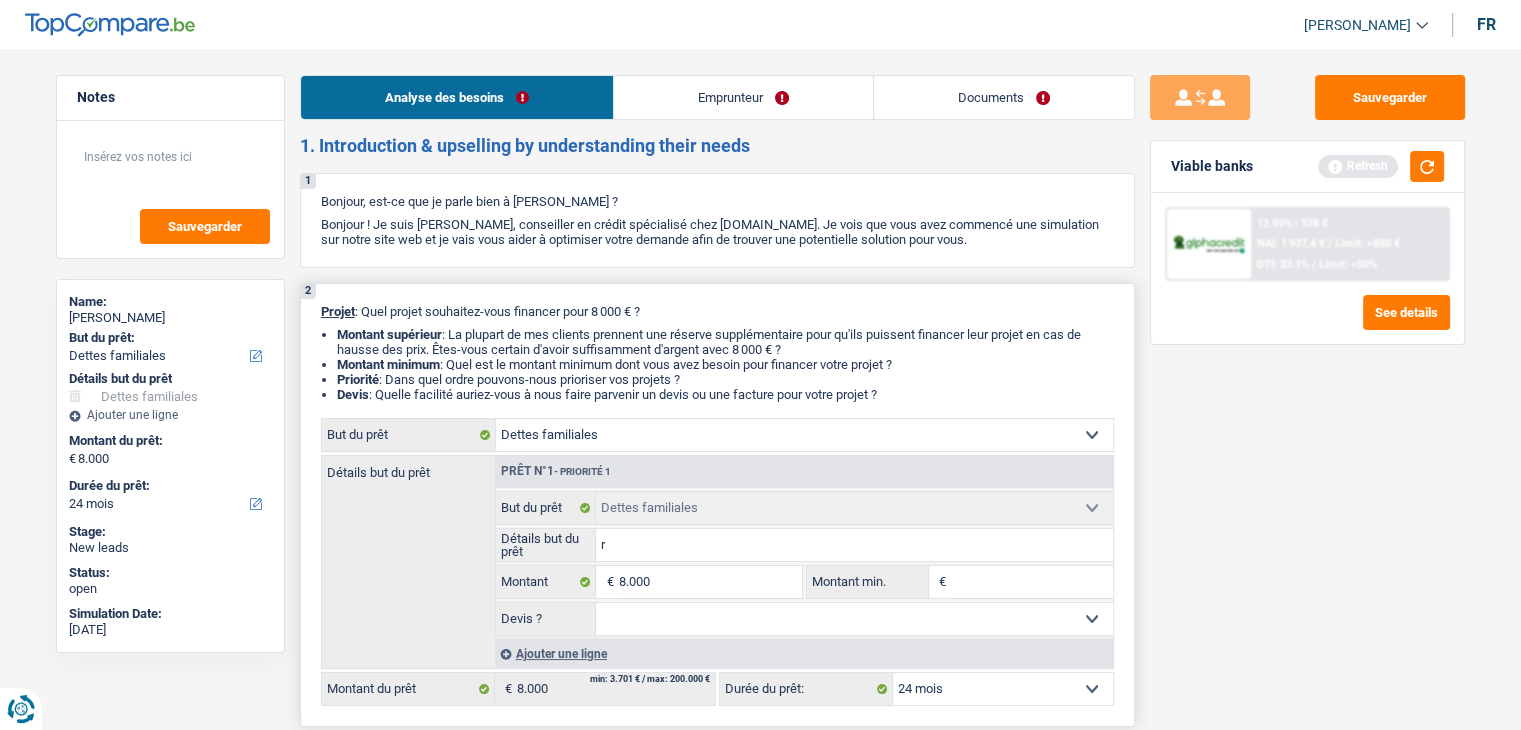 type on "re" 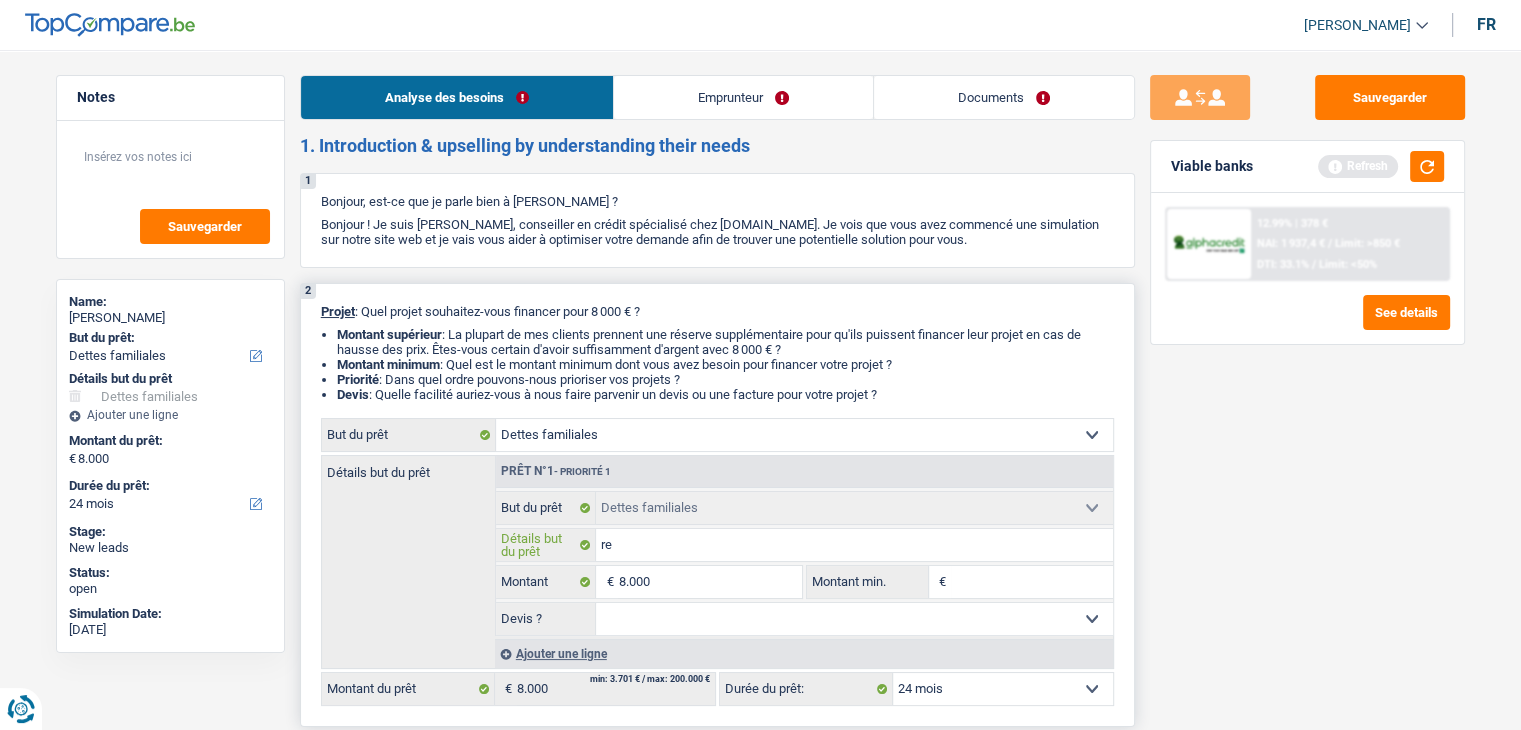 type on "rem" 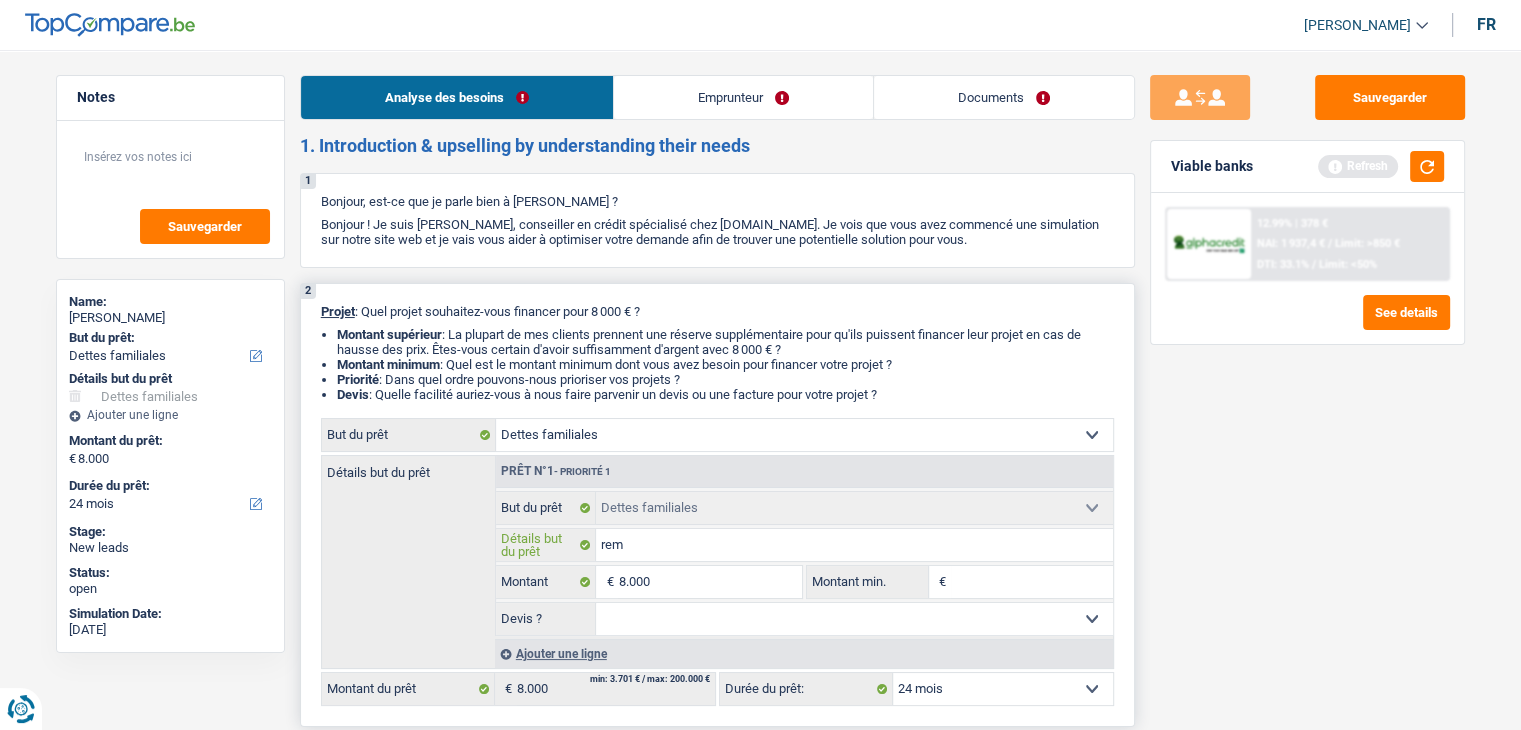 type on "remb" 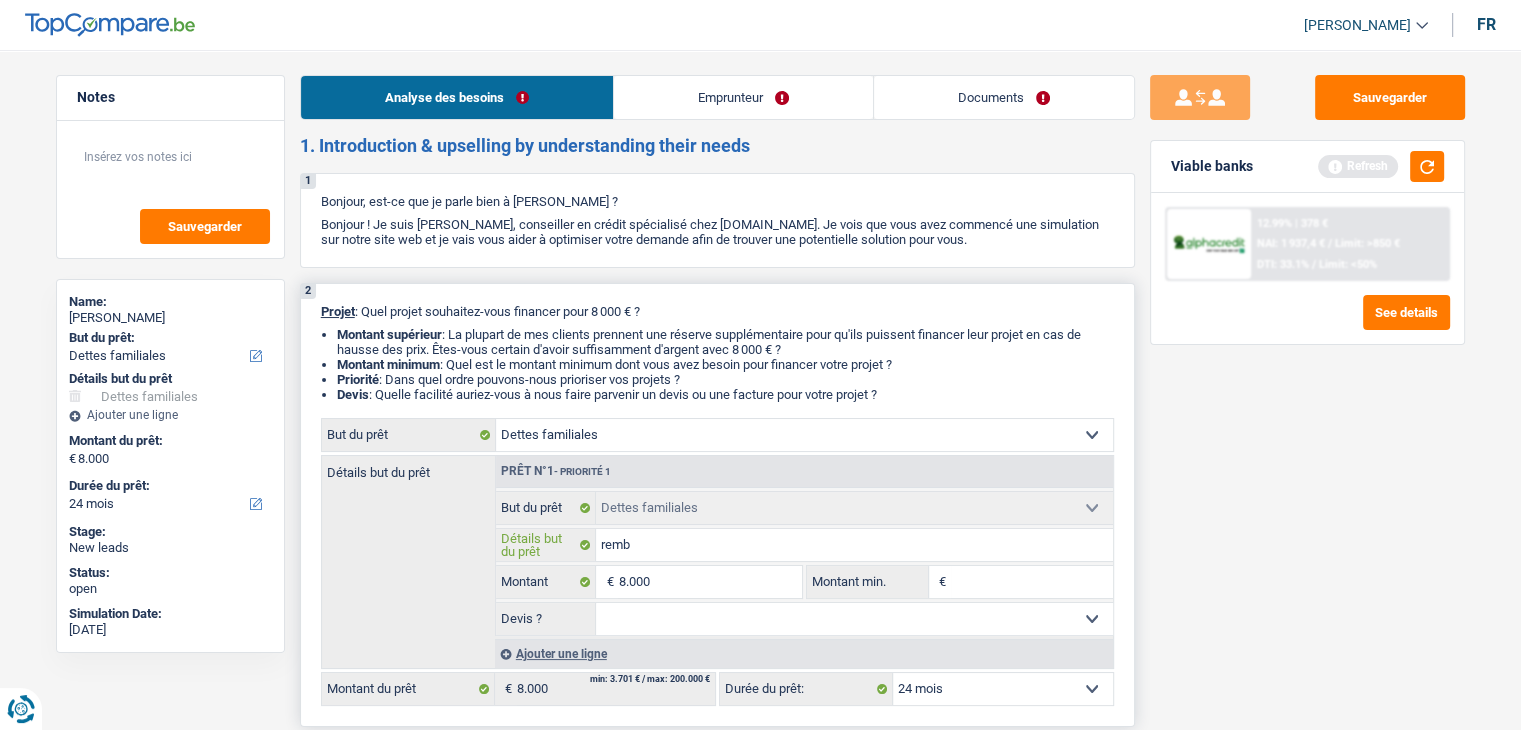 type on "rembo" 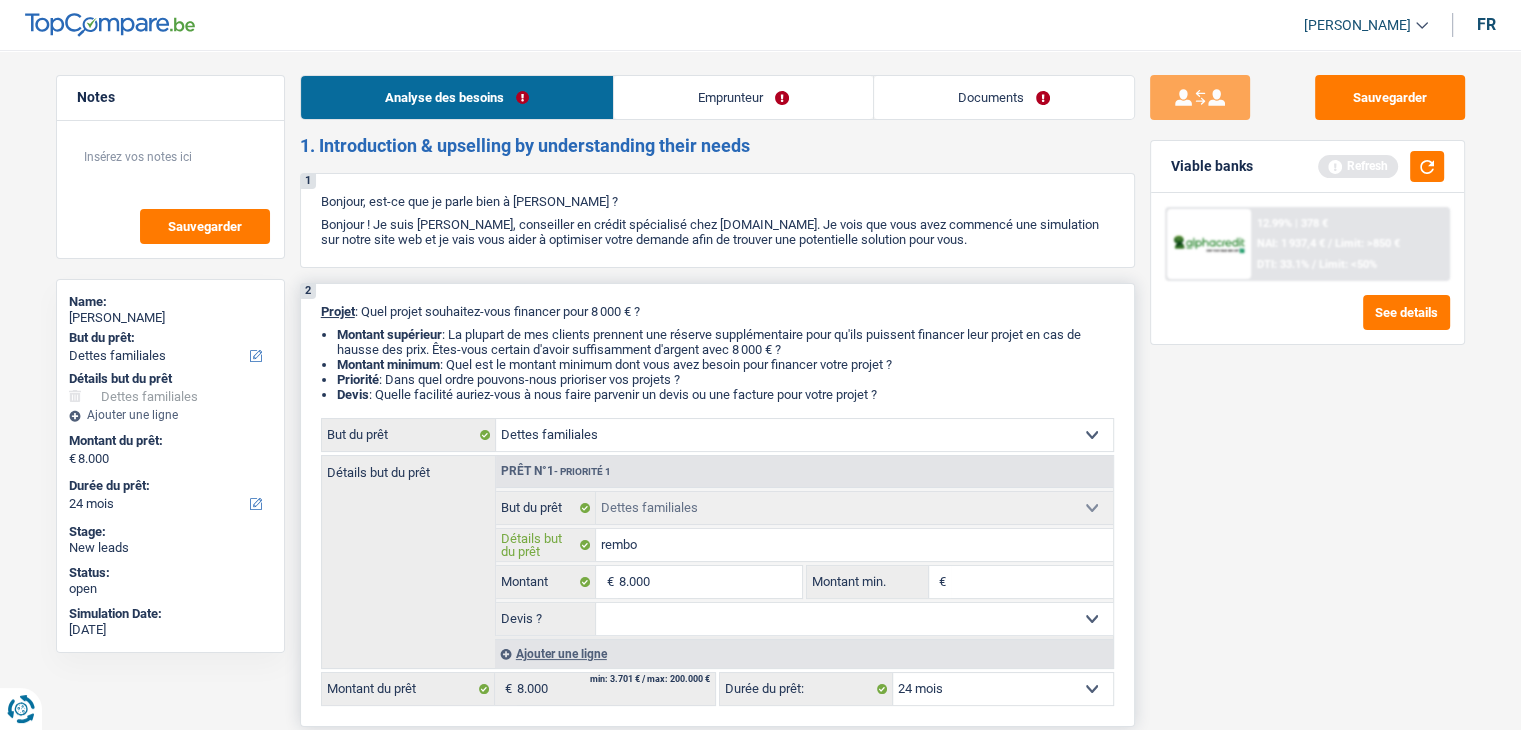 type on "rembor" 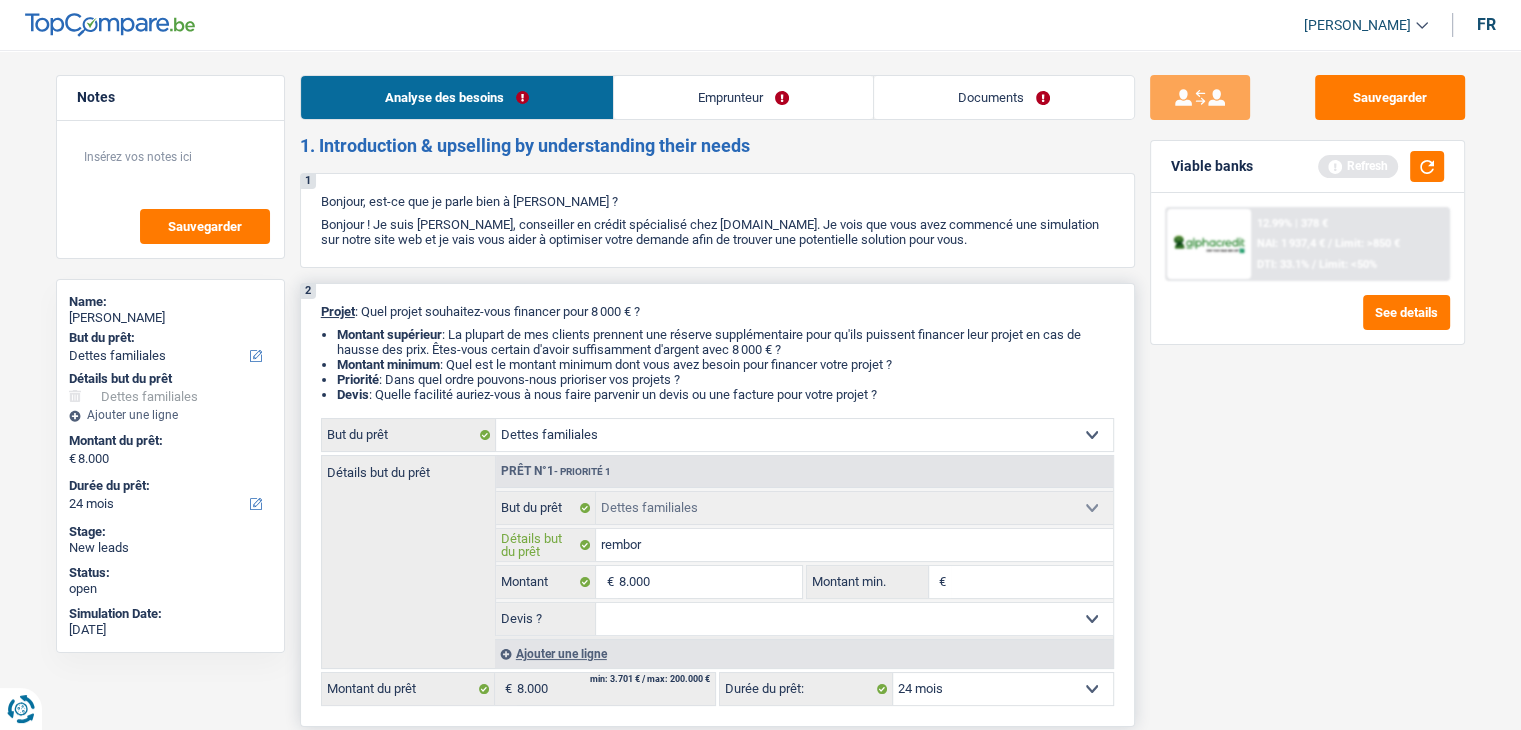 type on "rembo" 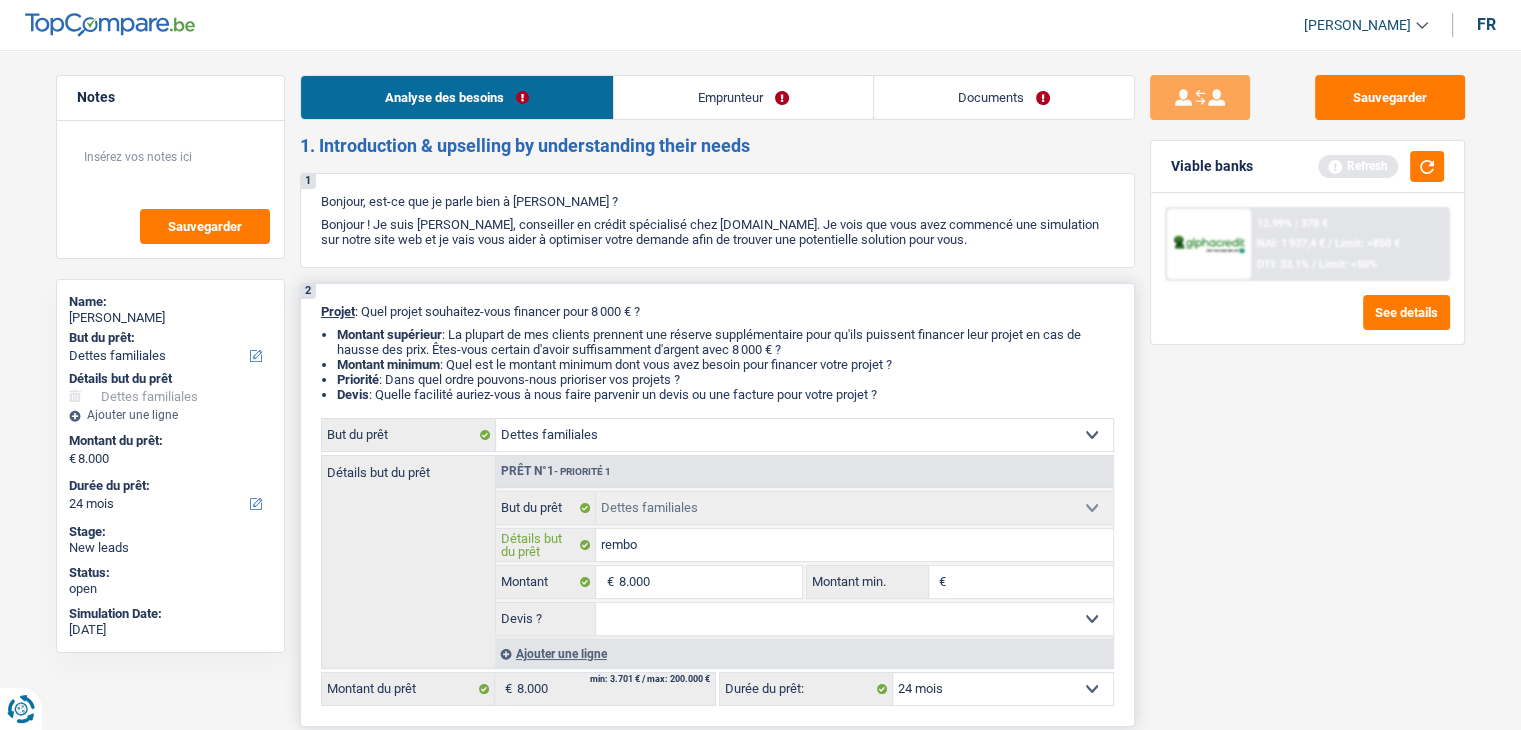 type on "rembou" 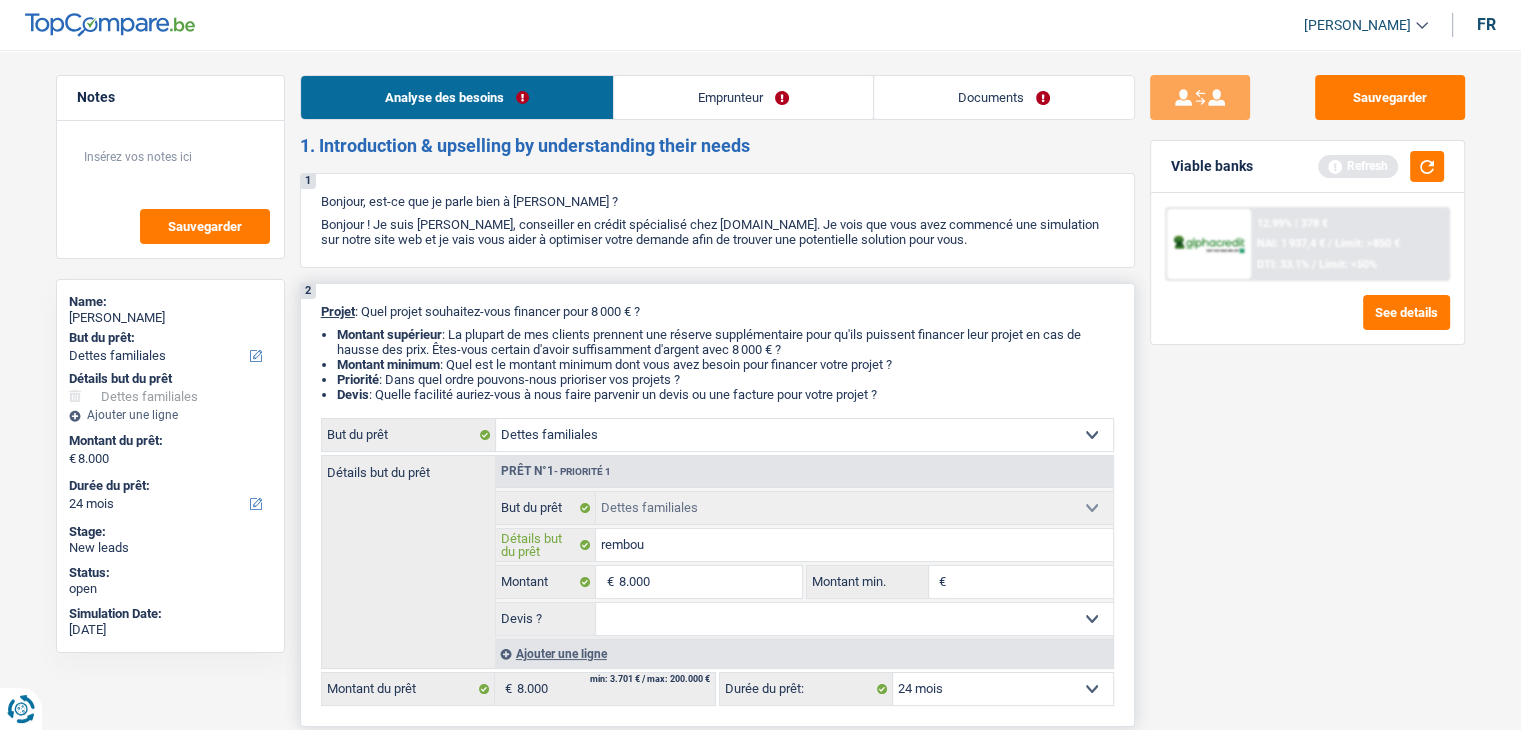 type on "rembour" 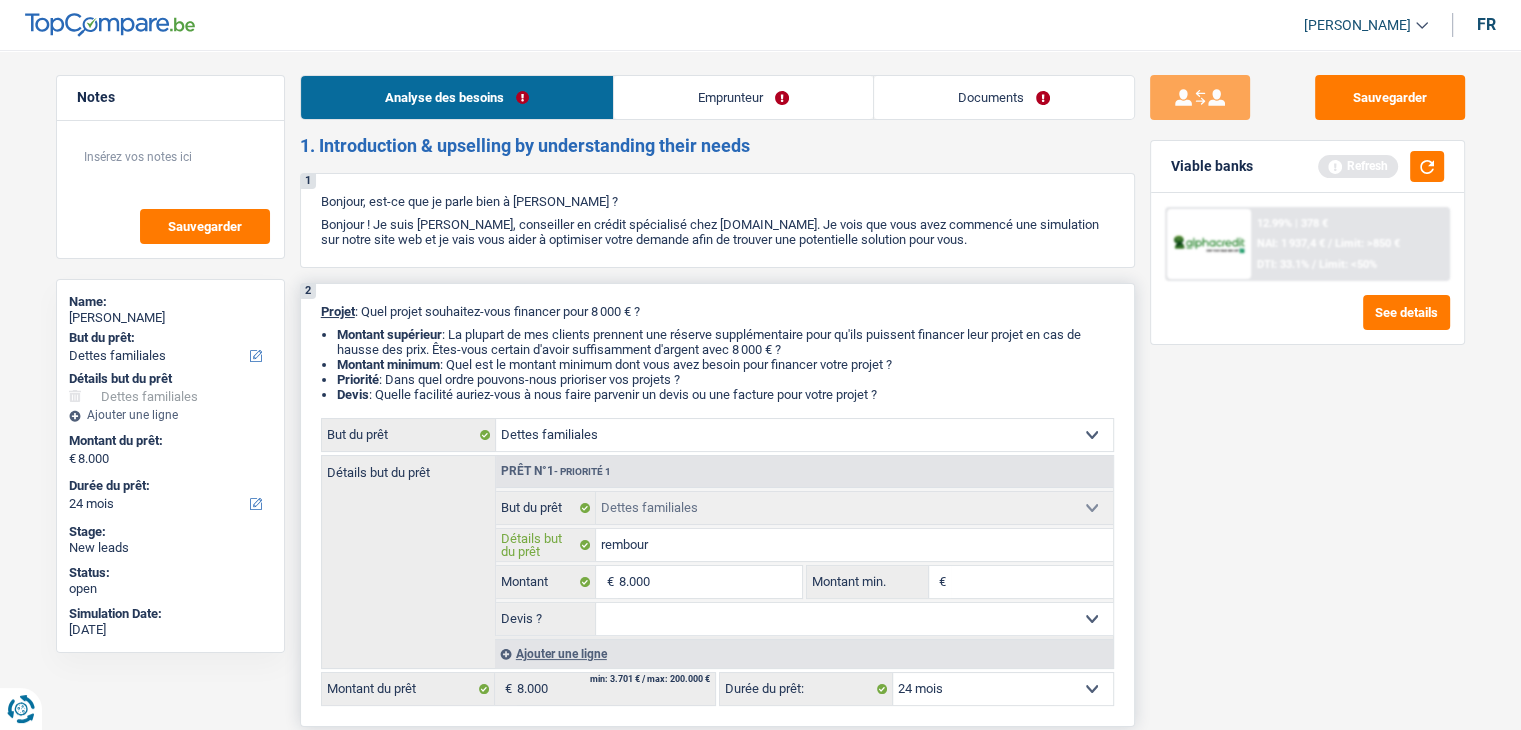 type on "rembours" 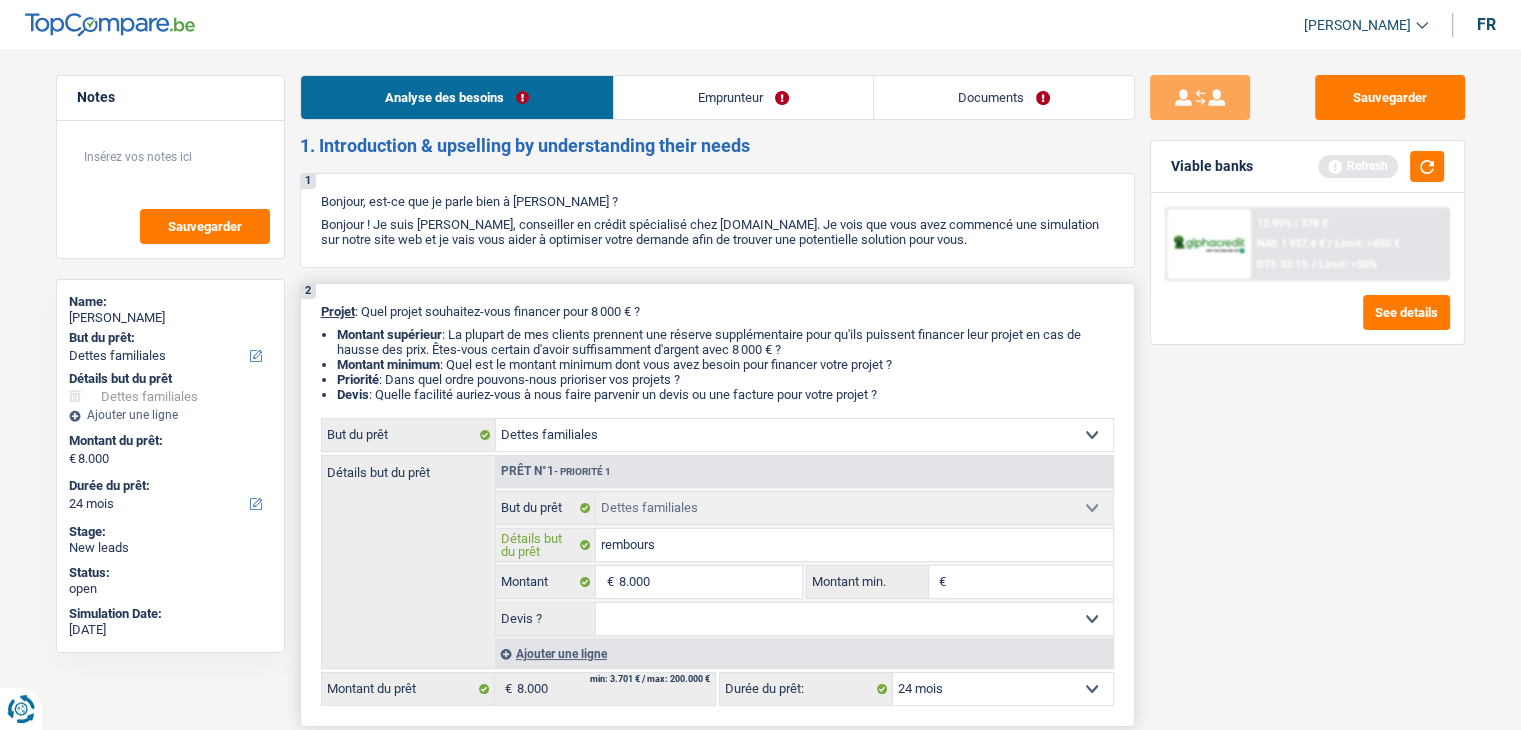 type on "rembourse" 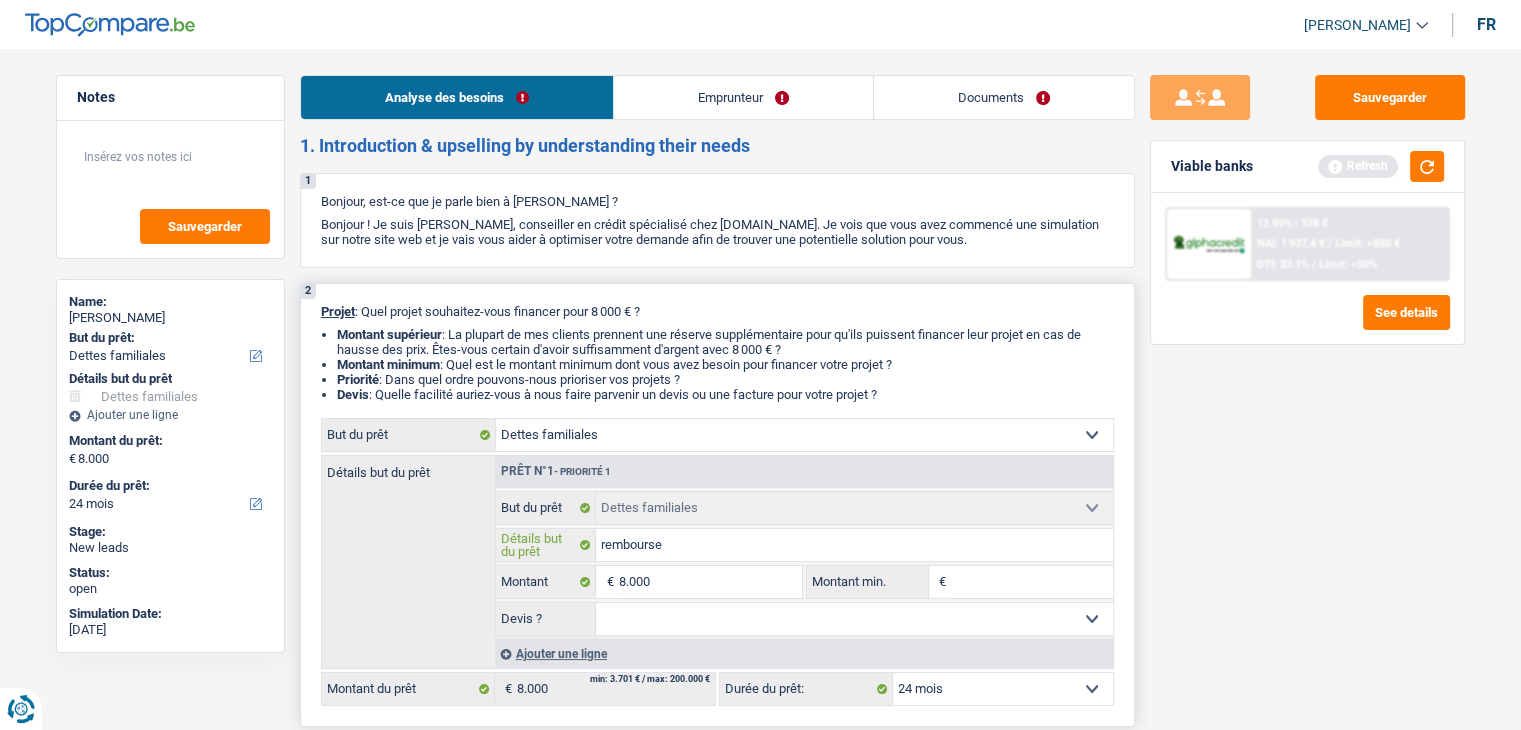 type on "rembourser" 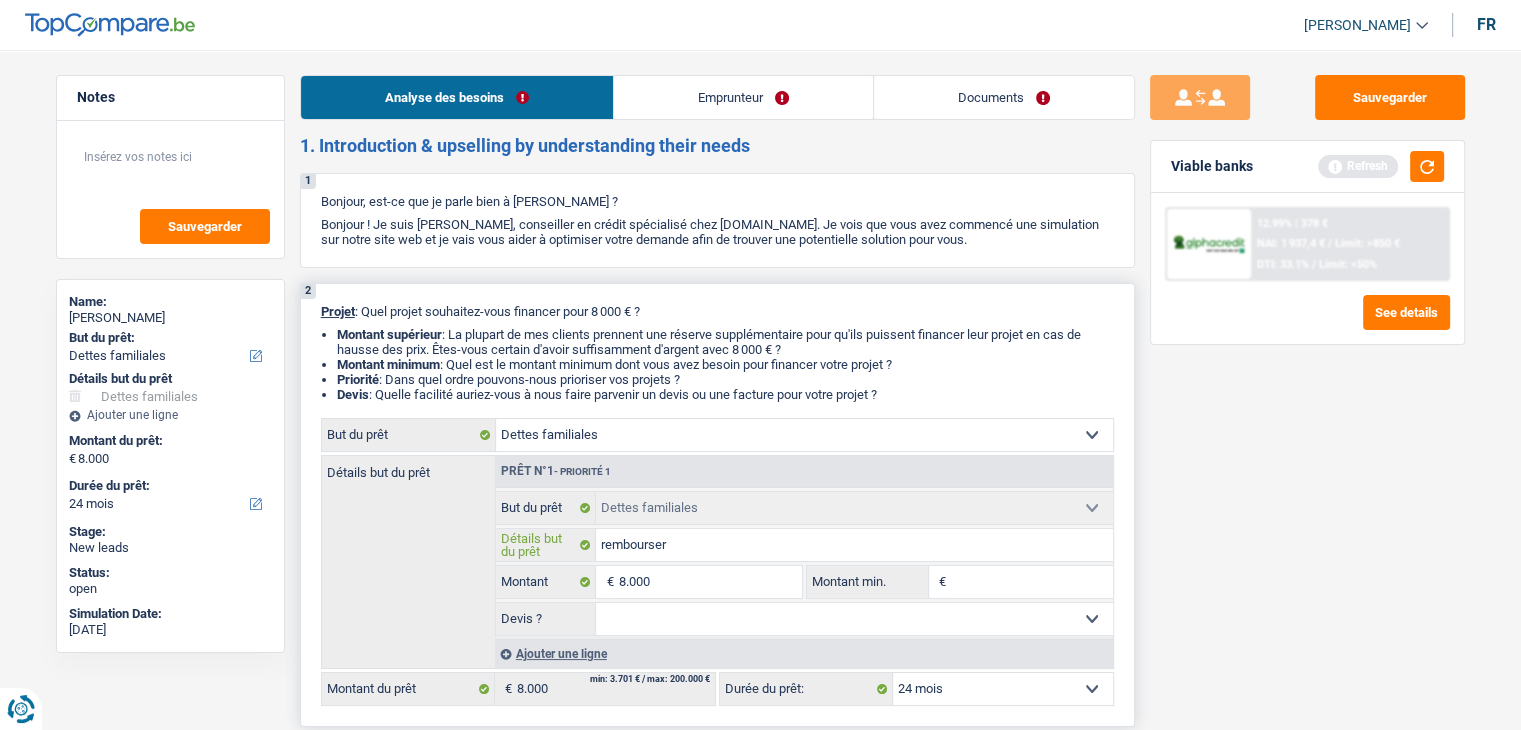 type on "rembourser" 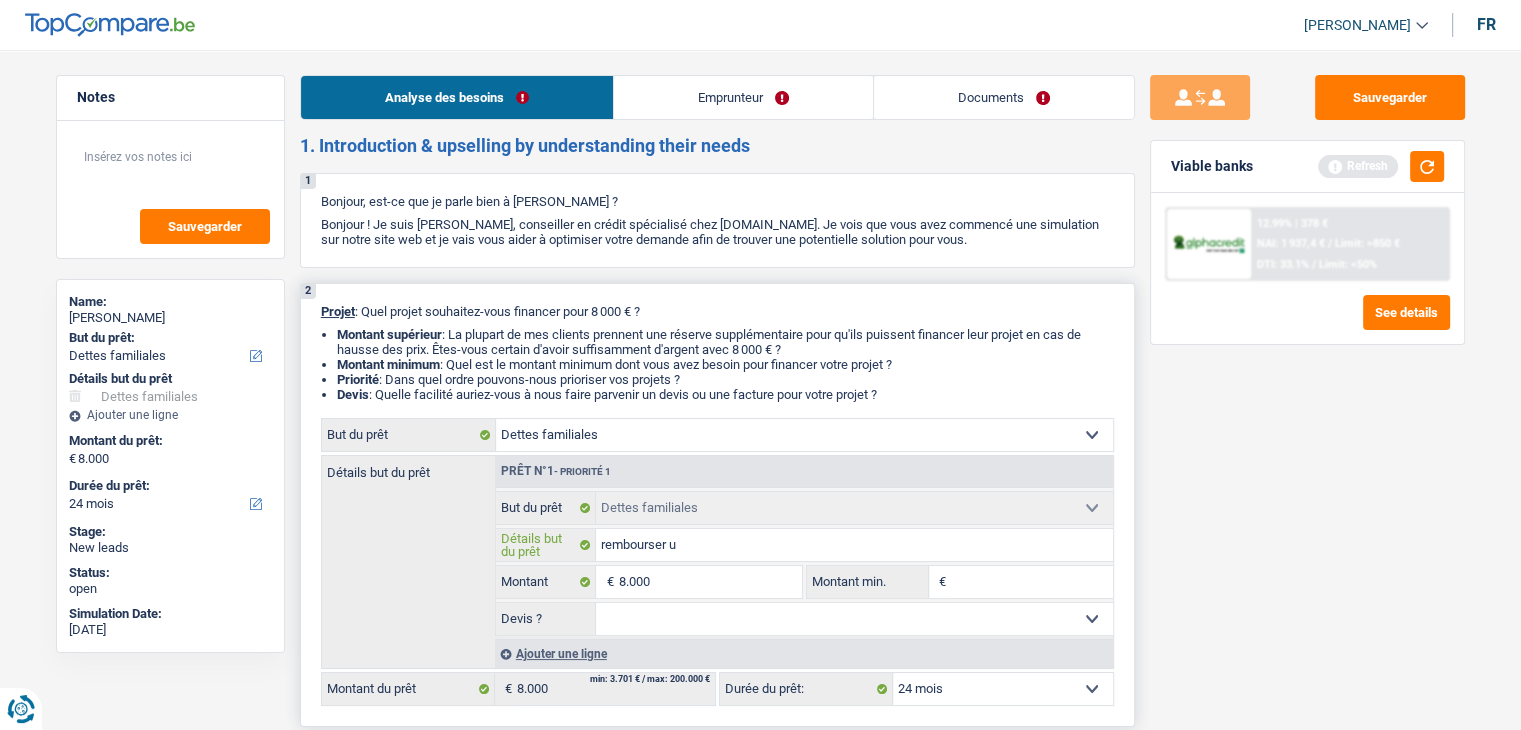type on "rembourser un" 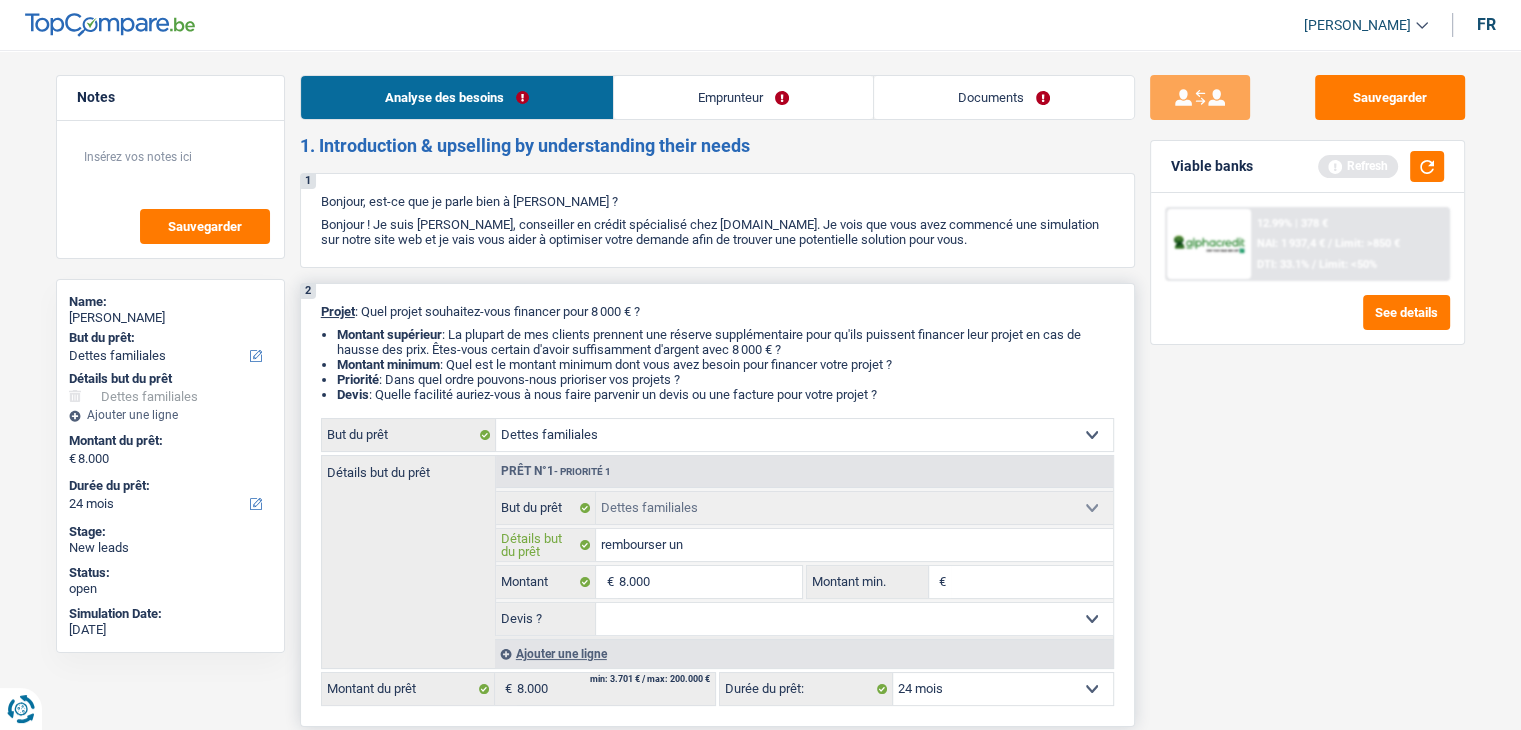 type on "rembourser une" 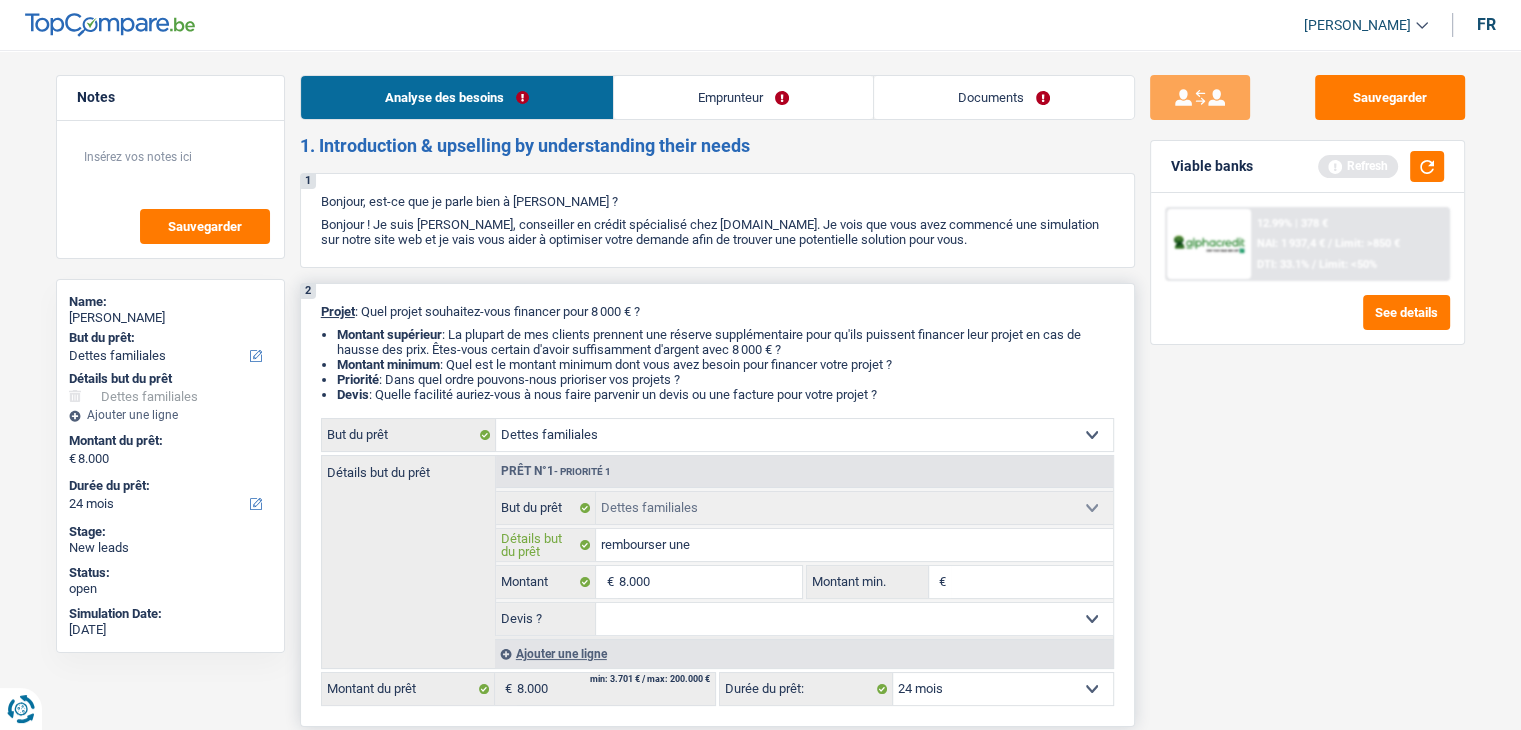 type on "rembourser une" 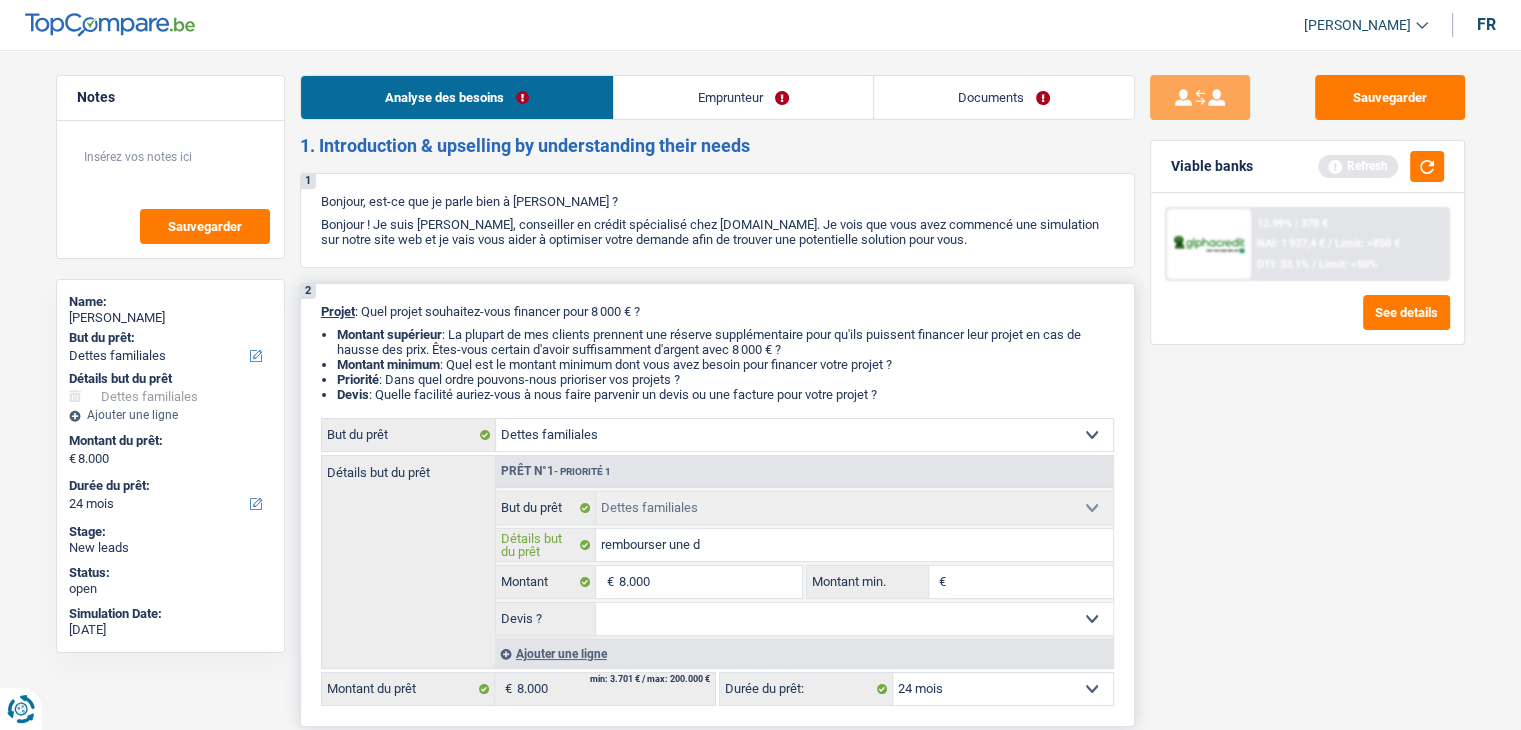 type on "rembourser une de" 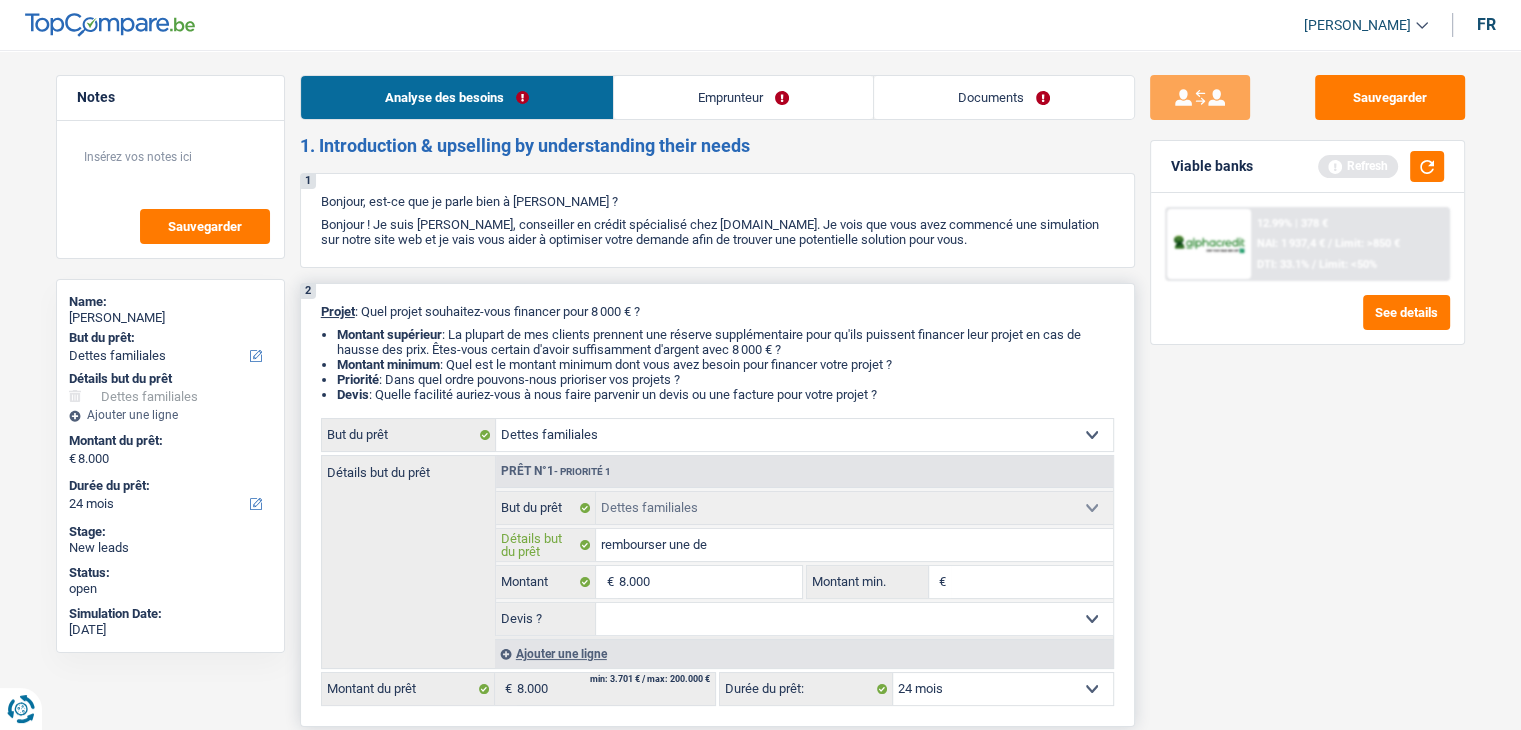 type on "rembourser une det" 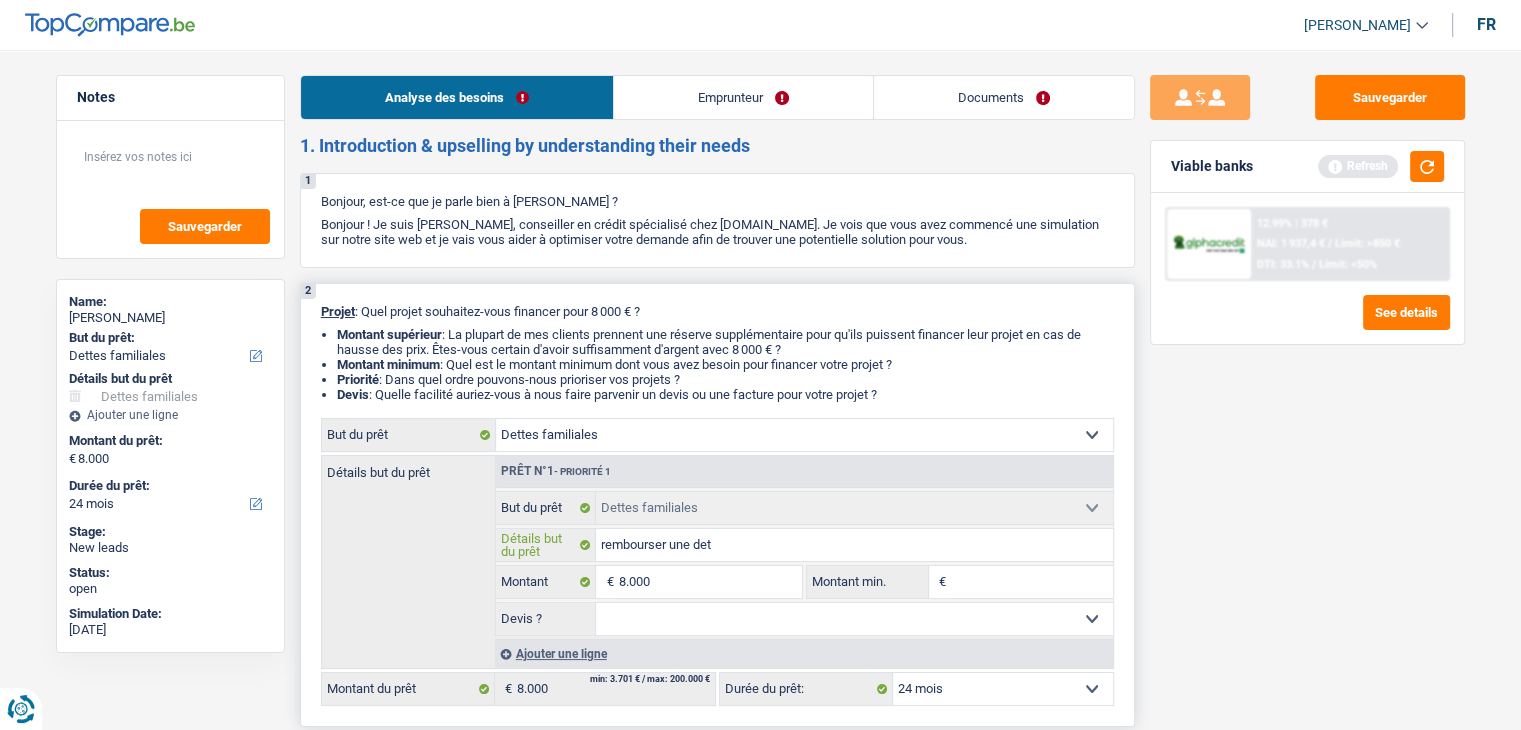 type on "rembourser une det" 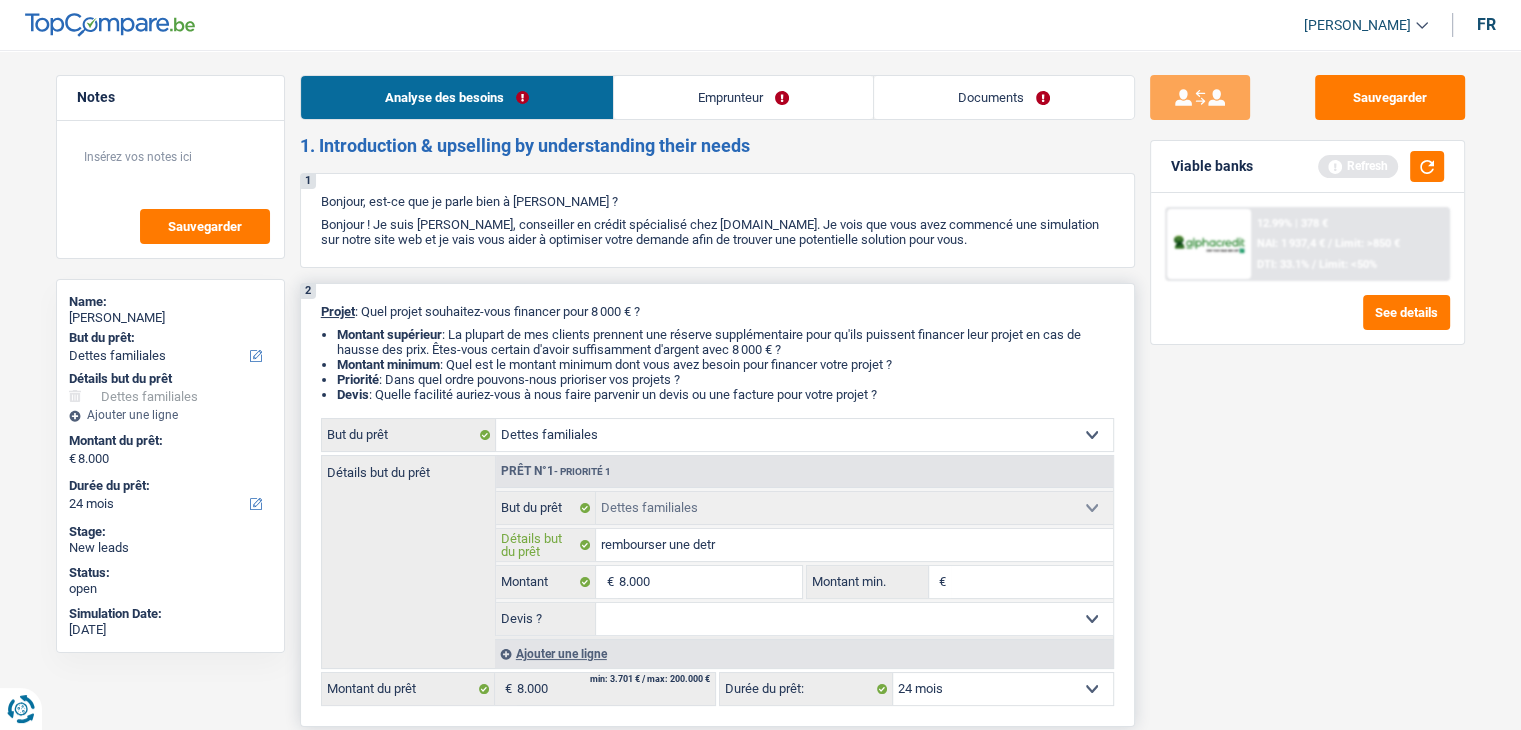 type on "rembourser une detre" 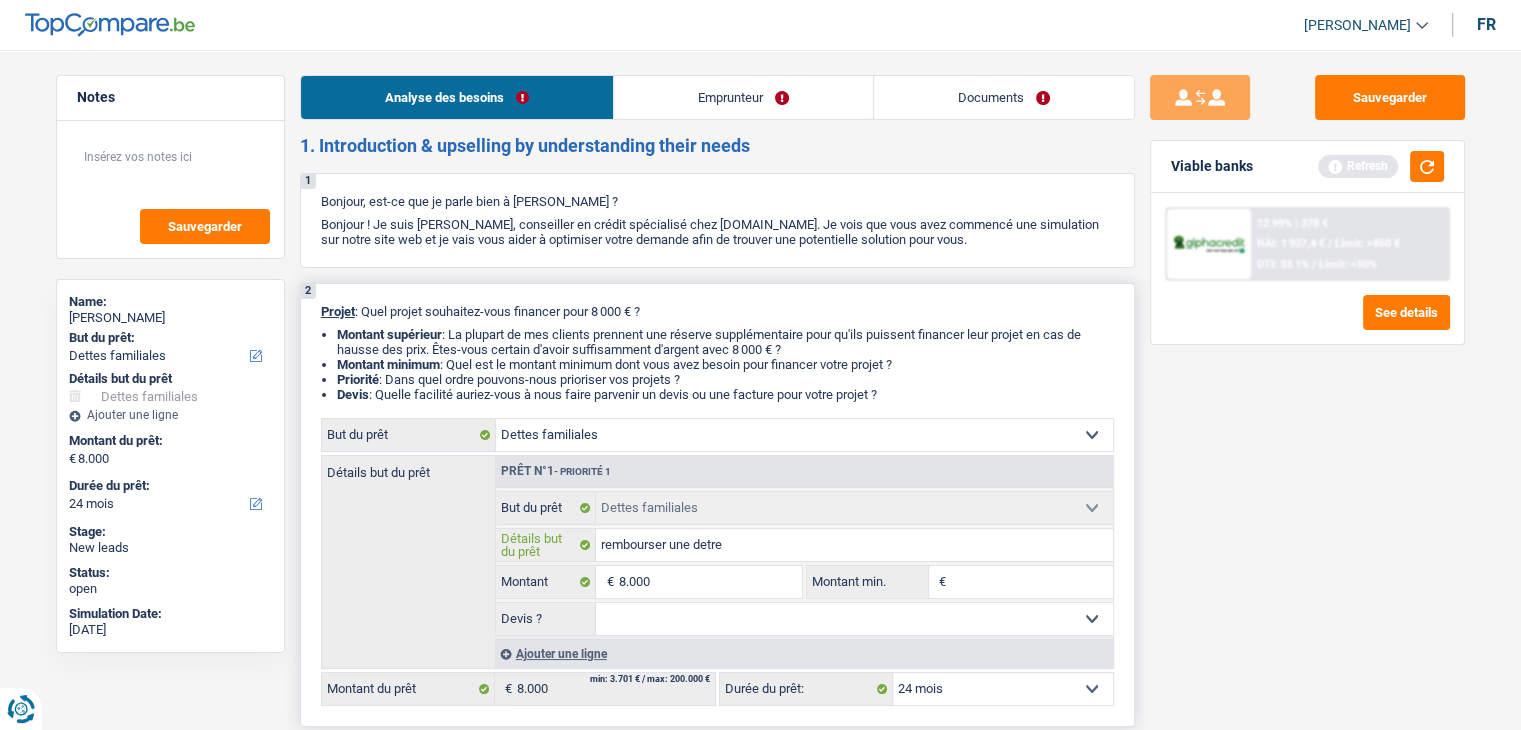 type on "rembourser une detr" 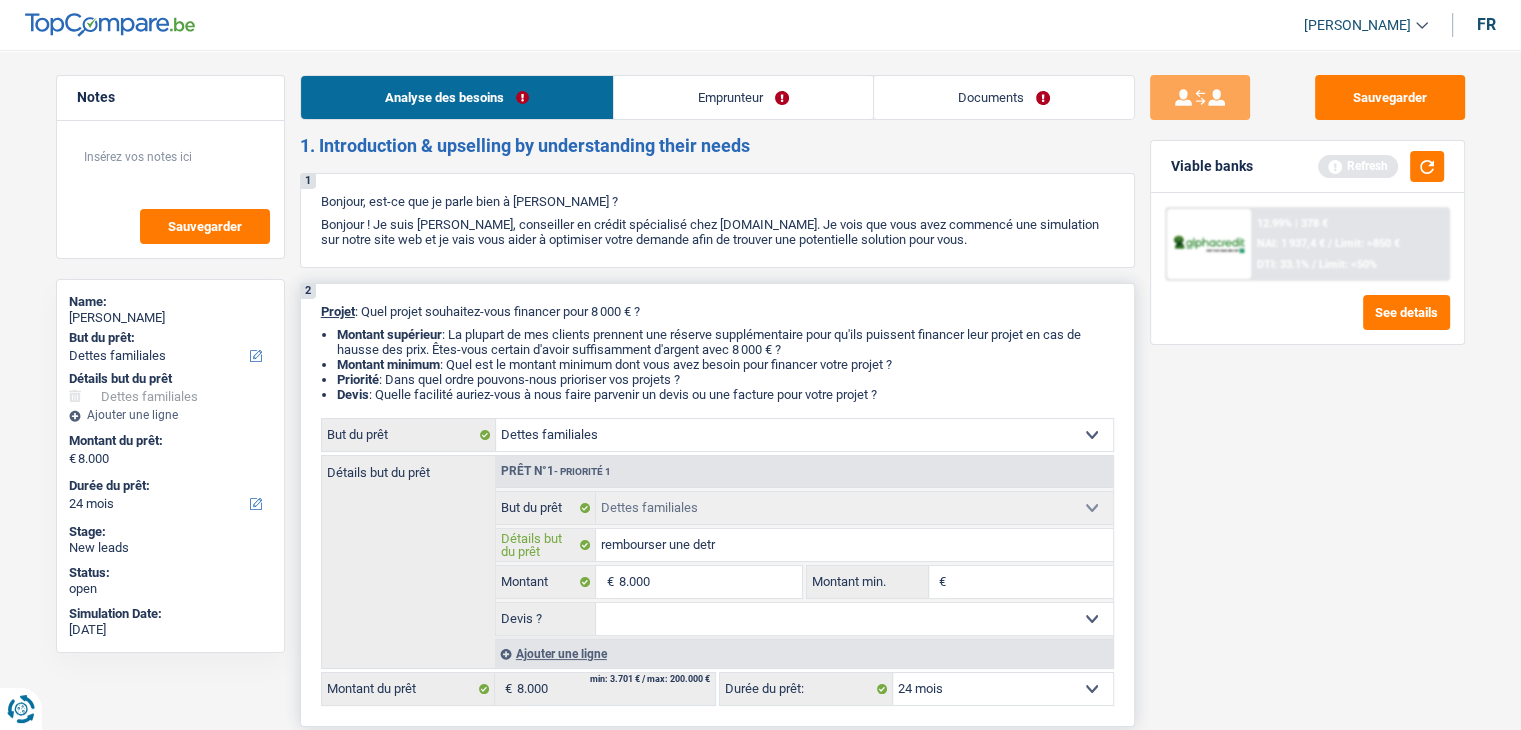 type on "rembourser une det" 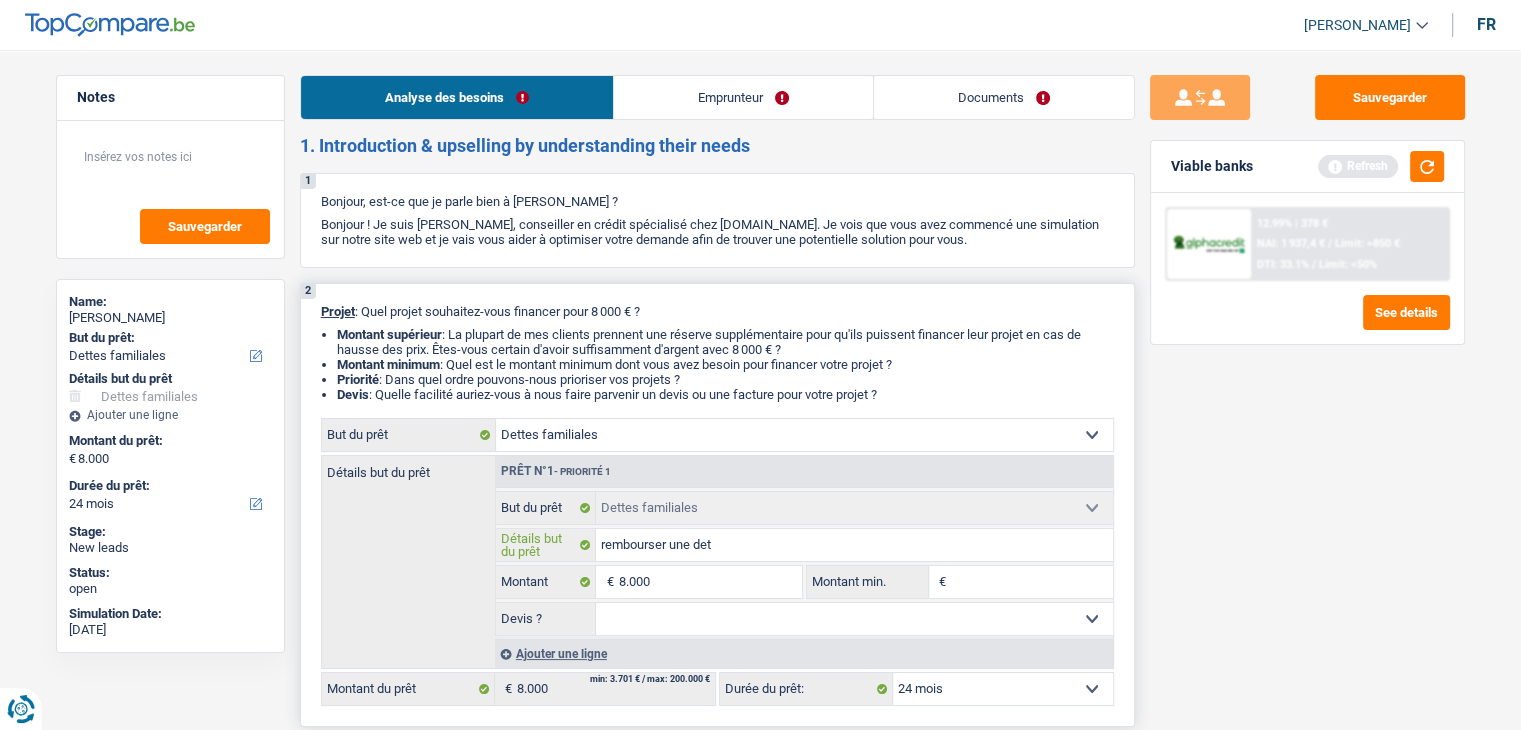 type on "rembourser une dett" 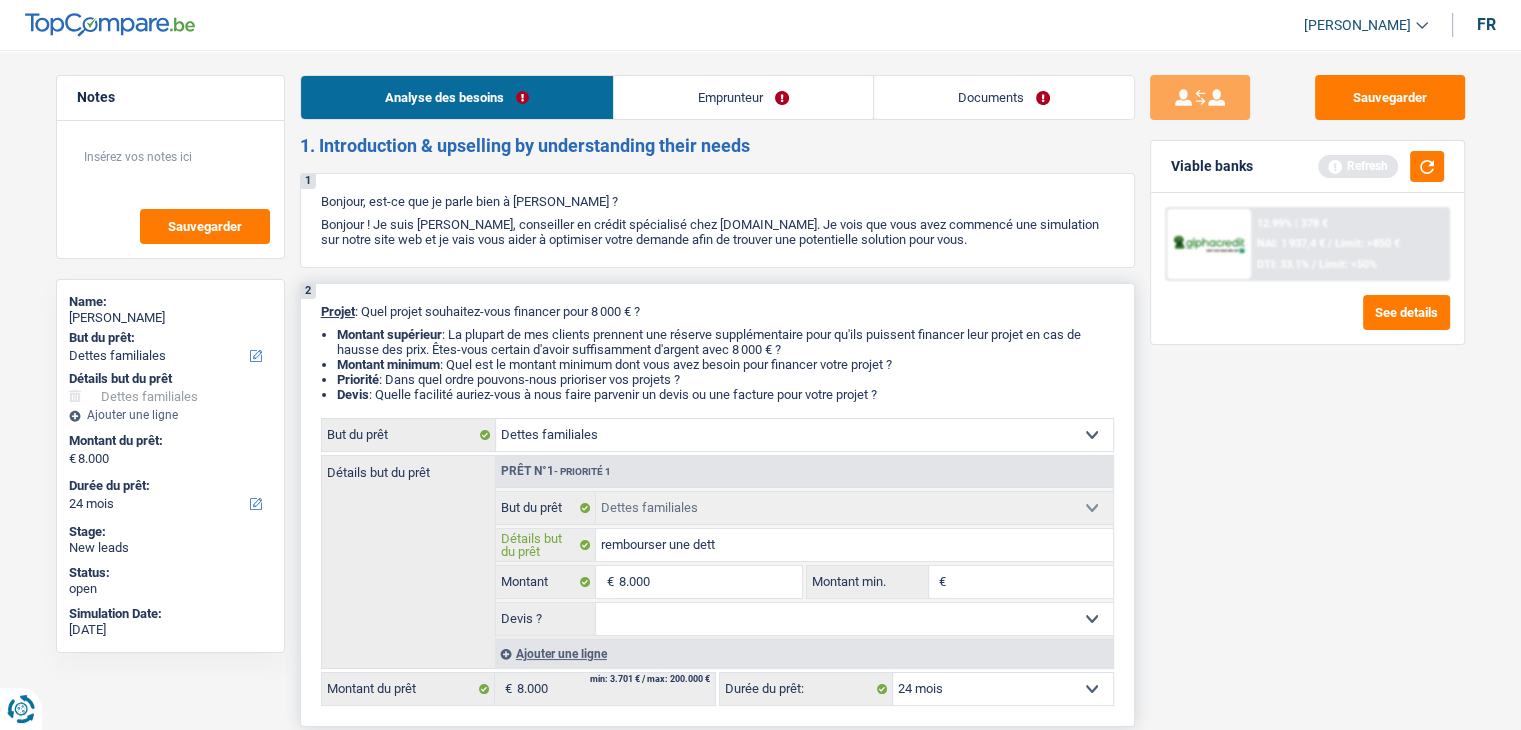 type on "rembourser une dette" 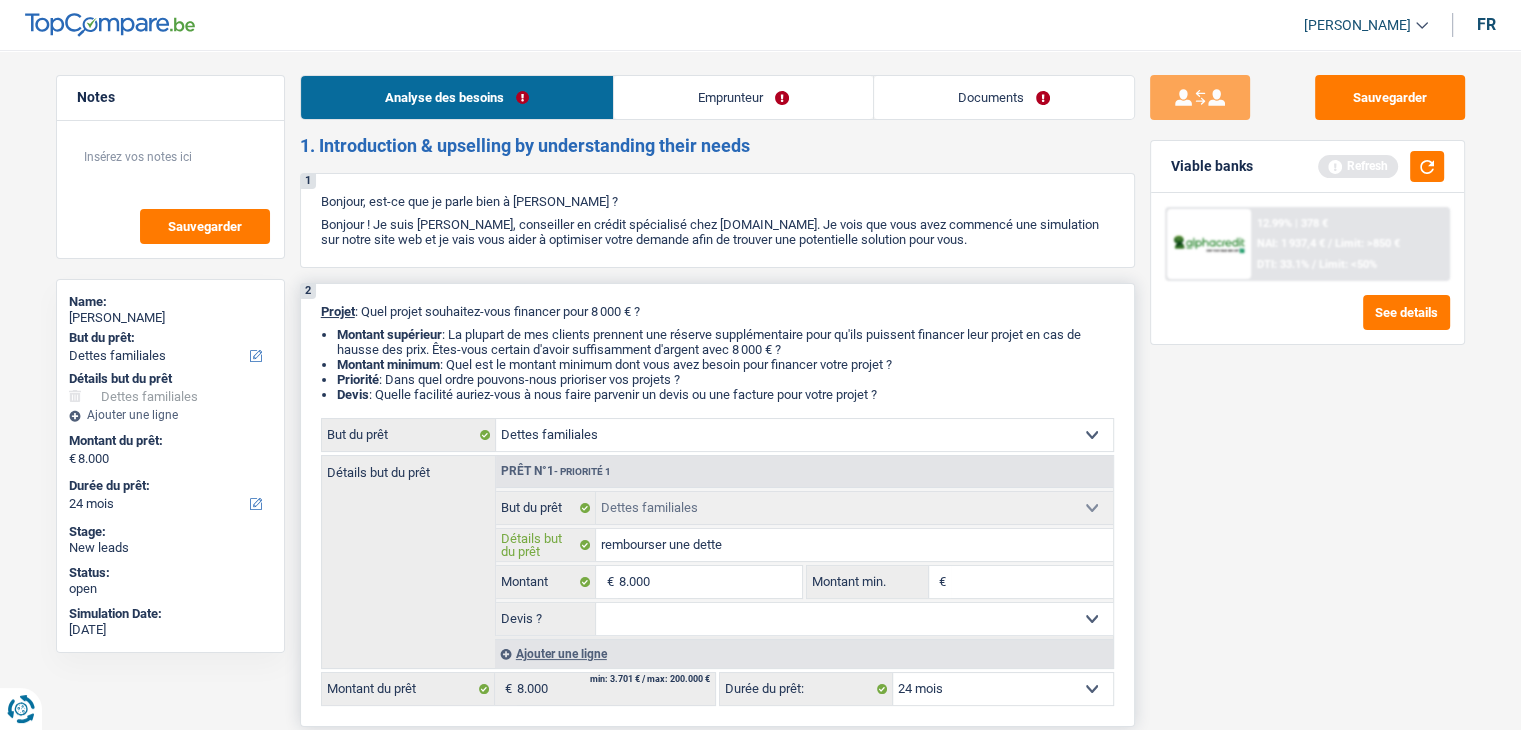type on "rembourser une dette" 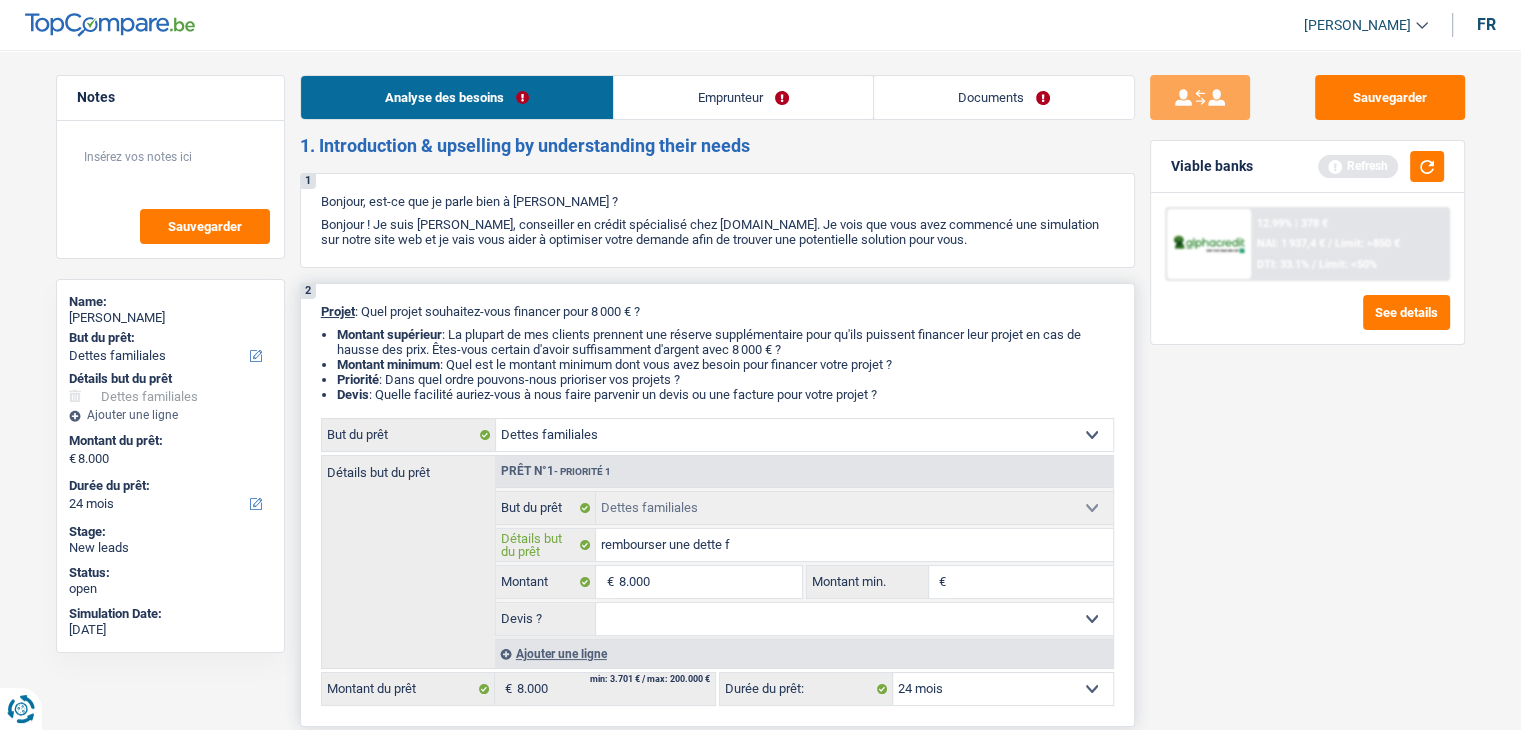 type on "rembourser une dette fa" 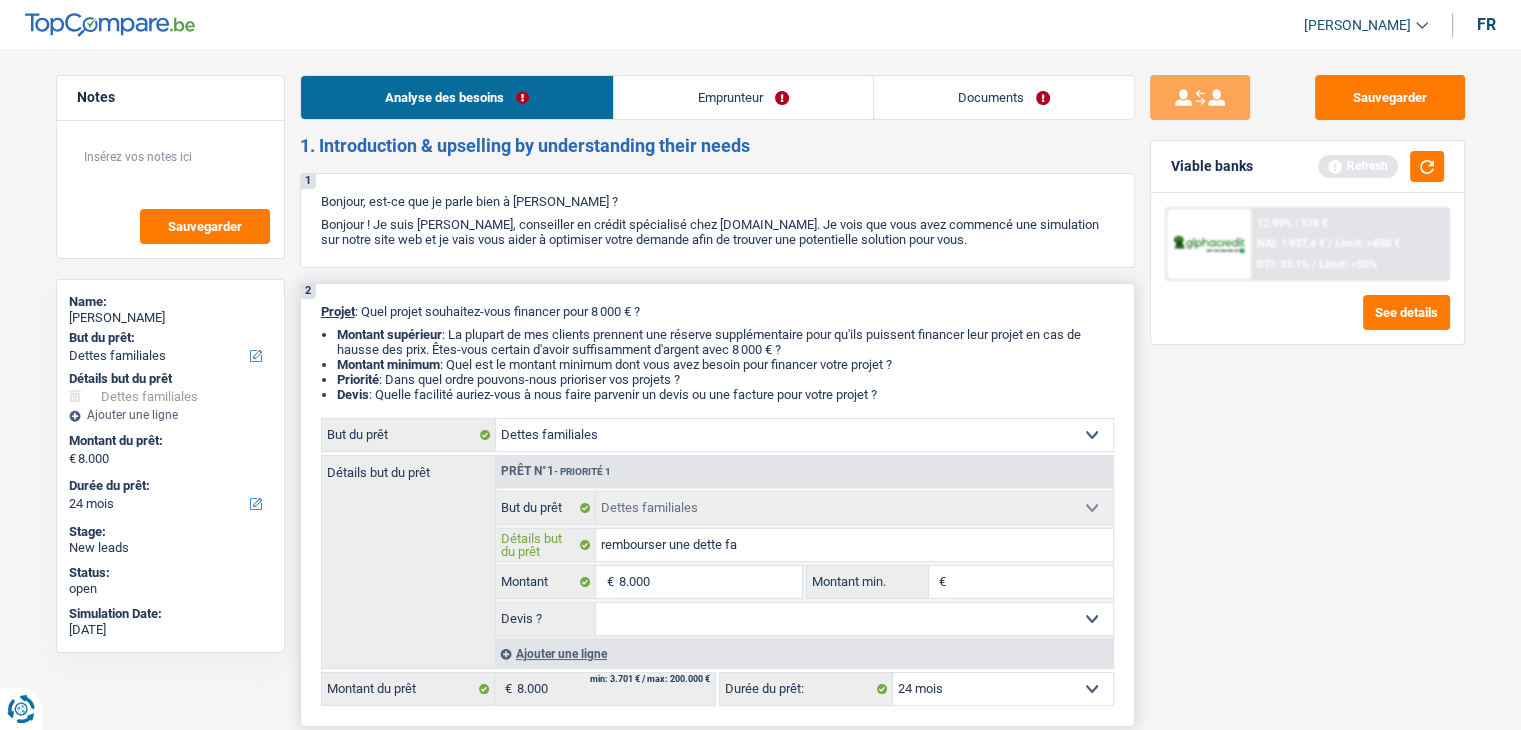 type on "rembourser une dette fam" 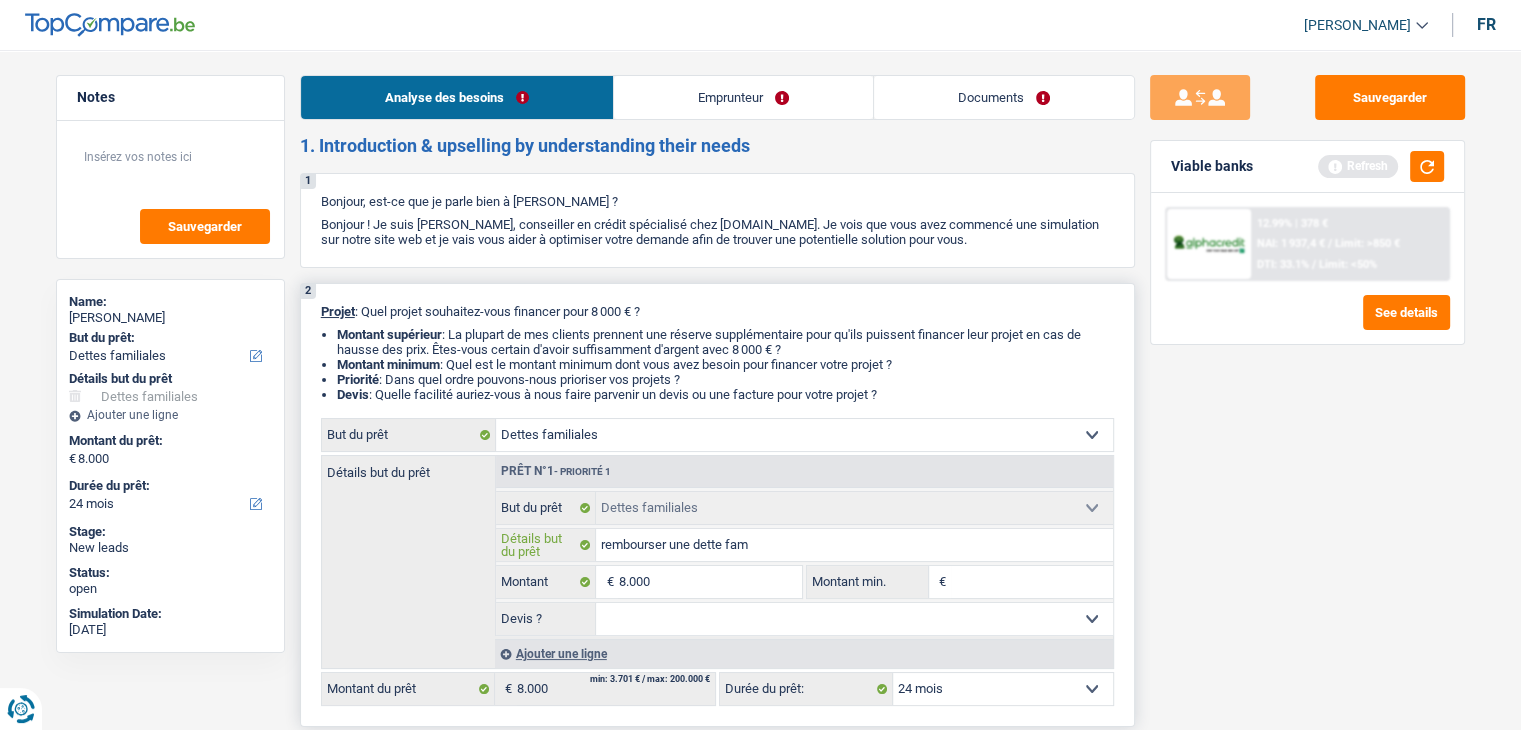 type on "rembourser une dette fami" 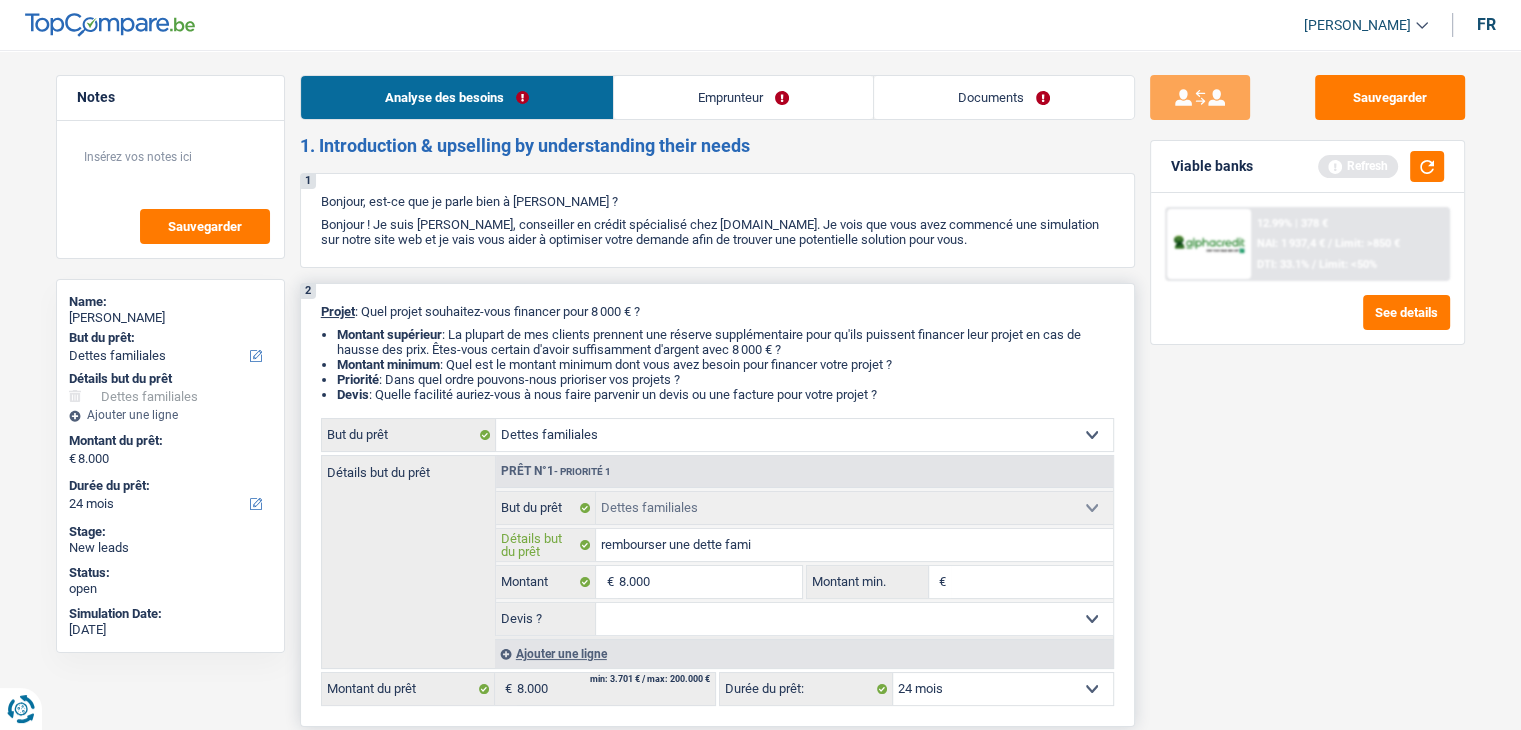 type on "rembourser une dette famil" 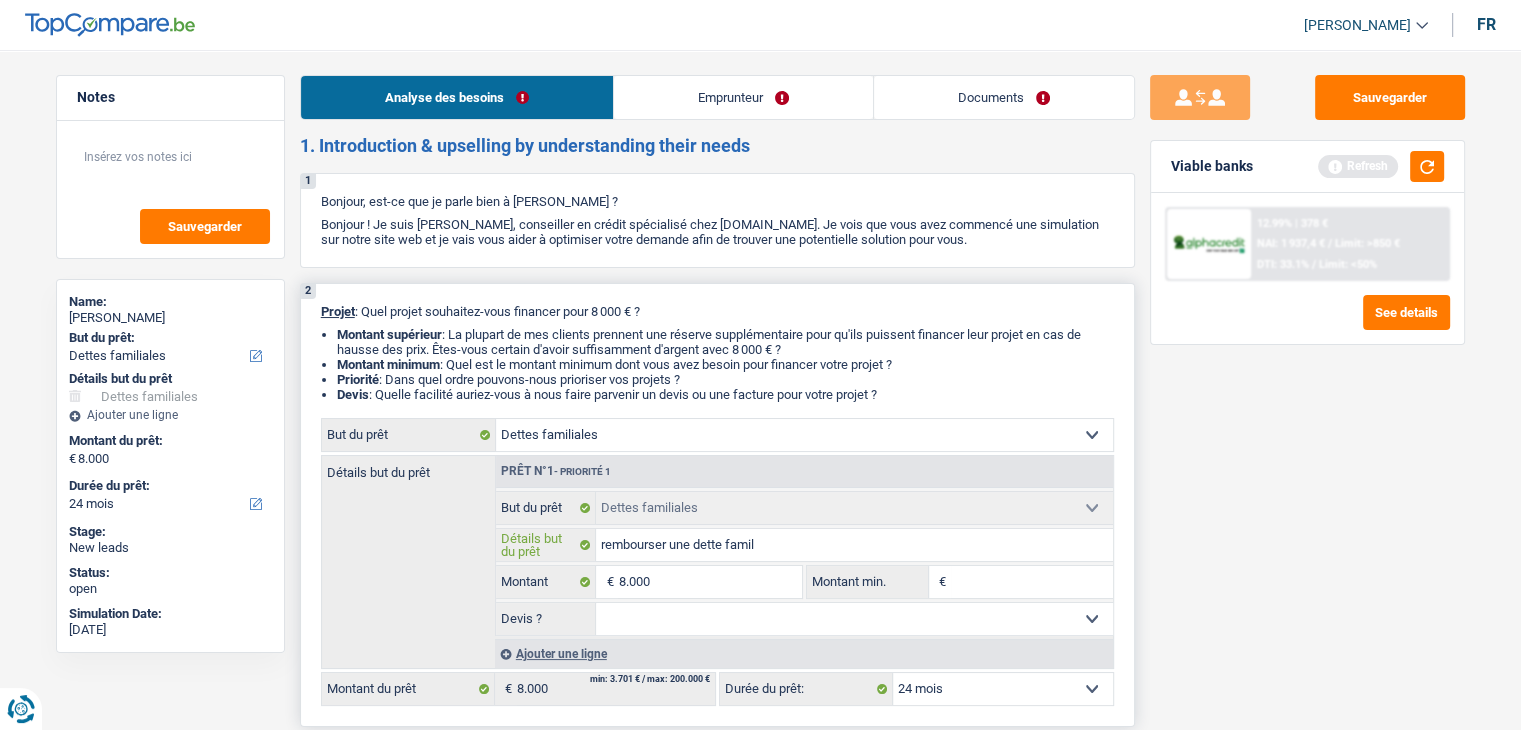 type on "rembourser une dette famili" 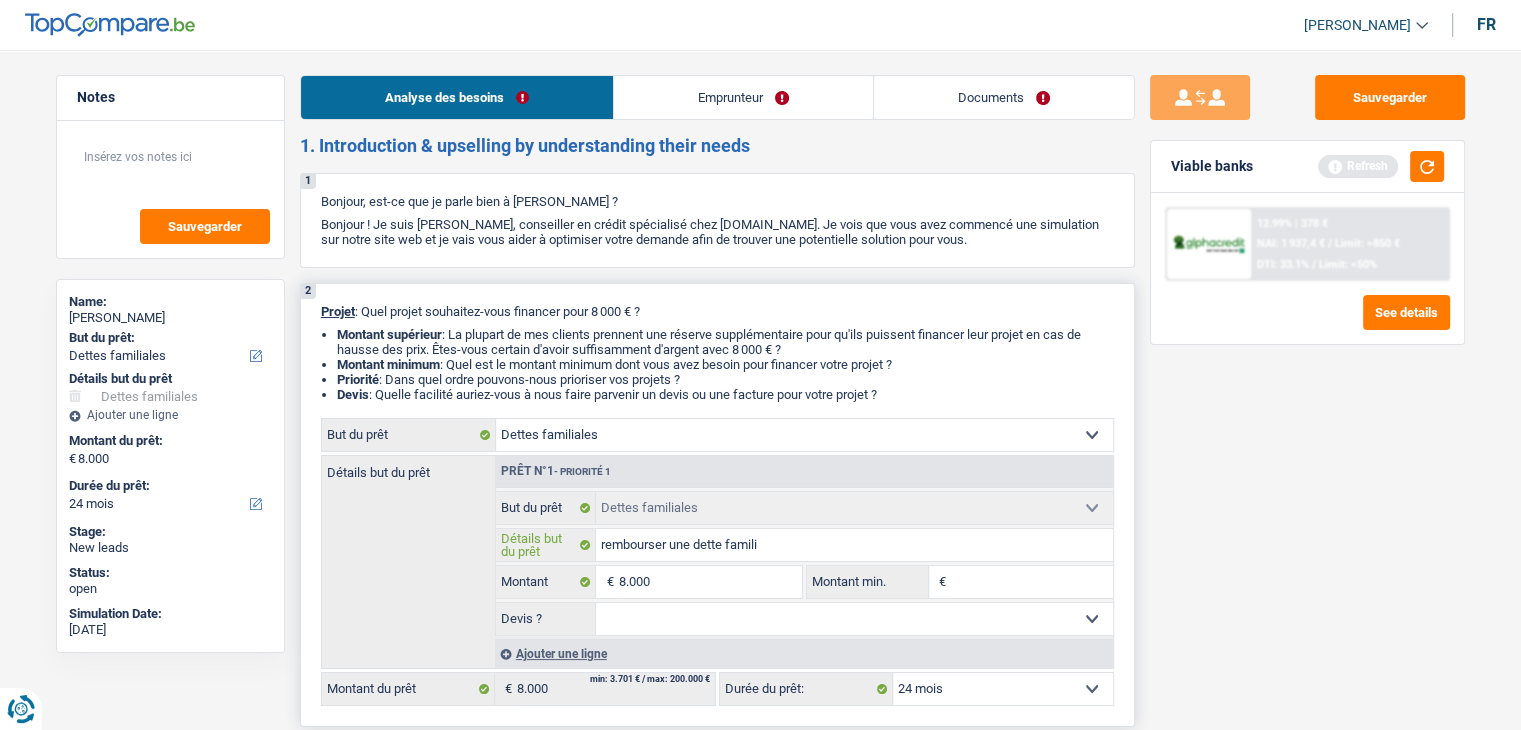 type on "rembourser une dette familia" 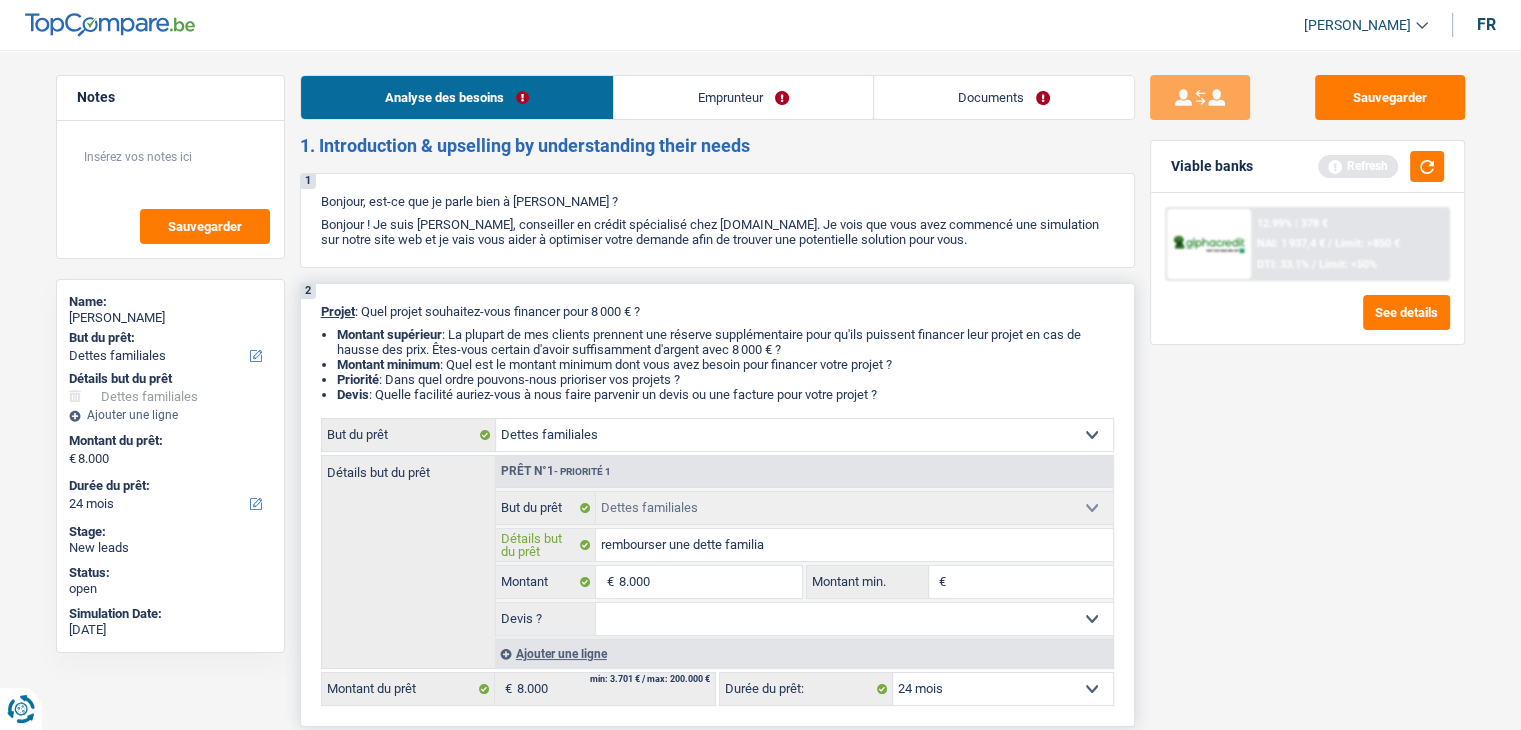 type on "rembourser une dette familial" 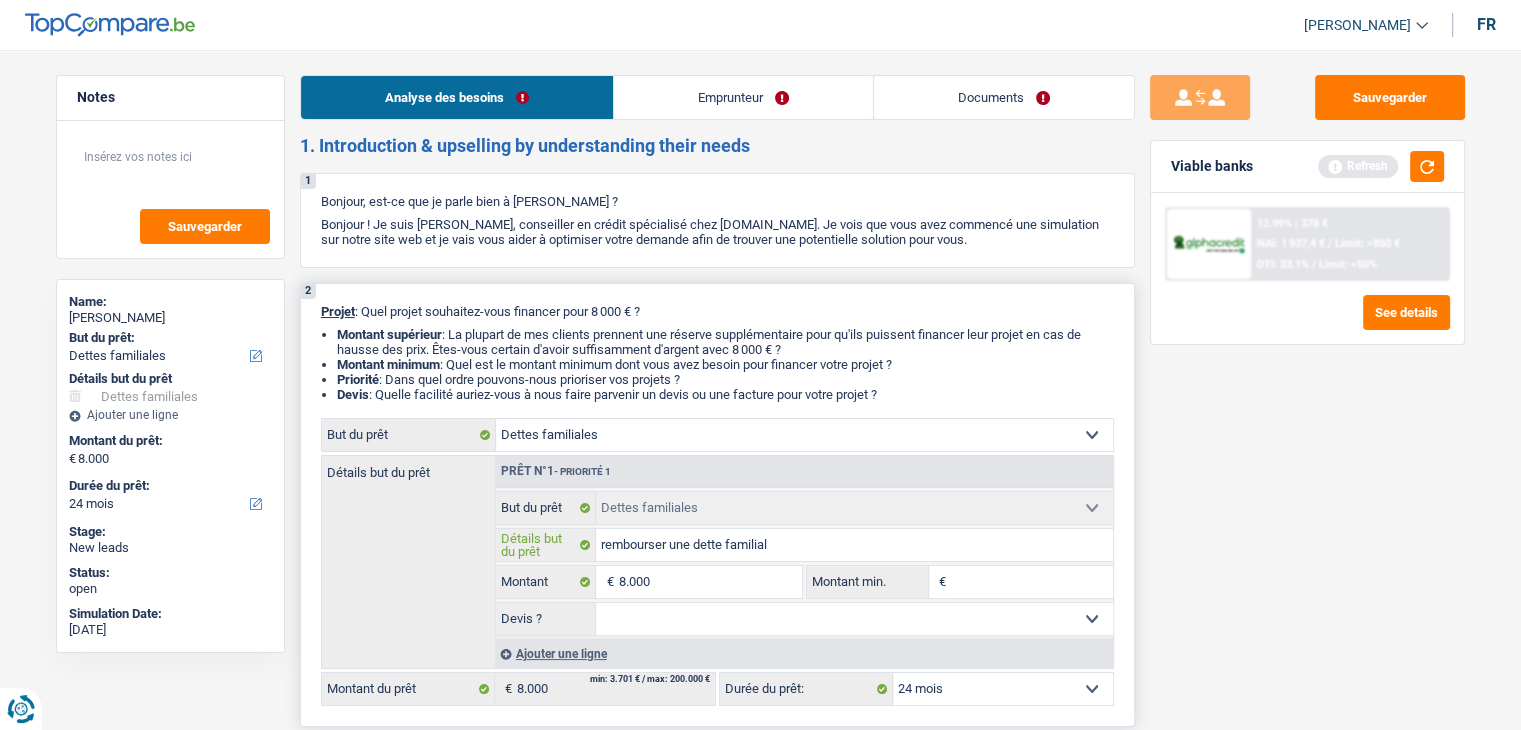 type on "rembourser une dette familiale" 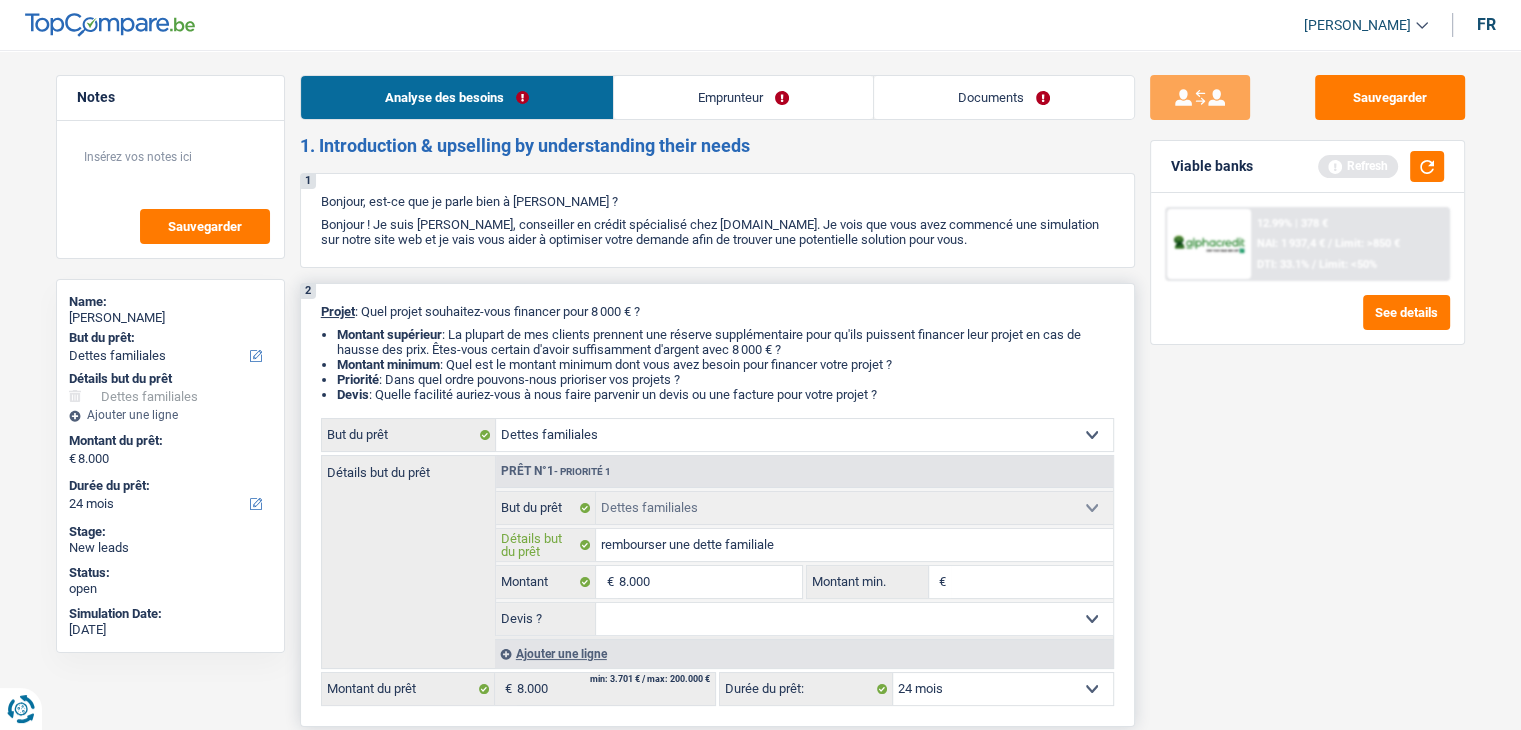 type on "rembourser une dette familial" 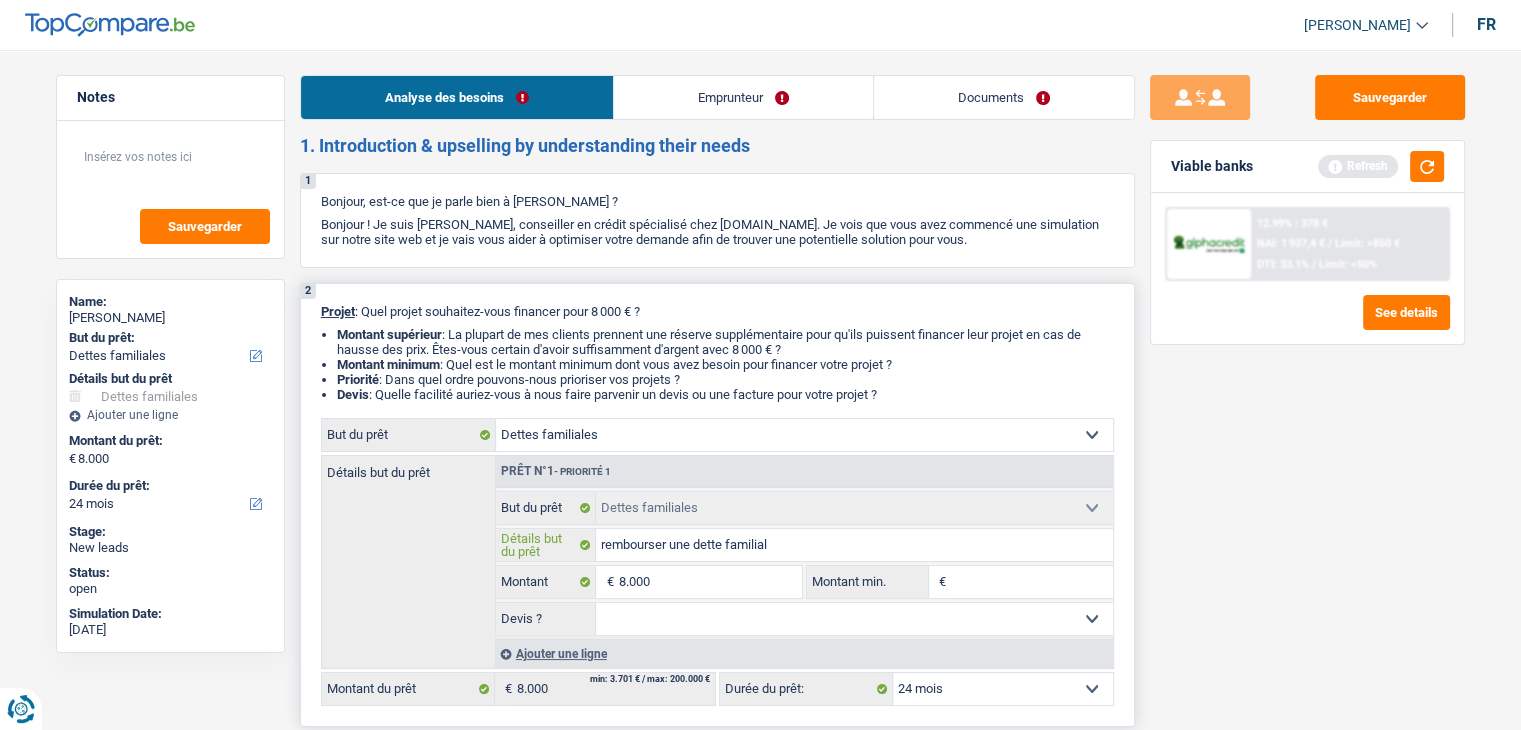 type on "rembourser une dette familial" 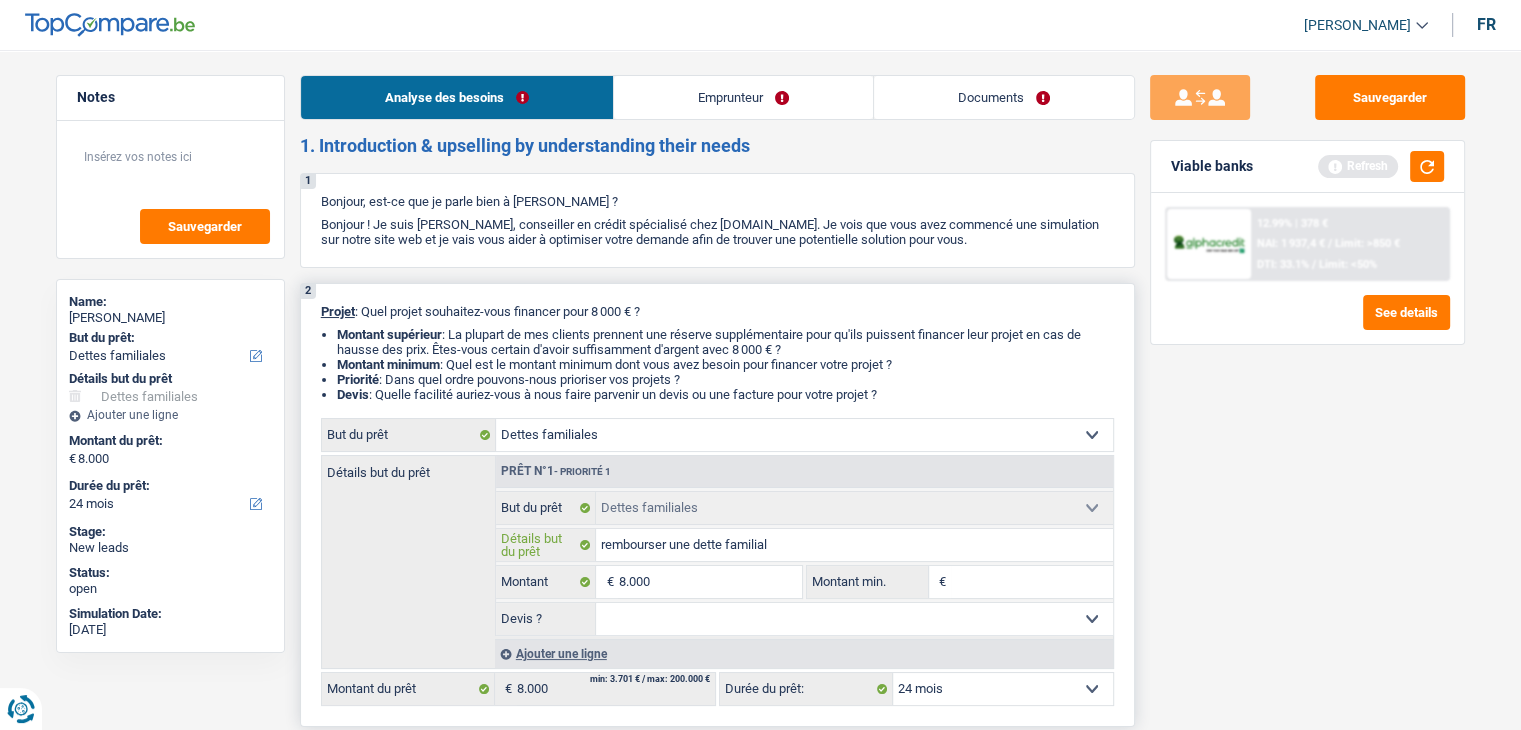 type on "rembourser une dette familial" 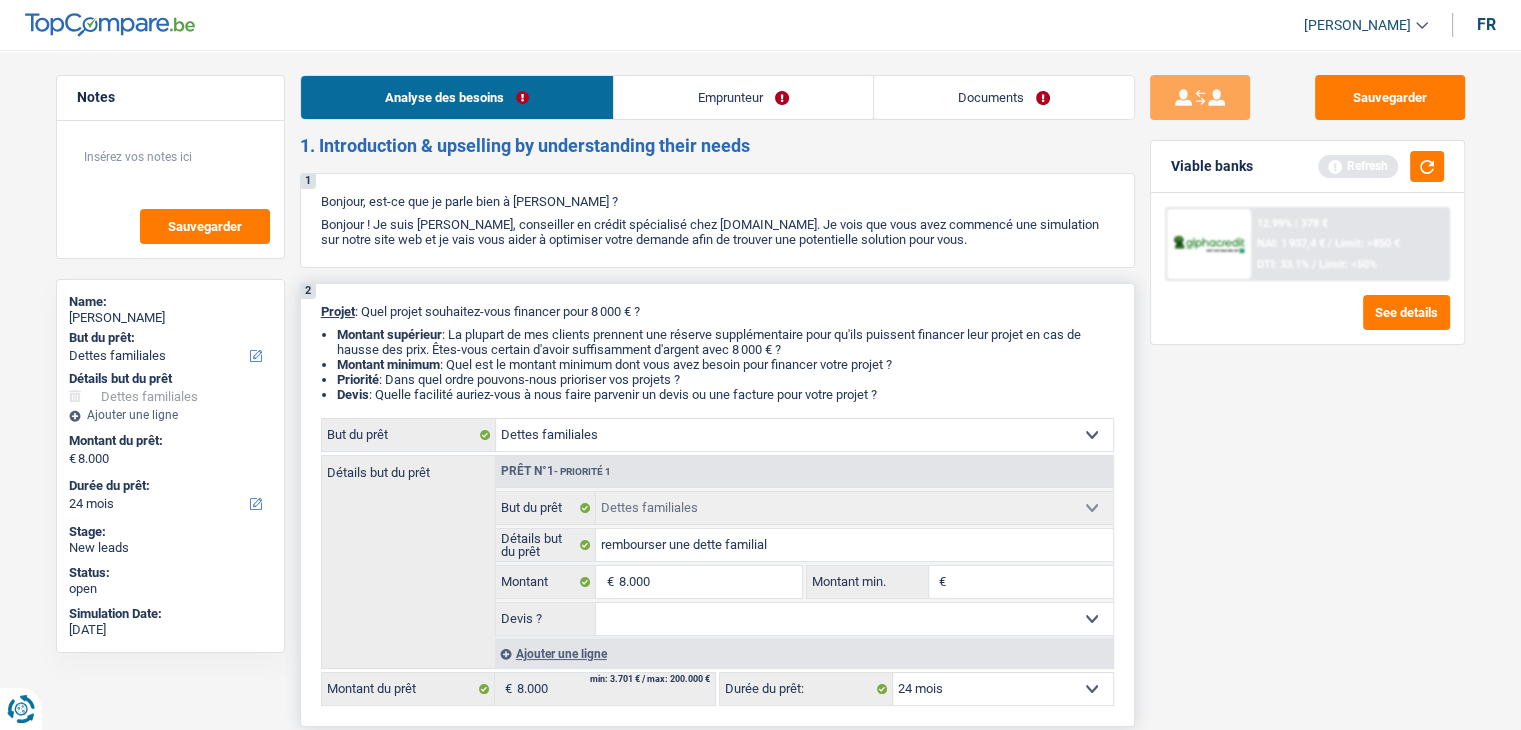 drag, startPoint x: 1052, startPoint y: 445, endPoint x: 1034, endPoint y: 437, distance: 19.697716 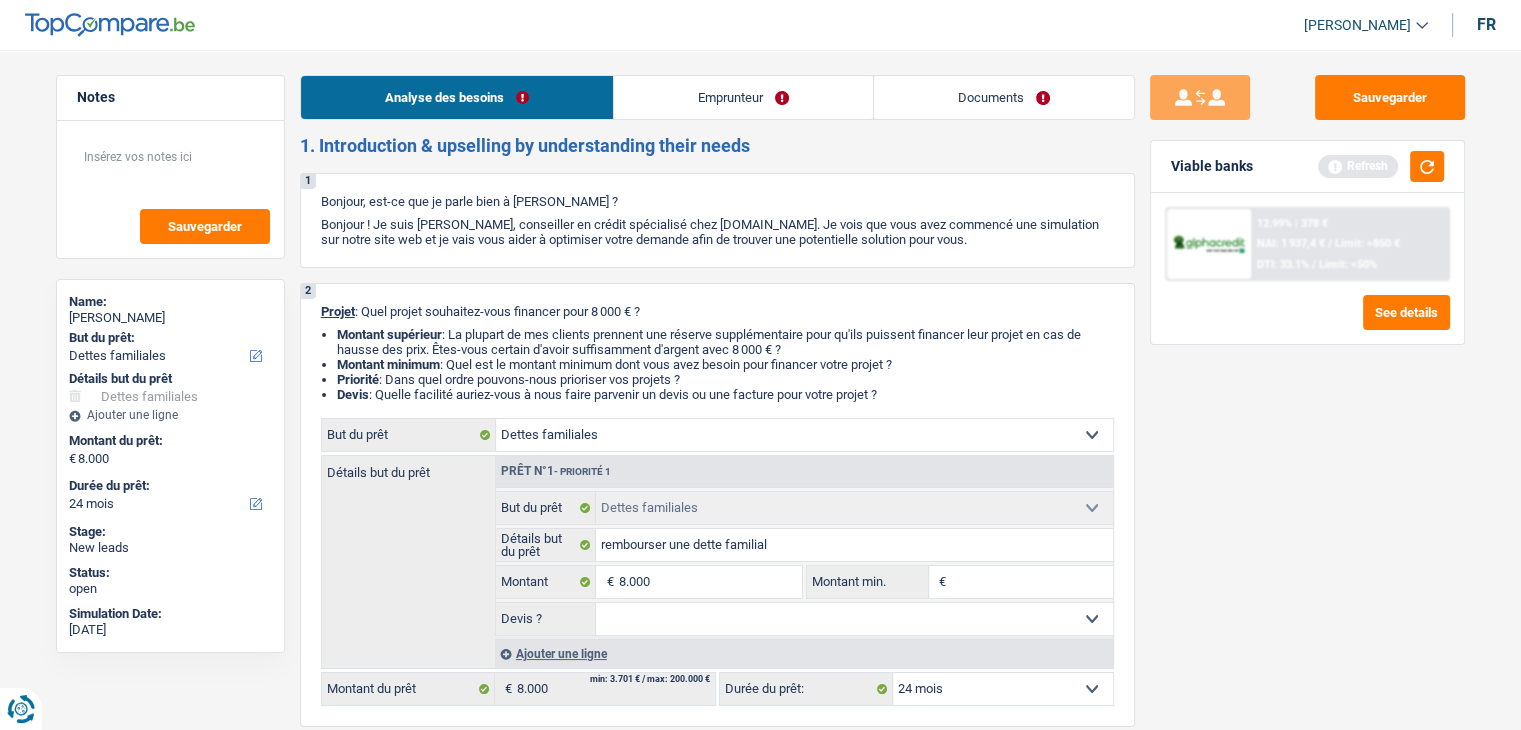 click on "Sauvegarder
Viable banks
Refresh
12.99% | 378 €
NAI: 1 937,4 €
/
Limit: >850 €
DTI: 33.1%
/
Limit: <50%
See details" at bounding box center (1307, 384) 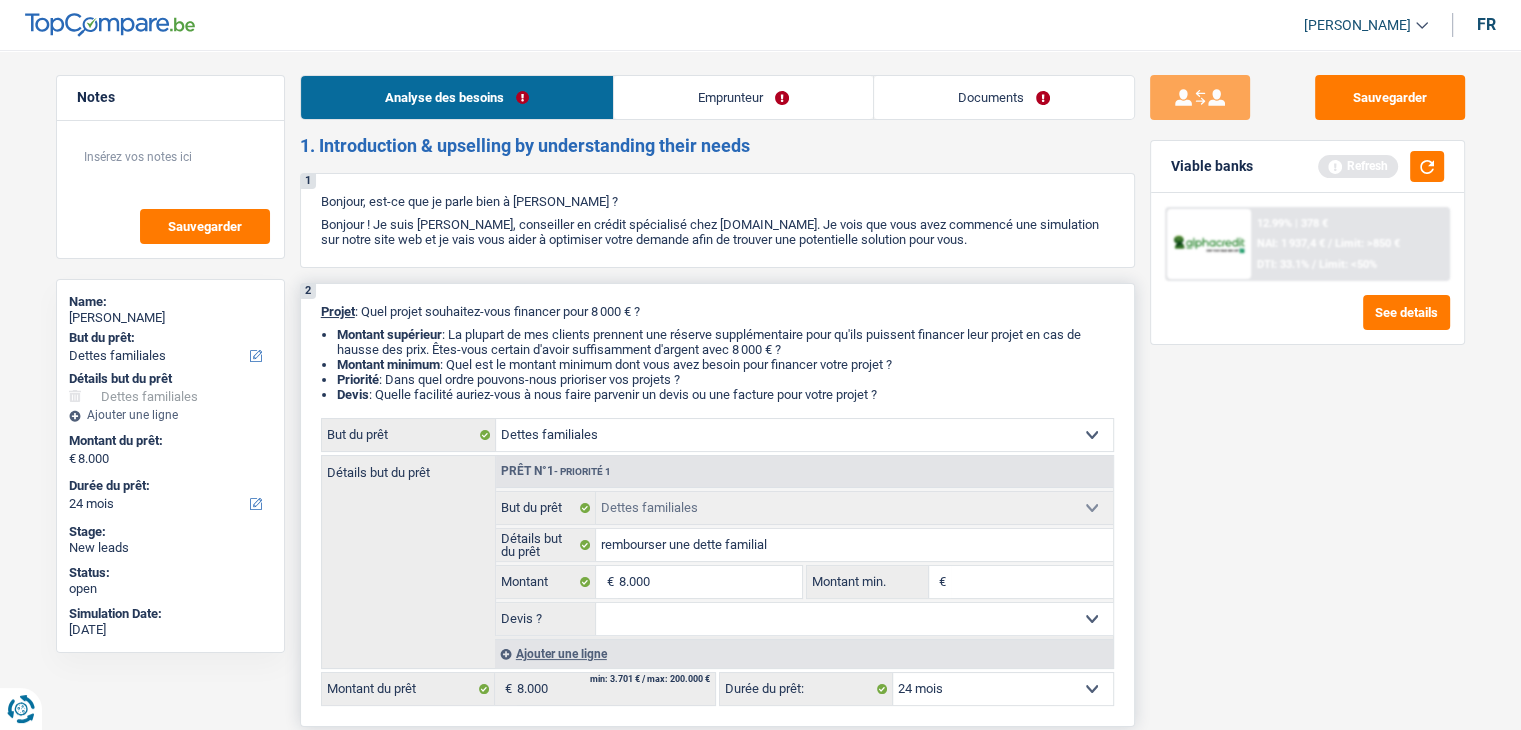 click on "Confort maison: meubles, textile, peinture, électroménager, outillage non-professionnel Hifi, multimédia, gsm, ordinateur Aménagement: frais d'installation, déménagement Evénement familial: naissance, mariage, divorce, communion, décès Frais médicaux Frais d'études Frais permis de conduire Loisirs: voyage, sport, musique Rafraîchissement: petits travaux maison et jardin Frais judiciaires Réparation voiture Prêt rénovation (non disponible pour les non-propriétaires) Prêt énergie (non disponible pour les non-propriétaires) Prêt voiture Taxes, impôts non professionnels Rénovation bien à l'étranger Dettes familiales Assurance Autre
Sélectionner une option" at bounding box center [804, 435] 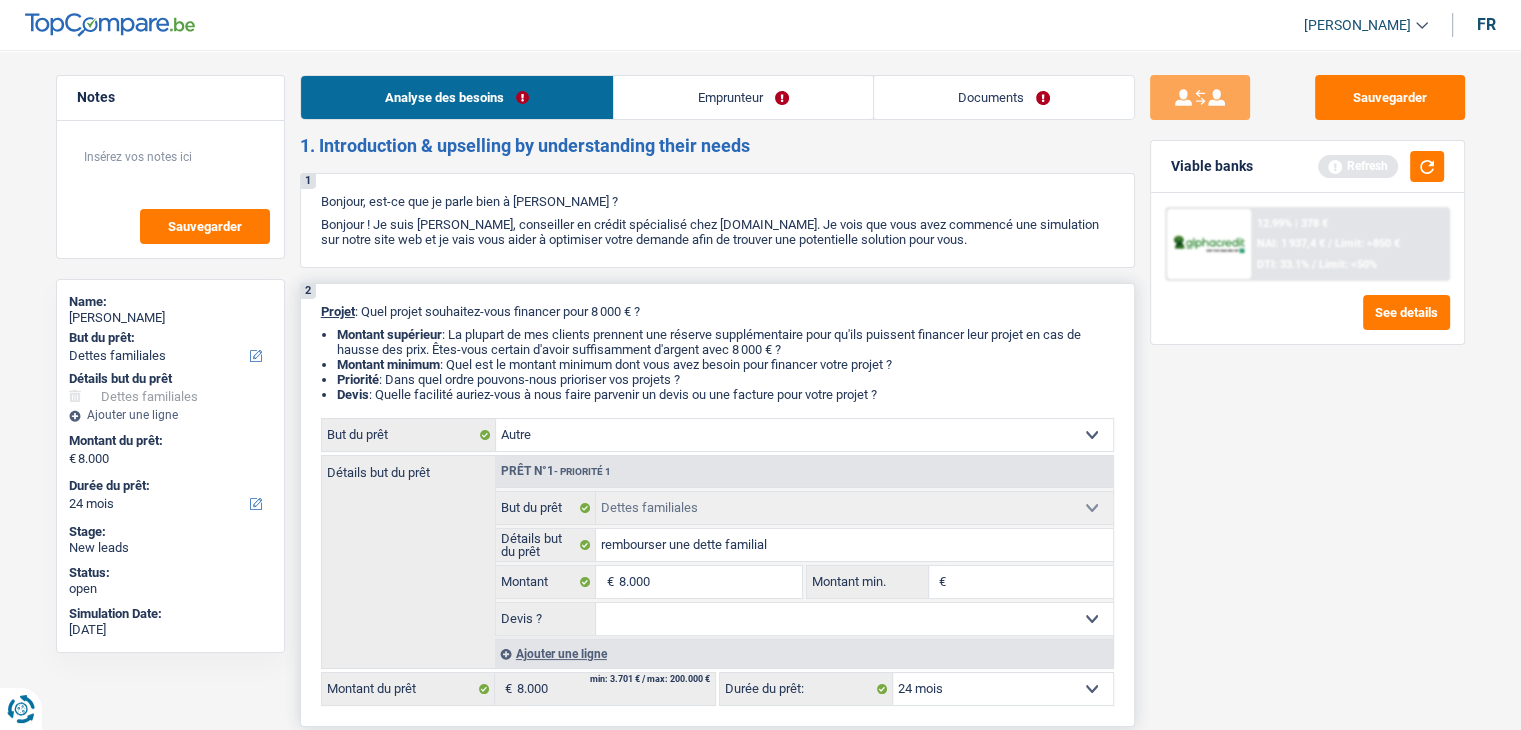 click on "Confort maison: meubles, textile, peinture, électroménager, outillage non-professionnel Hifi, multimédia, gsm, ordinateur Aménagement: frais d'installation, déménagement Evénement familial: naissance, mariage, divorce, communion, décès Frais médicaux Frais d'études Frais permis de conduire Loisirs: voyage, sport, musique Rafraîchissement: petits travaux maison et jardin Frais judiciaires Réparation voiture Prêt rénovation (non disponible pour les non-propriétaires) Prêt énergie (non disponible pour les non-propriétaires) Prêt voiture Taxes, impôts non professionnels Rénovation bien à l'étranger Dettes familiales Assurance Autre
Sélectionner une option" at bounding box center [804, 435] 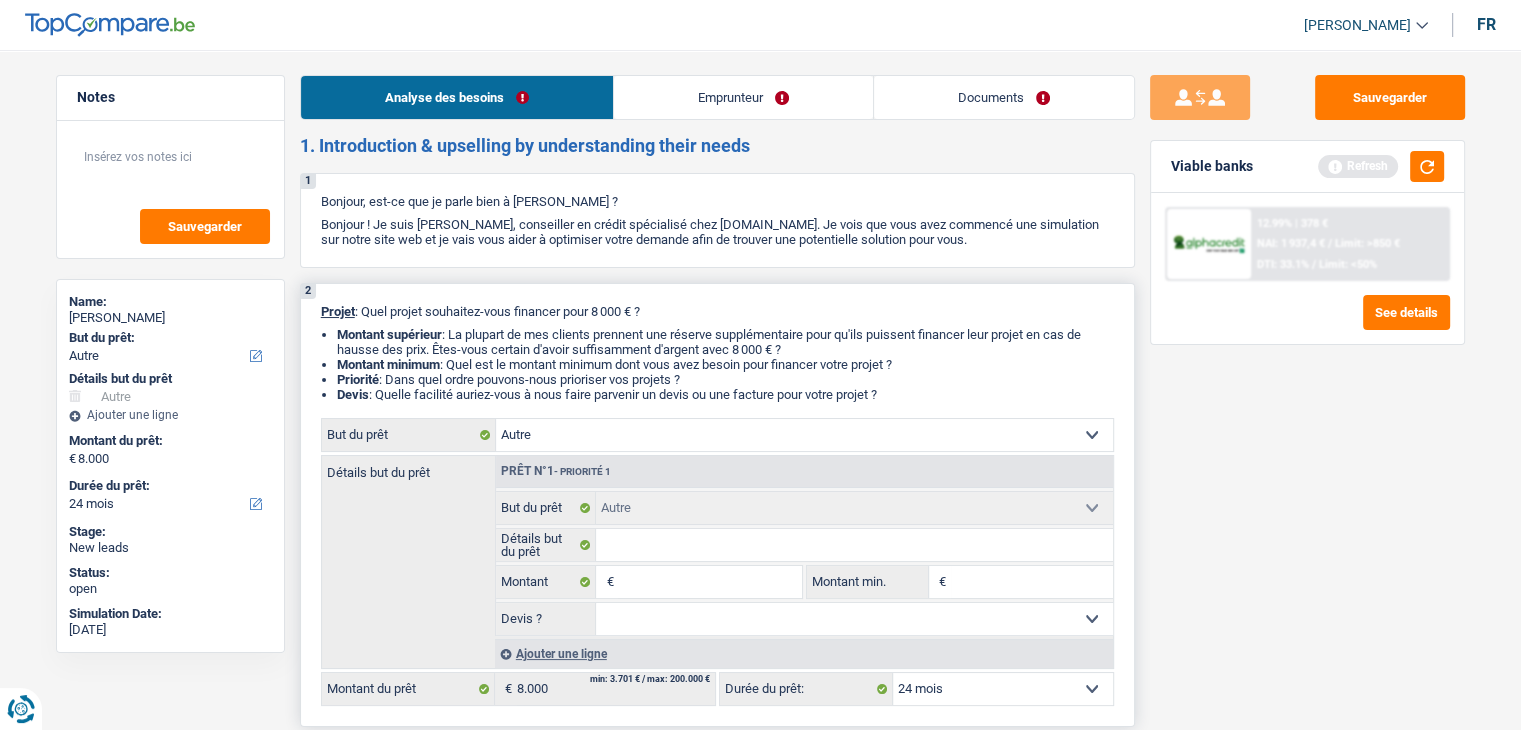 select on "familyDebt" 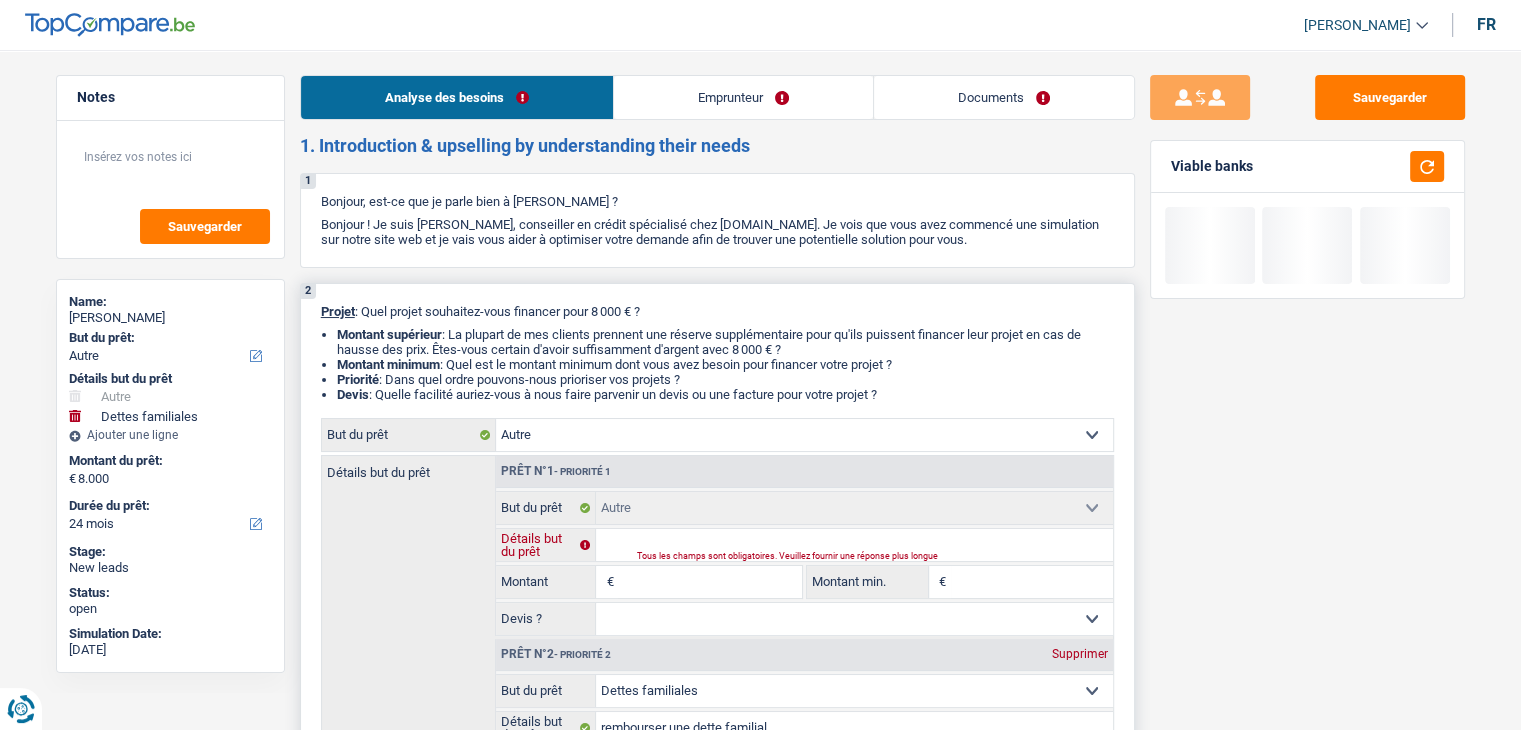 click on "Détails but du prêt" at bounding box center (854, 545) 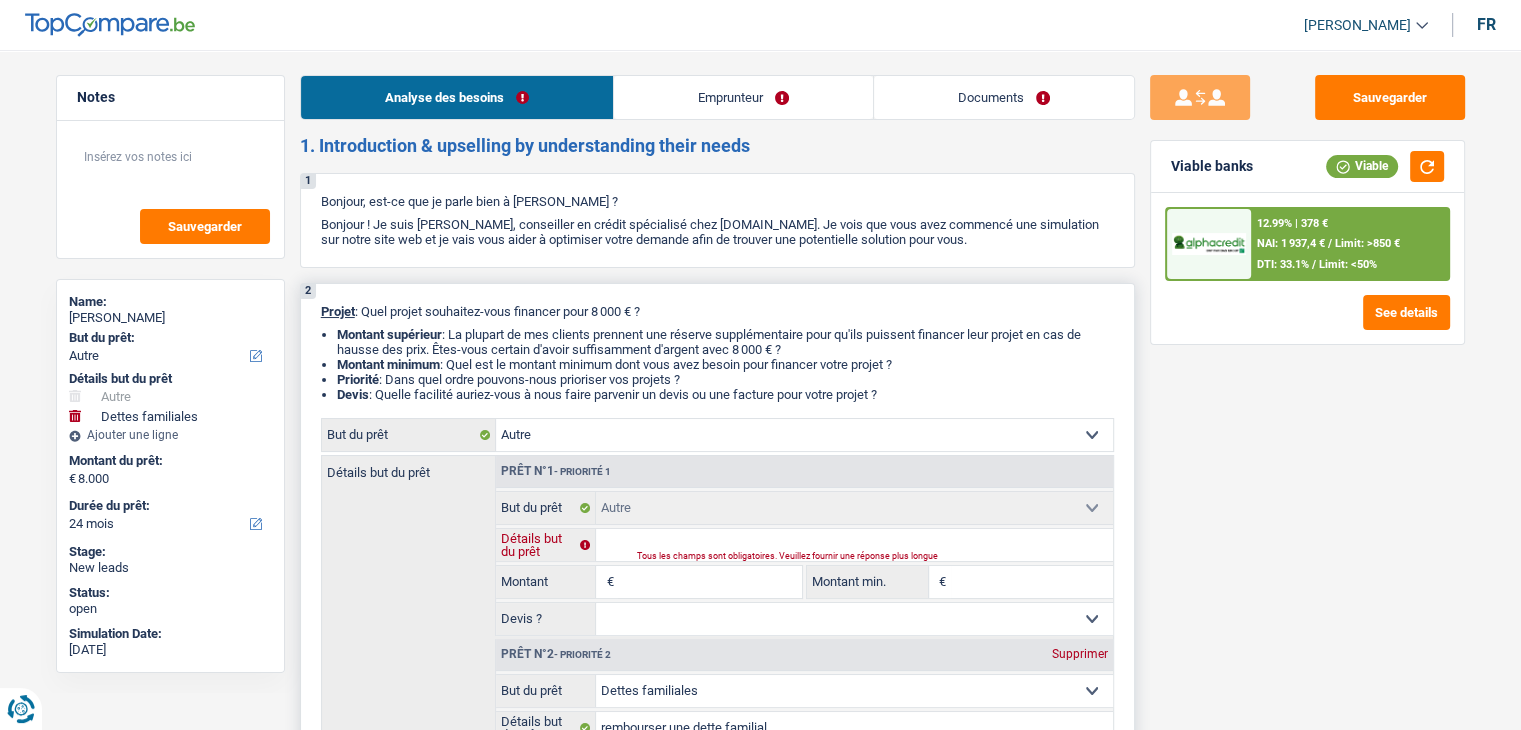 type on "f" 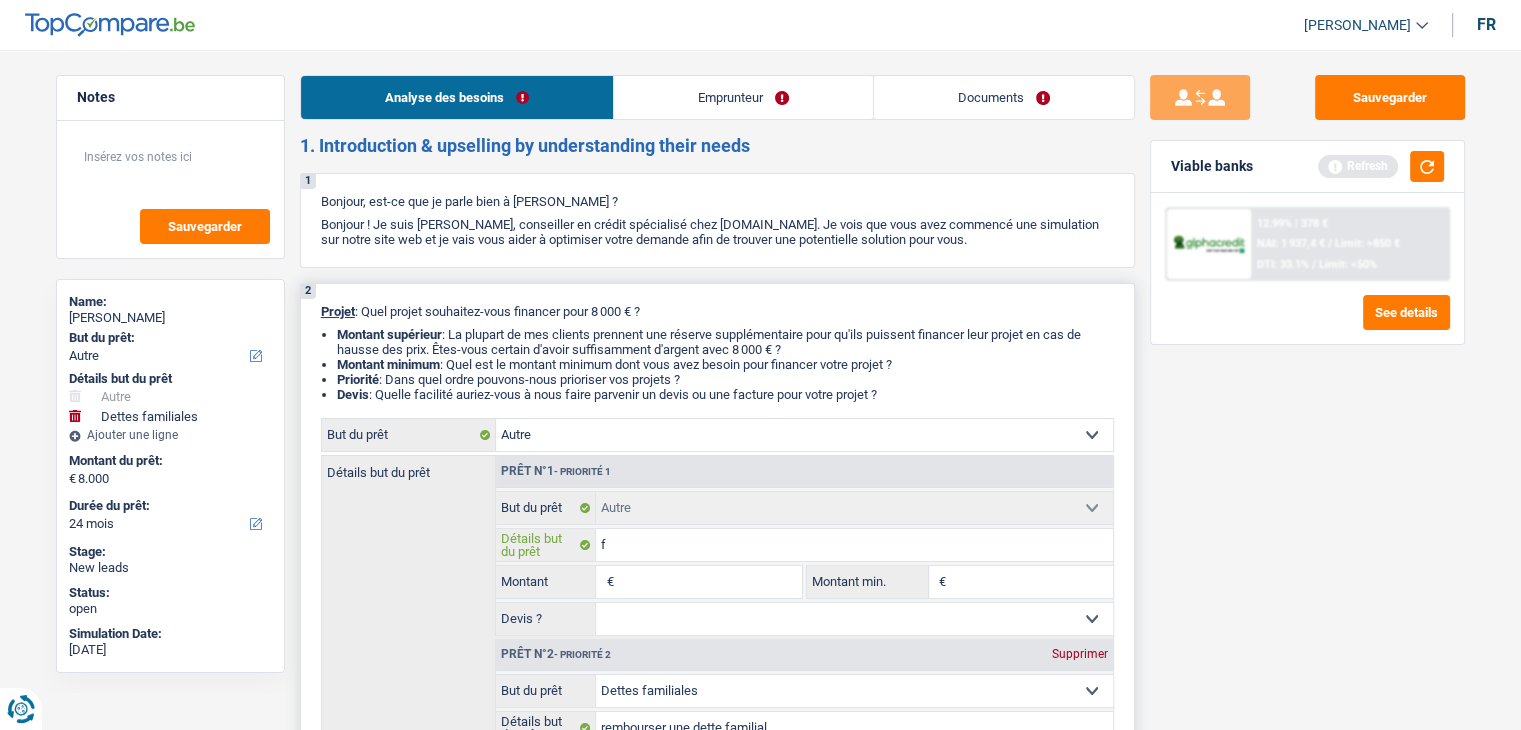 type on "fa" 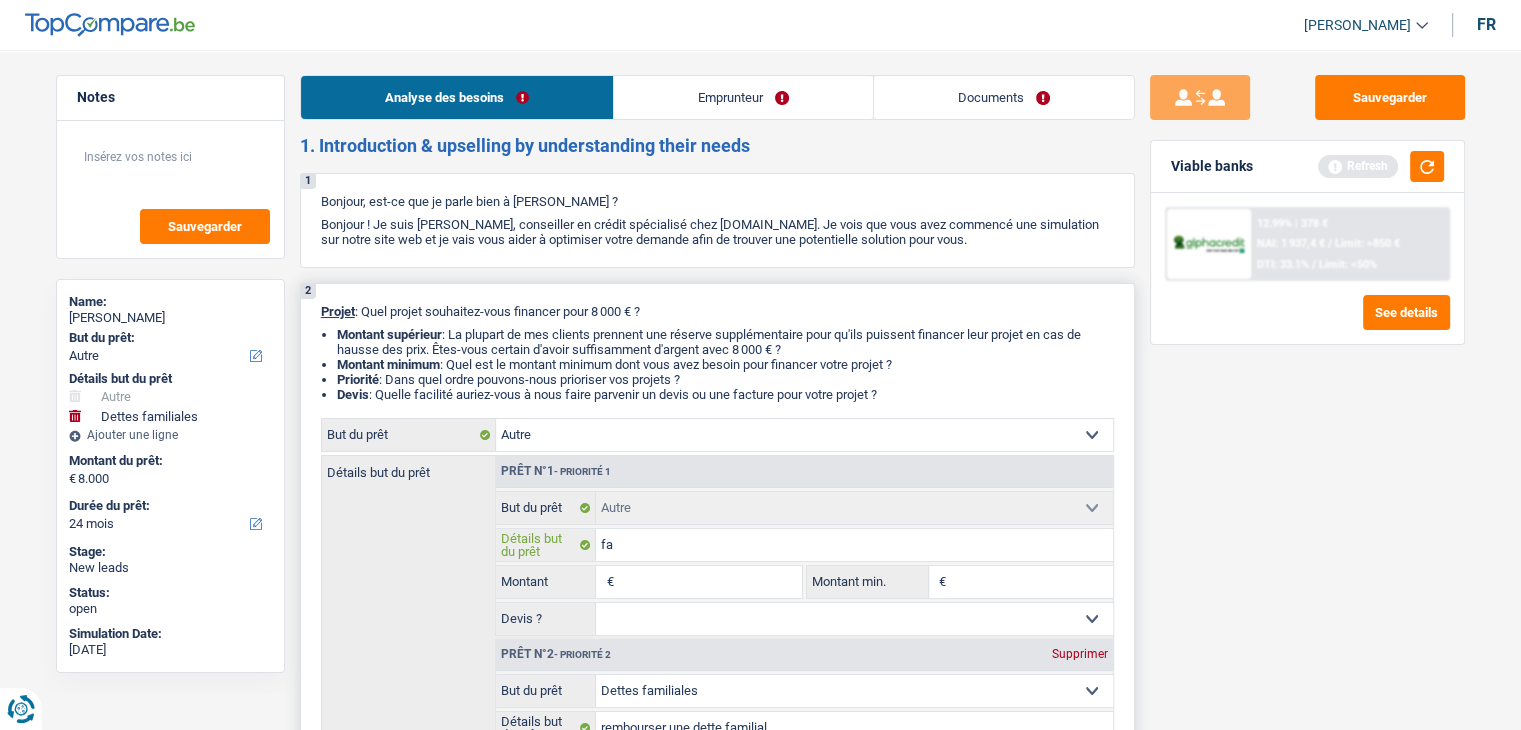 type on "fa" 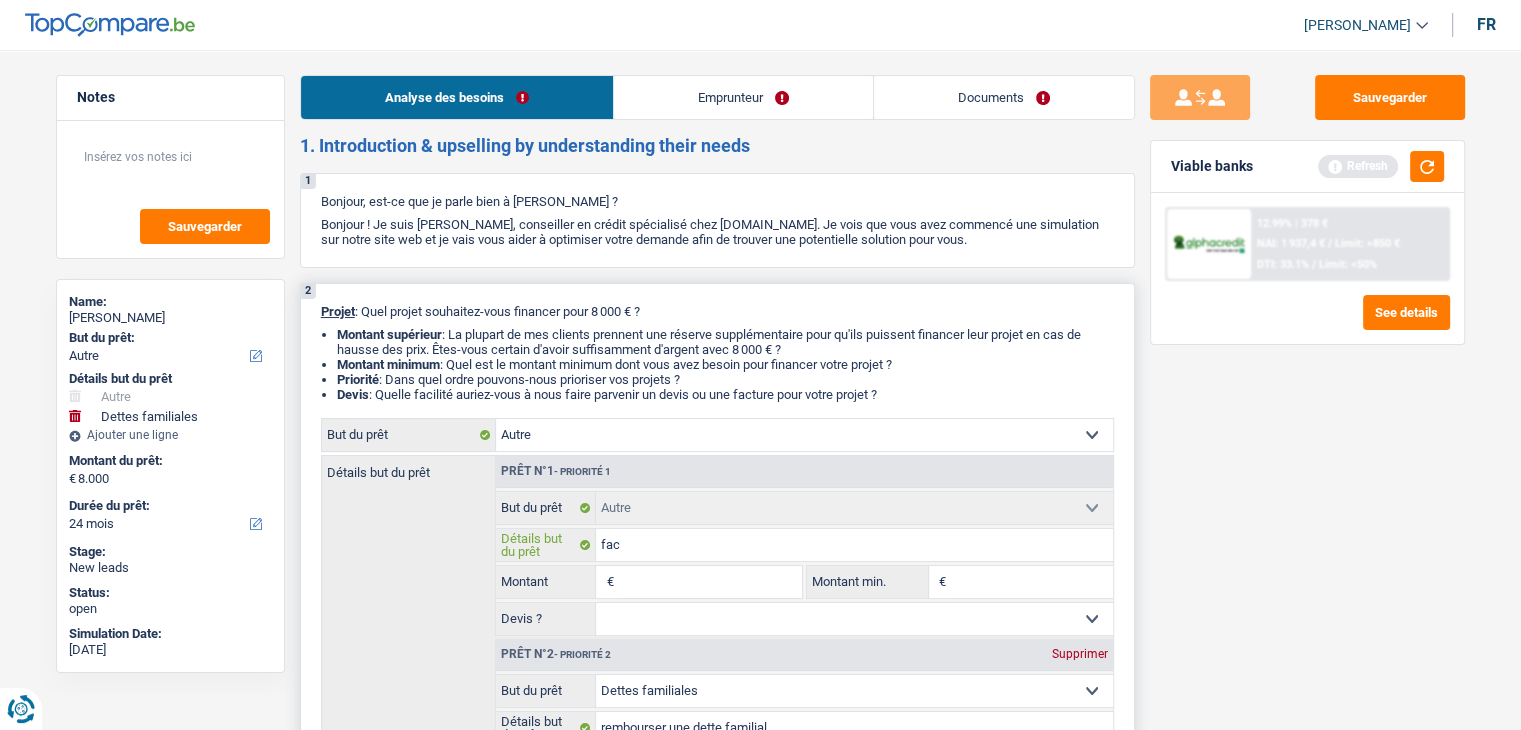 type on "fact" 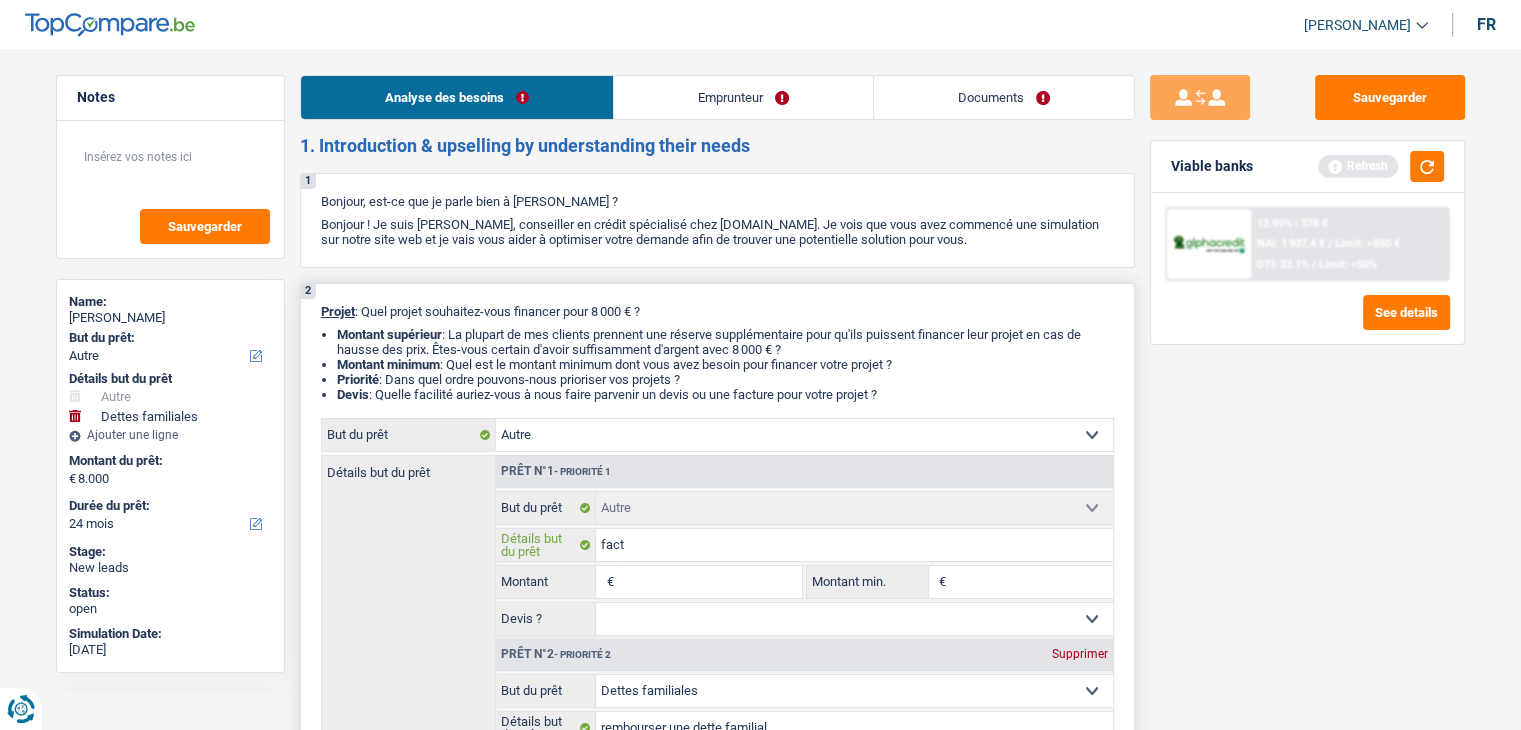type on "factu" 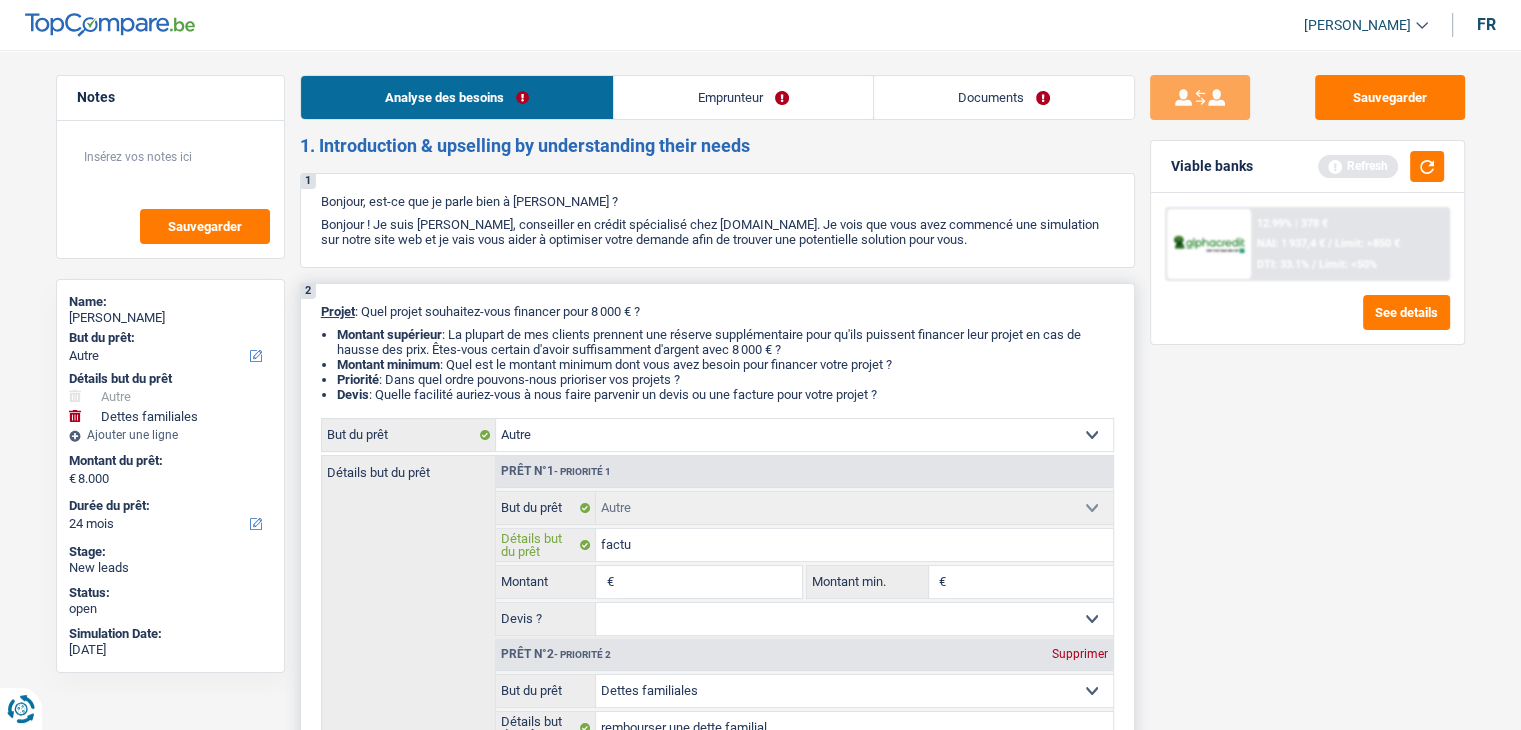 type on "factur" 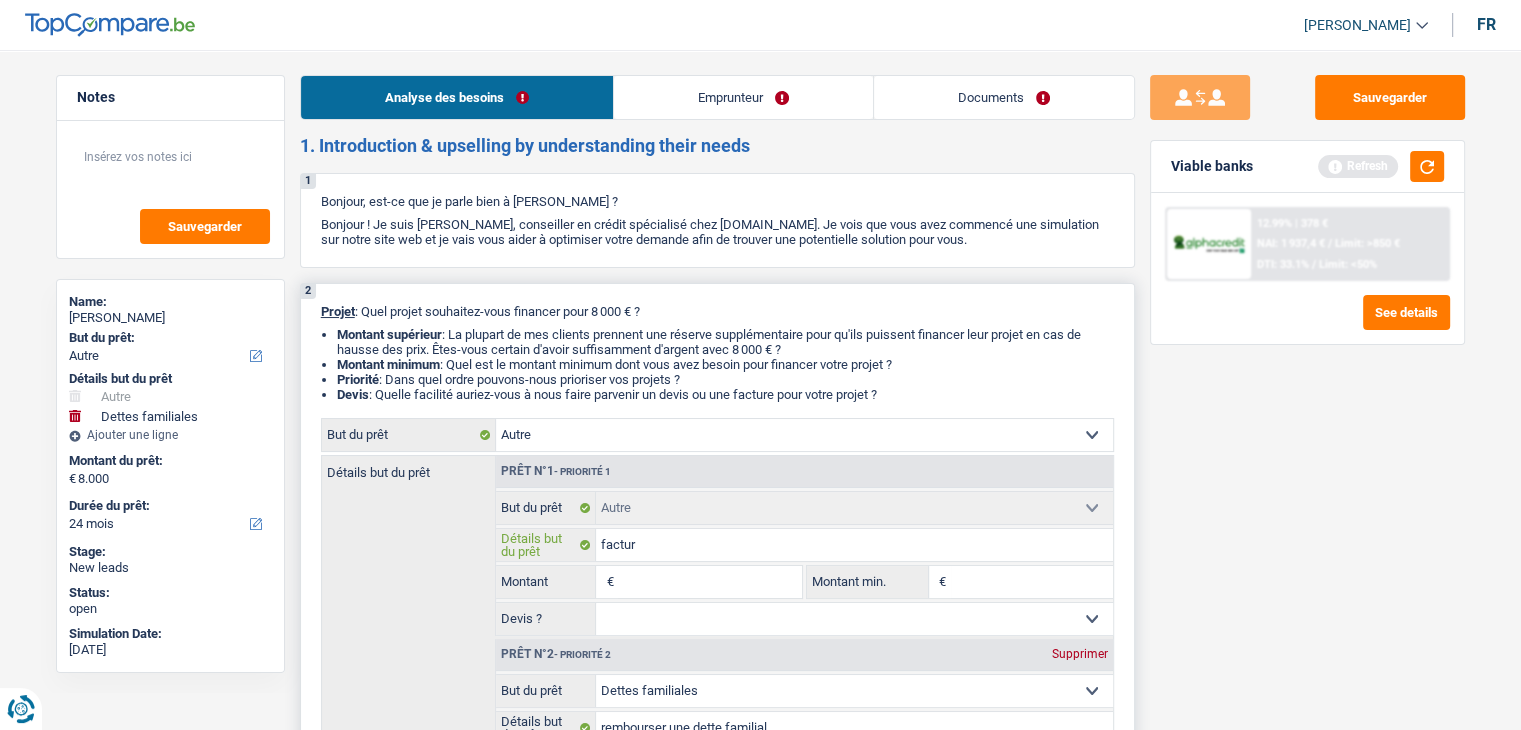 type on "facture" 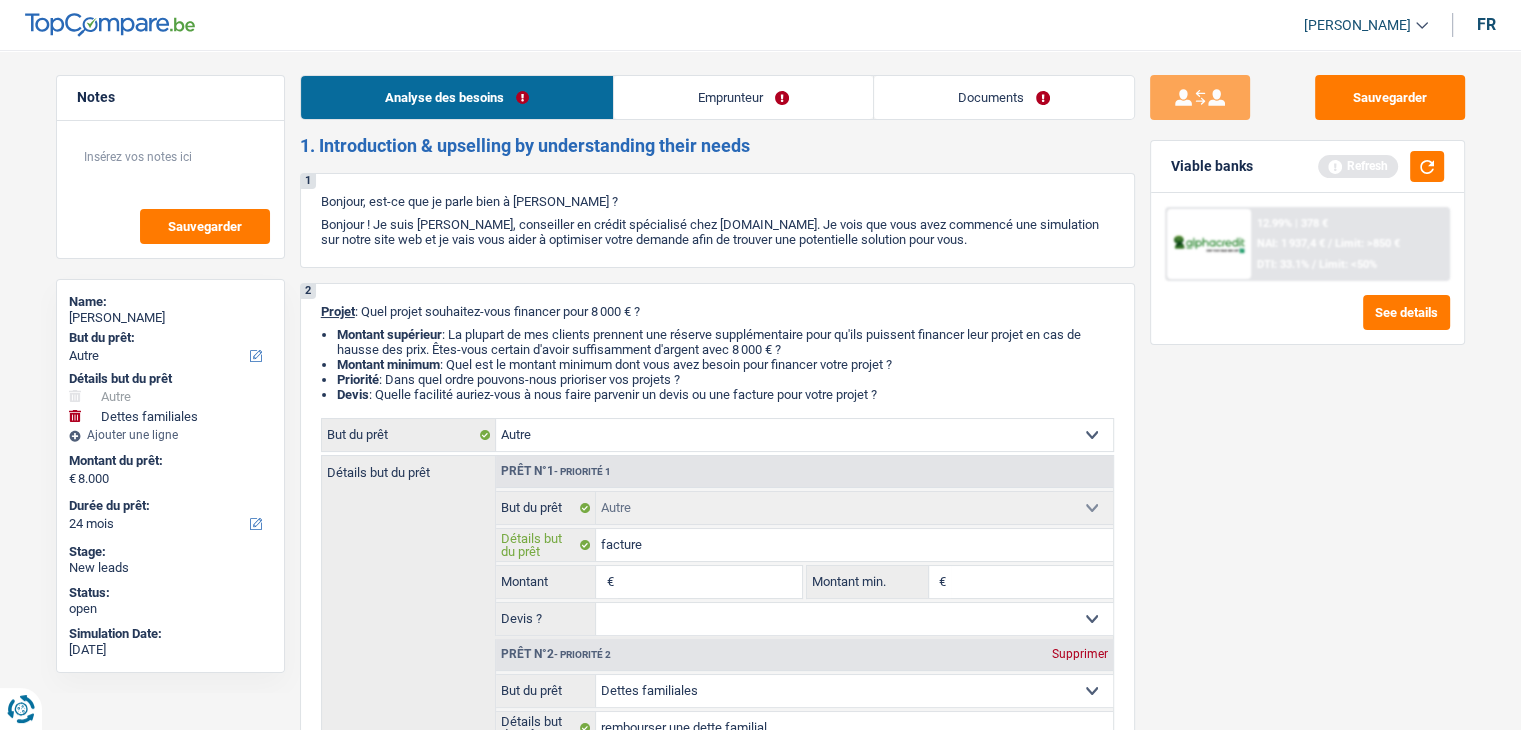 type on "facture" 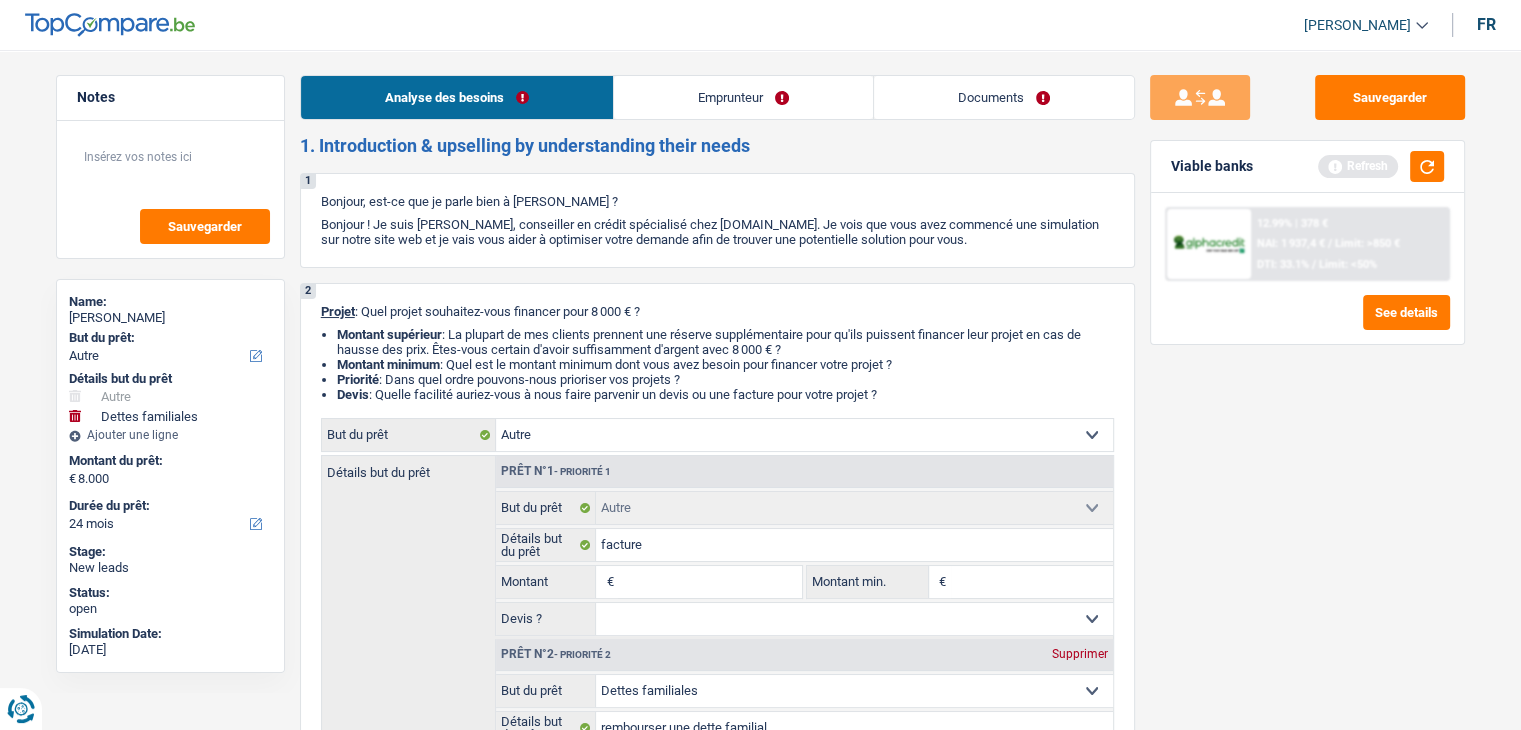 click on "Sauvegarder
Viable banks
Refresh
12.99% | 378 €
NAI: 1 937,4 €
/
Limit: >850 €
DTI: 33.1%
/
Limit: <50%
See details" at bounding box center [1307, 384] 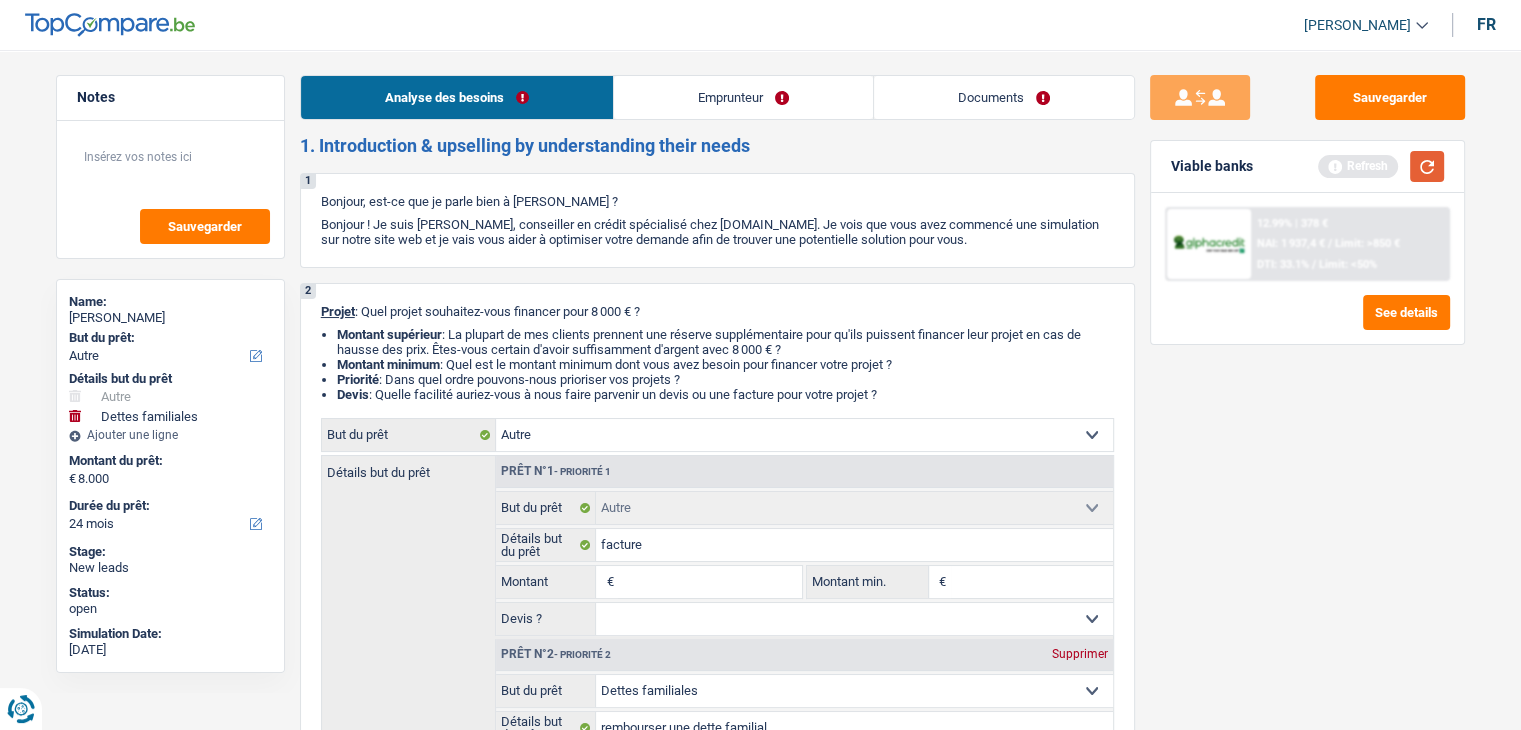 click at bounding box center [1427, 166] 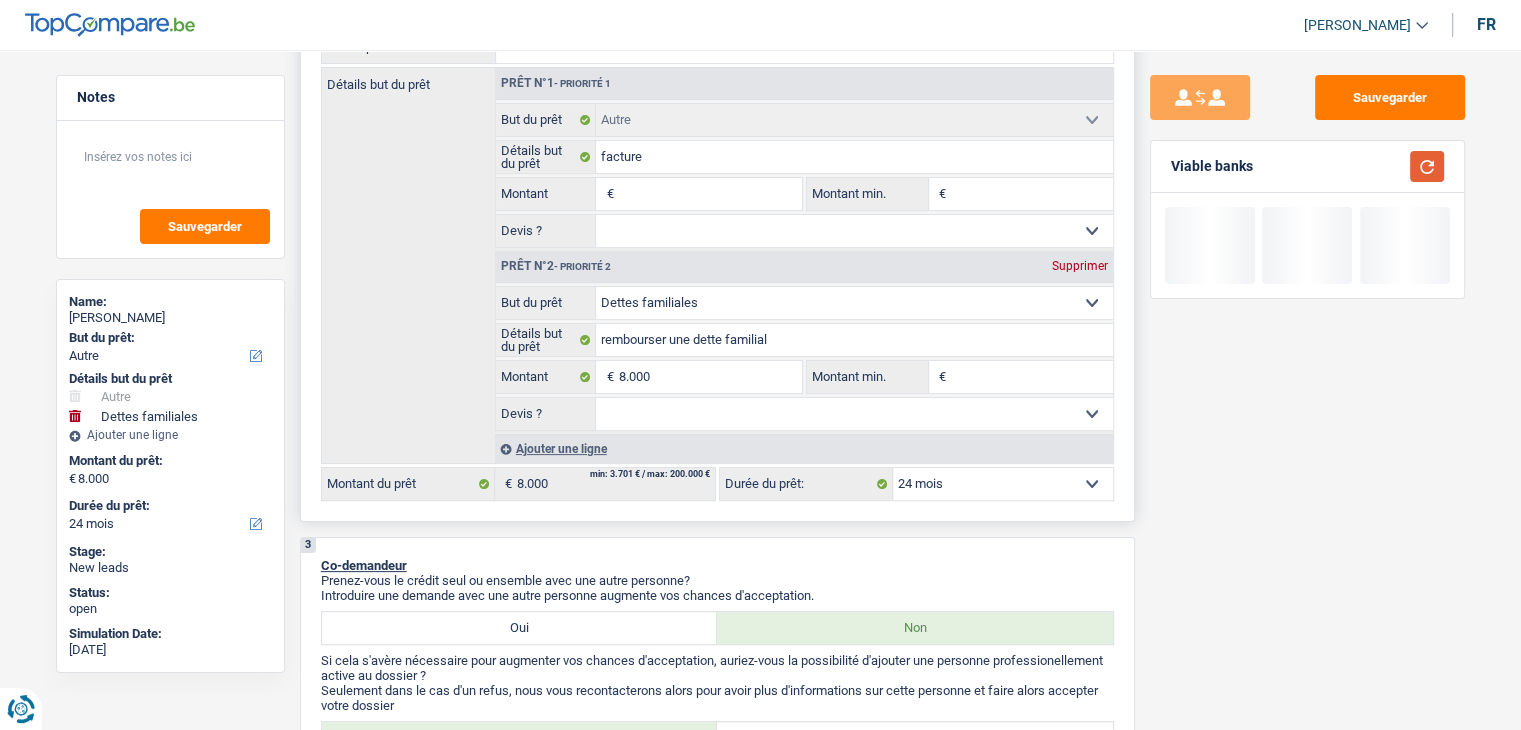scroll, scrollTop: 400, scrollLeft: 0, axis: vertical 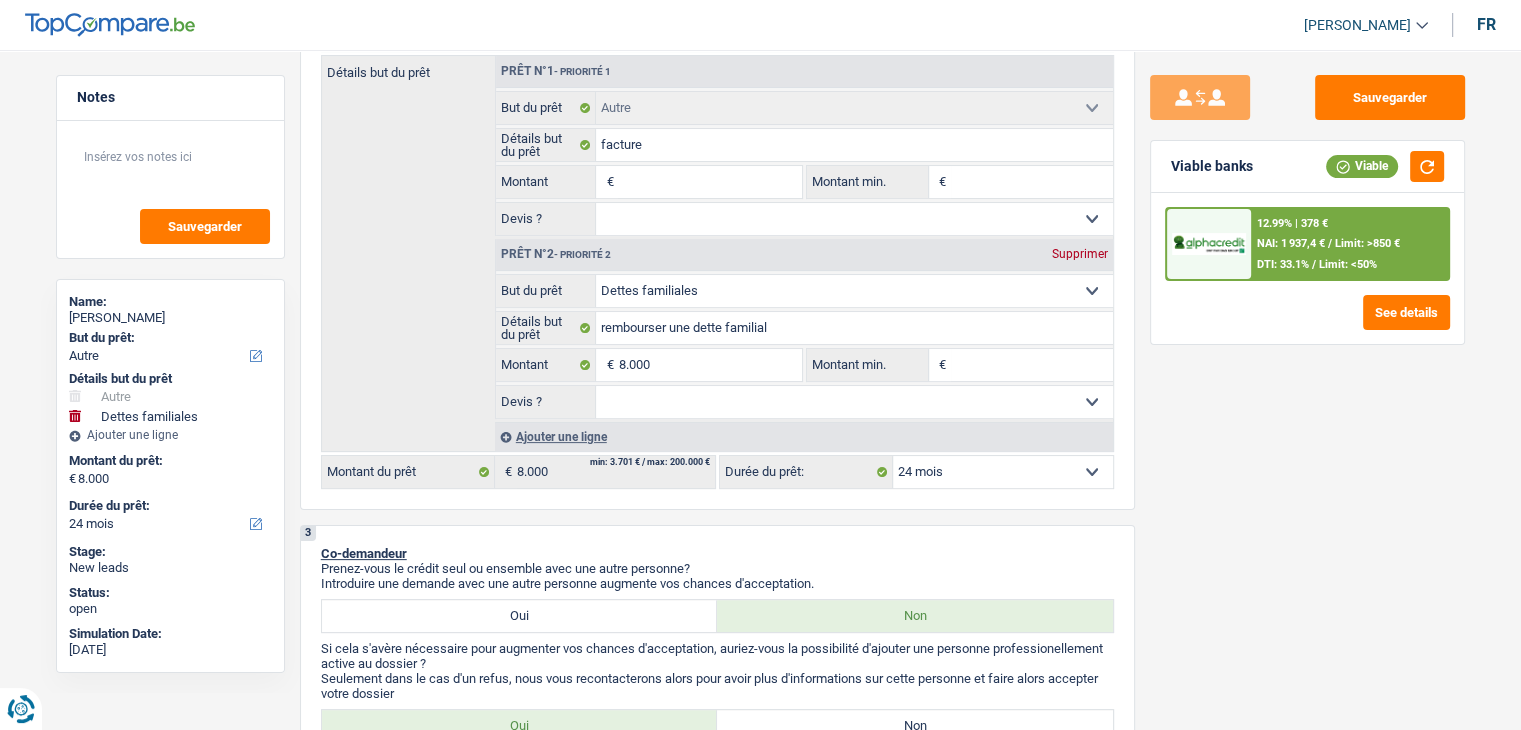click on "Sauvegarder
Viable banks
Viable
12.99% | 378 €
NAI: 1 937,4 €
/
Limit: >850 €
DTI: 33.1%
/
Limit: <50%
See details" at bounding box center [1307, 384] 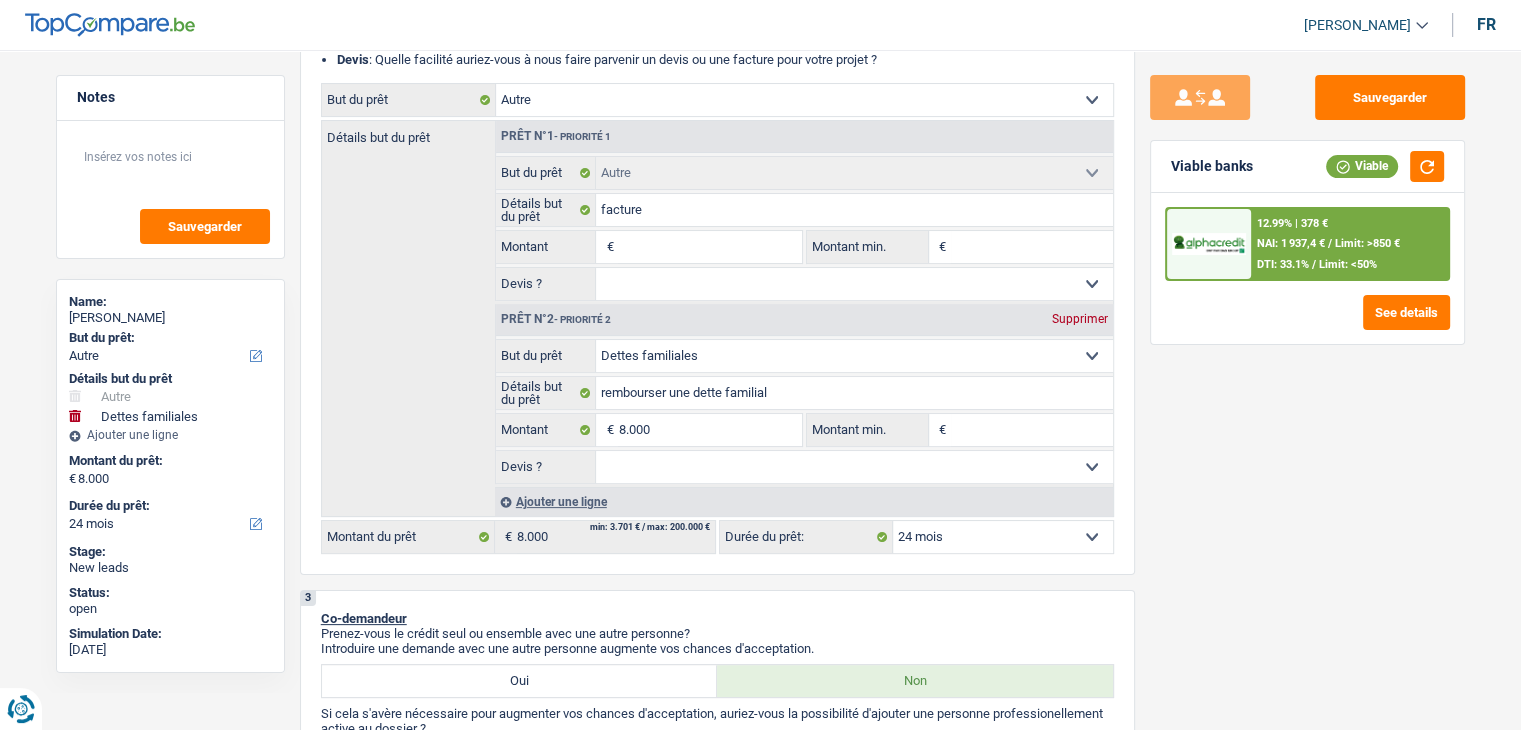 scroll, scrollTop: 200, scrollLeft: 0, axis: vertical 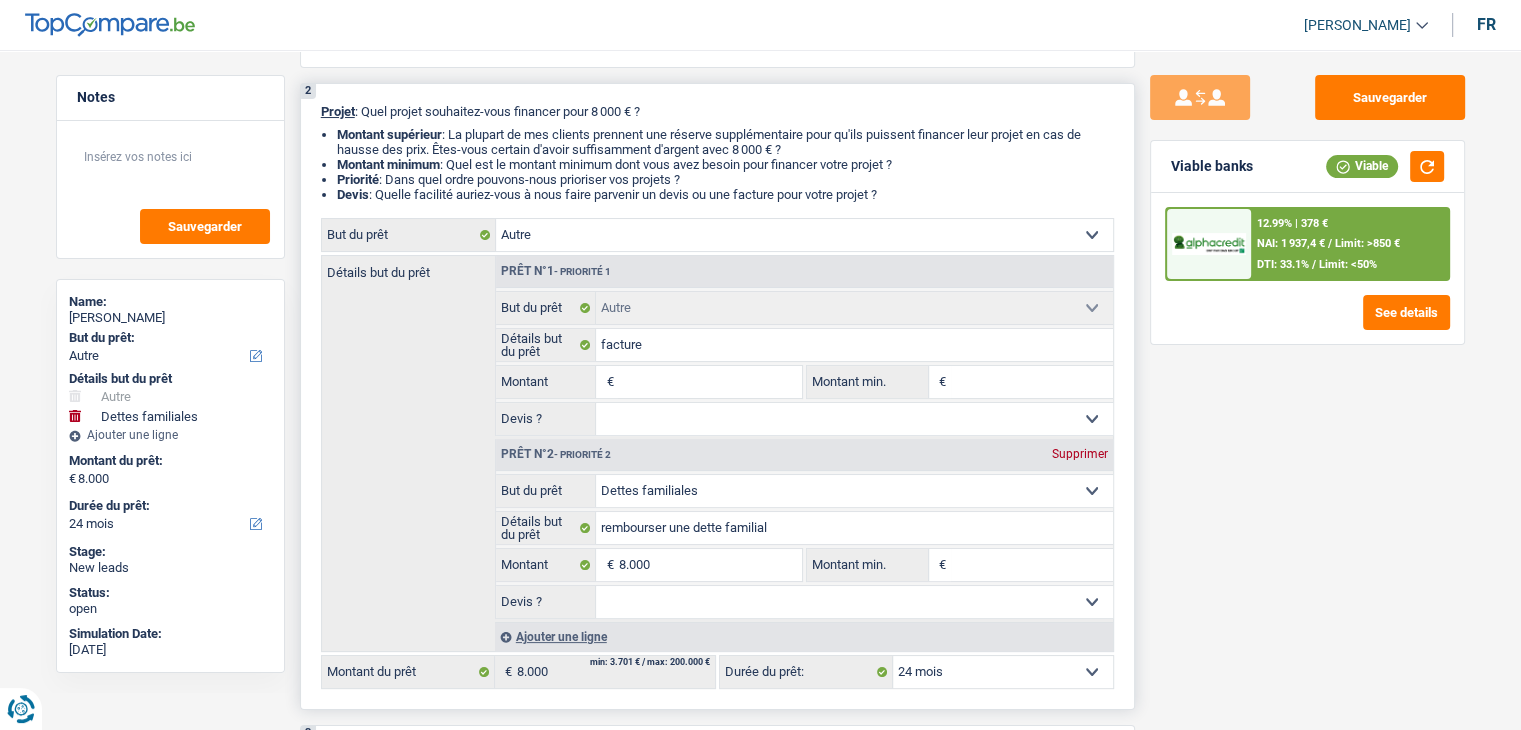 type 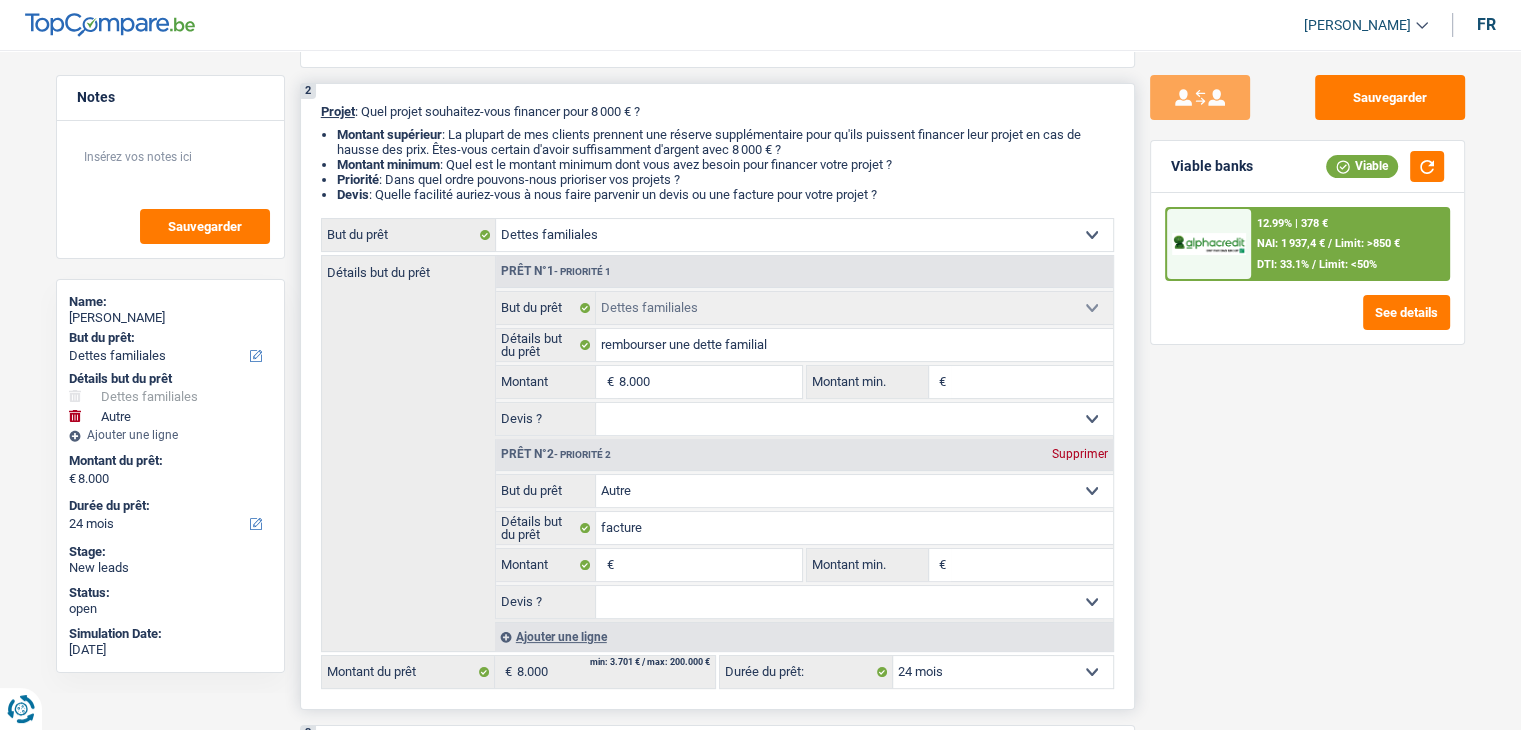 select on "other" 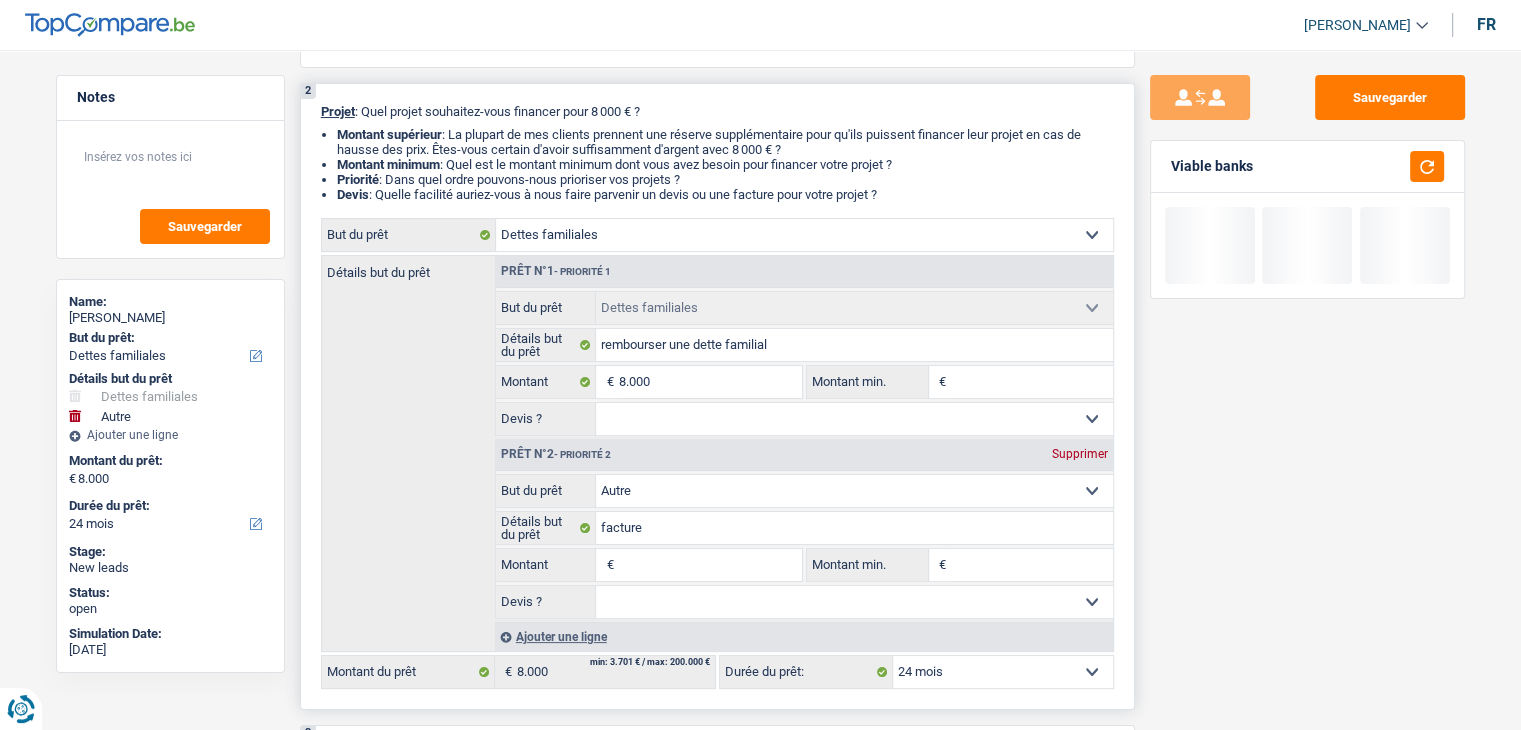 click on "12 mois 18 mois 24 mois 30 mois 36 mois 42 mois 48 mois
Sélectionner une option" at bounding box center (1003, 672) 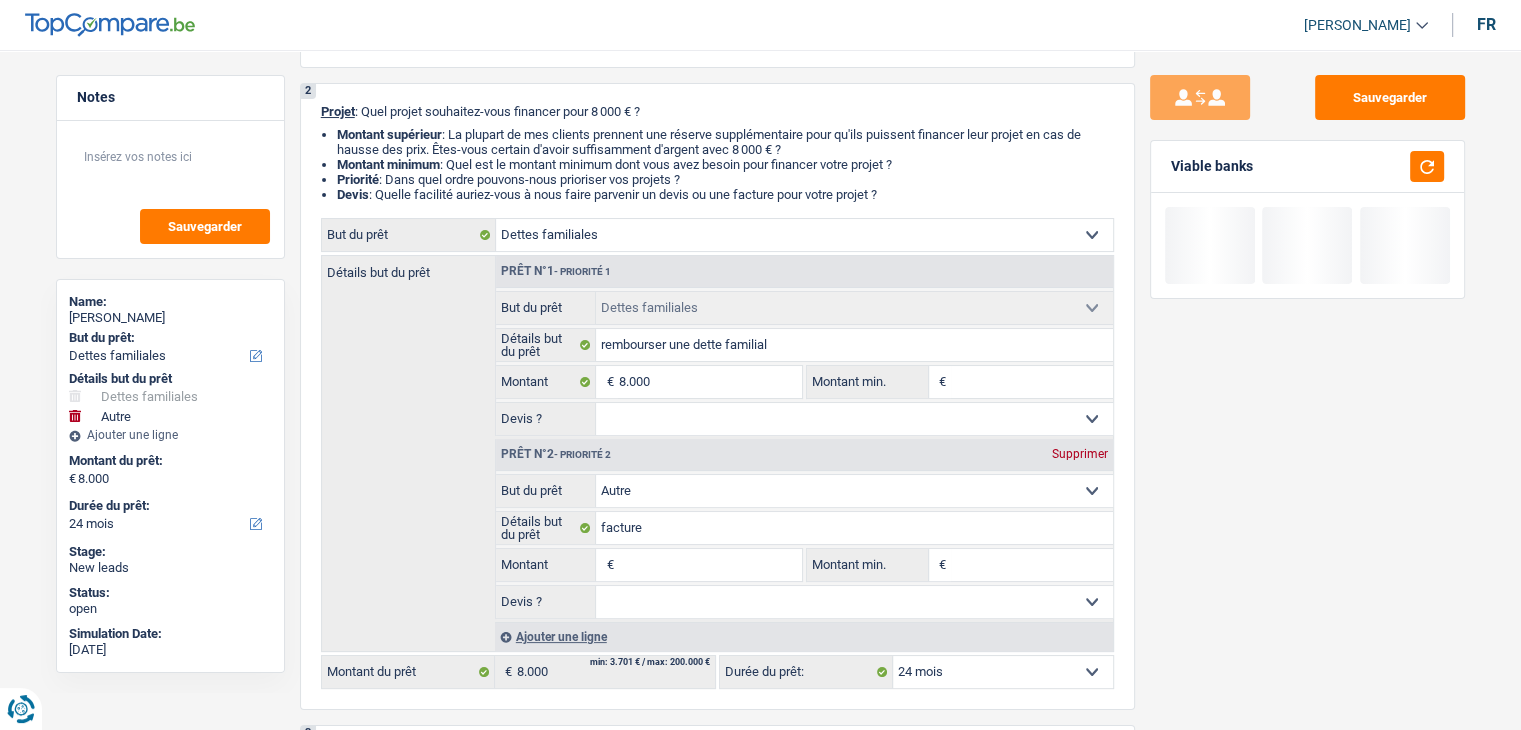 click on "Sauvegarder
Viable banks" at bounding box center [1307, 384] 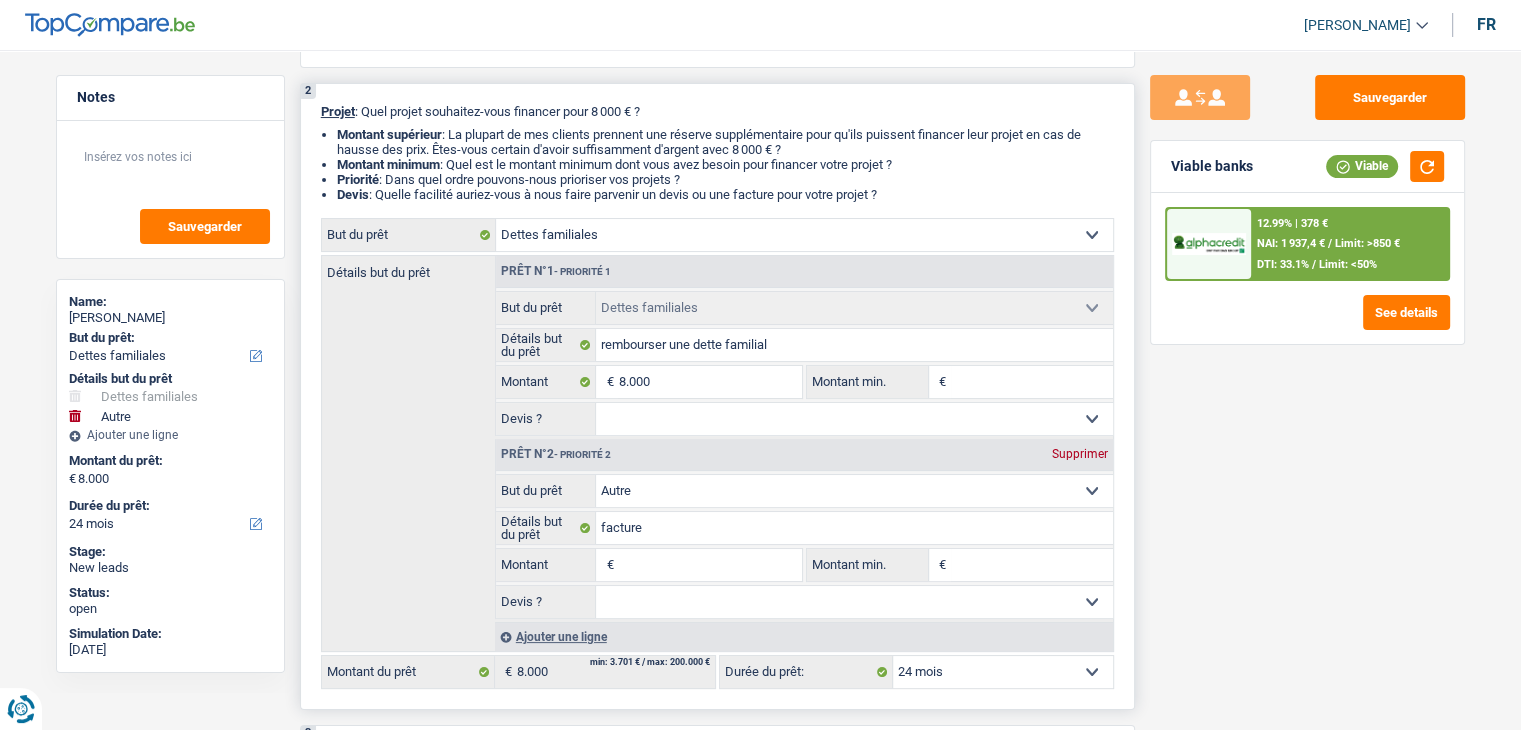 drag, startPoint x: 898, startPoint y: 229, endPoint x: 905, endPoint y: 435, distance: 206.1189 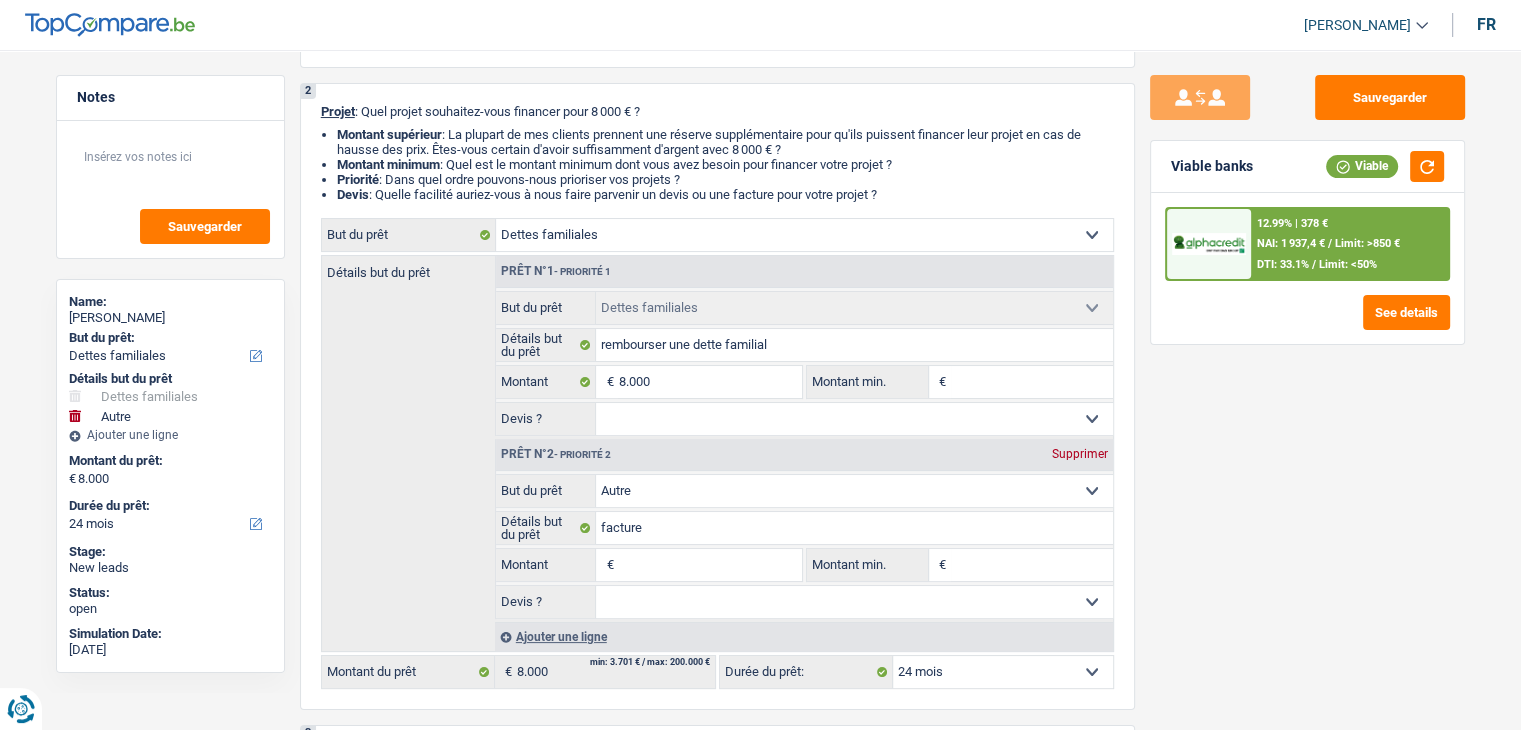 click on "Sauvegarder
Viable banks
Viable
12.99% | 378 €
NAI: 1 937,4 €
/
Limit: >850 €
DTI: 33.1%
/
Limit: <50%
See details" at bounding box center (1307, 384) 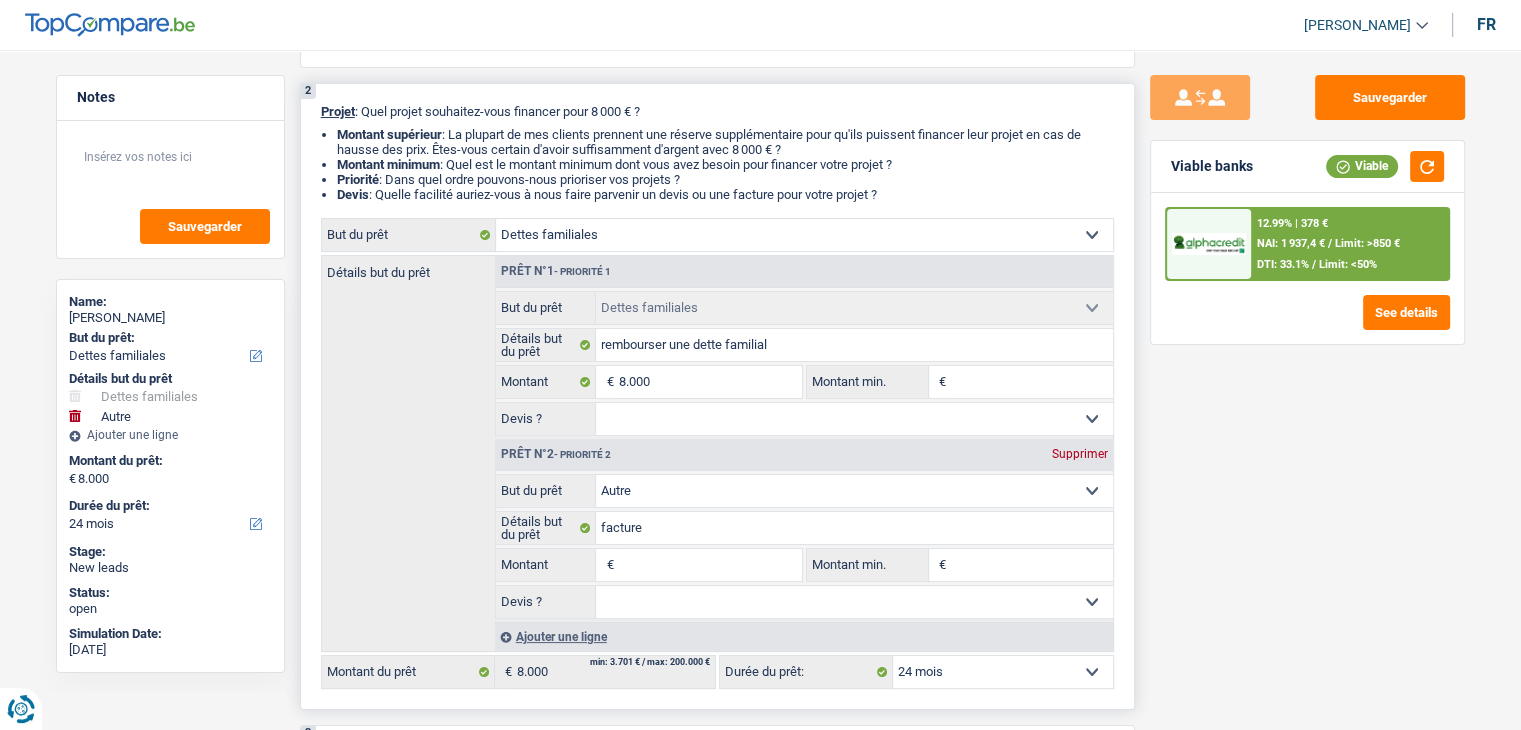 drag, startPoint x: 856, startPoint y: 239, endPoint x: 875, endPoint y: 286, distance: 50.695168 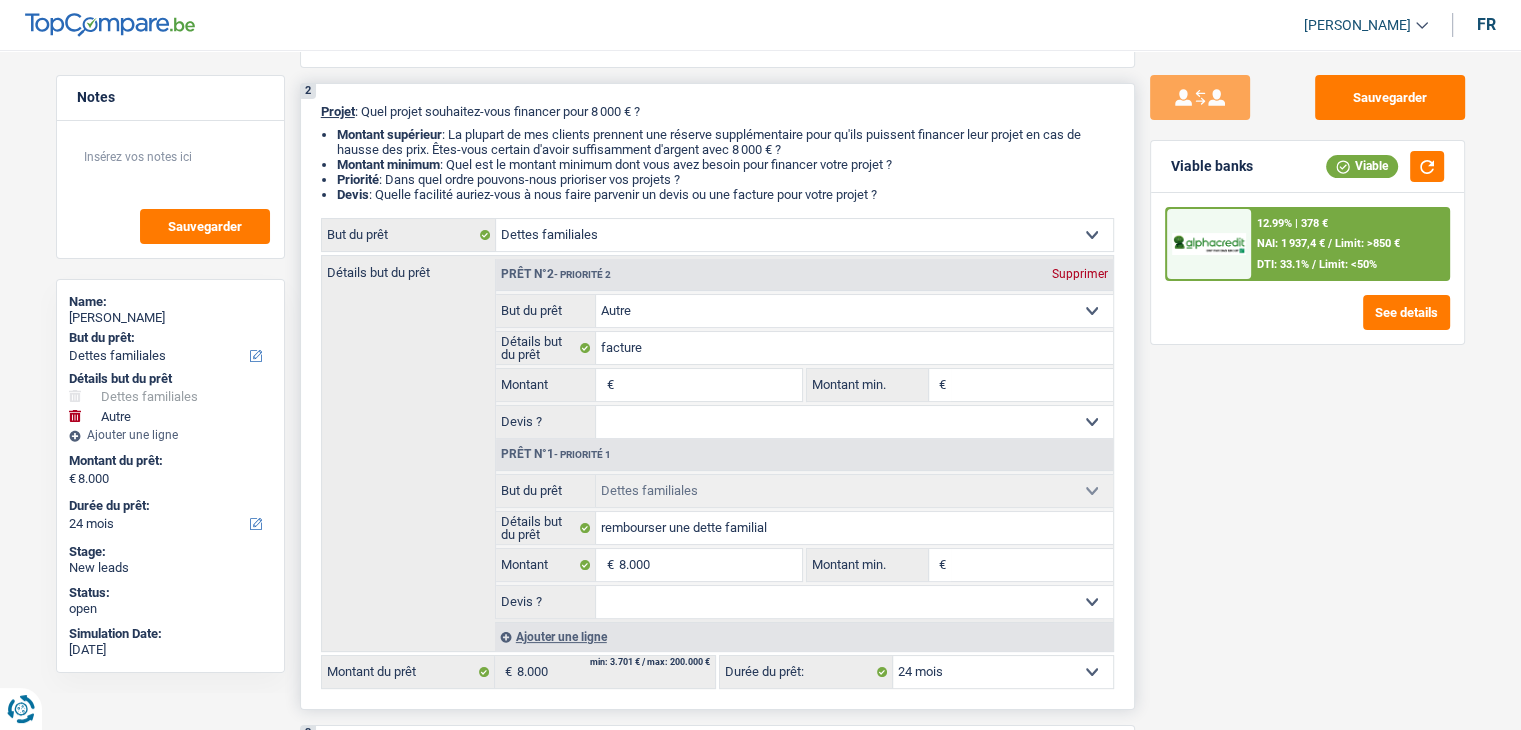 select on "other" 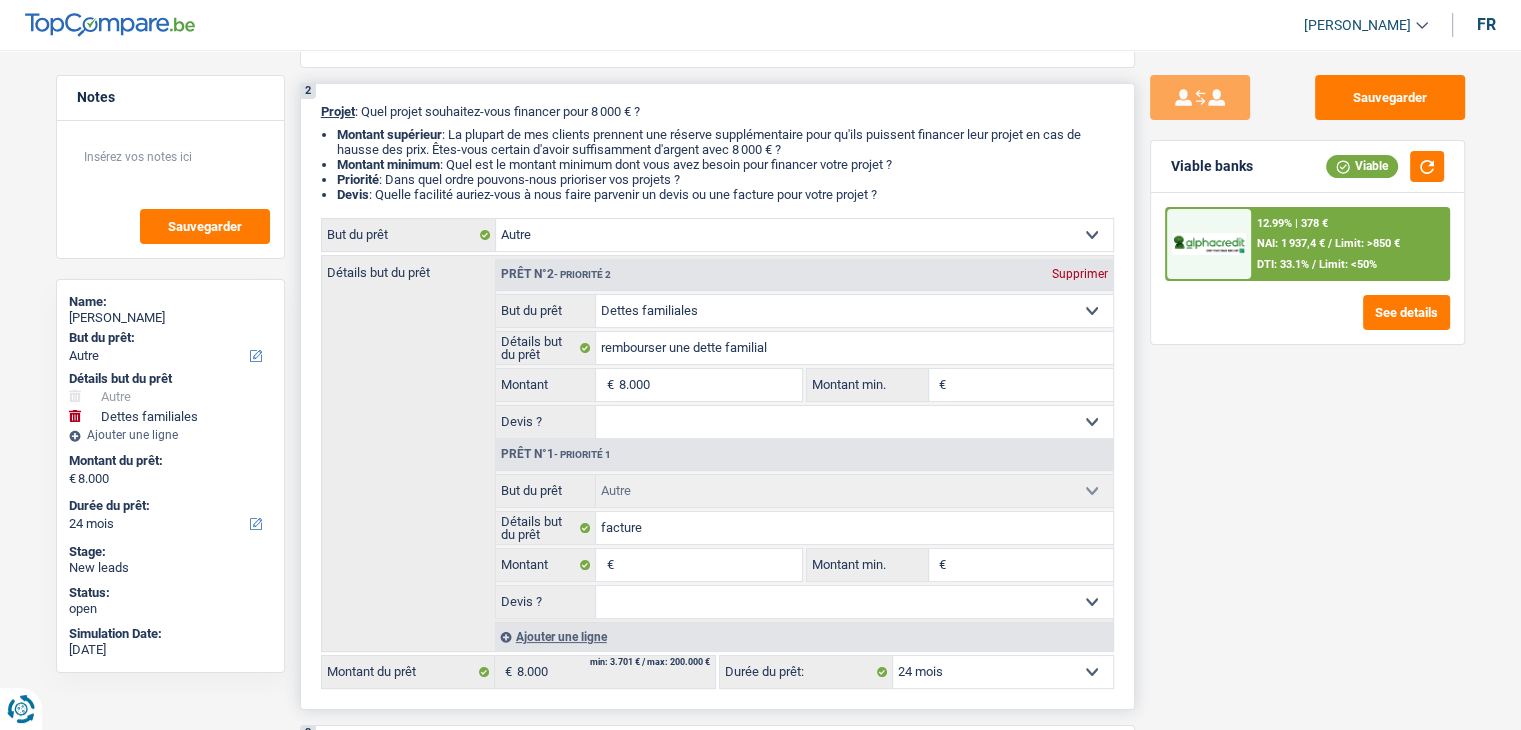 select on "familyDebt" 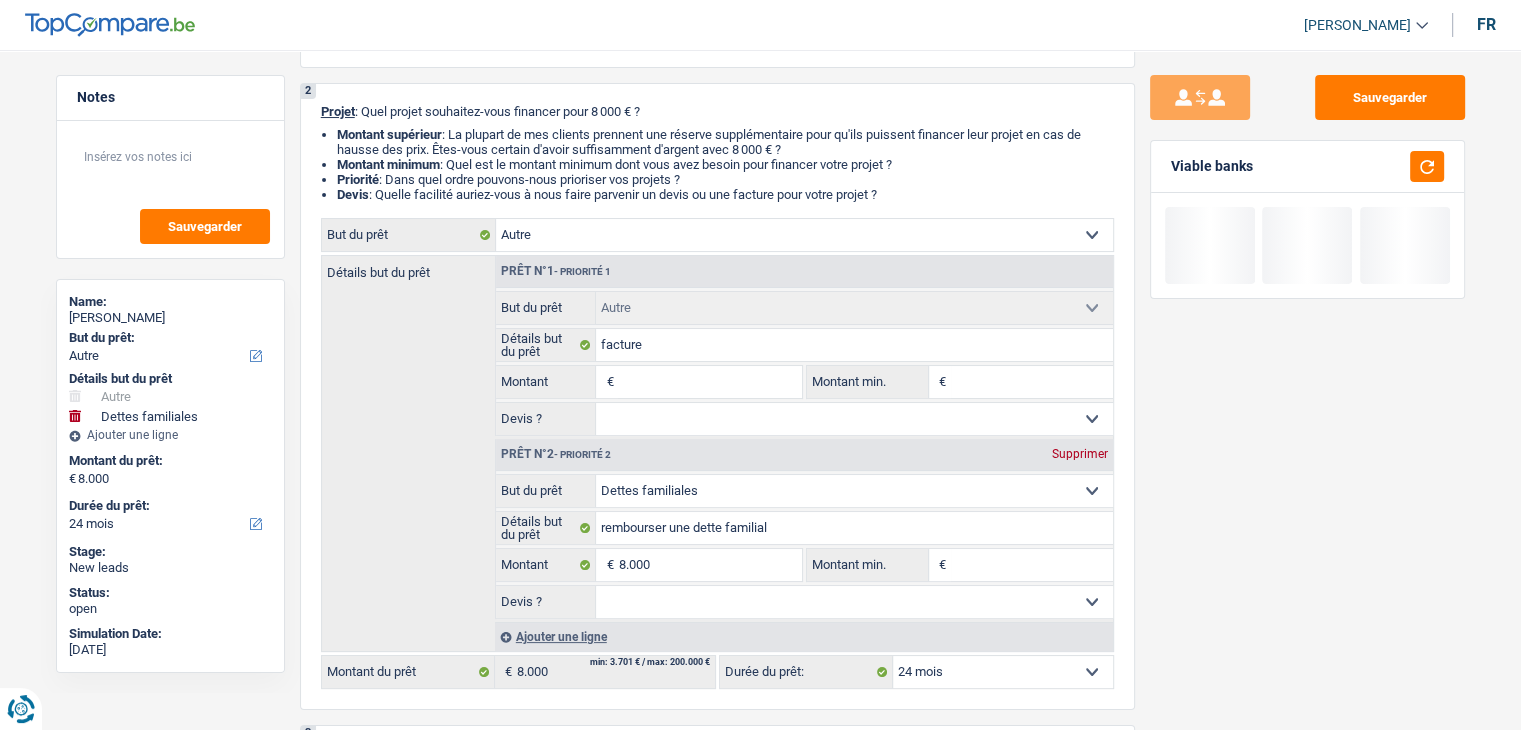 click on "Supprimer" at bounding box center (1080, 454) 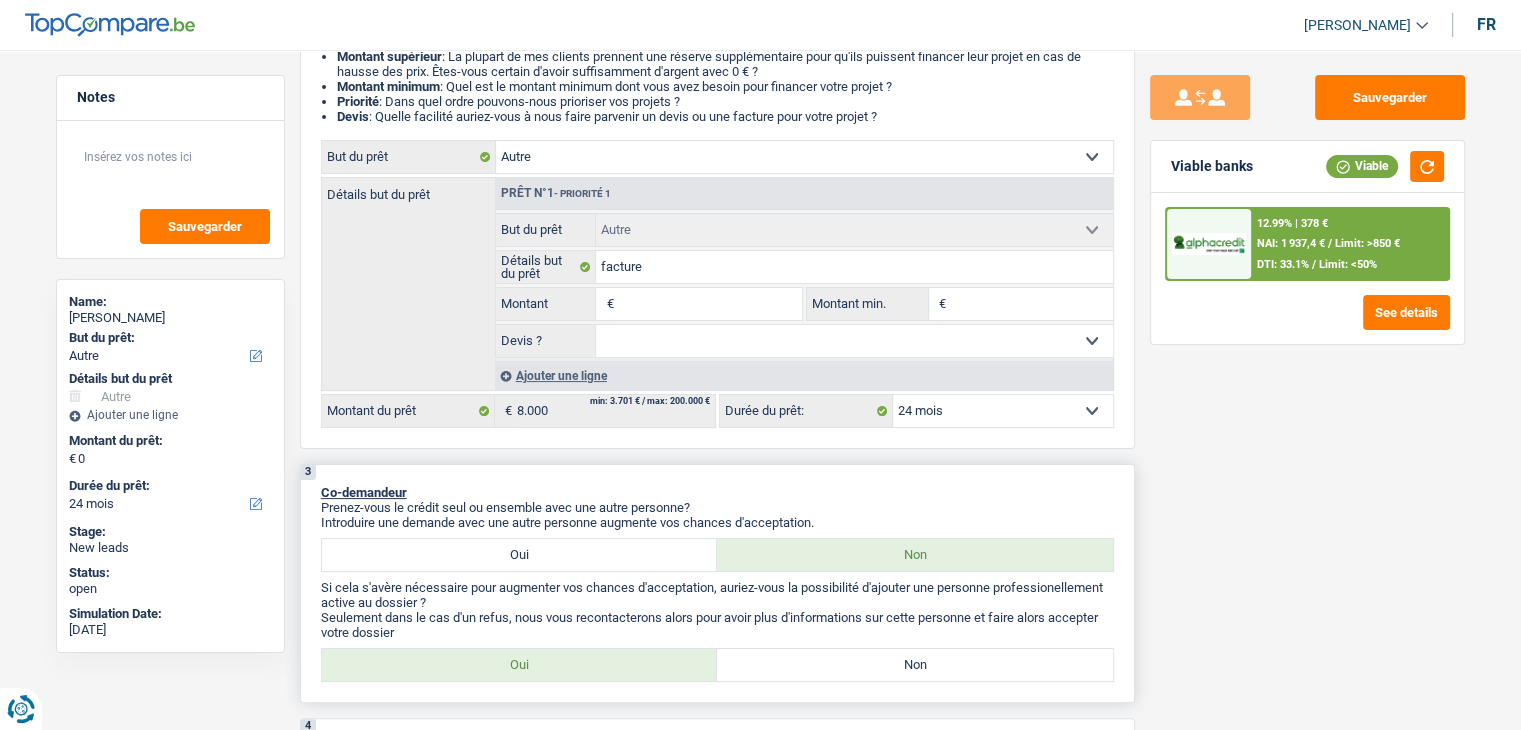 scroll, scrollTop: 400, scrollLeft: 0, axis: vertical 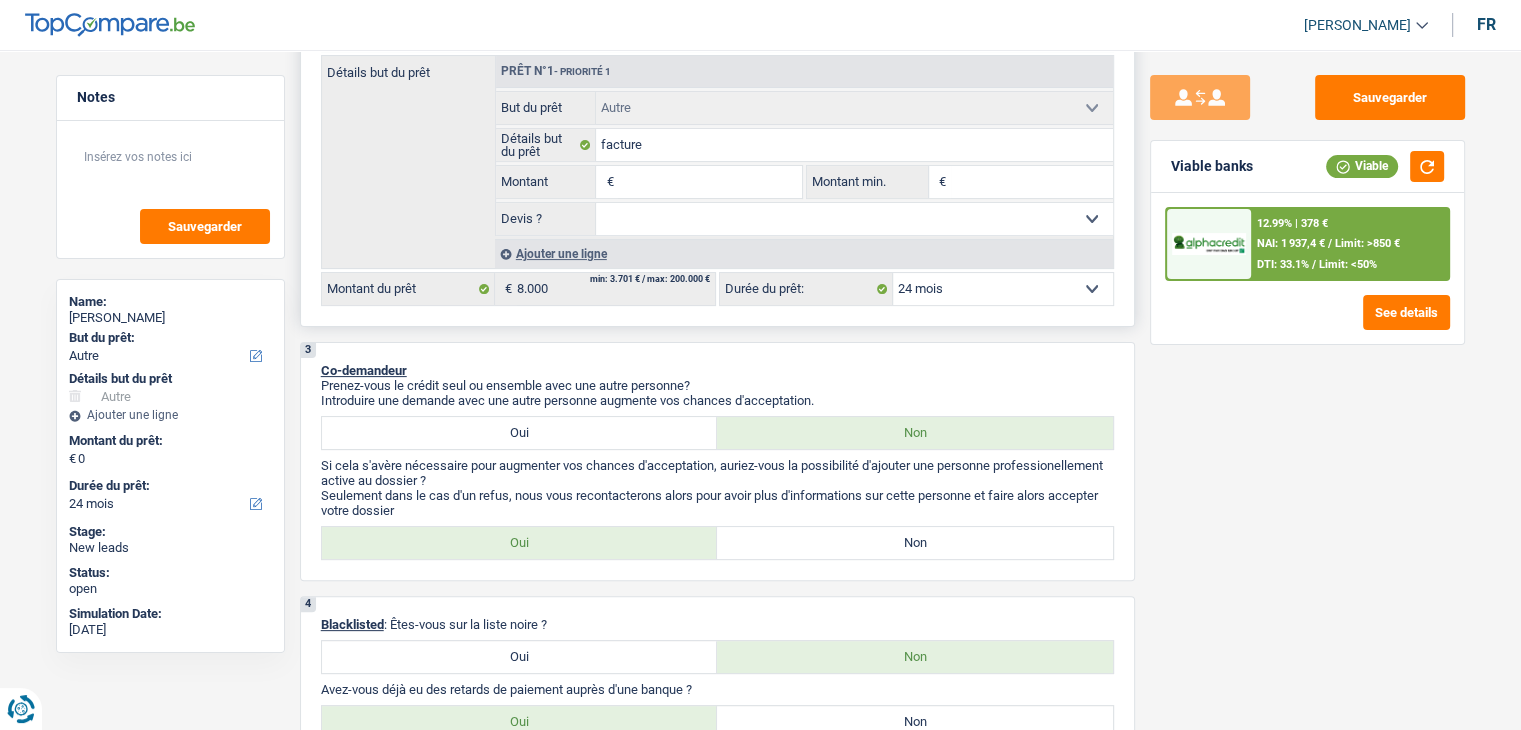 click on "2   Projet  : Quel projet souhaitez-vous financer pour 0 € ?
Montant supérieur : La plupart de mes clients prennent une réserve supplémentaire pour qu'ils puissent financer leur projet en cas de hausse des prix. Êtes-vous certain d'avoir suffisamment d'argent avec 0 € ?   Montant minimum : Quel est le montant minimum dont vous avez besoin pour financer votre projet ?   Priorité : Dans quel ordre pouvons-nous prioriser vos projets ?   Devis   : Quelle facilité auriez-vous à nous faire parvenir un devis ou une facture pour votre projet ?
Confort maison: meubles, textile, peinture, électroménager, outillage non-professionnel Hifi, multimédia, gsm, ordinateur Aménagement: frais d'installation, déménagement Evénement familial: naissance, mariage, divorce, communion, décès Frais médicaux Frais d'études Frais permis de conduire Loisirs: voyage, sport, musique Rafraîchissement: petits travaux maison et jardin Frais judiciaires Réparation voiture Prêt voiture" at bounding box center [717, 105] 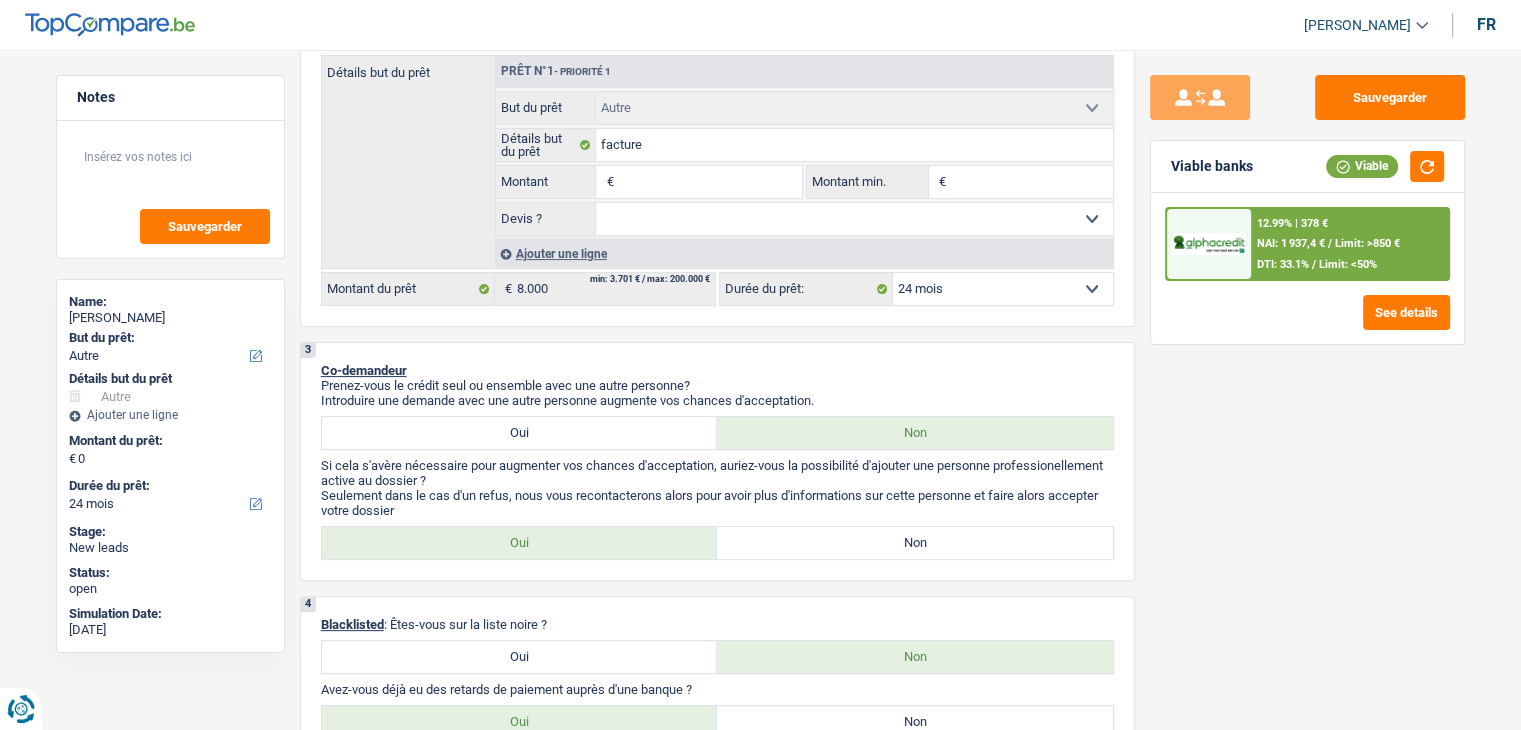 click on "12 mois 18 mois 24 mois
Sélectionner une option" at bounding box center (1003, 289) 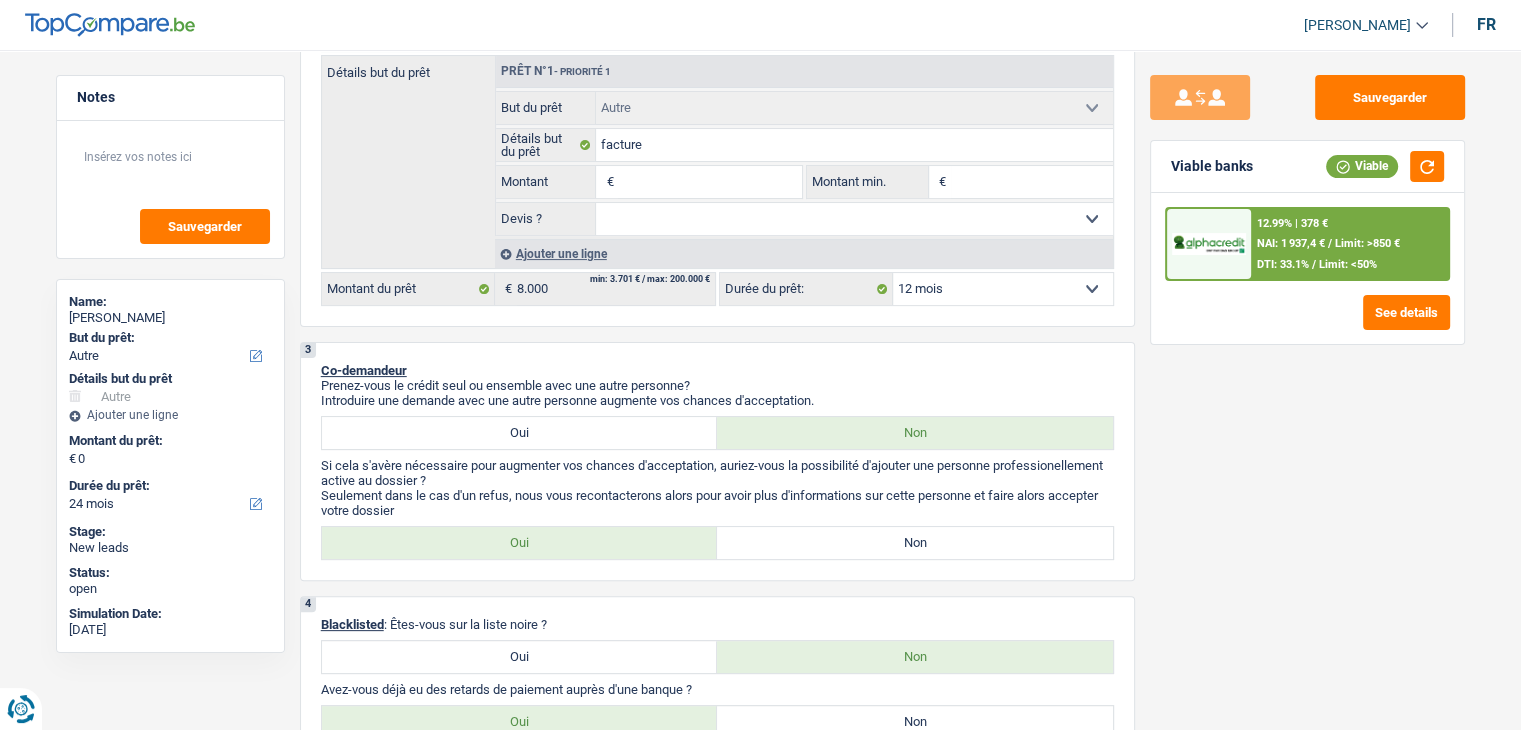 click on "12 mois 18 mois 24 mois
Sélectionner une option" at bounding box center (1003, 289) 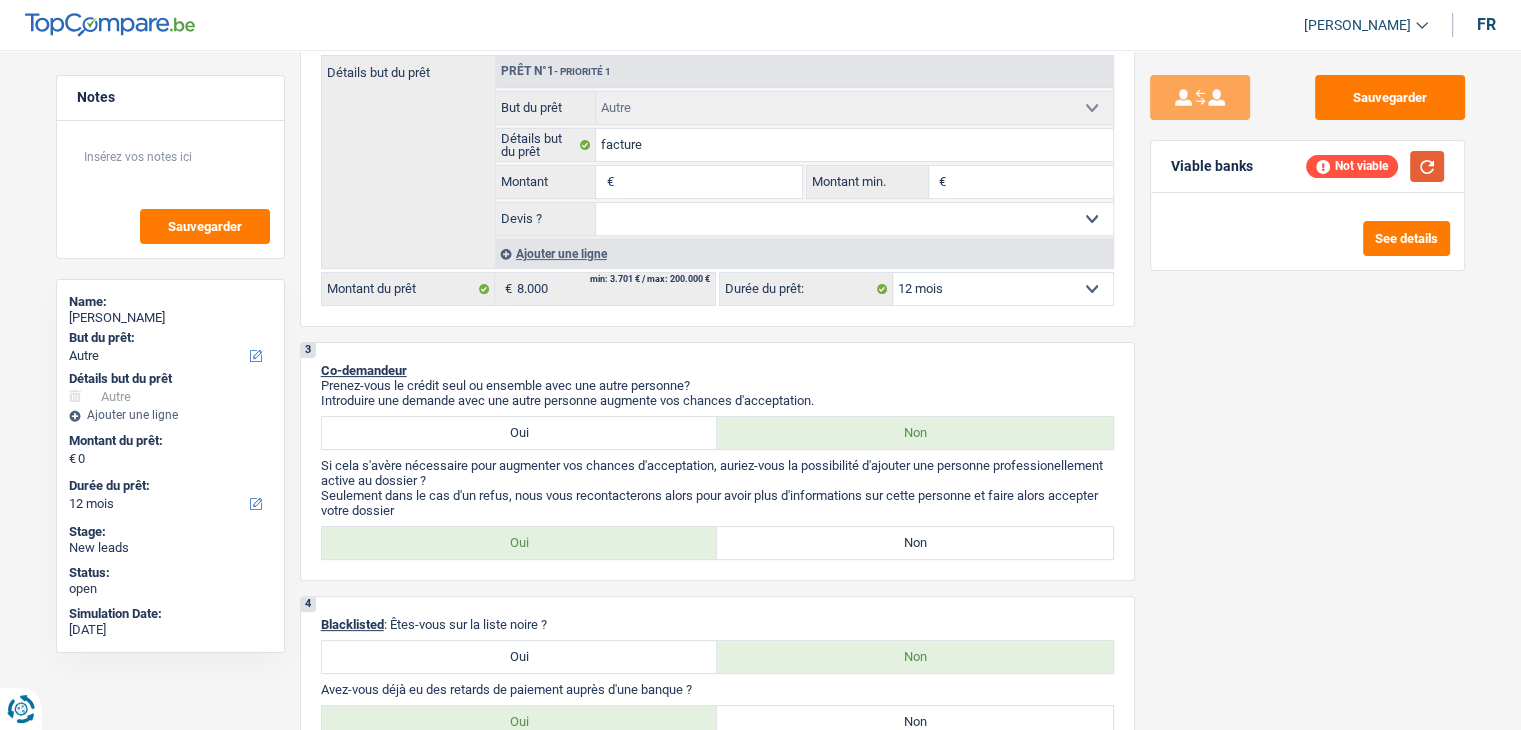 click at bounding box center (1427, 166) 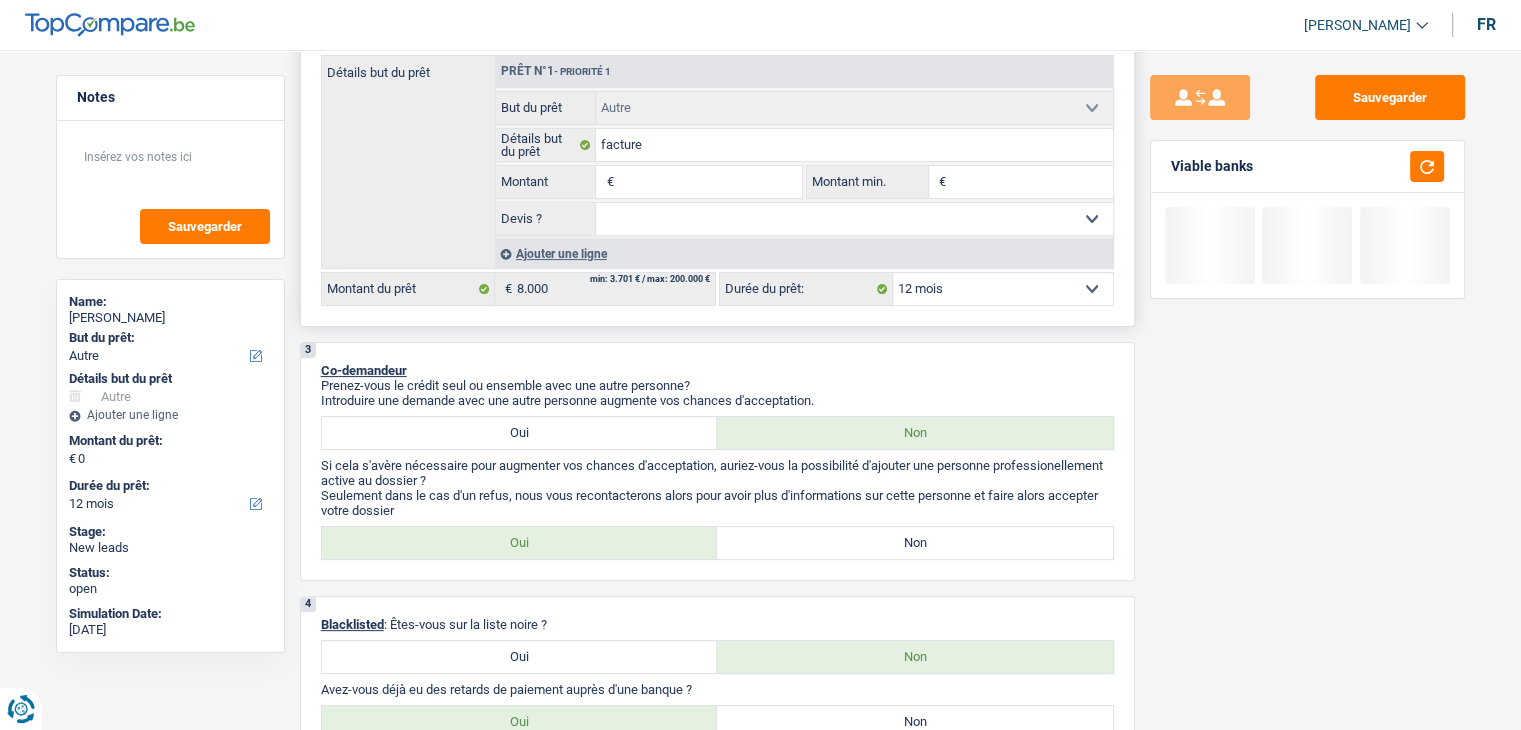click on "12 mois 18 mois 24 mois
Sélectionner une option" at bounding box center (1003, 289) 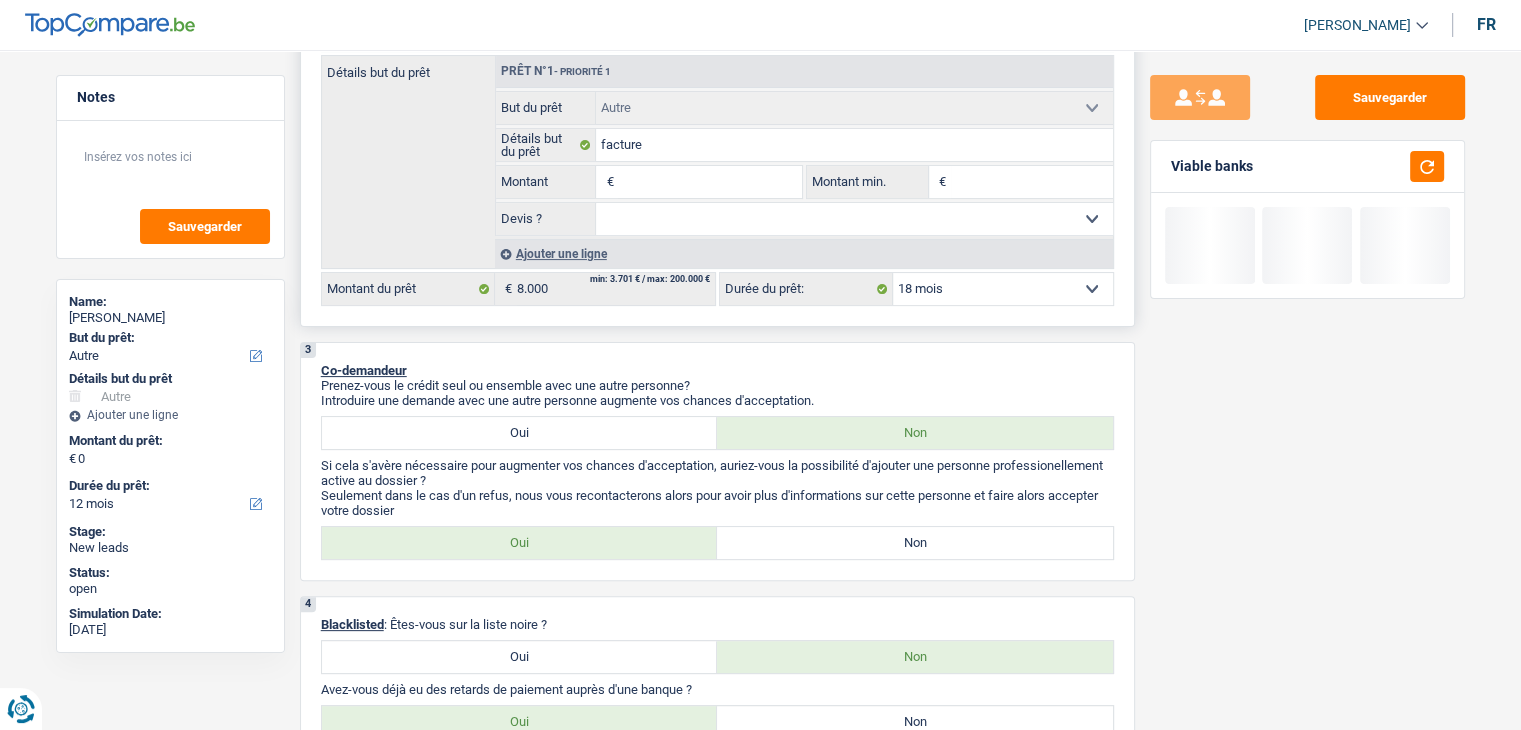 click on "12 mois 18 mois 24 mois
Sélectionner une option" at bounding box center (1003, 289) 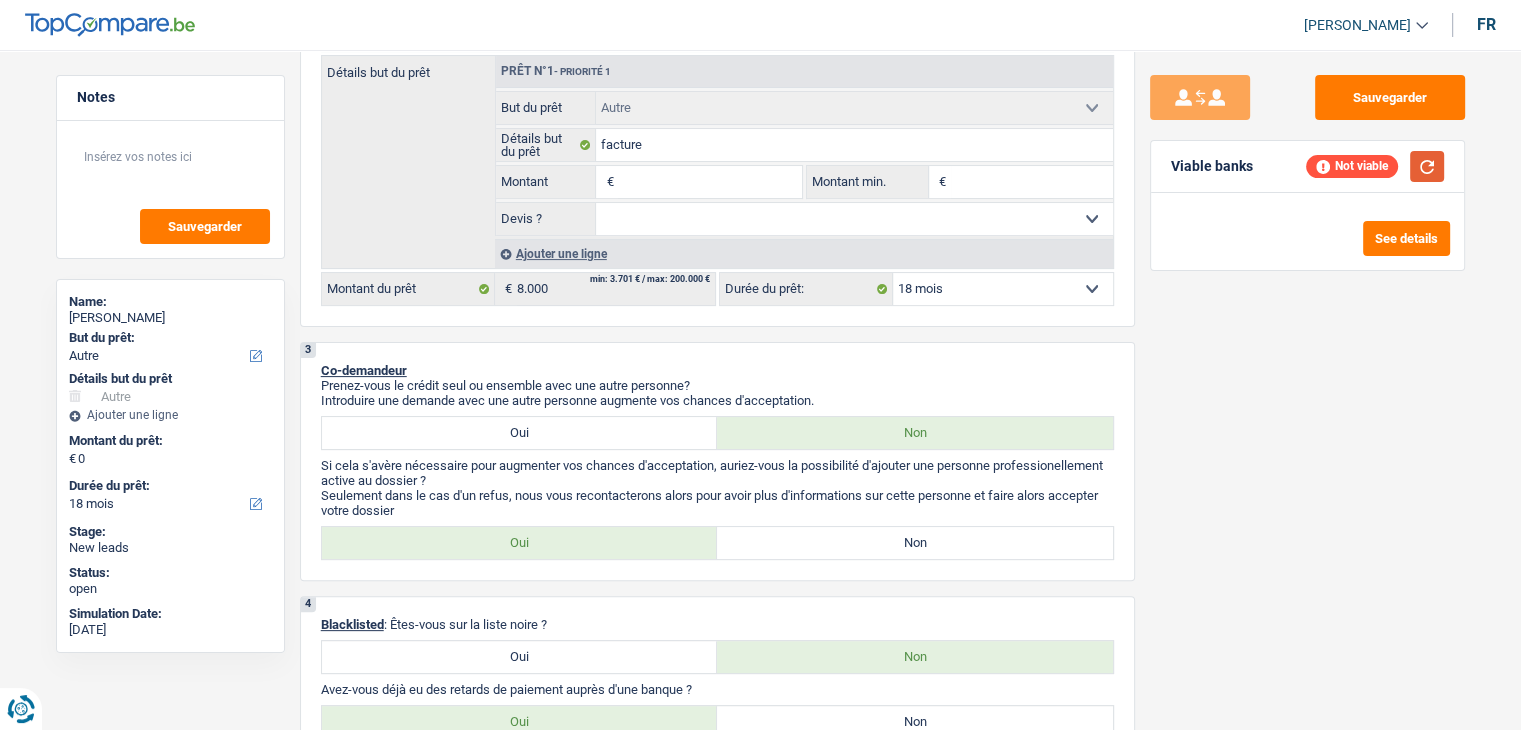 click at bounding box center (1427, 166) 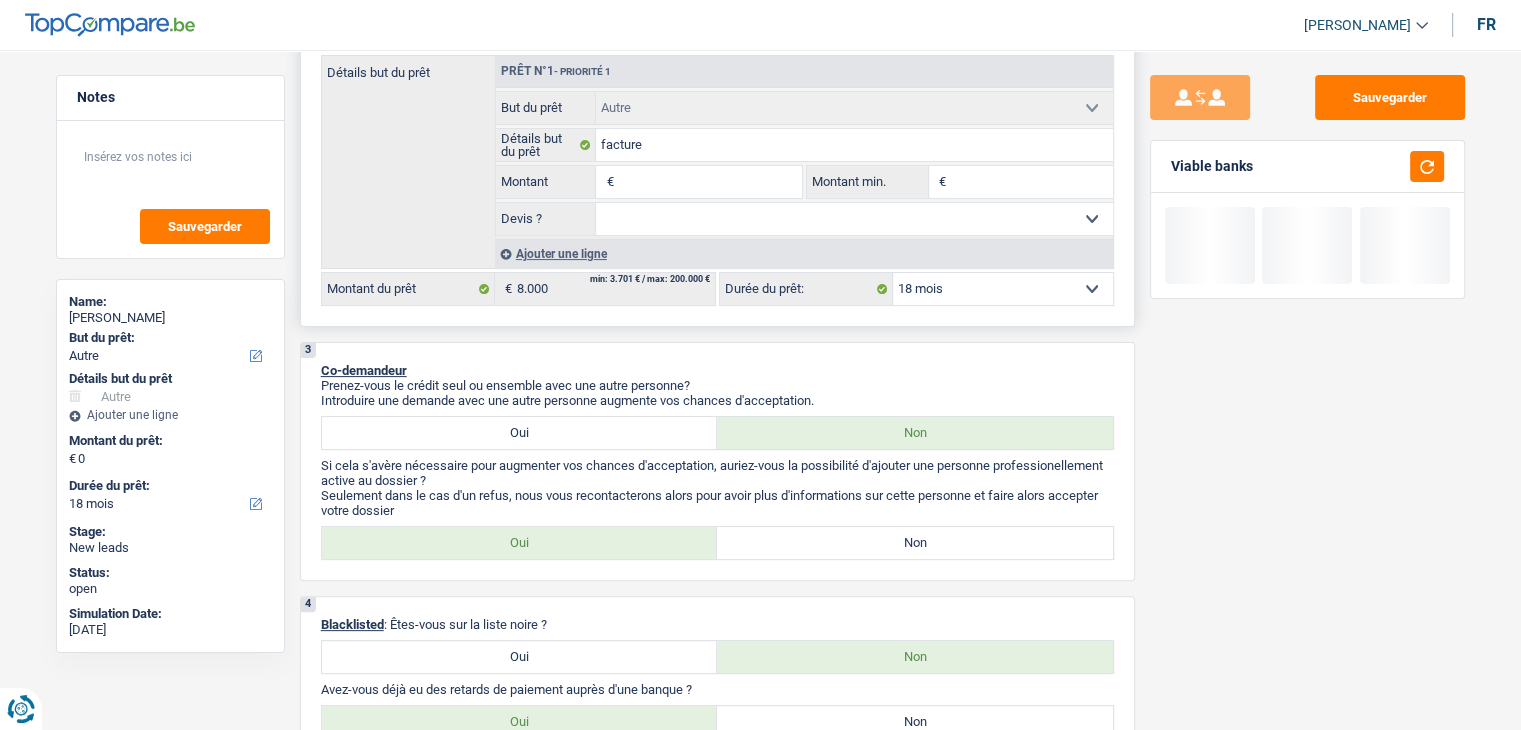 click on "12 mois 18 mois 24 mois
Sélectionner une option" at bounding box center [1003, 289] 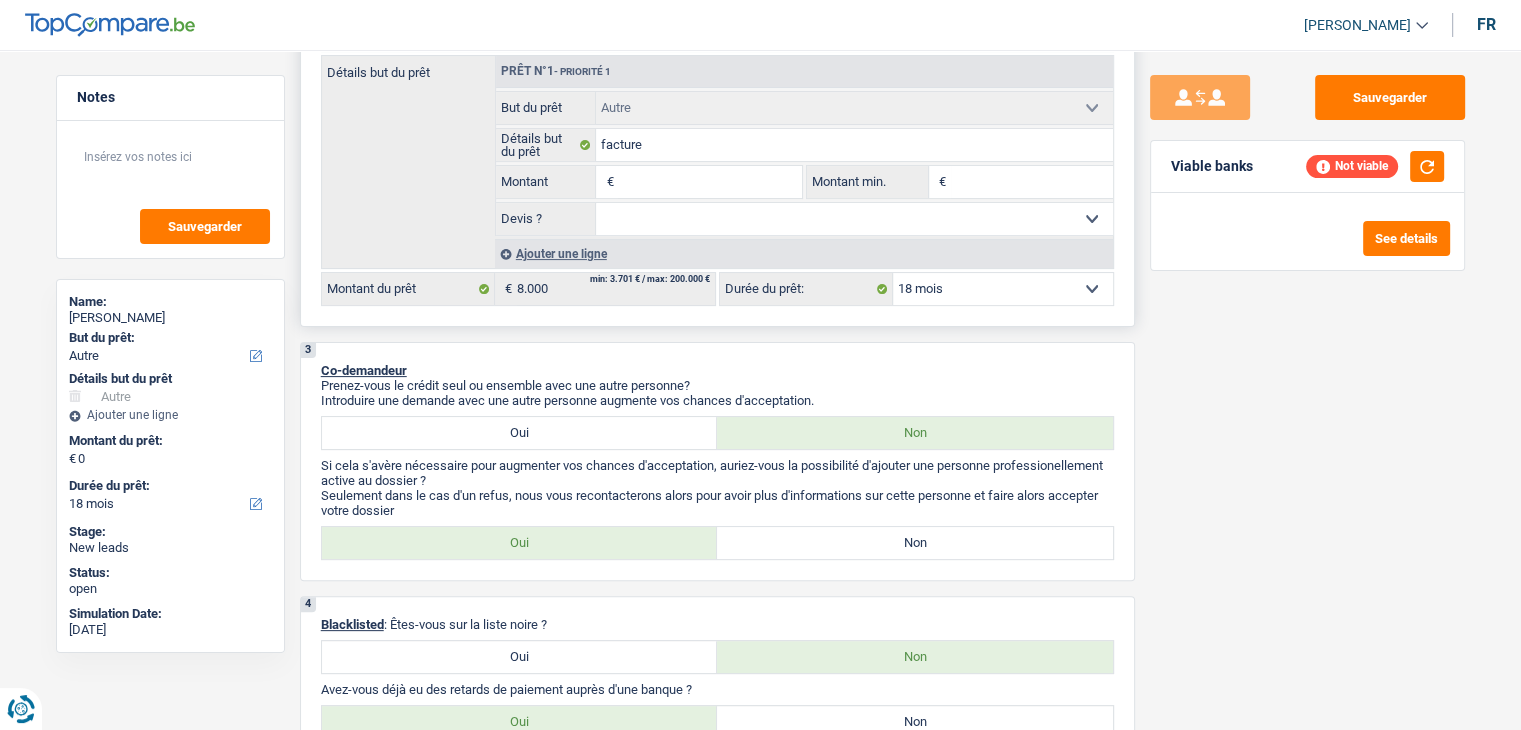 select on "24" 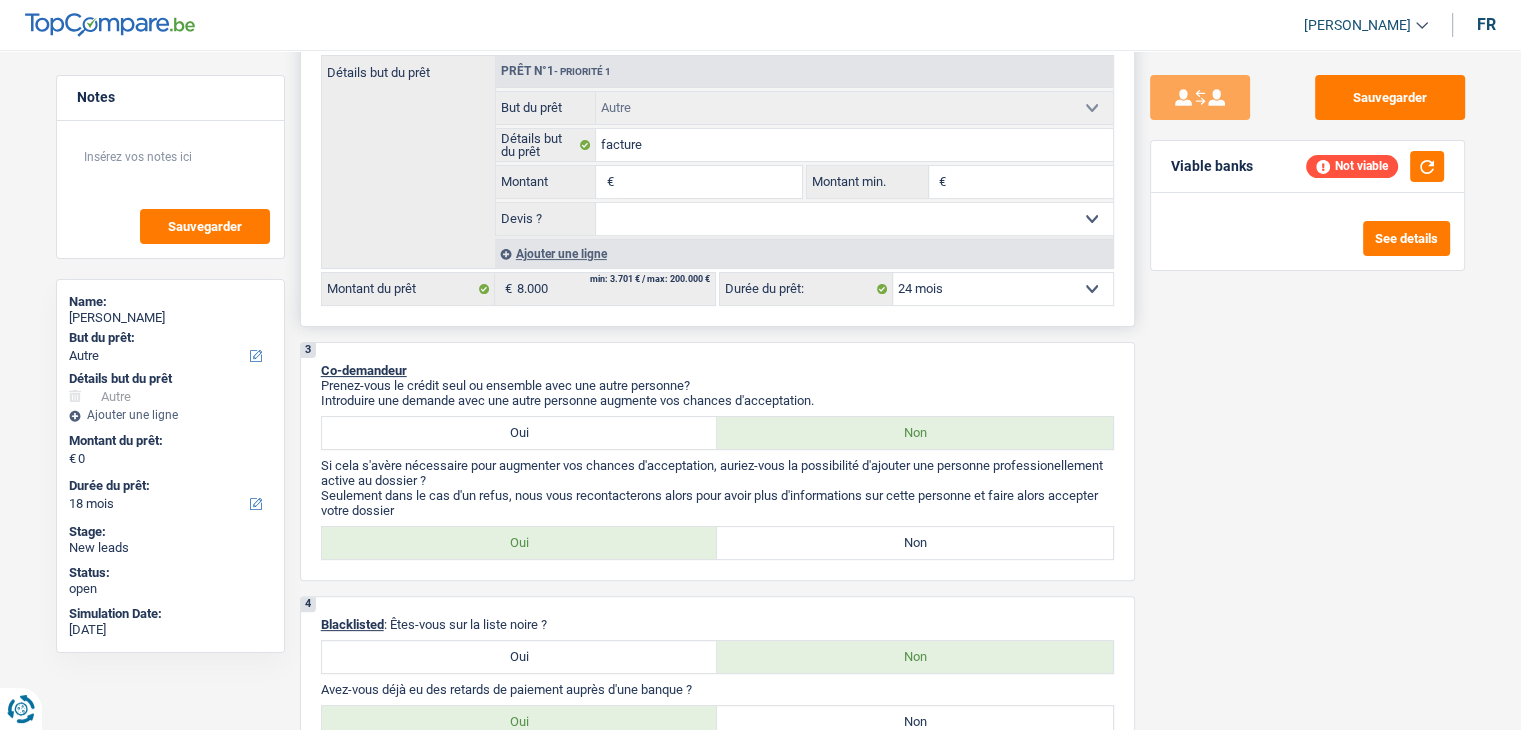 click on "12 mois 18 mois 24 mois
Sélectionner une option" at bounding box center [1003, 289] 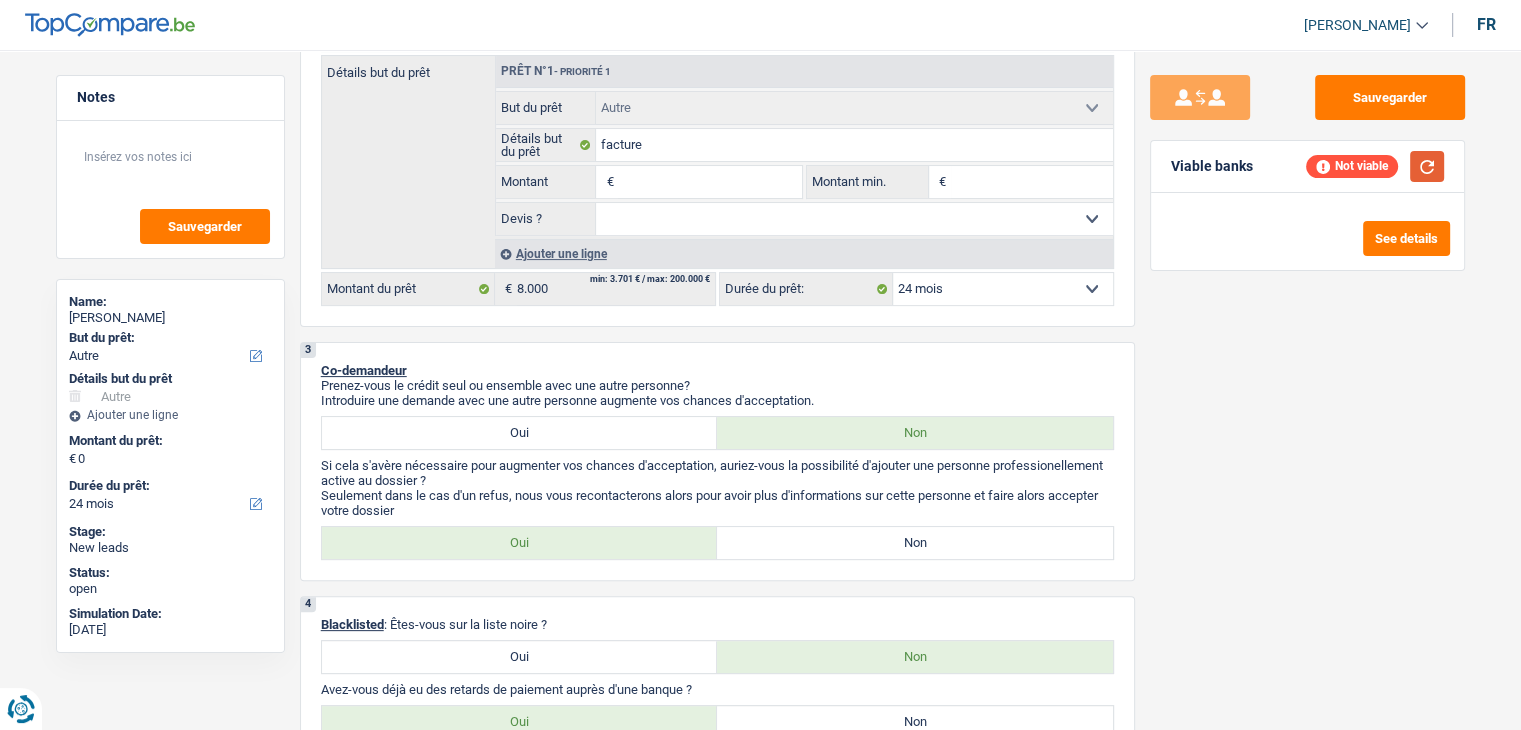 click at bounding box center [1427, 166] 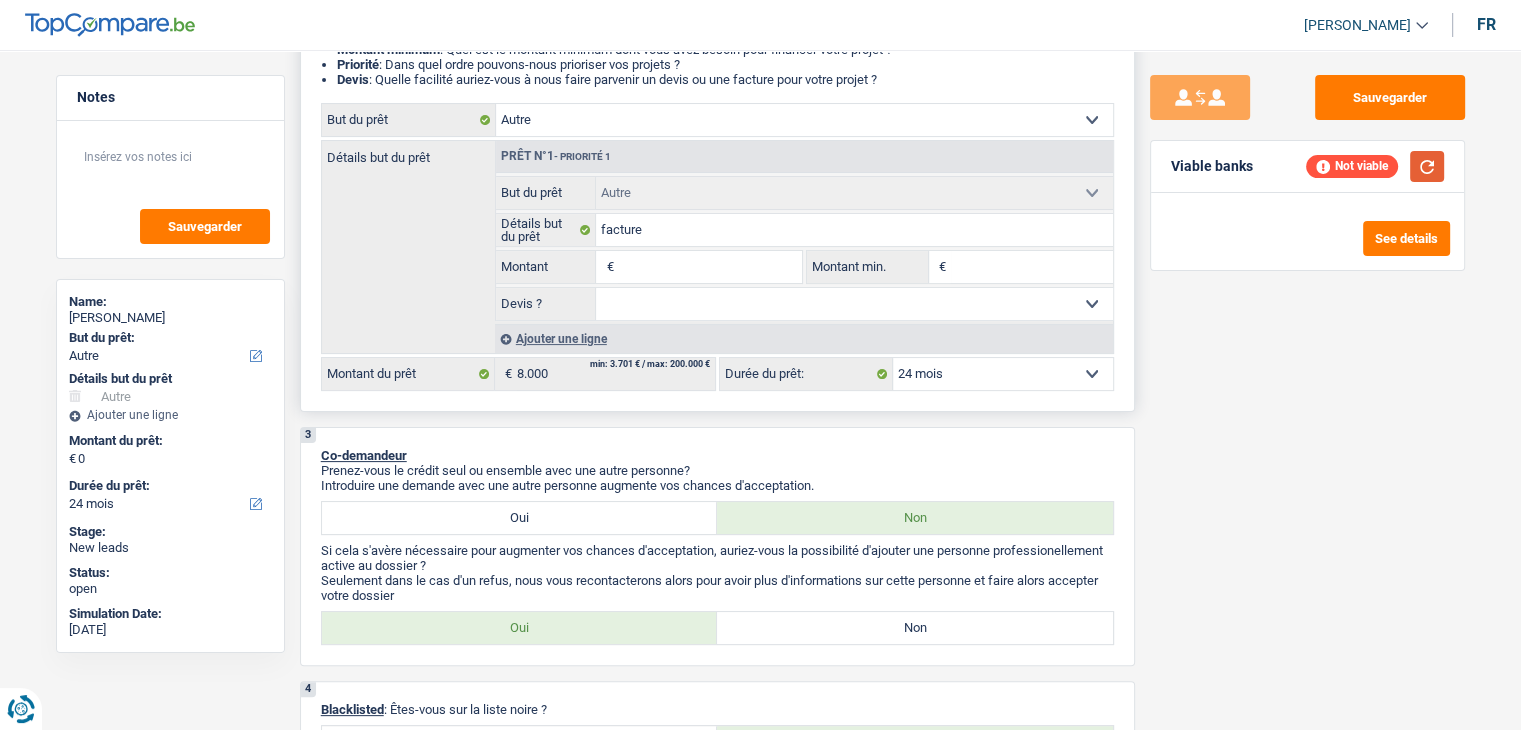 scroll, scrollTop: 100, scrollLeft: 0, axis: vertical 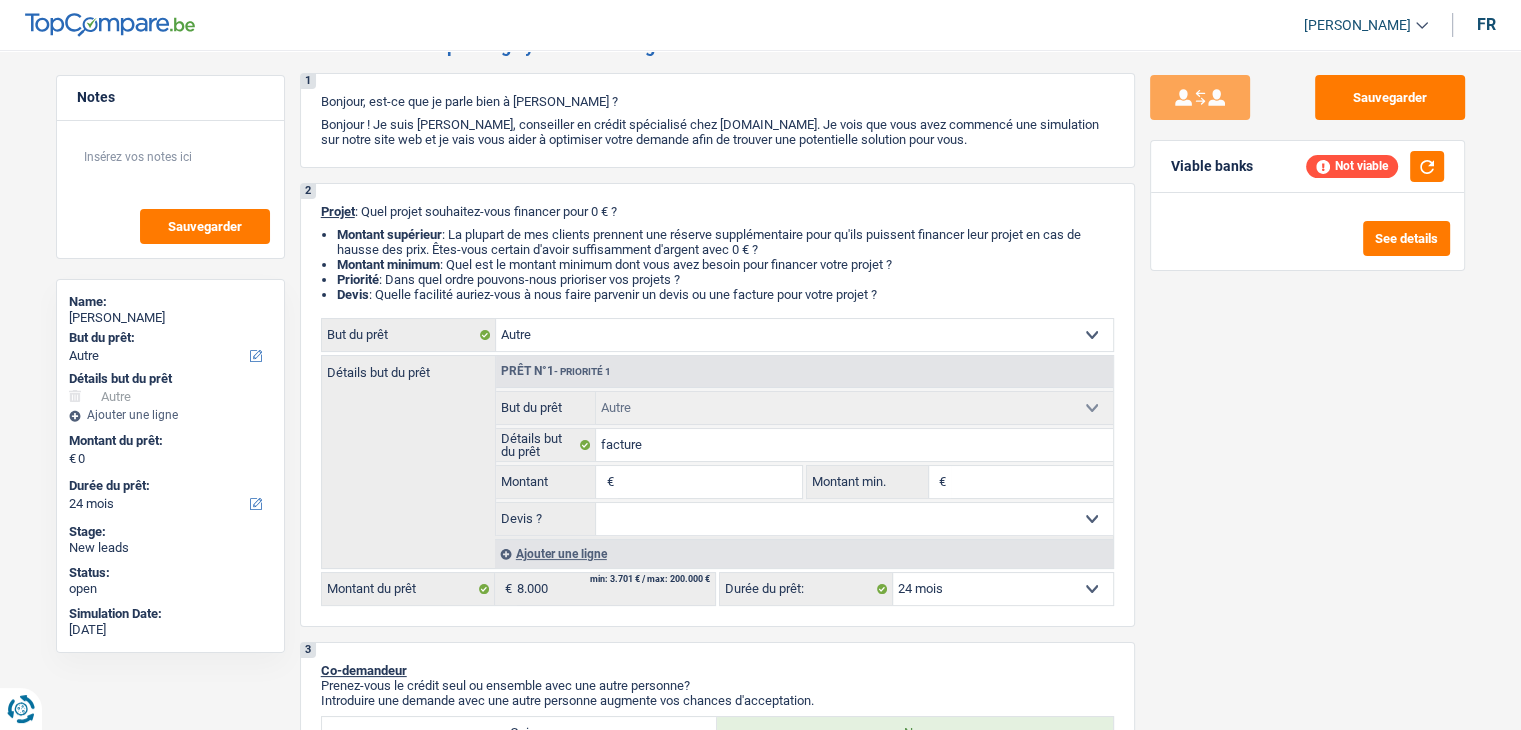 click on "Montant" at bounding box center [709, 482] 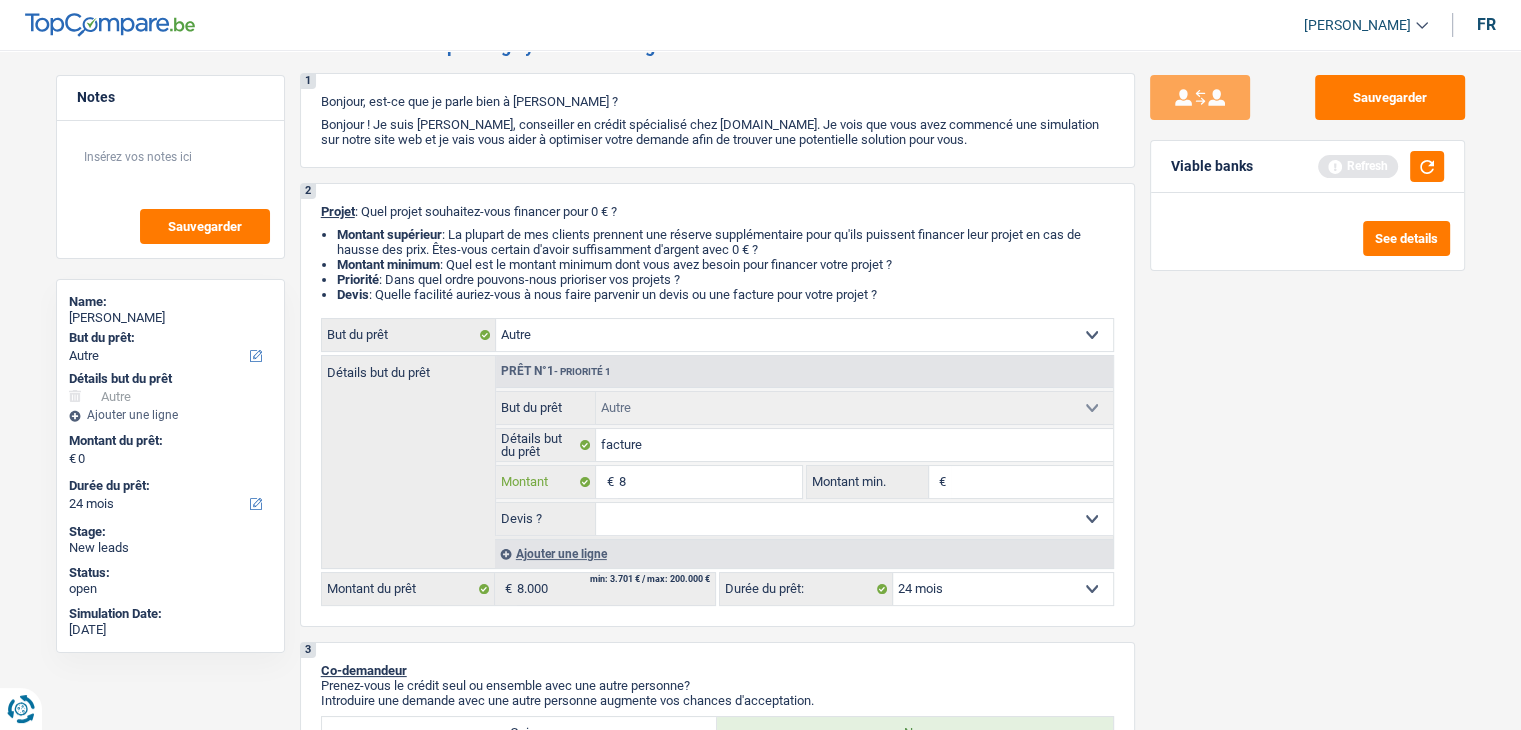 type on "80" 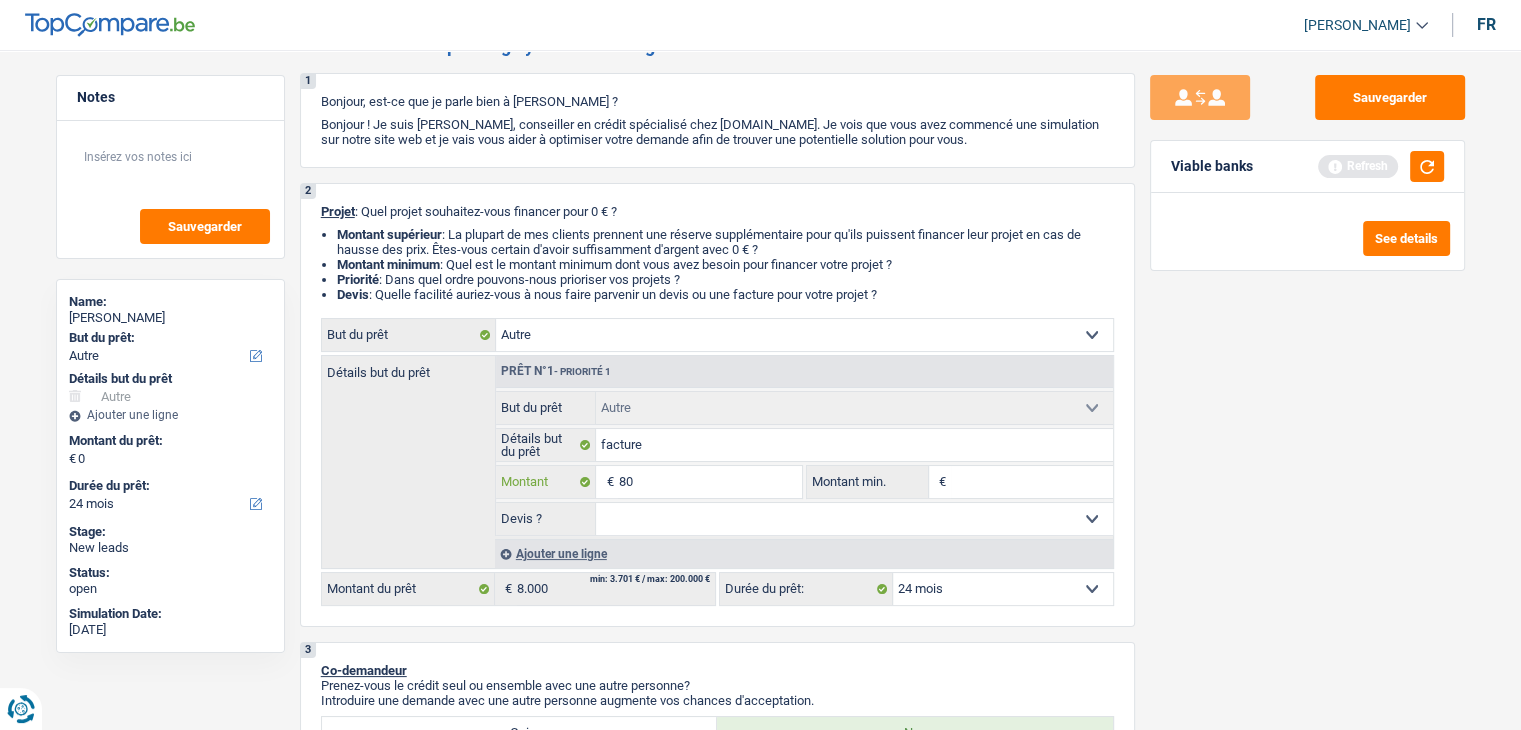 type on "800" 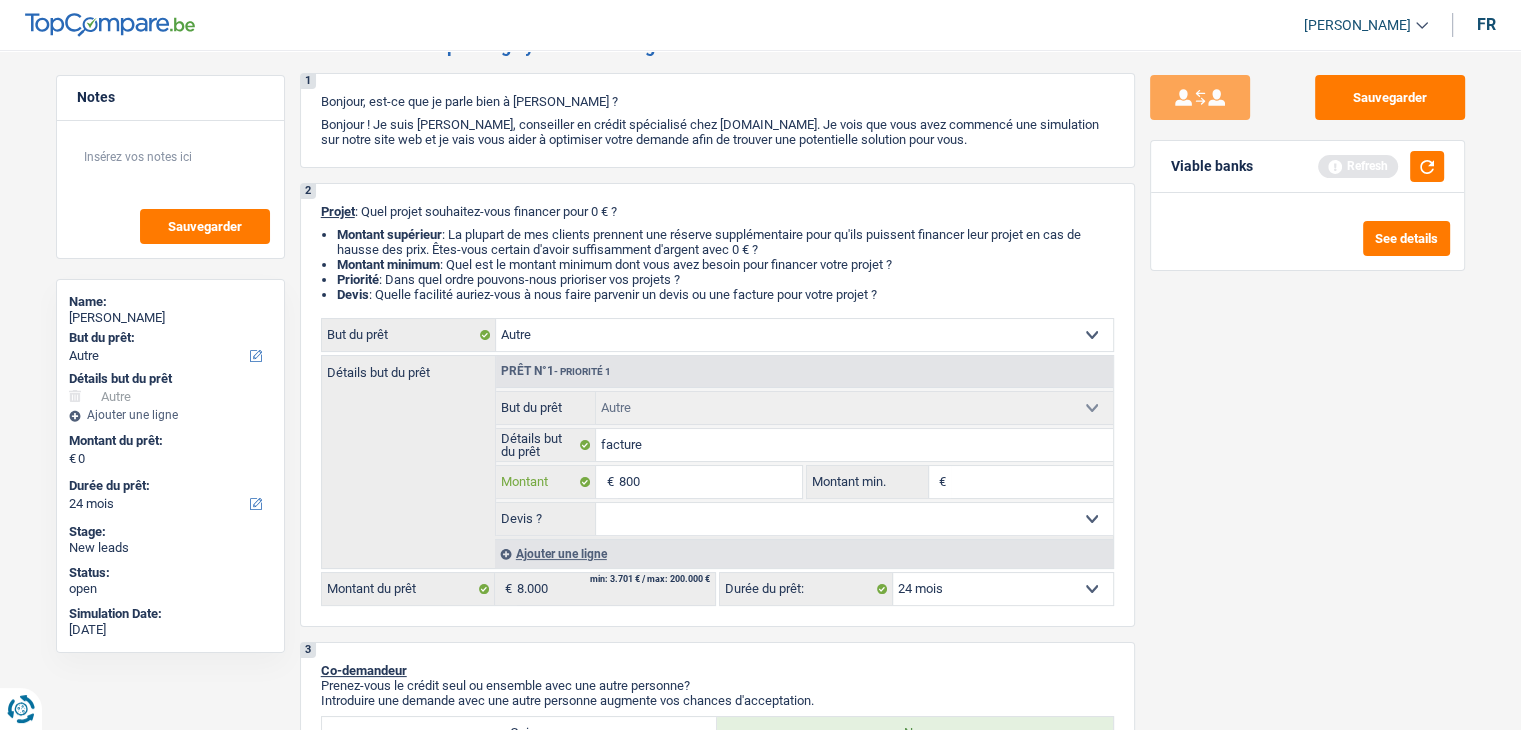 type on "8.000" 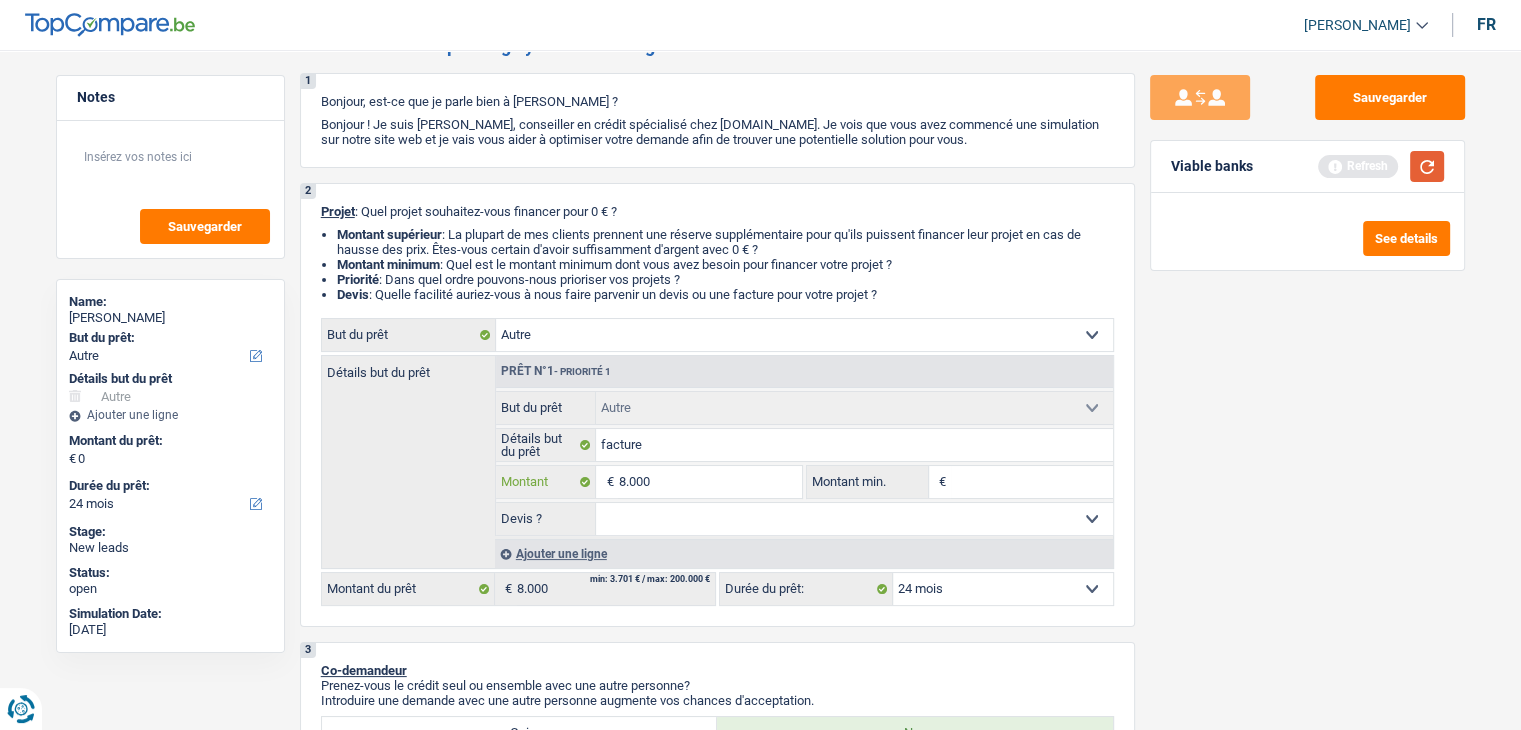 type on "8.000" 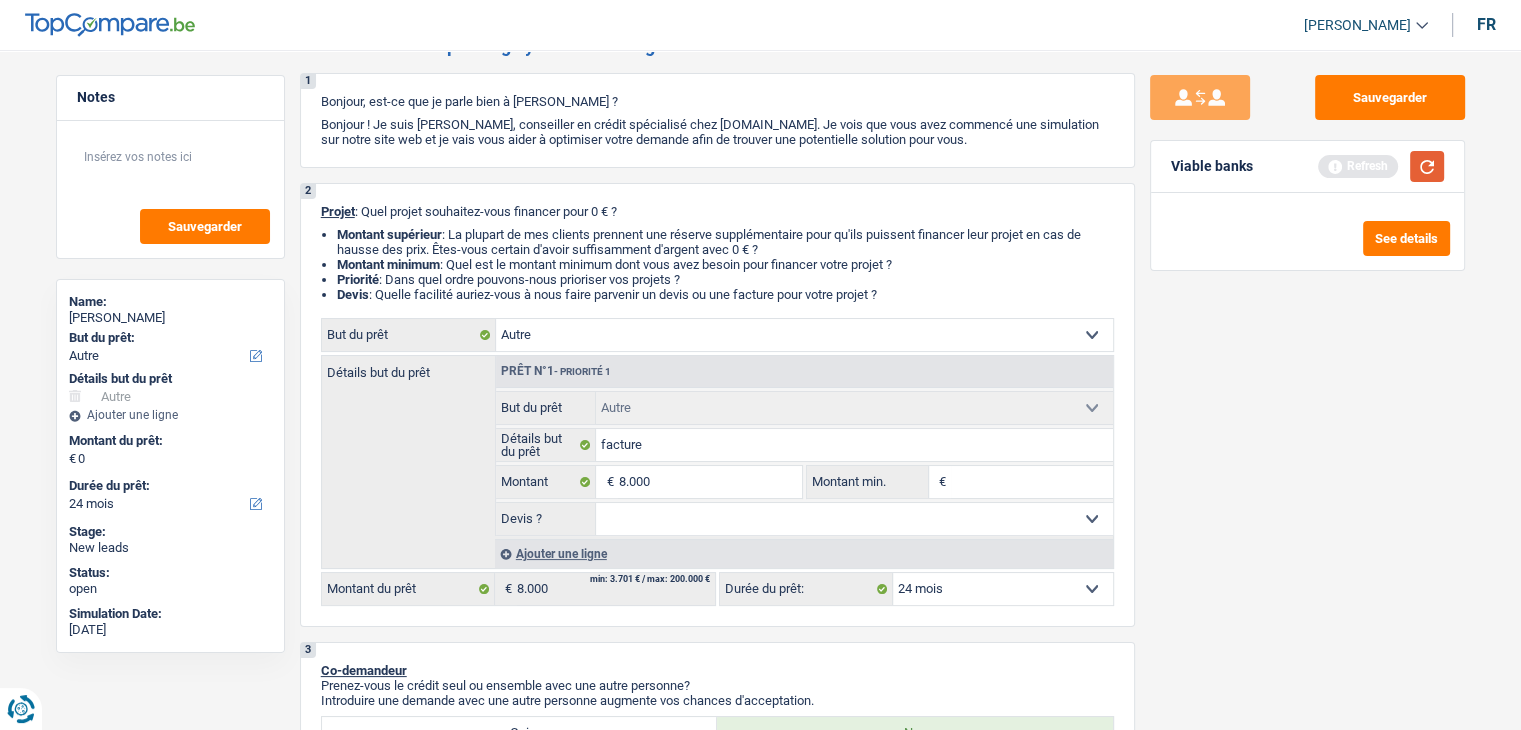 type on "8.000" 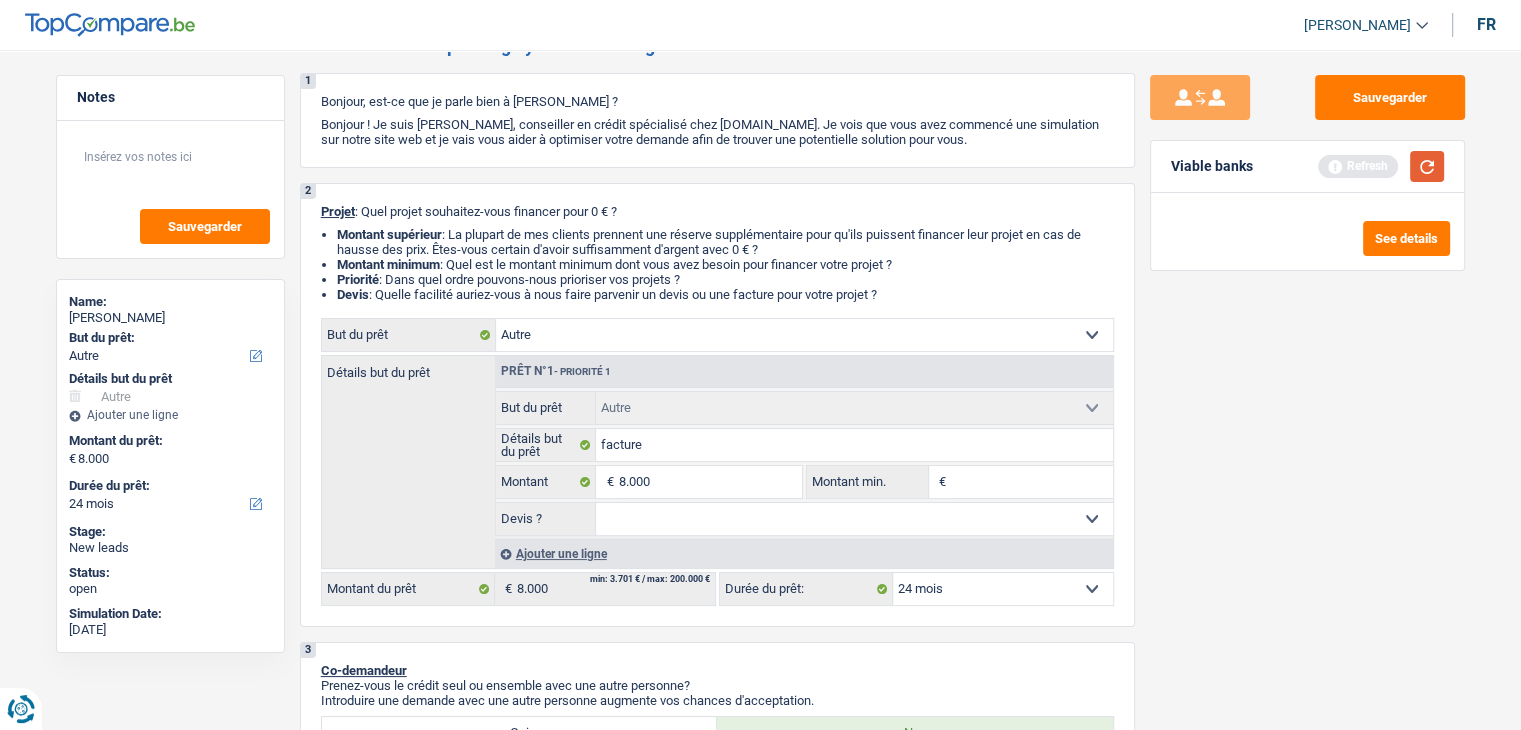 click at bounding box center [1427, 166] 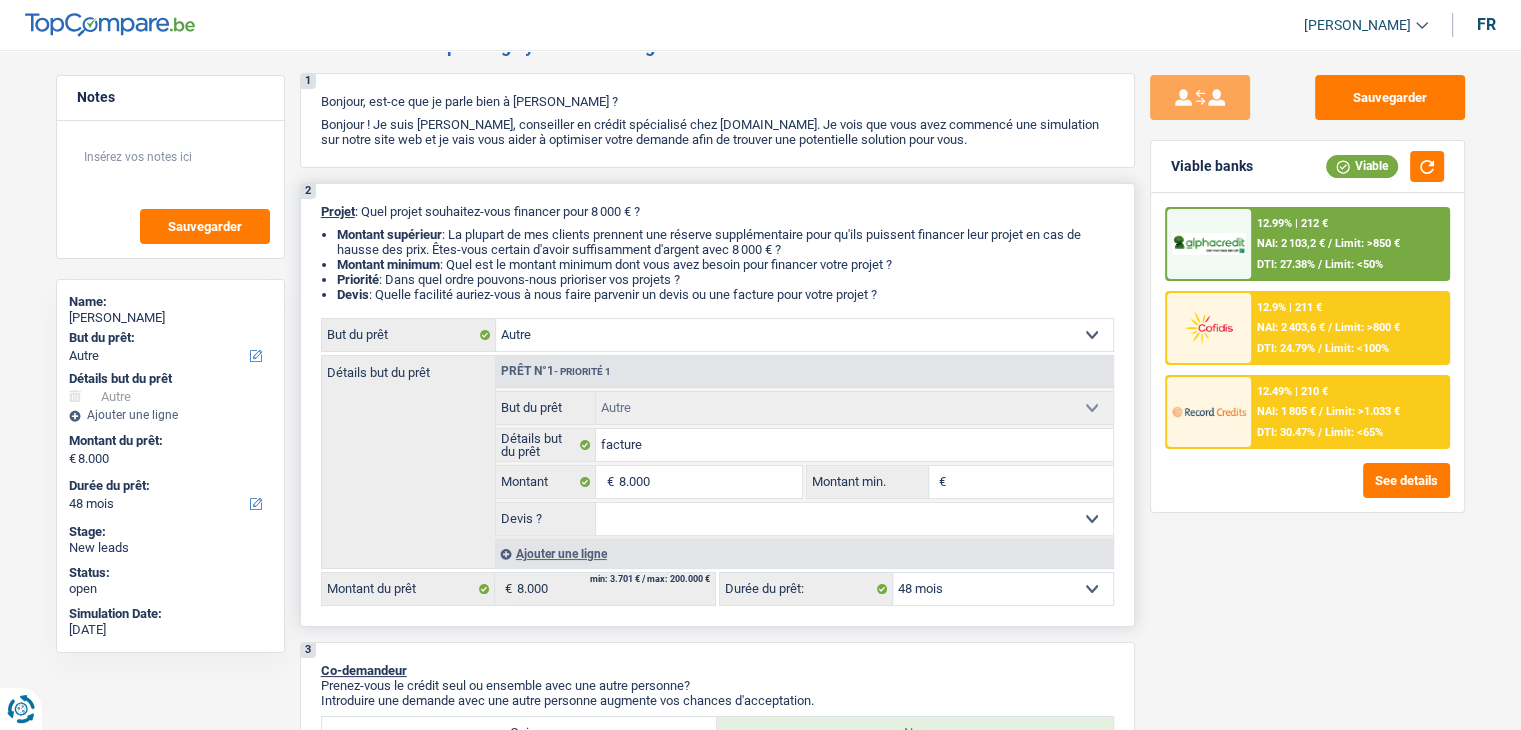 click on "Montant min." at bounding box center (1032, 482) 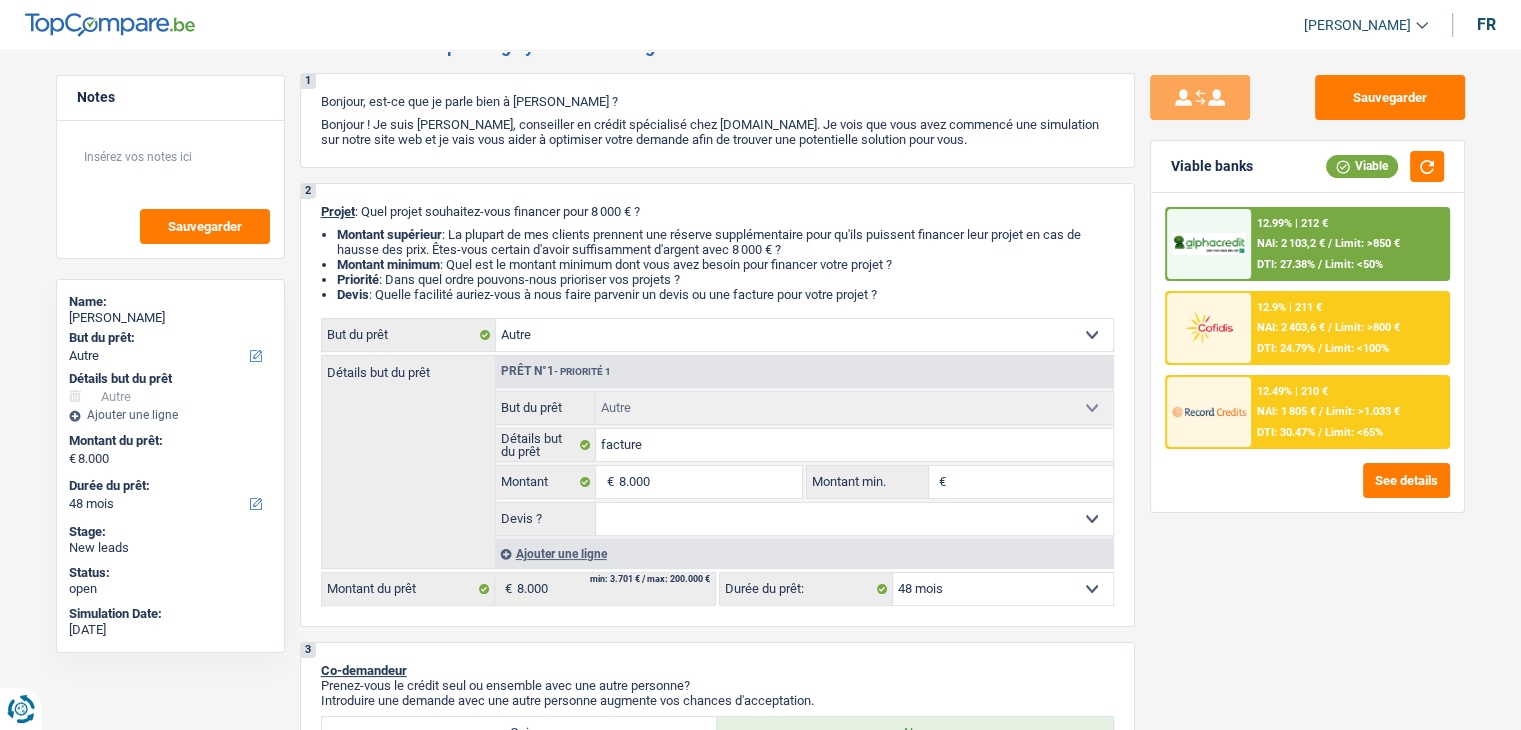 scroll, scrollTop: 600, scrollLeft: 0, axis: vertical 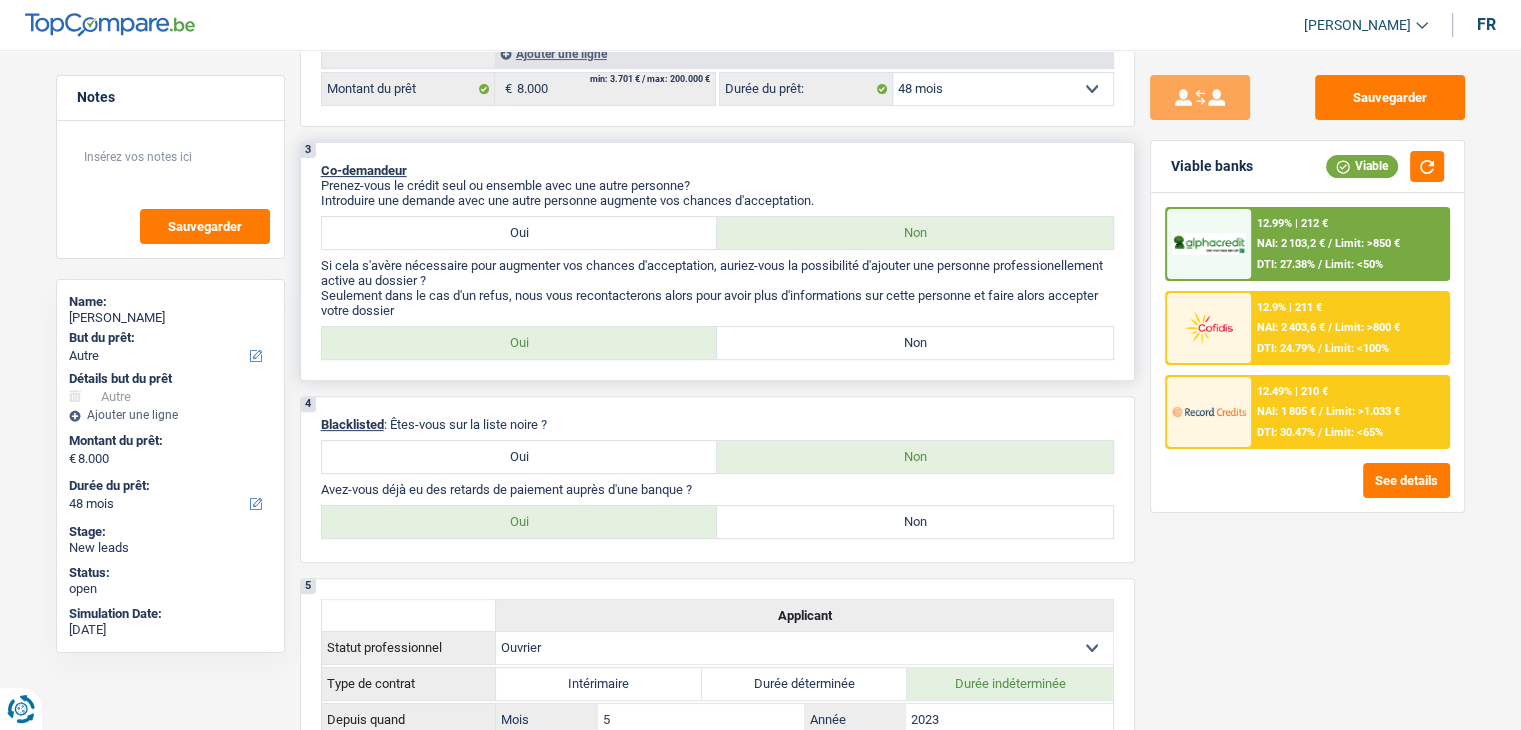 click on "Oui" at bounding box center (520, 233) 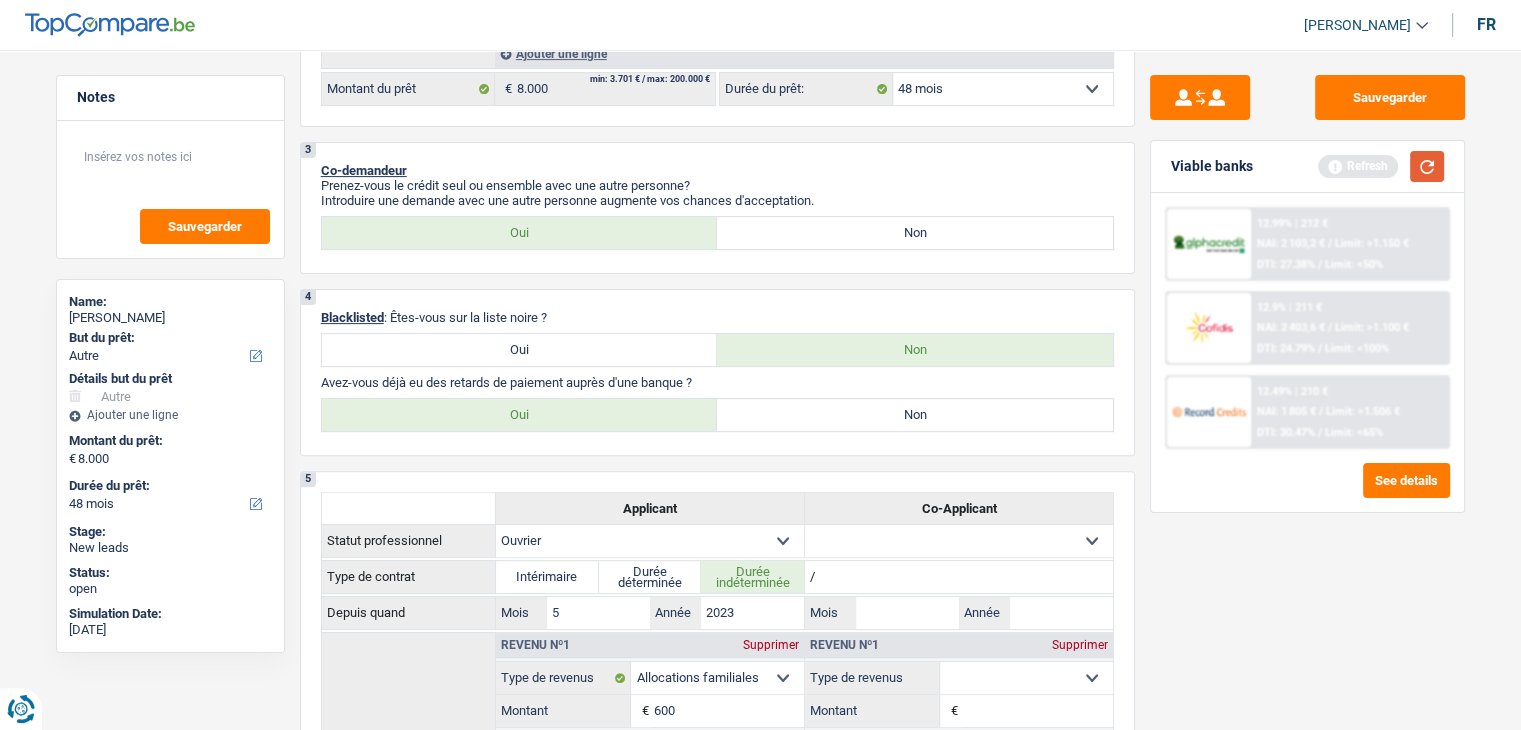 click at bounding box center (1427, 166) 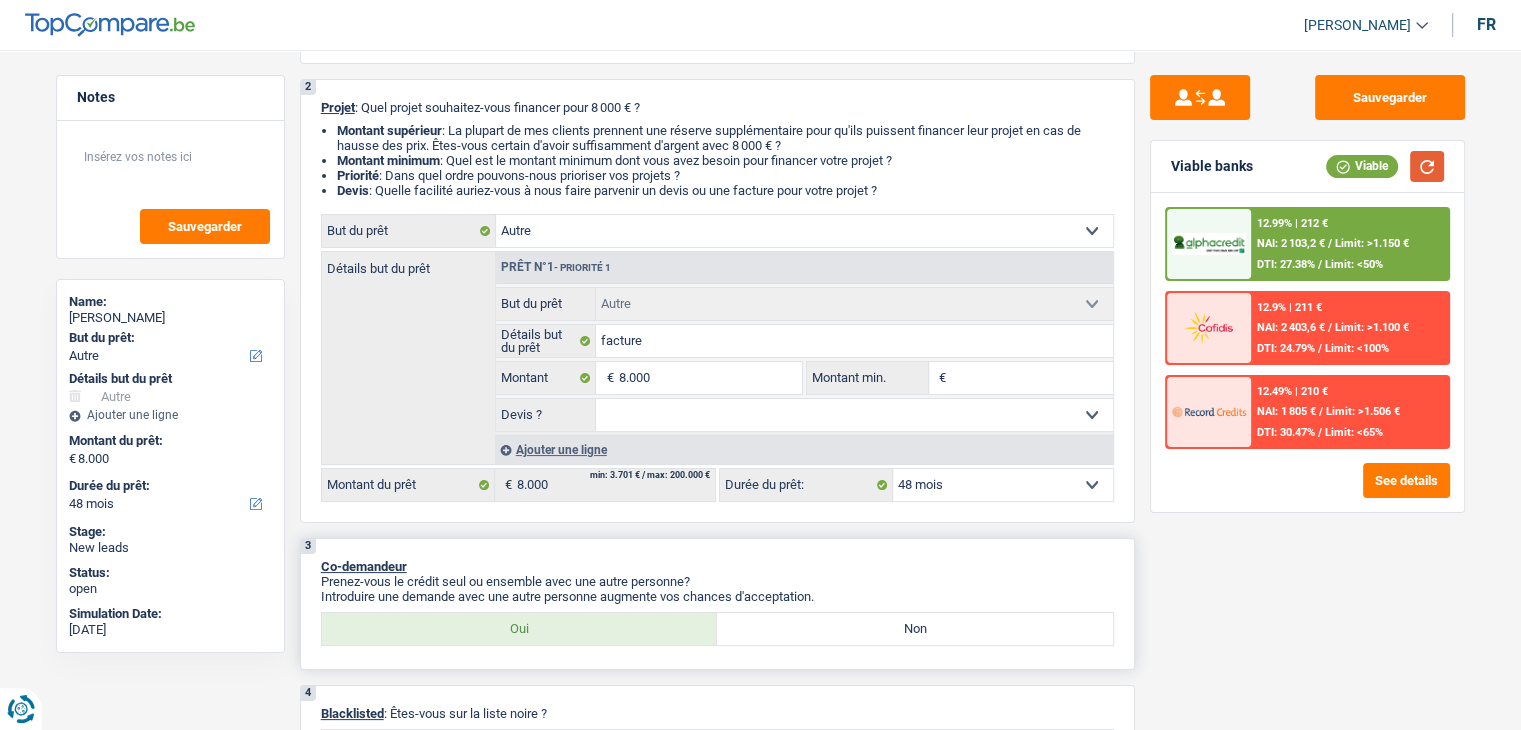 scroll, scrollTop: 200, scrollLeft: 0, axis: vertical 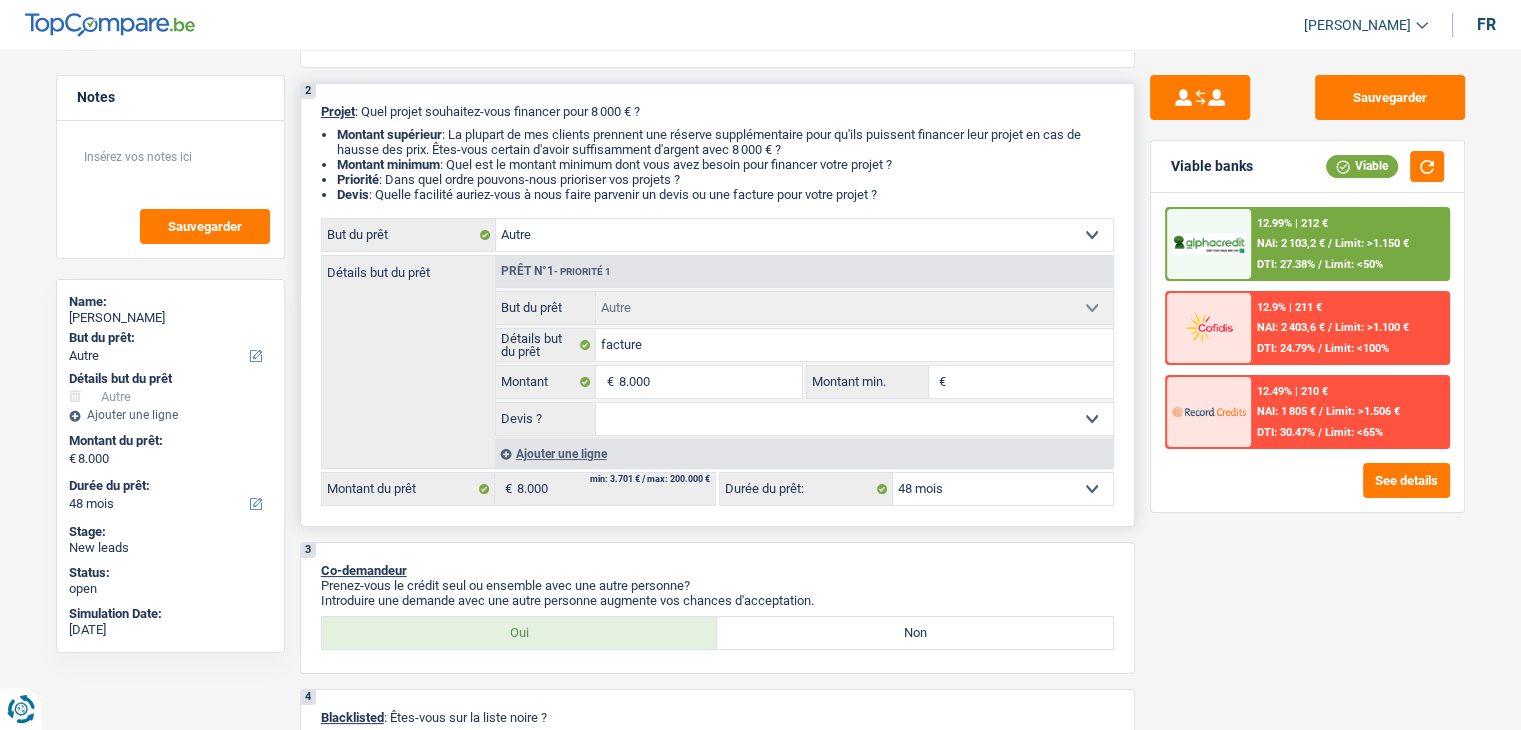 drag, startPoint x: 894, startPoint y: 200, endPoint x: 312, endPoint y: 107, distance: 589.3836 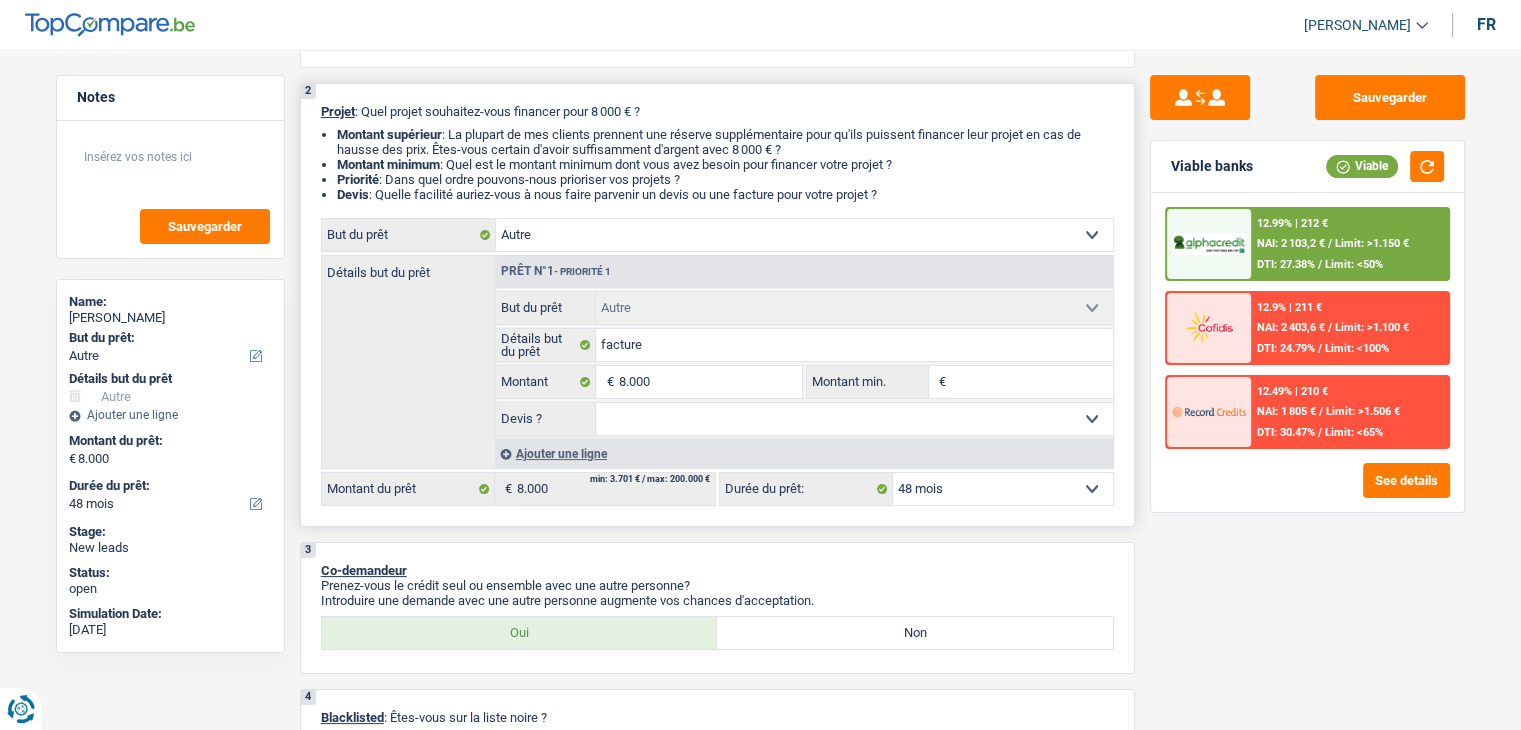 drag, startPoint x: 322, startPoint y: 108, endPoint x: 894, endPoint y: 197, distance: 578.88257 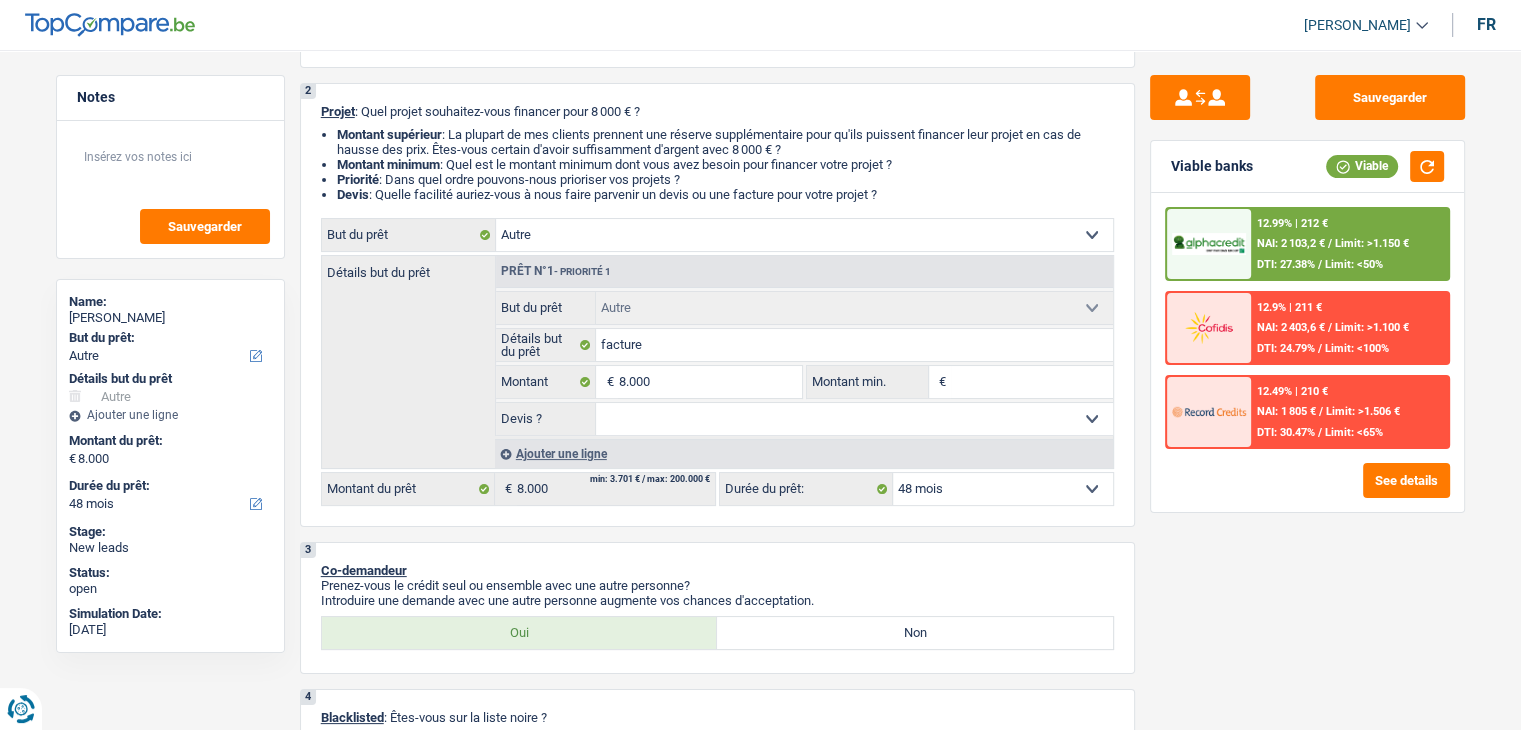 click on "12.99% | 212 €
NAI: 2 103,2 €
/
Limit: >1.150 €
DTI: 27.38%
/
Limit: <50%" at bounding box center (1349, 244) 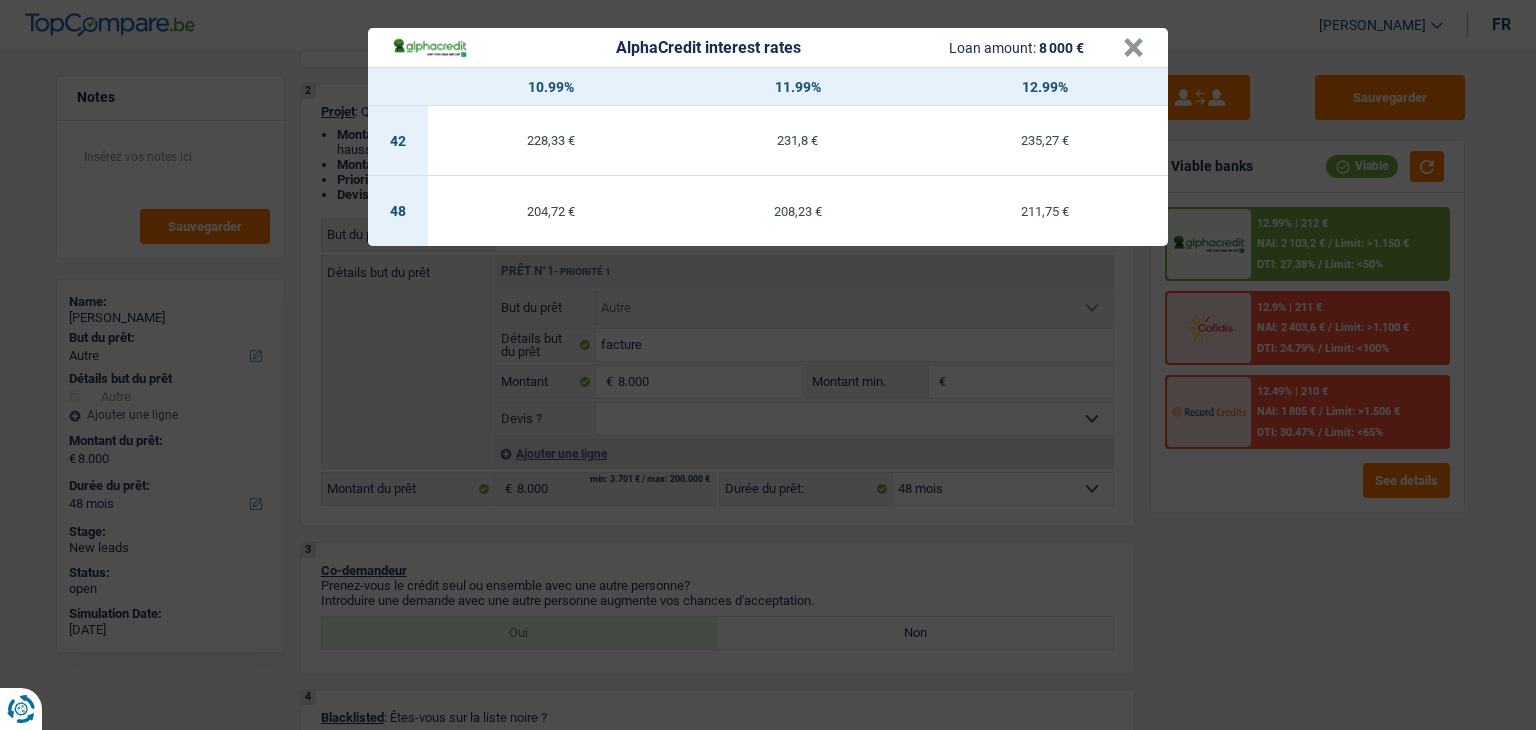 click on "AlphaCredit interest rates
Loan amount:
8 000 €
×
10.99%
11.99%
12.99%
42
228,33 €
231,8 €
235,27 €
48
204,72 €
208,23 €
211,75 €" at bounding box center (768, 365) 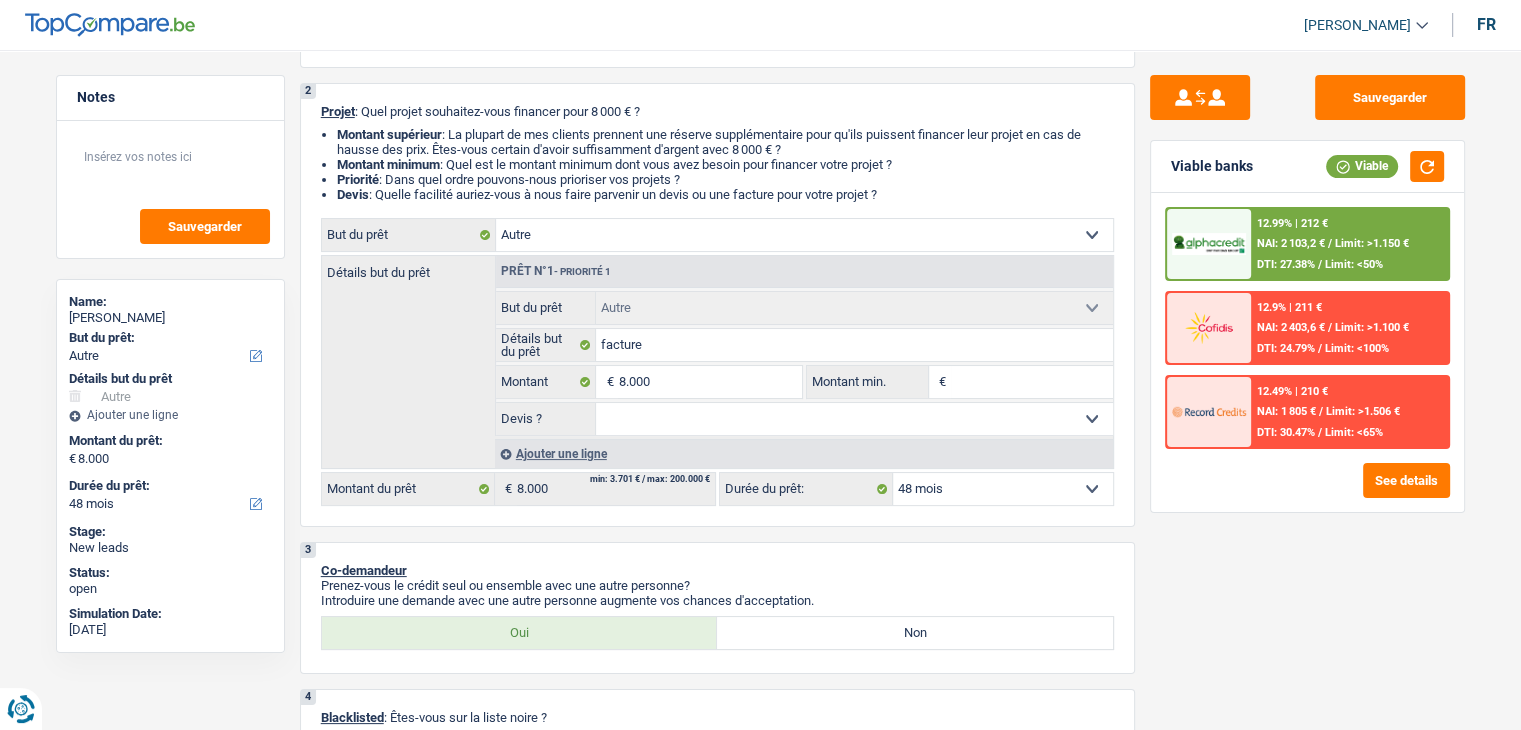 click on "NAI: 2 403,6 €" at bounding box center (1291, 327) 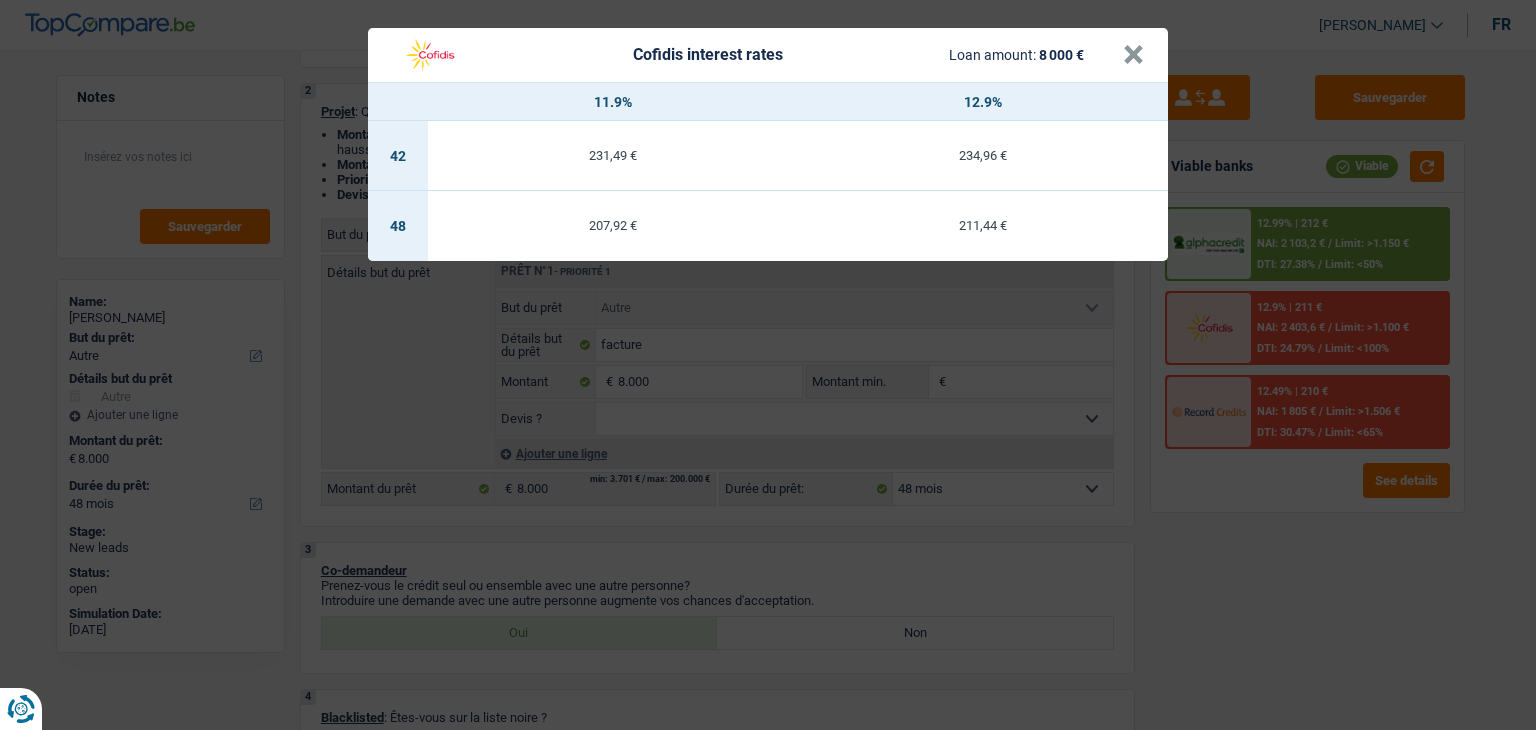 click on "Cofidis interest rates
Loan amount:
8 000 €
×
11.9%
12.9%
42
231,49 €
234,96 €
48
207,92 €
211,44 €" at bounding box center [768, 365] 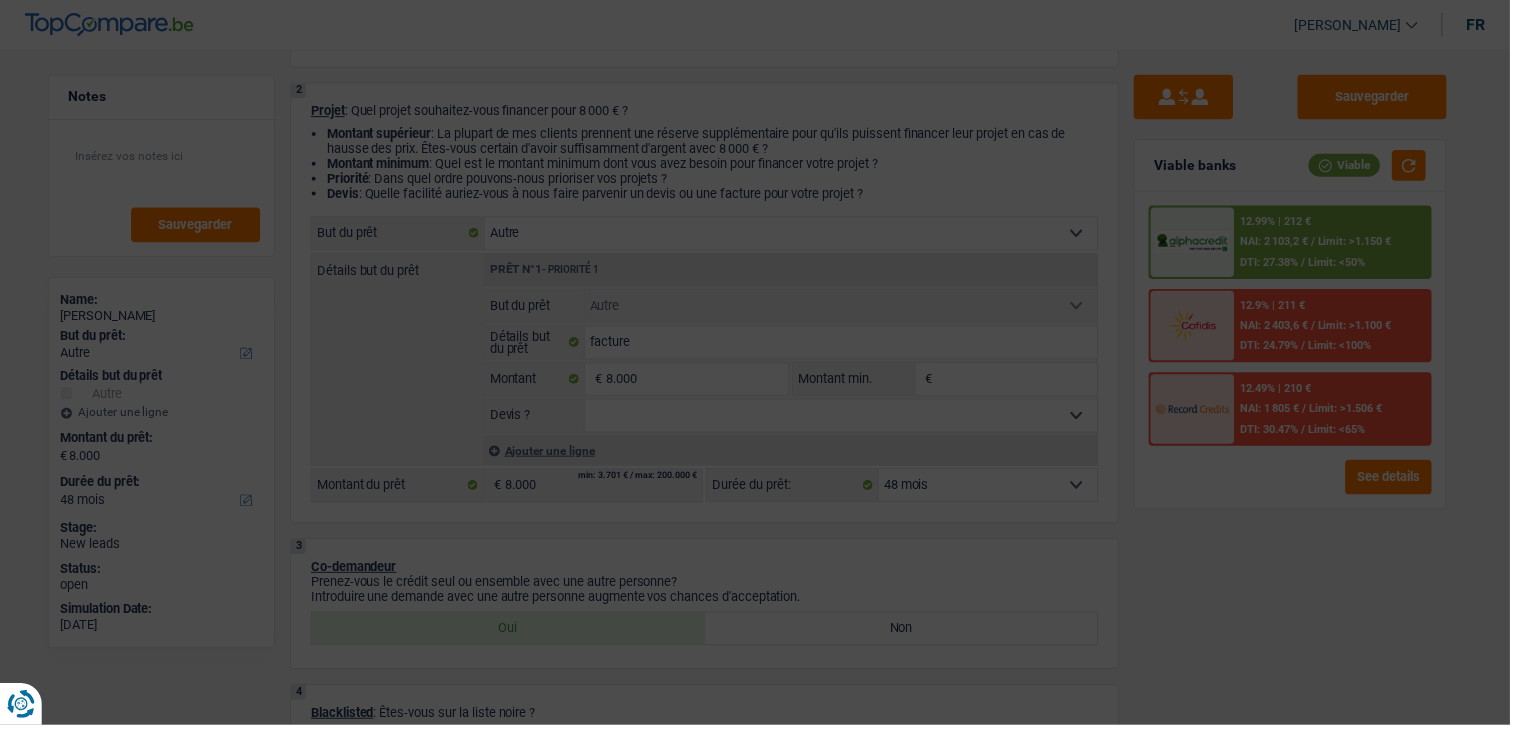 click on "DTI: 30.47%" at bounding box center (1279, 432) 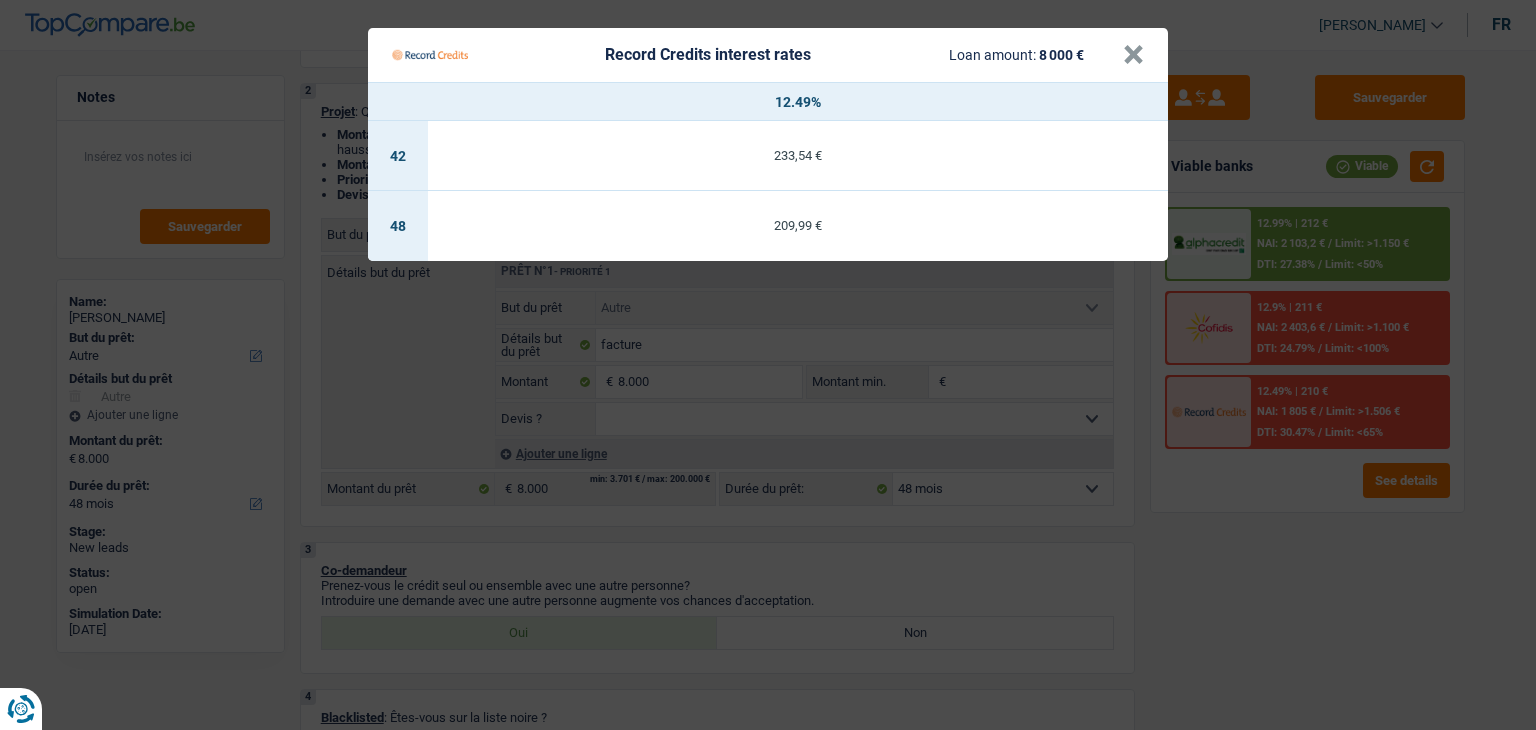 click on "Record Credits interest rates
Loan amount:
8 000 €
×
12.49%
42
233,54 €
48
209,99 €" at bounding box center [768, 365] 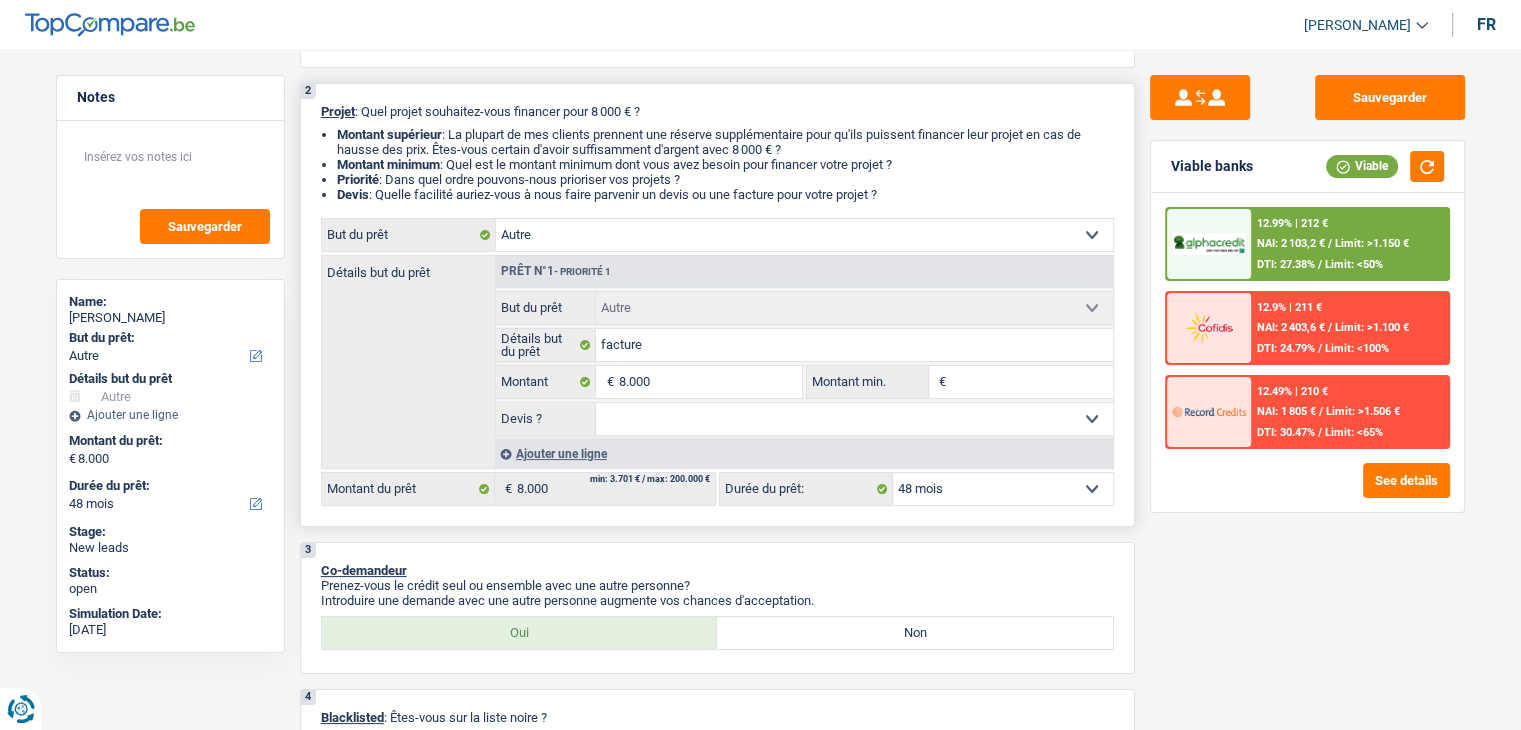 drag, startPoint x: 892, startPoint y: 191, endPoint x: 314, endPoint y: 114, distance: 583.1063 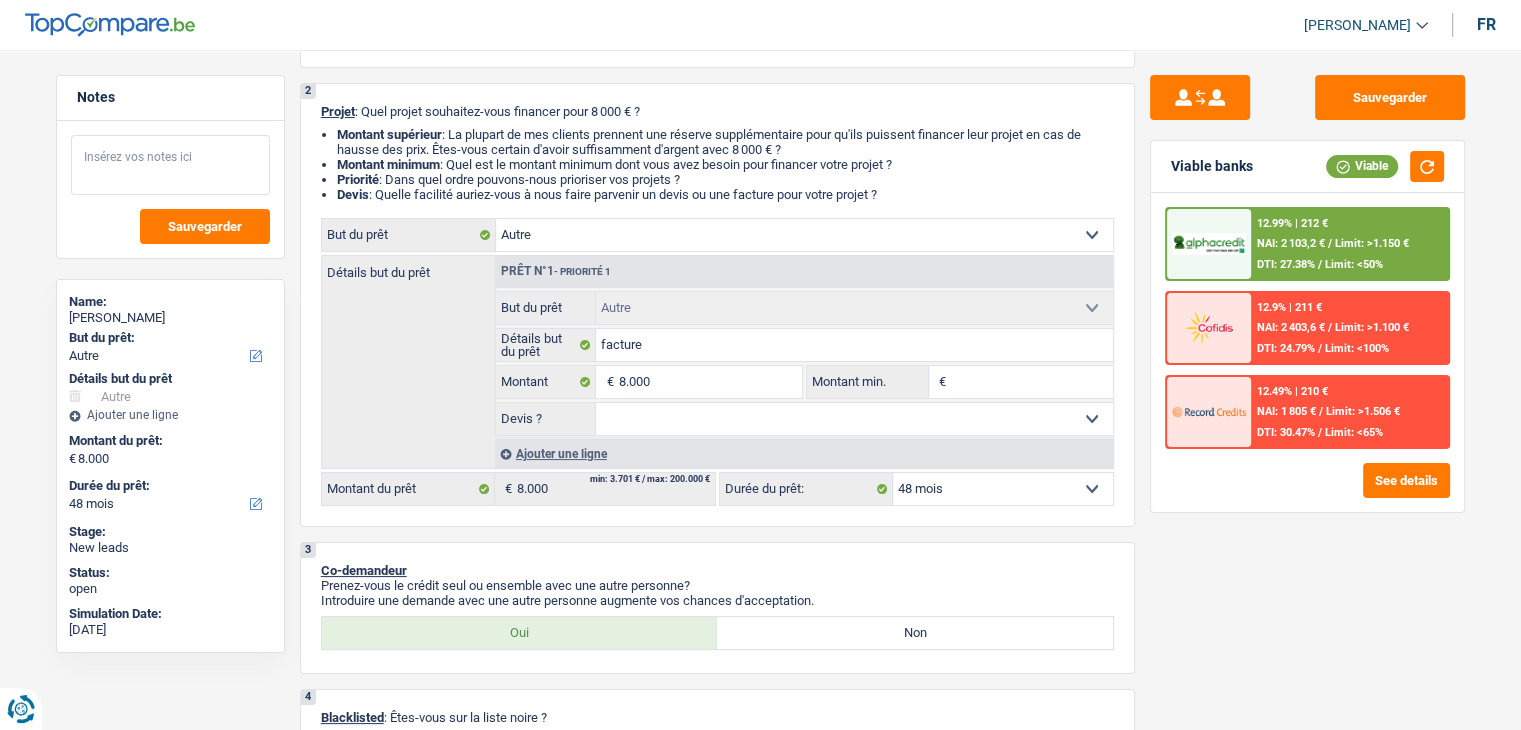 click at bounding box center (170, 165) 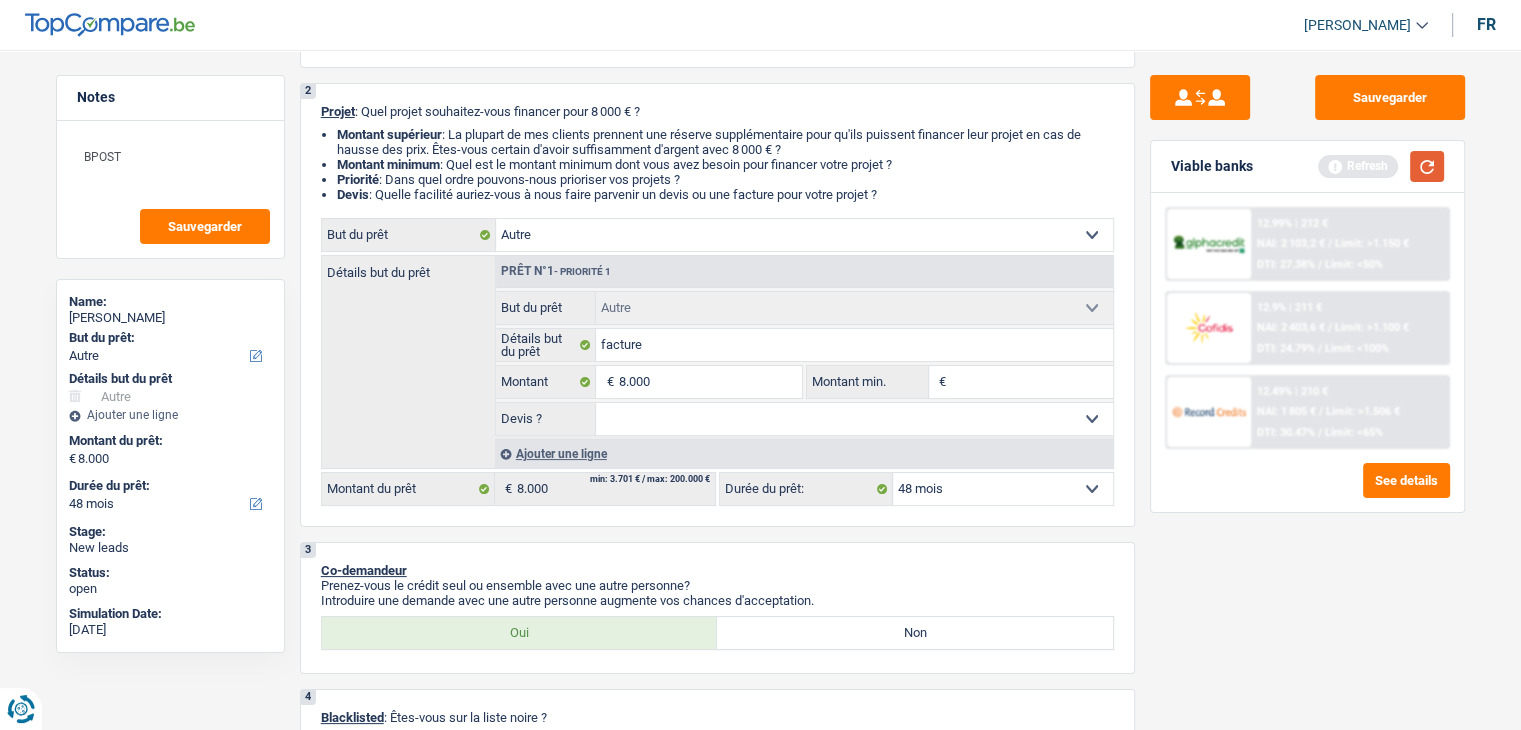 click at bounding box center [1427, 166] 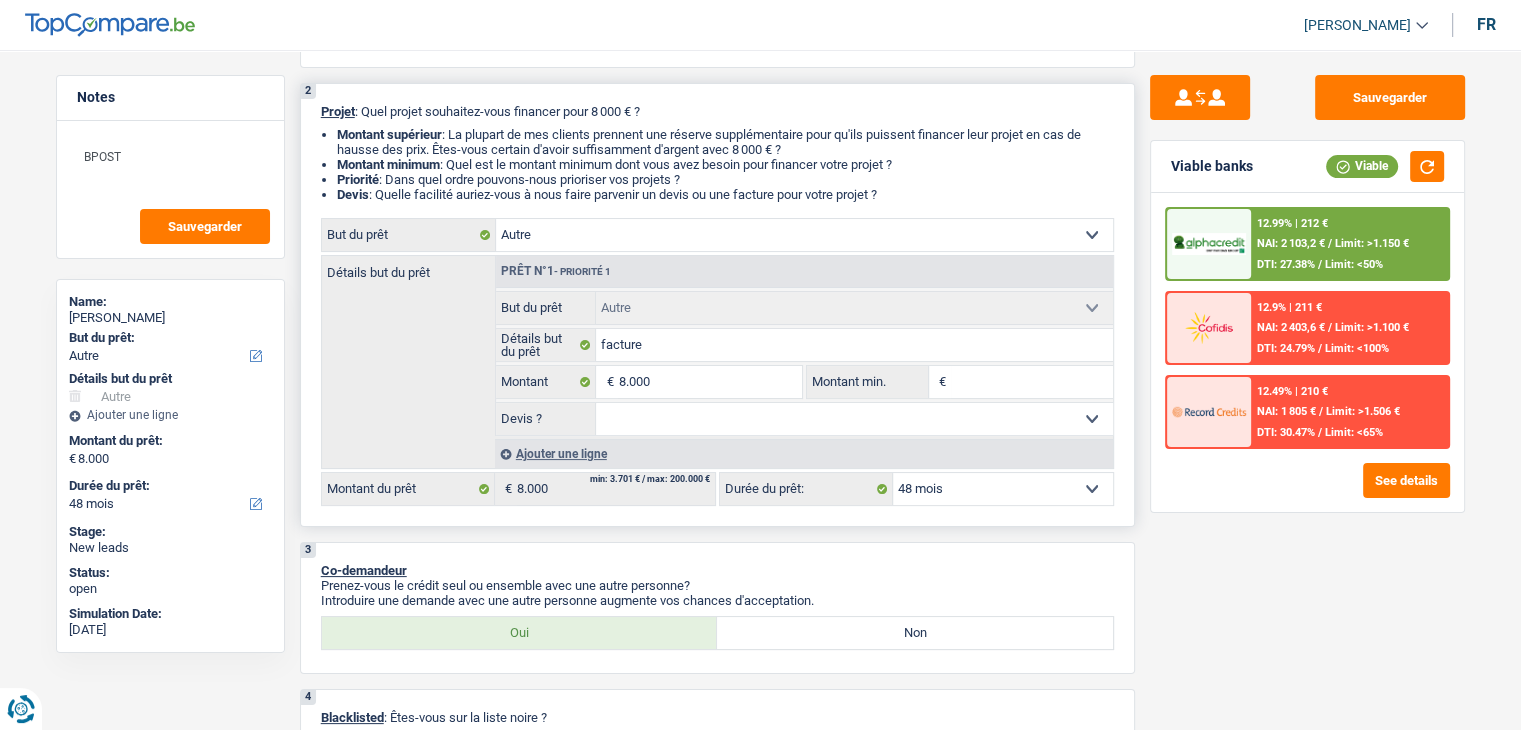 click on "Devis   : Quelle facilité auriez-vous à nous faire parvenir un devis ou une facture pour votre projet ?" at bounding box center [725, 194] 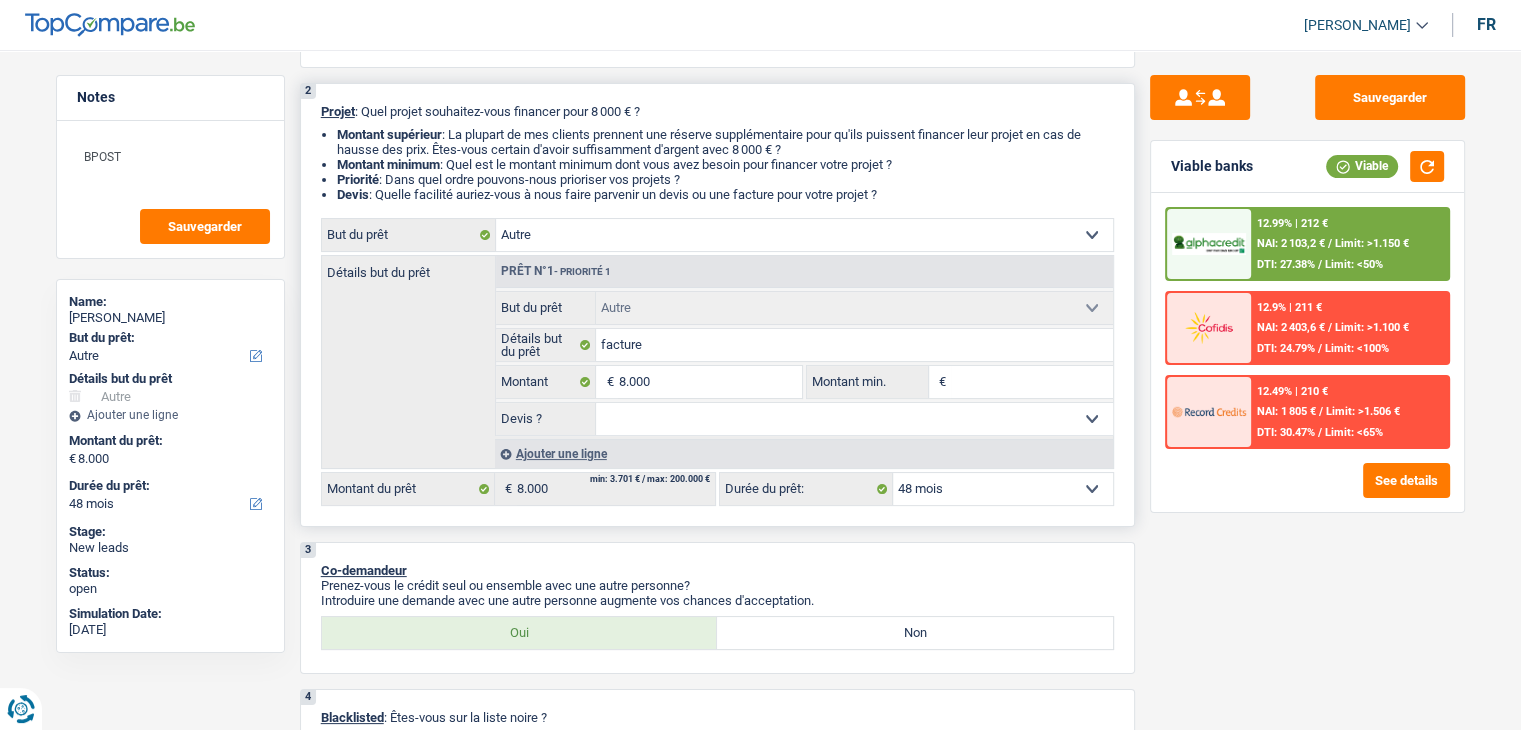 drag, startPoint x: 896, startPoint y: 193, endPoint x: 323, endPoint y: 105, distance: 579.718 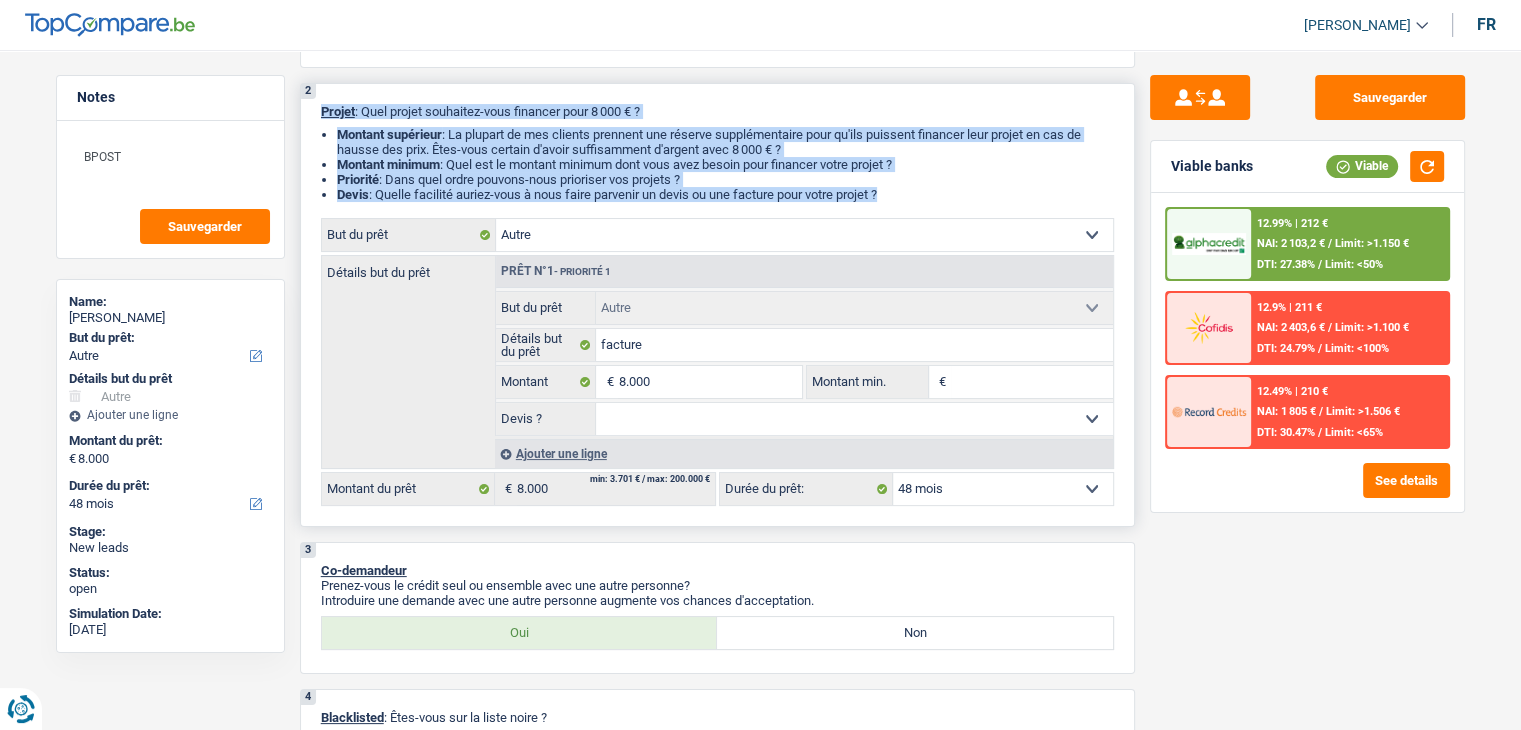 drag, startPoint x: 323, startPoint y: 108, endPoint x: 916, endPoint y: 206, distance: 601.0433 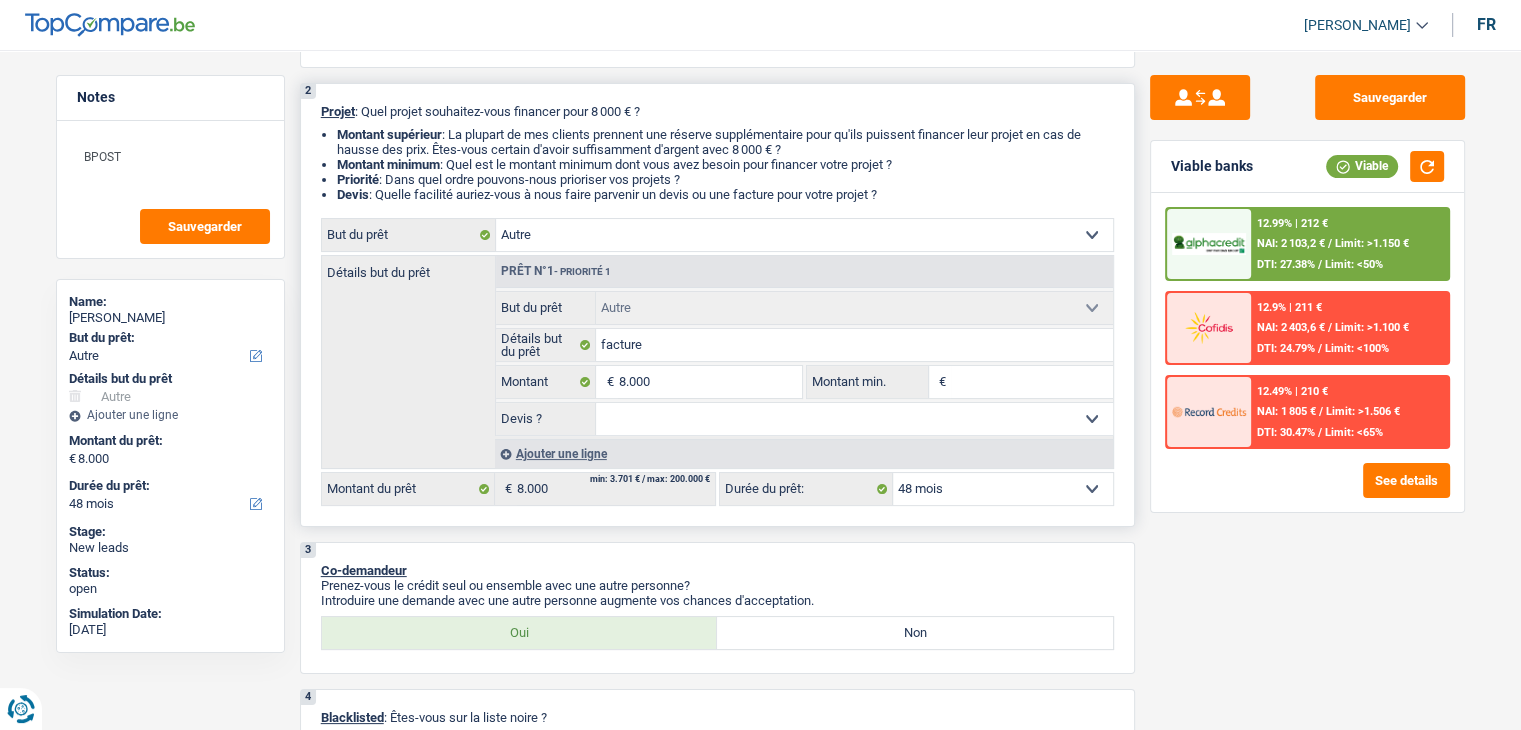 drag, startPoint x: 889, startPoint y: 191, endPoint x: 322, endPoint y: 98, distance: 574.57635 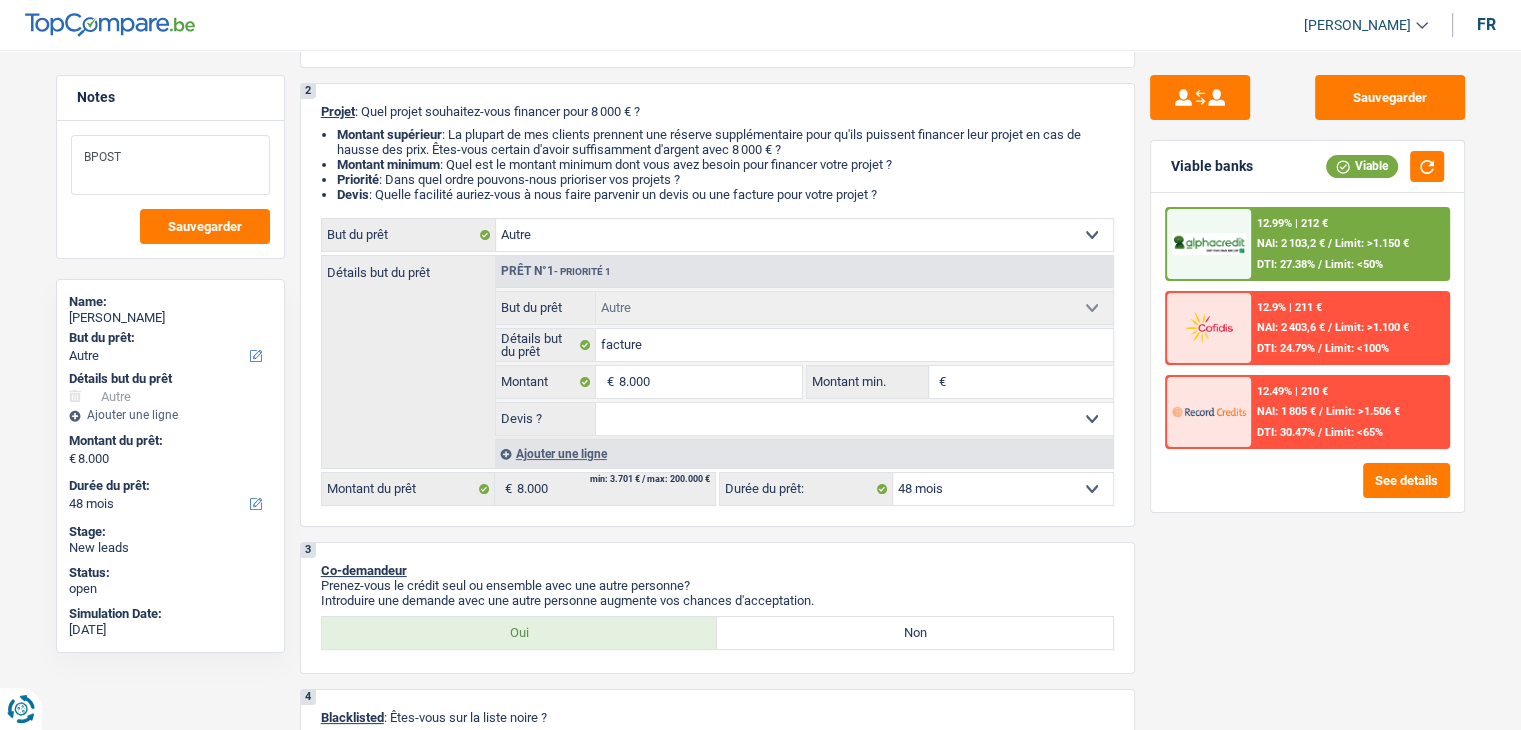 click on "BPOST" at bounding box center [170, 165] 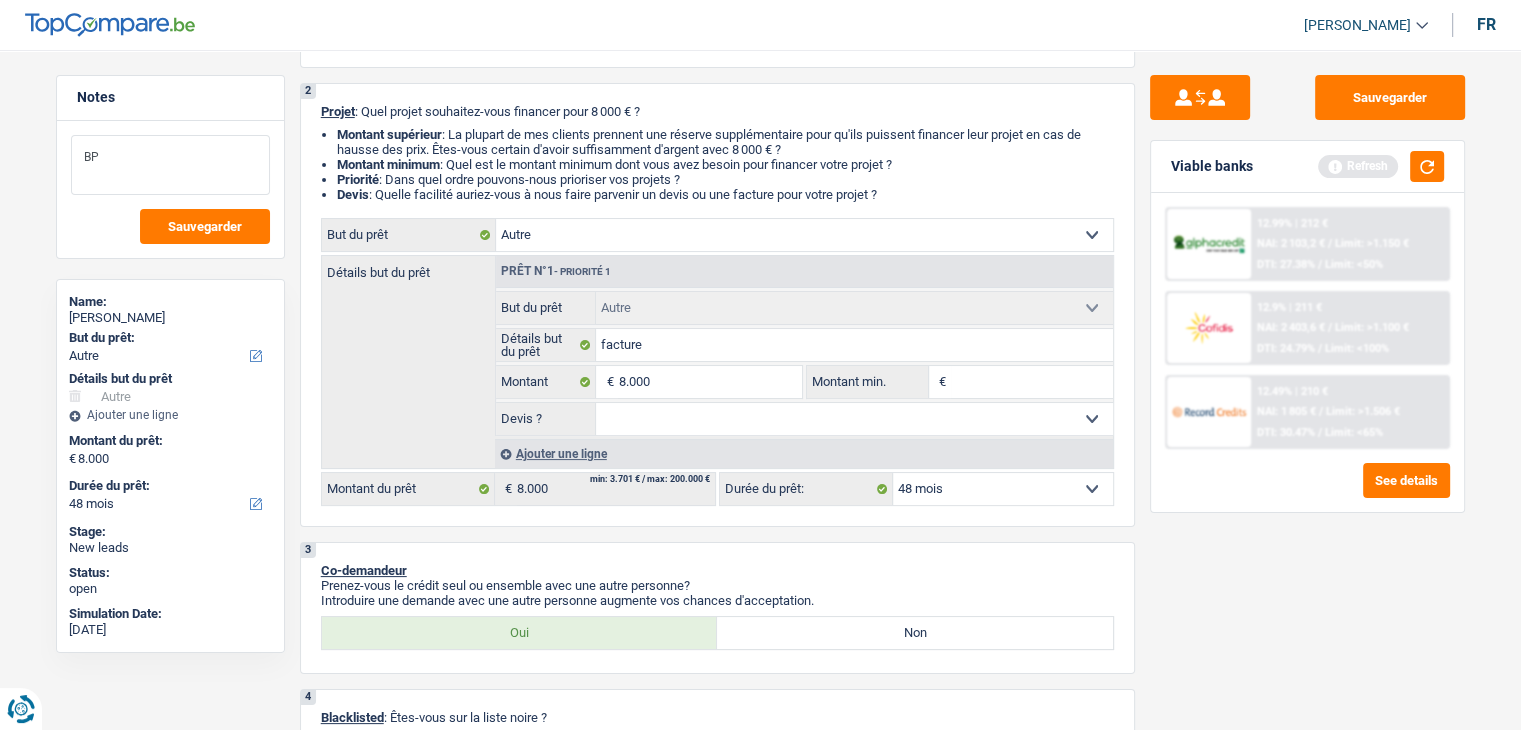 type on "B" 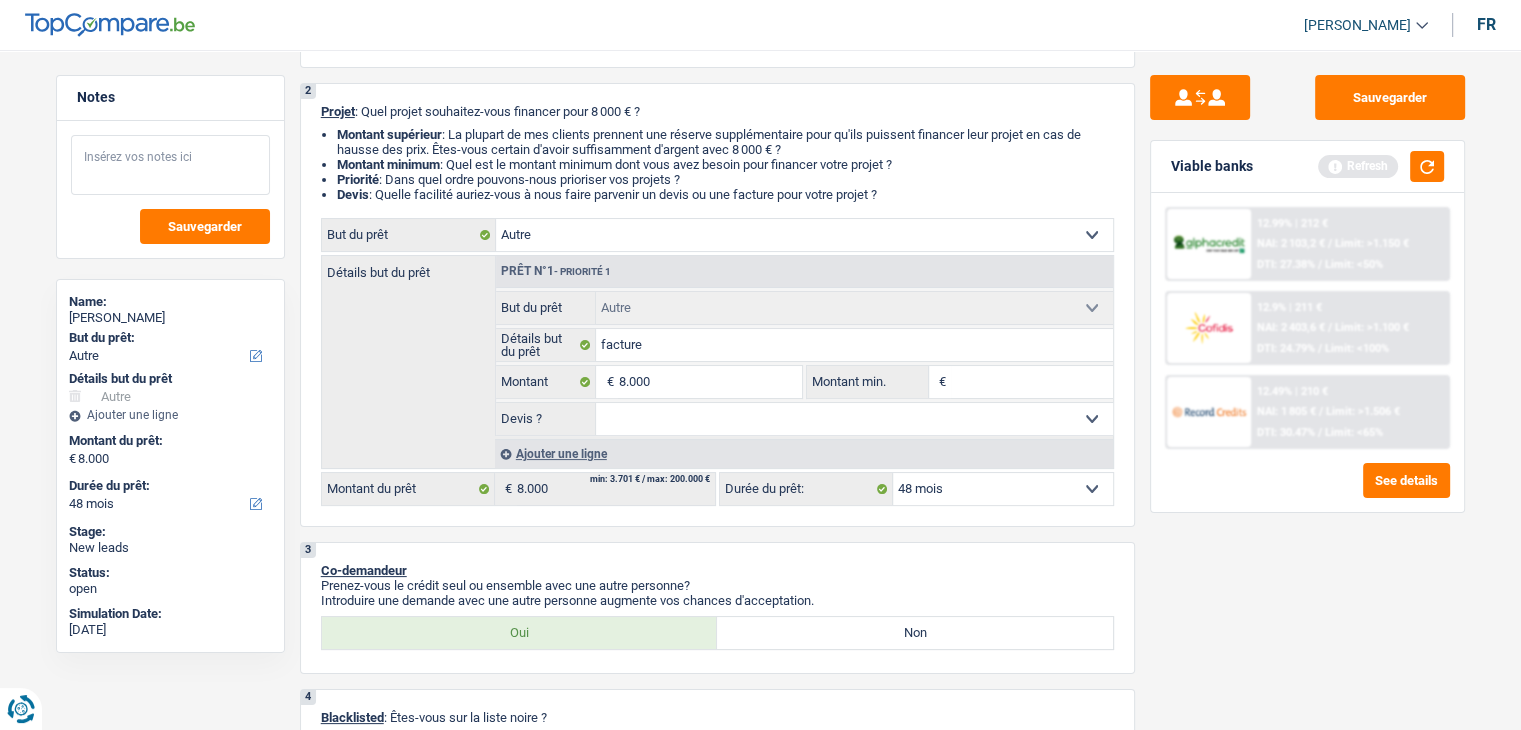 type 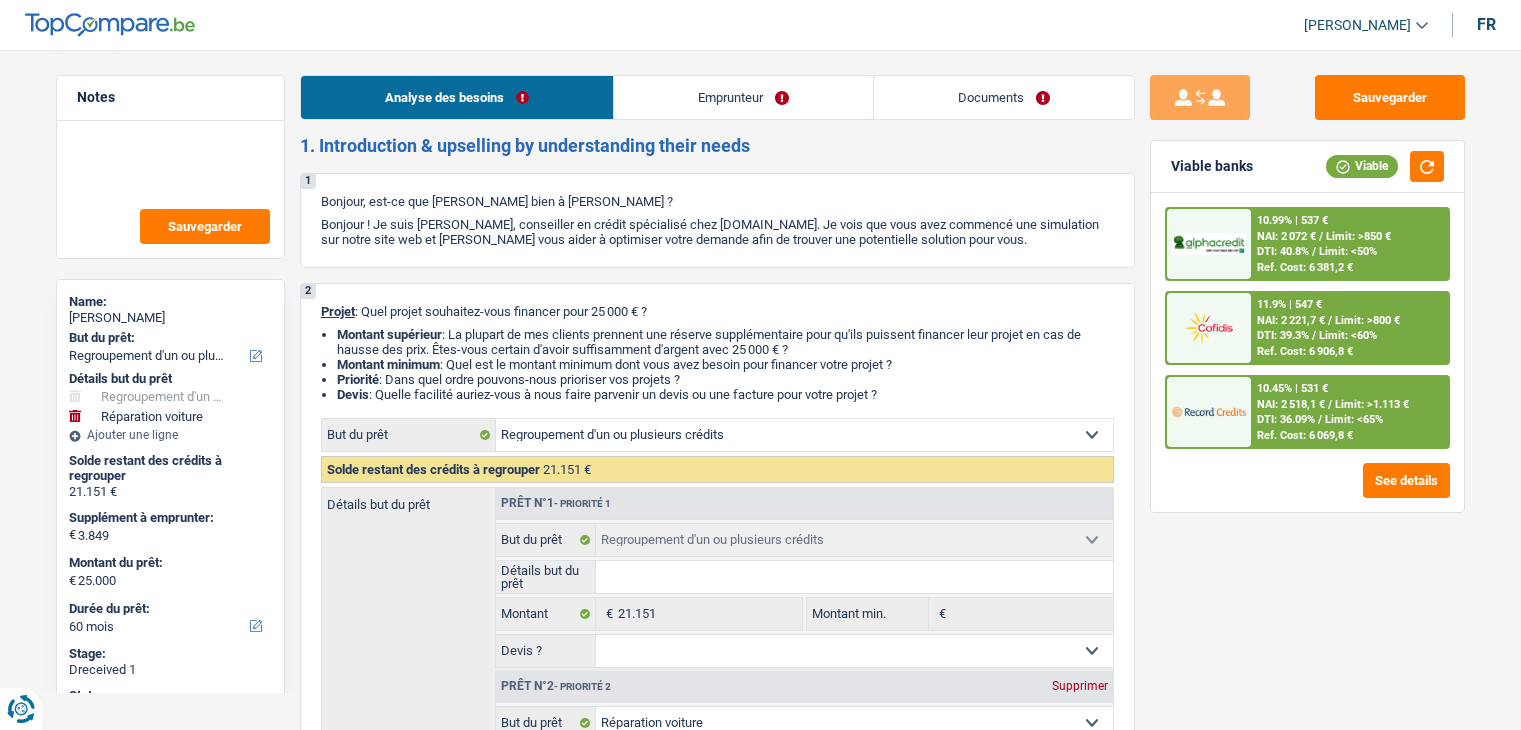 select on "refinancing" 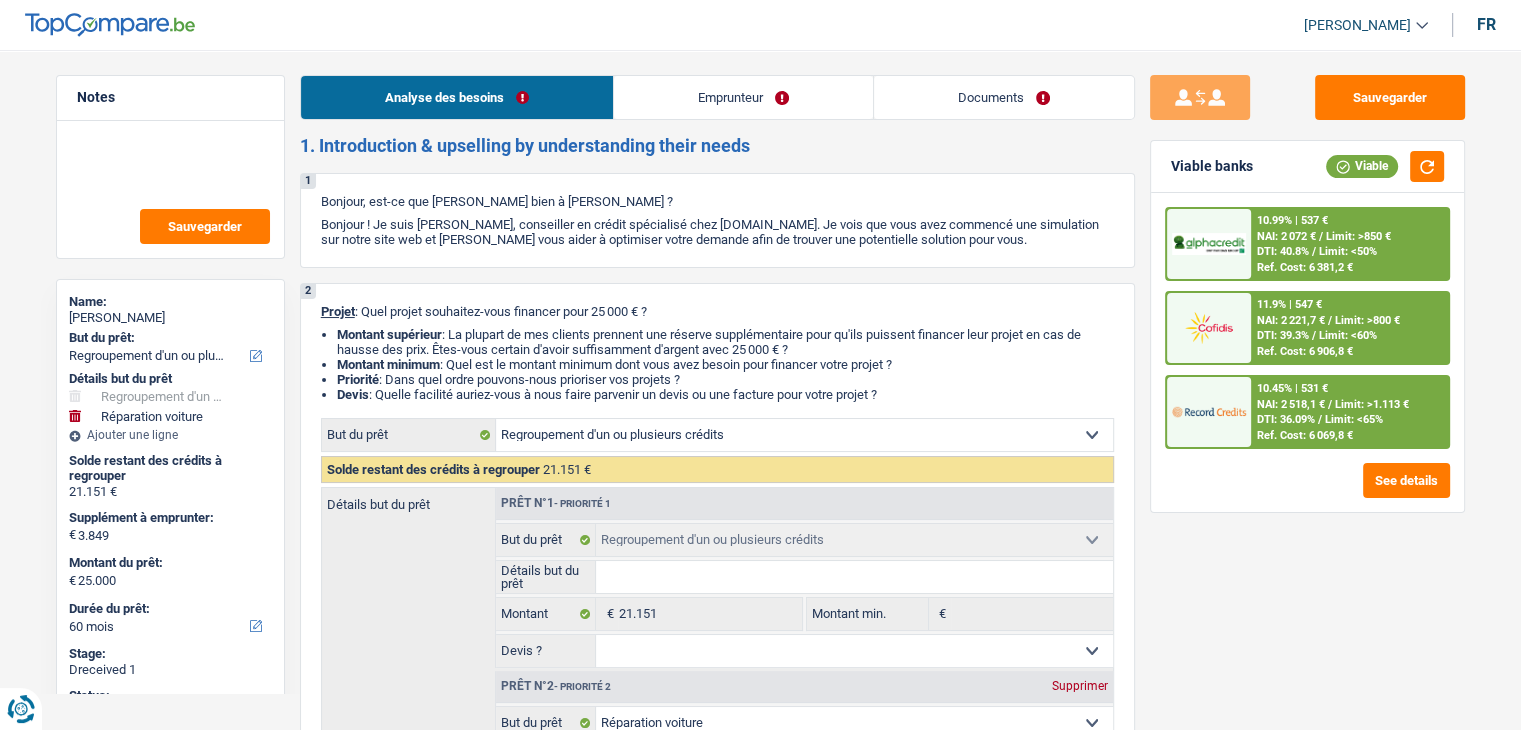 scroll, scrollTop: 0, scrollLeft: 0, axis: both 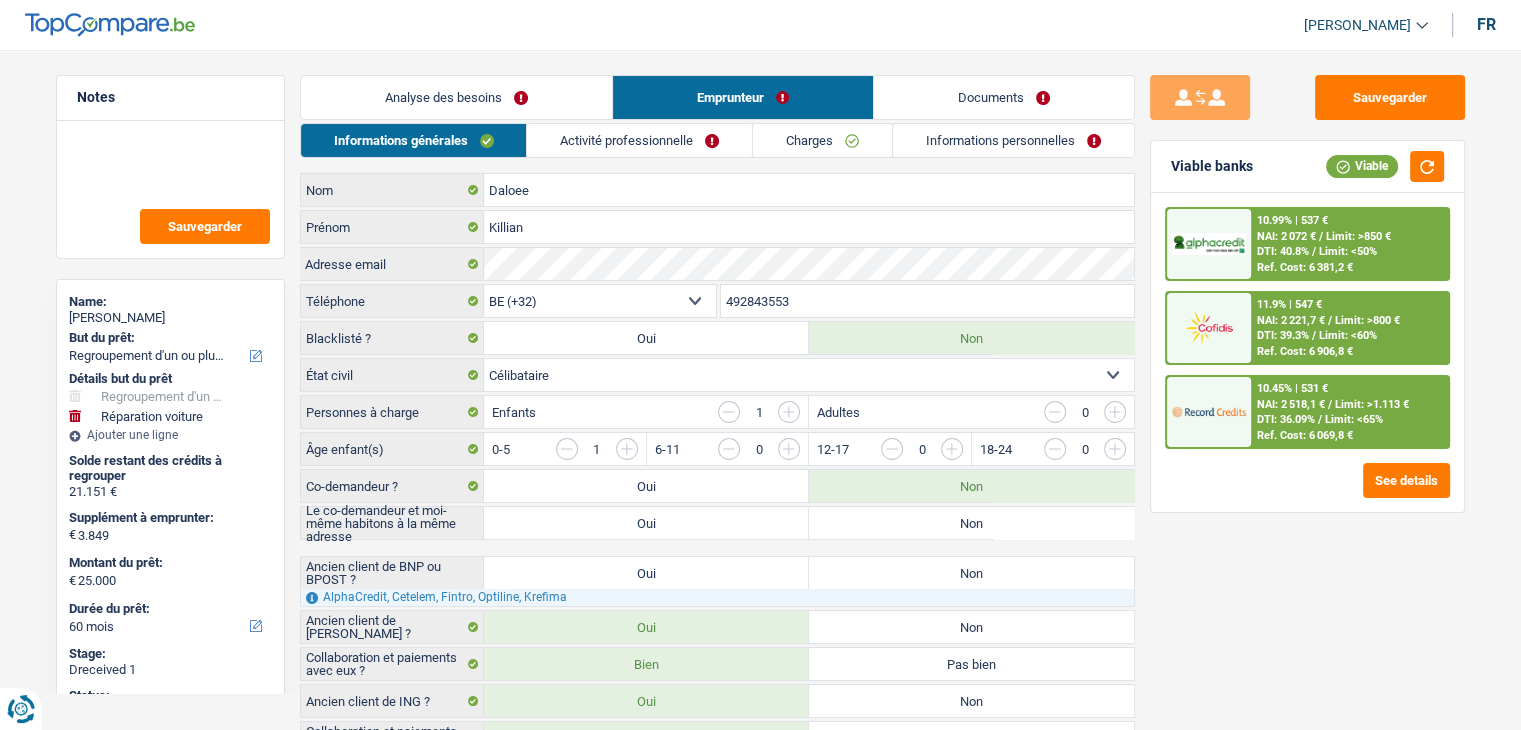 click on "Activité professionnelle" at bounding box center (639, 140) 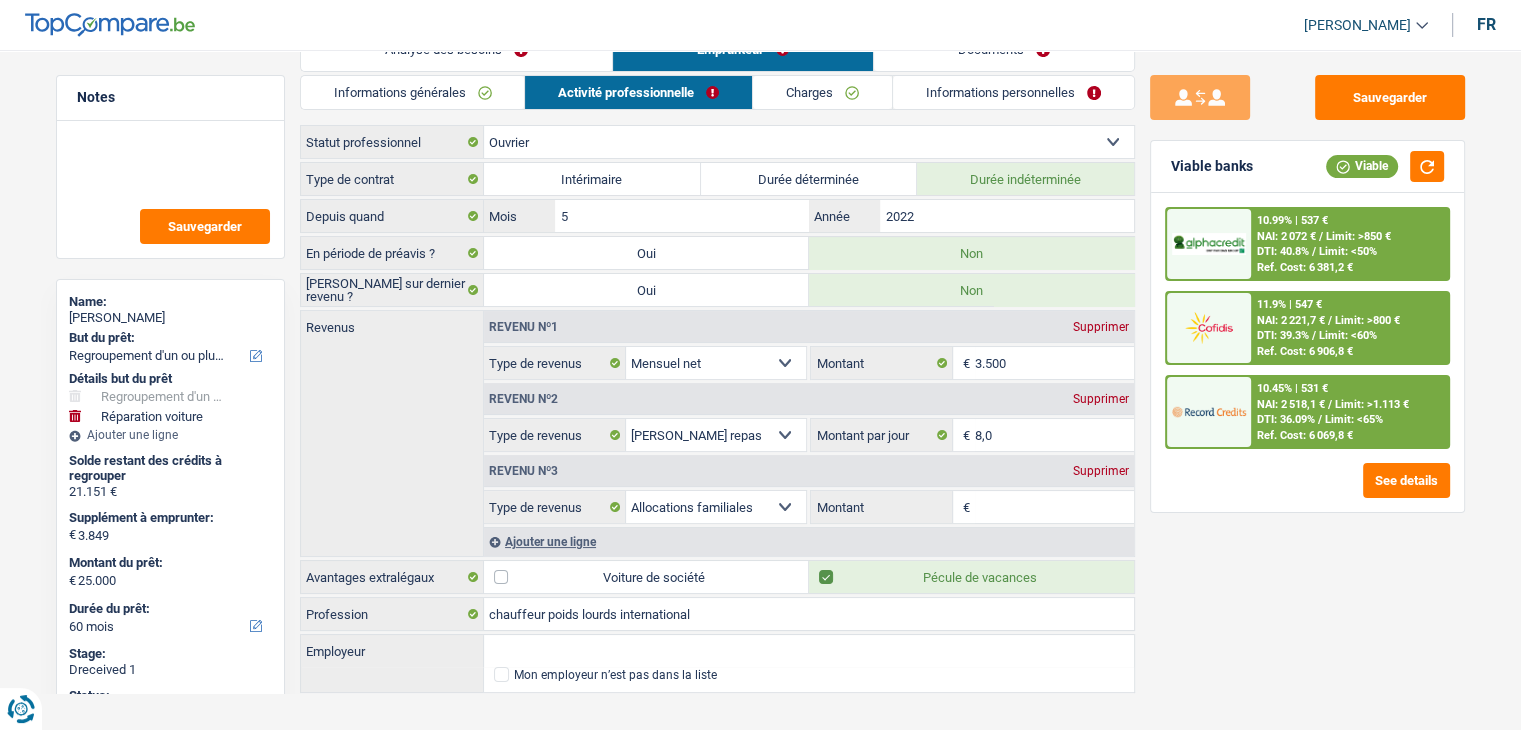 scroll, scrollTop: 69, scrollLeft: 0, axis: vertical 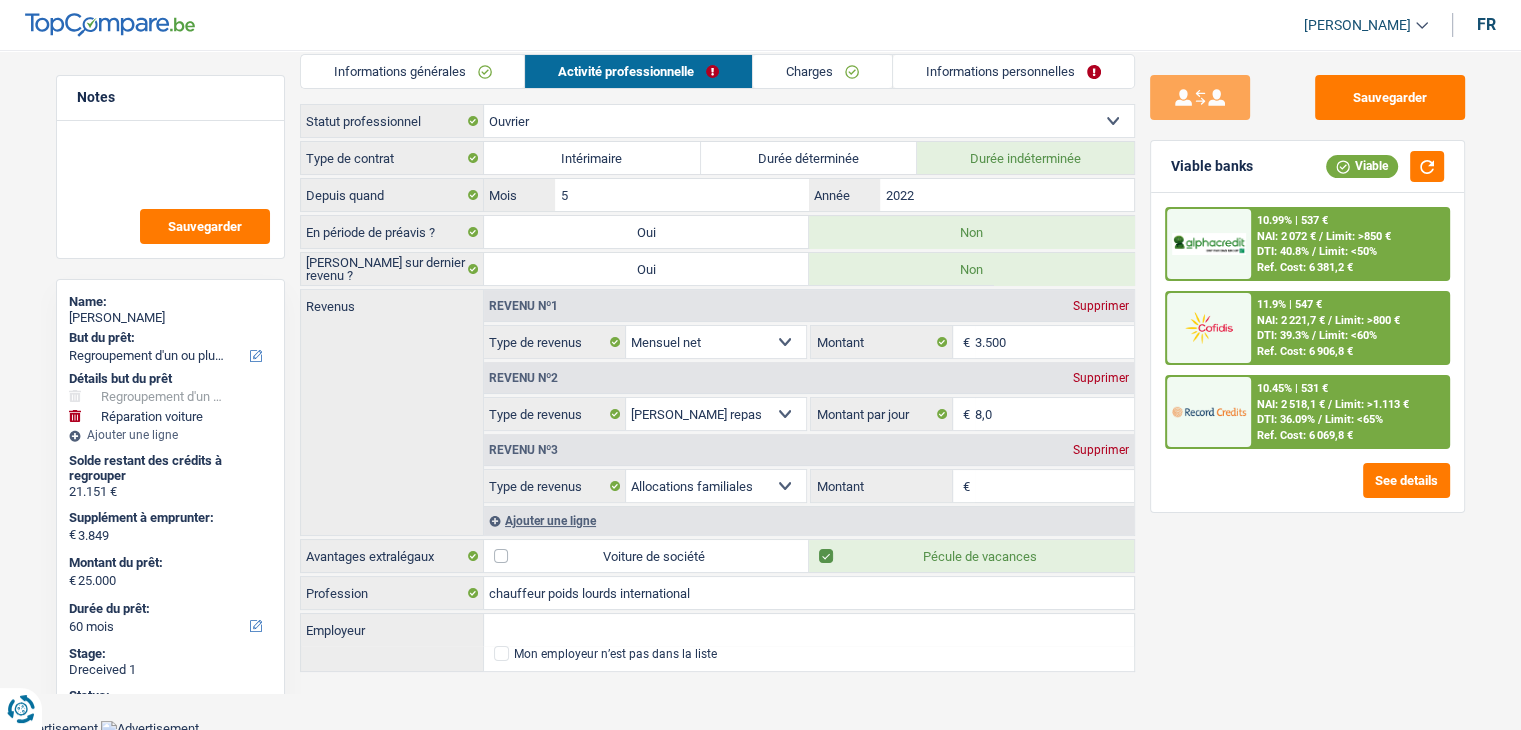 click on "Informations générales" at bounding box center [412, 71] 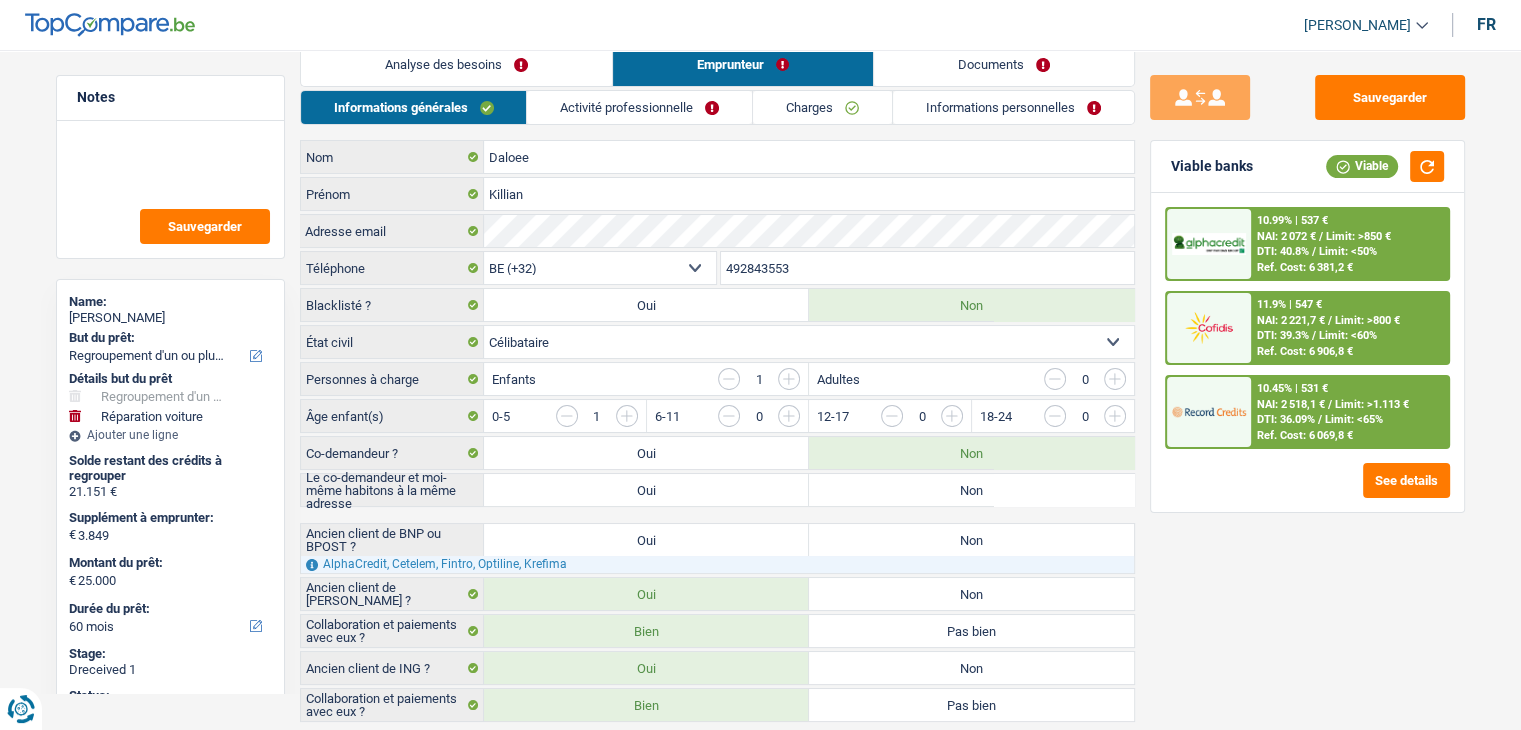 scroll, scrollTop: 0, scrollLeft: 0, axis: both 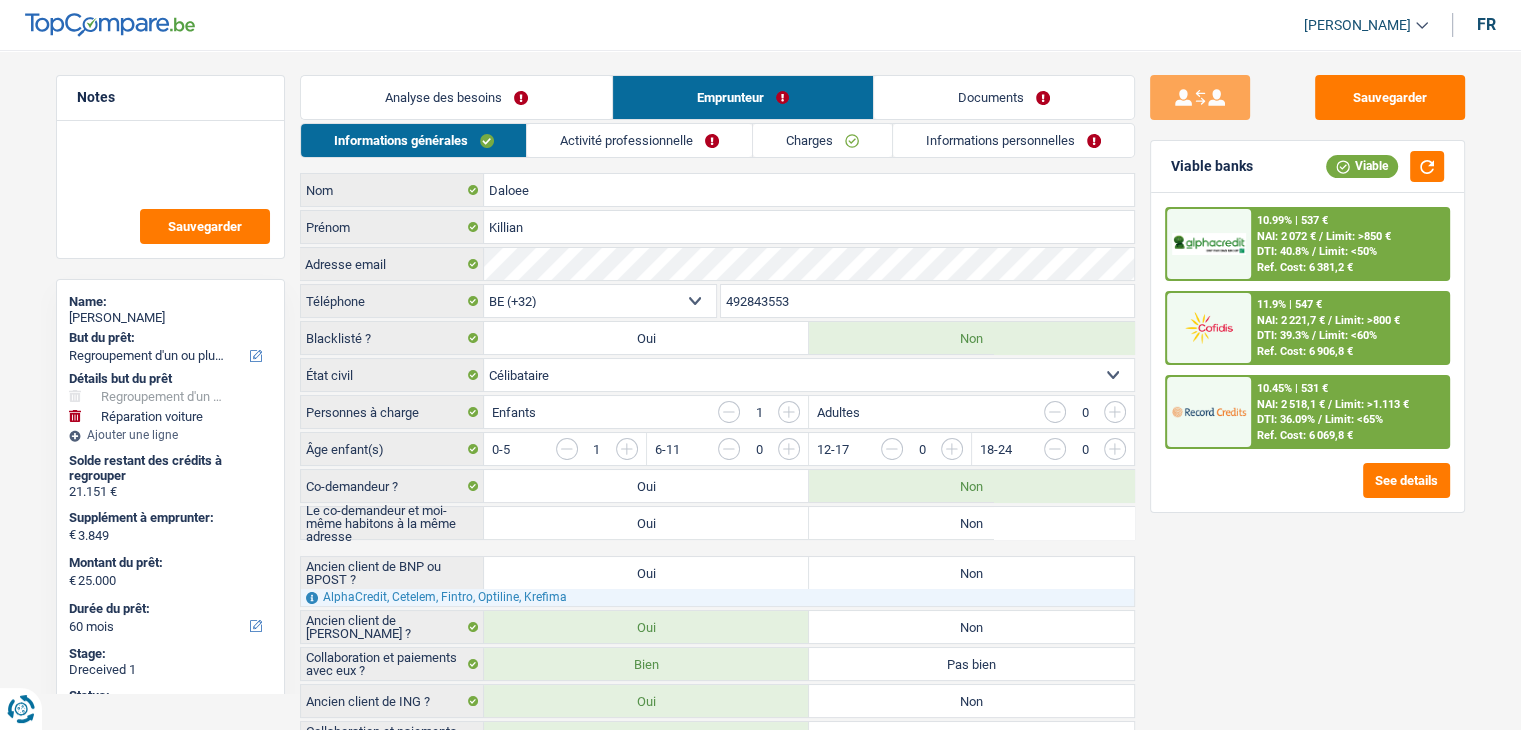 click on "Analyse des besoins" at bounding box center [456, 97] 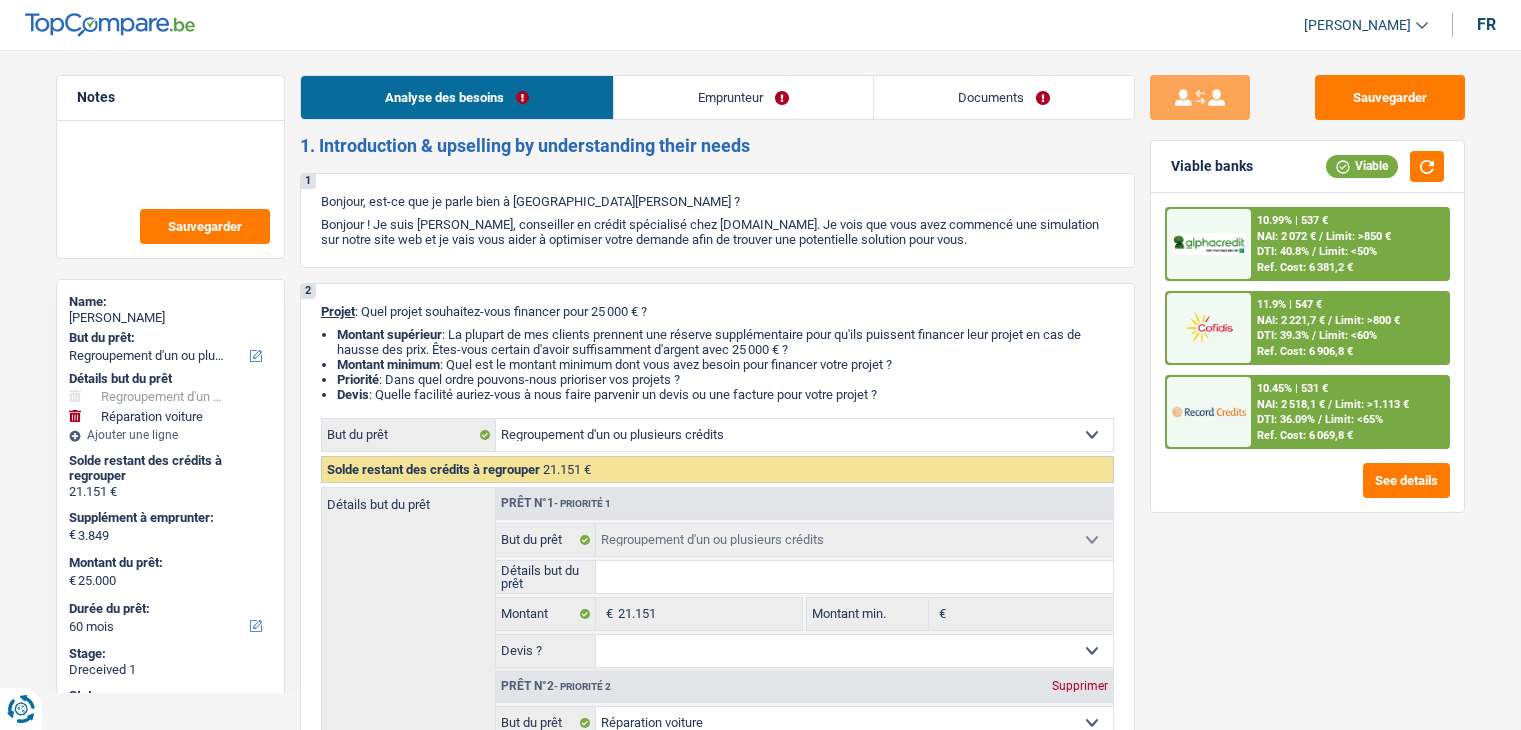 select on "refinancing" 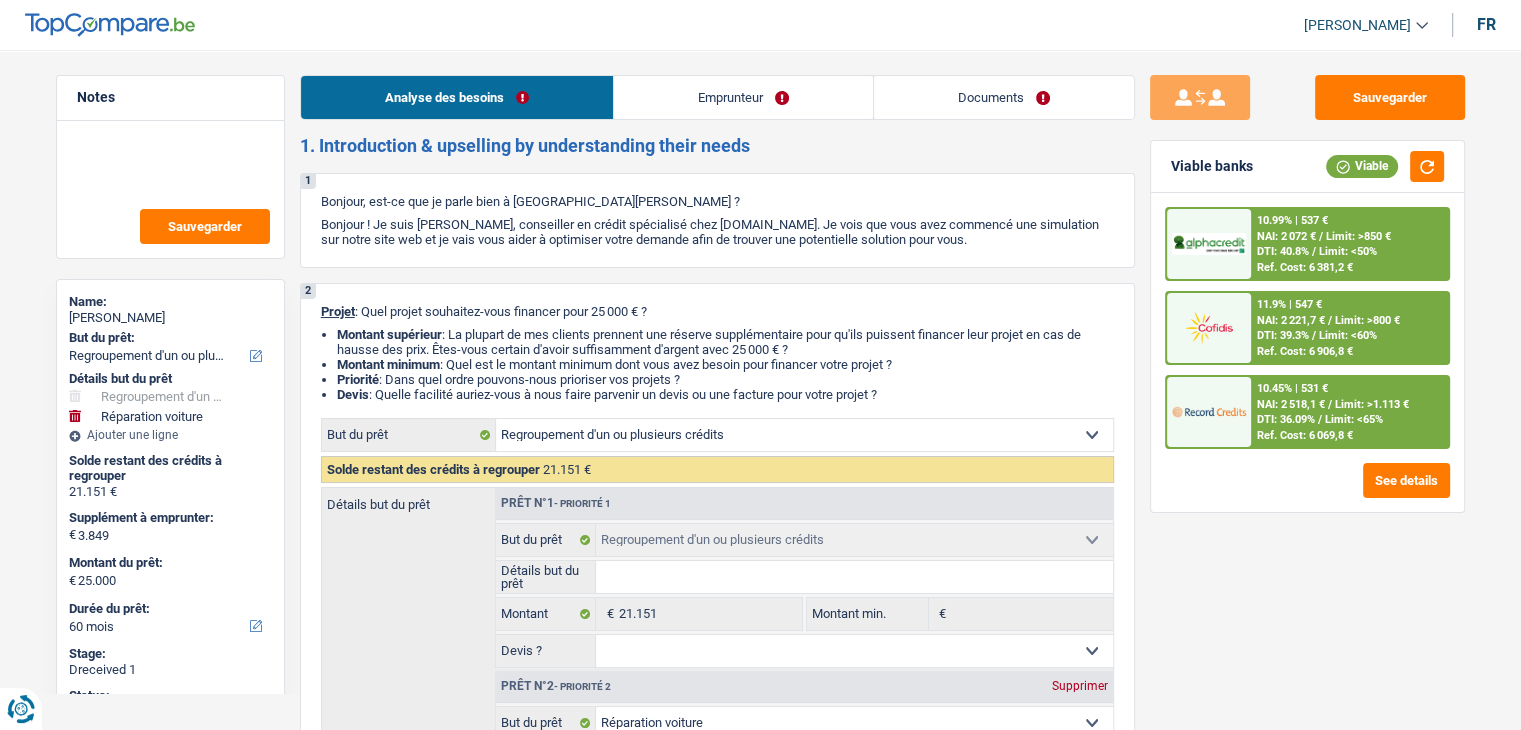 scroll, scrollTop: 0, scrollLeft: 0, axis: both 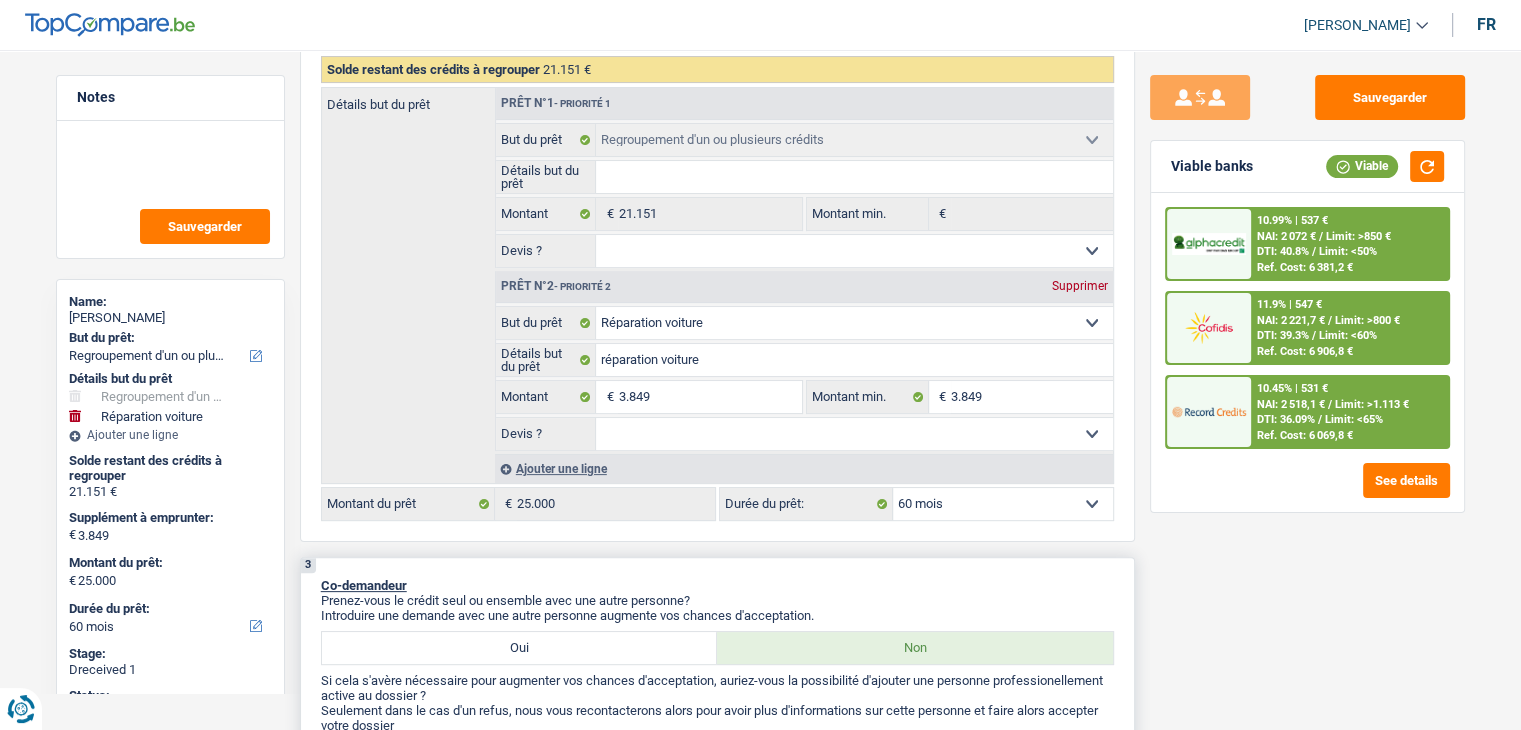 click on "3   Co-demandeur   Prenez-vous le crédit seul ou ensemble avec une autre personne?  Introduire une demande avec une autre personne augmente vos chances d'acceptation.
Oui
Non
Si cela s'avère nécessaire pour augmenter vos chances d'acceptation, auriez-vous la possibilité d'ajouter une personne professionellement active au dossier ? Seulement dans le cas d'un refus, nous vous recontacterons alors pour avoir plus d'informations sur cette personne et faire alors accepter votre dossier
Oui
Non" at bounding box center [717, 676] 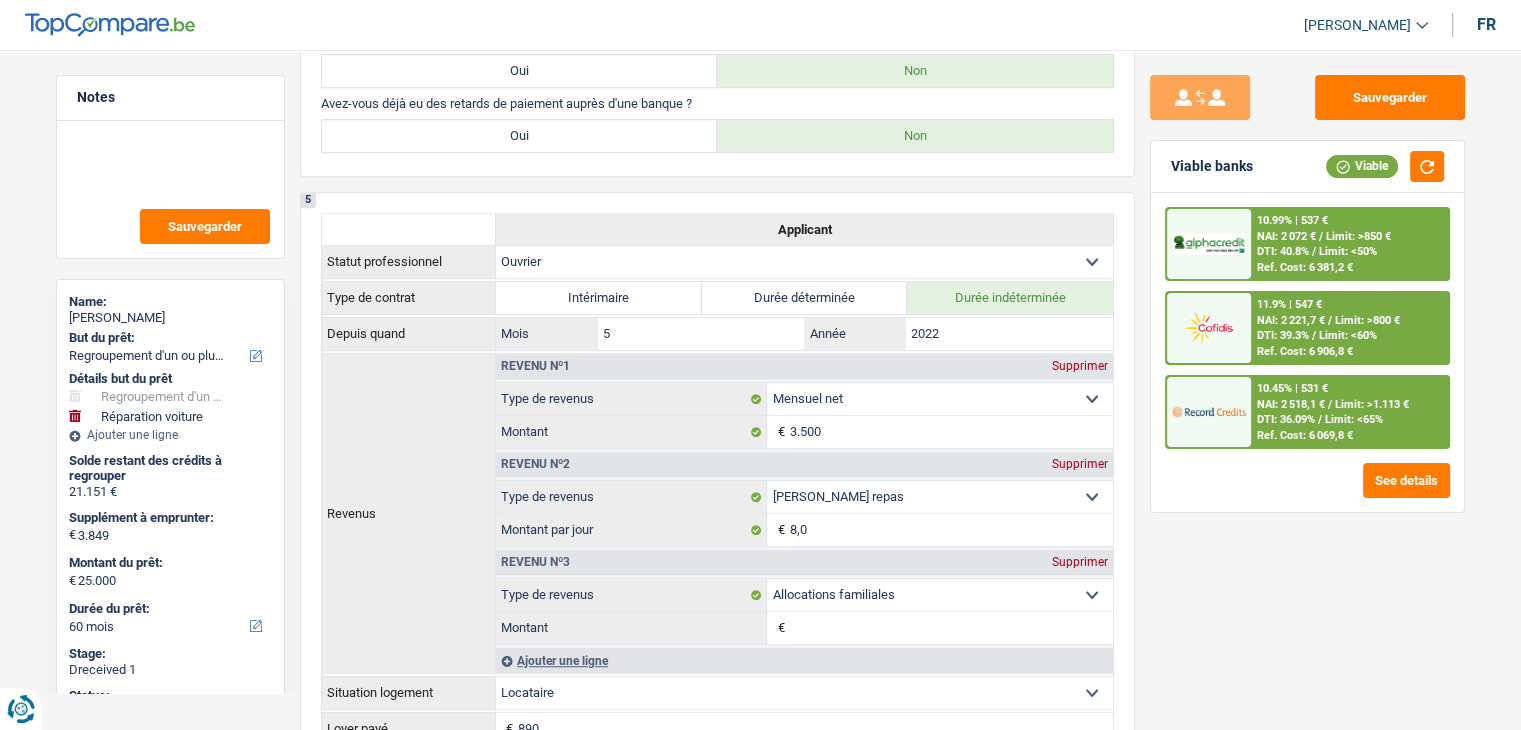 scroll, scrollTop: 1200, scrollLeft: 0, axis: vertical 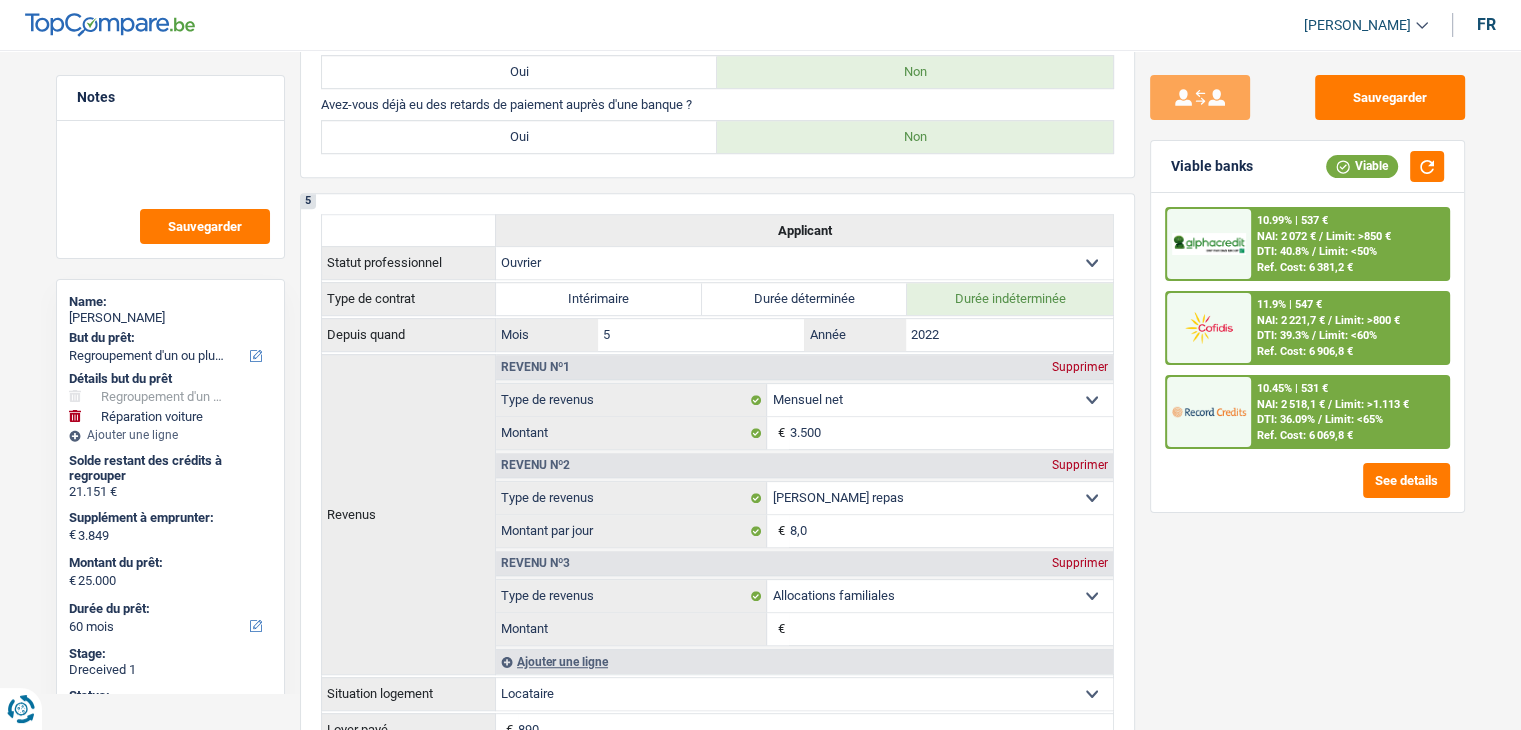 click on "NAI: 2 518,1 €" at bounding box center (1291, 404) 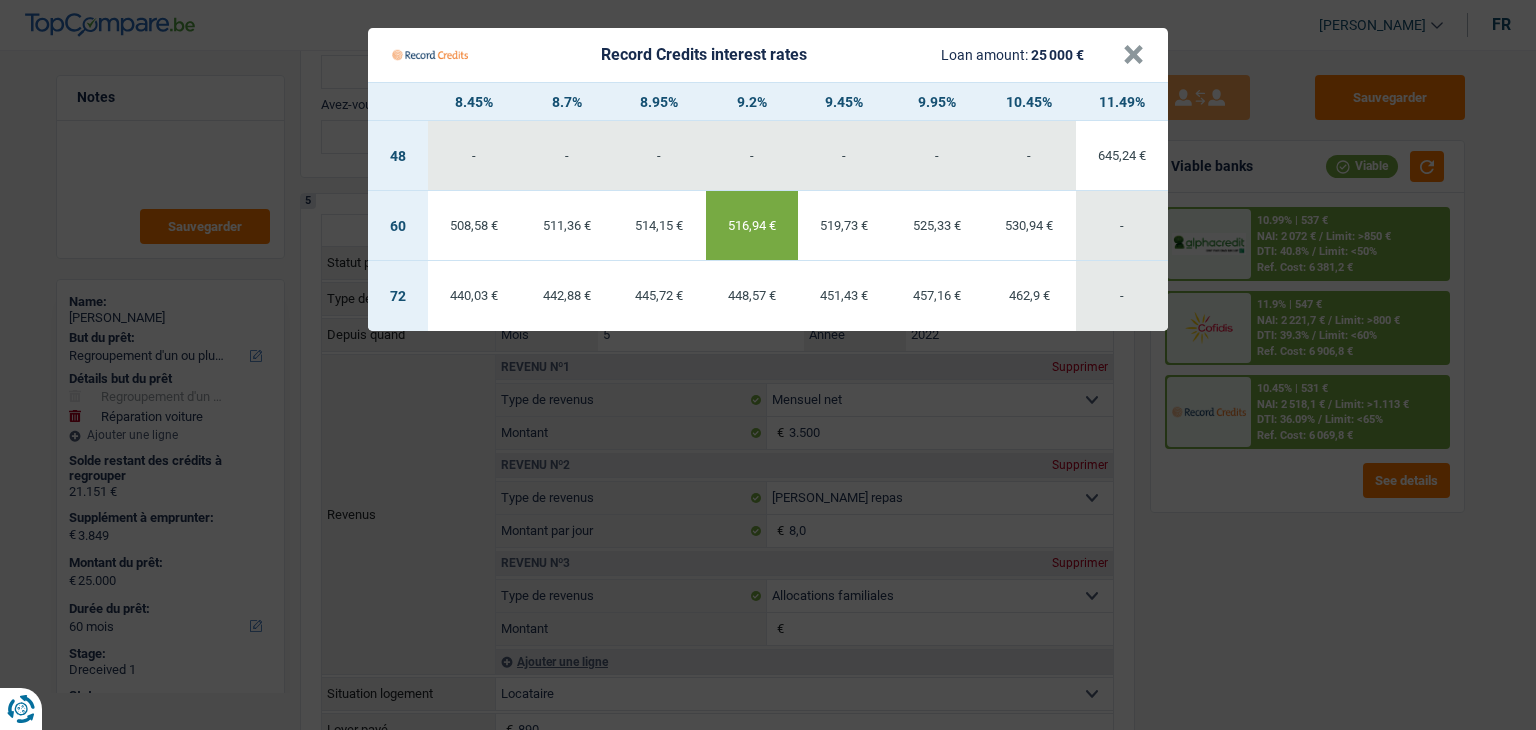 click on "Record Credits interest rates
Loan amount:
25 000 €
×
8.45%
8.7%
8.95%
9.2%
9.45%
9.95%
10.45%
11.49%
48
-
-
-
-
-
-
-
645,24 €
60
508,58 €" at bounding box center (768, 365) 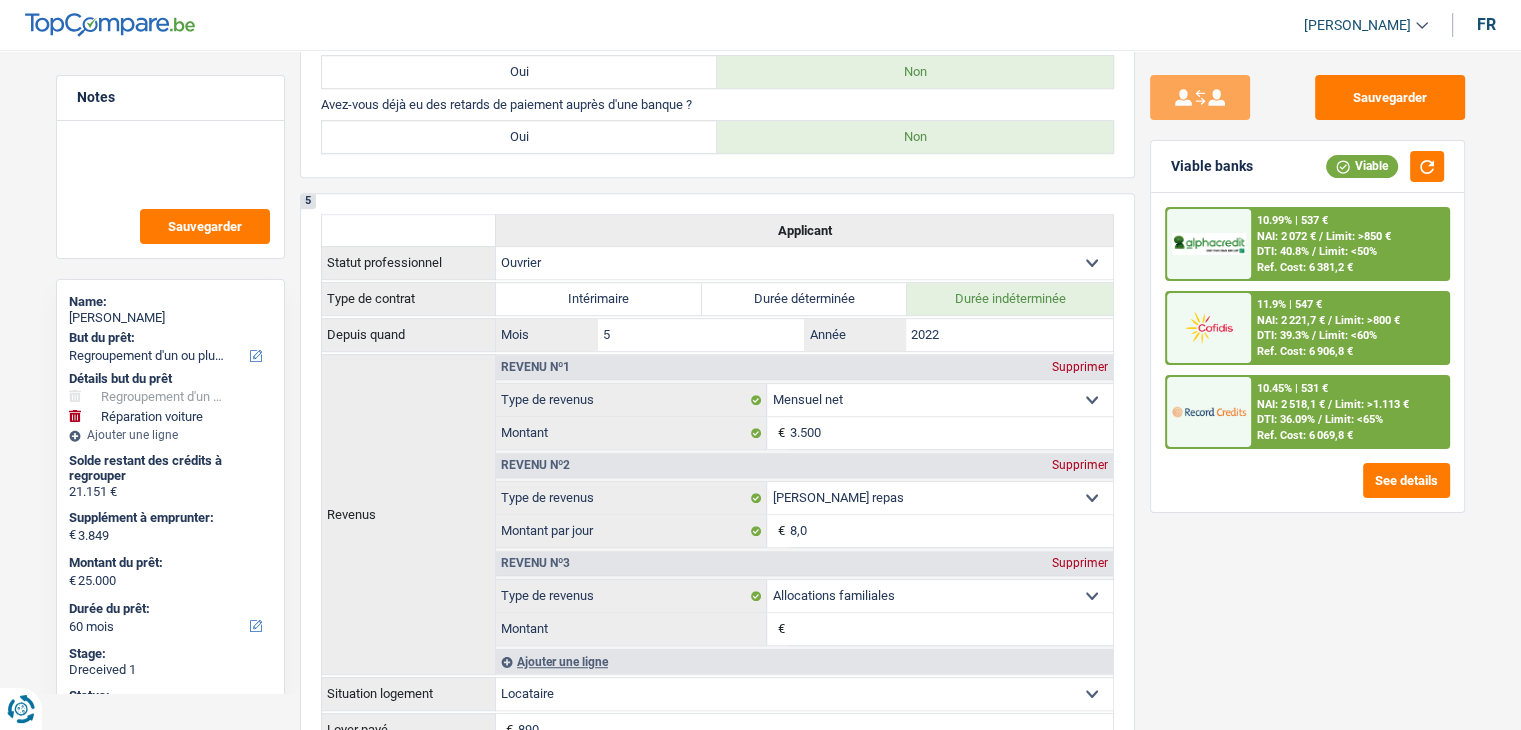 click on "Ref. Cost: 6 906,8 €" at bounding box center (1305, 351) 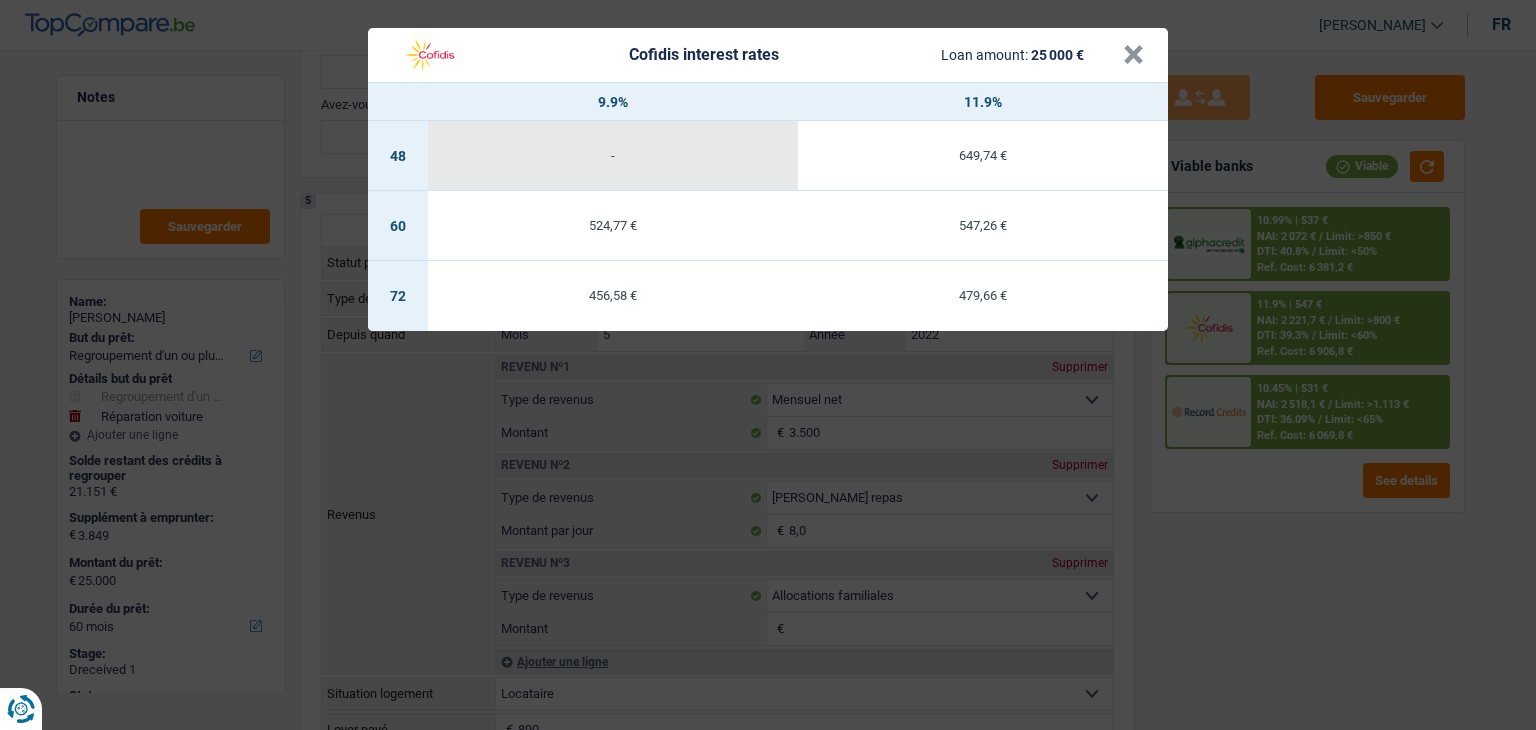 click on "Cofidis interest rates
Loan amount:
25 000 €
×
9.9%
11.9%
48
-
649,74 €
60
524,77 €
547,26 €
72
456,58 €
479,66 €" at bounding box center [768, 365] 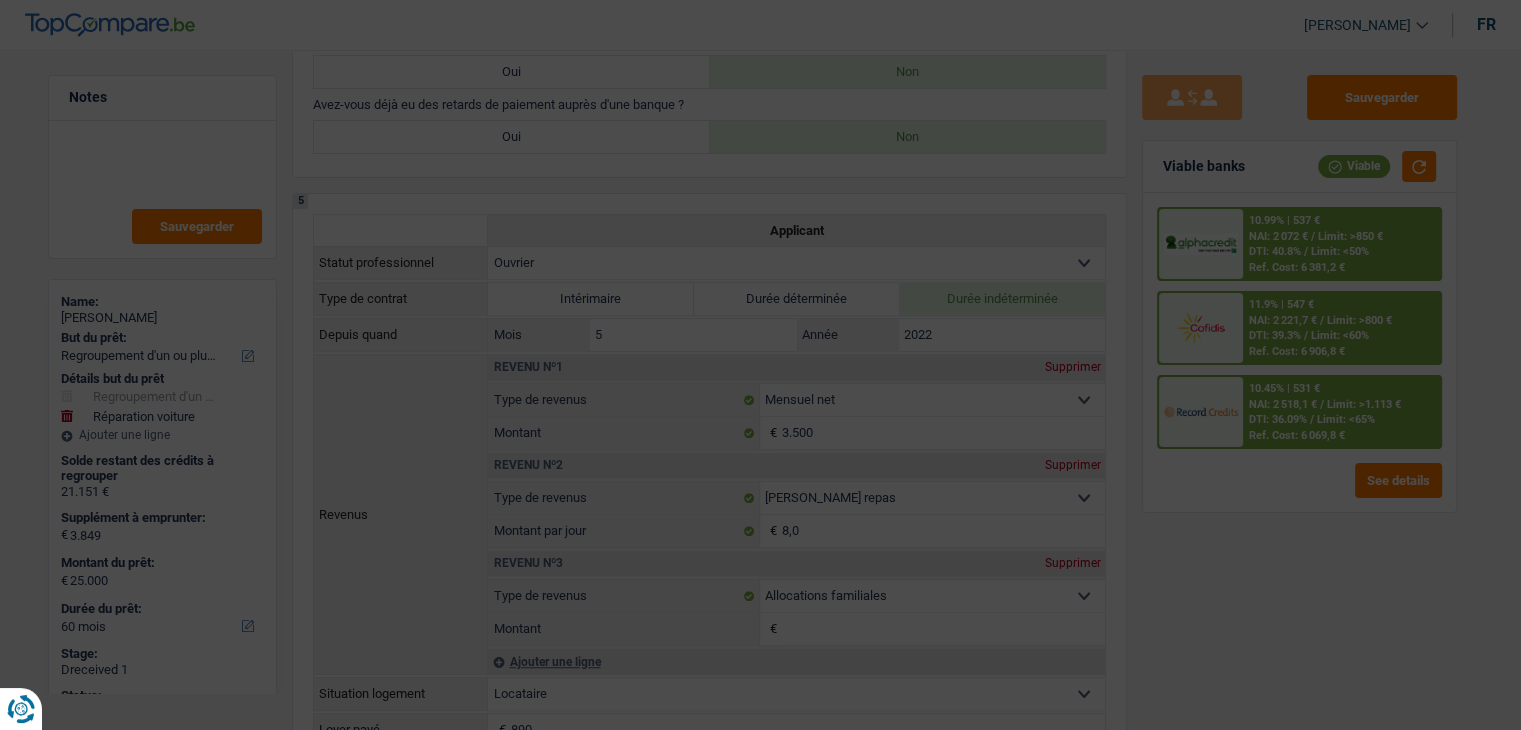 click on "11.9% | 547 €" at bounding box center (1282, 304) 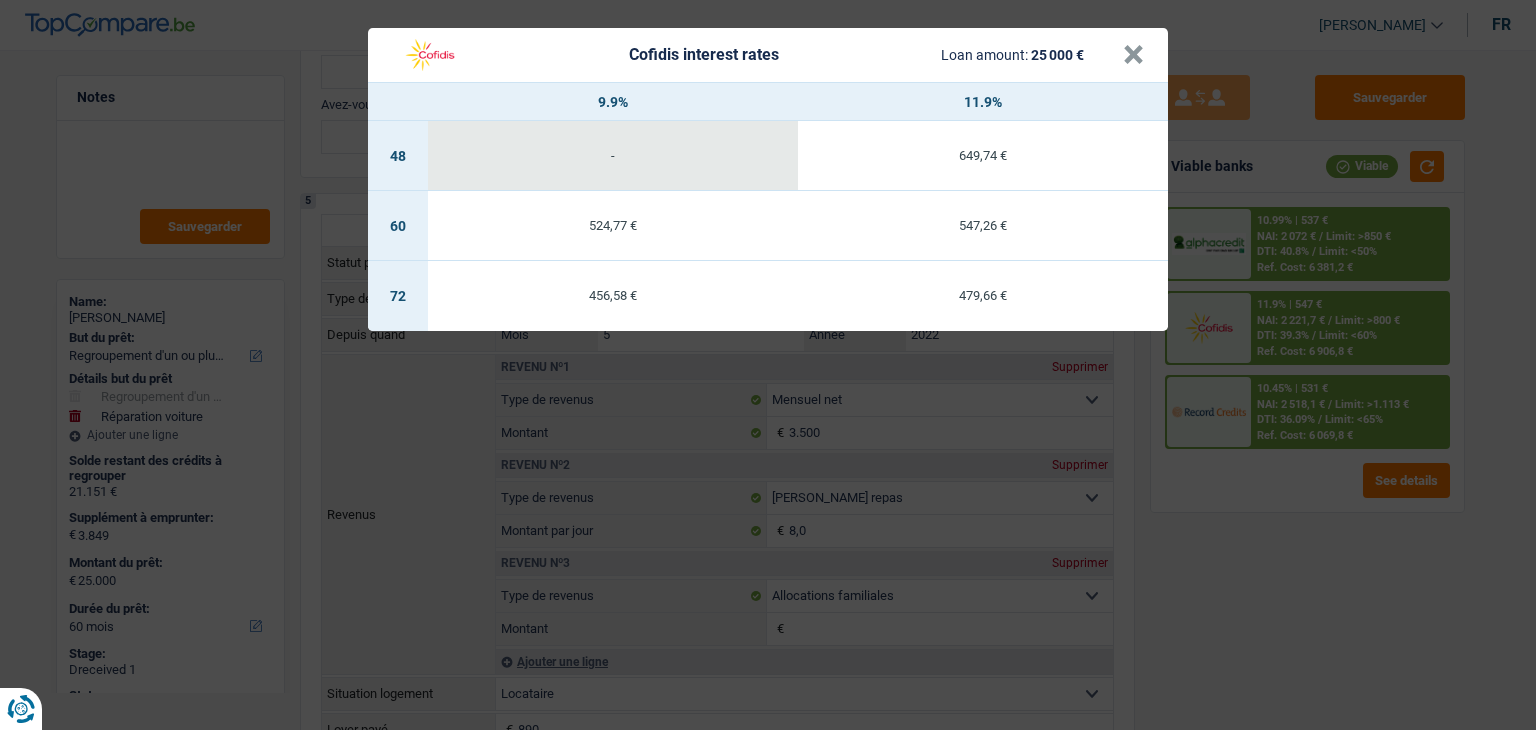 click on "Cofidis interest rates
Loan amount:
25 000 €
×
9.9%
11.9%
48
-
649,74 €
60
524,77 €
547,26 €
72
456,58 €
479,66 €" at bounding box center [768, 365] 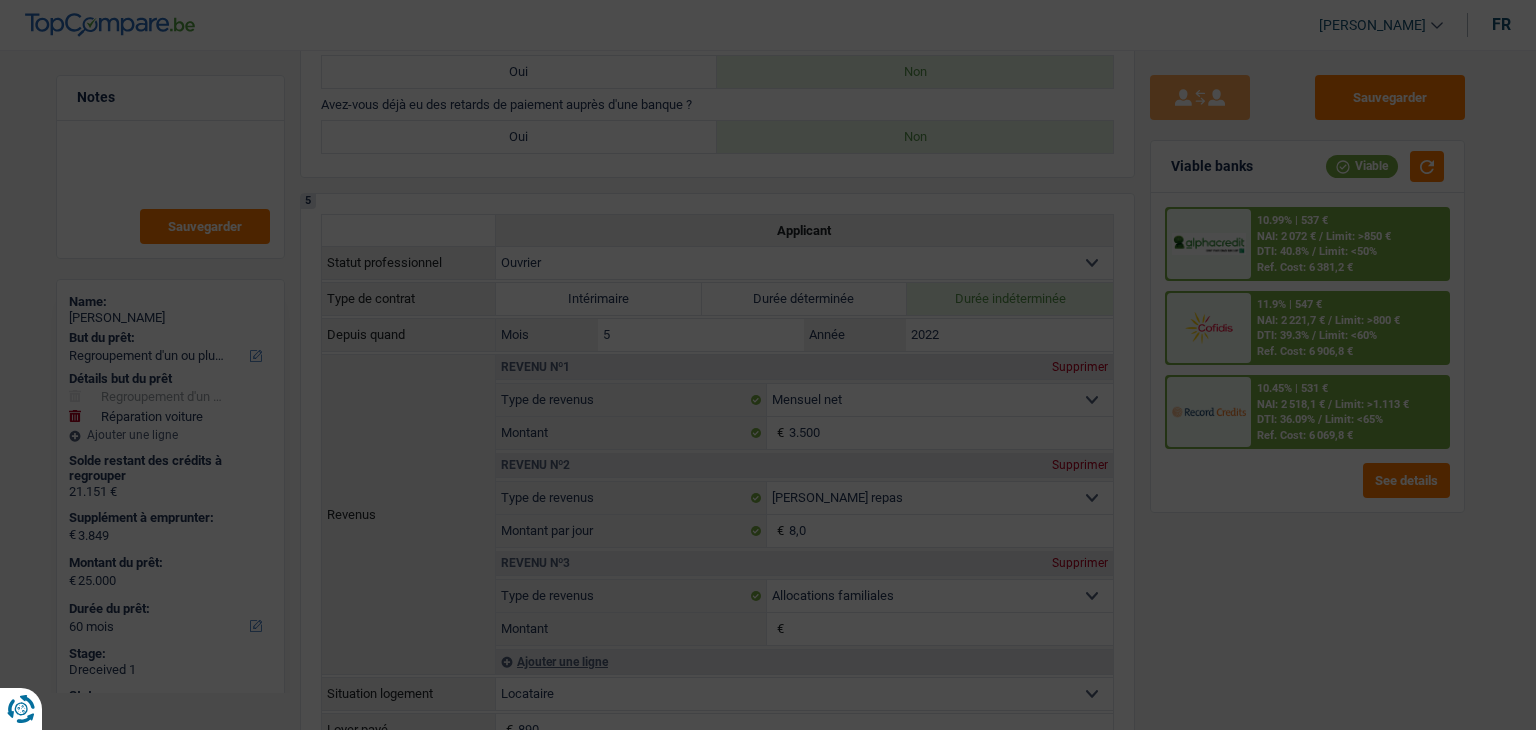 click on "DTI: 40.8%" at bounding box center (1283, 251) 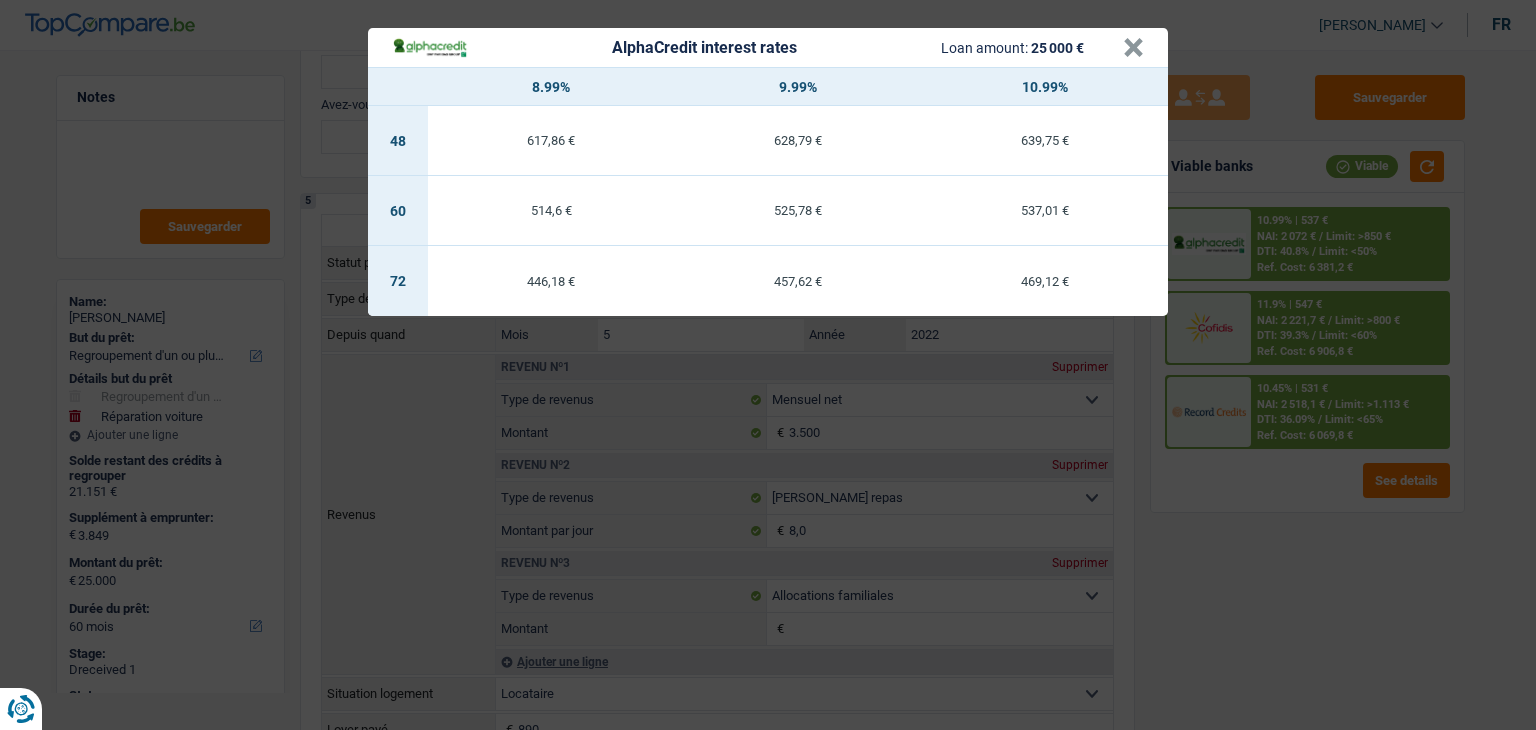 click on "AlphaCredit interest rates
Loan amount:
25 000 €
×
8.99%
9.99%
10.99%
48
617,86 €
628,79 €
639,75 €
60
514,6 €
525,78 €
537,01 €
72
446,18 €
457,62 €
469,12 €" at bounding box center [768, 365] 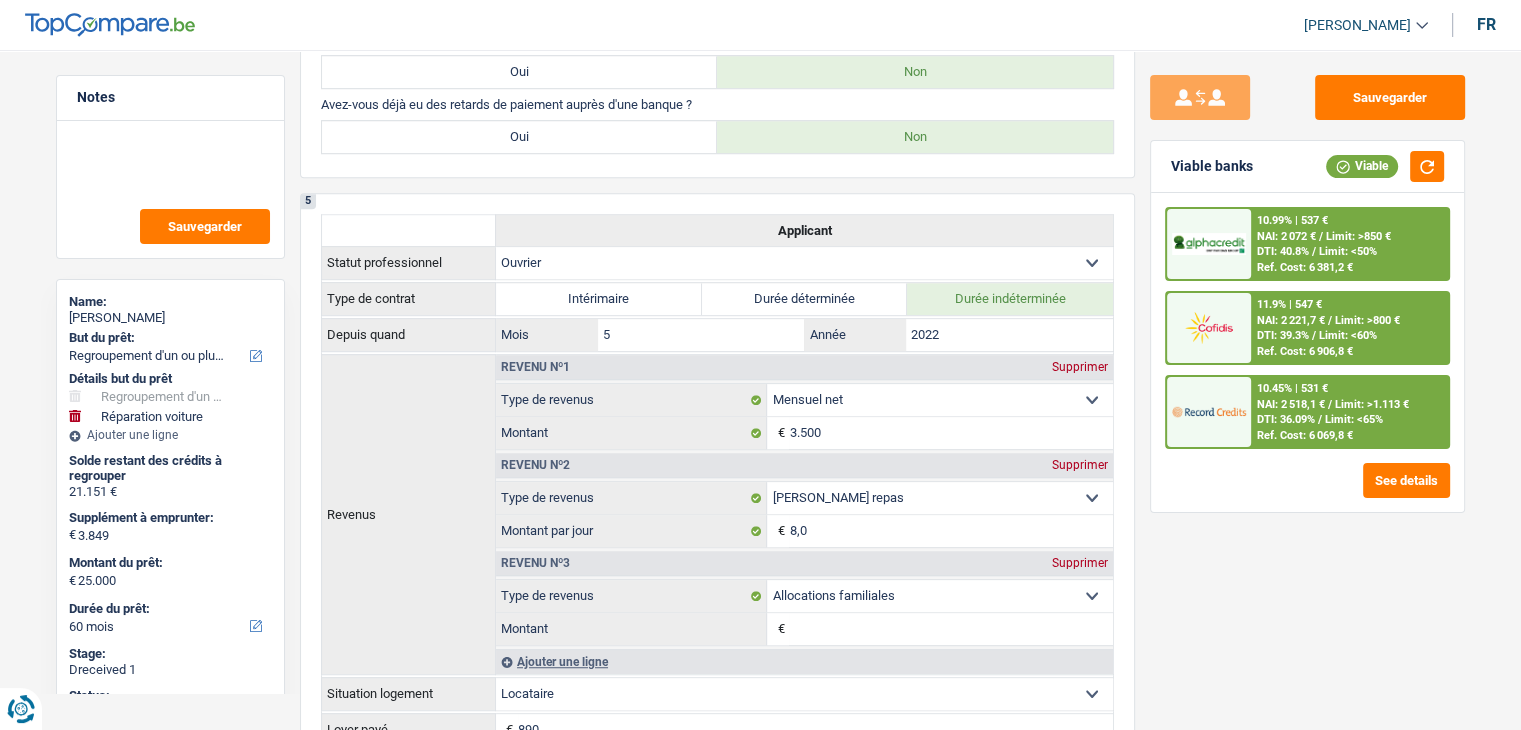 click on "10.45% | 531 €" at bounding box center [1292, 388] 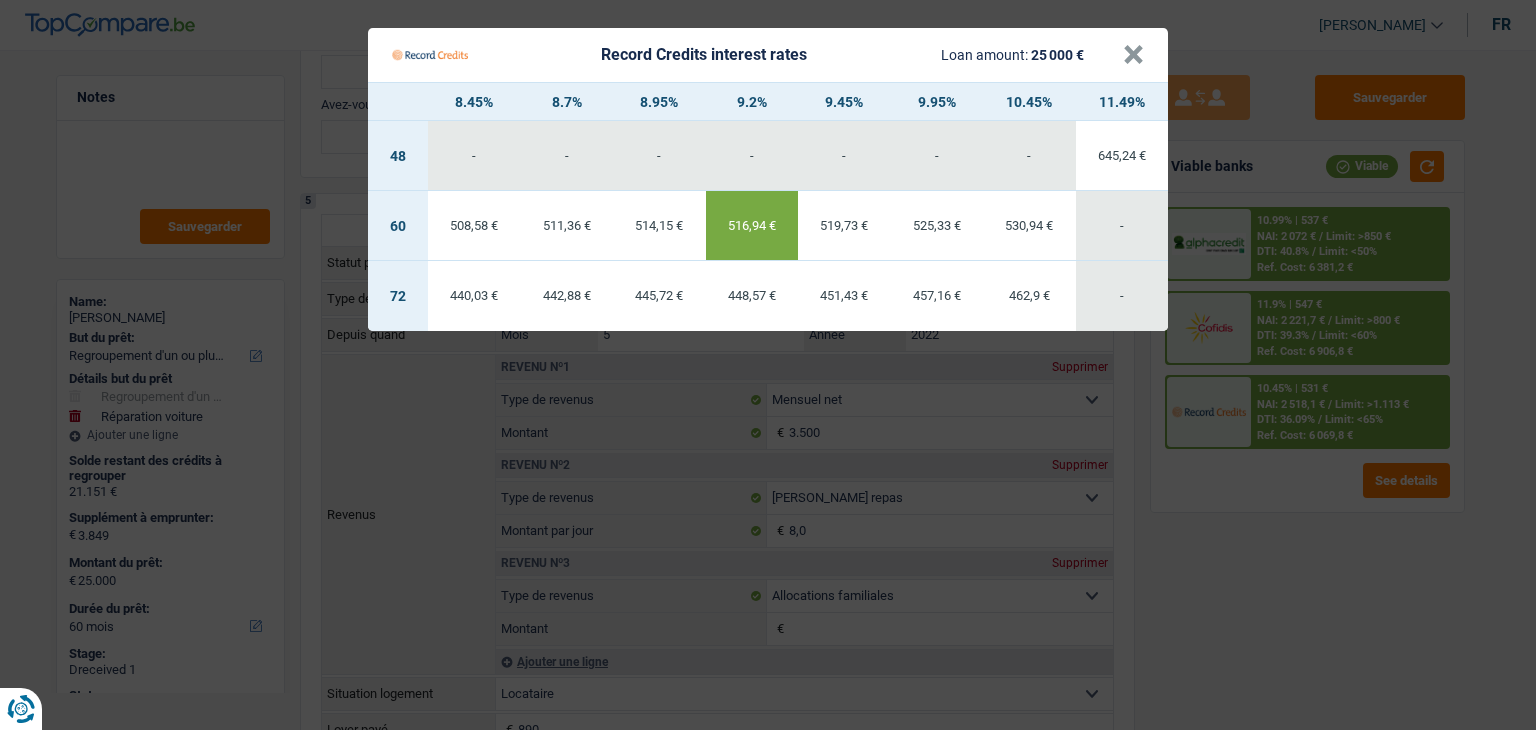 click on "Record Credits interest rates
Loan amount:
25 000 €
×
8.45%
8.7%
8.95%
9.2%
9.45%
9.95%
10.45%
11.49%
48
-
-
-
-
-
-
-
645,24 €
60
508,58 €" at bounding box center (768, 365) 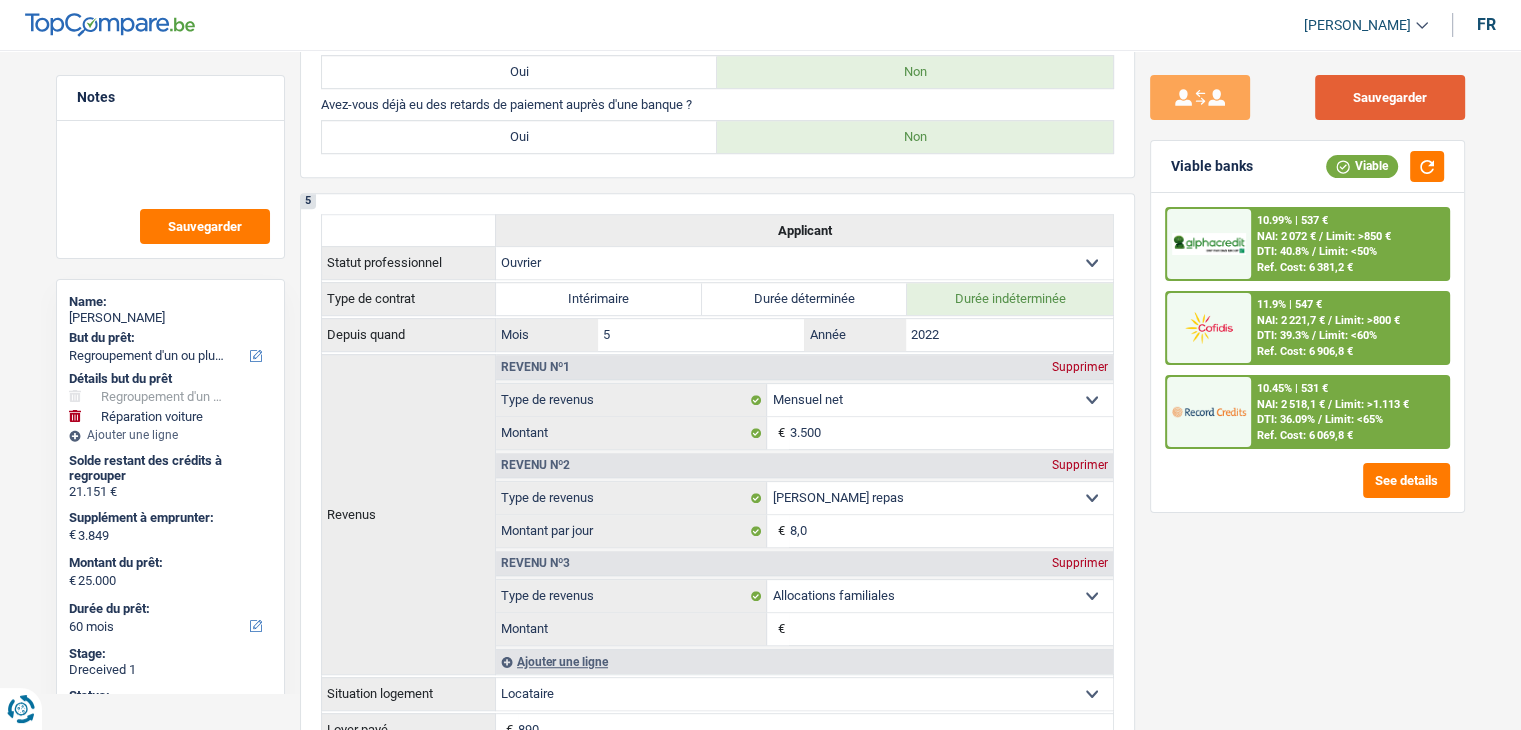 click on "Sauvegarder" at bounding box center (1390, 97) 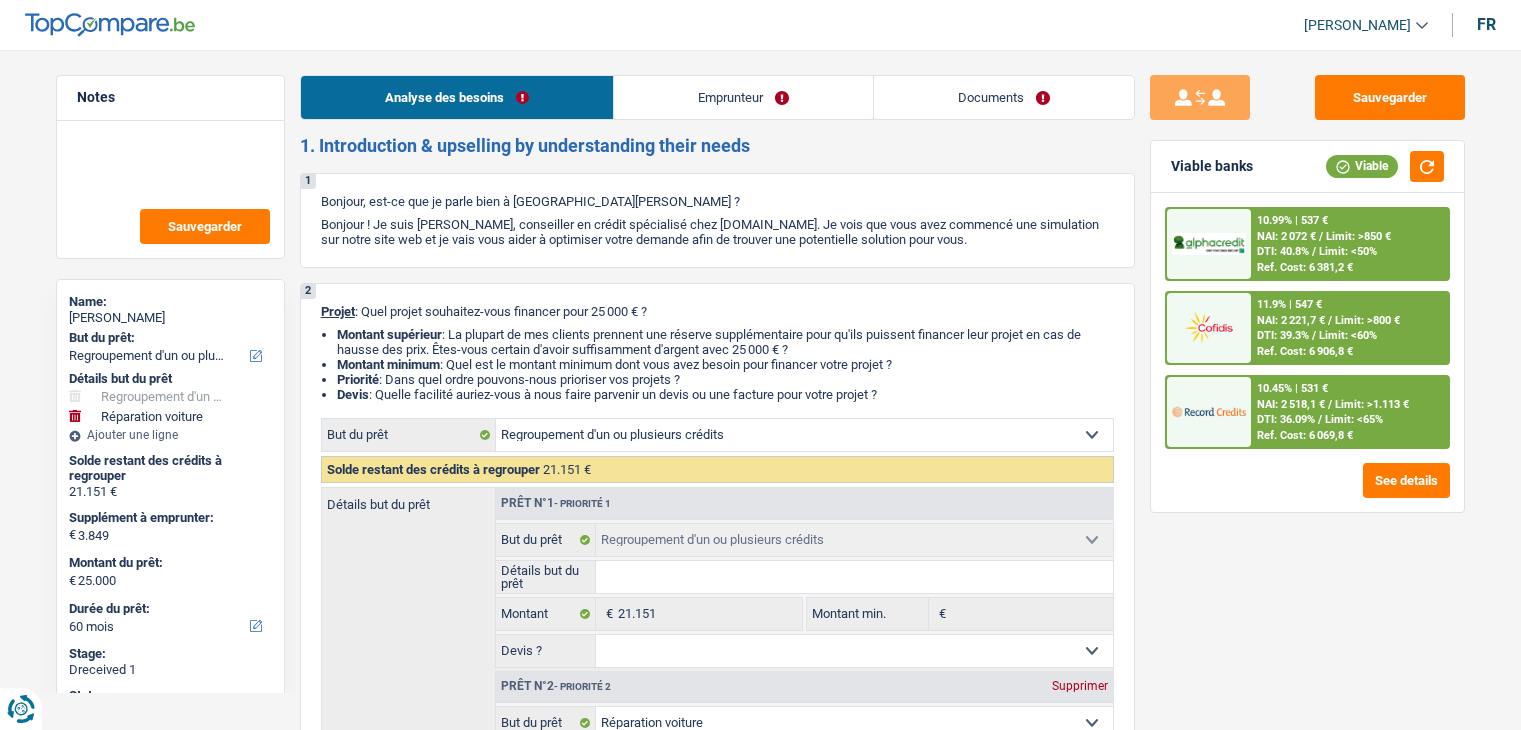 select on "refinancing" 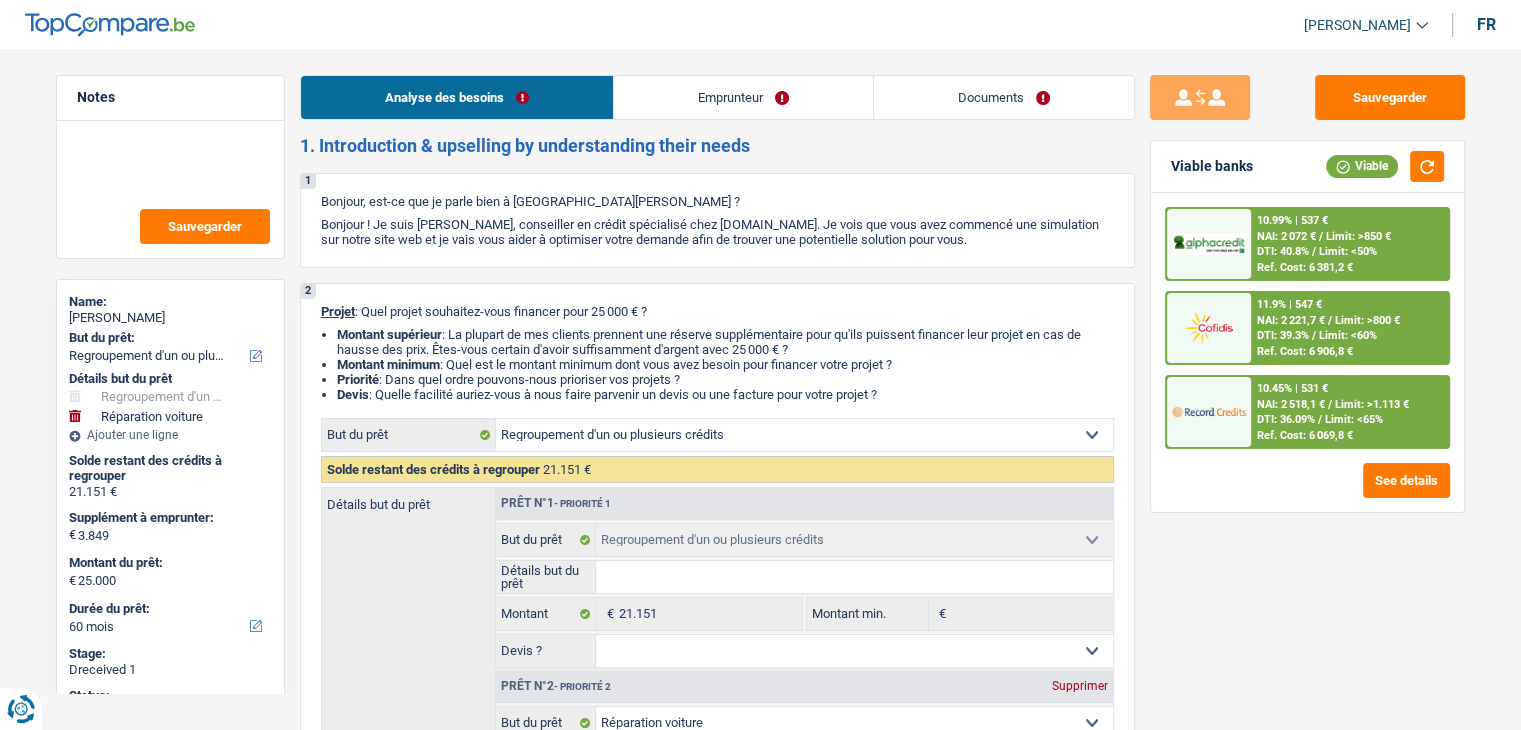 scroll, scrollTop: 0, scrollLeft: 0, axis: both 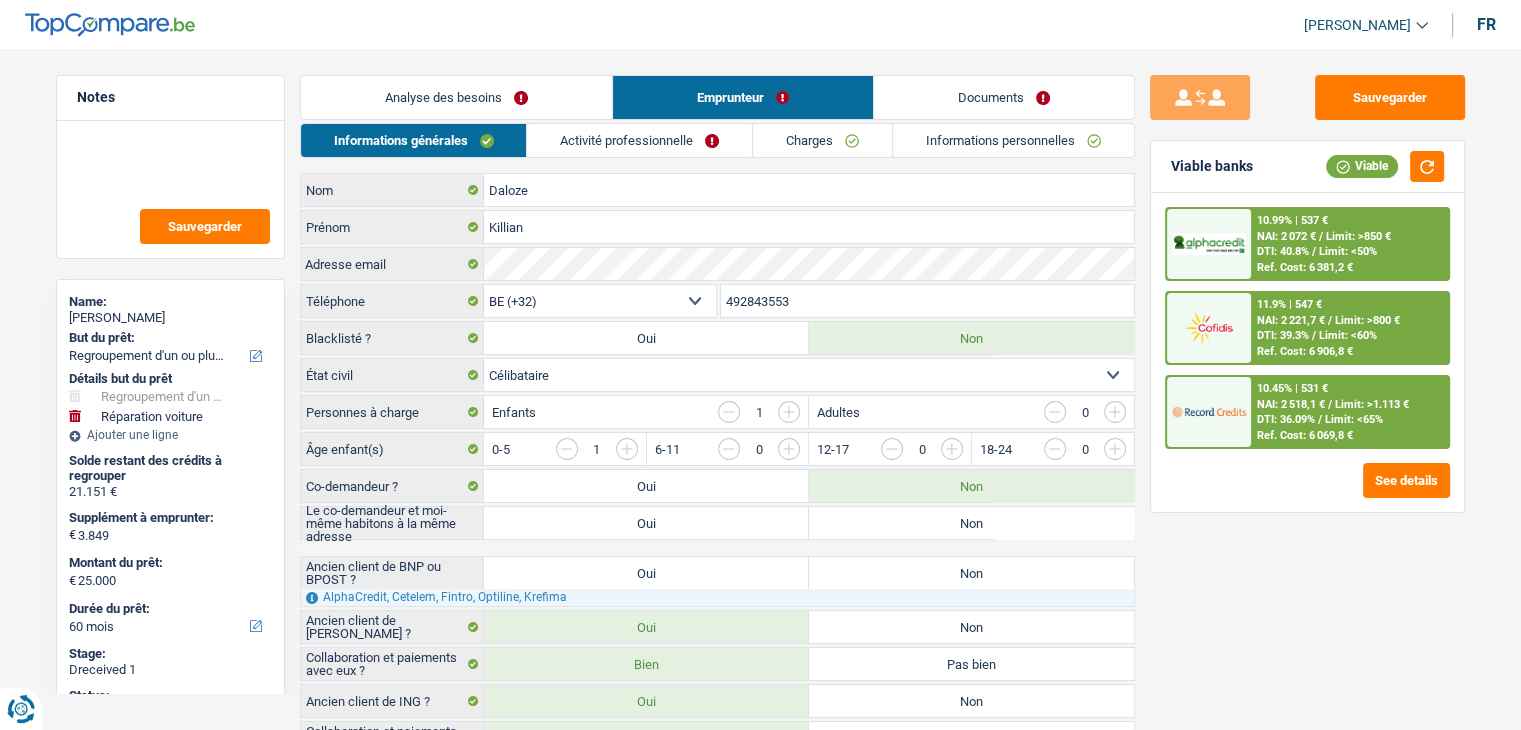 click on "Activité professionnelle" at bounding box center (639, 140) 